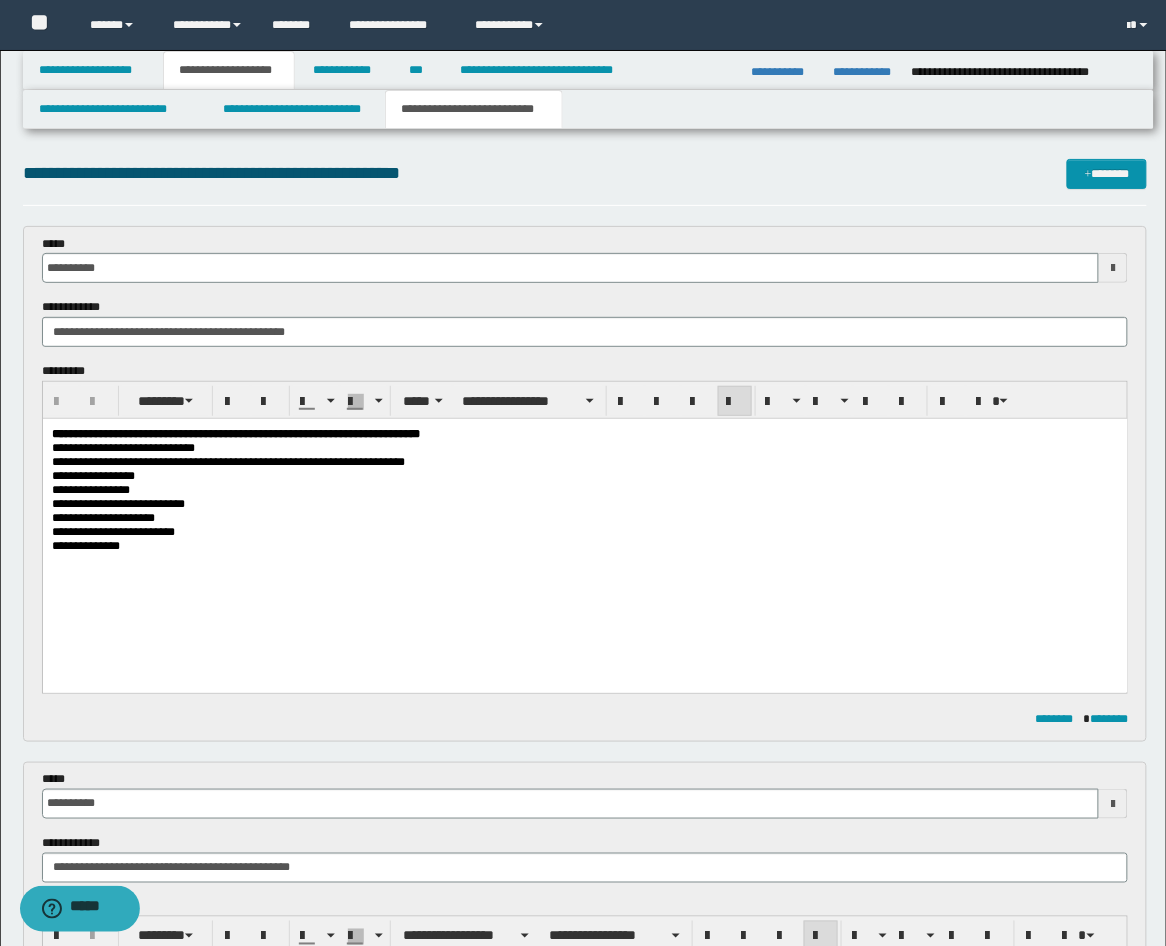 scroll, scrollTop: 0, scrollLeft: 0, axis: both 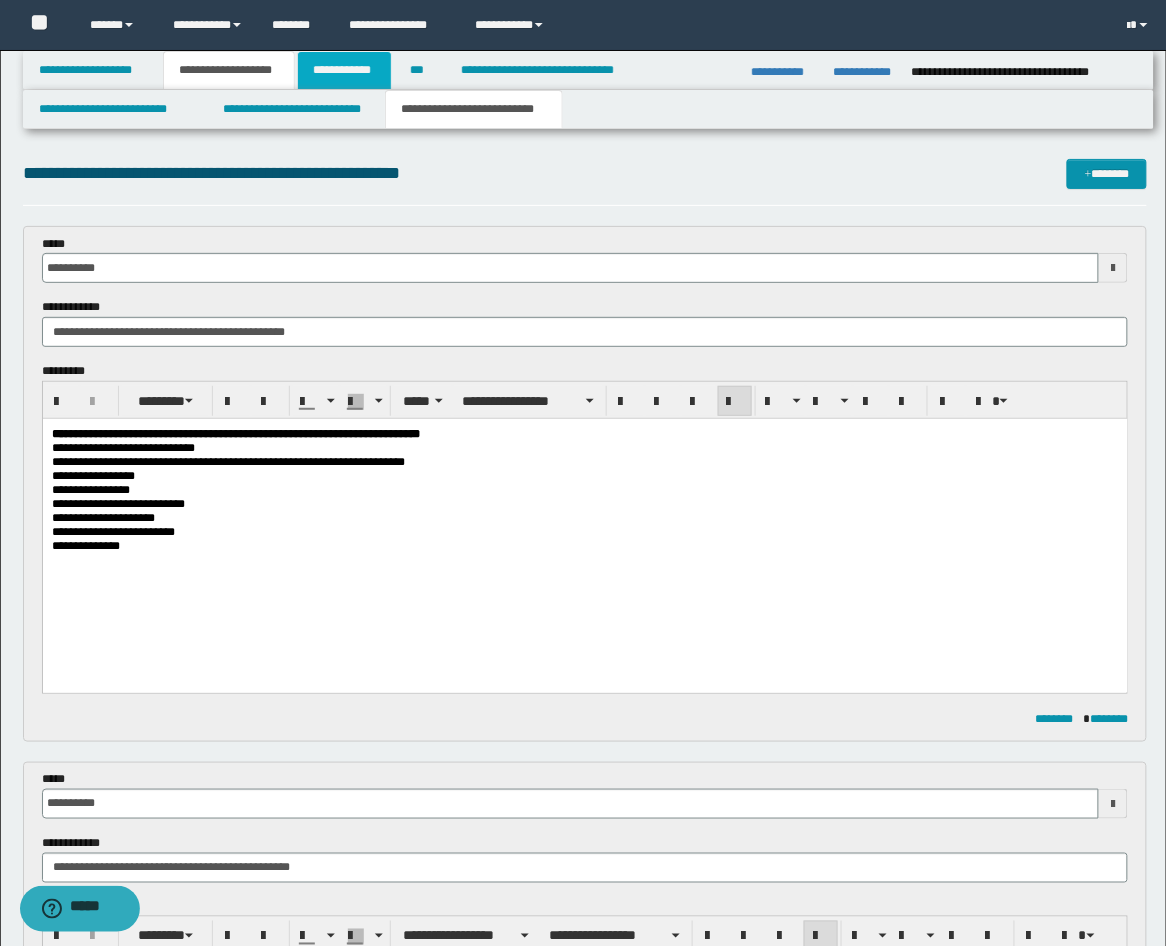 click on "**********" at bounding box center (344, 70) 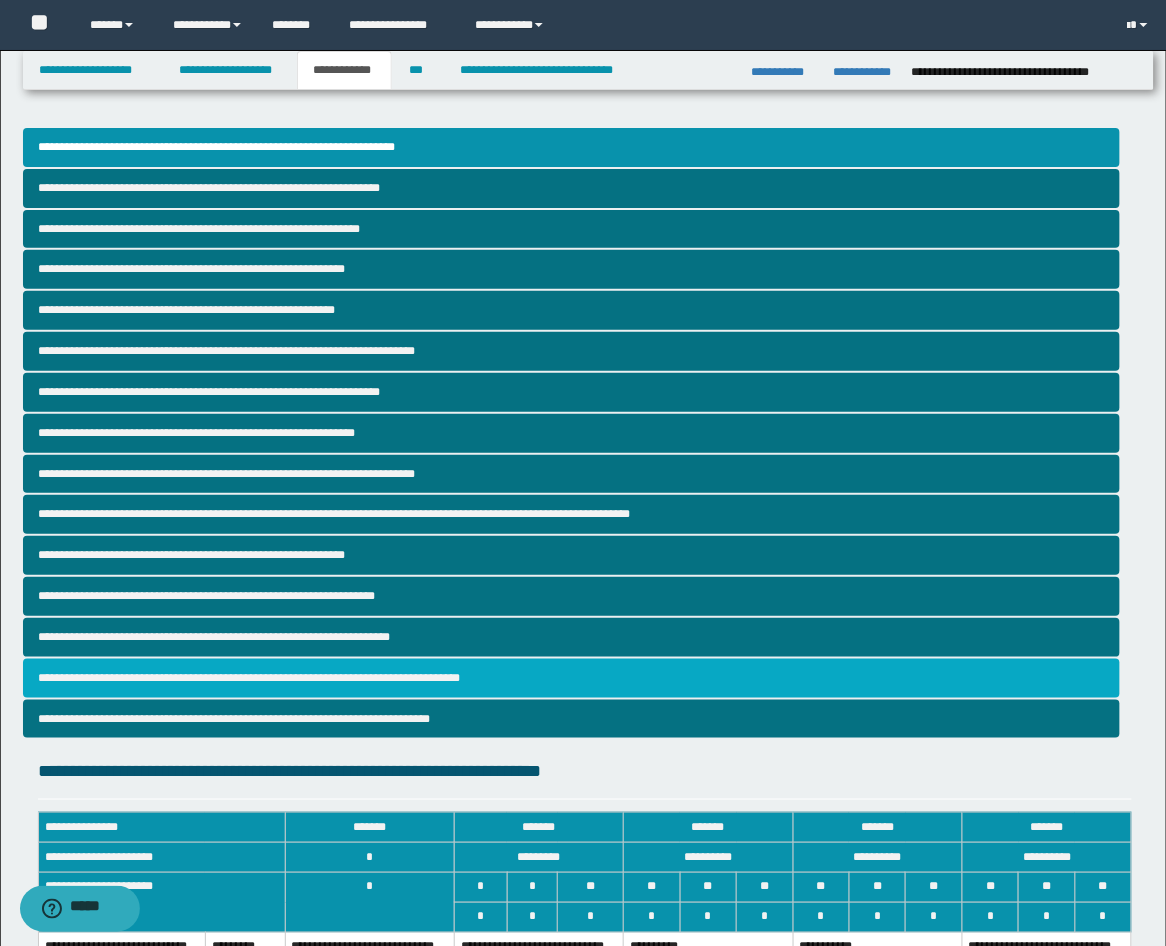 click on "**********" at bounding box center (572, 678) 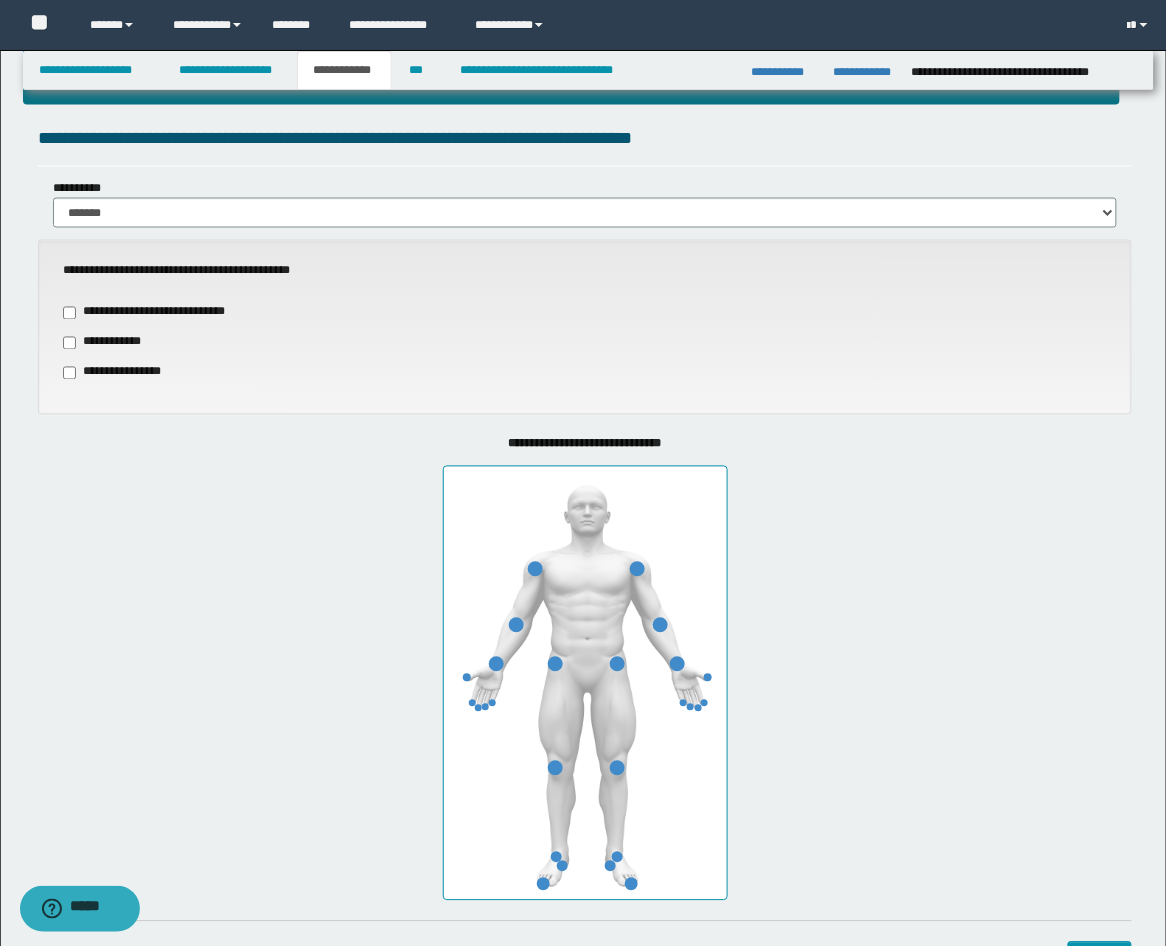 scroll, scrollTop: 576, scrollLeft: 0, axis: vertical 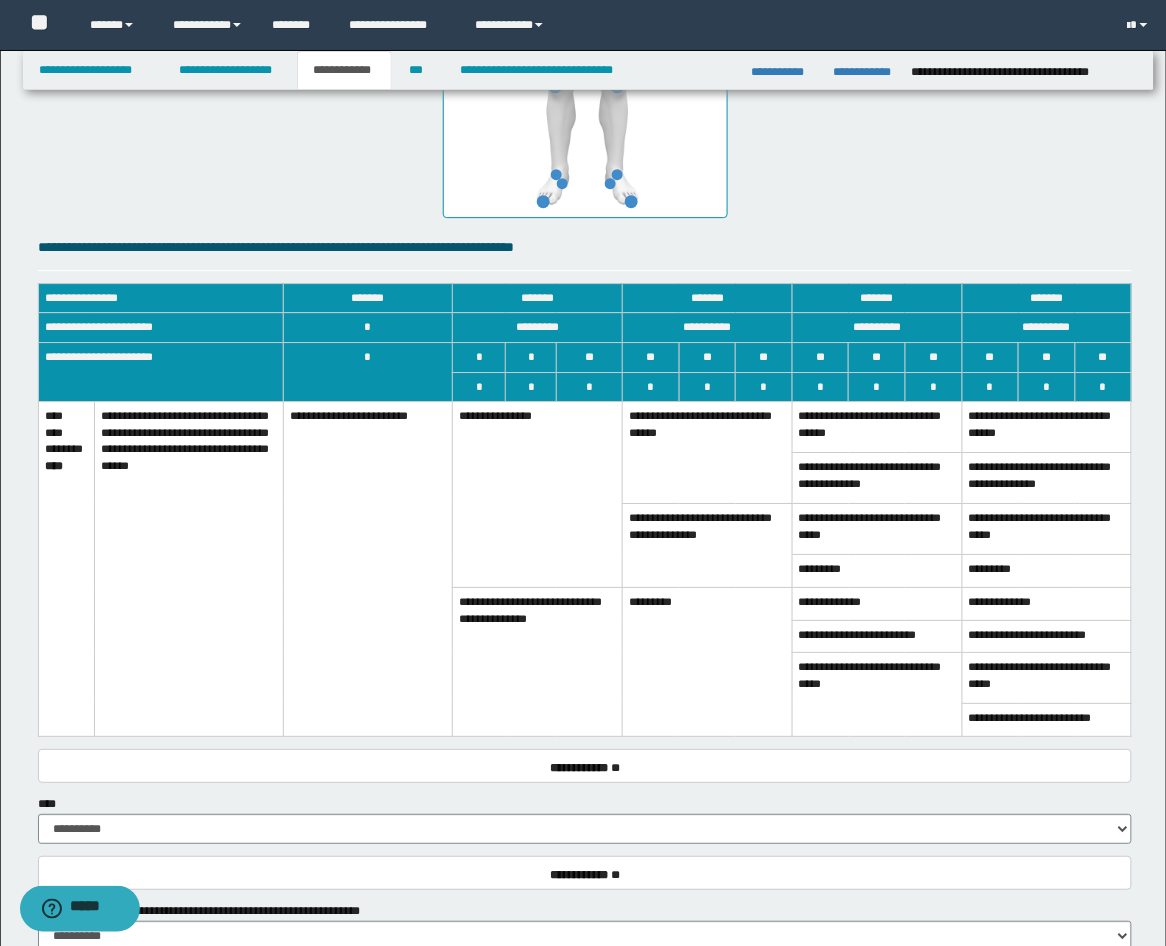 click on "**********" at bounding box center [877, 478] 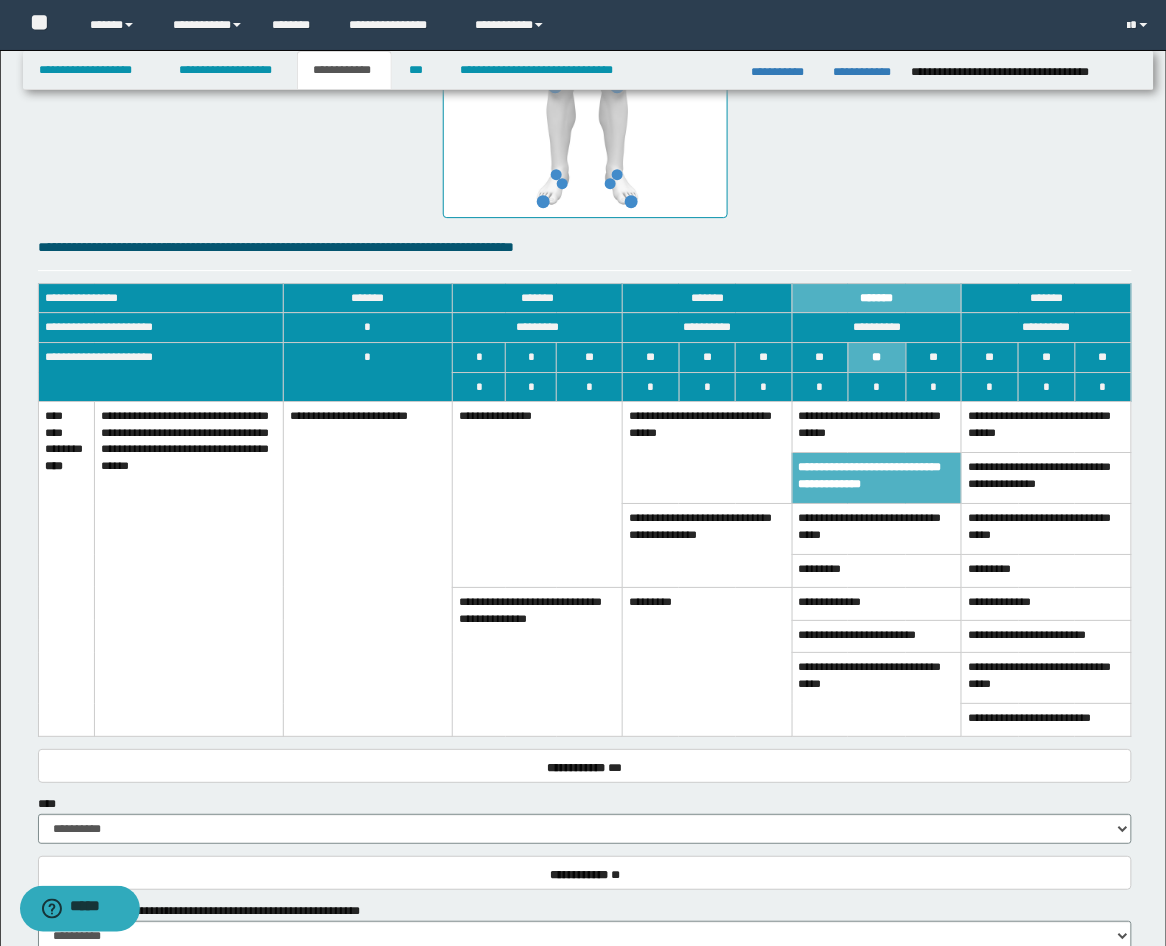 click on "*********" at bounding box center [877, 571] 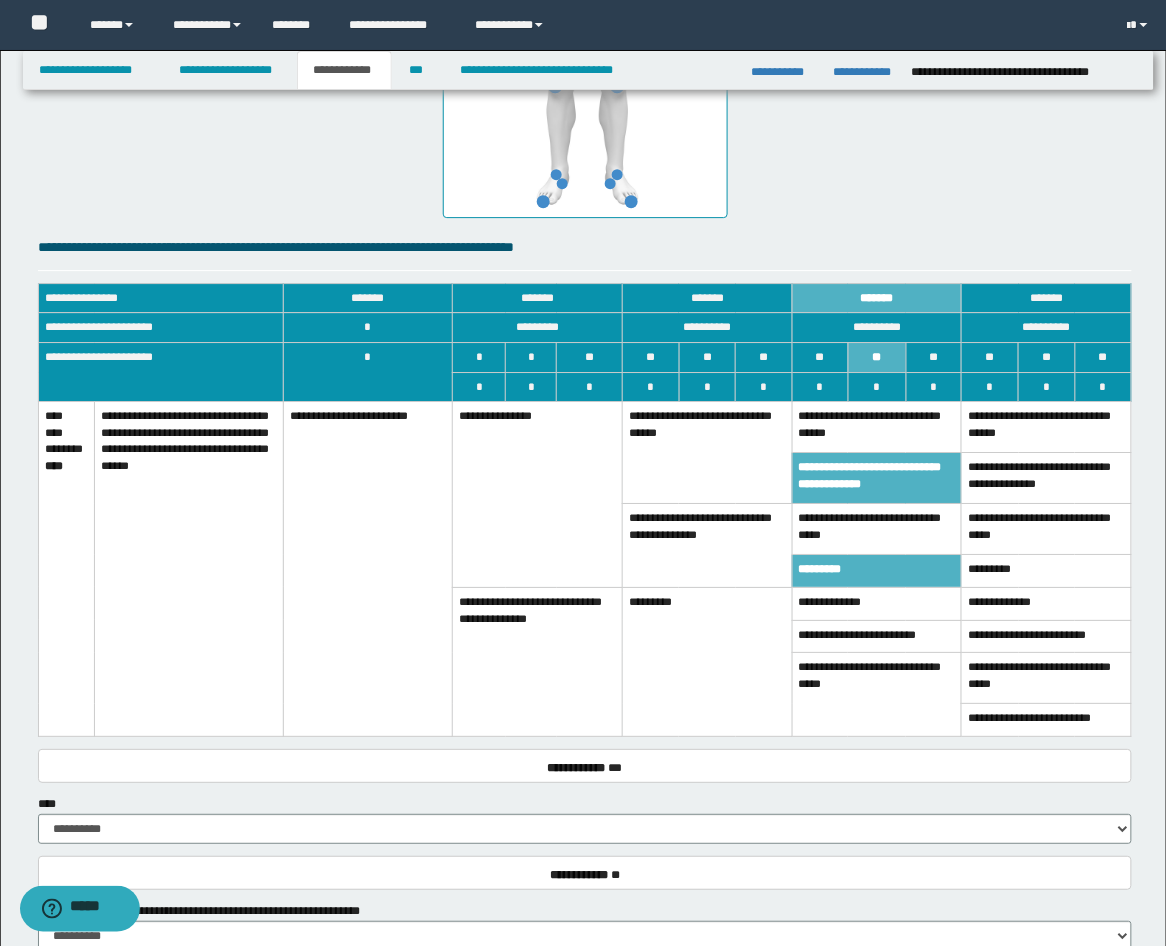 click on "**********" at bounding box center [877, 695] 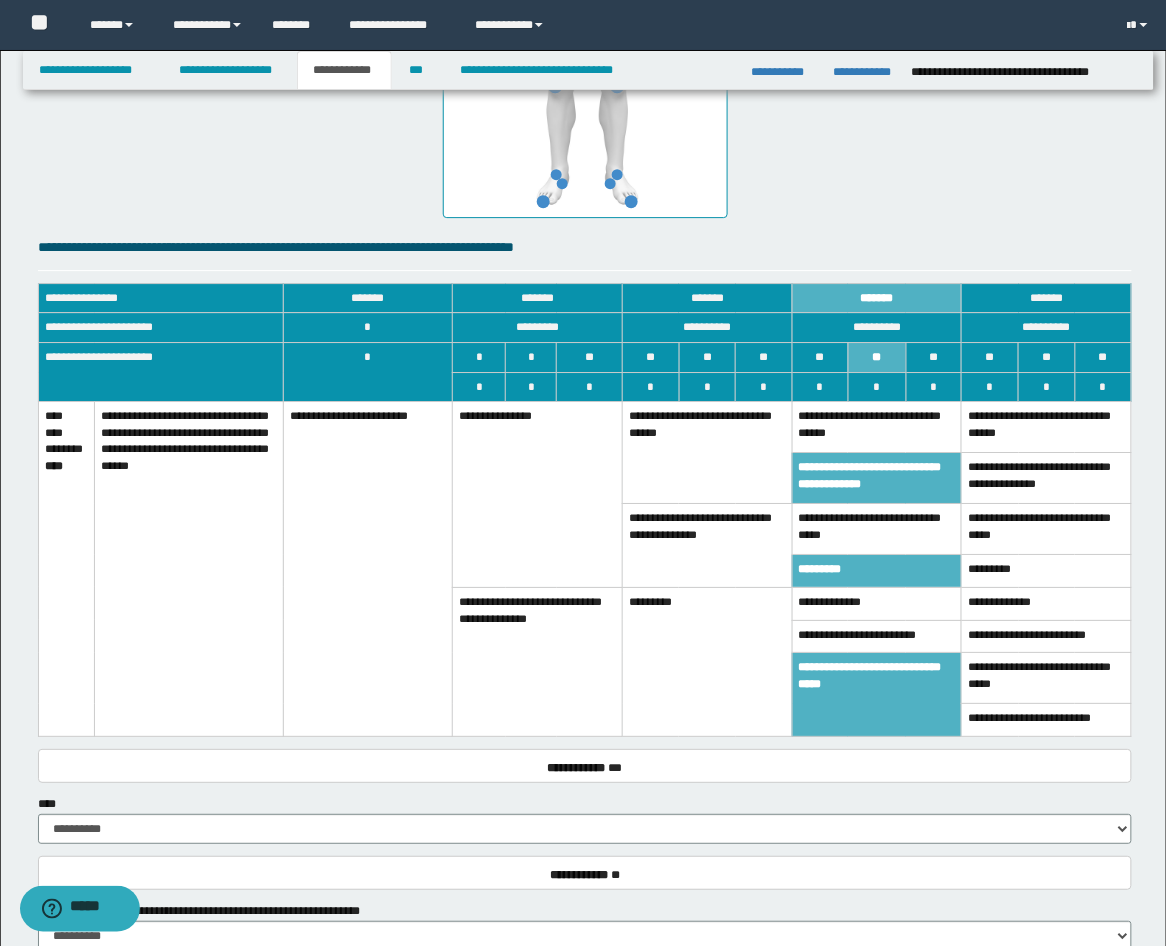 click on "**********" at bounding box center [877, 529] 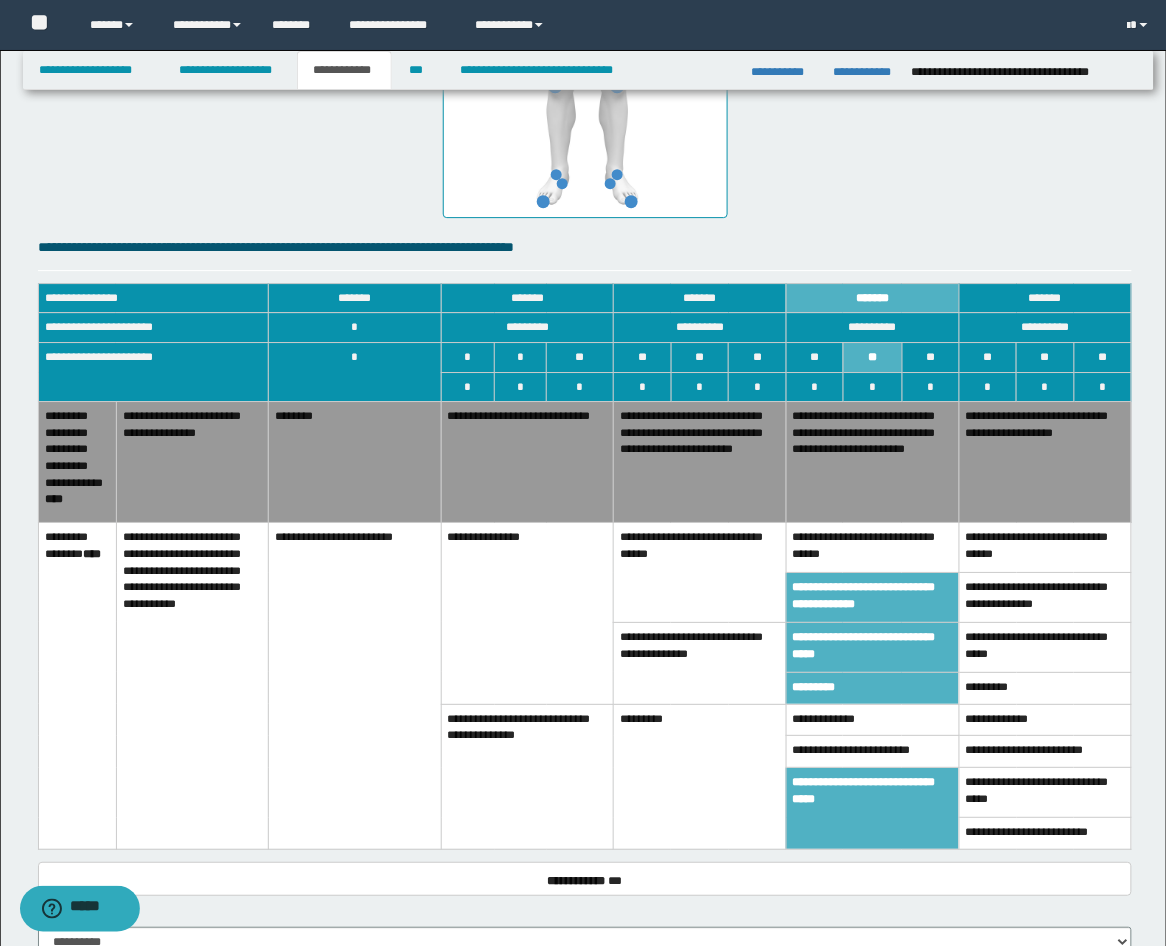 click on "********" at bounding box center (354, 462) 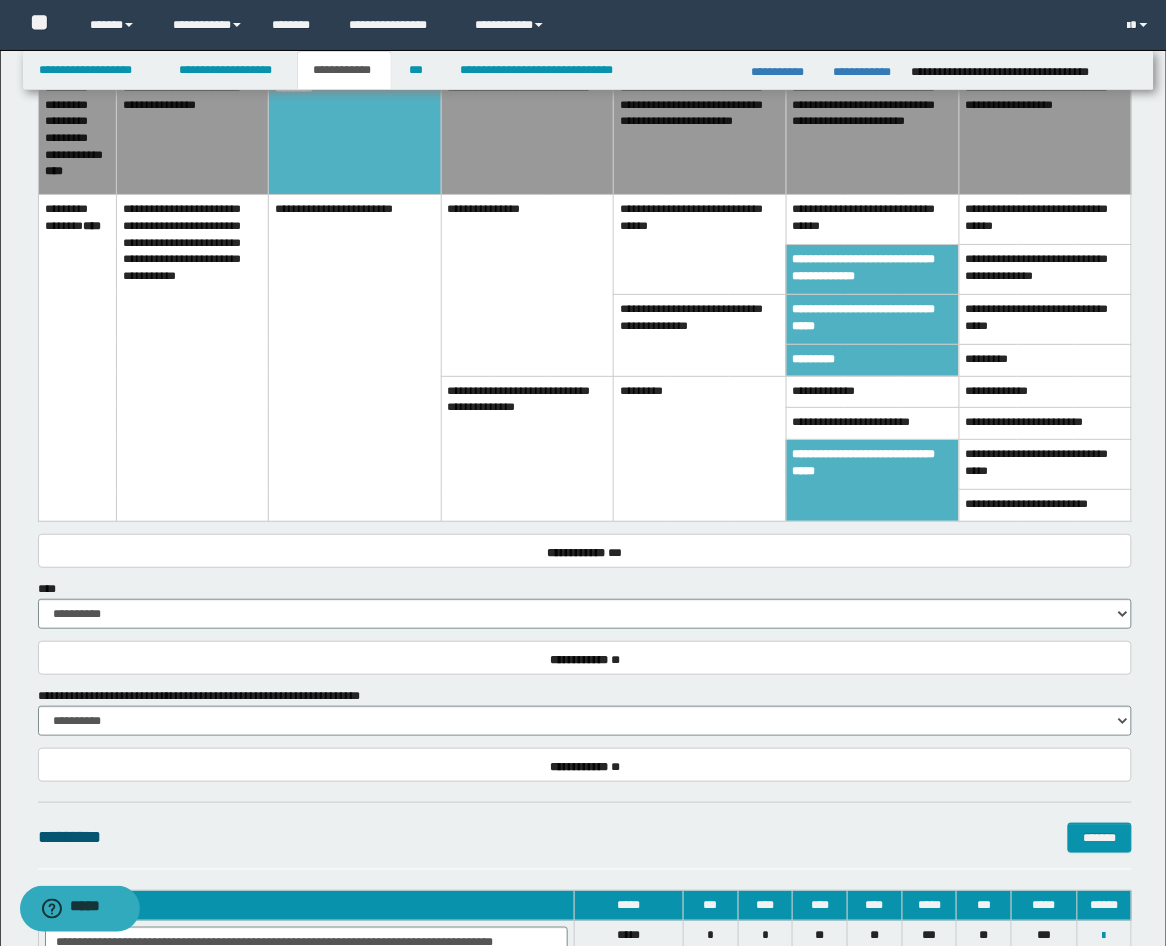 scroll, scrollTop: 1687, scrollLeft: 0, axis: vertical 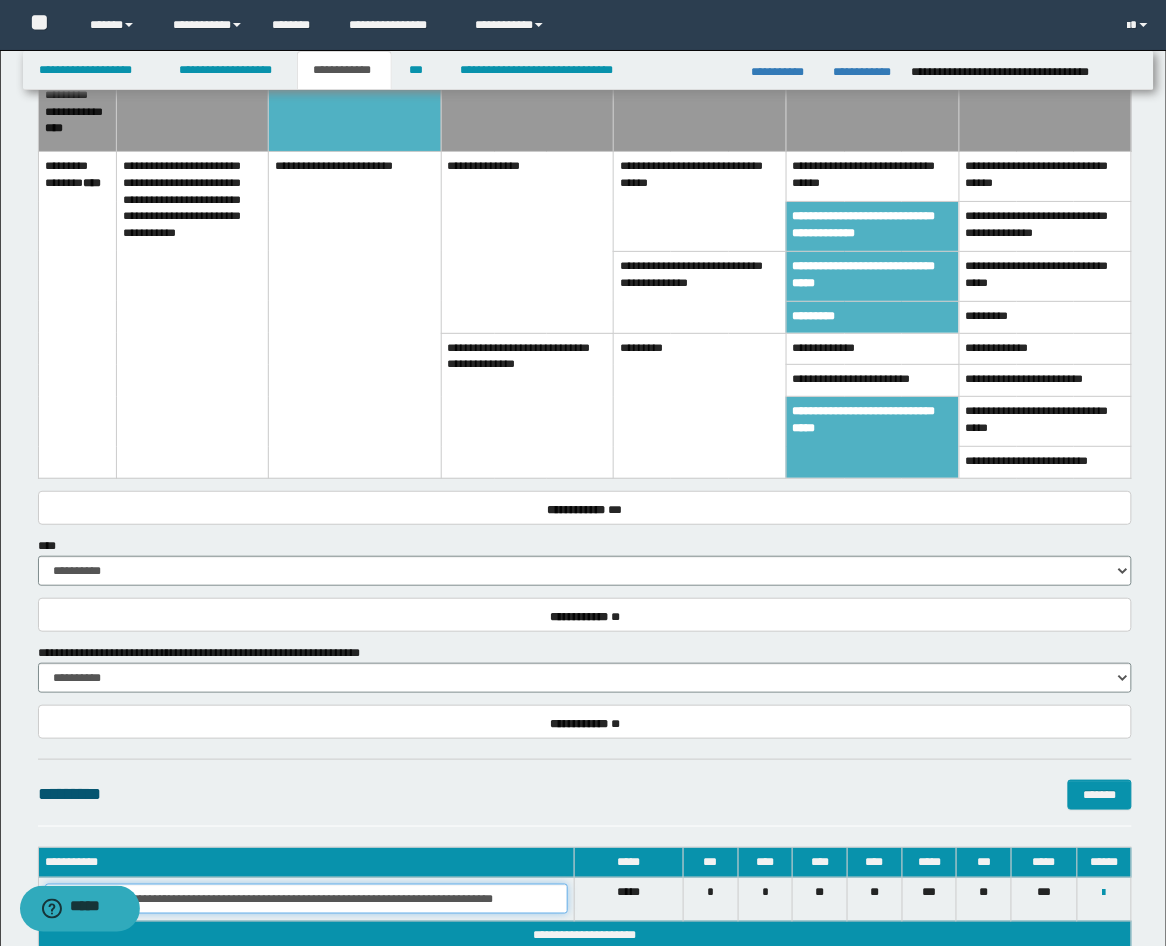 drag, startPoint x: 536, startPoint y: 897, endPoint x: -9, endPoint y: 840, distance: 547.97266 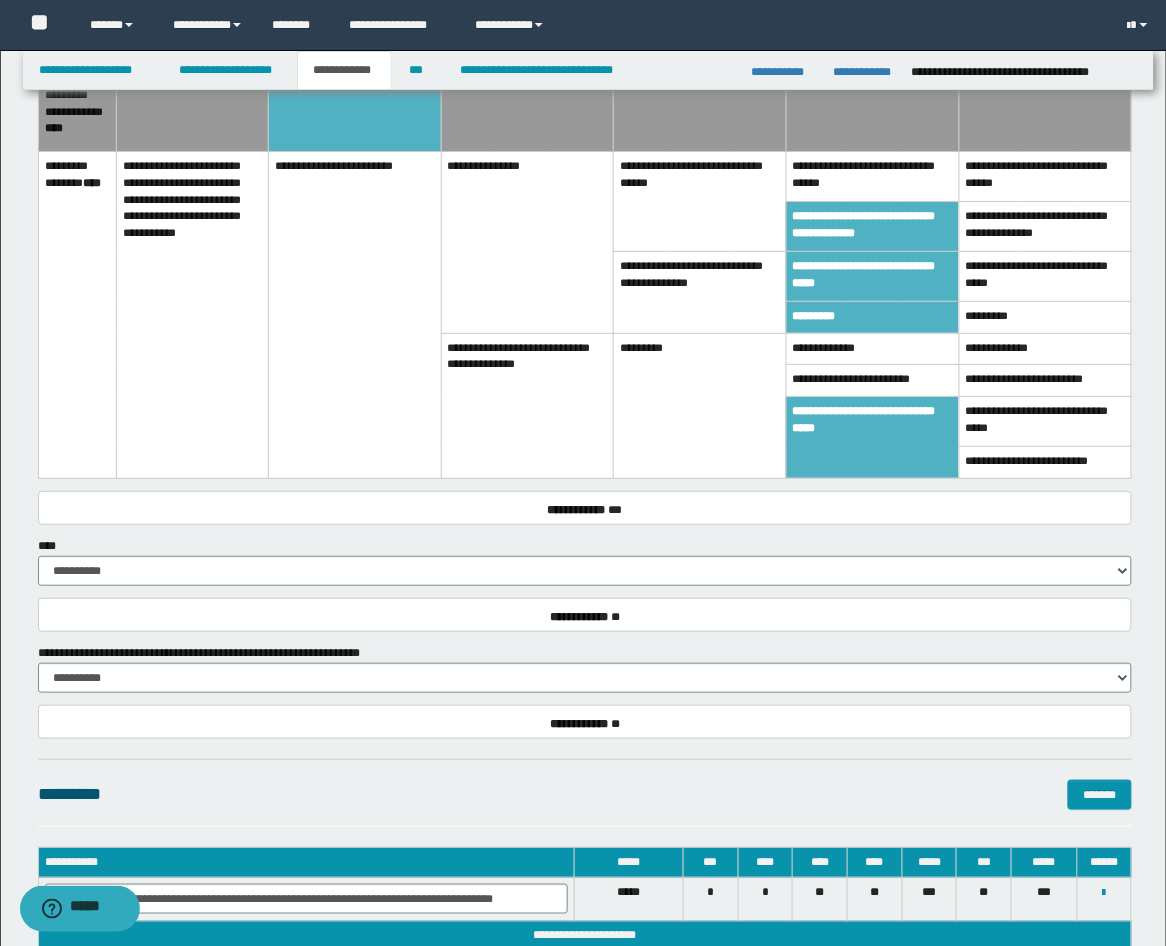 click on "**********" at bounding box center (585, 36) 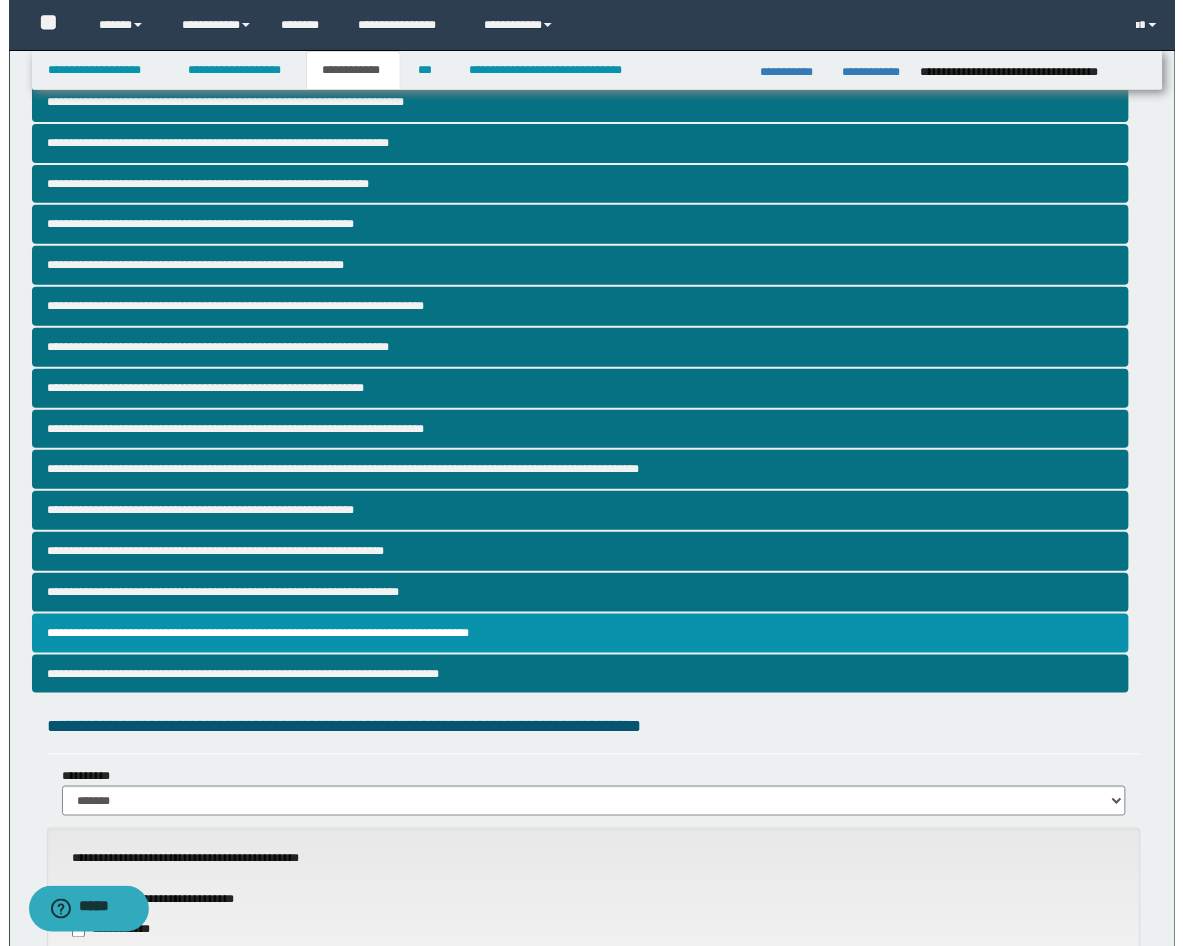 scroll, scrollTop: 0, scrollLeft: 0, axis: both 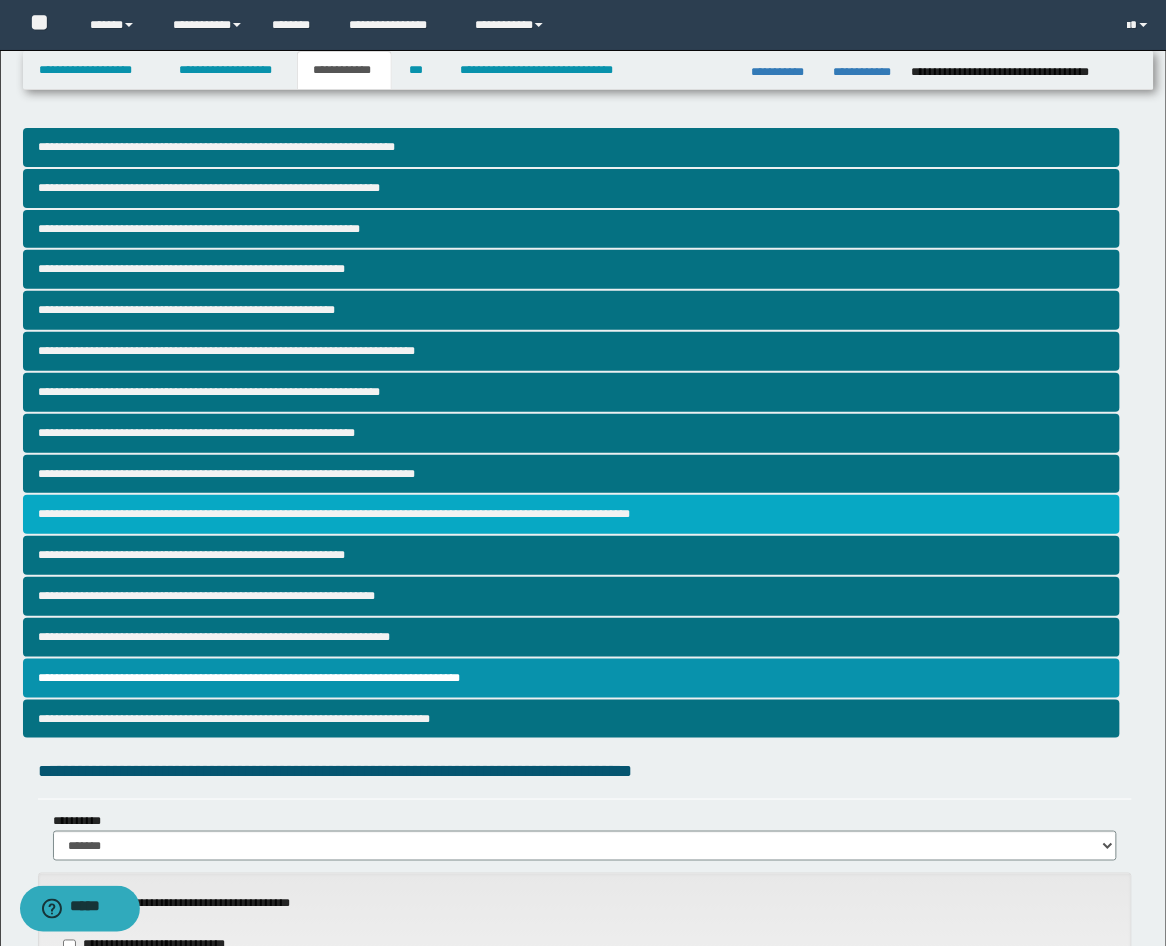 click on "**********" at bounding box center (572, 514) 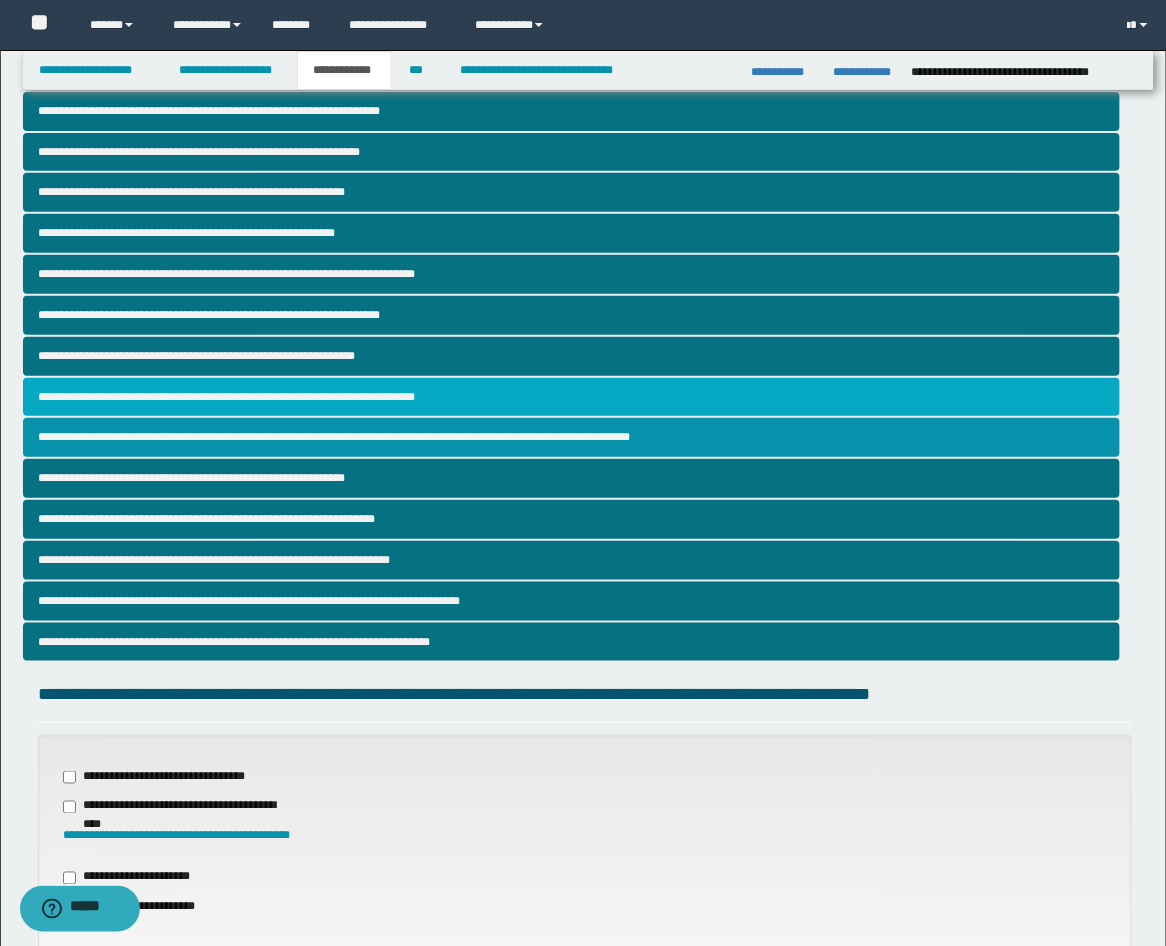 scroll, scrollTop: 70, scrollLeft: 0, axis: vertical 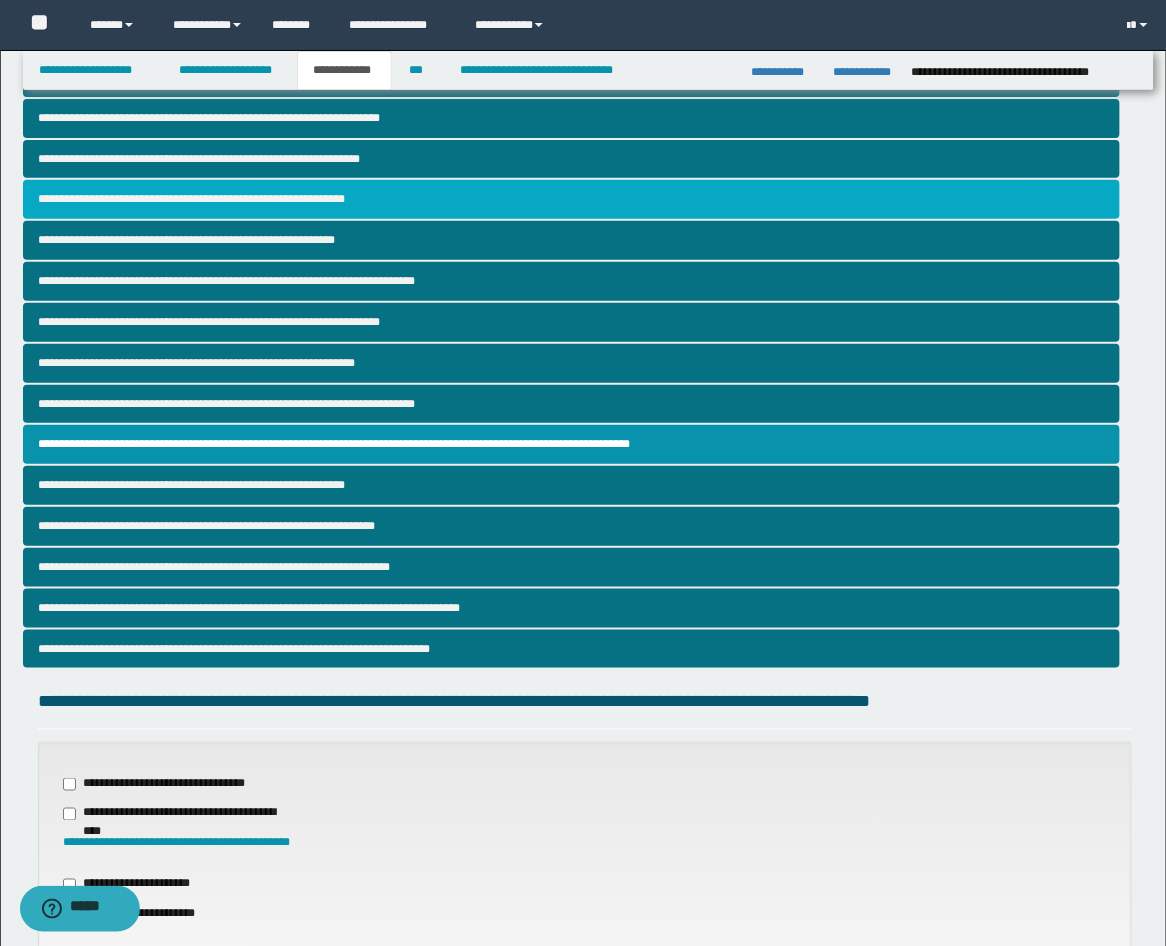 click on "**********" at bounding box center [572, 199] 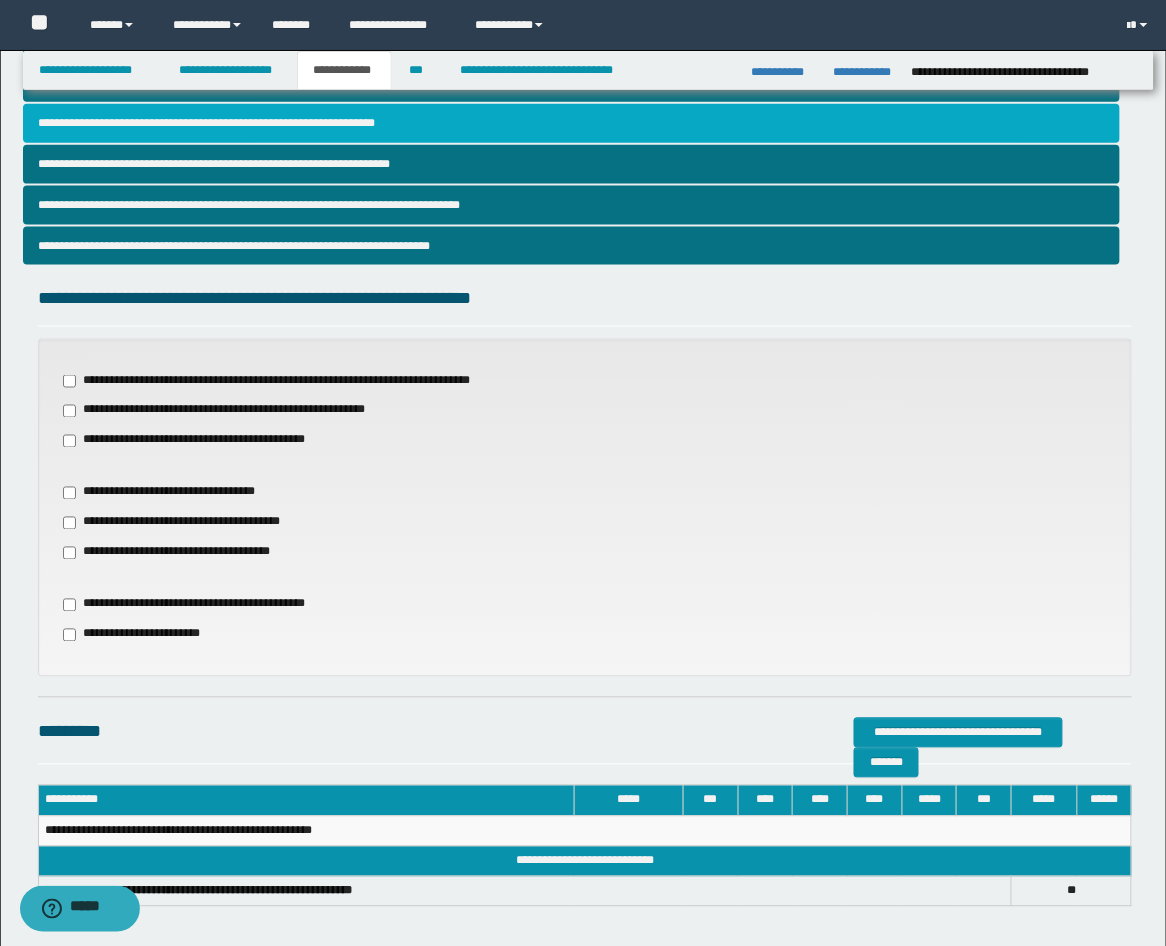 scroll, scrollTop: 562, scrollLeft: 0, axis: vertical 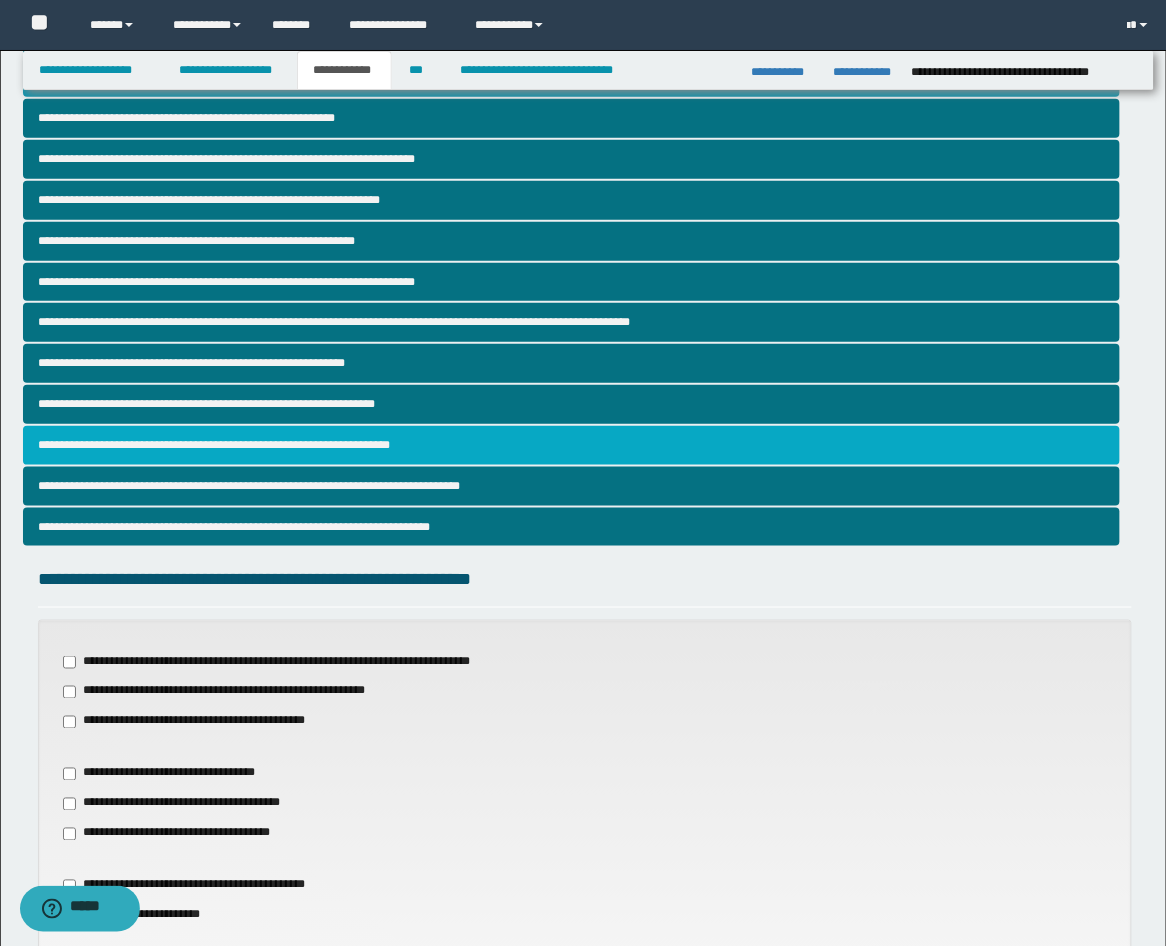 click on "**********" at bounding box center [572, 445] 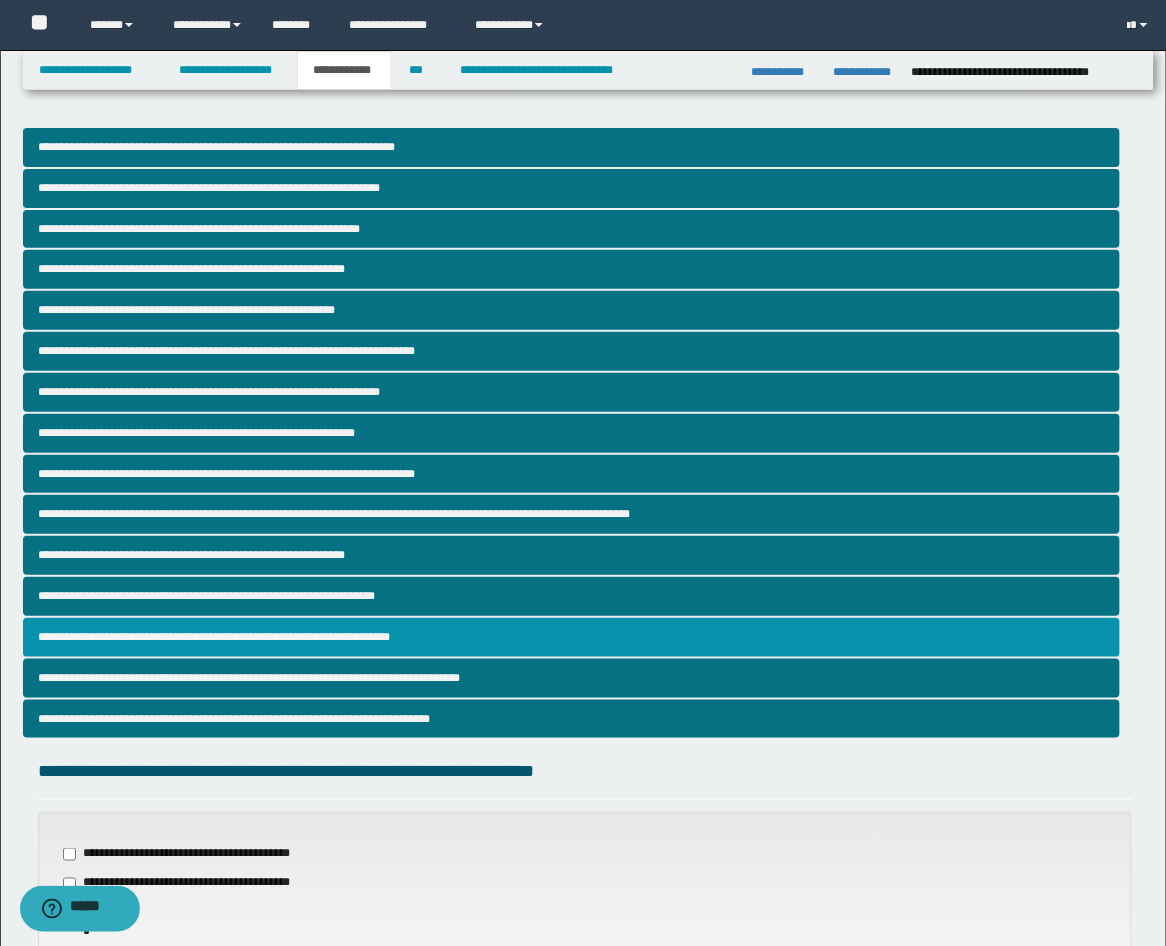 scroll, scrollTop: 368, scrollLeft: 0, axis: vertical 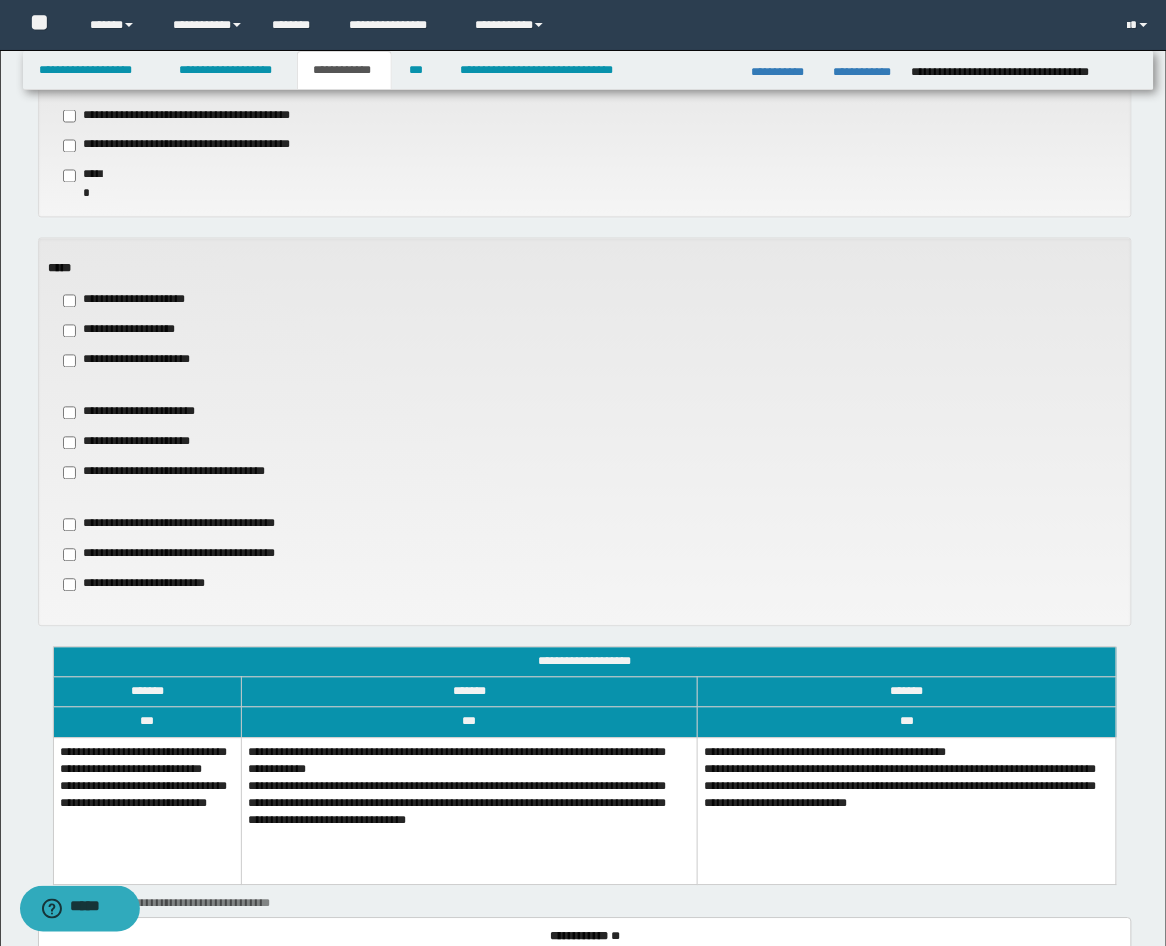 click on "**********" at bounding box center [147, 812] 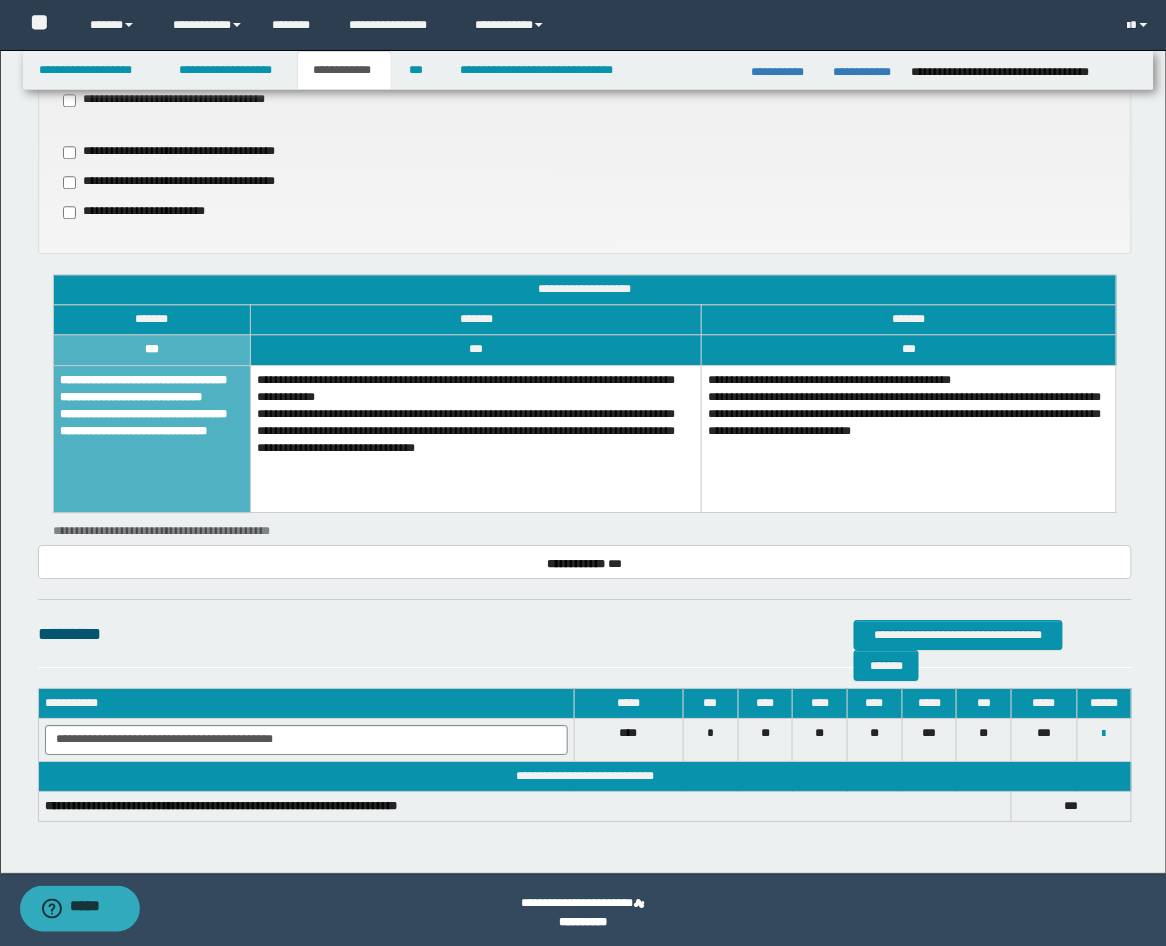 scroll, scrollTop: 1115, scrollLeft: 0, axis: vertical 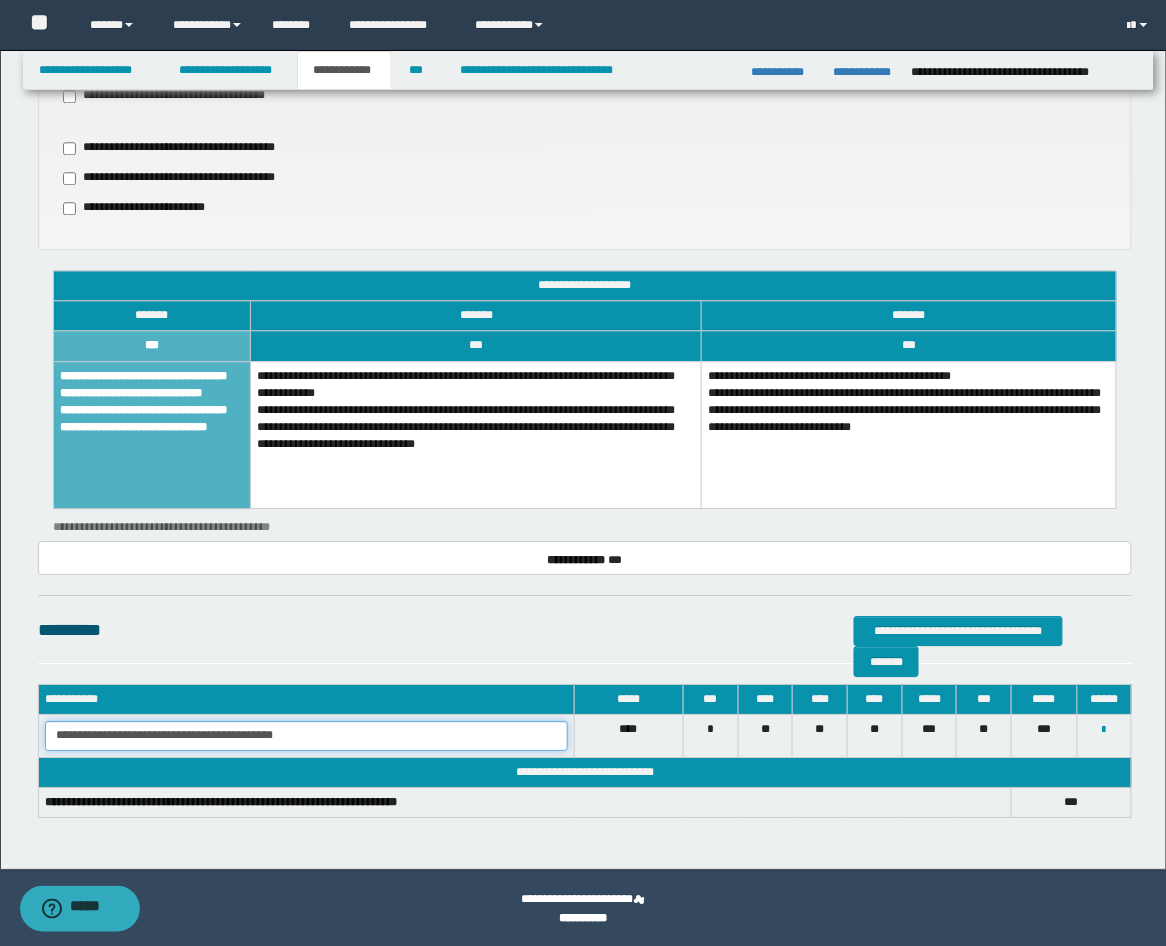 drag, startPoint x: 354, startPoint y: 725, endPoint x: -9, endPoint y: 680, distance: 365.77863 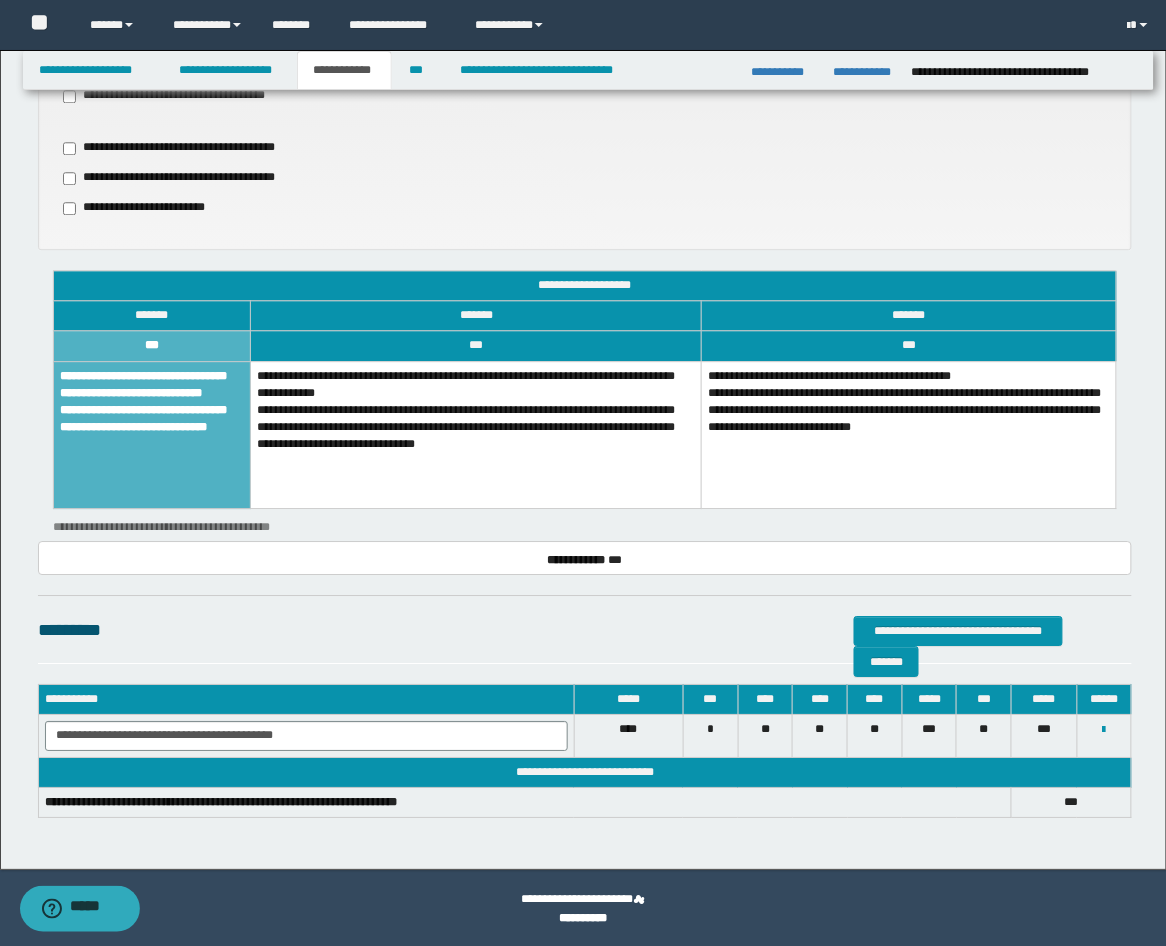 click on "**********" at bounding box center [585, 208] 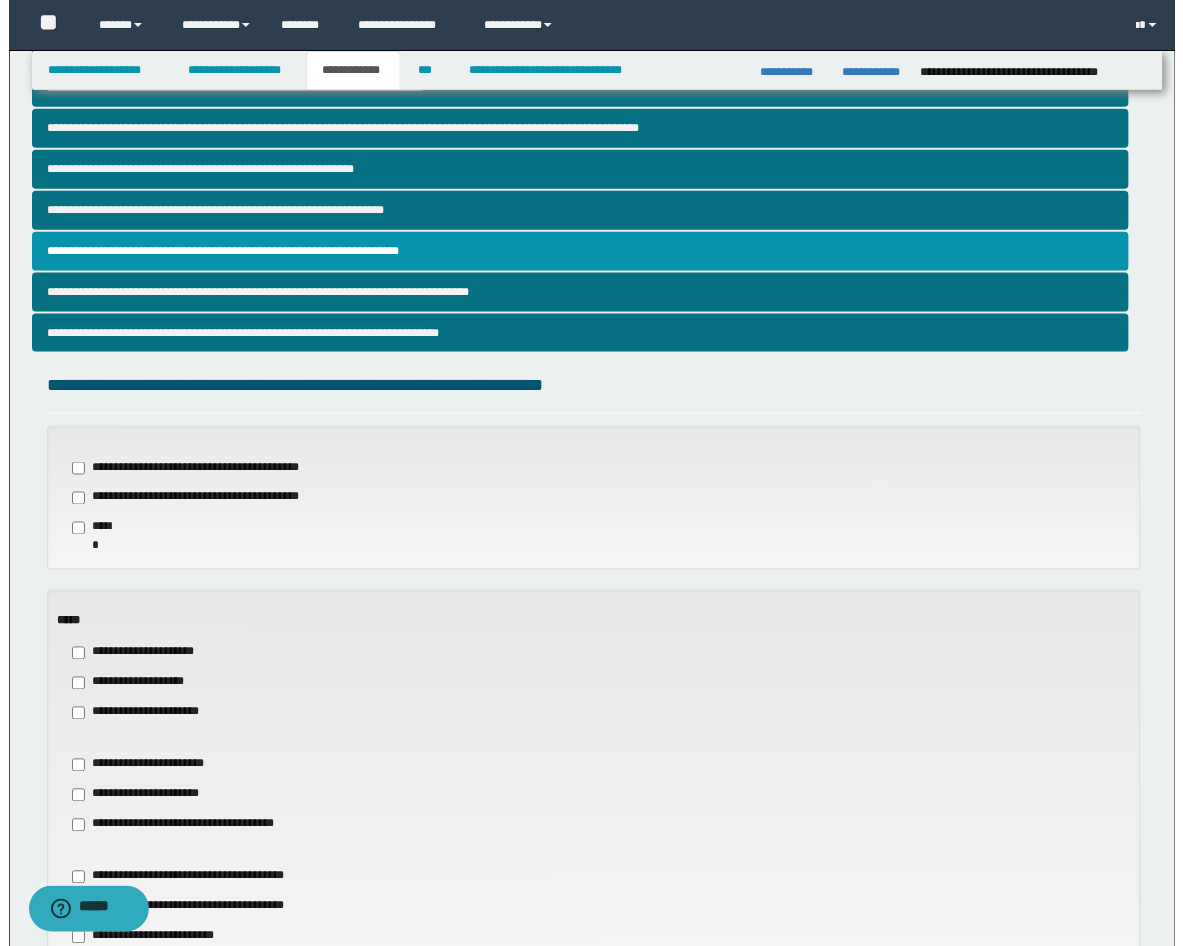 scroll, scrollTop: 0, scrollLeft: 0, axis: both 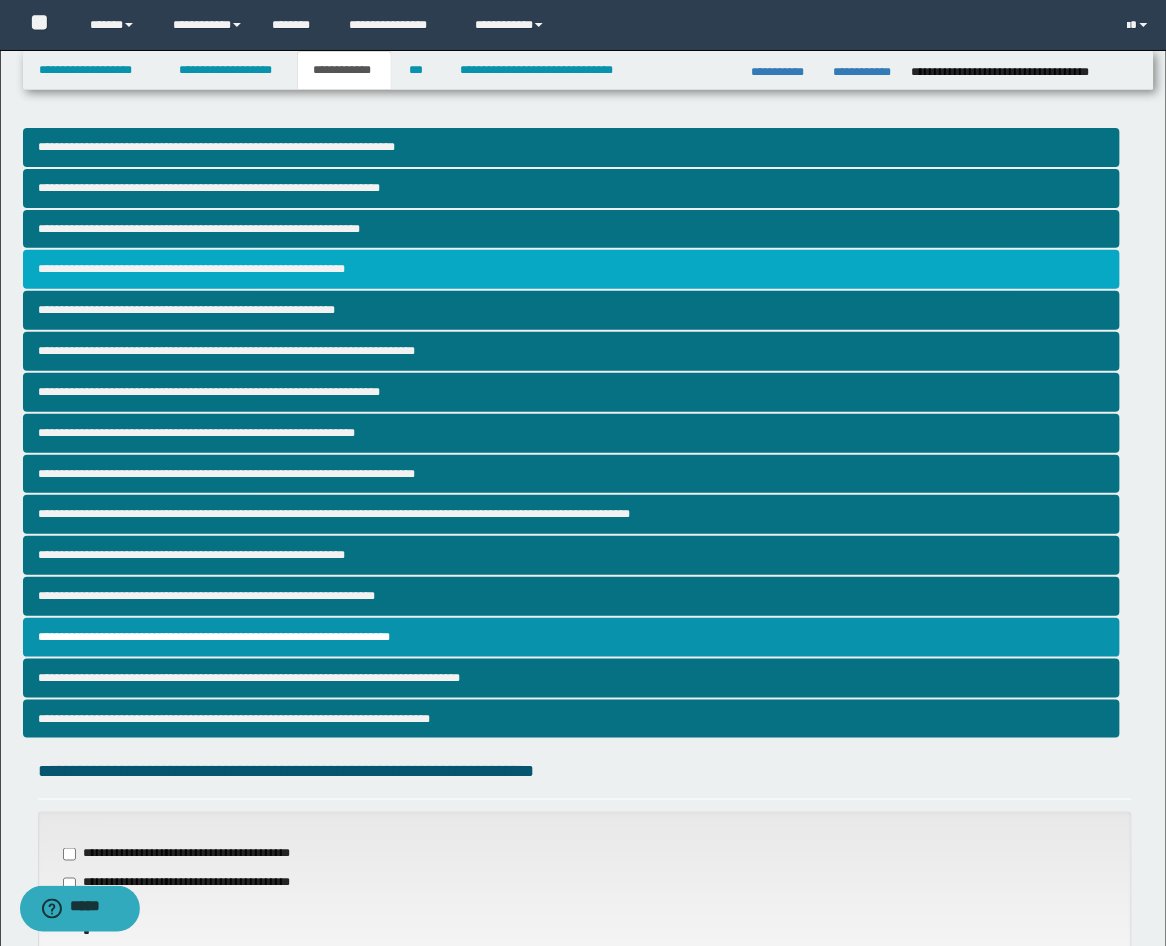 click on "**********" at bounding box center (572, 269) 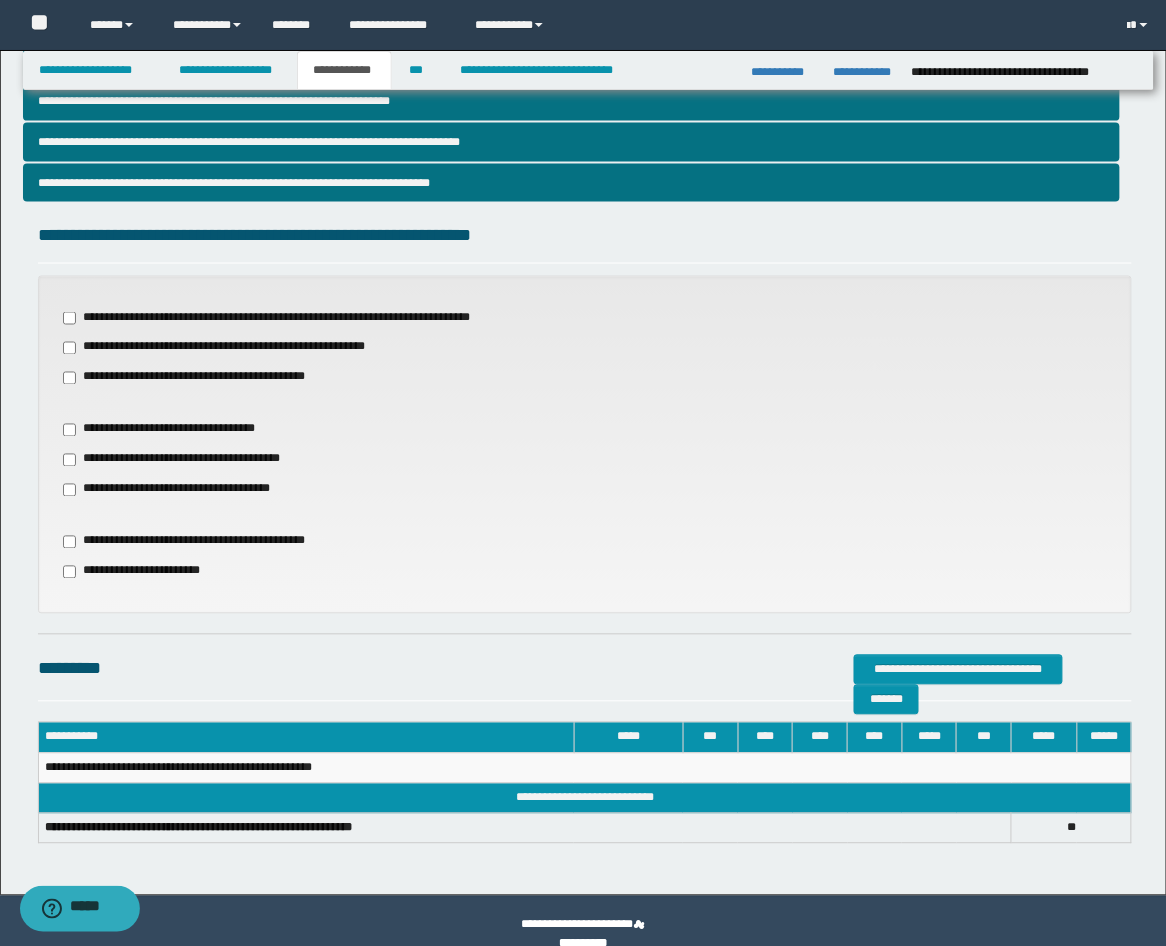 scroll, scrollTop: 562, scrollLeft: 0, axis: vertical 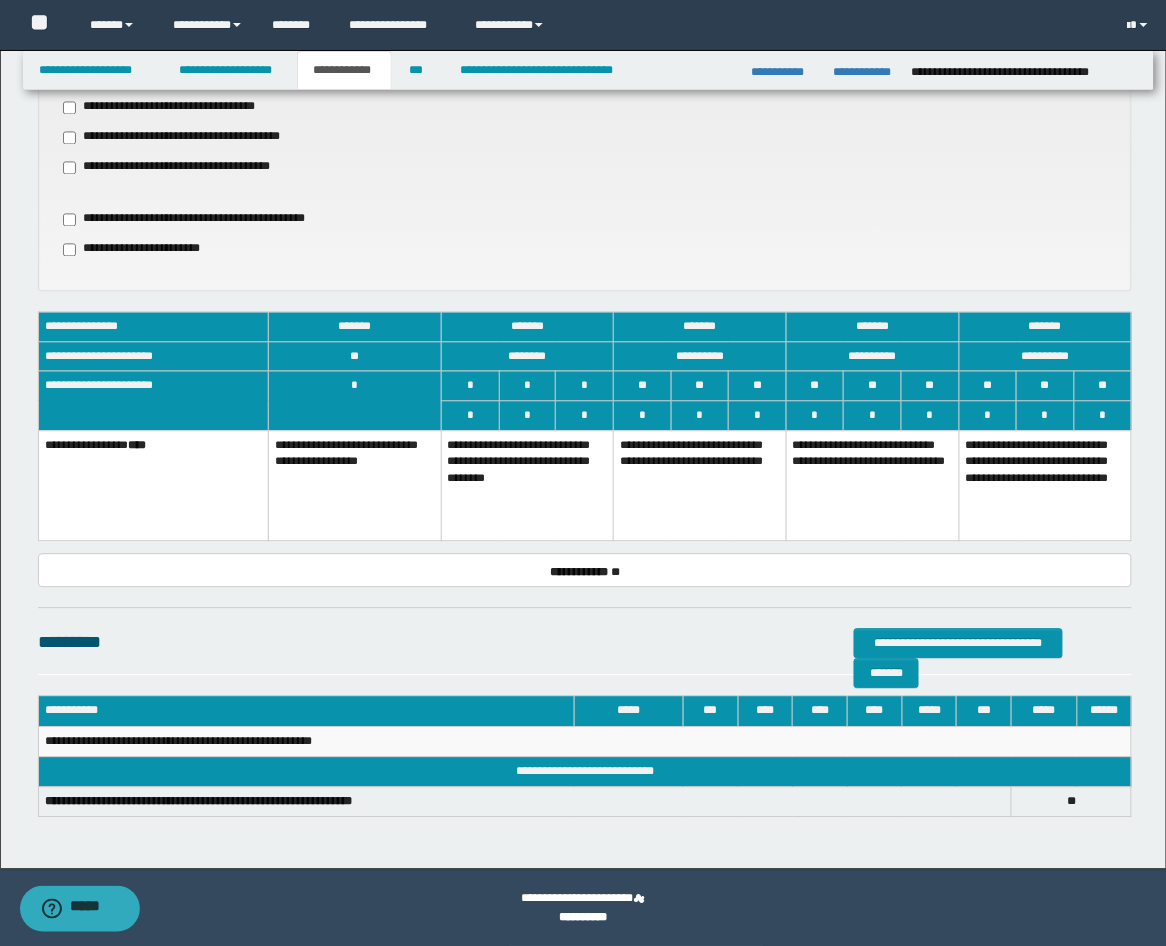 click on "**********" at bounding box center (527, 486) 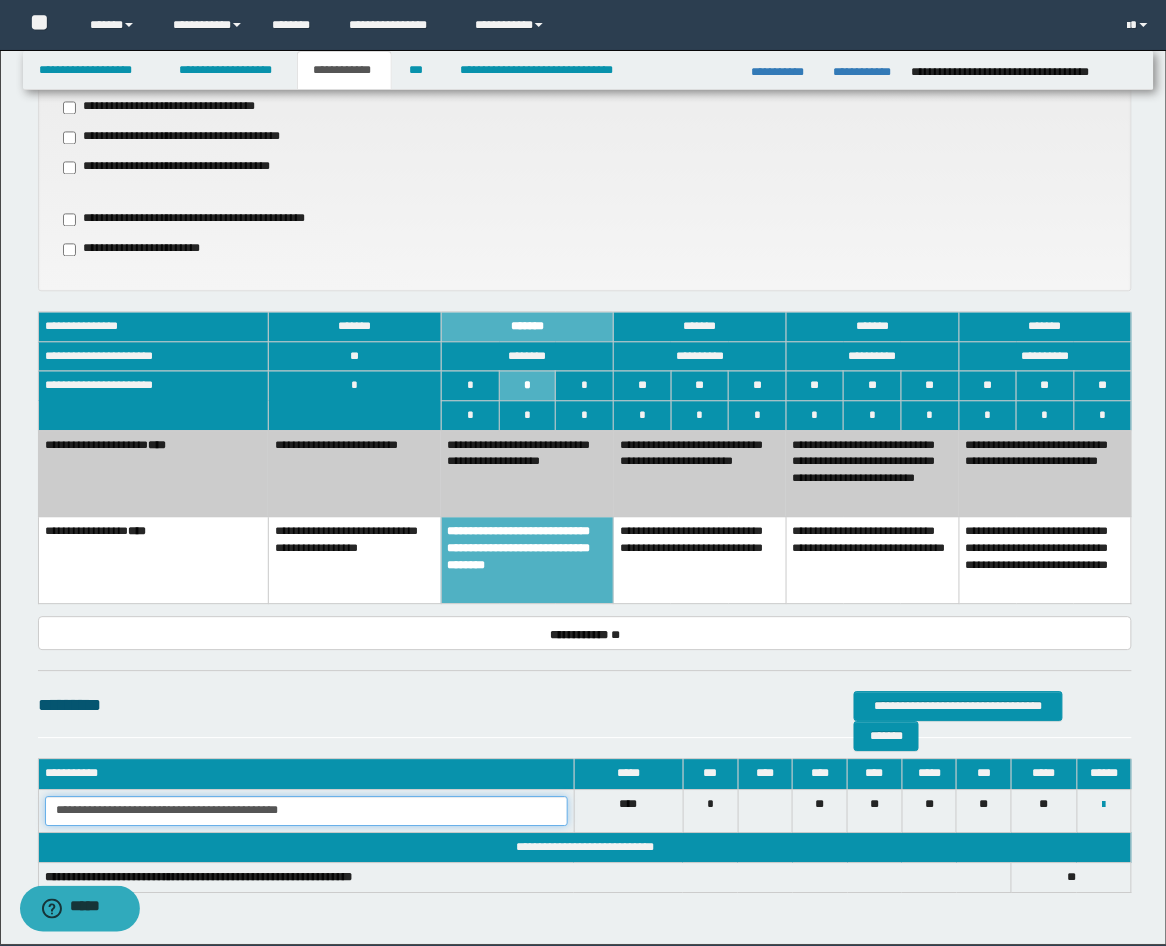 drag, startPoint x: 317, startPoint y: 795, endPoint x: -9, endPoint y: 697, distance: 340.41153 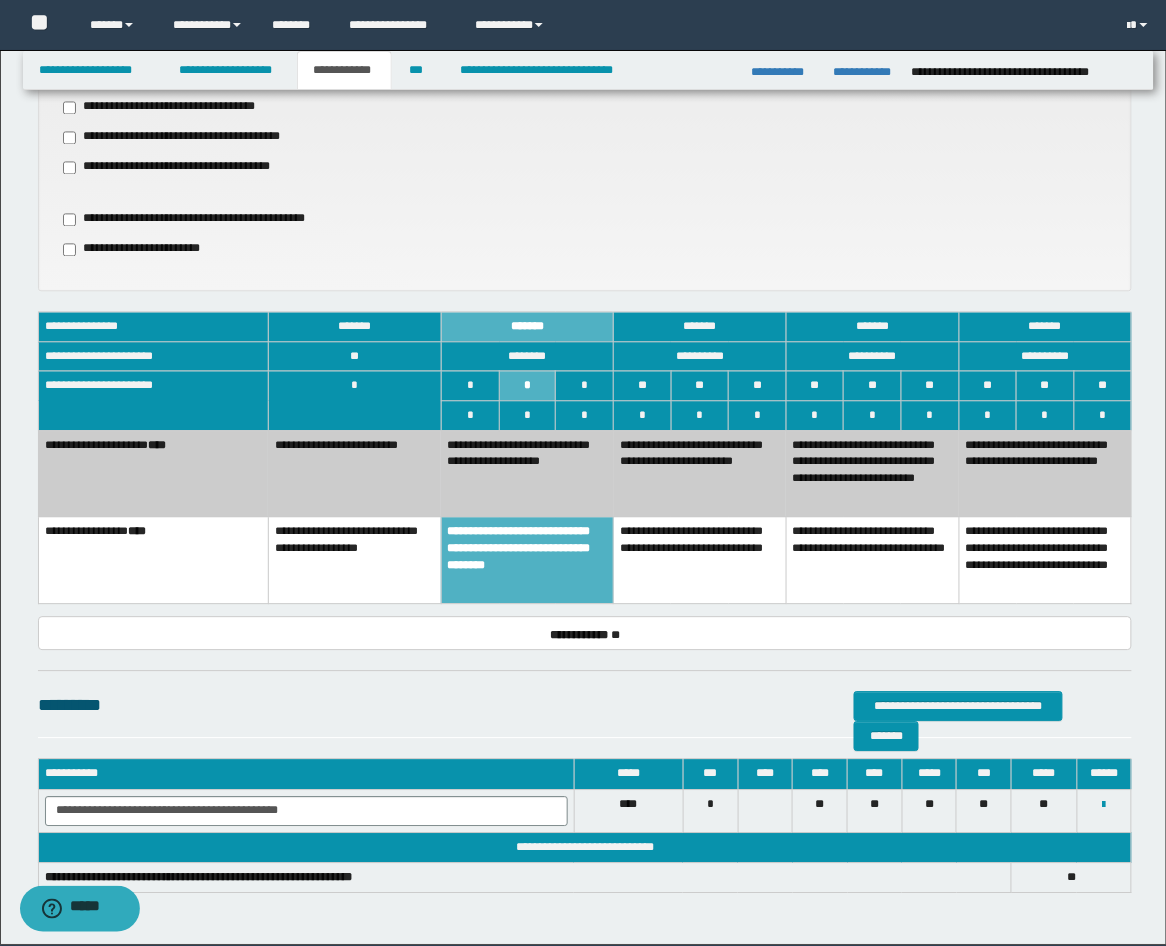 click on "**********" at bounding box center (585, 407) 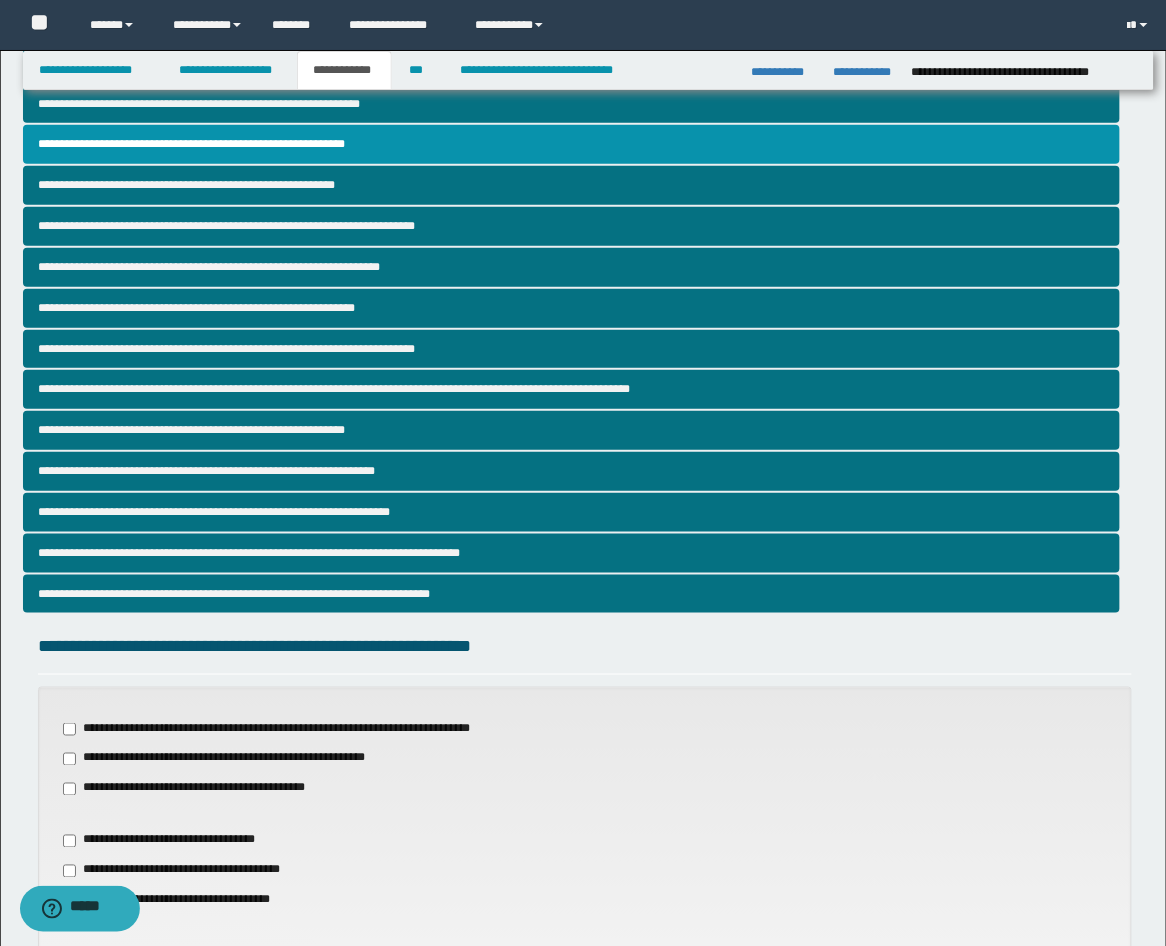 scroll, scrollTop: 117, scrollLeft: 0, axis: vertical 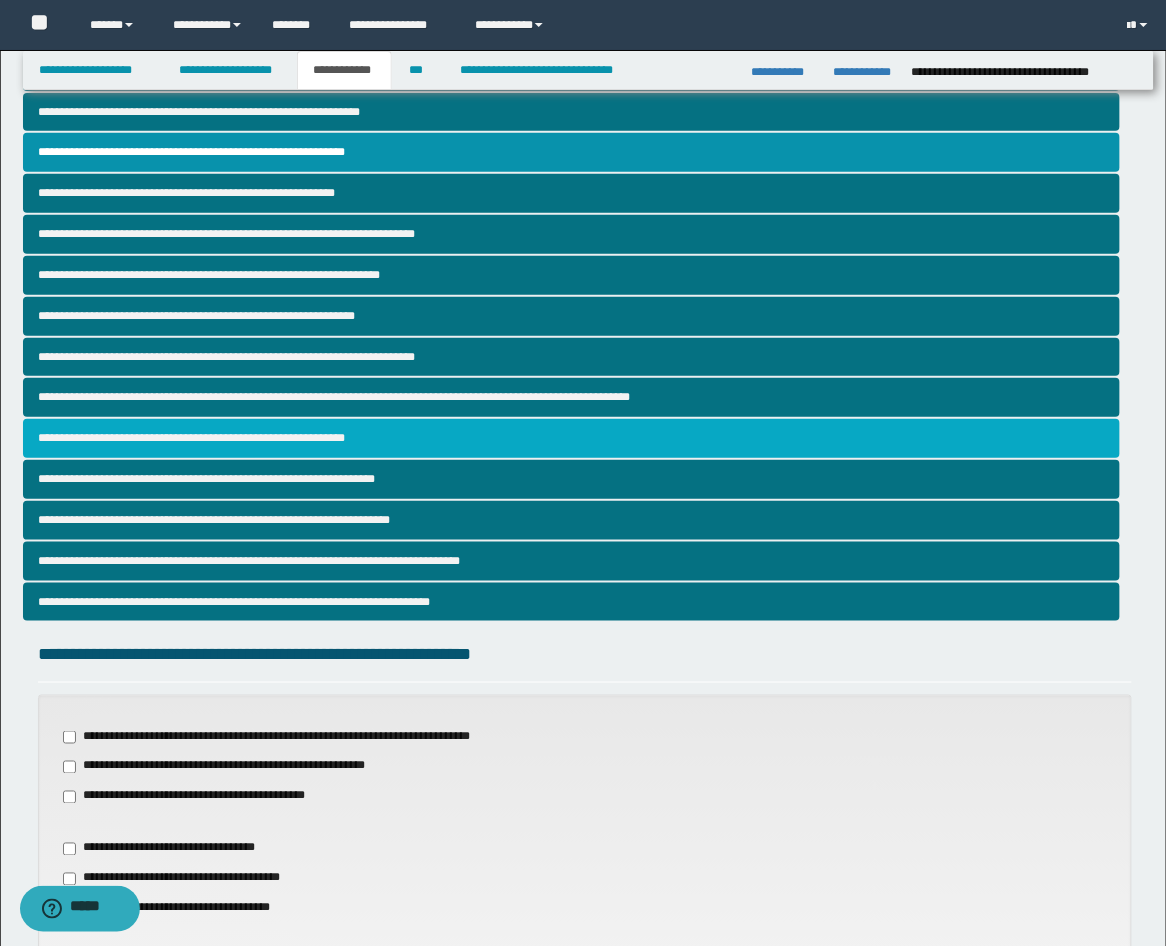 click on "**********" at bounding box center (572, 438) 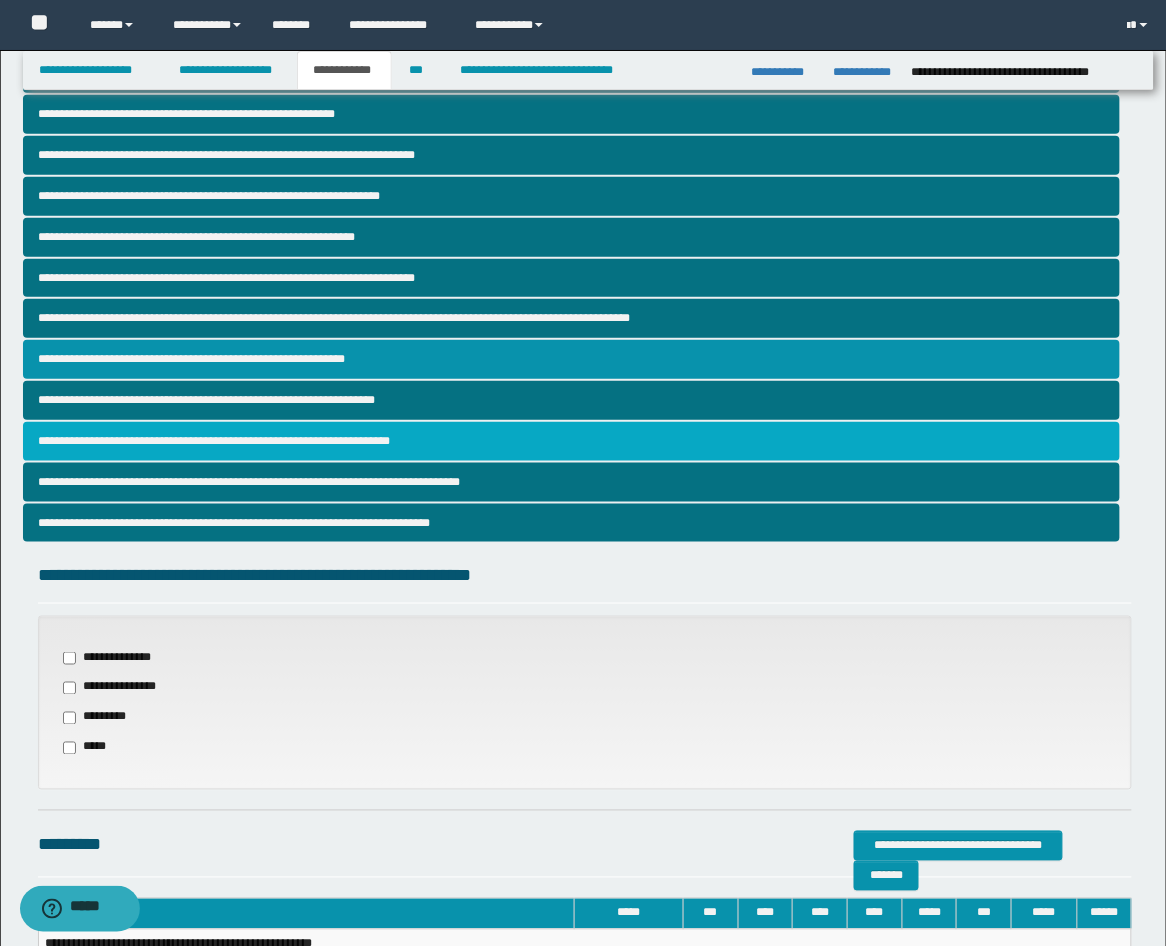 scroll, scrollTop: 398, scrollLeft: 0, axis: vertical 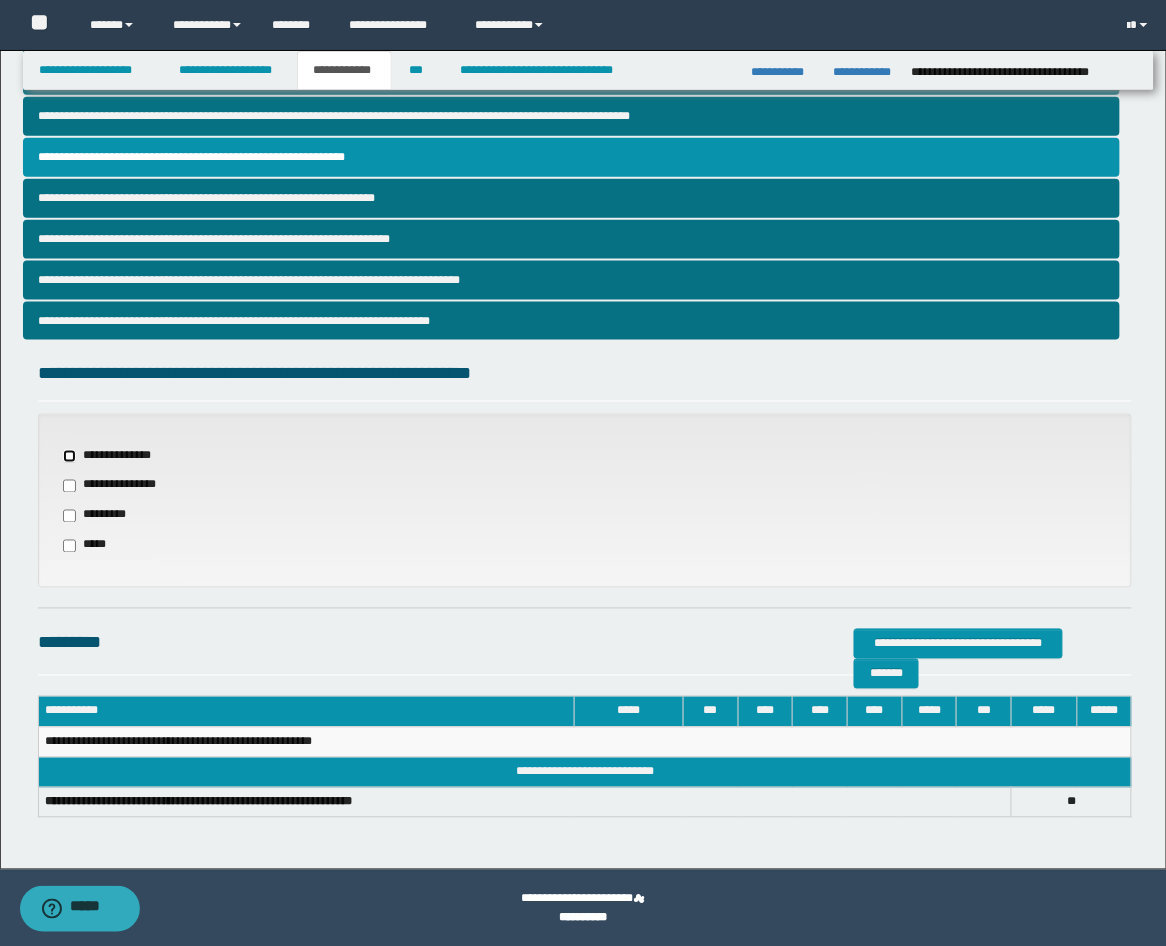 select on "*" 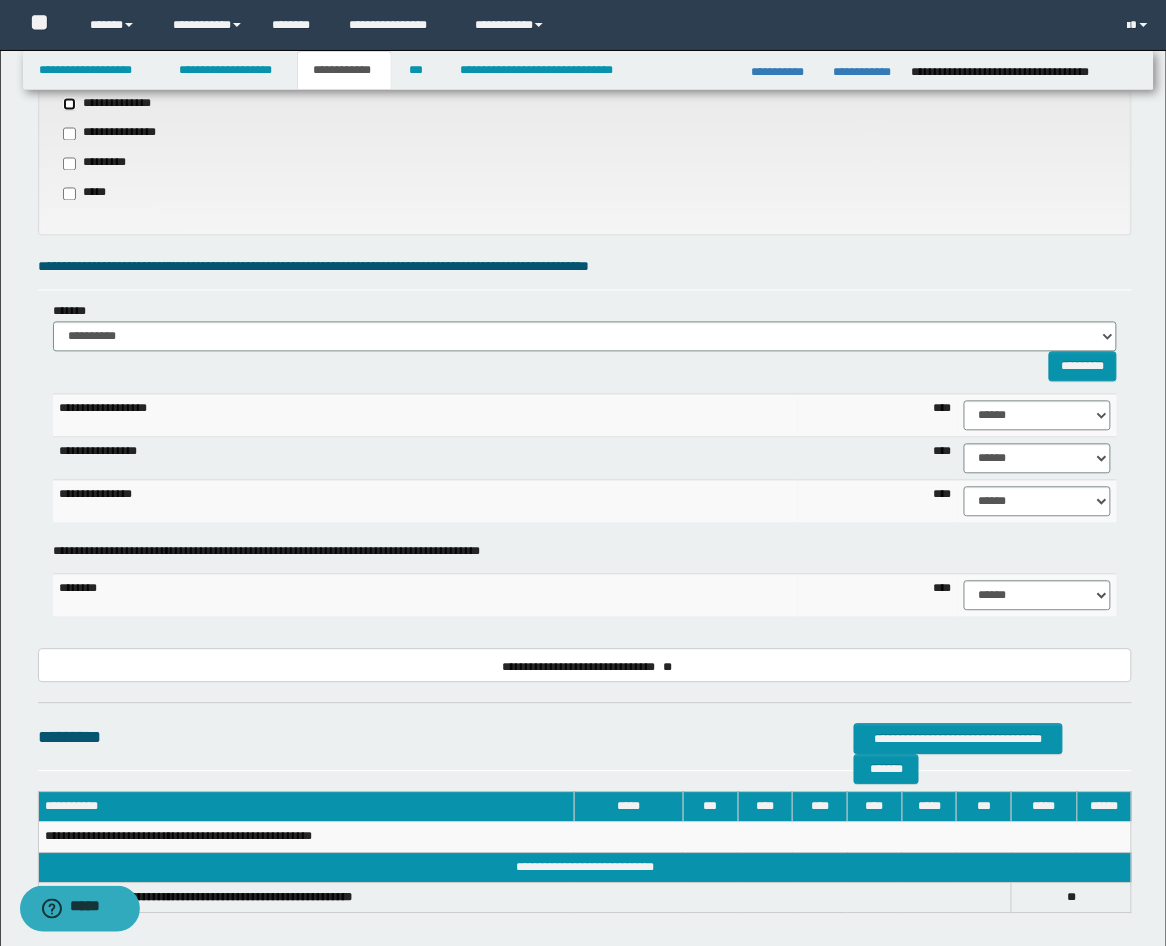 scroll, scrollTop: 768, scrollLeft: 0, axis: vertical 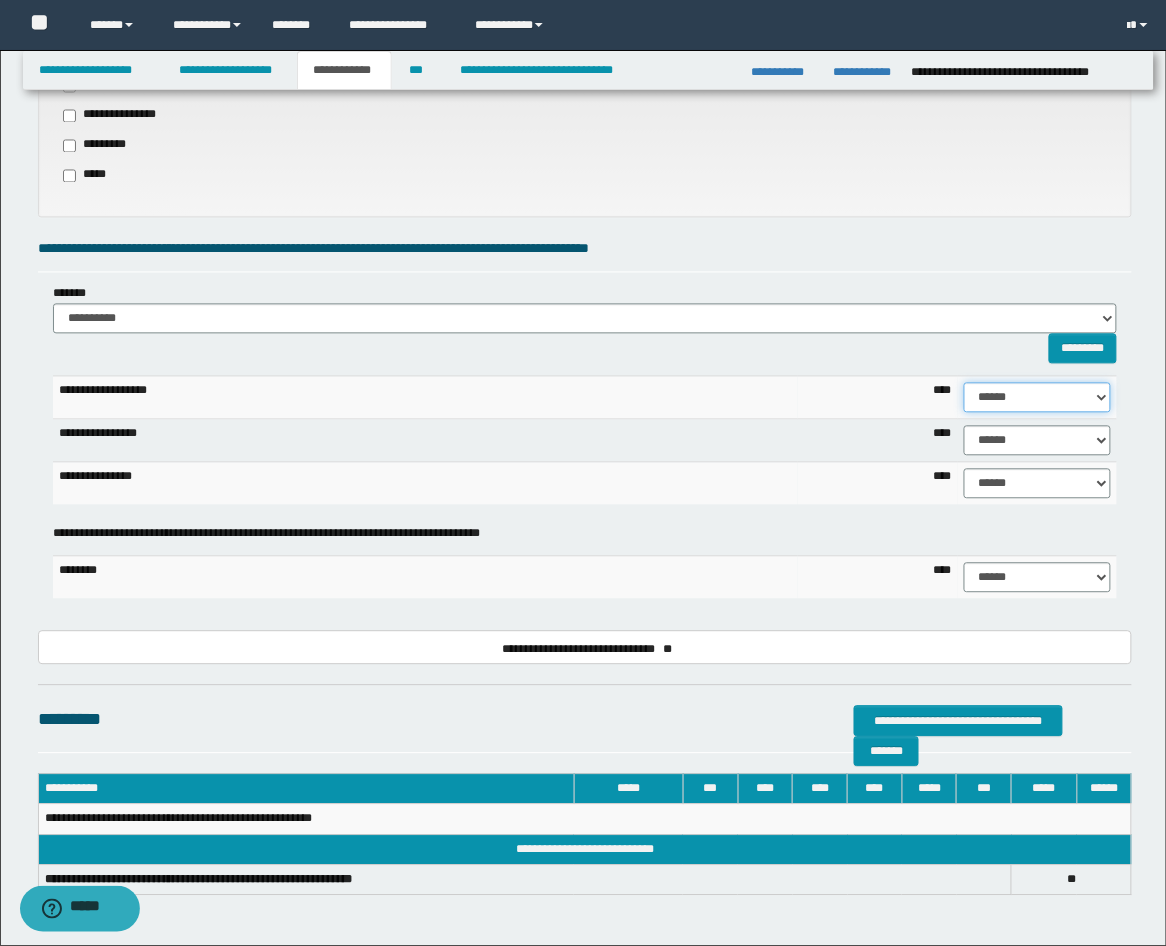 click on "******
****
**
**
**
**
**
**
**
**
***
***
***
***
***
***
***
***
***
***
****
****
****
****" at bounding box center (1038, 398) 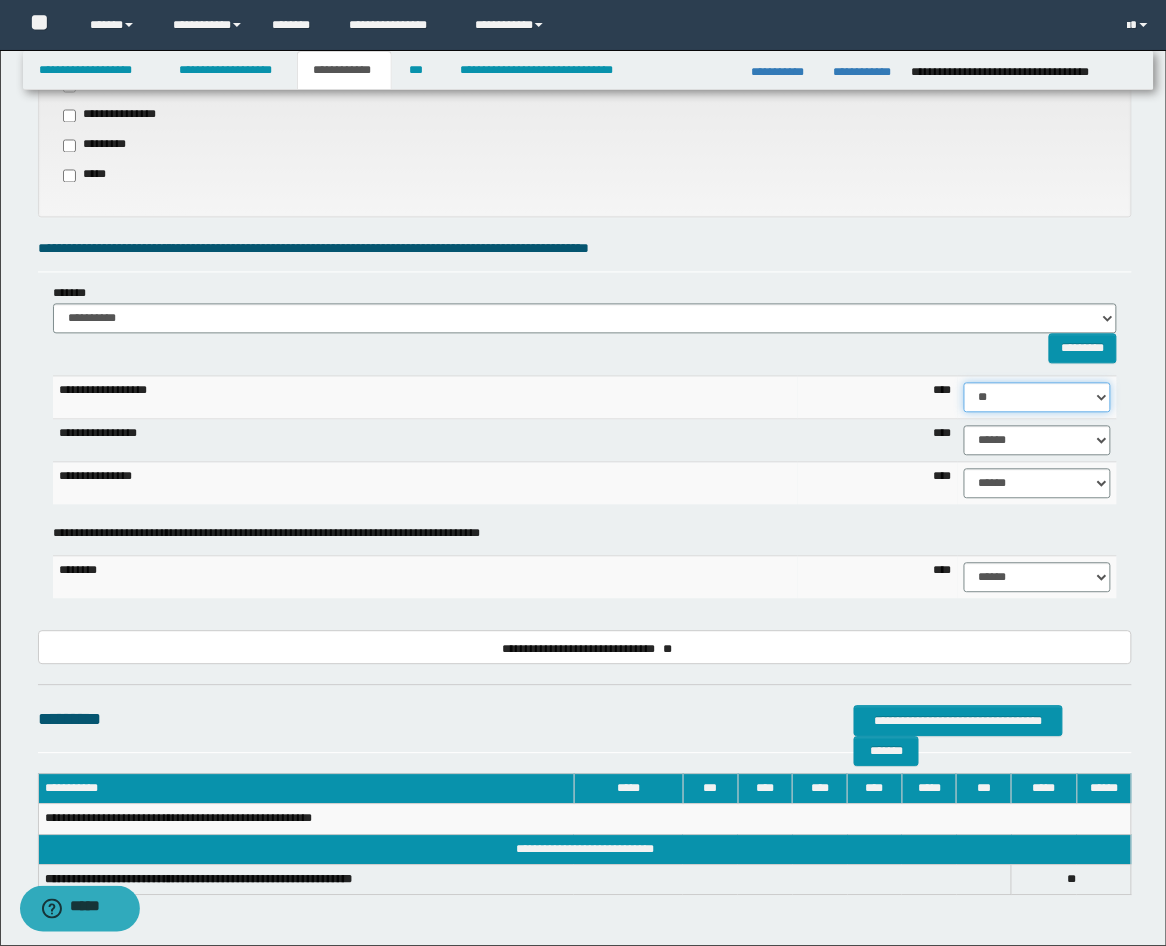 click on "******
****
**
**
**
**
**
**
**
**
***
***
***
***
***
***
***
***
***
***
****
****
****
****" at bounding box center [1038, 398] 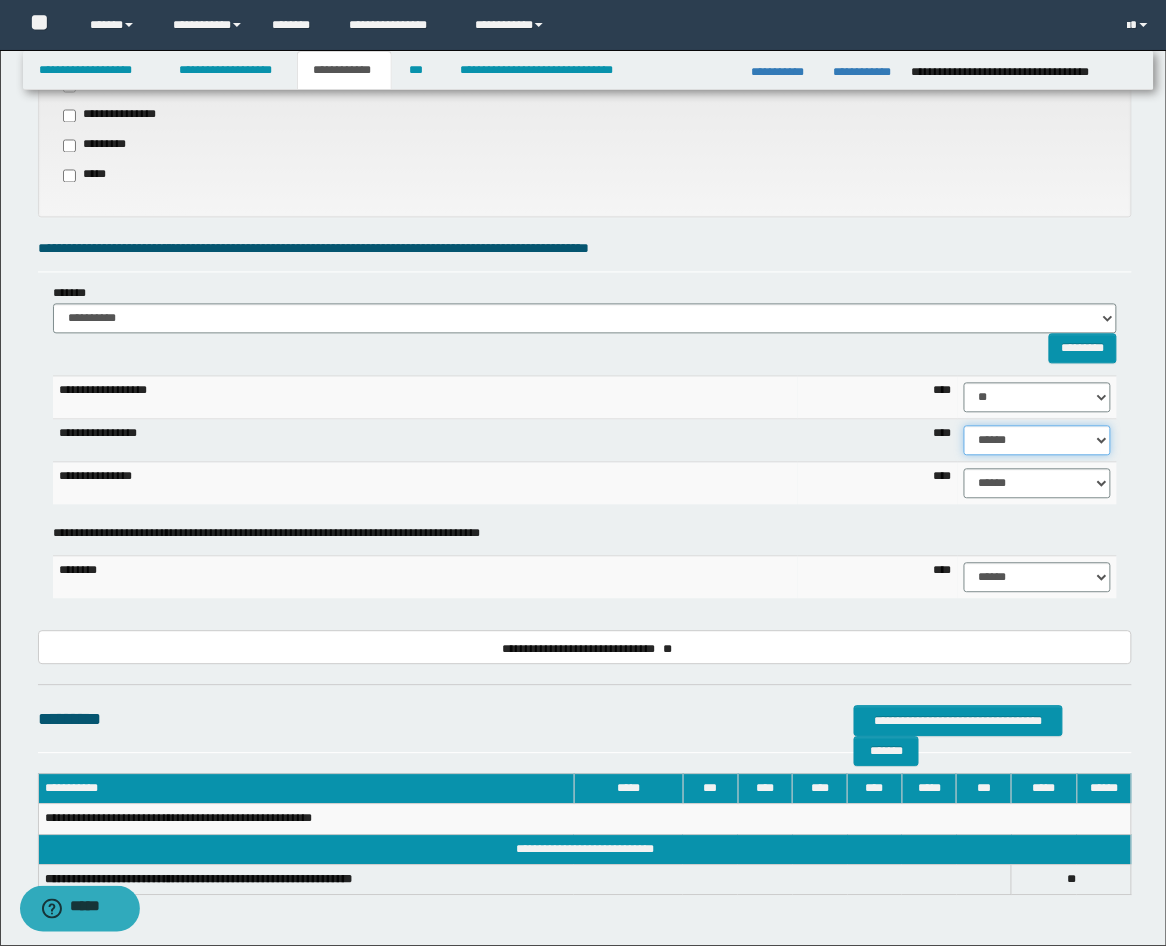 click on "******
****
**
**
**
**
**
**
**
**
***
***
***
***
***
***
***
***
***
***
****
****
****
****" at bounding box center (1038, 441) 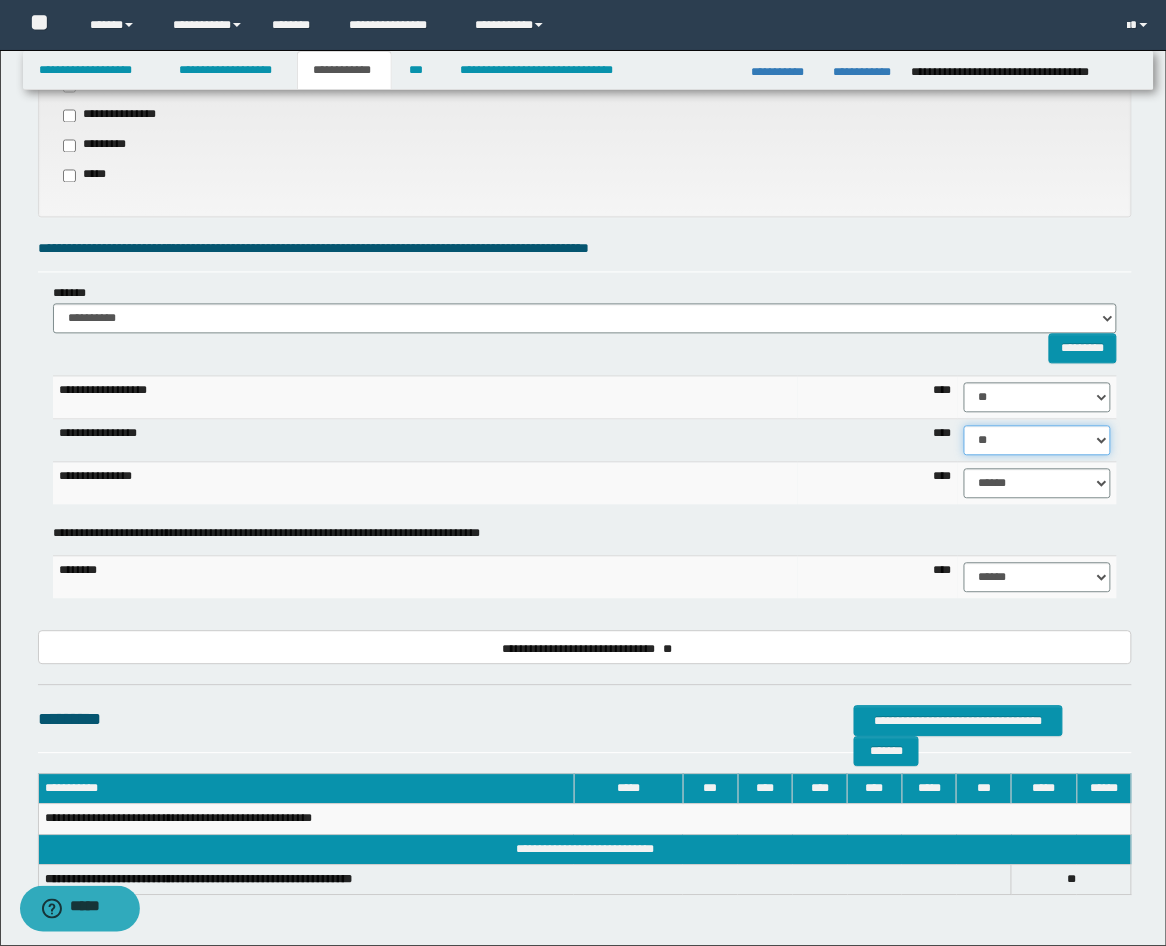 click on "******
****
**
**
**
**
**
**
**
**
***
***
***
***
***
***
***
***
***
***
****
****
****
****" at bounding box center [1038, 441] 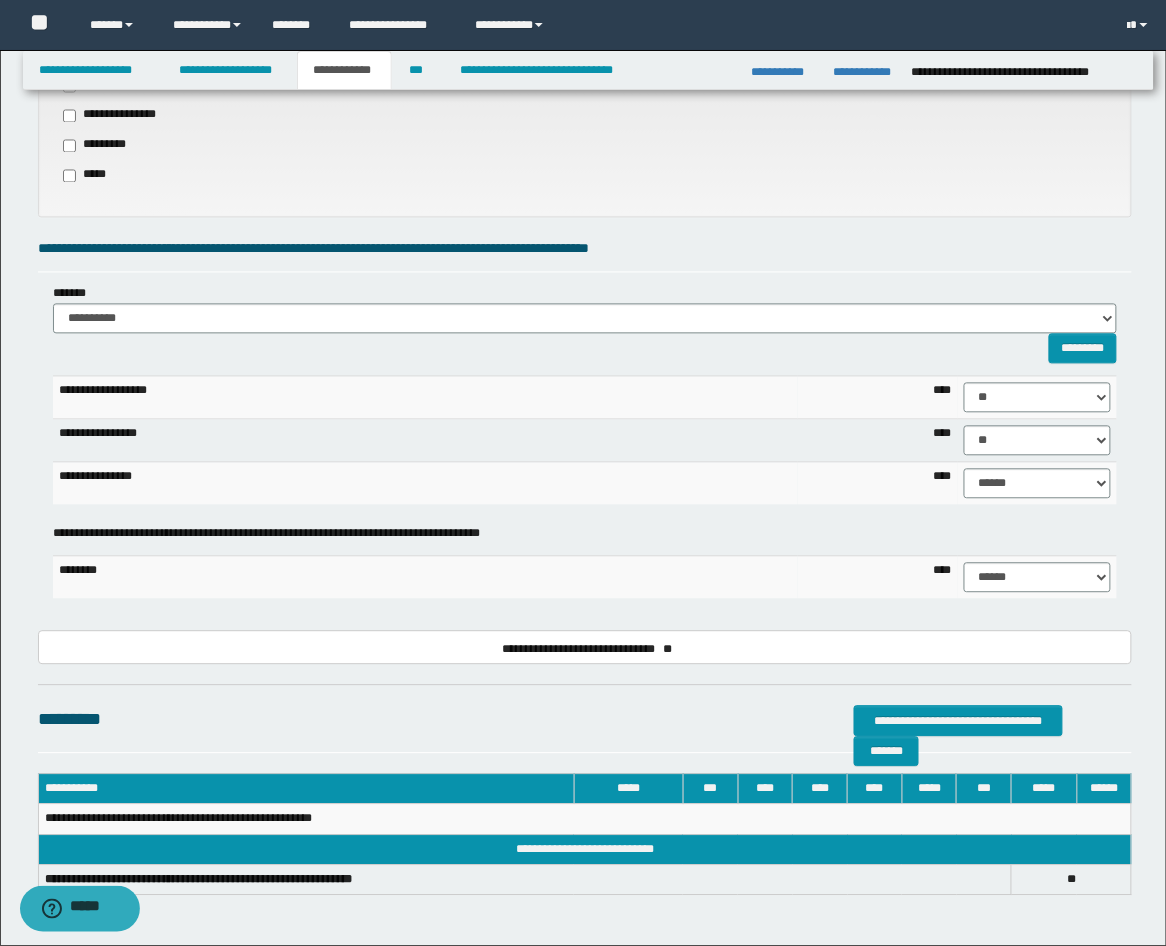 click on "******
****
**
**
**
**
**
**
**
**
***
***
***
***
***
***
***
***
***
***
****
****
****
****" at bounding box center (1038, 484) 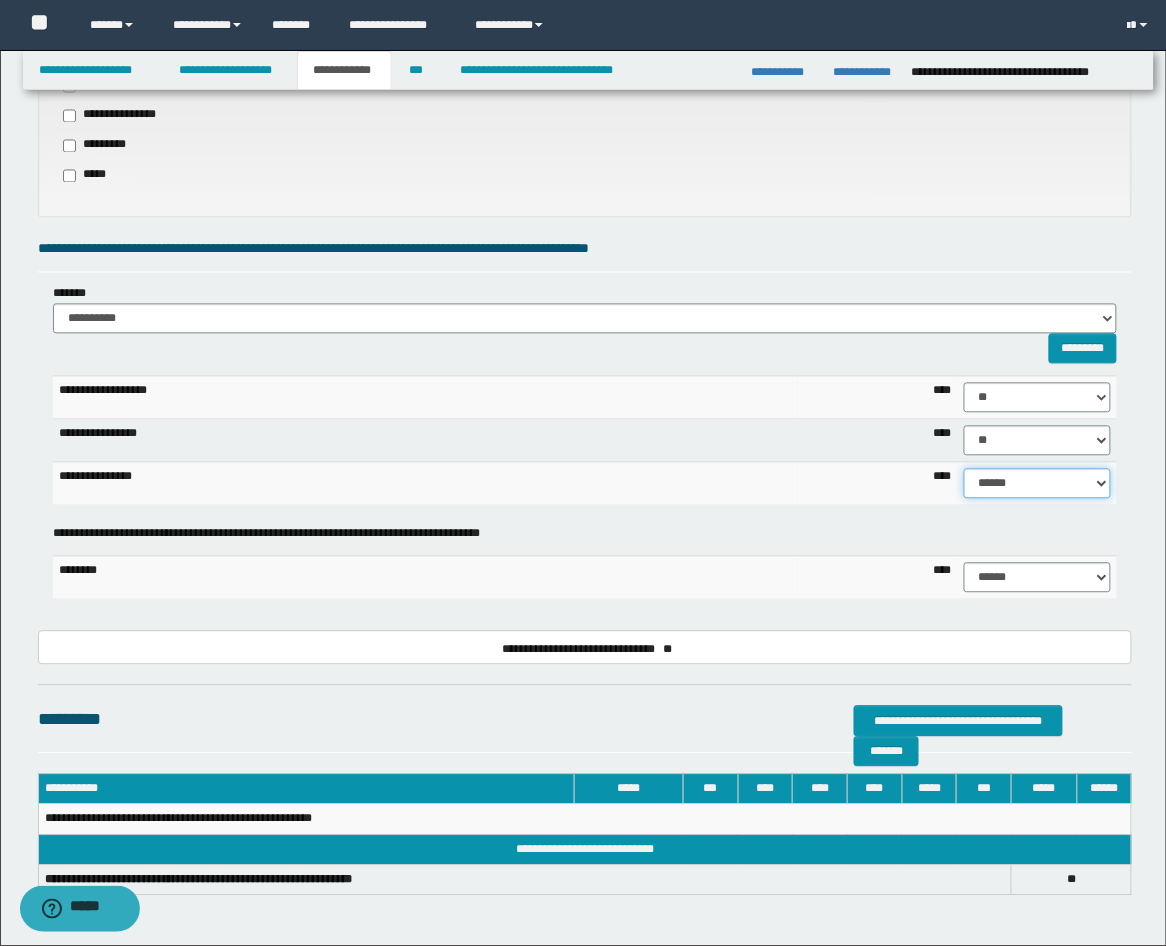click on "******
****
**
**
**
**
**
**
**
**
***
***
***
***
***
***
***
***
***
***
****
****
****
****" at bounding box center (1038, 484) 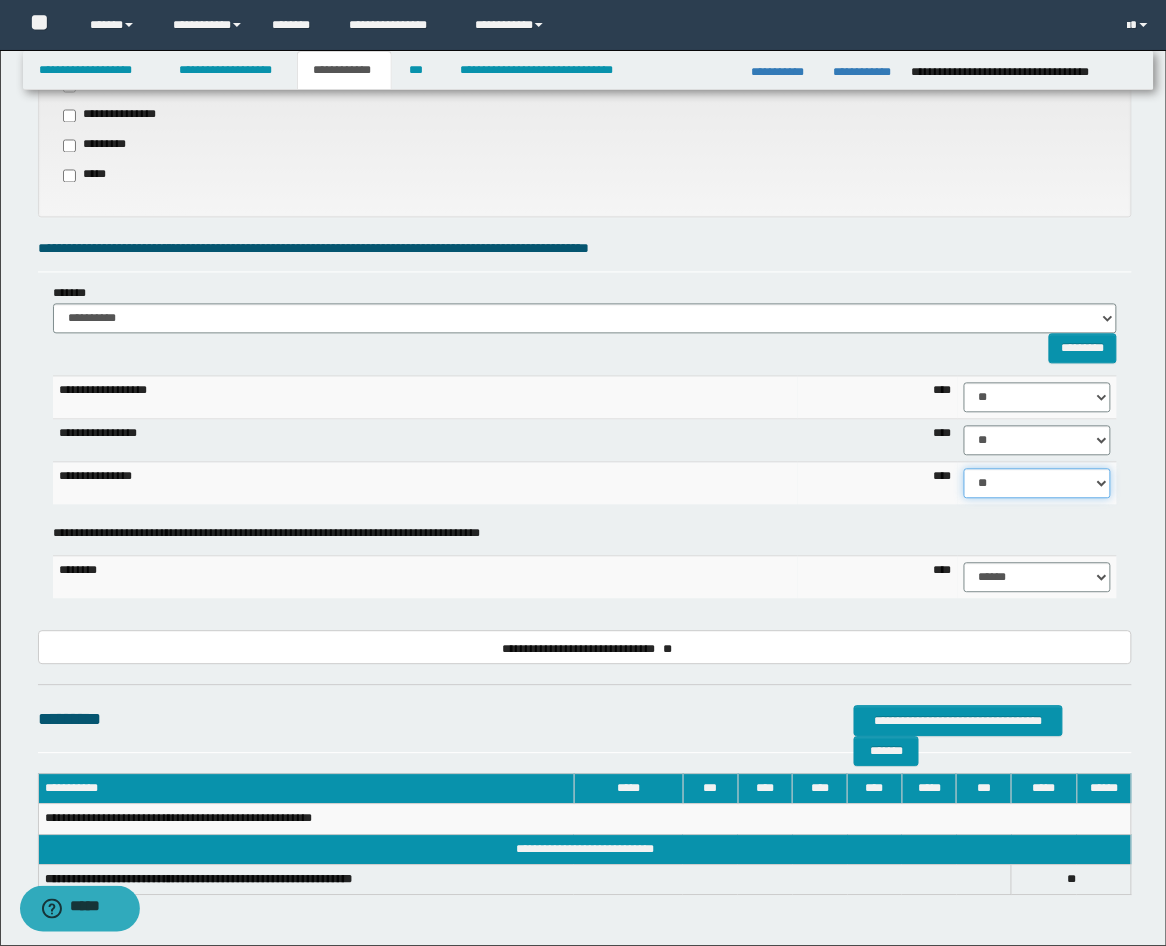 click on "******
****
**
**
**
**
**
**
**
**
***
***
***
***
***
***
***
***
***
***
****
****
****
****" at bounding box center (1038, 484) 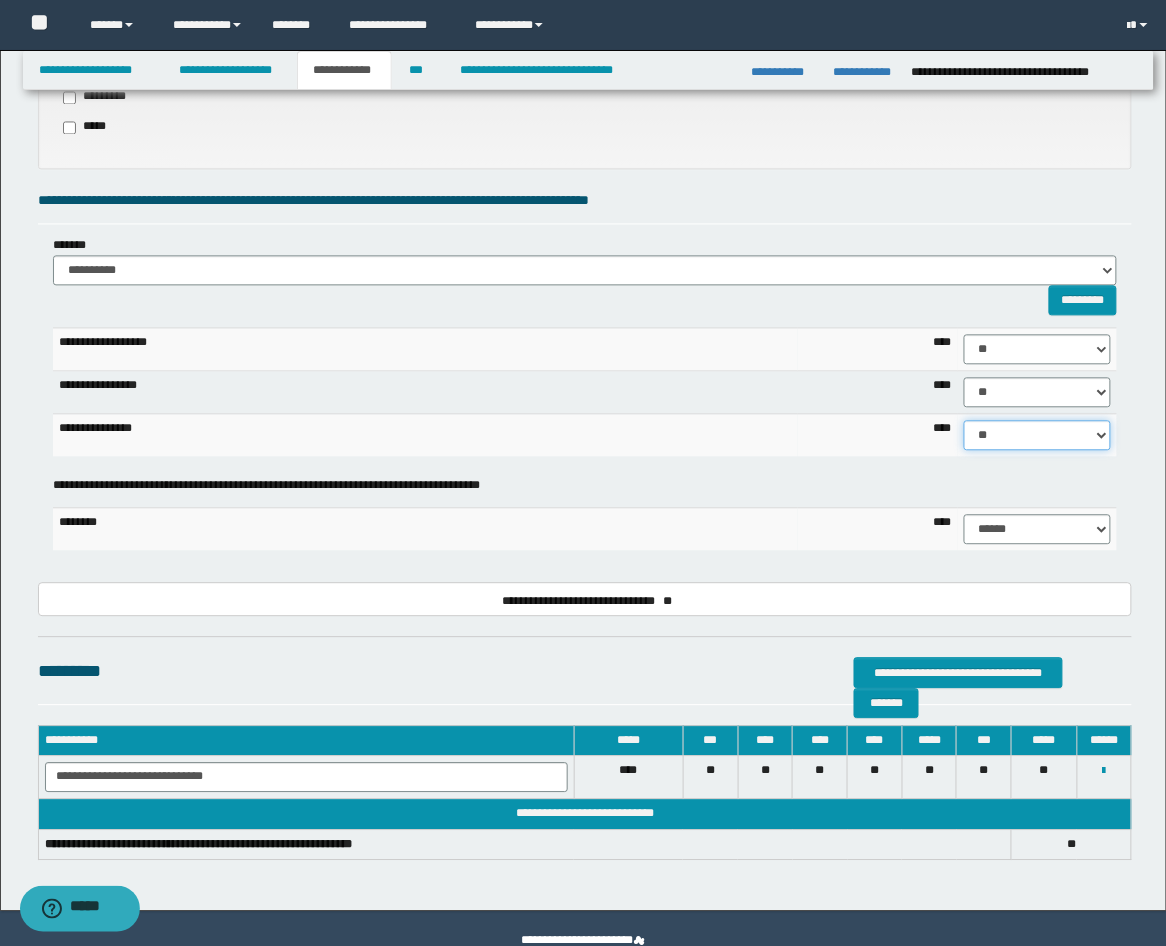 scroll, scrollTop: 858, scrollLeft: 0, axis: vertical 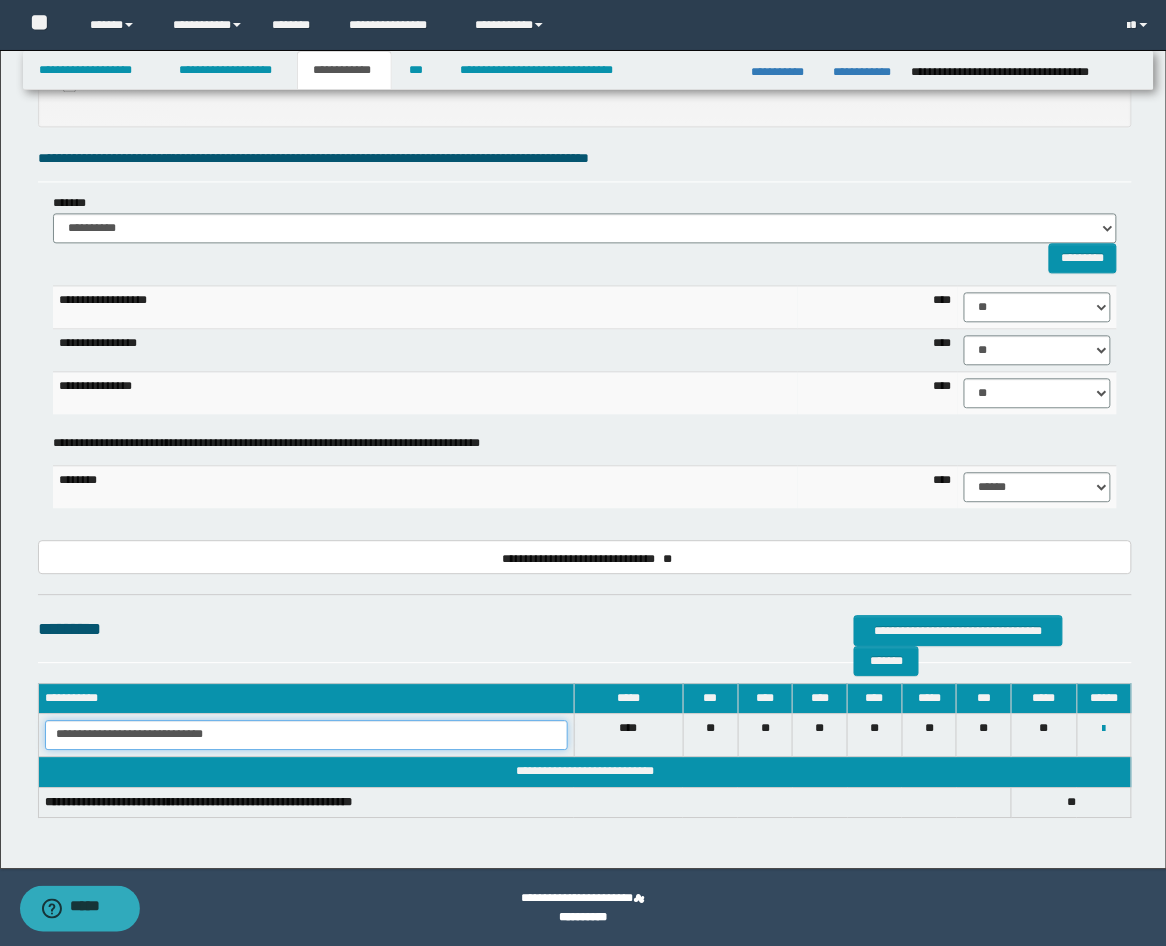 drag, startPoint x: 285, startPoint y: 727, endPoint x: -9, endPoint y: 681, distance: 297.57687 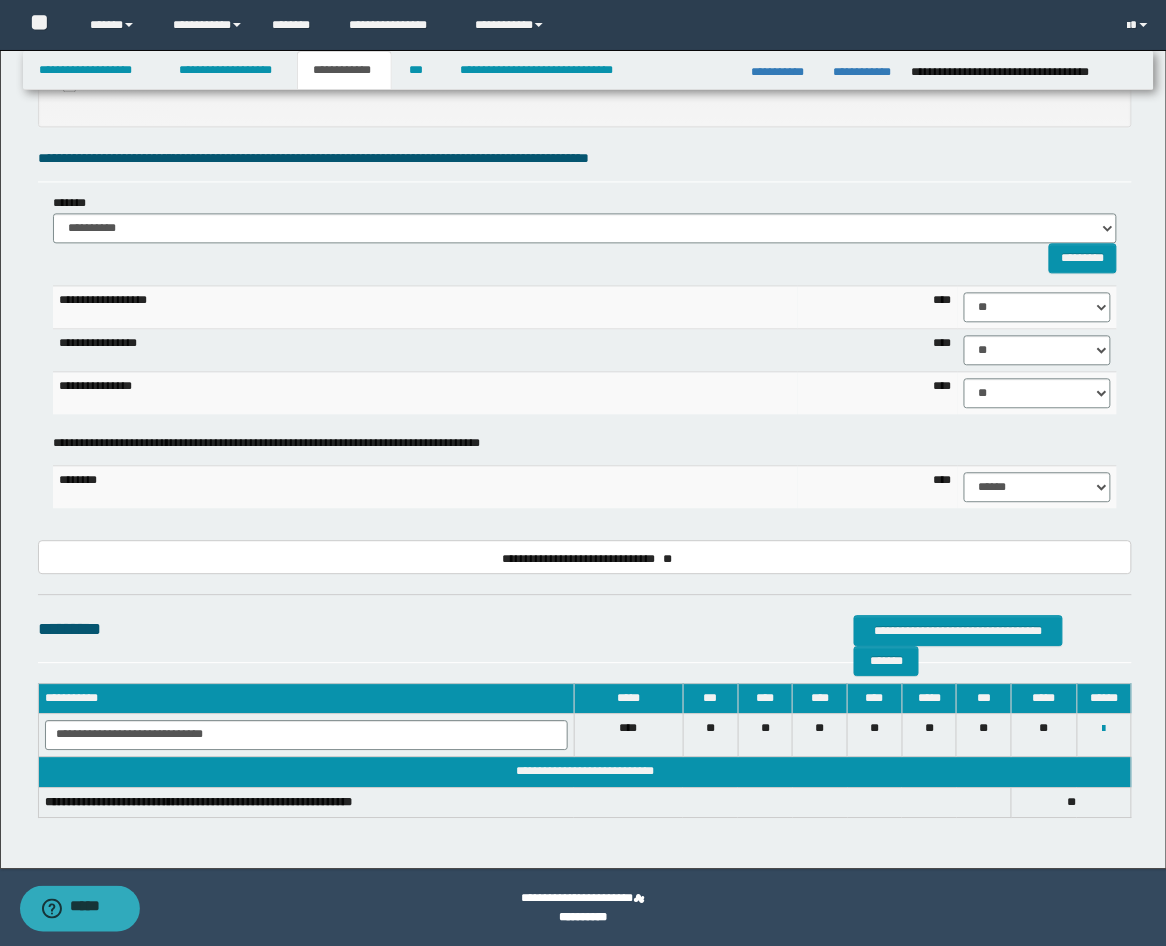 click on "**********" at bounding box center (585, 630) 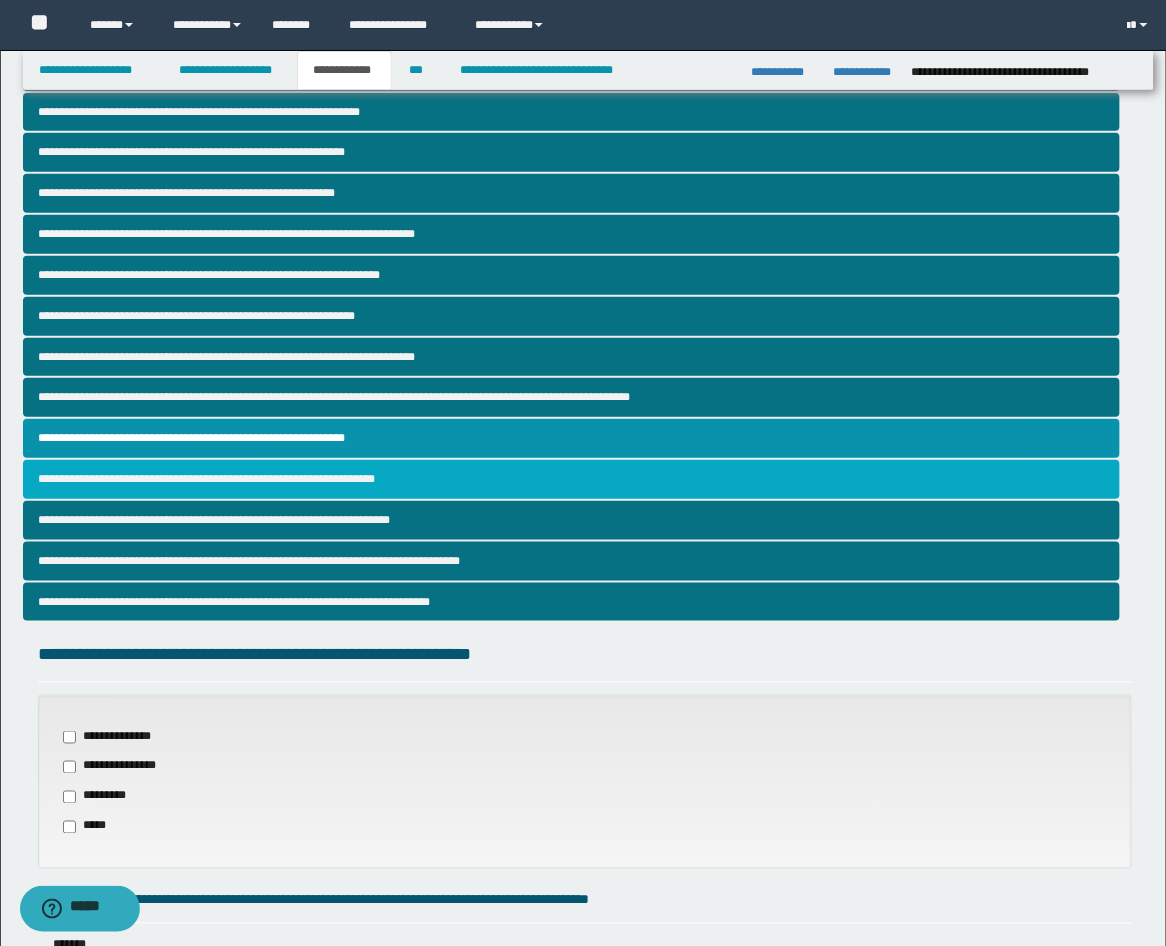 click on "**********" at bounding box center [572, 479] 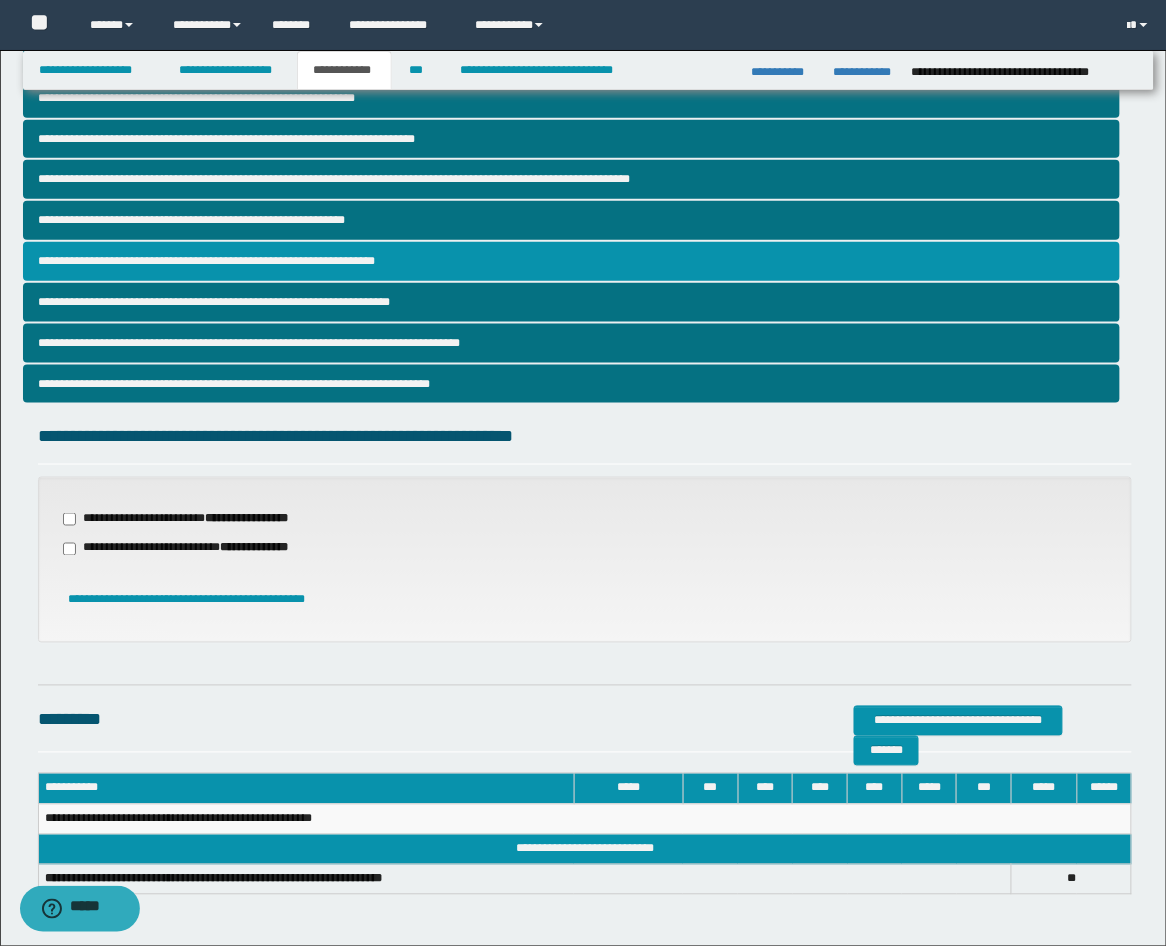 scroll, scrollTop: 412, scrollLeft: 0, axis: vertical 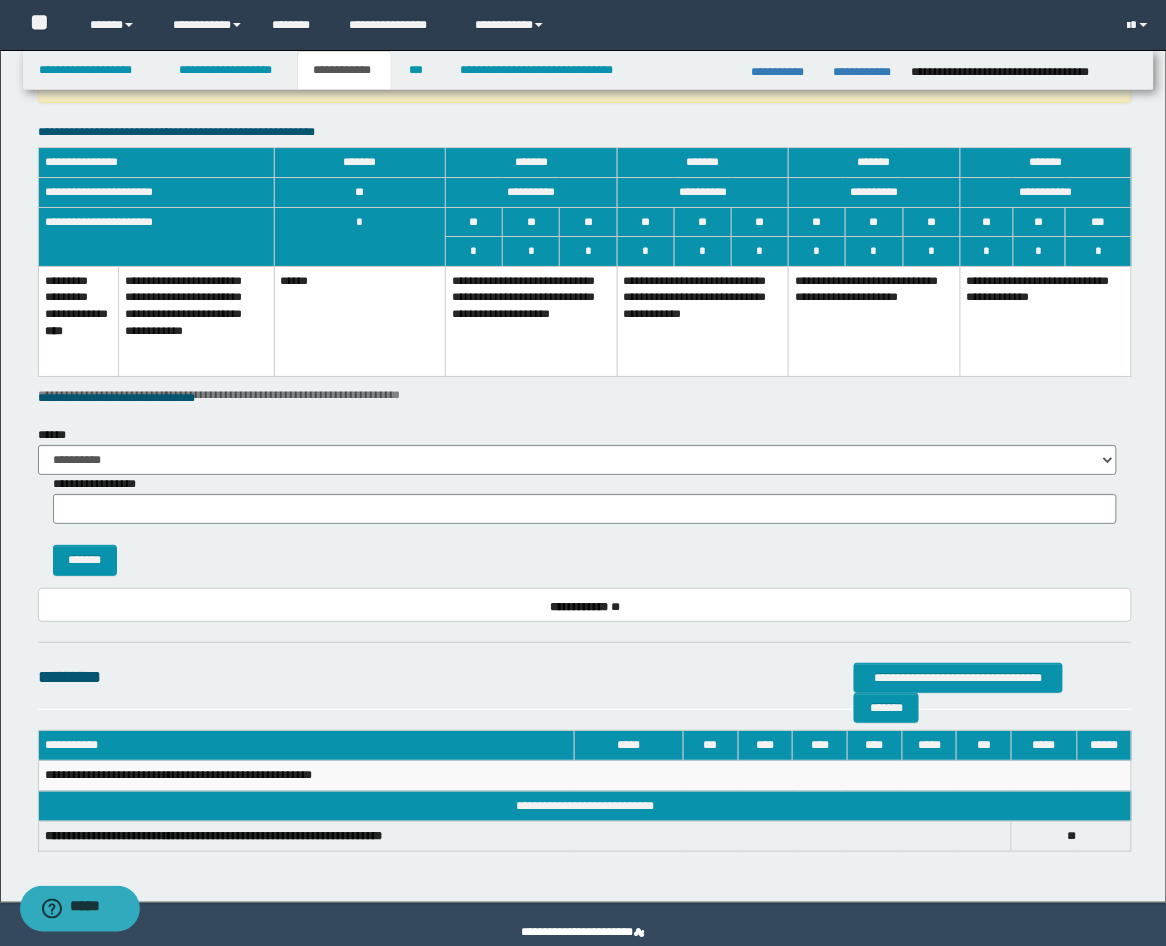 click on "**********" at bounding box center [532, 321] 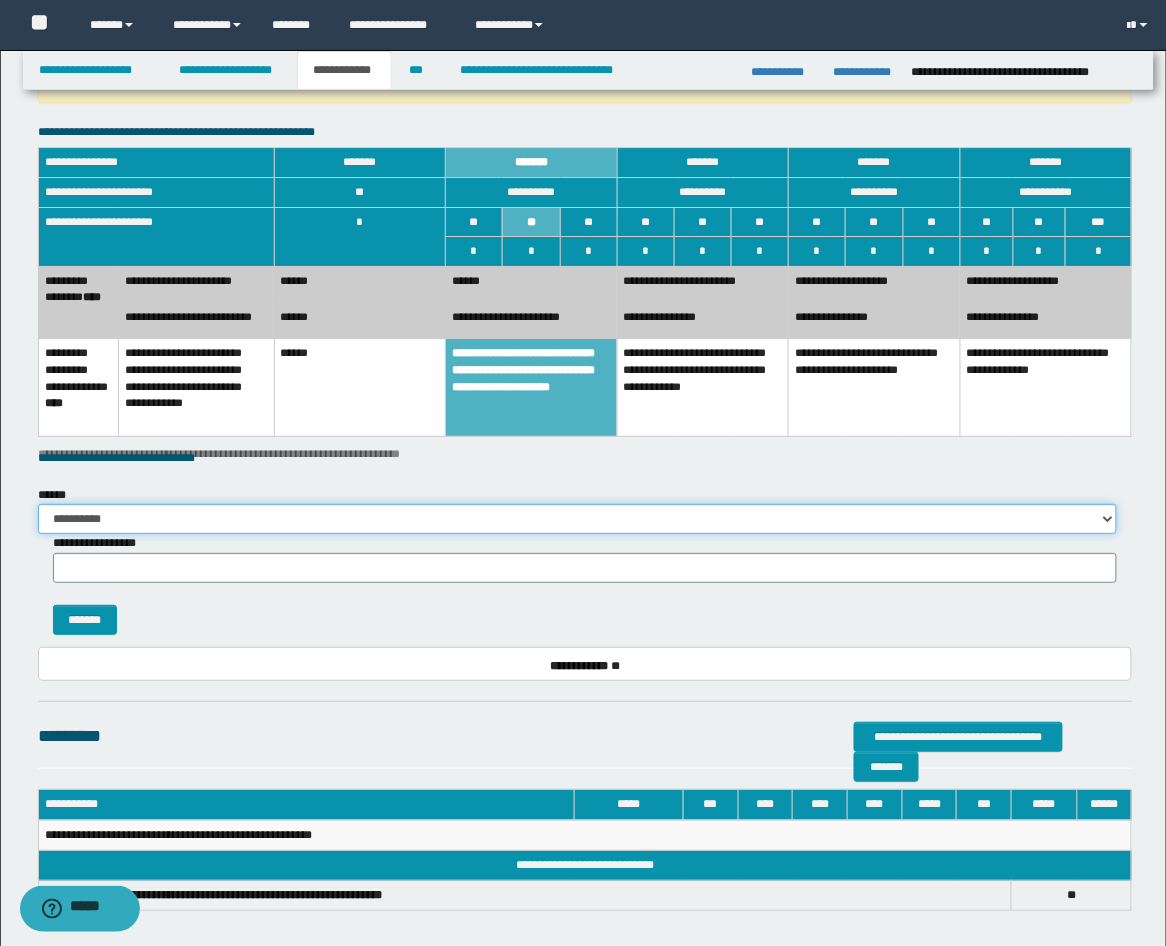 click on "**********" at bounding box center (578, 519) 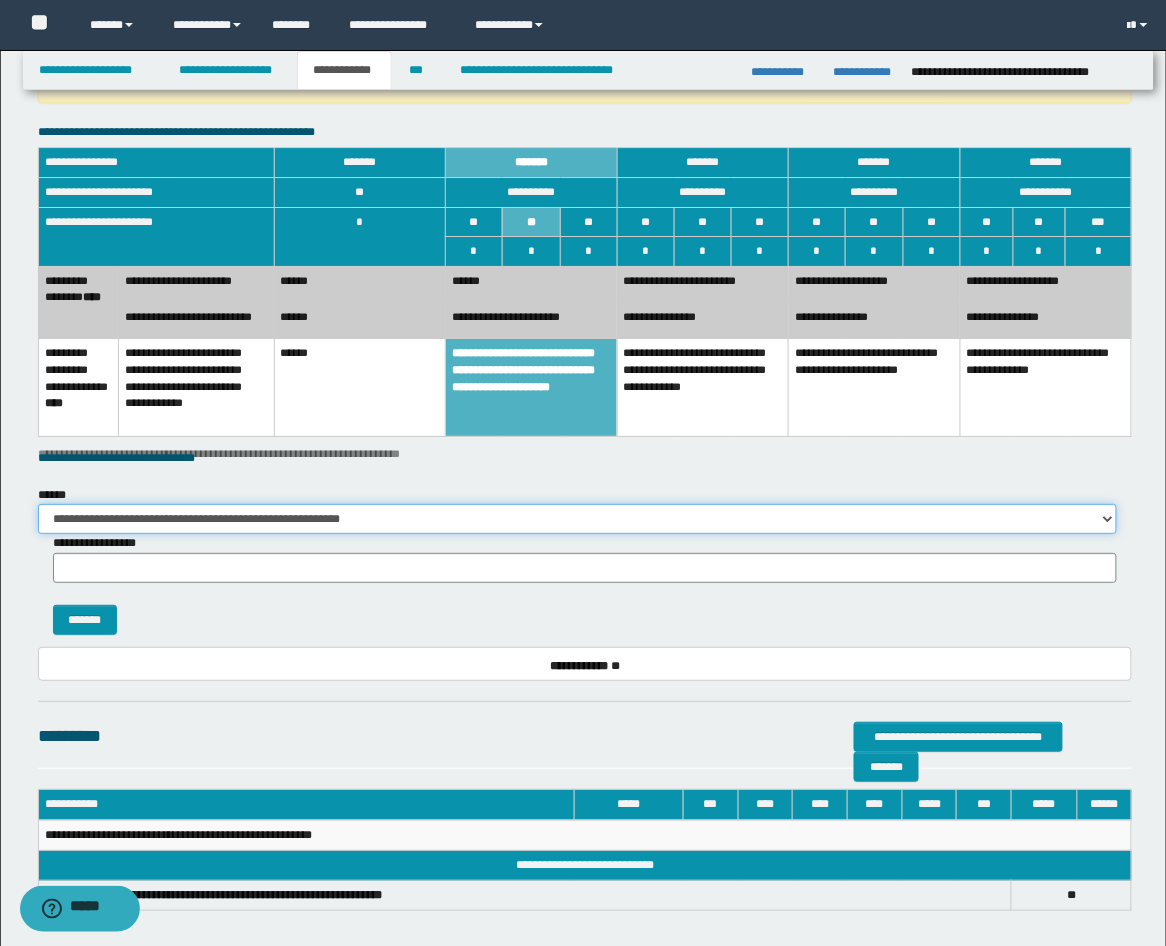 click on "**********" at bounding box center (578, 519) 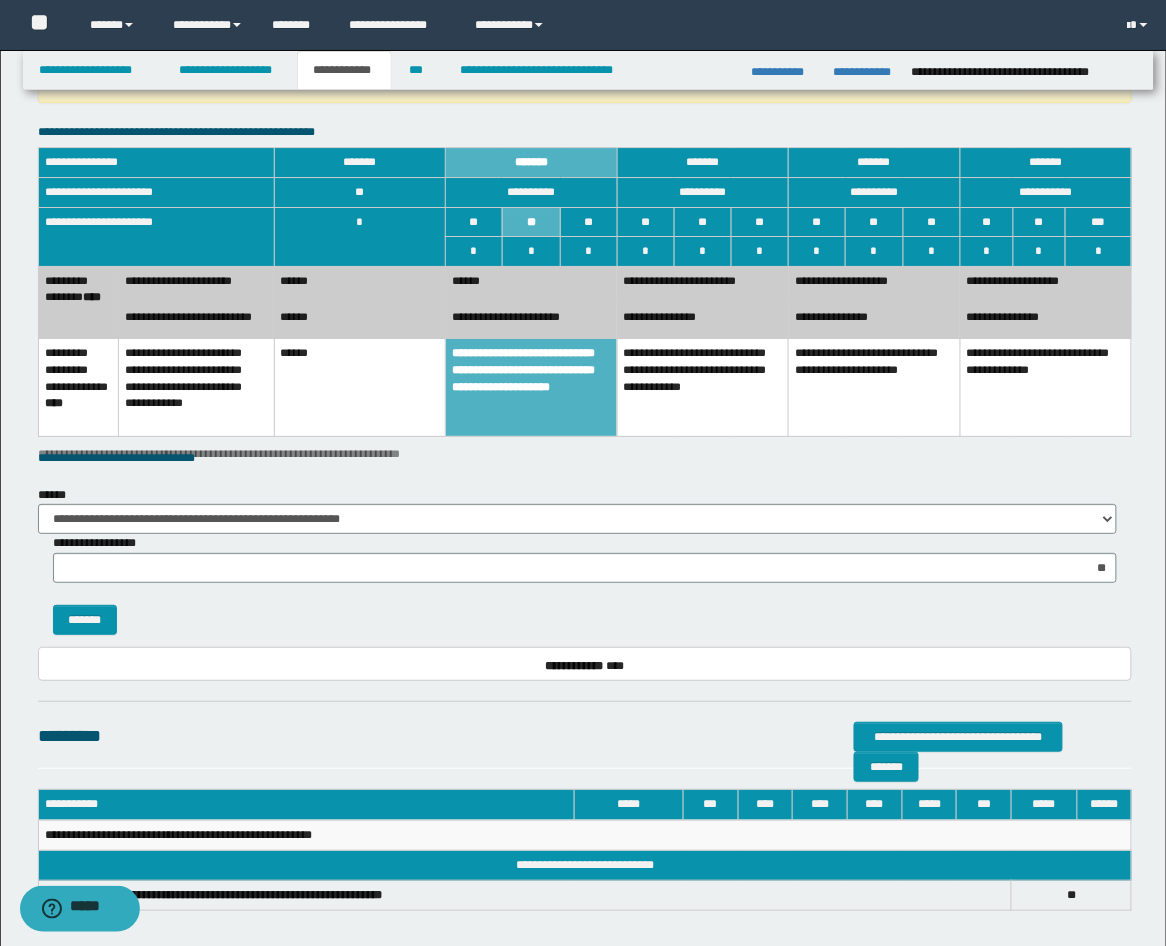 click on "******" at bounding box center (360, 321) 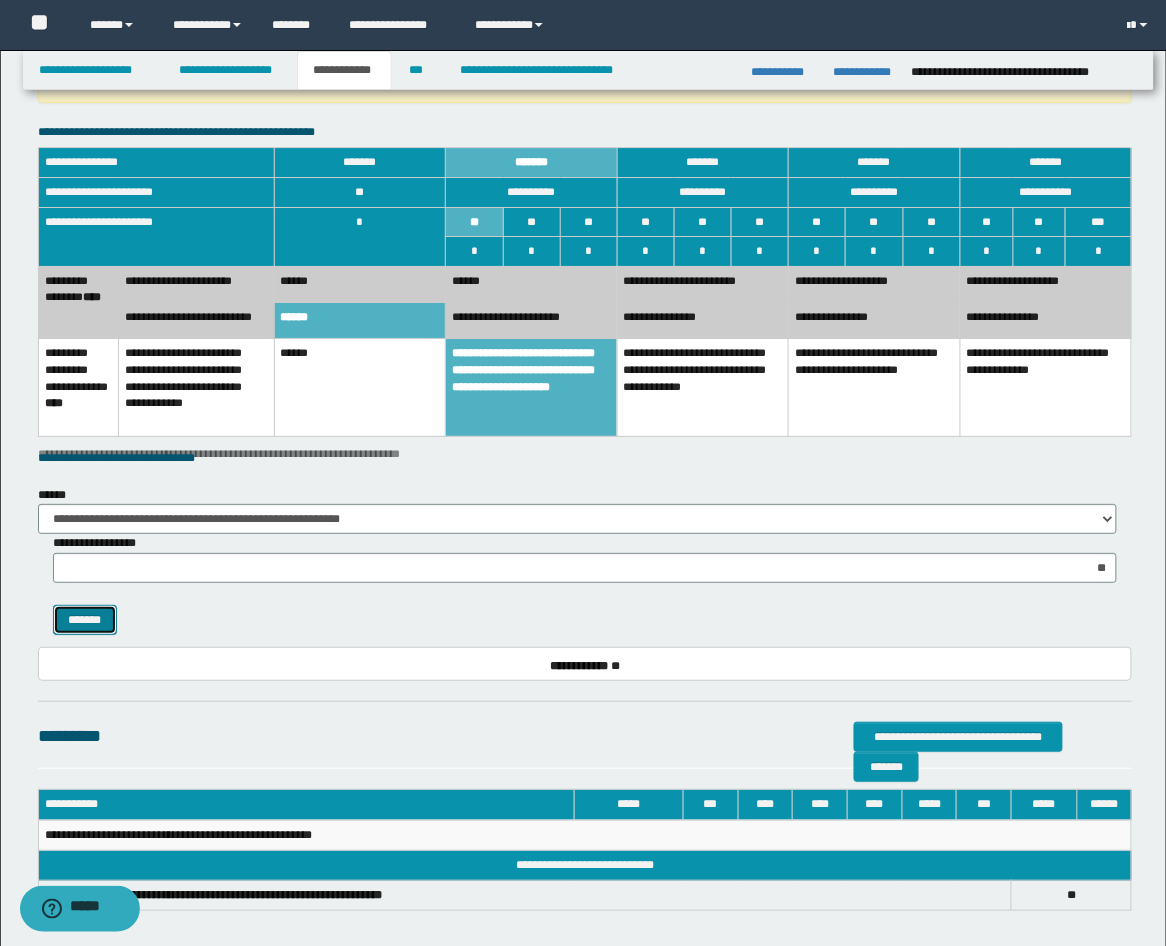 click on "*******" at bounding box center [85, 620] 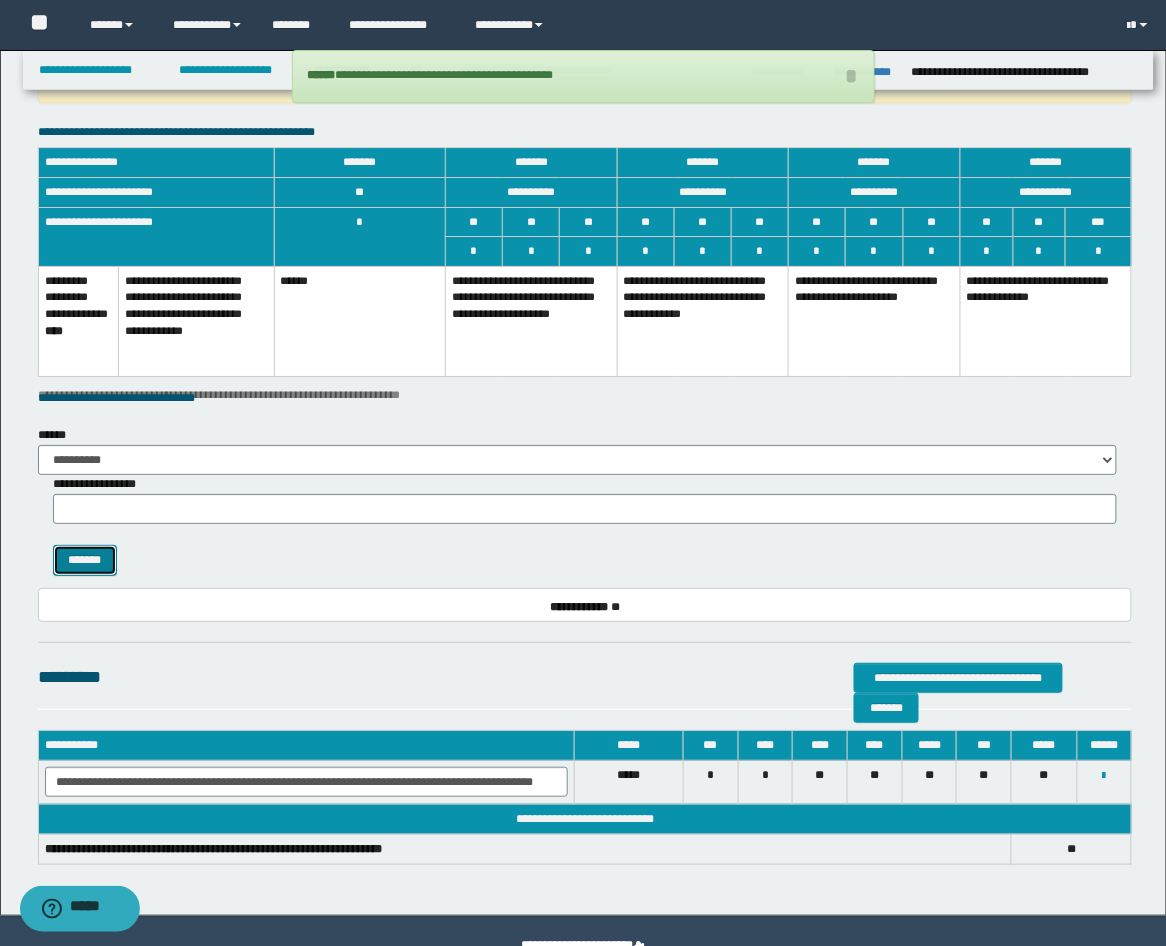 scroll, scrollTop: 1153, scrollLeft: 0, axis: vertical 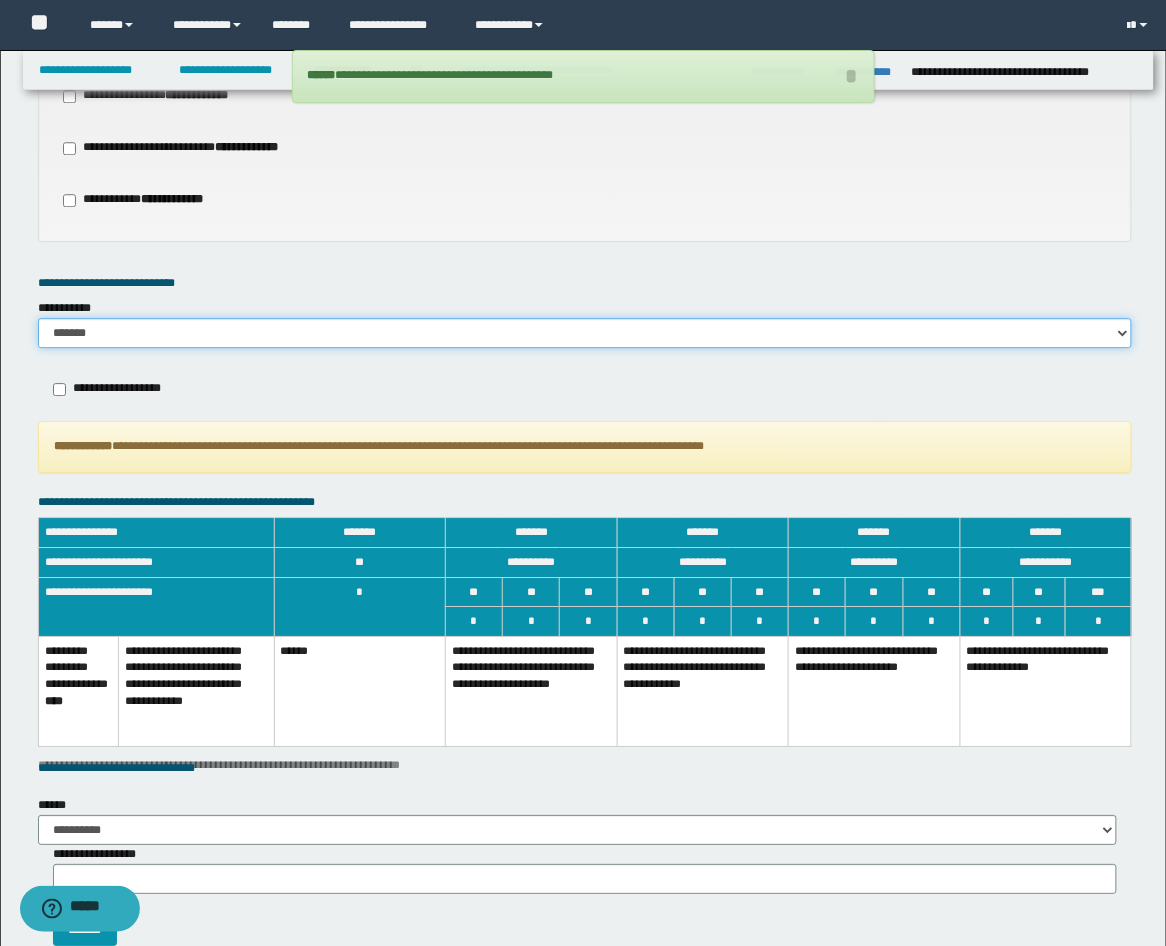 click on "*******
*********" at bounding box center [585, 333] 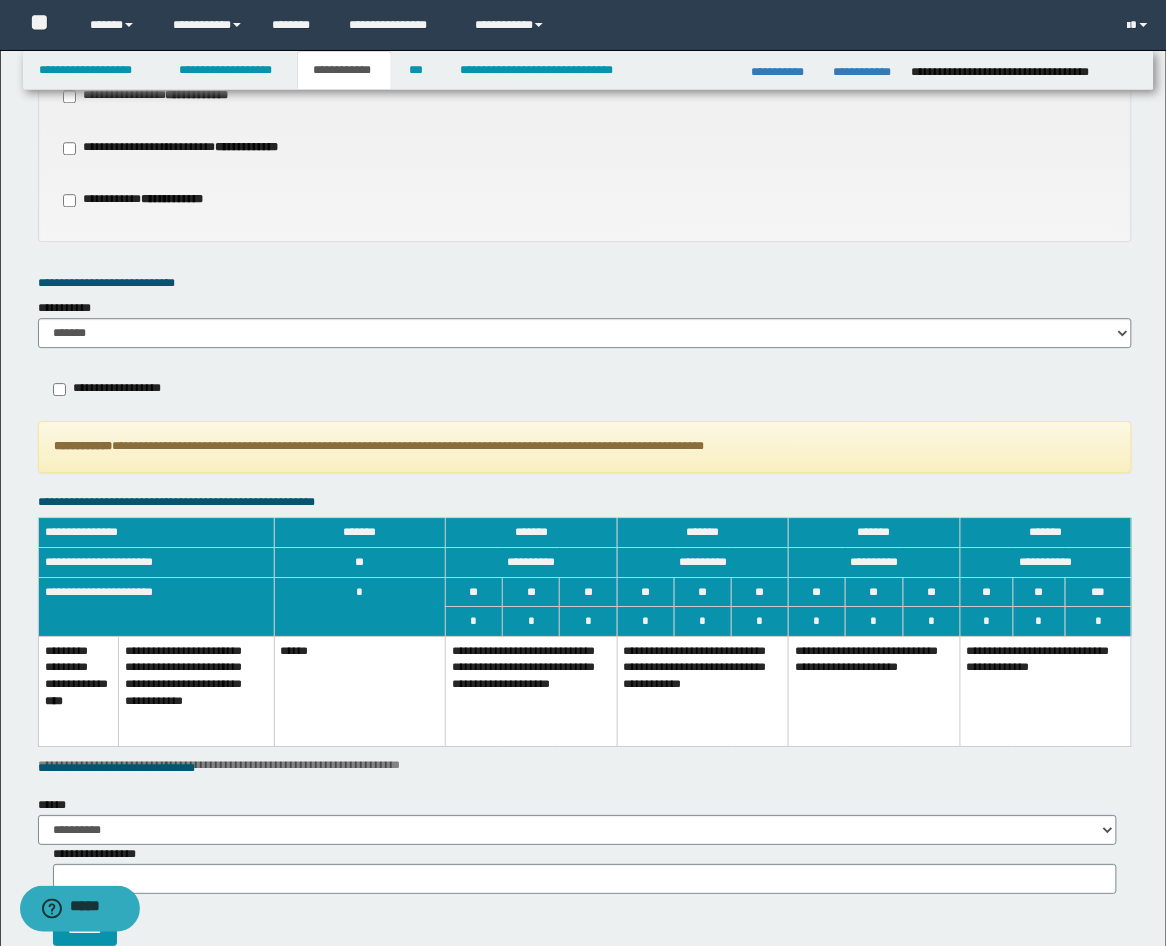 click on "**********" at bounding box center [532, 691] 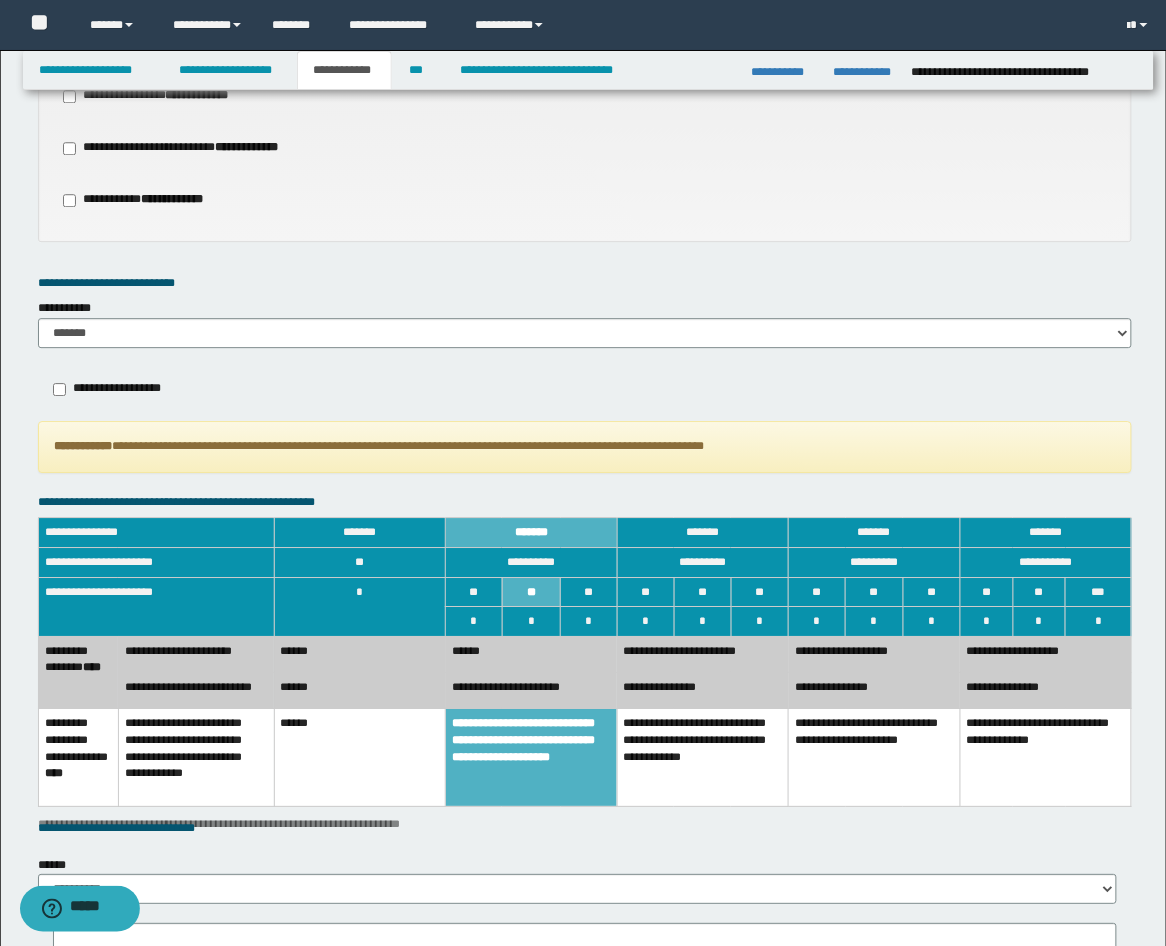 click on "******" at bounding box center [360, 691] 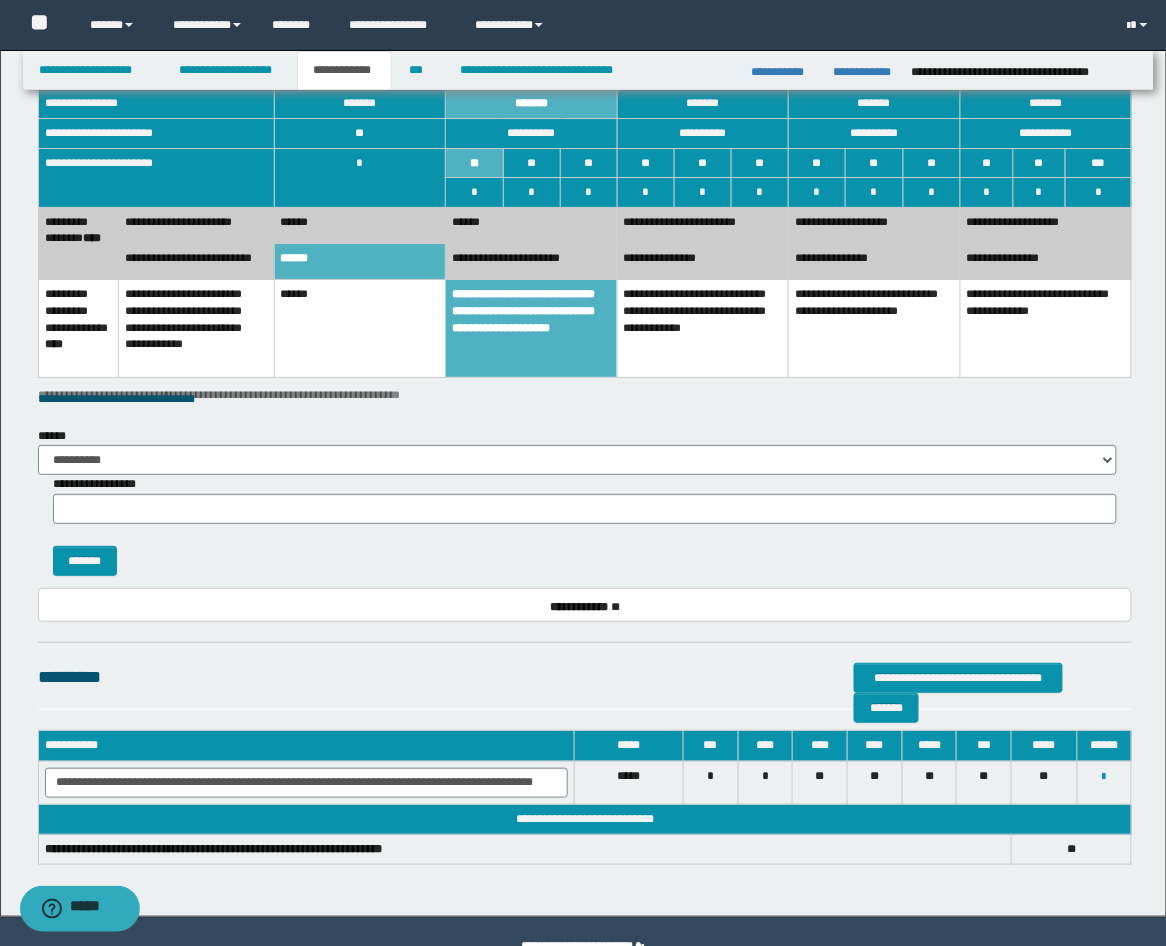 scroll, scrollTop: 1630, scrollLeft: 0, axis: vertical 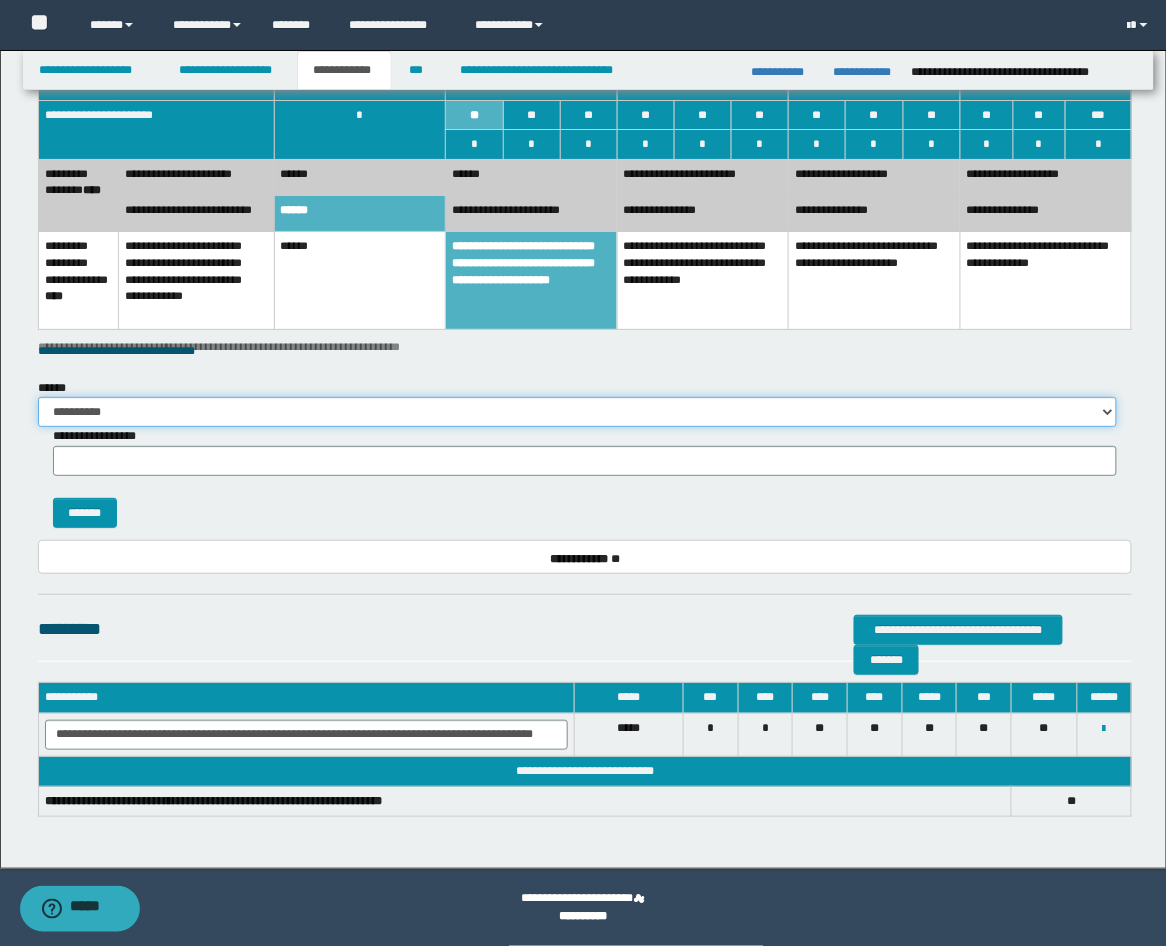 click on "**********" at bounding box center (578, 412) 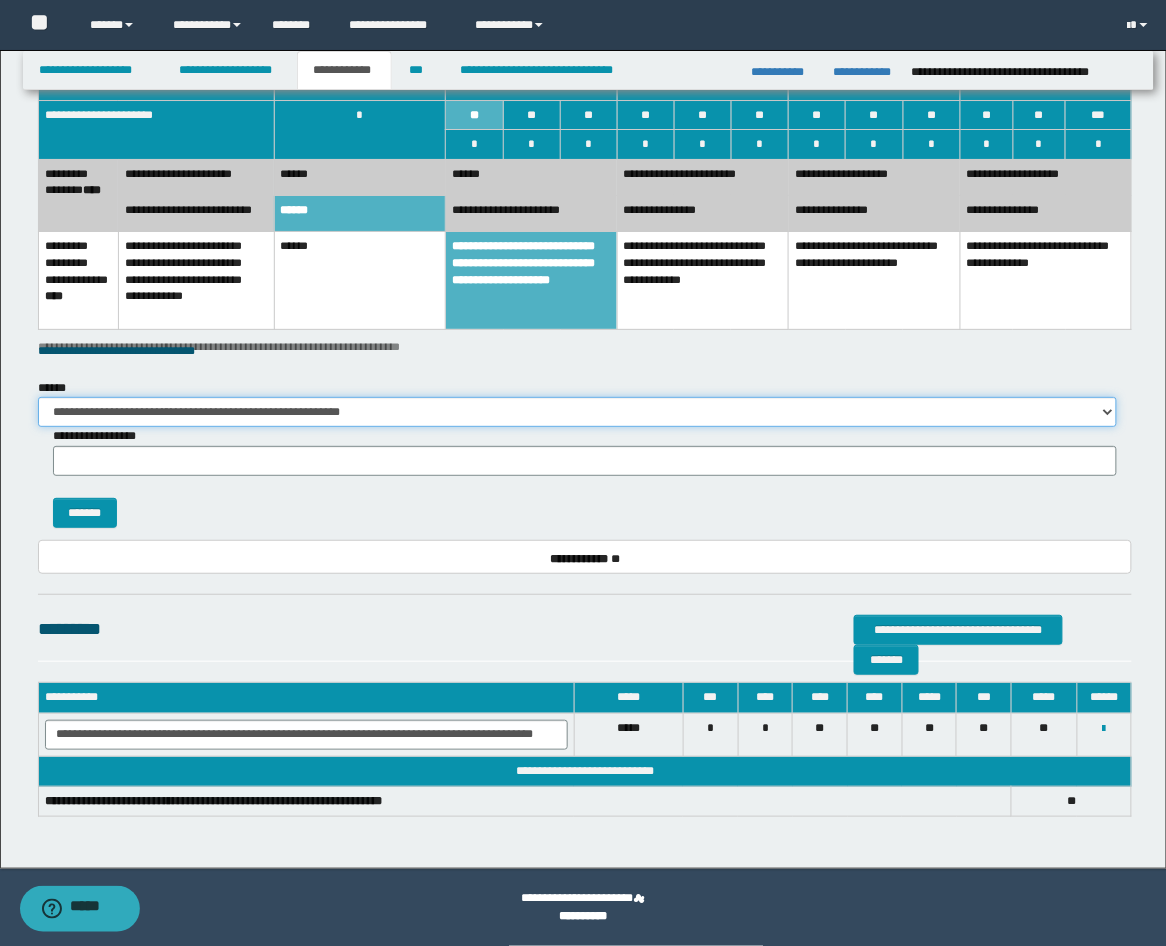 click on "**********" at bounding box center (578, 412) 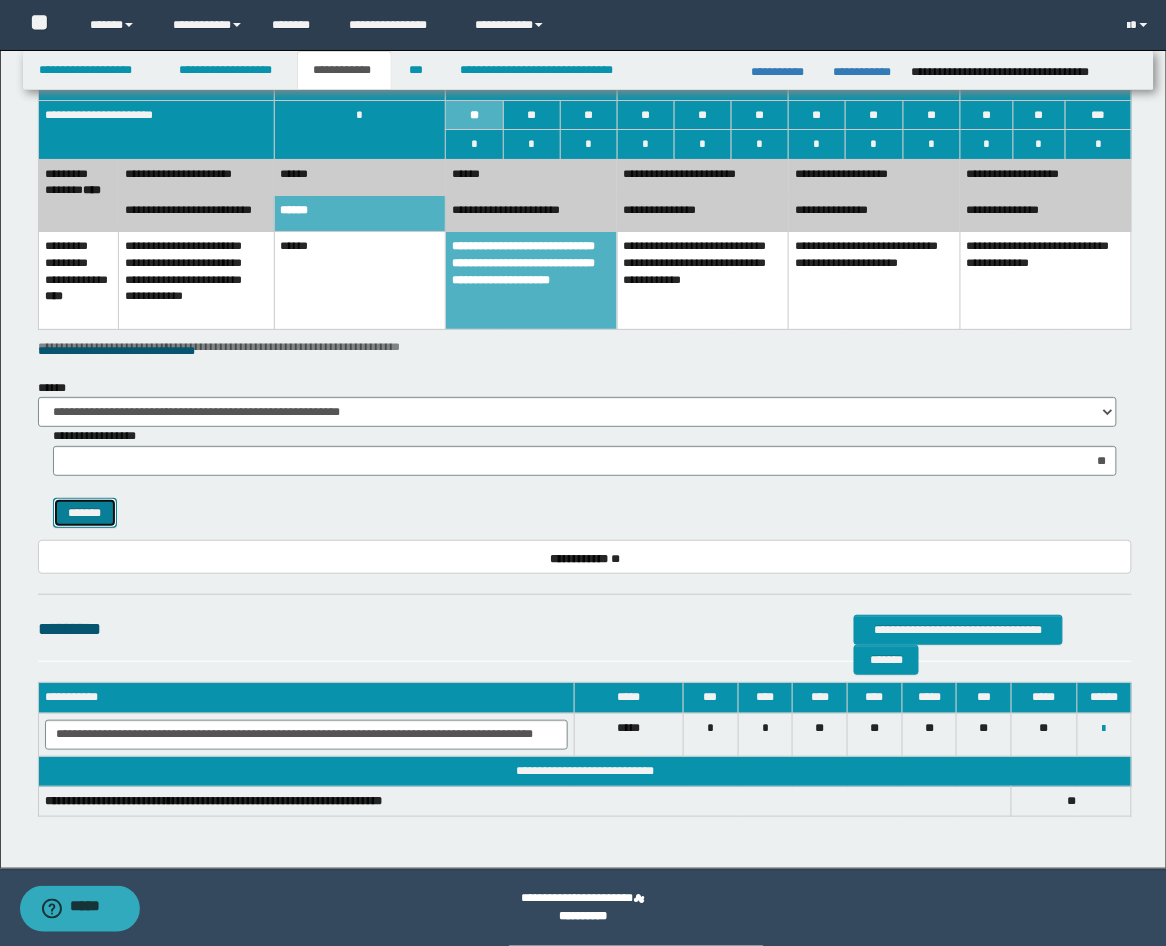 click on "*******" at bounding box center (85, 513) 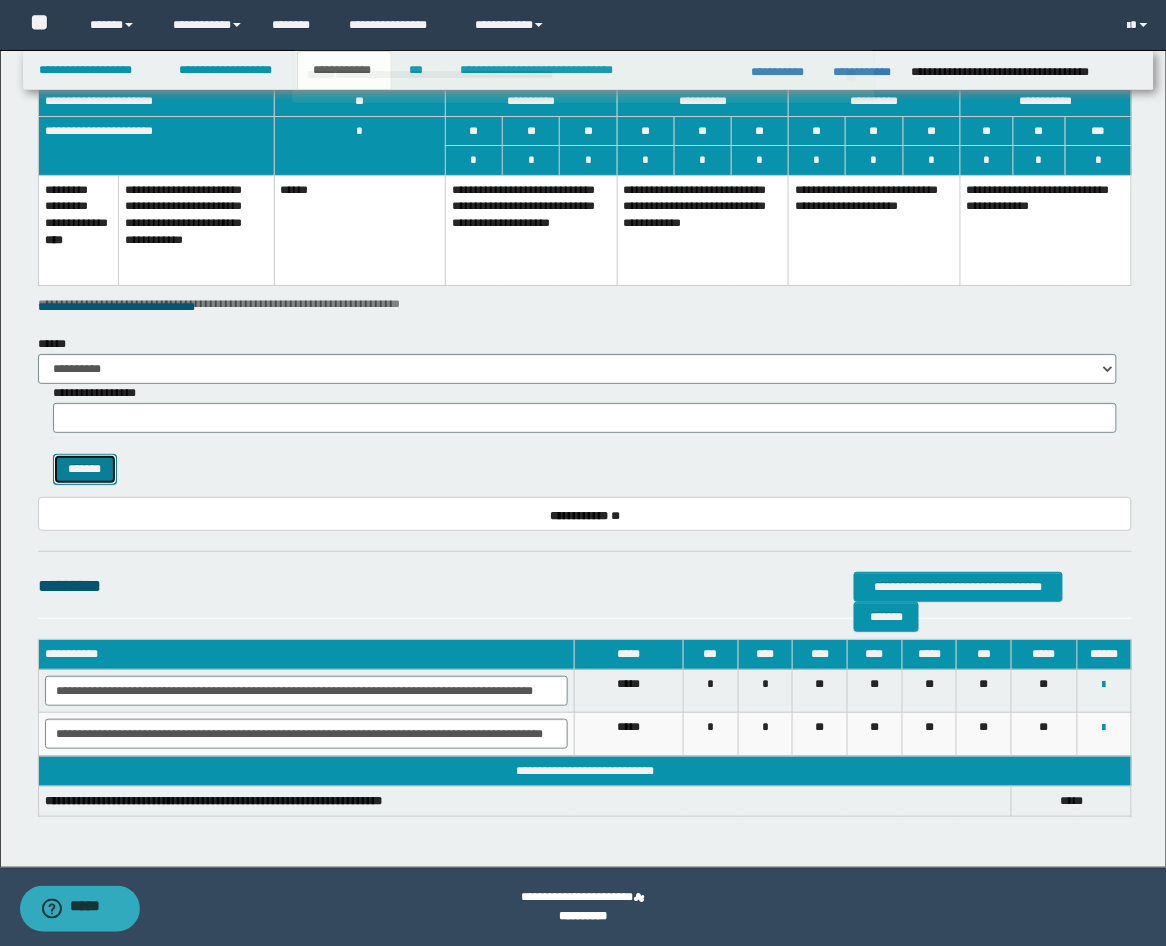 scroll, scrollTop: 1613, scrollLeft: 0, axis: vertical 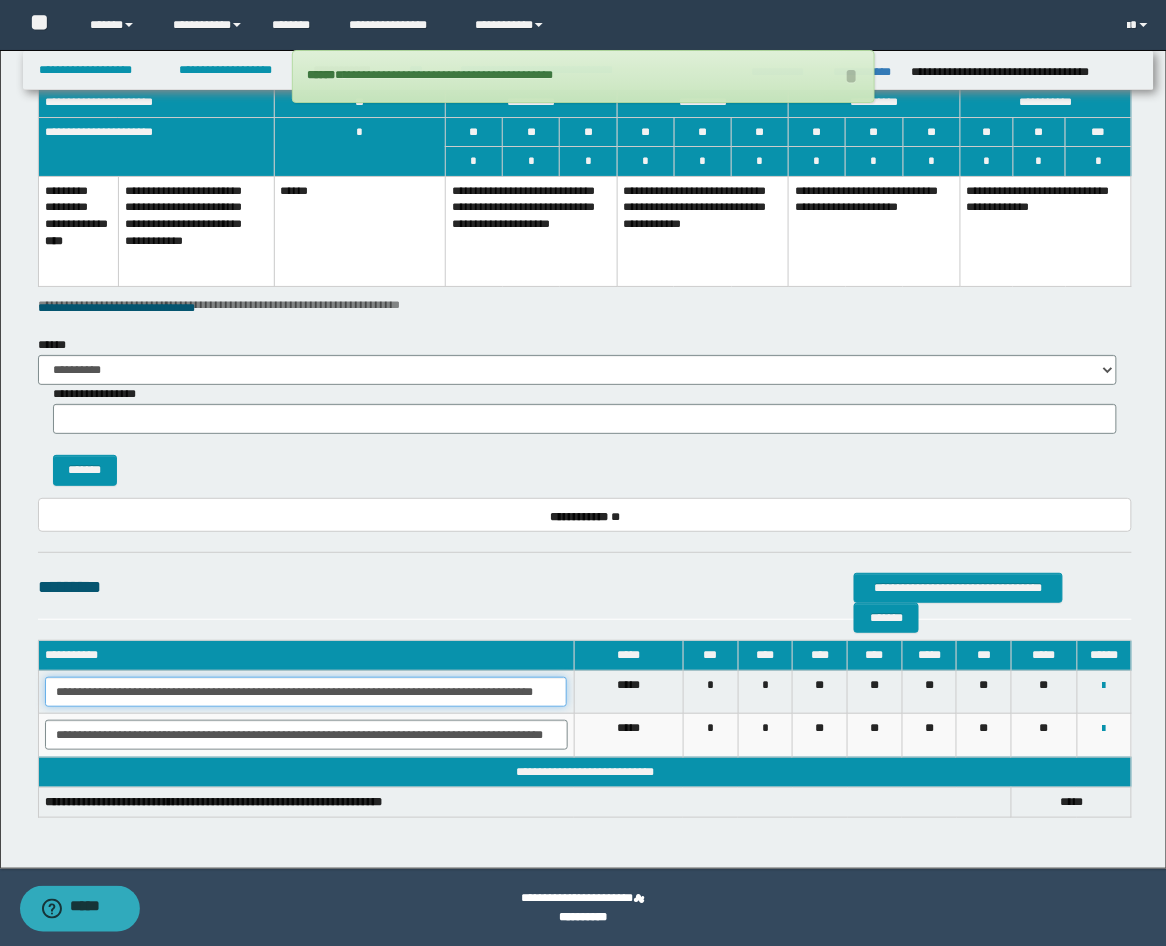 drag, startPoint x: 53, startPoint y: 696, endPoint x: 772, endPoint y: 707, distance: 719.08417 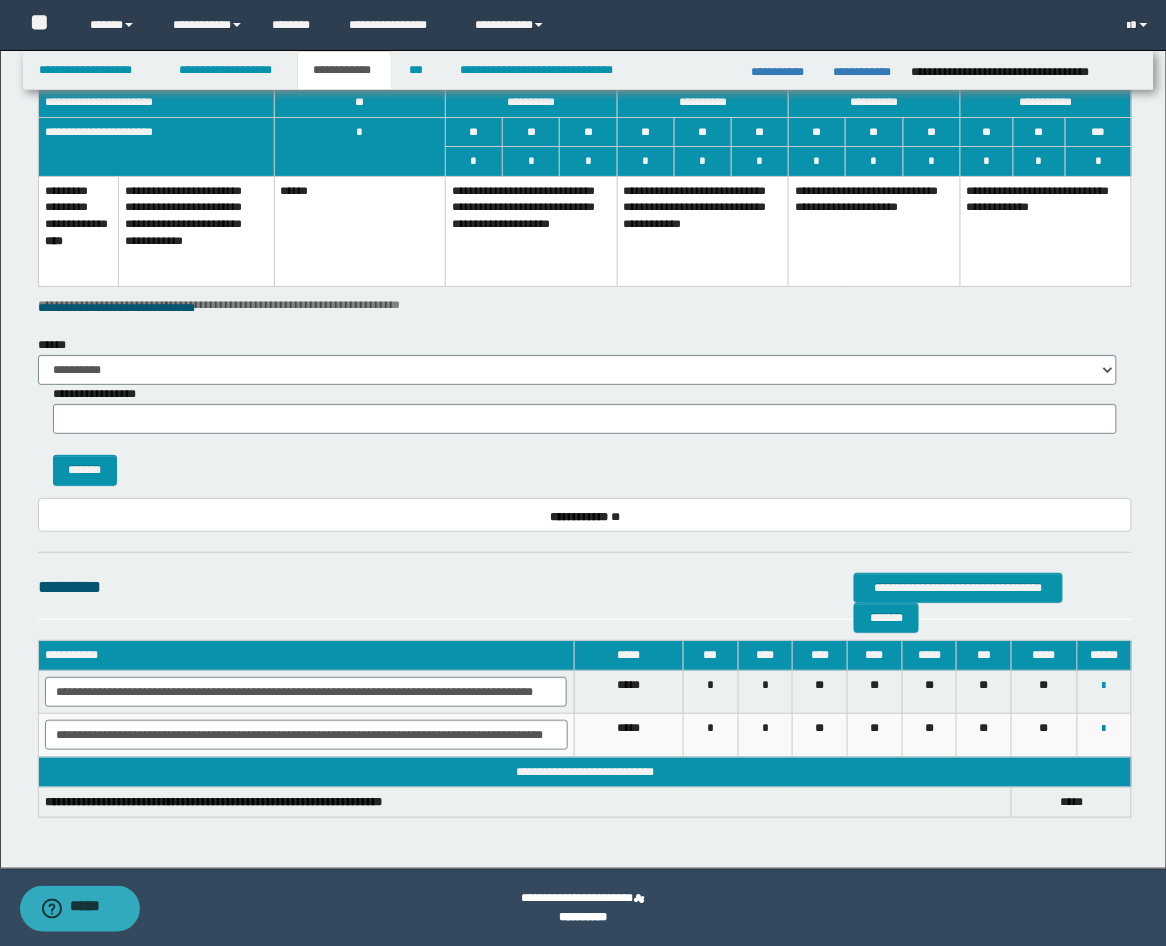 scroll, scrollTop: 0, scrollLeft: 0, axis: both 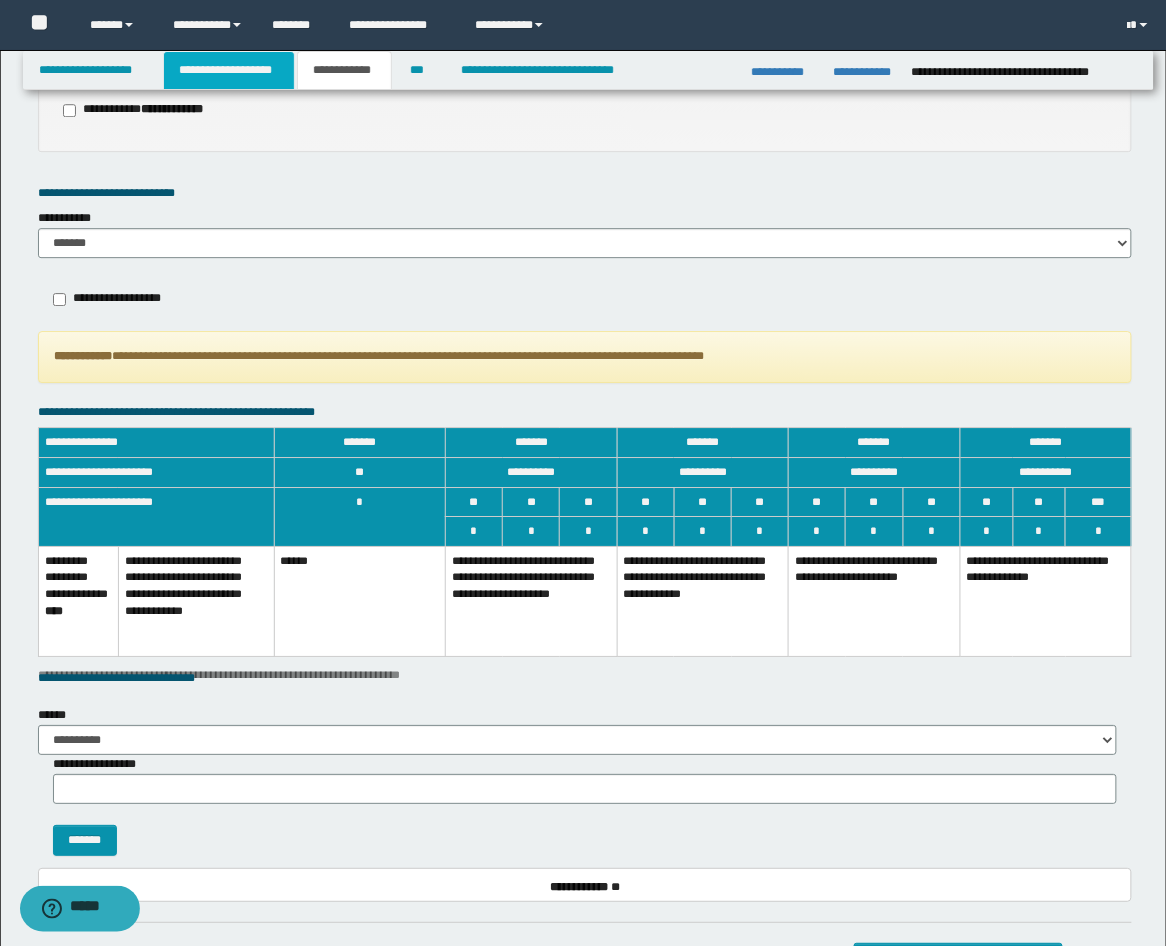 click on "**********" at bounding box center [229, 70] 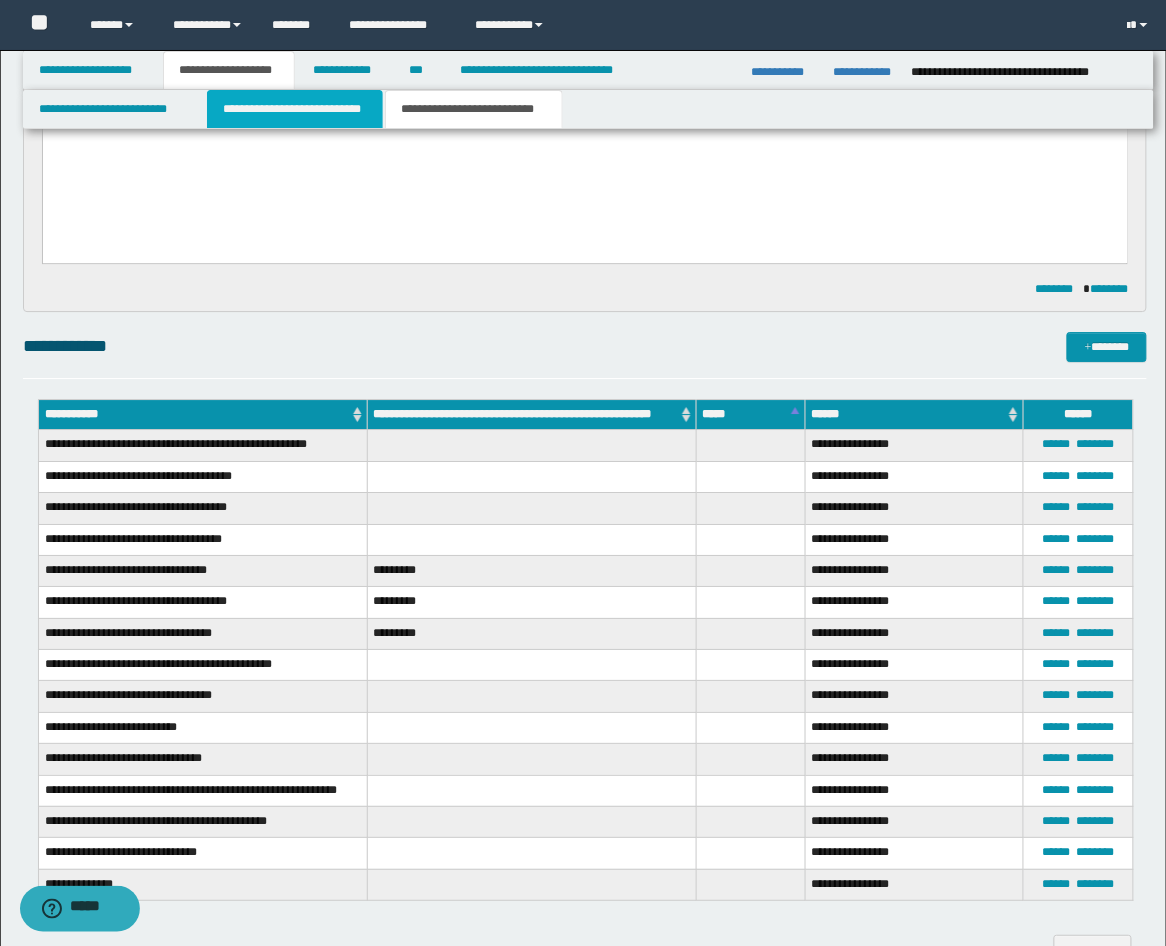 click on "**********" at bounding box center [295, 109] 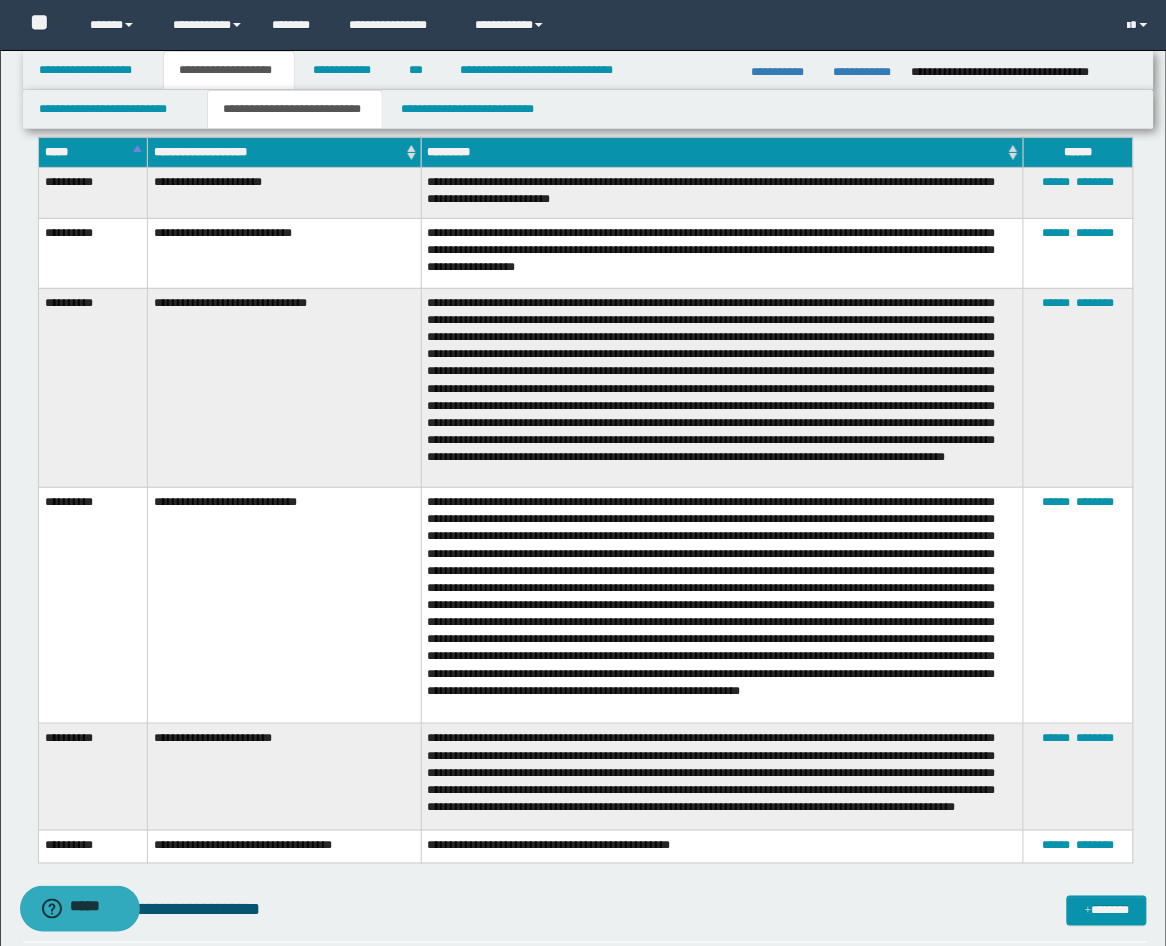scroll, scrollTop: 7036, scrollLeft: 0, axis: vertical 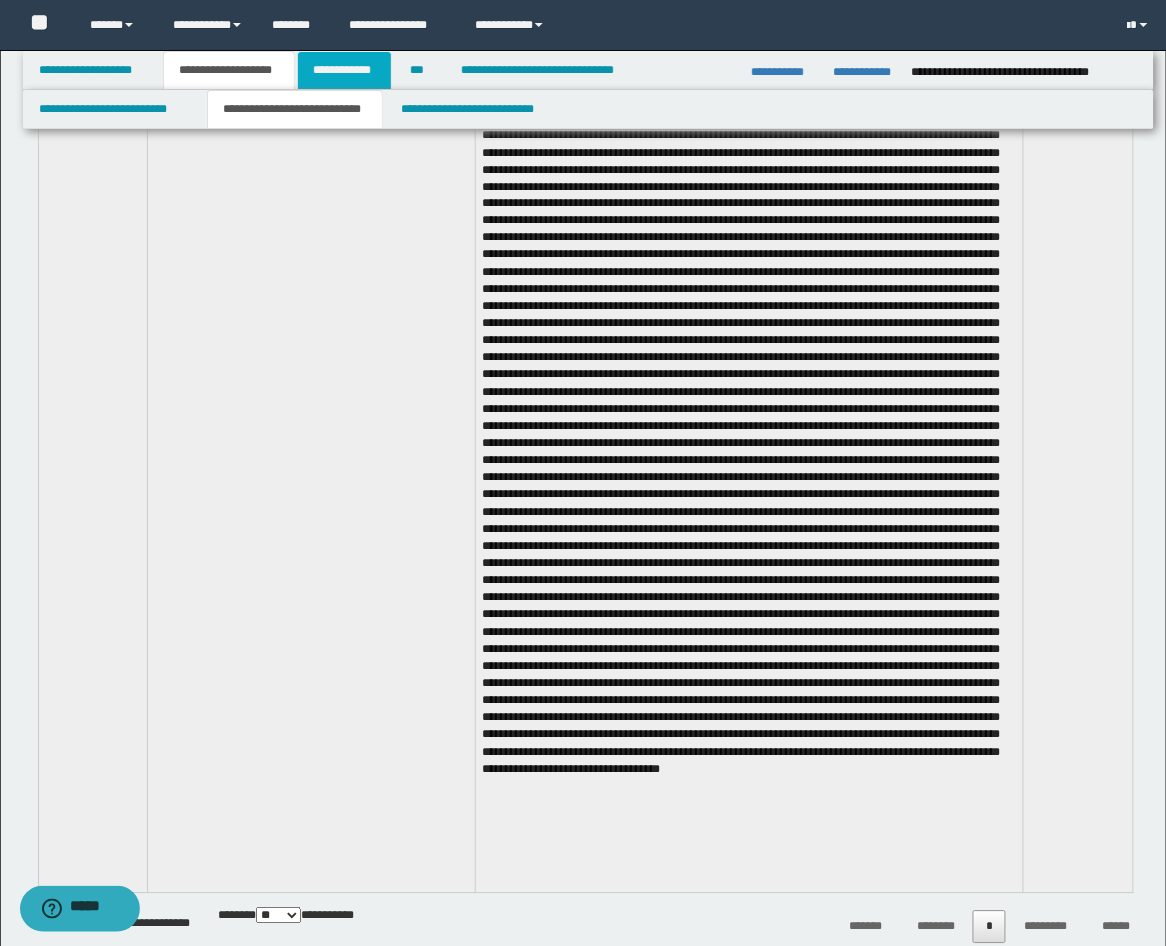 click on "**********" at bounding box center [344, 70] 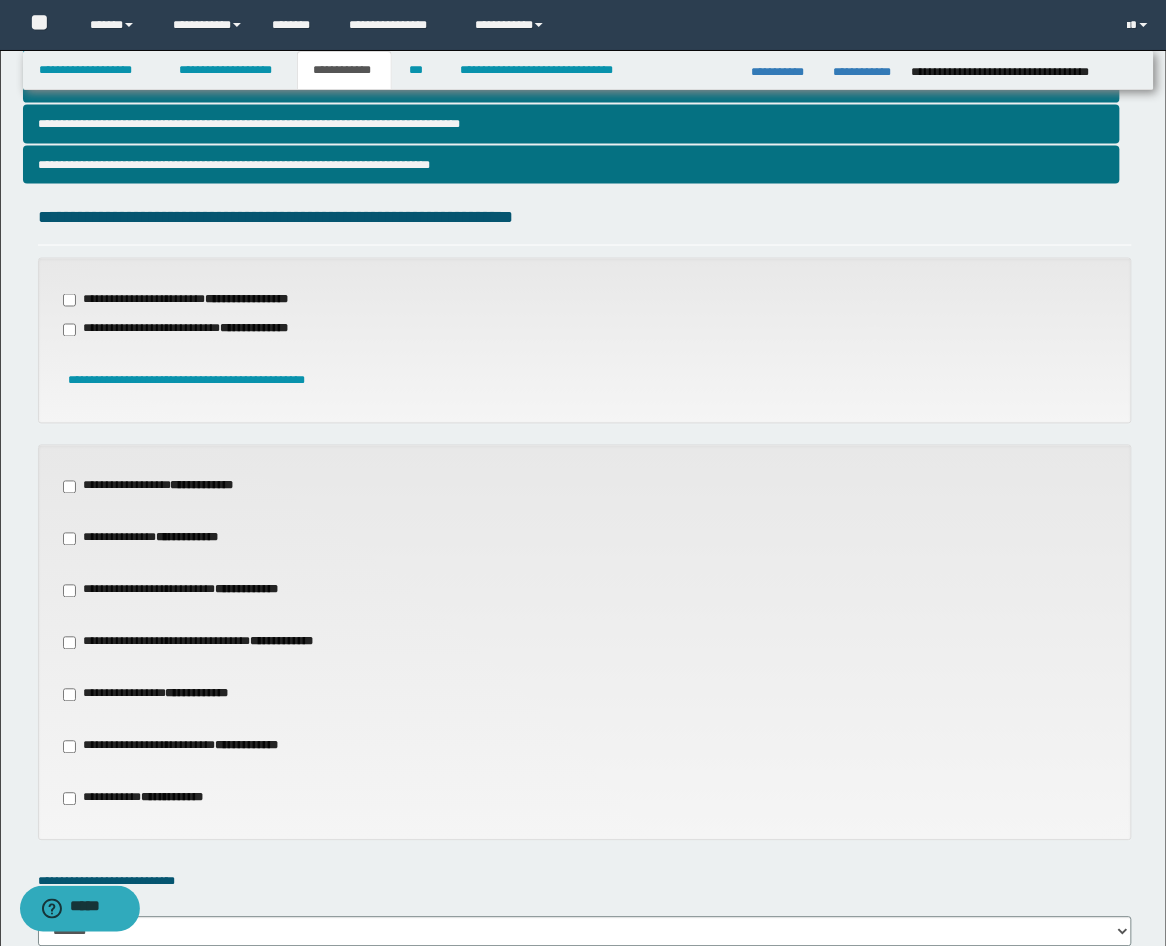 scroll, scrollTop: 502, scrollLeft: 0, axis: vertical 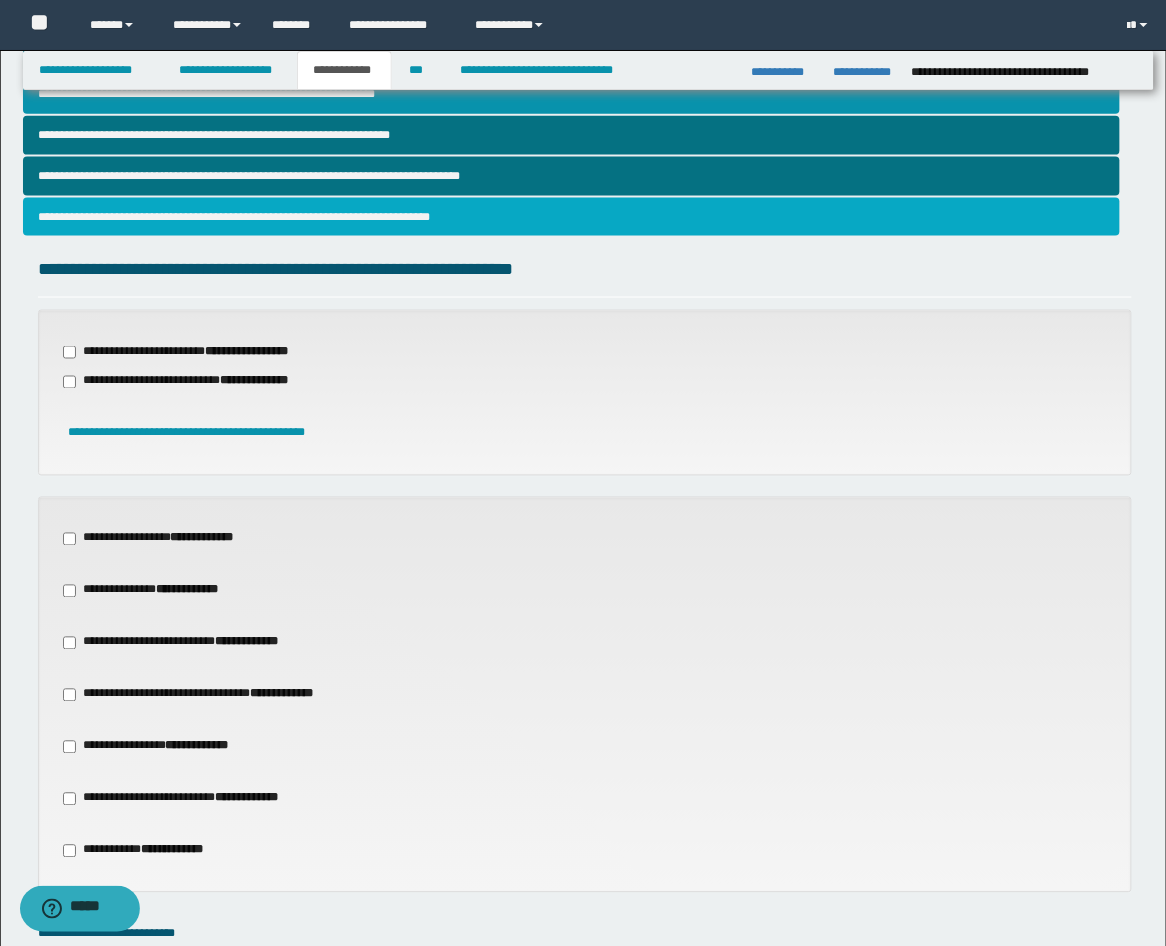 click on "**********" at bounding box center (572, 217) 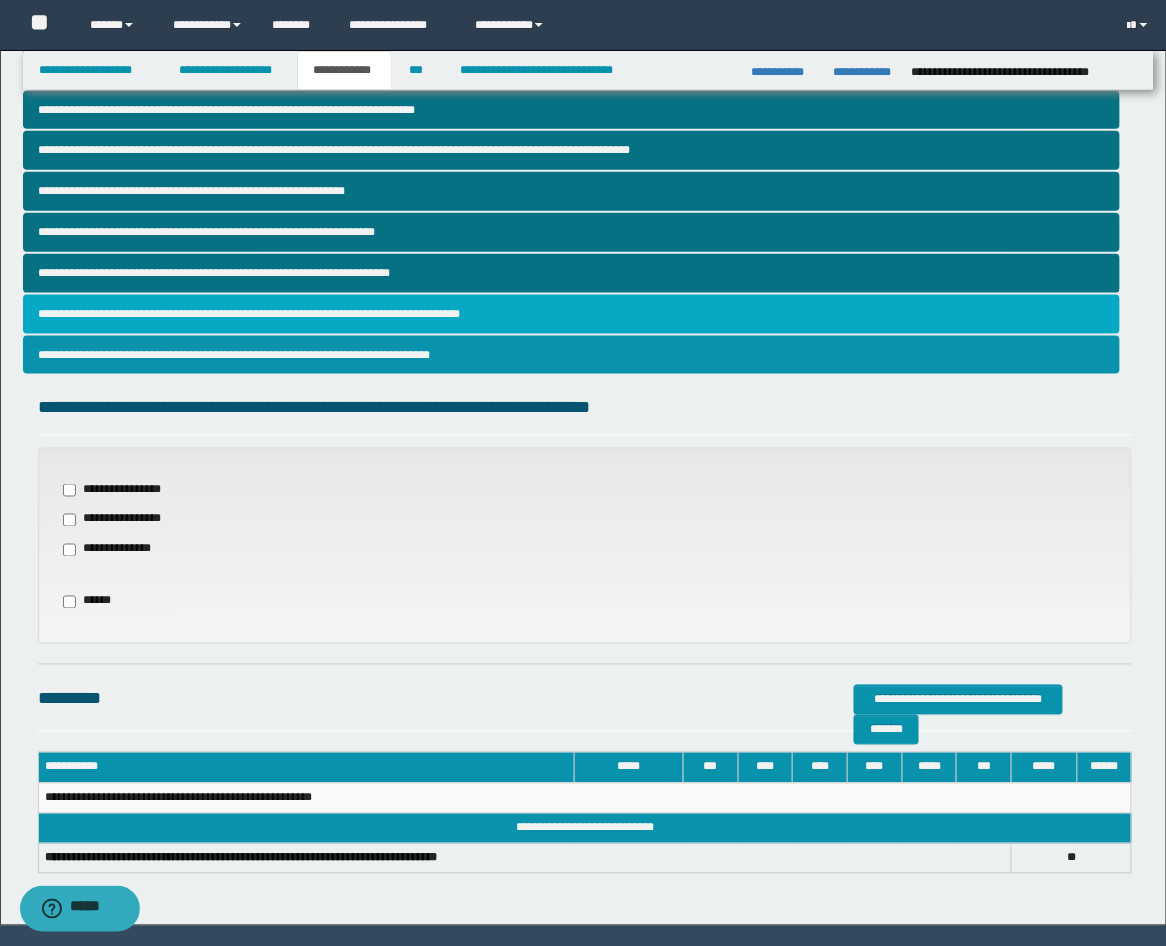 scroll, scrollTop: 421, scrollLeft: 0, axis: vertical 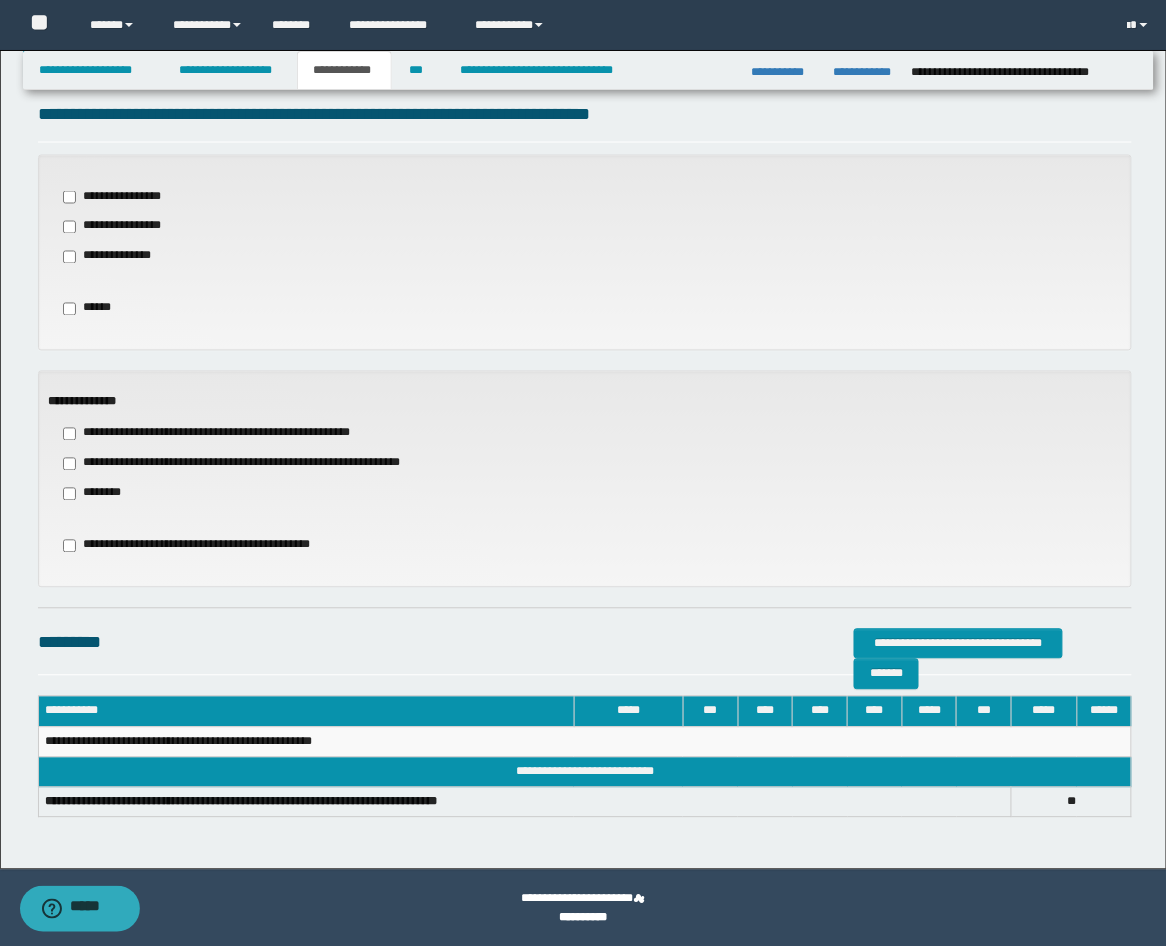 click on "**********" at bounding box center (243, 464) 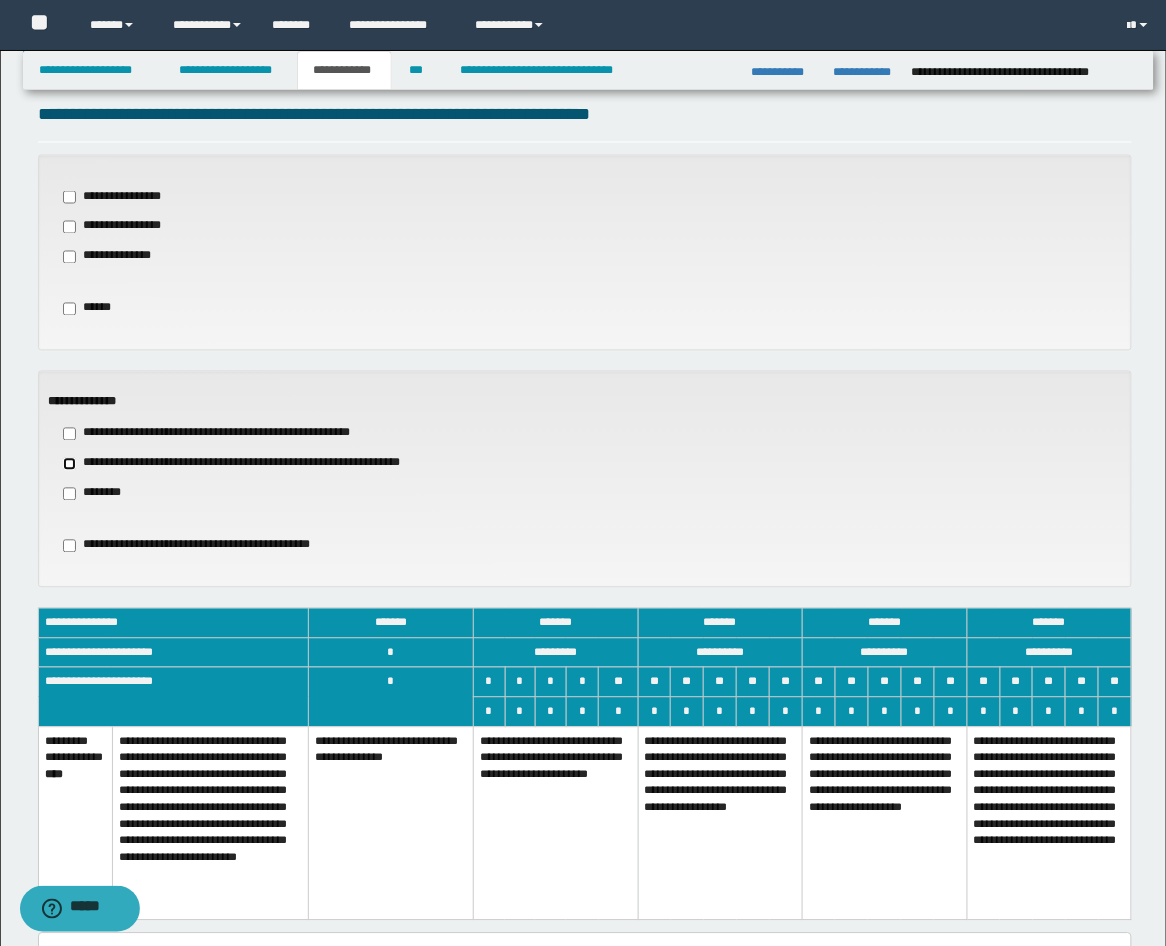 scroll, scrollTop: 1027, scrollLeft: 0, axis: vertical 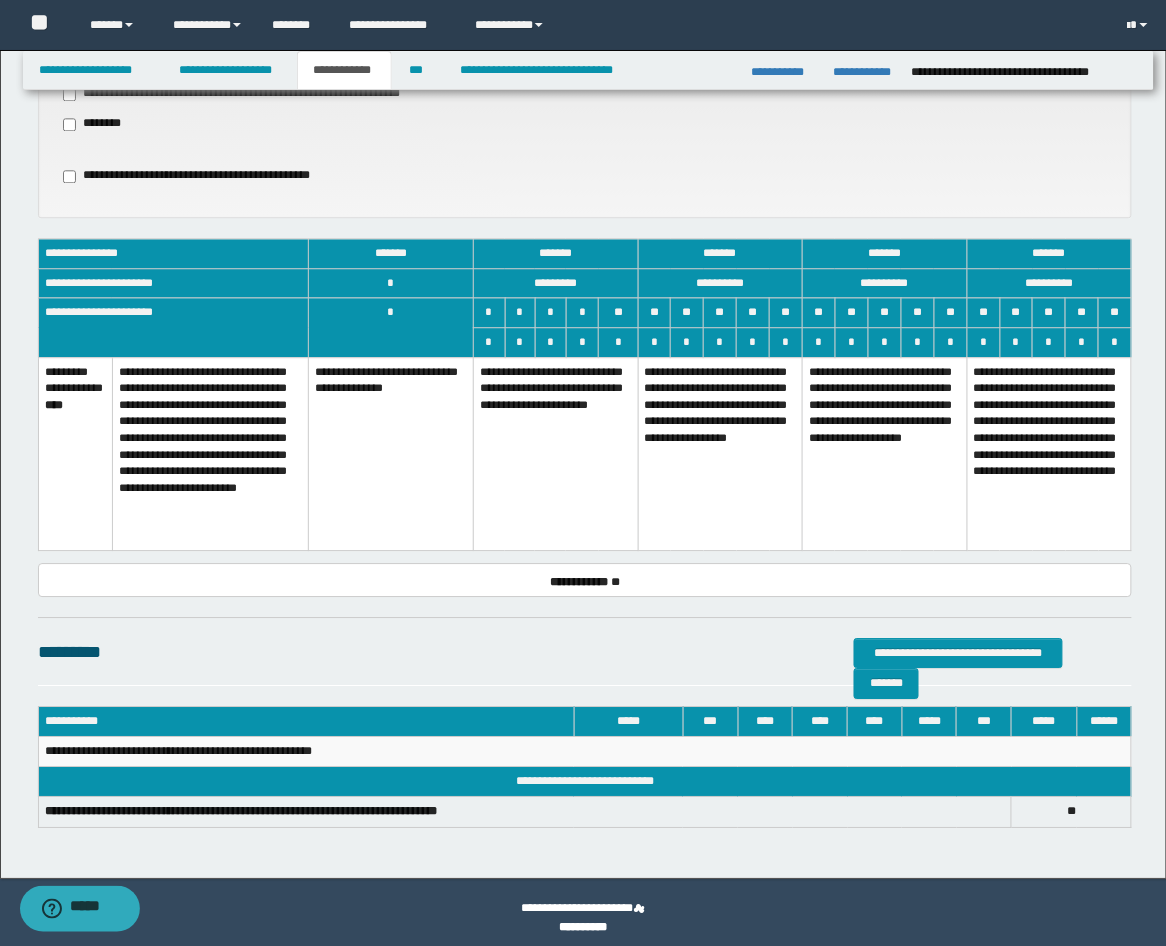 click on "**********" at bounding box center (556, 454) 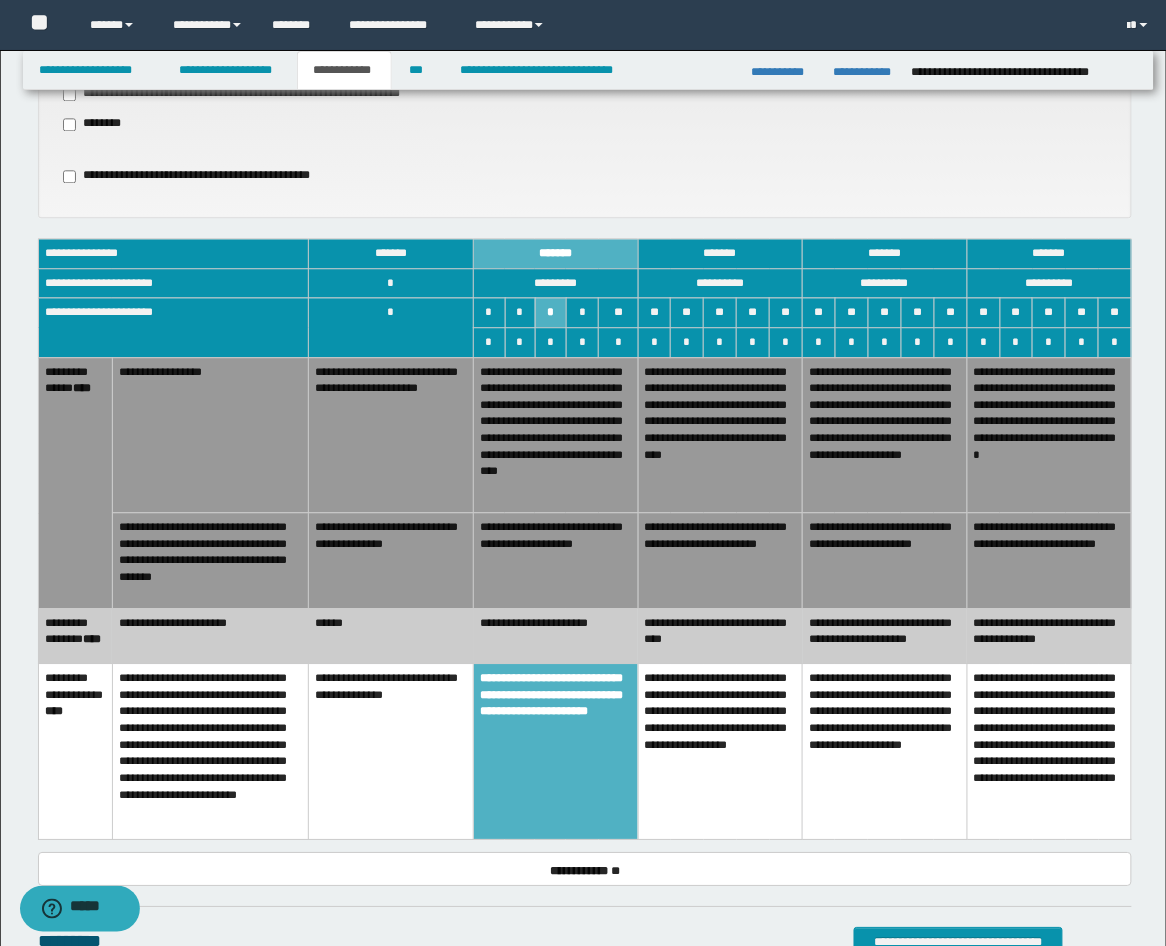 click on "**********" at bounding box center (556, 561) 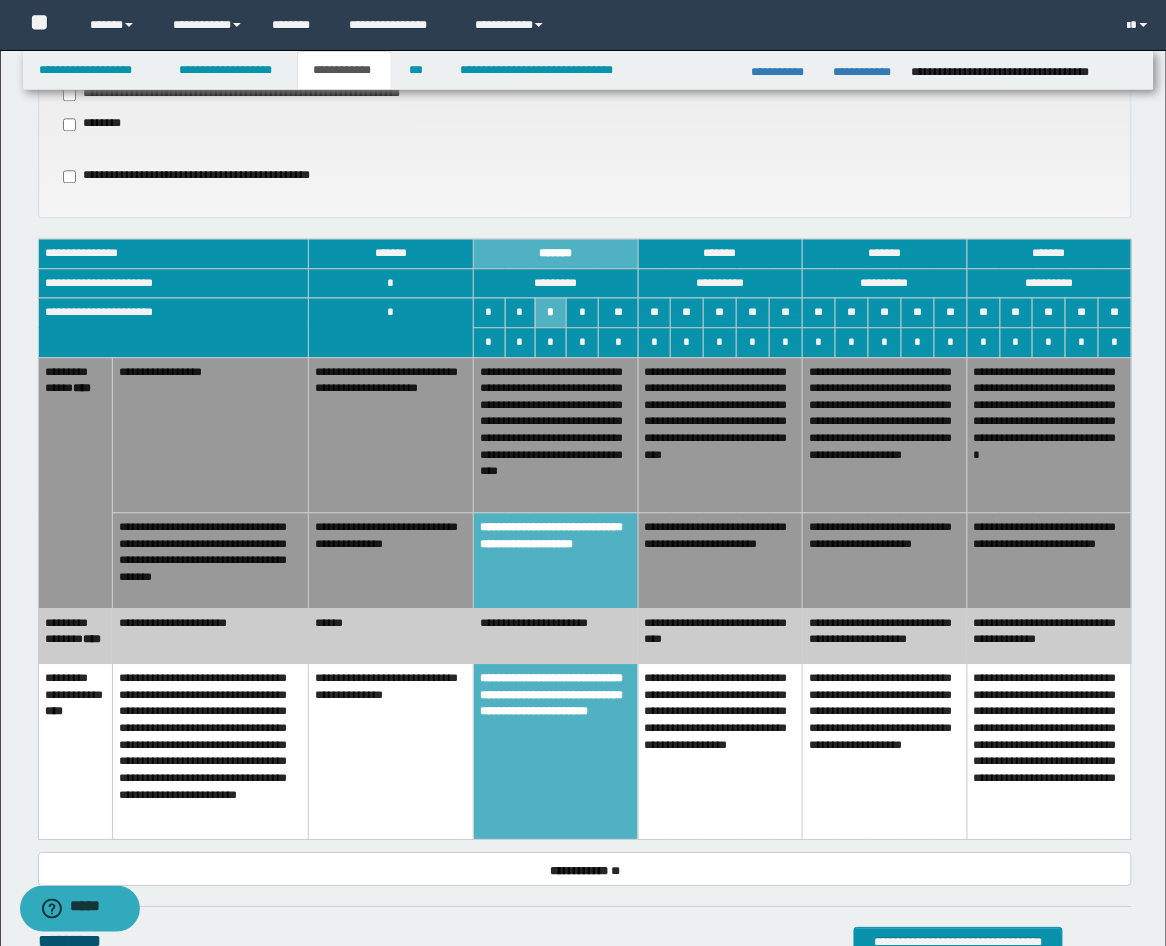 scroll, scrollTop: 1337, scrollLeft: 0, axis: vertical 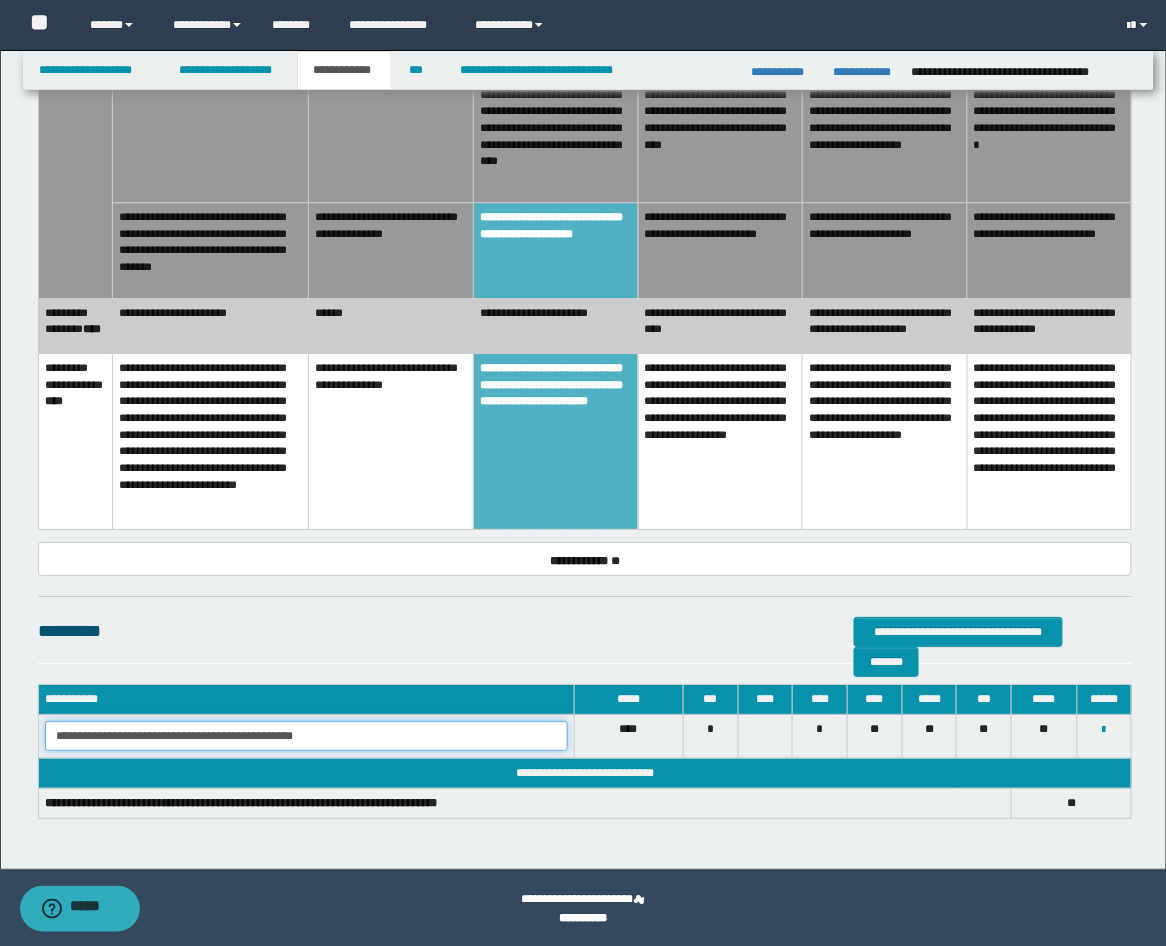 drag, startPoint x: 386, startPoint y: 734, endPoint x: -9, endPoint y: 638, distance: 406.49847 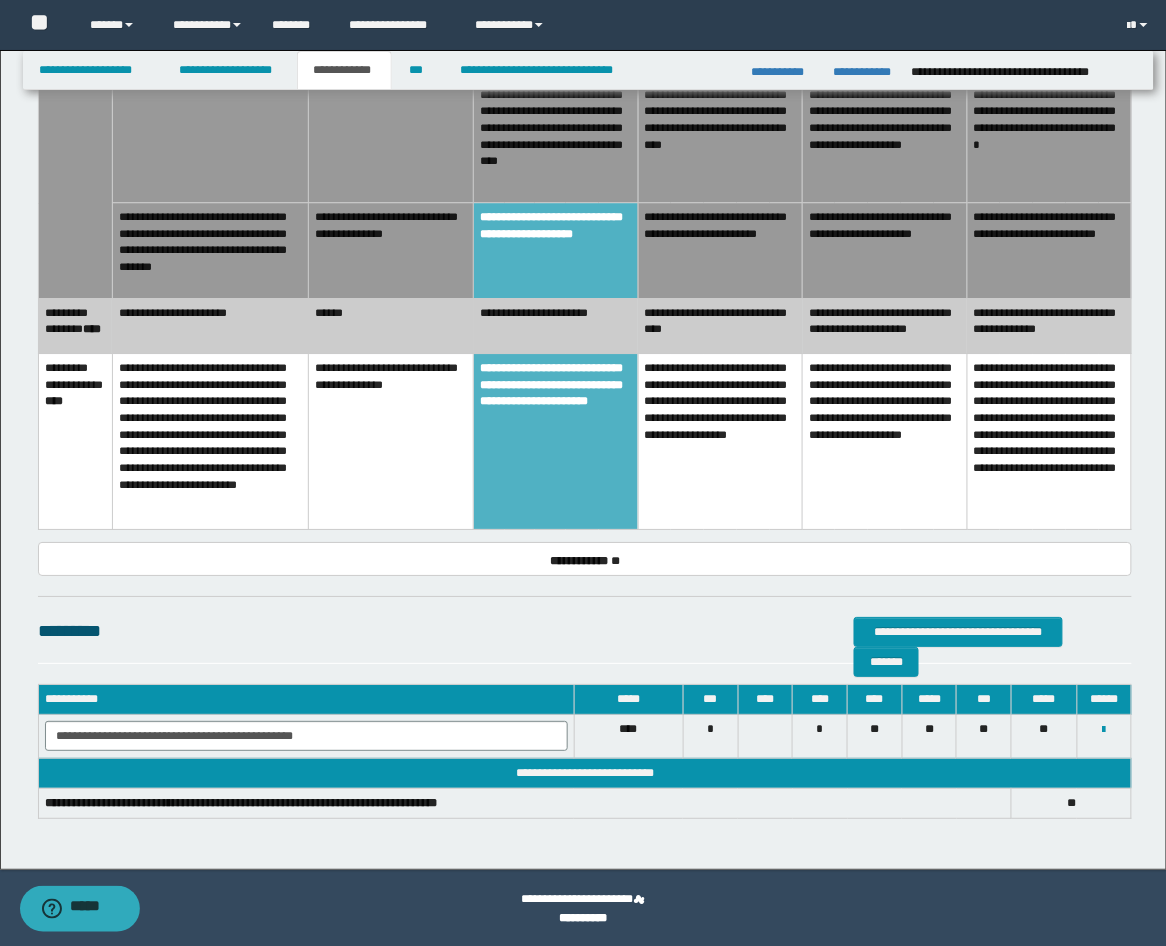 click on "**********" at bounding box center (585, 631) 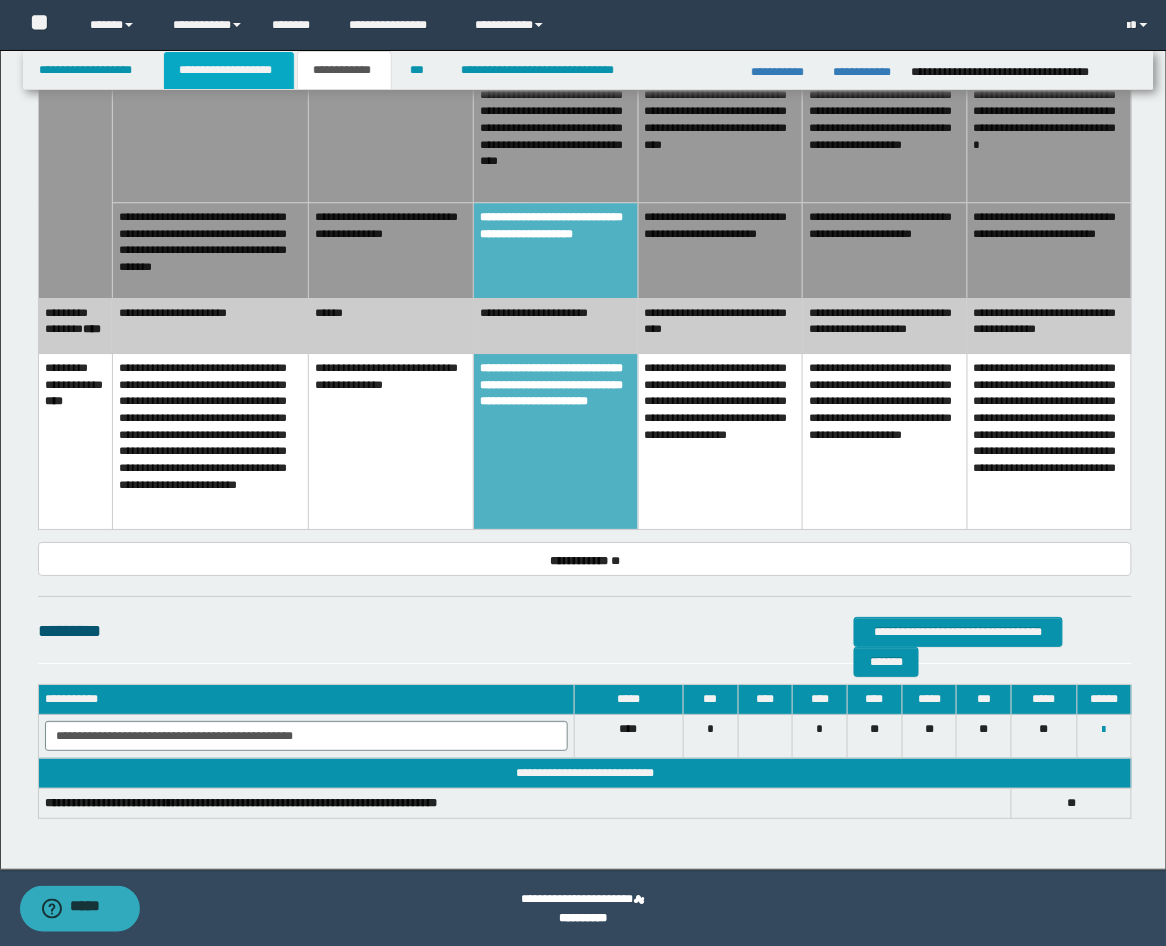 click on "**********" at bounding box center (229, 70) 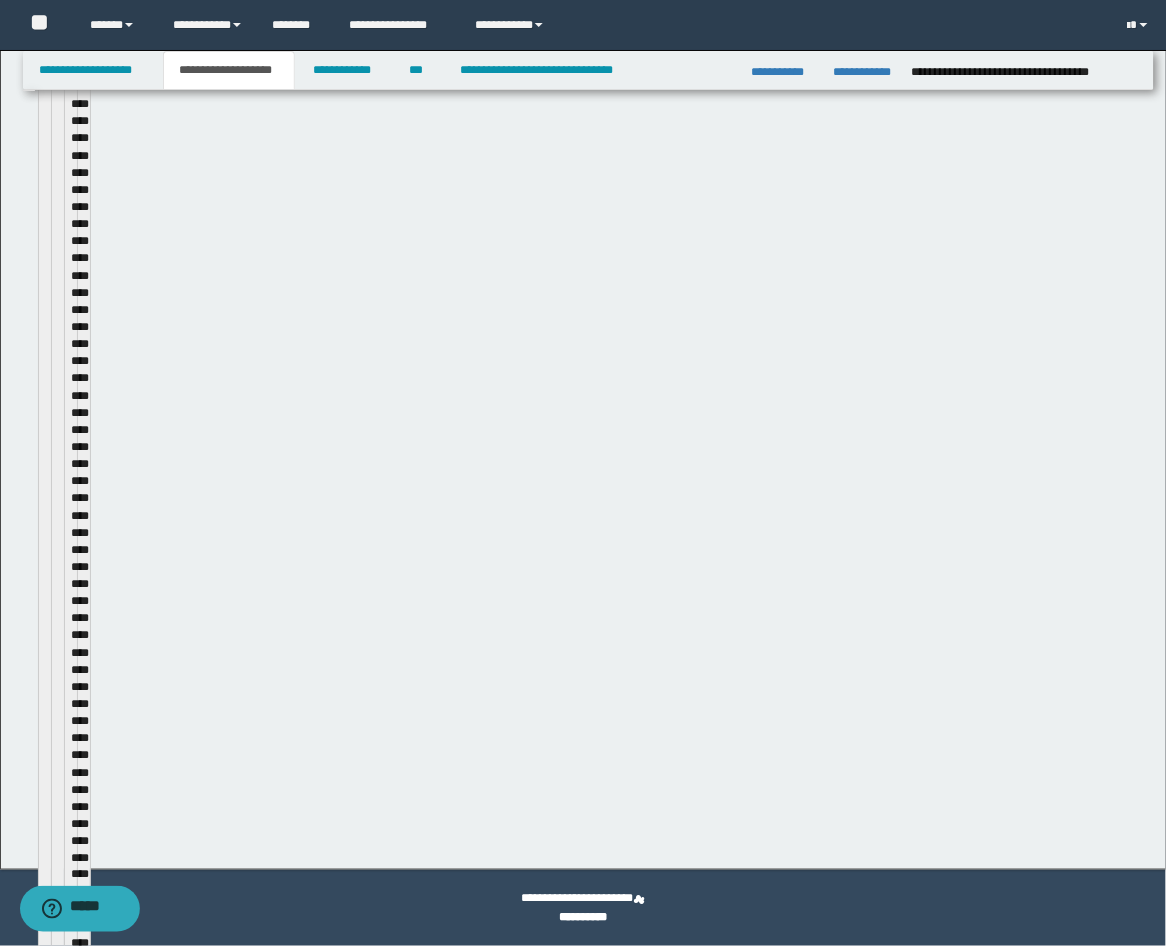 scroll, scrollTop: 1368, scrollLeft: 0, axis: vertical 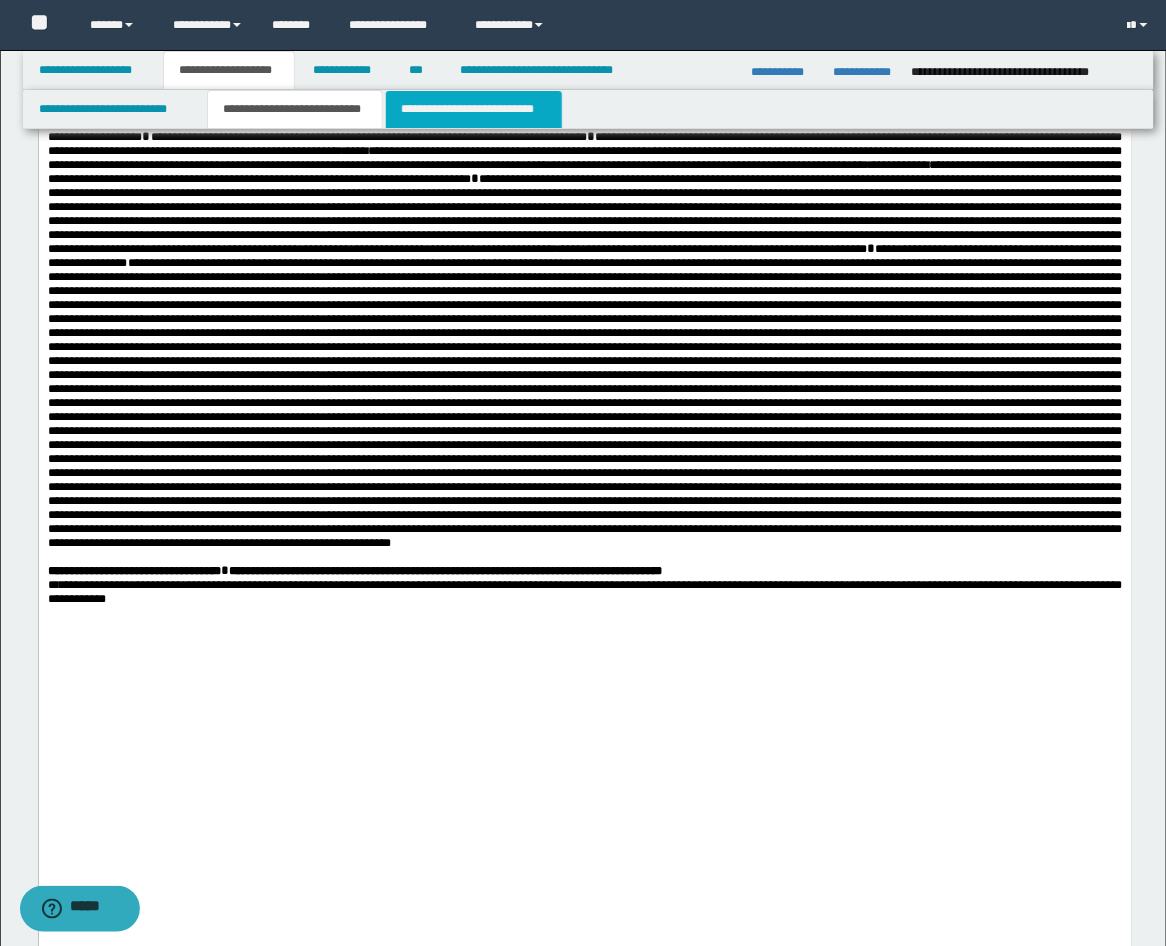 click on "**********" at bounding box center (474, 109) 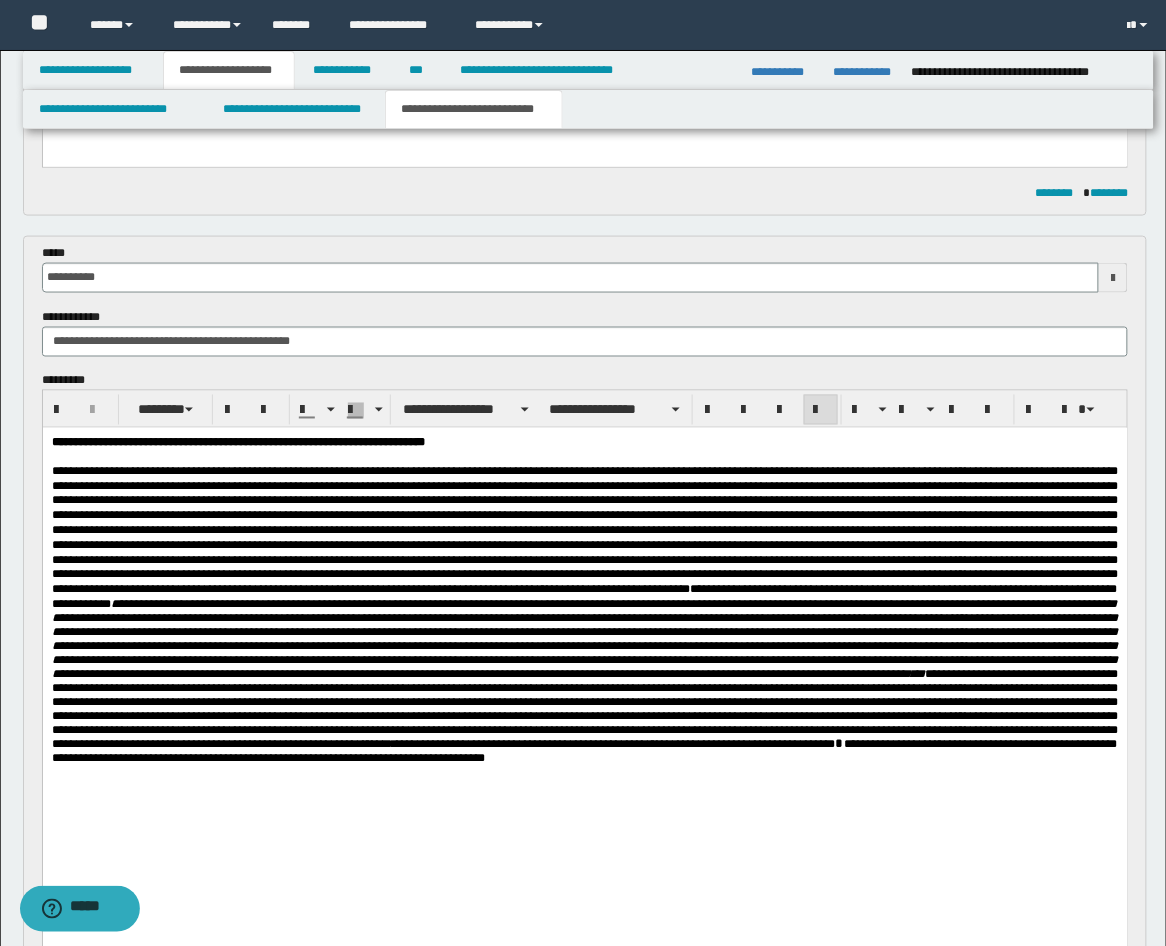 scroll, scrollTop: 155, scrollLeft: 0, axis: vertical 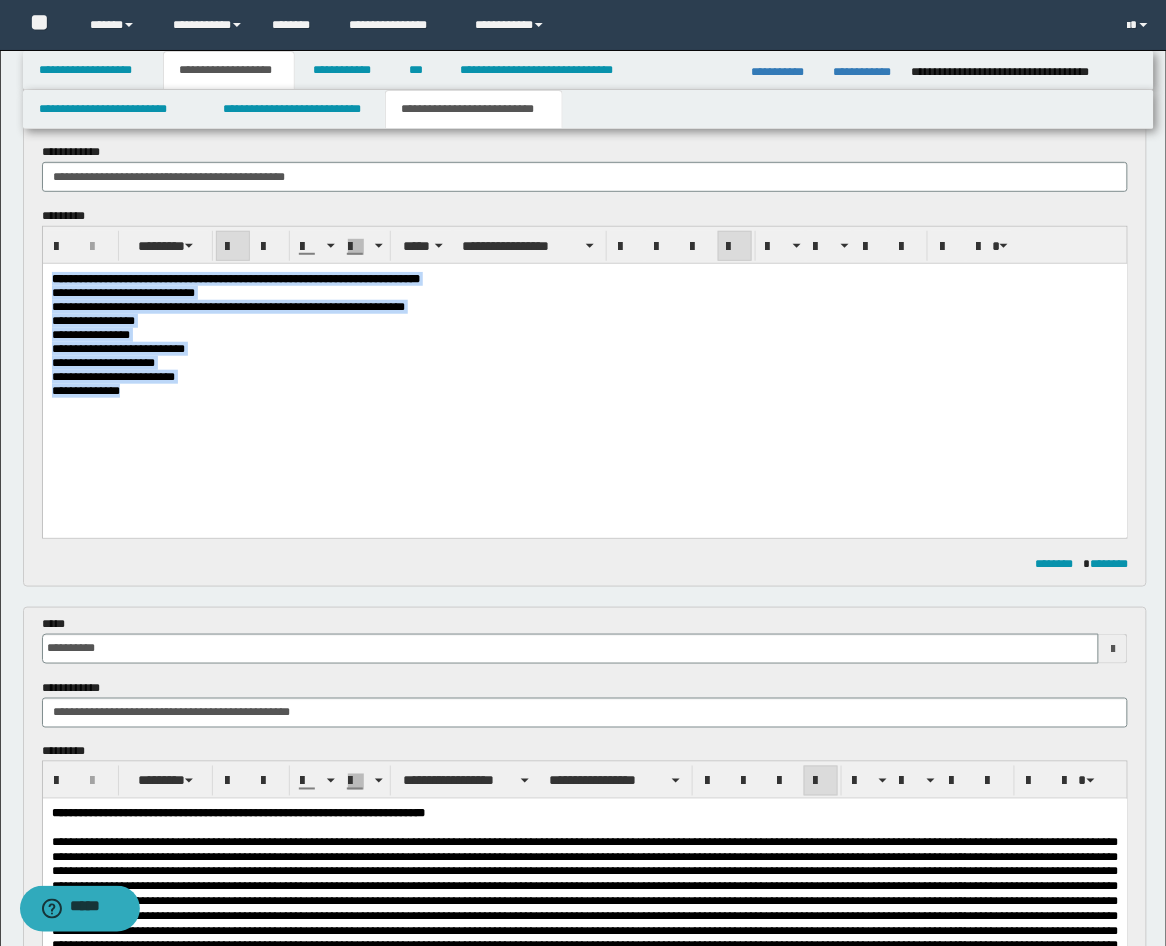 drag, startPoint x: 190, startPoint y: 434, endPoint x: -10, endPoint y: 243, distance: 276.55197 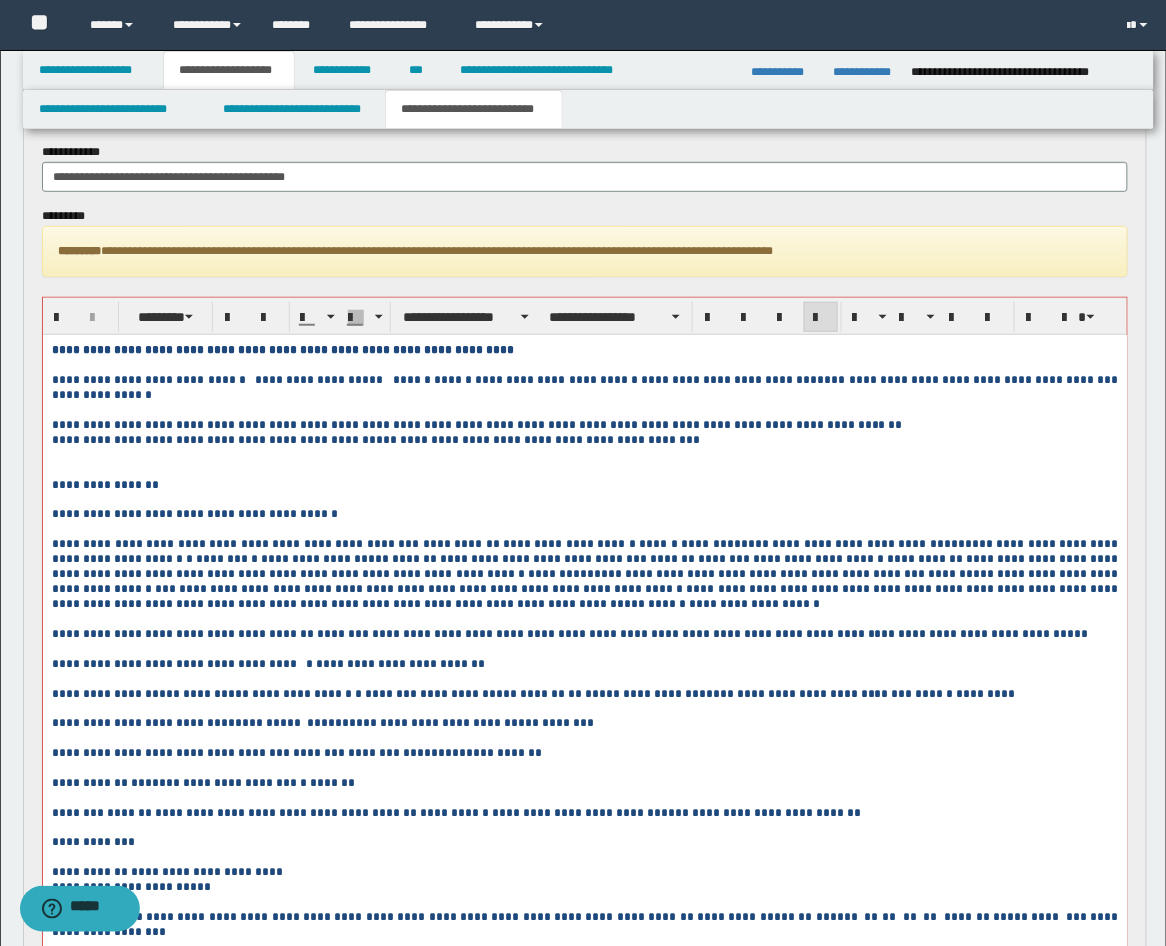 click at bounding box center [584, 469] 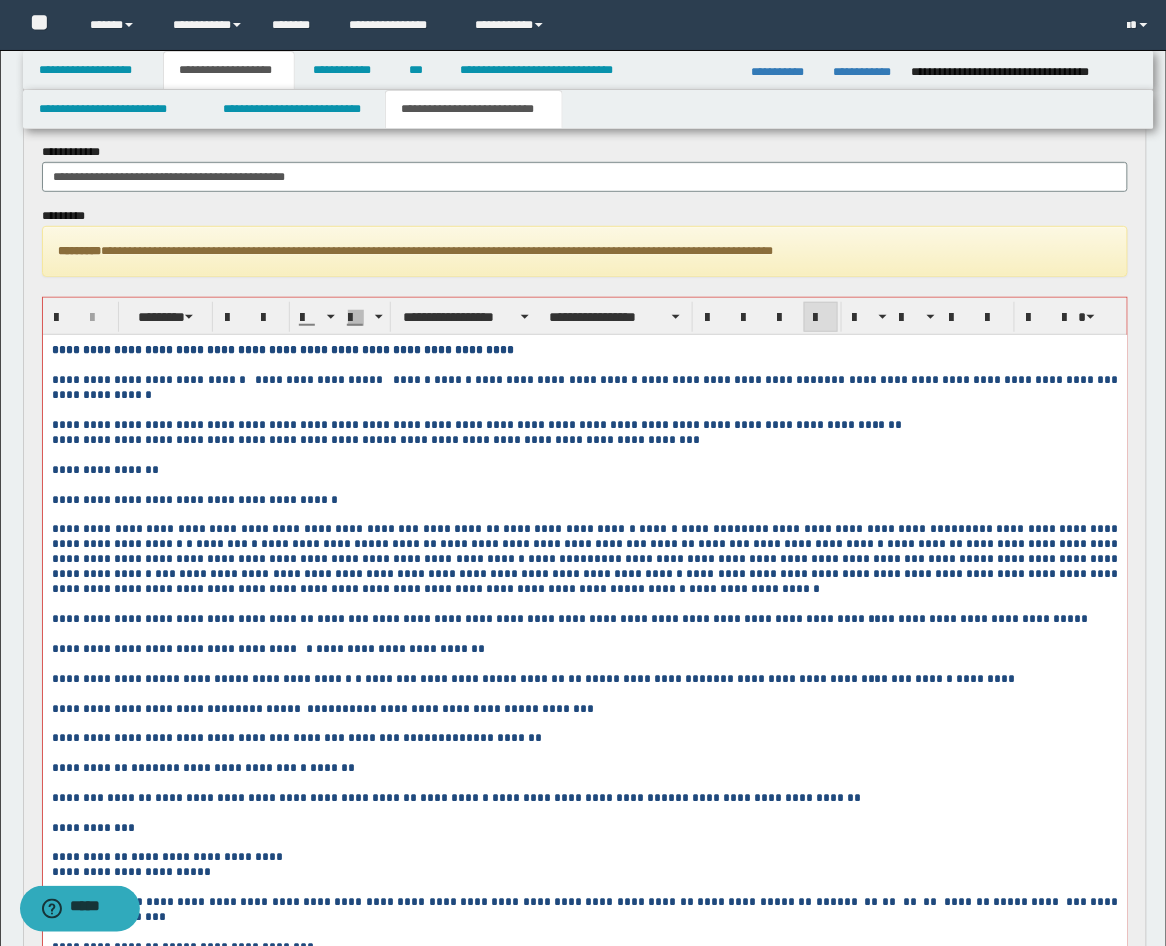 scroll, scrollTop: 526, scrollLeft: 0, axis: vertical 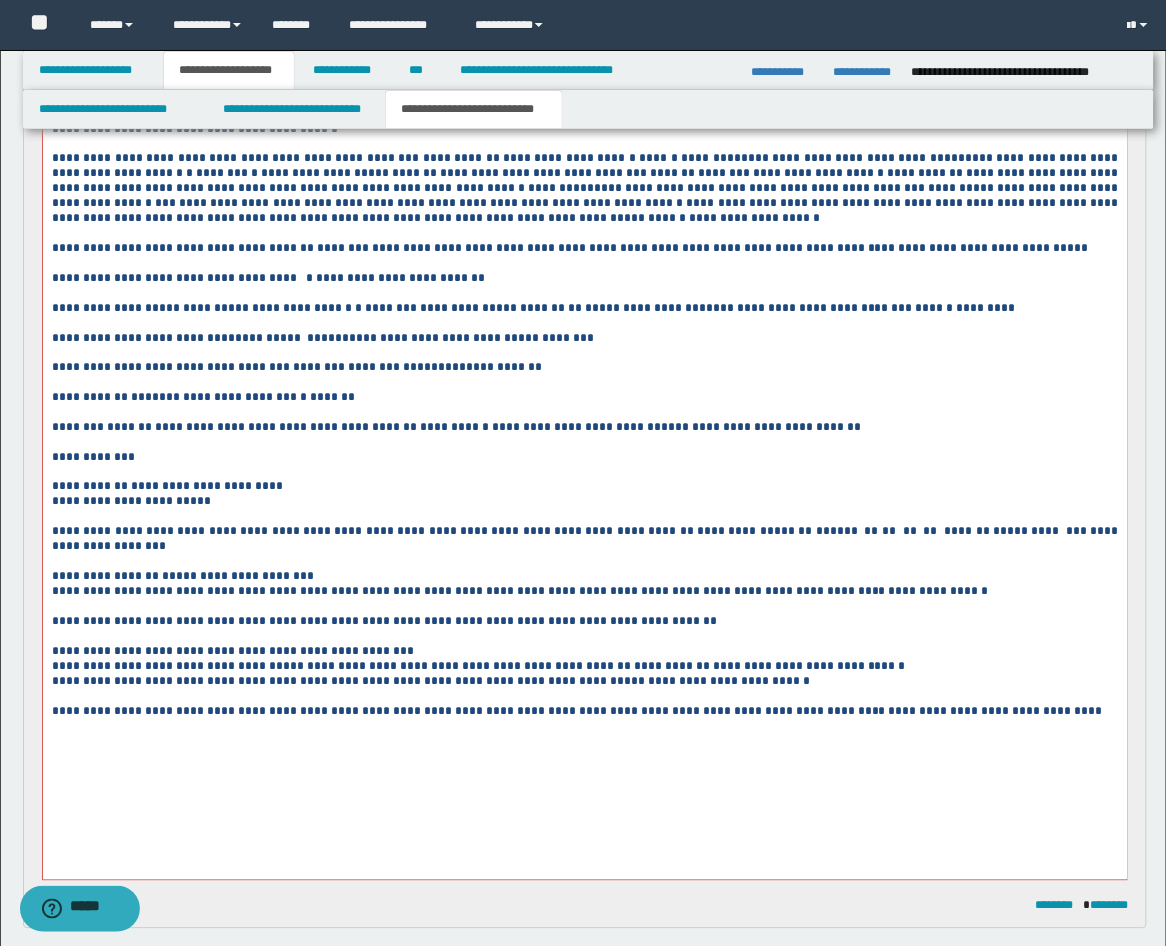 click at bounding box center [584, 563] 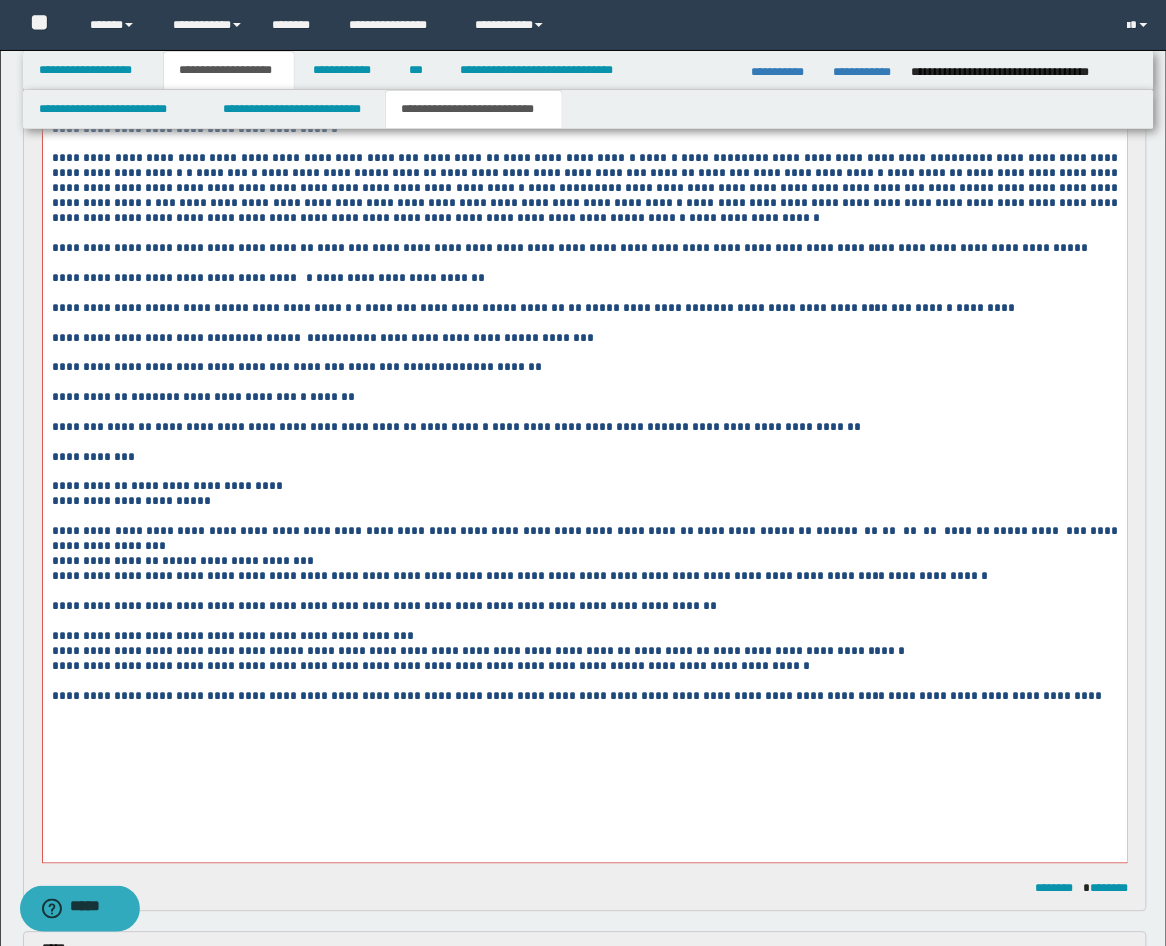 click on "**********" at bounding box center [584, 563] 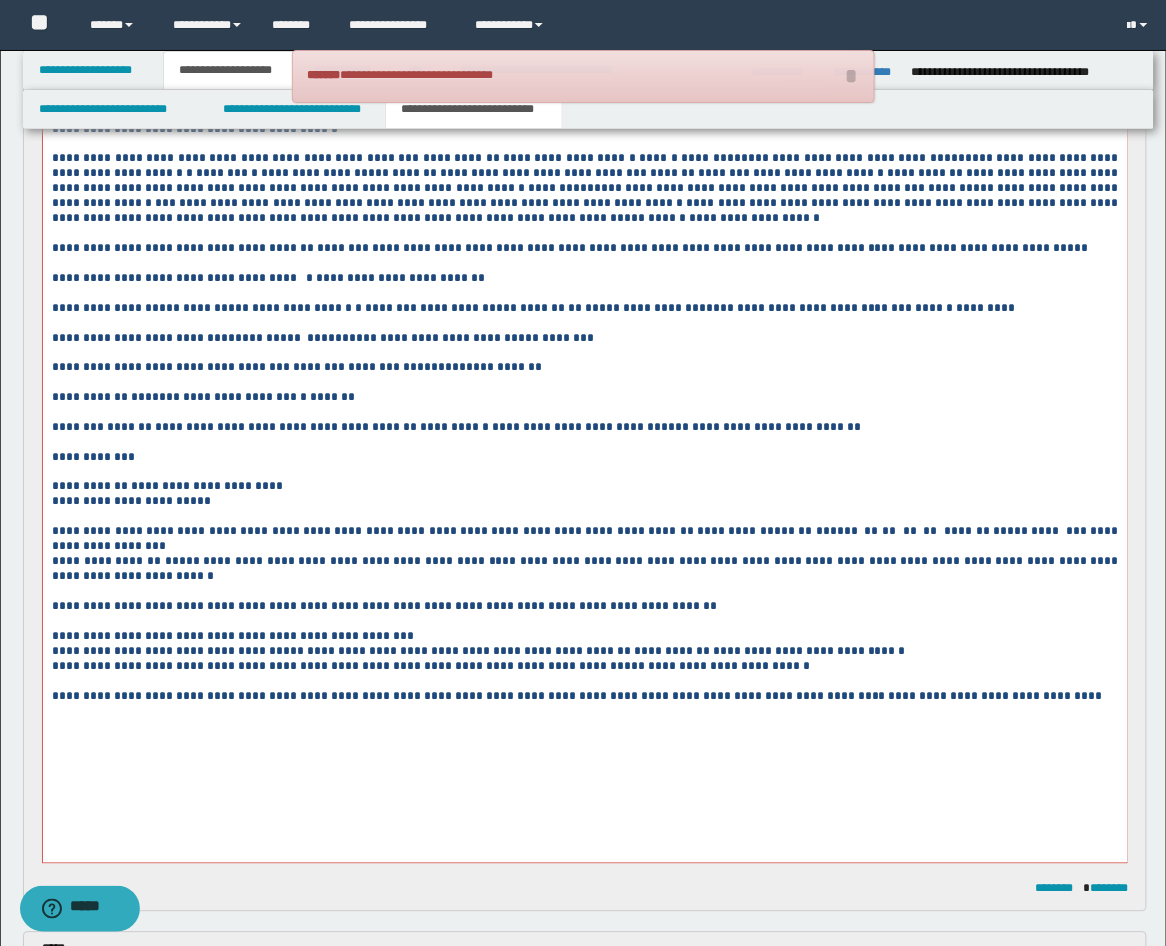 click at bounding box center [584, 593] 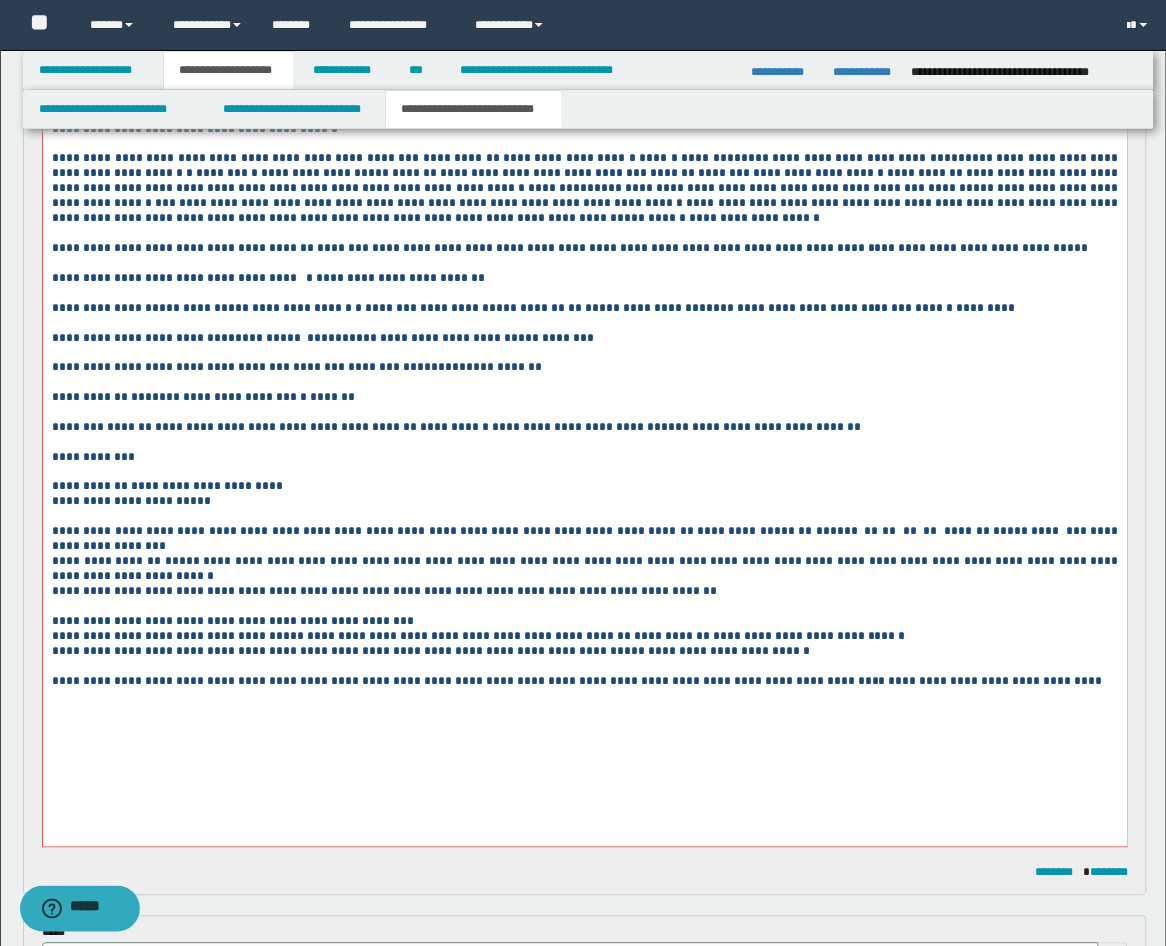 click at bounding box center [584, 608] 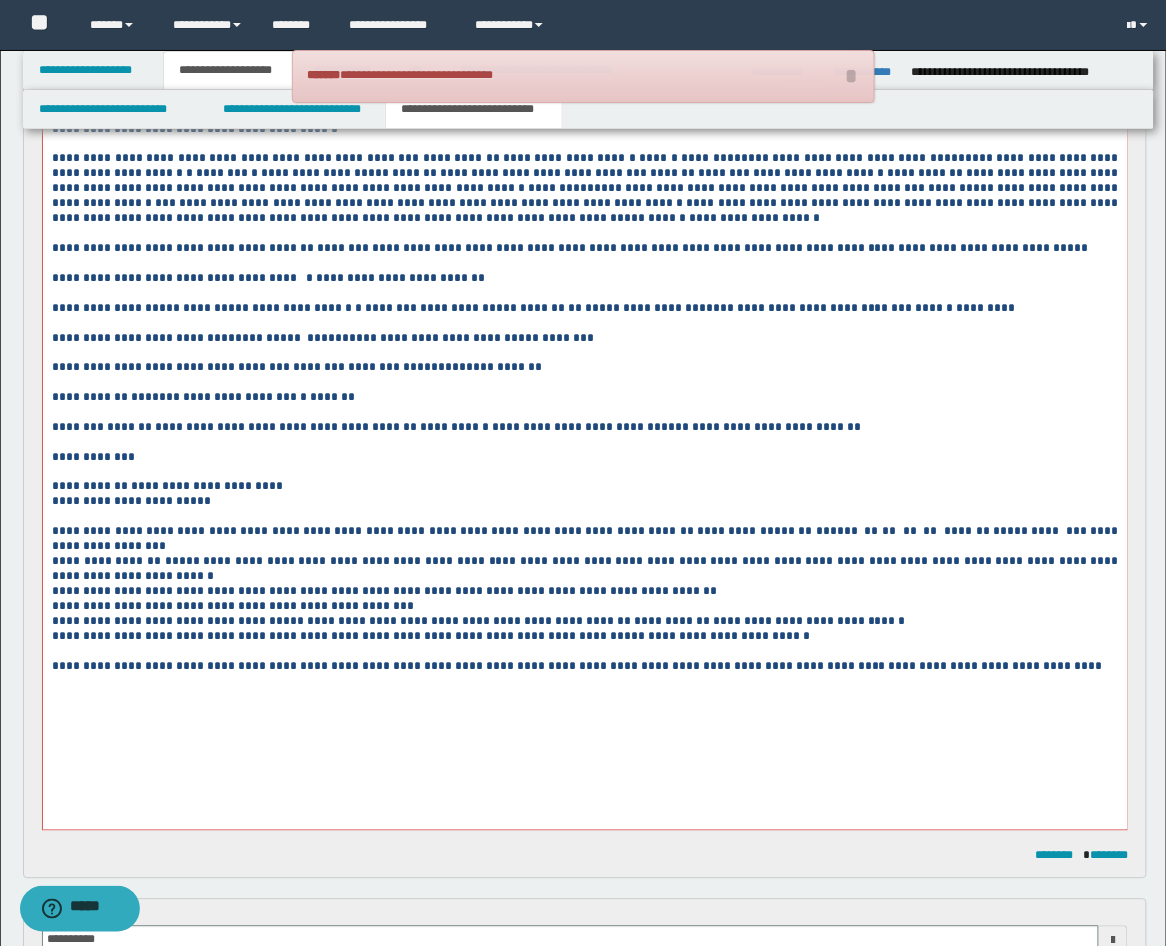 click at bounding box center [584, 653] 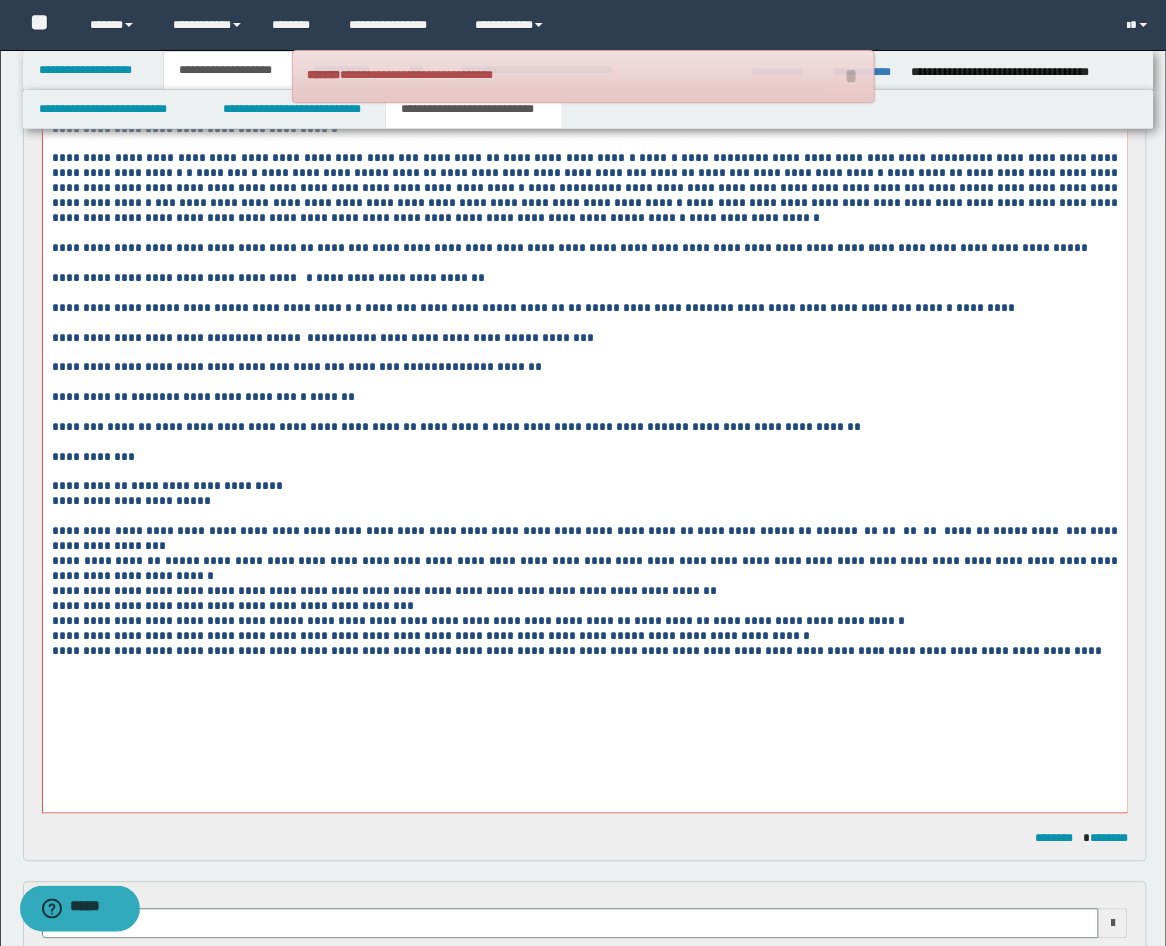 click on "**********" at bounding box center [584, 653] 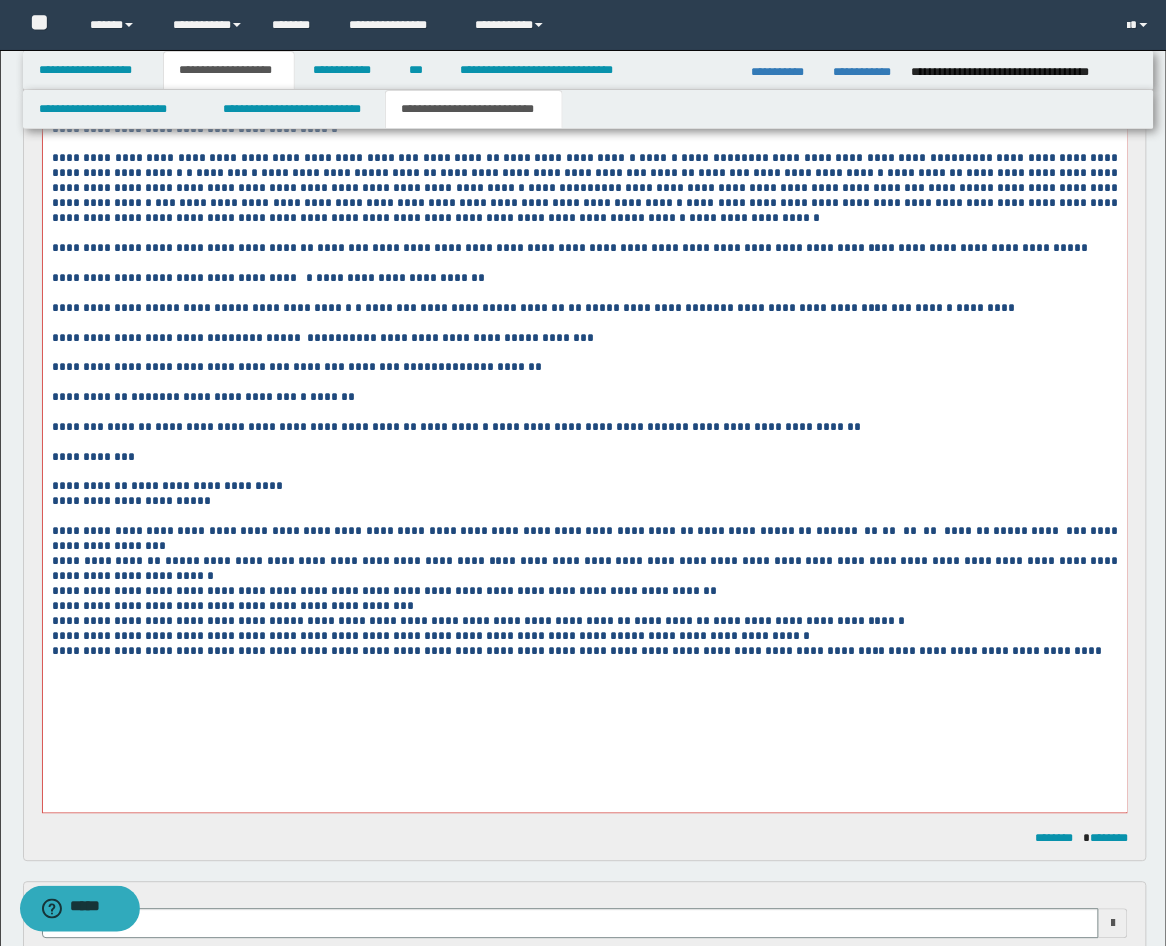 scroll, scrollTop: 155, scrollLeft: 0, axis: vertical 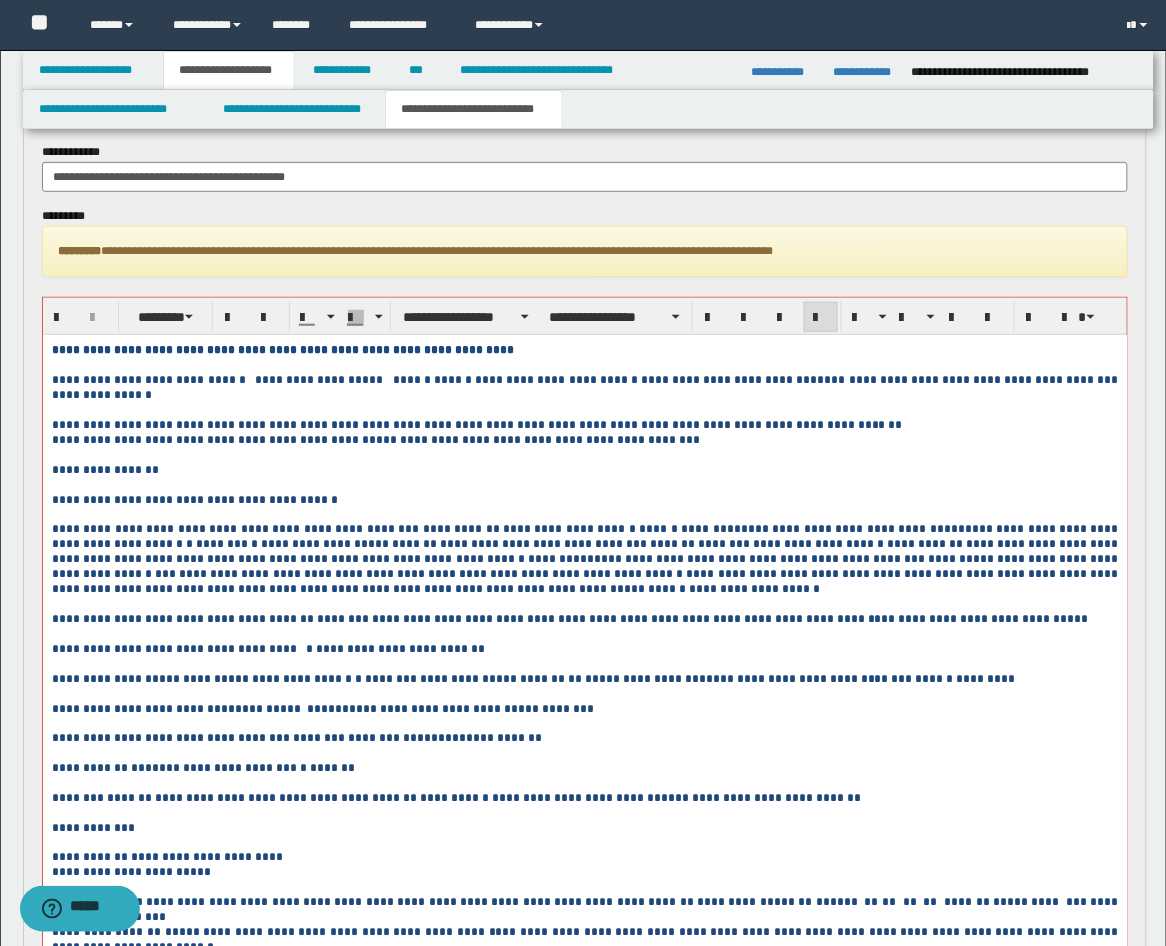 click at bounding box center [584, 409] 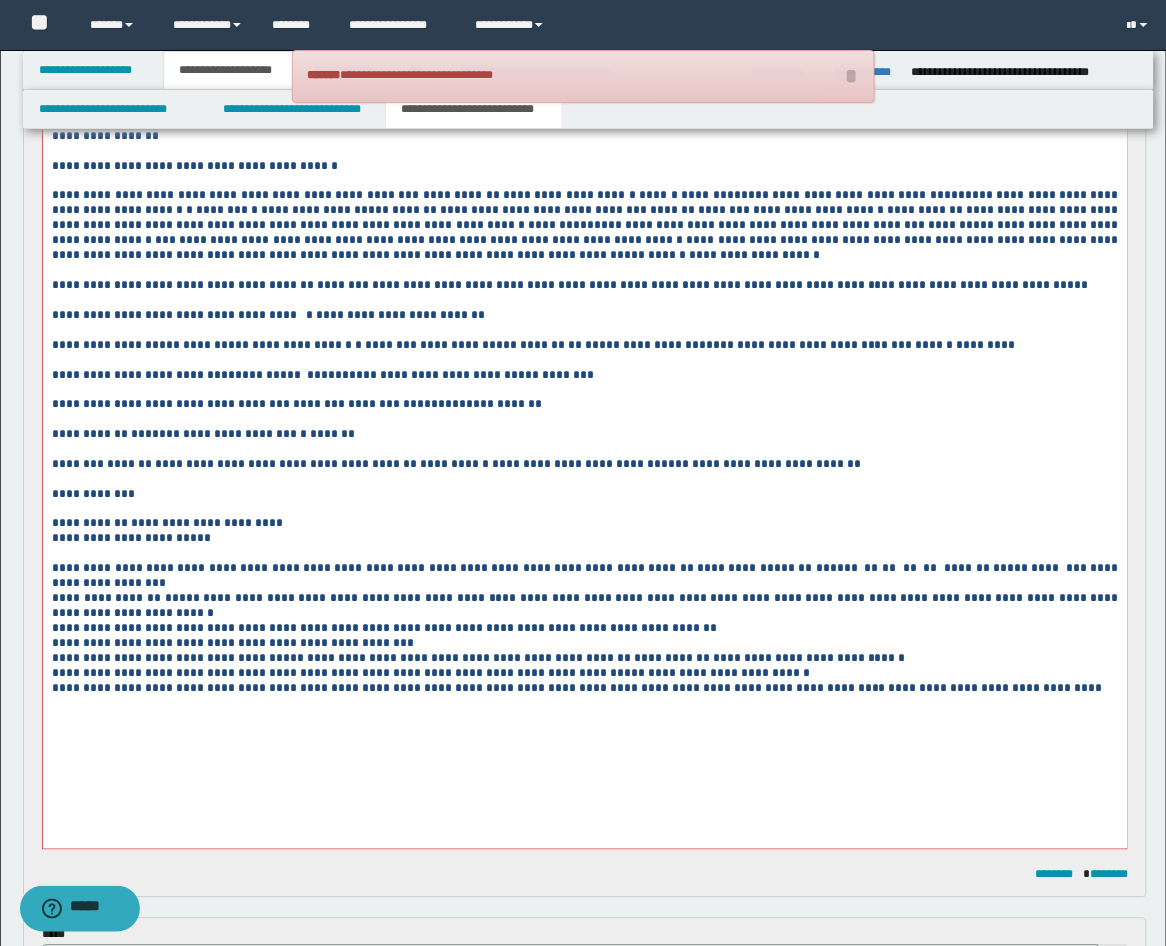 scroll, scrollTop: 526, scrollLeft: 0, axis: vertical 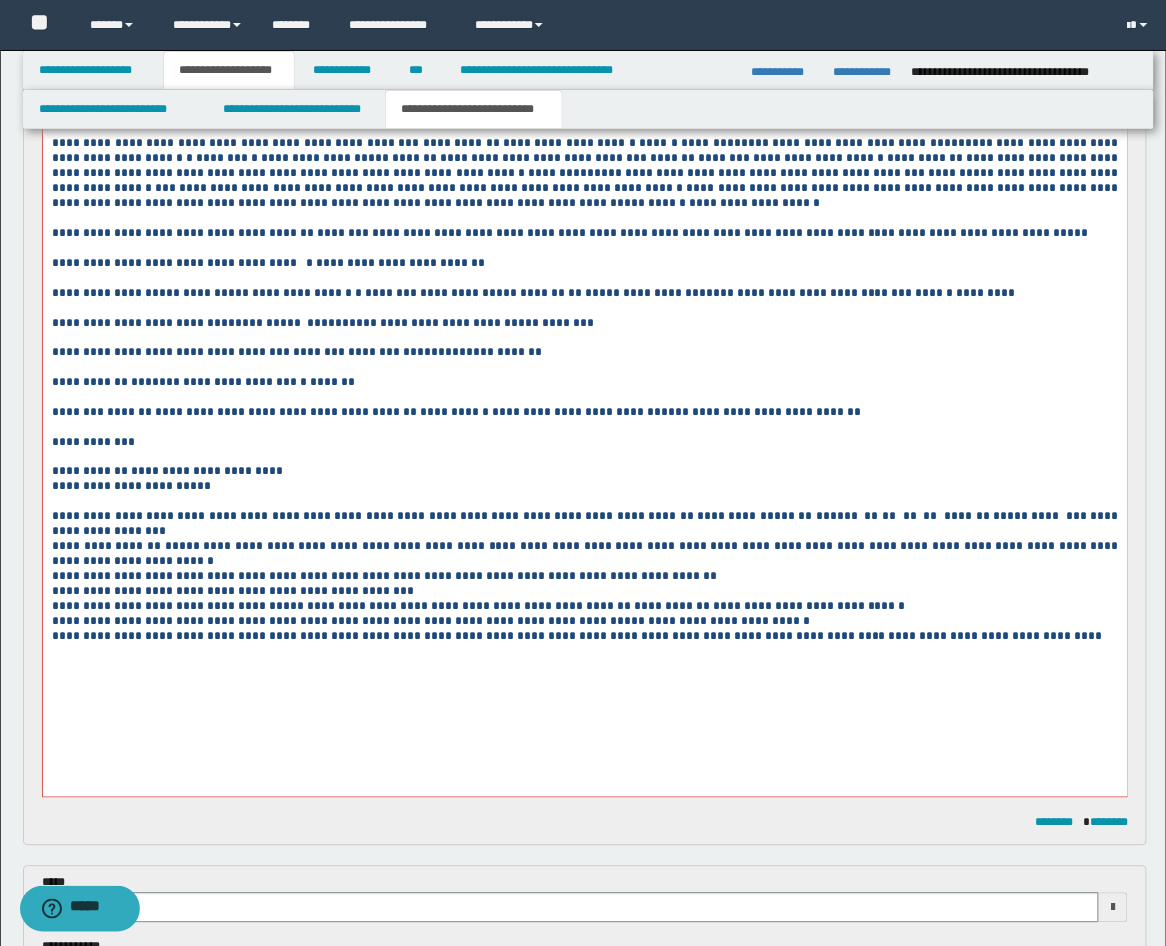 click on "**********" at bounding box center [584, 264] 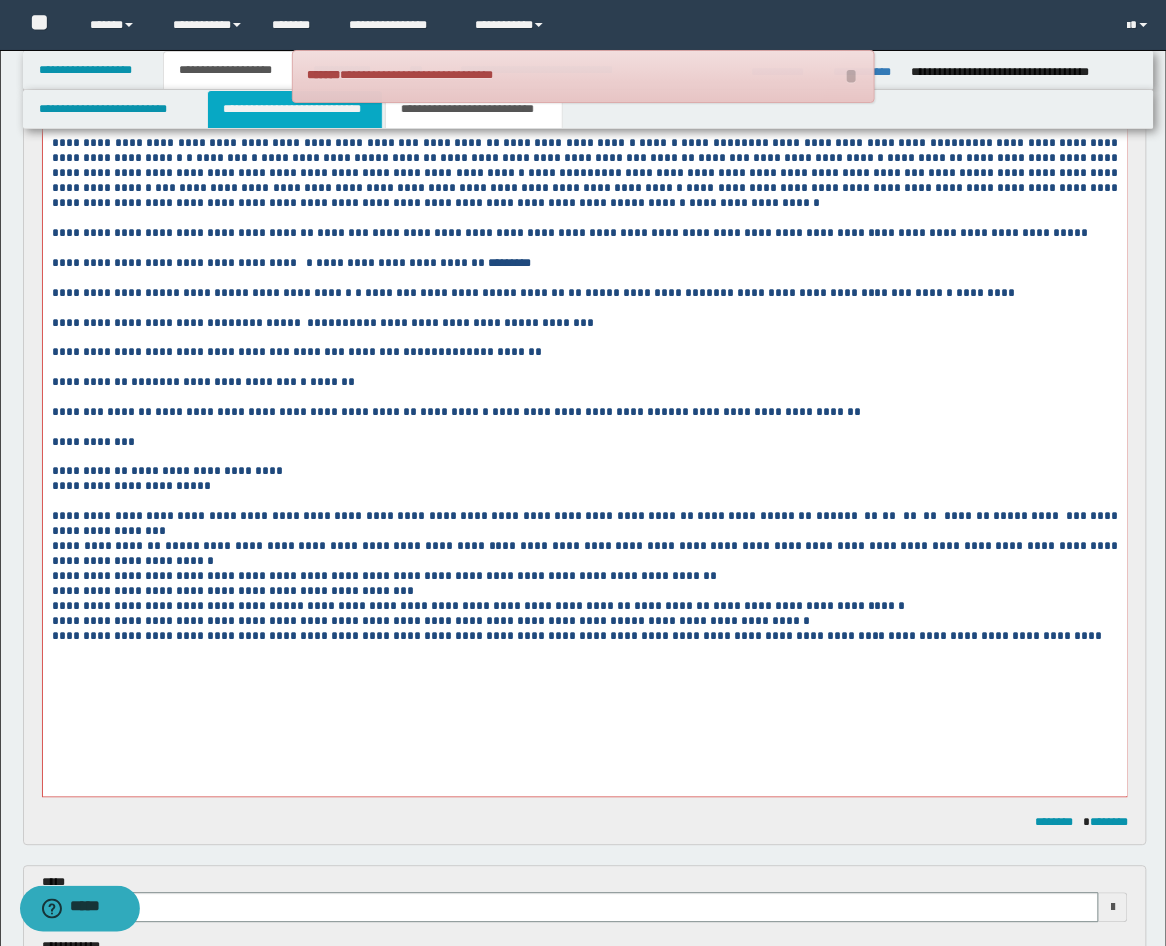 click on "**********" at bounding box center (295, 109) 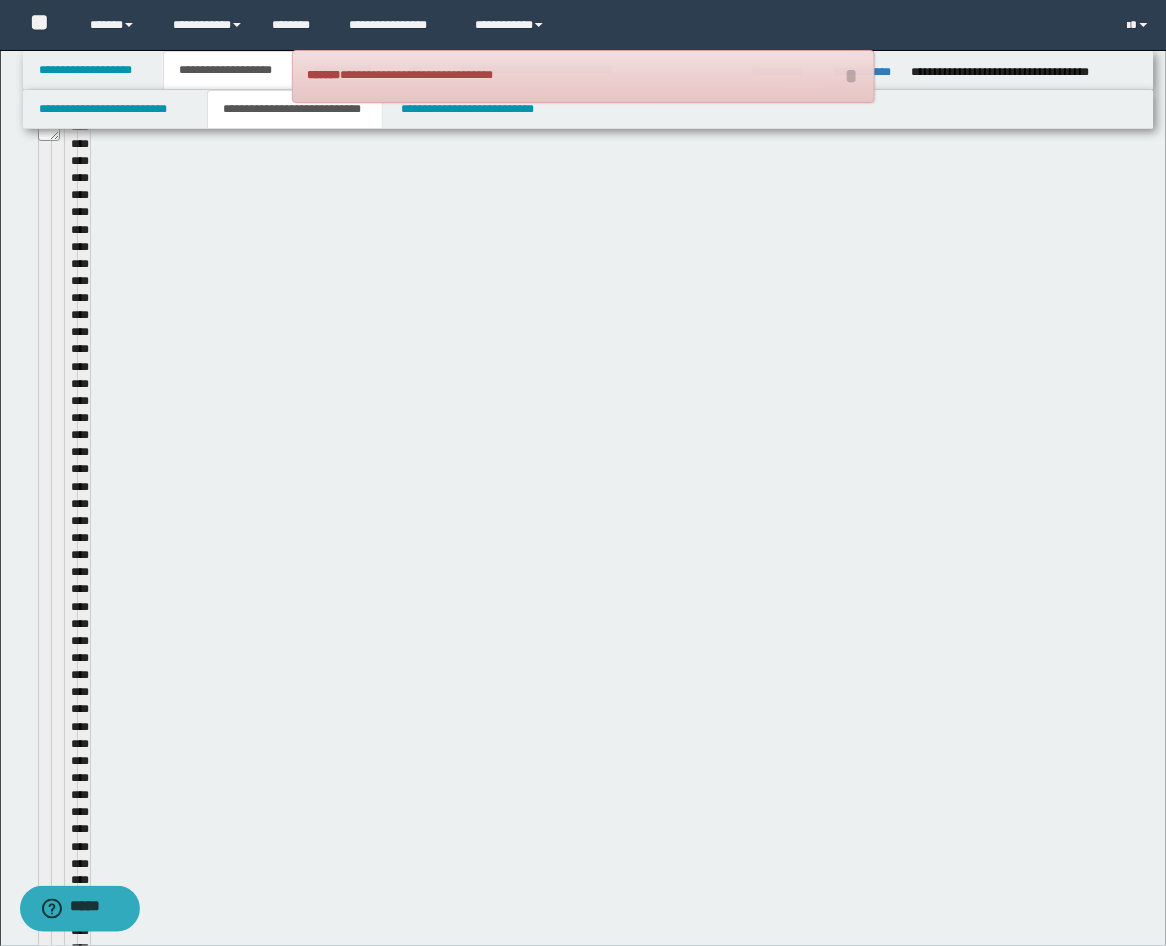 type 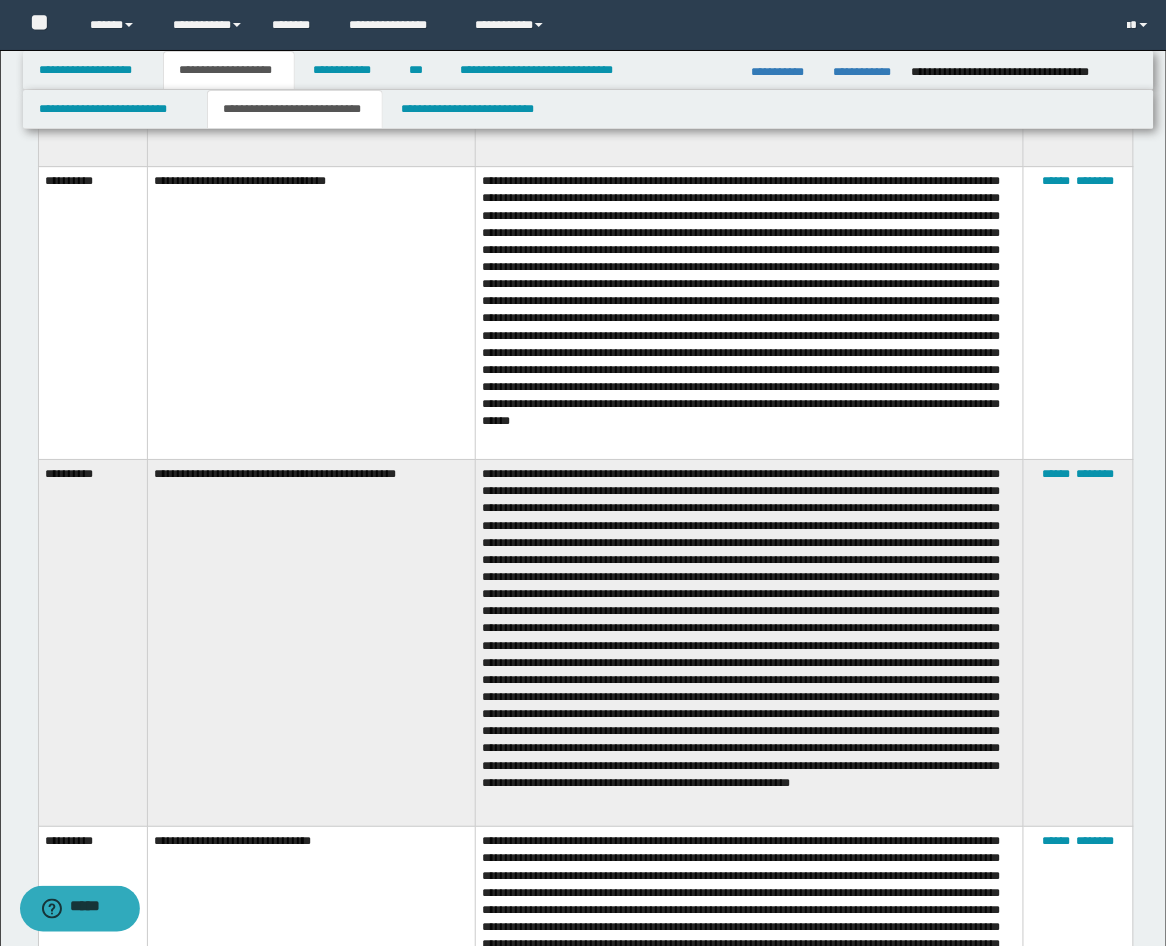 scroll, scrollTop: 3118, scrollLeft: 0, axis: vertical 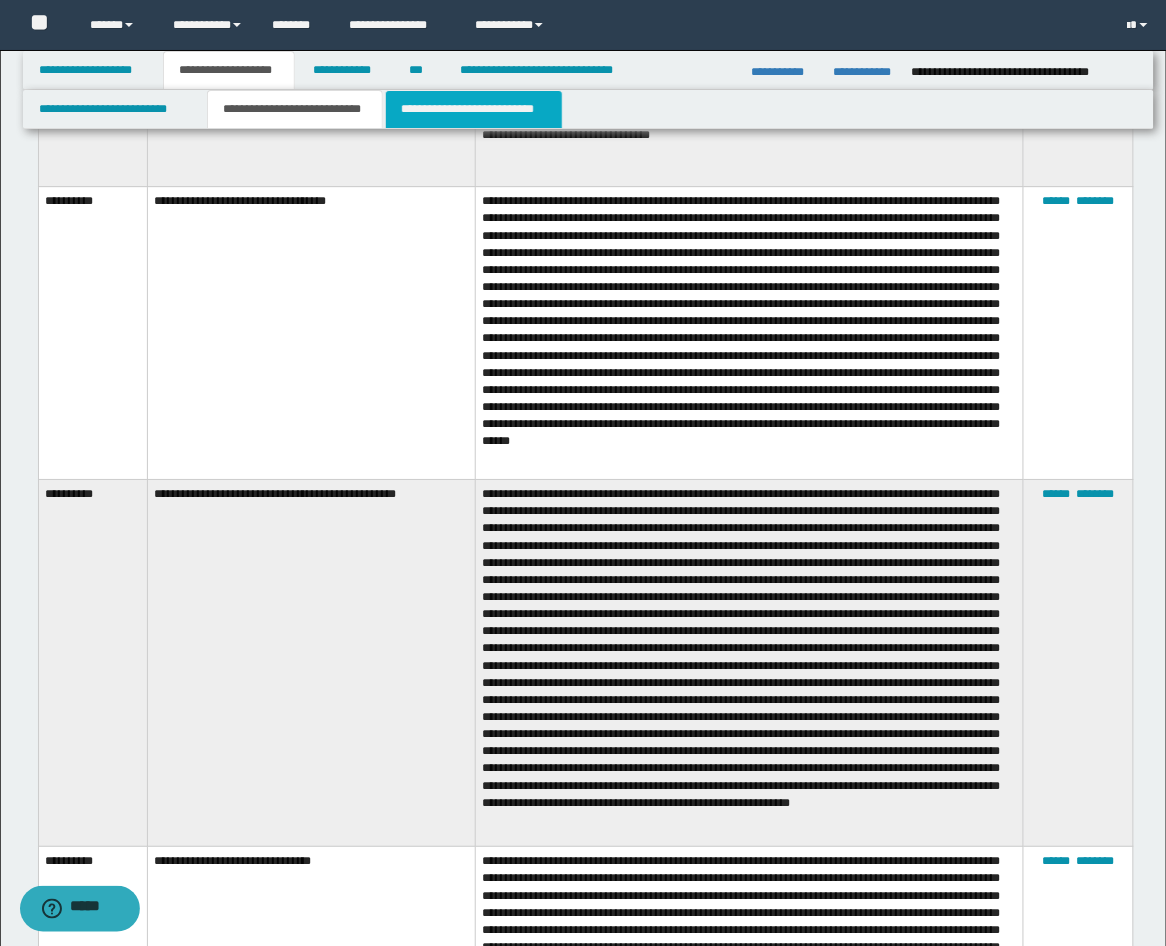click on "**********" at bounding box center (474, 109) 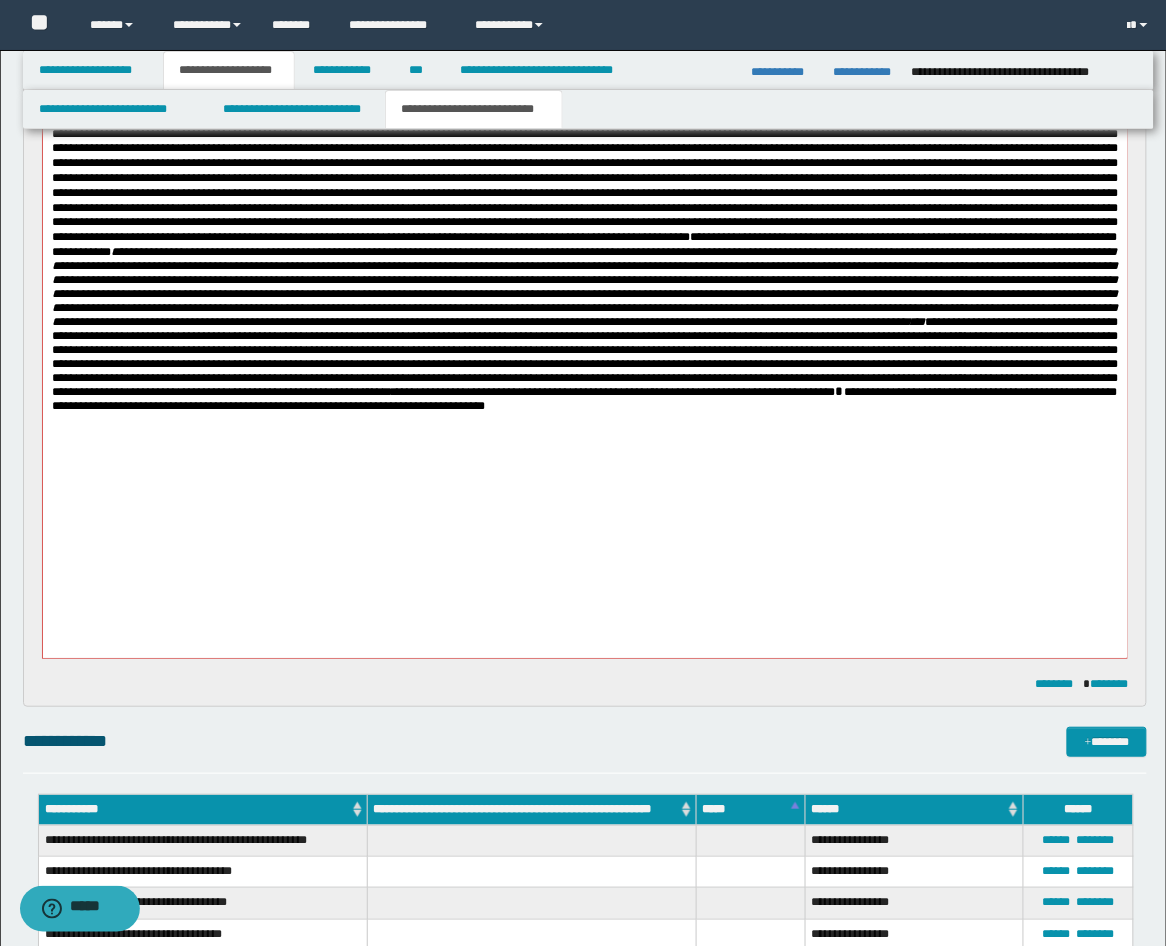 scroll, scrollTop: 468, scrollLeft: 0, axis: vertical 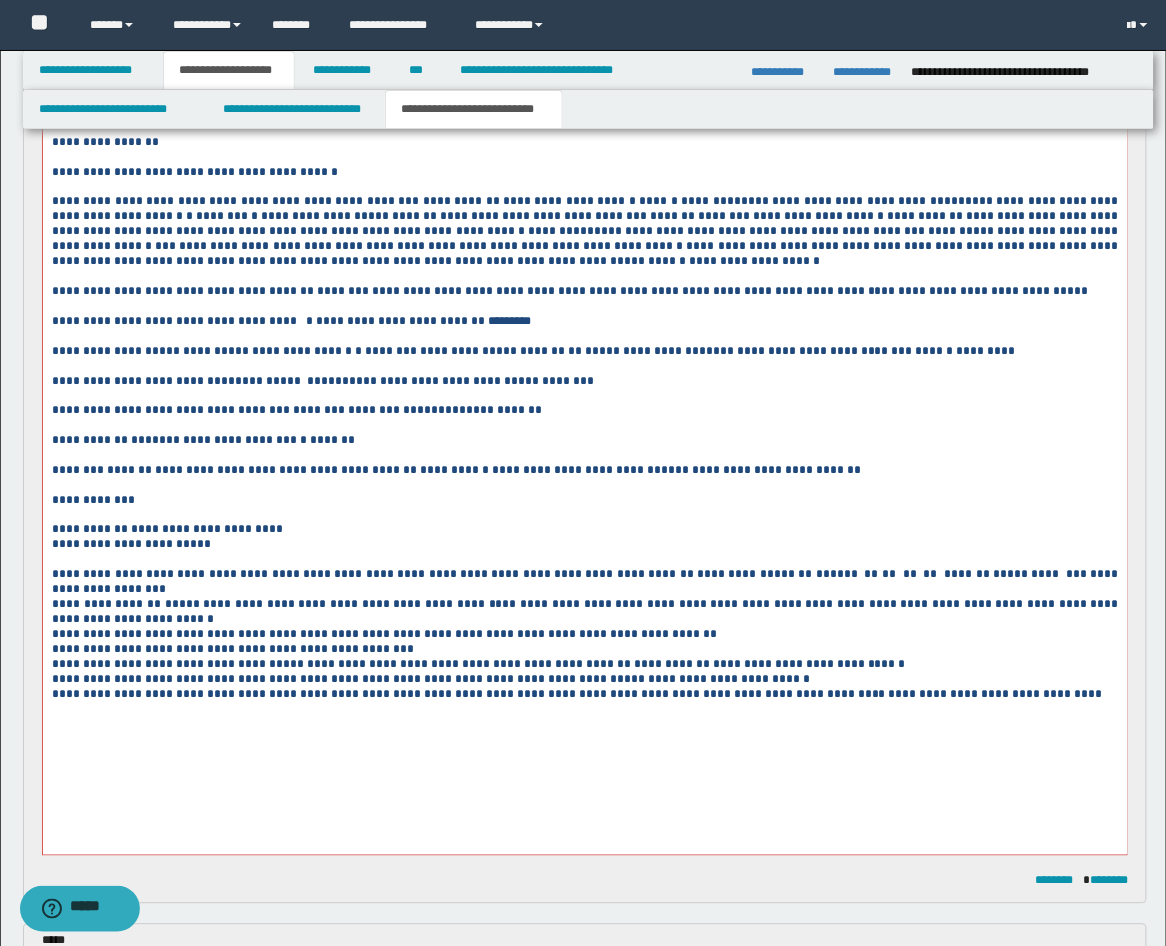 click on "**********" at bounding box center [584, 321] 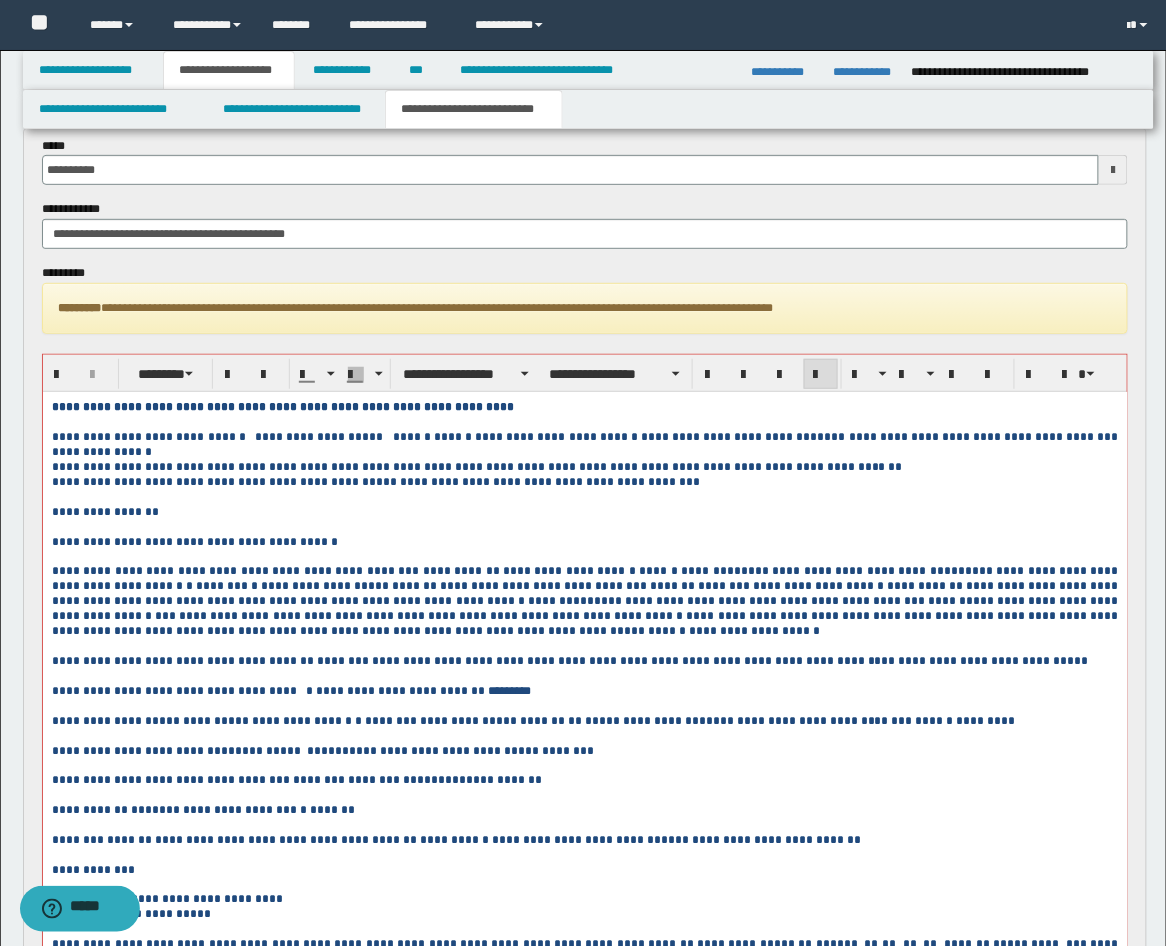 click at bounding box center (584, 421) 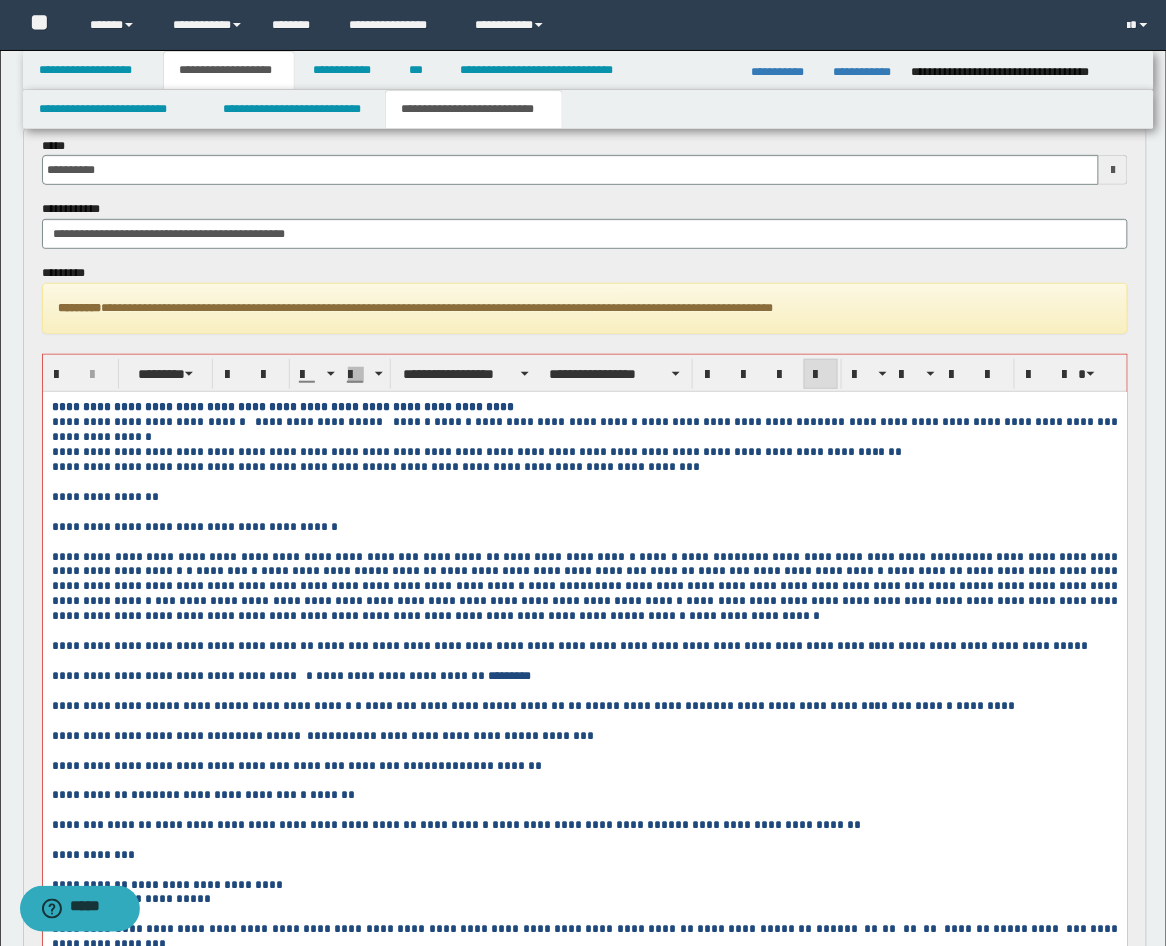 click at bounding box center (584, 511) 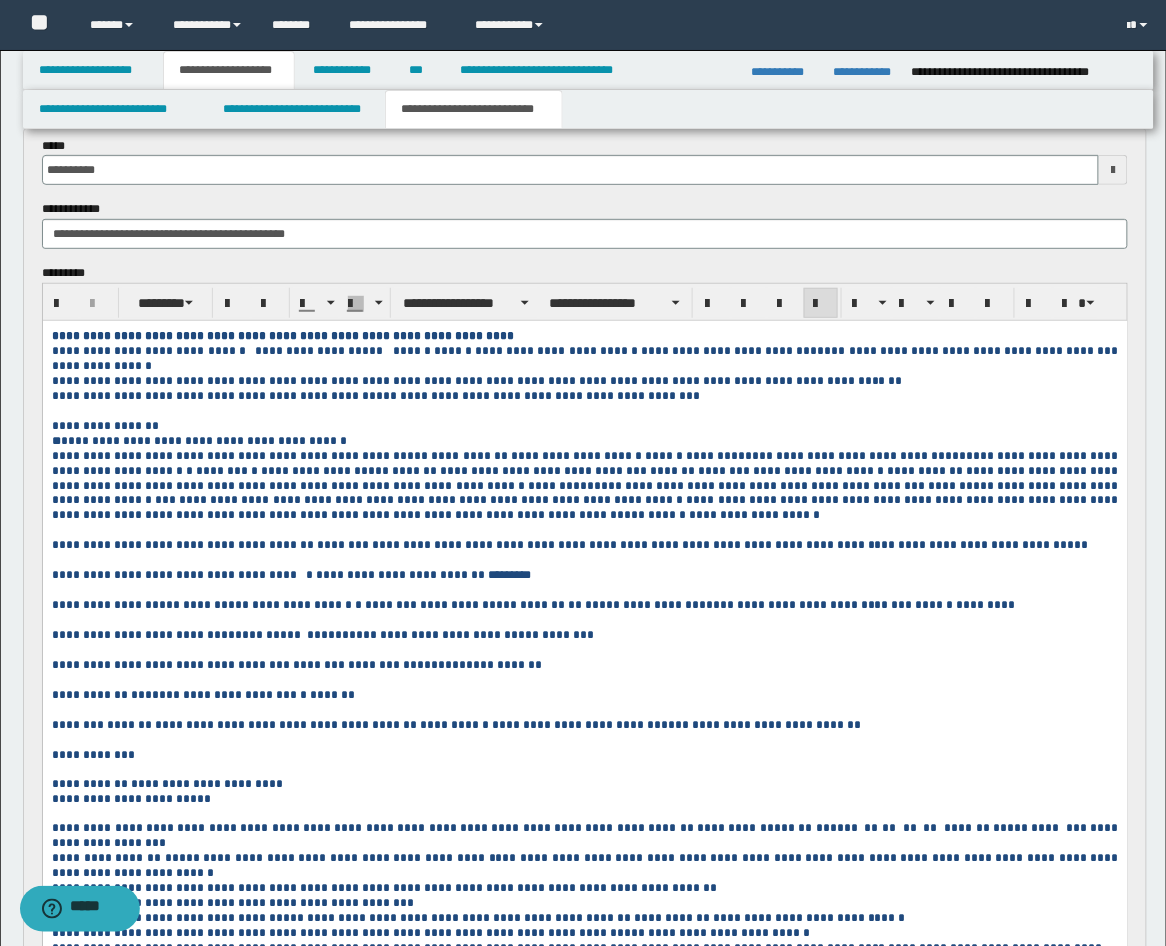 click on "**********" at bounding box center (584, 667) 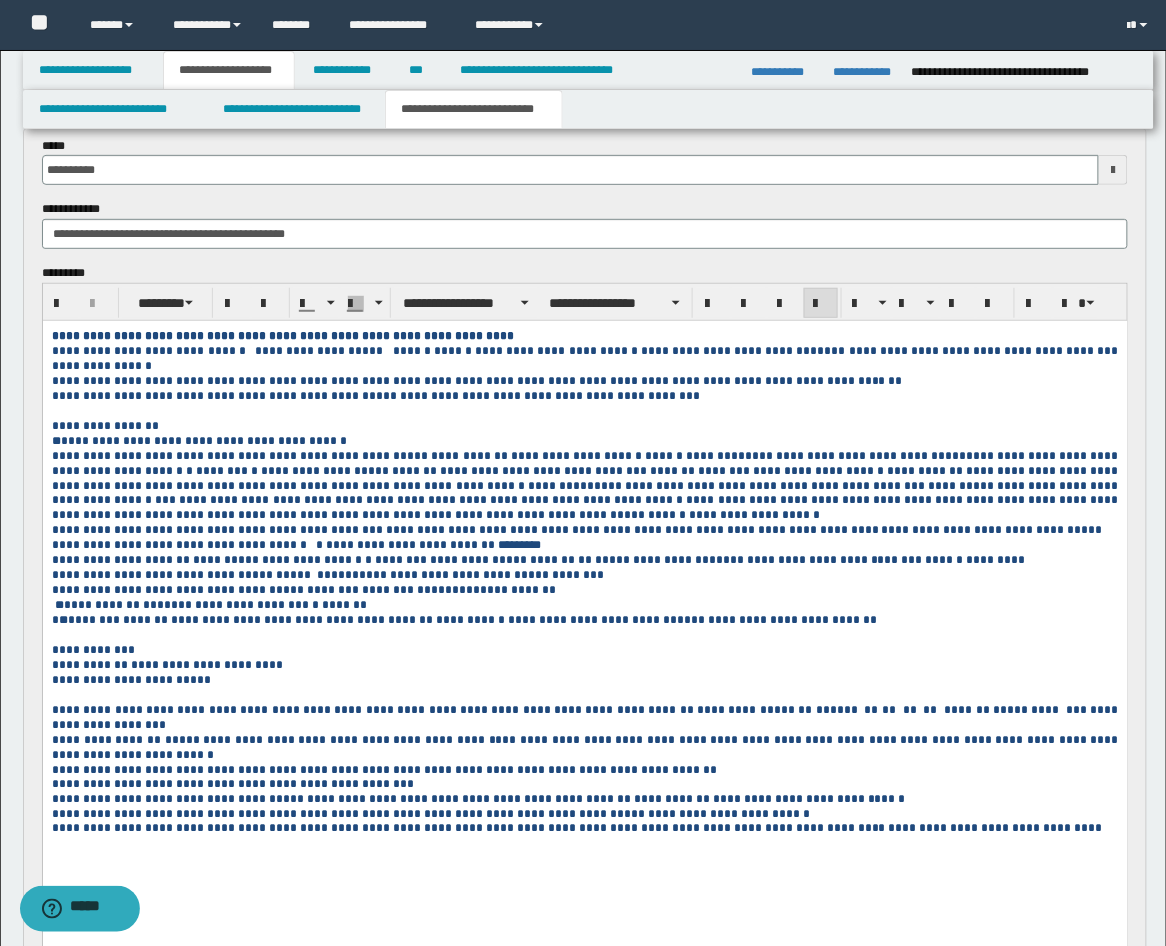 click on "**********" at bounding box center (584, 425) 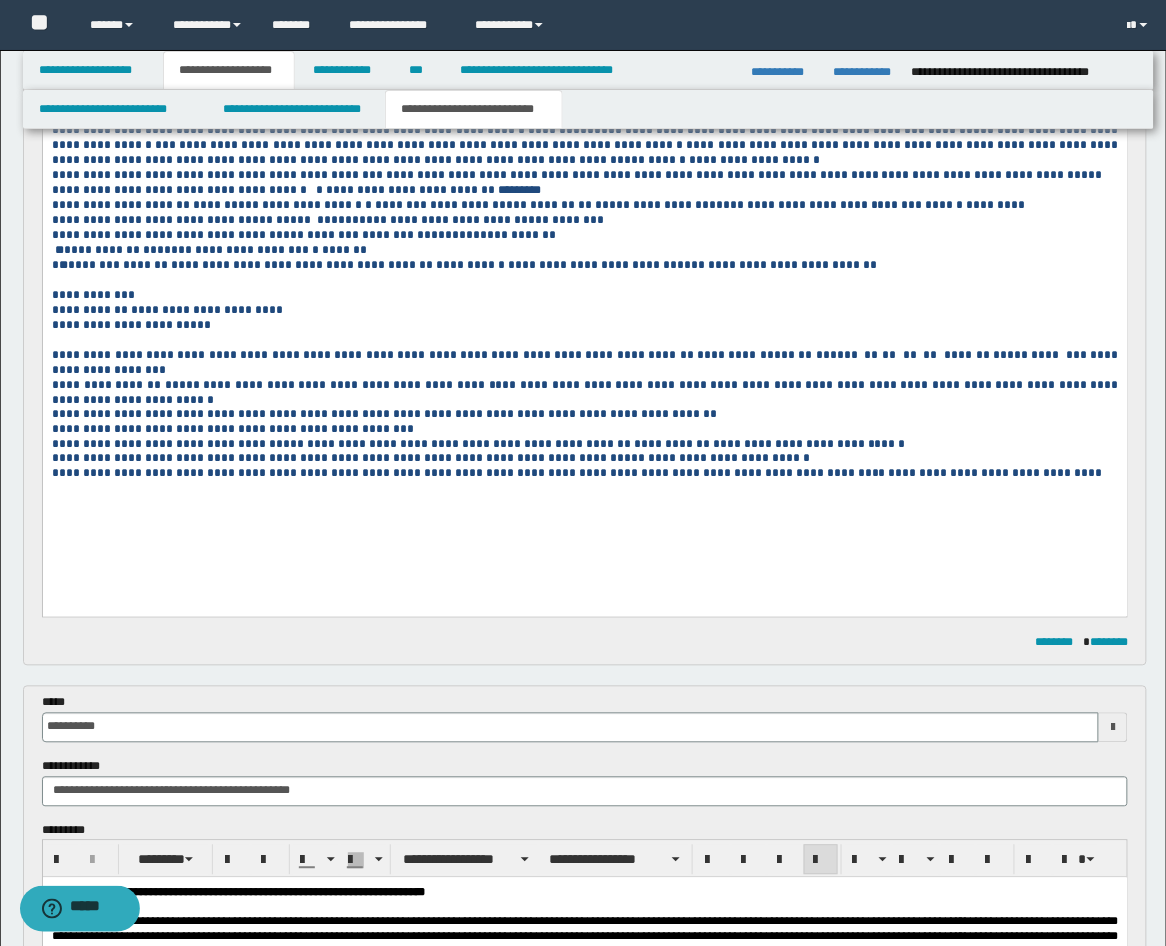 scroll, scrollTop: 98, scrollLeft: 0, axis: vertical 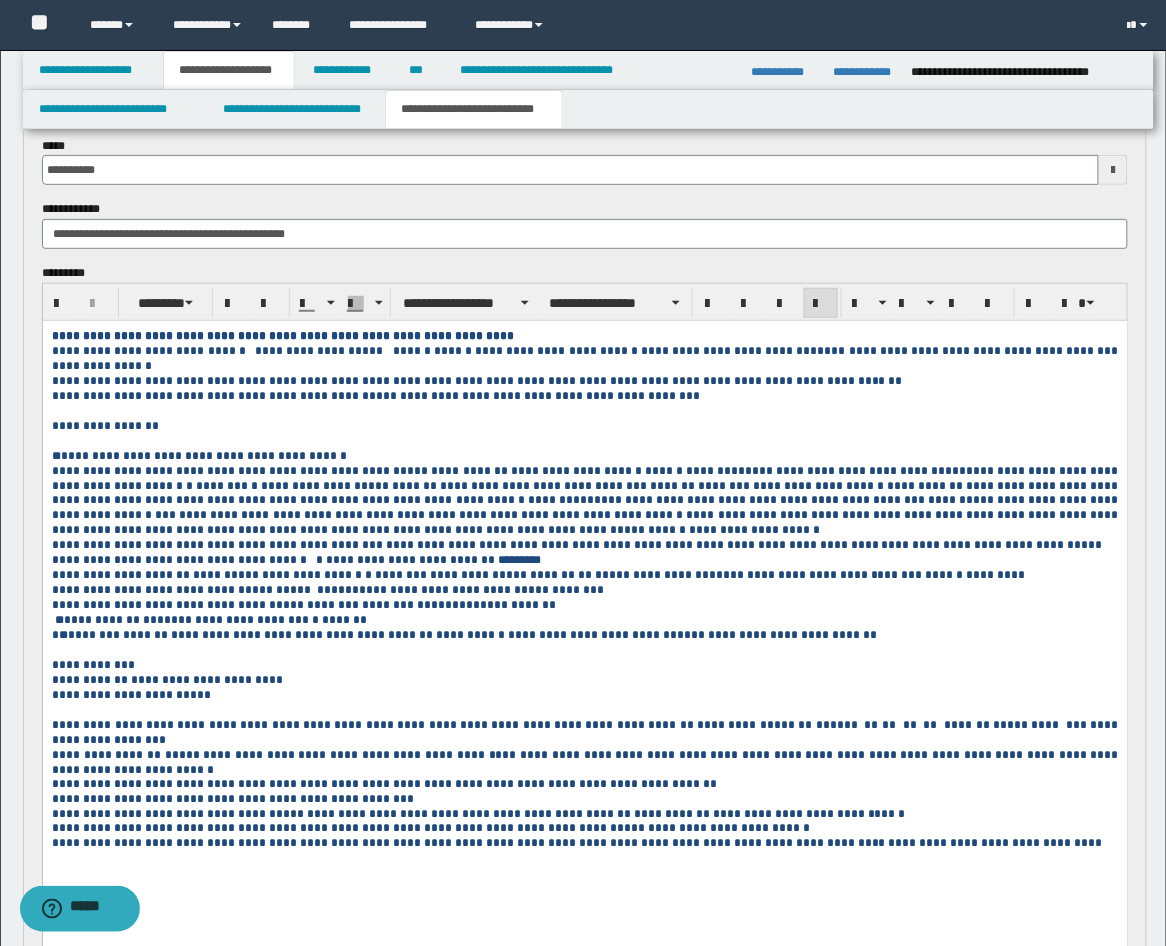 drag, startPoint x: 773, startPoint y: 660, endPoint x: 68, endPoint y: 677, distance: 705.20496 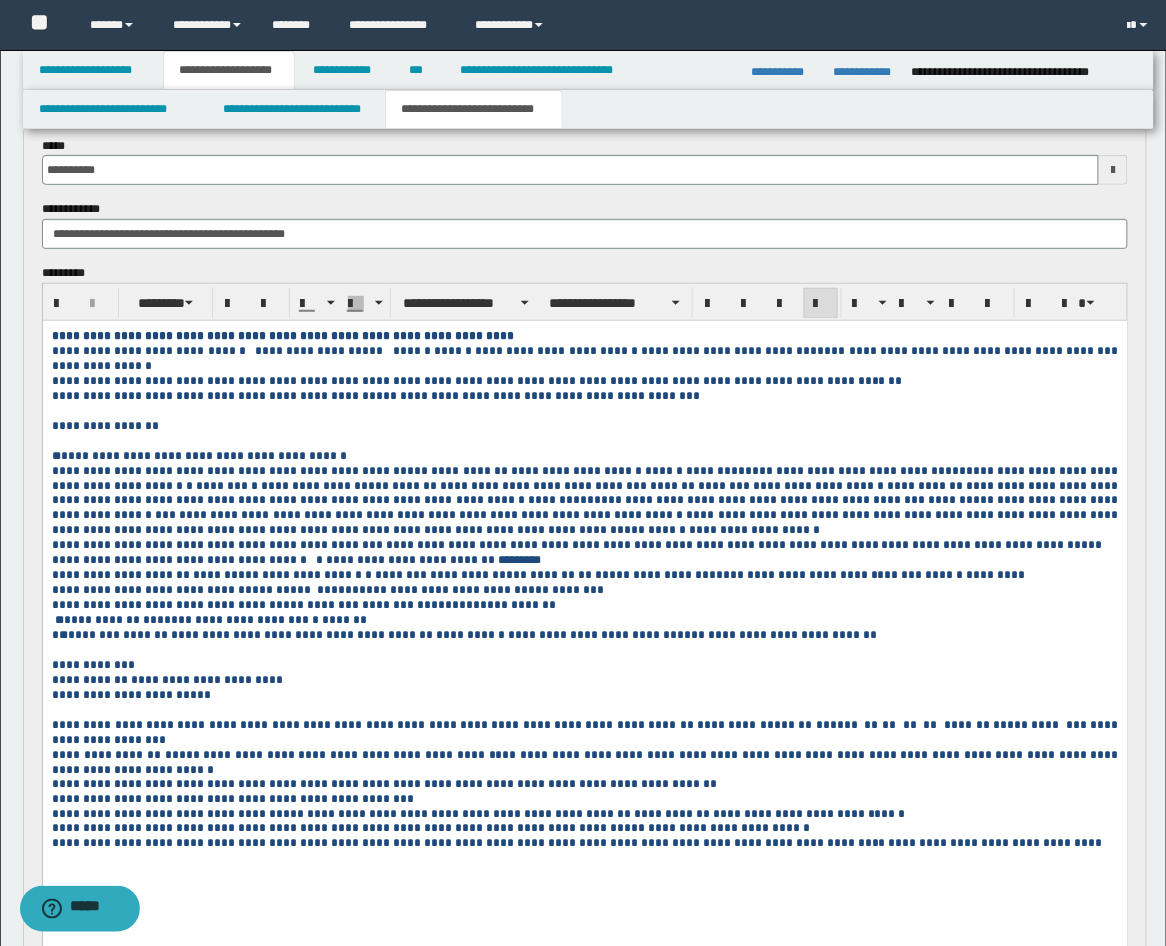 click on "**********" at bounding box center (584, 614) 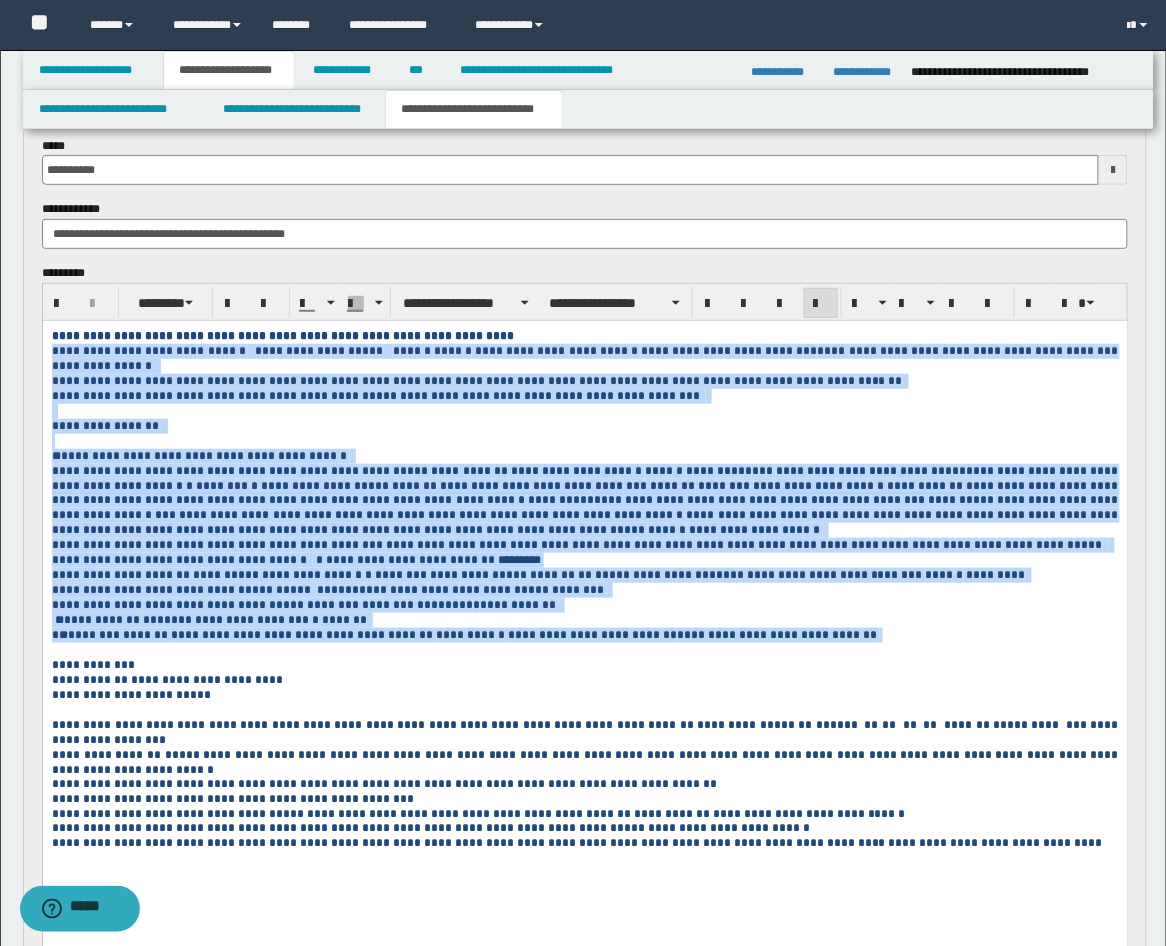 drag, startPoint x: 771, startPoint y: 653, endPoint x: 44, endPoint y: 353, distance: 786.4661 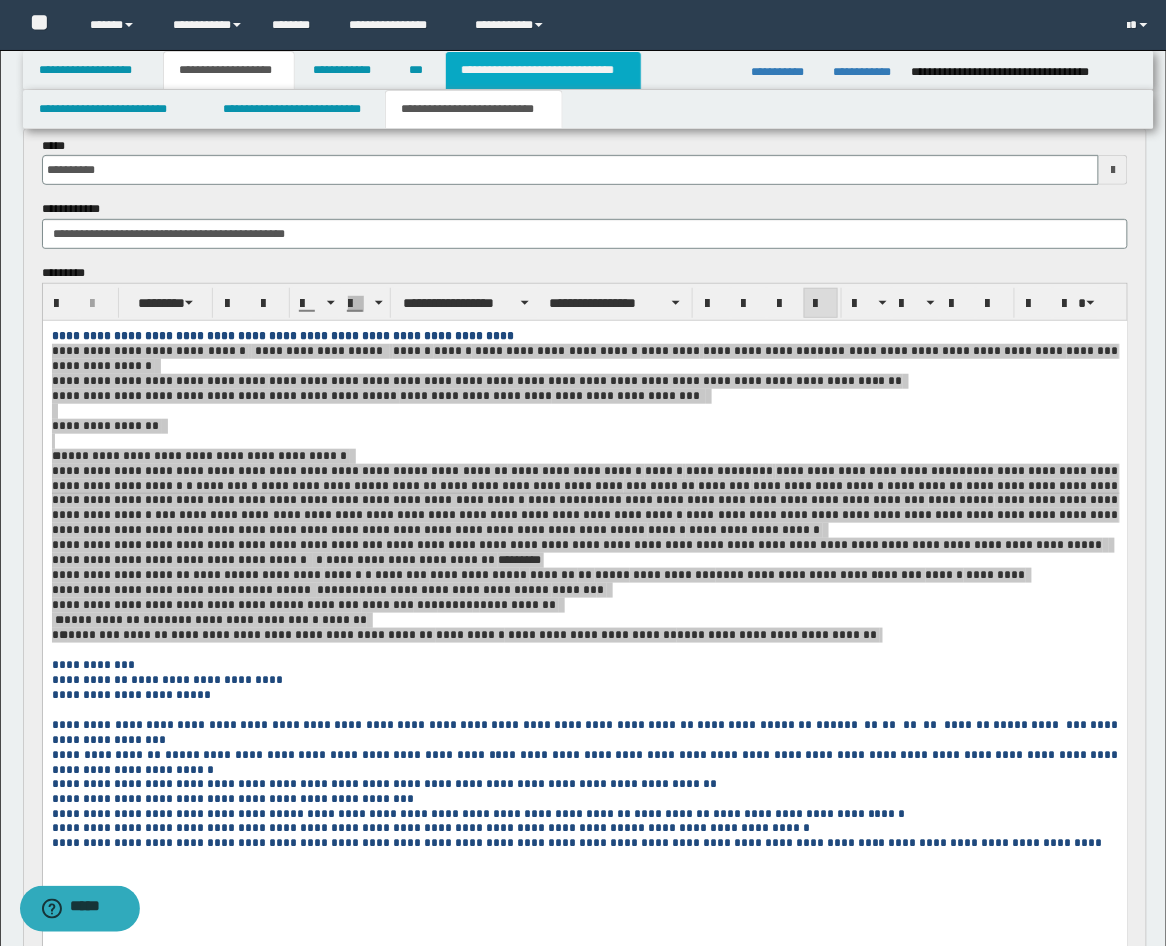 click on "**********" at bounding box center [543, 70] 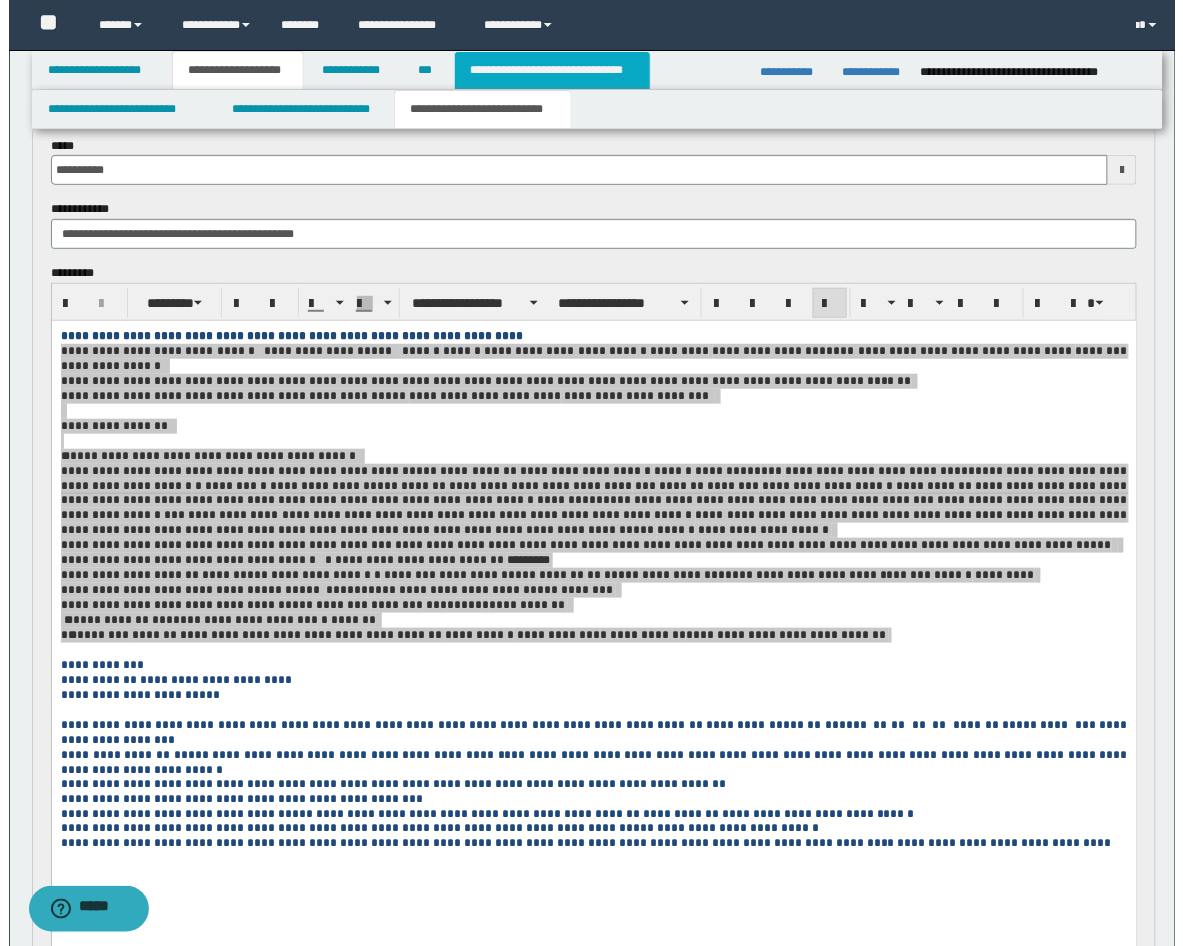 scroll, scrollTop: 0, scrollLeft: 0, axis: both 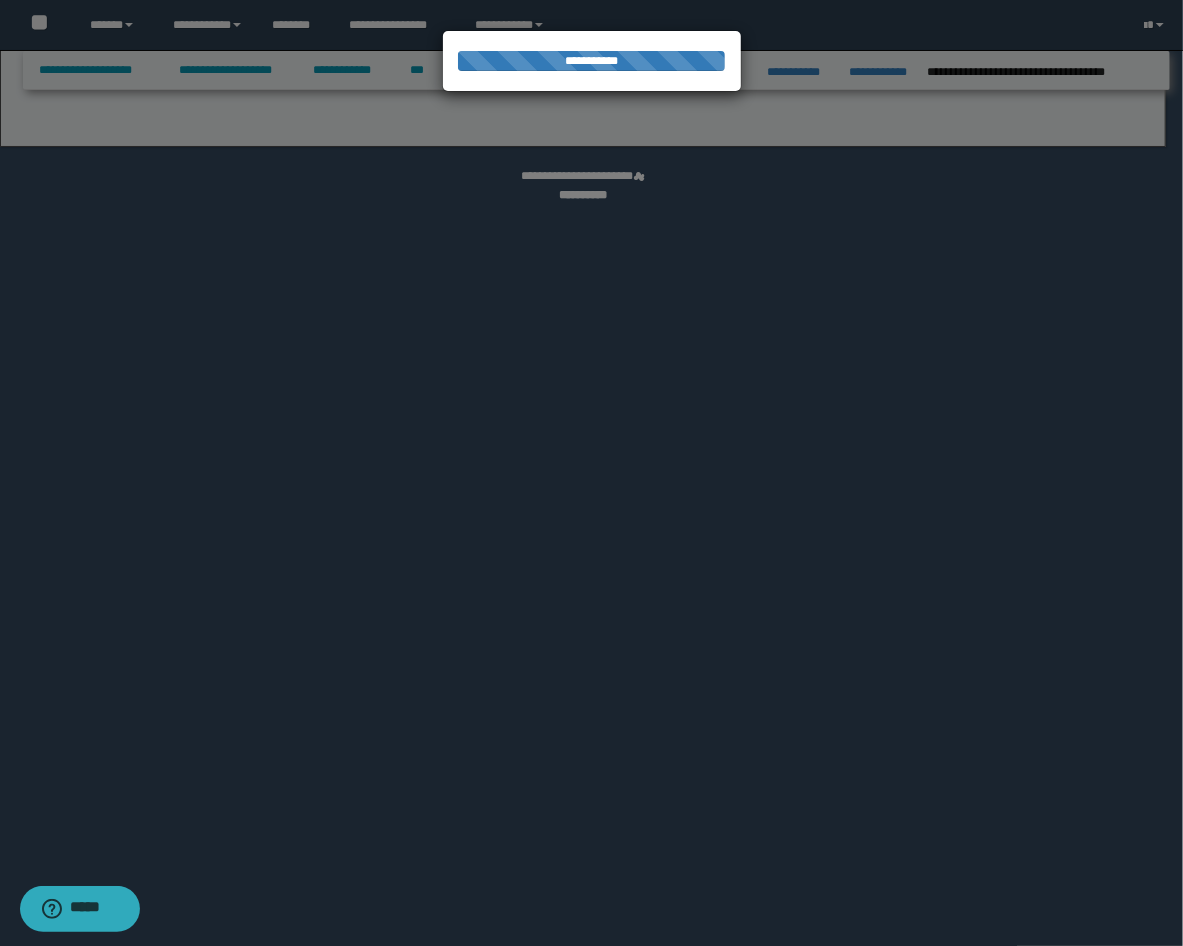 select on "*" 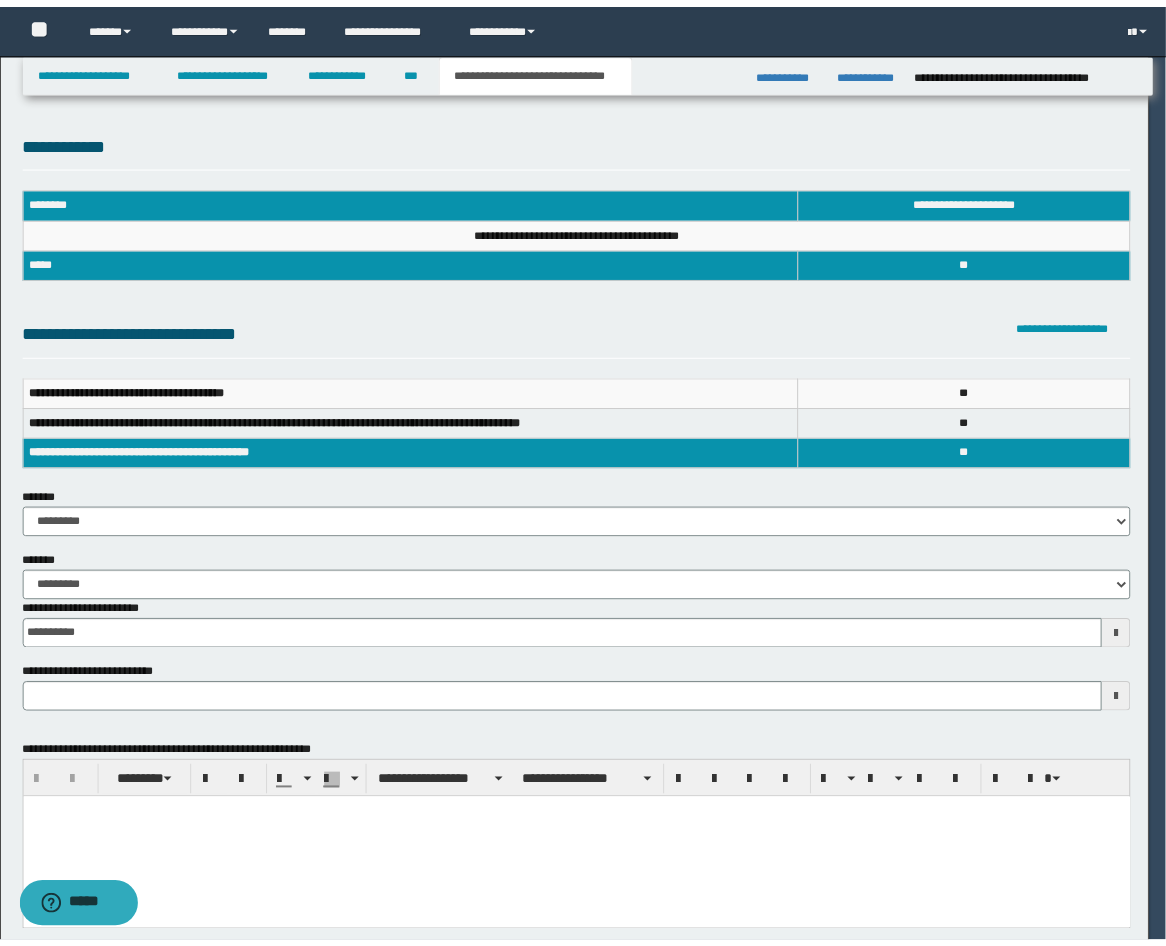 scroll, scrollTop: 0, scrollLeft: 0, axis: both 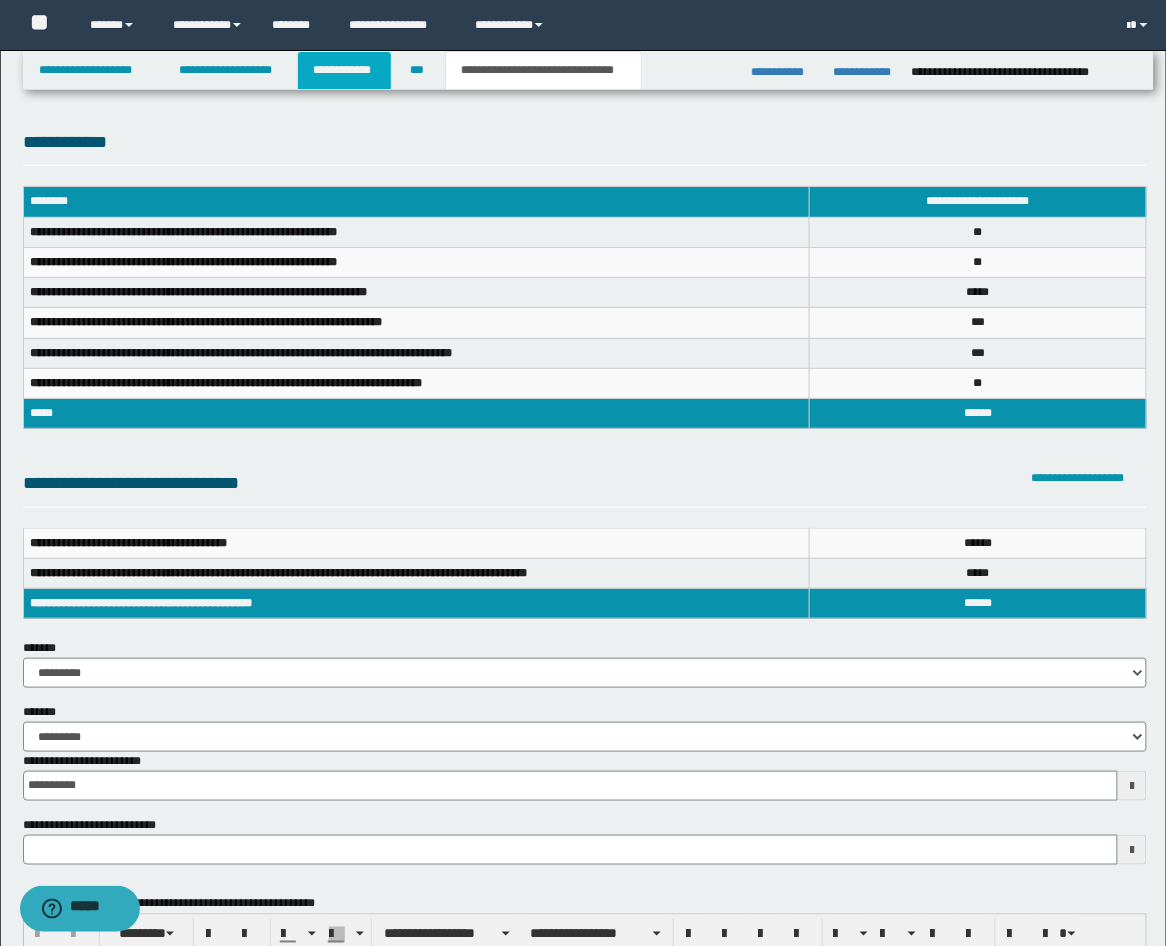 click on "**********" at bounding box center (344, 70) 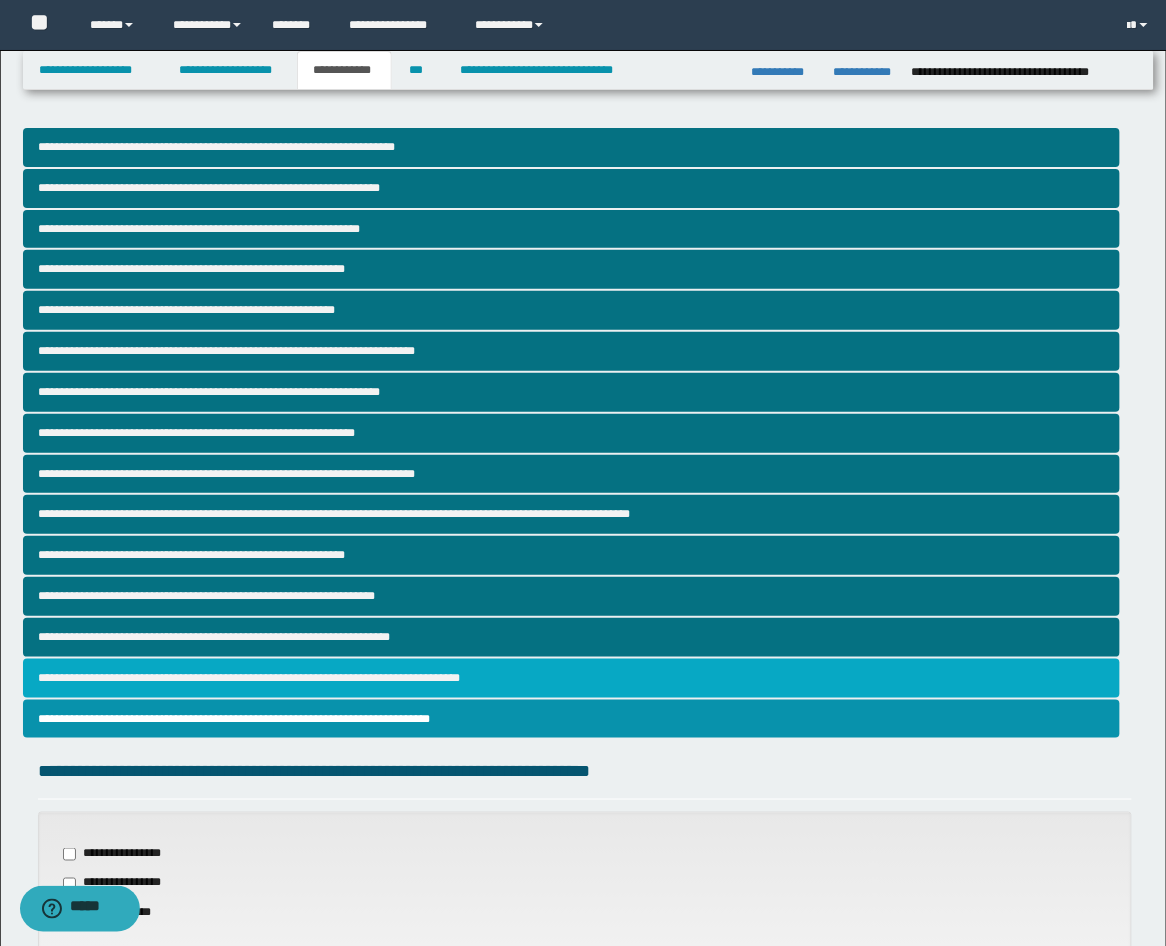 click on "**********" at bounding box center (572, 678) 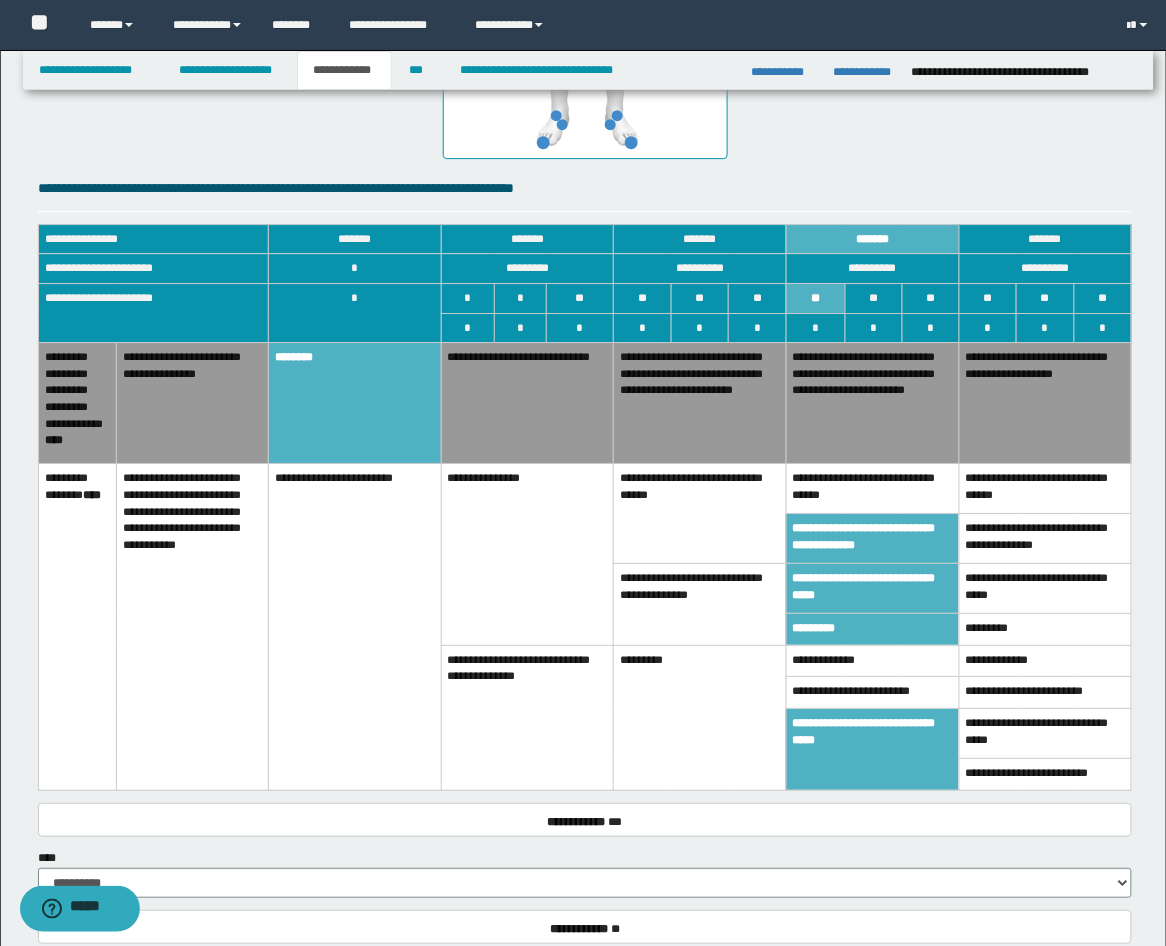 scroll, scrollTop: 1481, scrollLeft: 0, axis: vertical 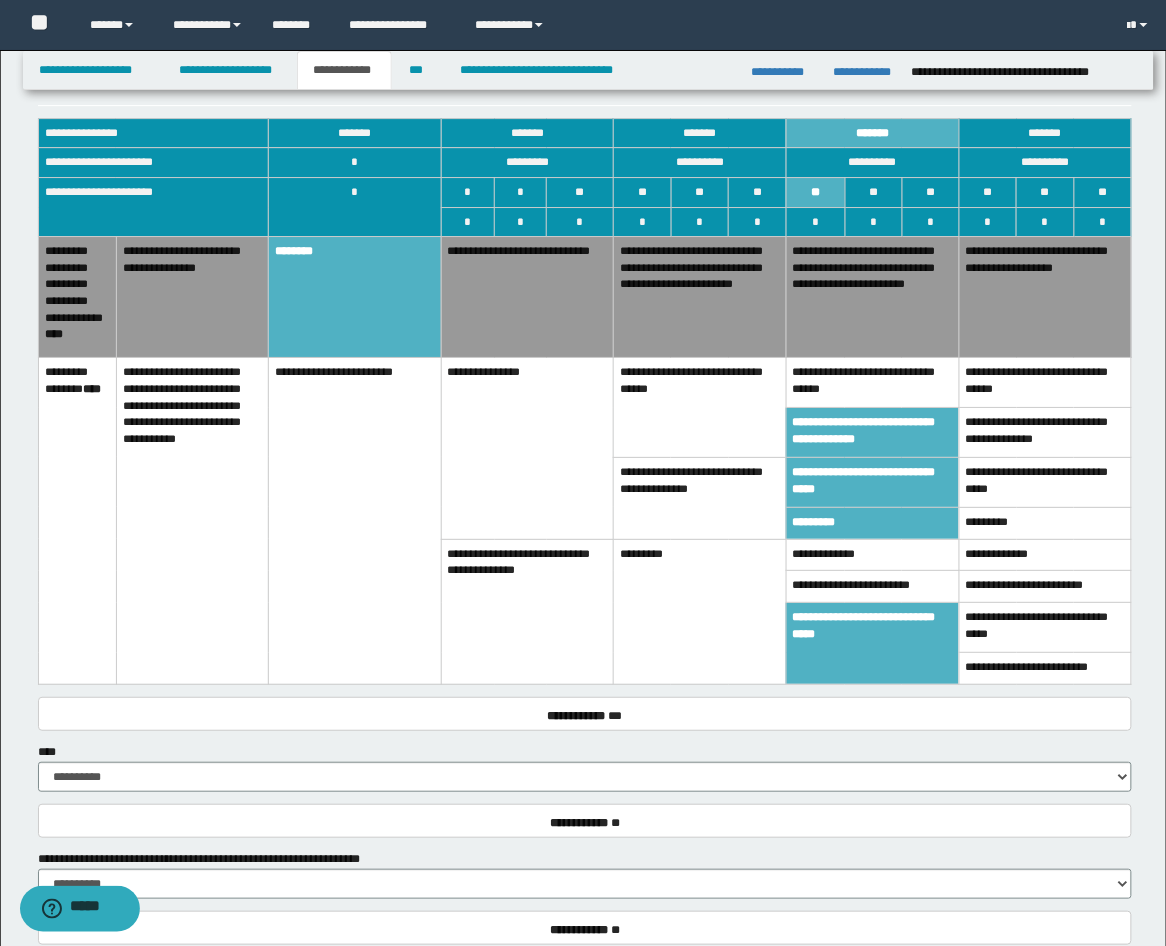 click on "**********" at bounding box center [872, 433] 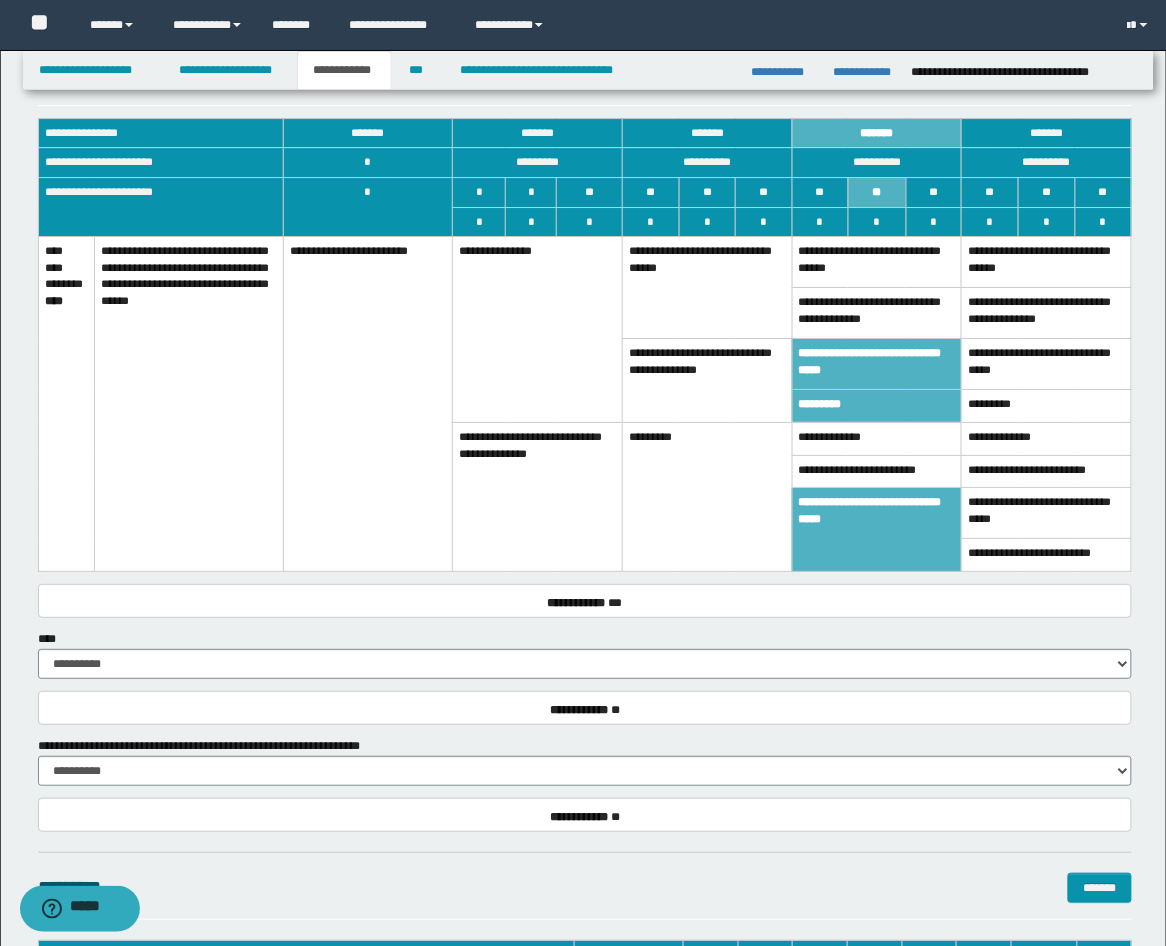 click on "**********" at bounding box center [877, 364] 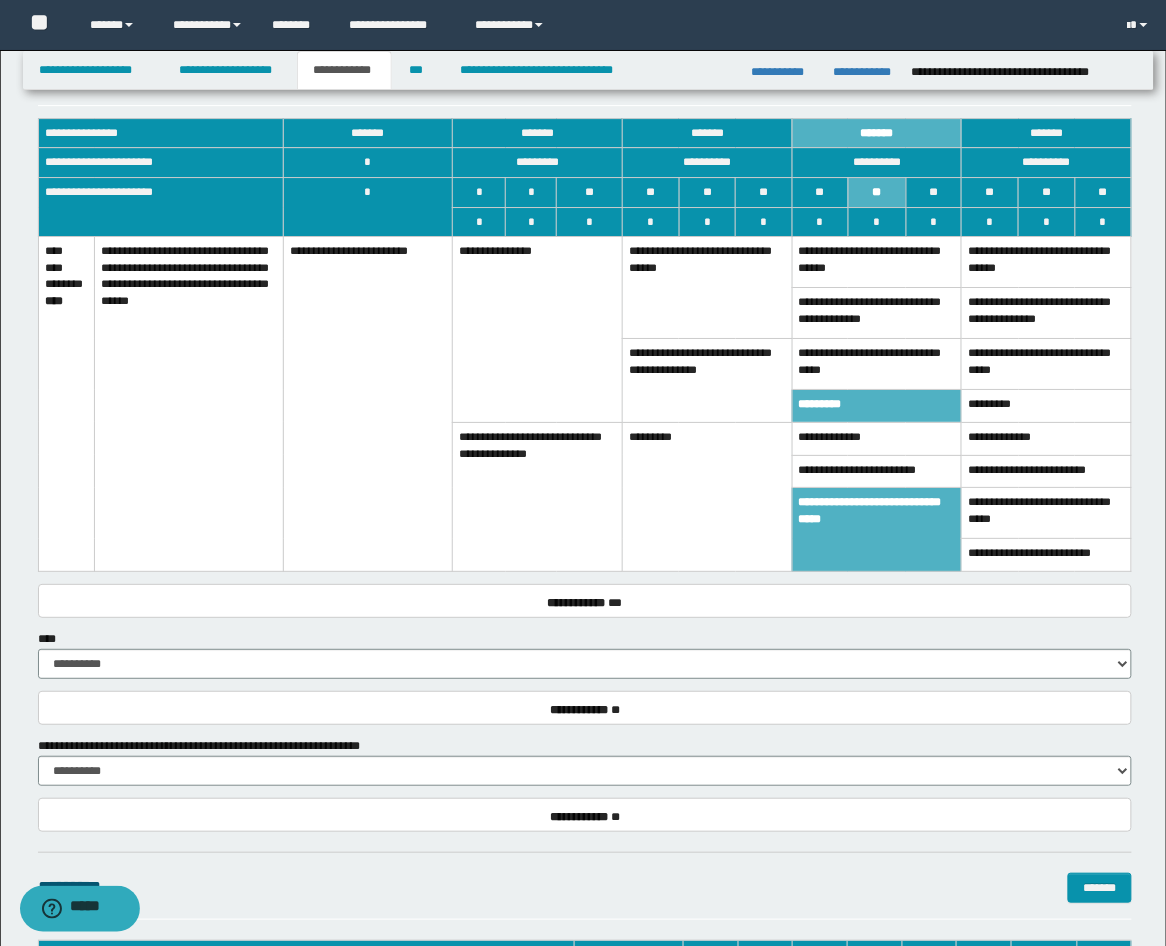 click on "*********" at bounding box center (877, 406) 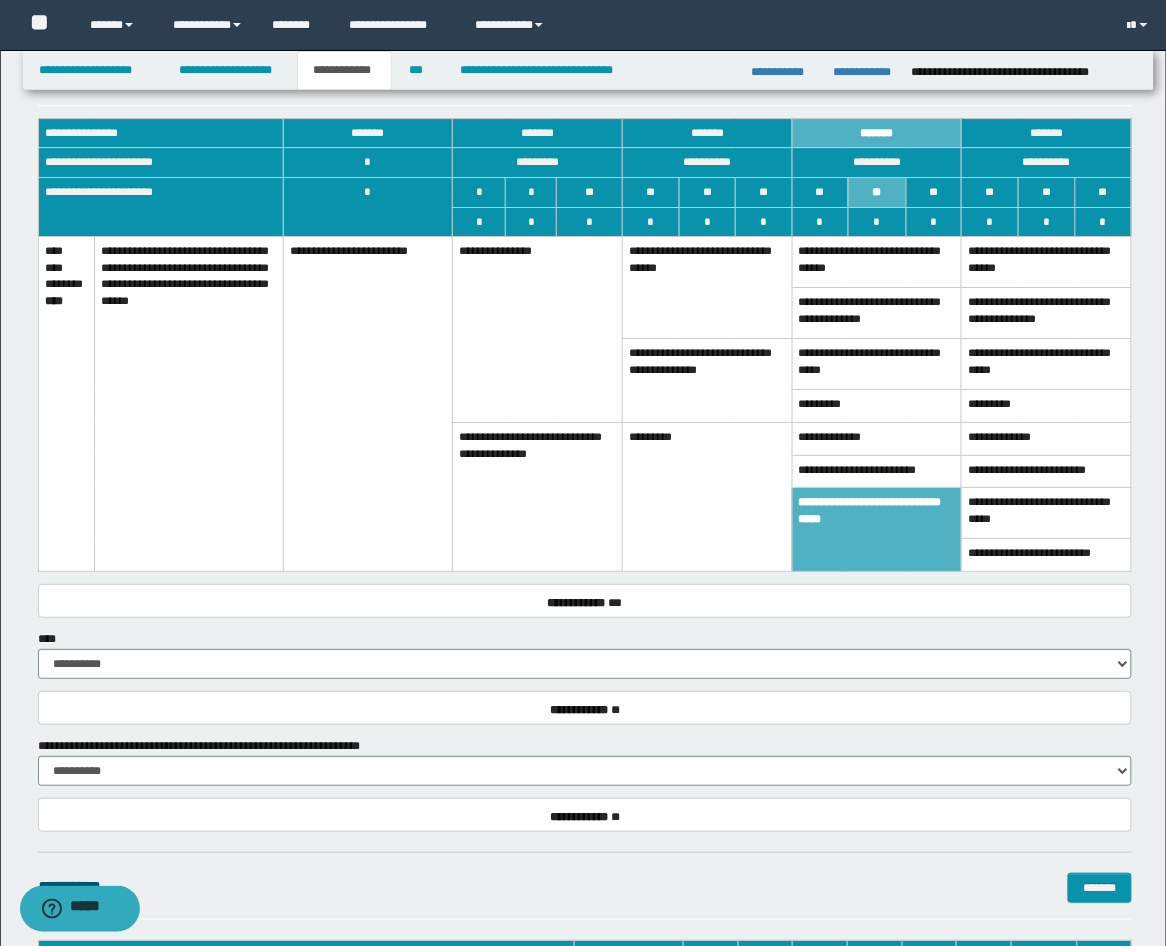 click on "**********" at bounding box center (877, 530) 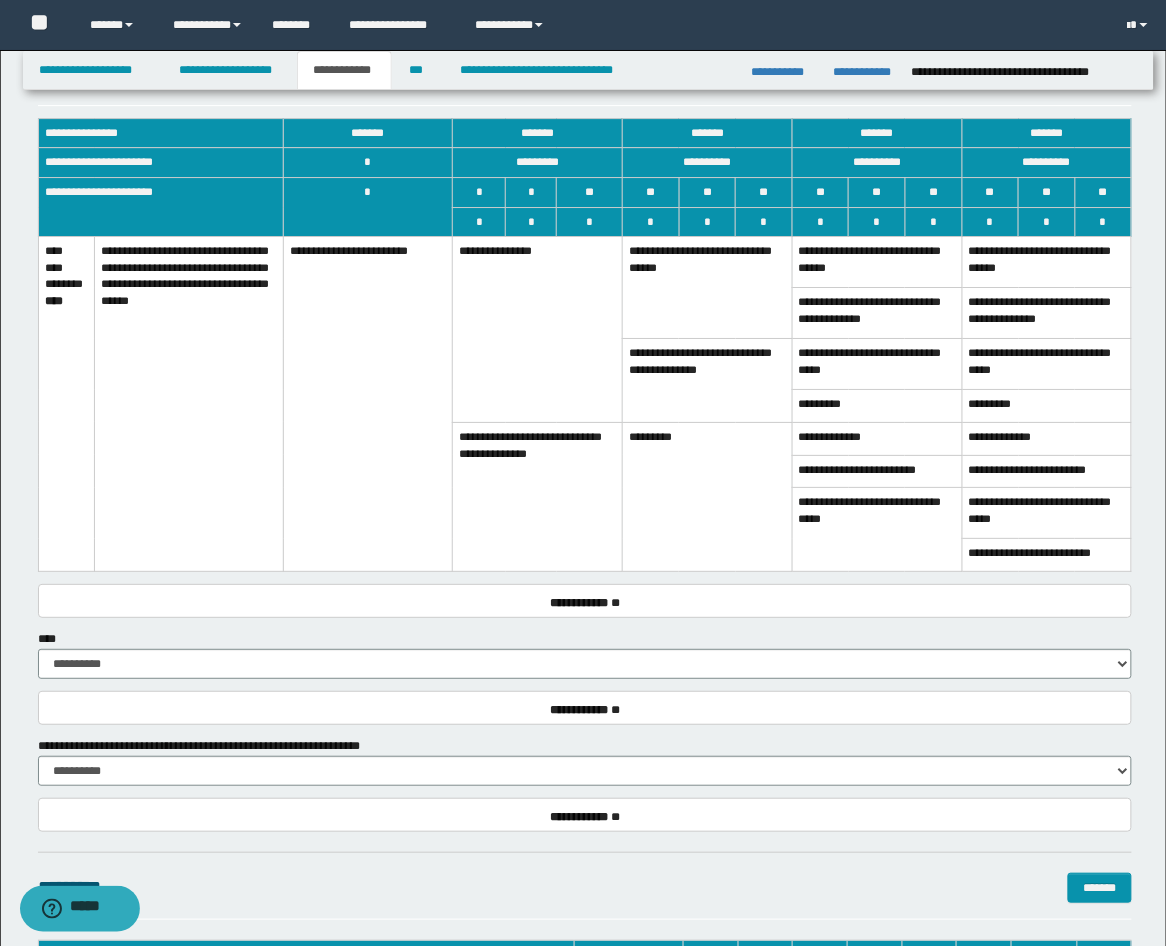 click on "*********" at bounding box center [708, 496] 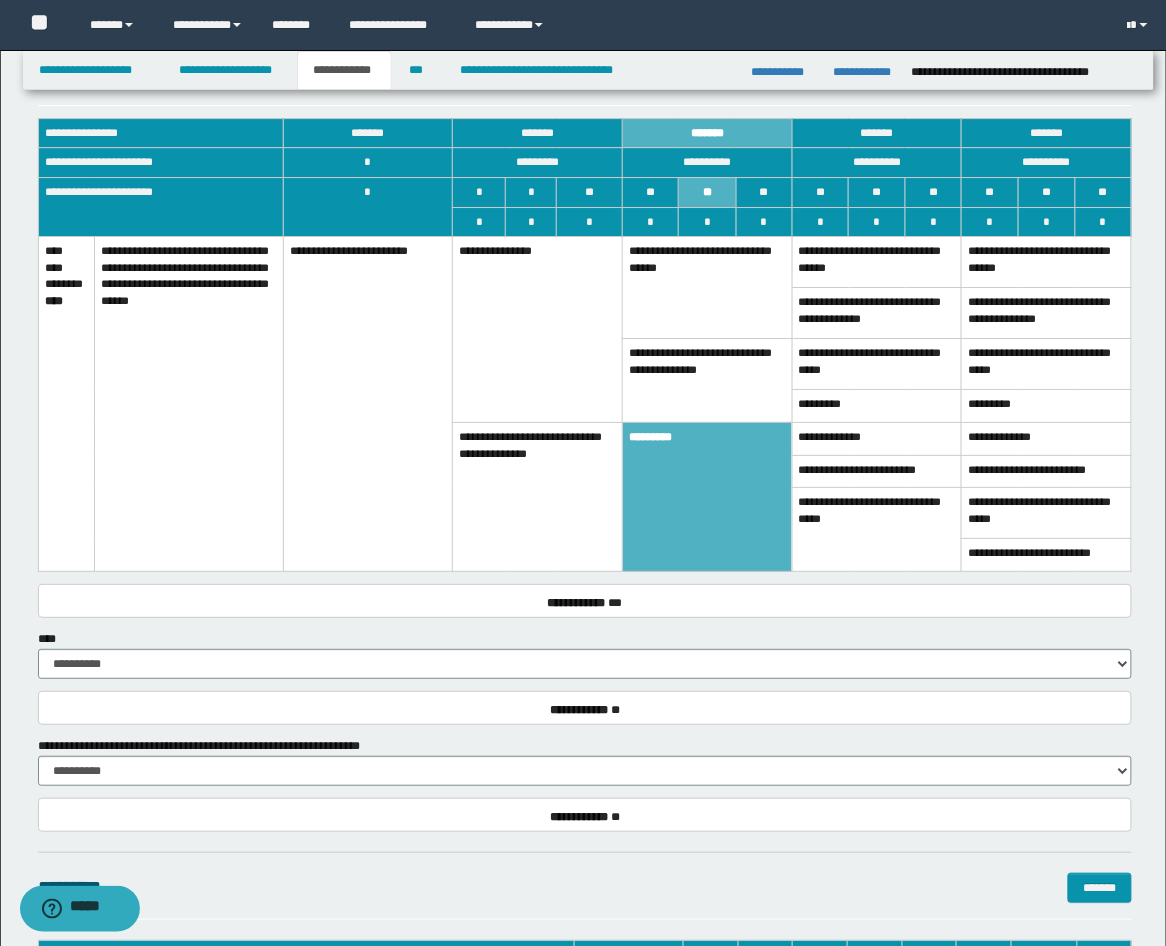 click on "**********" at bounding box center [708, 381] 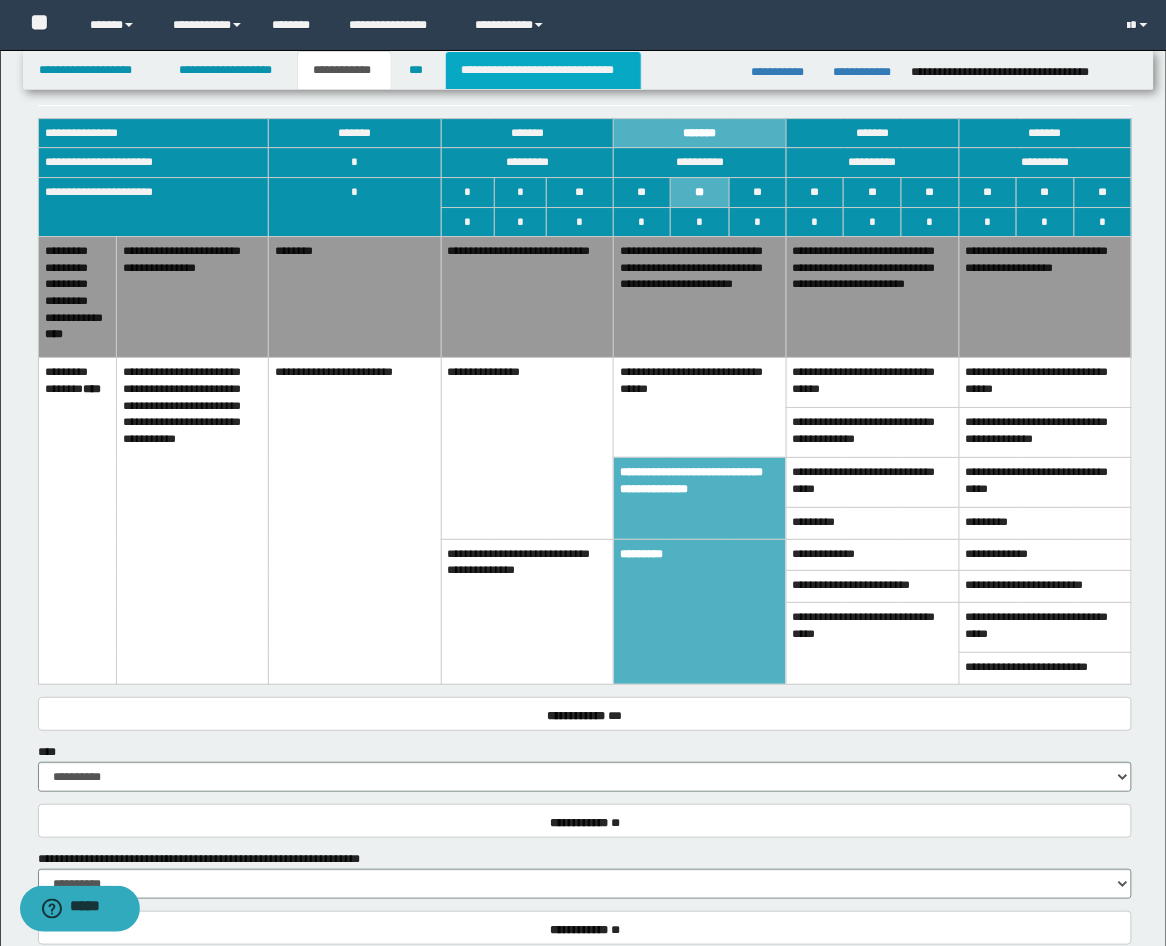 click on "**********" at bounding box center (543, 70) 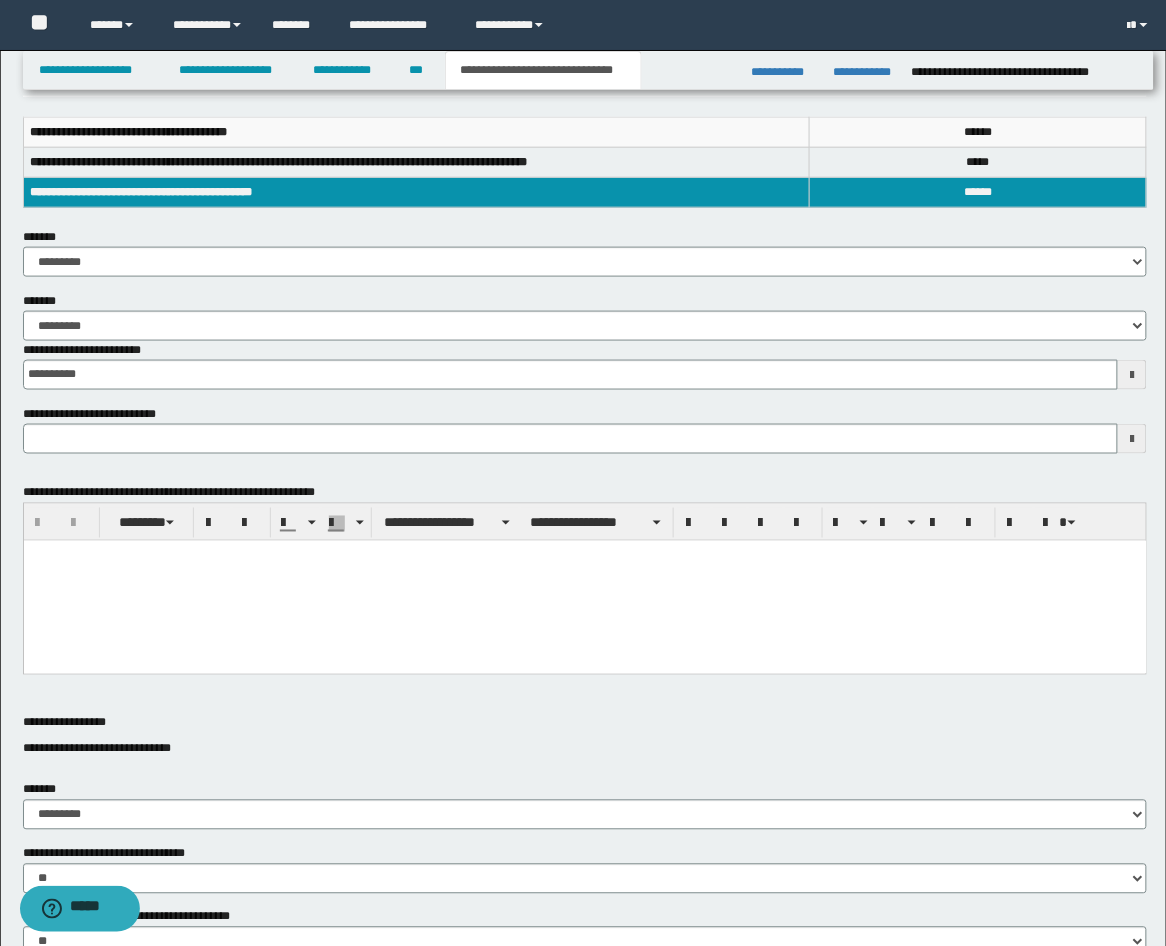 scroll, scrollTop: 0, scrollLeft: 0, axis: both 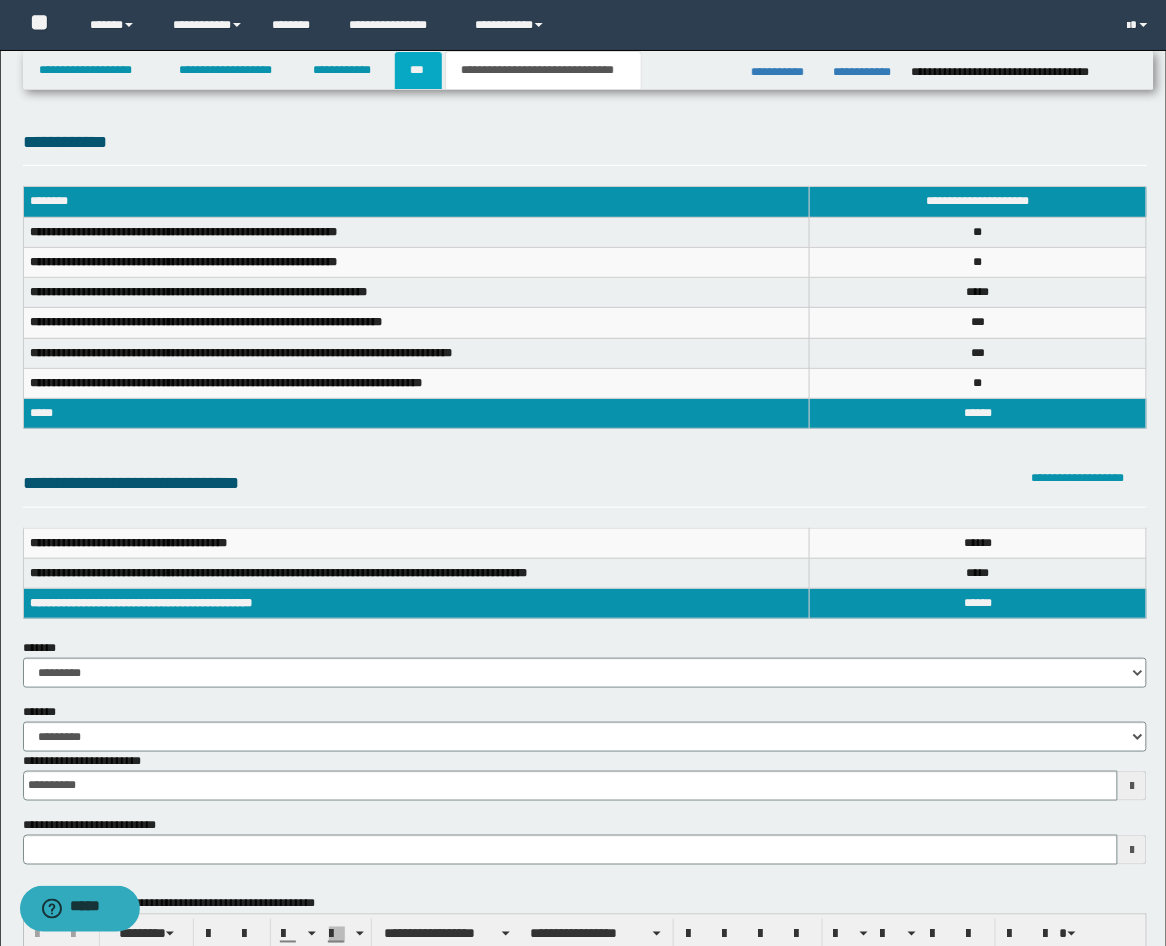 click on "***" at bounding box center [418, 70] 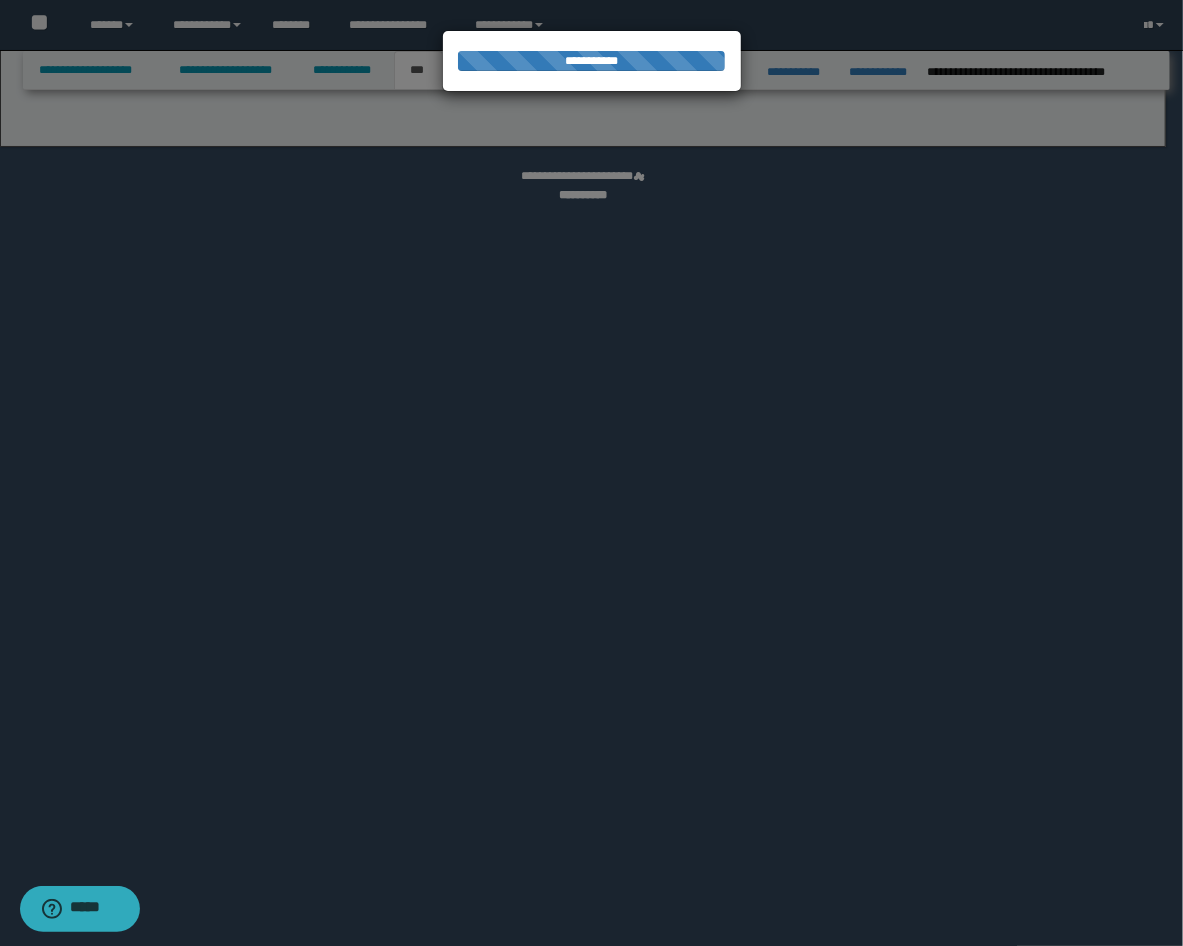 select on "**" 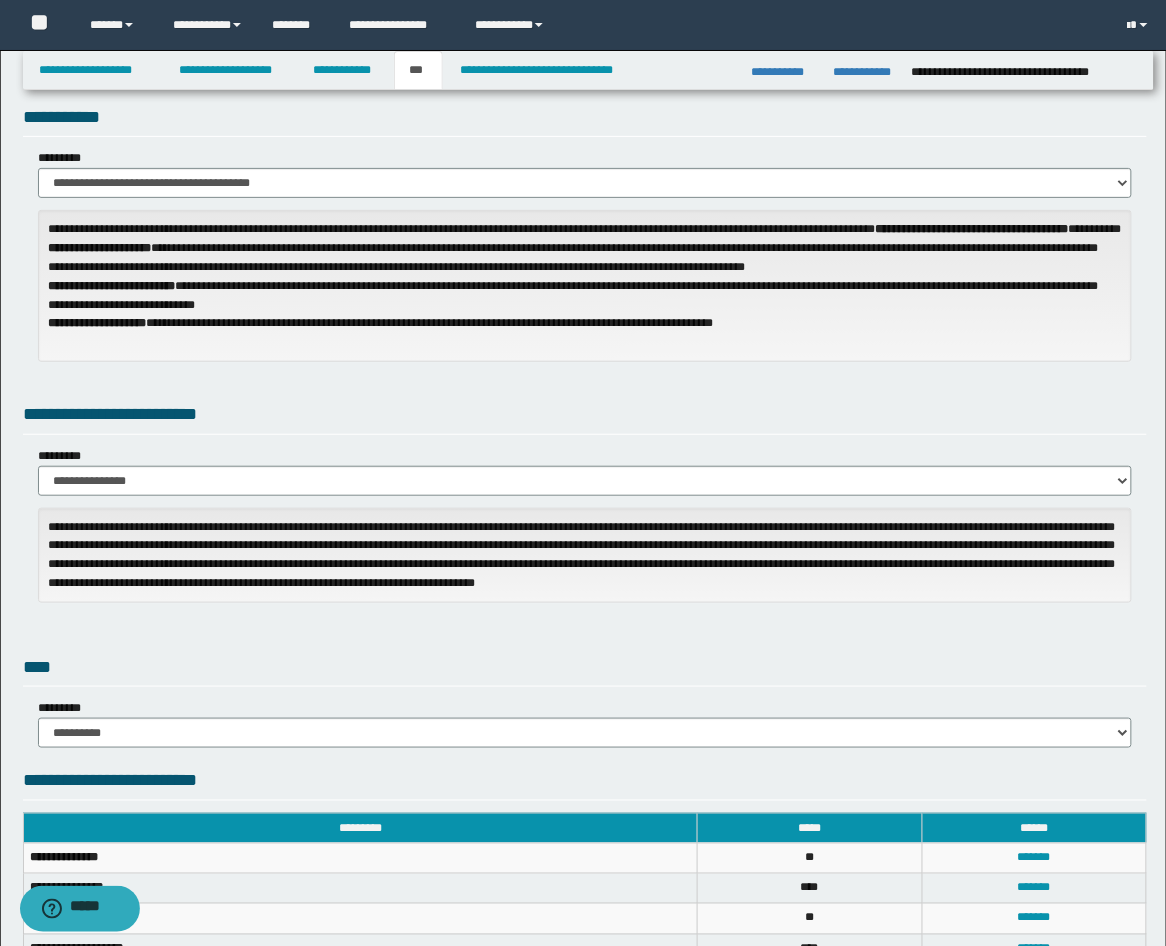 scroll, scrollTop: 0, scrollLeft: 0, axis: both 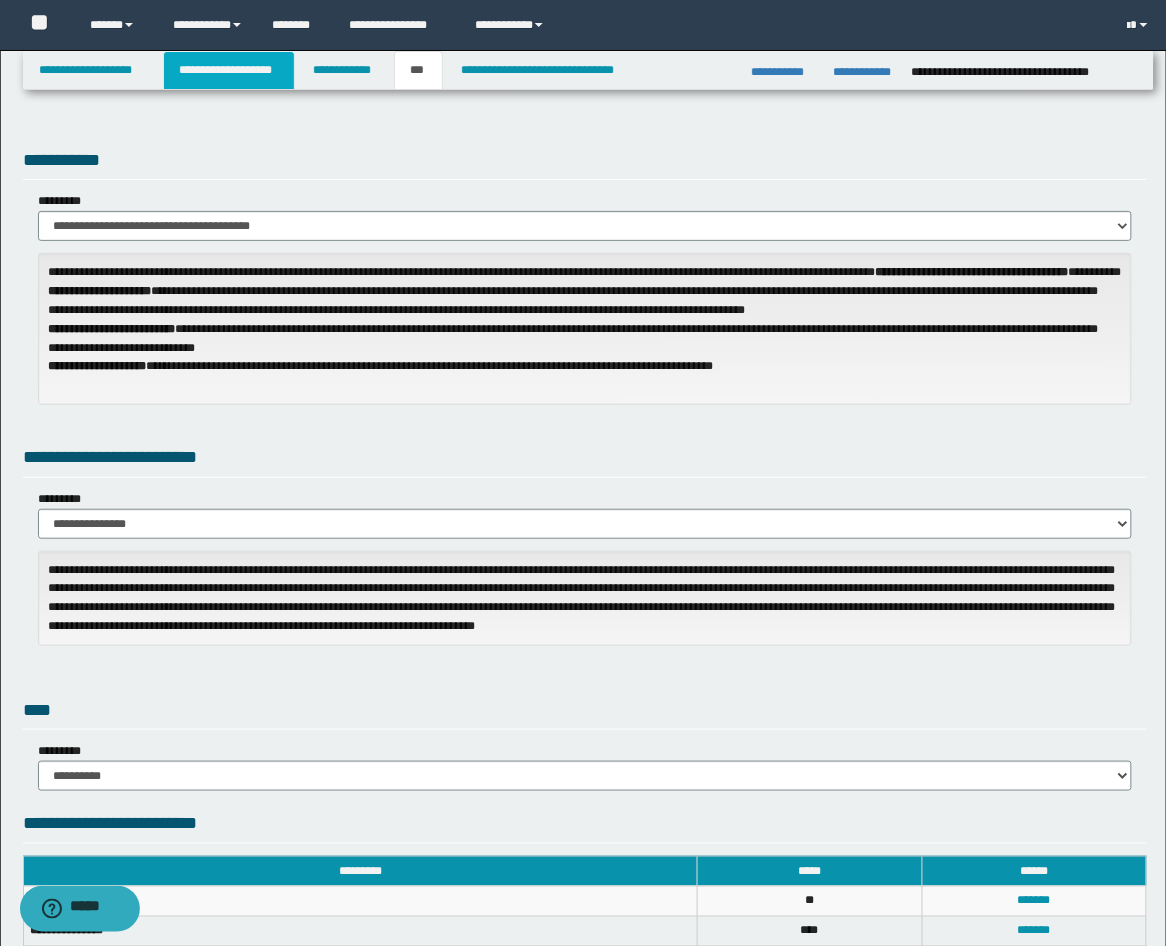 click on "**********" at bounding box center (229, 70) 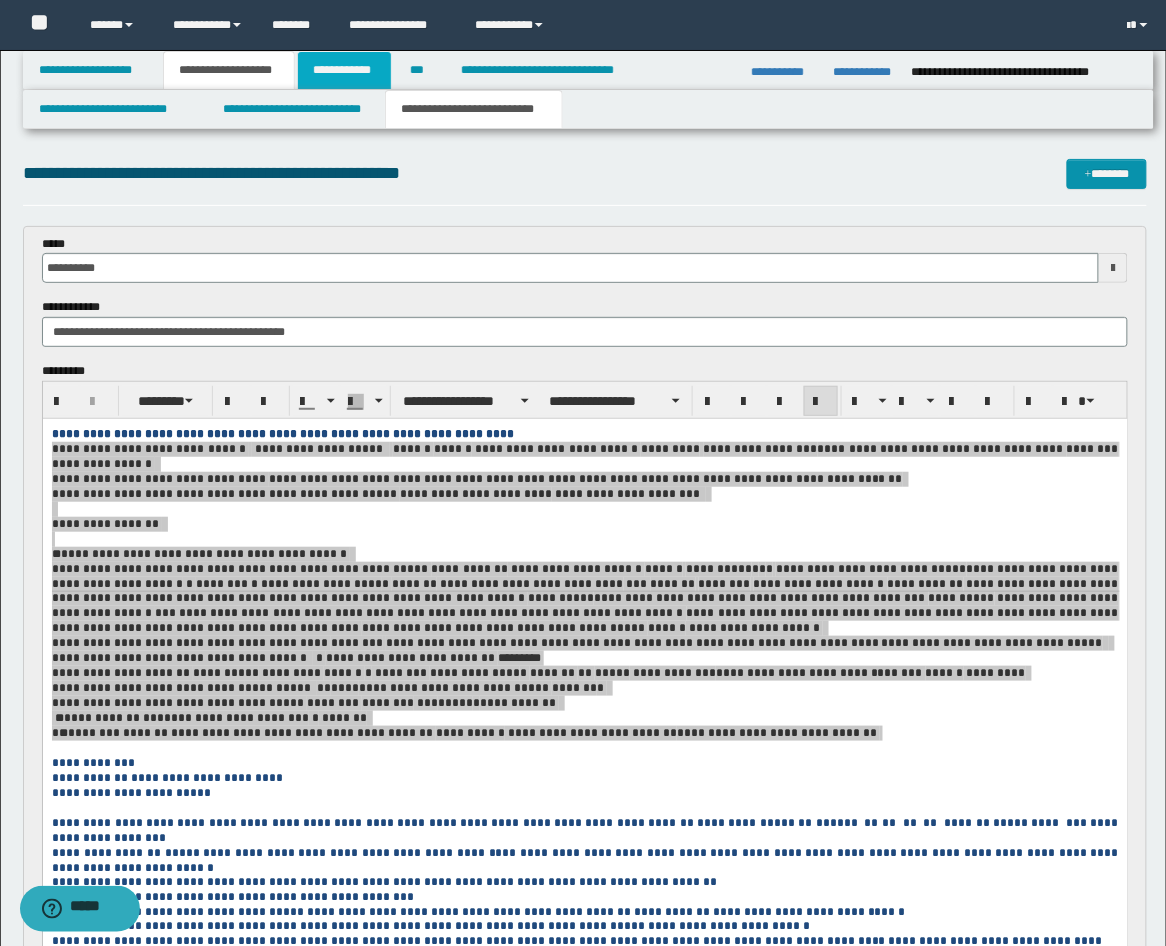 click on "**********" at bounding box center (344, 70) 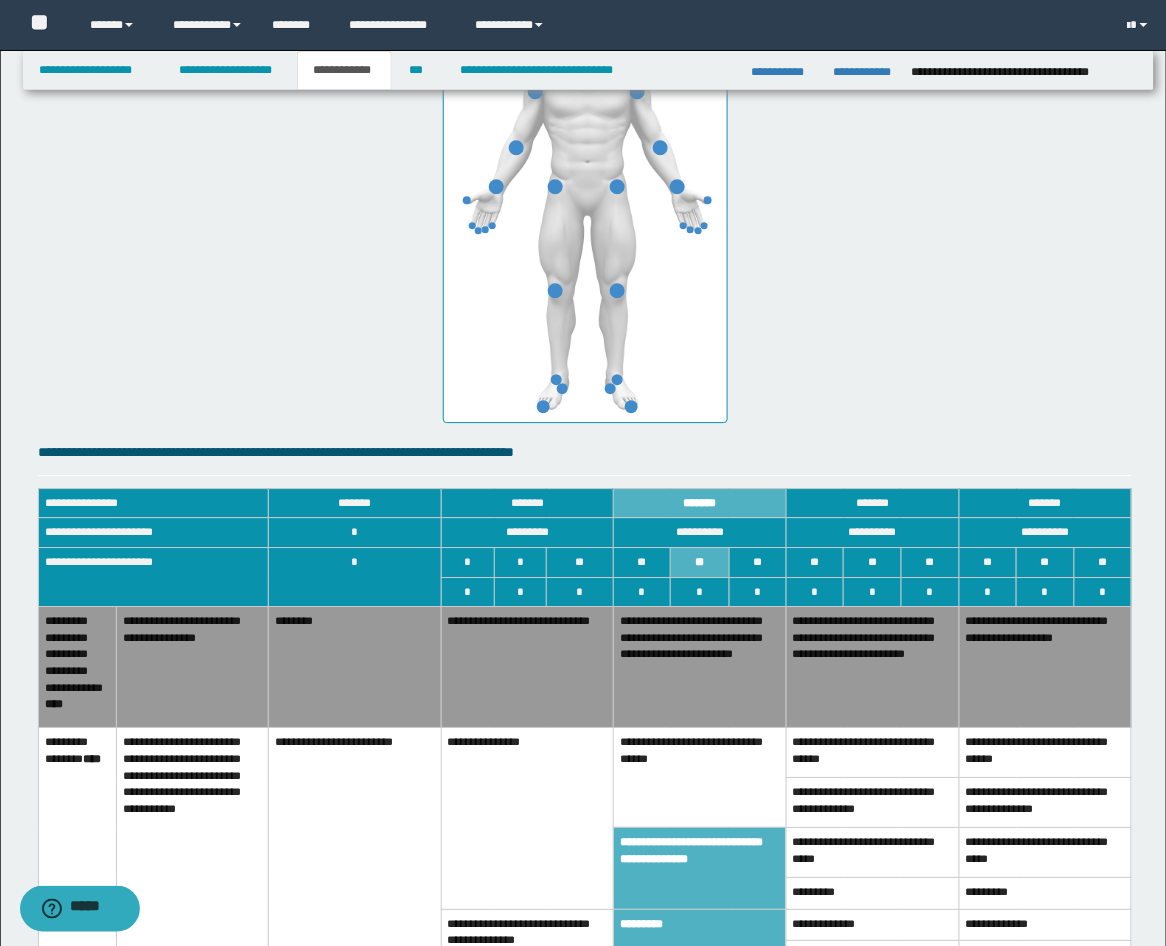 scroll, scrollTop: 1481, scrollLeft: 0, axis: vertical 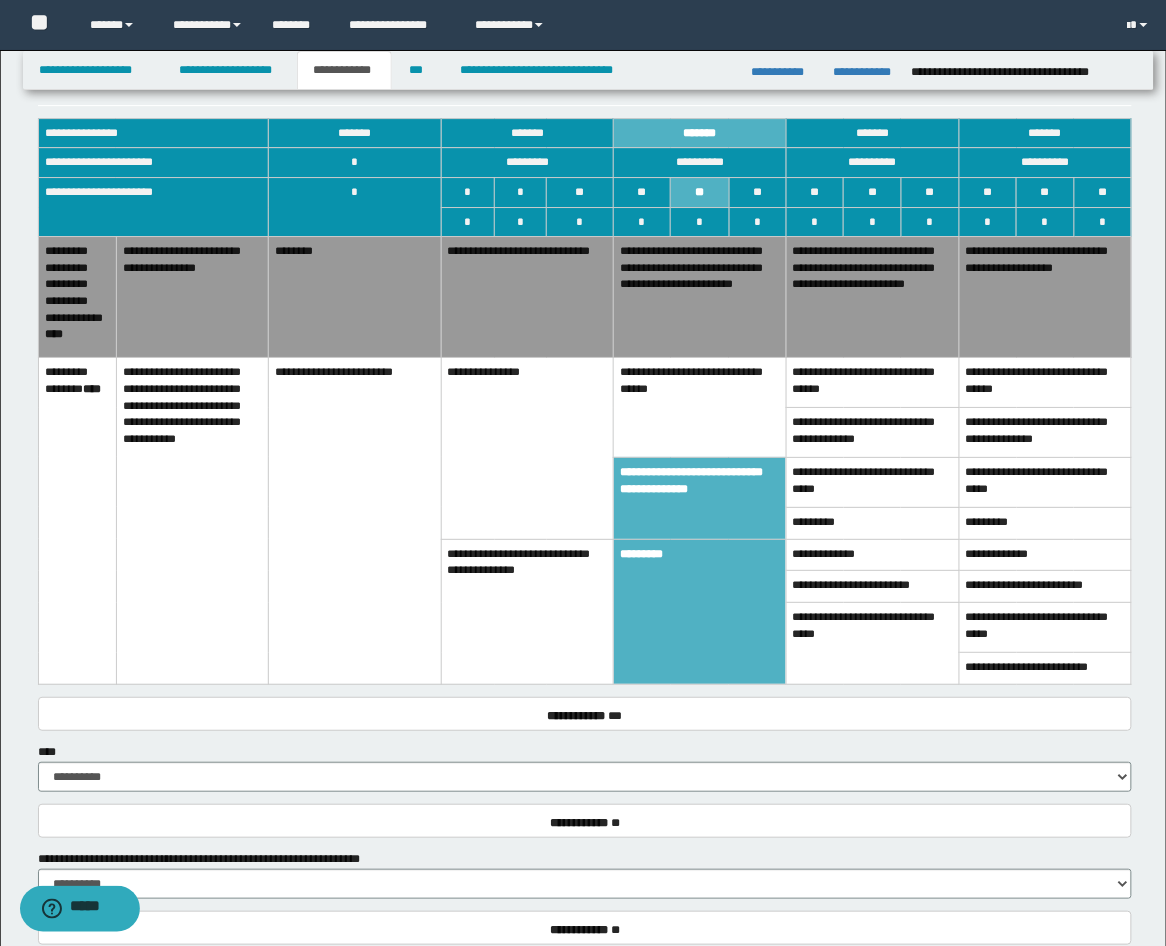 click on "**********" at bounding box center [700, 498] 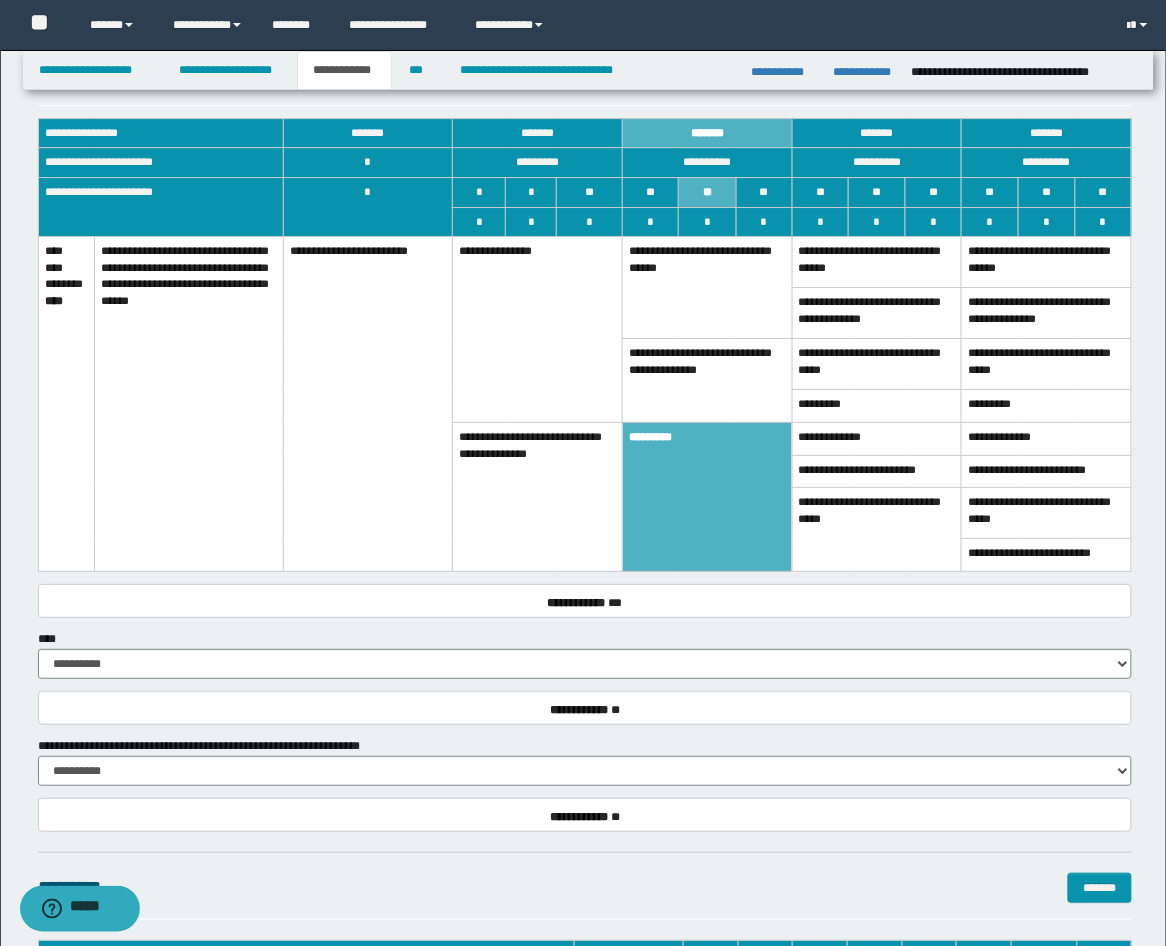 drag, startPoint x: 742, startPoint y: 508, endPoint x: 796, endPoint y: 460, distance: 72.249565 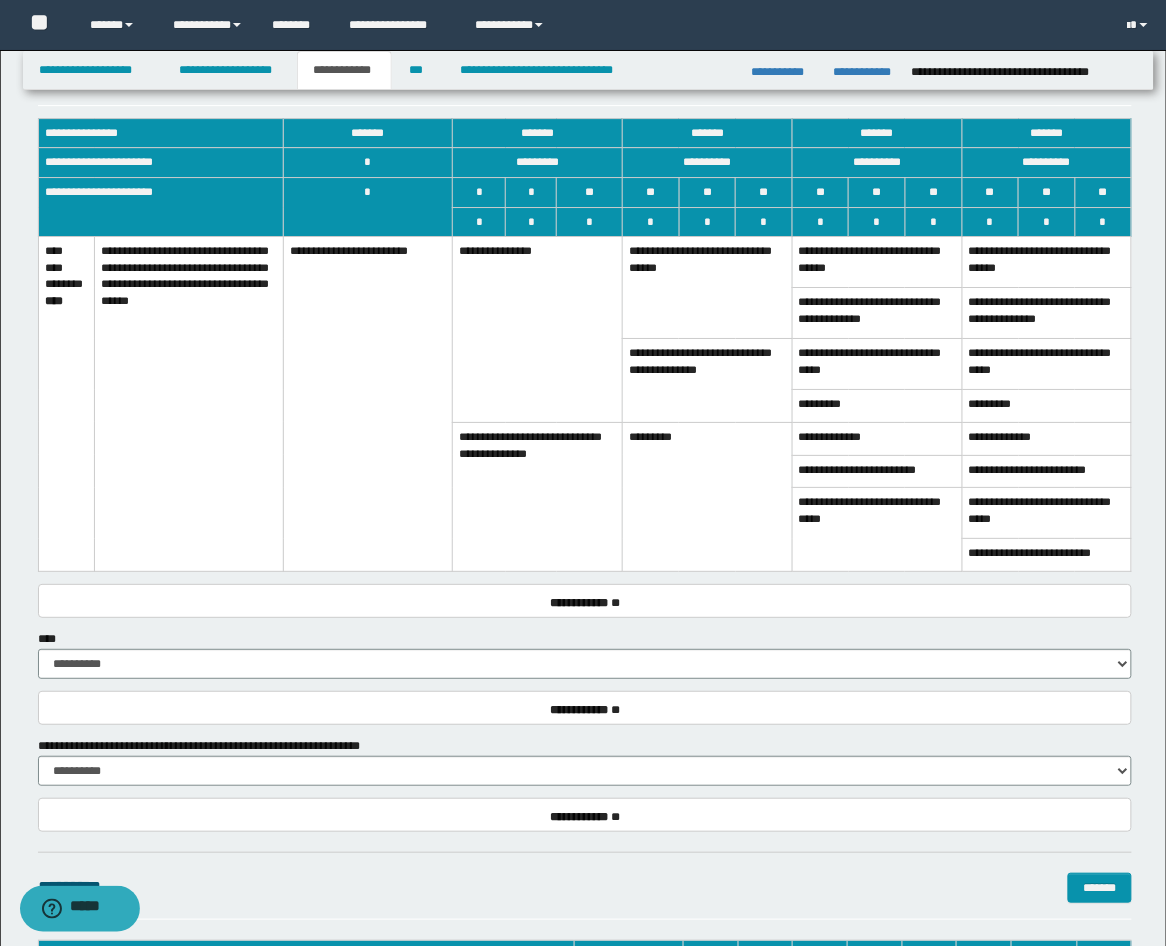 click on "**********" at bounding box center (877, 262) 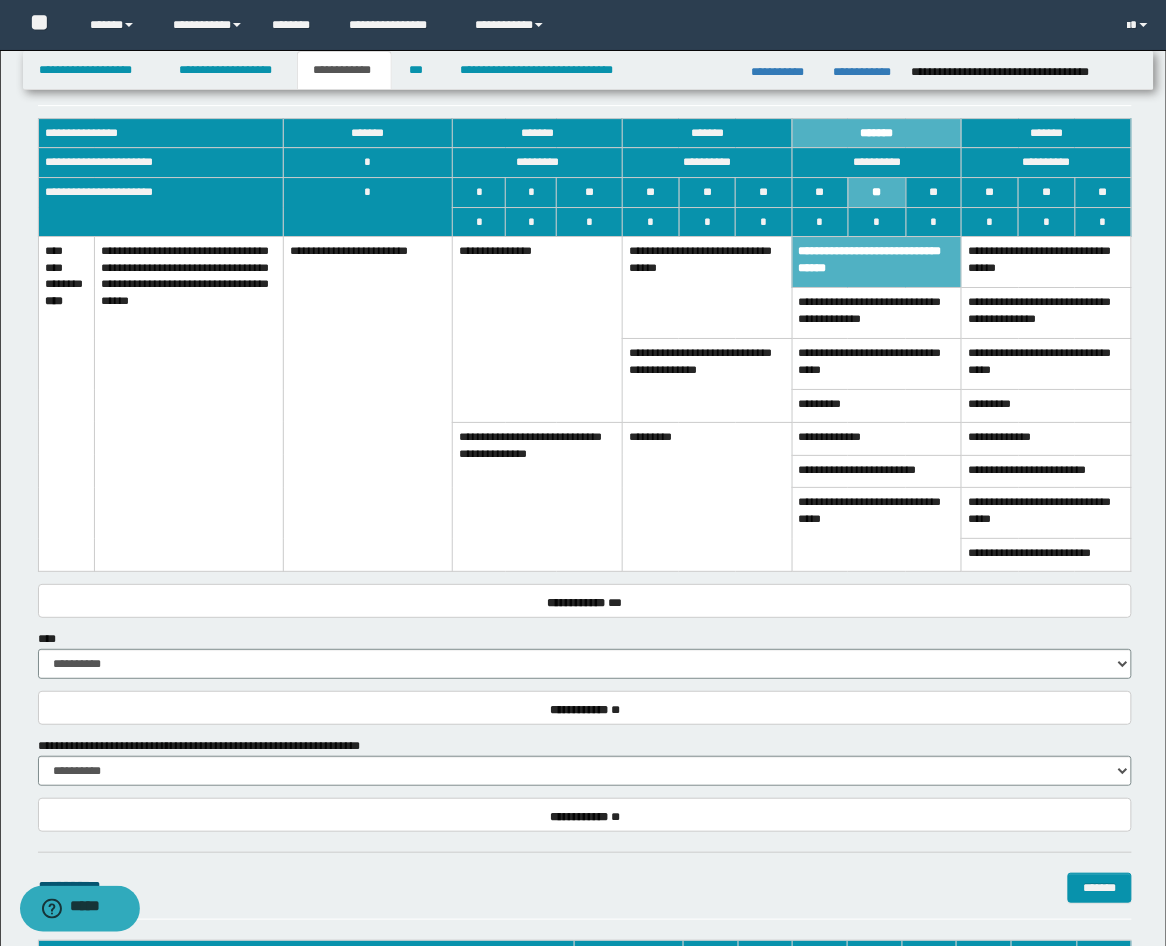 click on "**********" at bounding box center [708, 288] 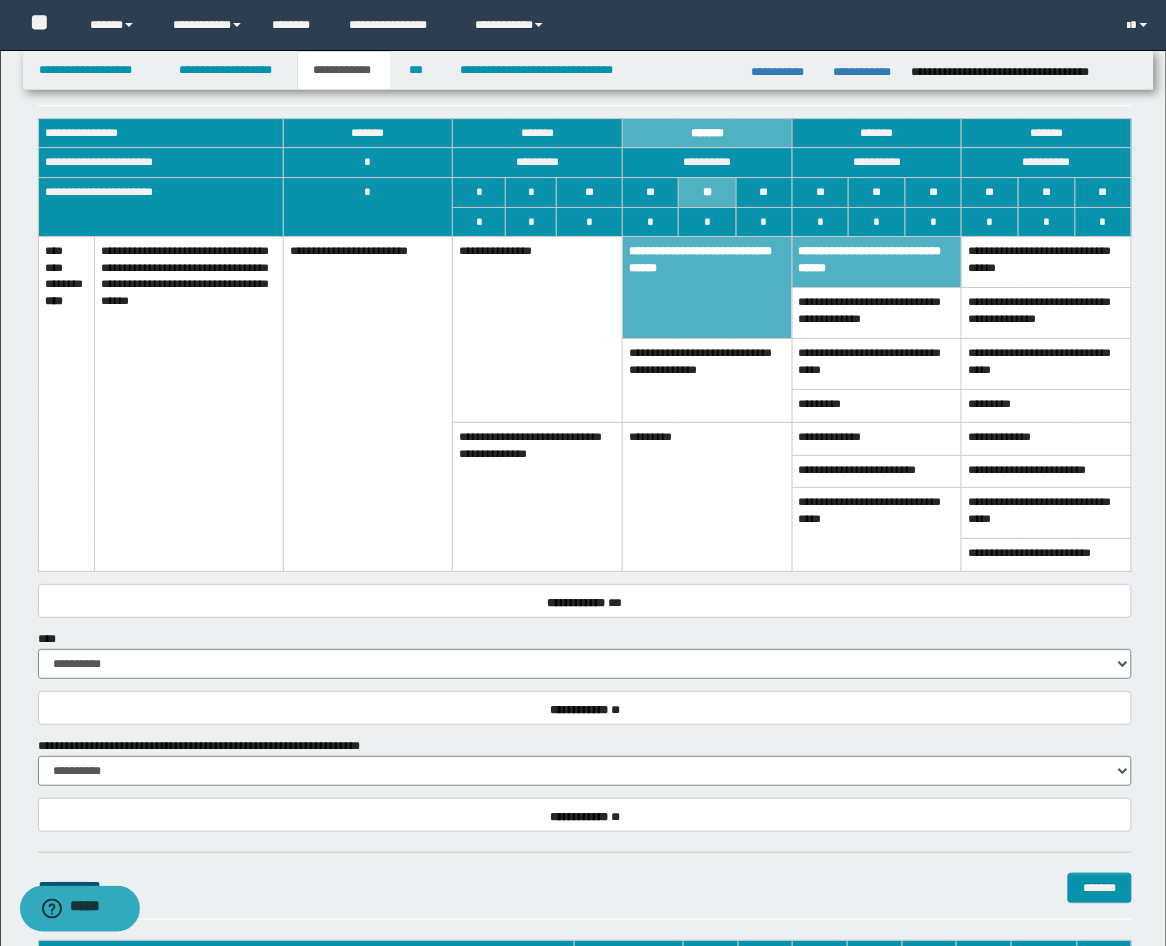 click on "**********" at bounding box center (877, 313) 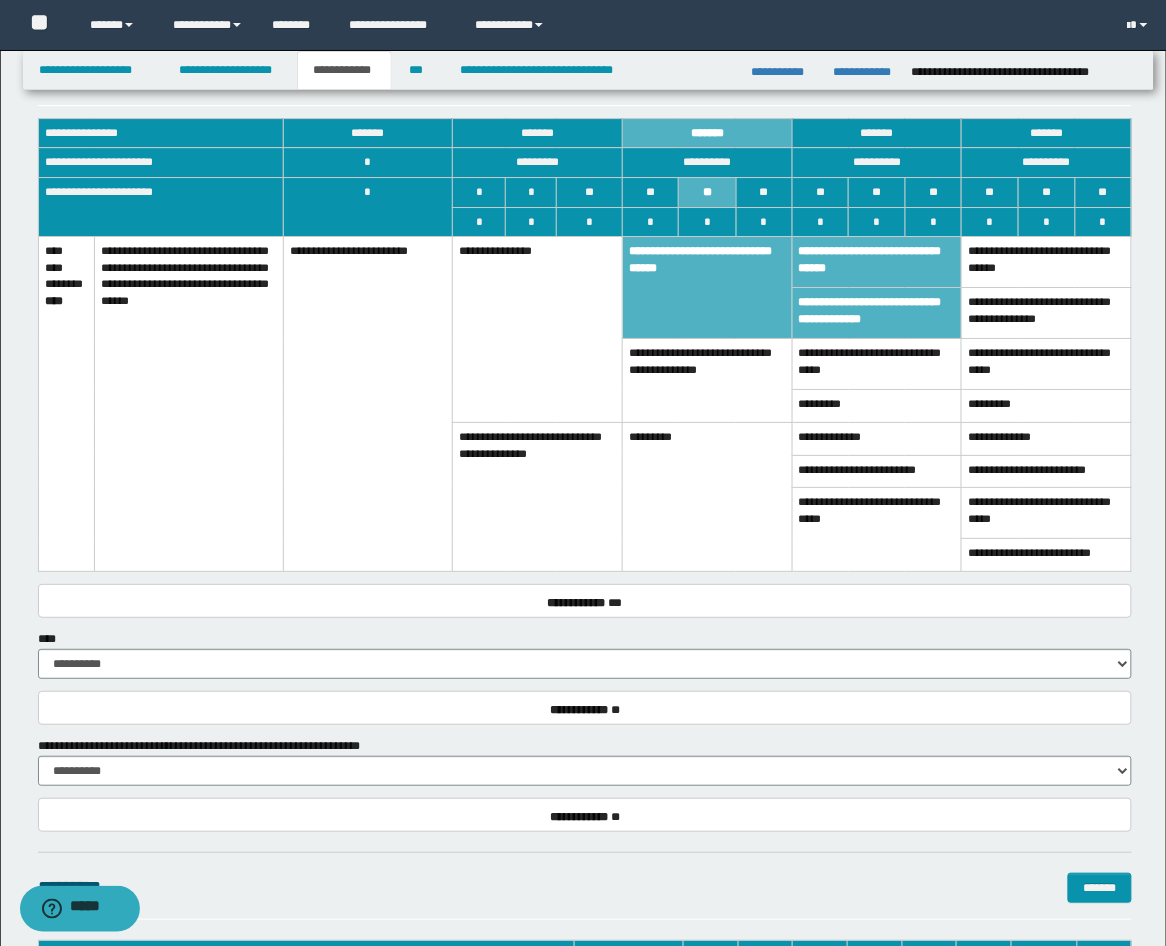 click on "**********" at bounding box center (877, 364) 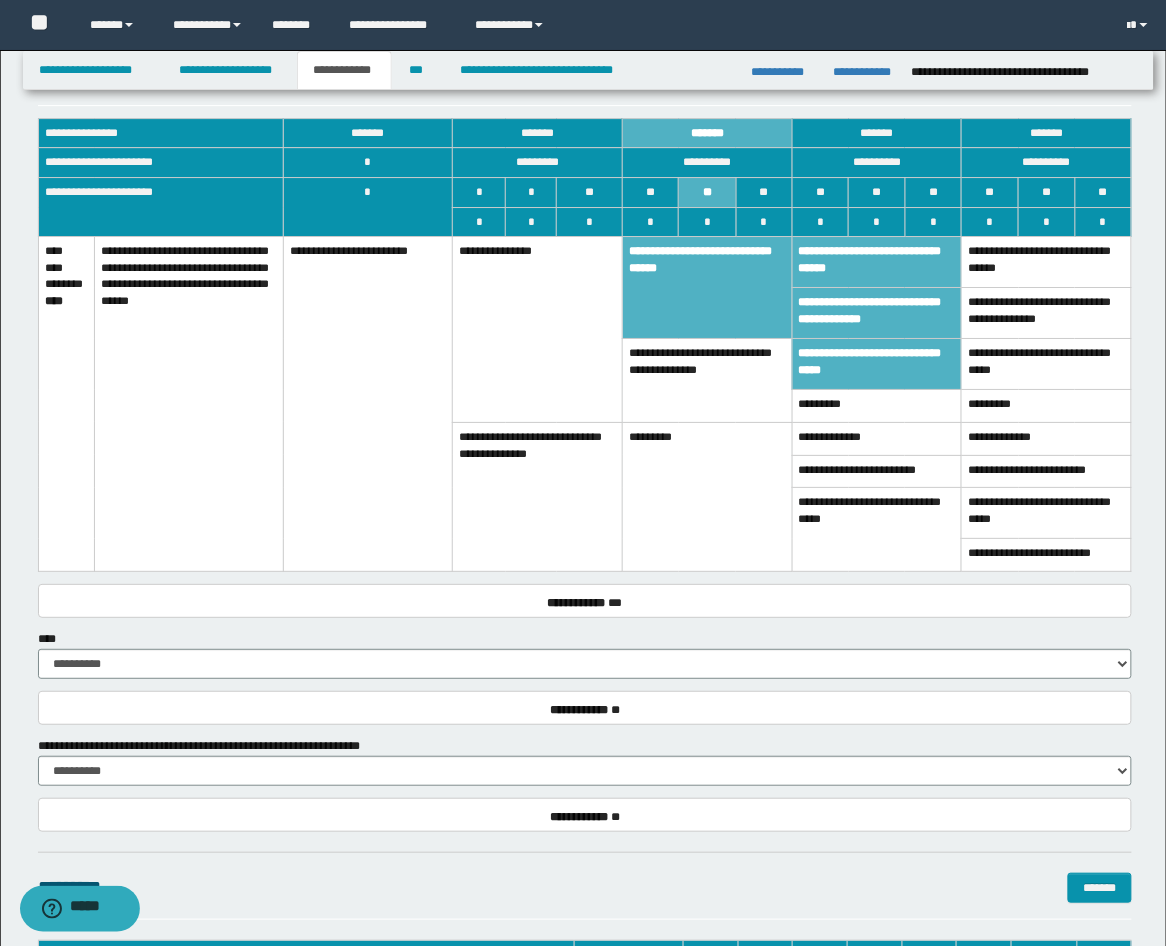 click on "*********" at bounding box center [877, 406] 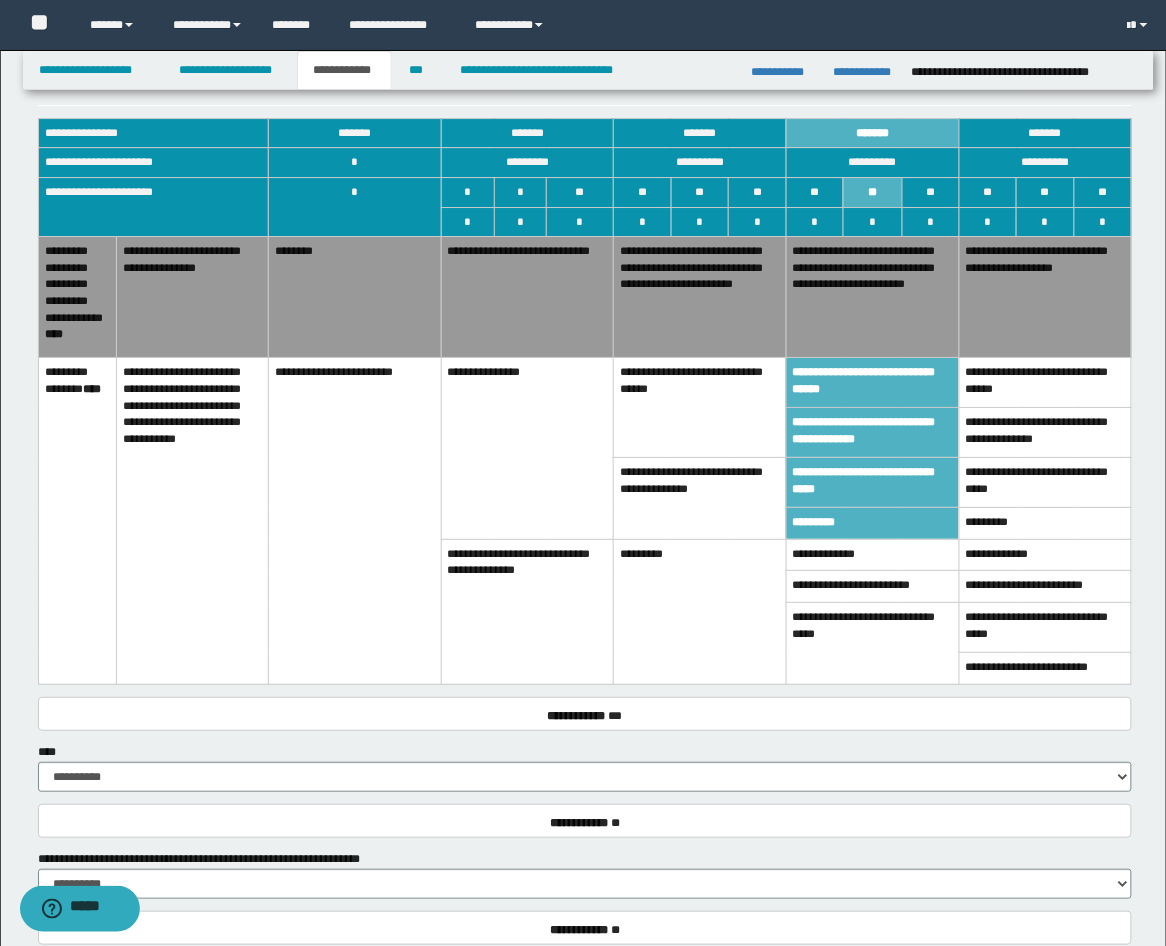 click on "**********" at bounding box center [527, 297] 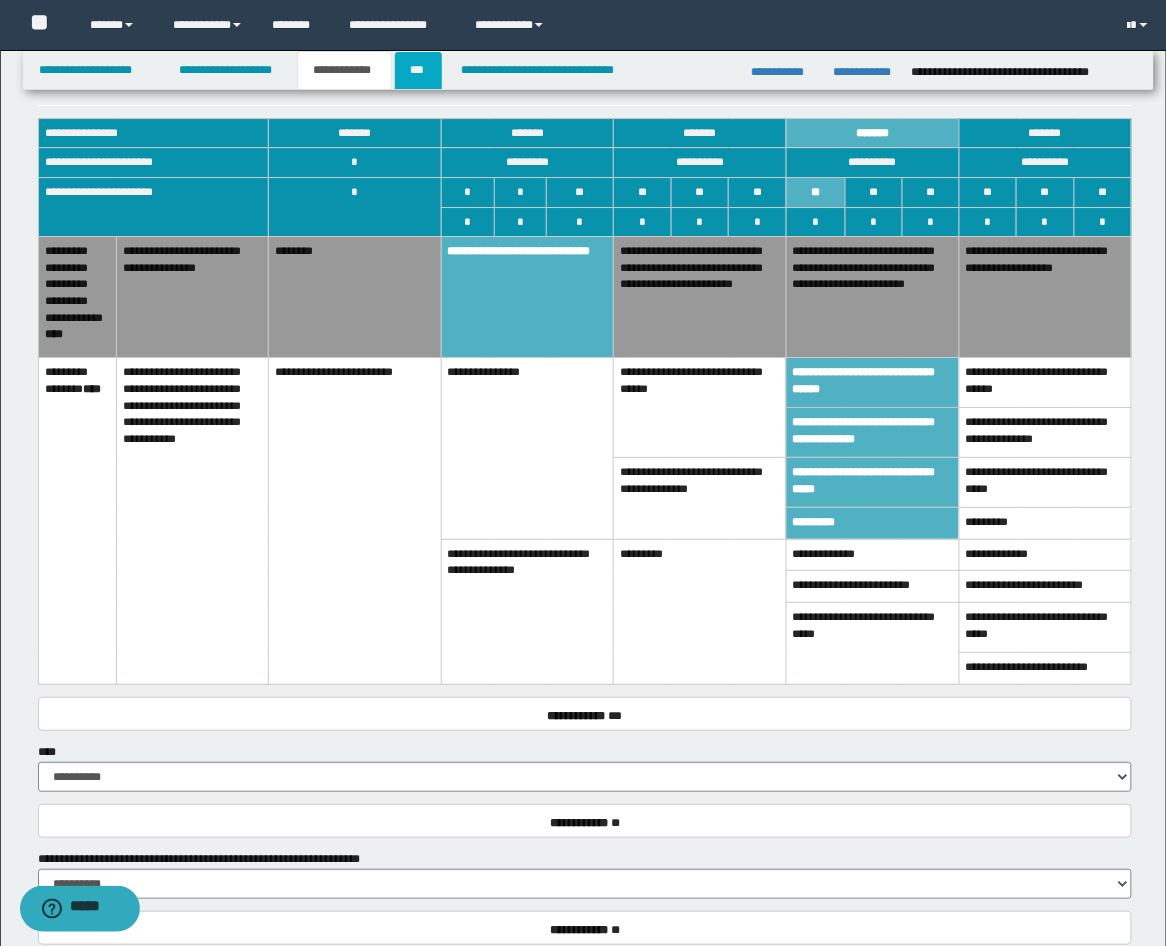 click on "***" at bounding box center [418, 70] 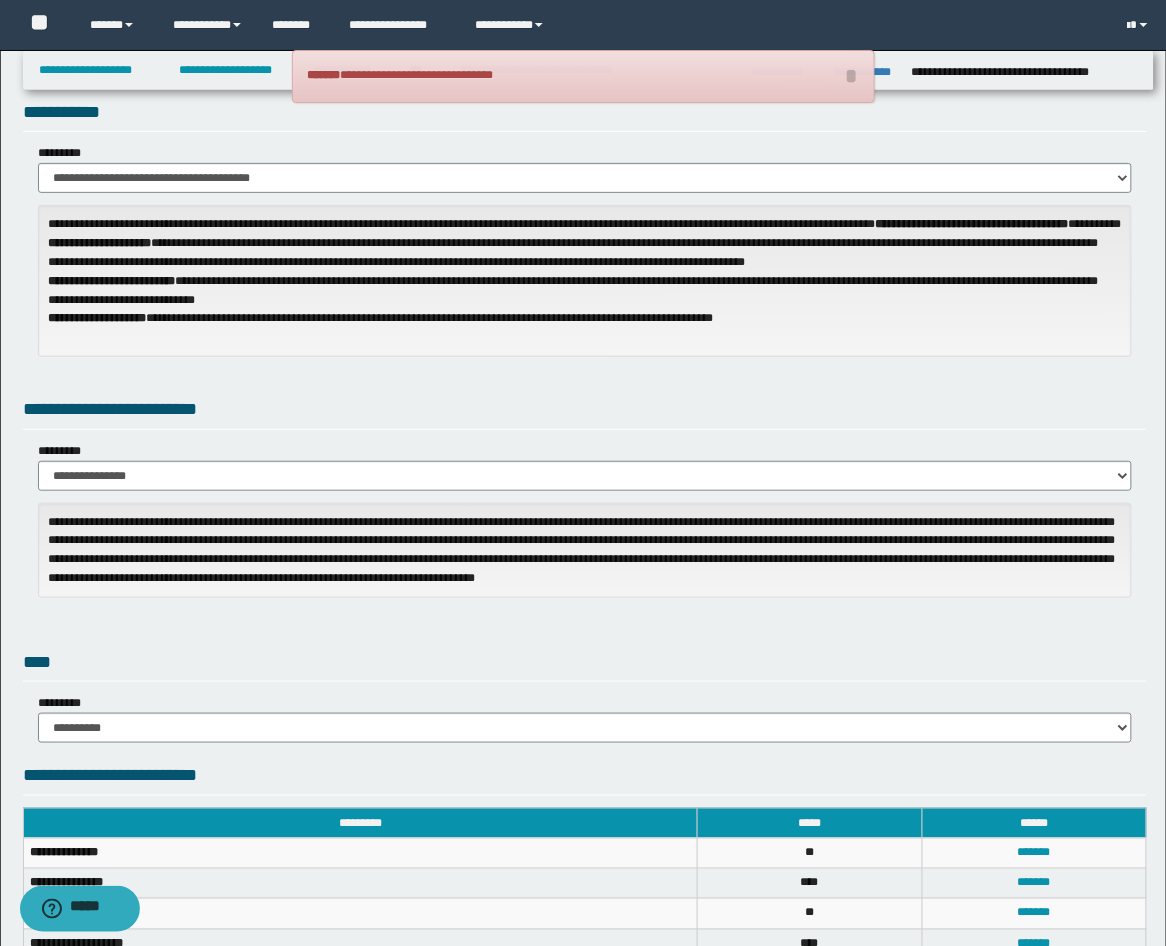 scroll, scrollTop: 0, scrollLeft: 0, axis: both 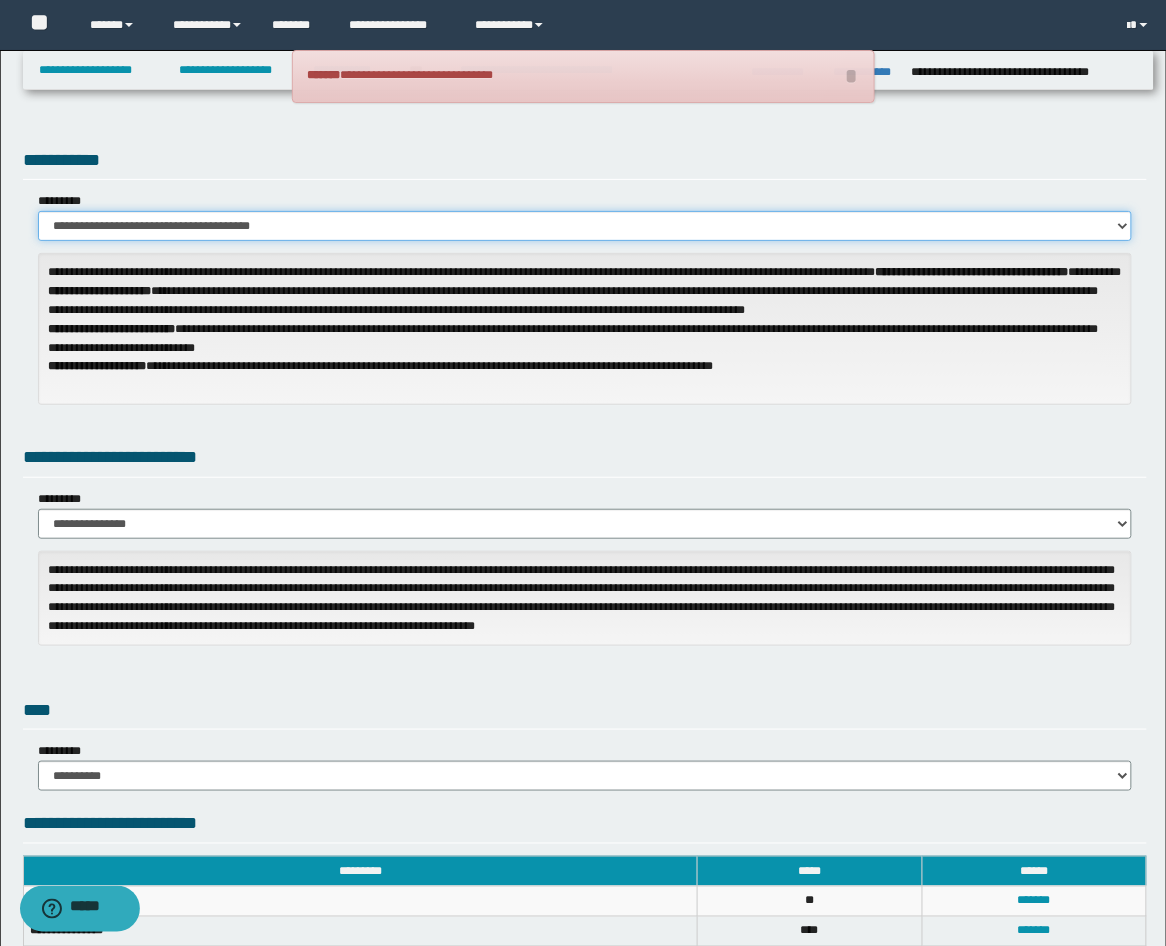 click on "**********" at bounding box center [585, 226] 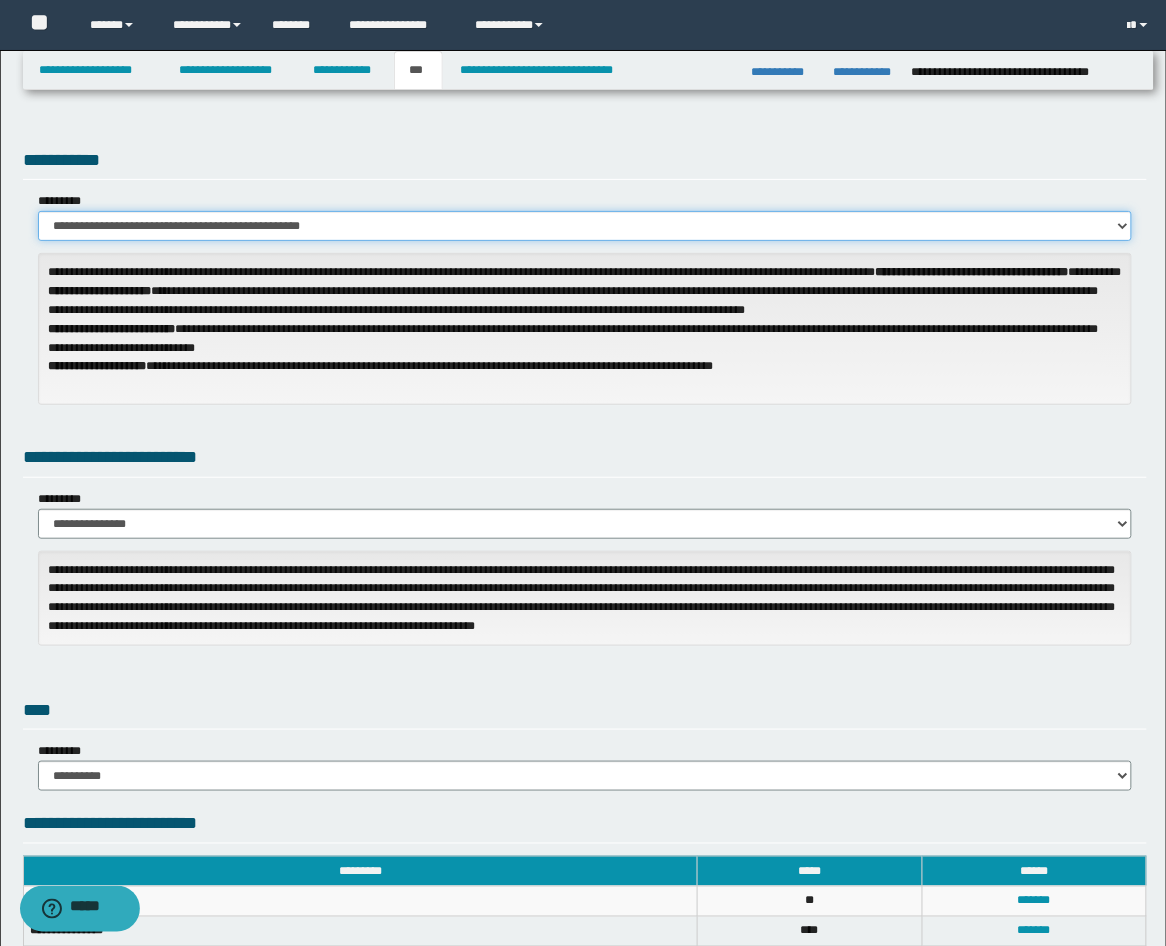 click on "**********" at bounding box center [585, 226] 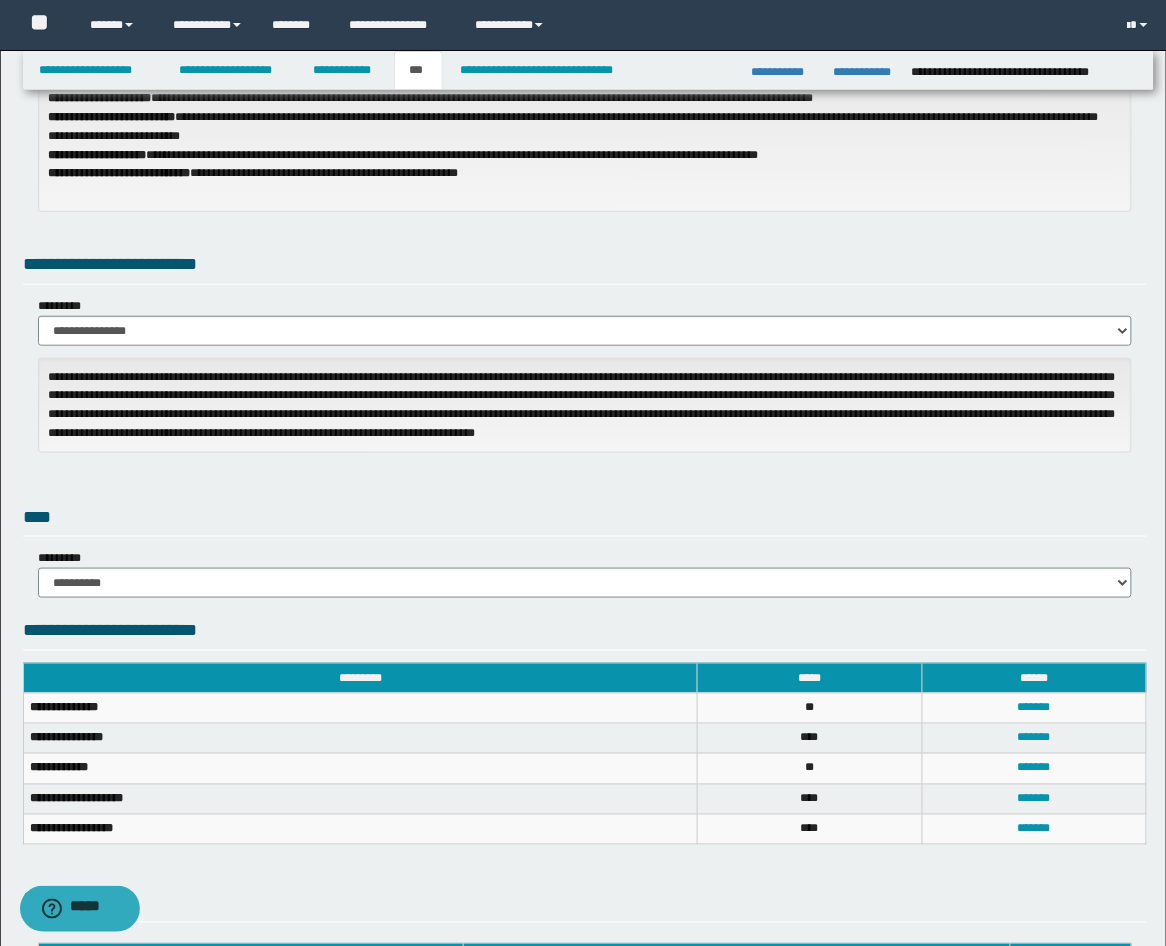scroll, scrollTop: 0, scrollLeft: 0, axis: both 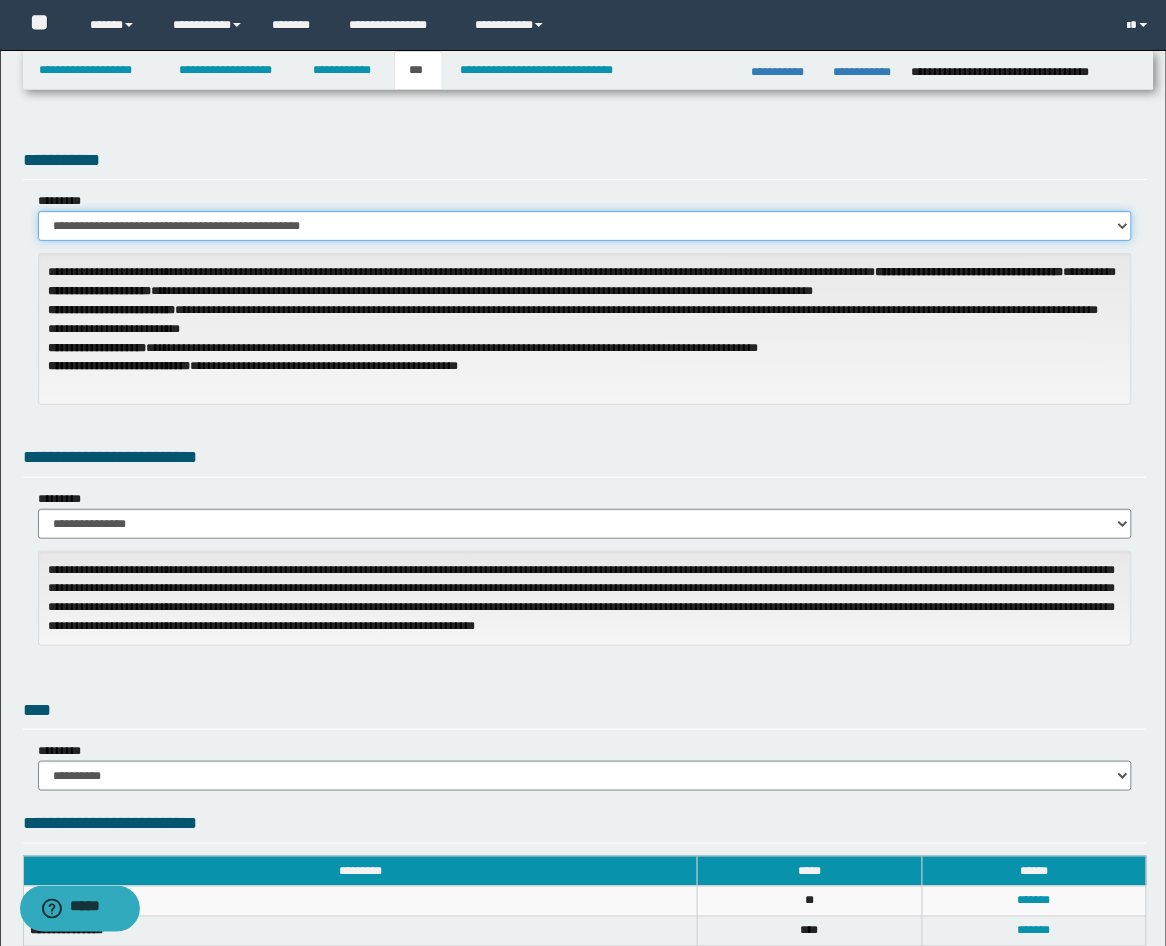 click on "**********" at bounding box center [585, 226] 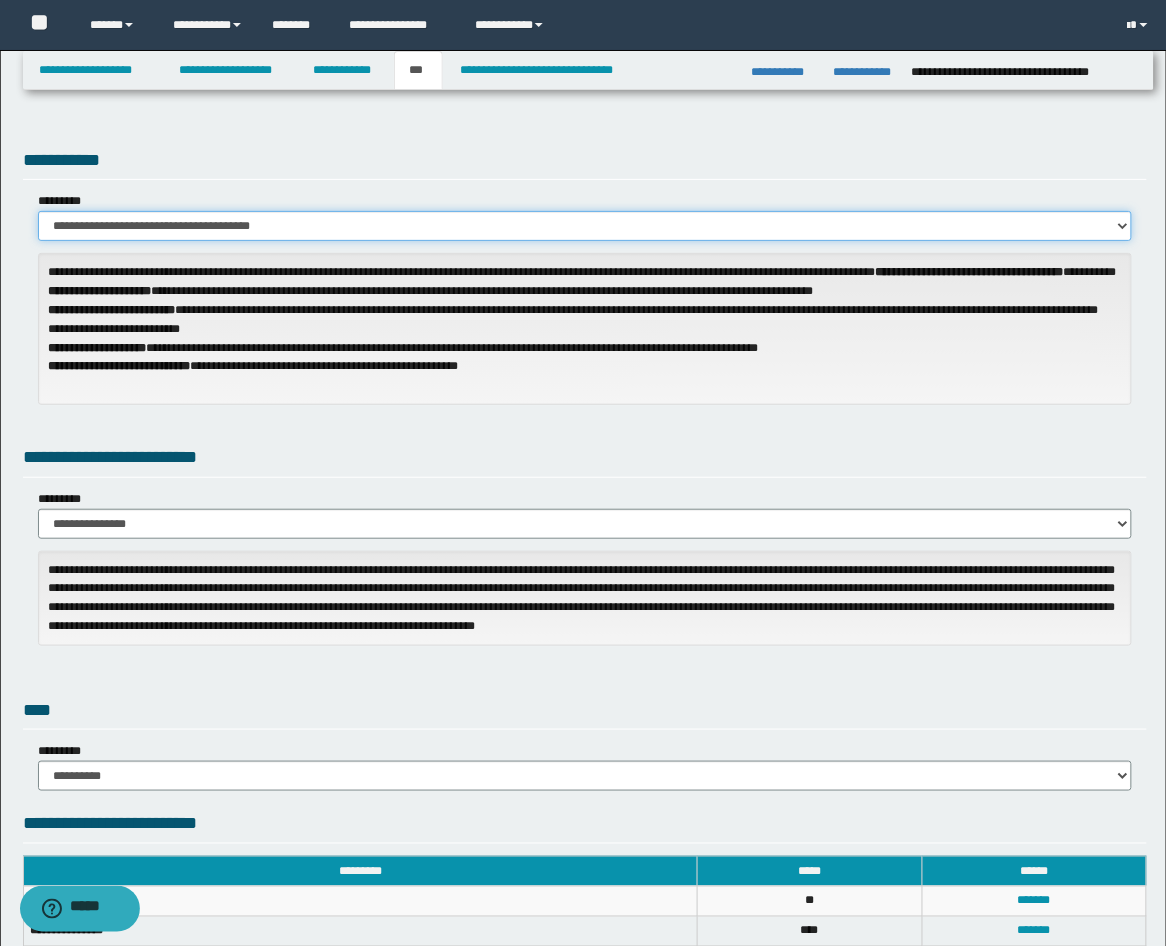 click on "**********" at bounding box center (585, 226) 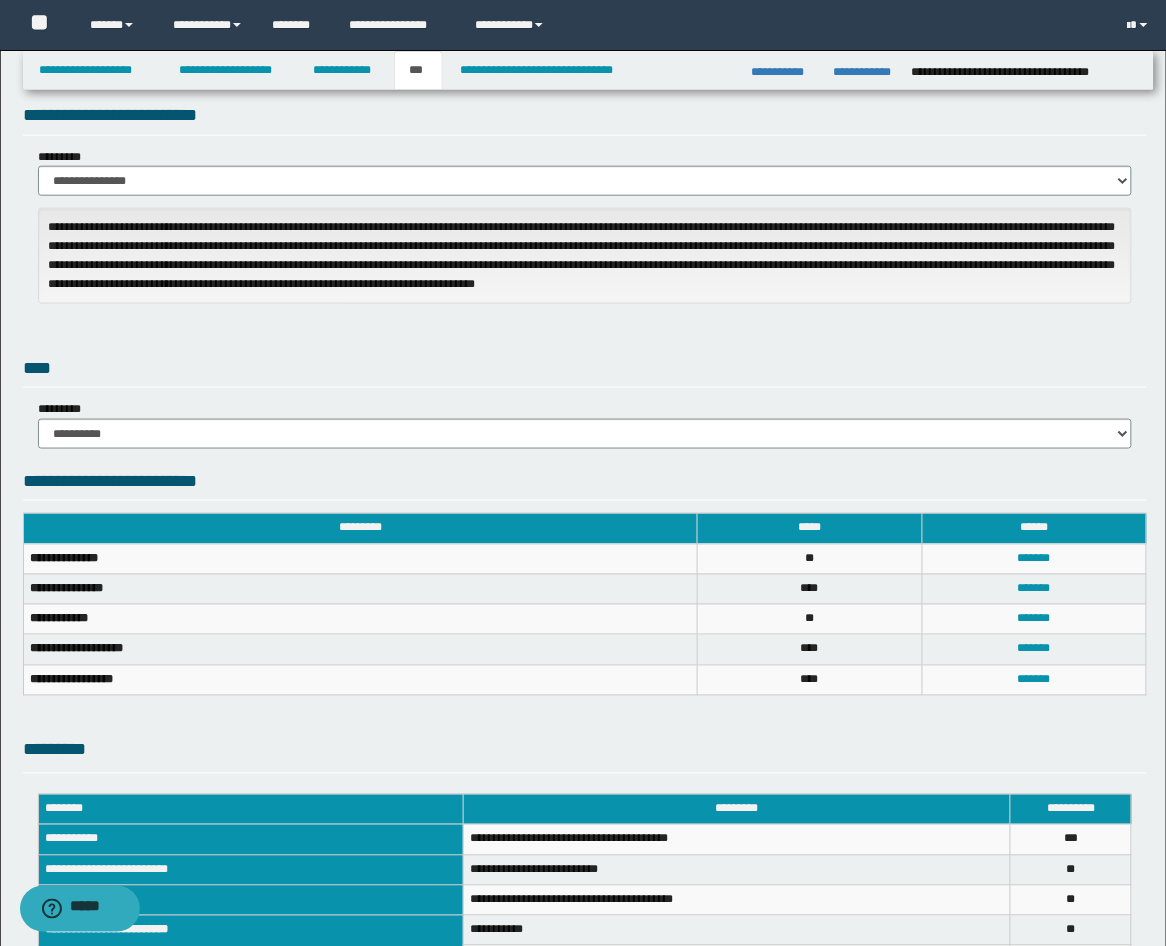 scroll, scrollTop: 370, scrollLeft: 0, axis: vertical 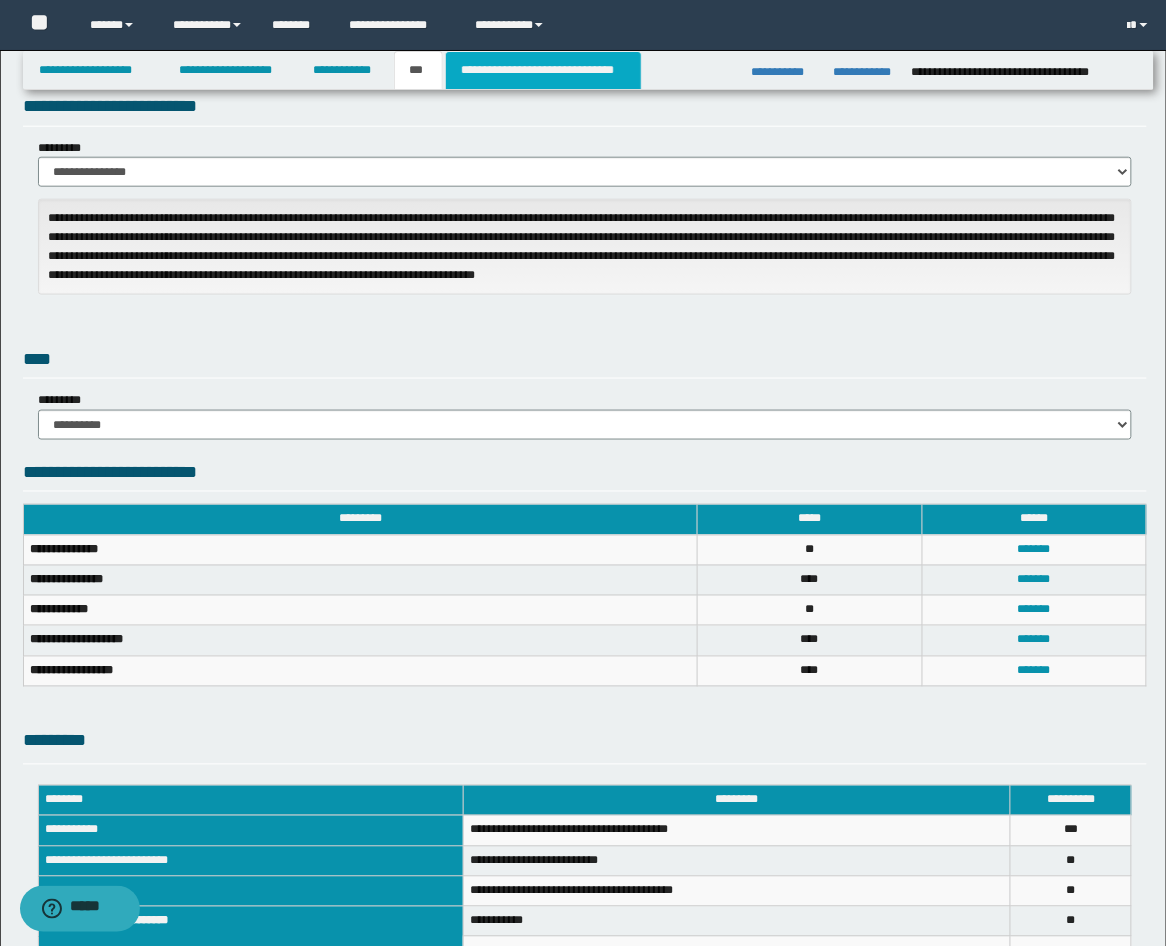 click on "**********" at bounding box center [543, 70] 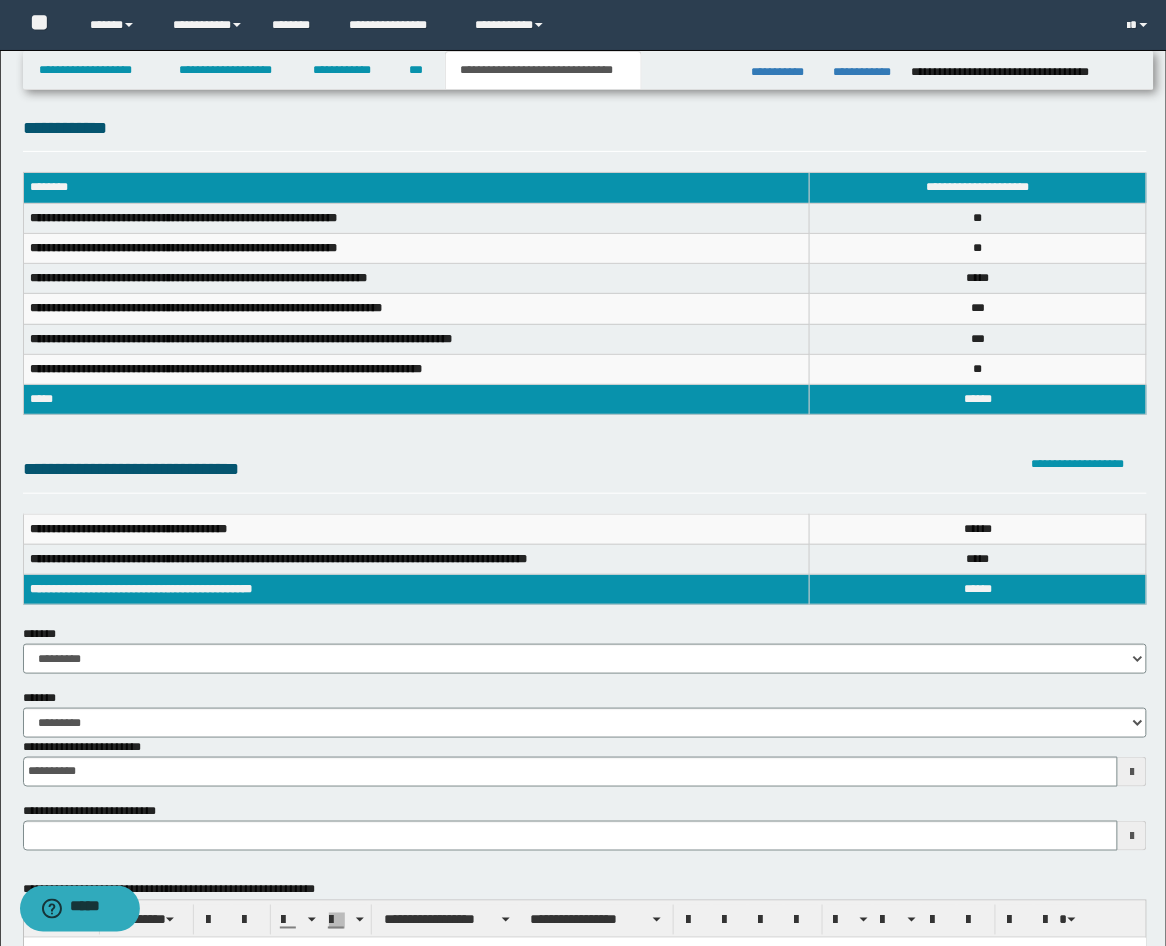 scroll, scrollTop: 0, scrollLeft: 0, axis: both 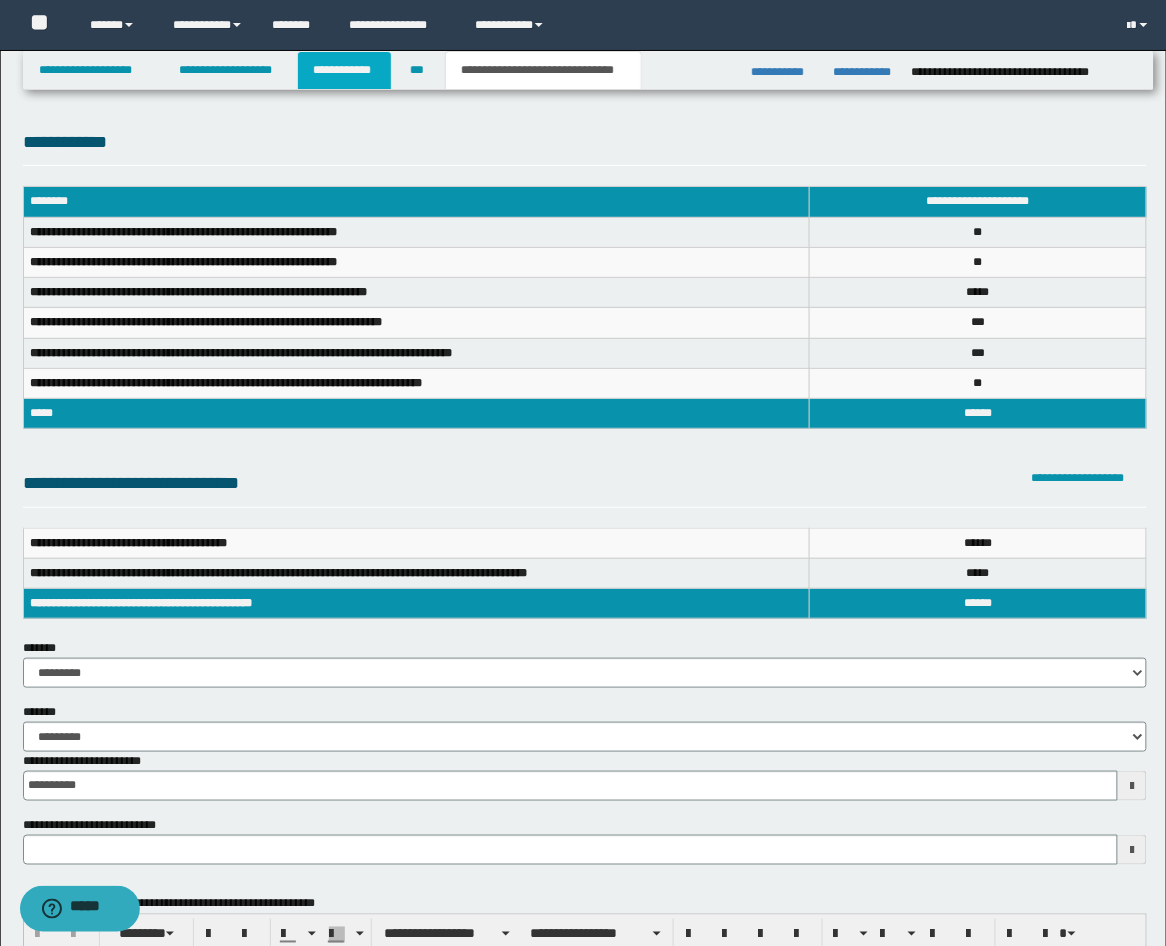 click on "**********" at bounding box center [344, 70] 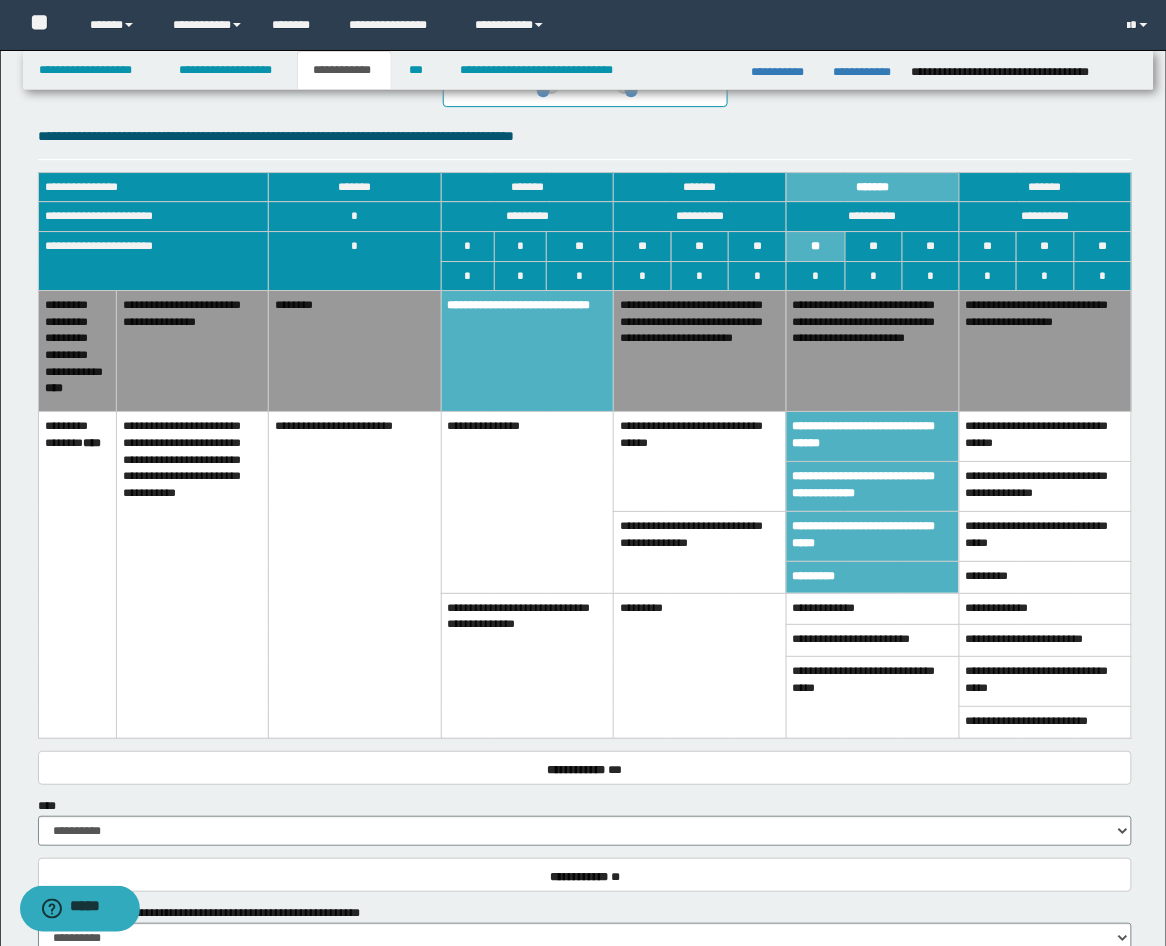 scroll, scrollTop: 1481, scrollLeft: 0, axis: vertical 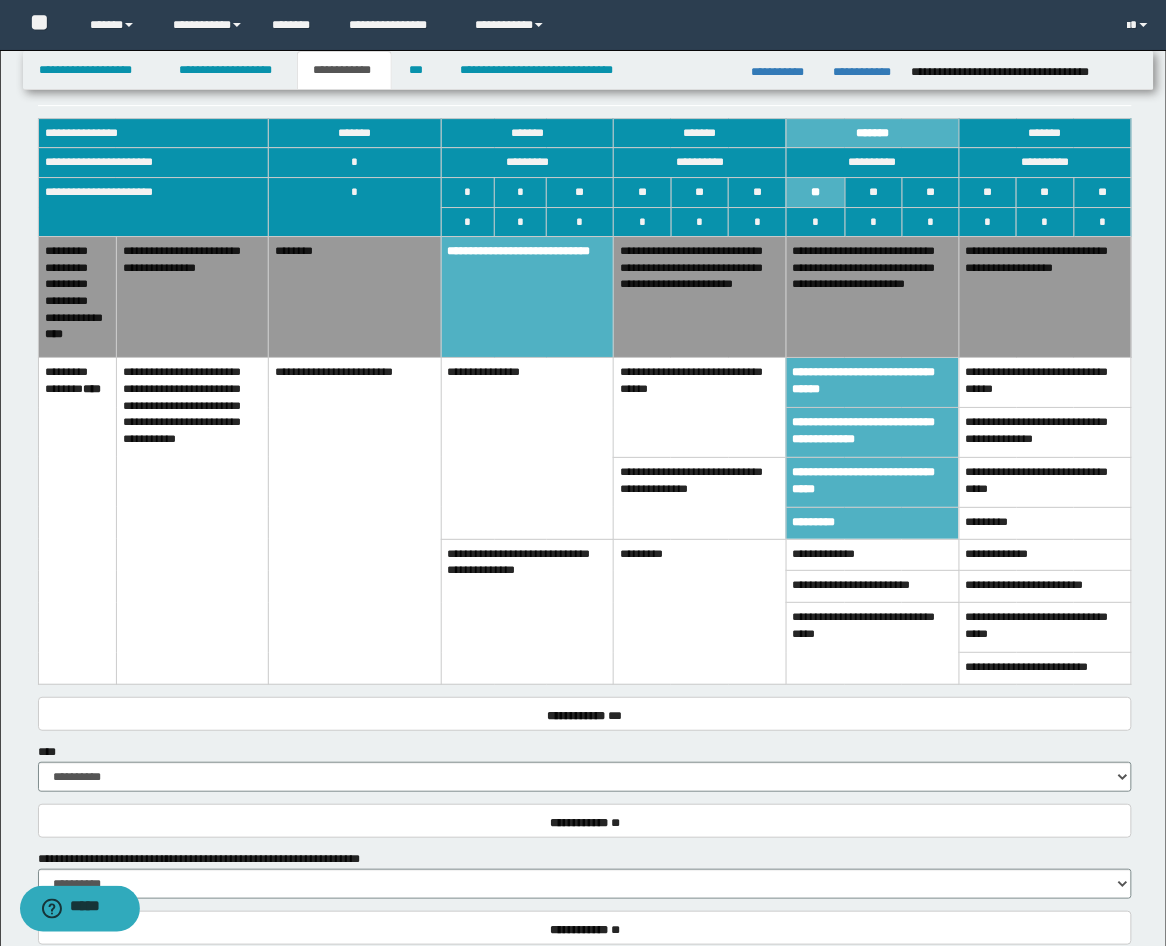 click on "**********" at bounding box center (872, 383) 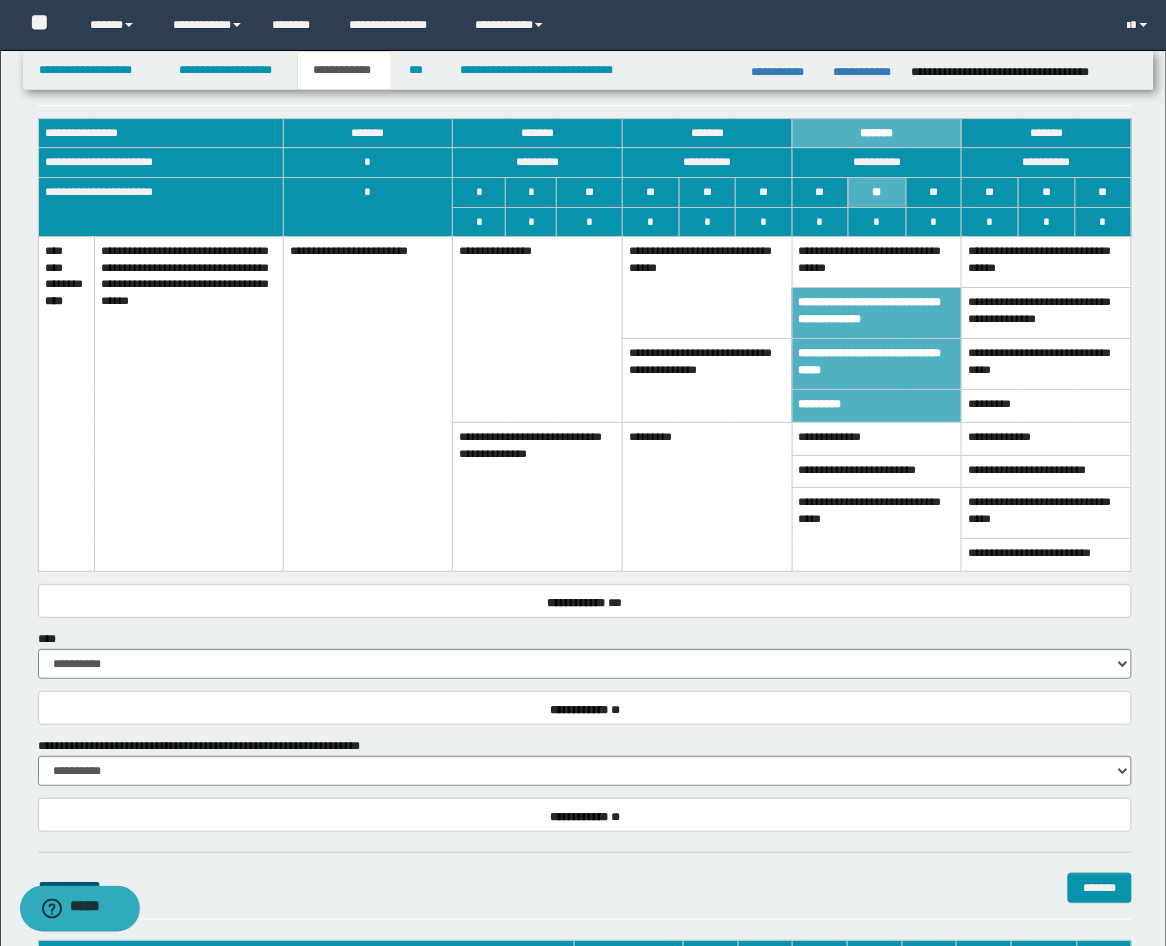 click on "*********" at bounding box center [877, 406] 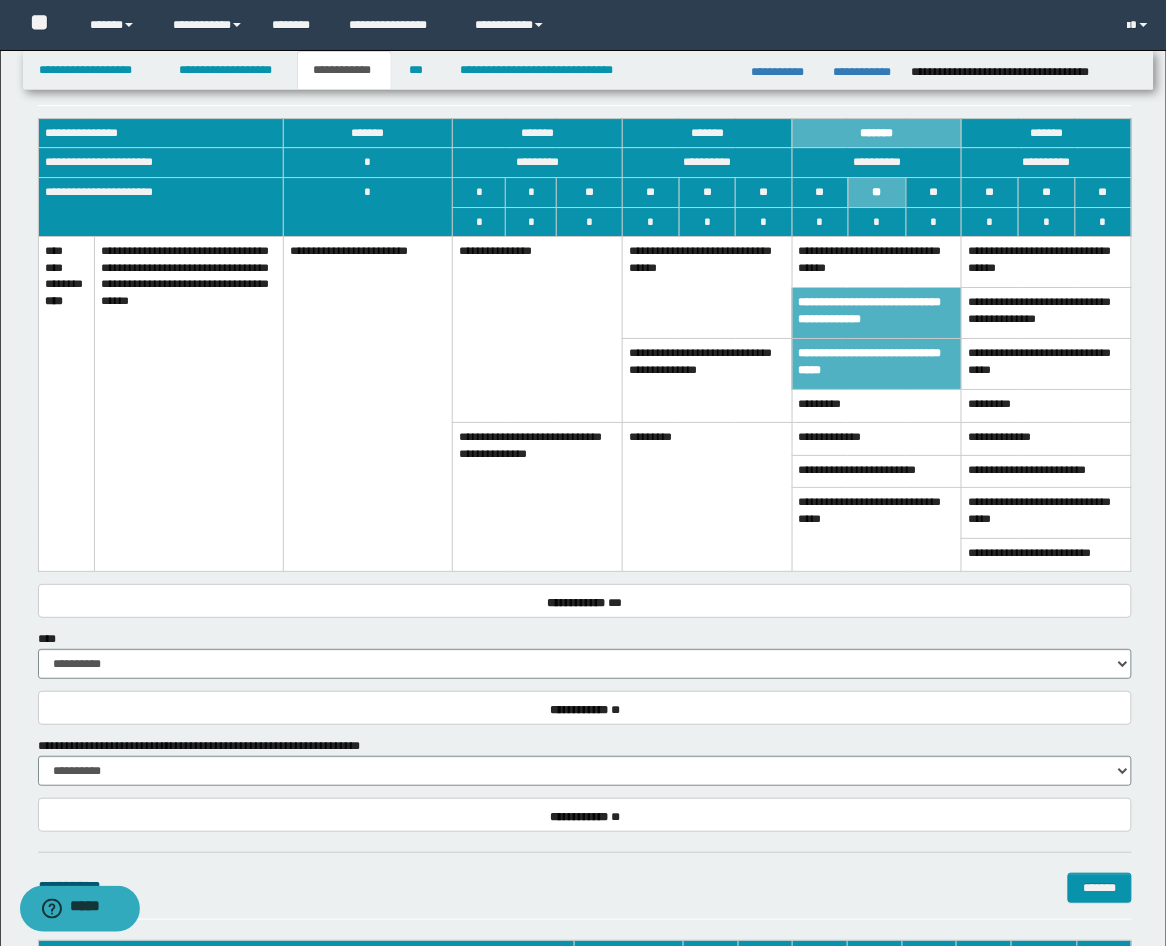 click on "**********" at bounding box center [877, 364] 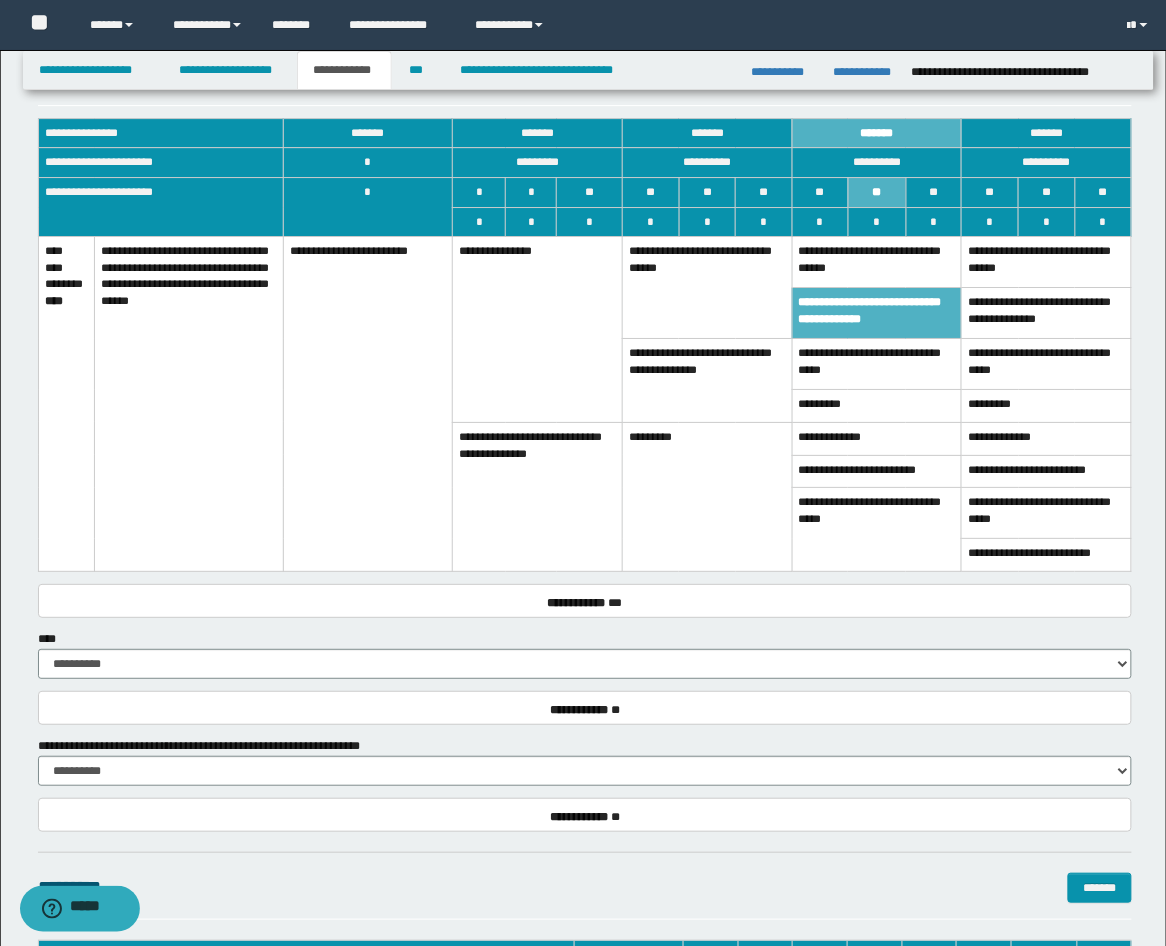 click on "**********" at bounding box center [877, 313] 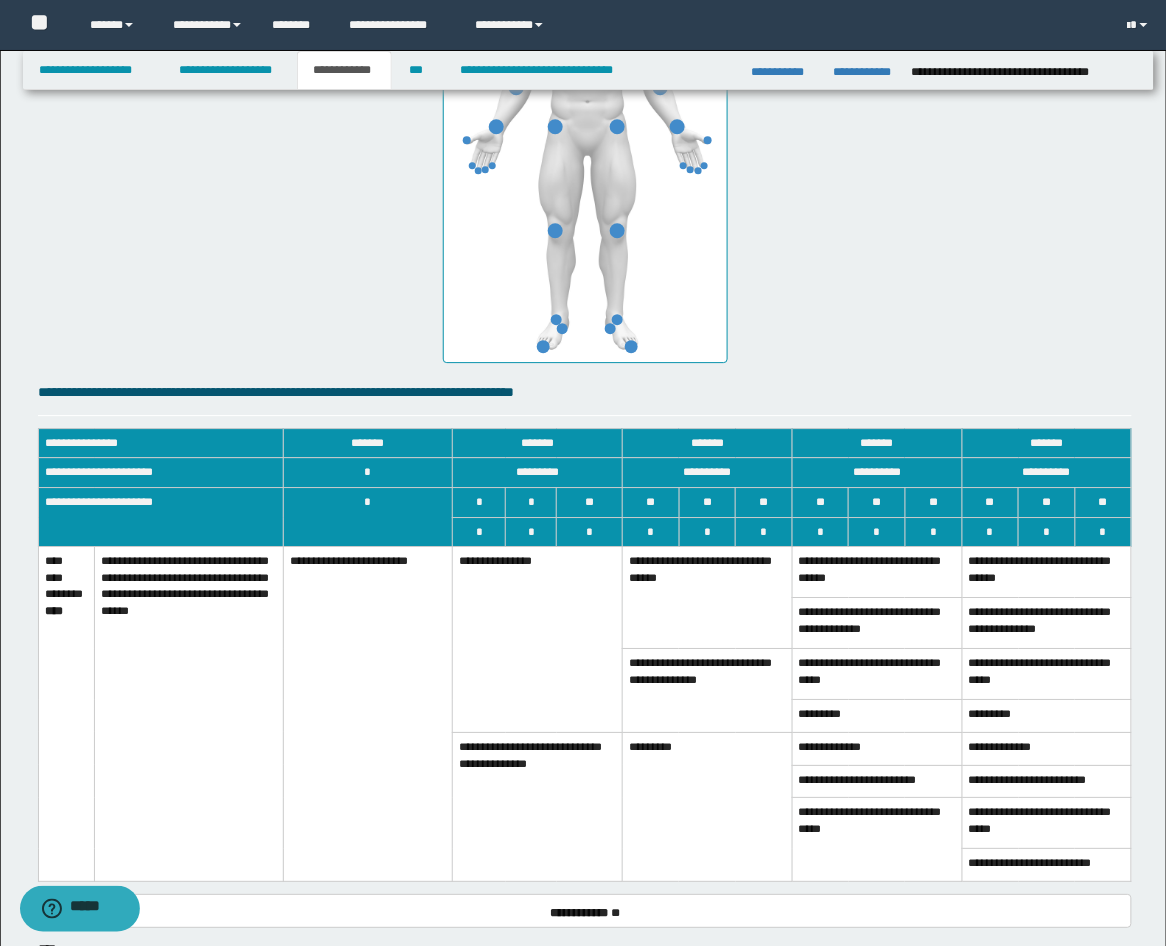 scroll, scrollTop: 1111, scrollLeft: 0, axis: vertical 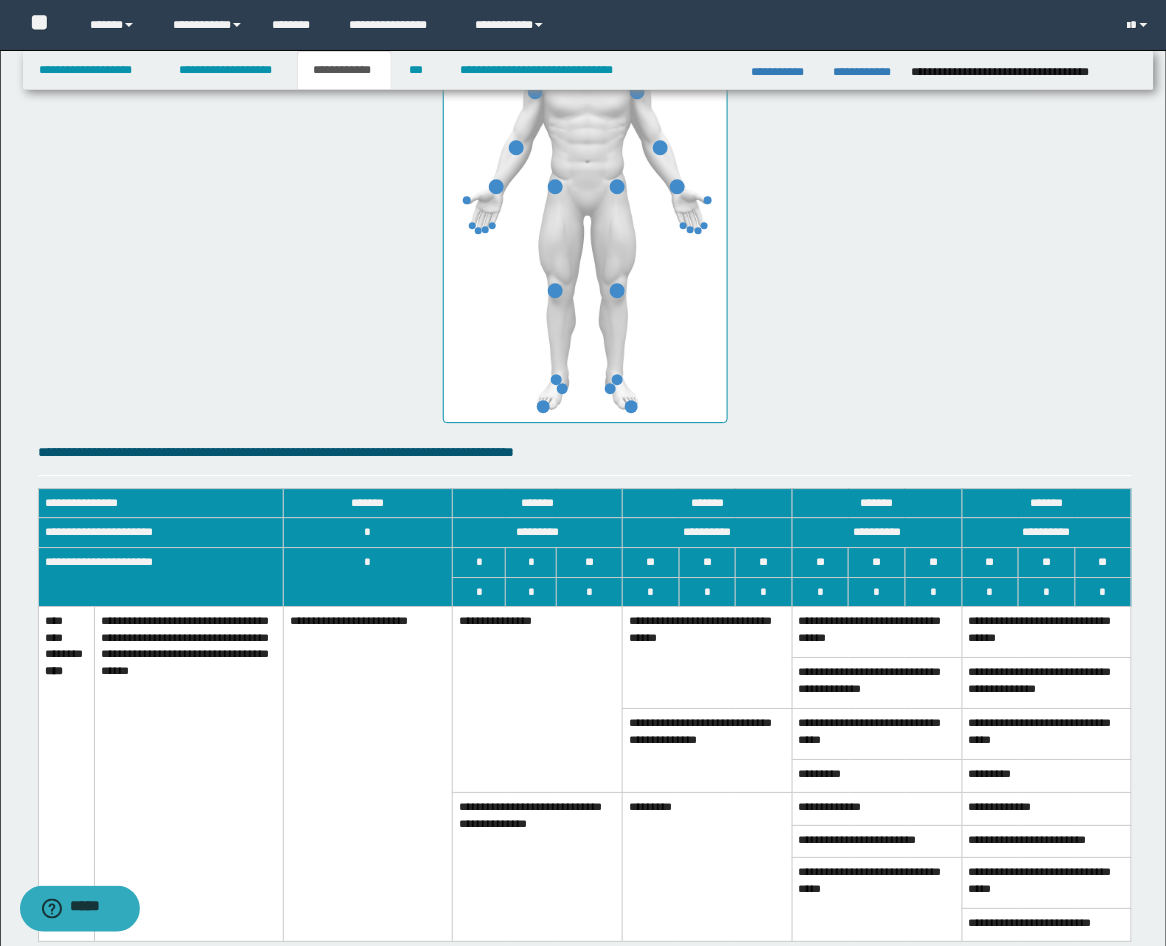 click on "**********" at bounding box center [538, 866] 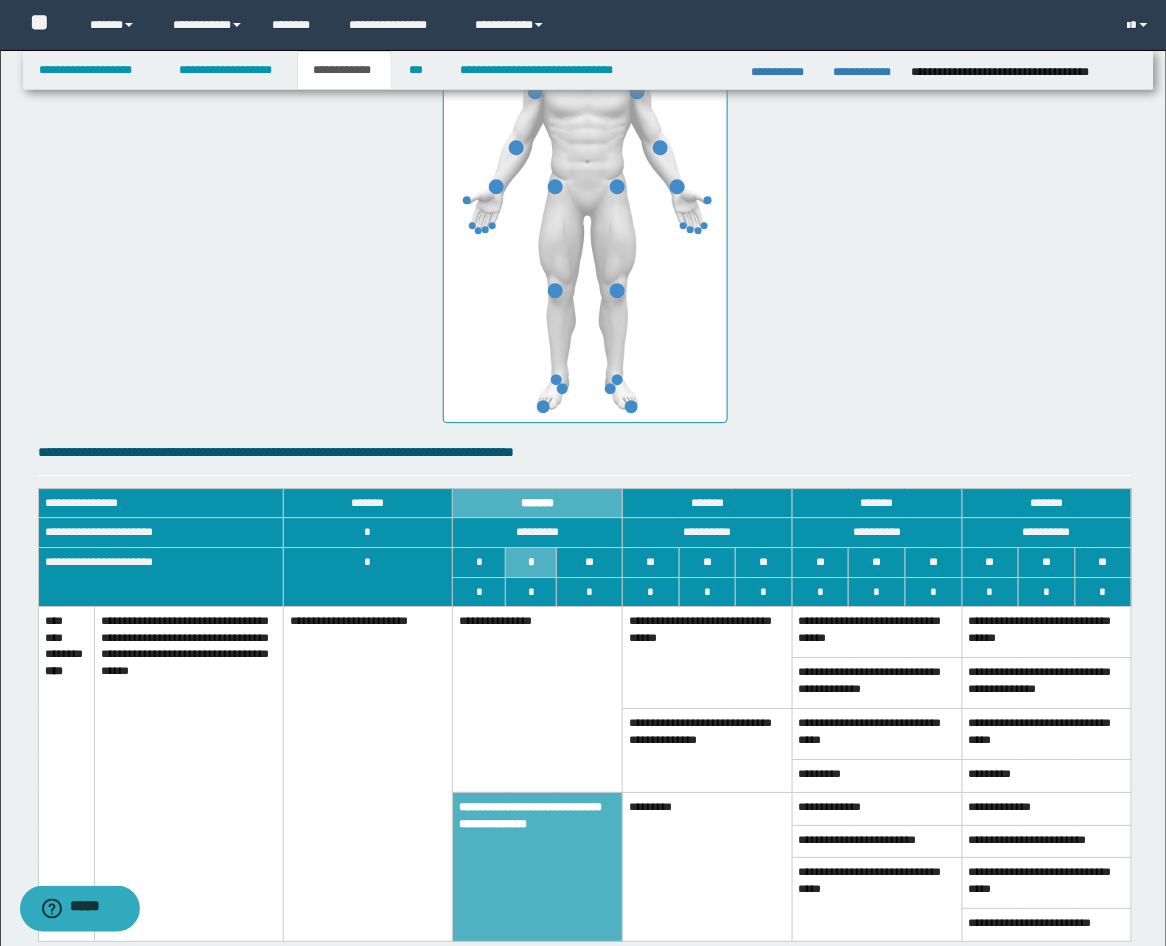 click on "**********" at bounding box center [538, 866] 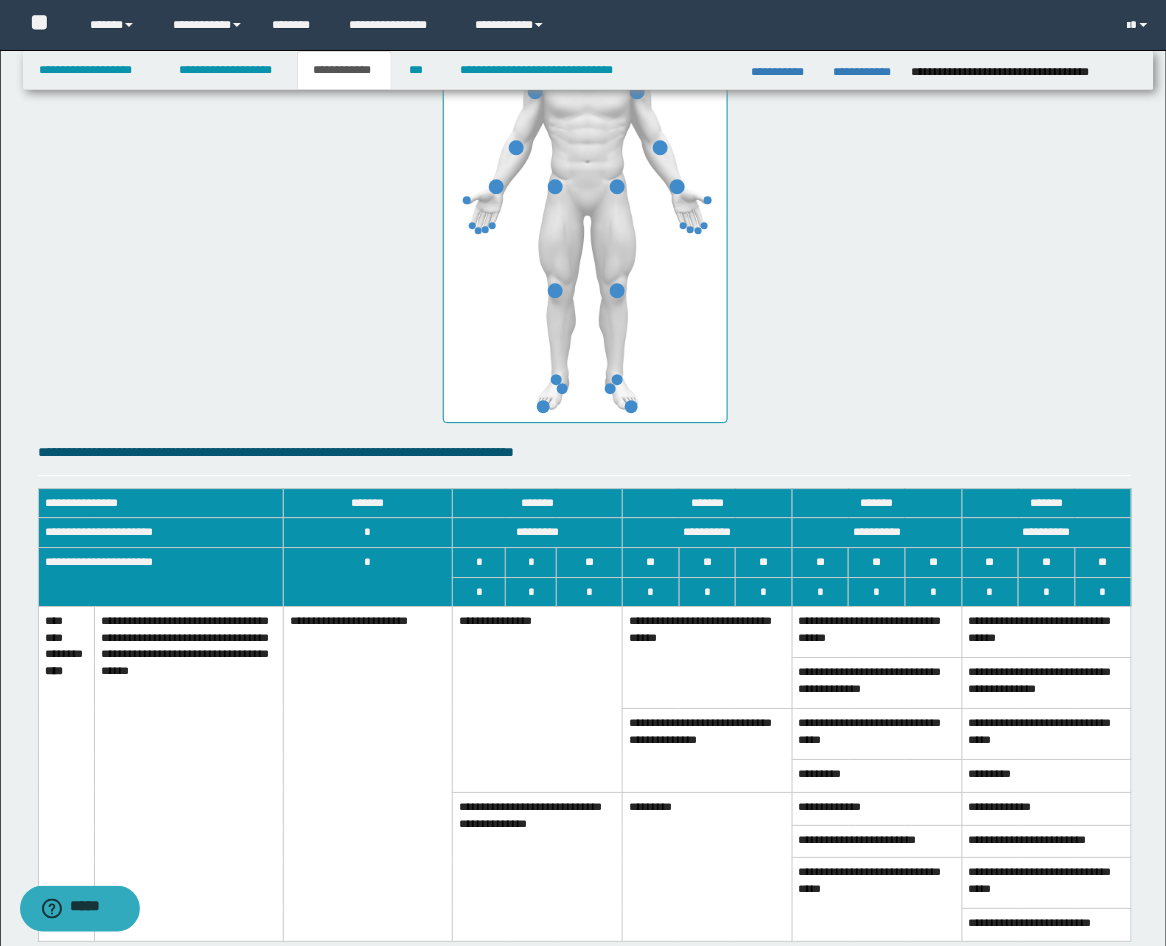 click on "*********" at bounding box center (708, 866) 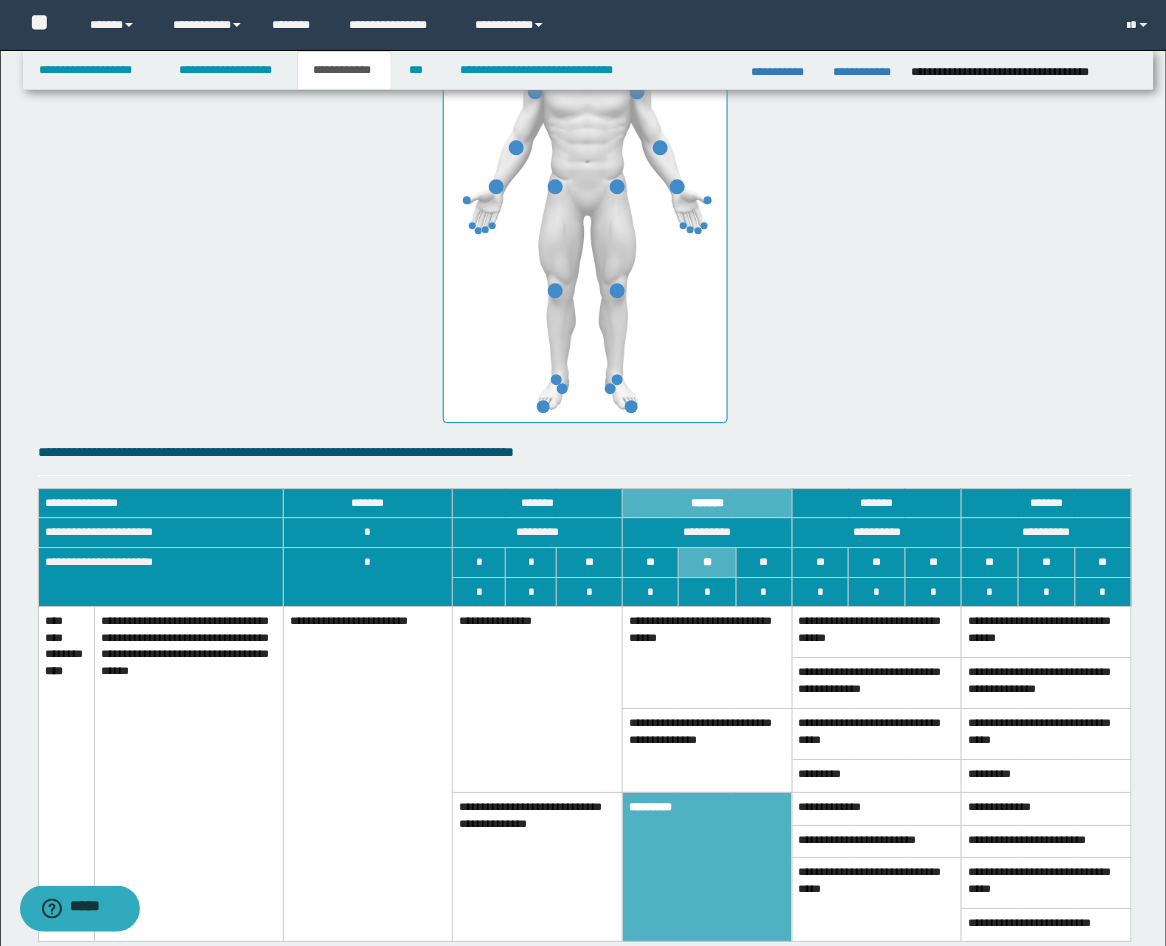 click on "**********" at bounding box center (708, 751) 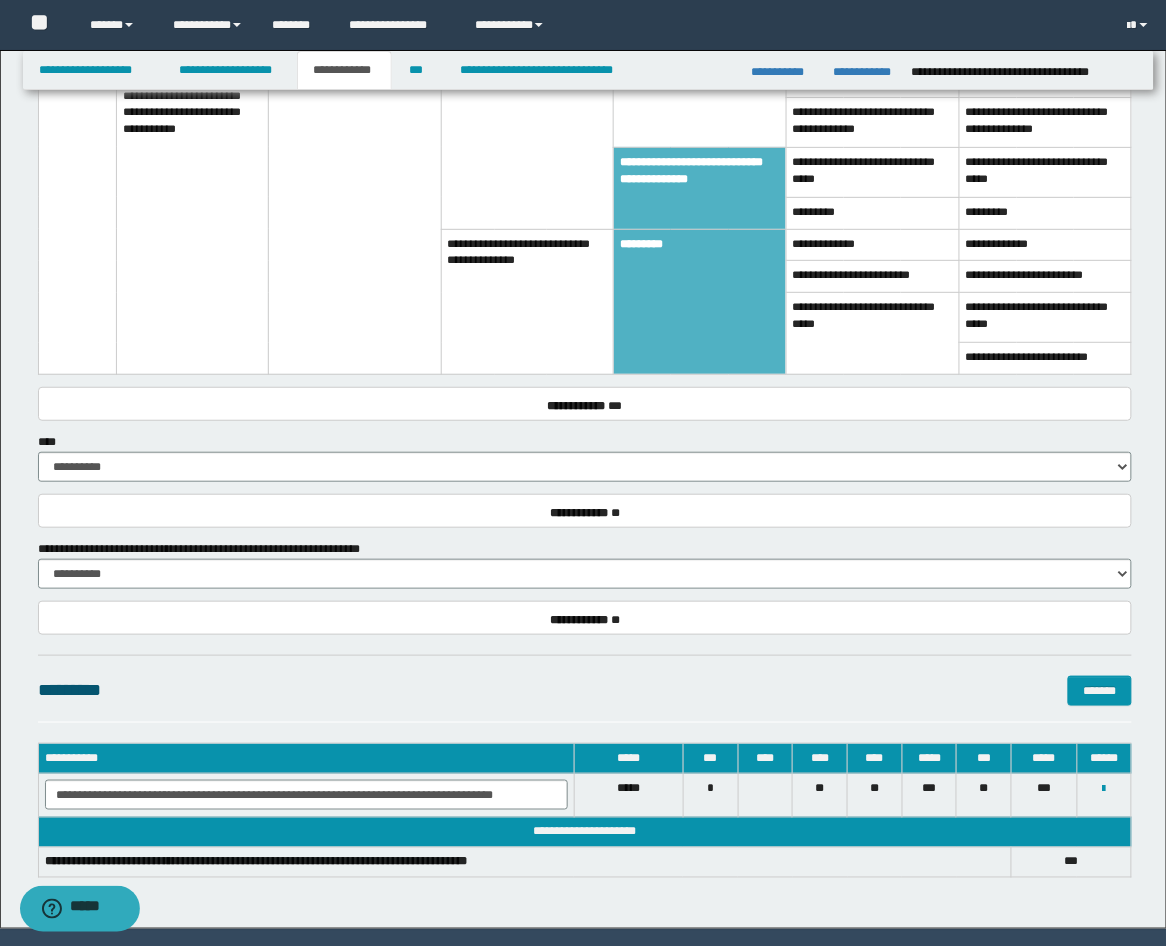 scroll, scrollTop: 1851, scrollLeft: 0, axis: vertical 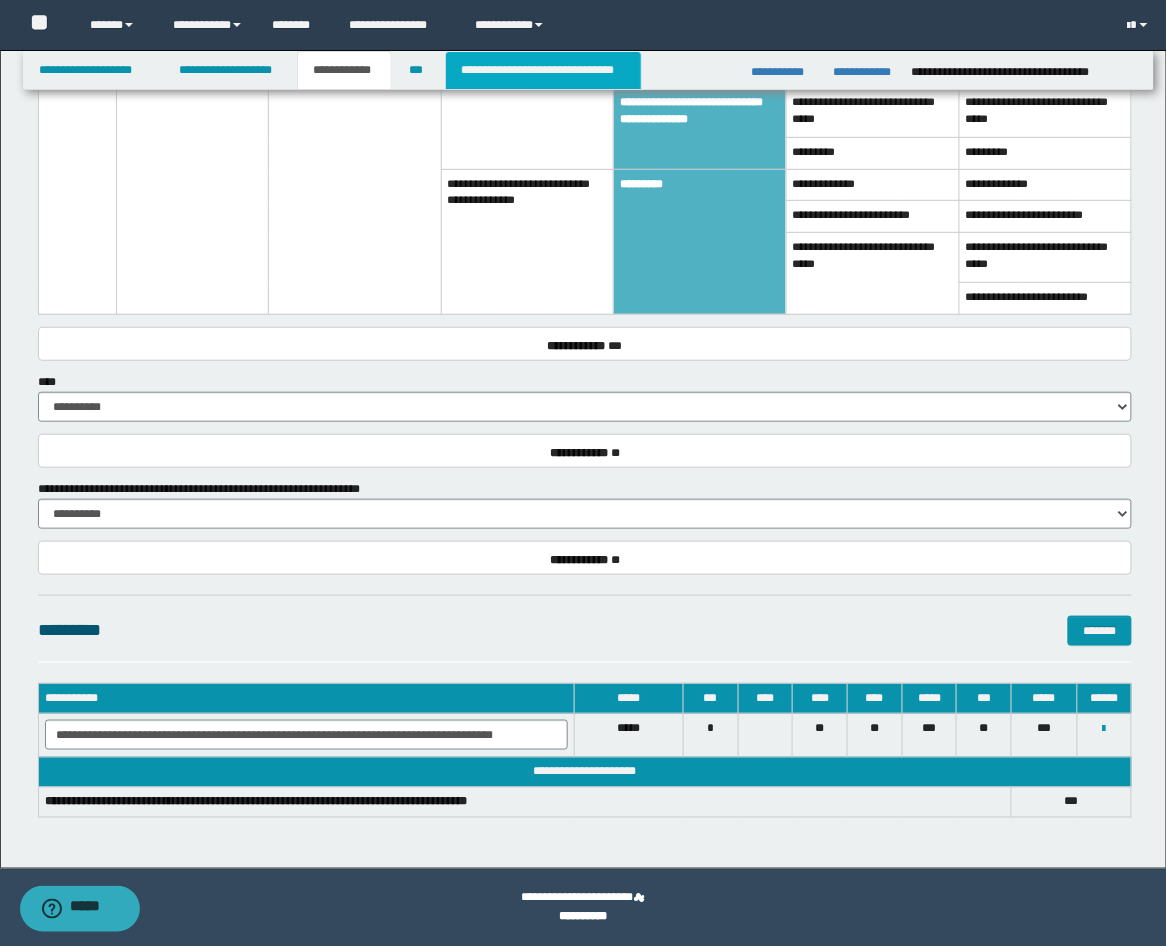 click on "**********" at bounding box center [543, 70] 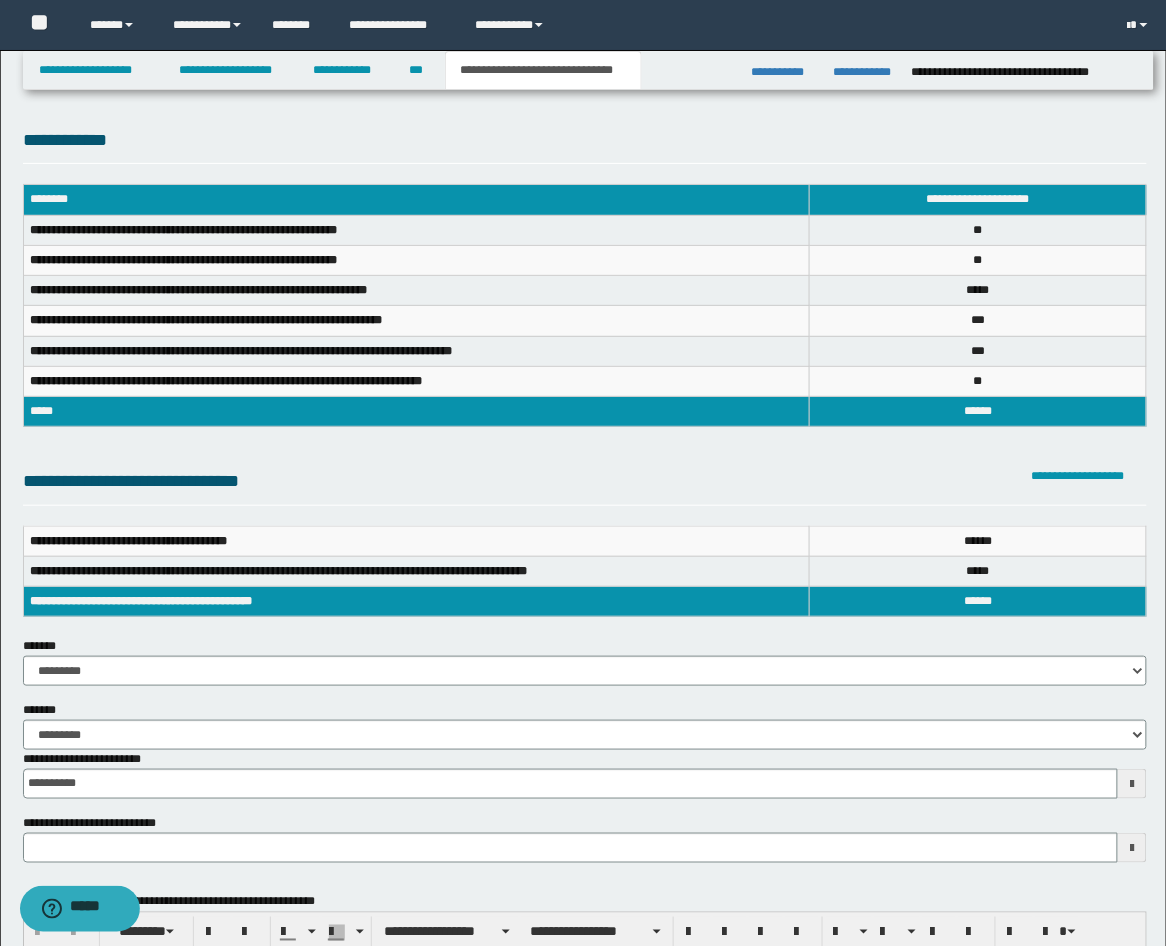 scroll, scrollTop: 0, scrollLeft: 0, axis: both 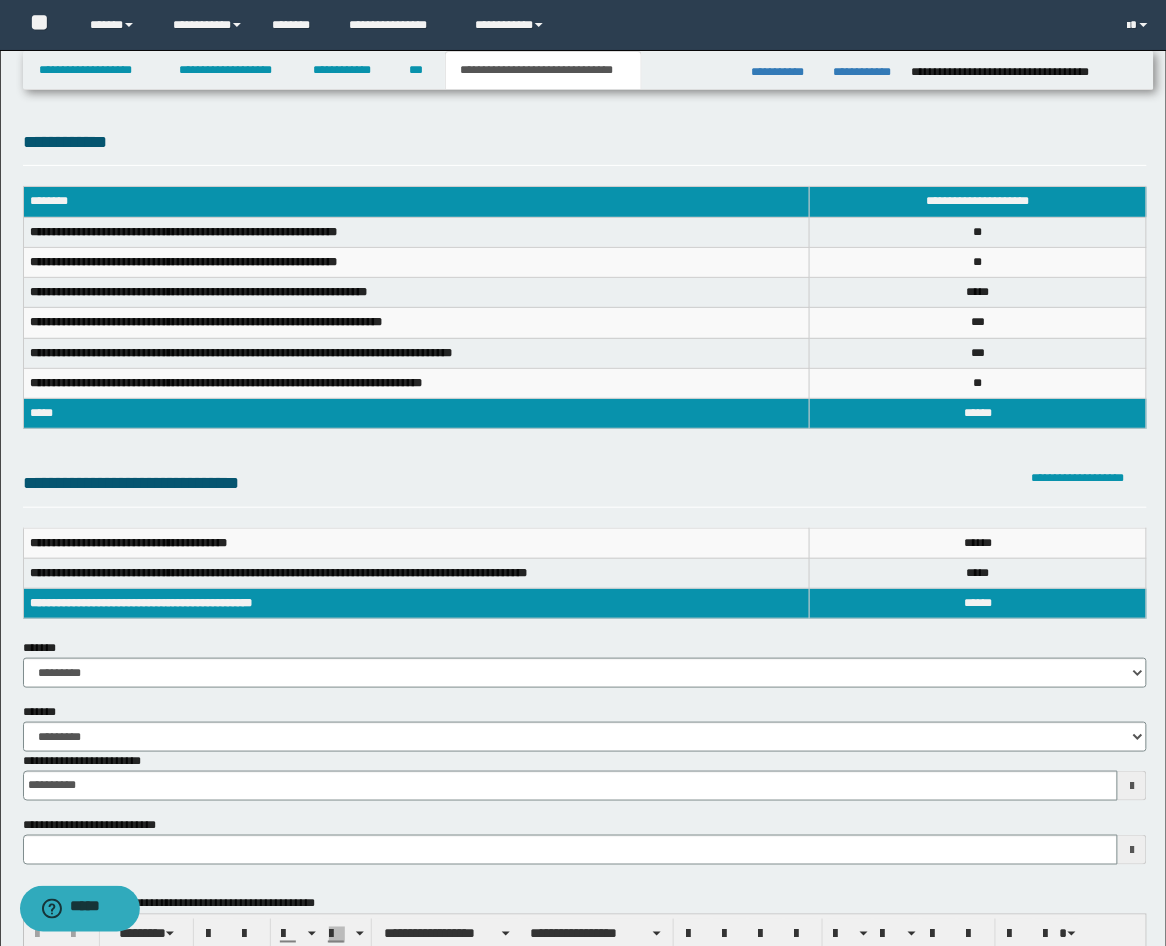 type 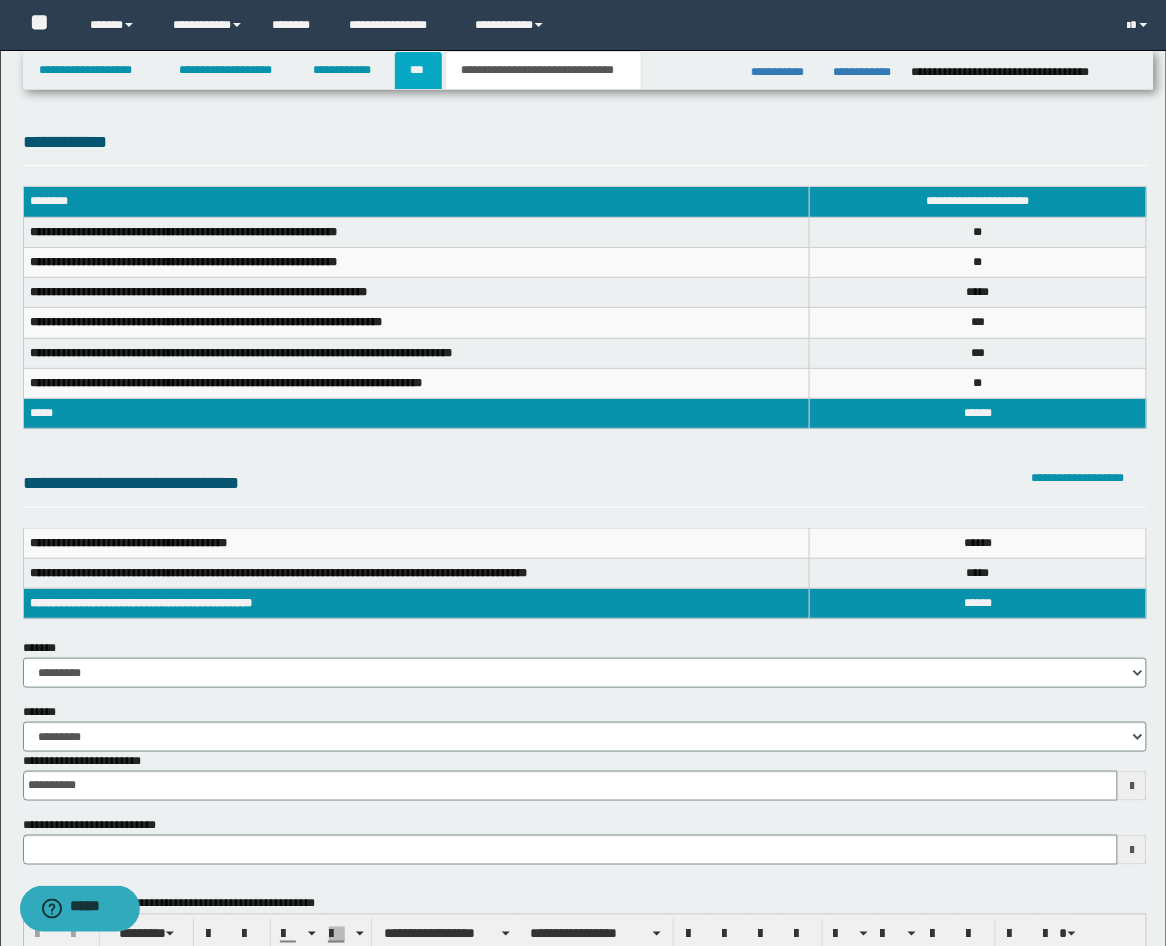 drag, startPoint x: 417, startPoint y: 81, endPoint x: 427, endPoint y: 85, distance: 10.770329 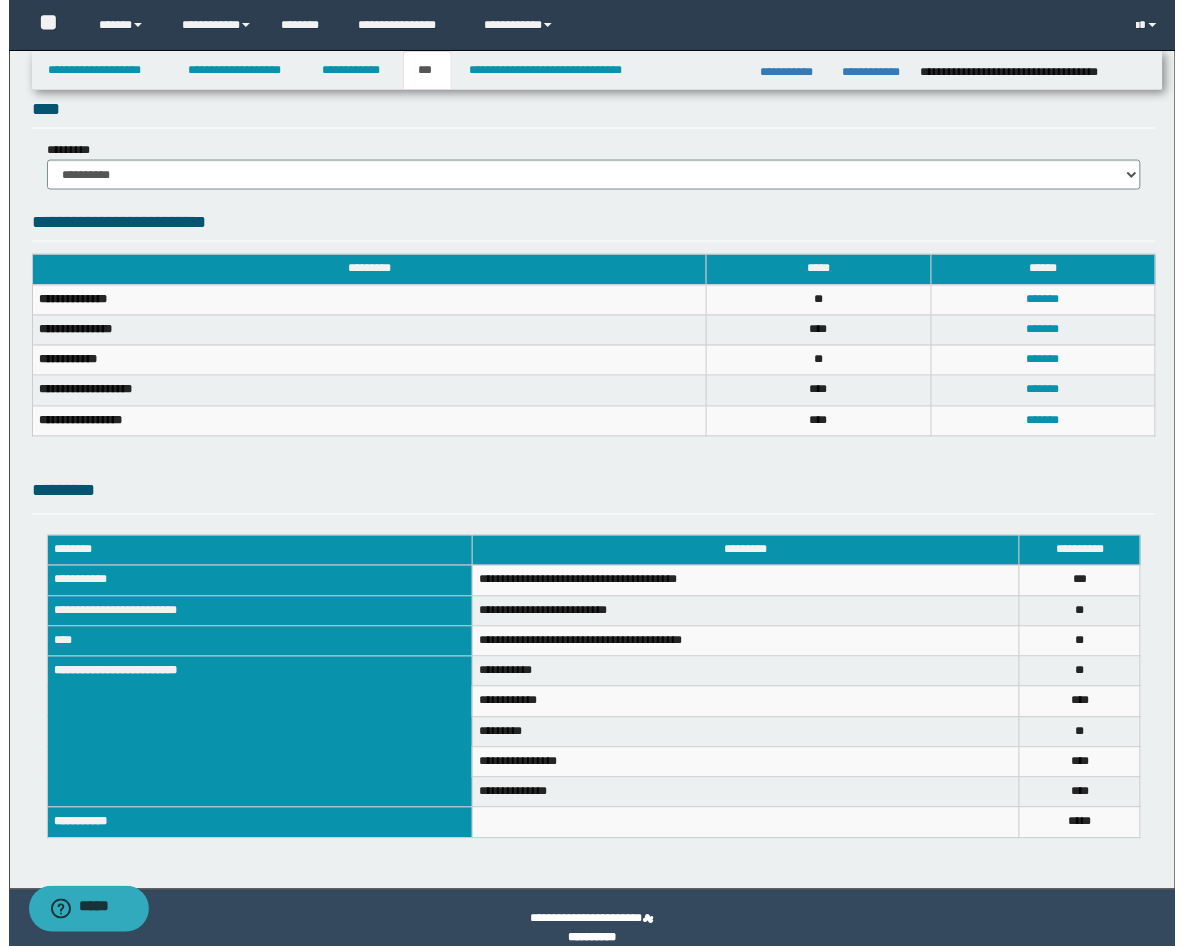 scroll, scrollTop: 641, scrollLeft: 0, axis: vertical 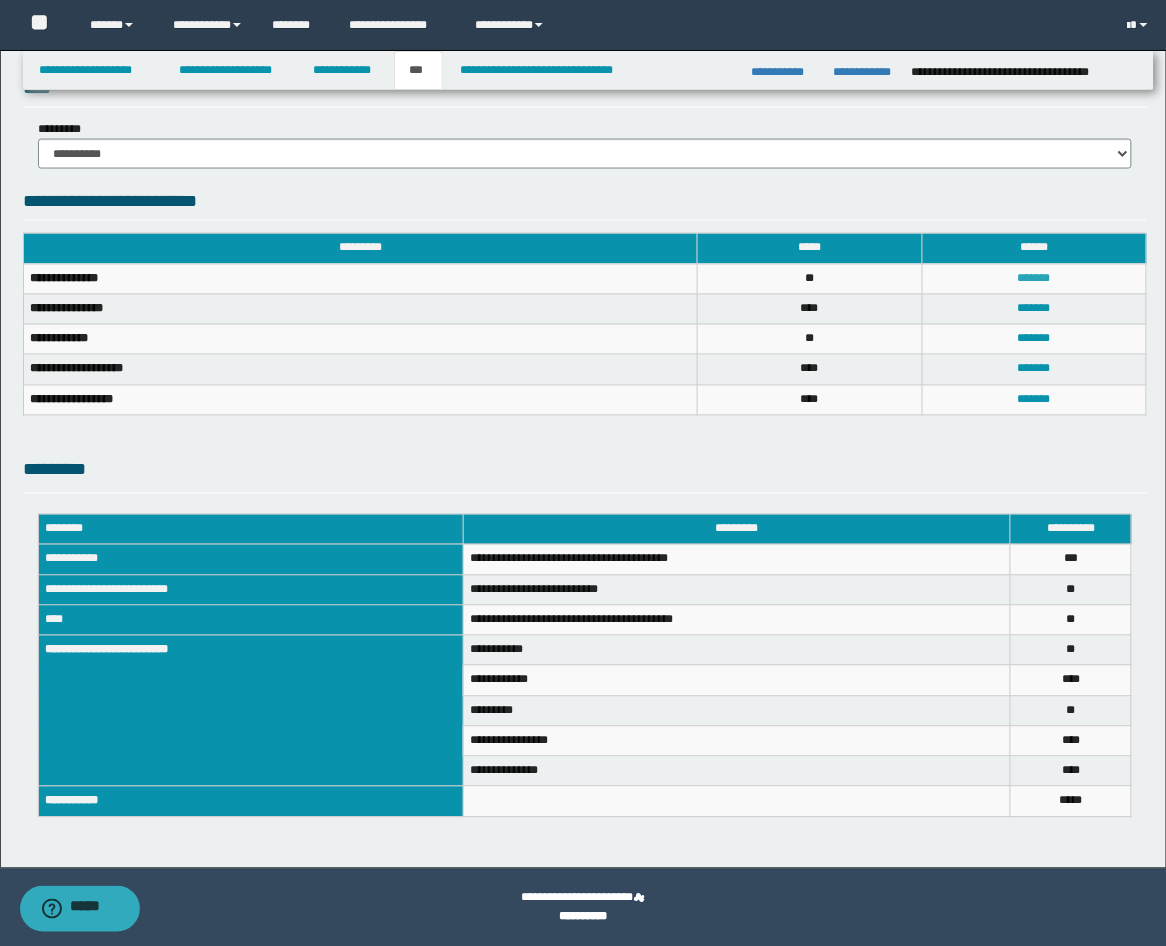 click on "*******" at bounding box center [1034, 279] 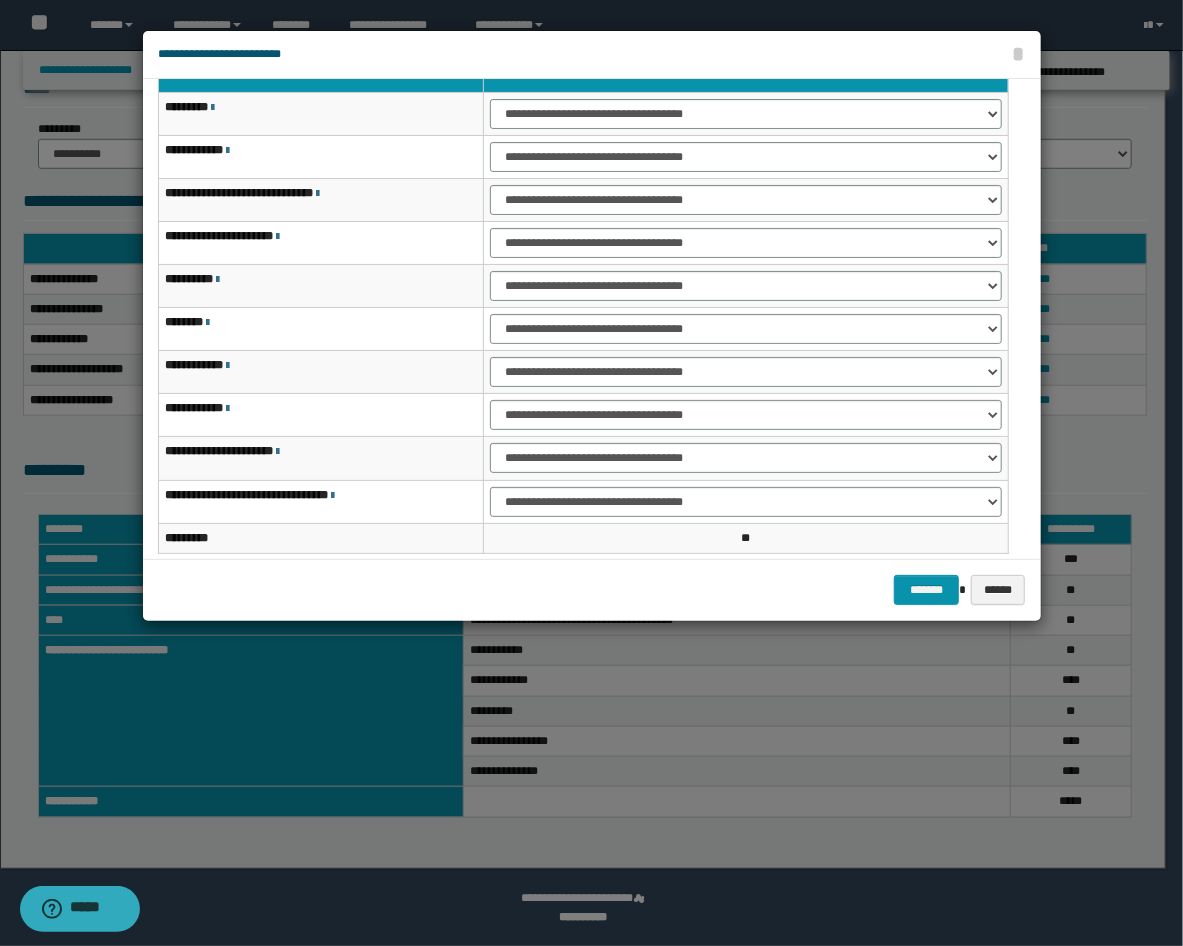 scroll, scrollTop: 124, scrollLeft: 0, axis: vertical 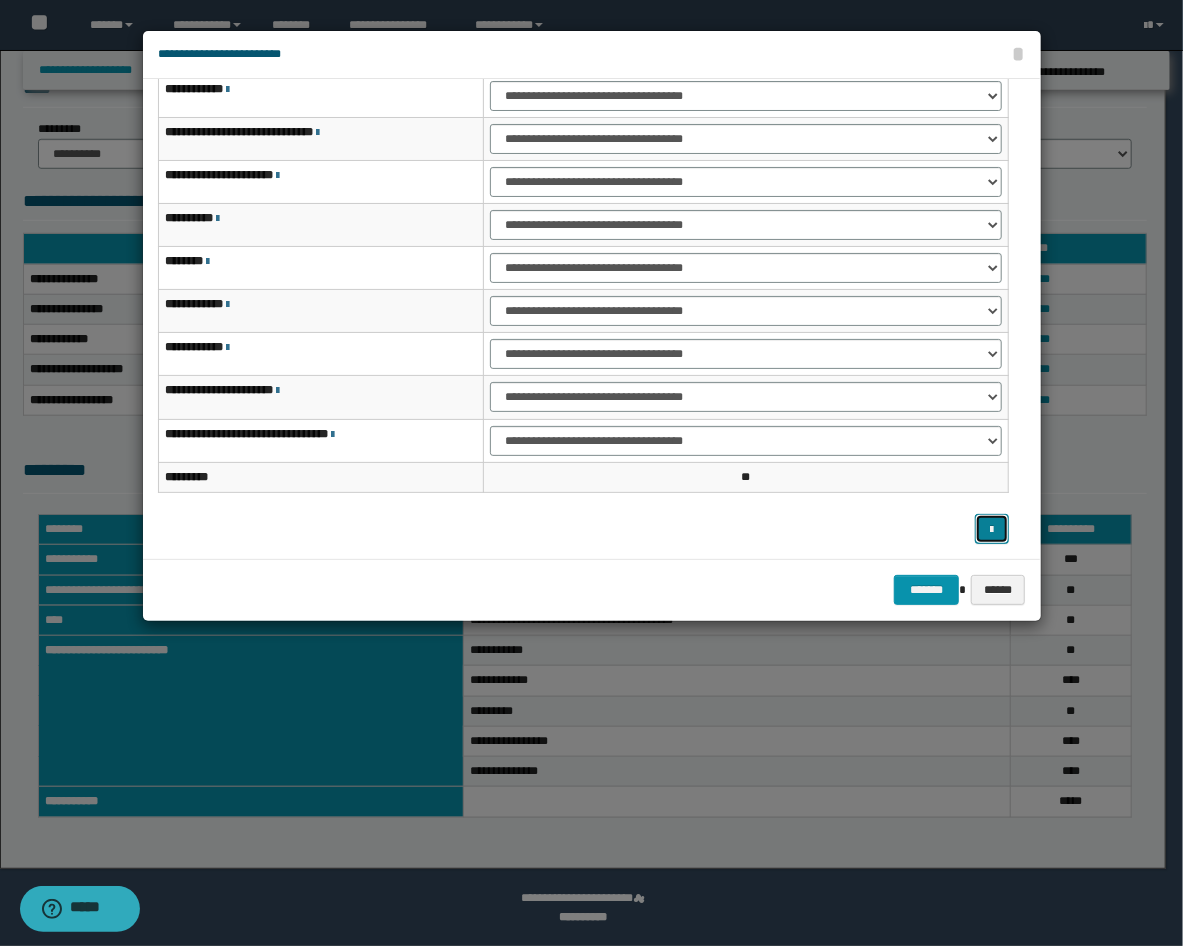 click at bounding box center [991, 530] 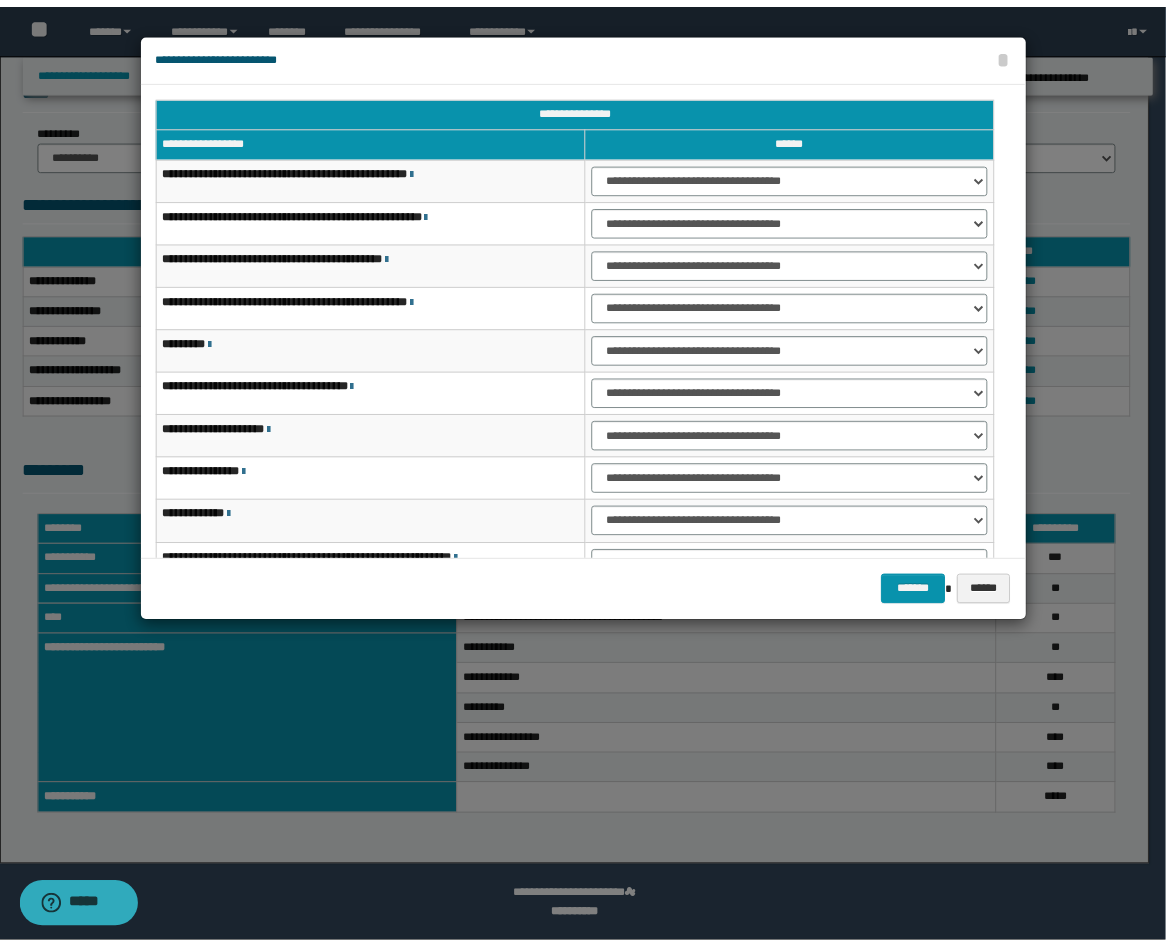 scroll, scrollTop: 153, scrollLeft: 0, axis: vertical 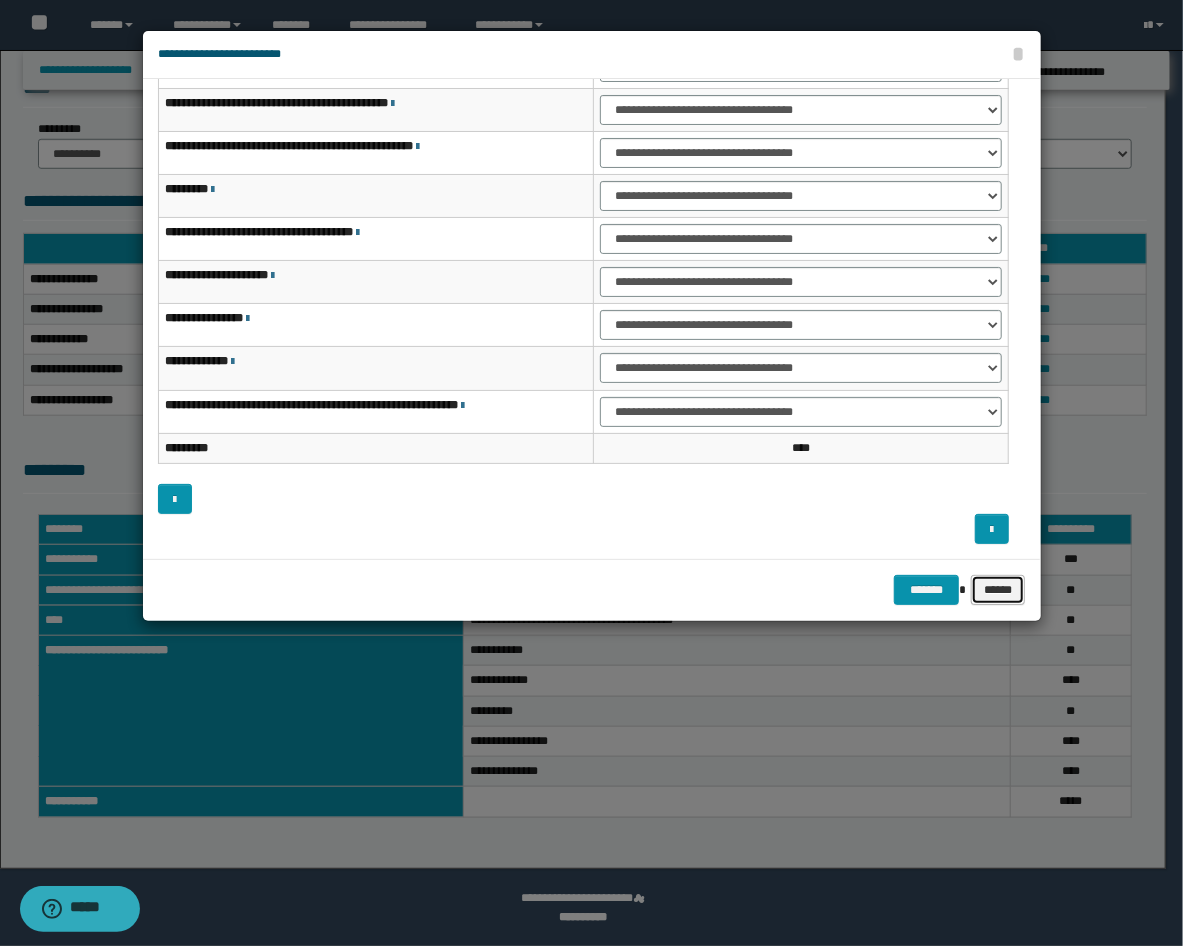 click on "******" at bounding box center [998, 590] 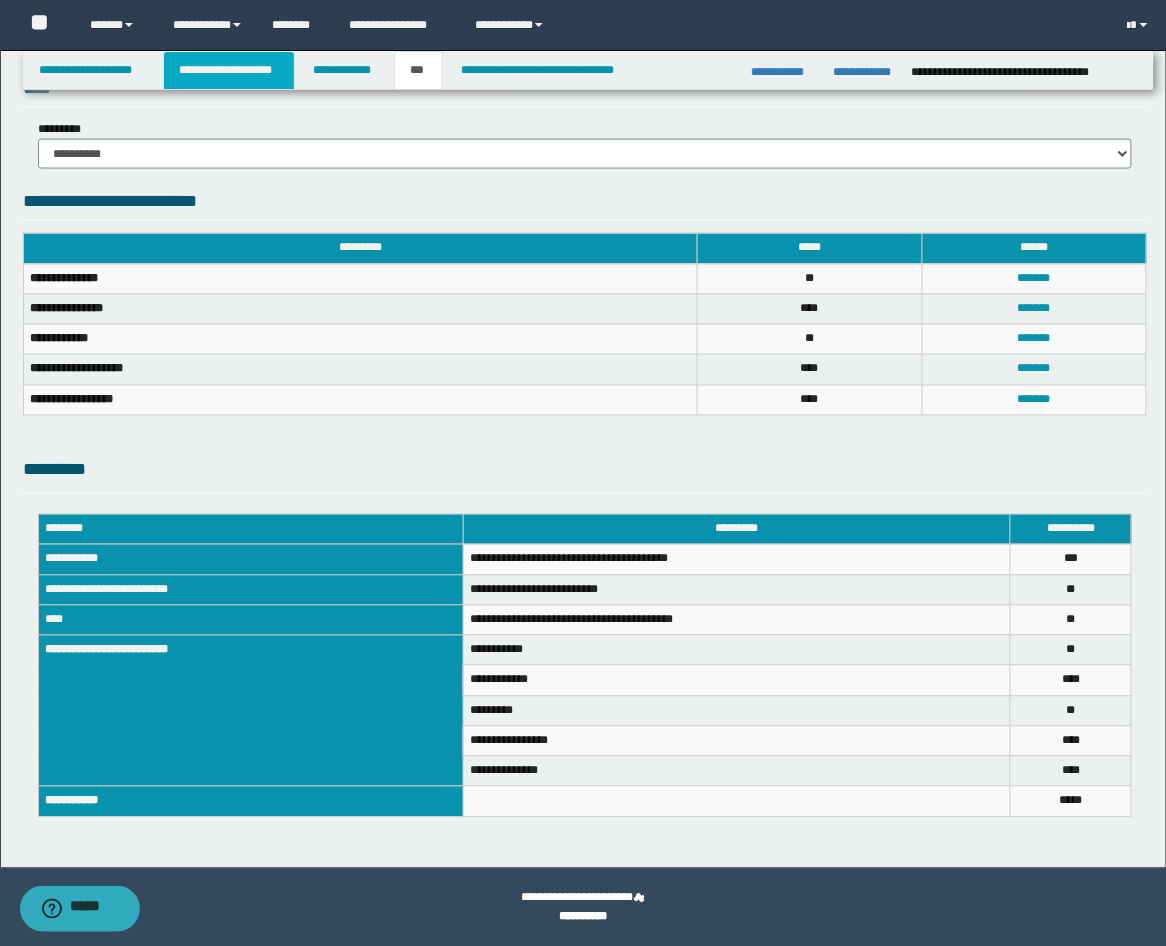 click on "**********" at bounding box center [229, 70] 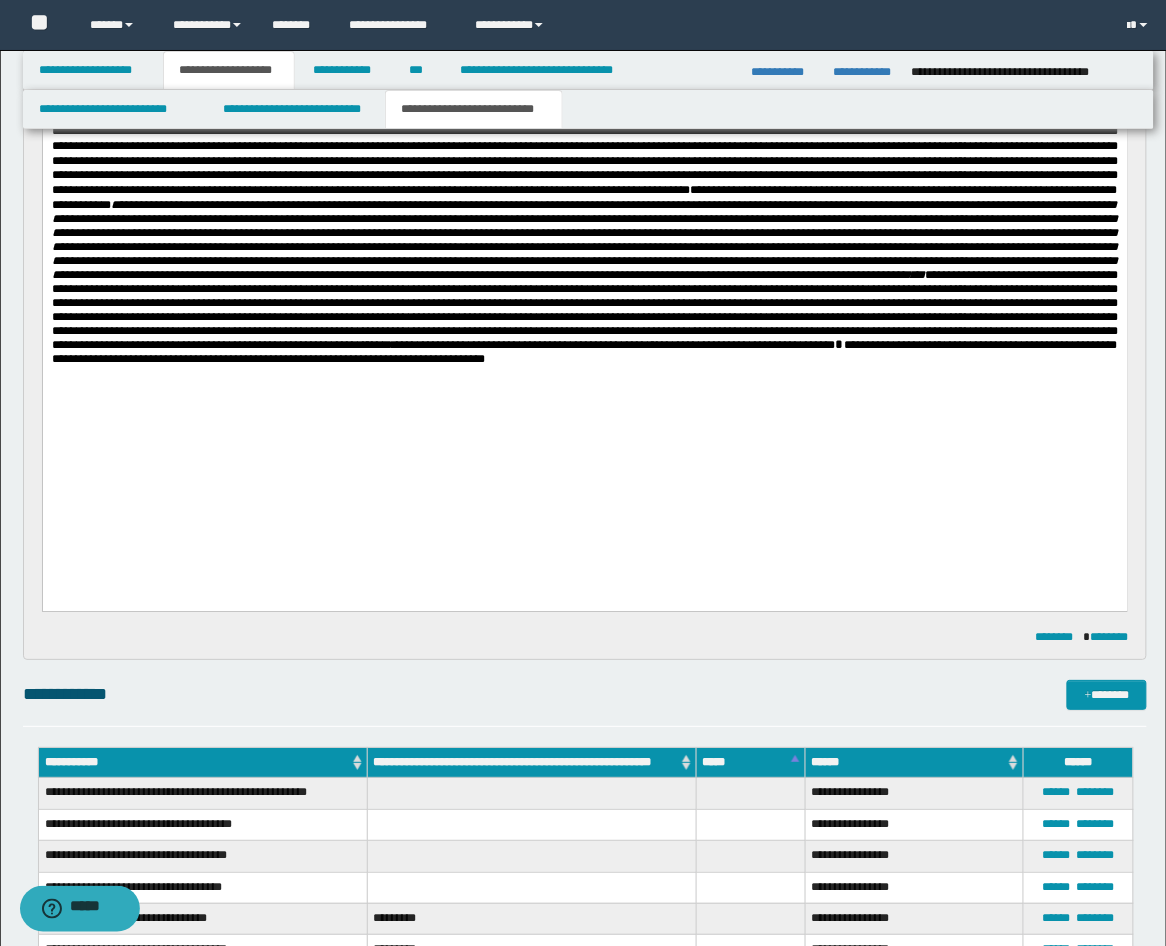 scroll, scrollTop: 1413, scrollLeft: 0, axis: vertical 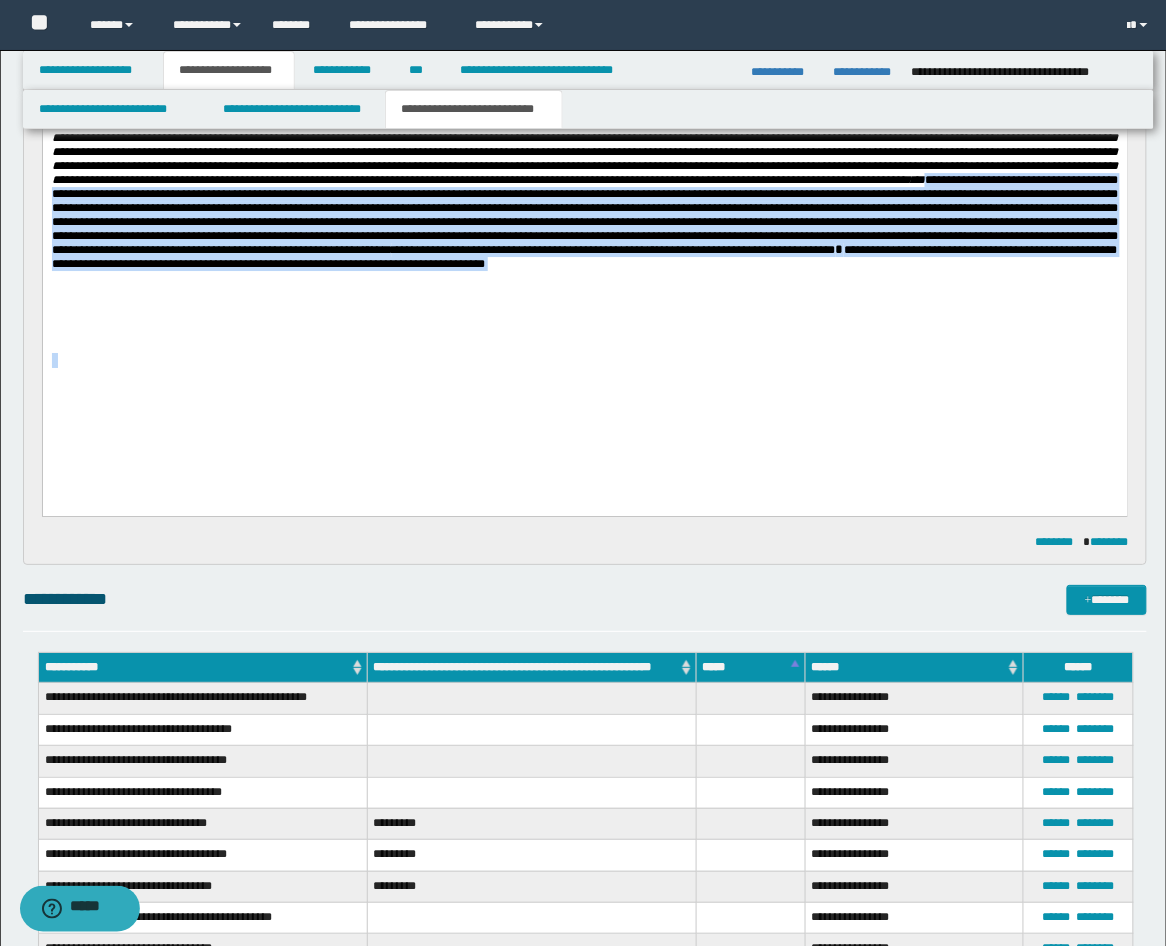 drag, startPoint x: 400, startPoint y: 361, endPoint x: 355, endPoint y: 242, distance: 127.22421 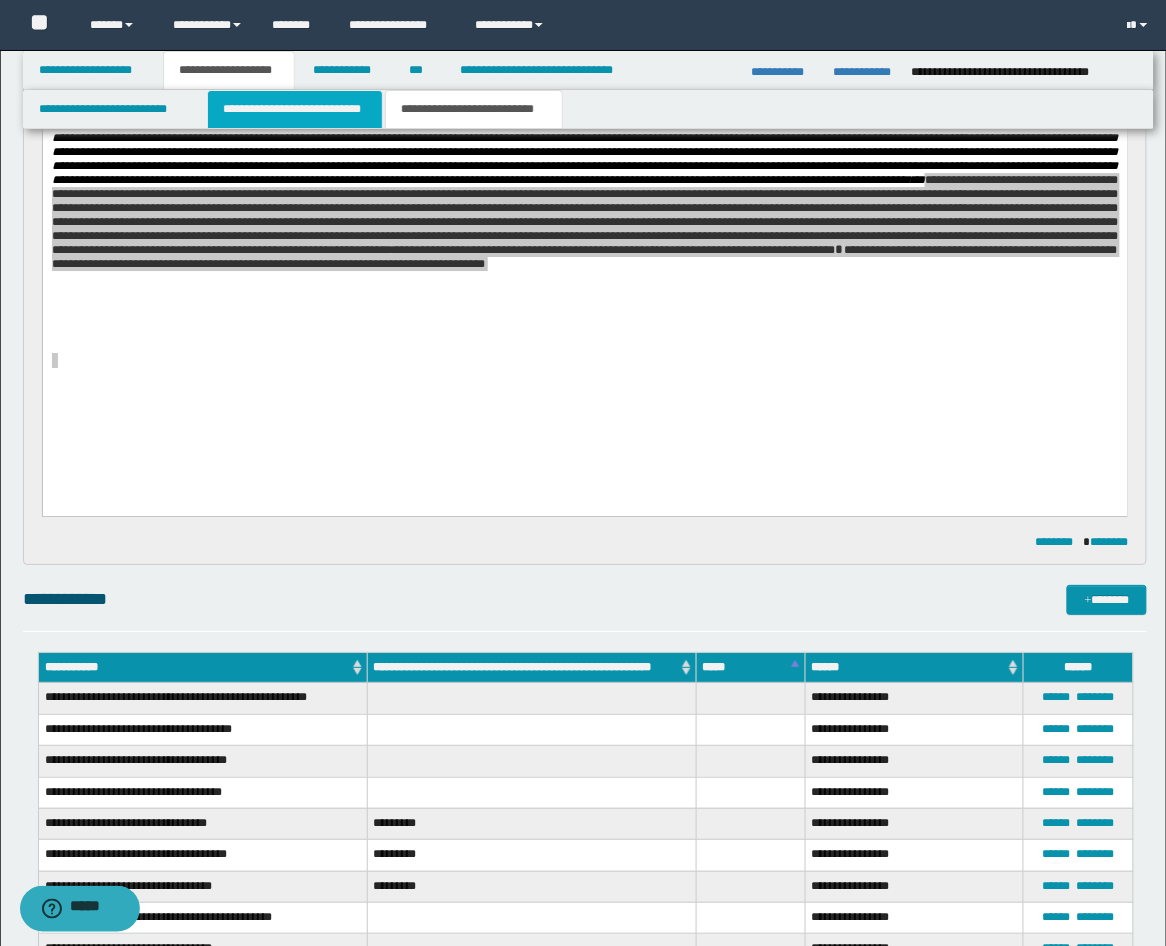 drag, startPoint x: 370, startPoint y: 96, endPoint x: 368, endPoint y: 107, distance: 11.18034 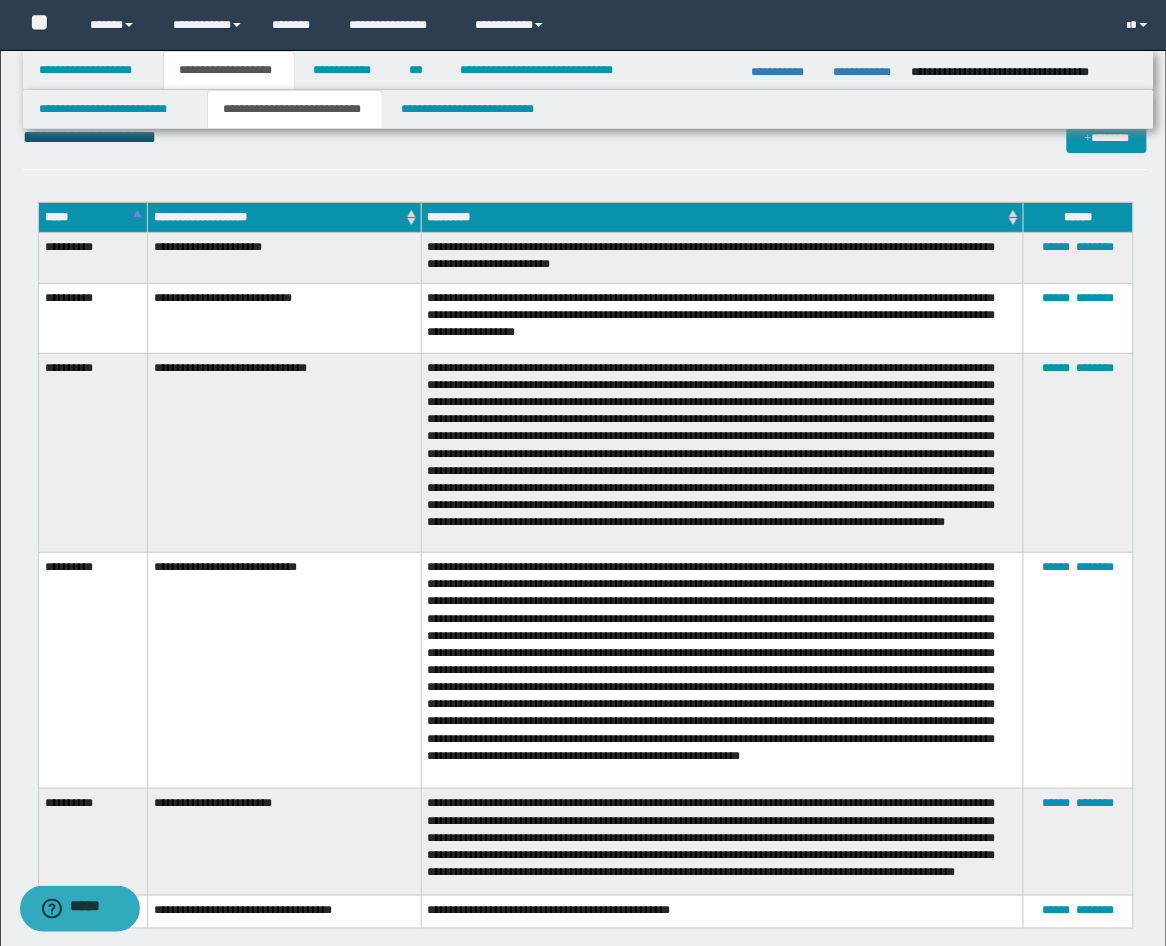 scroll, scrollTop: 6968, scrollLeft: 0, axis: vertical 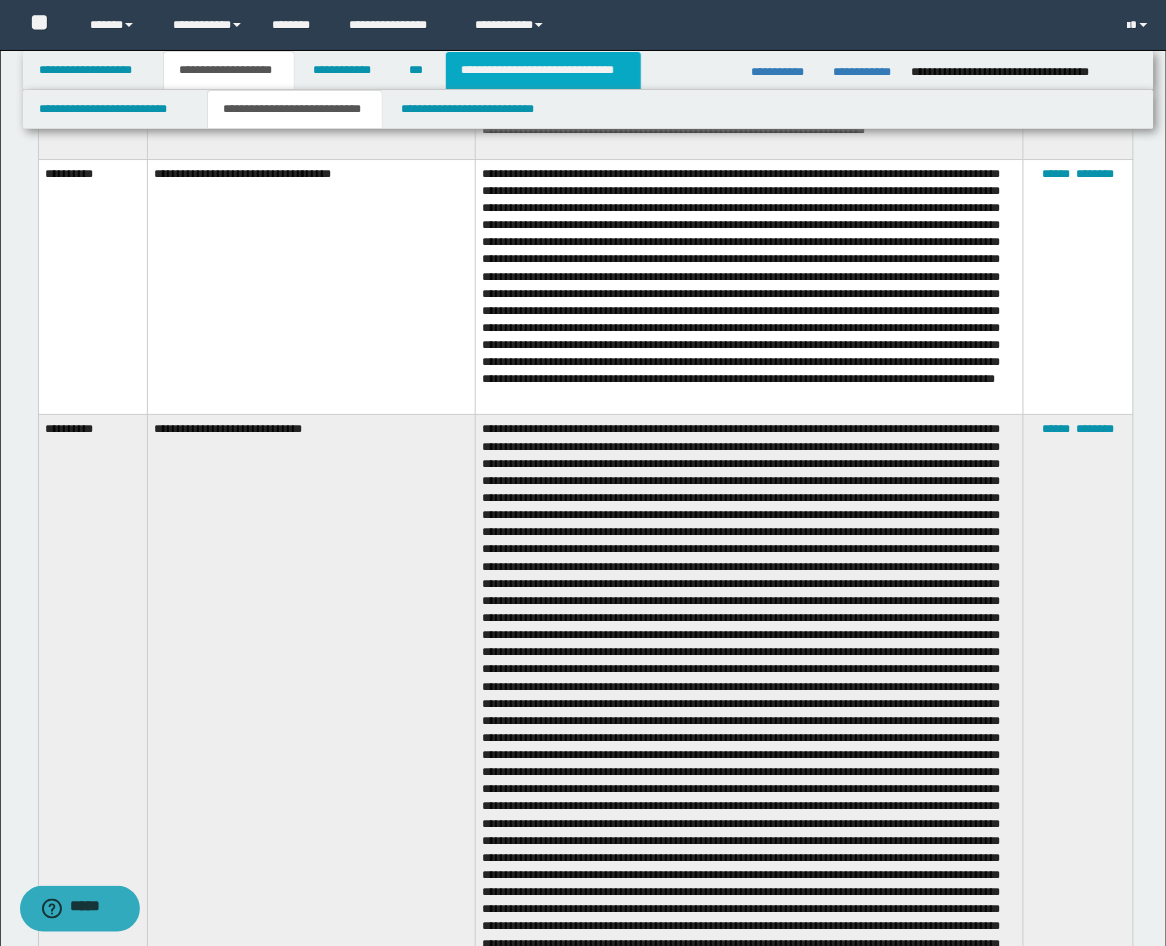 drag, startPoint x: 587, startPoint y: 92, endPoint x: 590, endPoint y: 72, distance: 20.22375 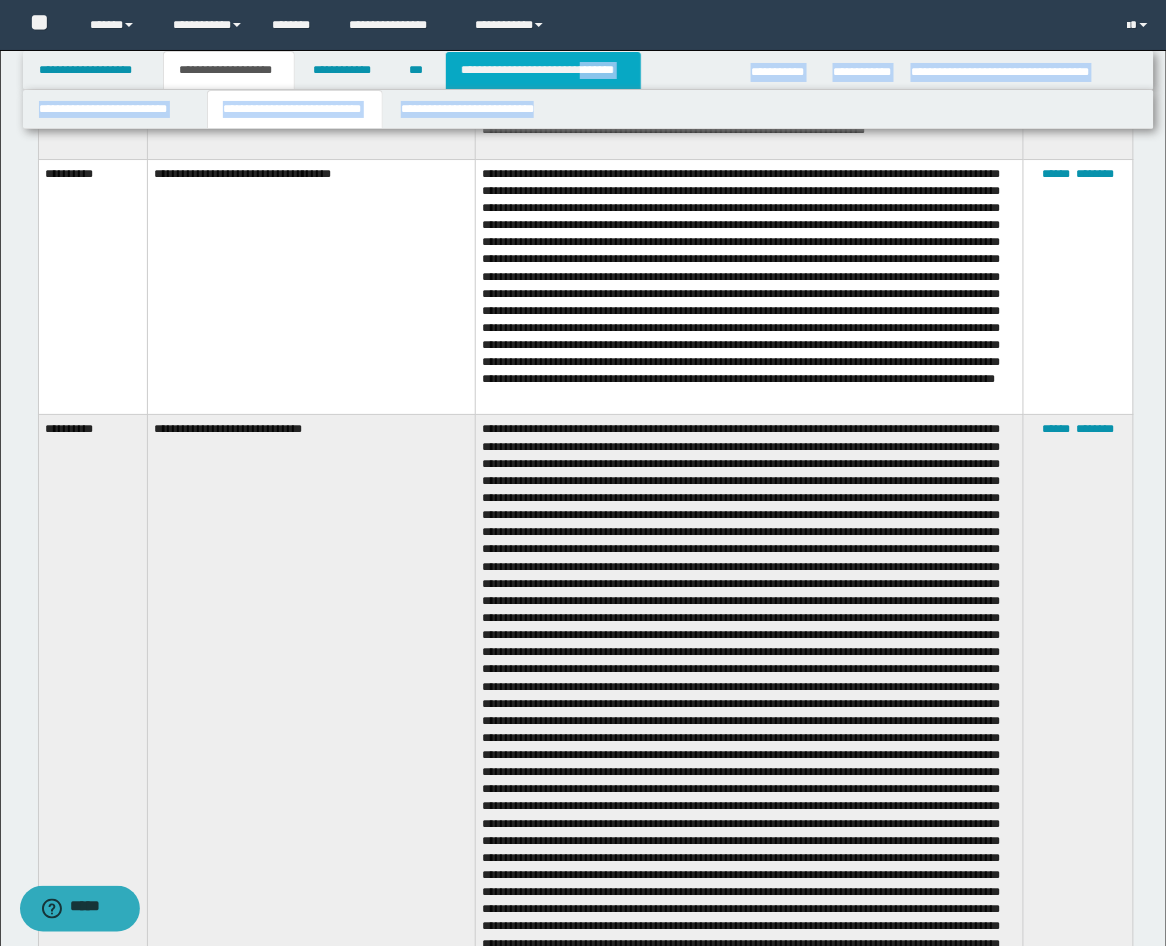 click on "**********" at bounding box center [543, 70] 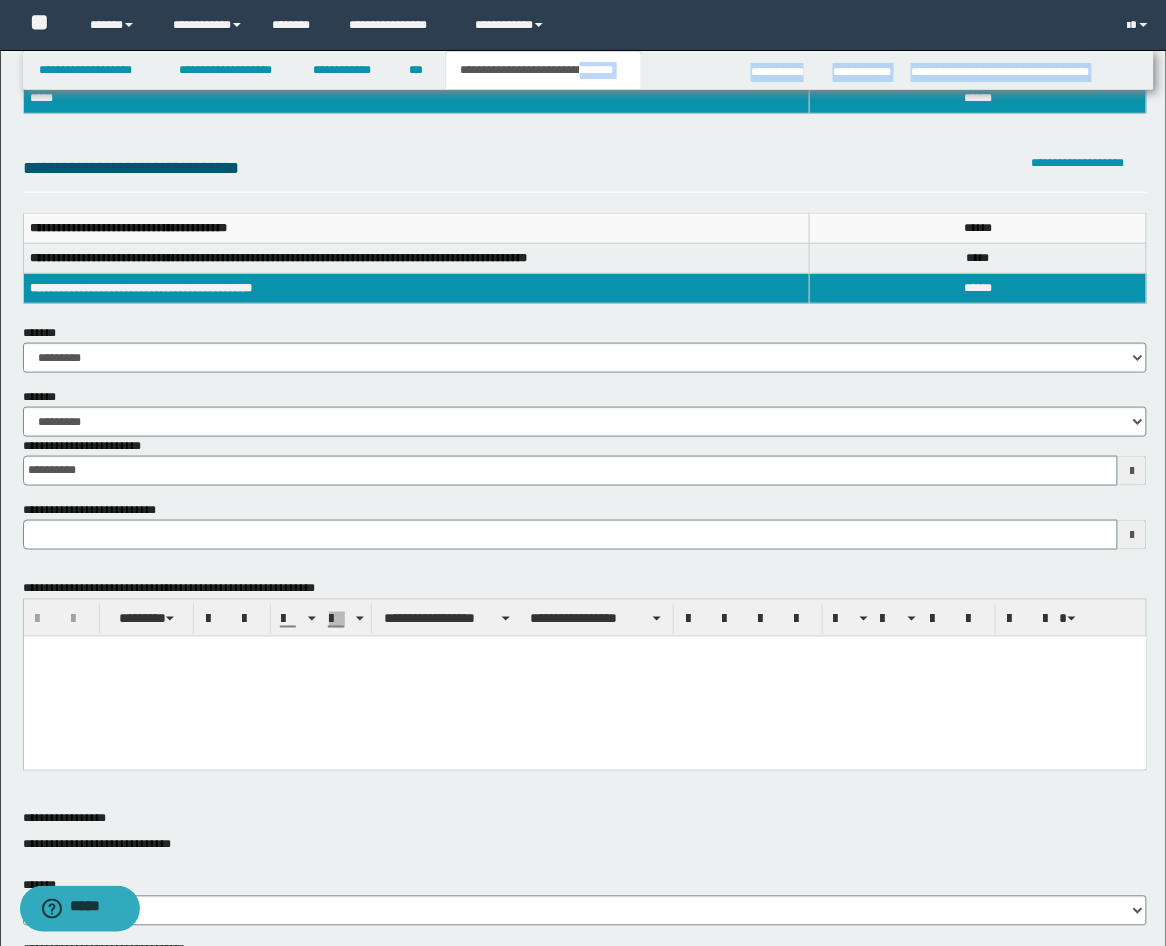 scroll, scrollTop: 180, scrollLeft: 0, axis: vertical 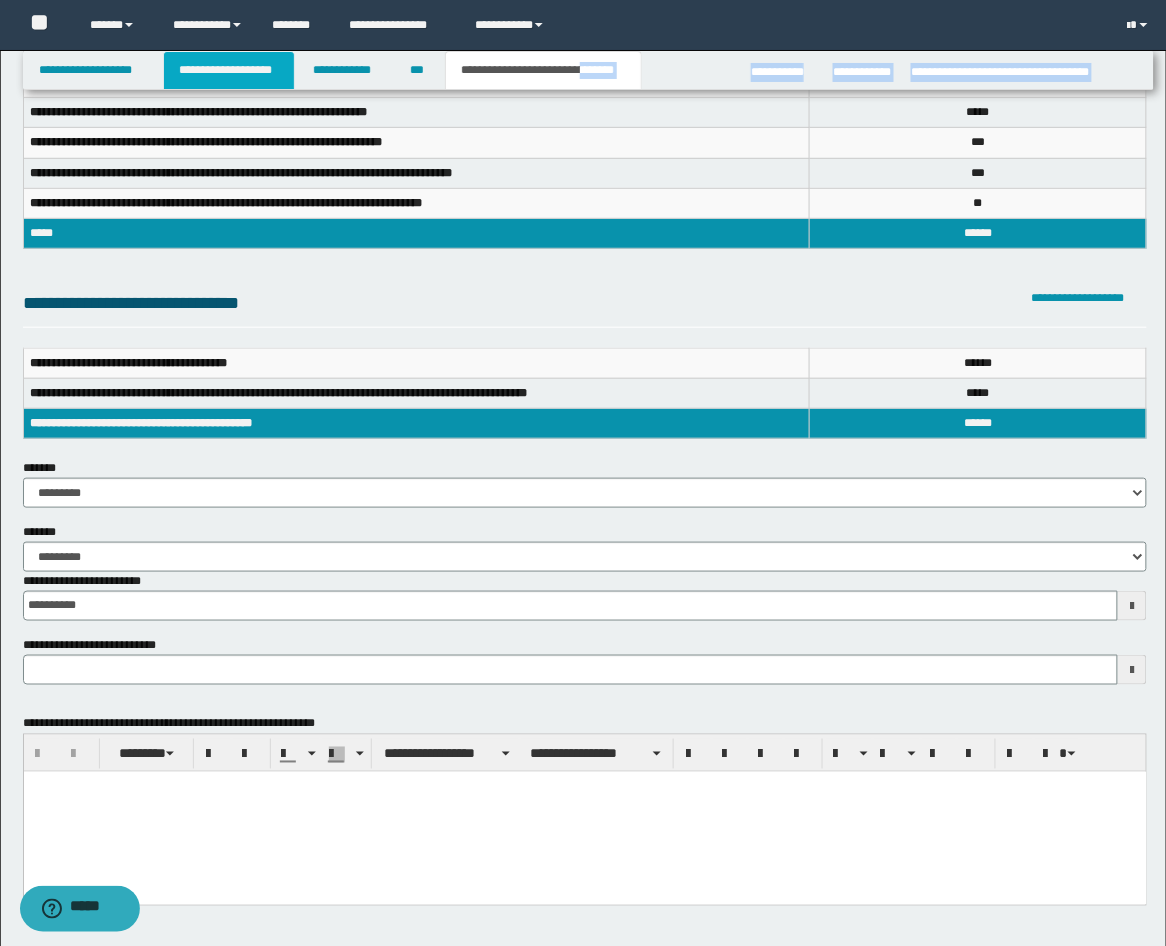click on "**********" at bounding box center [229, 70] 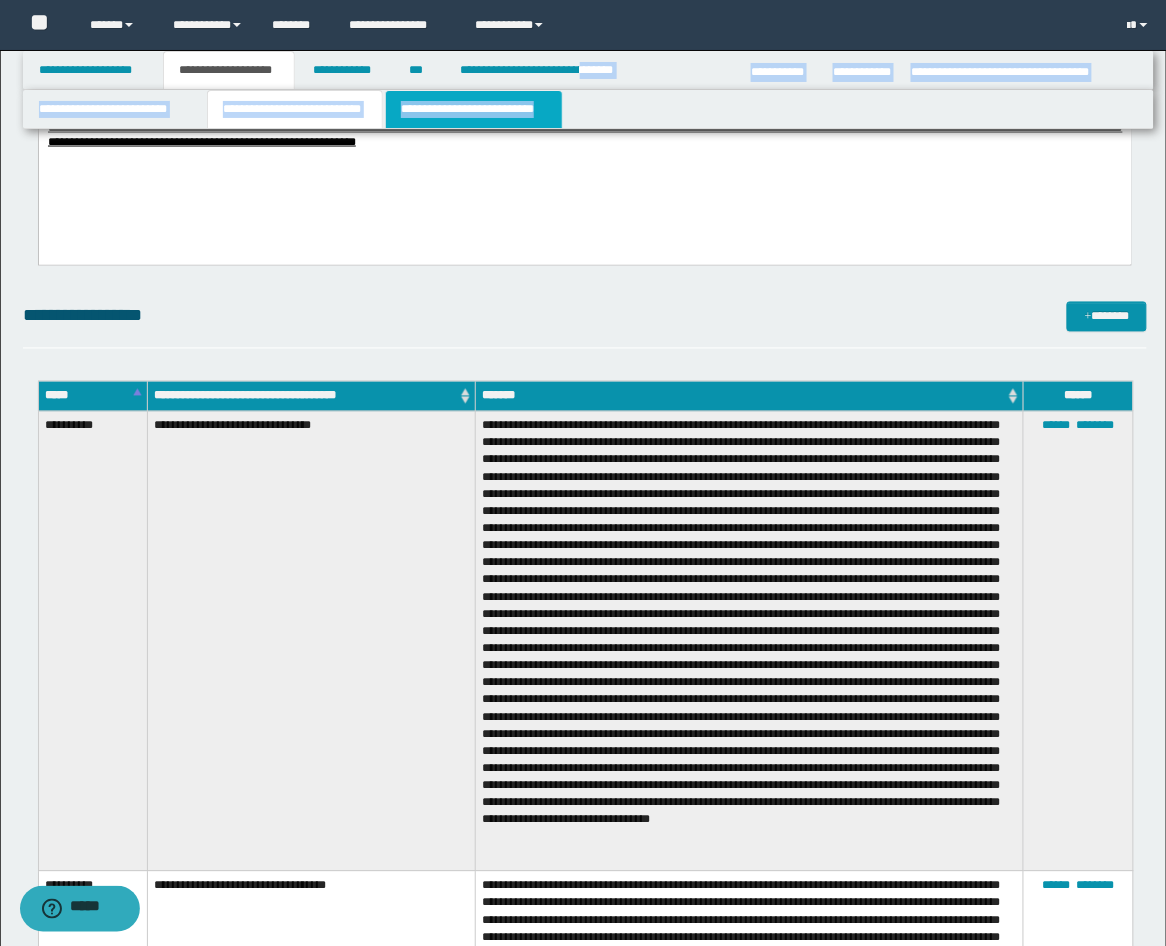 click on "**********" at bounding box center (474, 109) 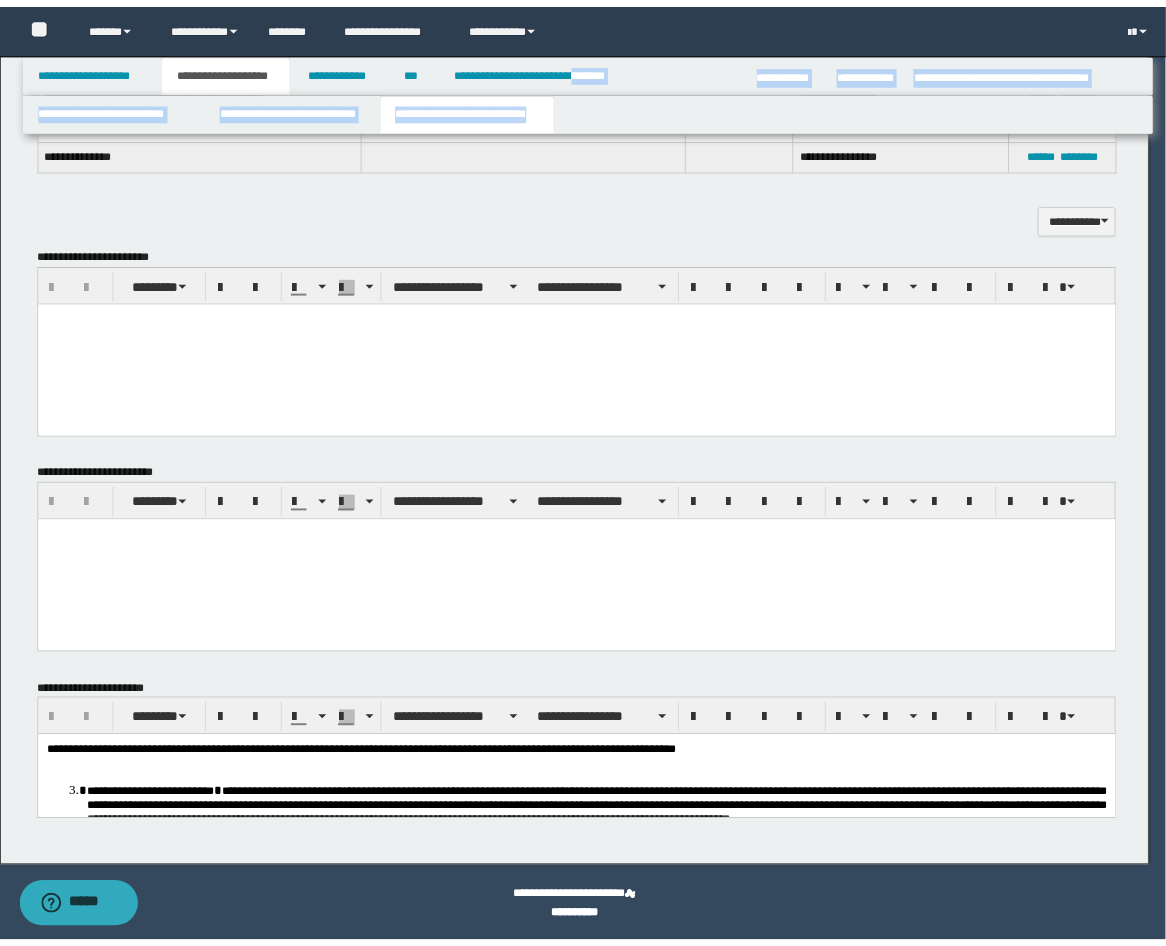 scroll, scrollTop: 2382, scrollLeft: 0, axis: vertical 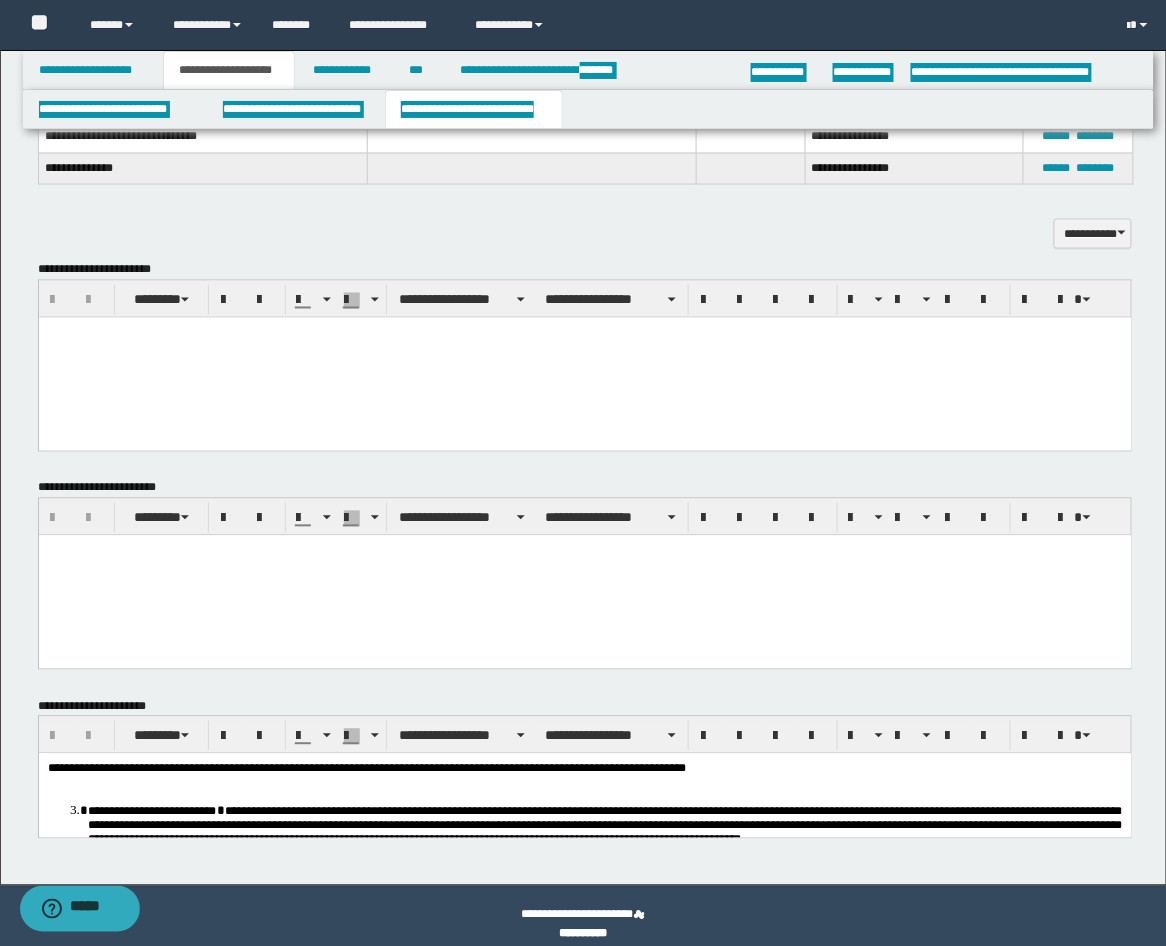 click at bounding box center (584, 357) 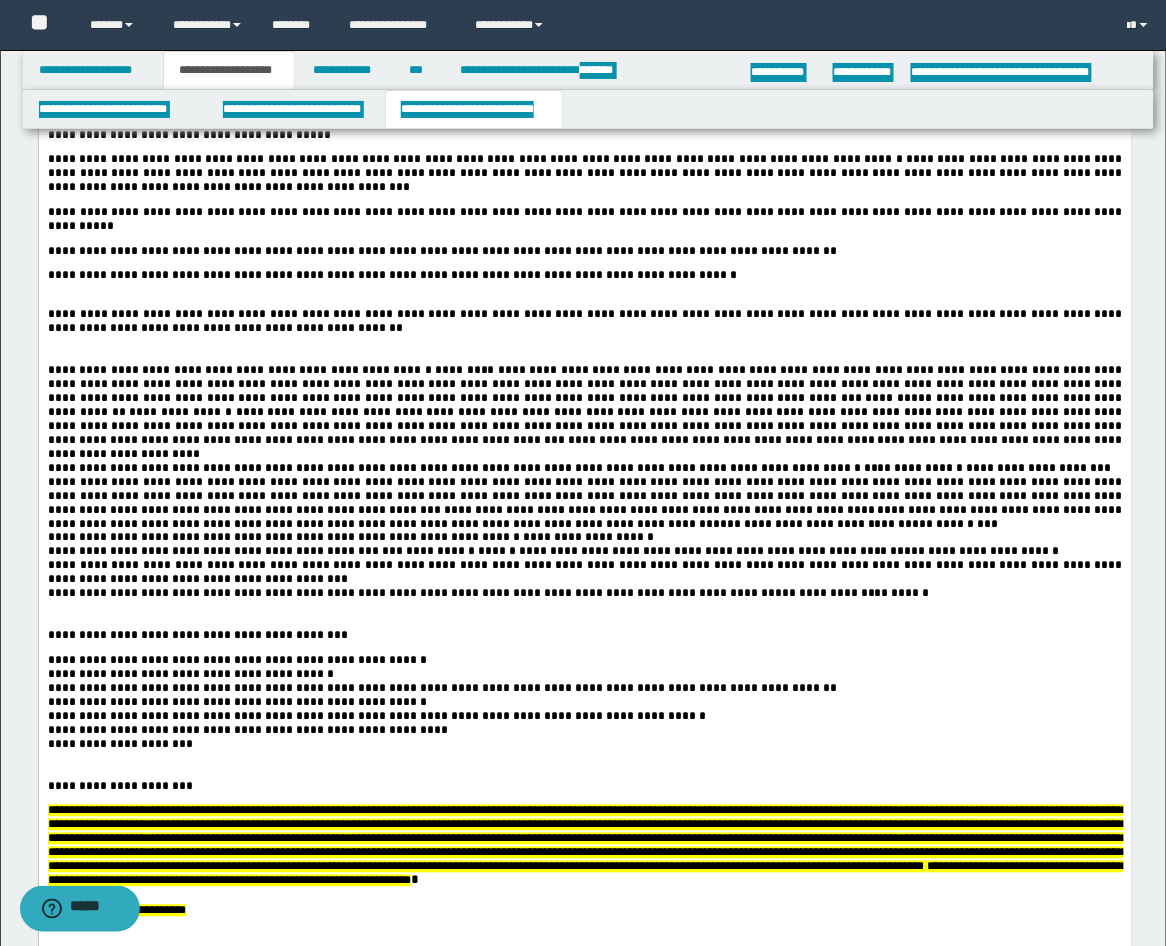 scroll, scrollTop: 3863, scrollLeft: 0, axis: vertical 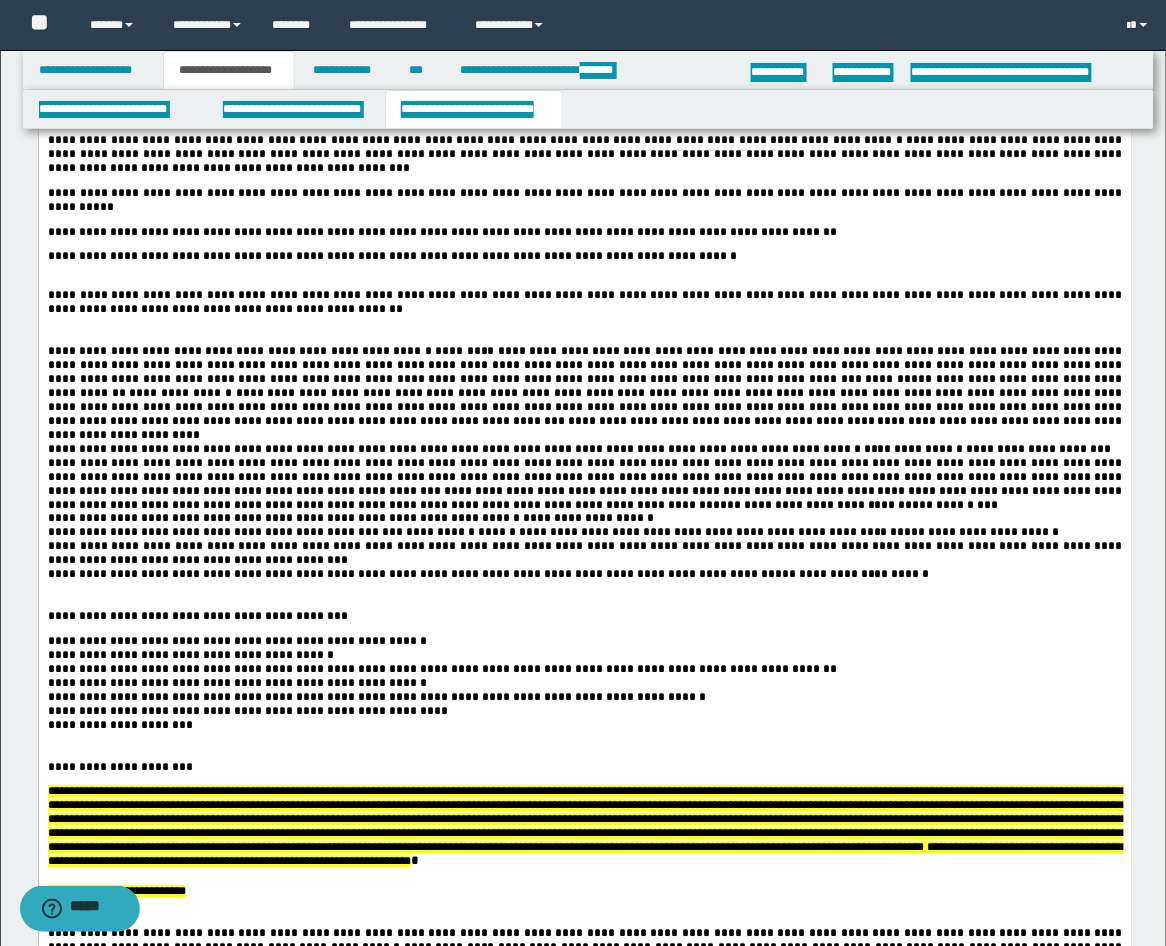 click at bounding box center [584, 338] 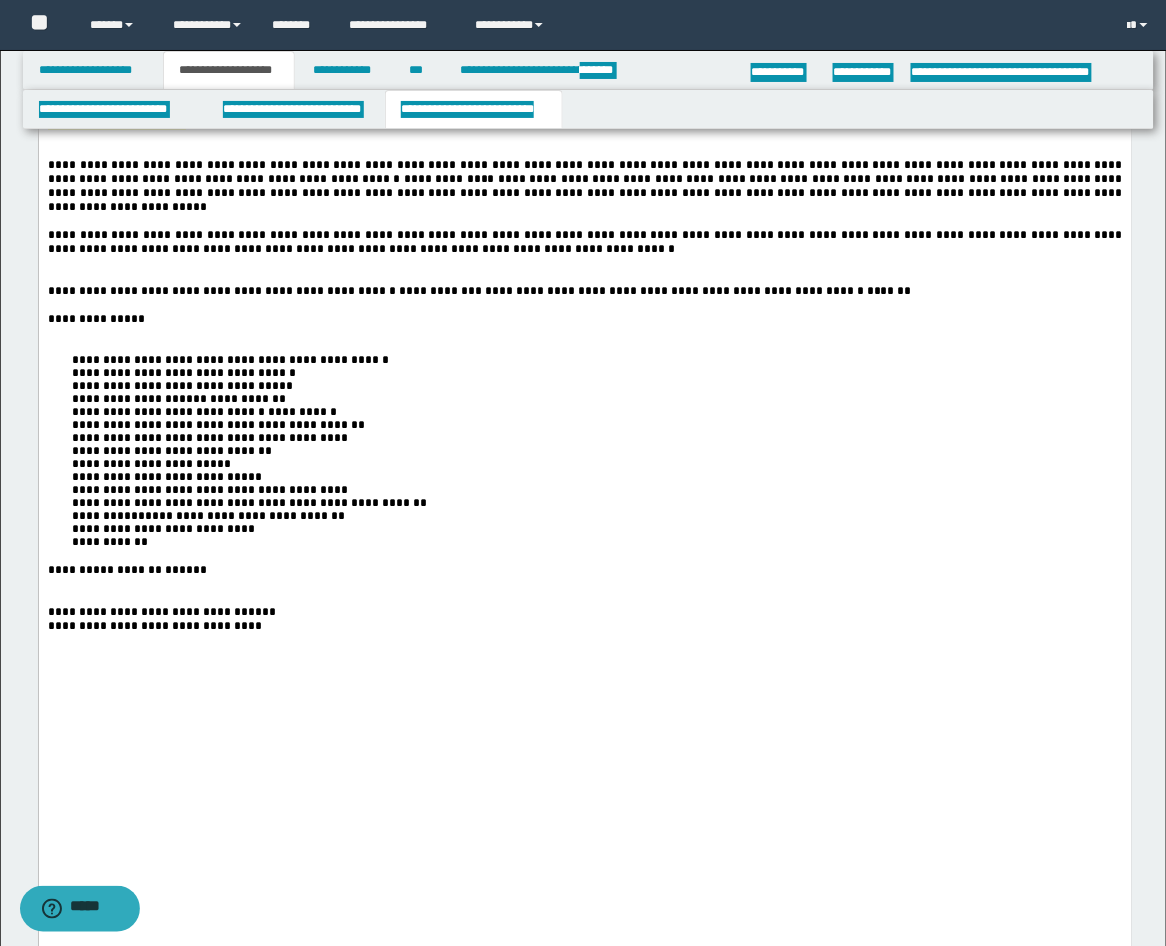 scroll, scrollTop: 4233, scrollLeft: 0, axis: vertical 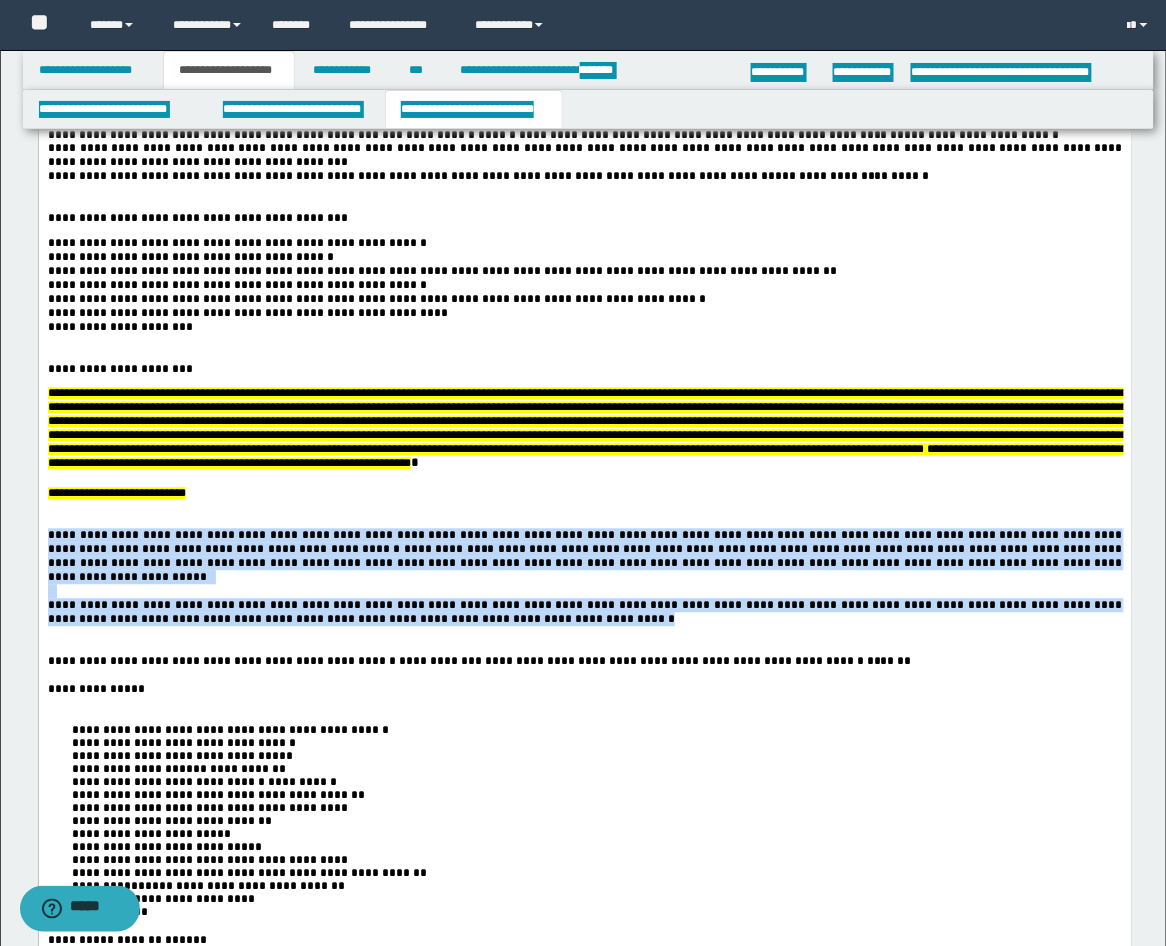 drag, startPoint x: 422, startPoint y: 822, endPoint x: -2, endPoint y: 738, distance: 432.24066 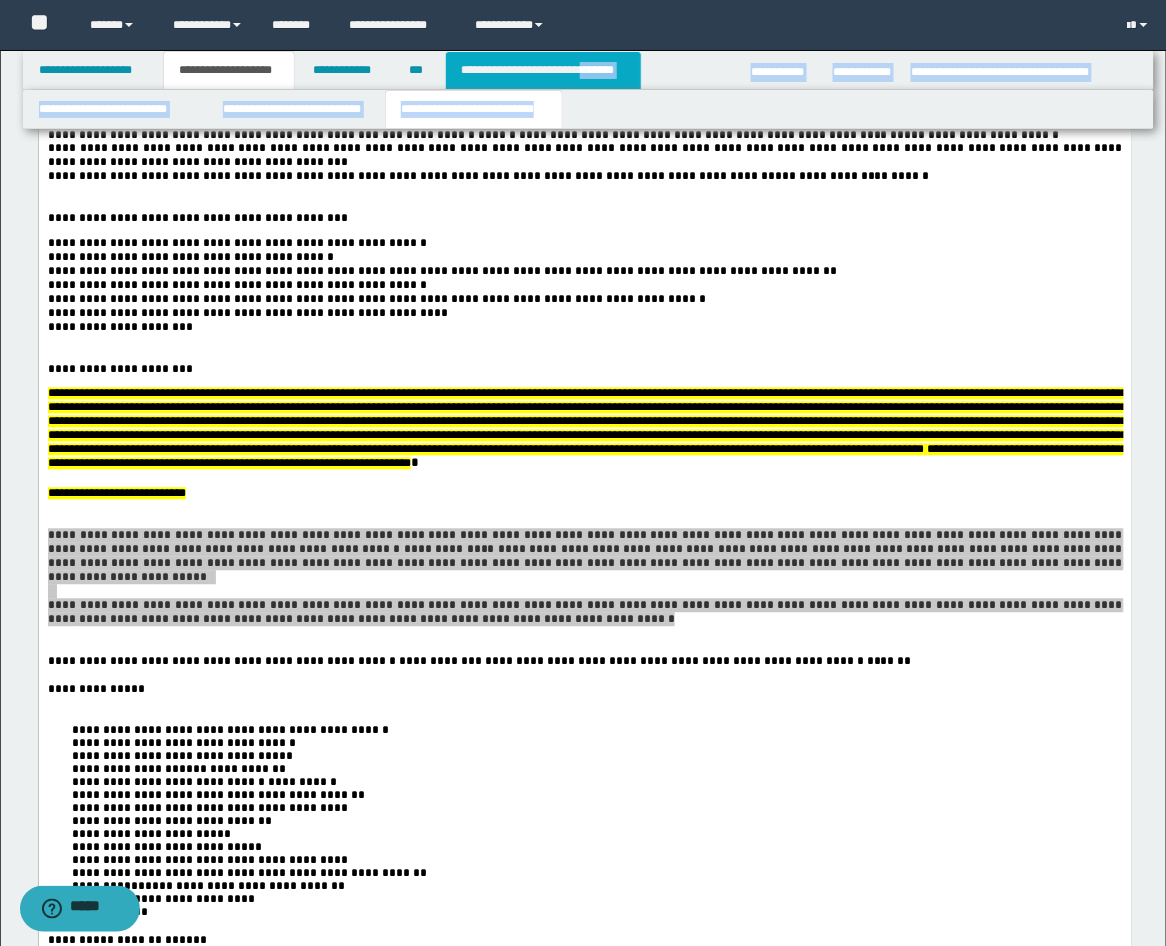 click on "**********" at bounding box center (543, 70) 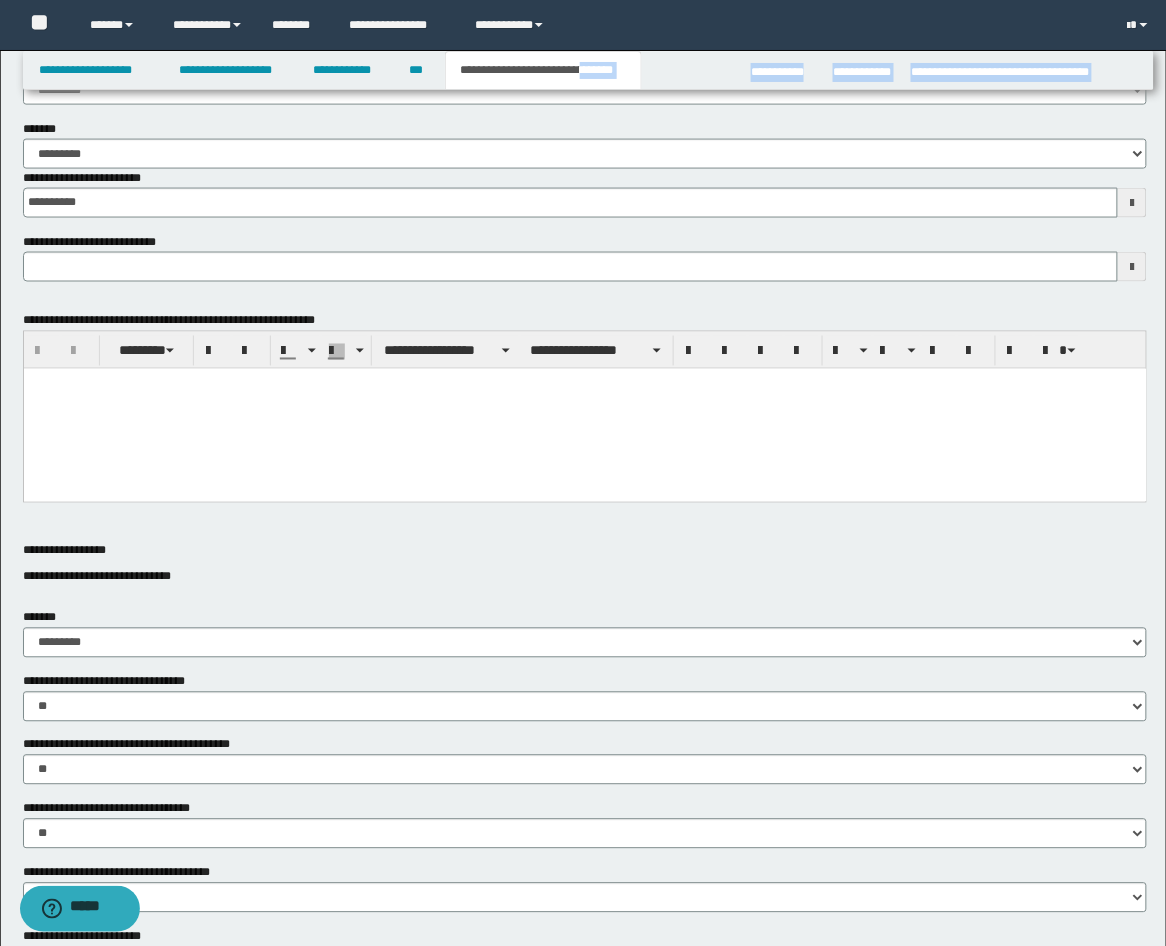 scroll, scrollTop: 550, scrollLeft: 0, axis: vertical 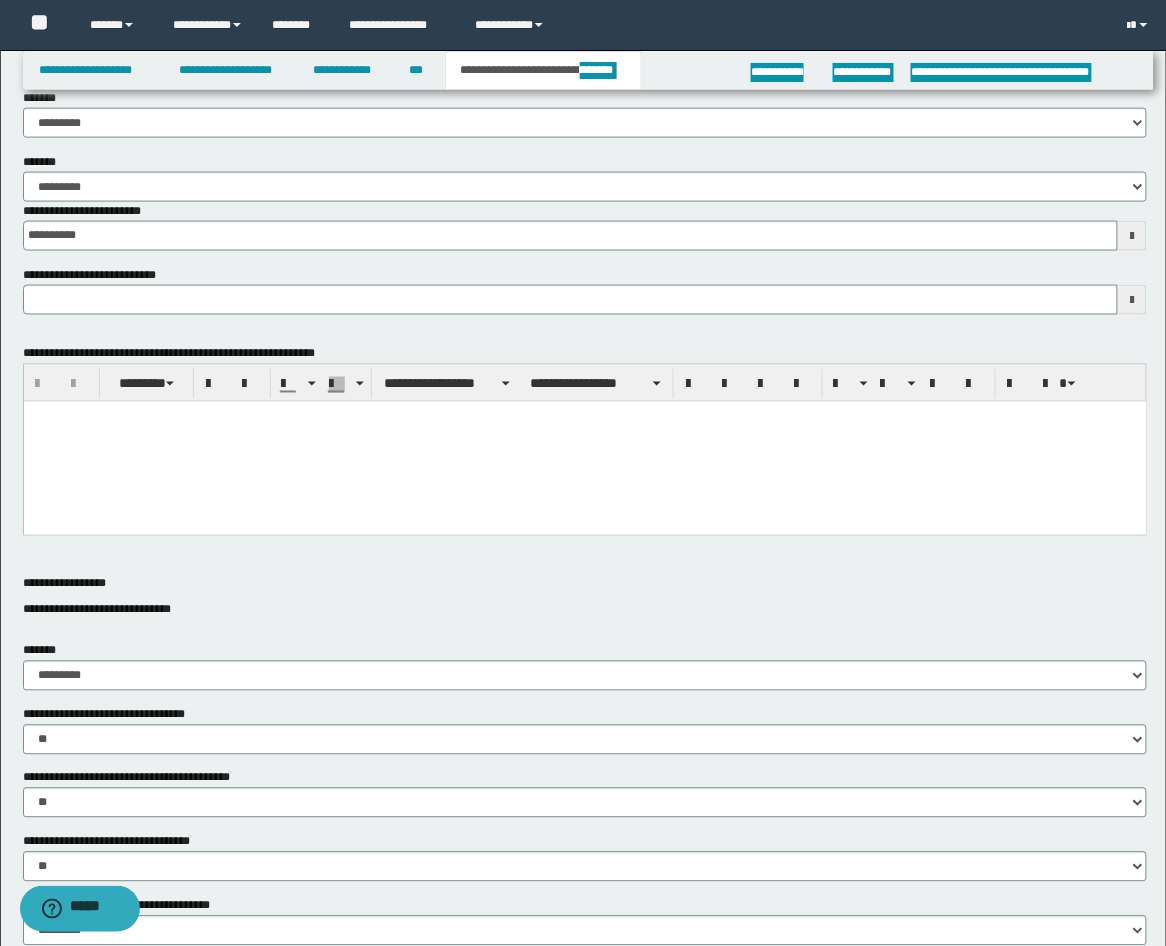 click at bounding box center (584, 416) 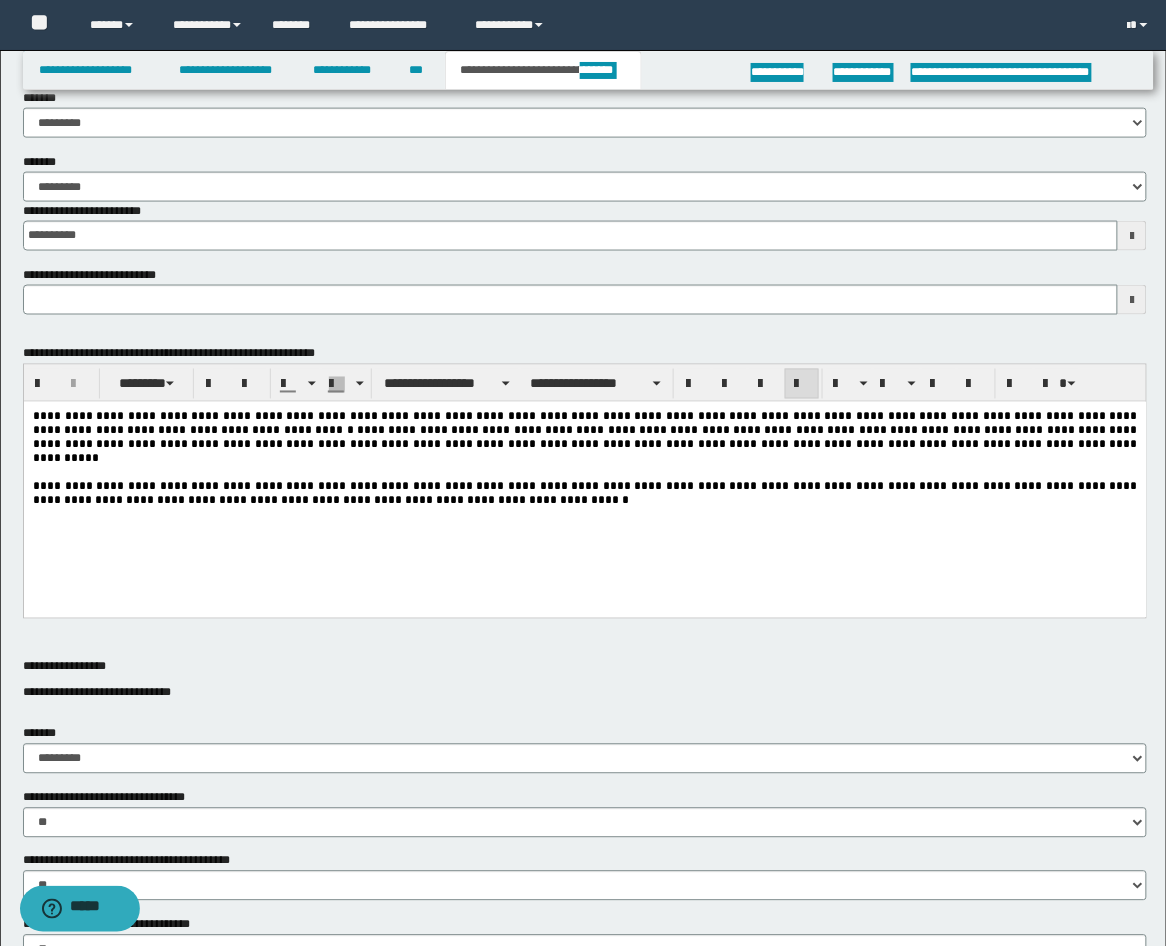 type 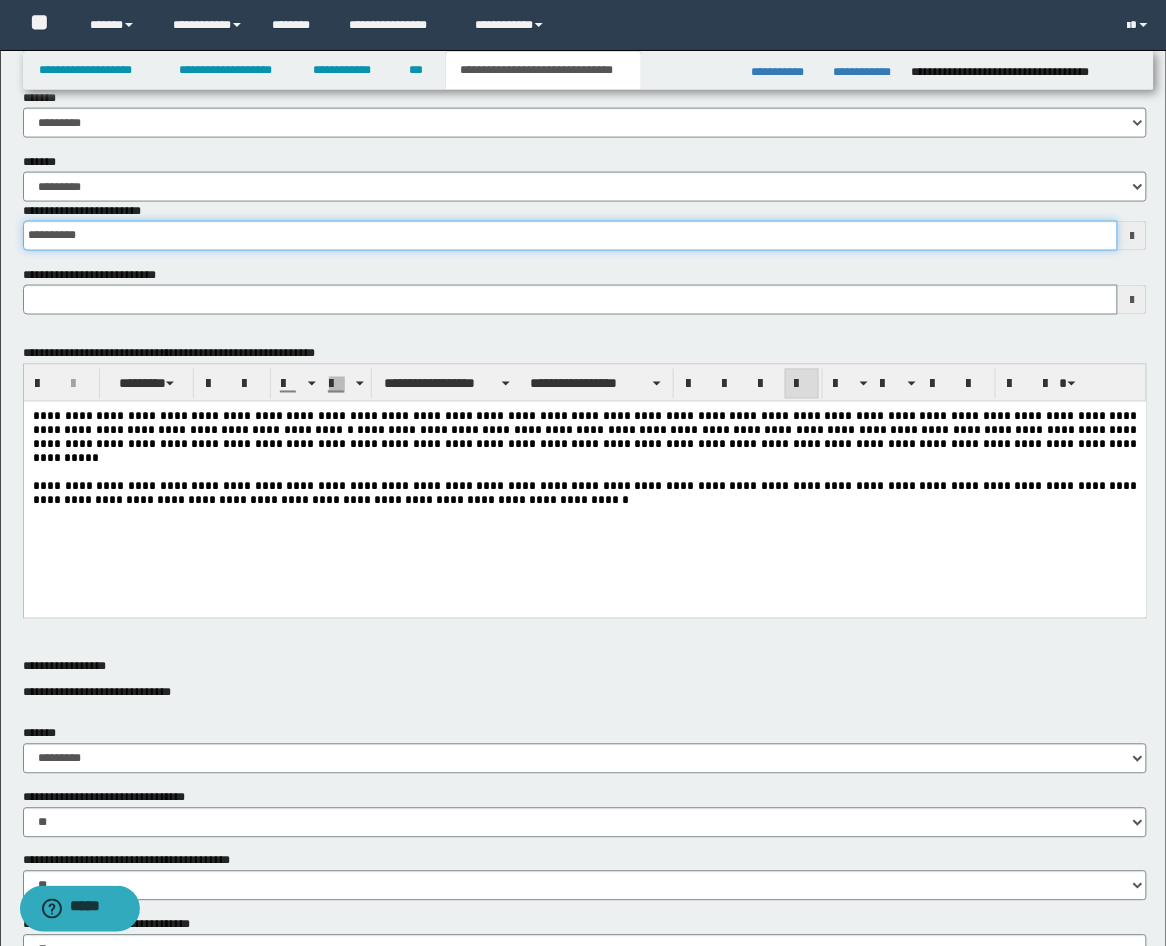 click on "**********" at bounding box center (571, 236) 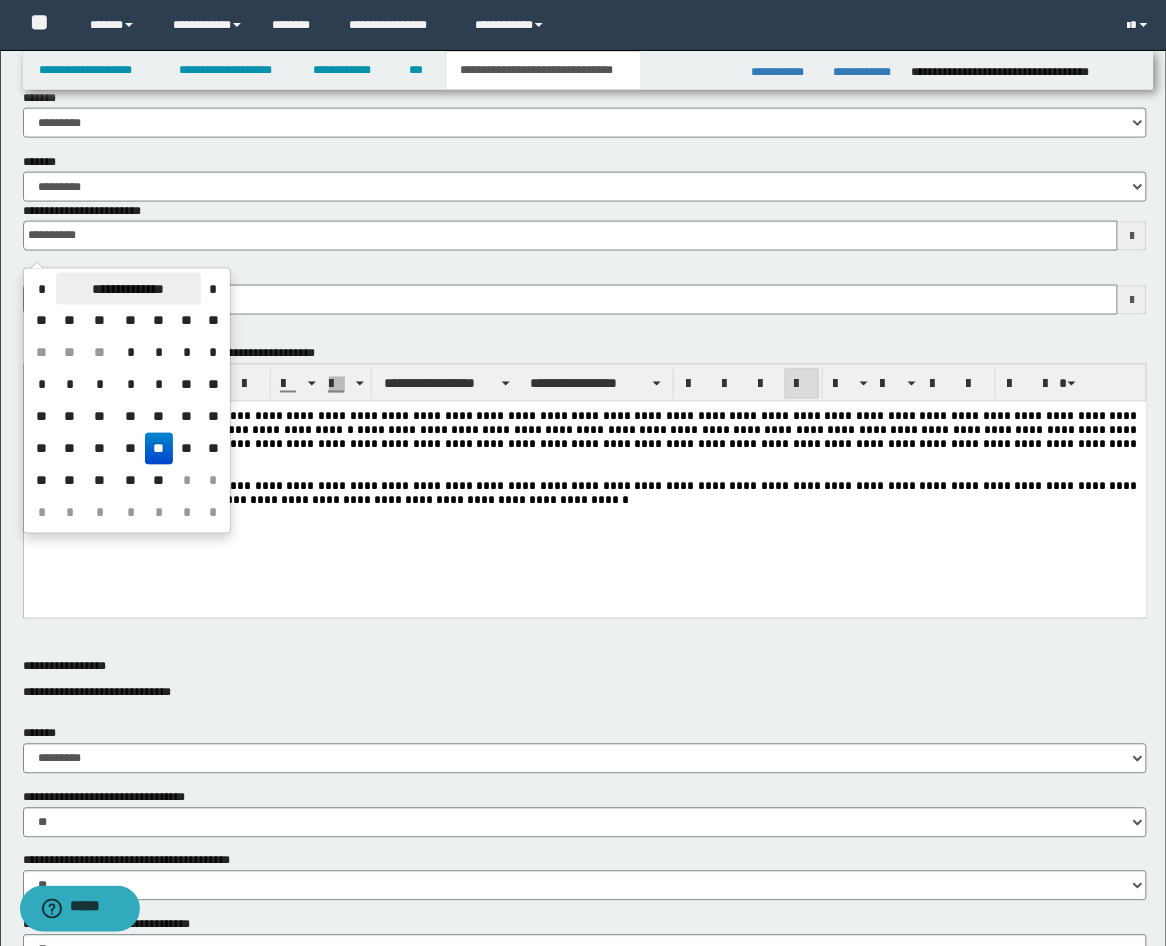 click on "**********" at bounding box center (128, 289) 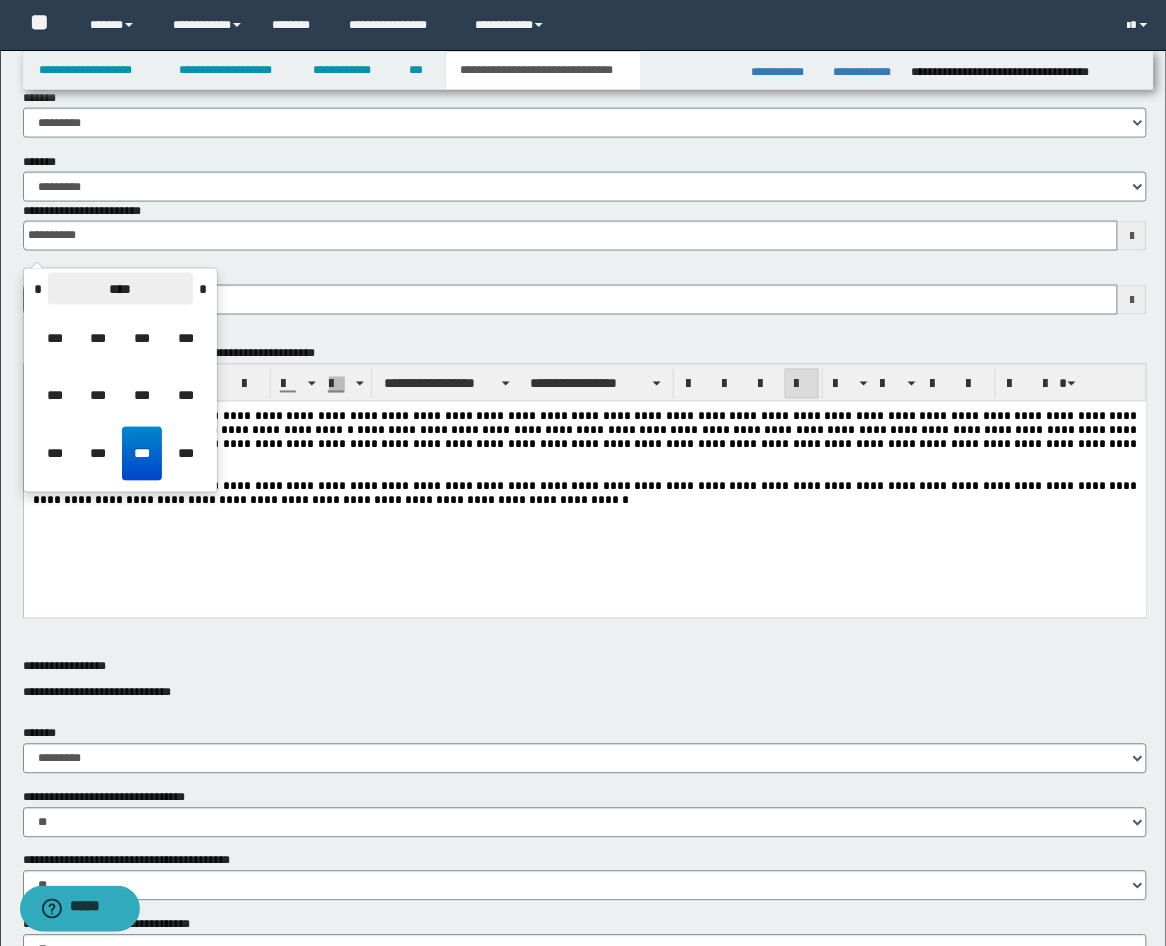 click on "****" at bounding box center (120, 289) 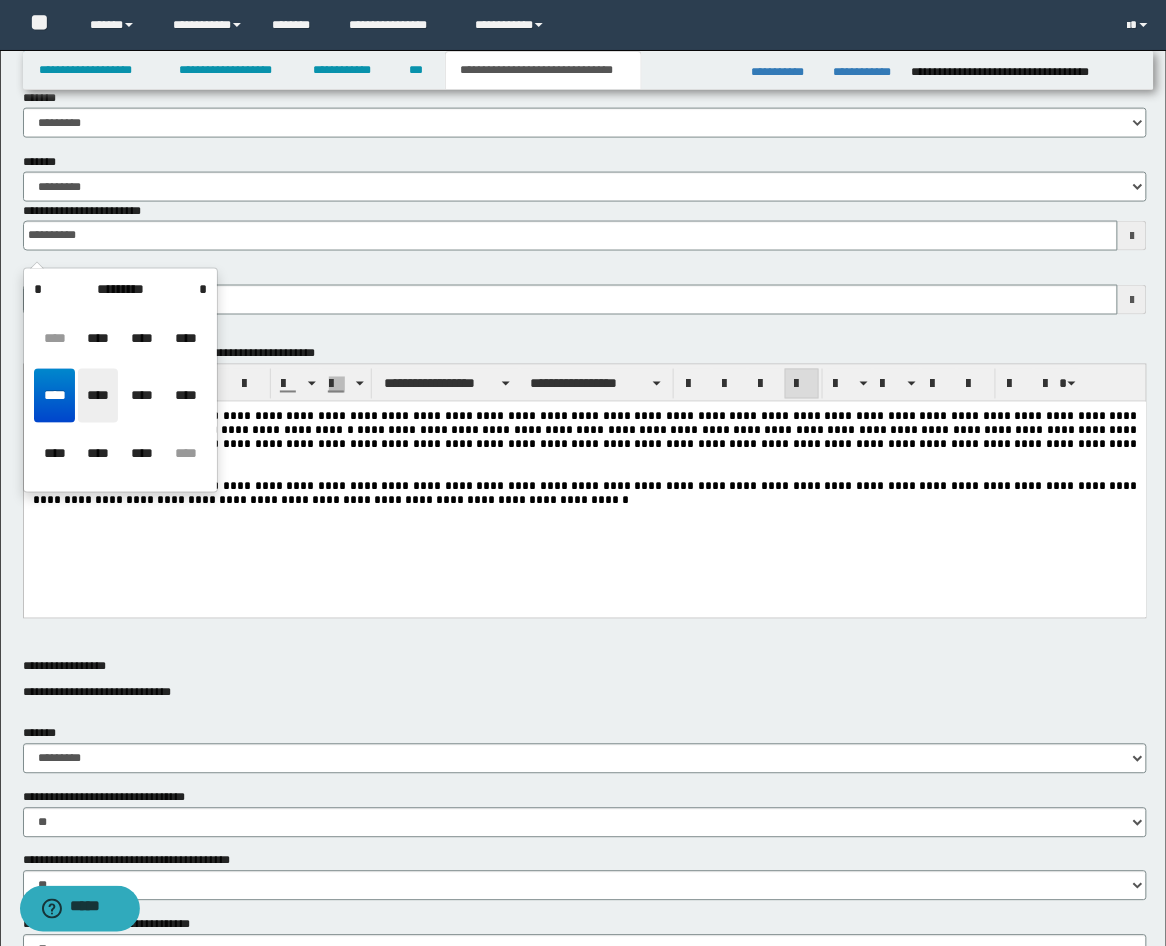 click on "****" at bounding box center (98, 396) 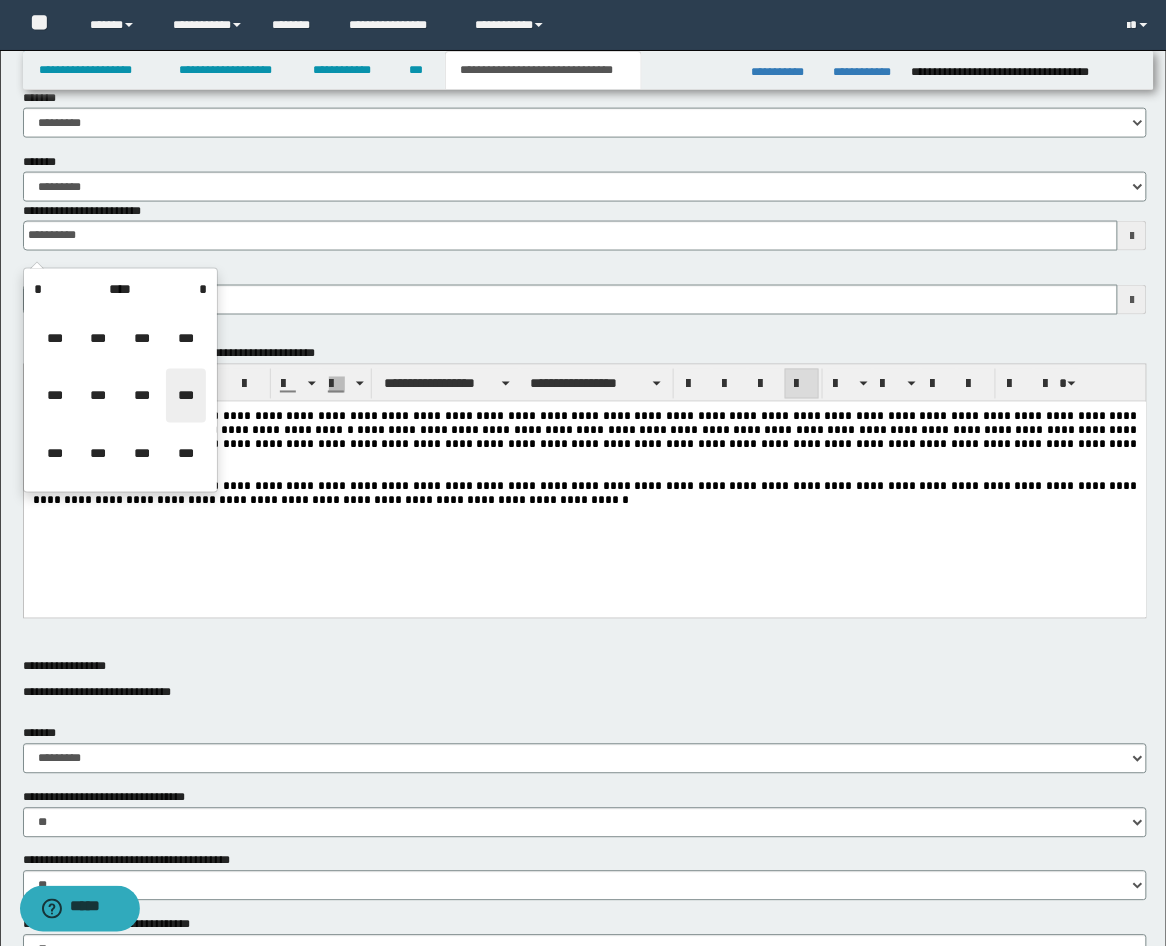 click on "***" at bounding box center [186, 396] 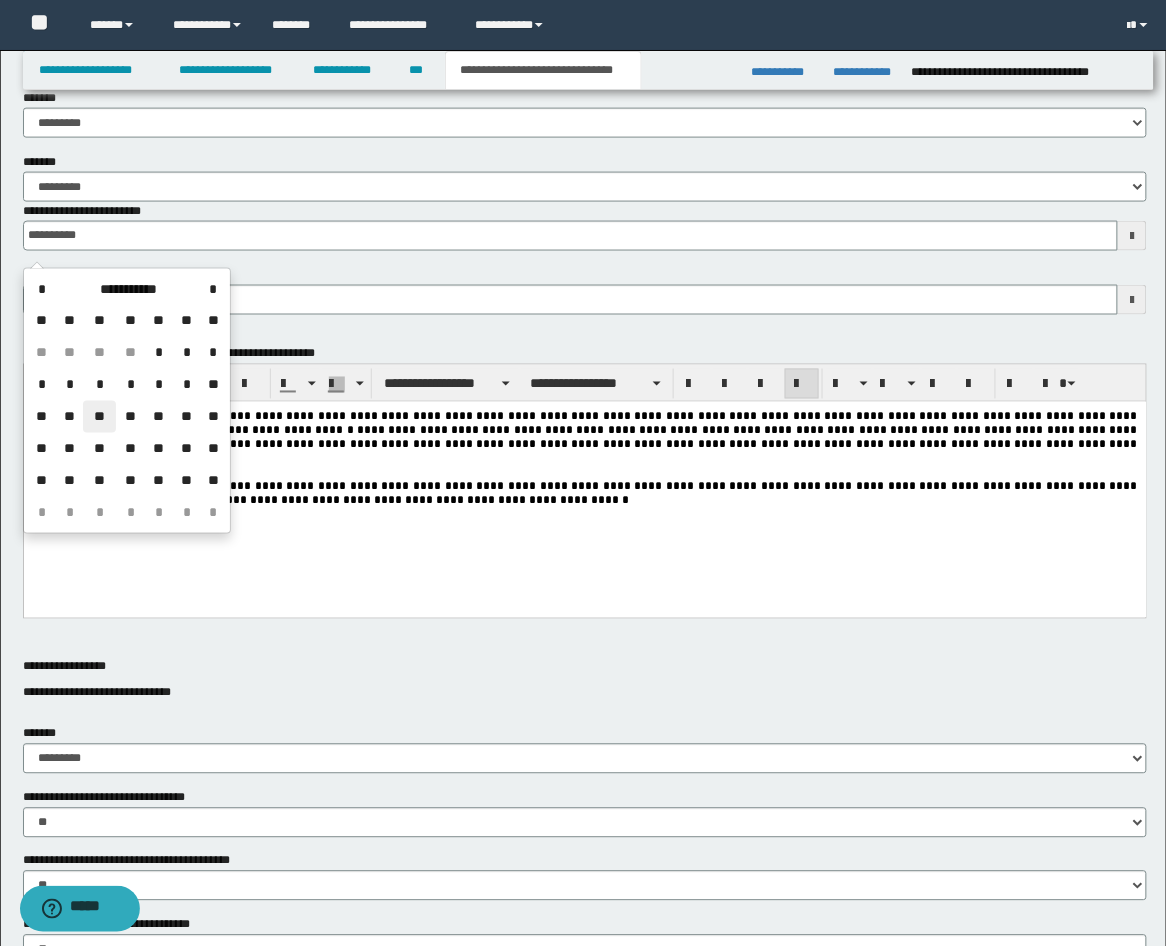 click on "**" at bounding box center [99, 417] 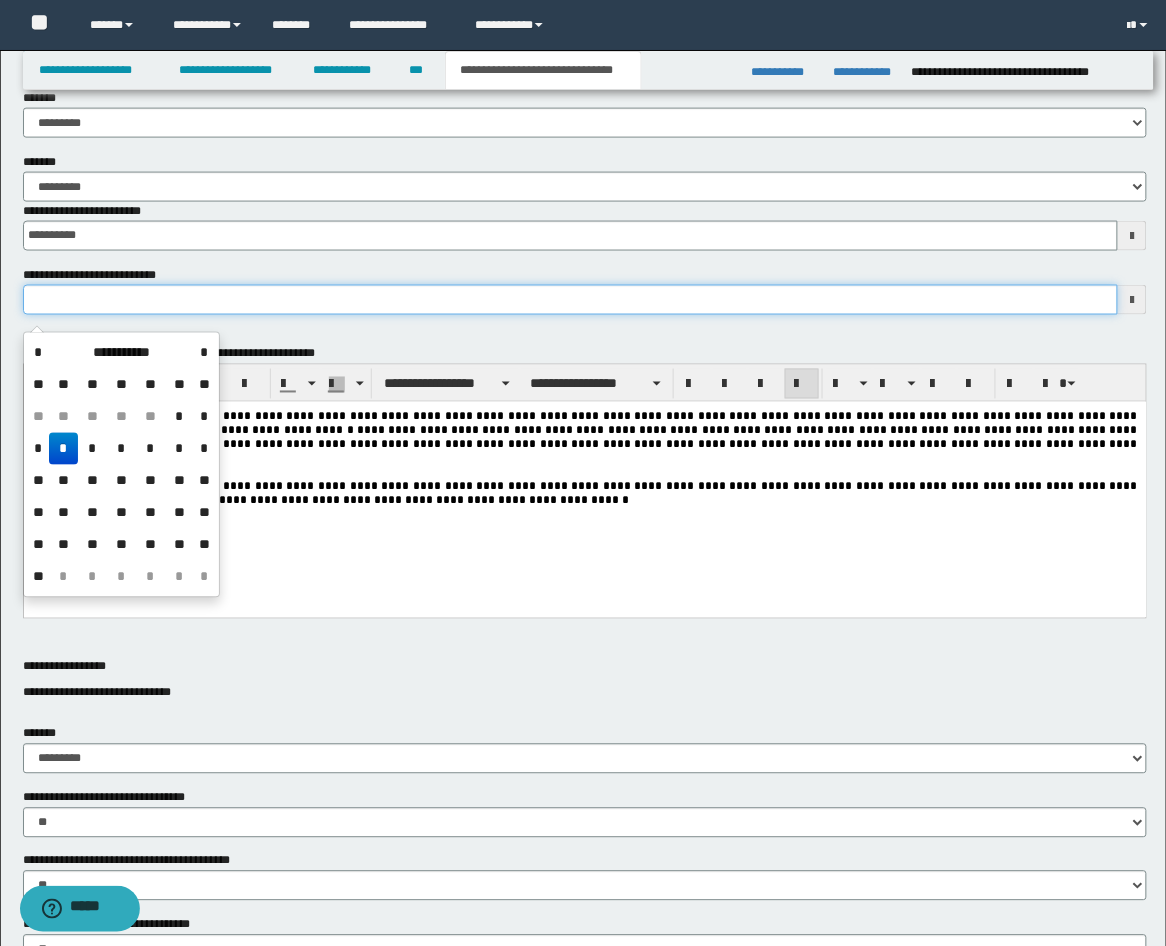 click on "**********" at bounding box center [571, 300] 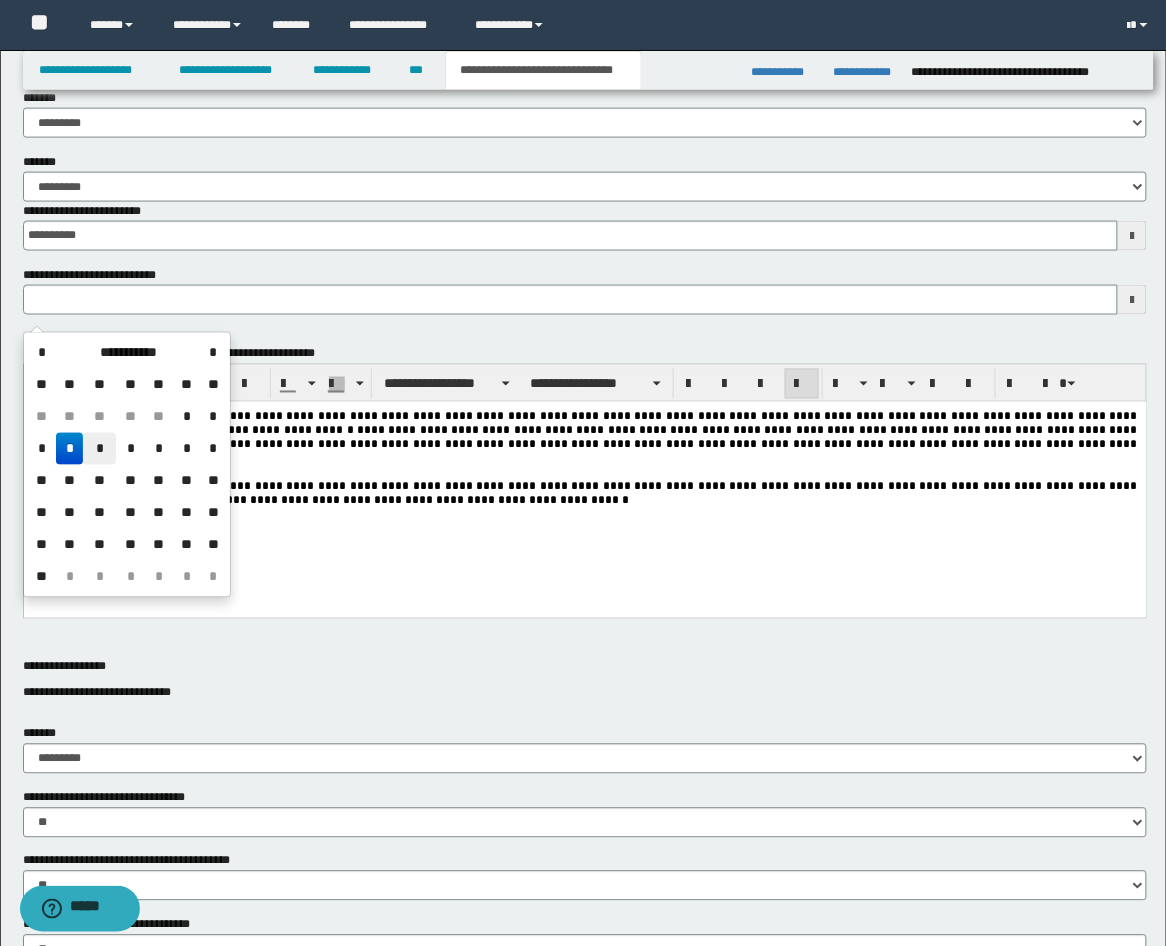click on "*" at bounding box center [99, 449] 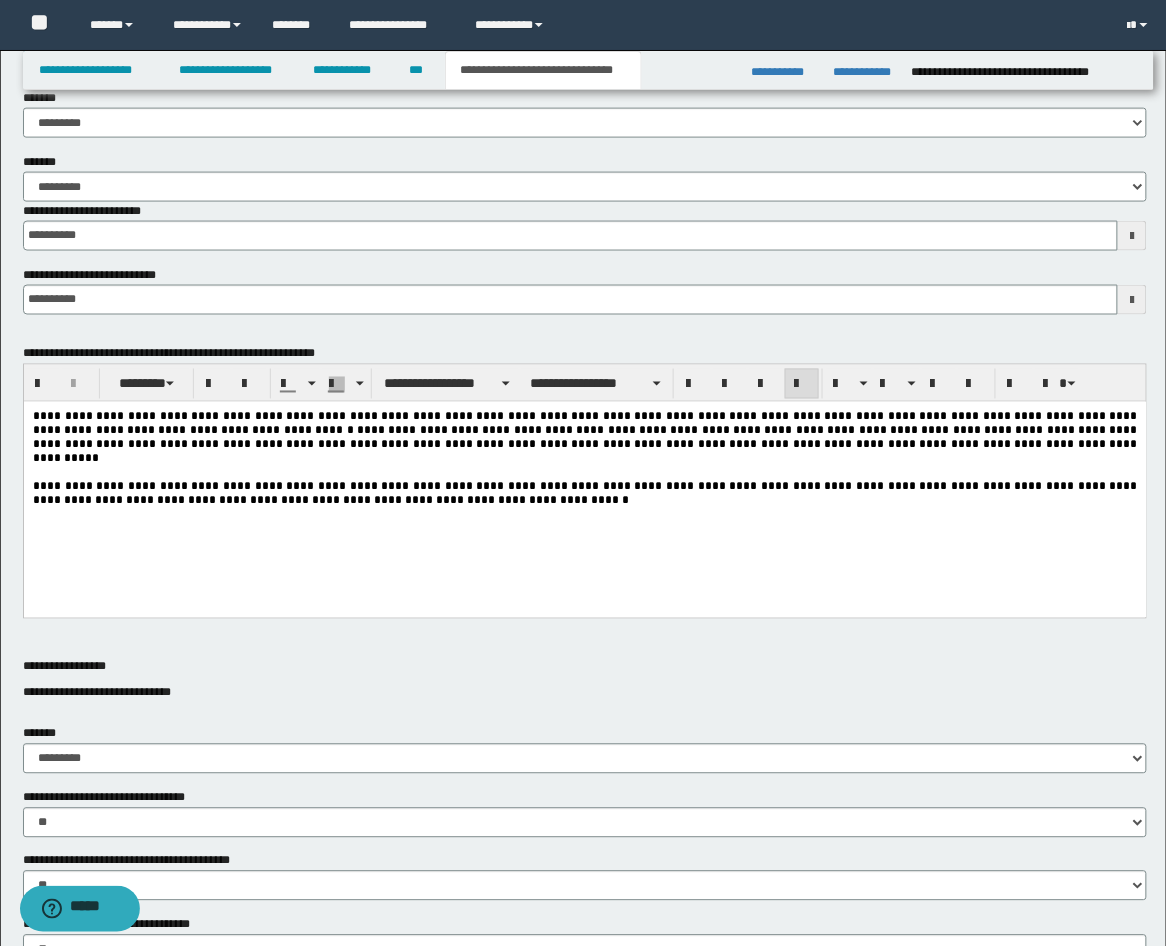 click on "**********" at bounding box center [584, 483] 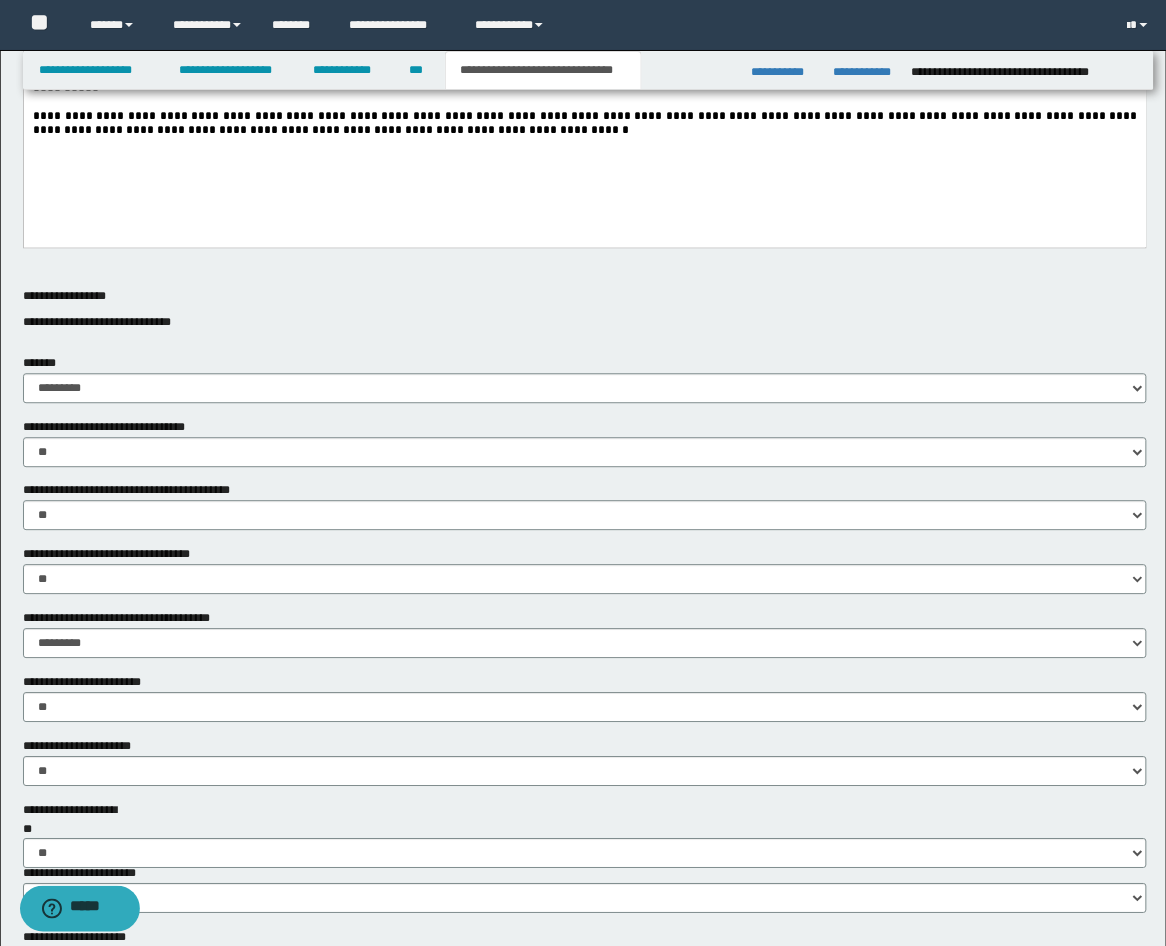 scroll, scrollTop: 1291, scrollLeft: 0, axis: vertical 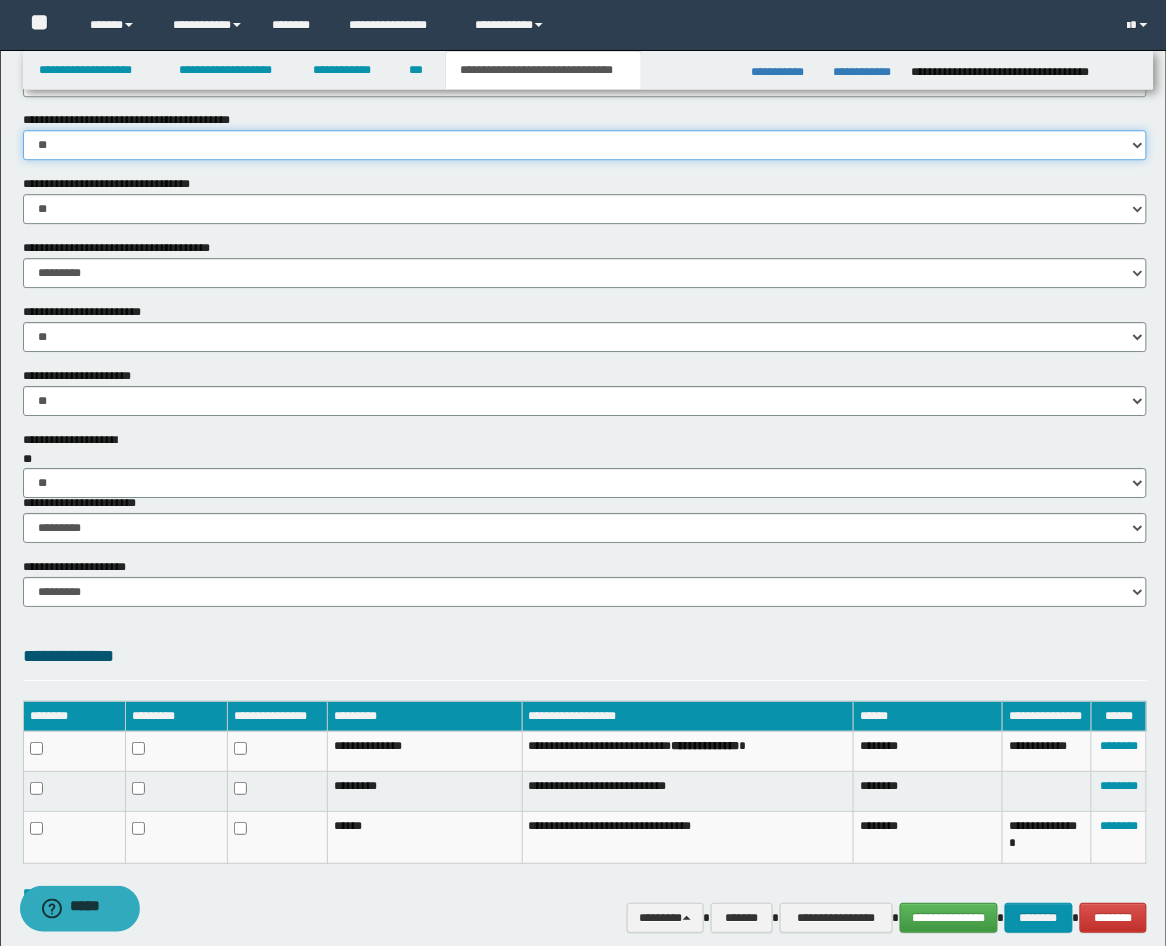 click on "*********
**
**" at bounding box center (585, 145) 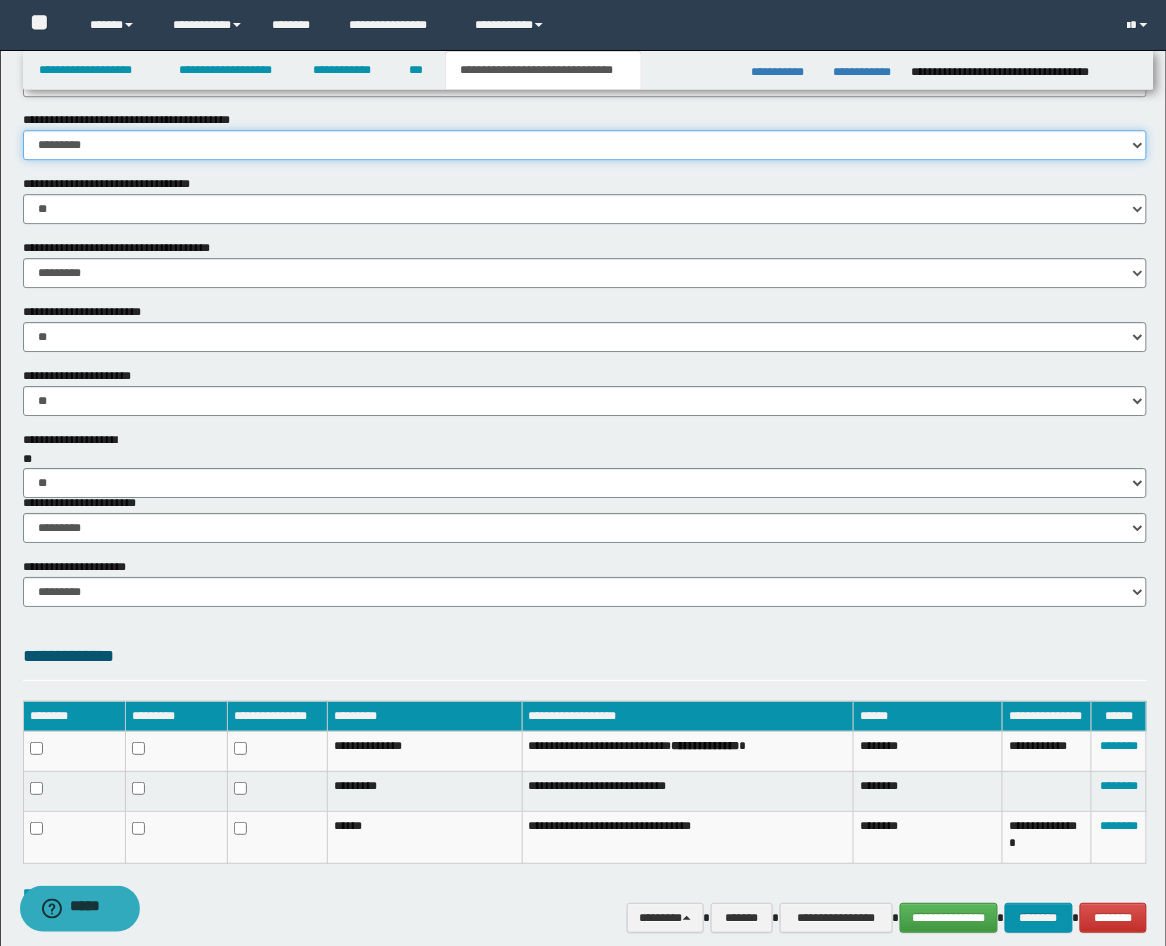 click on "*********
**
**" at bounding box center [585, 145] 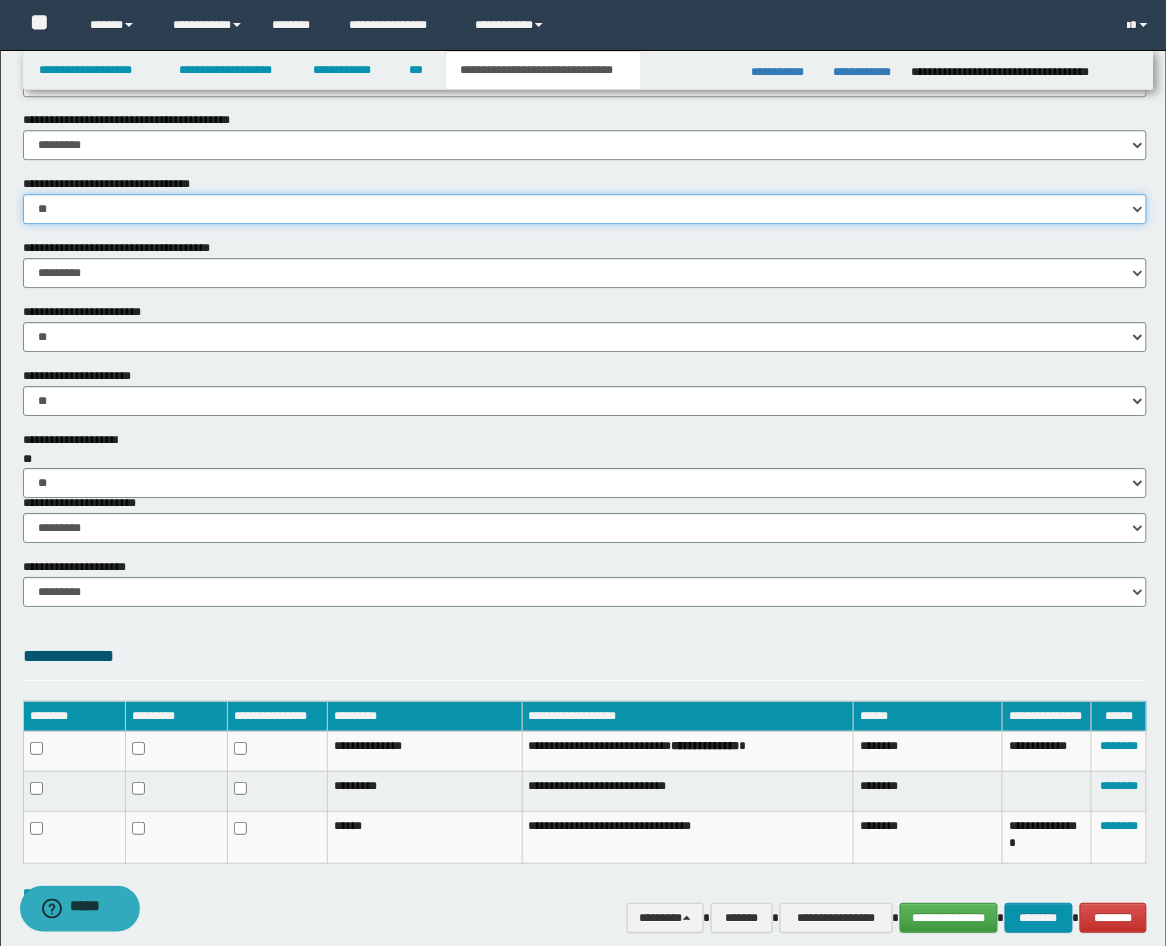 click on "*********
**
**" at bounding box center (585, 209) 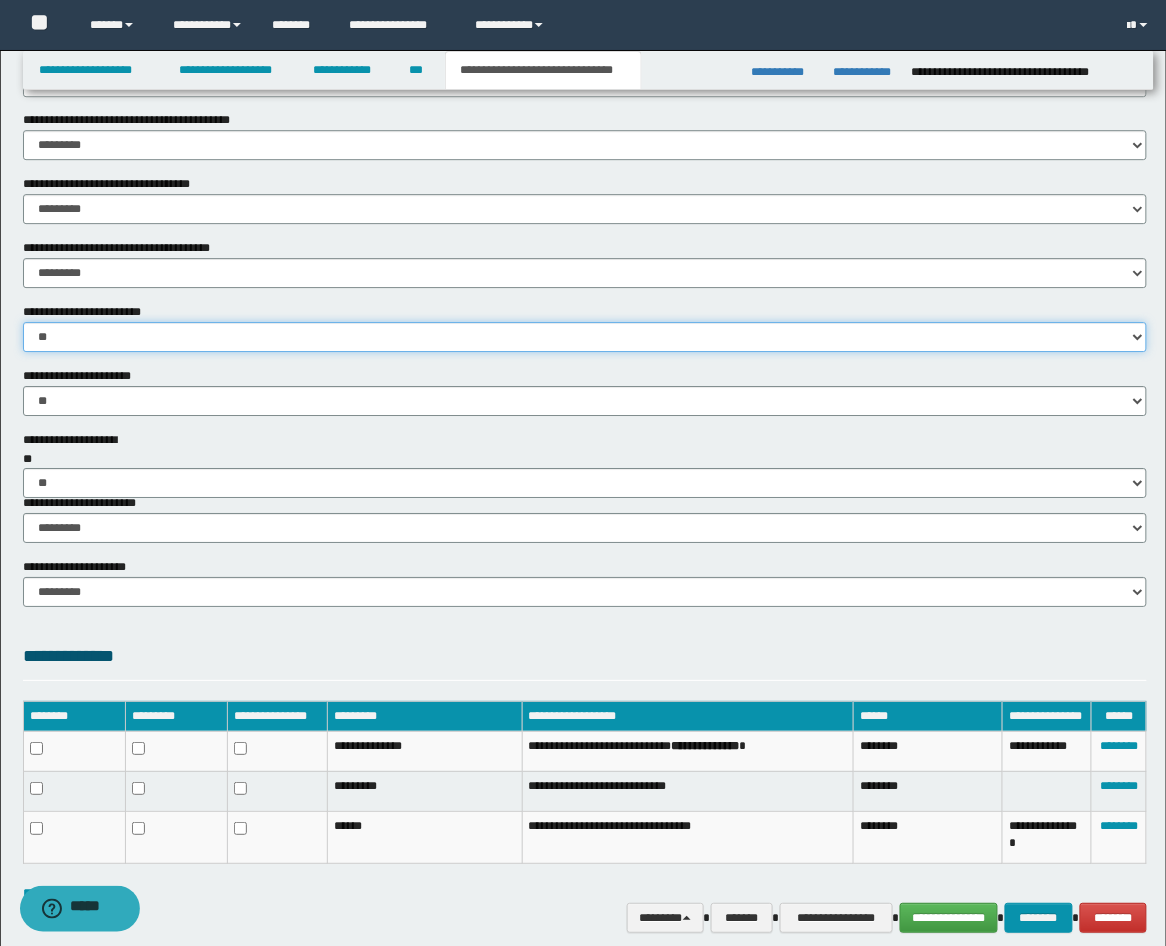 click on "*********
**
**" at bounding box center (585, 337) 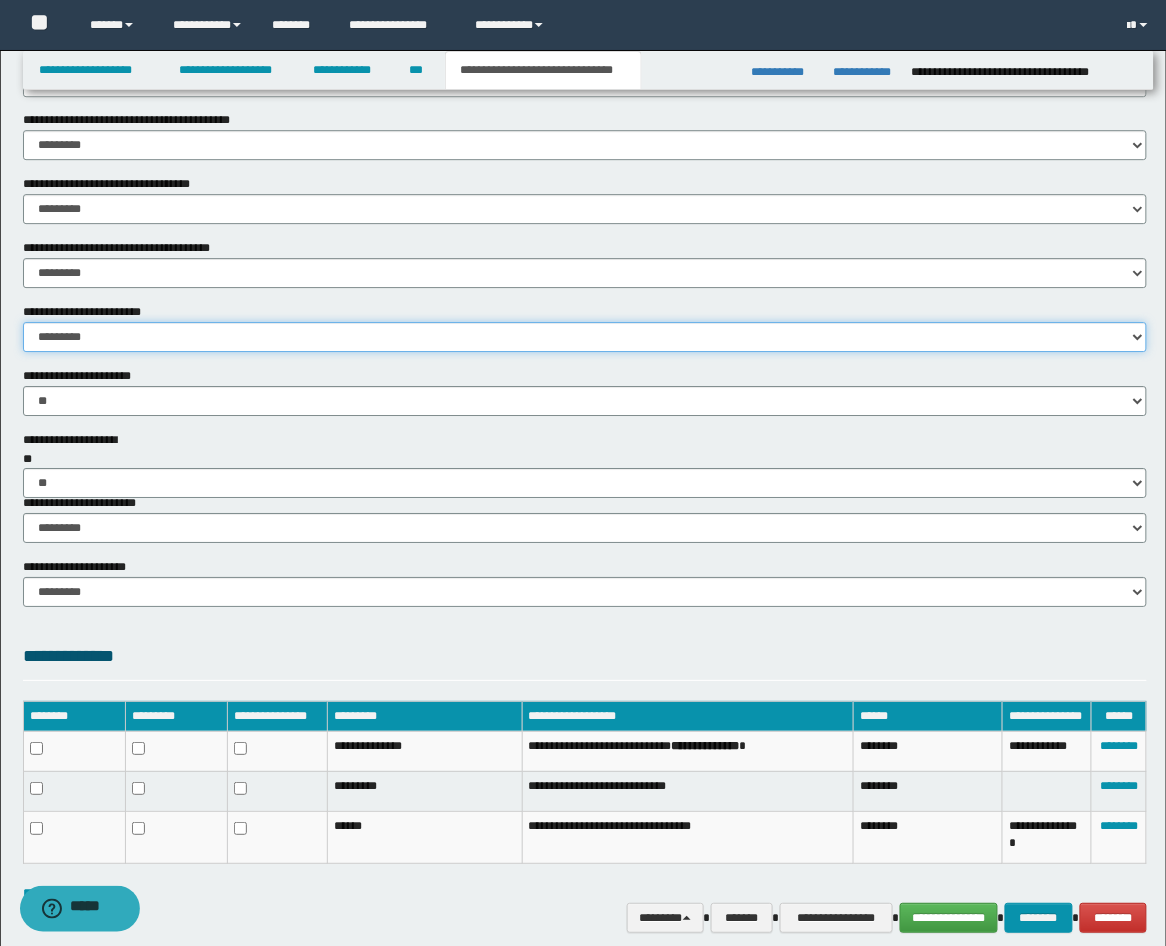 click on "*********
**
**" at bounding box center [585, 337] 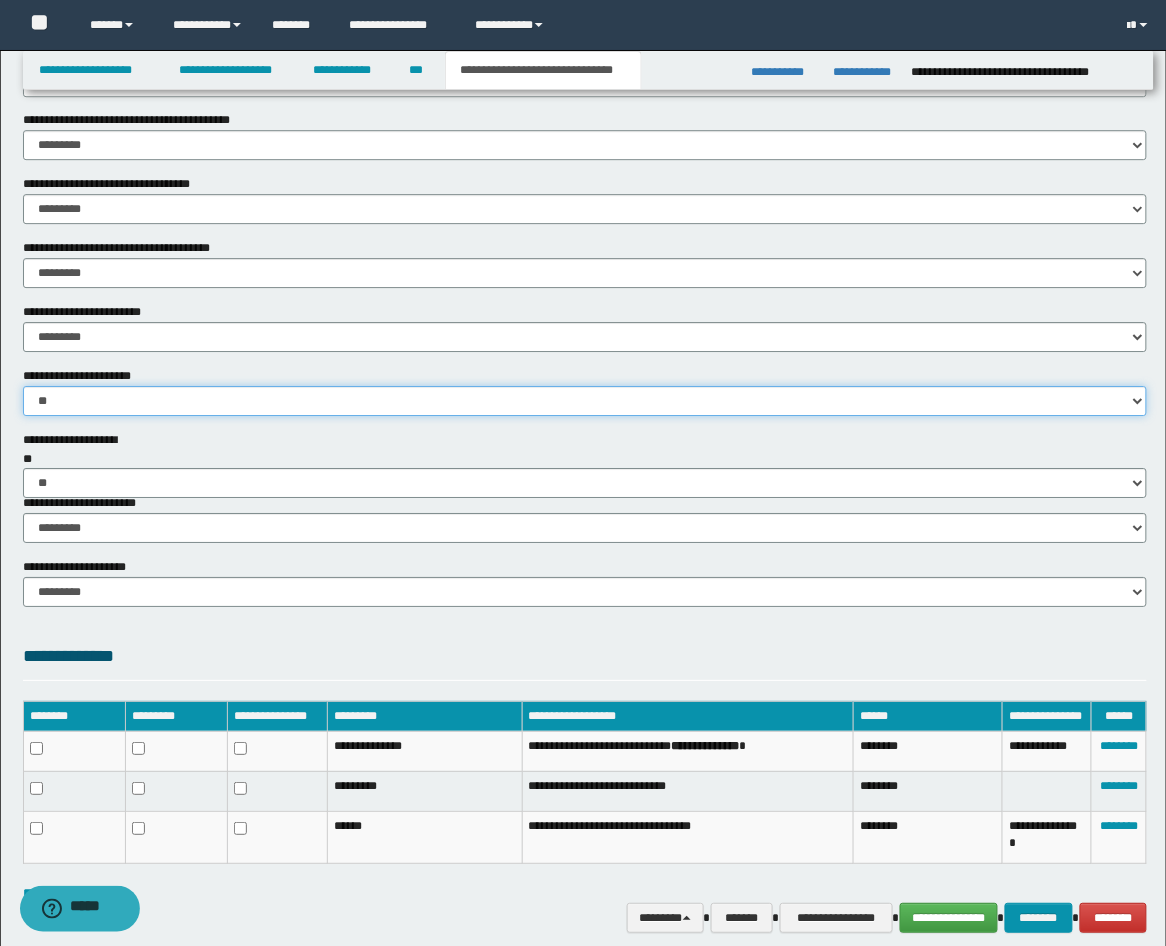 click on "*********
**
**" at bounding box center [585, 401] 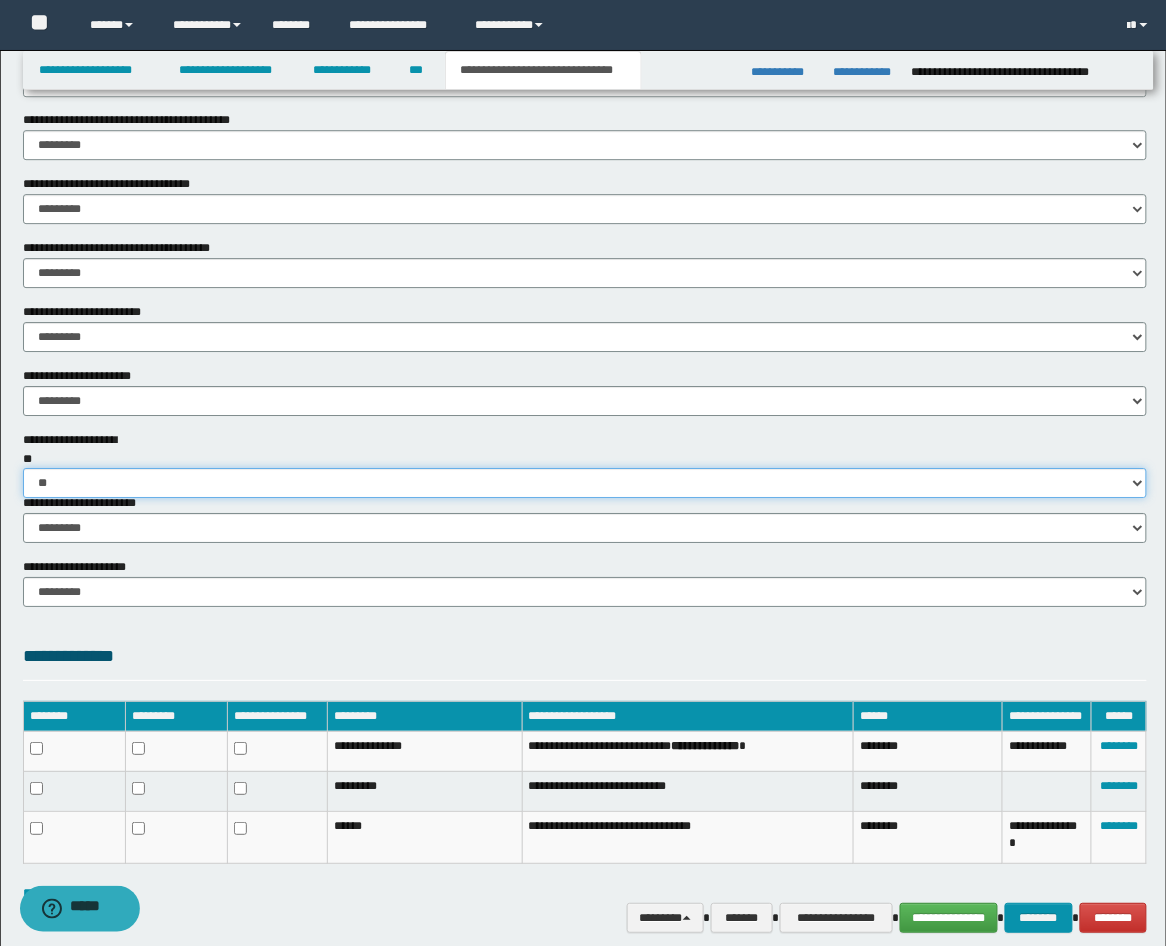 click on "*********
**
**" at bounding box center [585, 483] 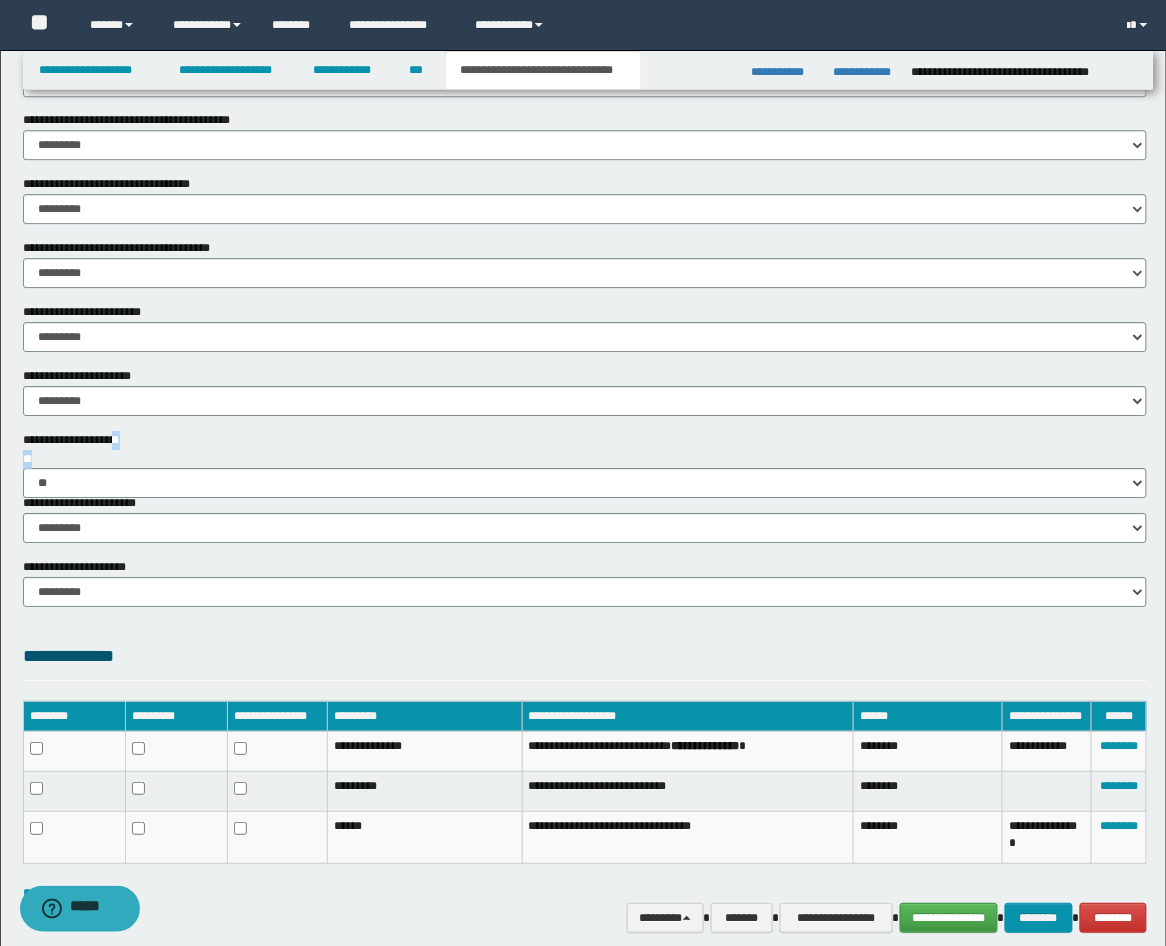 drag, startPoint x: 111, startPoint y: 433, endPoint x: 107, endPoint y: 455, distance: 22.36068 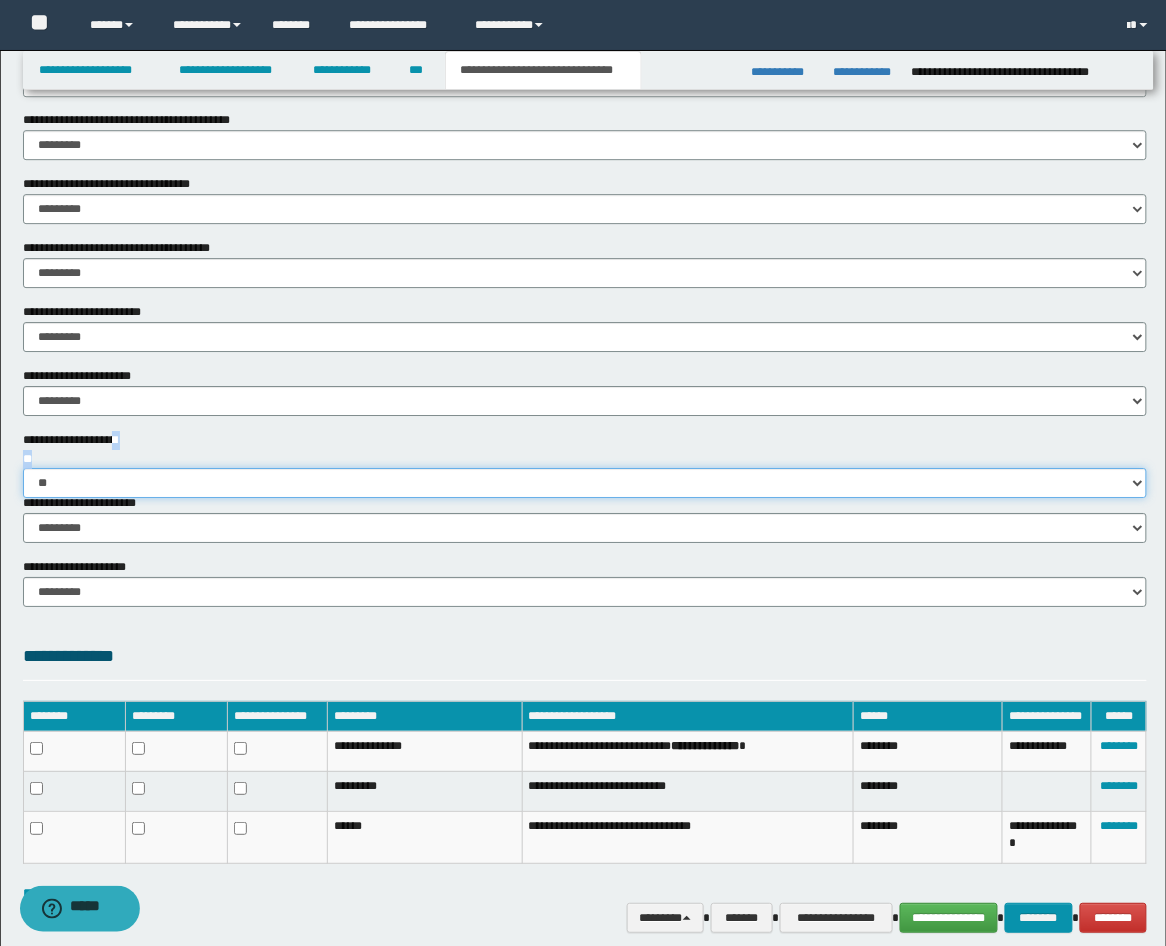 click on "*********
**
**" at bounding box center [585, 483] 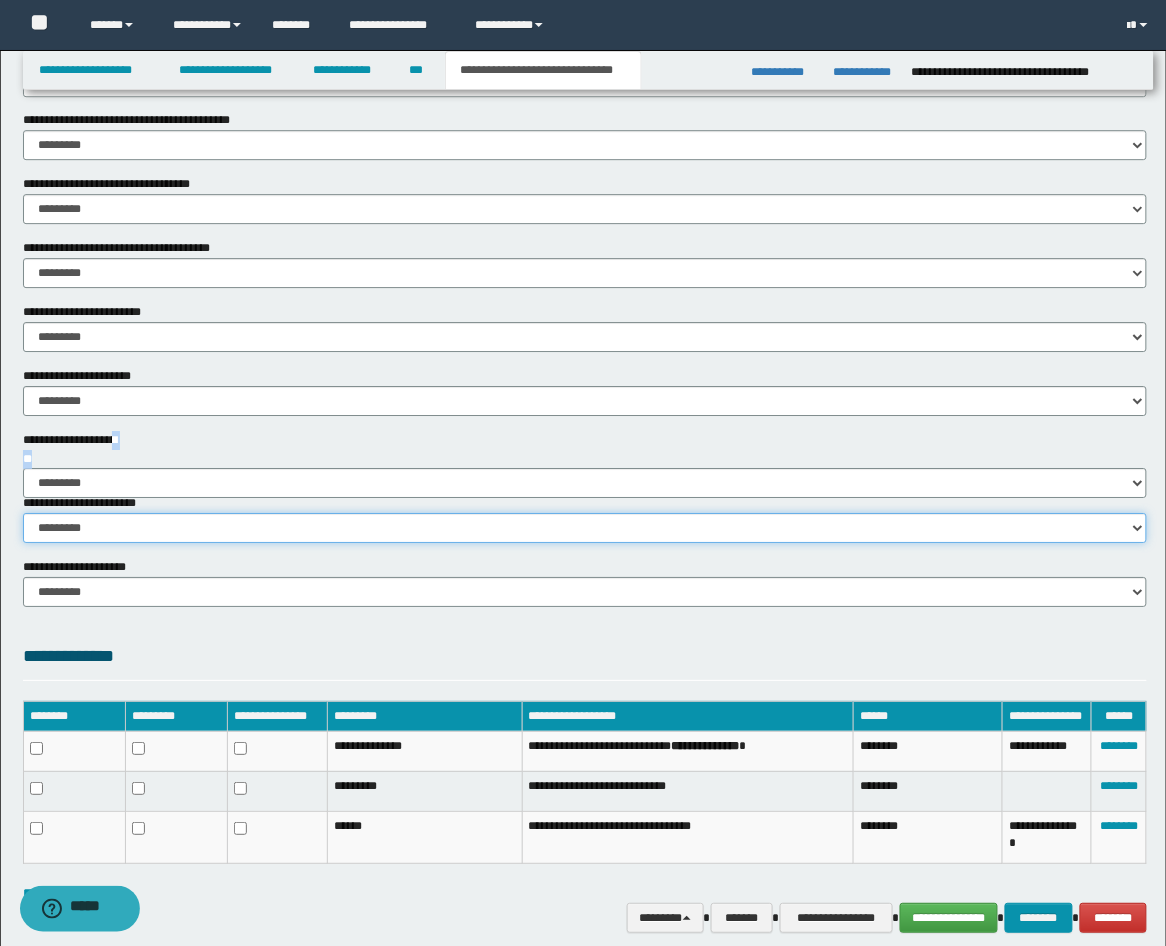 click on "*********
*********
*********" at bounding box center [585, 528] 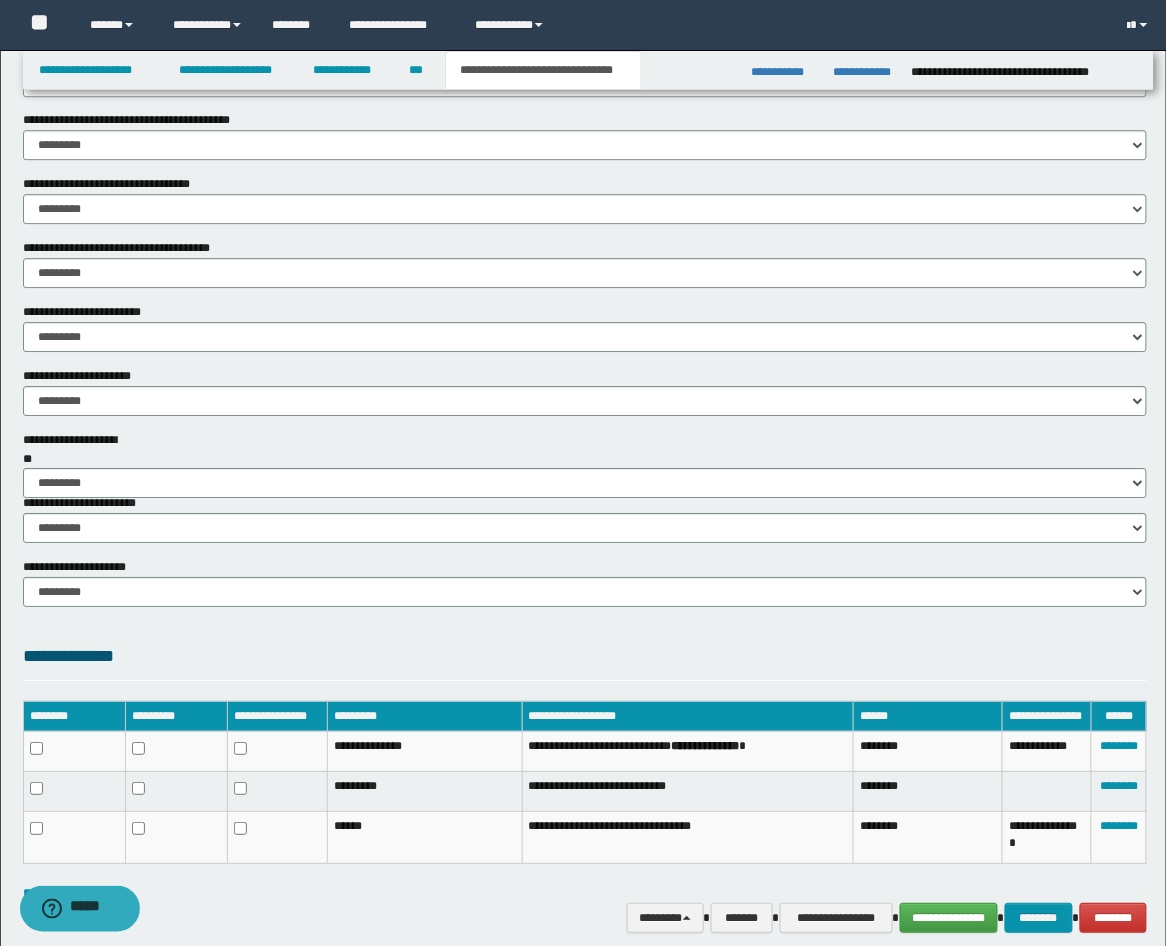 drag, startPoint x: 202, startPoint y: 652, endPoint x: 211, endPoint y: 643, distance: 12.727922 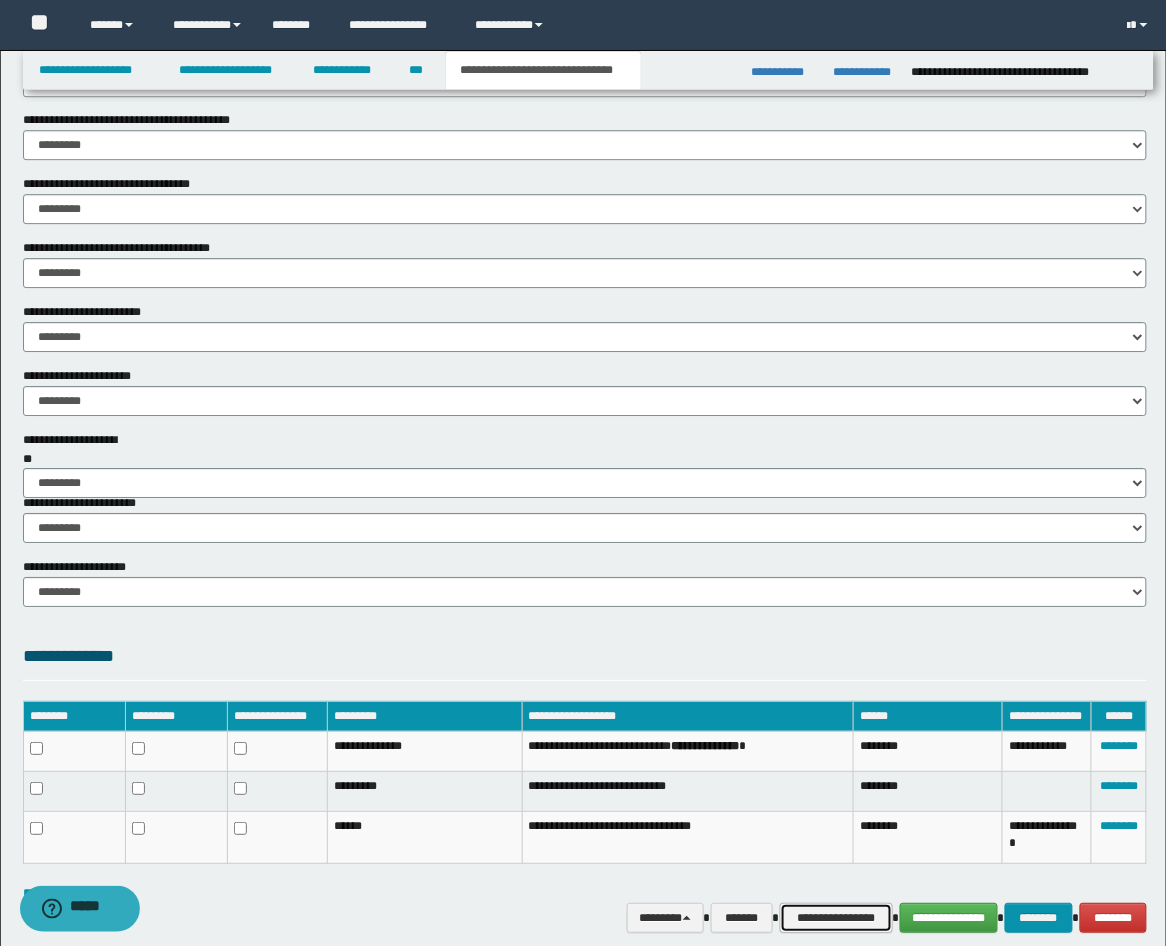 click on "**********" at bounding box center (836, 918) 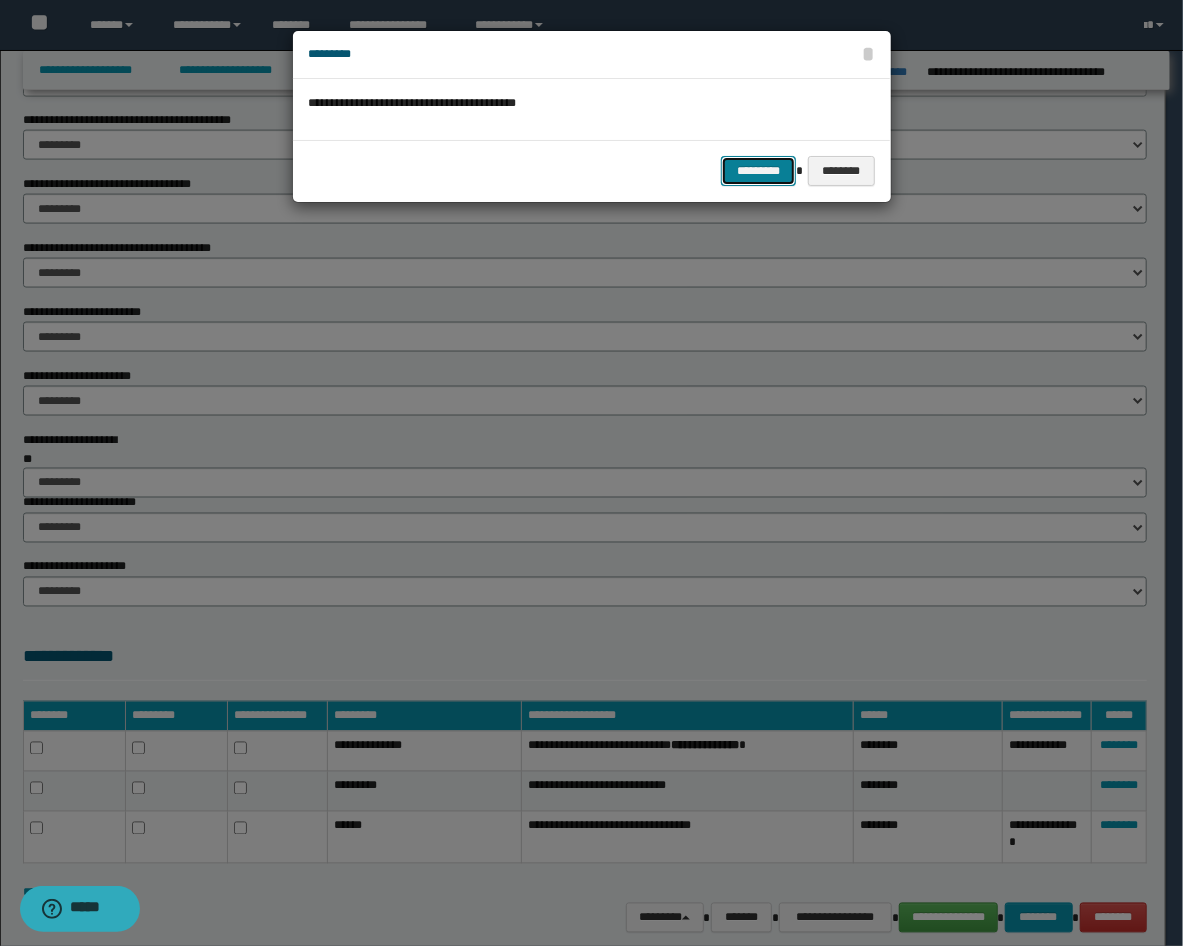 drag, startPoint x: 758, startPoint y: 171, endPoint x: 792, endPoint y: 154, distance: 38.013157 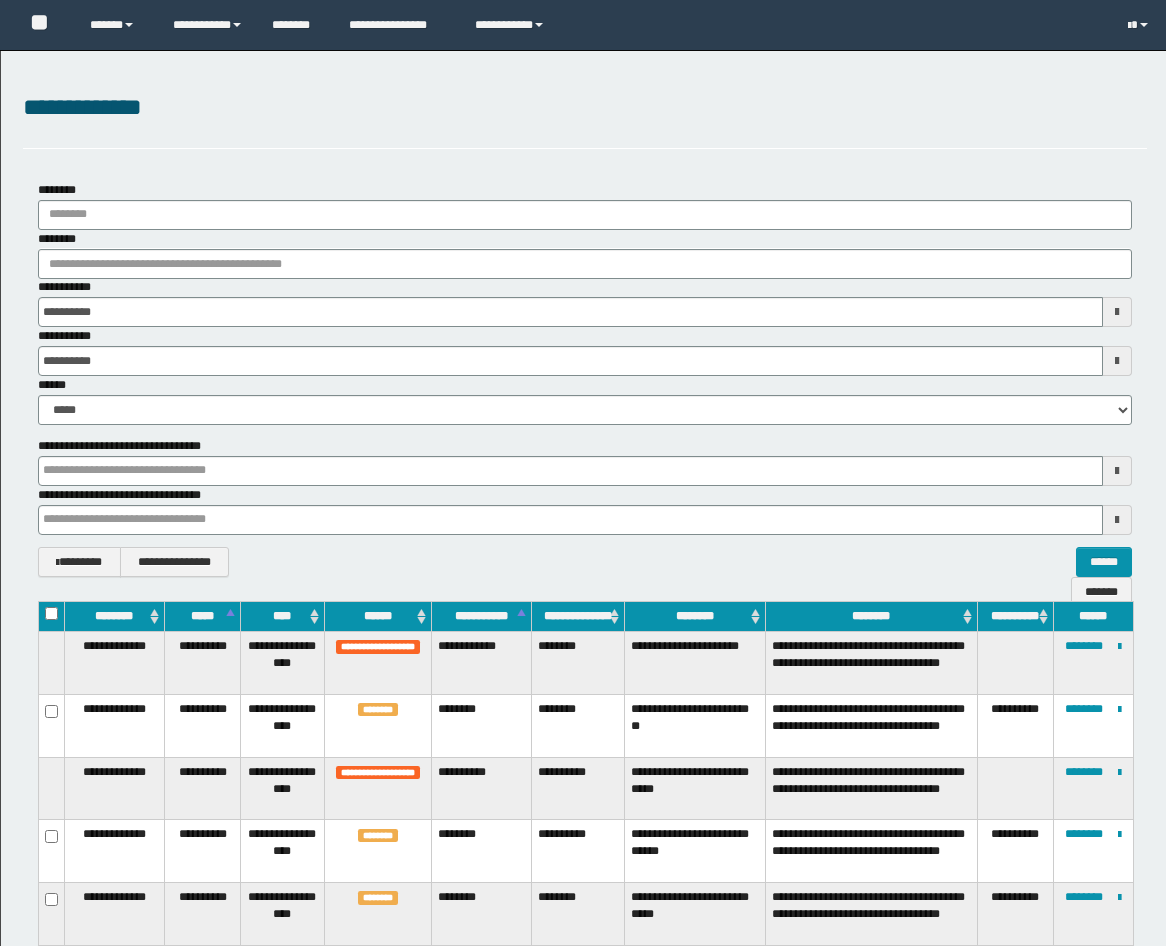 scroll, scrollTop: 3, scrollLeft: 0, axis: vertical 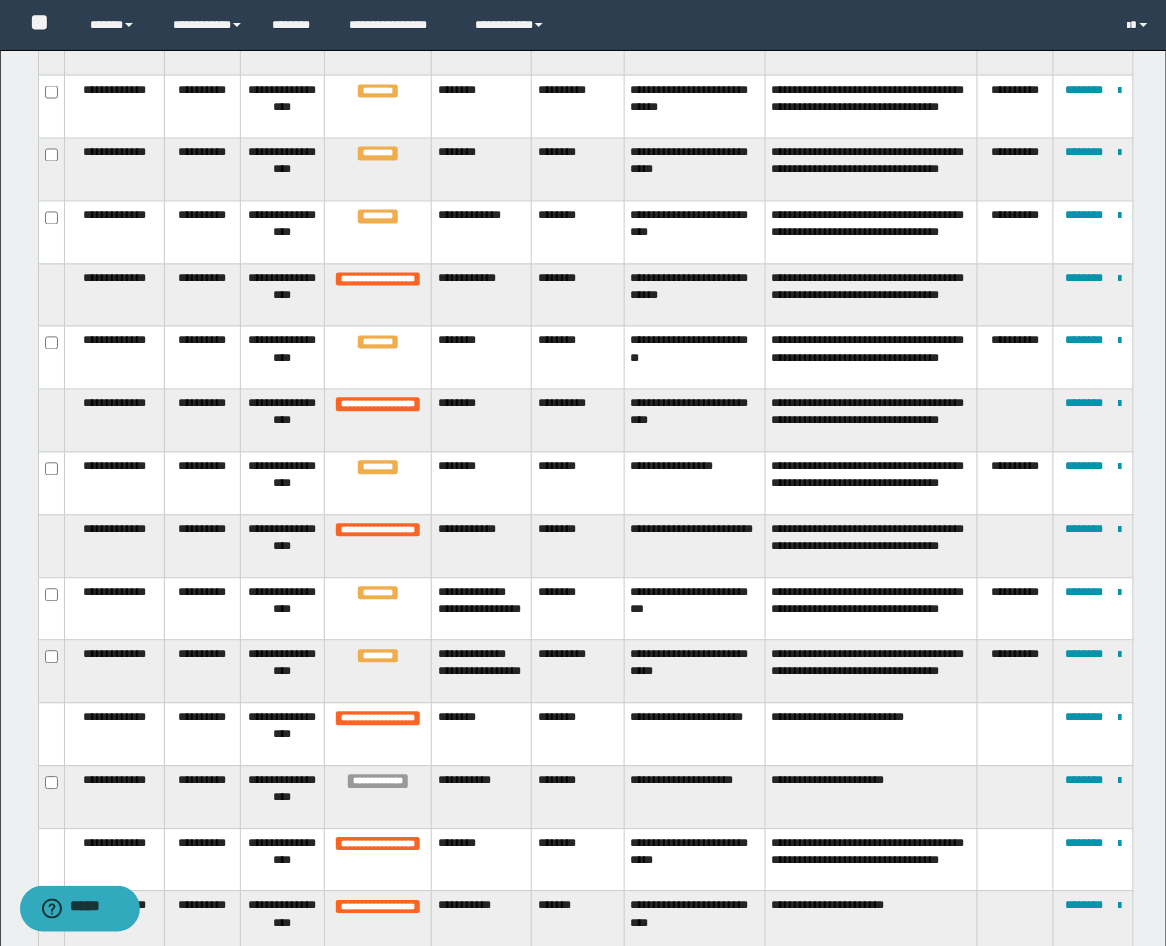 click at bounding box center [1015, 421] 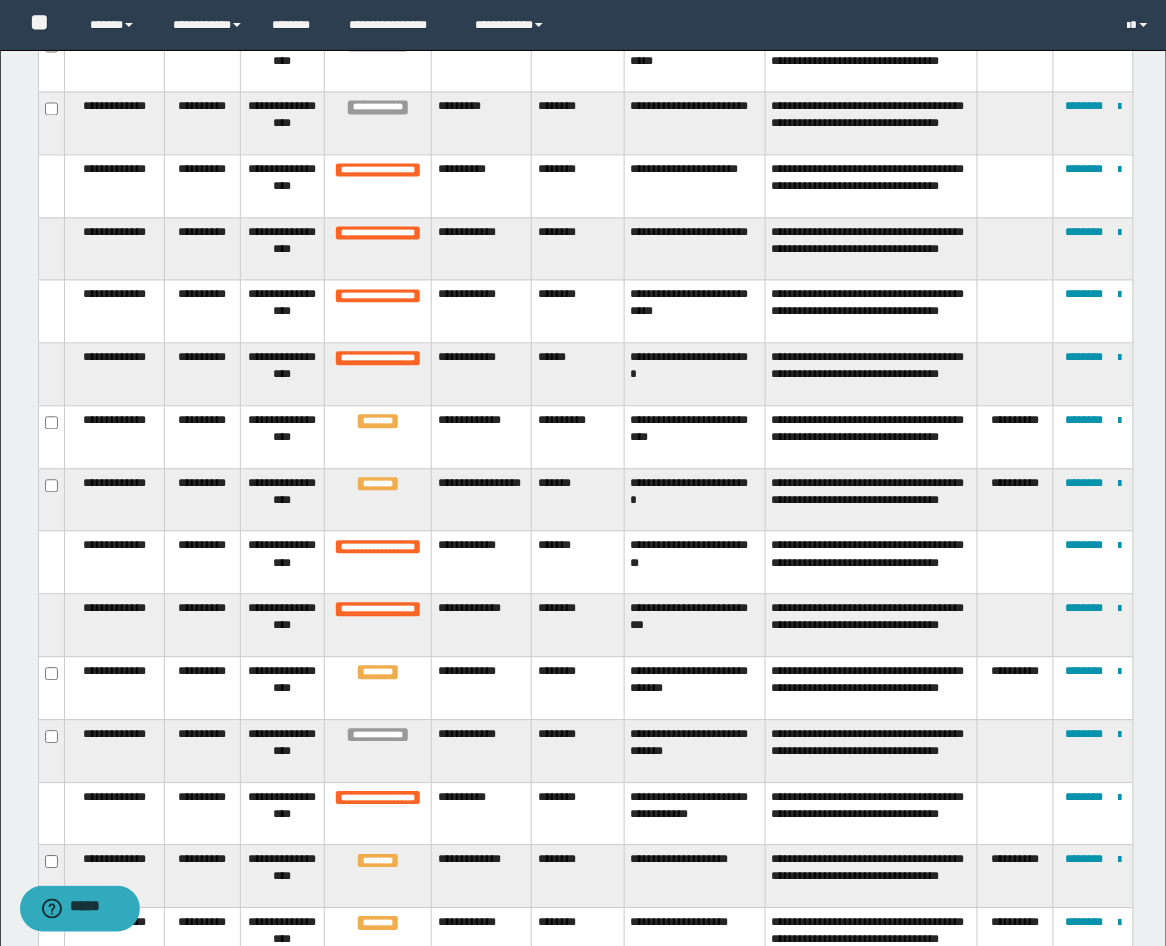 scroll, scrollTop: 2596, scrollLeft: 0, axis: vertical 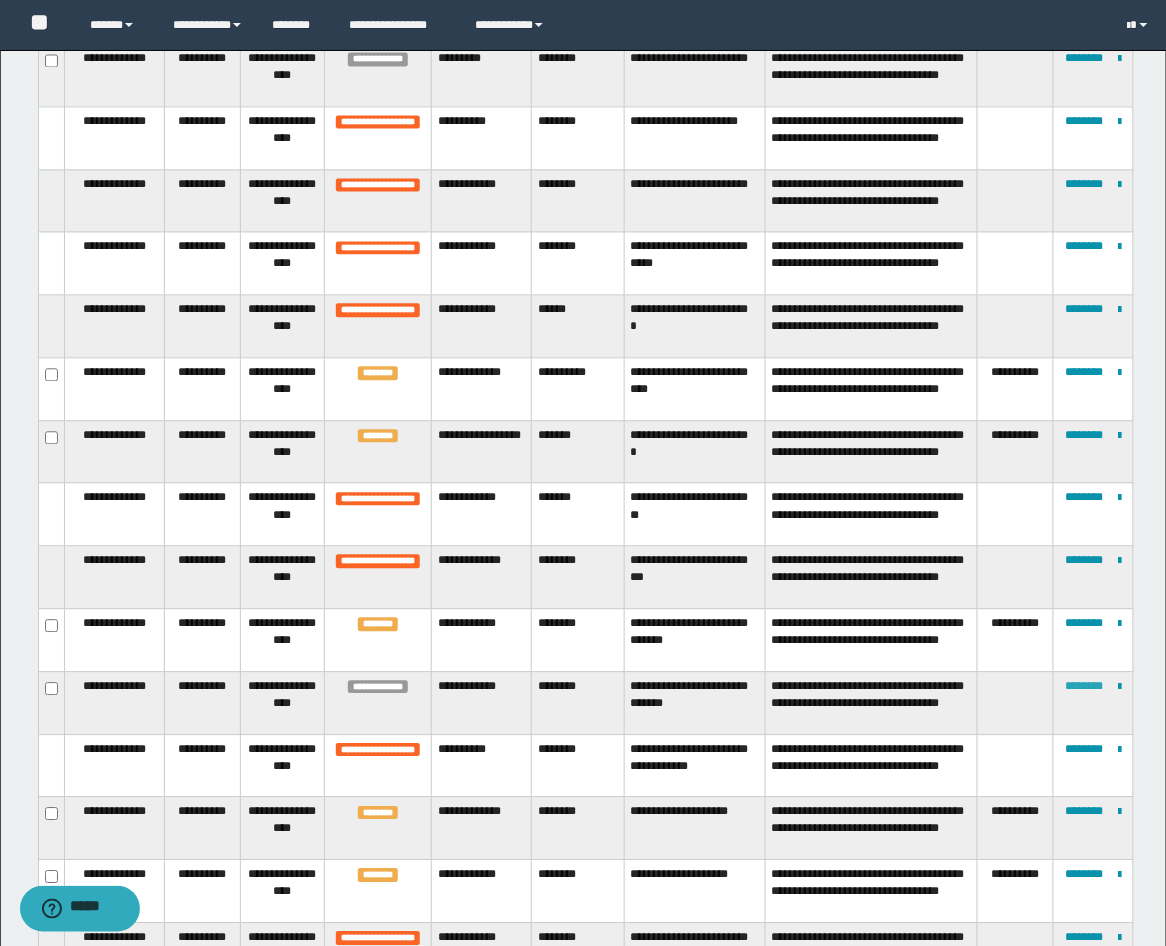 click on "********" at bounding box center [1084, 687] 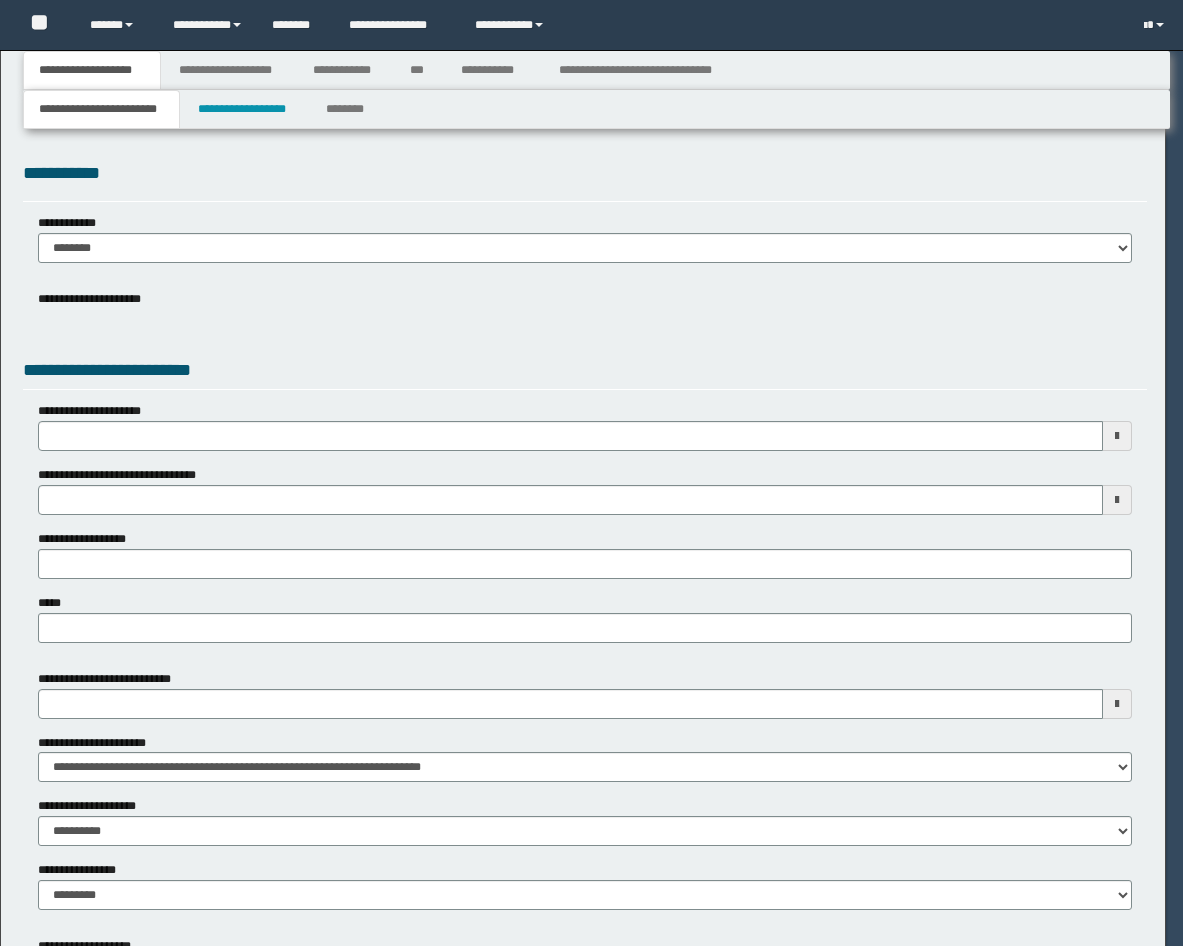 scroll, scrollTop: 0, scrollLeft: 0, axis: both 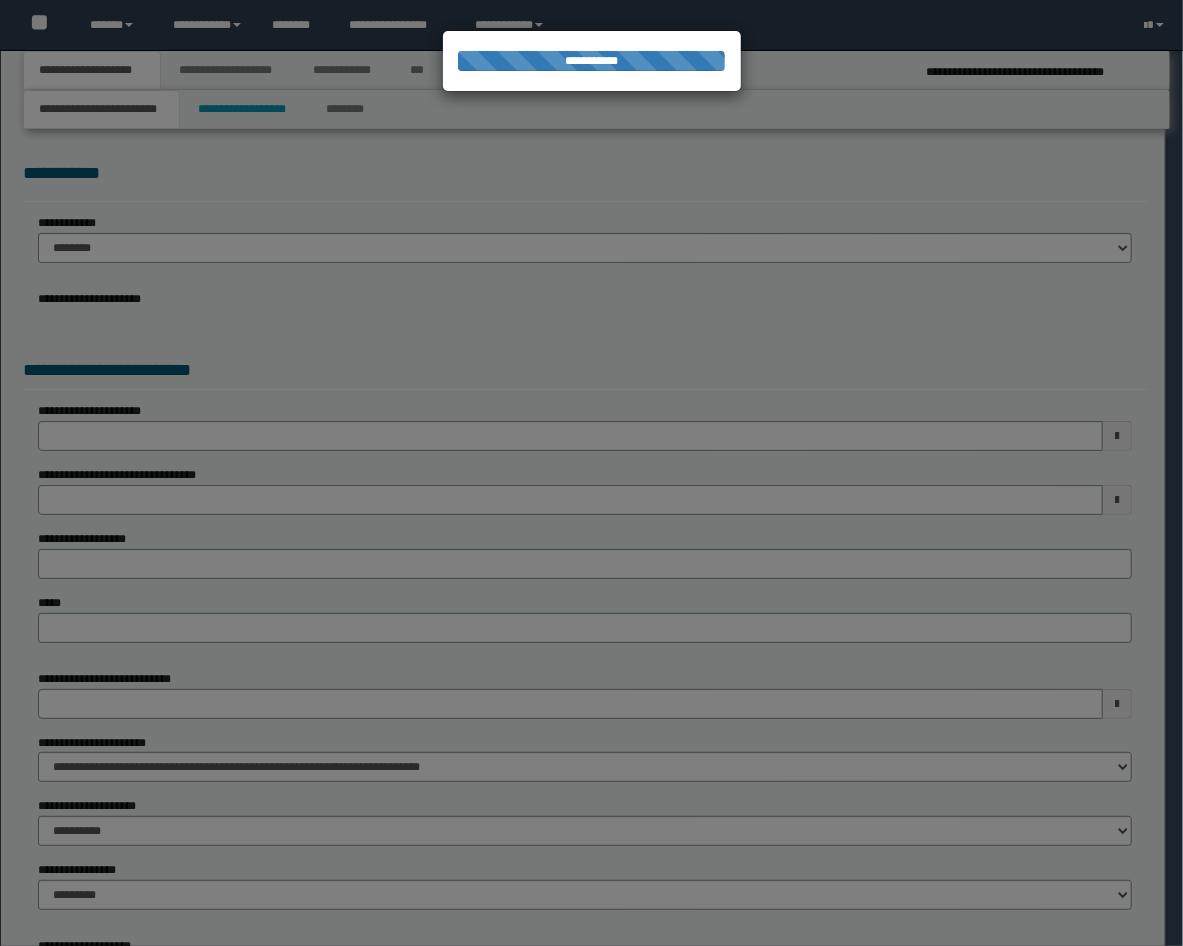 select on "**" 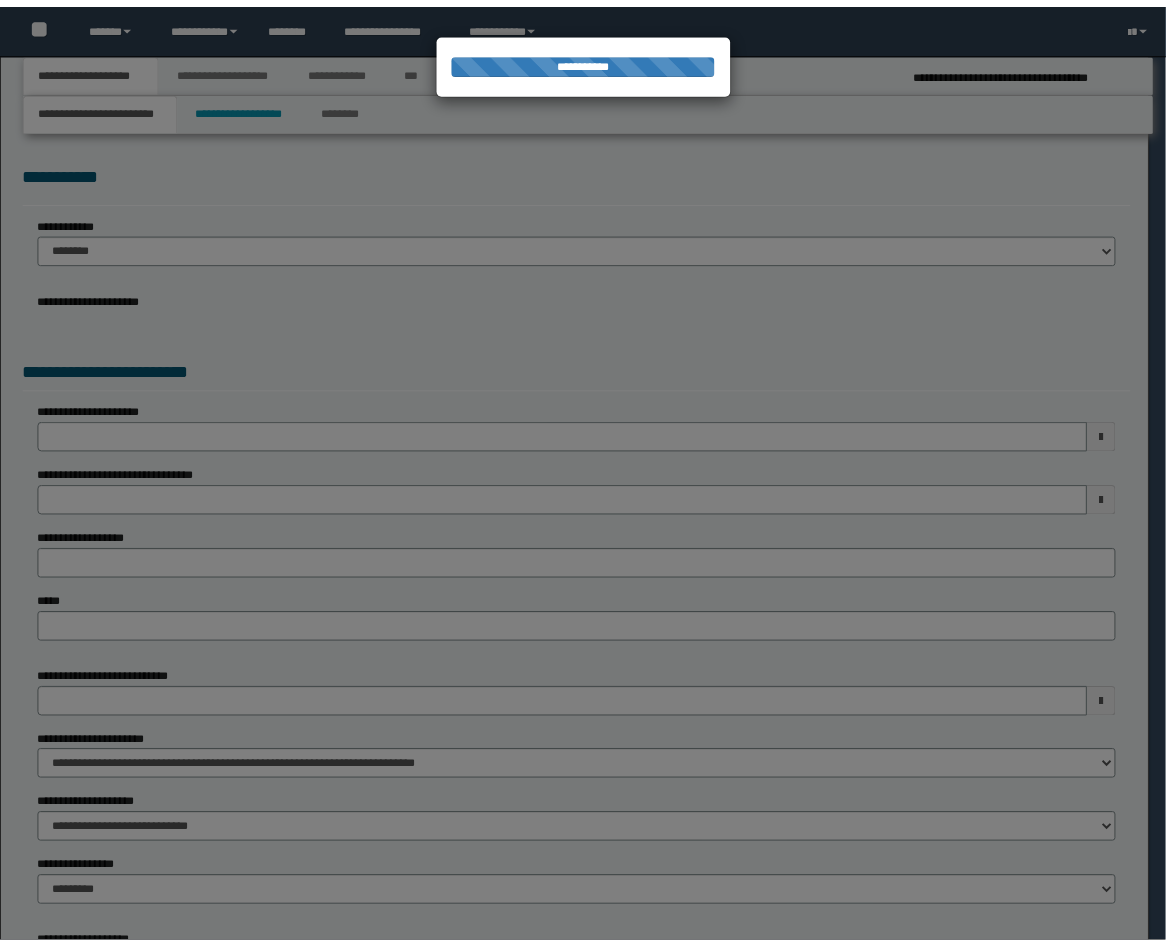 scroll, scrollTop: 0, scrollLeft: 0, axis: both 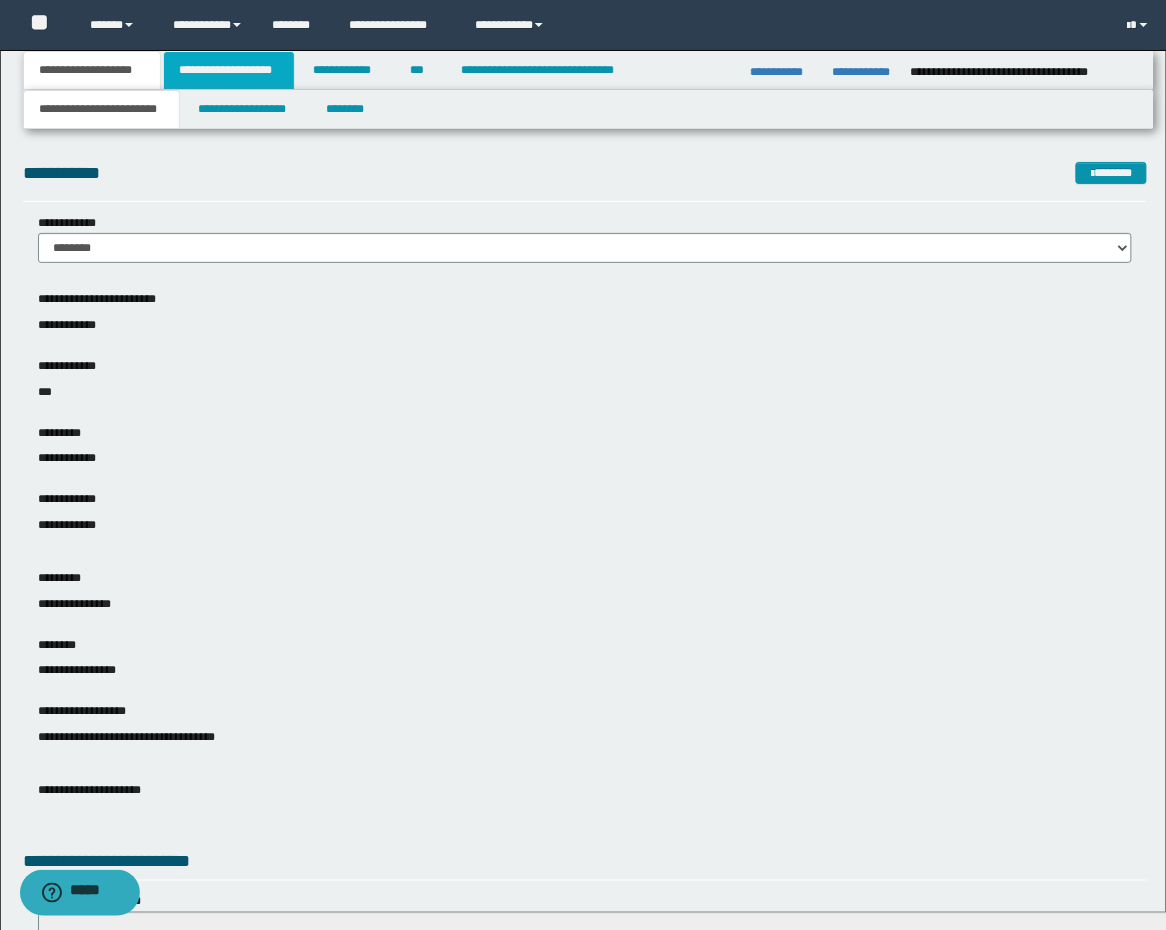 click on "**********" at bounding box center (229, 70) 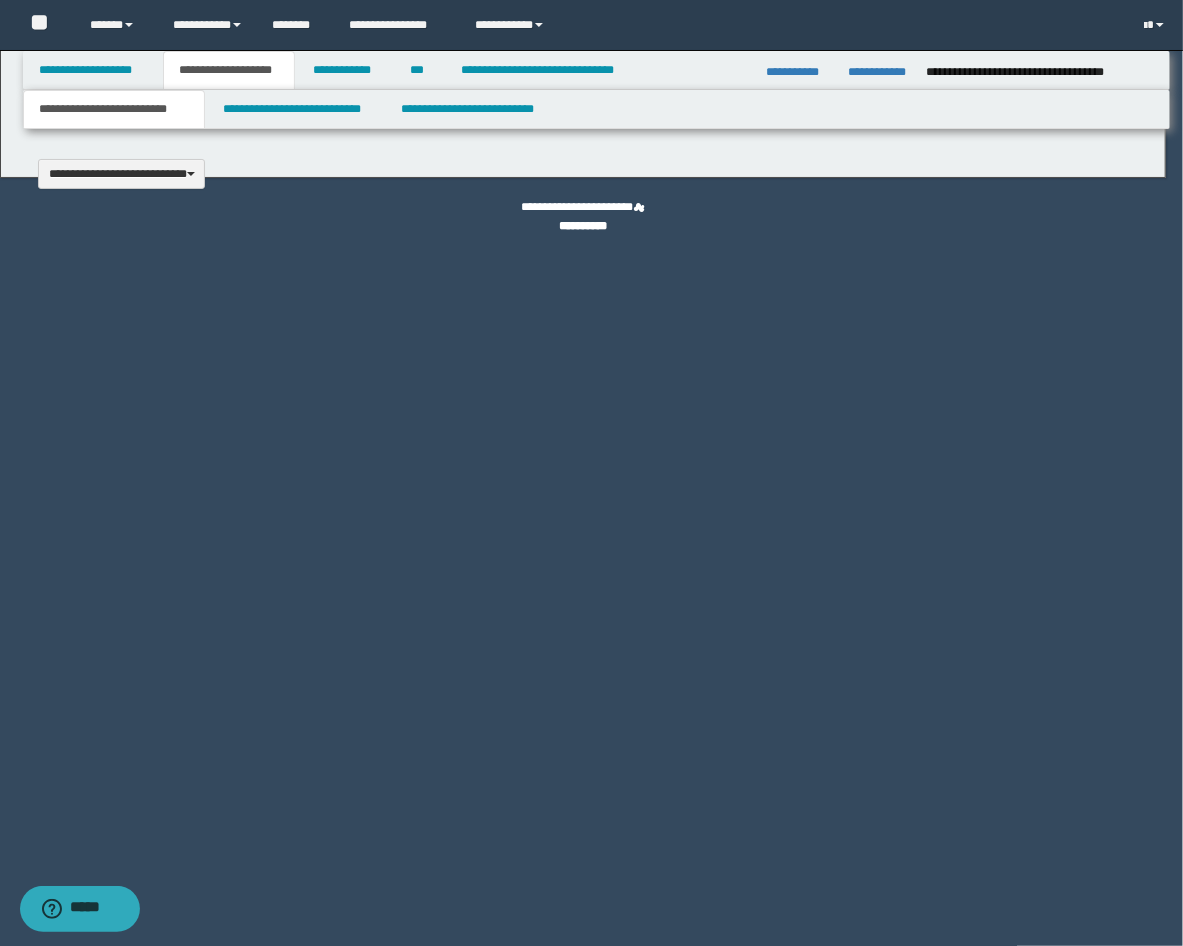 type 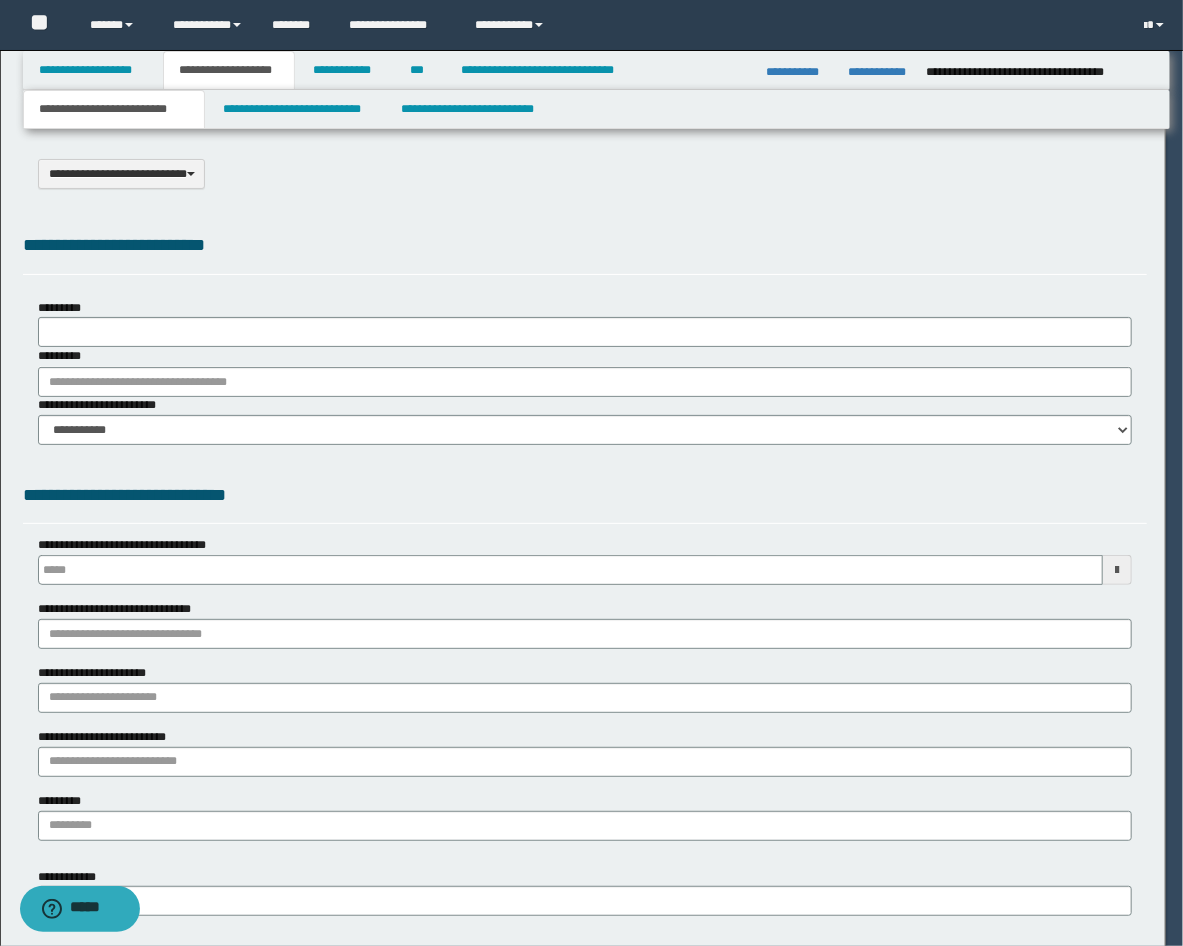 type on "**********" 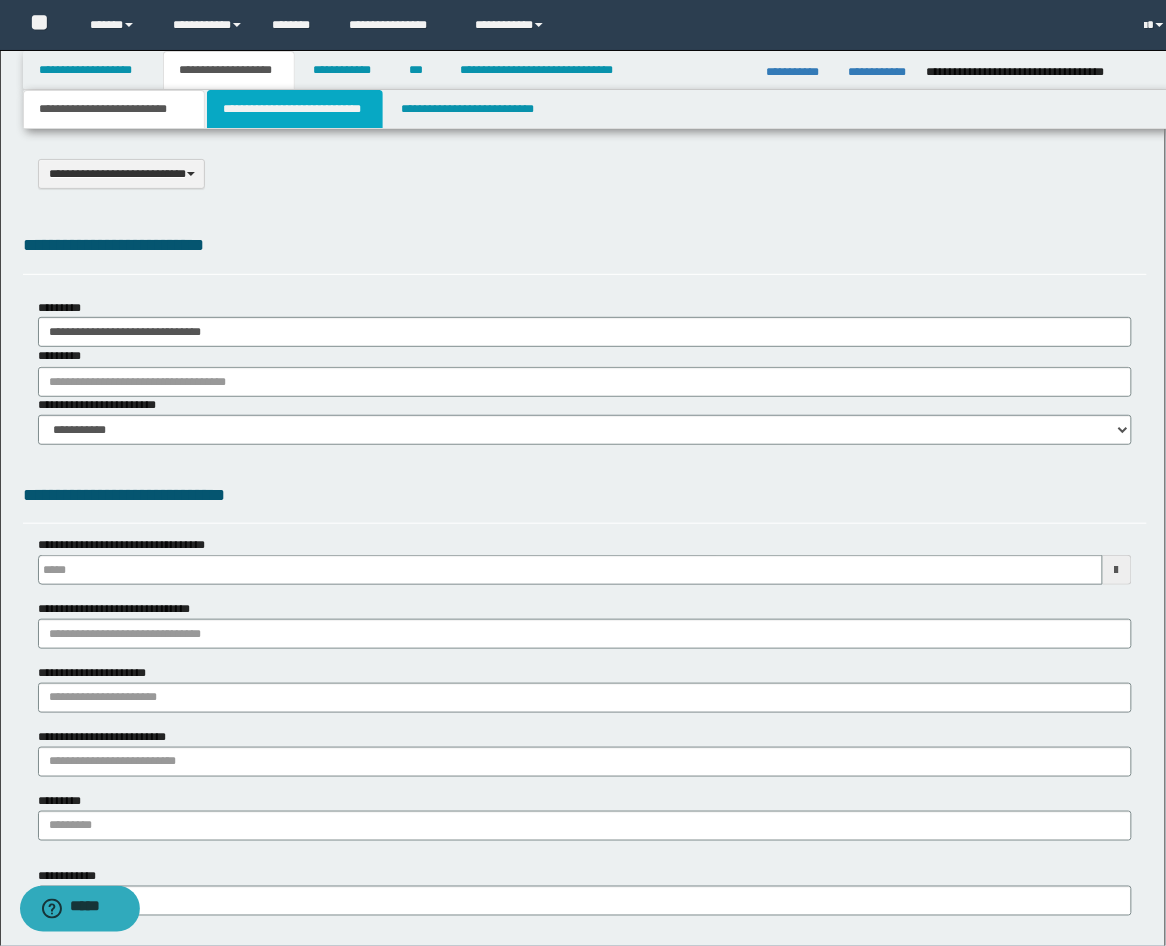click on "**********" at bounding box center [295, 109] 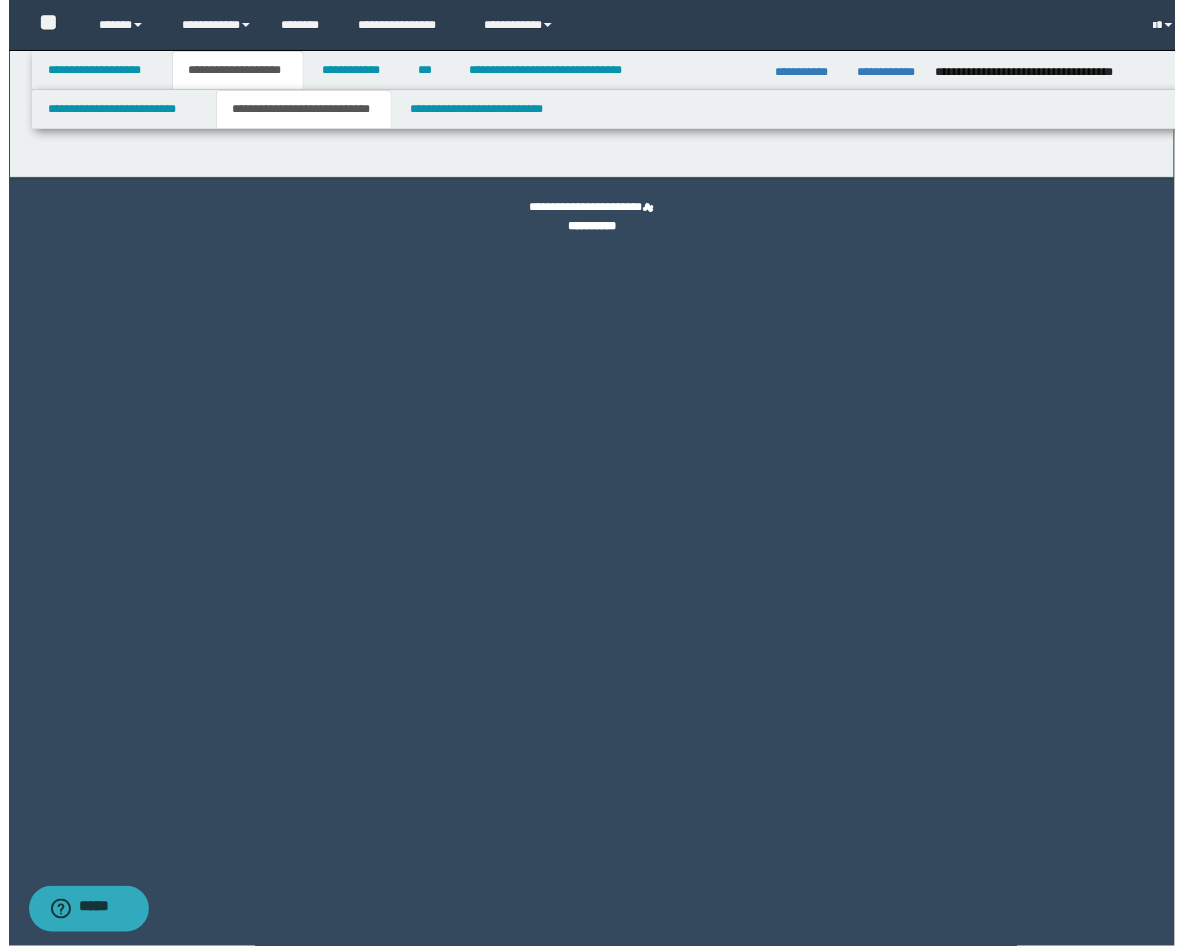scroll, scrollTop: 0, scrollLeft: 0, axis: both 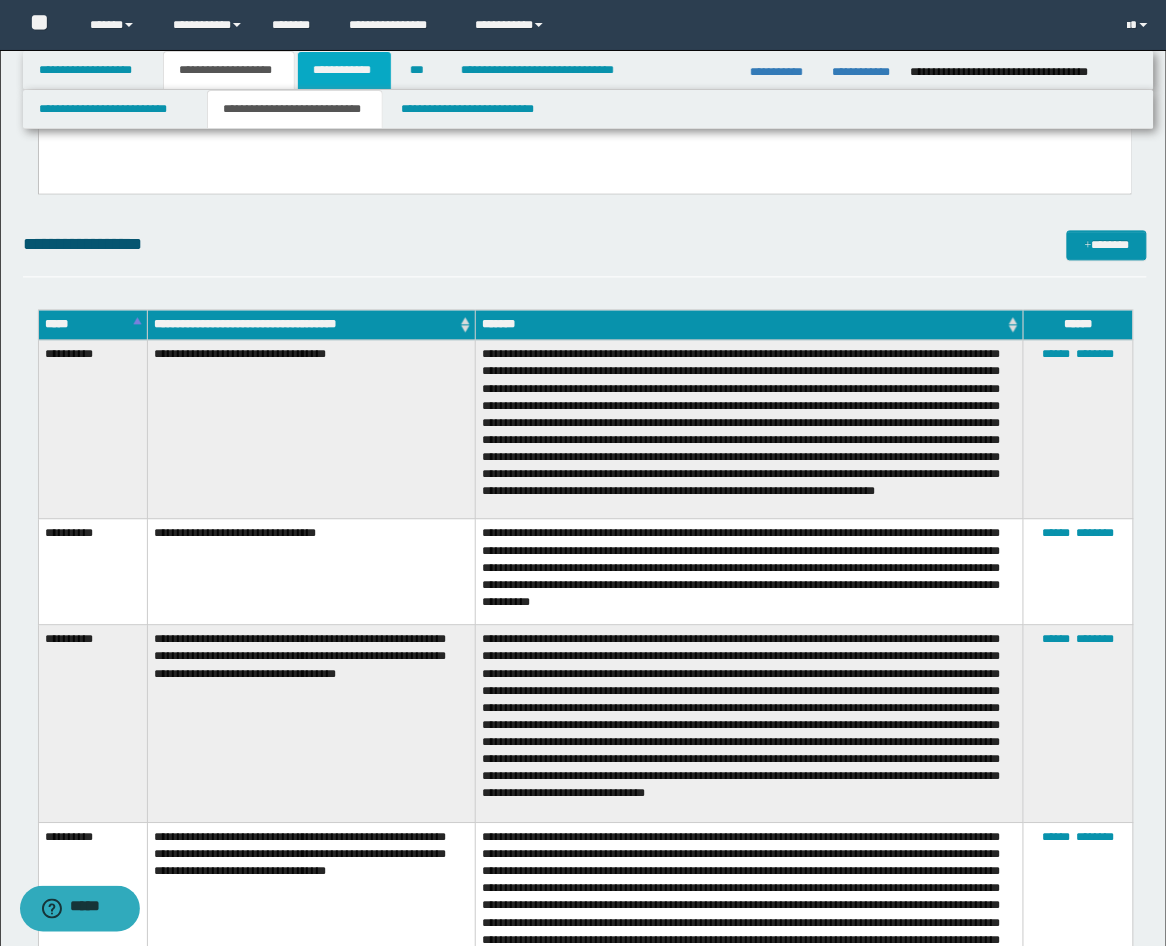 click on "**********" at bounding box center [344, 70] 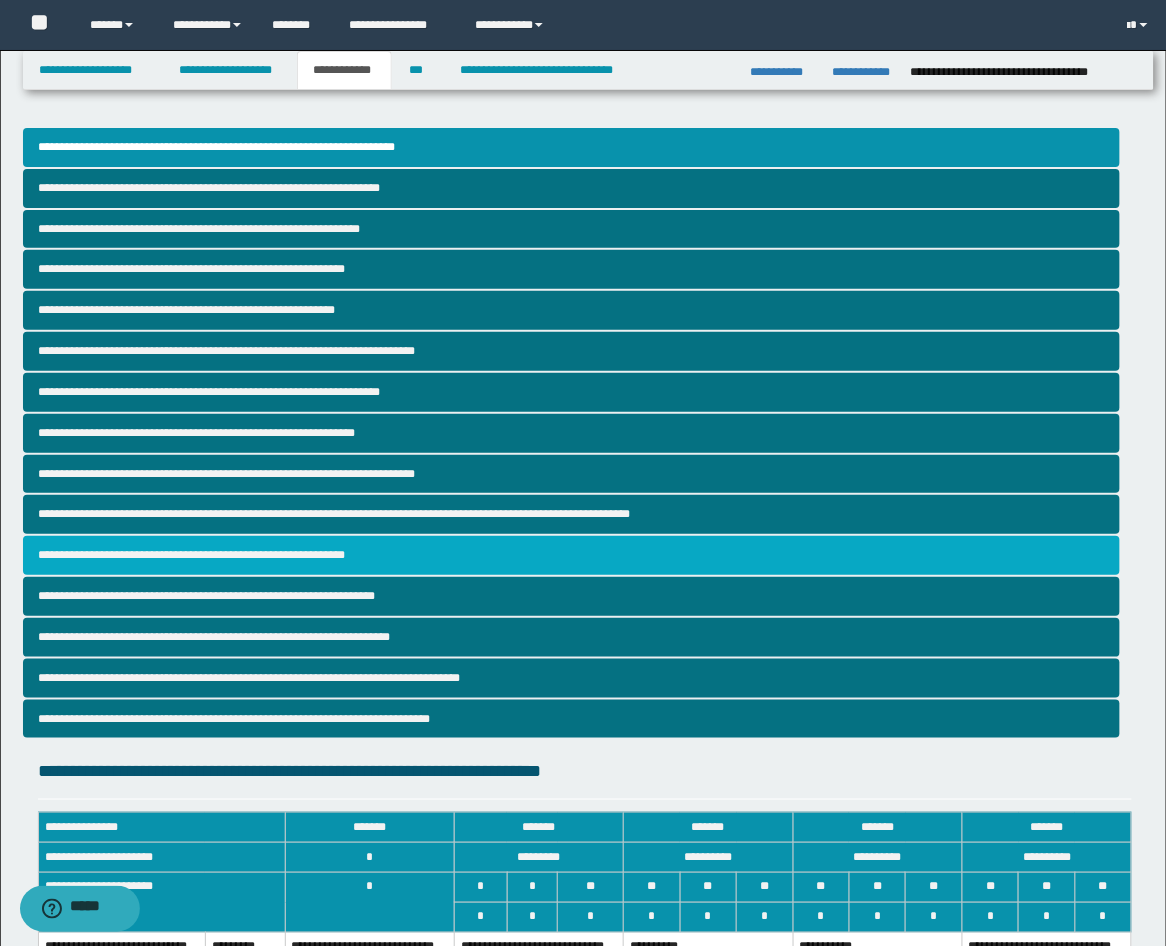 click on "**********" at bounding box center [572, 555] 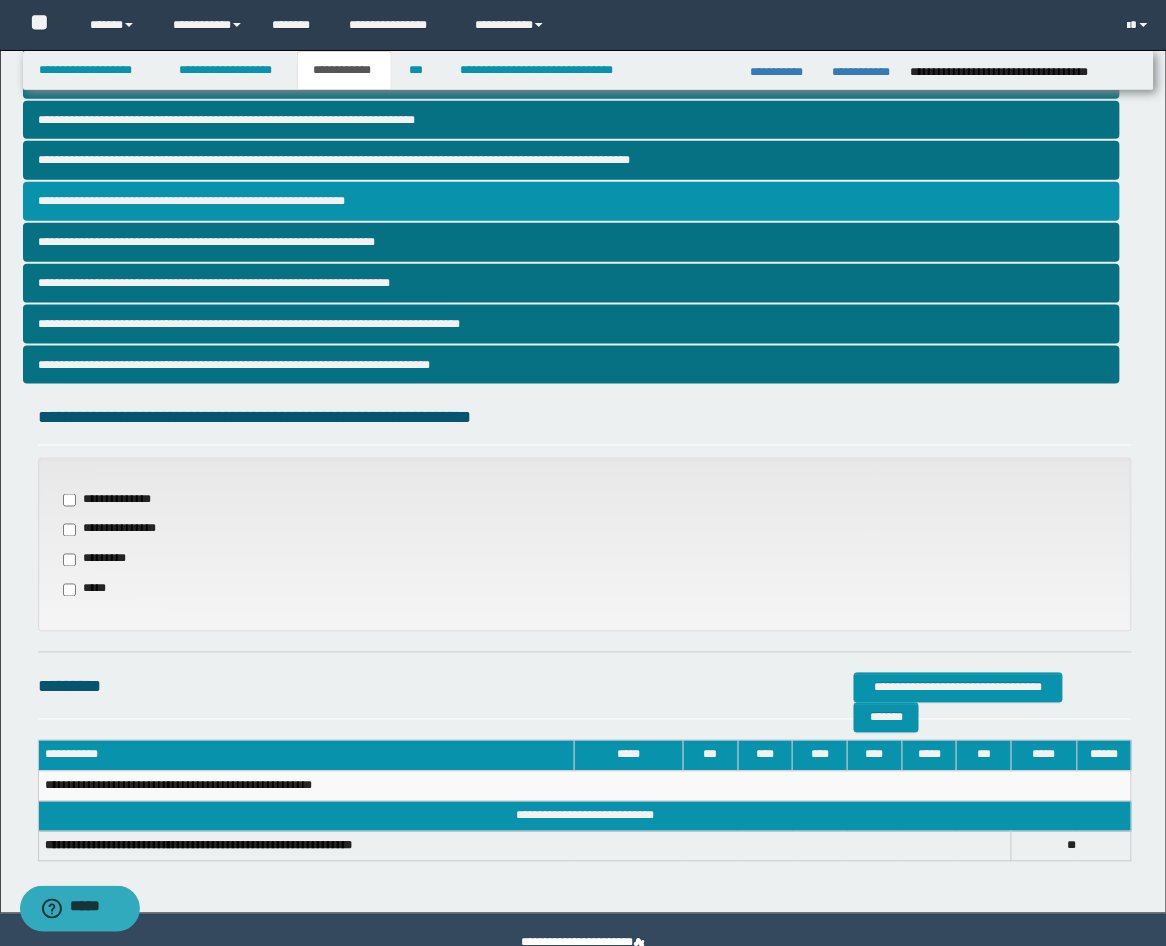 scroll, scrollTop: 398, scrollLeft: 0, axis: vertical 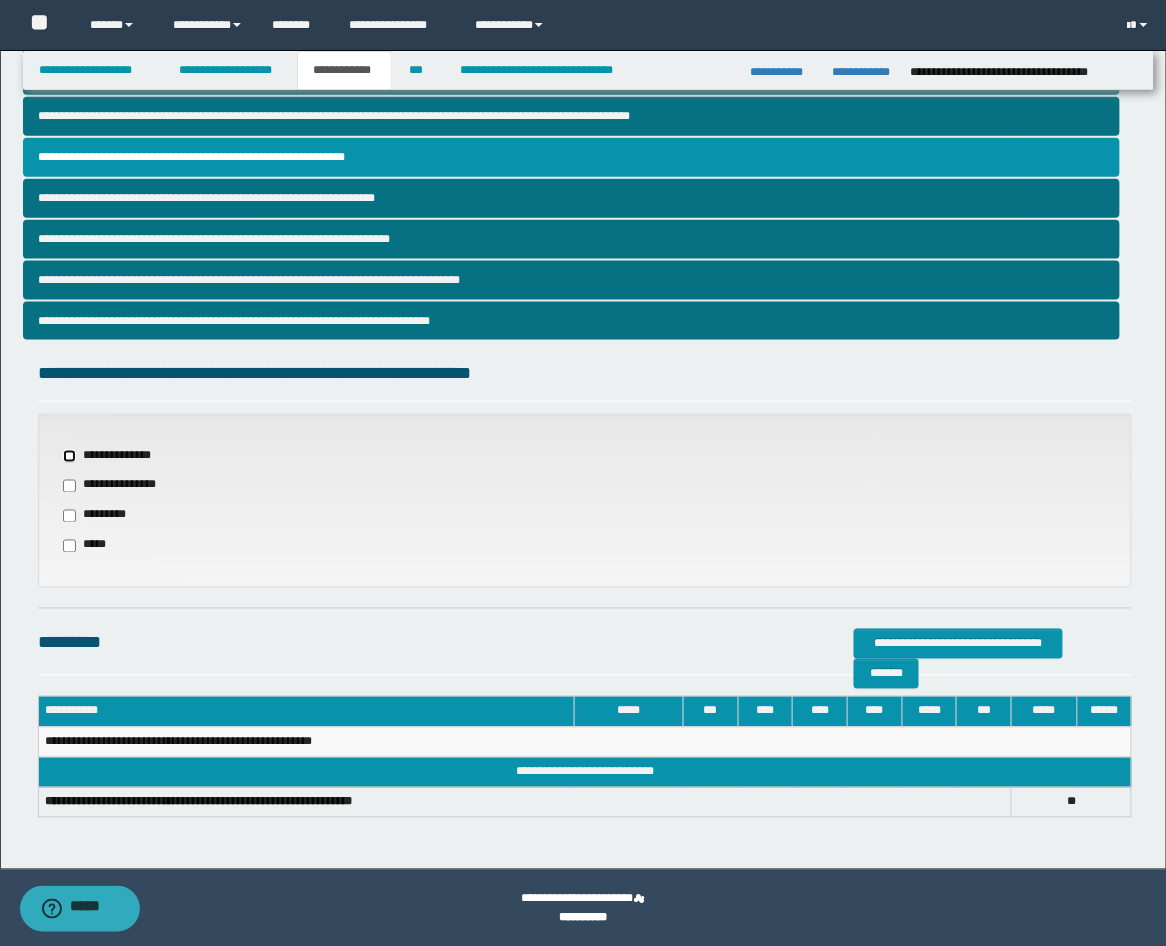 select on "*" 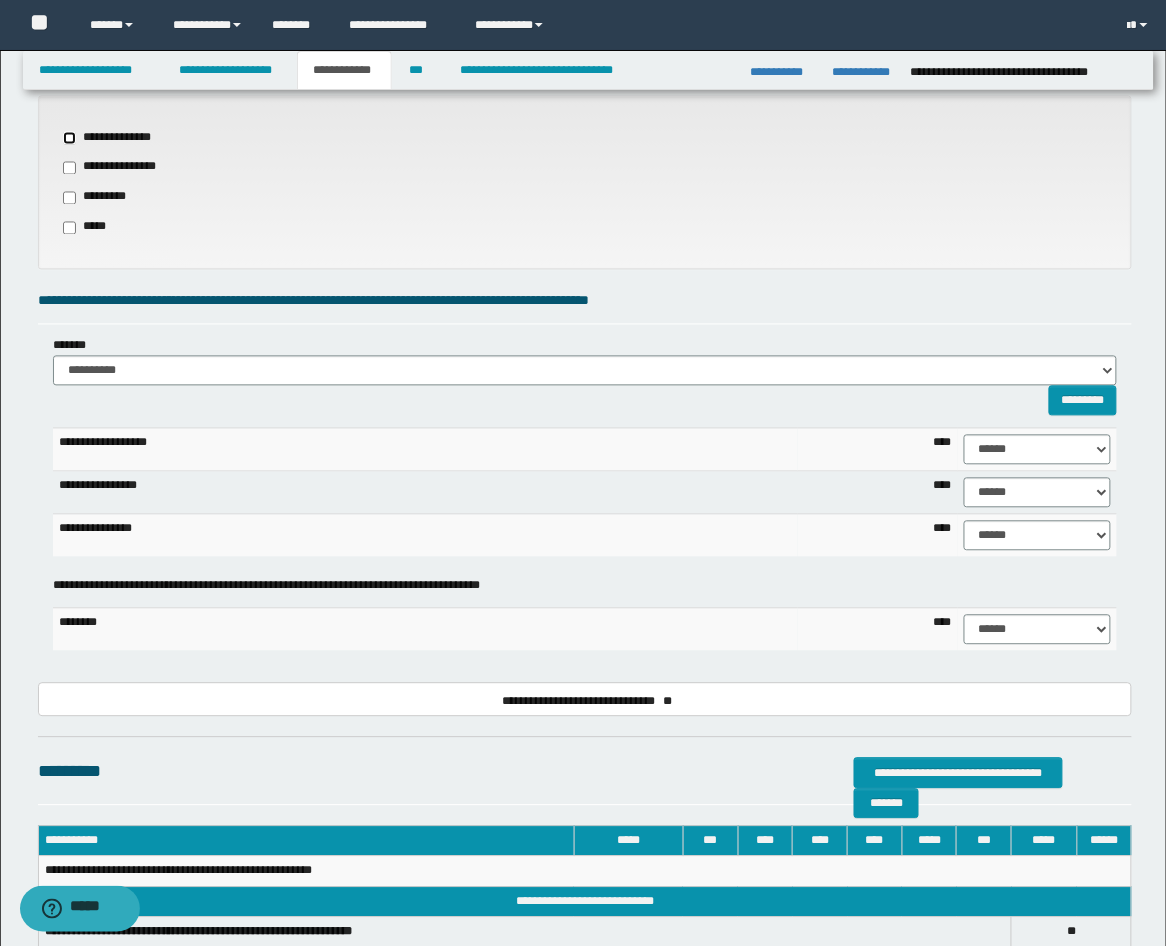 scroll, scrollTop: 768, scrollLeft: 0, axis: vertical 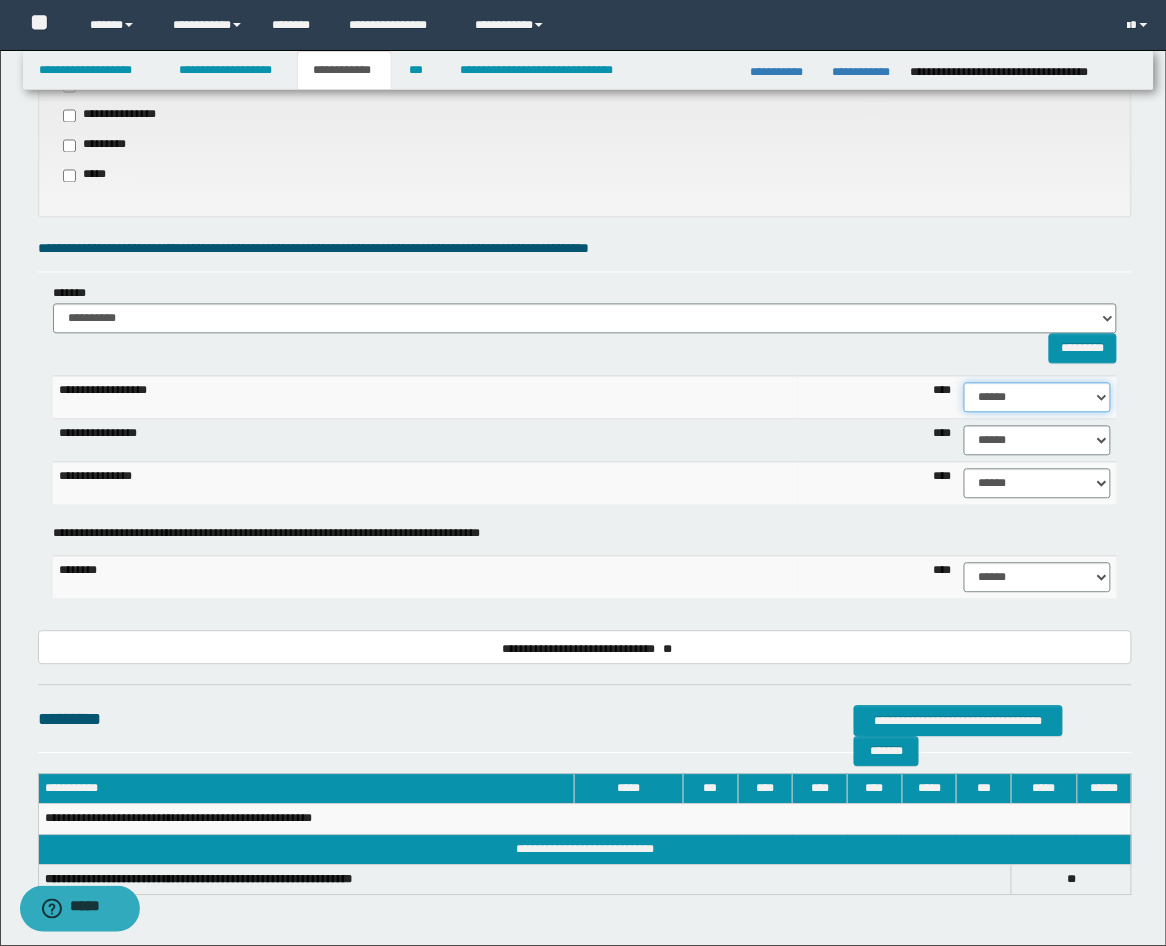 click on "******
****
**
**
**
**
**
**
**
**
***
***
***
***
***
***
***
***
***
***
****
****
****
****" at bounding box center (1038, 398) 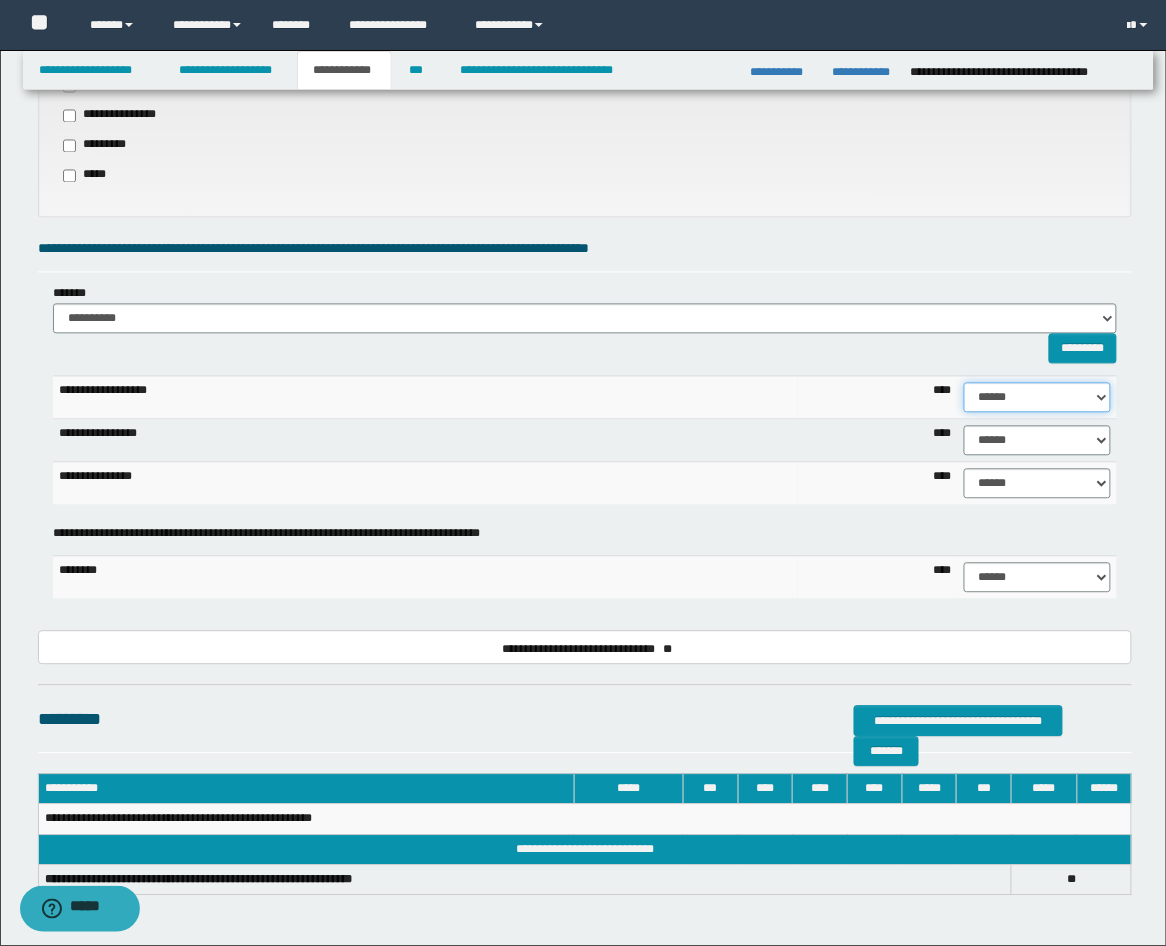 select on "****" 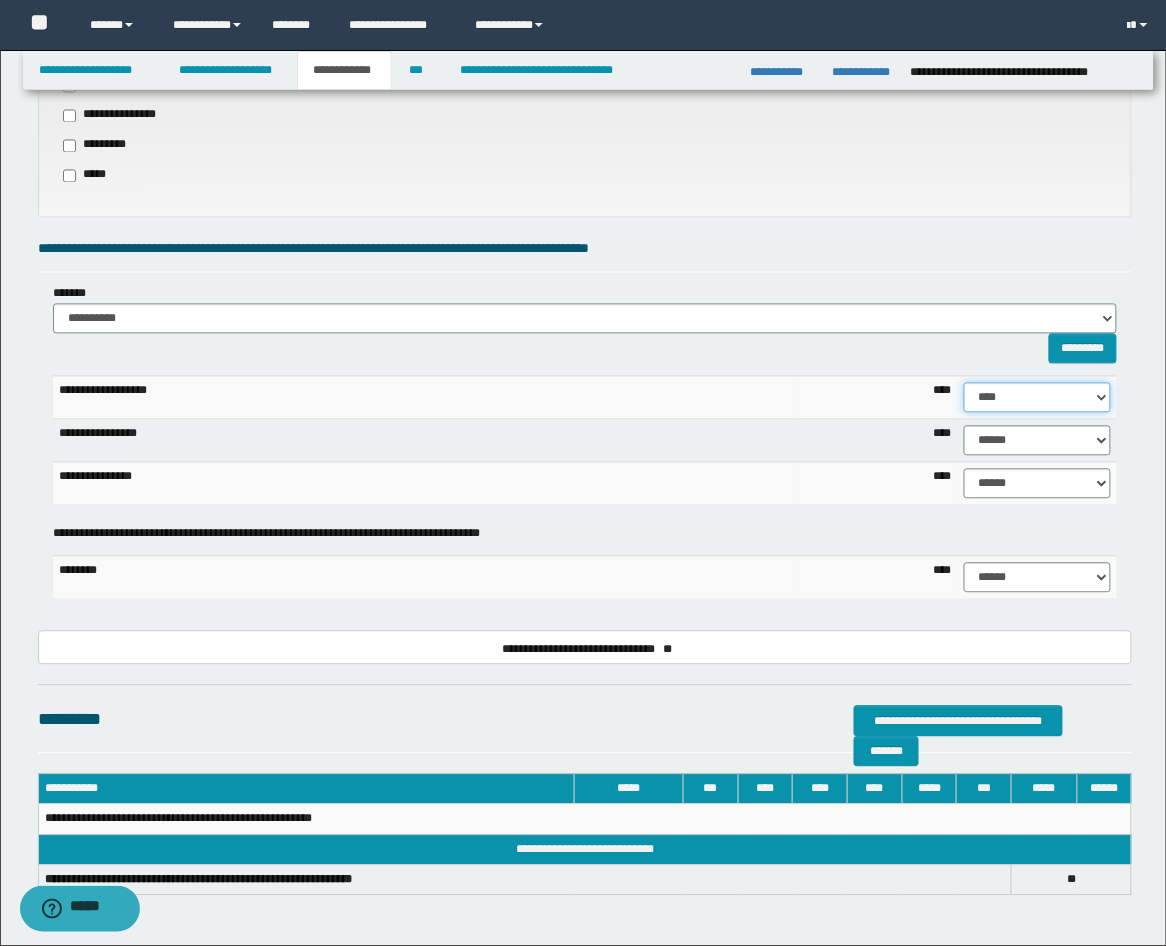 click on "******
****
**
**
**
**
**
**
**
**
***
***
***
***
***
***
***
***
***
***
****
****
****
****" at bounding box center [1038, 398] 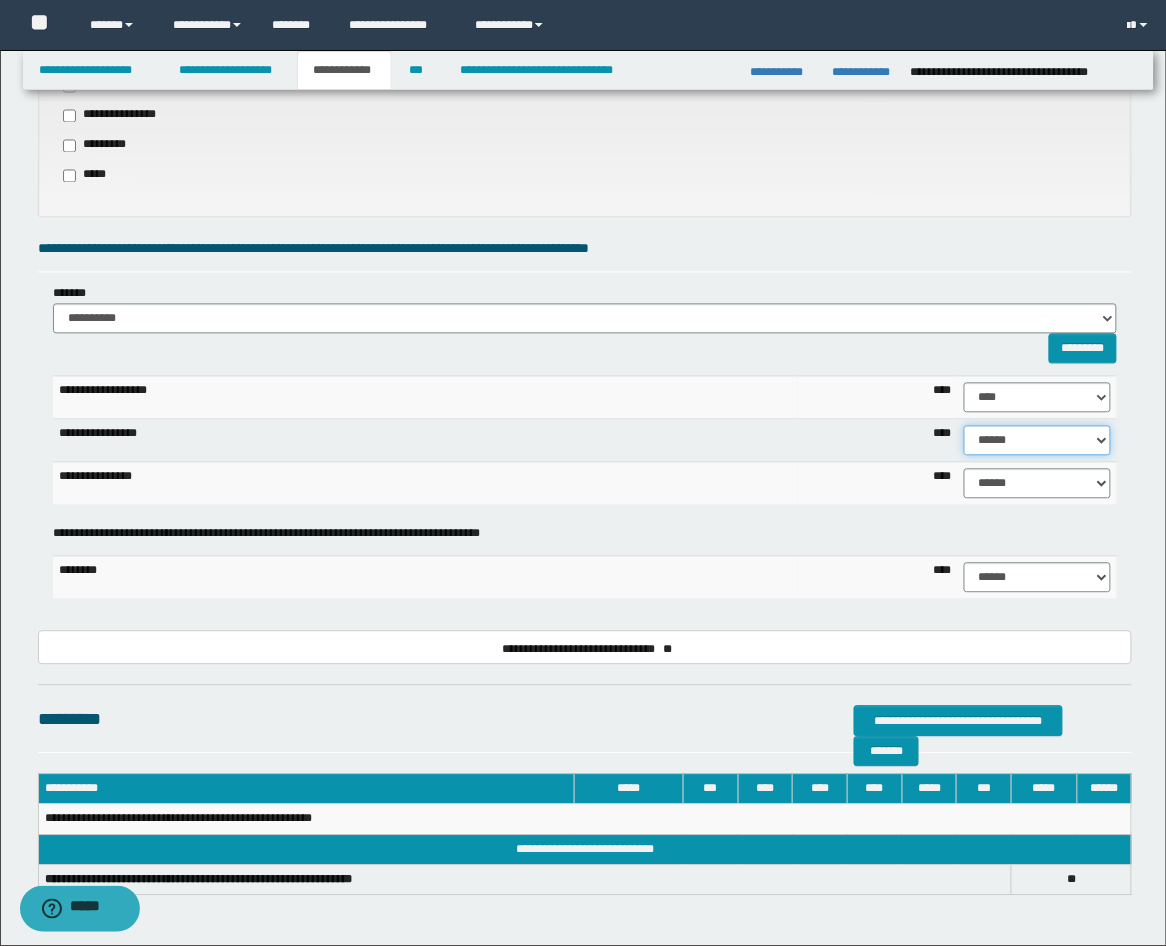 click on "******
****
**
**
**
**
**
**
**
**
***
***
***
***
***
***
***
***
***
***
****
****
****
****" at bounding box center (1038, 441) 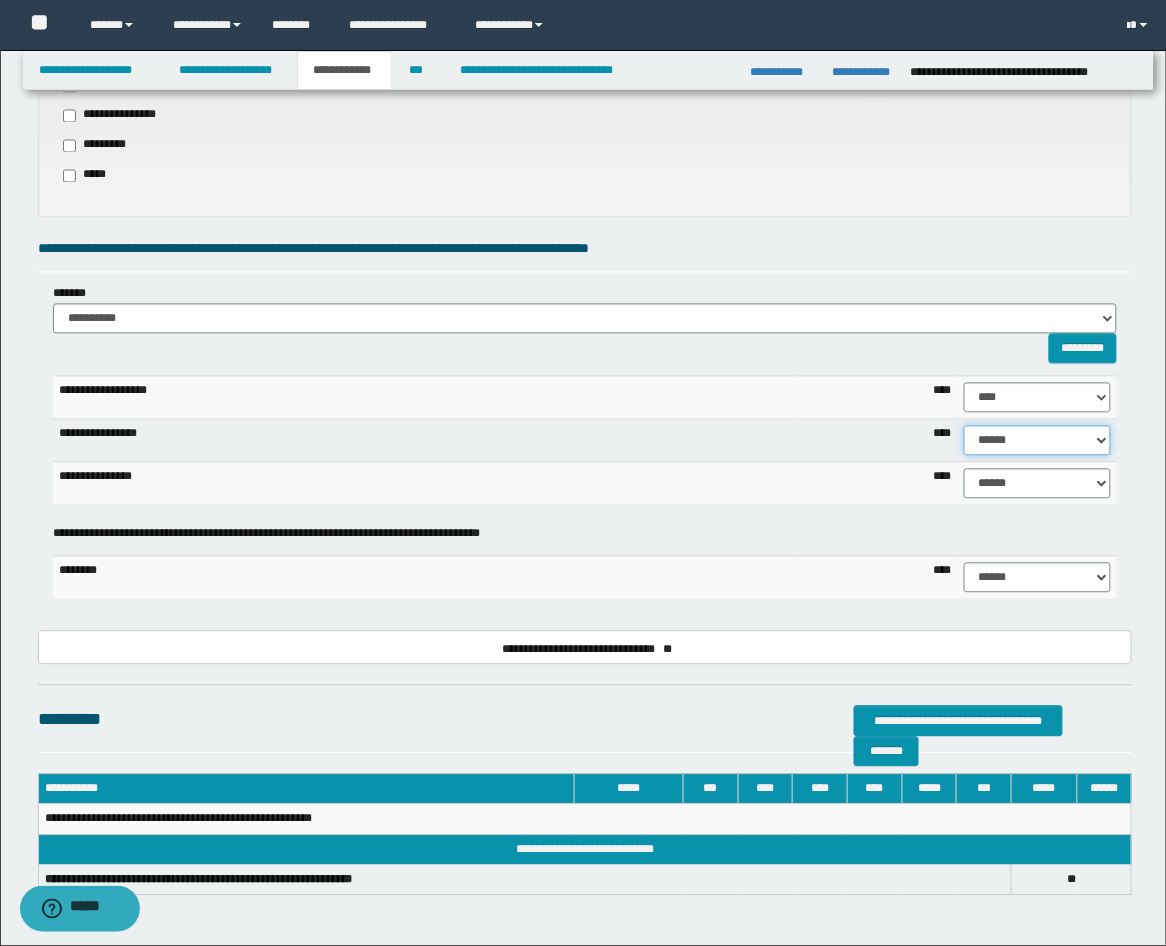 select on "***" 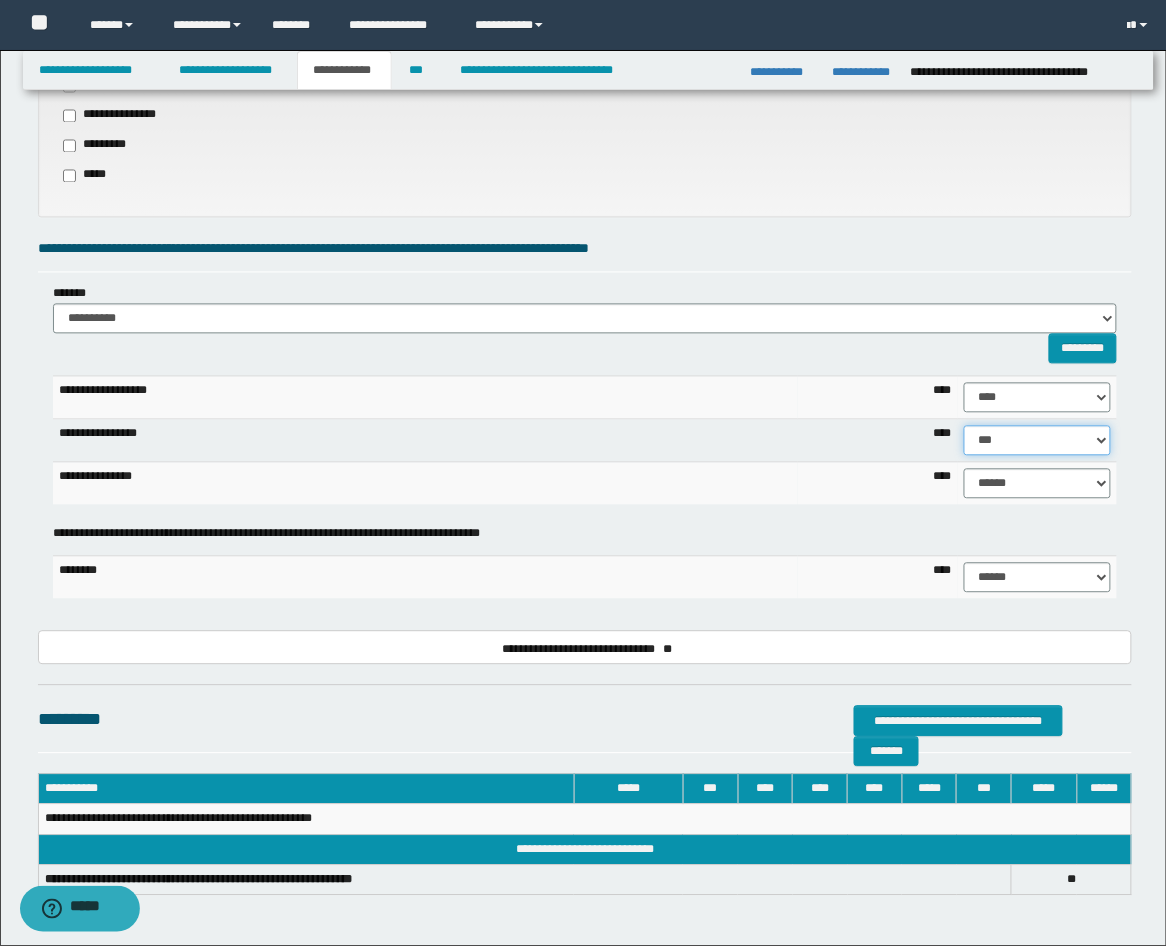 click on "******
****
**
**
**
**
**
**
**
**
***
***
***
***
***
***
***
***
***
***
****
****
****
****" at bounding box center [1038, 441] 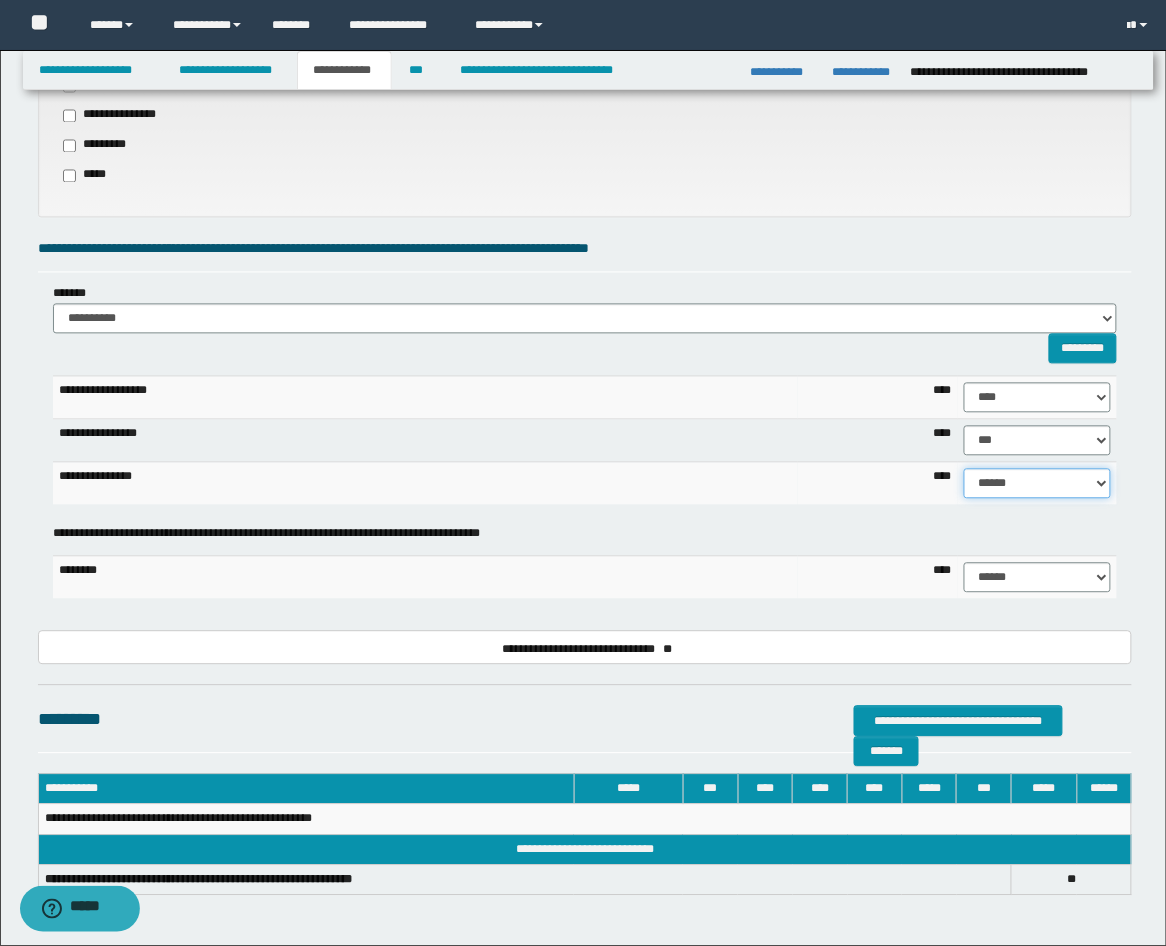 click on "******
****
**
**
**
**
**
**
**
**
***
***
***
***
***
***
***
***
***
***
****
****
****
****" at bounding box center [1038, 484] 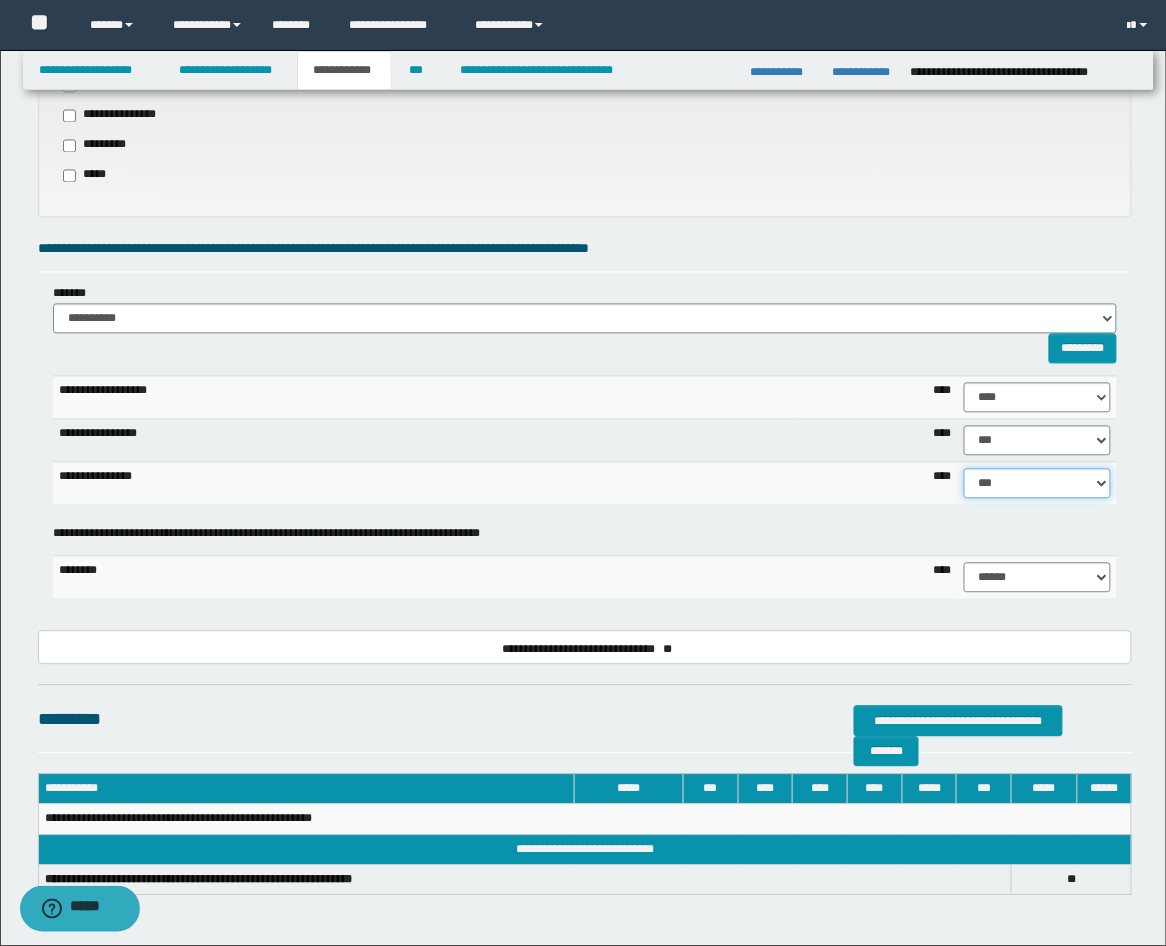 click on "******
****
**
**
**
**
**
**
**
**
***
***
***
***
***
***
***
***
***
***
****
****
****
****" at bounding box center [1038, 484] 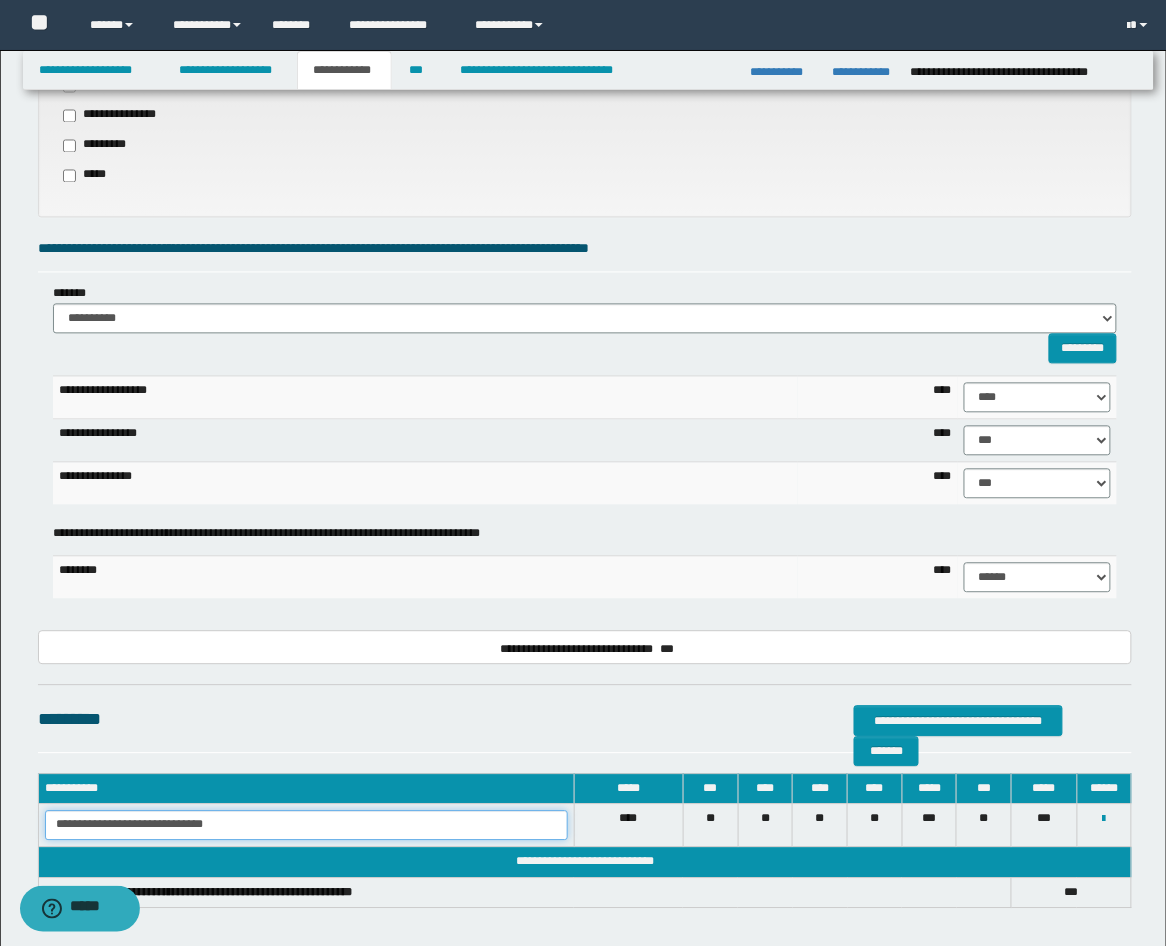 drag, startPoint x: 312, startPoint y: 832, endPoint x: -9, endPoint y: 758, distance: 329.4192 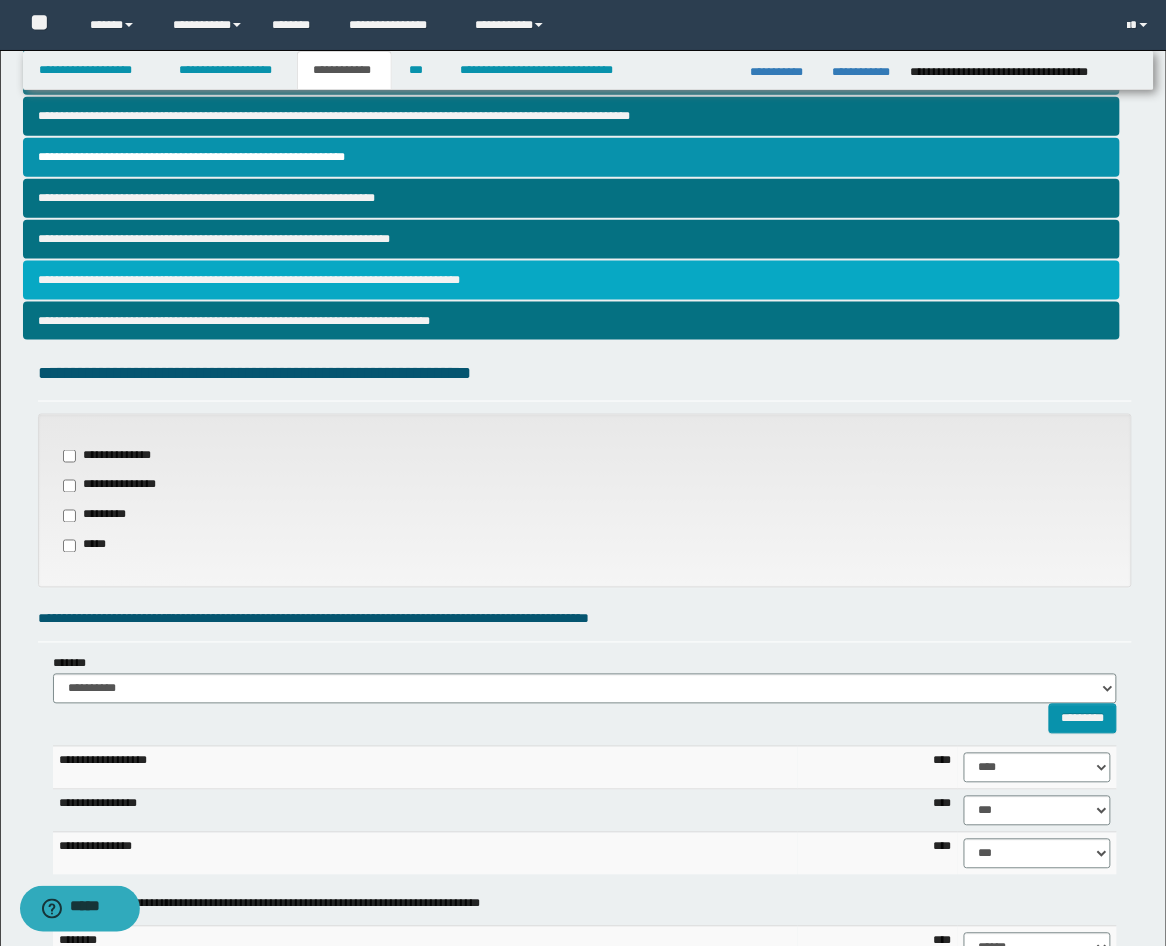 click on "**********" at bounding box center (572, 280) 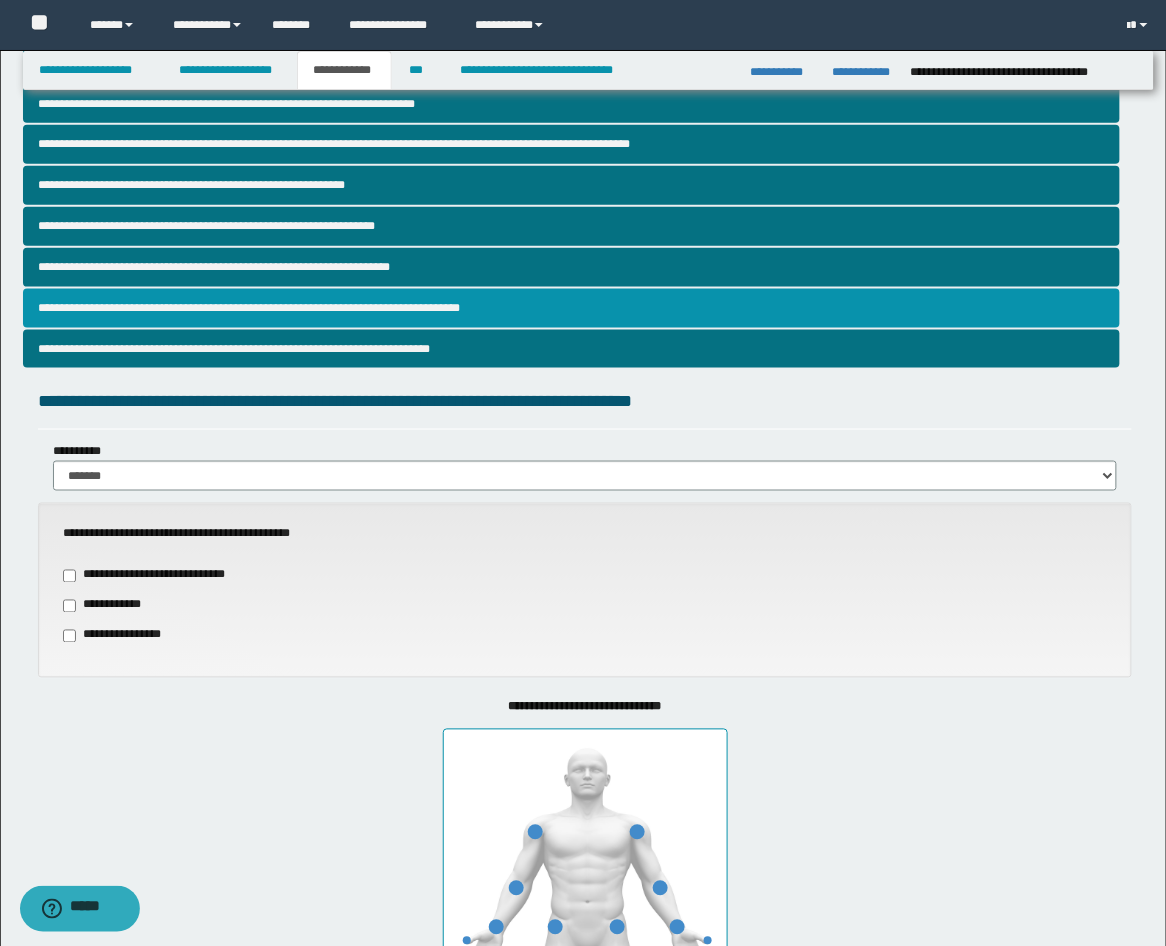 scroll, scrollTop: 205, scrollLeft: 0, axis: vertical 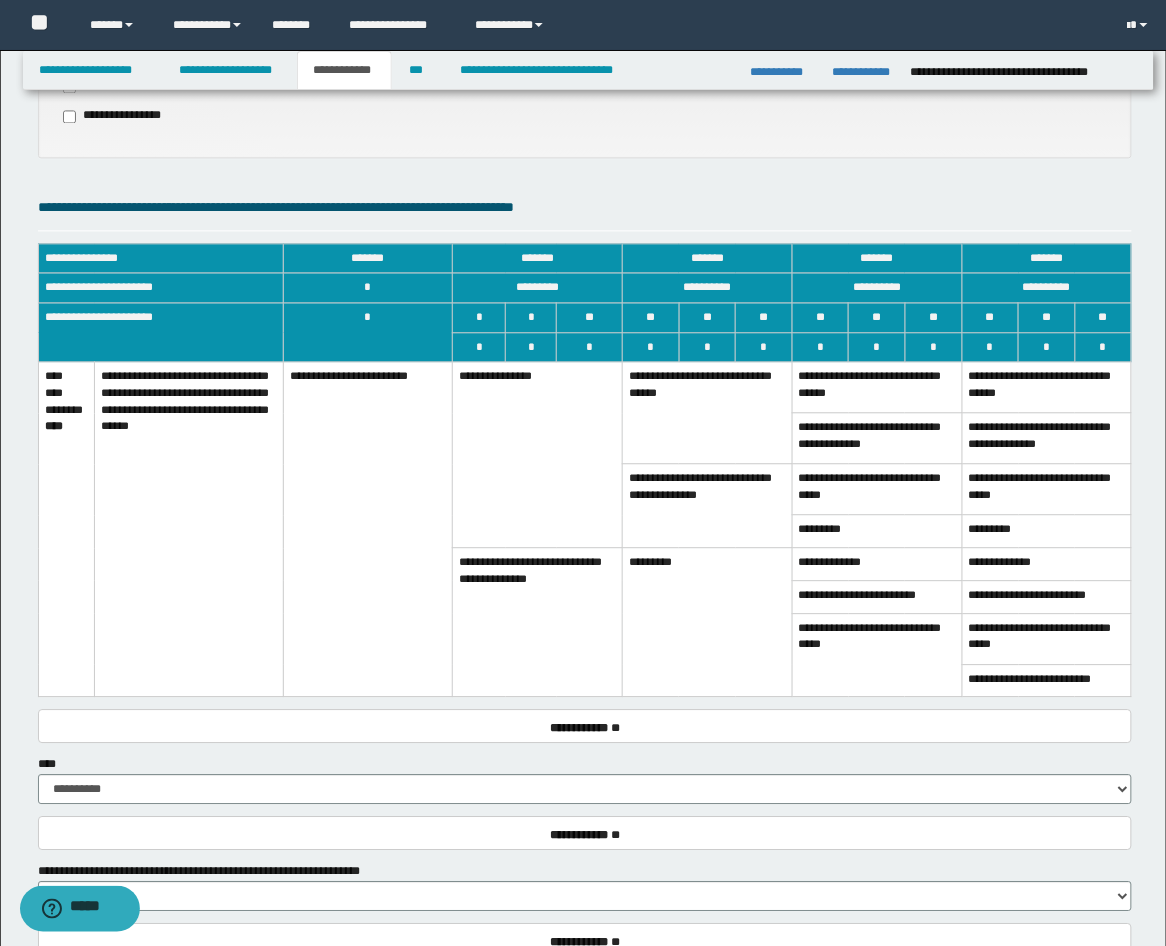 click on "**********" at bounding box center (538, 622) 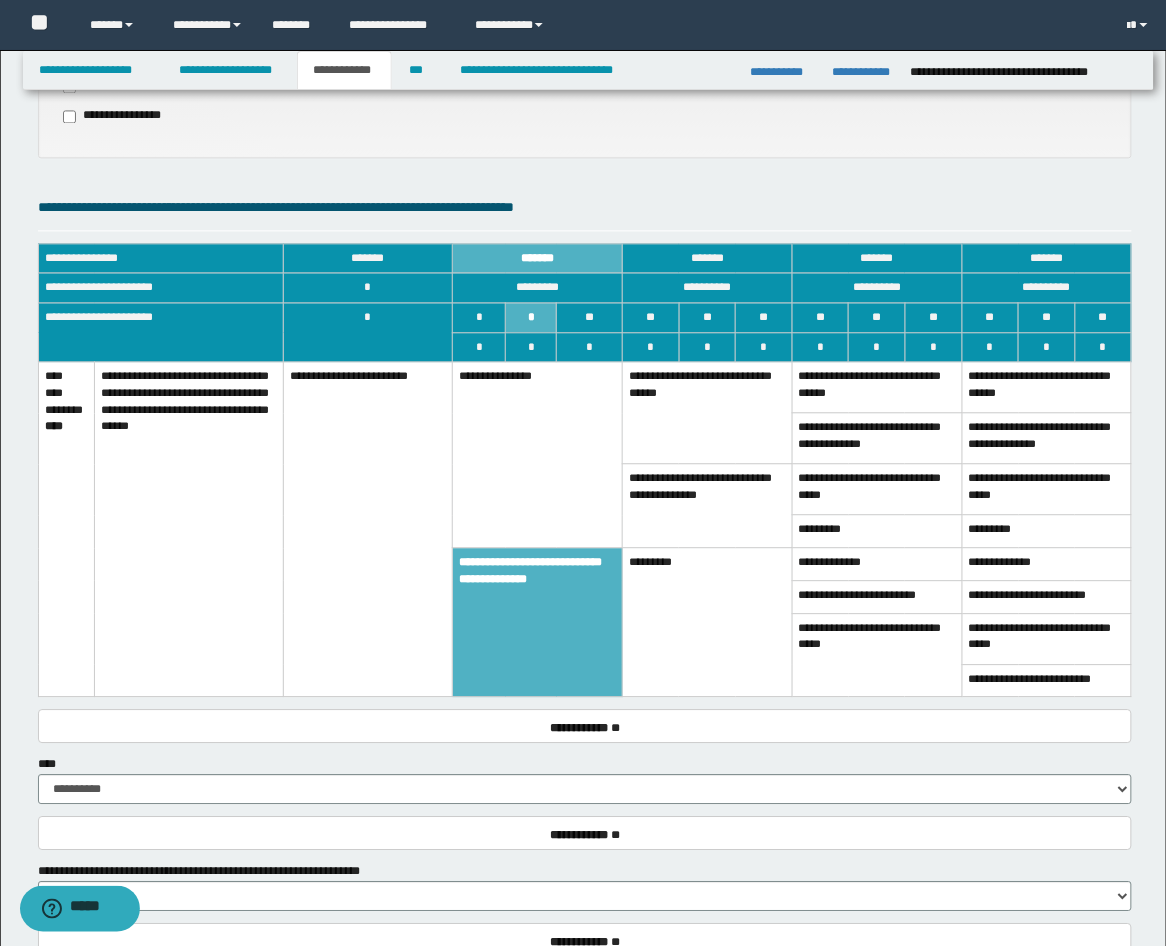 click on "**********" at bounding box center [538, 455] 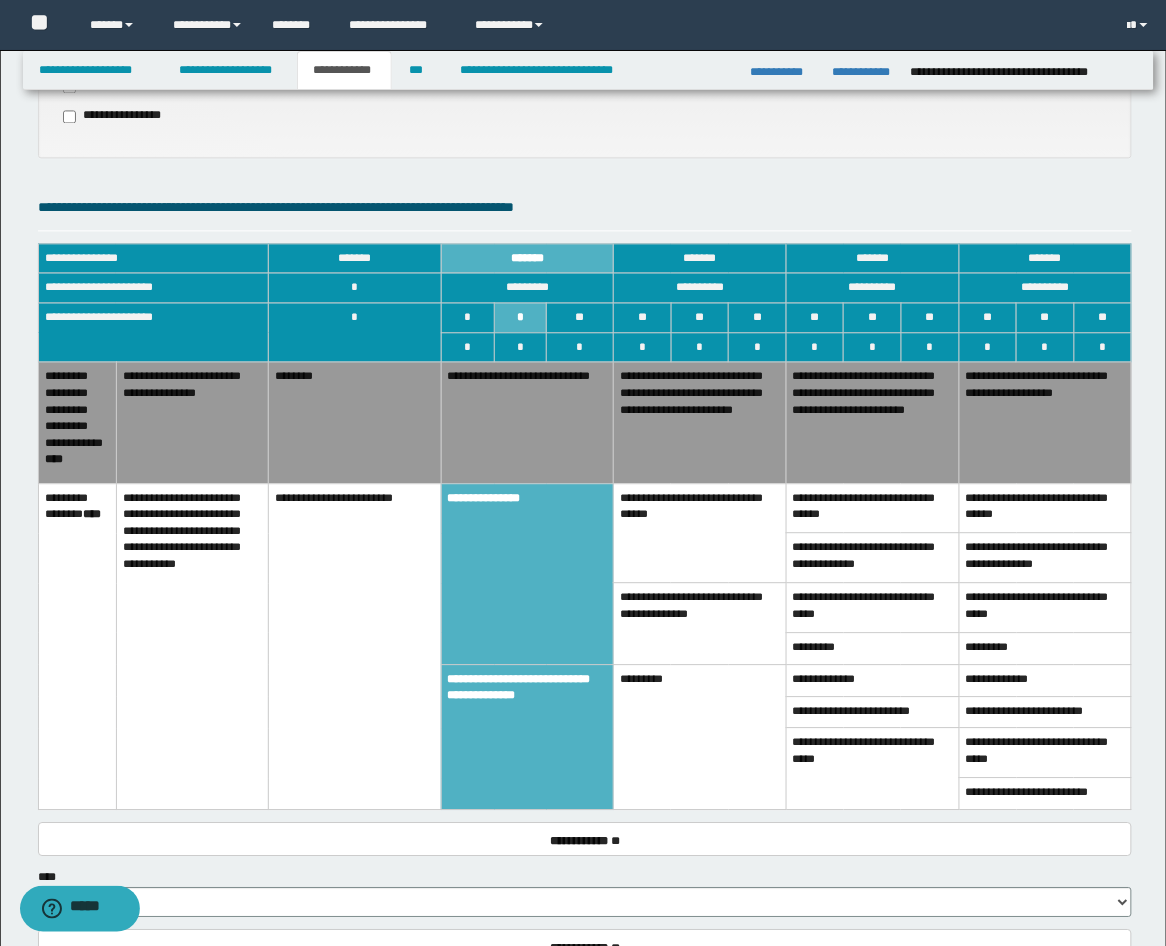 click on "**********" at bounding box center (1045, 422) 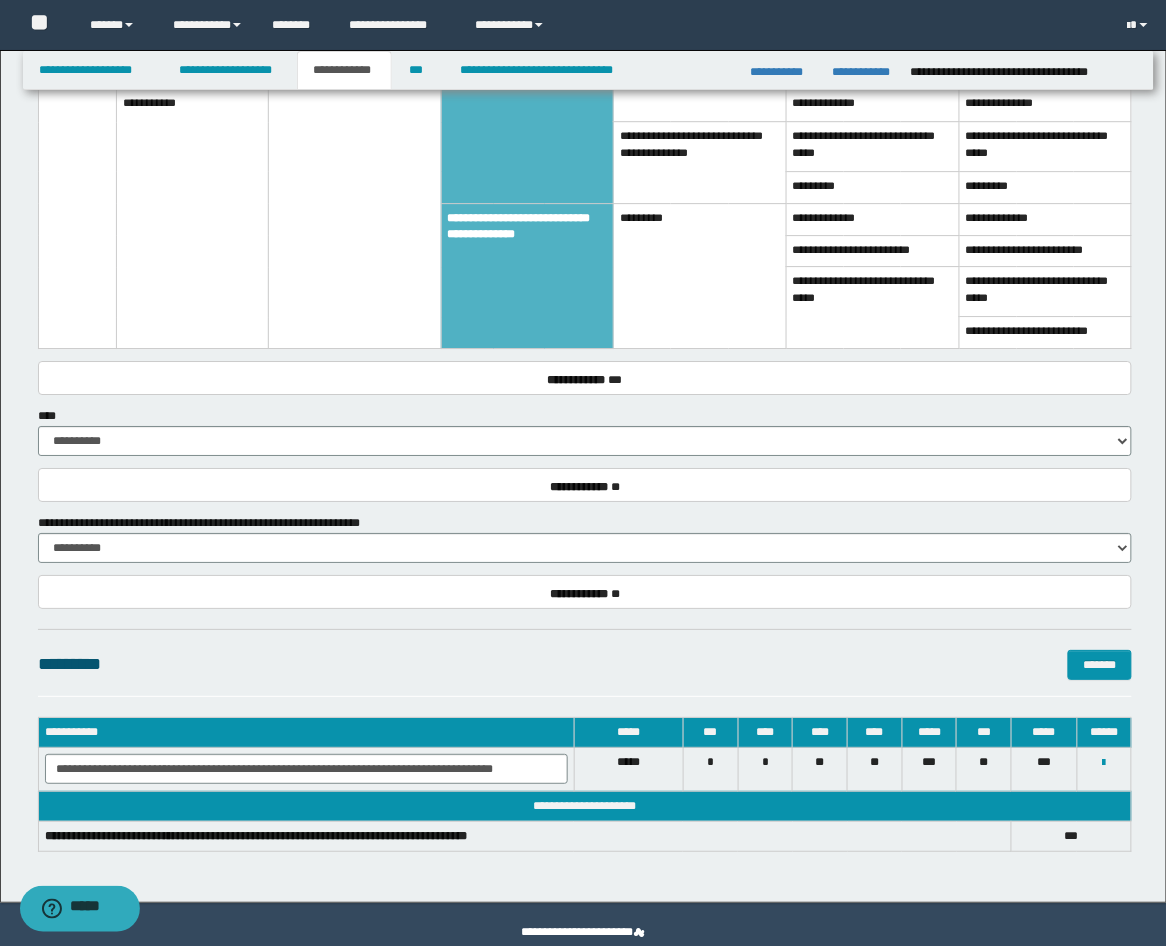 scroll, scrollTop: 1385, scrollLeft: 0, axis: vertical 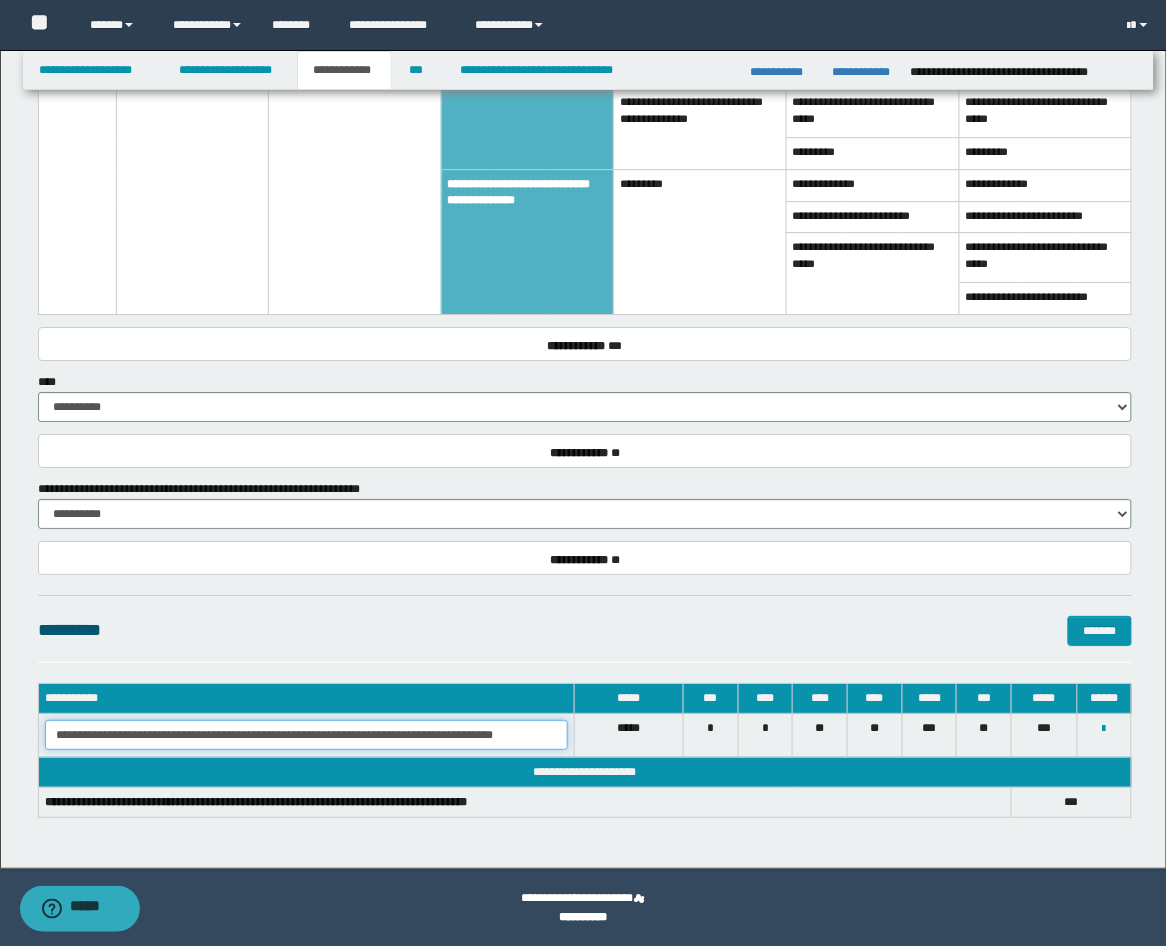 drag, startPoint x: 550, startPoint y: 738, endPoint x: -9, endPoint y: 694, distance: 560.729 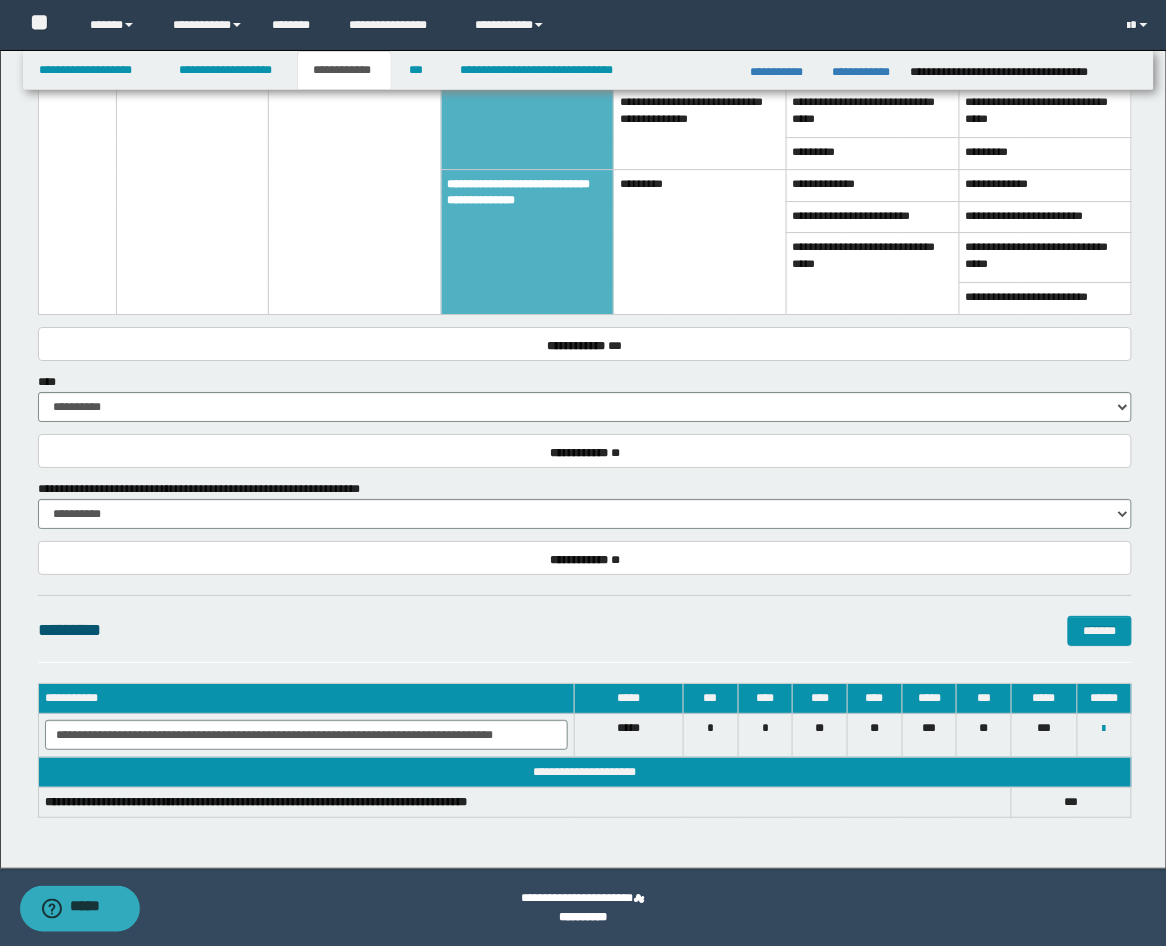 click on "*********
*******" at bounding box center (585, 630) 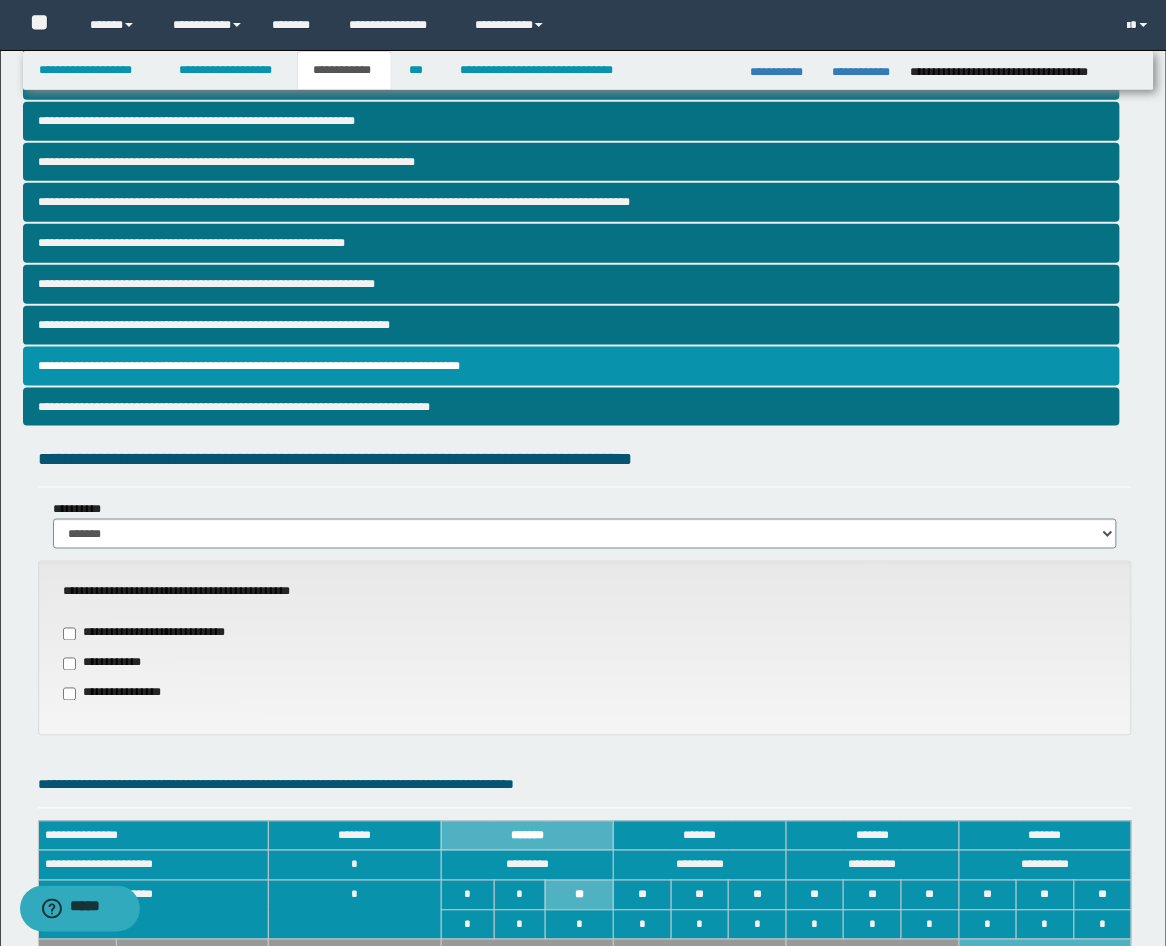 scroll, scrollTop: 274, scrollLeft: 0, axis: vertical 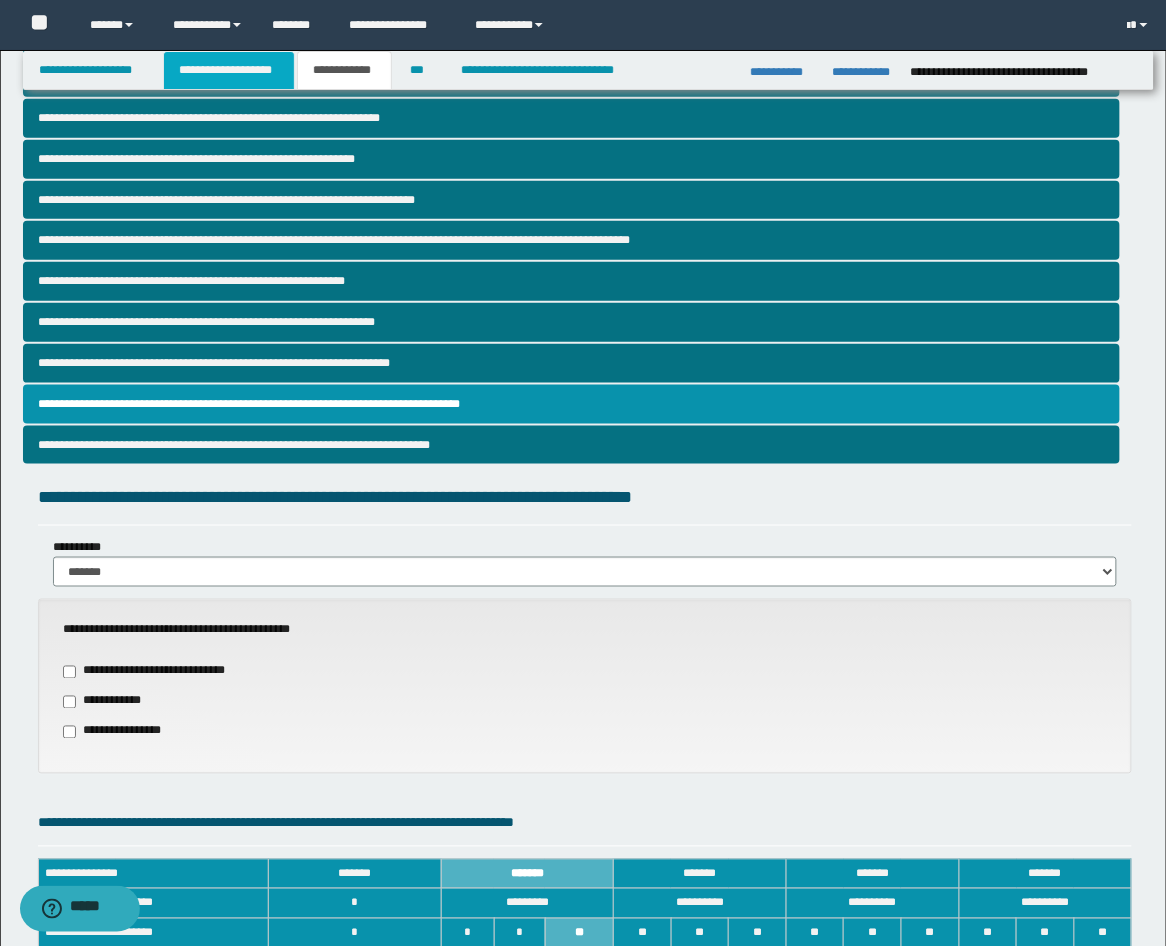 click on "**********" at bounding box center [229, 70] 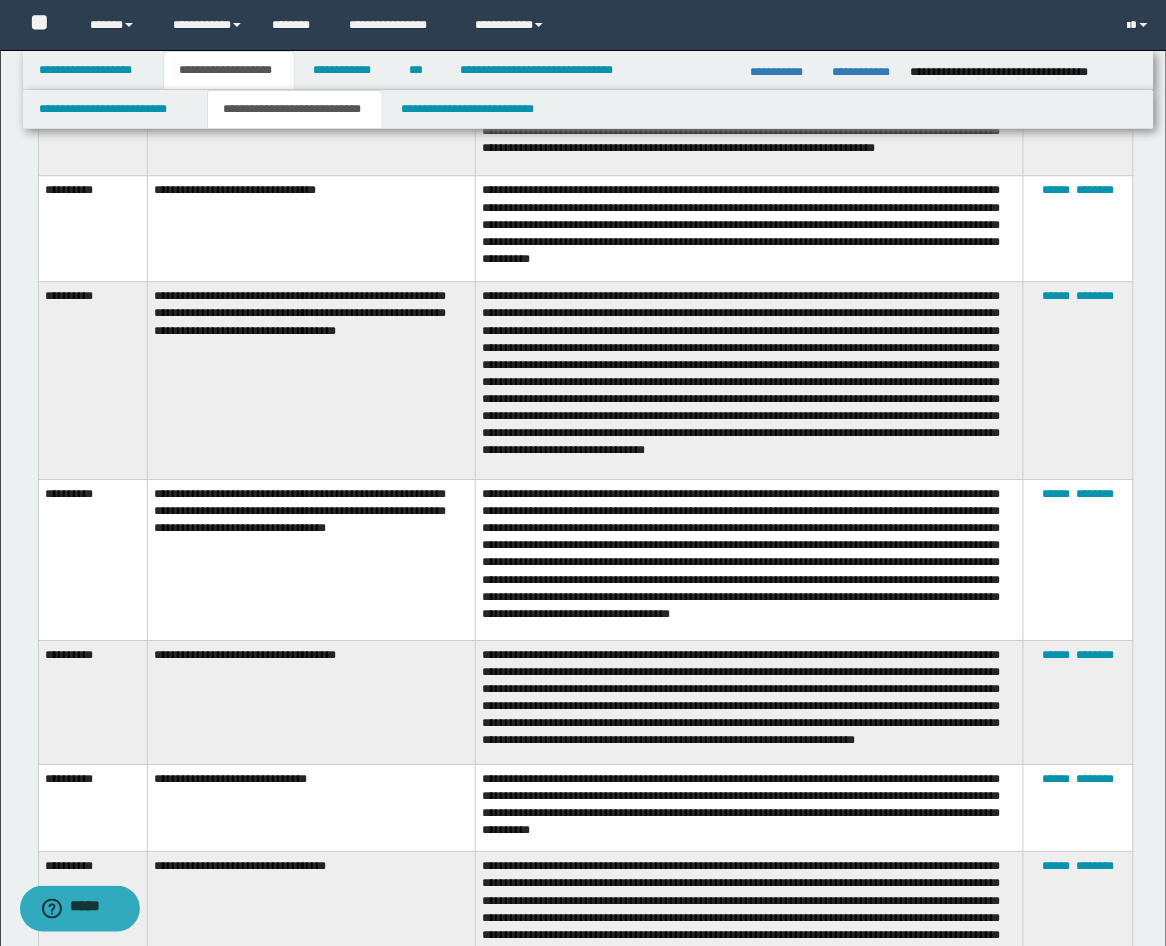 scroll, scrollTop: 2527, scrollLeft: 0, axis: vertical 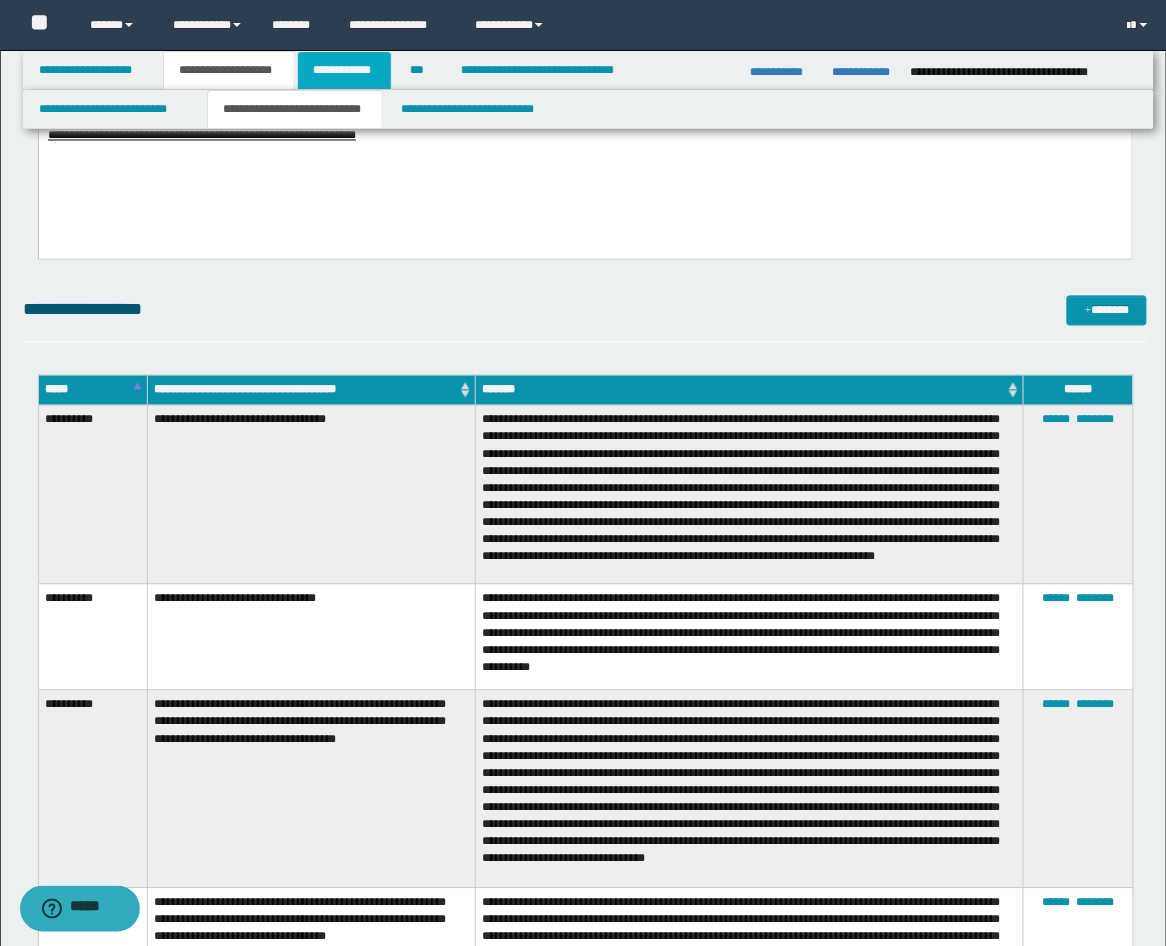 click on "**********" at bounding box center (344, 70) 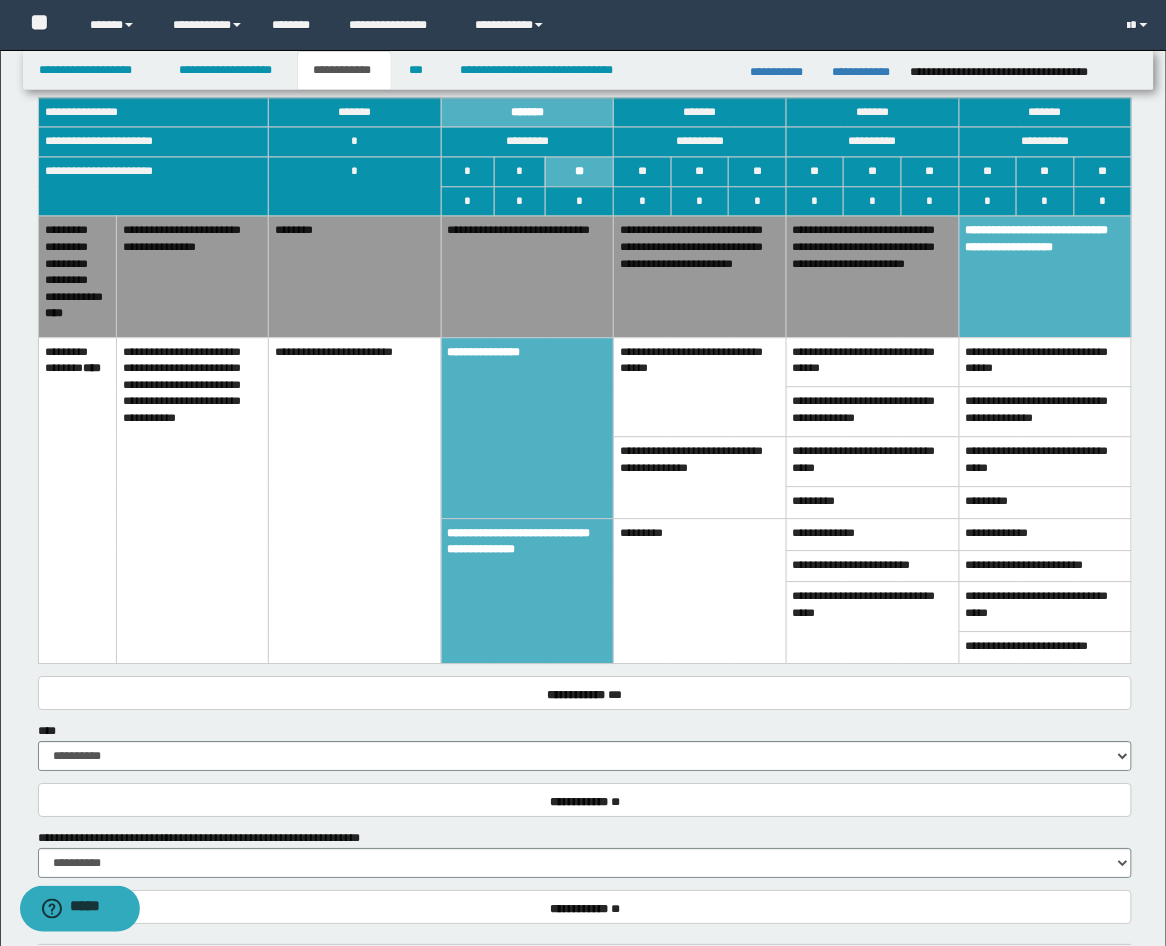 scroll, scrollTop: 1015, scrollLeft: 0, axis: vertical 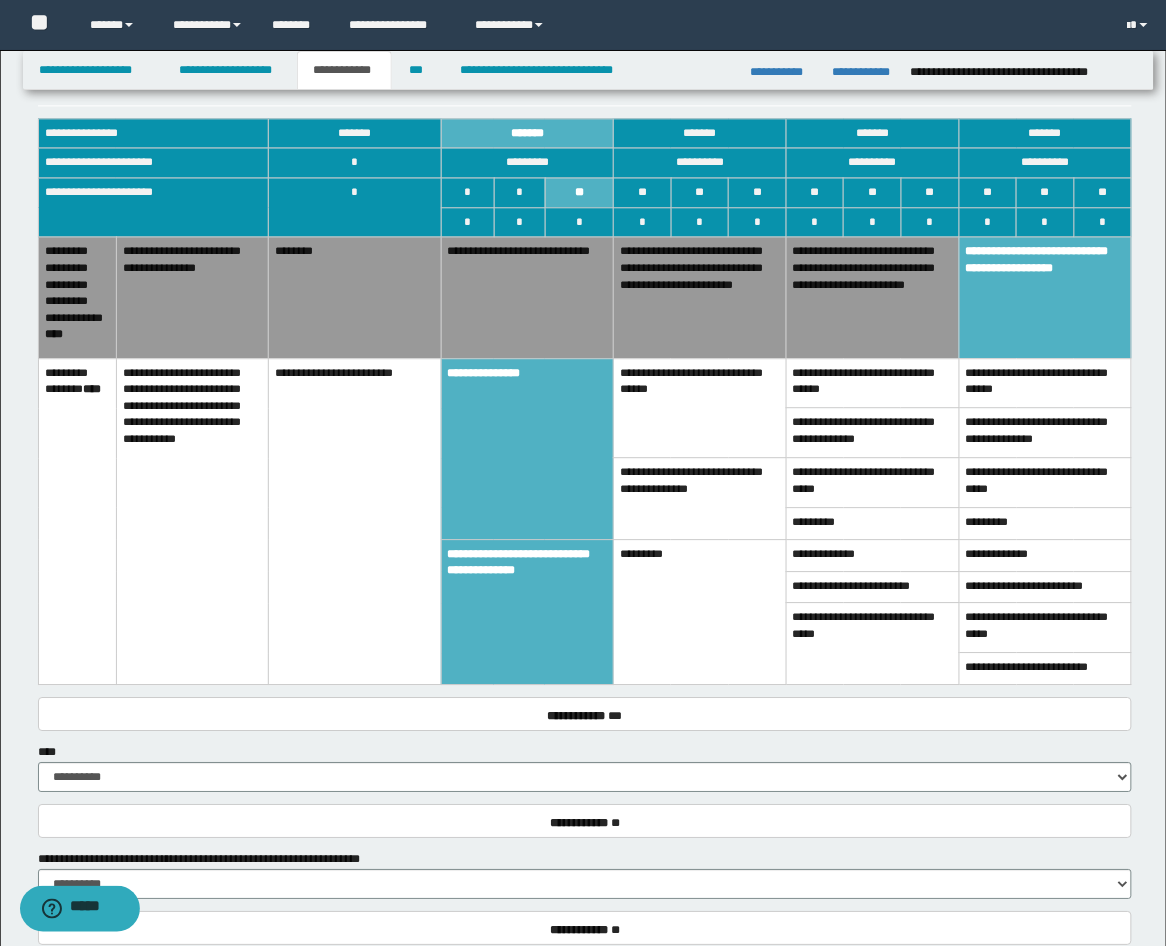 click on "**********" at bounding box center (1045, 297) 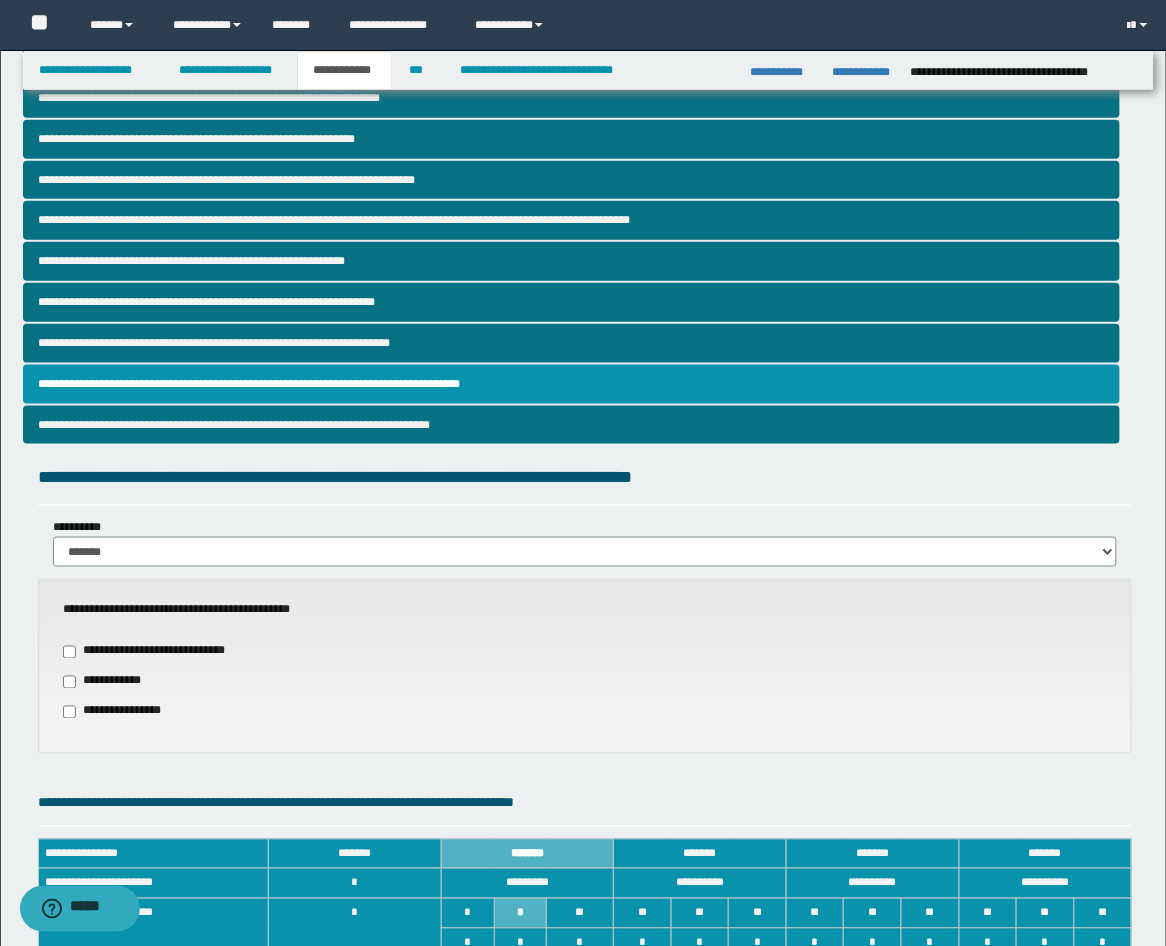 scroll, scrollTop: 274, scrollLeft: 0, axis: vertical 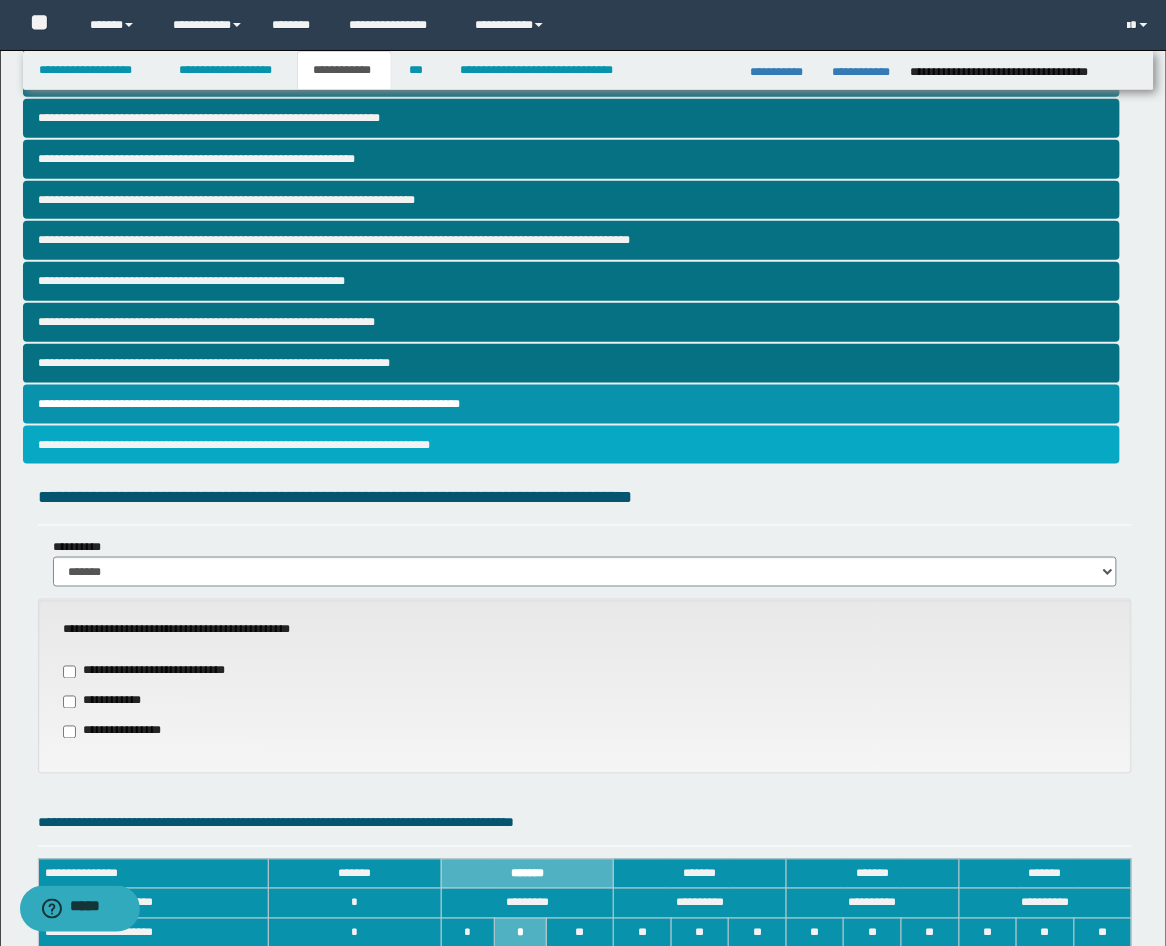 click on "**********" at bounding box center [572, 445] 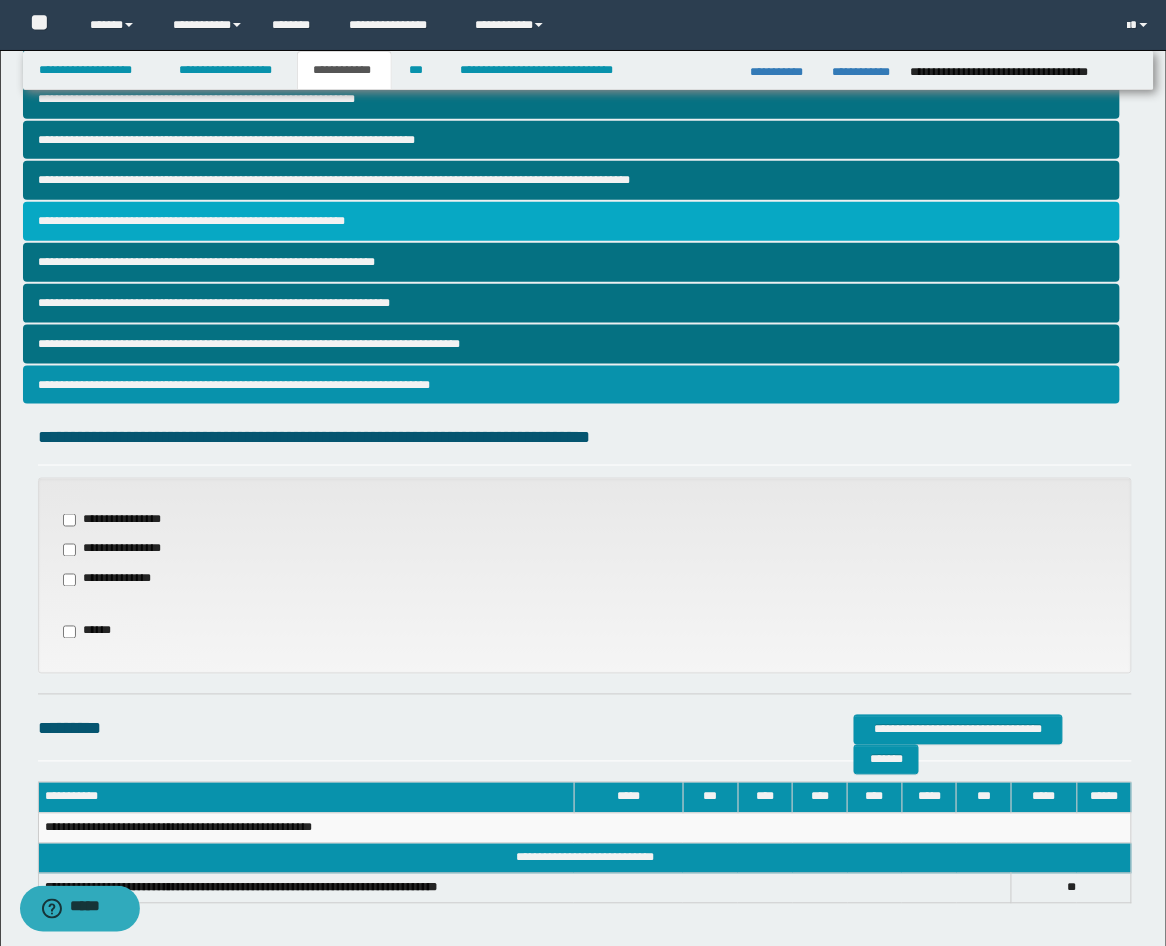 scroll, scrollTop: 421, scrollLeft: 0, axis: vertical 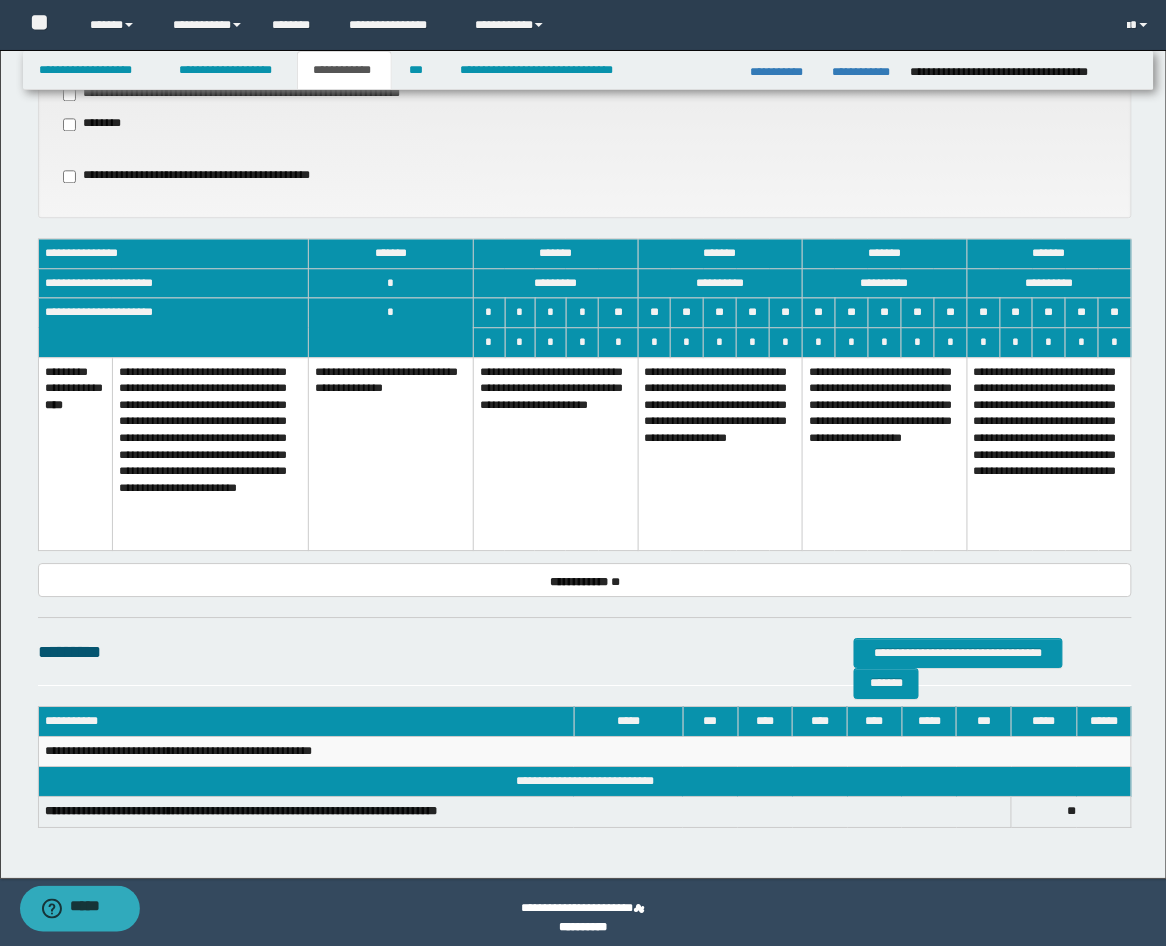 click on "**********" at bounding box center [556, 454] 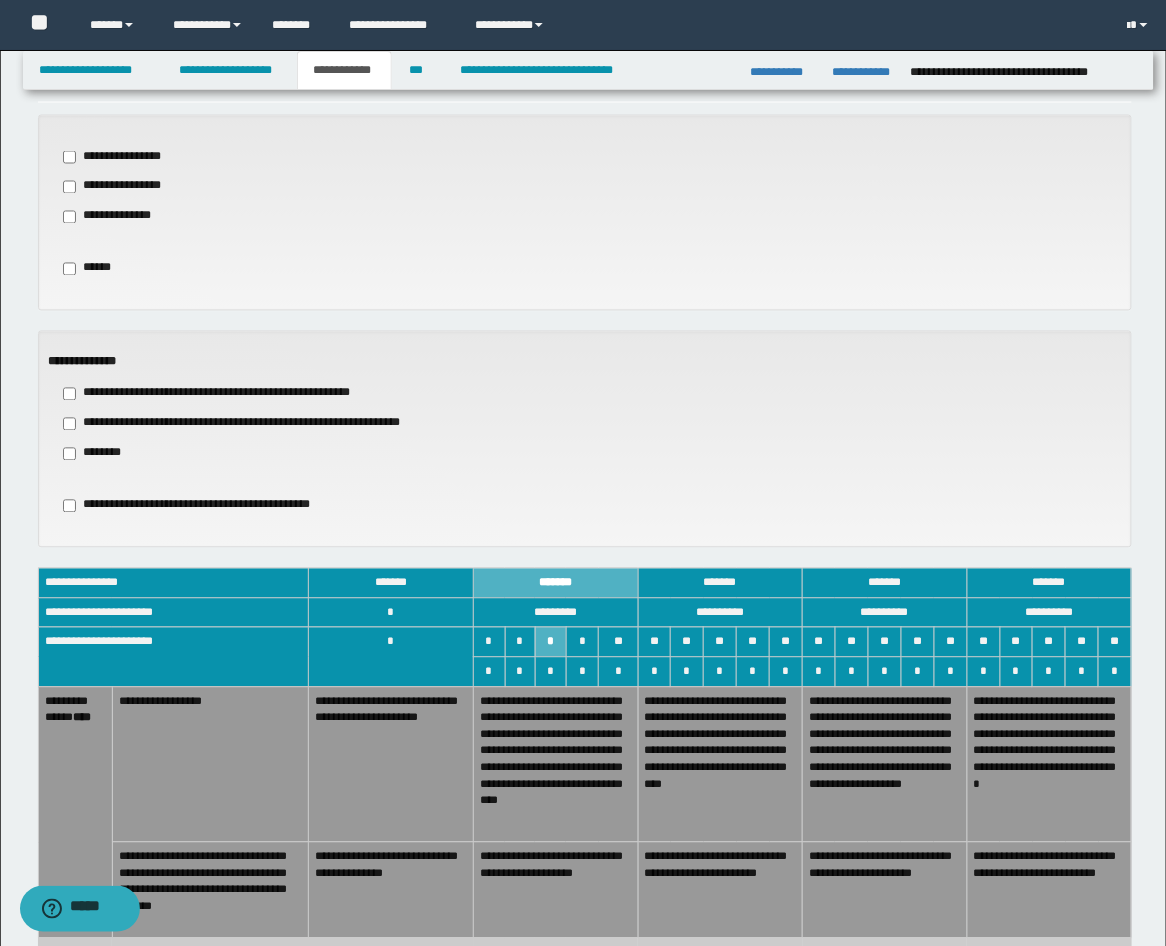 scroll, scrollTop: 657, scrollLeft: 0, axis: vertical 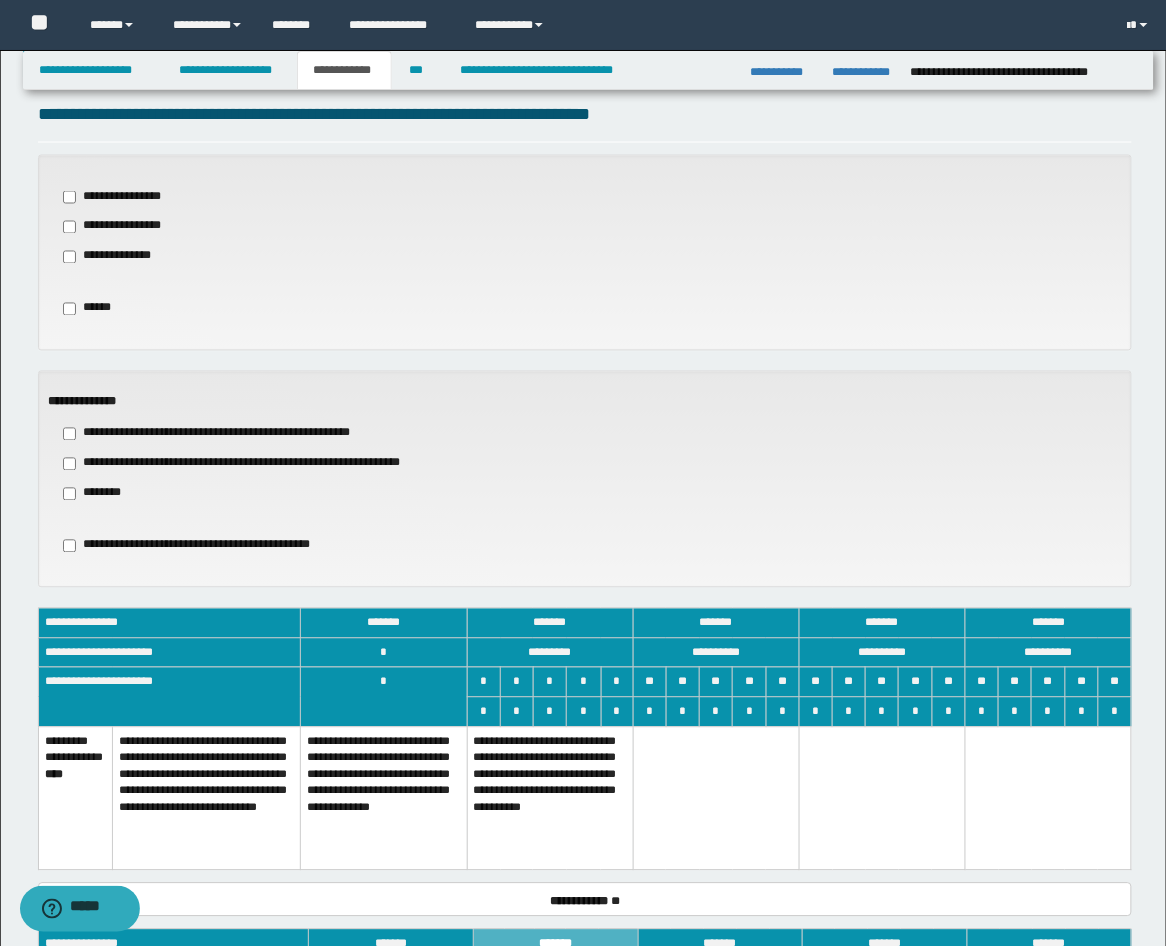 click on "**********" at bounding box center [550, 799] 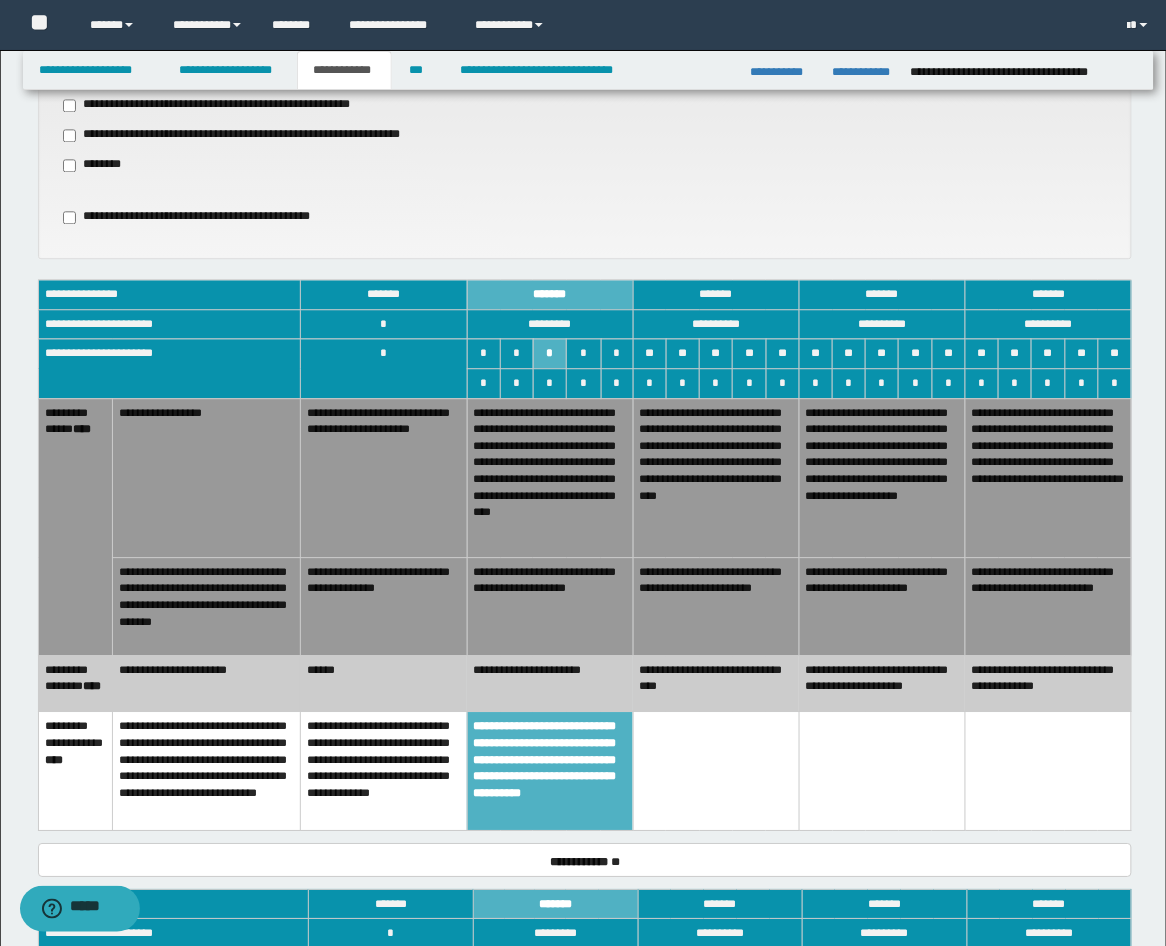 scroll, scrollTop: 1027, scrollLeft: 0, axis: vertical 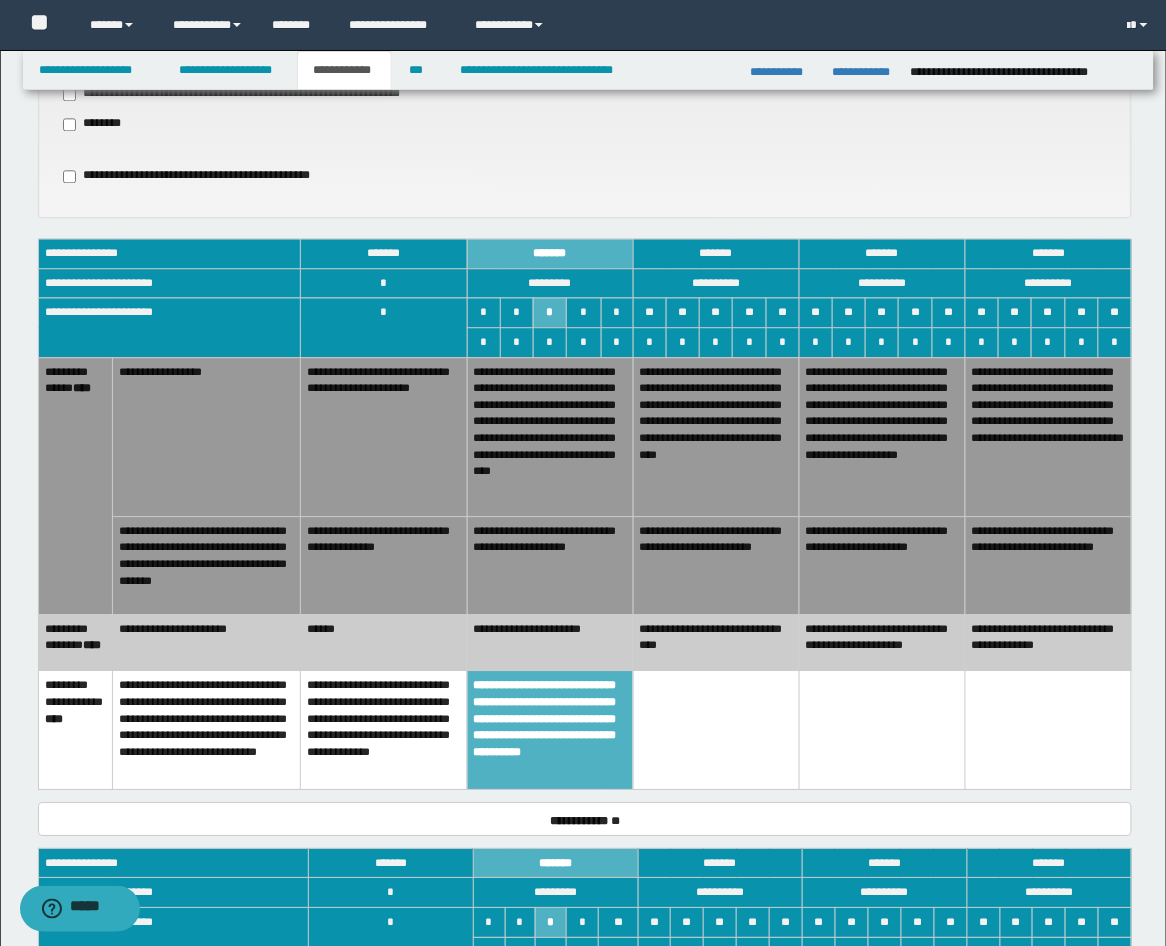 click on "**********" at bounding box center [716, 565] 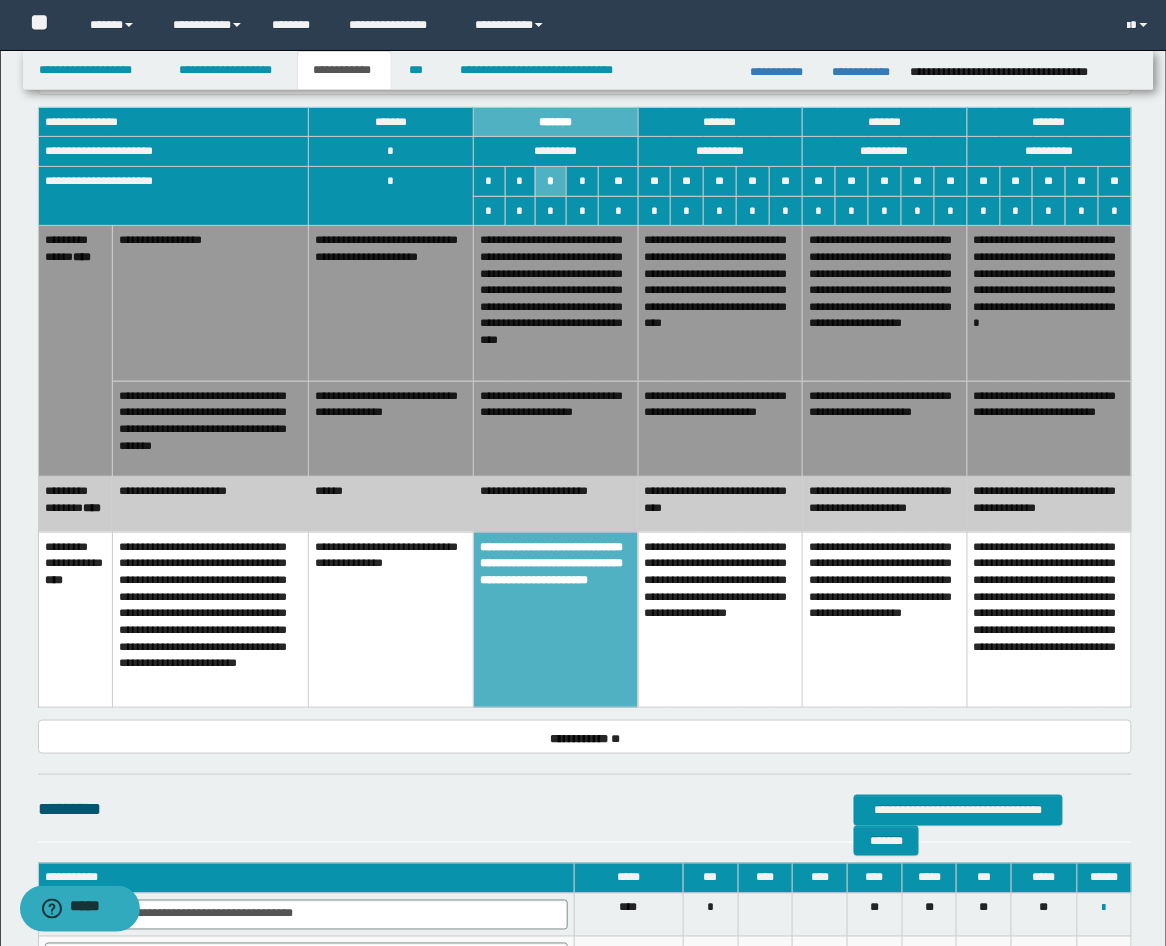 click on "**********" at bounding box center [556, 619] 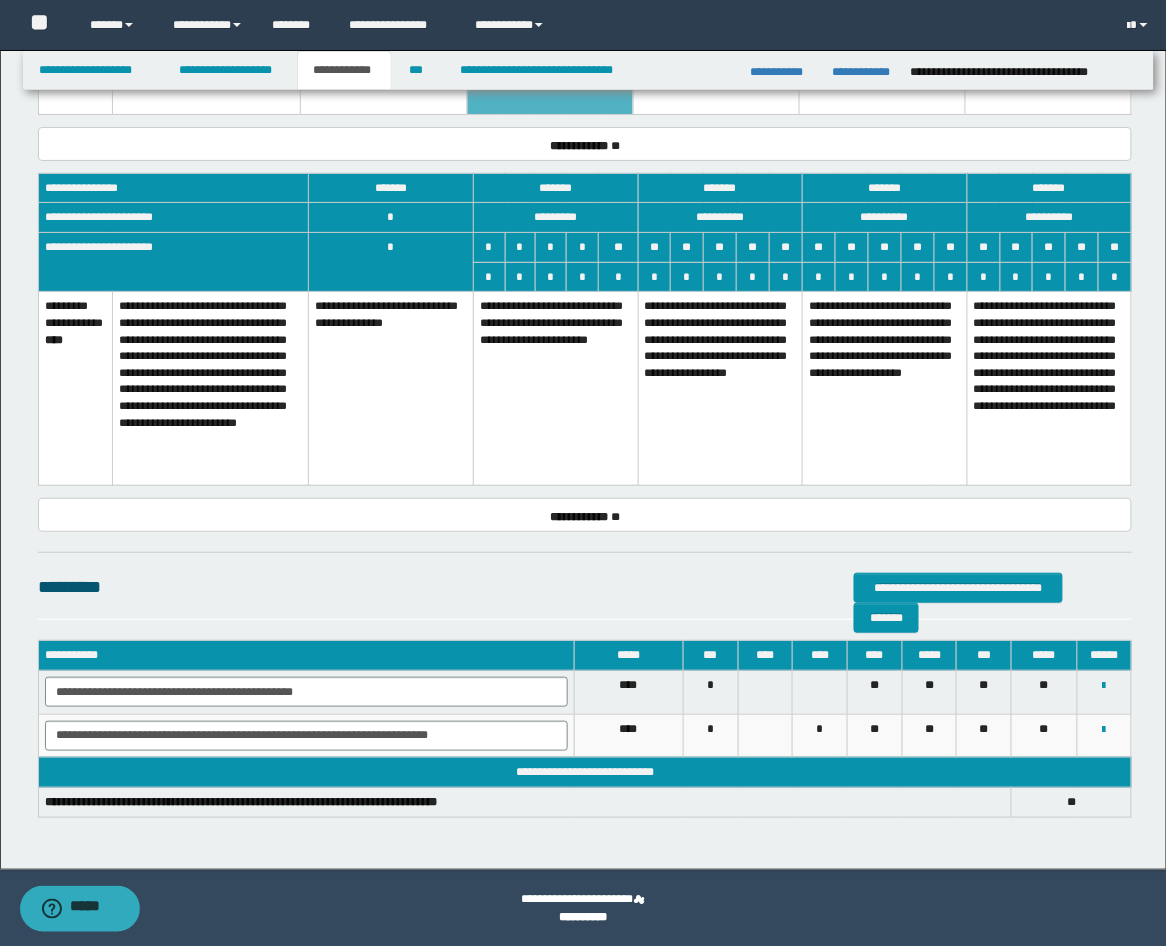 scroll, scrollTop: 1658, scrollLeft: 0, axis: vertical 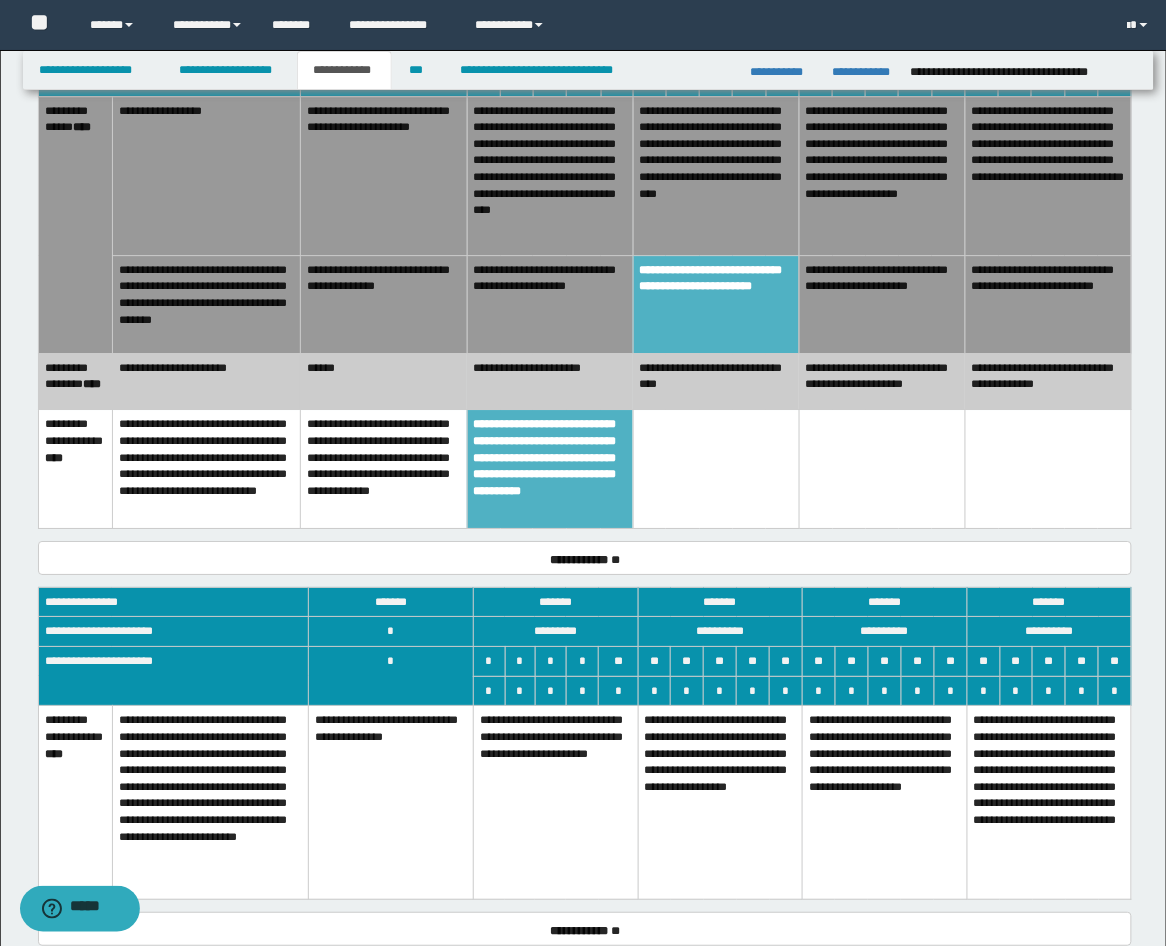 click on "**********" at bounding box center [550, 469] 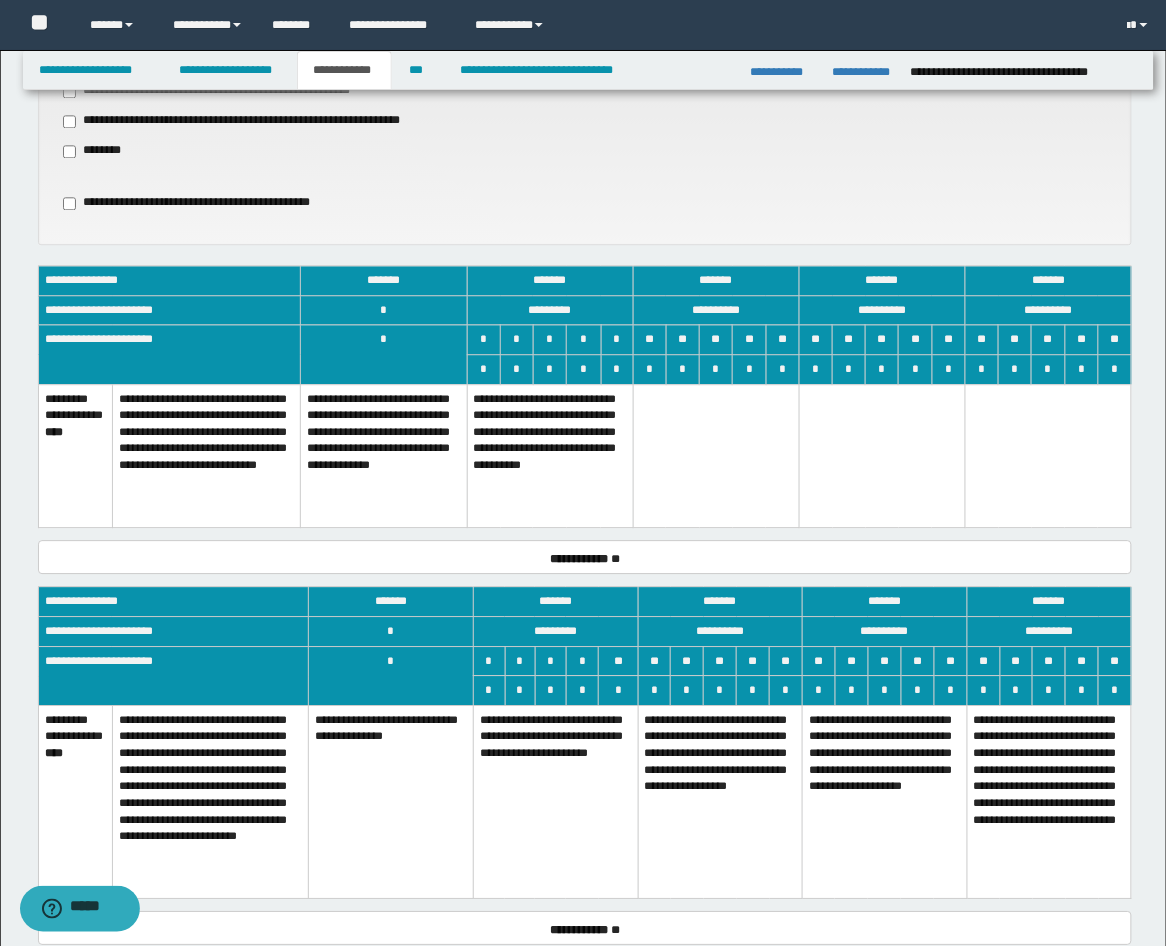 click on "**********" at bounding box center (550, 456) 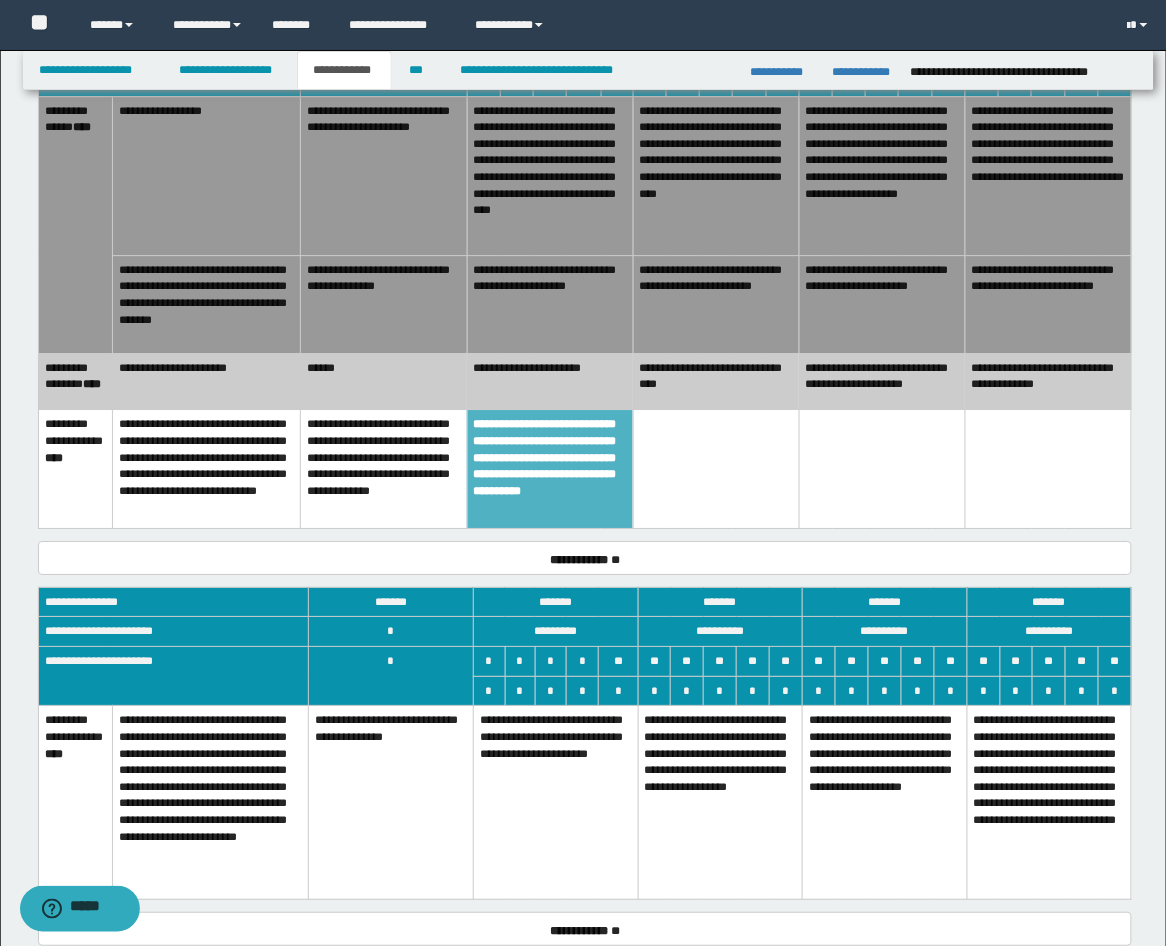 click on "**********" at bounding box center (716, 304) 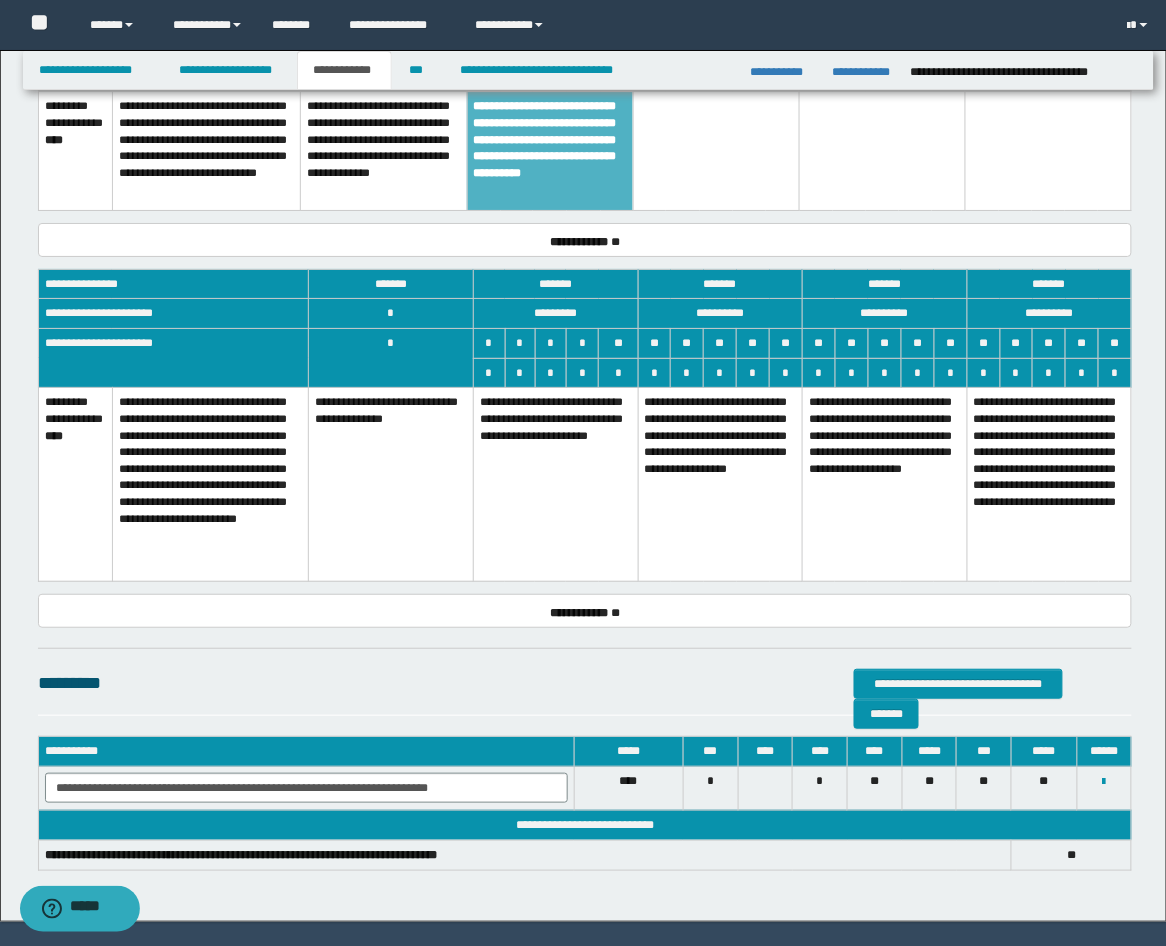 scroll, scrollTop: 1658, scrollLeft: 0, axis: vertical 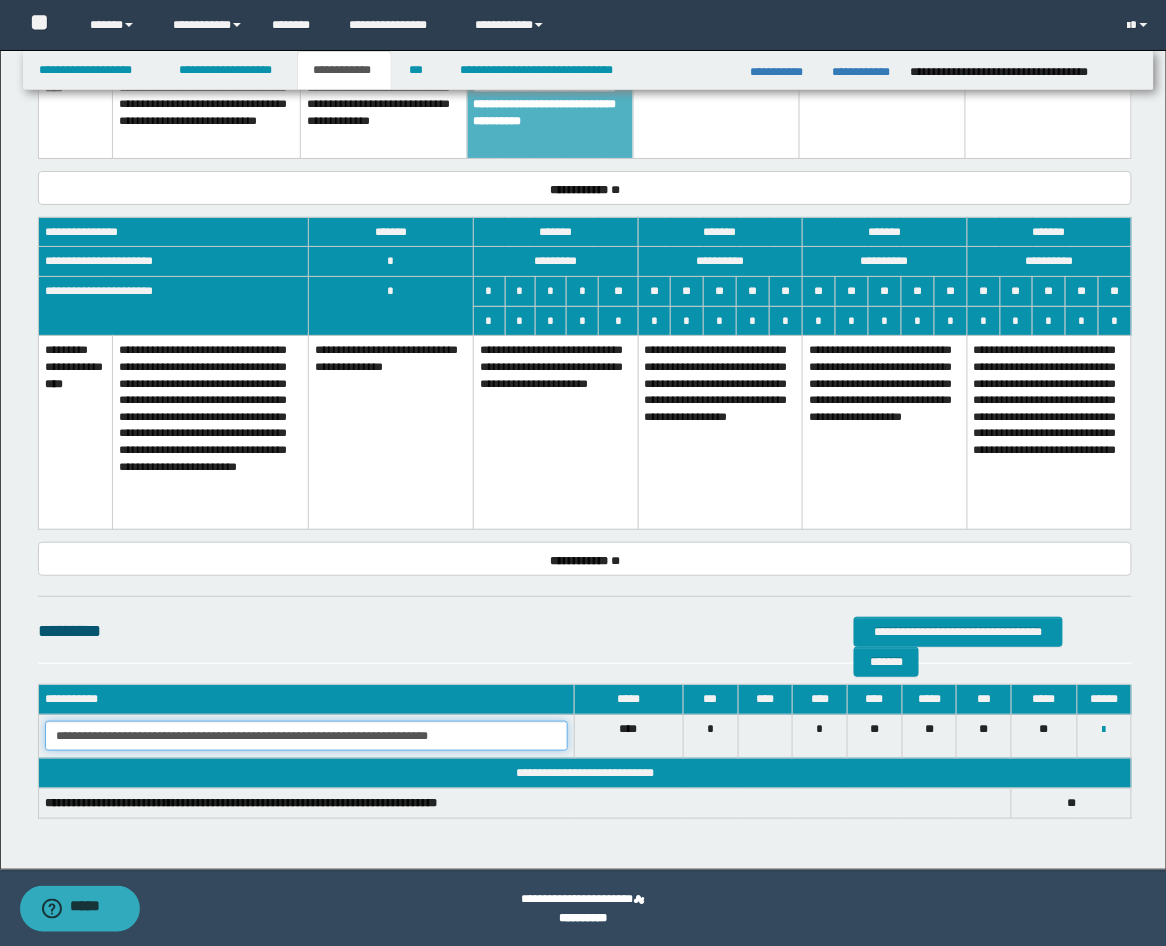 drag, startPoint x: 468, startPoint y: 732, endPoint x: -9, endPoint y: 661, distance: 482.25513 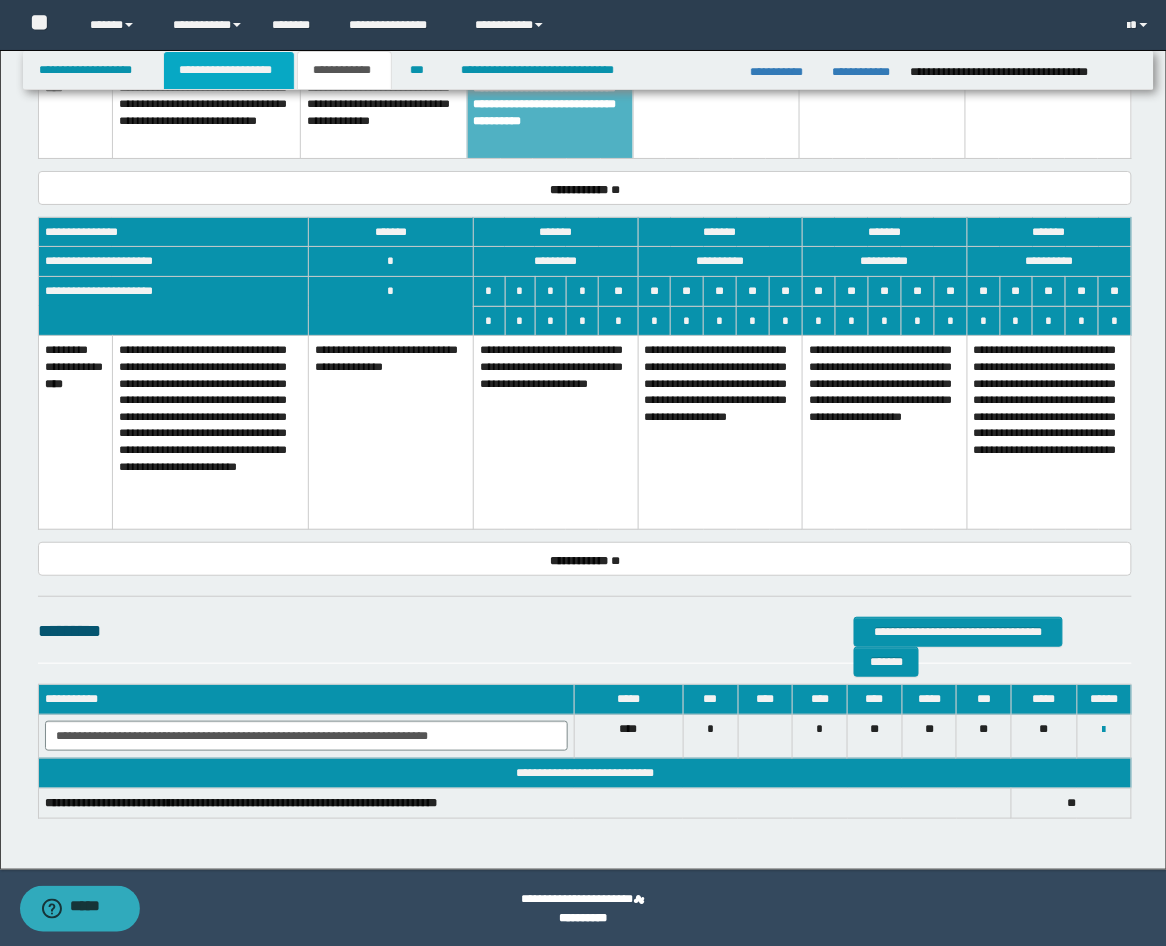 click on "**********" at bounding box center (229, 70) 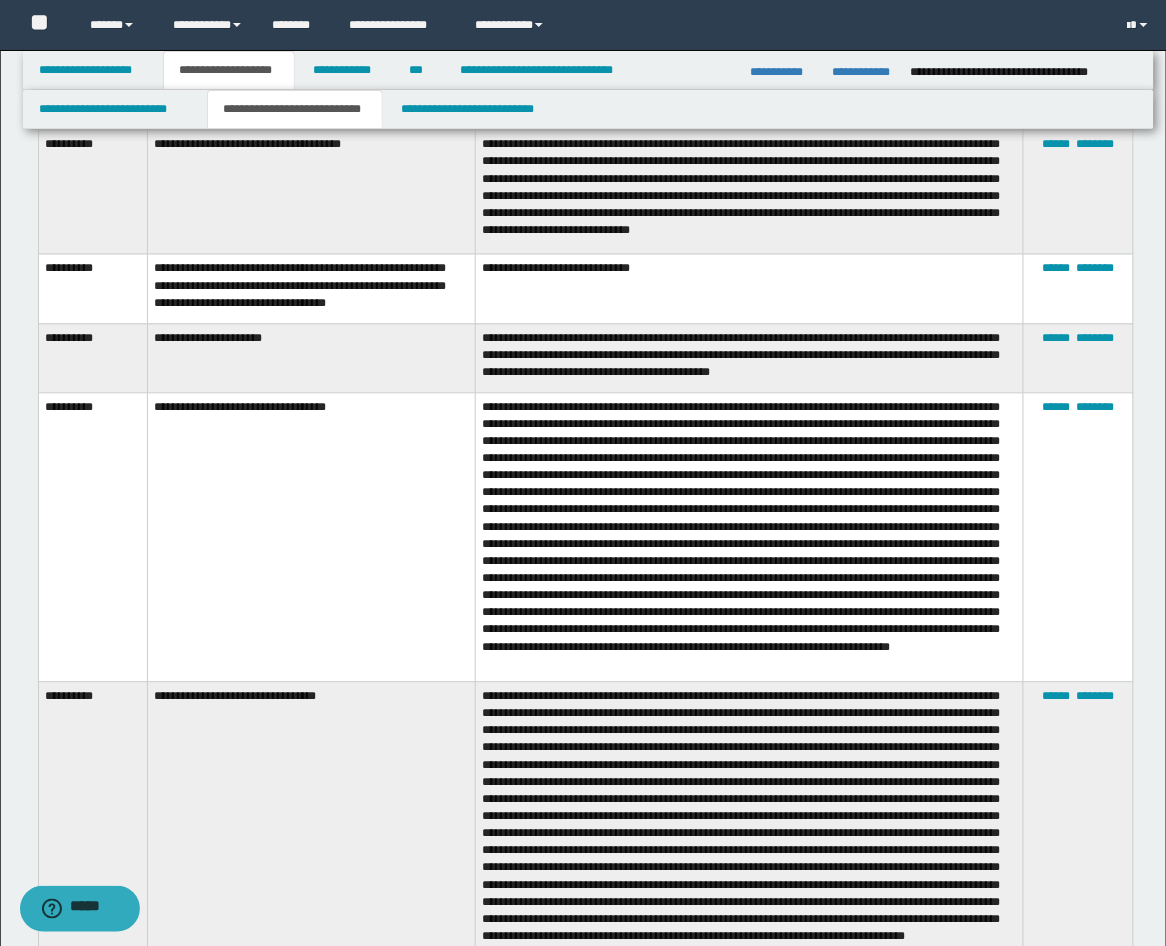 scroll, scrollTop: 4653, scrollLeft: 0, axis: vertical 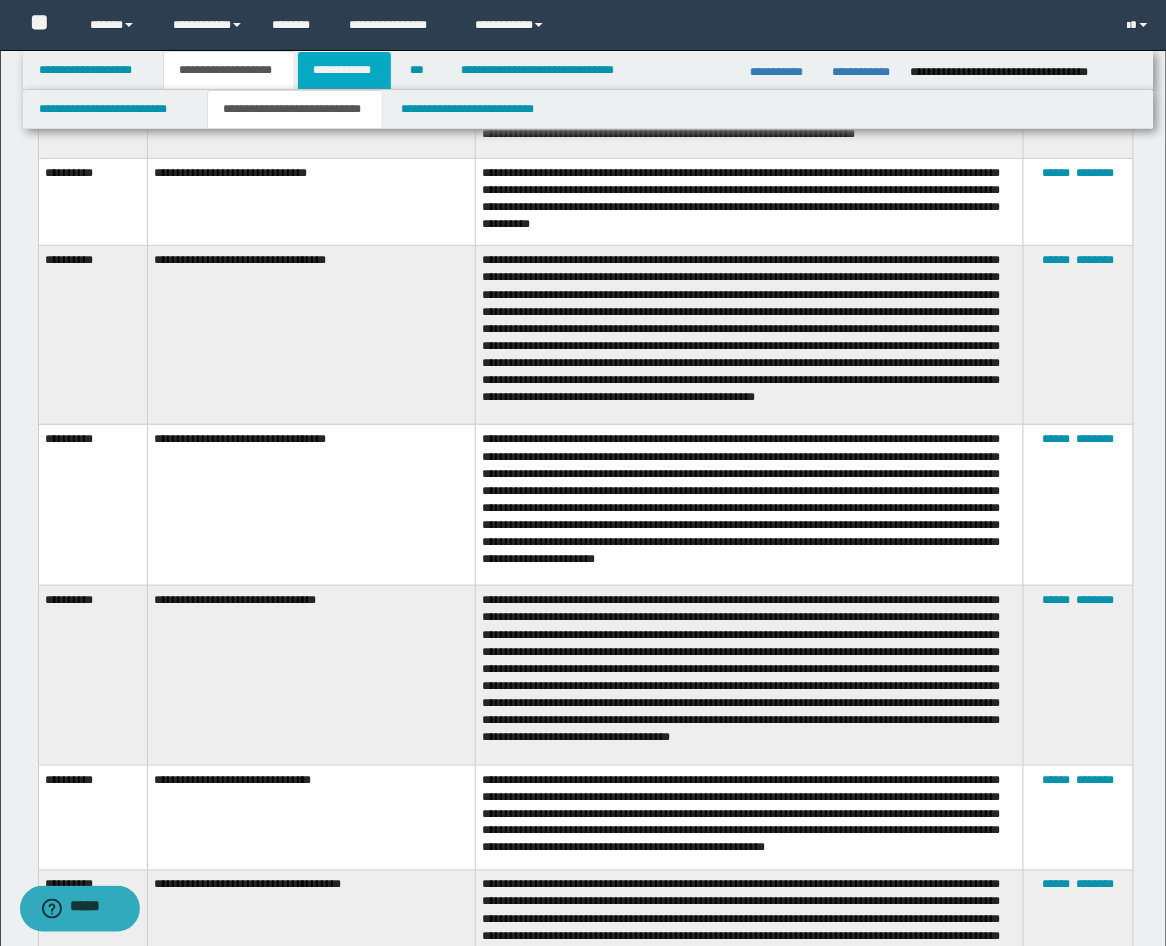 click on "**********" at bounding box center (344, 70) 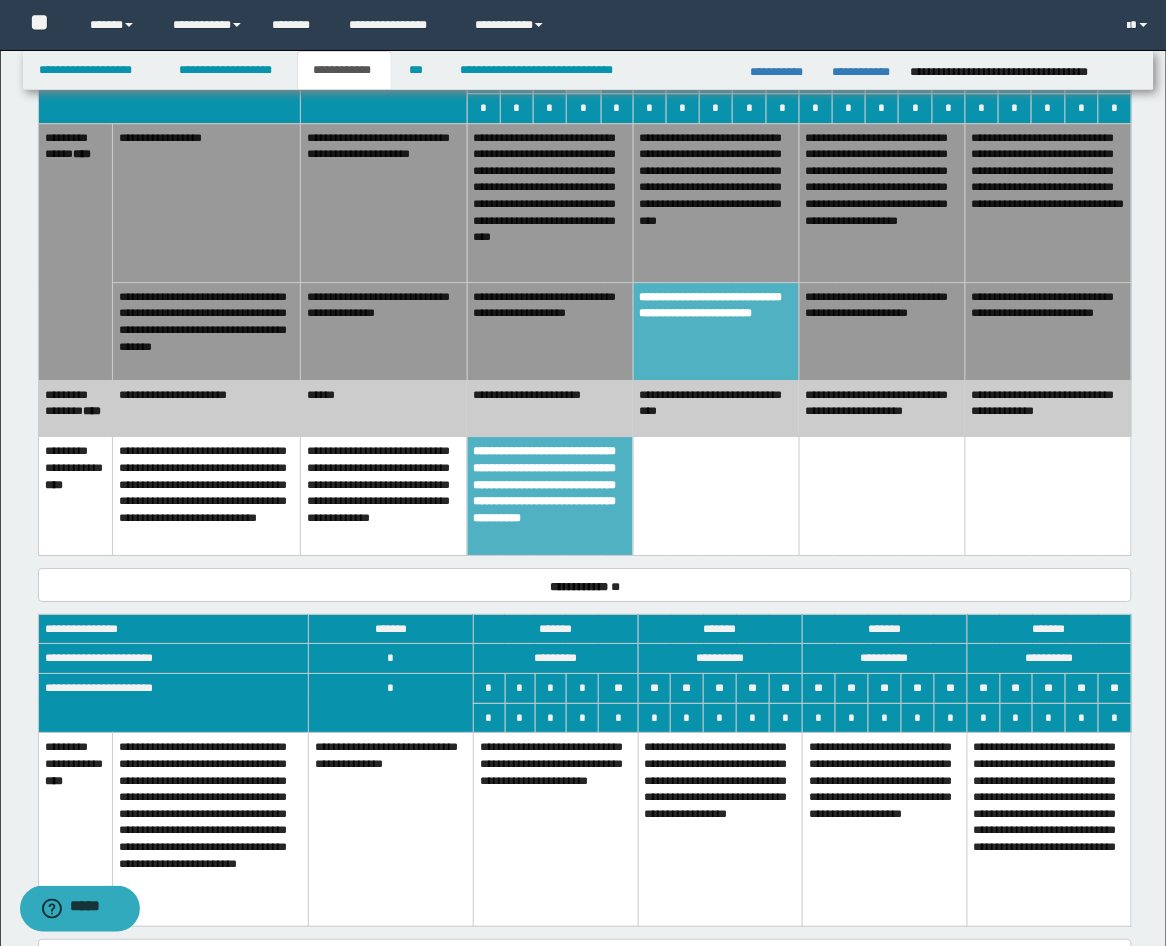 scroll, scrollTop: 902, scrollLeft: 0, axis: vertical 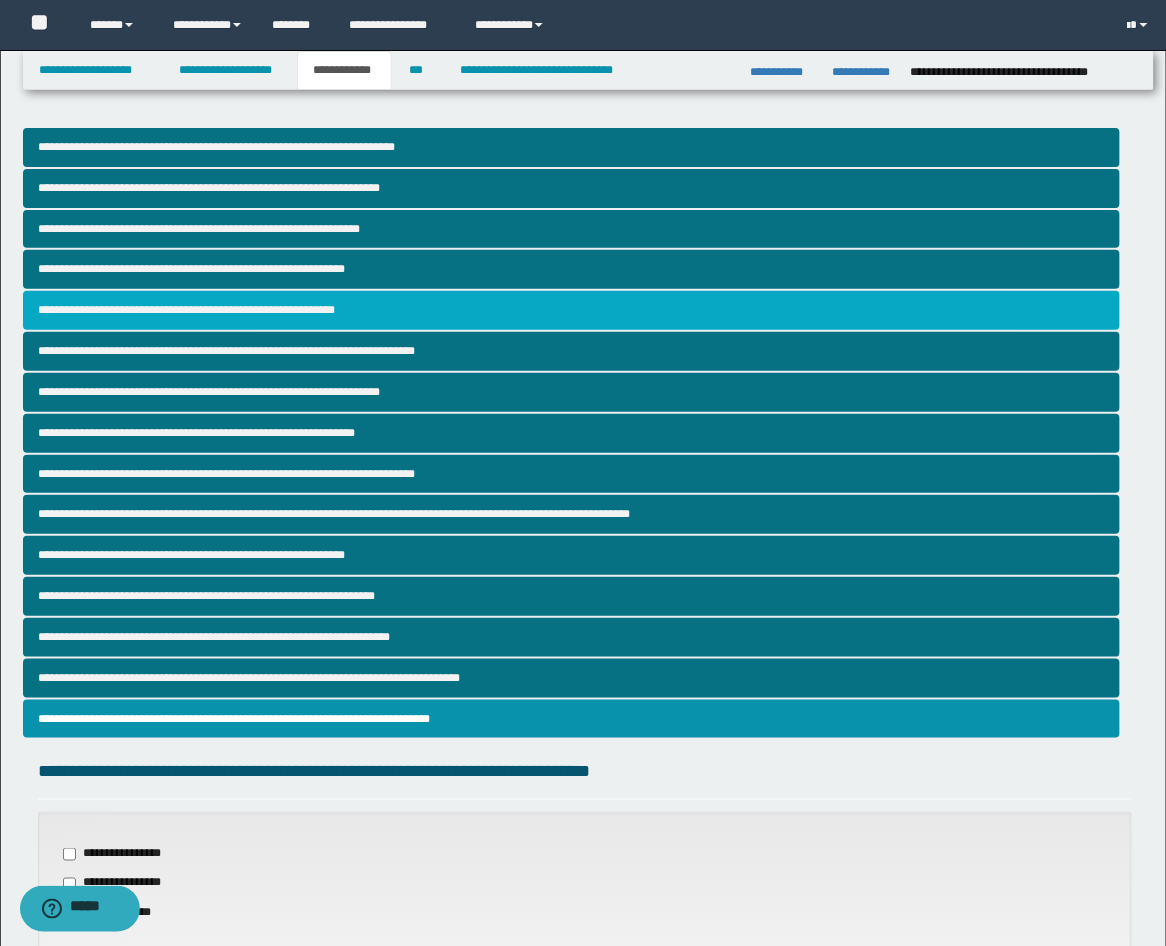 click on "**********" at bounding box center (572, 310) 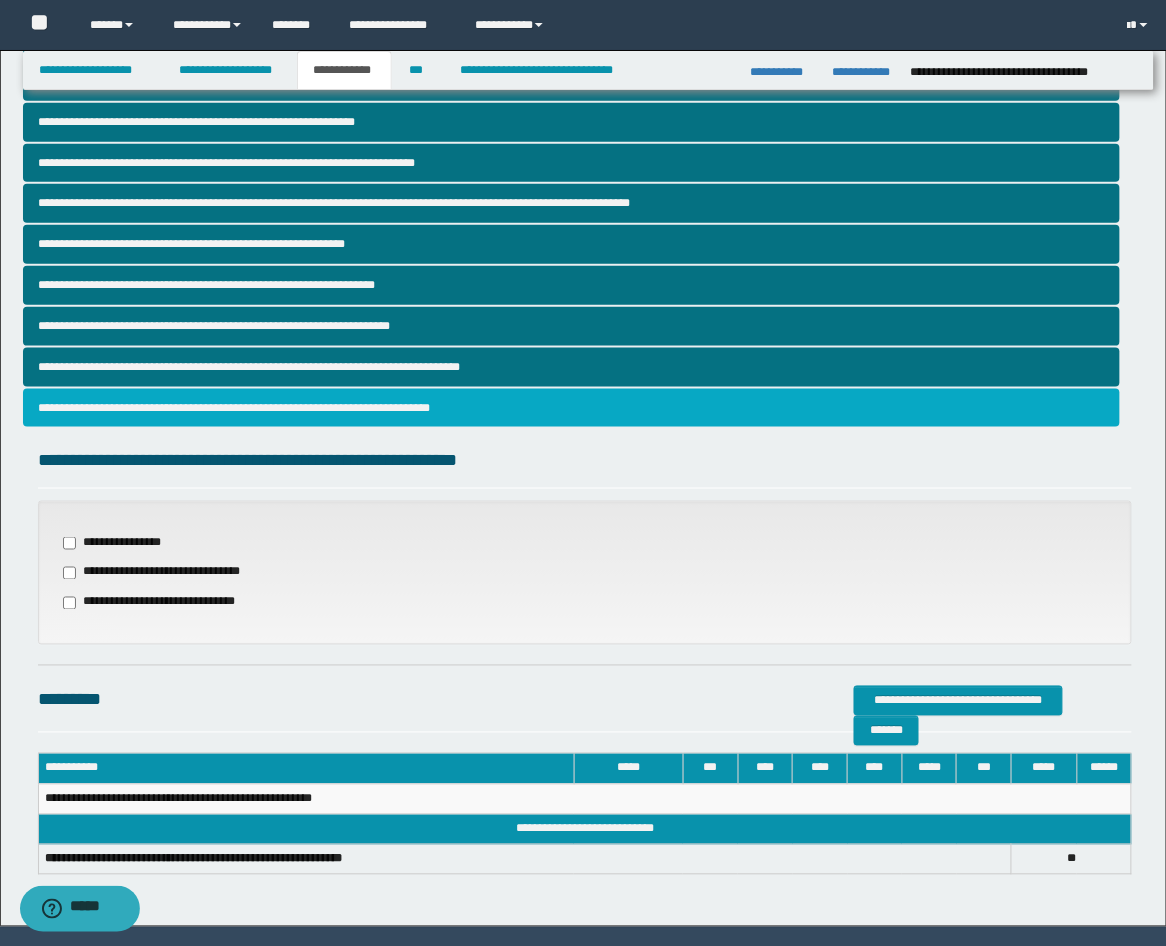 scroll, scrollTop: 368, scrollLeft: 0, axis: vertical 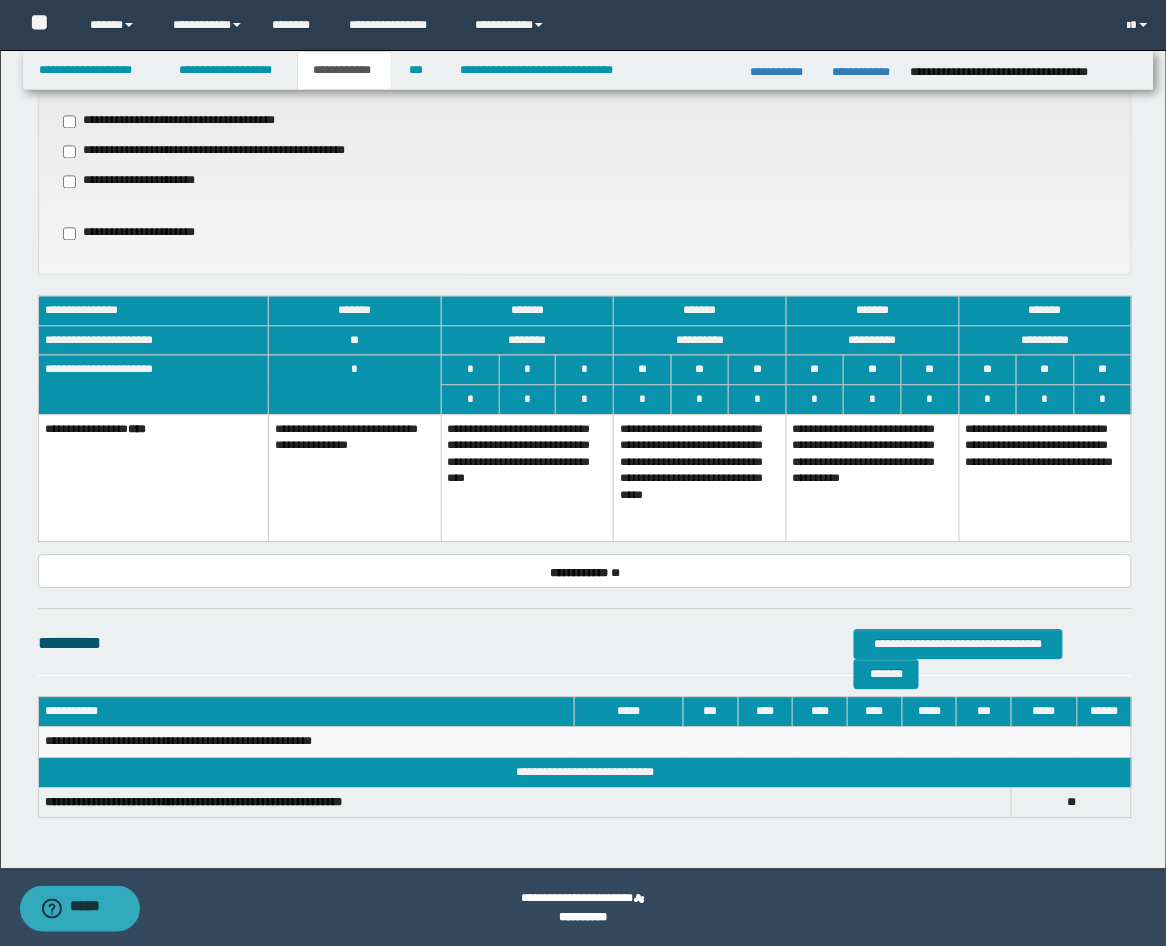 click on "**********" at bounding box center (527, 477) 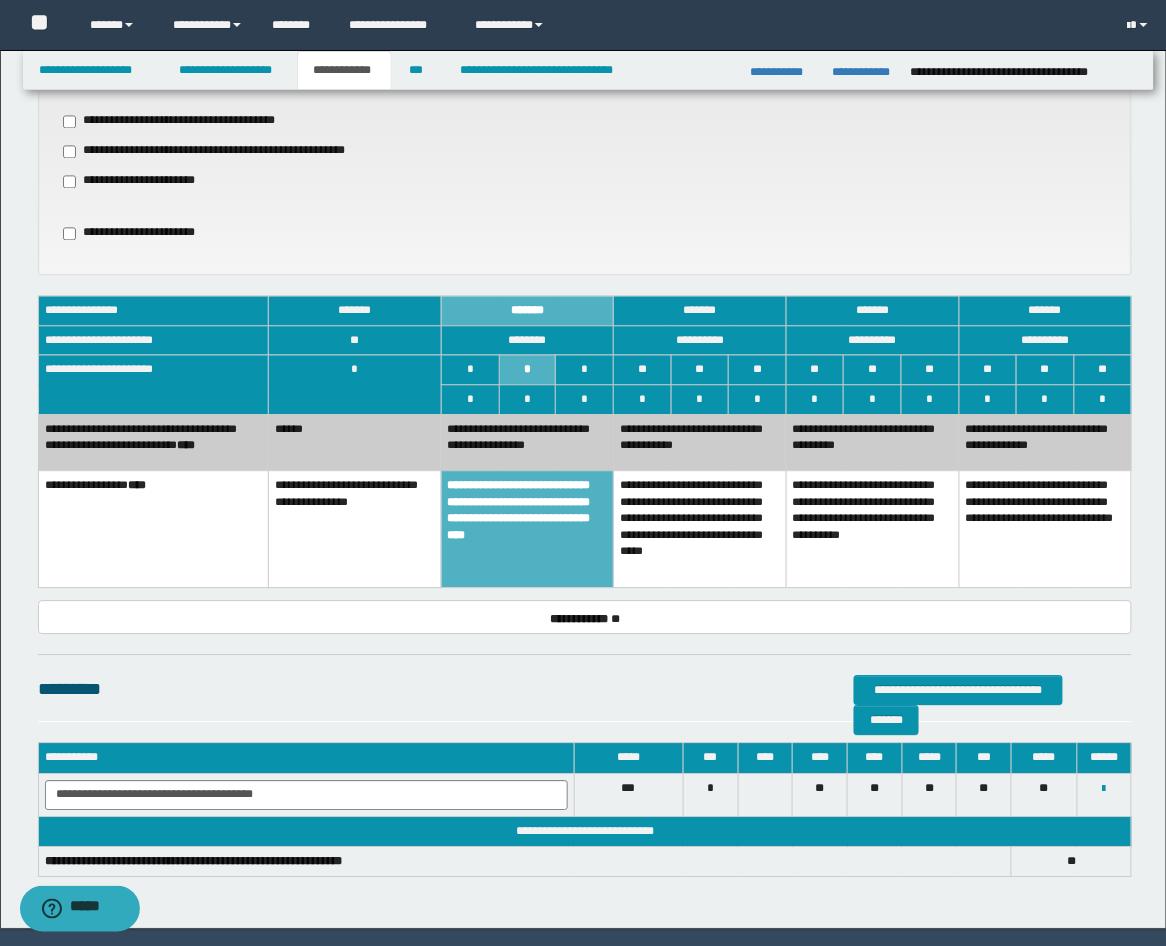 click on "**********" at bounding box center [527, 442] 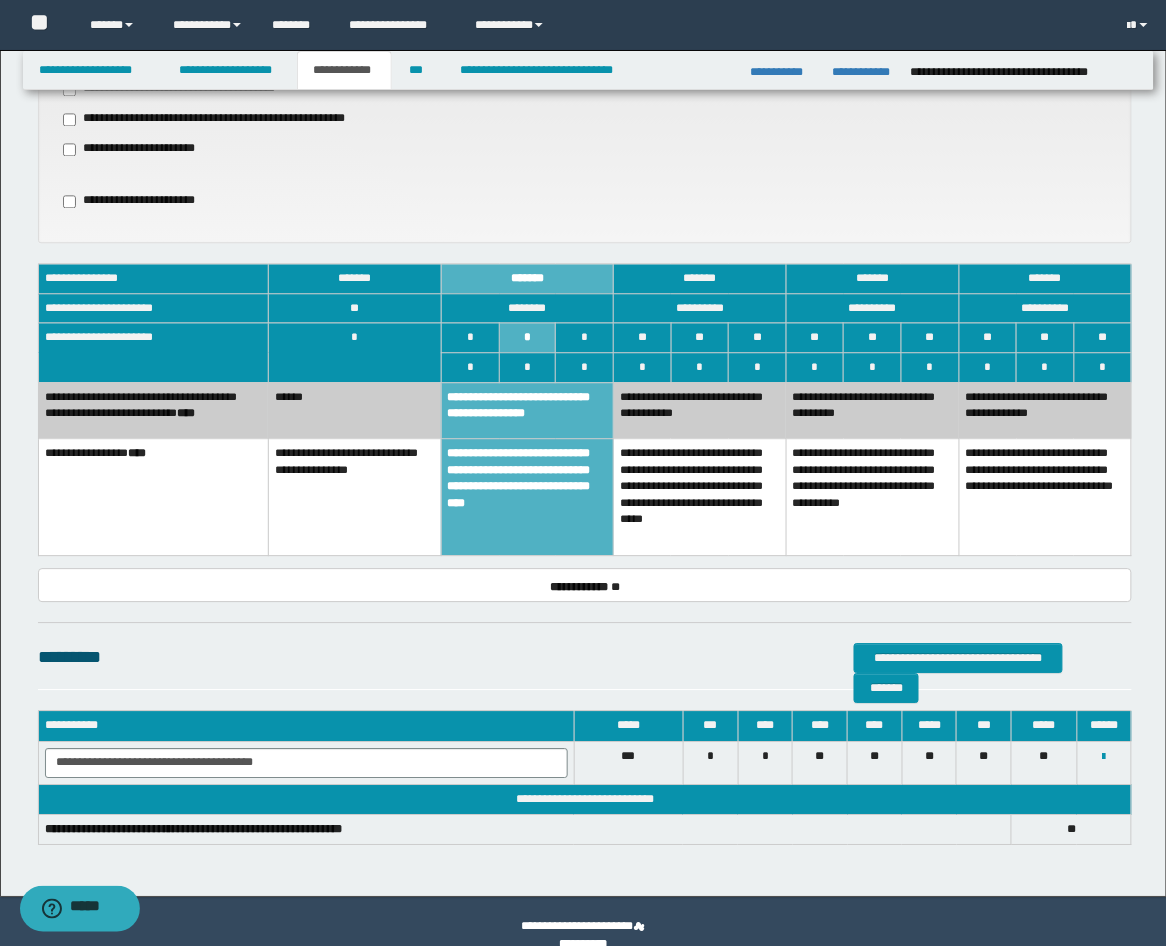 scroll, scrollTop: 975, scrollLeft: 0, axis: vertical 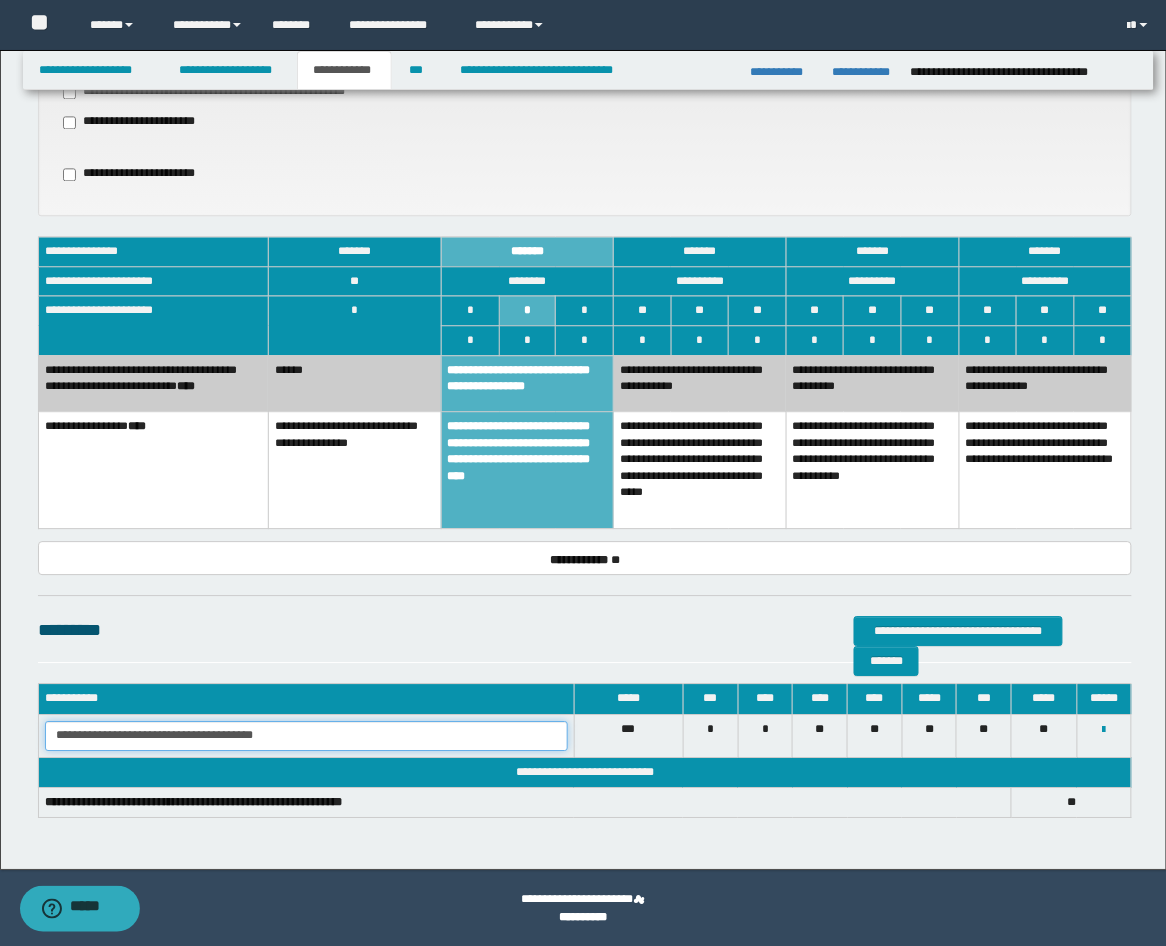 drag, startPoint x: 327, startPoint y: 738, endPoint x: -9, endPoint y: 655, distance: 346.0997 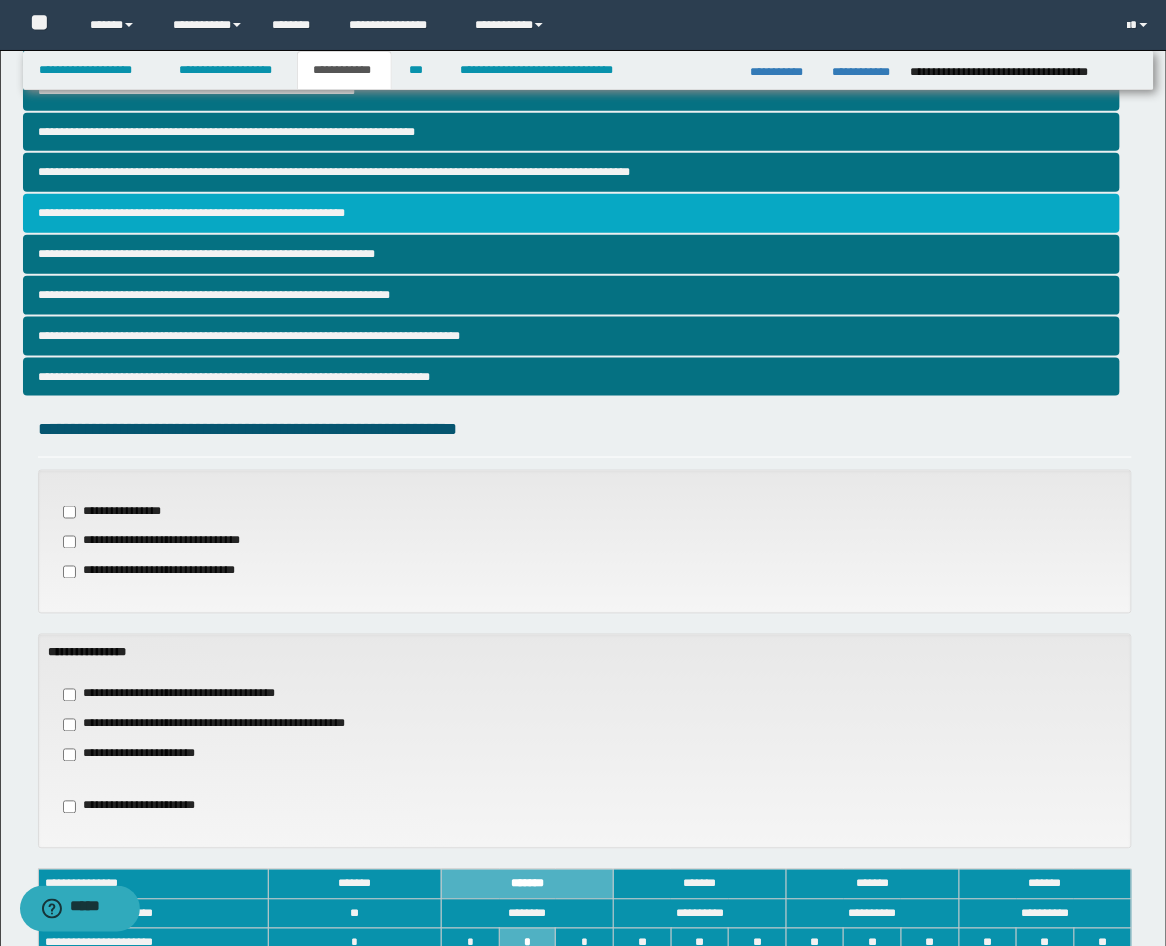scroll, scrollTop: 234, scrollLeft: 0, axis: vertical 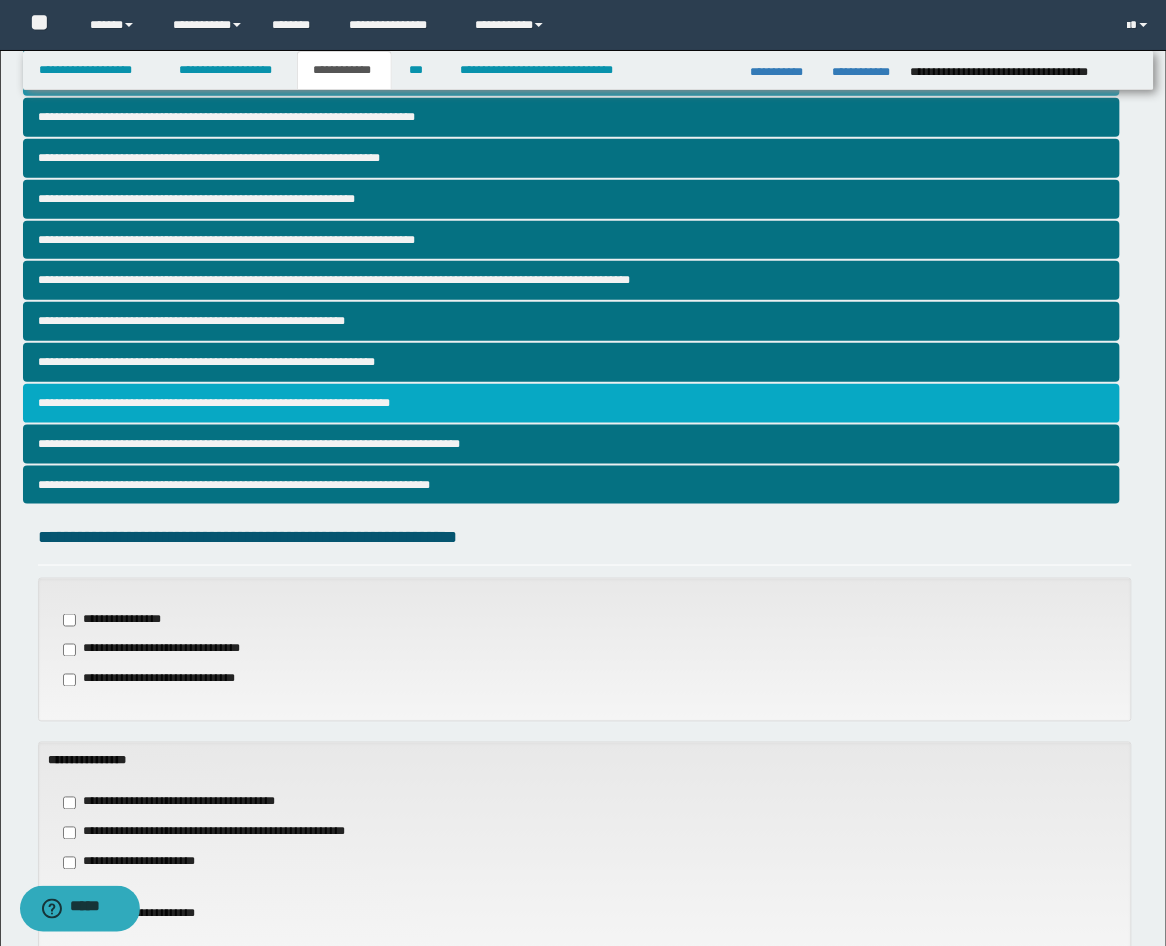 click on "**********" at bounding box center (572, 403) 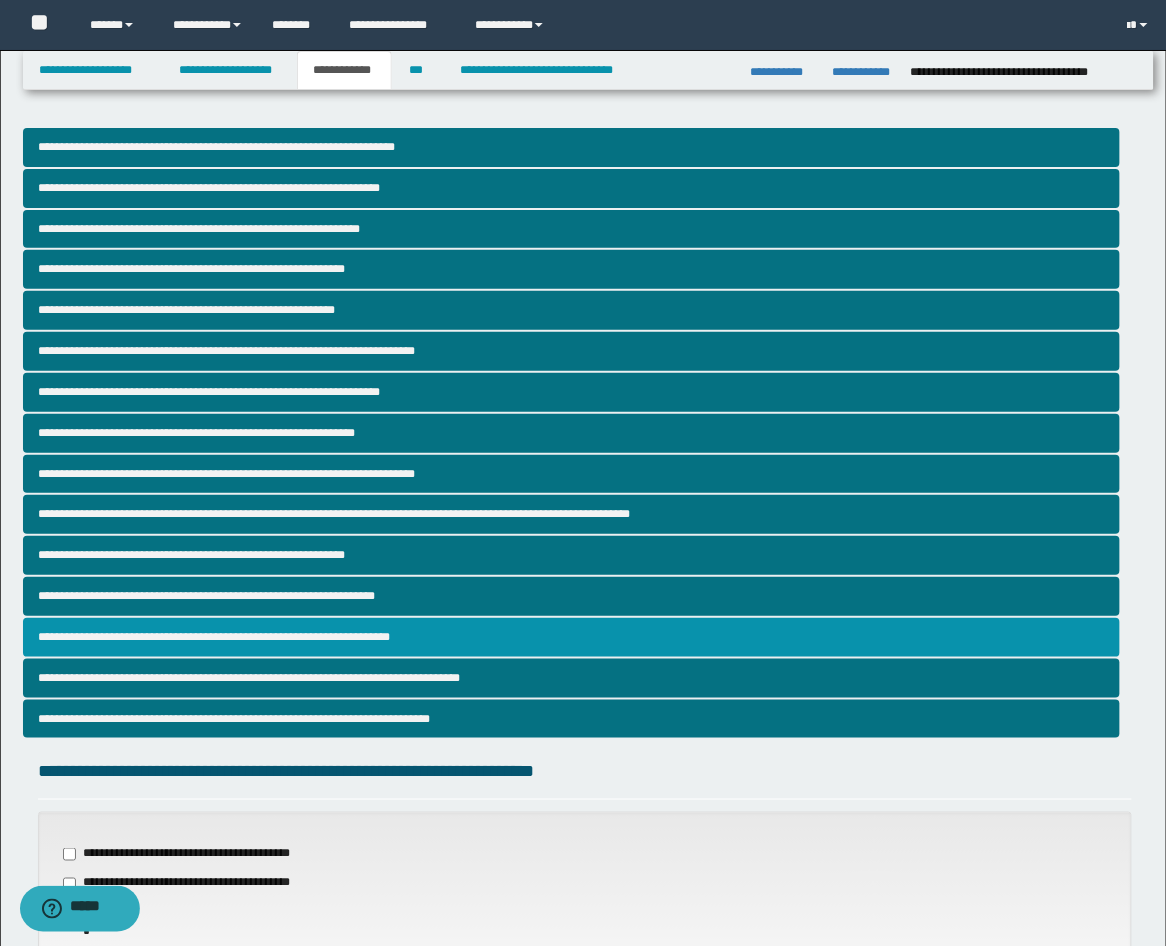 scroll, scrollTop: 368, scrollLeft: 0, axis: vertical 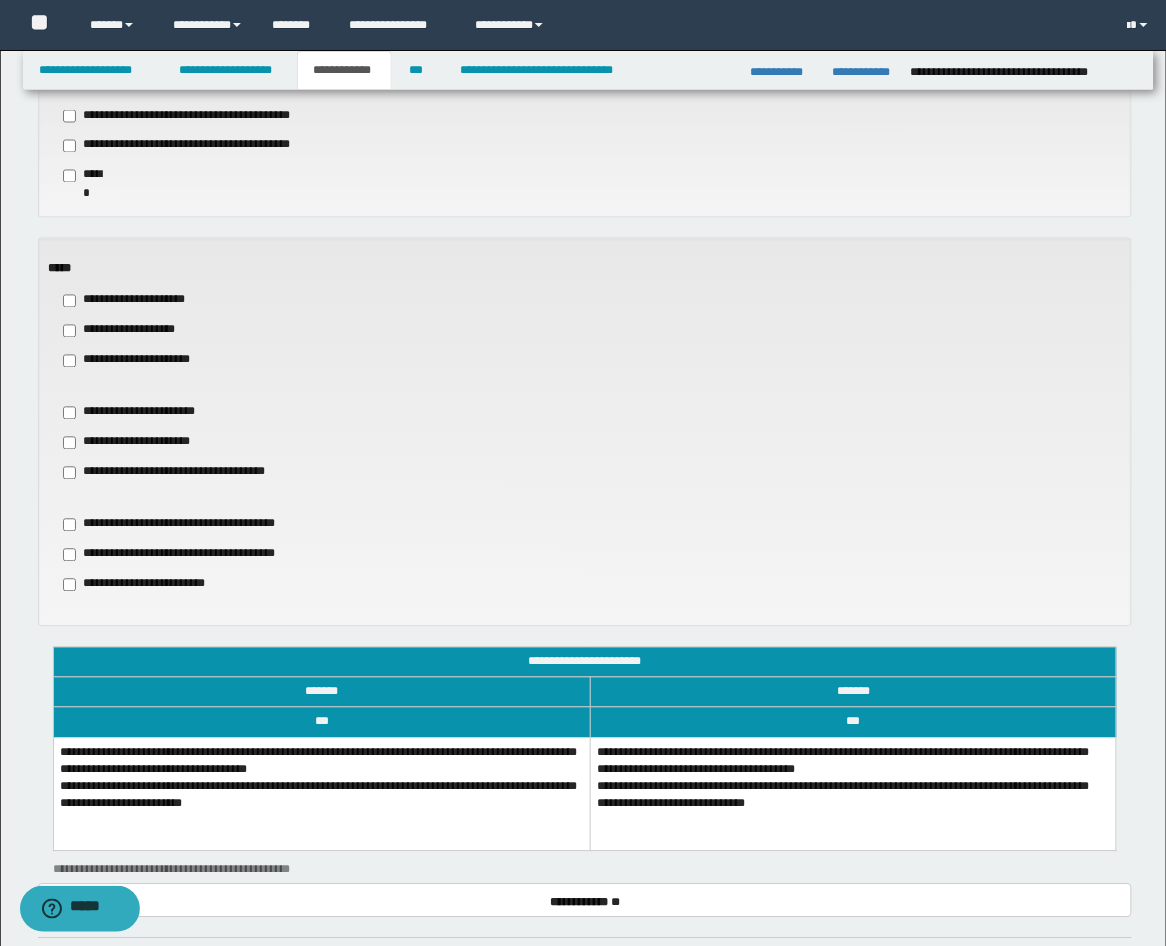 click on "**********" at bounding box center (321, 794) 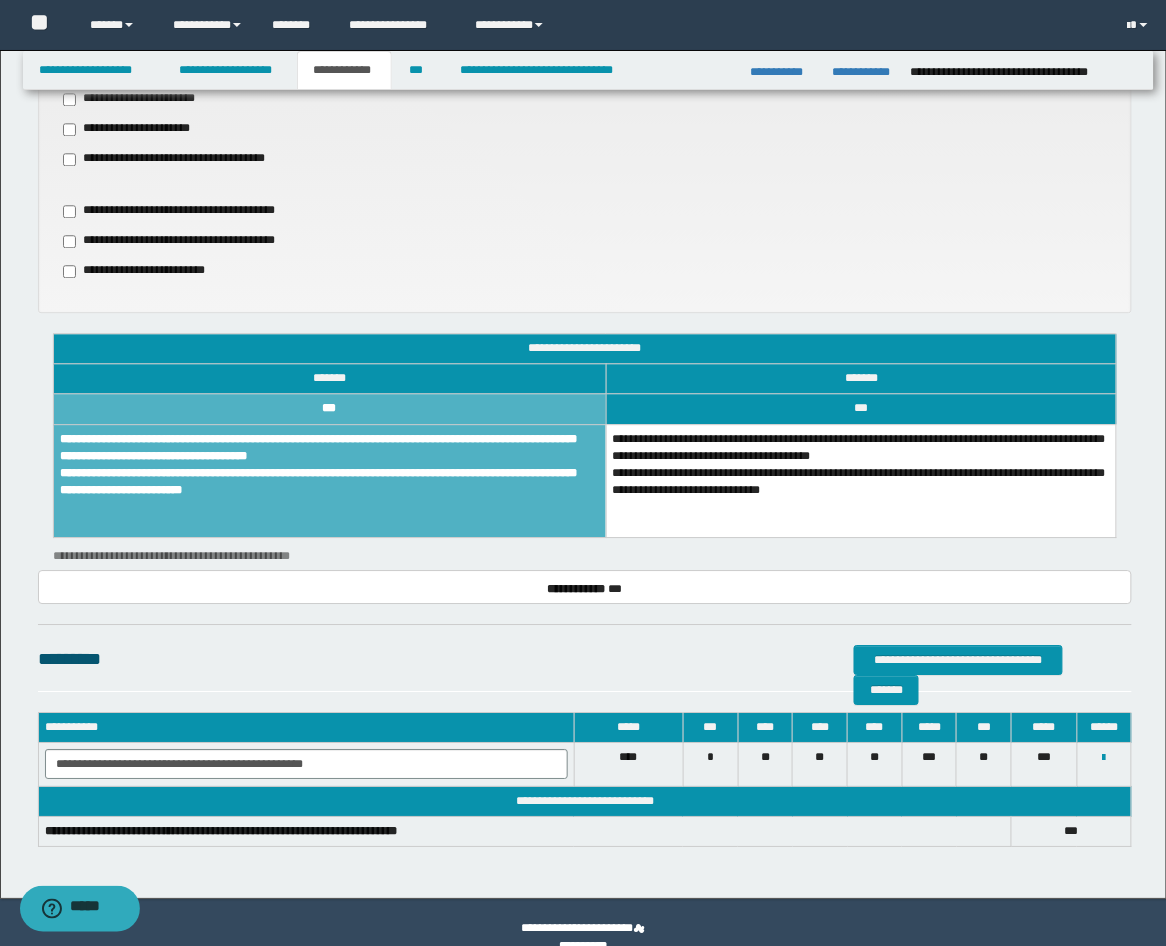 scroll, scrollTop: 1081, scrollLeft: 0, axis: vertical 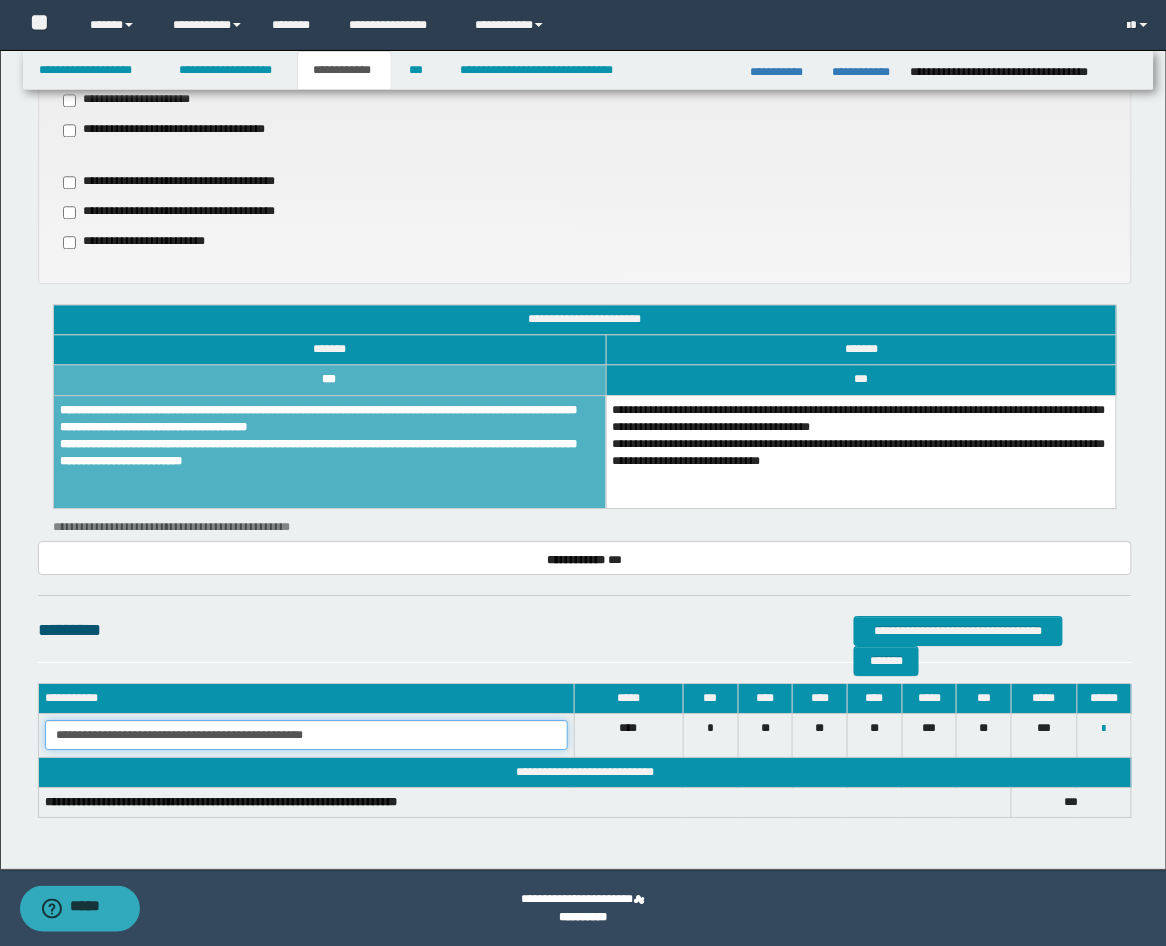 drag, startPoint x: 370, startPoint y: 734, endPoint x: -9, endPoint y: 667, distance: 384.87662 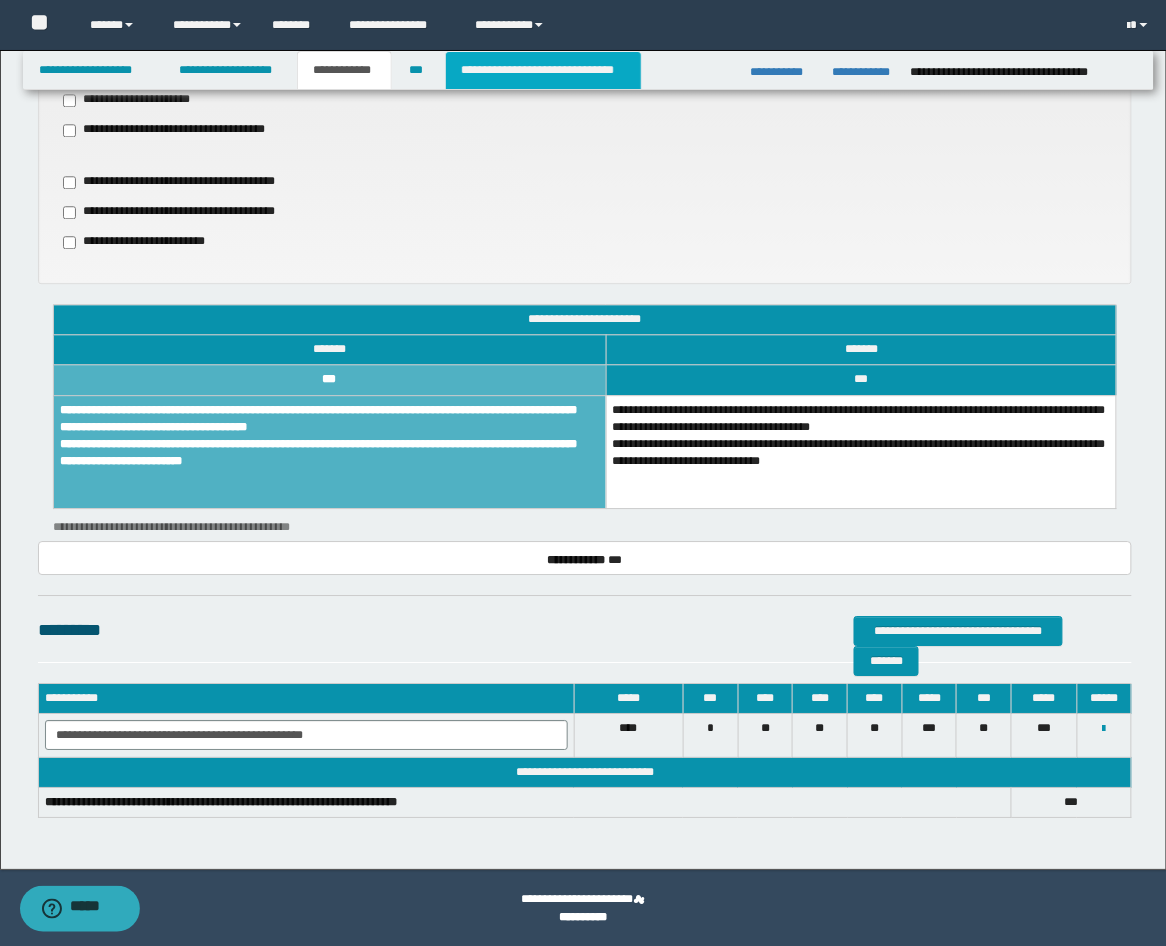 click on "**********" at bounding box center [543, 70] 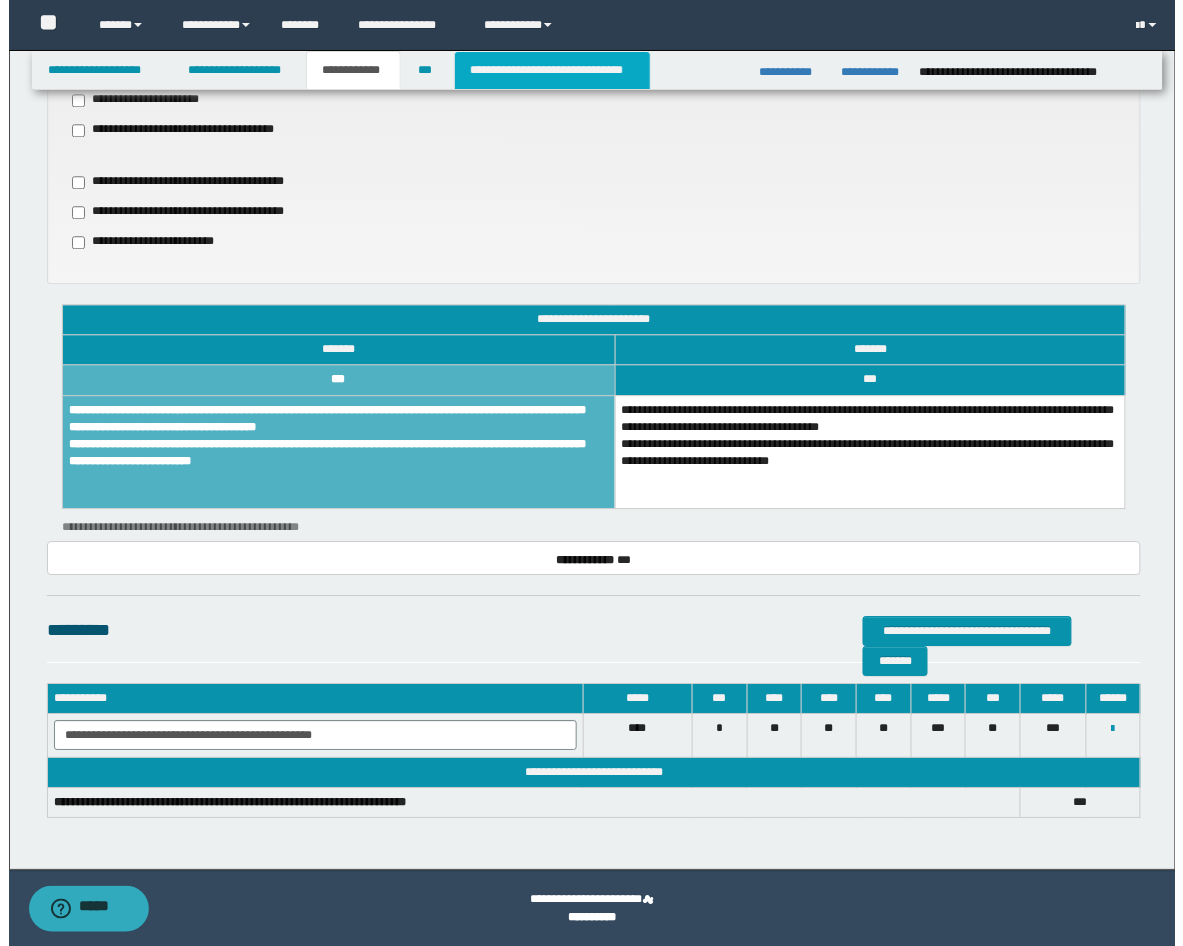 scroll, scrollTop: 0, scrollLeft: 0, axis: both 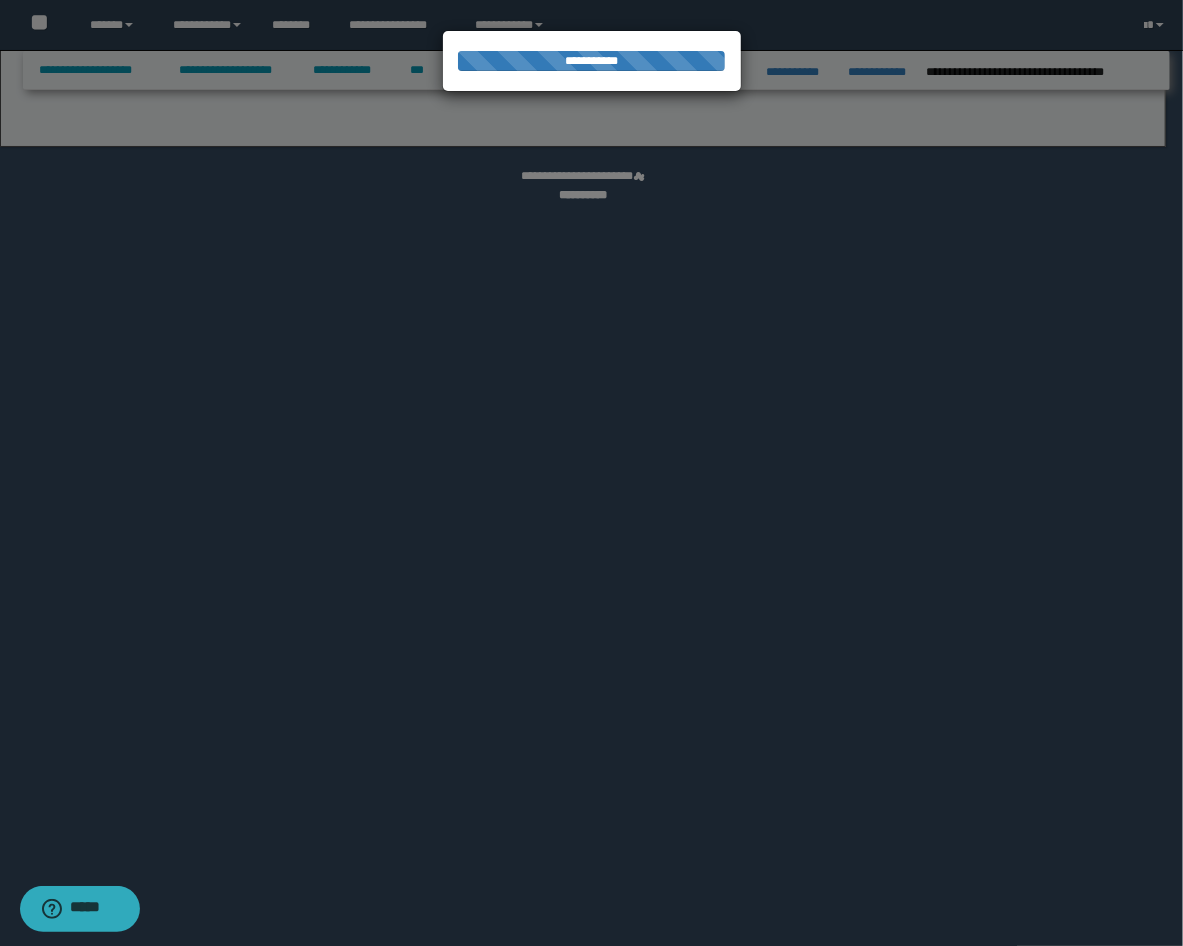 select on "*" 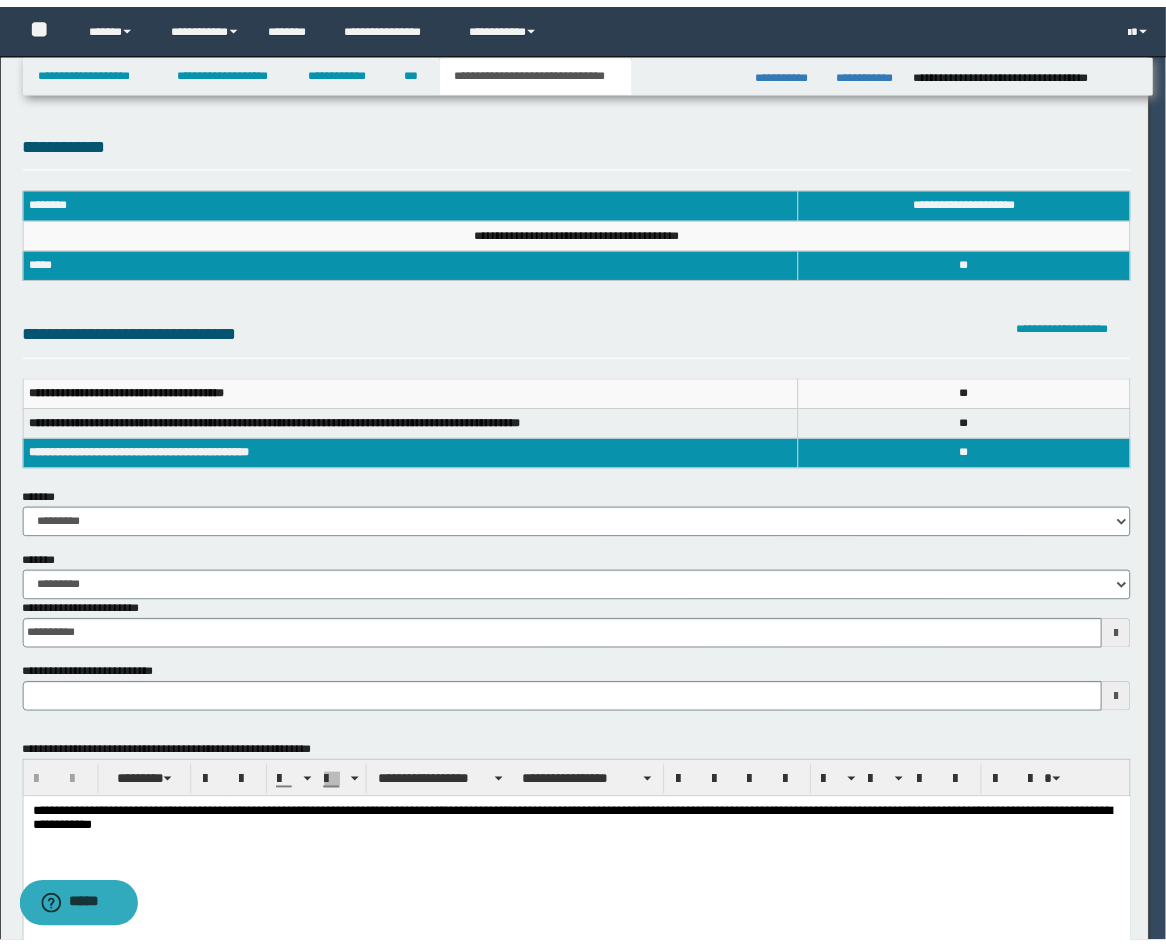 scroll, scrollTop: 0, scrollLeft: 0, axis: both 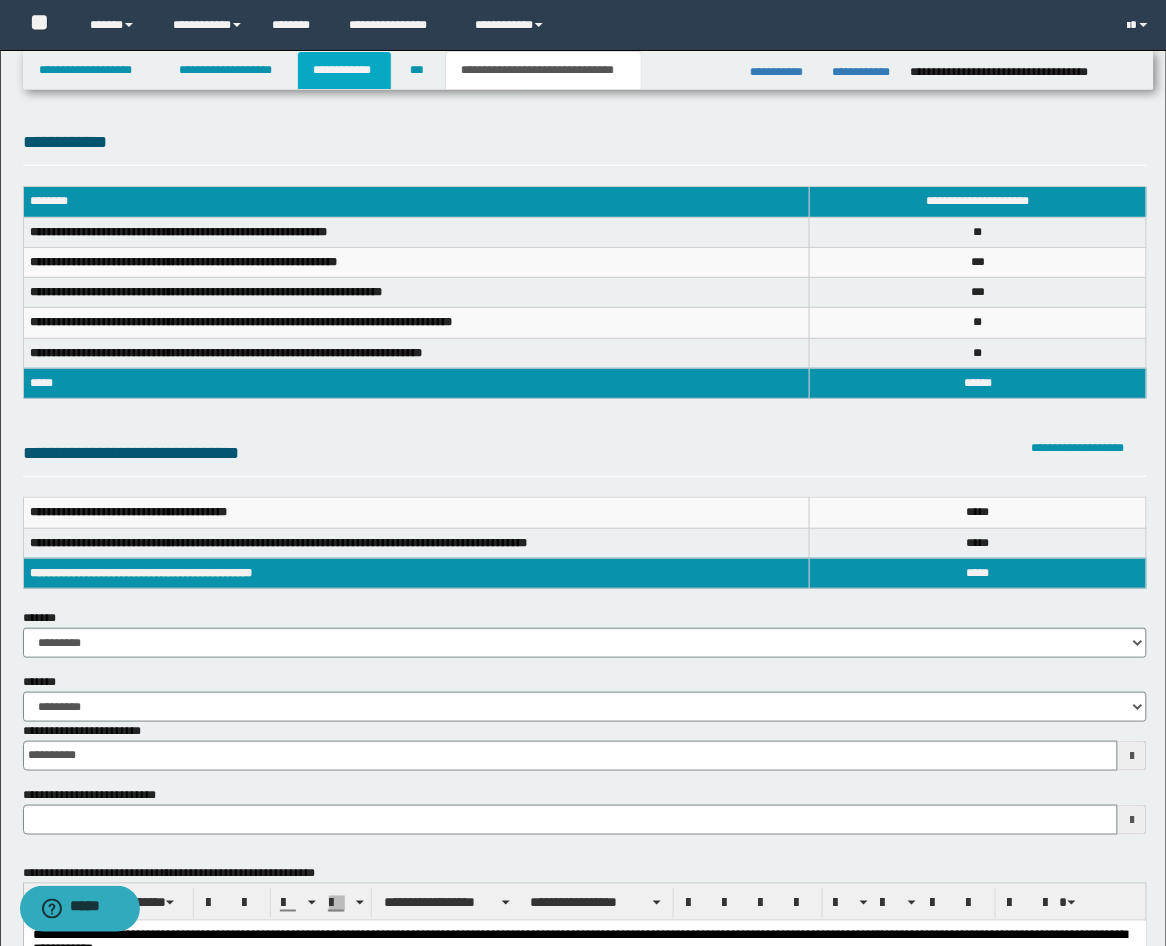 click on "**********" at bounding box center (344, 70) 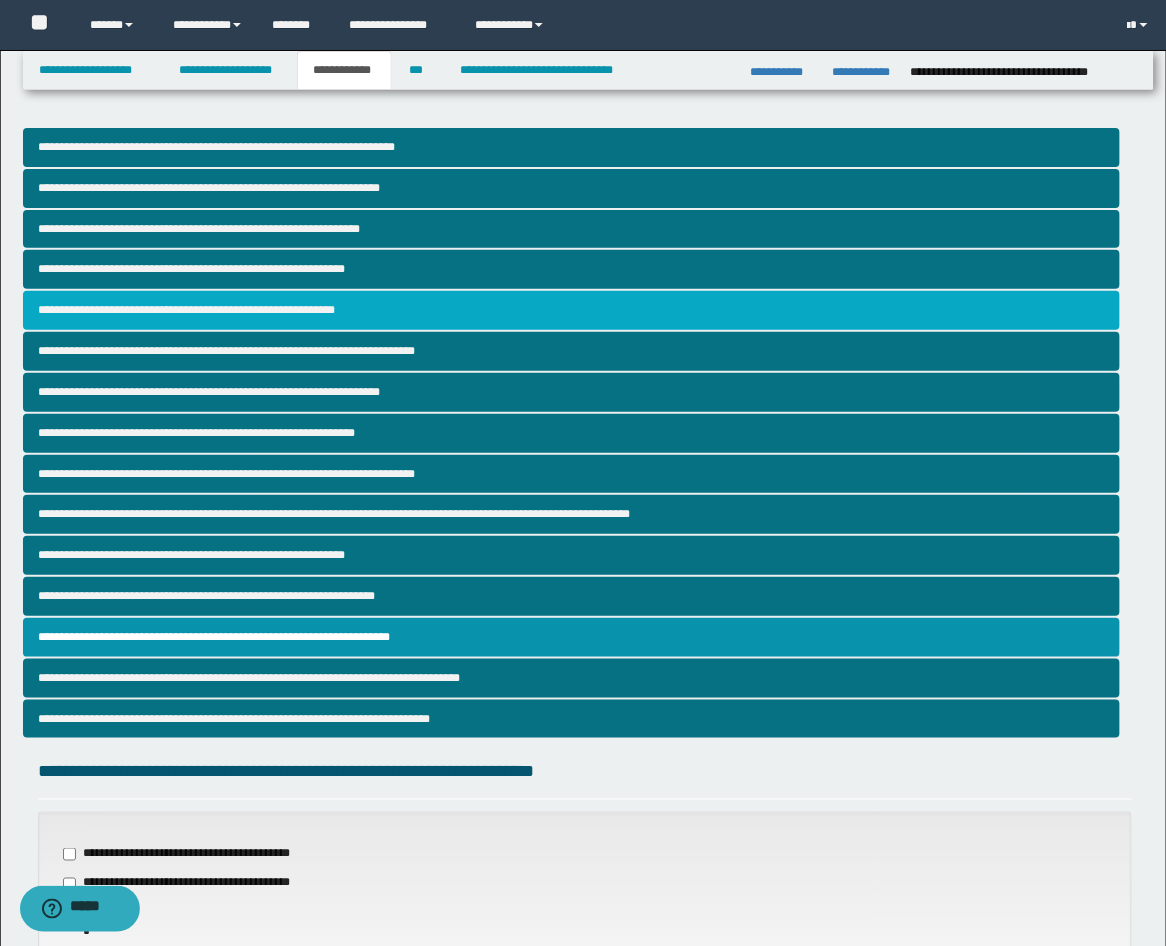 click on "**********" at bounding box center (572, 310) 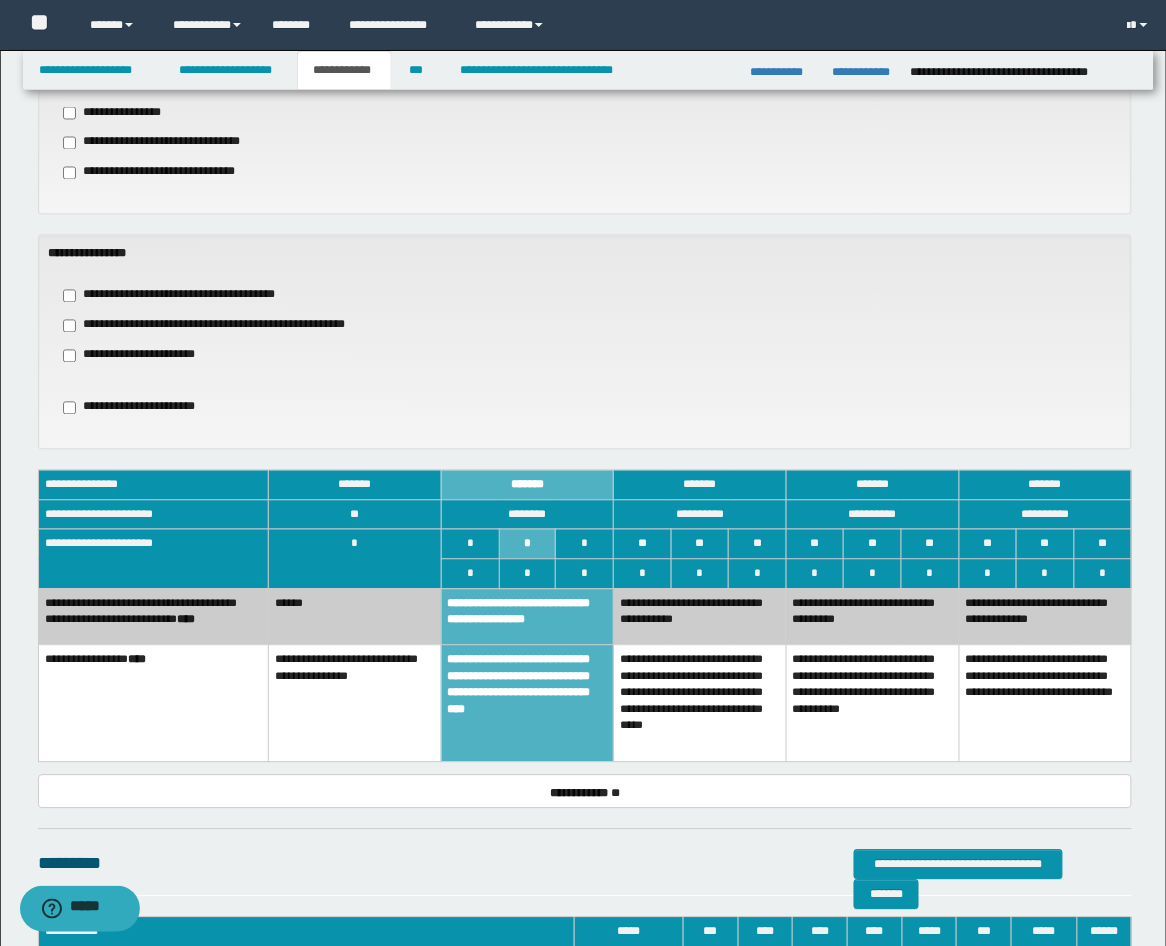 scroll, scrollTop: 975, scrollLeft: 0, axis: vertical 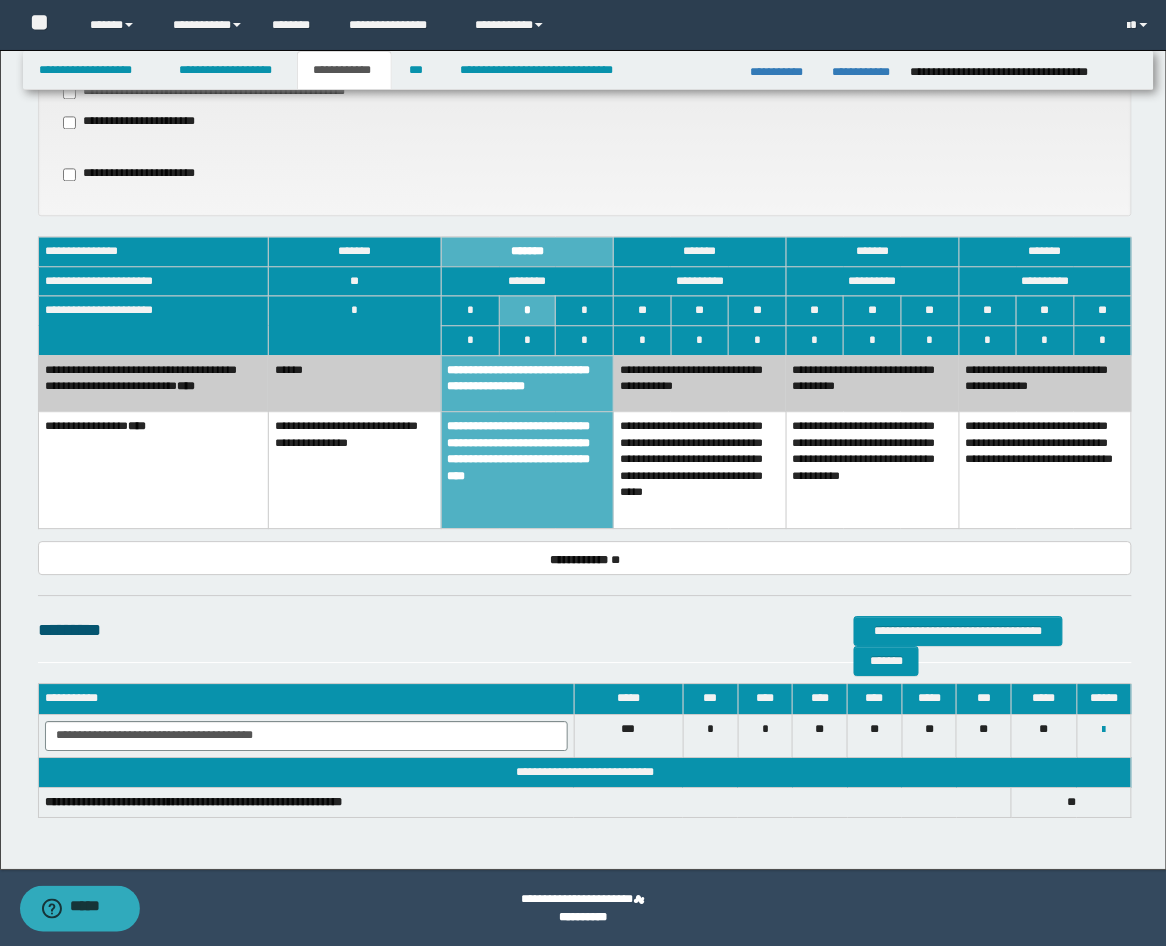 click on "**********" at bounding box center (354, 469) 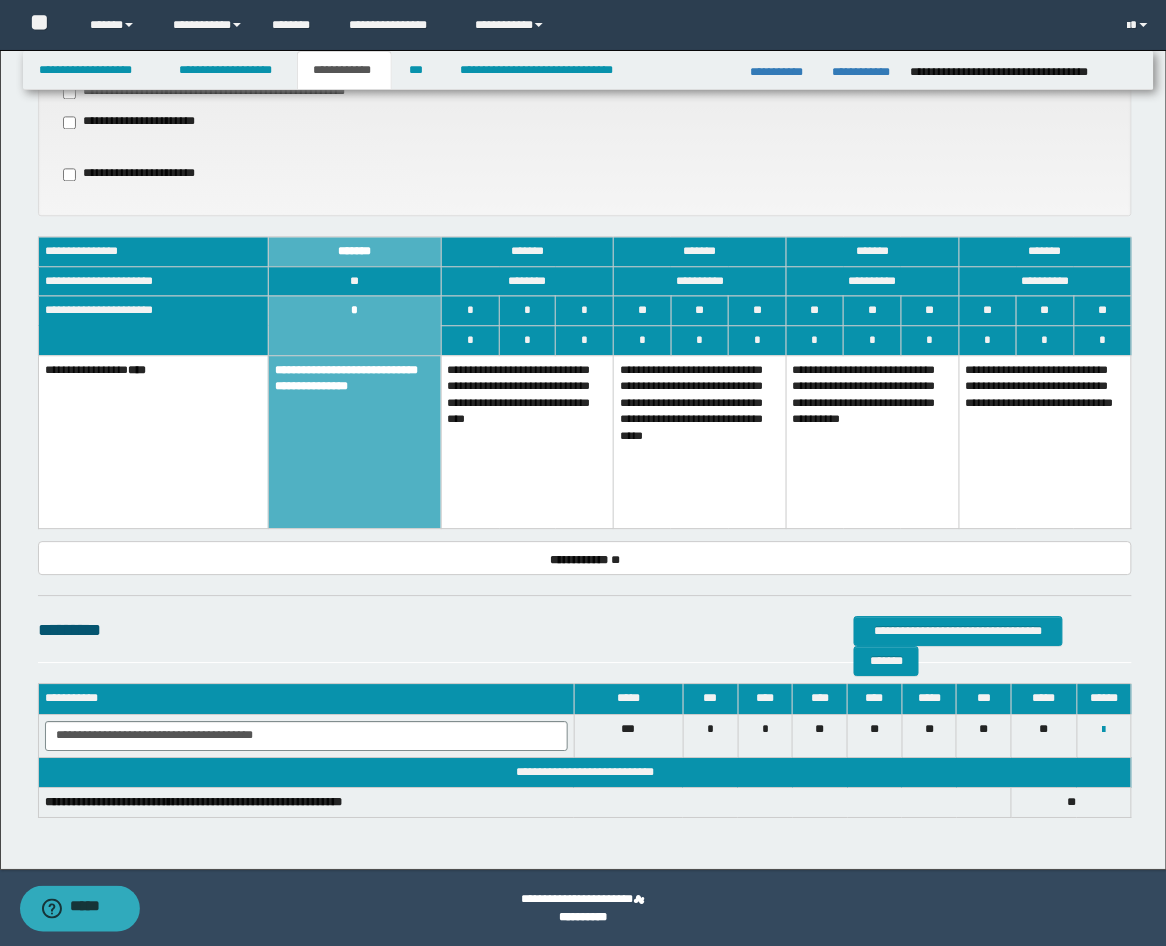 scroll, scrollTop: 928, scrollLeft: 0, axis: vertical 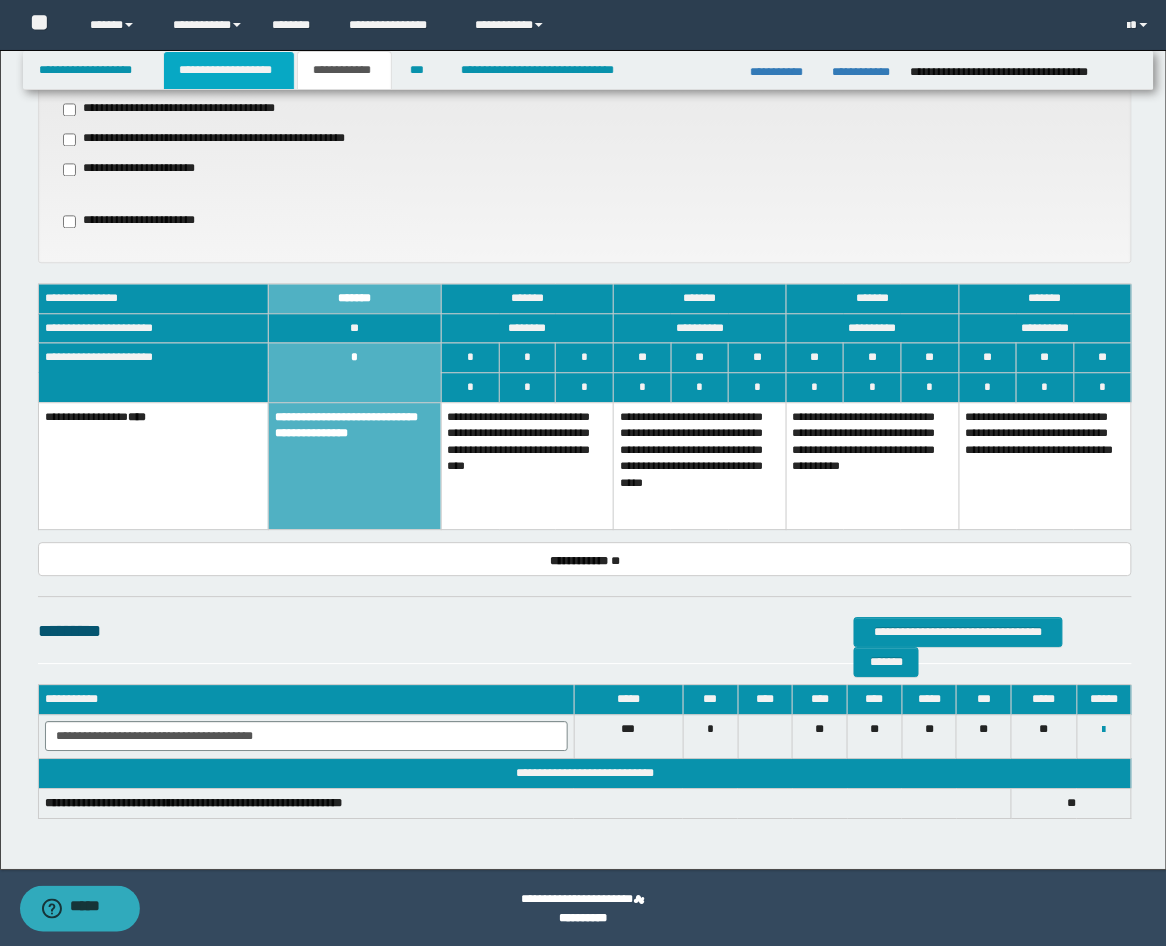 click on "**********" at bounding box center [229, 70] 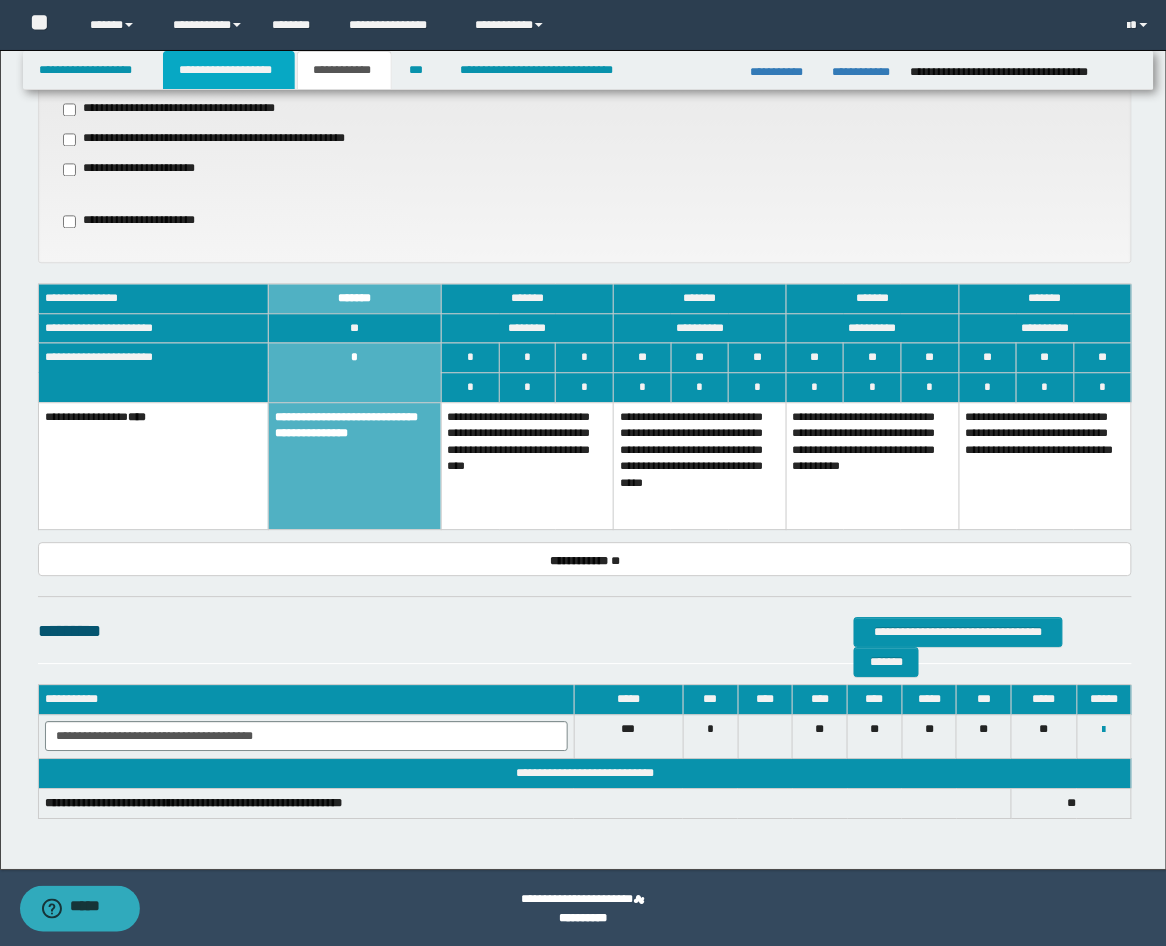 scroll, scrollTop: 960, scrollLeft: 0, axis: vertical 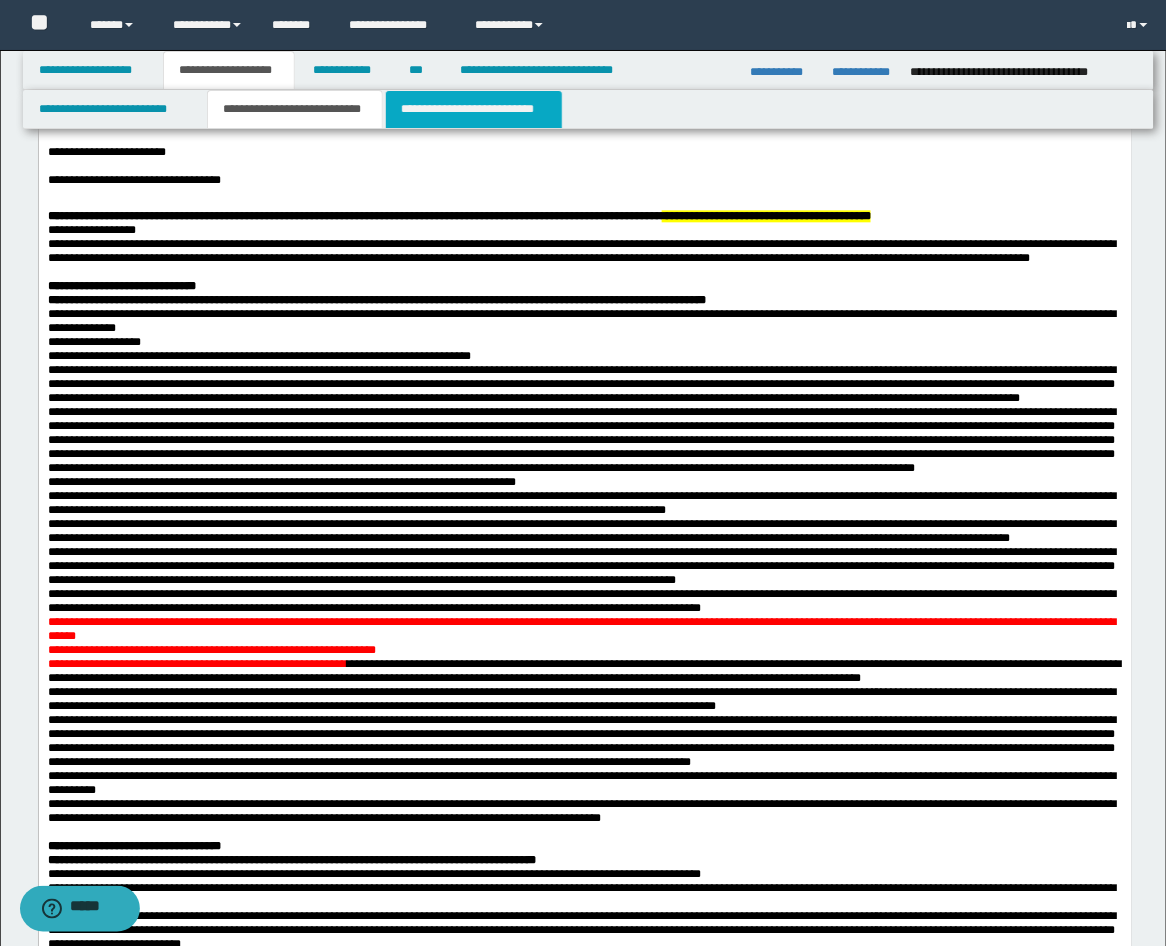 click on "**********" at bounding box center (474, 109) 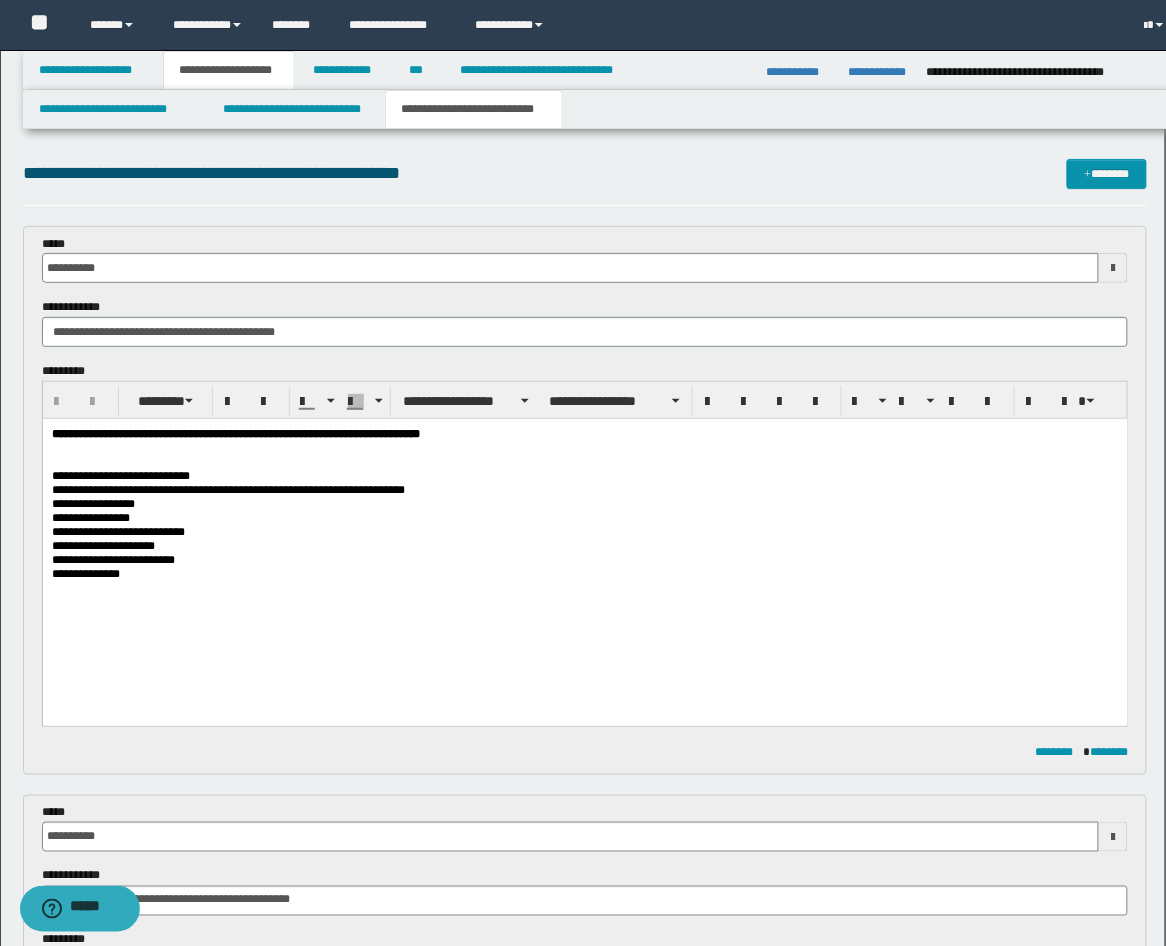 scroll, scrollTop: 0, scrollLeft: 0, axis: both 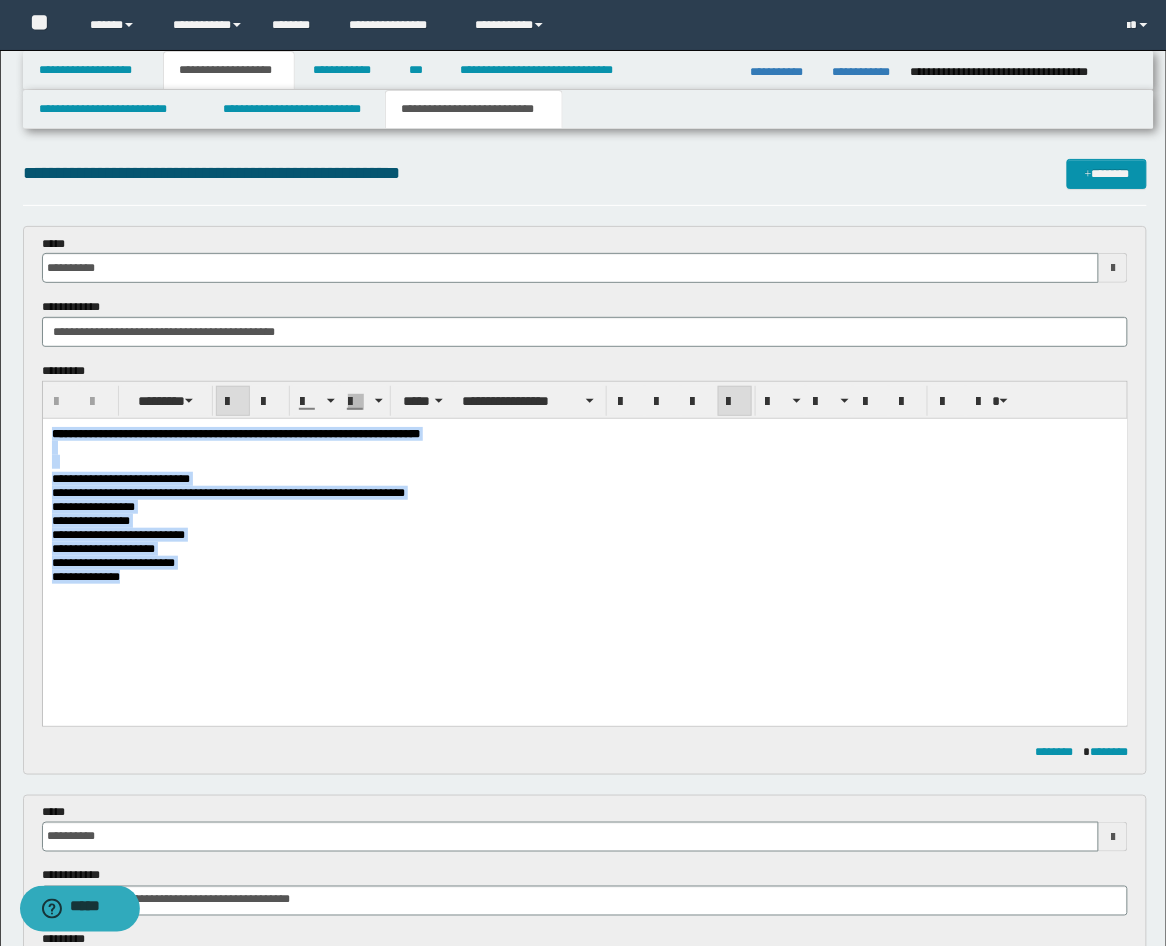 drag, startPoint x: 179, startPoint y: 608, endPoint x: -10, endPoint y: 341, distance: 327.12384 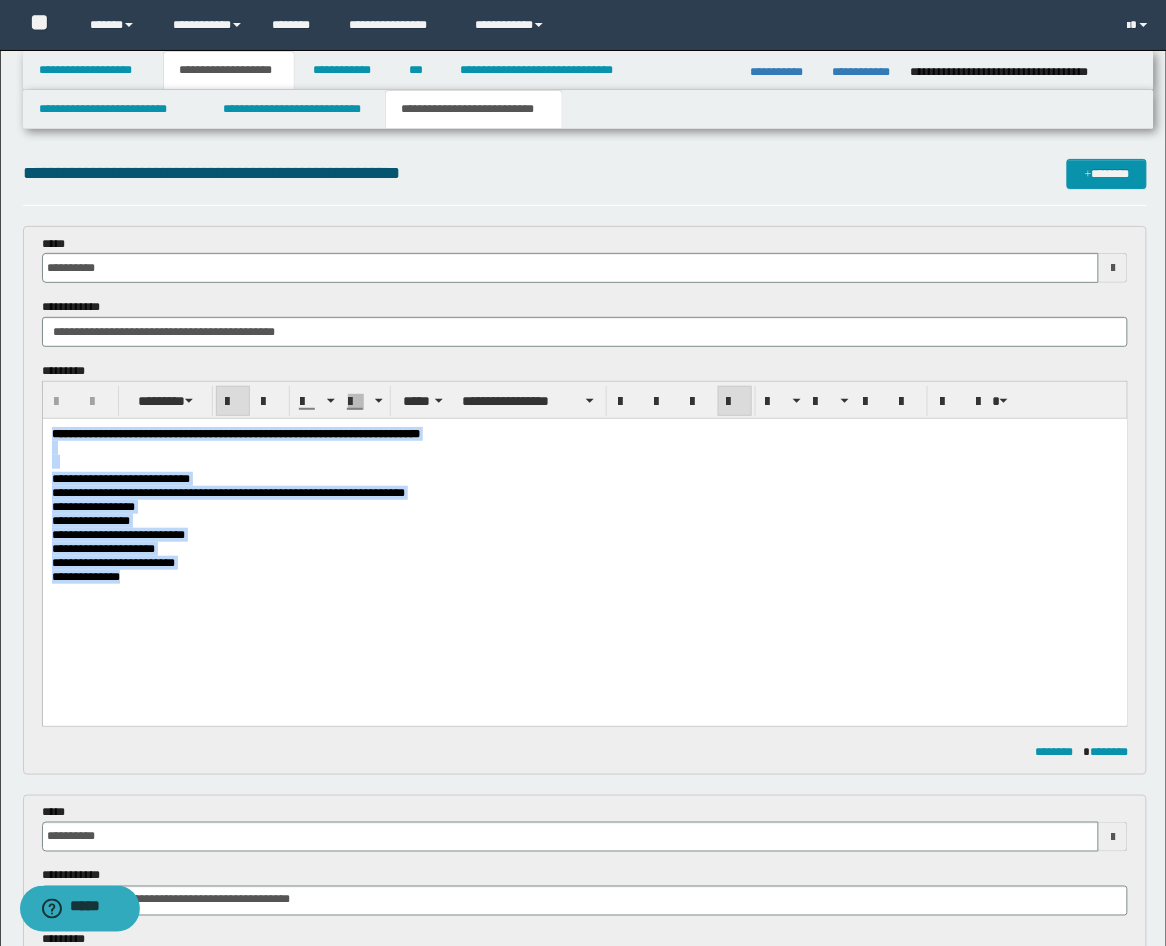 click on "**********" at bounding box center [584, 533] 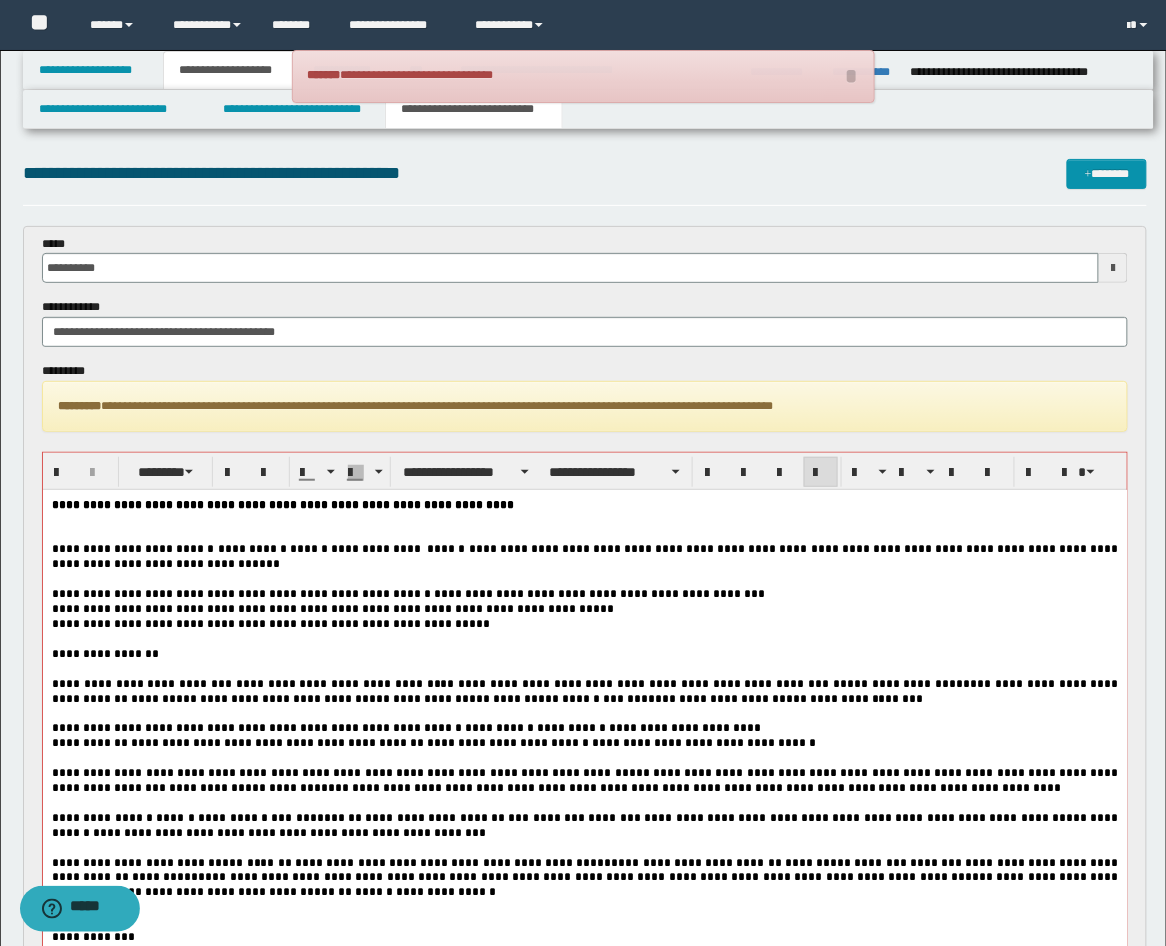 click at bounding box center [584, 526] 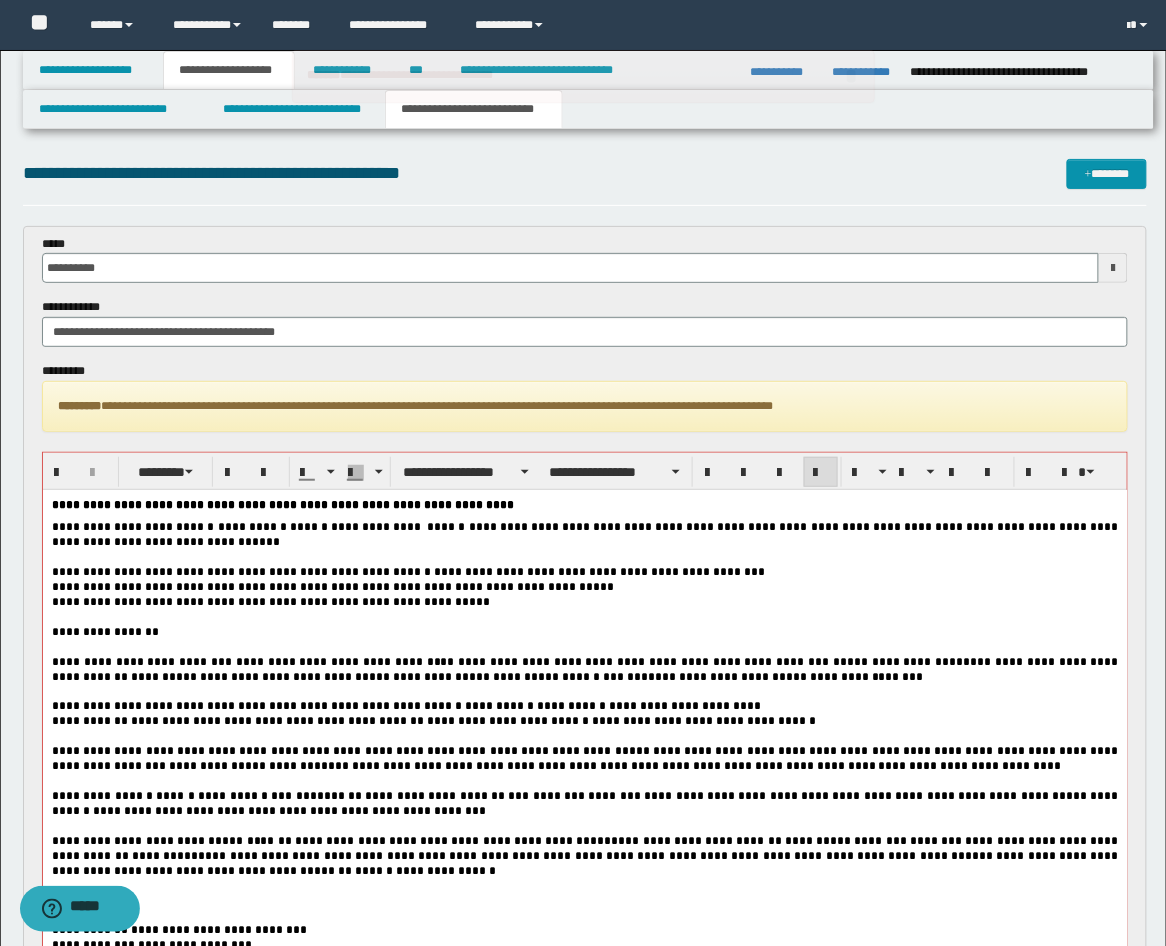 scroll, scrollTop: 370, scrollLeft: 0, axis: vertical 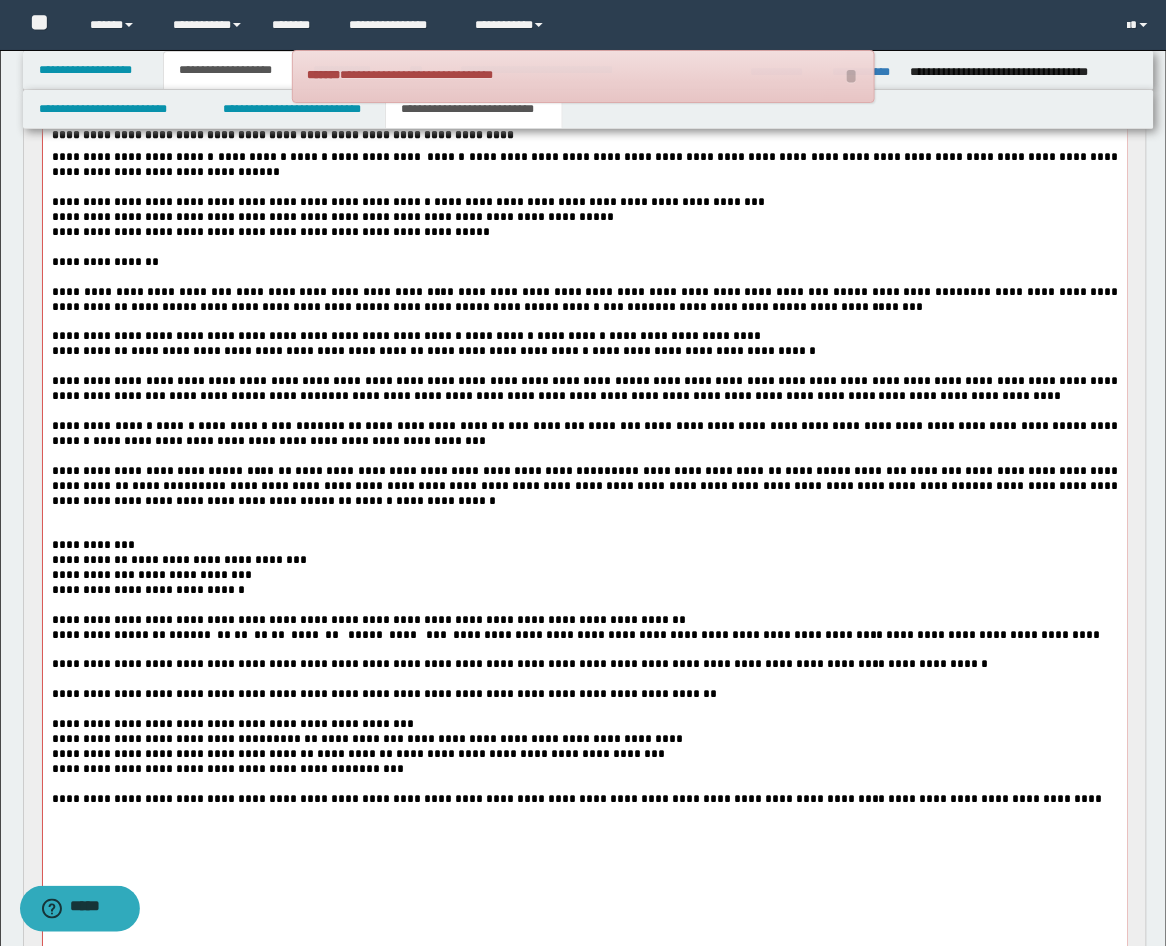 click on "**********" at bounding box center [584, 621] 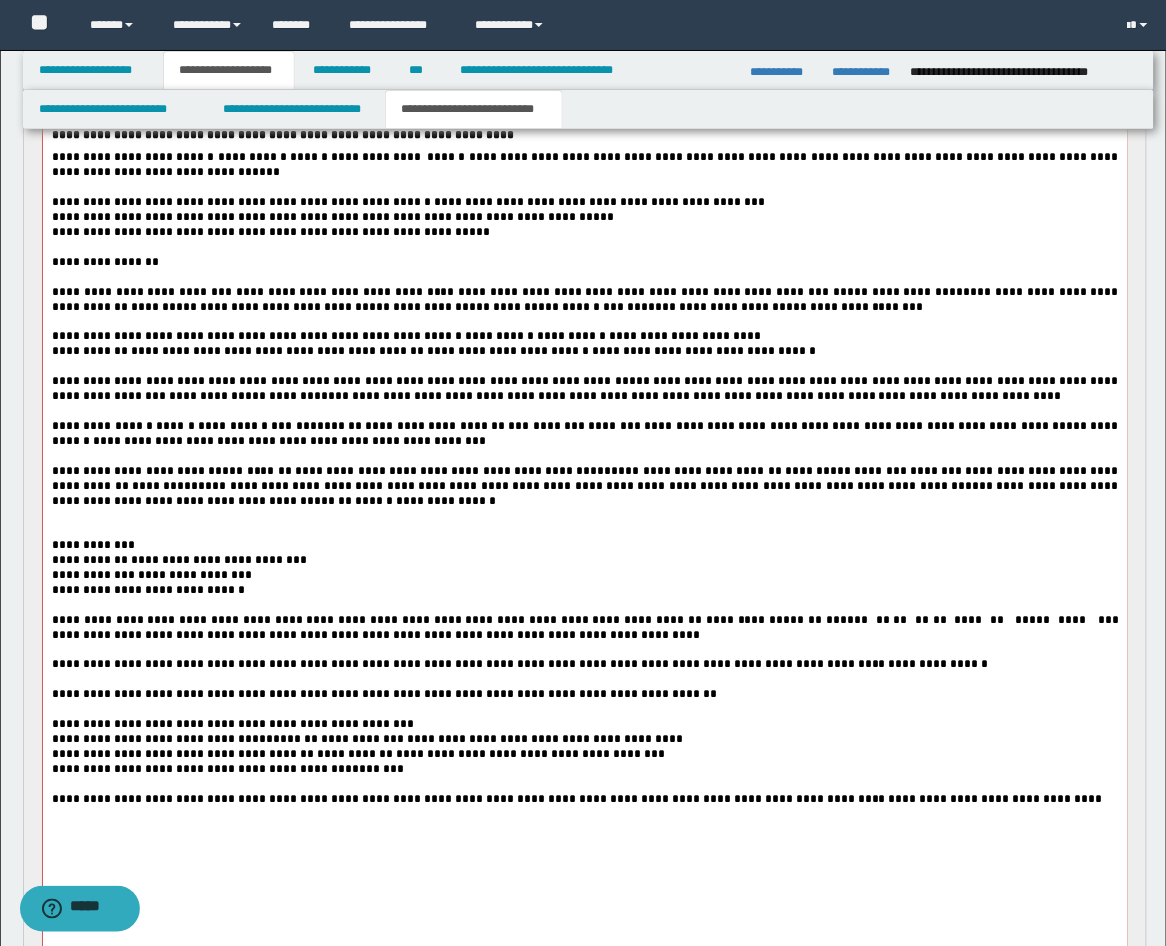 click at bounding box center (584, 650) 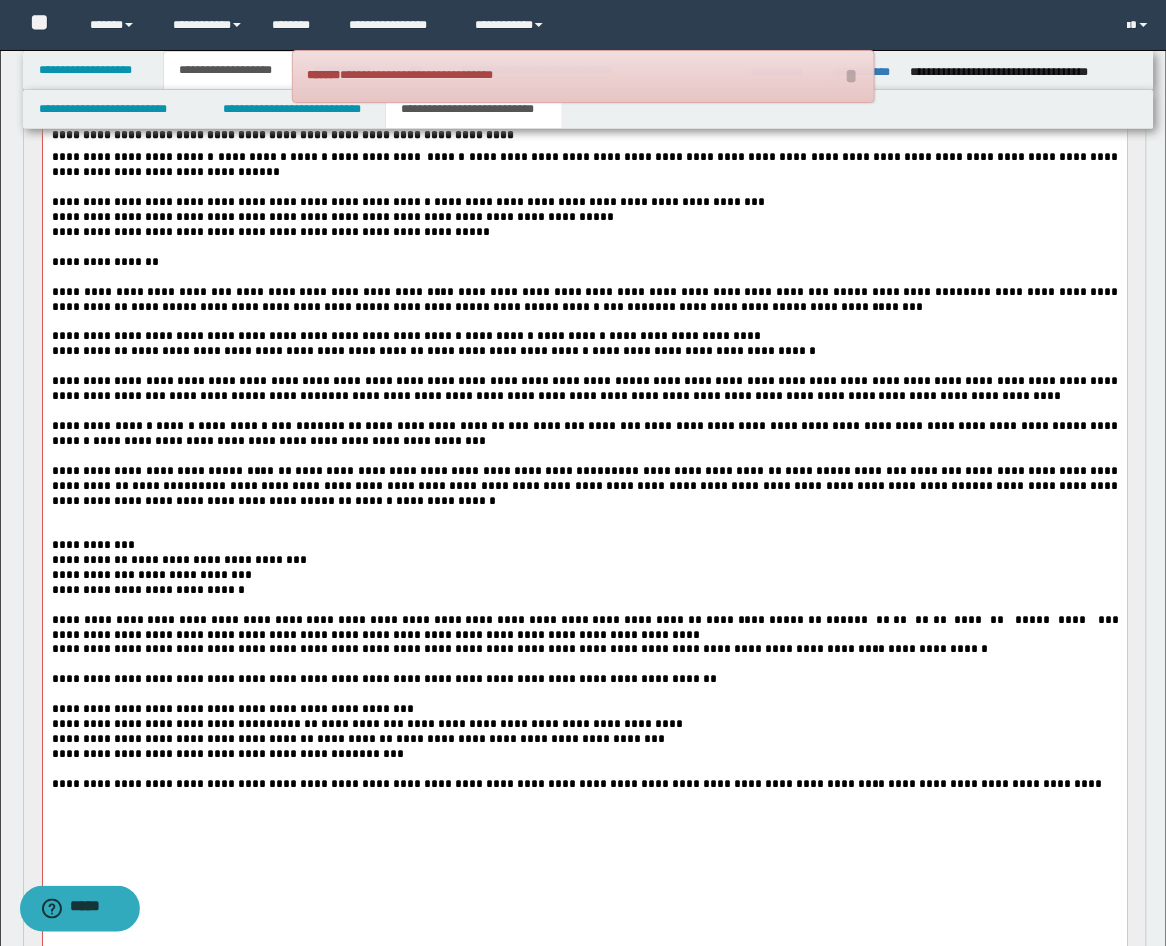 click at bounding box center [584, 665] 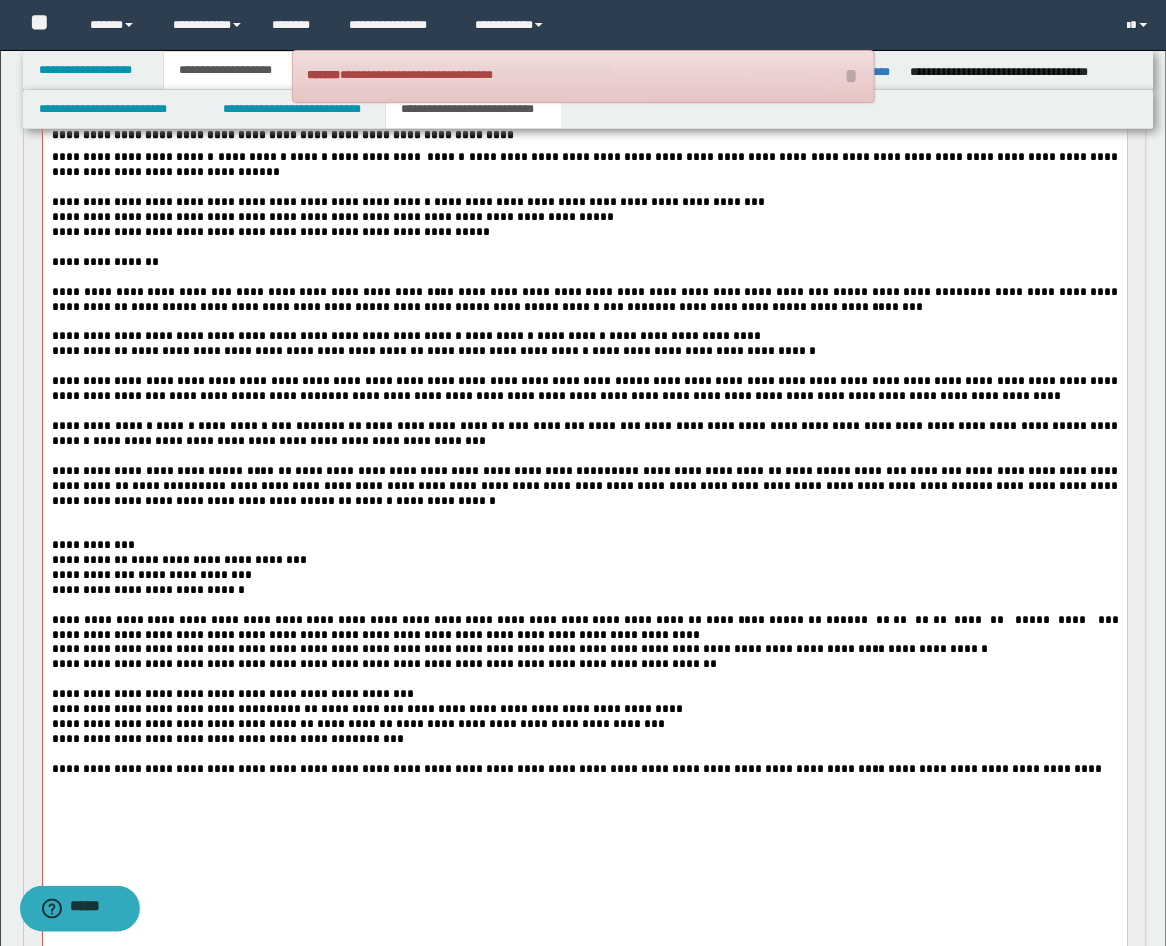 click at bounding box center (584, 680) 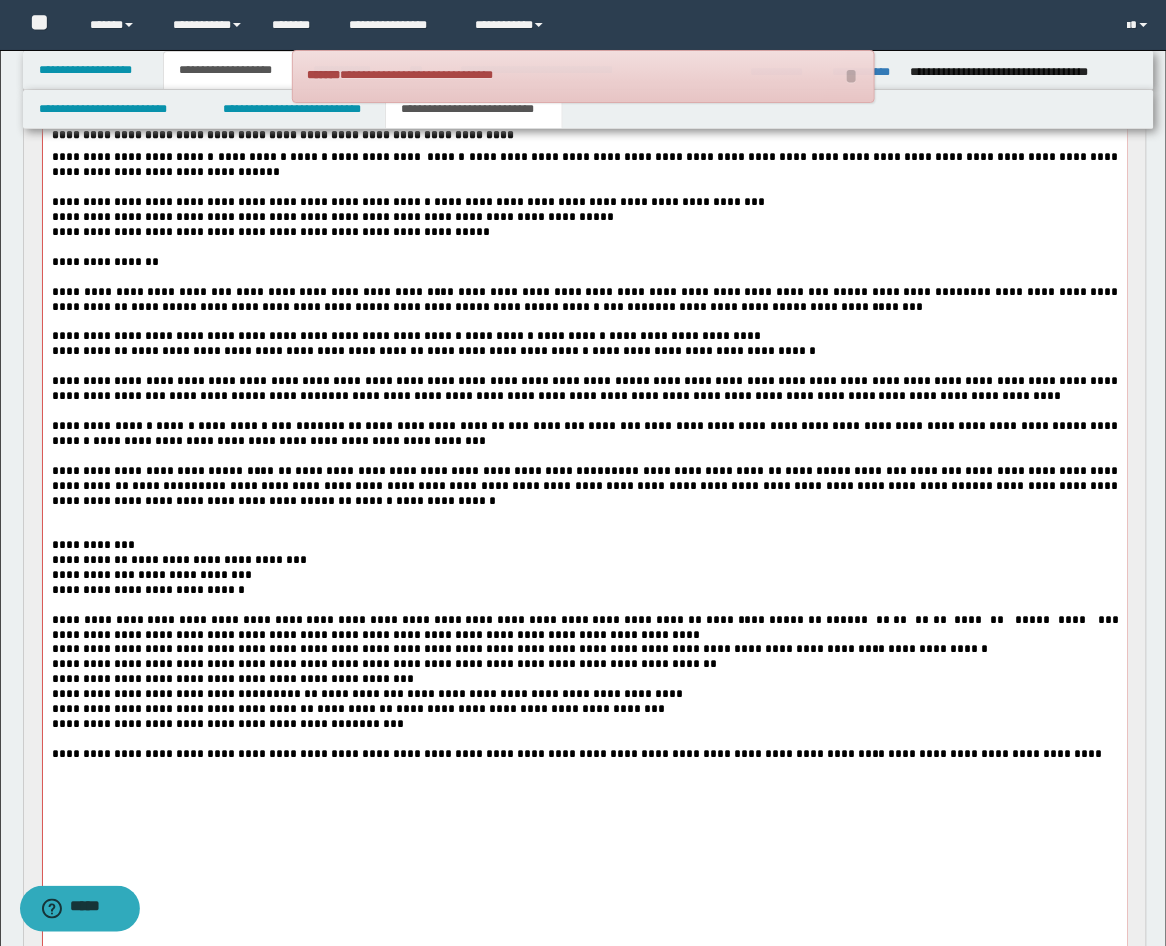click on "**********" at bounding box center (584, 680) 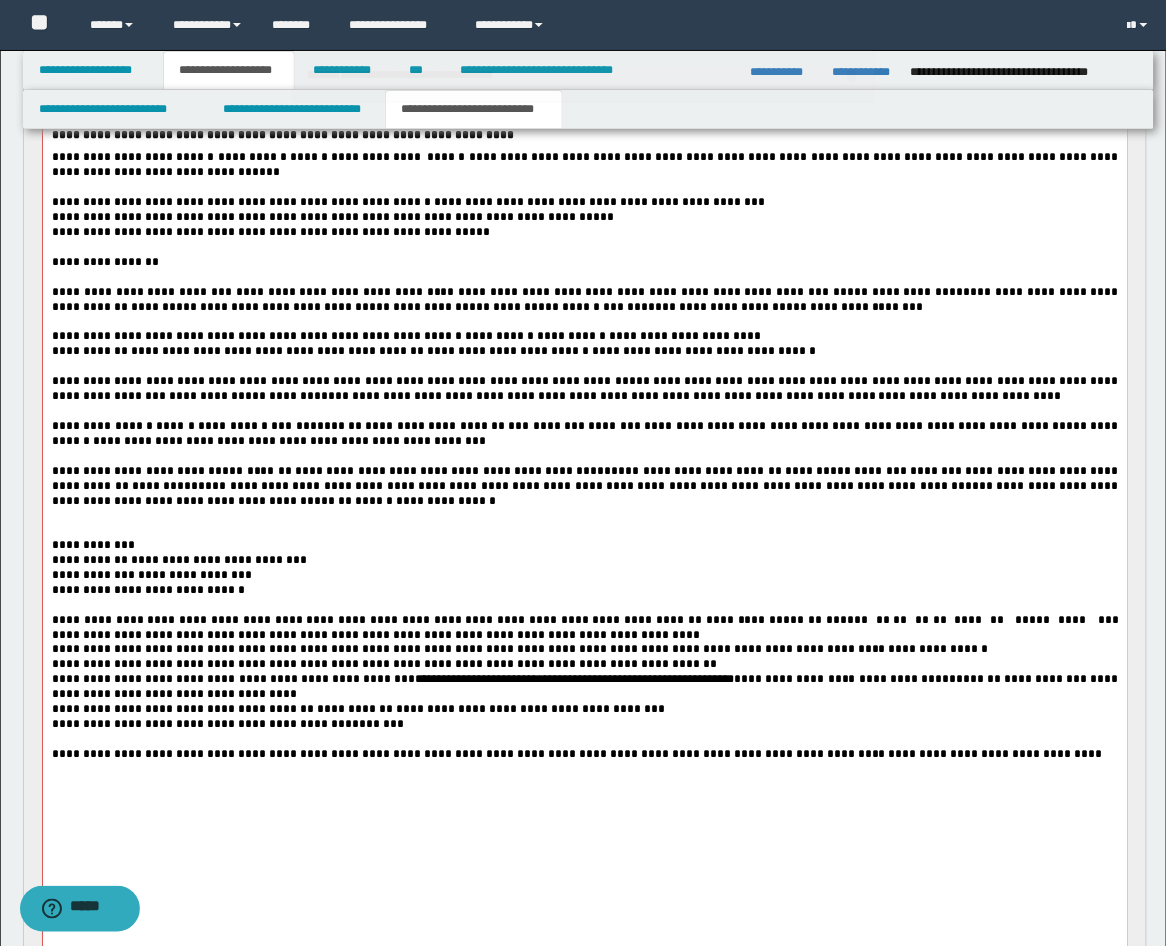 click on "**********" at bounding box center (584, 688) 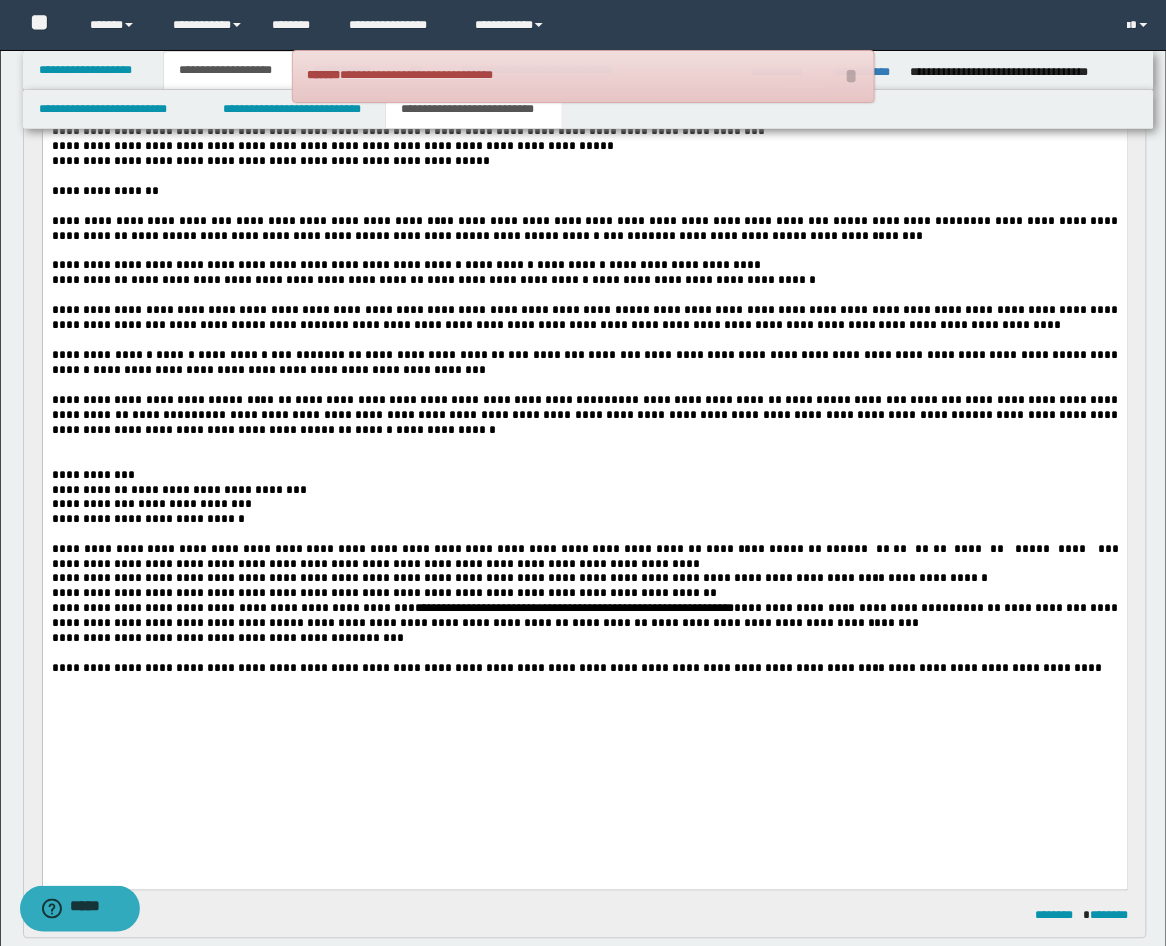 click at bounding box center [584, 654] 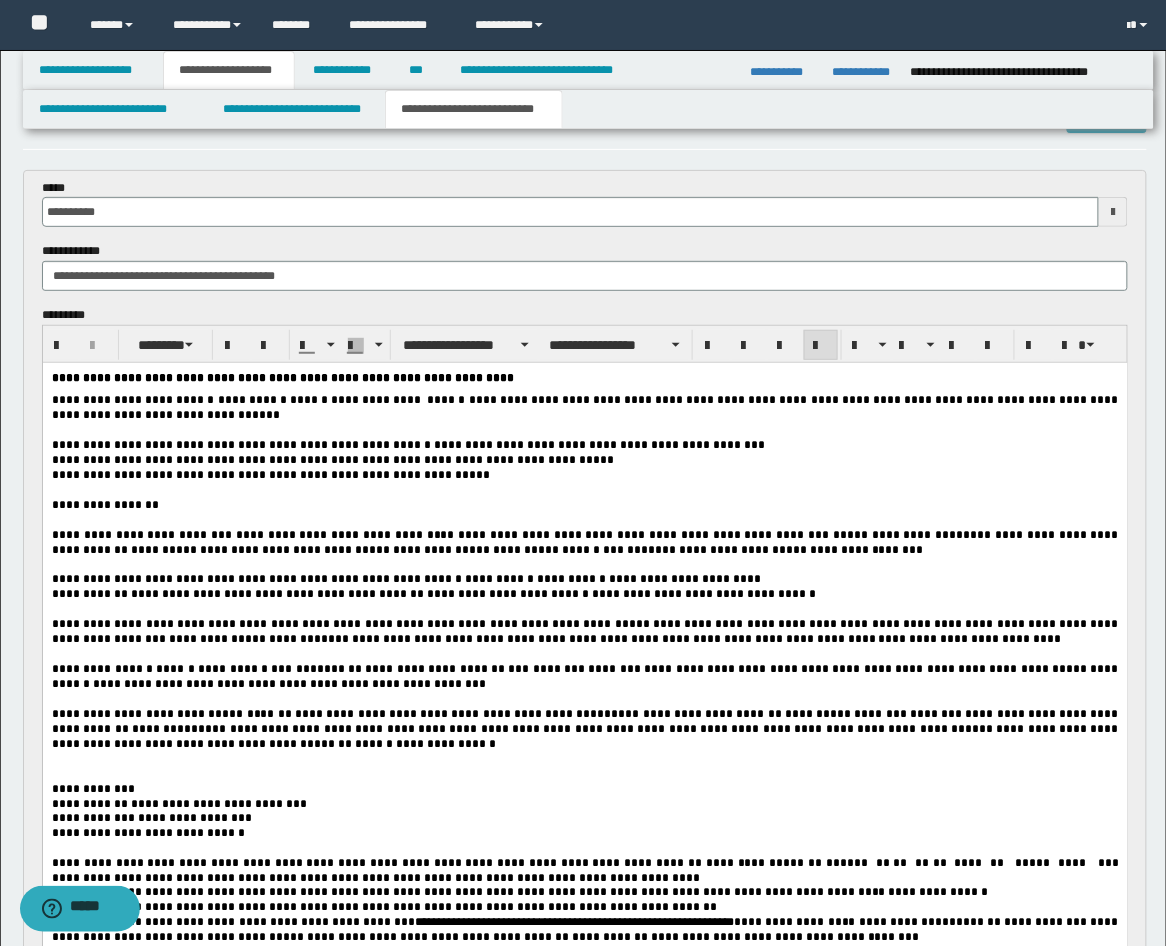 scroll, scrollTop: 0, scrollLeft: 0, axis: both 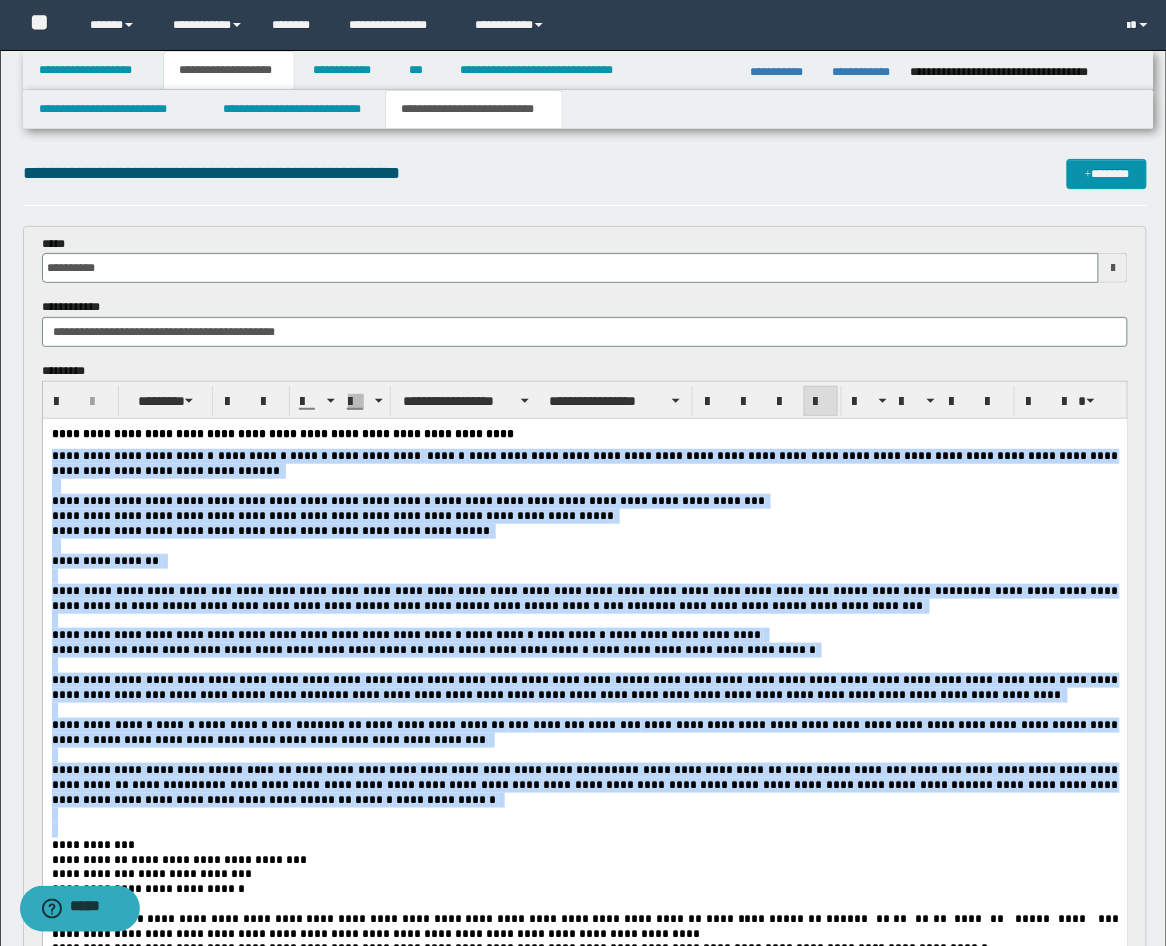 drag, startPoint x: 215, startPoint y: 867, endPoint x: 39, endPoint y: 456, distance: 447.09842 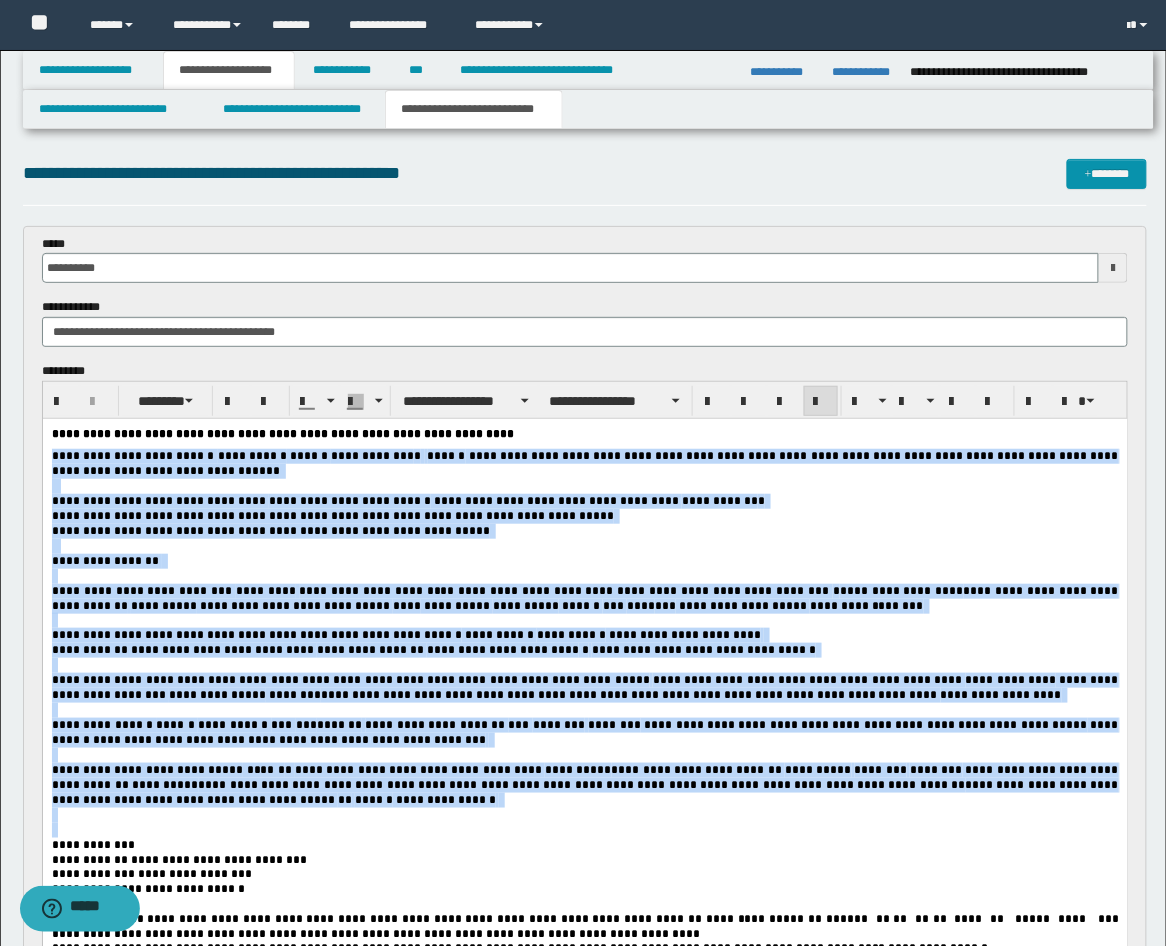 click on "**********" at bounding box center (584, 767) 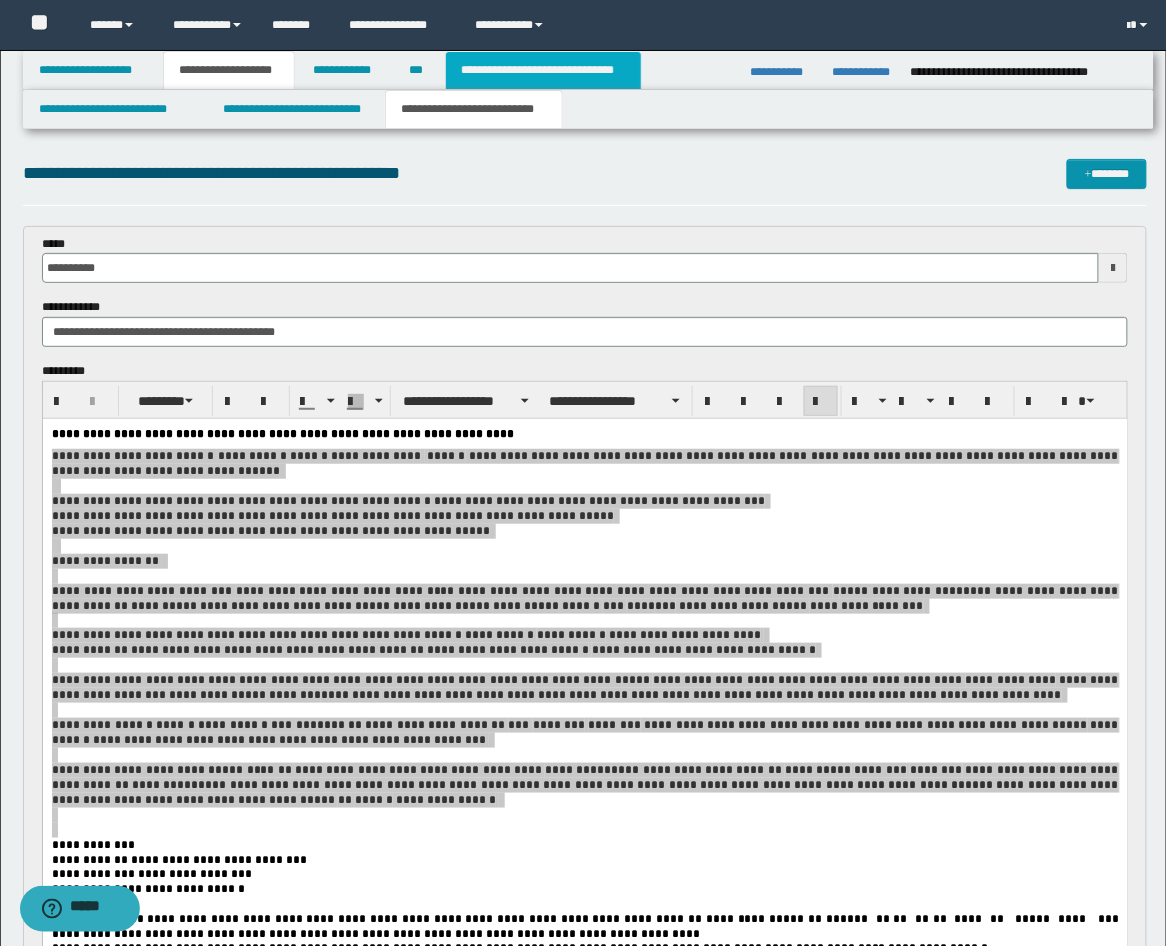 click on "**********" at bounding box center [543, 70] 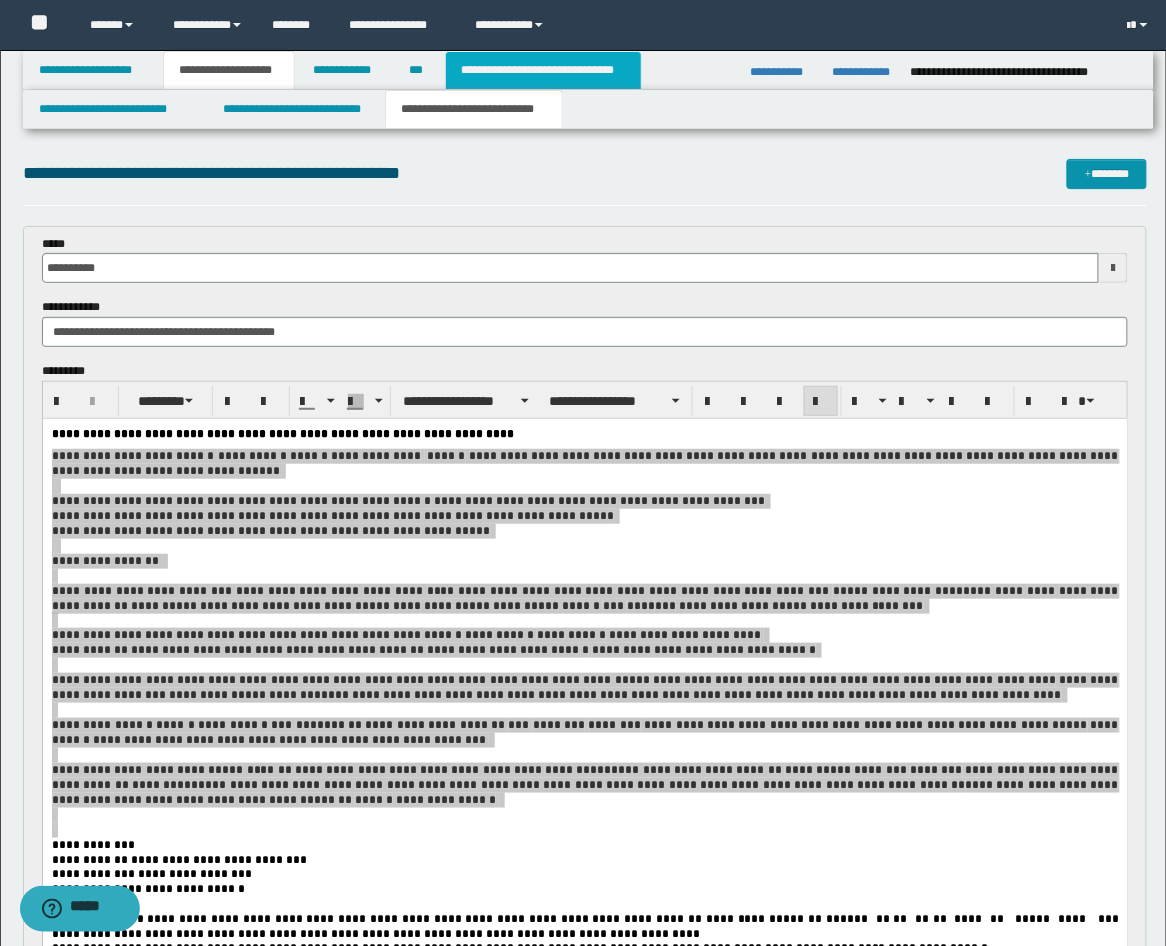 type on "**********" 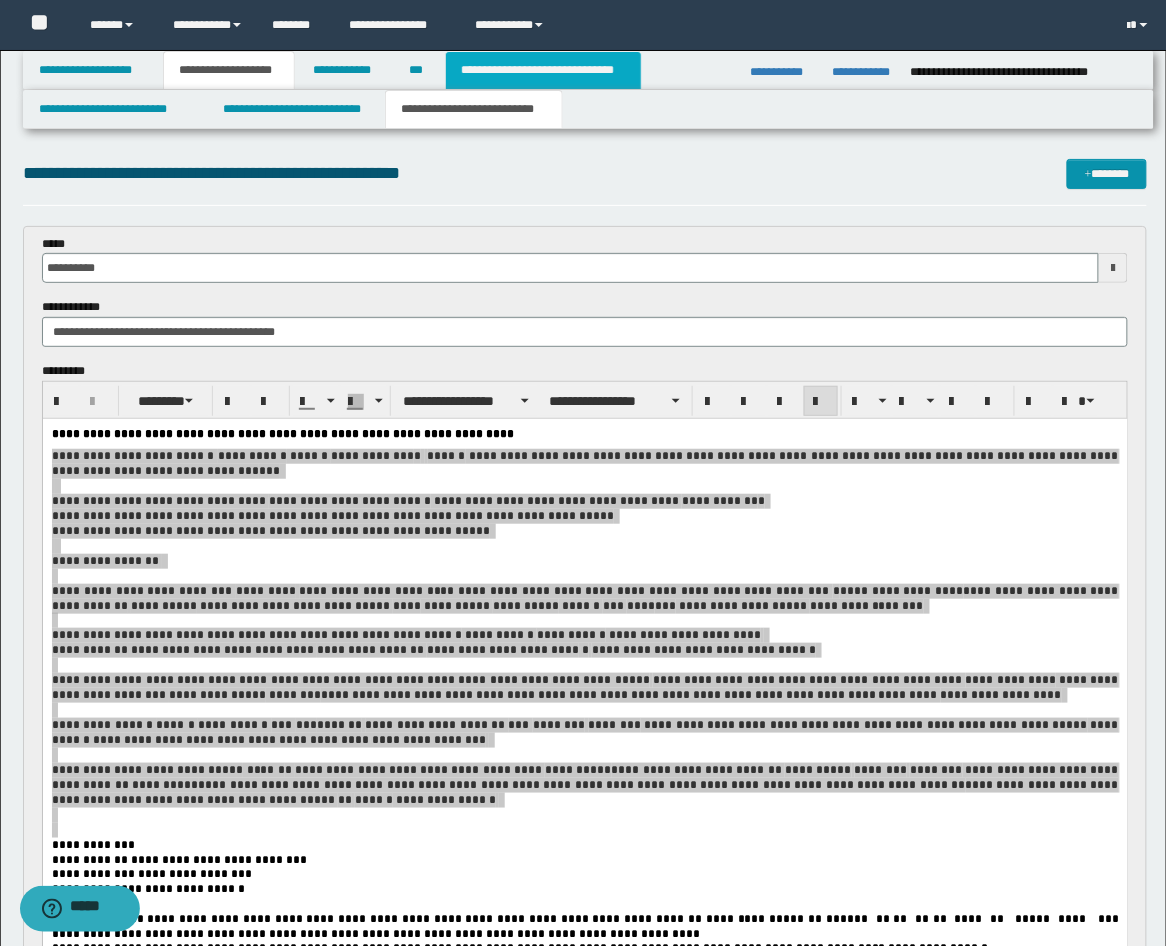 type 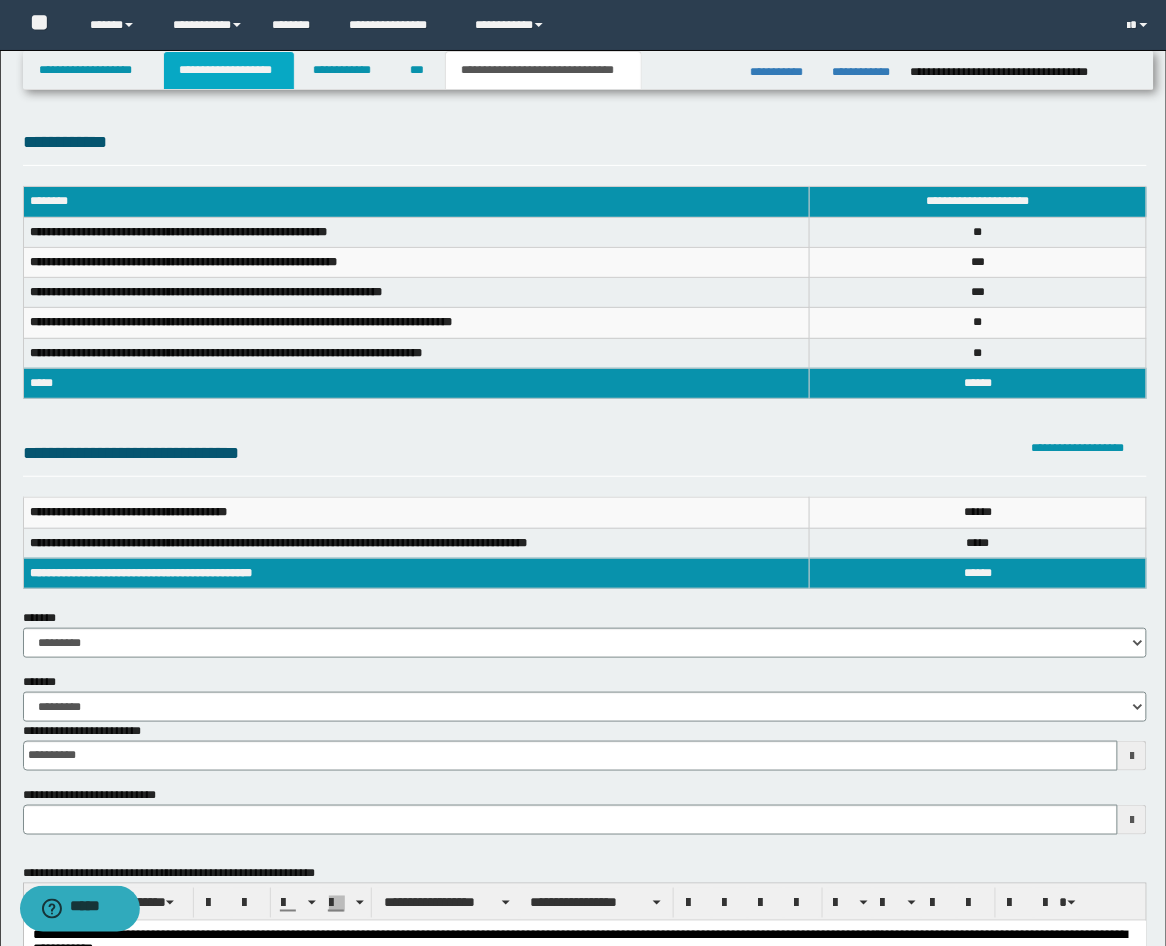 click on "**********" at bounding box center (229, 70) 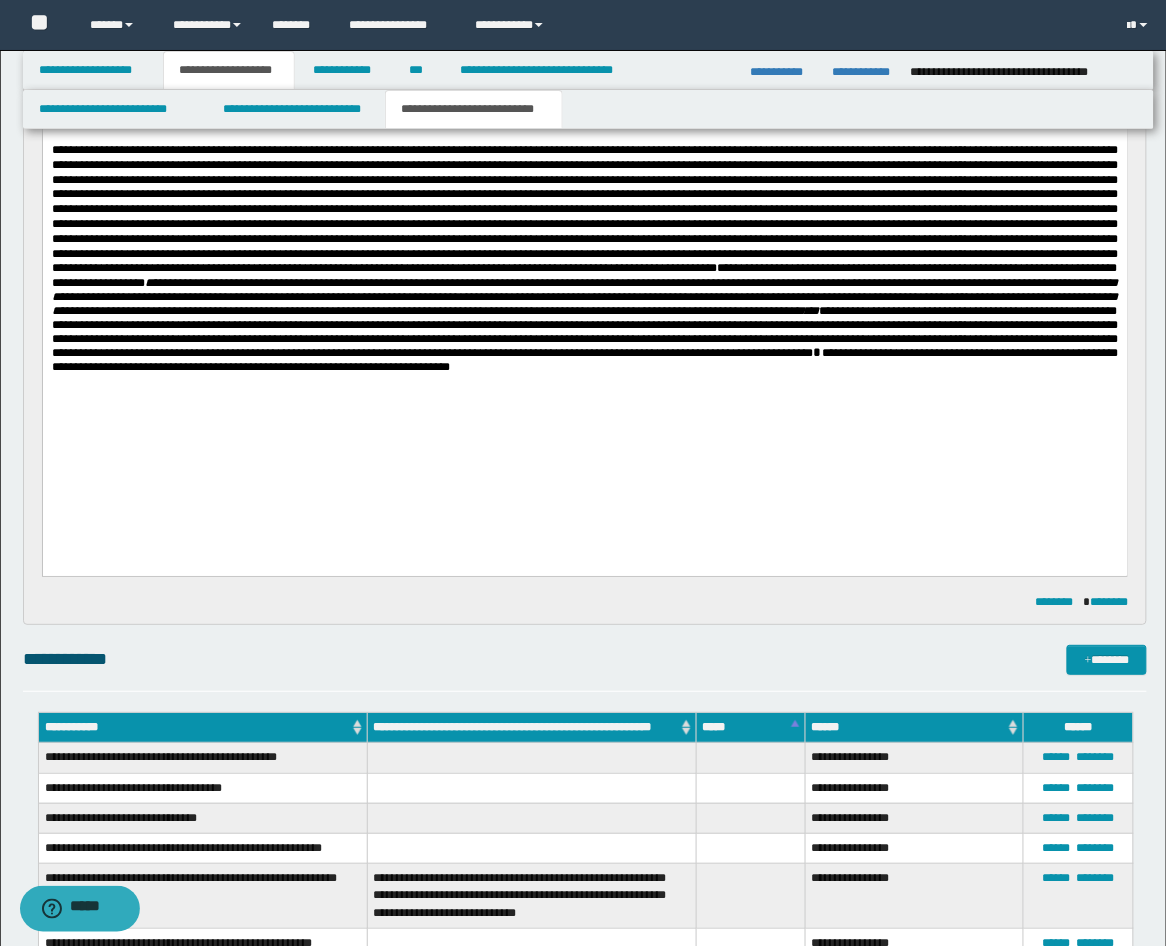 scroll, scrollTop: 1481, scrollLeft: 0, axis: vertical 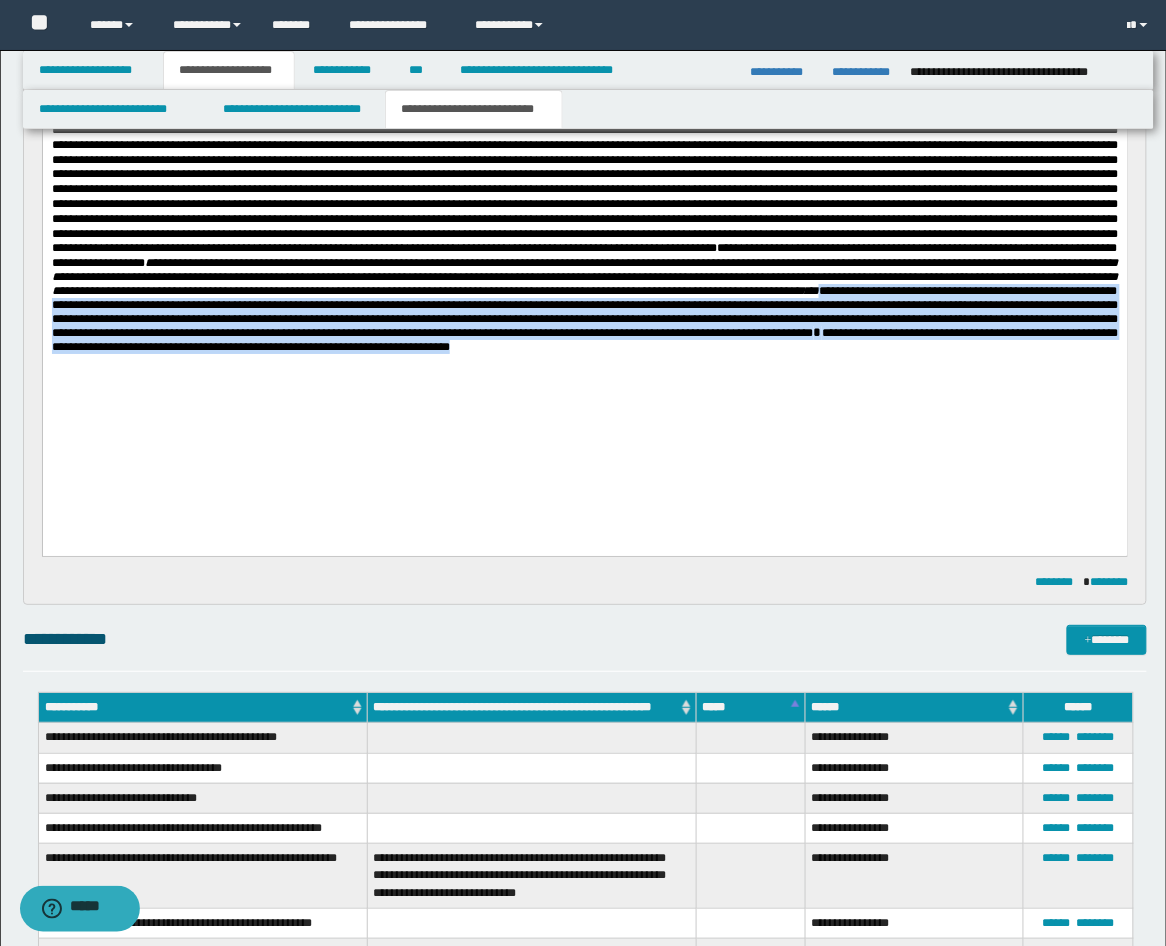 drag, startPoint x: 637, startPoint y: 410, endPoint x: 719, endPoint y: 339, distance: 108.46658 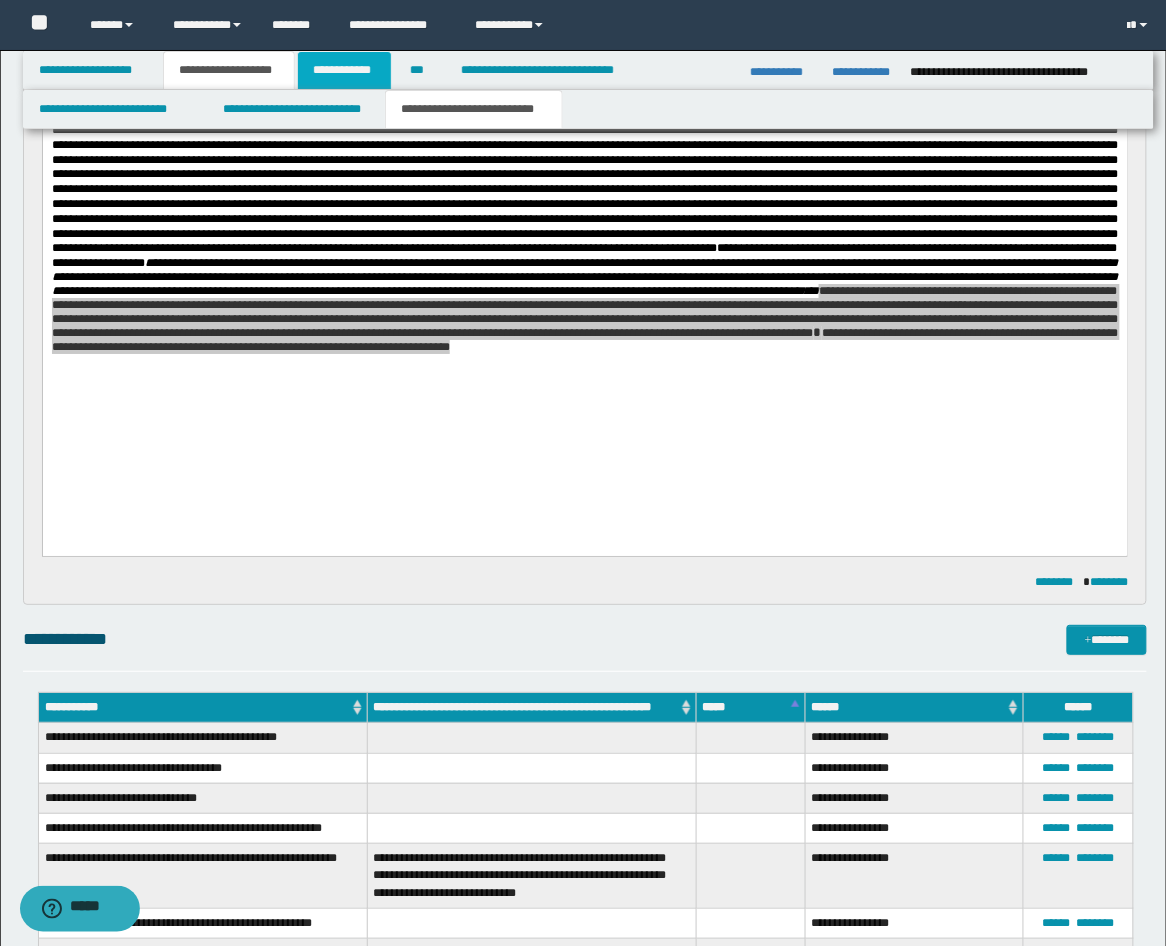 click on "**********" at bounding box center [344, 70] 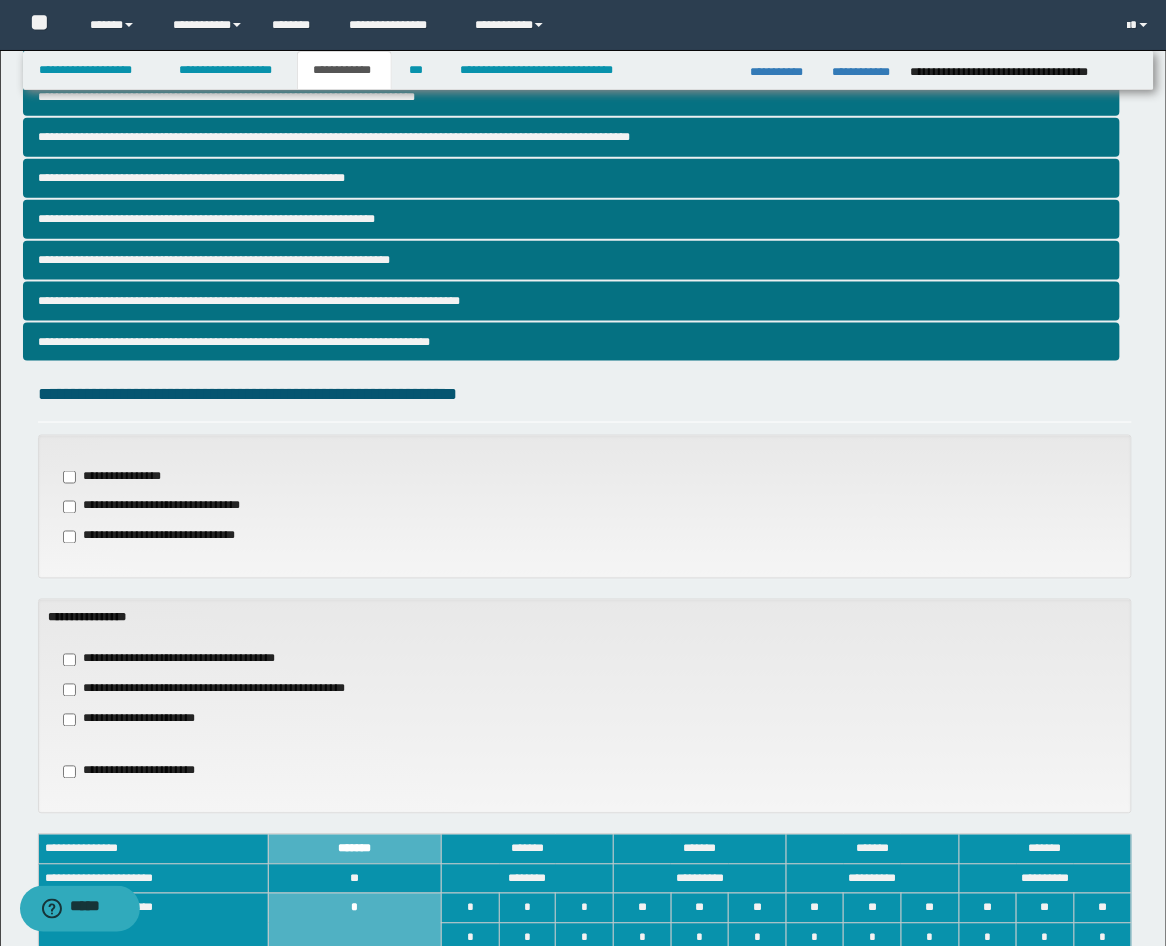 scroll, scrollTop: 187, scrollLeft: 0, axis: vertical 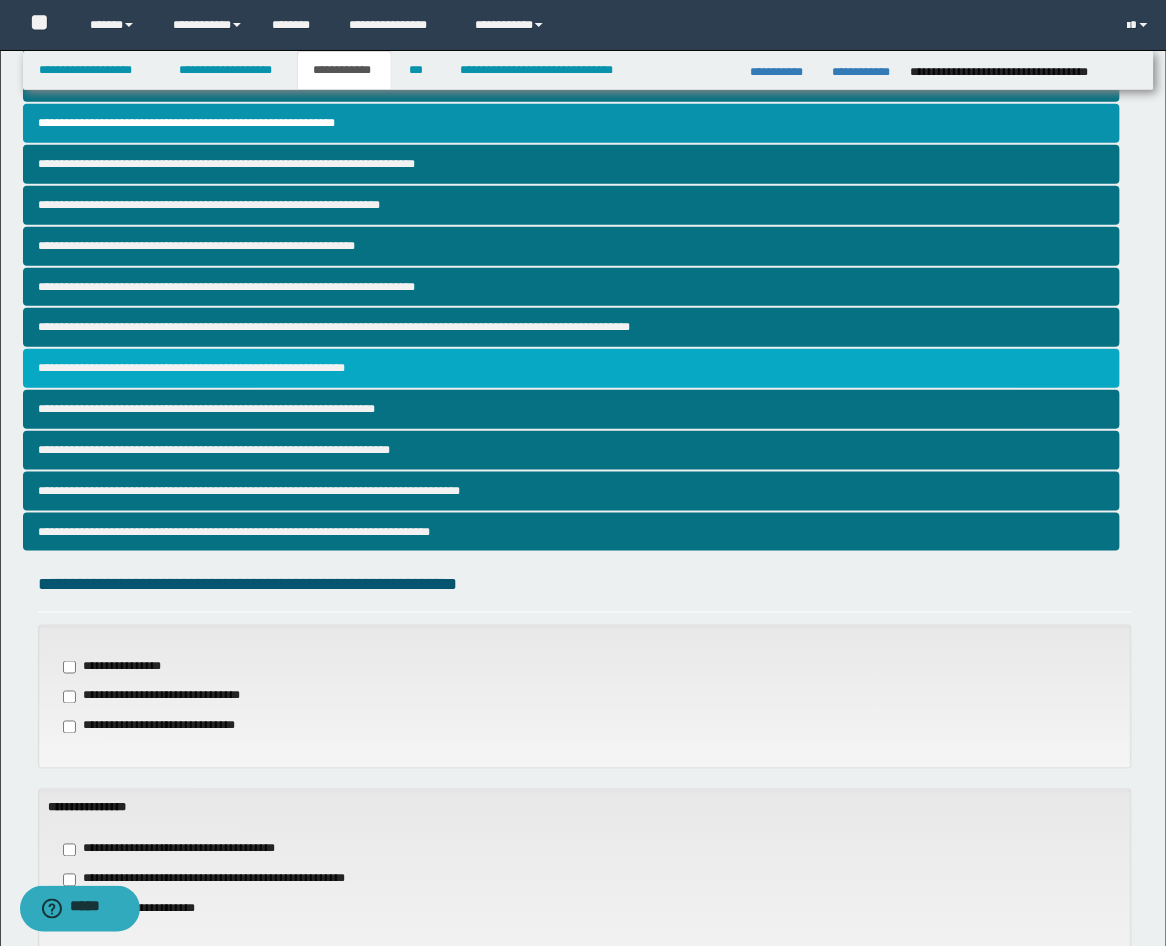 click on "**********" at bounding box center (572, 368) 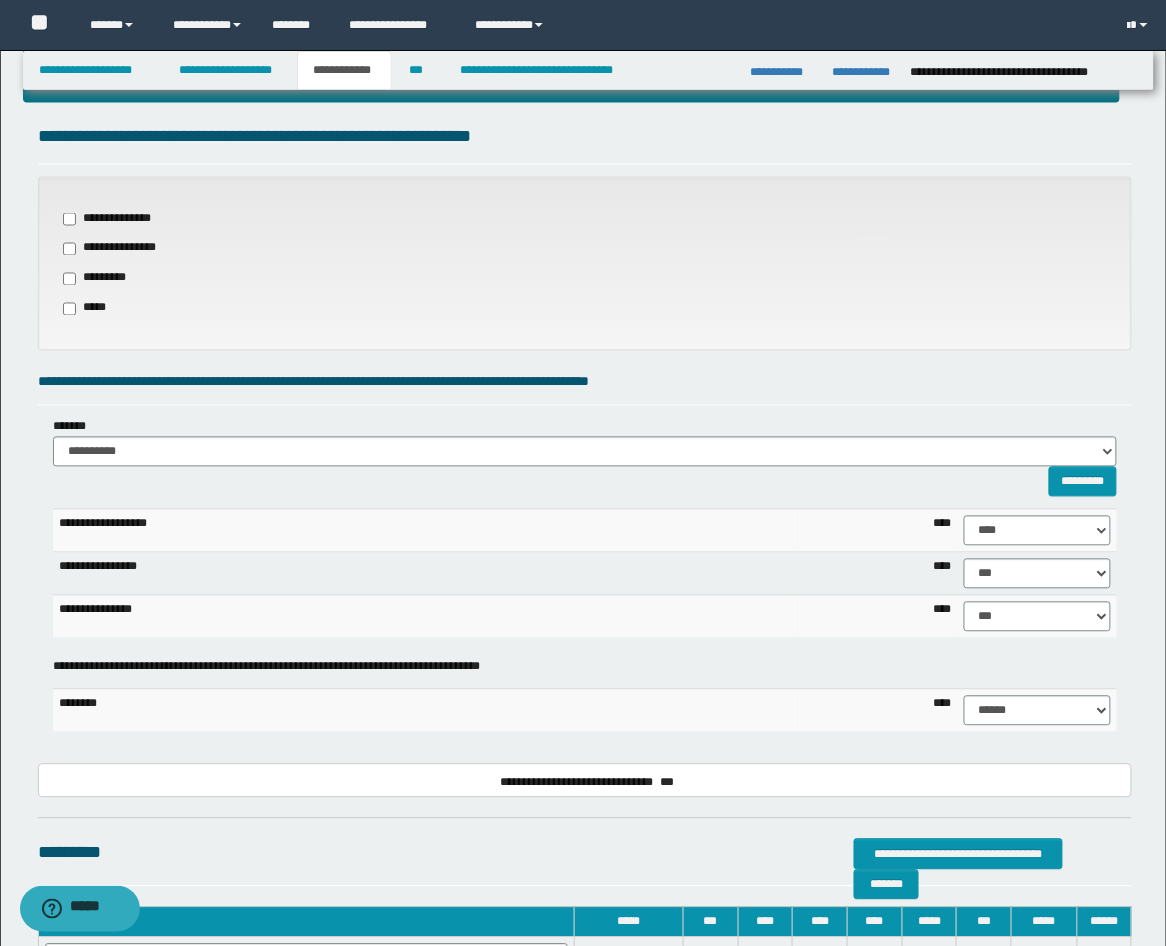 scroll, scrollTop: 741, scrollLeft: 0, axis: vertical 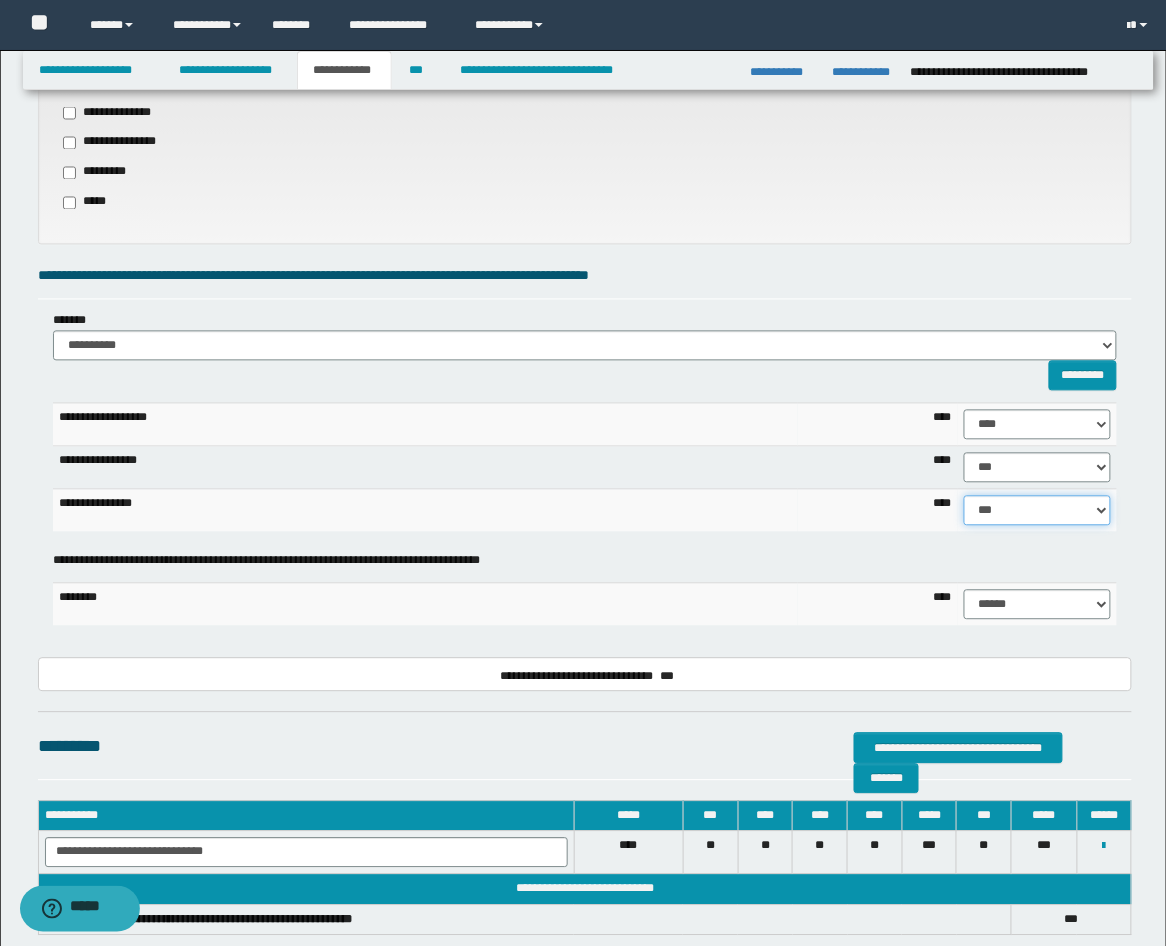 click on "******
****
**
**
**
**
**
**
**
**
***
***
***
***
***
***
***
***
***
***
****
****
****
****" at bounding box center (1038, 511) 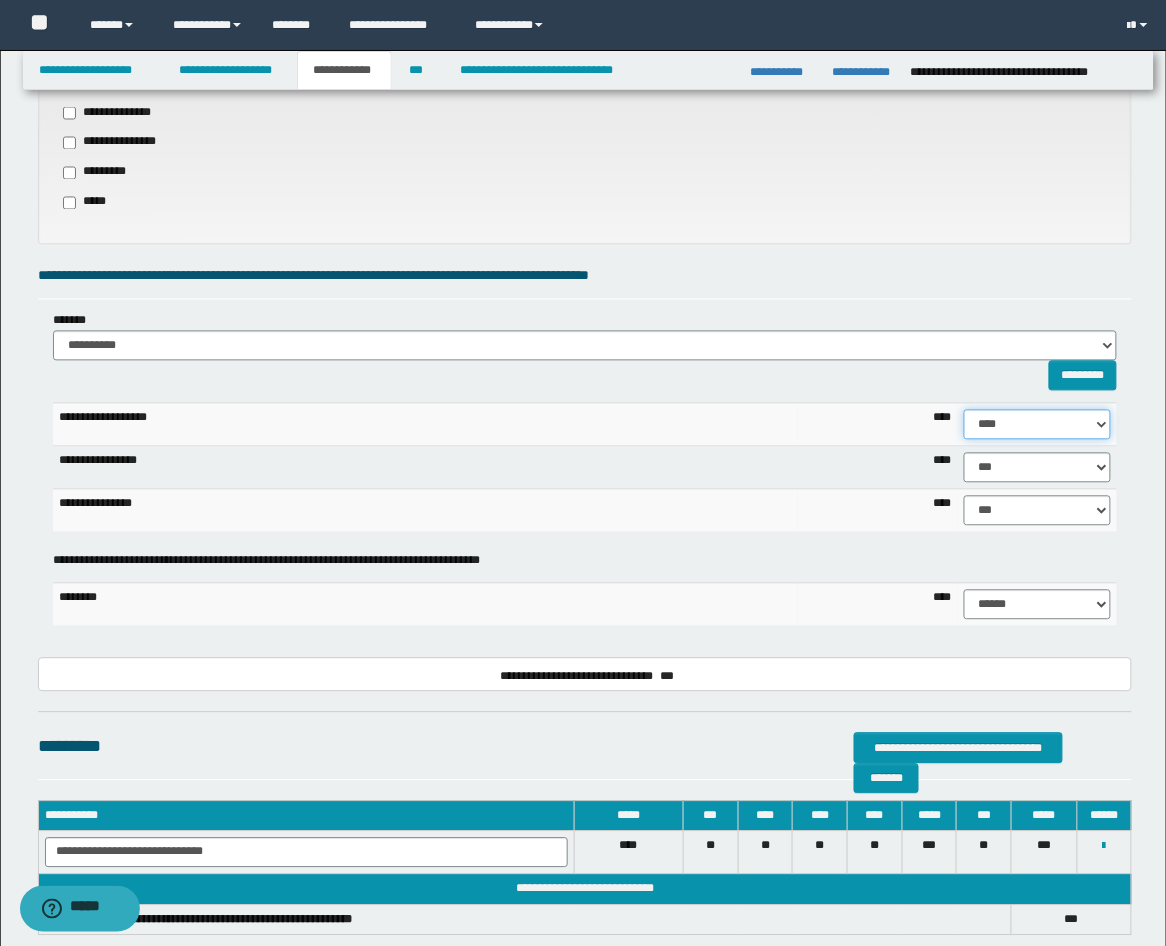 click on "******
****
**
**
**
**
**
**
**
**
***
***
***
***
***
***
***
***
***
***
****
****
****
****" at bounding box center [1038, 425] 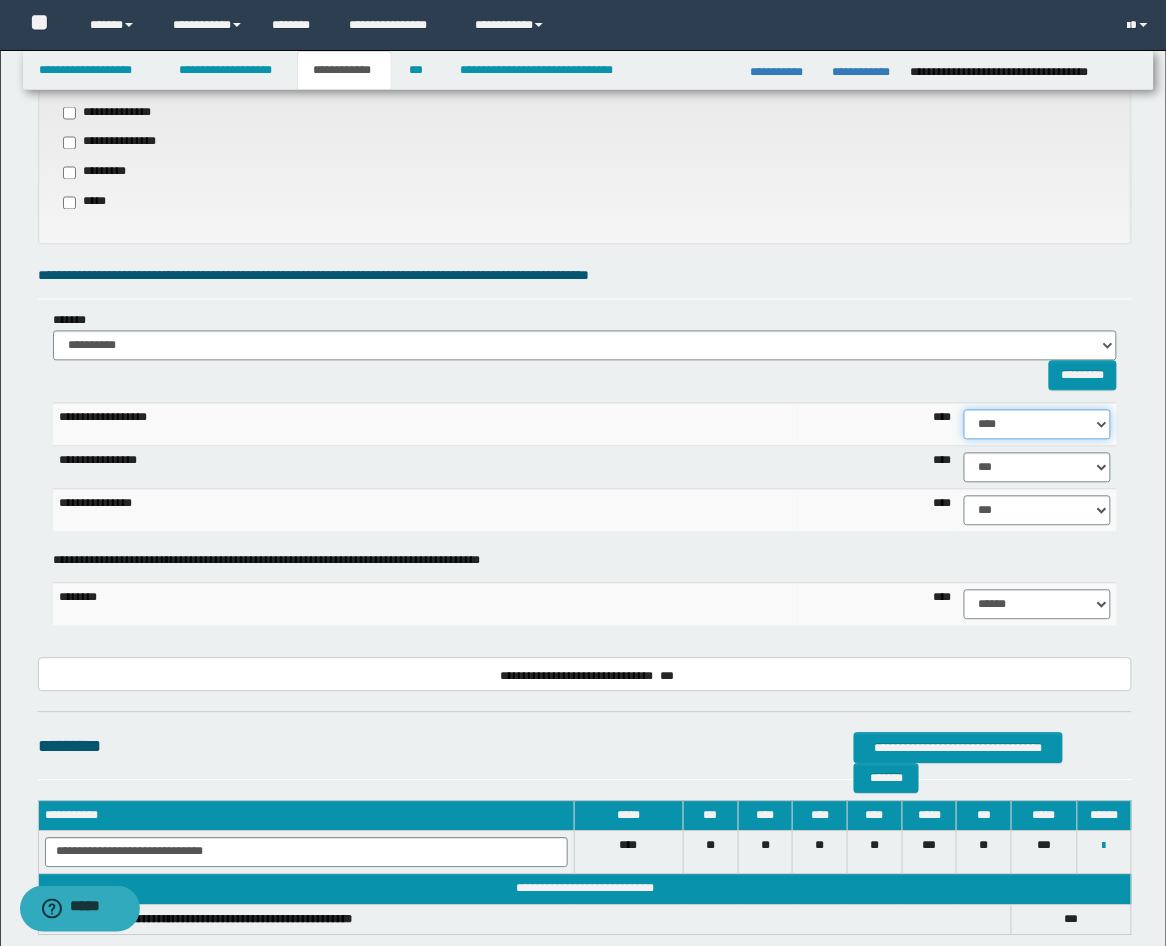 select on "****" 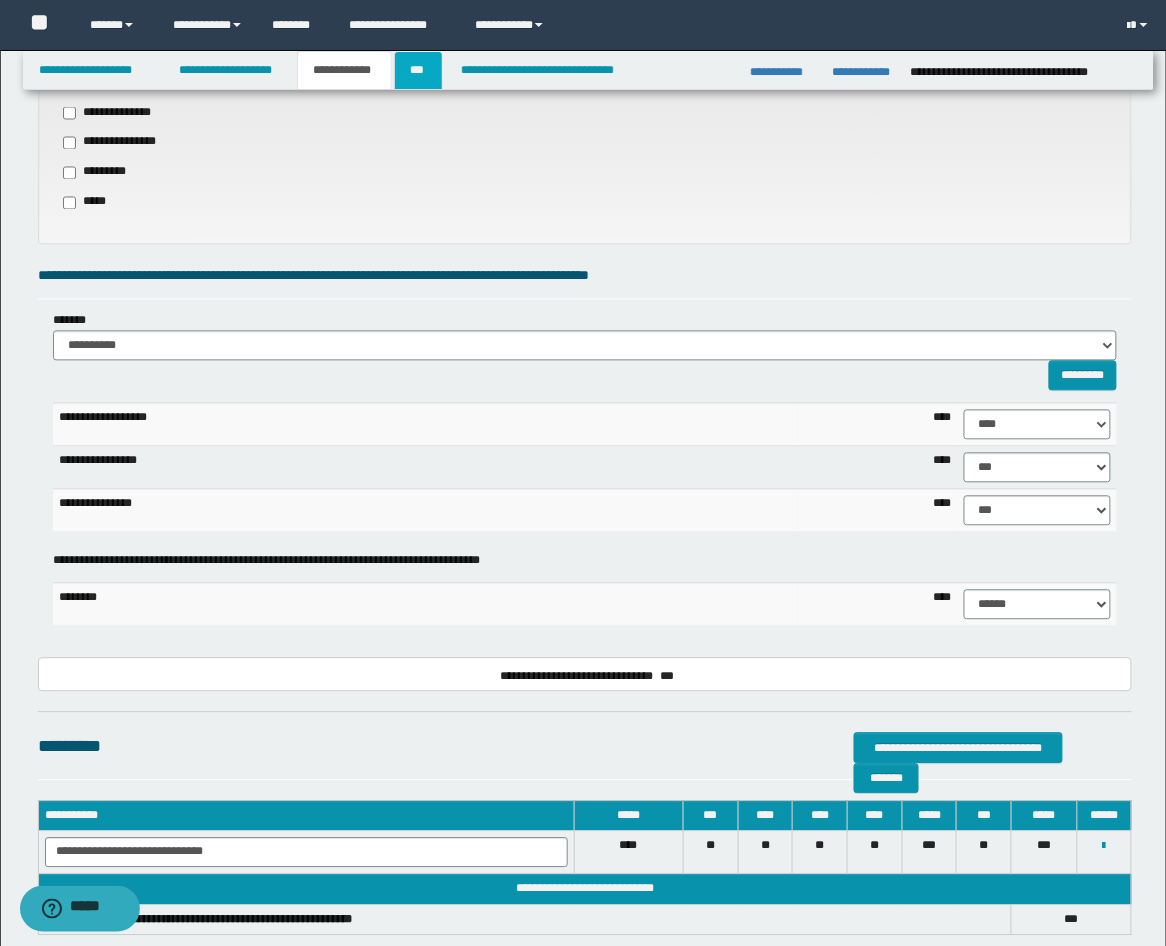 click on "***" at bounding box center (418, 70) 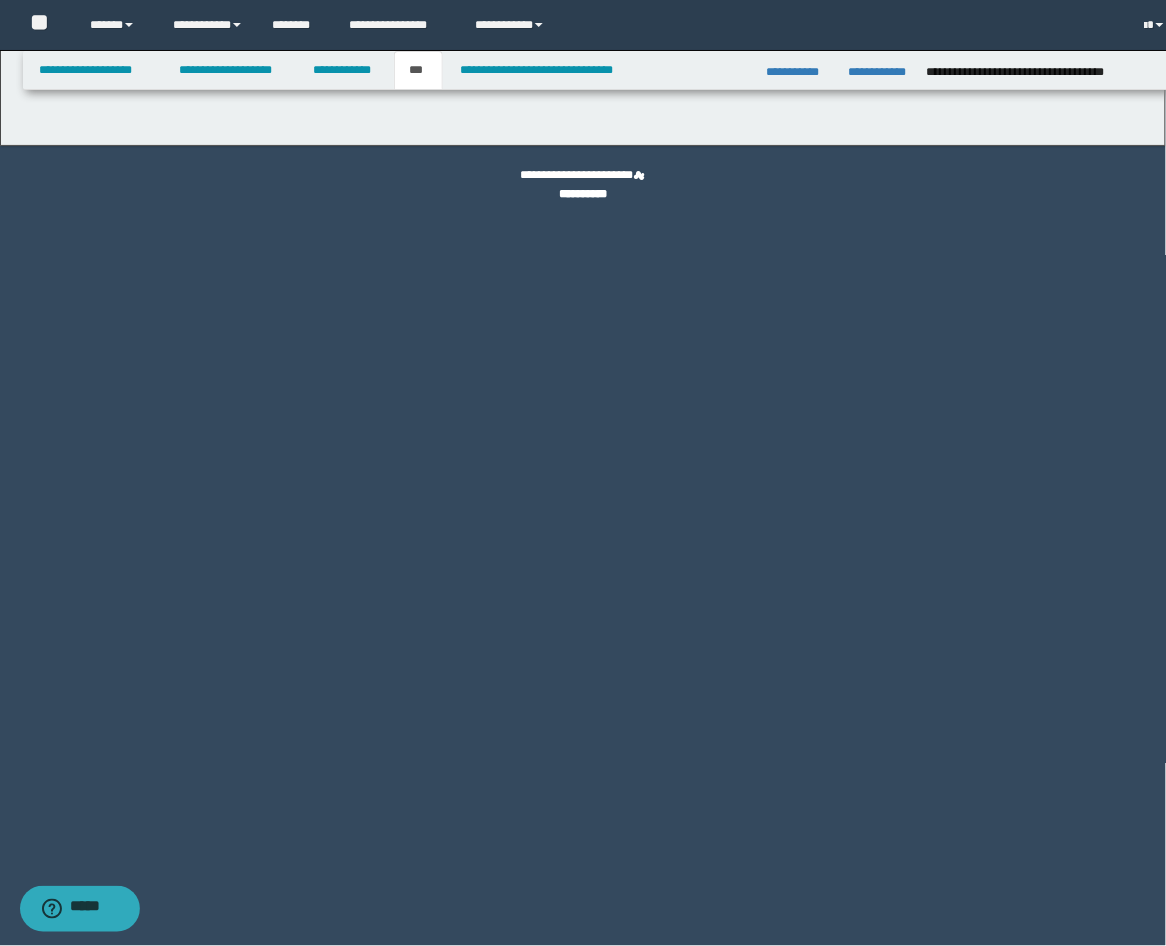 scroll, scrollTop: 0, scrollLeft: 0, axis: both 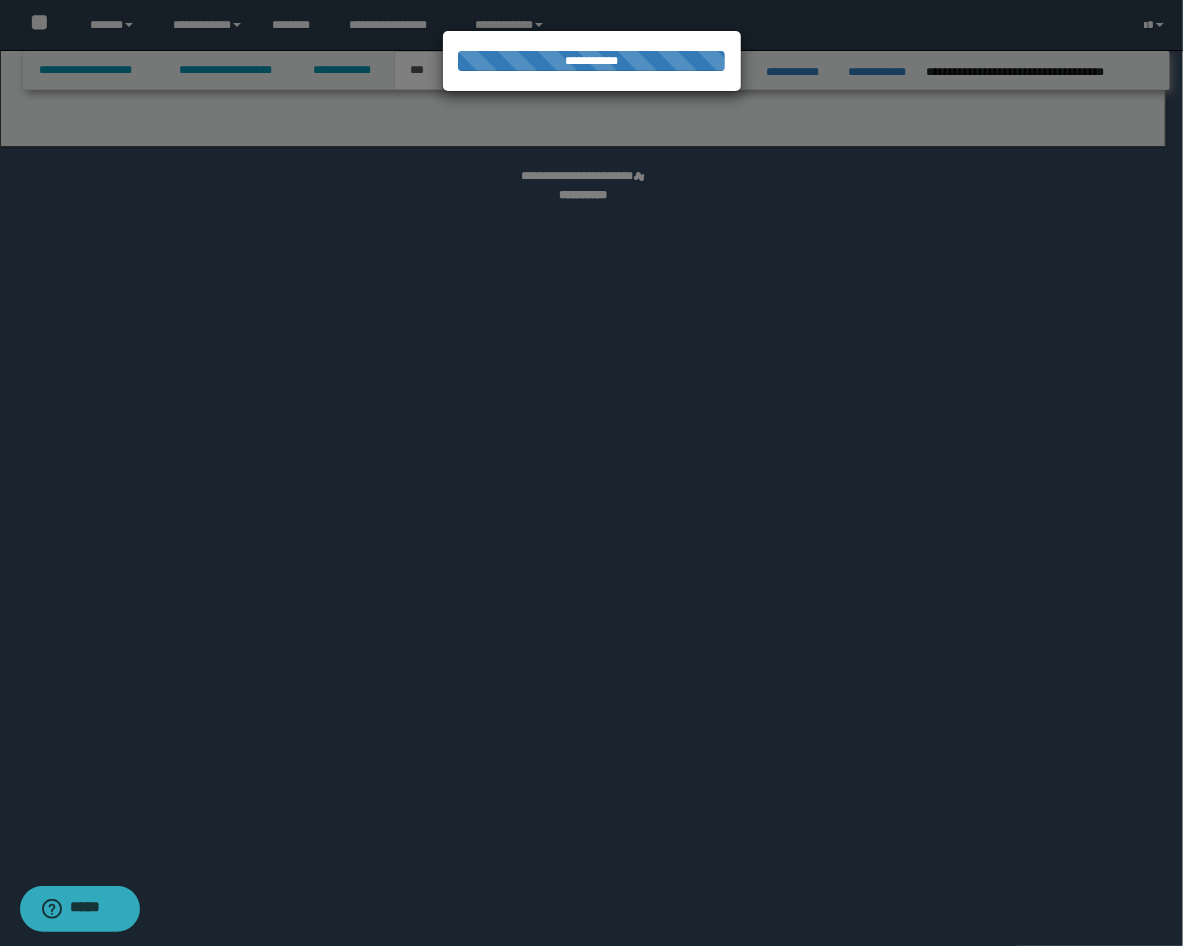 select on "**" 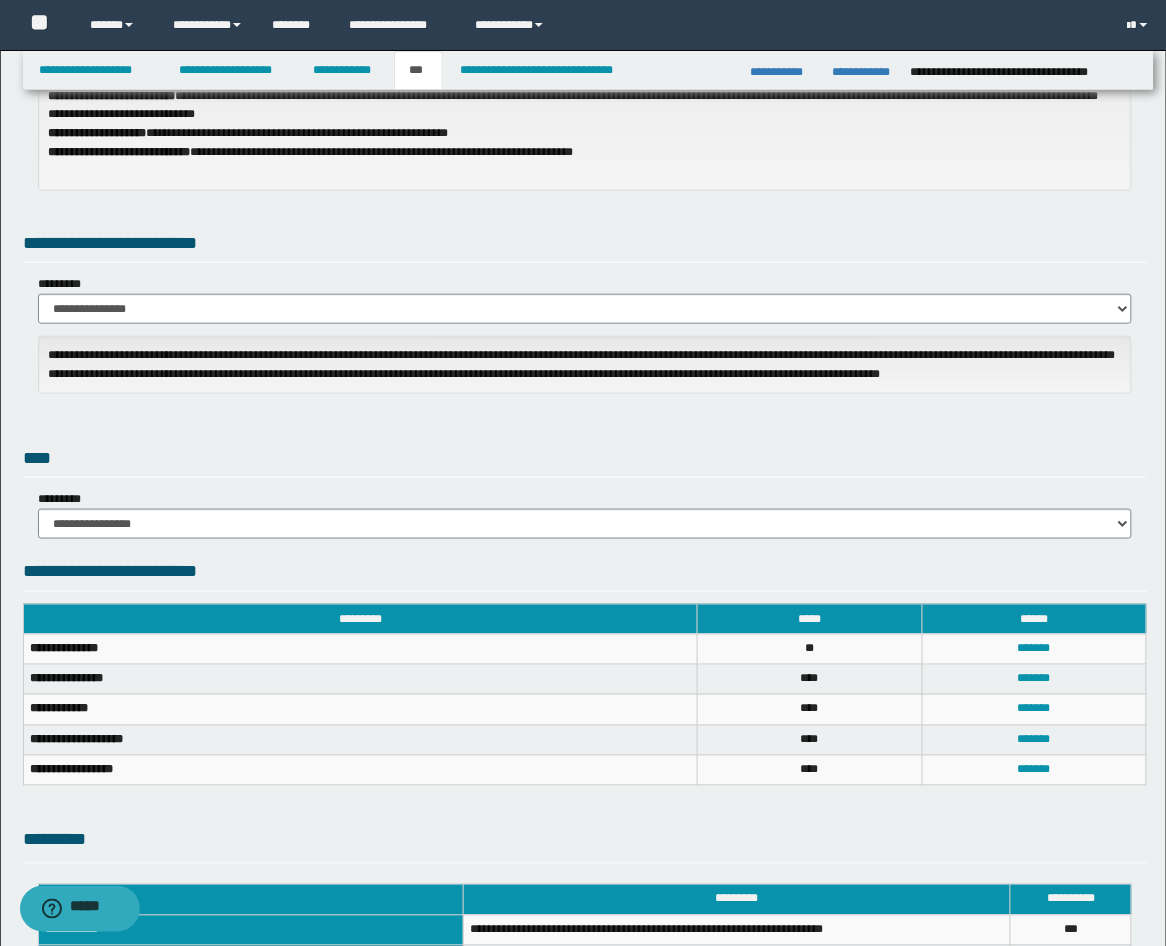 scroll, scrollTop: 0, scrollLeft: 0, axis: both 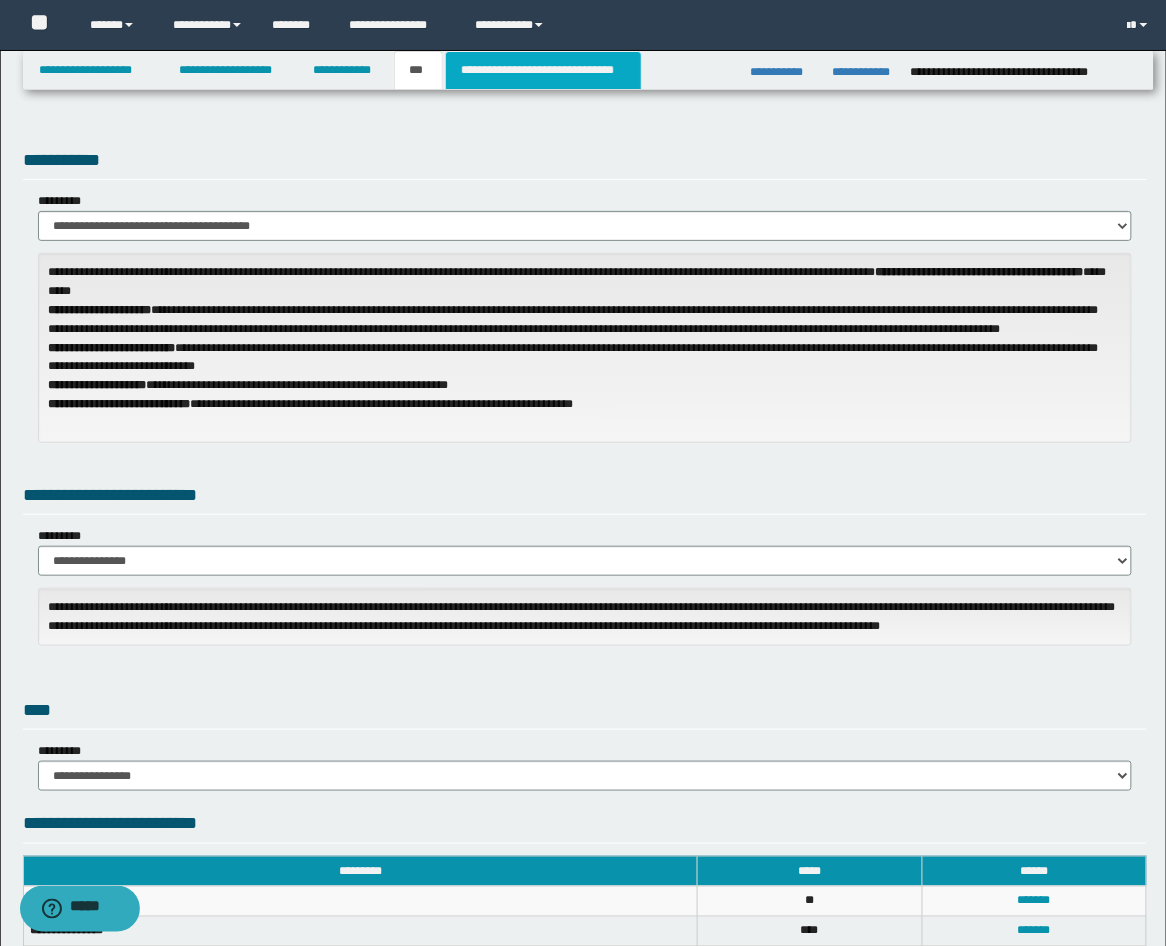click on "**********" at bounding box center [543, 70] 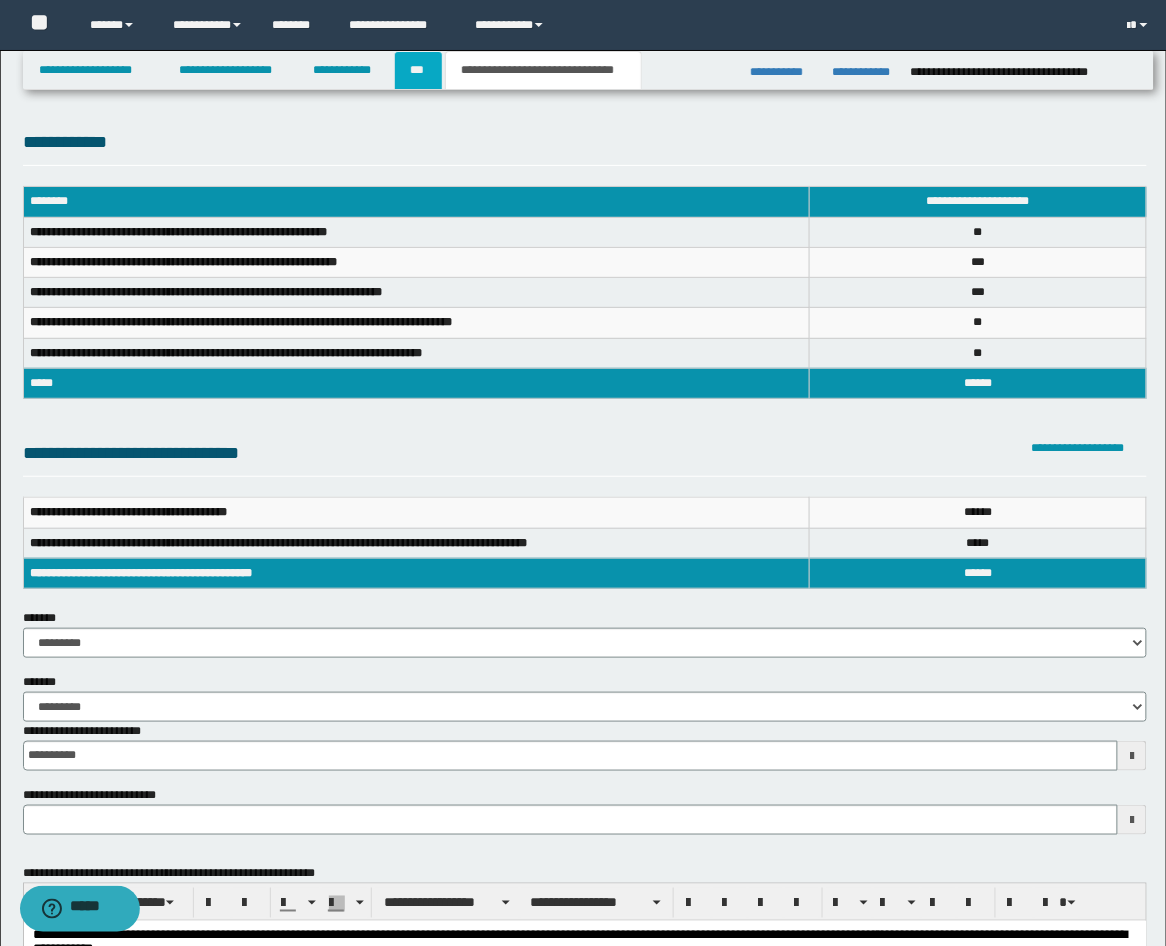 click on "***" at bounding box center (418, 70) 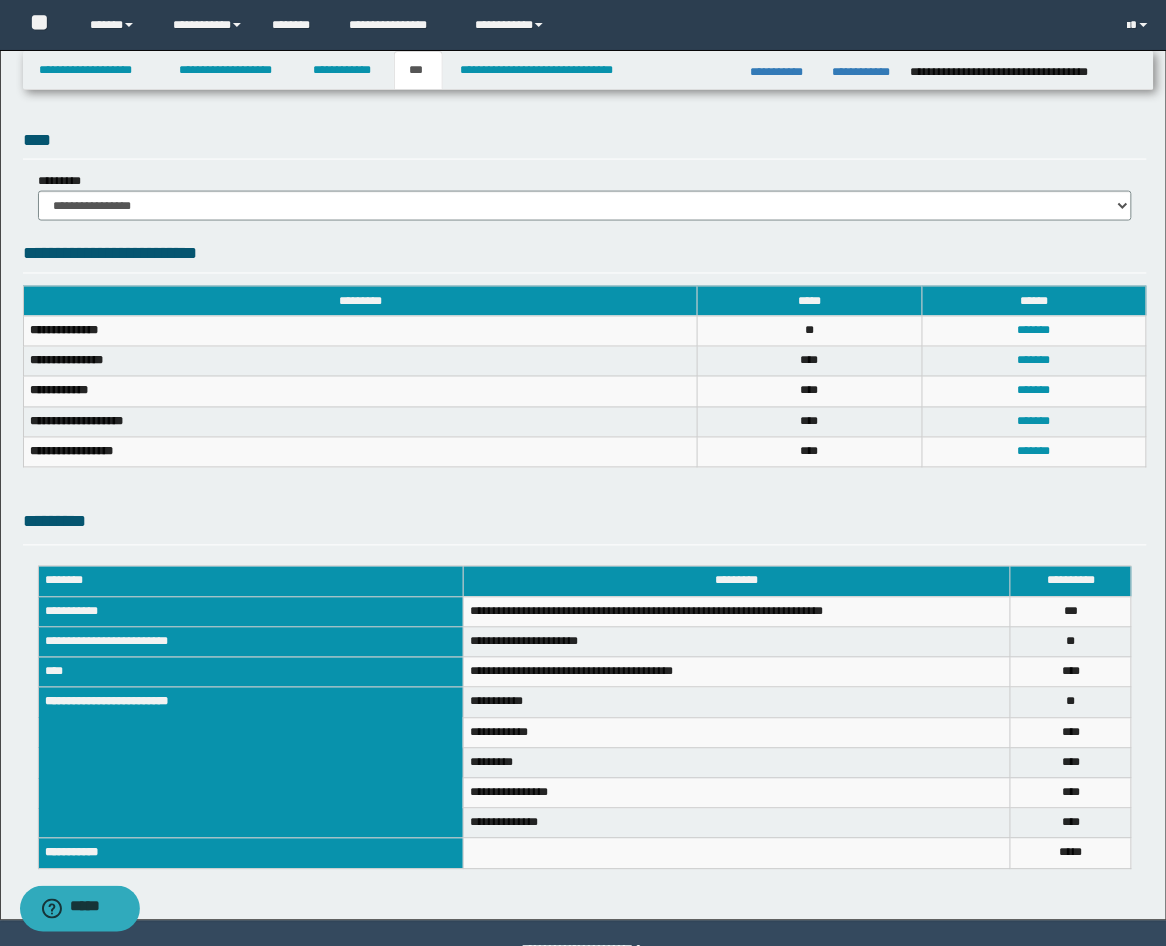 scroll, scrollTop: 622, scrollLeft: 0, axis: vertical 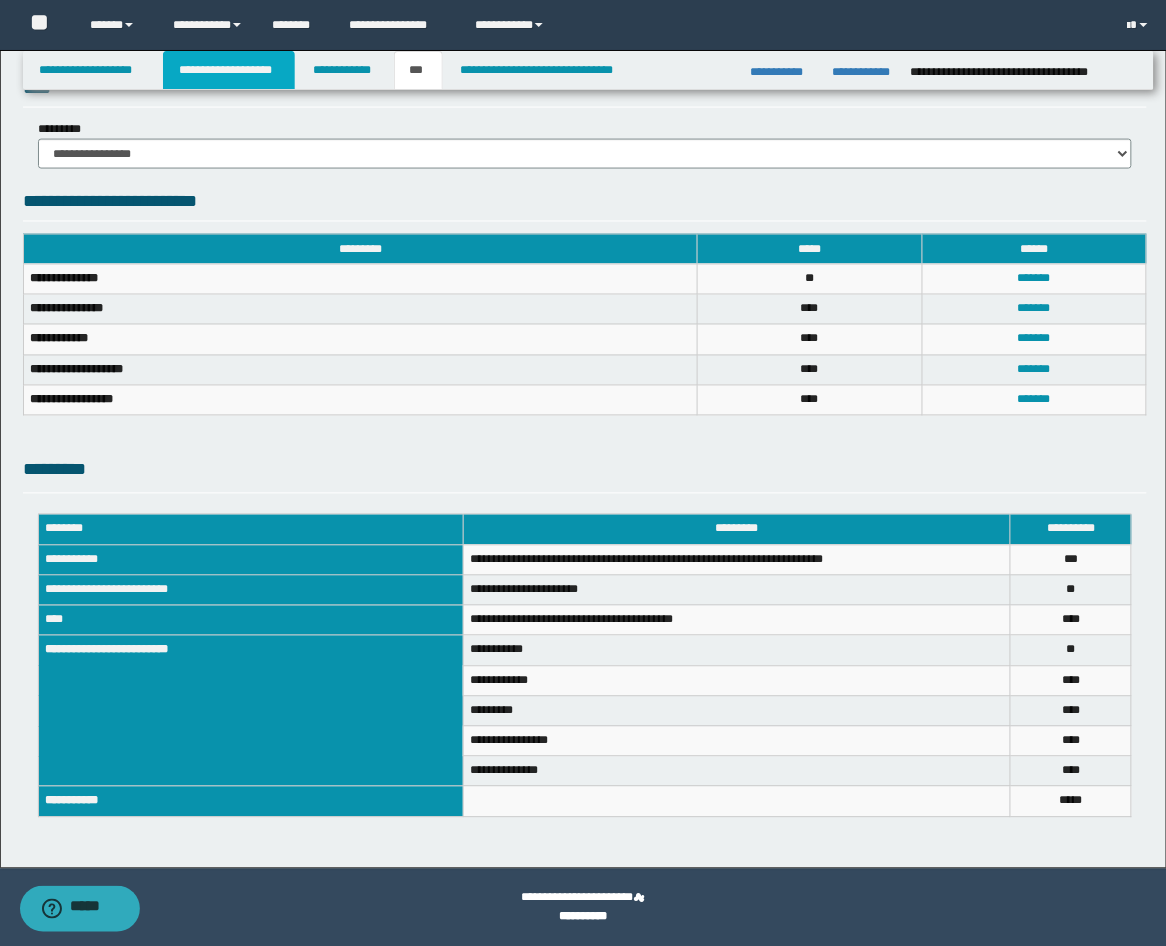 drag, startPoint x: 231, startPoint y: 77, endPoint x: 391, endPoint y: 112, distance: 163.78339 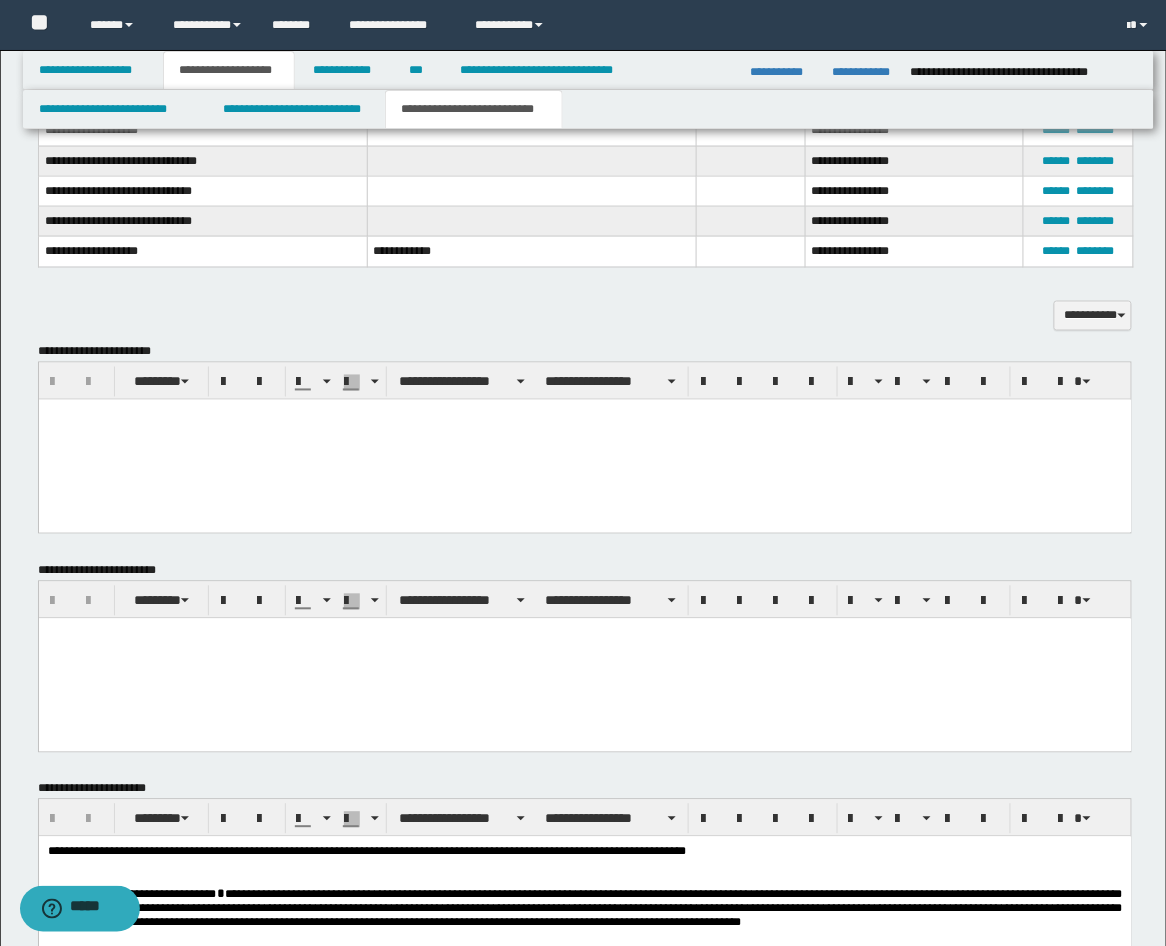 scroll, scrollTop: 2505, scrollLeft: 0, axis: vertical 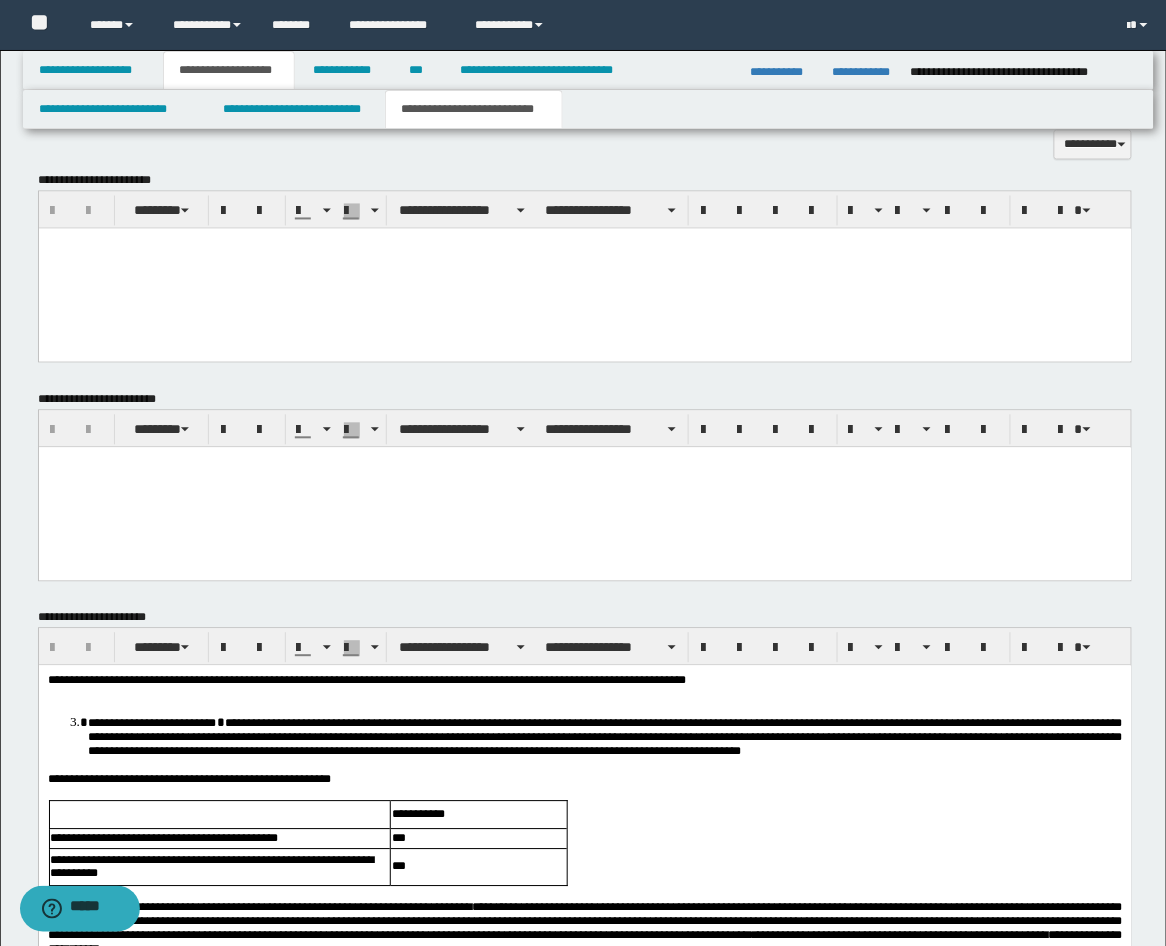 click at bounding box center (584, 269) 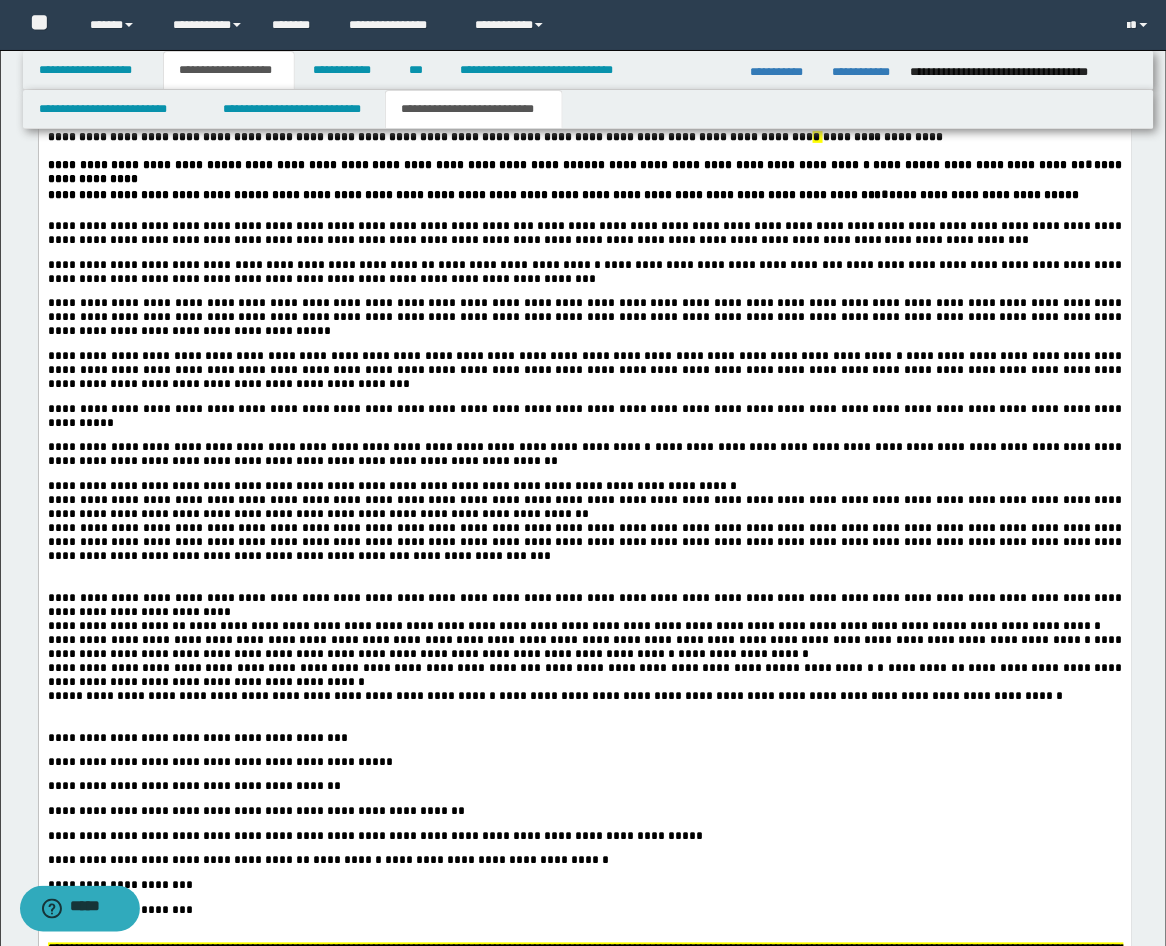scroll, scrollTop: 3986, scrollLeft: 0, axis: vertical 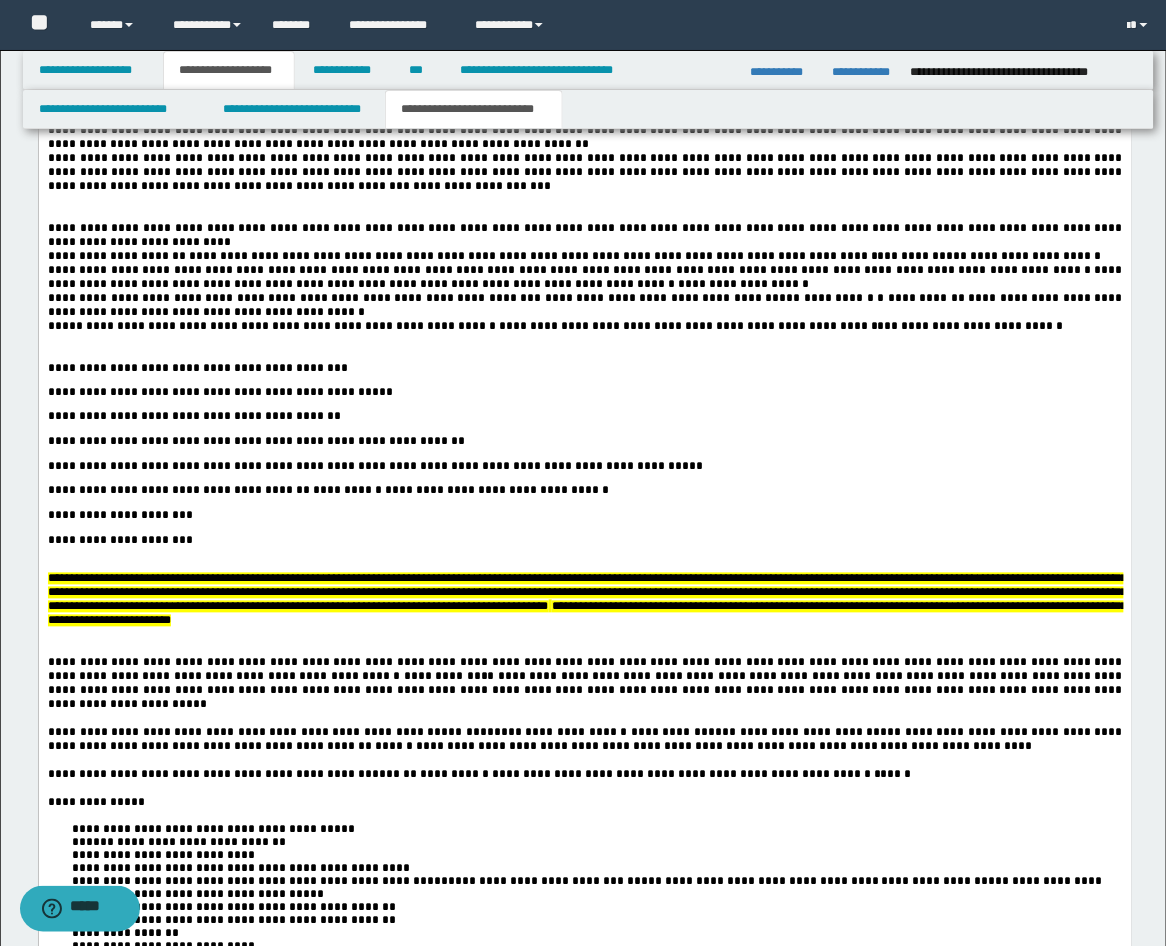 click at bounding box center (584, 215) 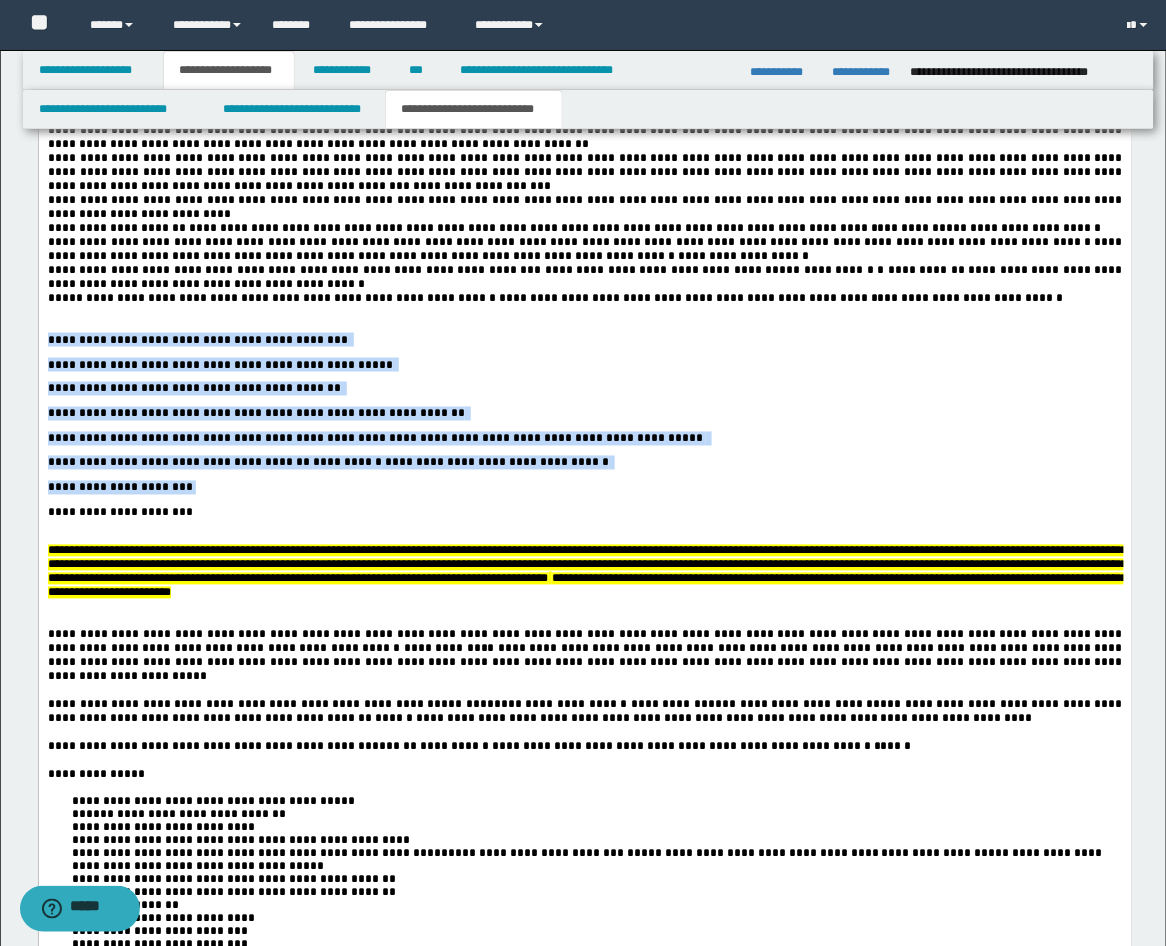 drag, startPoint x: 193, startPoint y: 663, endPoint x: 15, endPoint y: 495, distance: 244.76111 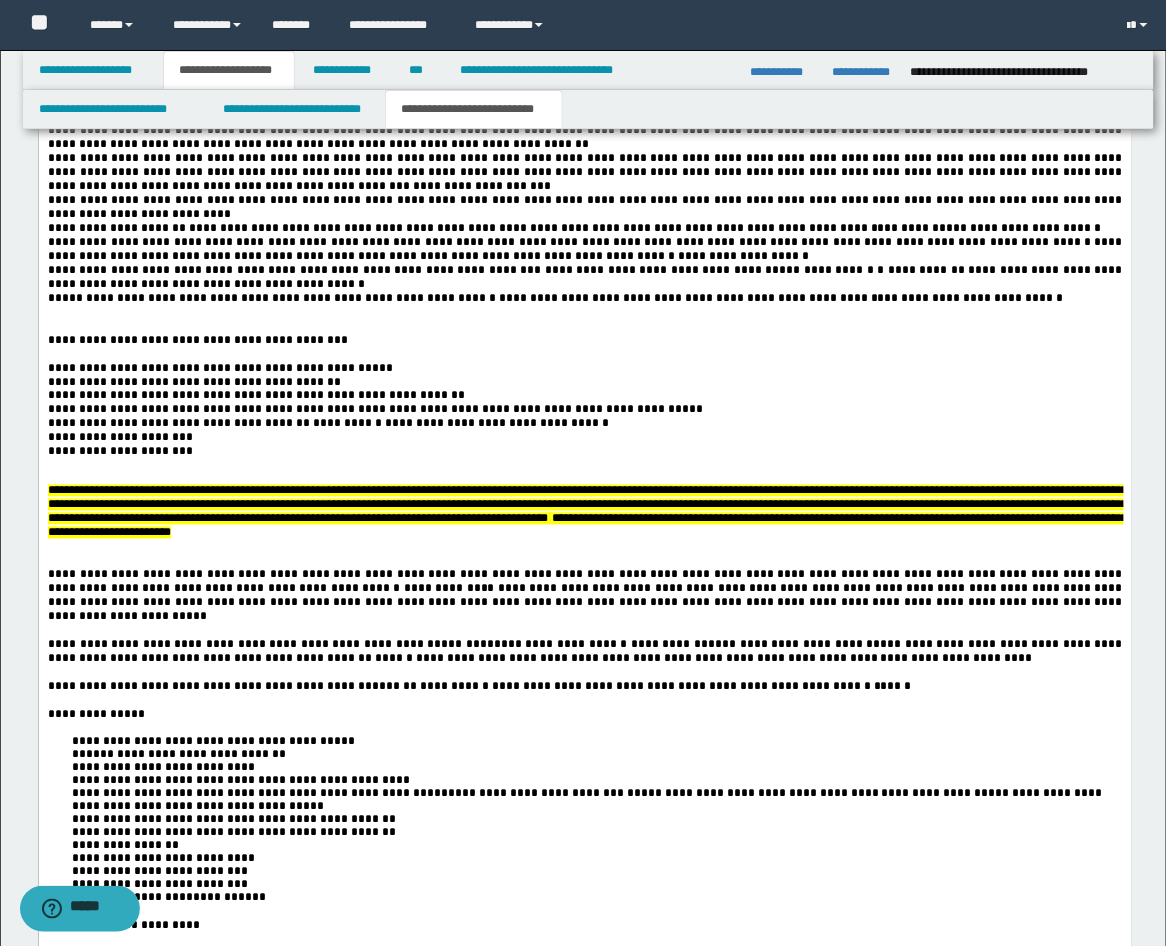 click at bounding box center (584, 327) 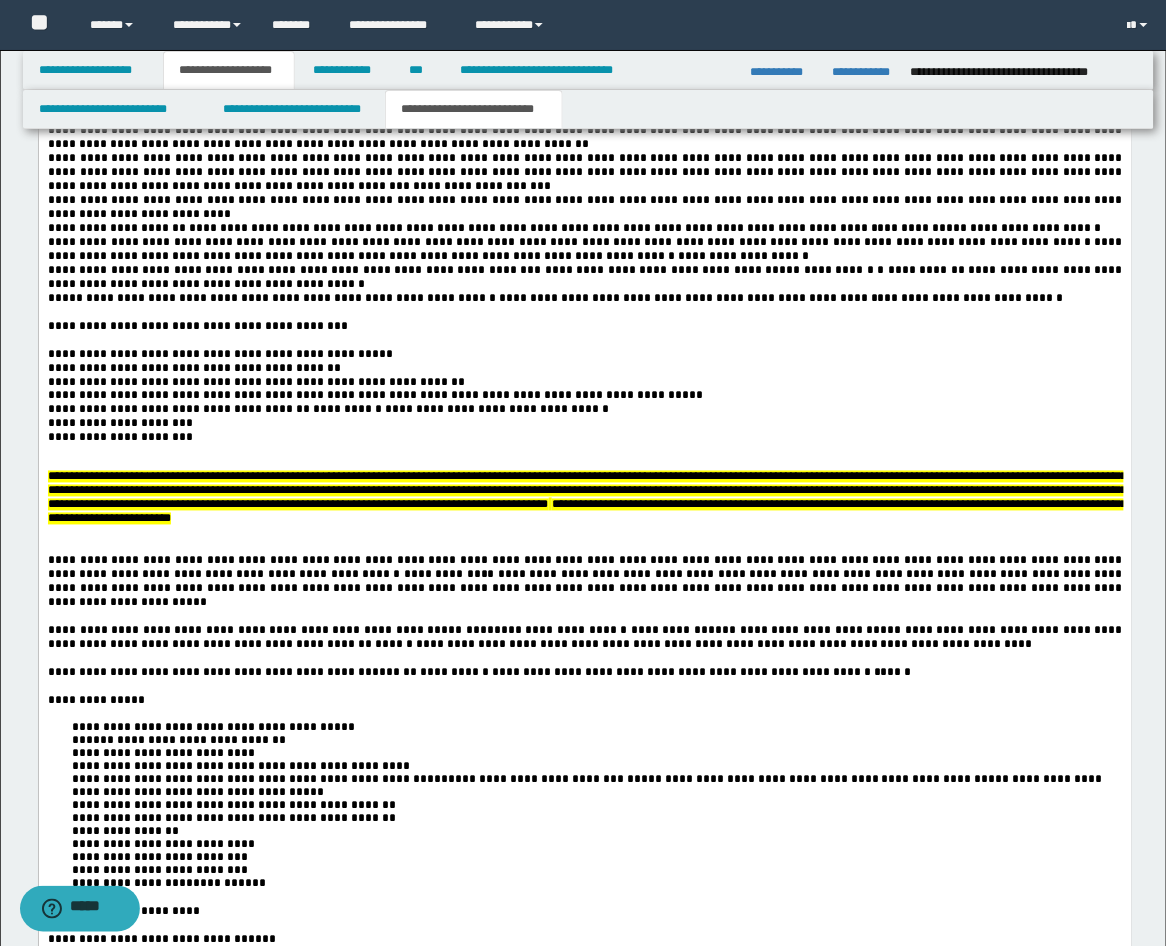 click on "**********" at bounding box center (584, 425) 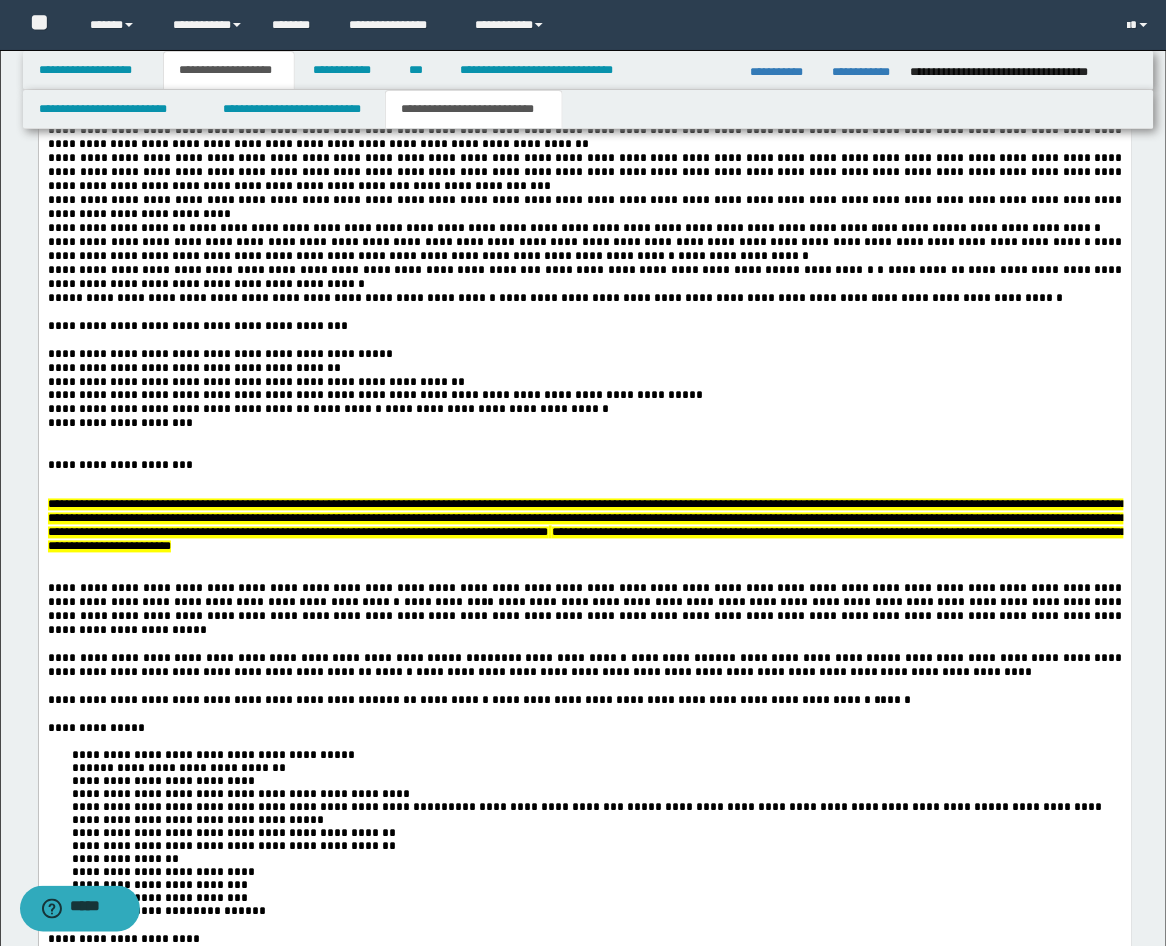 click on "**********" at bounding box center (584, -102) 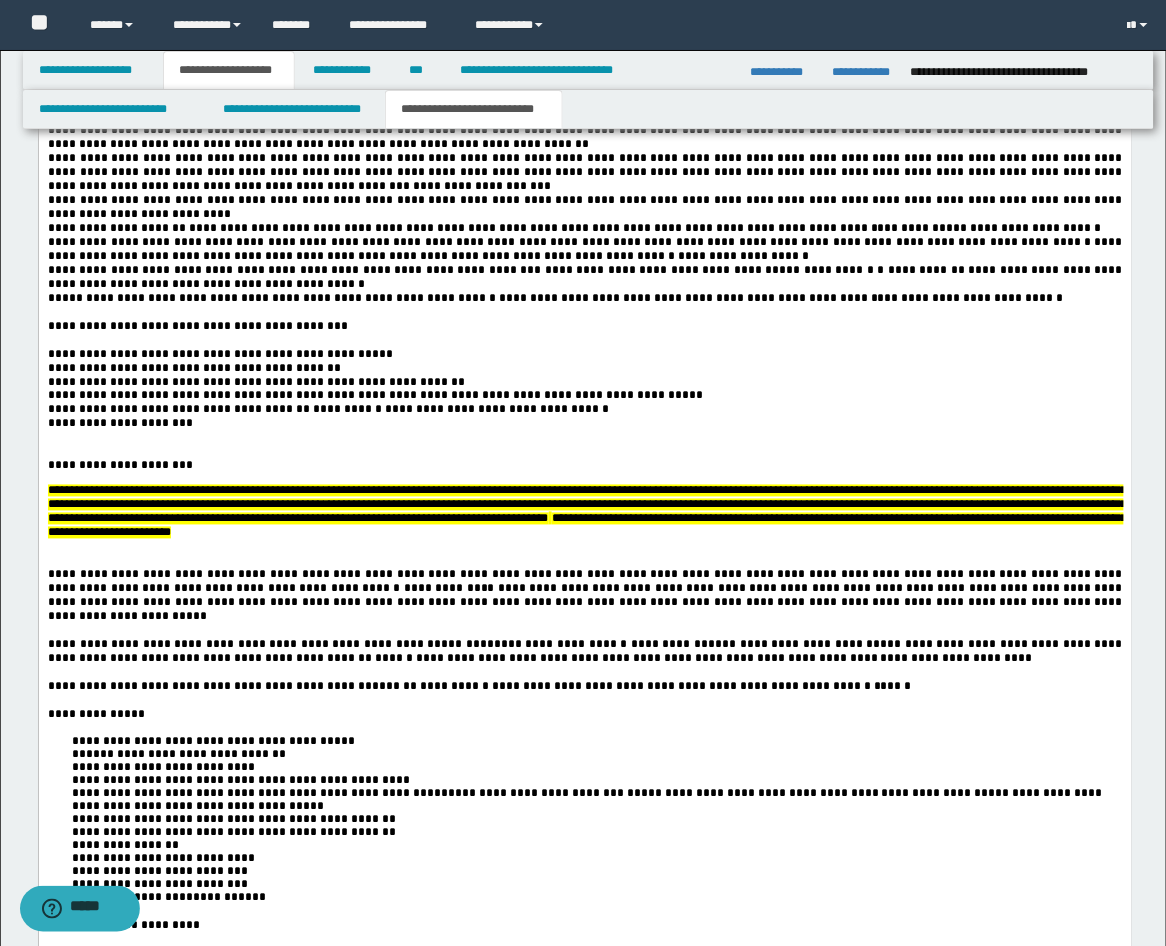 click at bounding box center [584, 453] 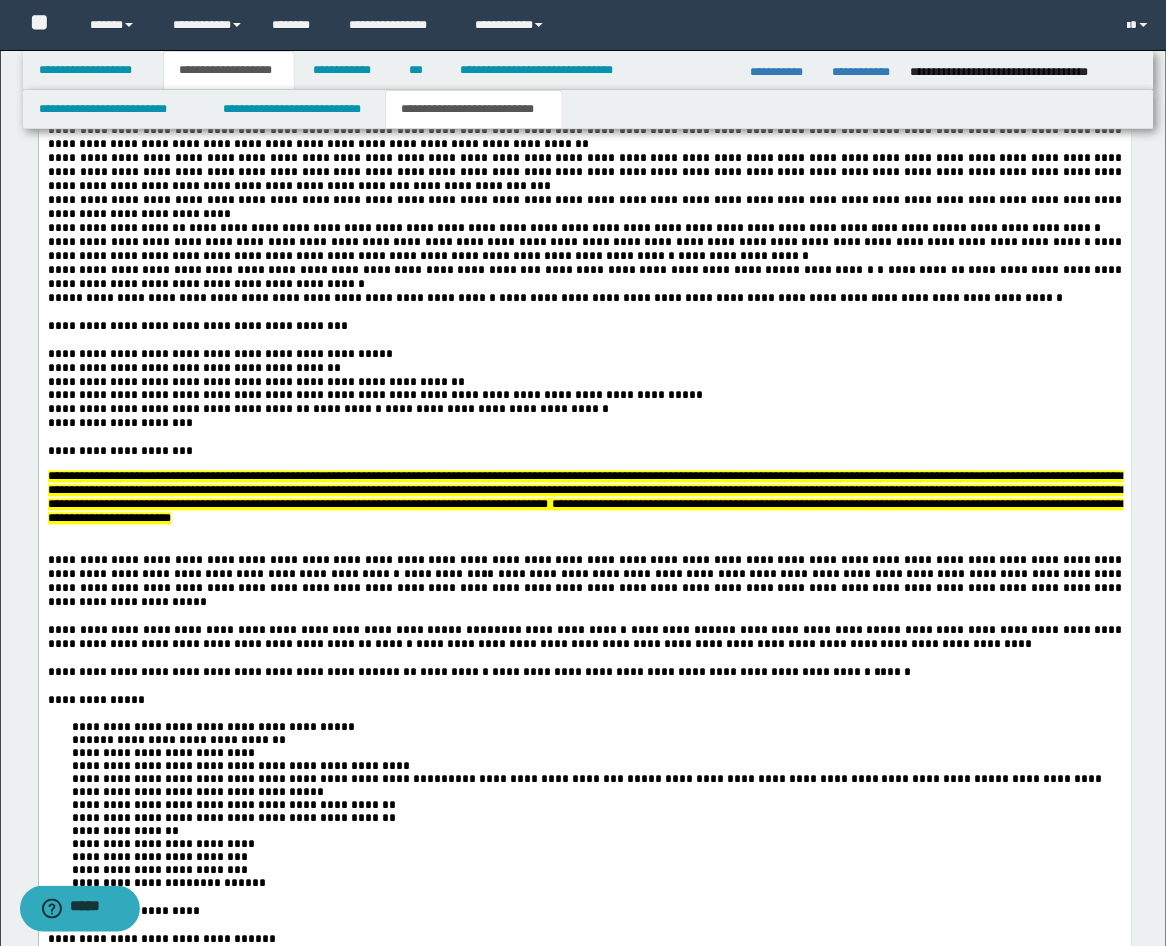 click on "**********" at bounding box center [587, 513] 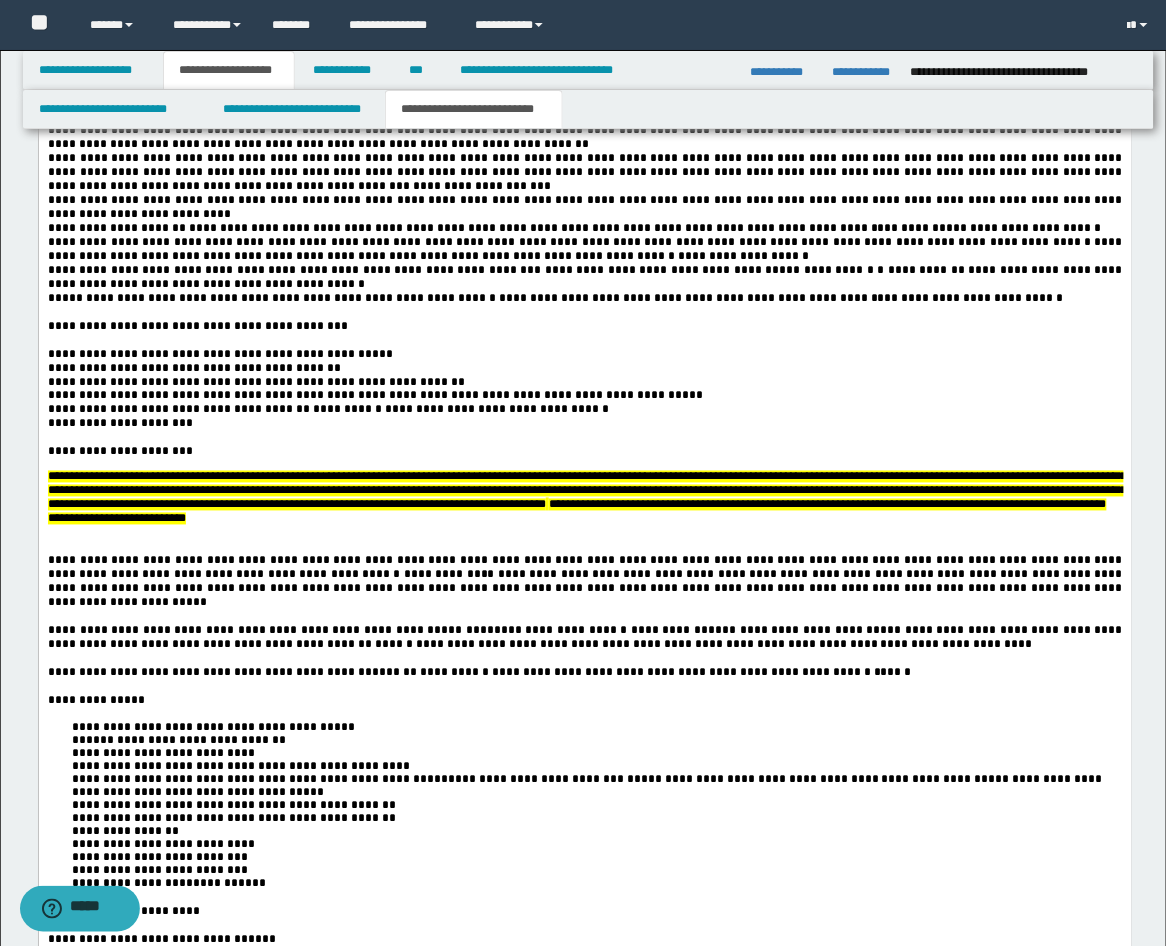scroll, scrollTop: 4356, scrollLeft: 0, axis: vertical 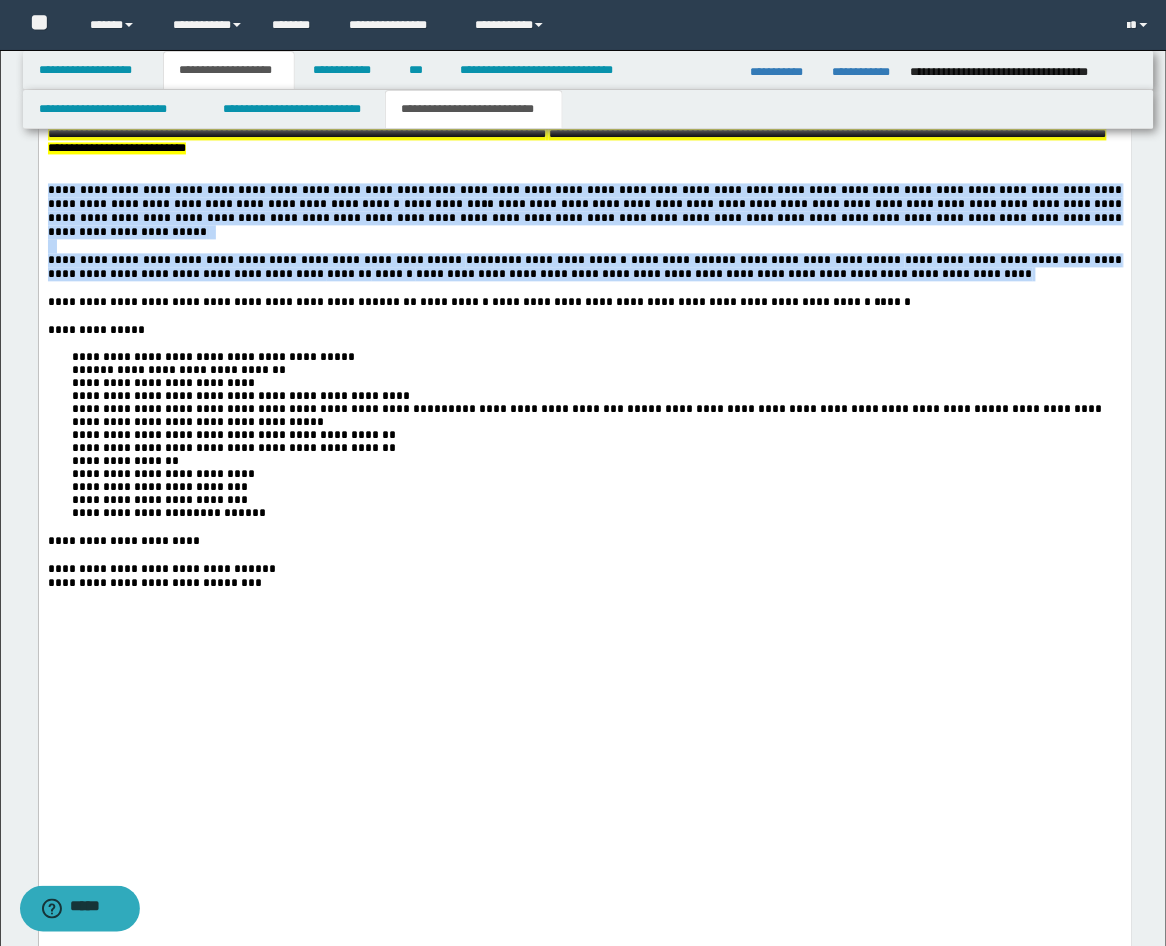 drag, startPoint x: 788, startPoint y: 489, endPoint x: -2, endPoint y: 411, distance: 793.8413 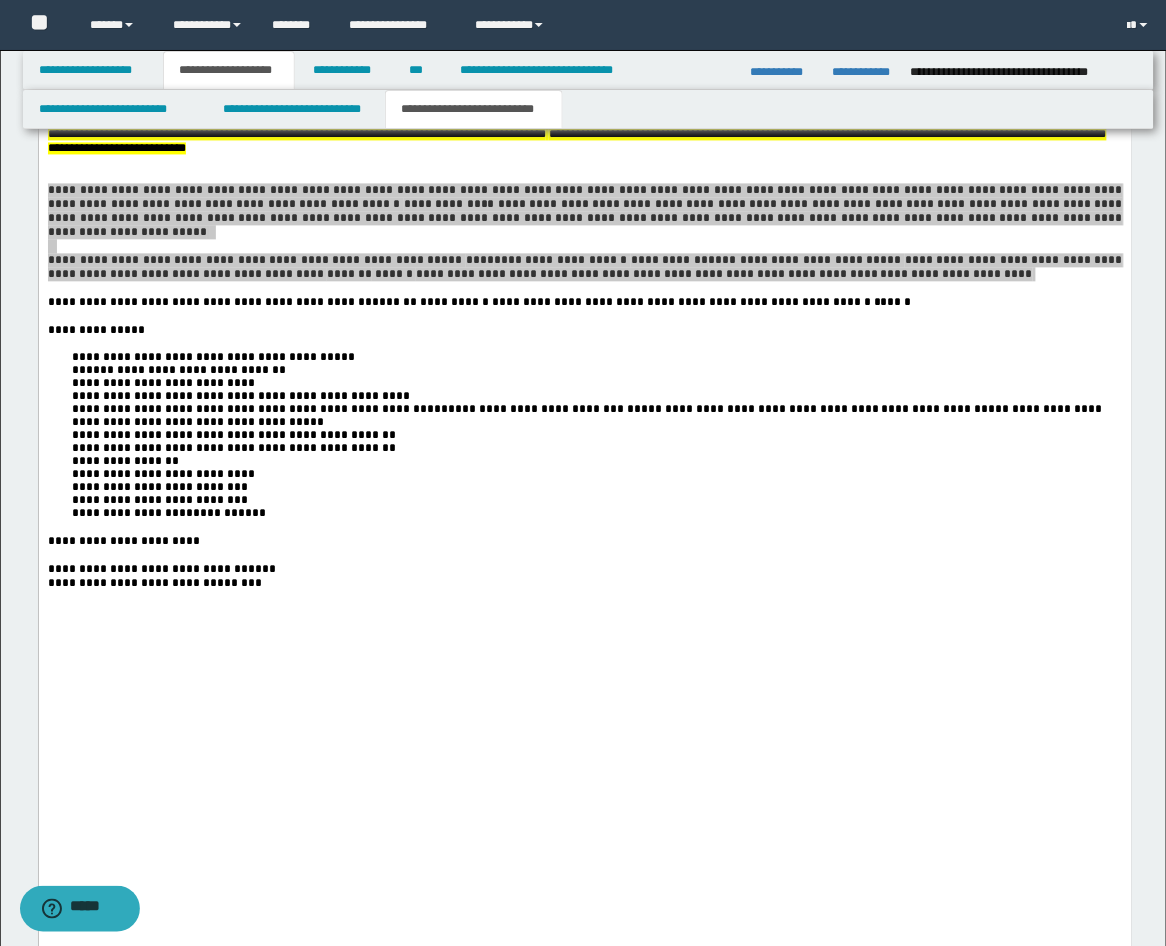 drag, startPoint x: 485, startPoint y: 76, endPoint x: 508, endPoint y: 114, distance: 44.418465 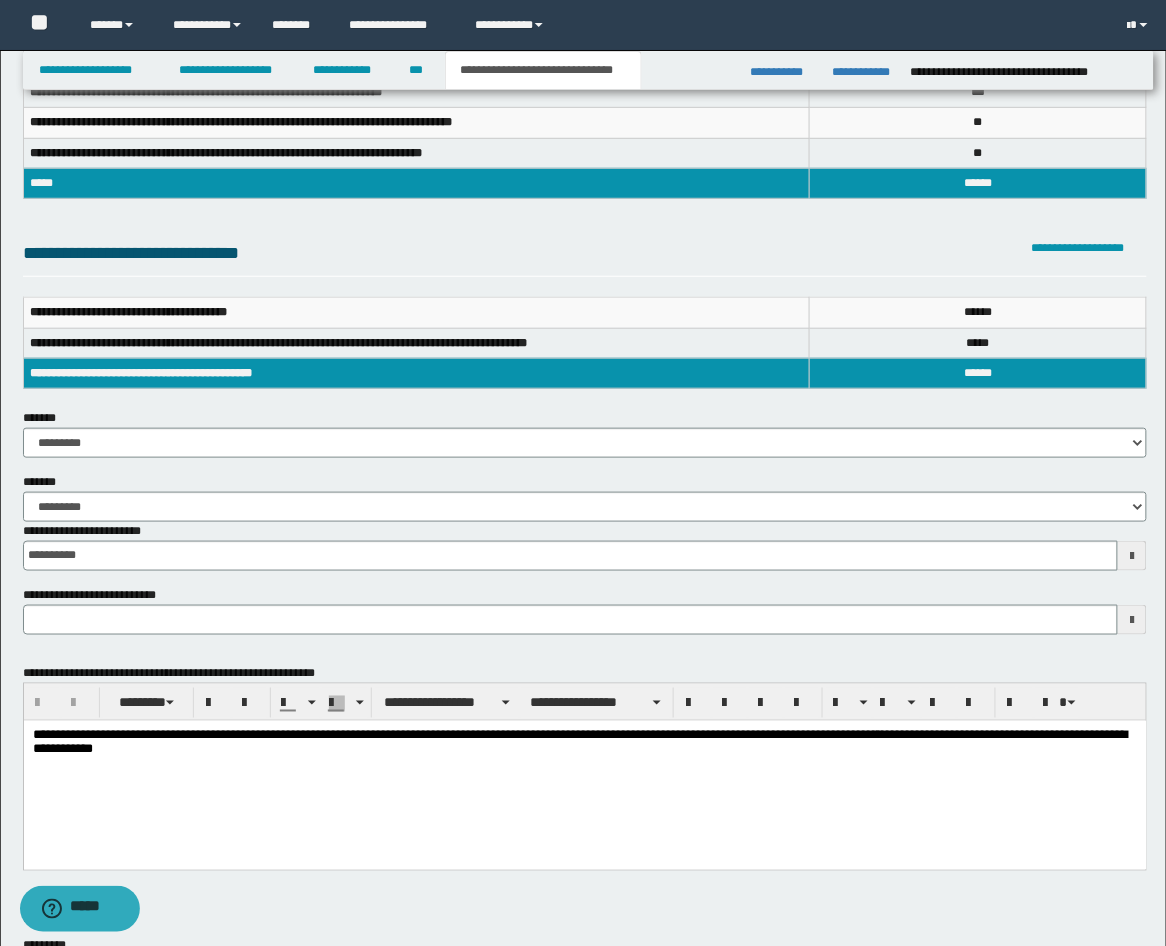 type 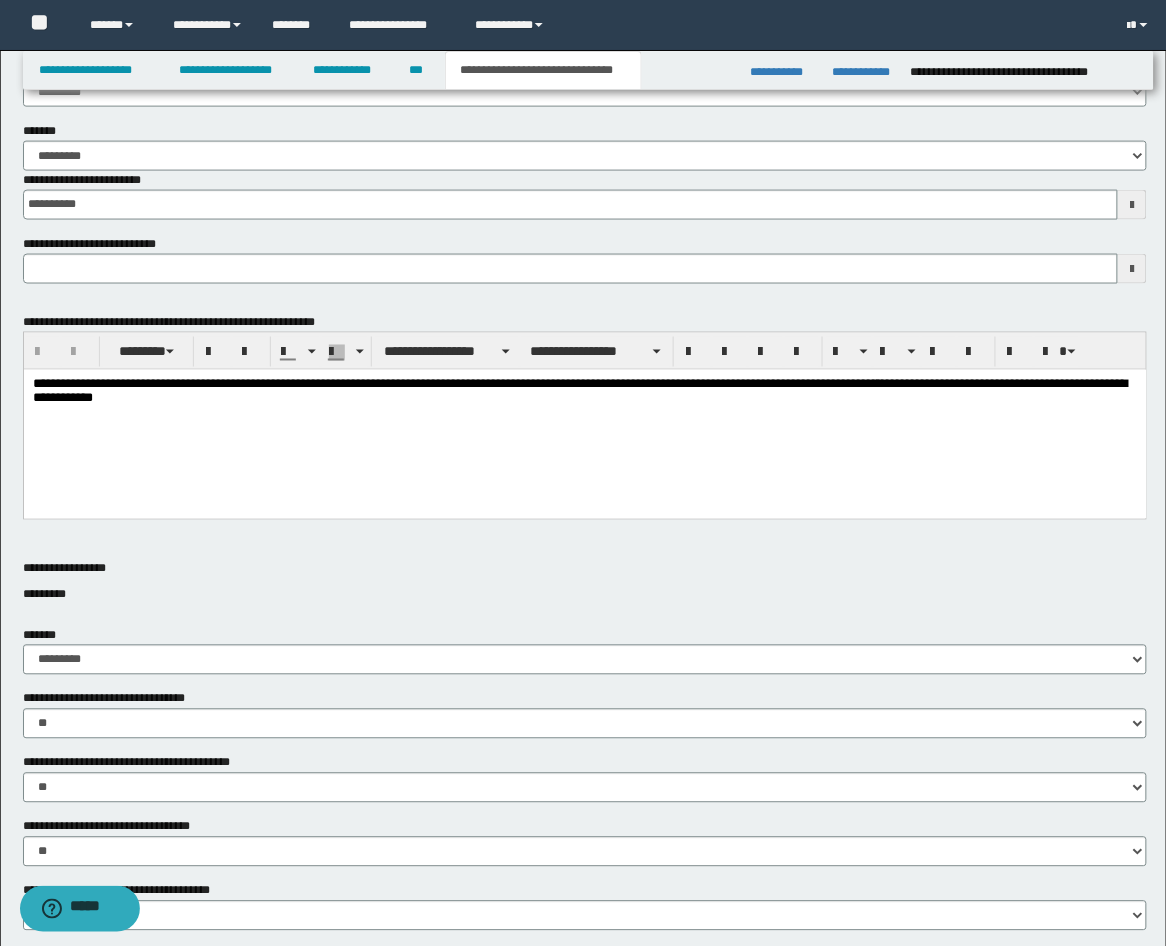 scroll, scrollTop: 570, scrollLeft: 0, axis: vertical 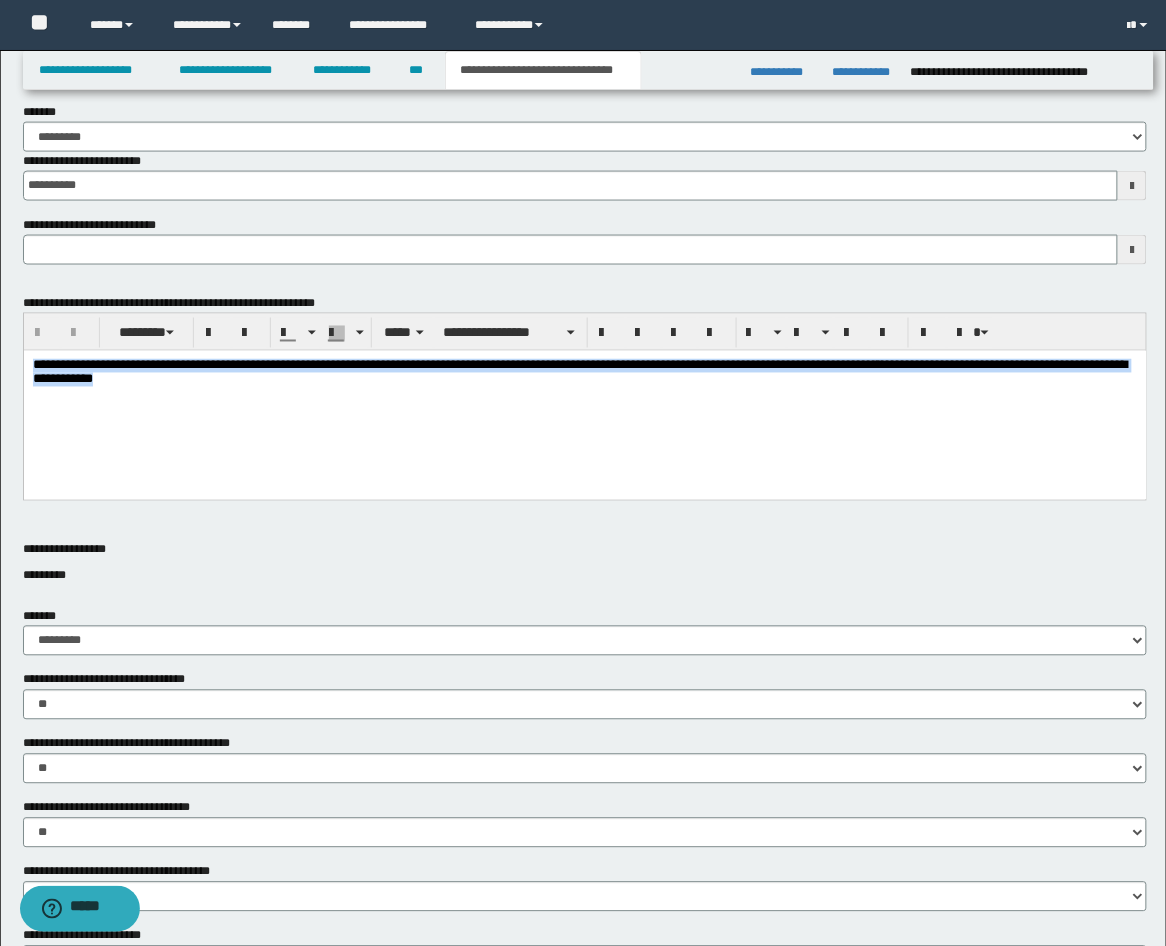 drag, startPoint x: 366, startPoint y: 399, endPoint x: -10, endPoint y: 343, distance: 380.14734 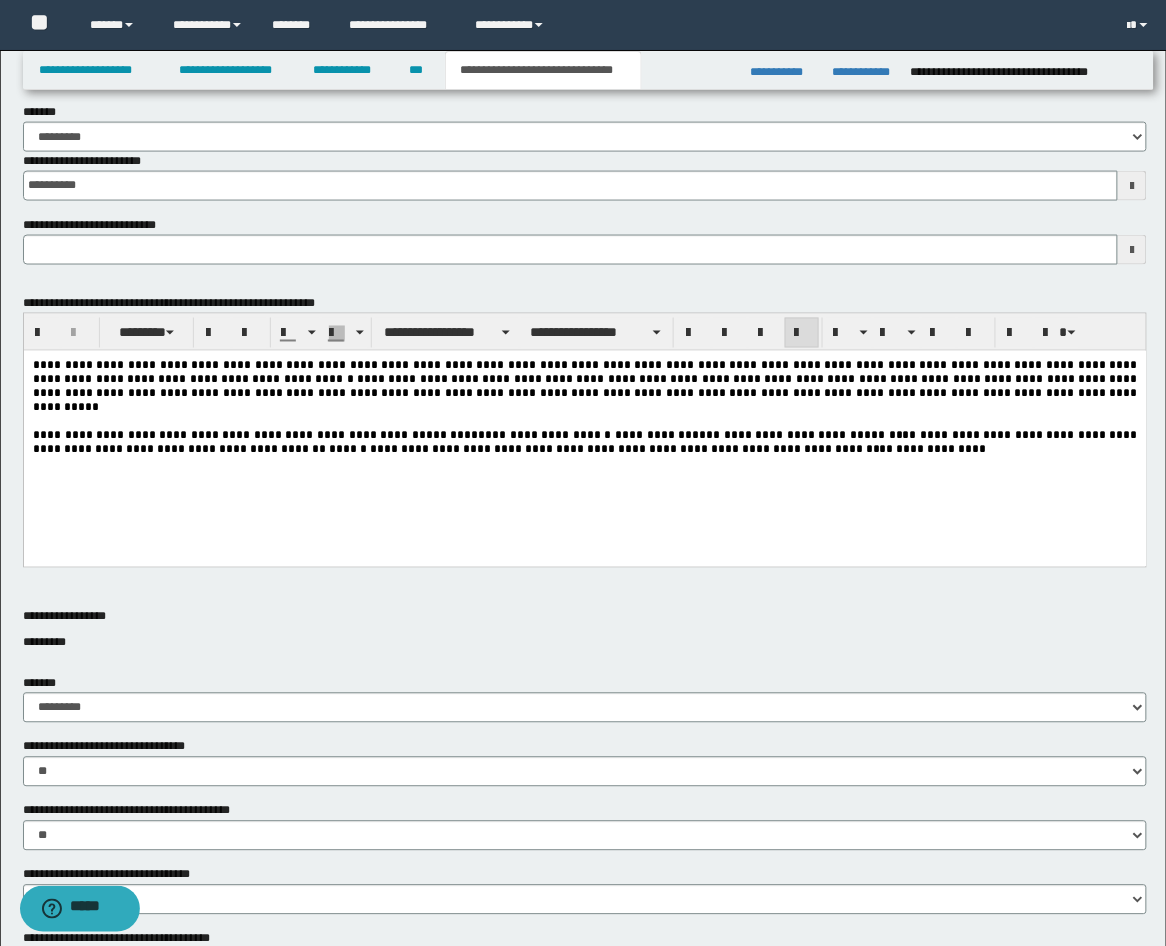 type 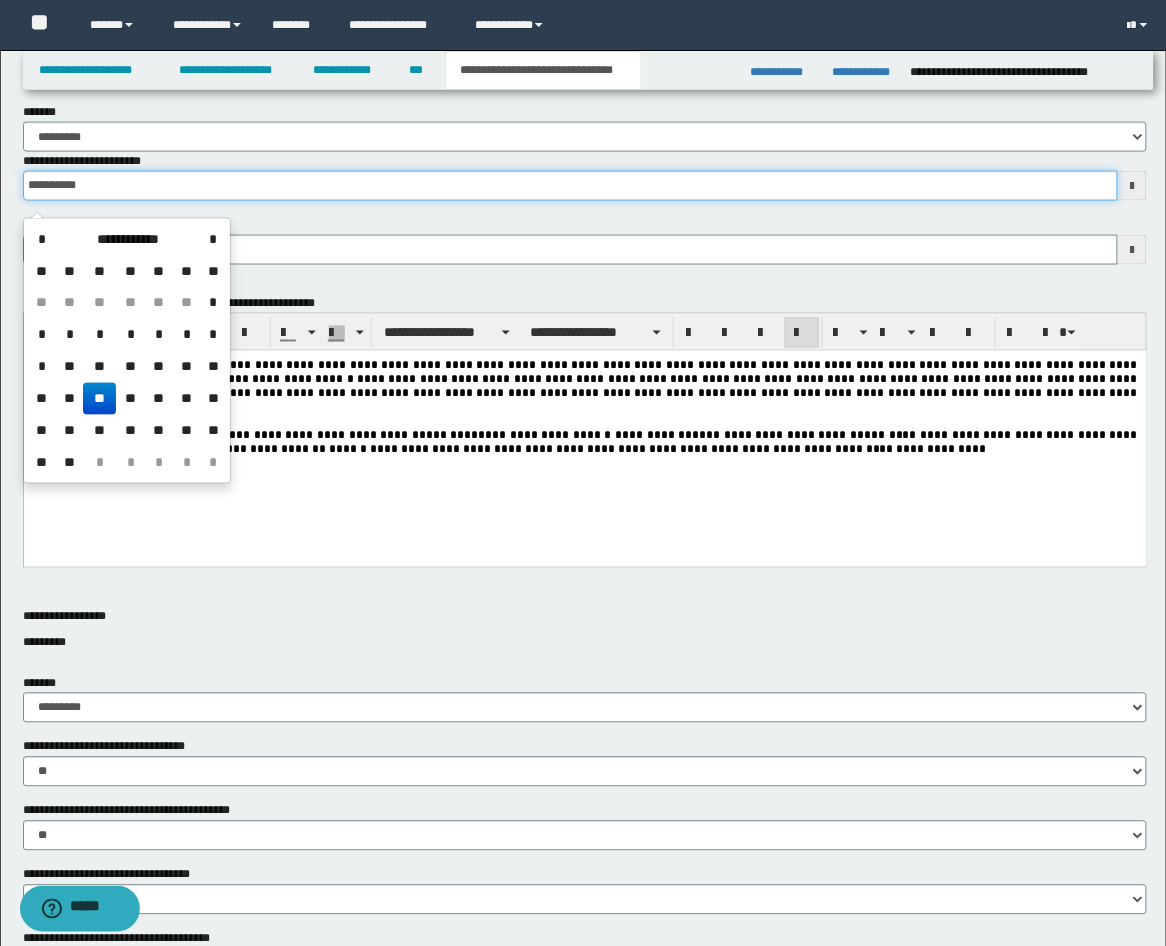 click on "**********" at bounding box center [571, 186] 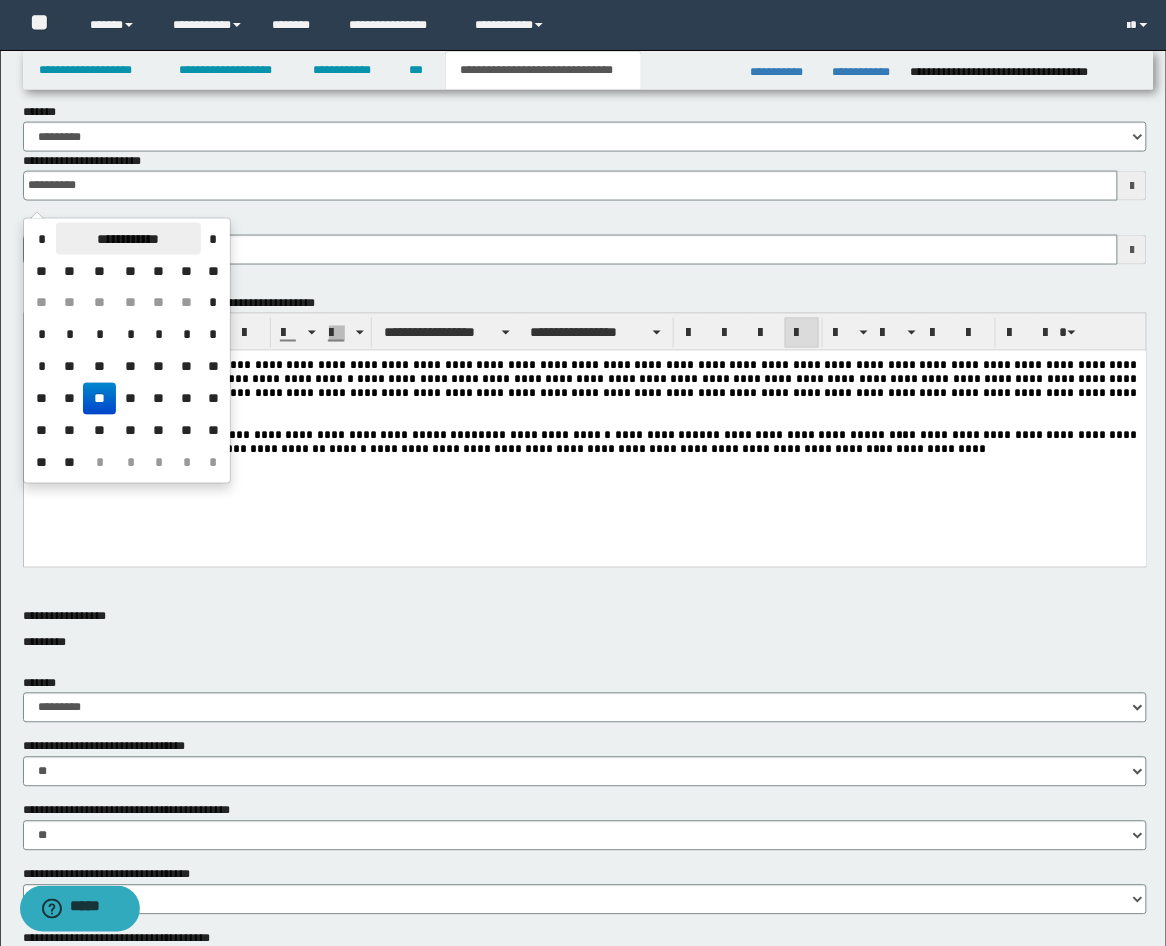 click on "**********" at bounding box center [128, 239] 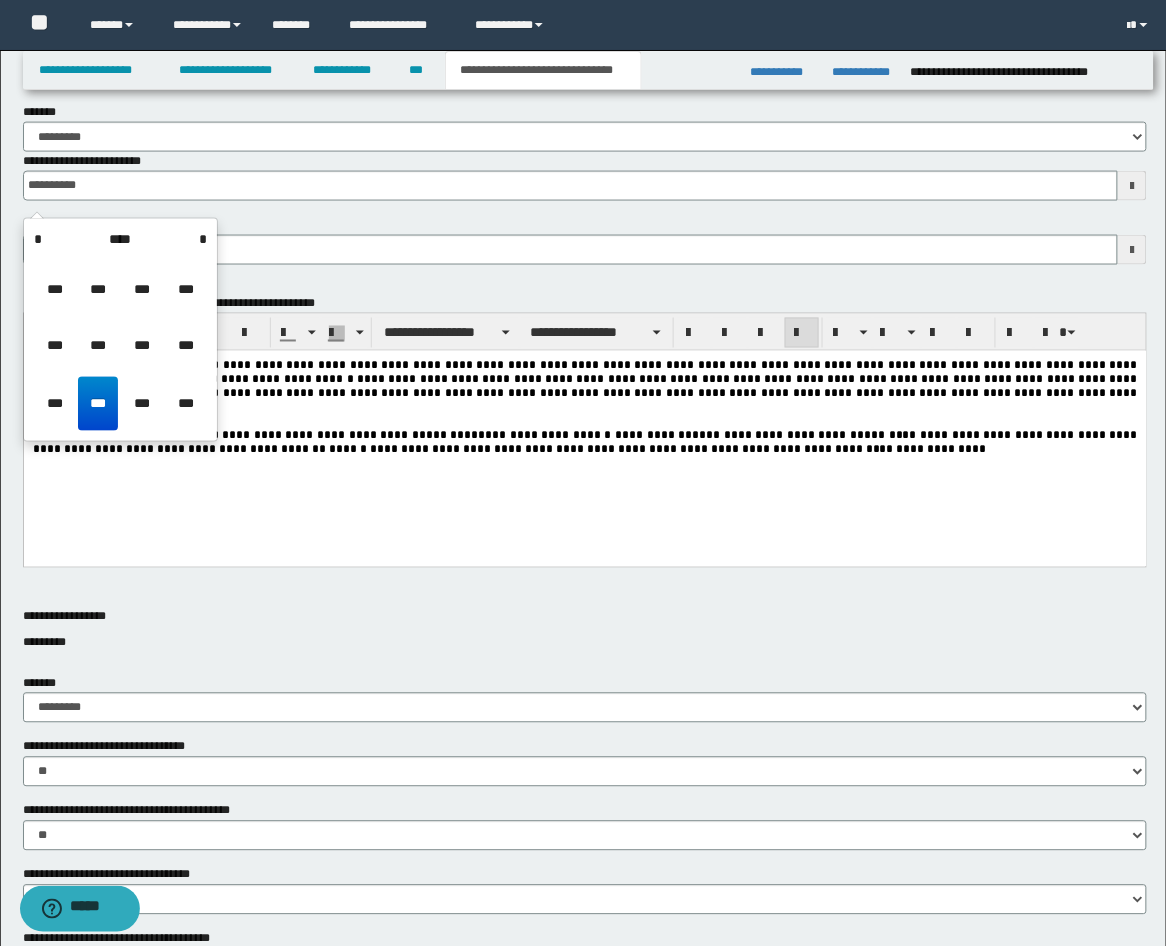 click on "****" at bounding box center [120, 239] 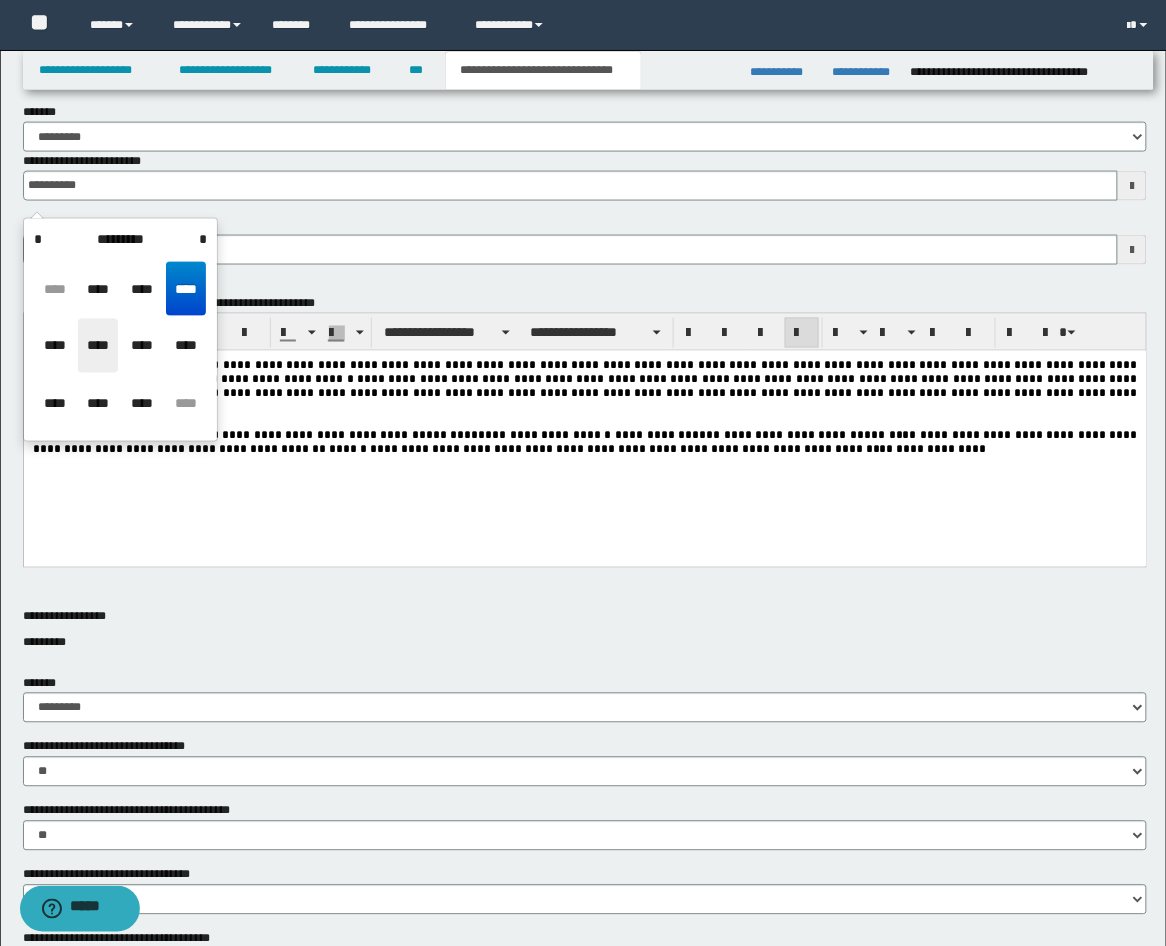 click on "****" at bounding box center (98, 346) 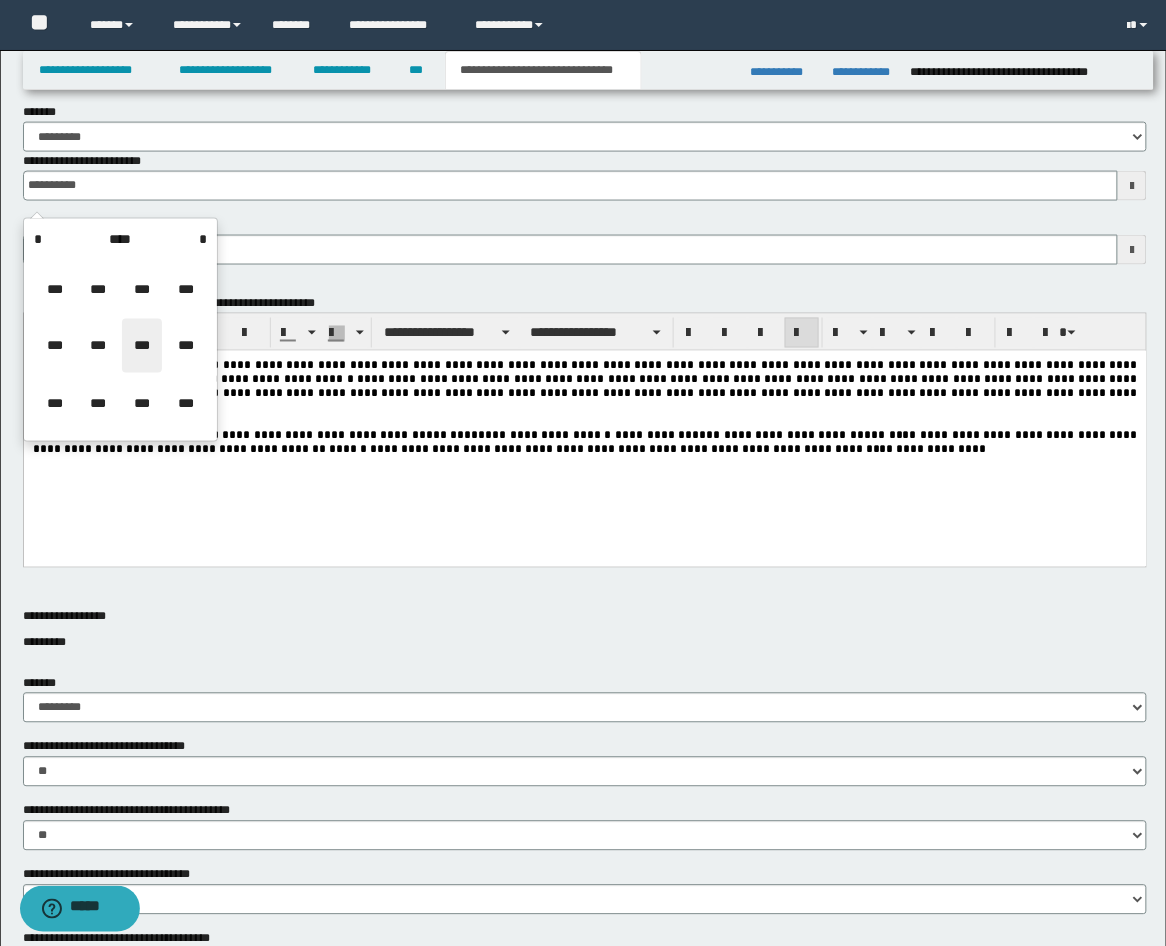 click on "***" at bounding box center (142, 346) 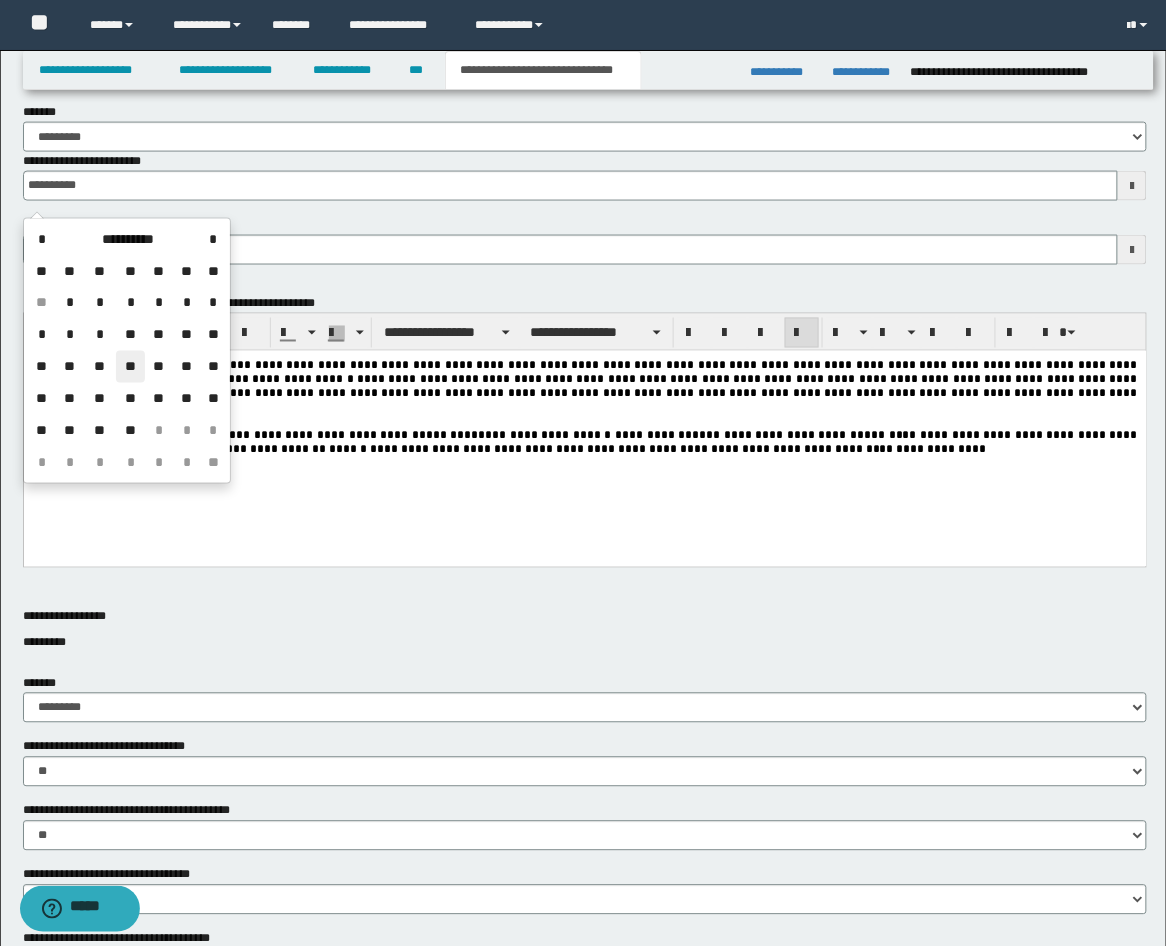 click on "**" at bounding box center [130, 367] 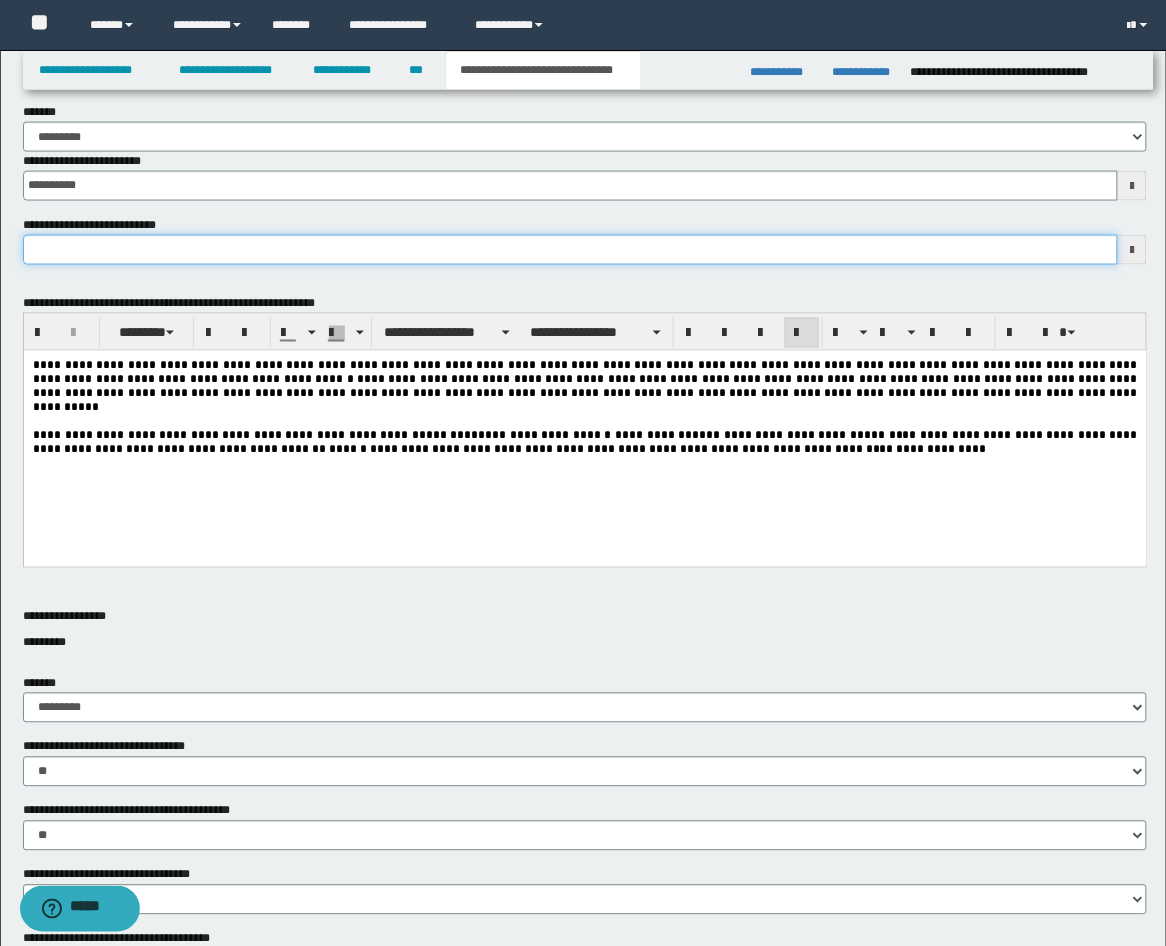 click on "**********" at bounding box center [571, 250] 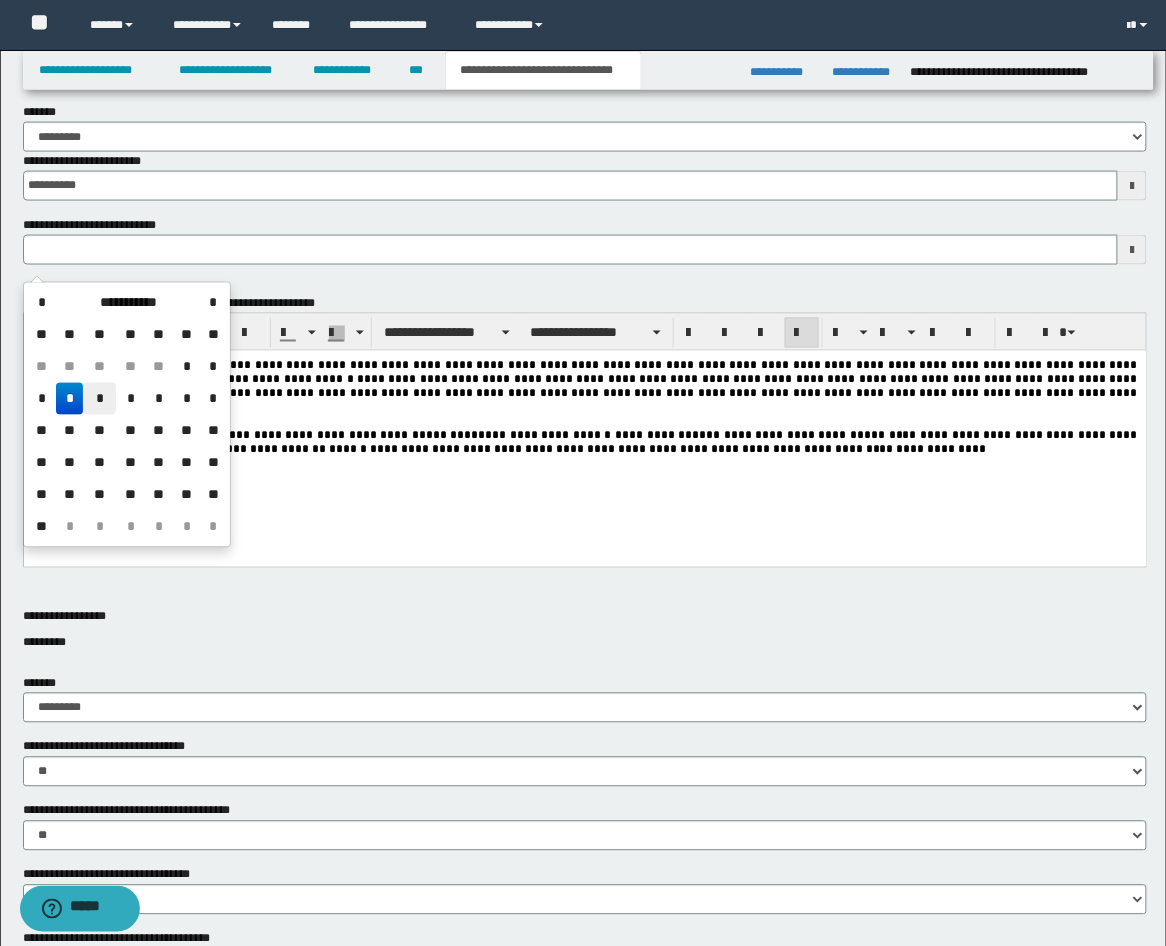 click on "*" at bounding box center [99, 399] 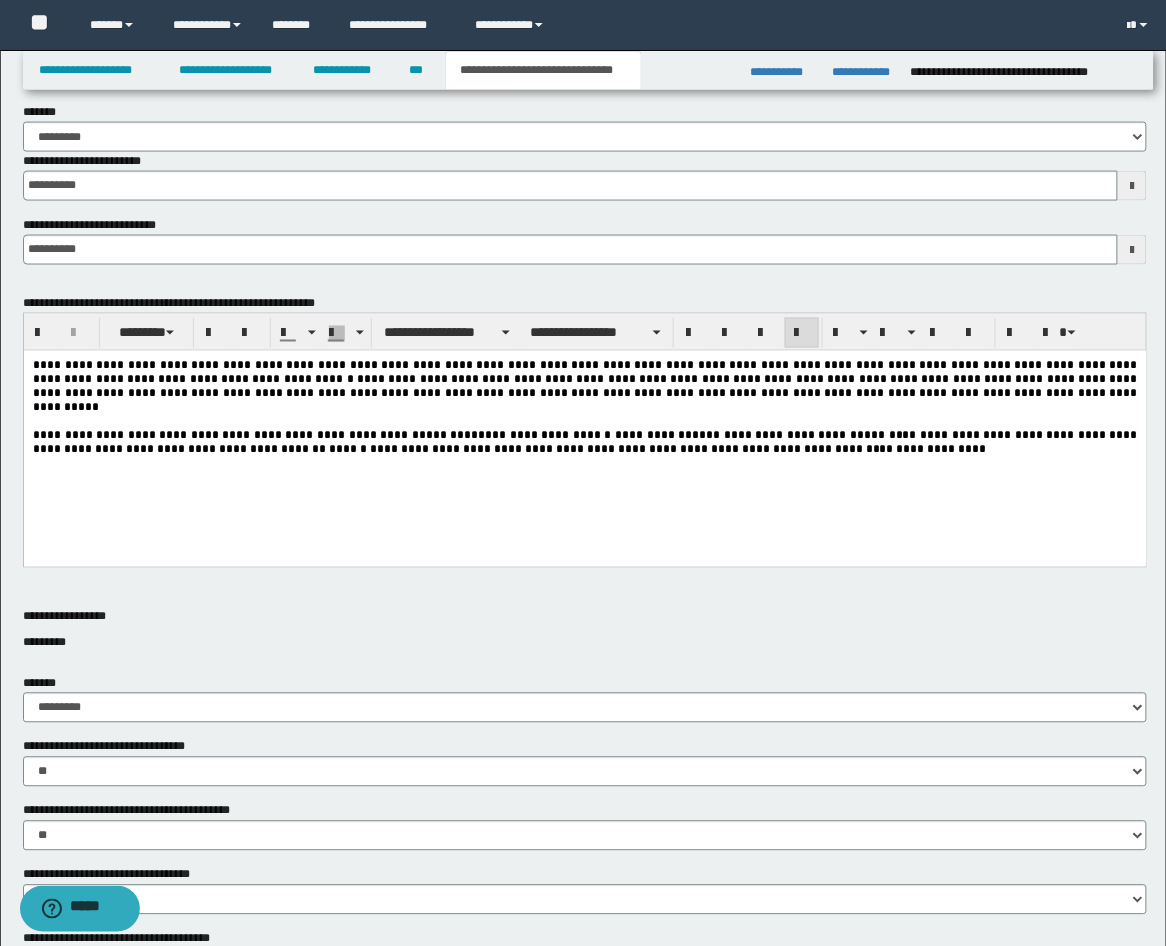 click on "**********" at bounding box center [584, 433] 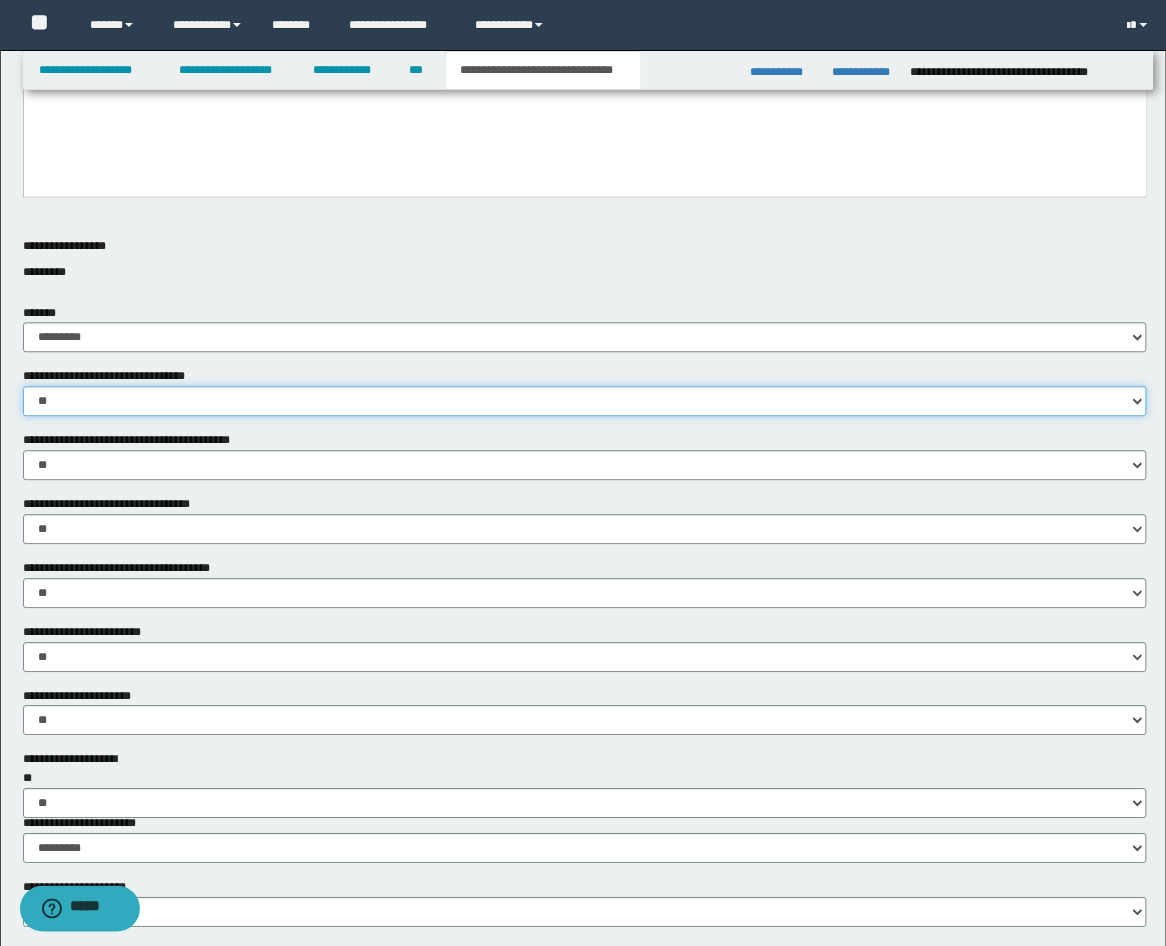 click on "*********
**
**" at bounding box center [585, 401] 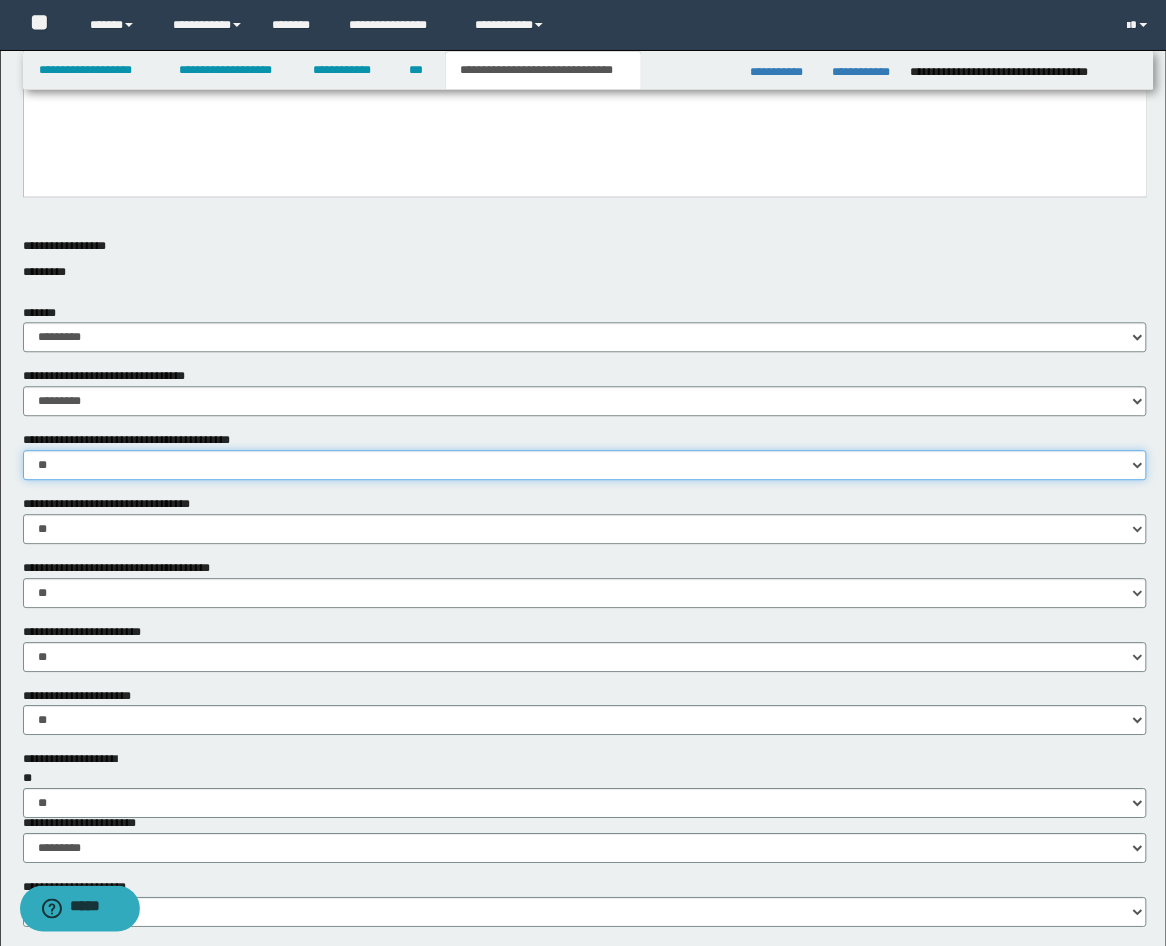 click on "*********
**
**" at bounding box center (585, 465) 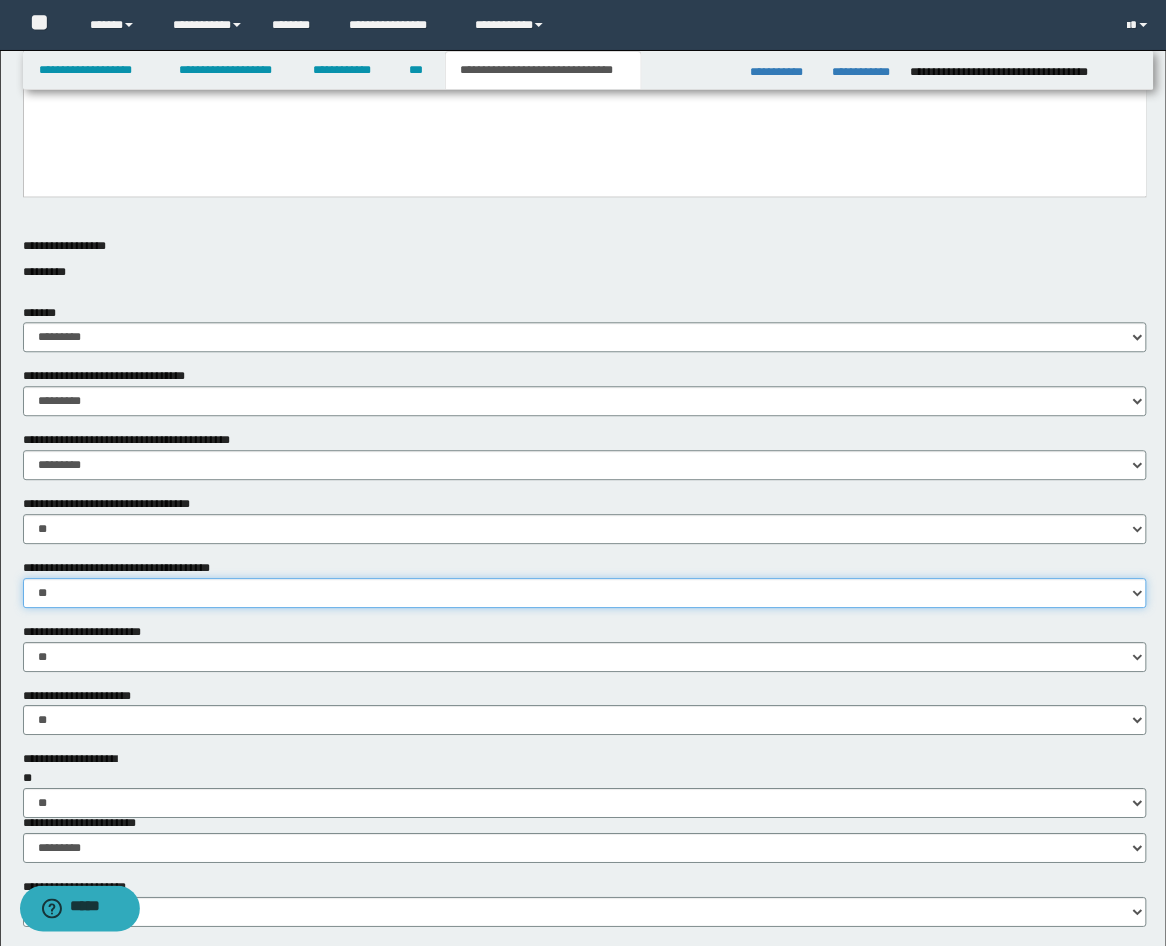 click on "*********
**
**" at bounding box center (585, 593) 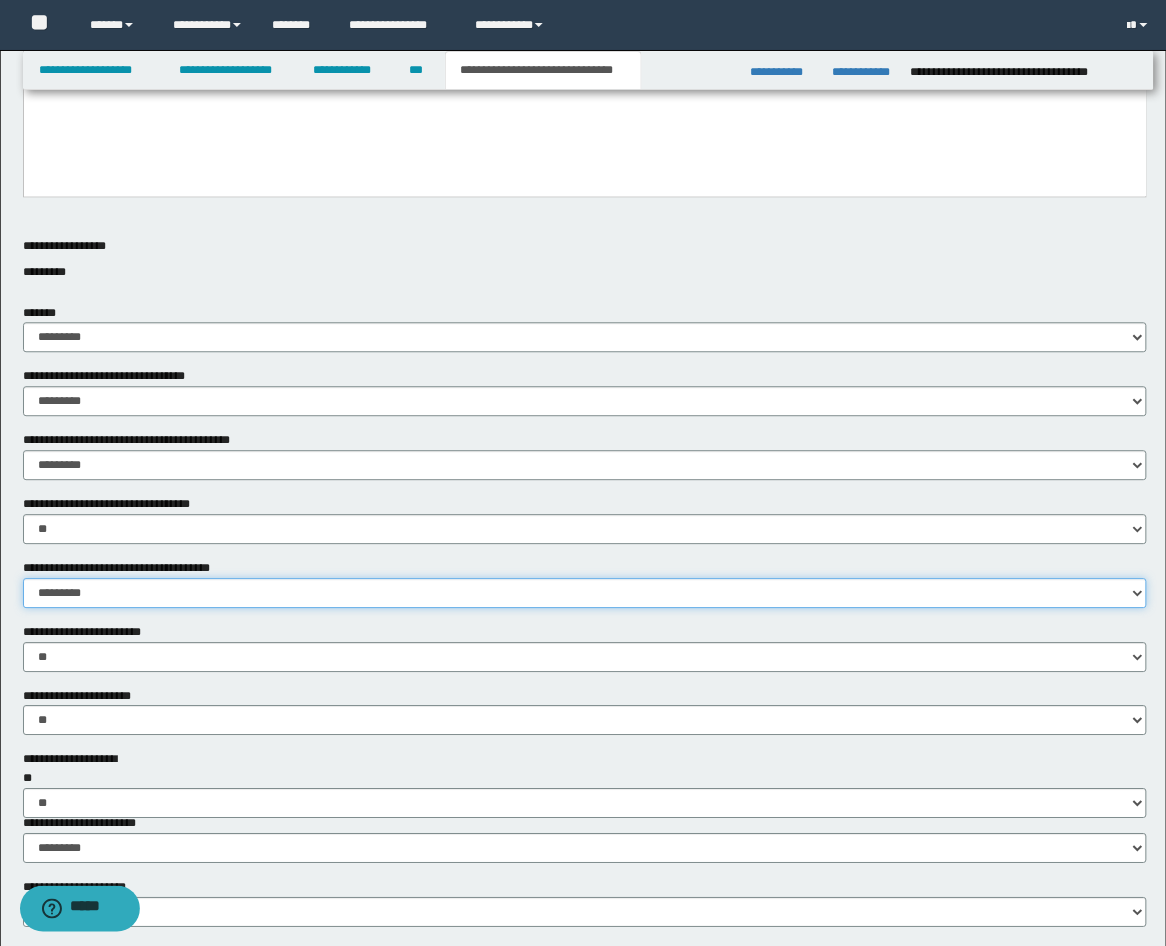 click on "*********
**
**" at bounding box center (585, 593) 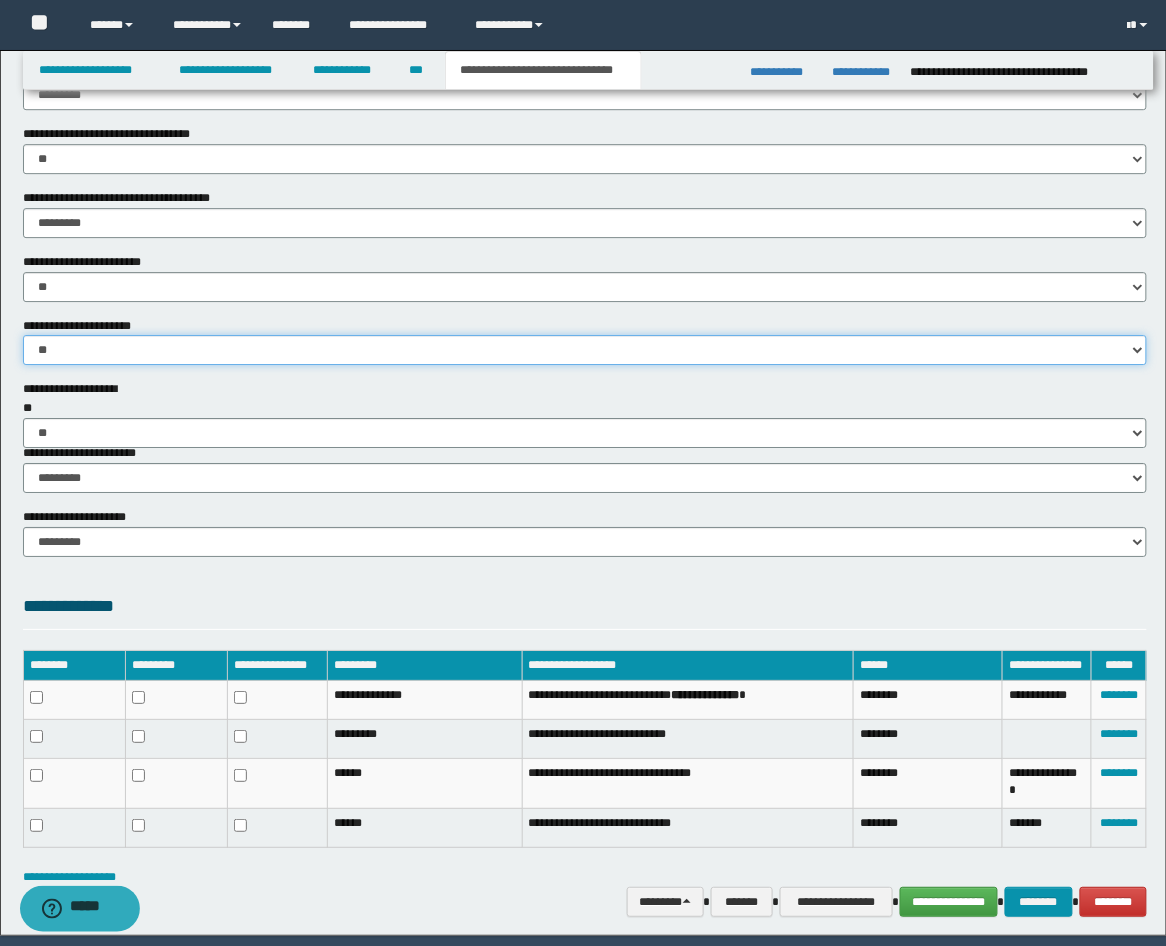 click on "*********
**
**" at bounding box center (585, 350) 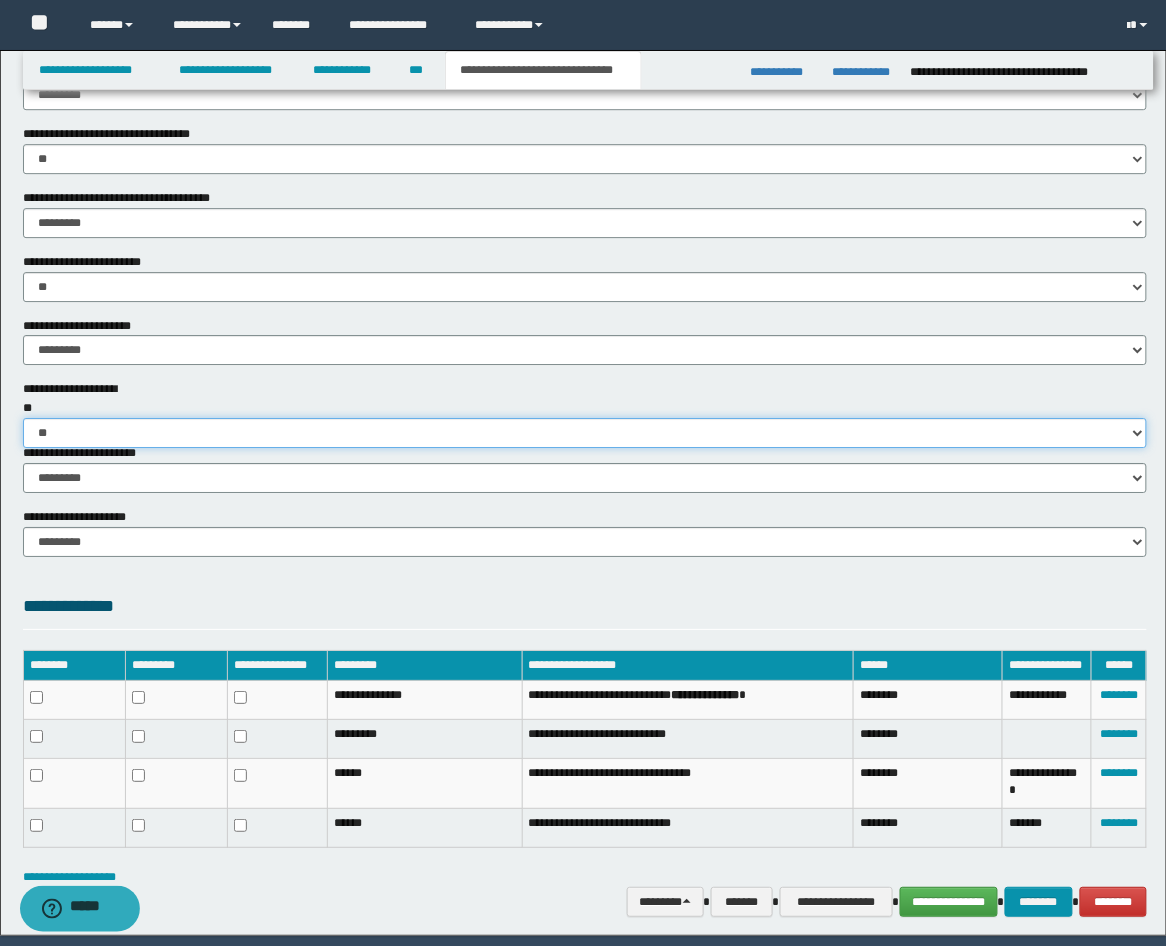 click on "*********
**
**" at bounding box center [585, 433] 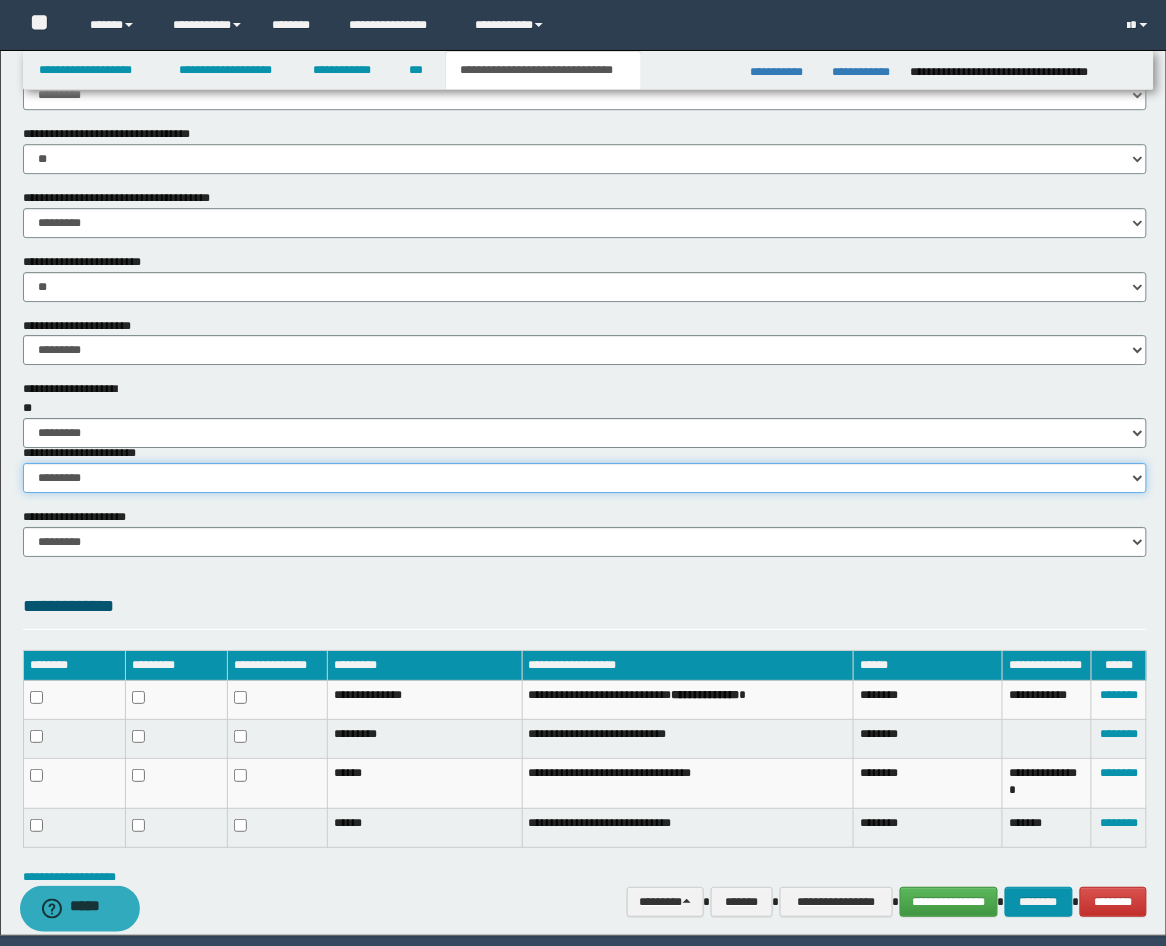 click on "*********
*********
*********" at bounding box center [585, 478] 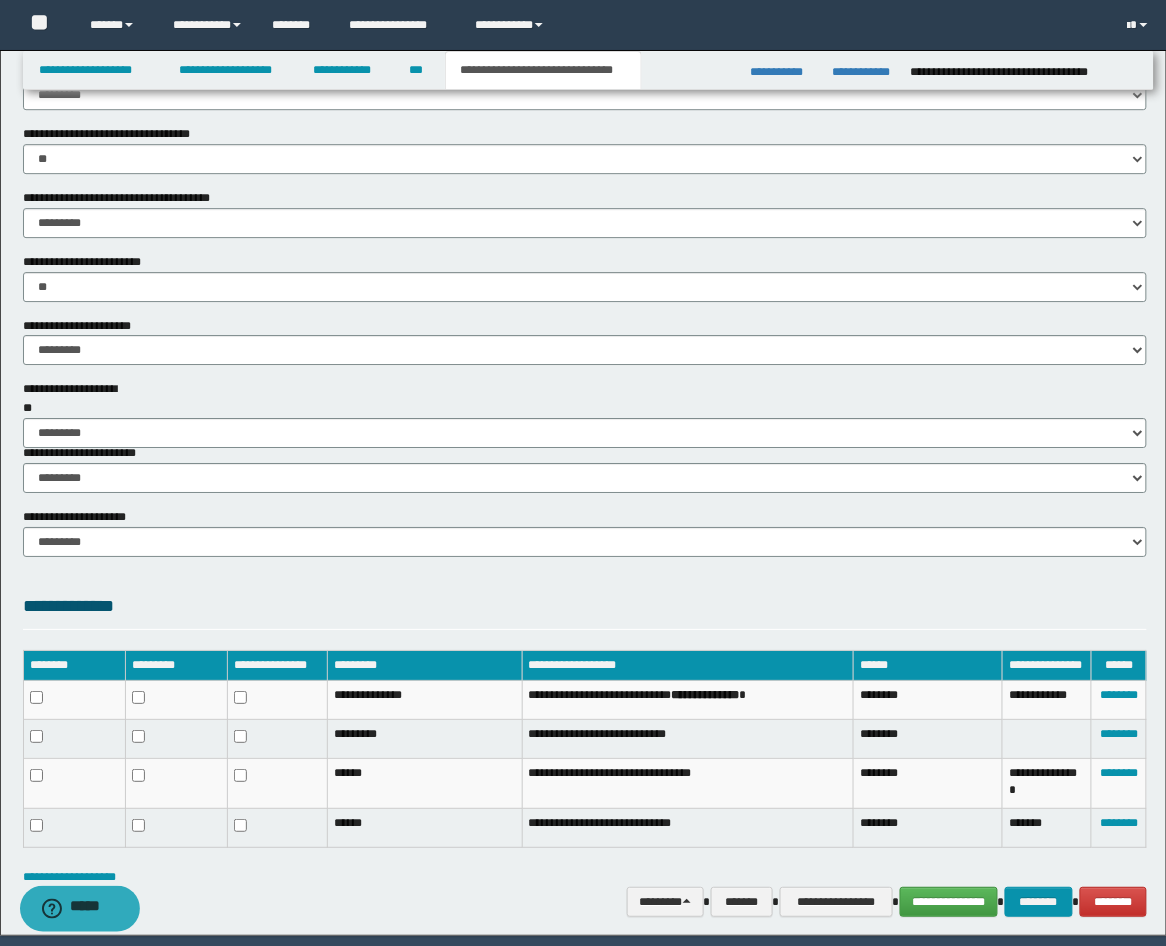 click on "**********" at bounding box center [585, -133] 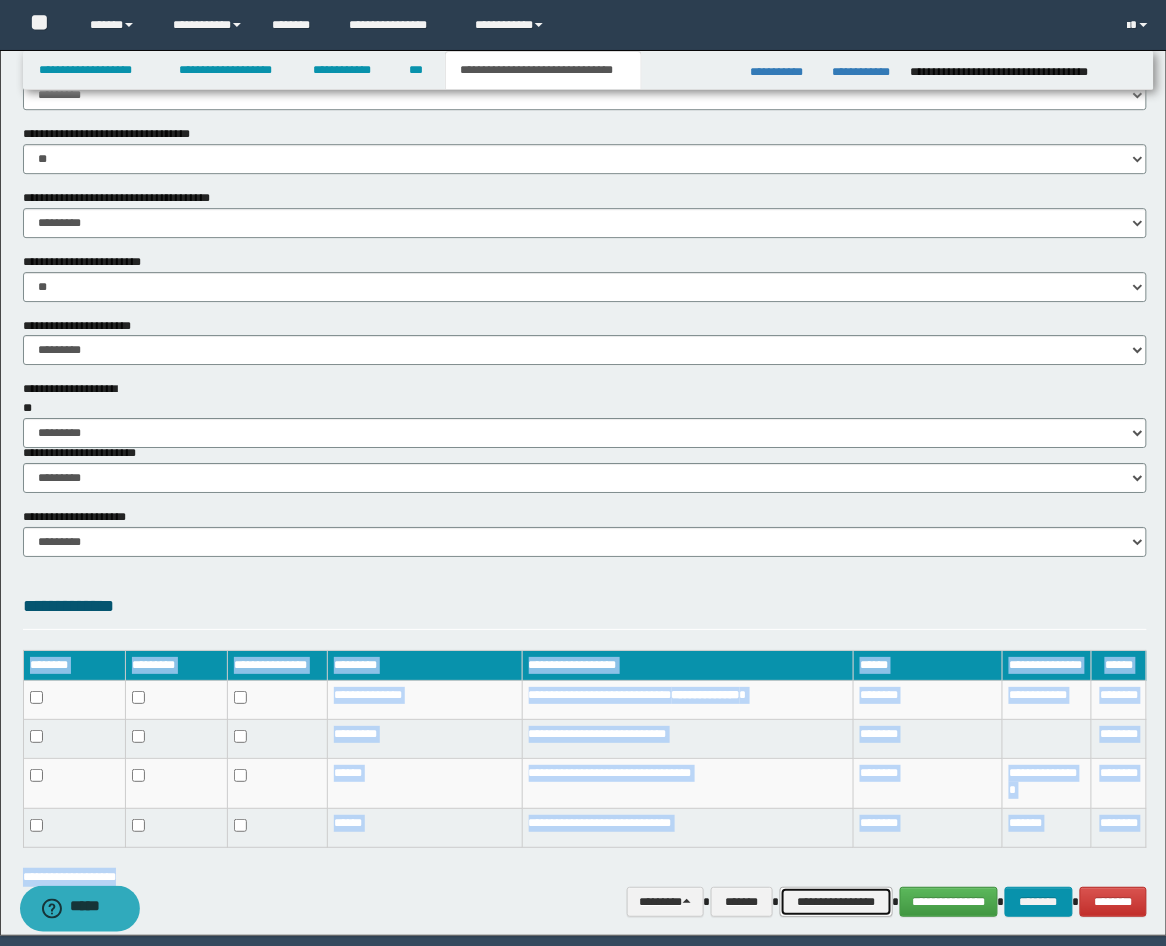 click on "**********" at bounding box center [836, 902] 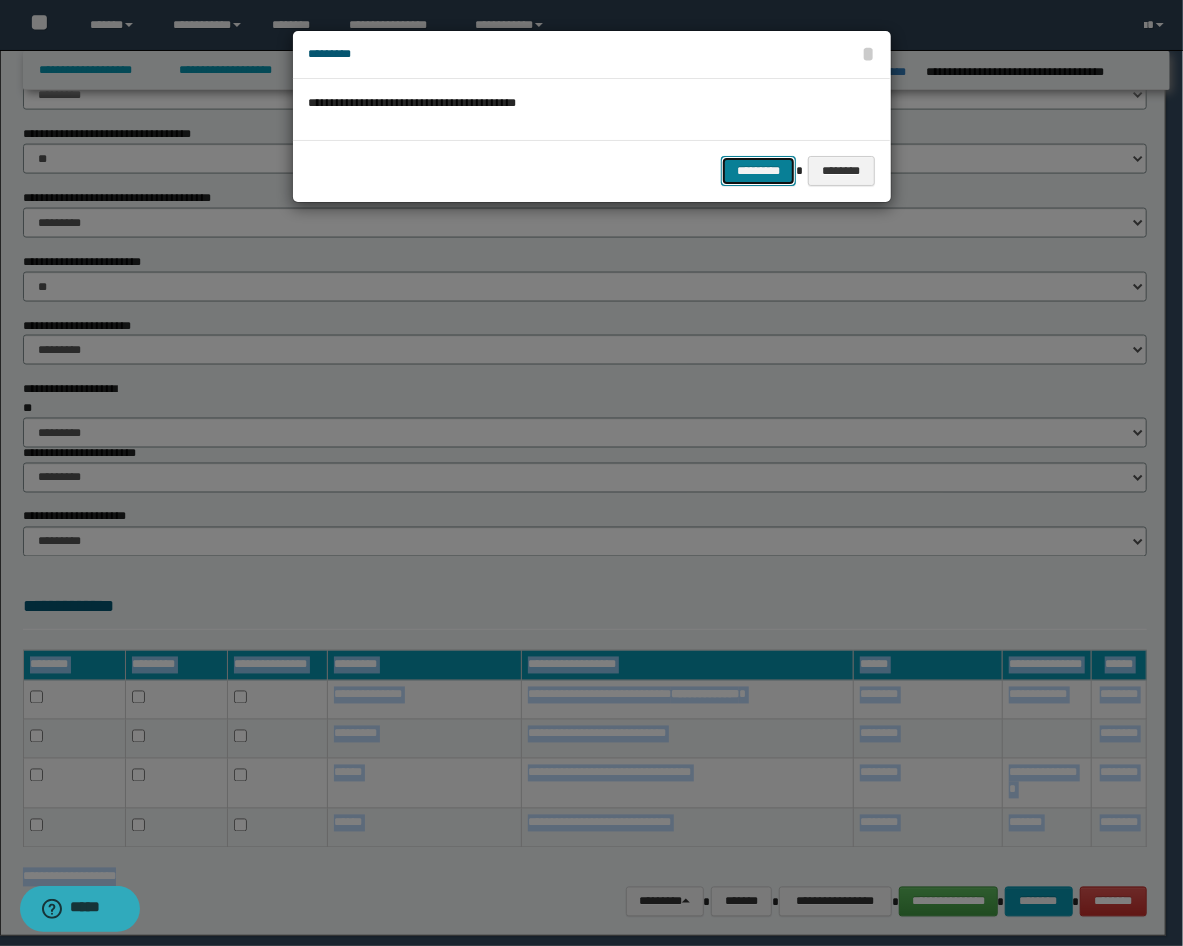click on "*********" at bounding box center [758, 171] 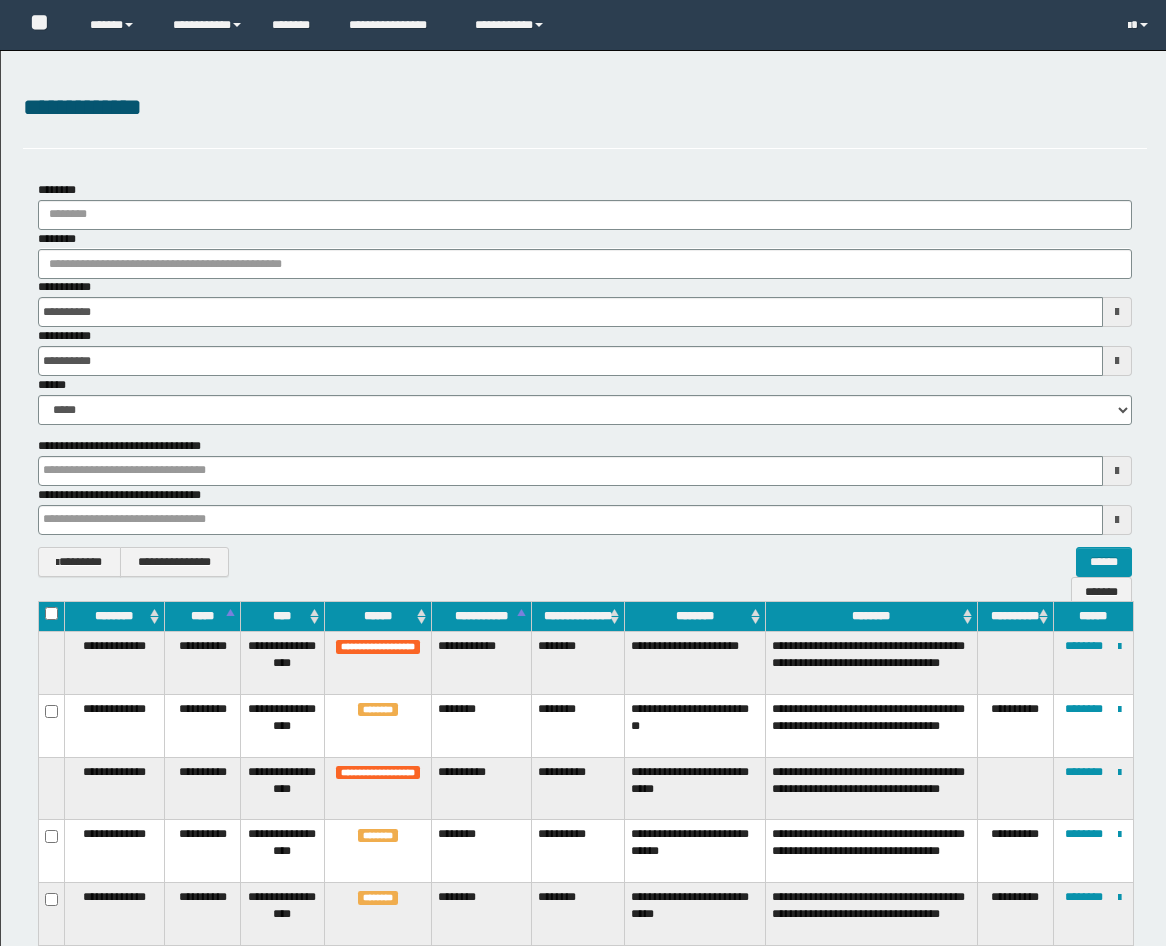 scroll, scrollTop: 2596, scrollLeft: 0, axis: vertical 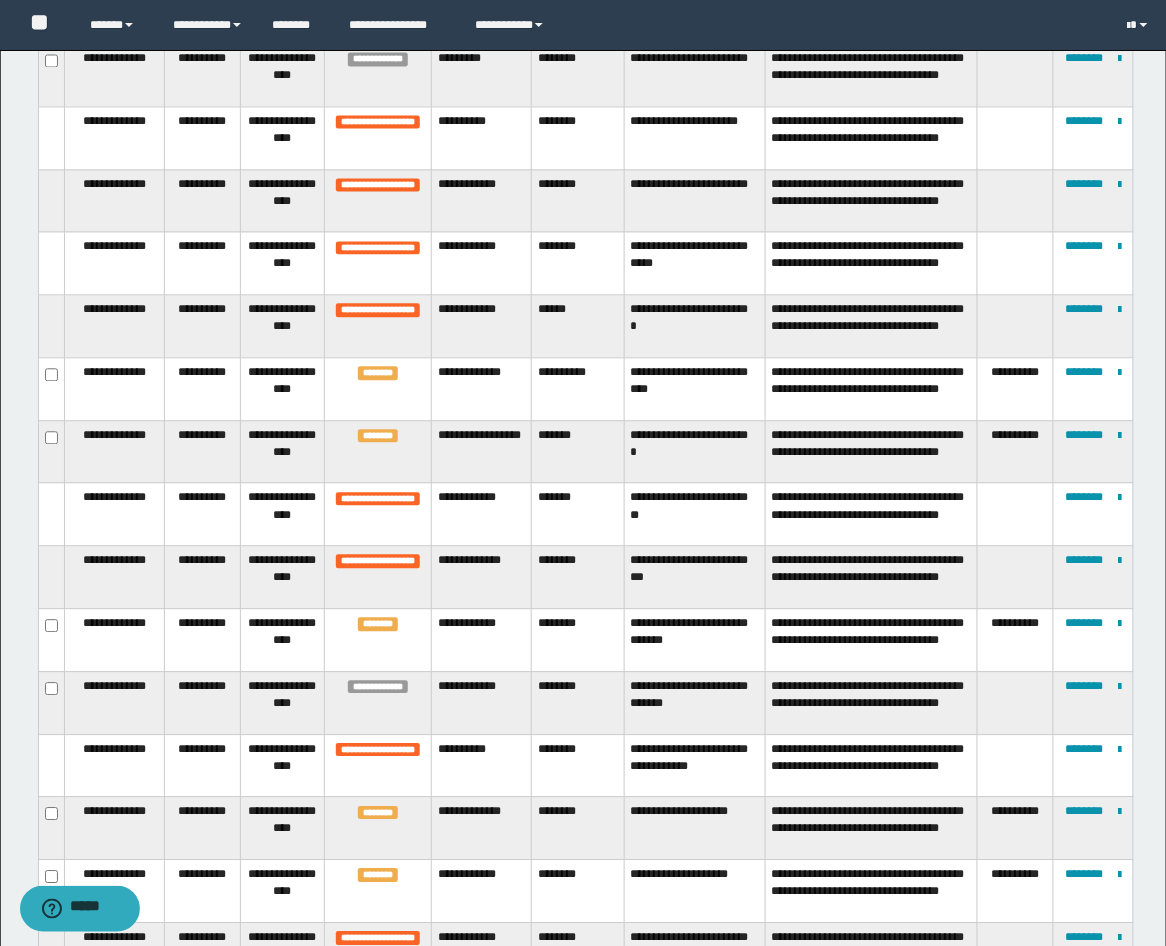click on "**********" at bounding box center [1015, 452] 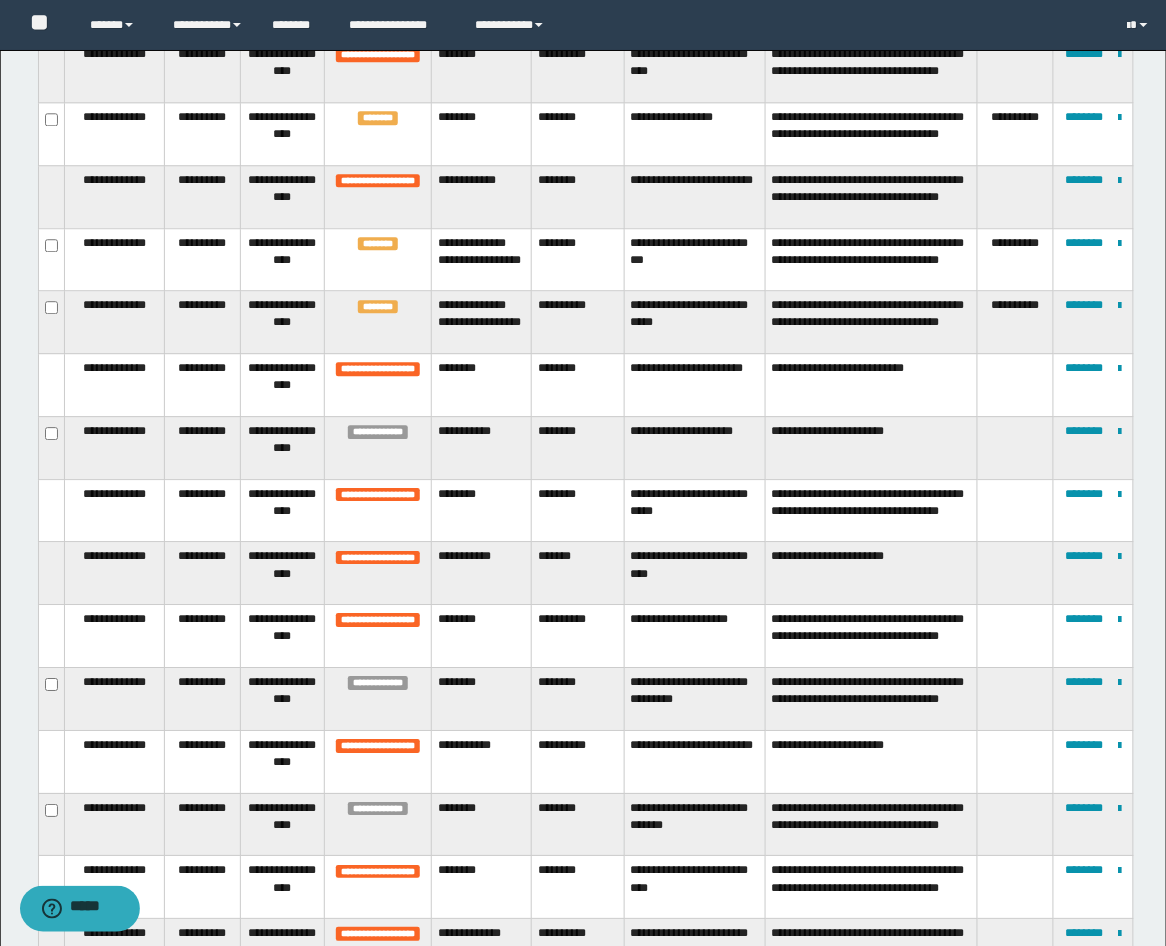 scroll, scrollTop: 1114, scrollLeft: 0, axis: vertical 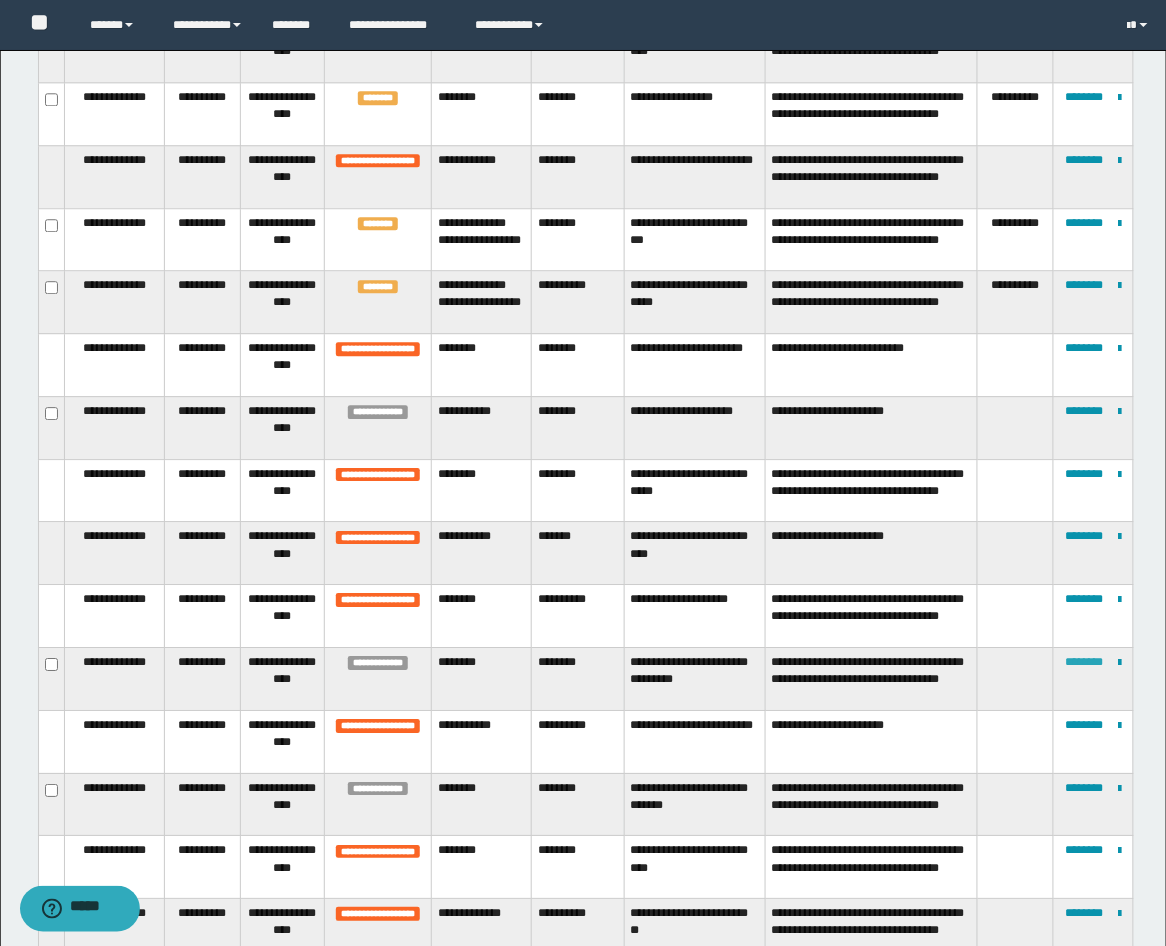 click on "********" at bounding box center (1084, 662) 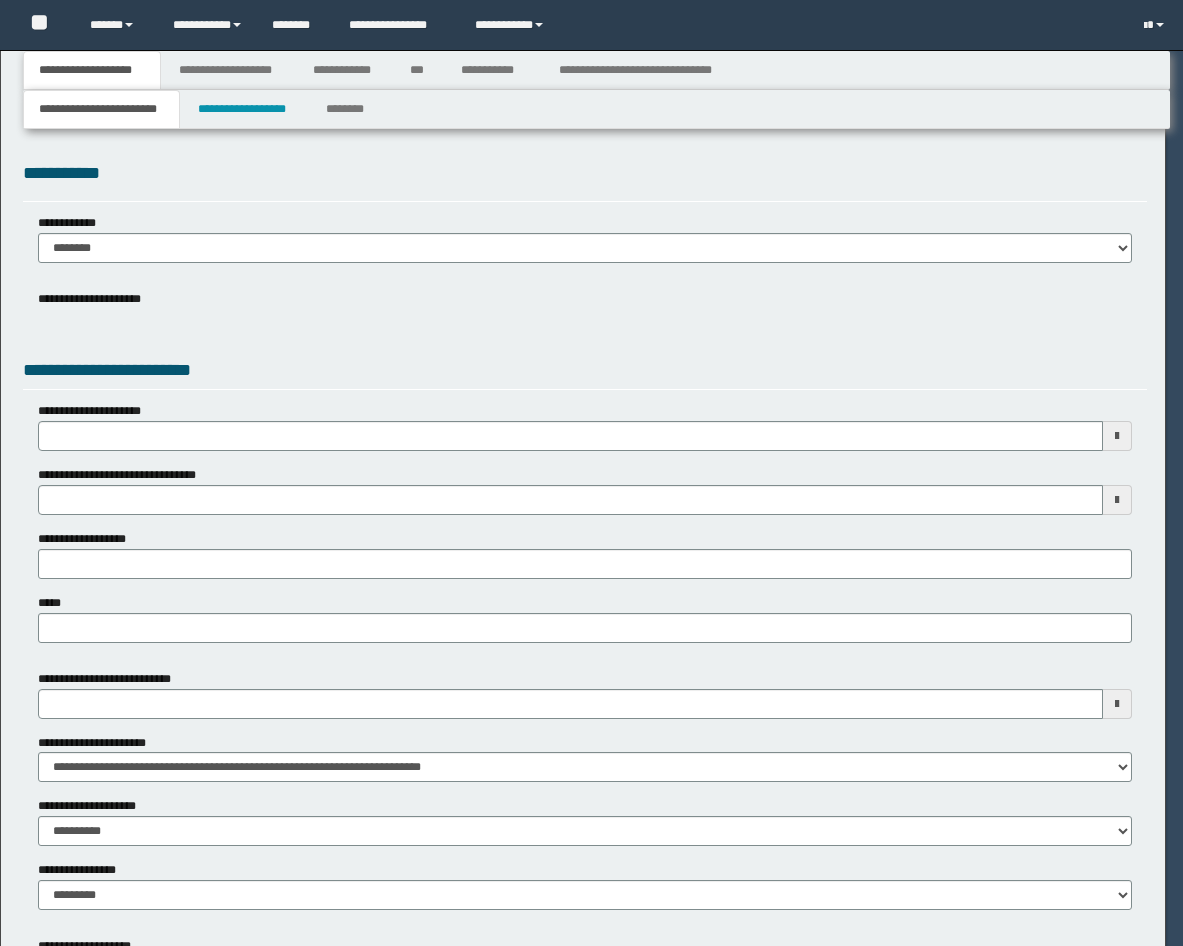 scroll, scrollTop: 0, scrollLeft: 0, axis: both 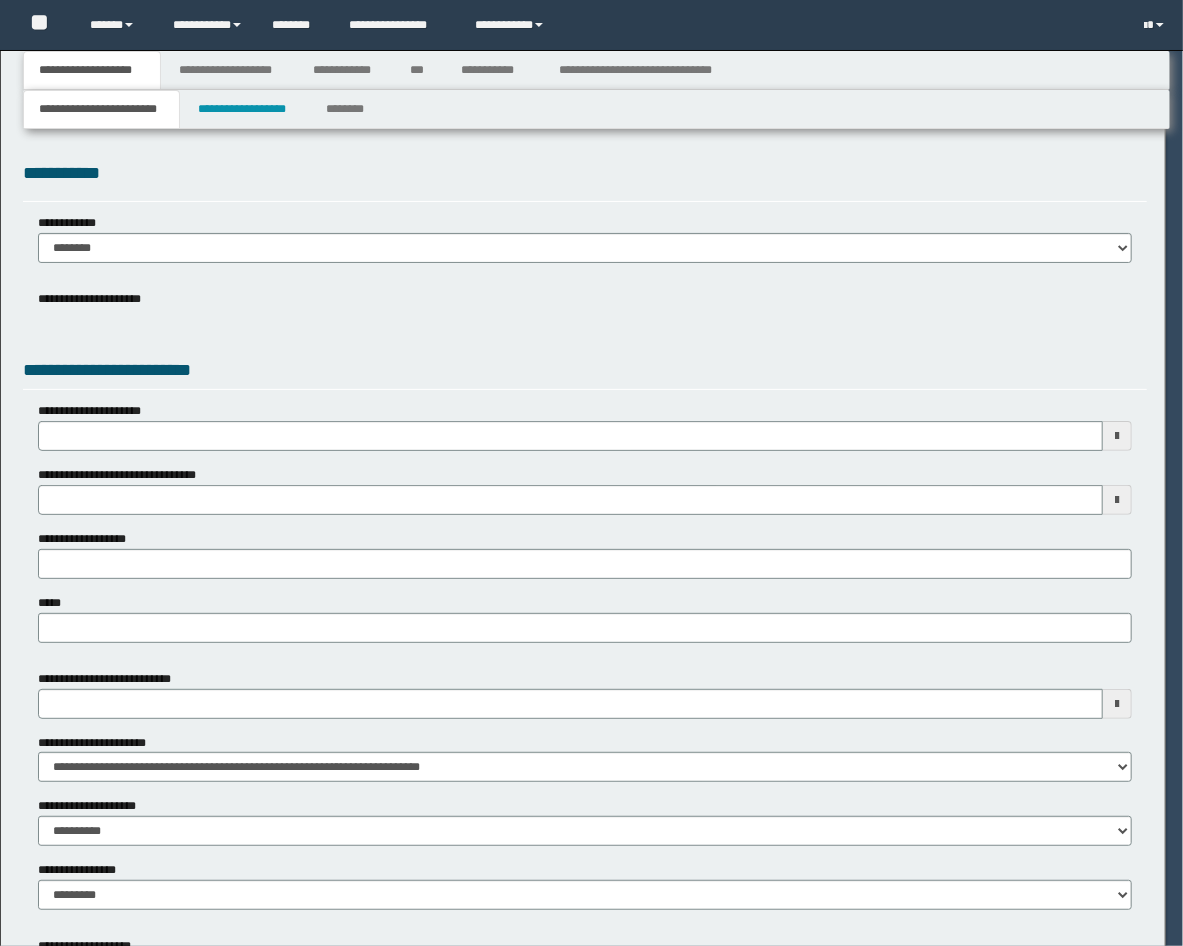 select on "**" 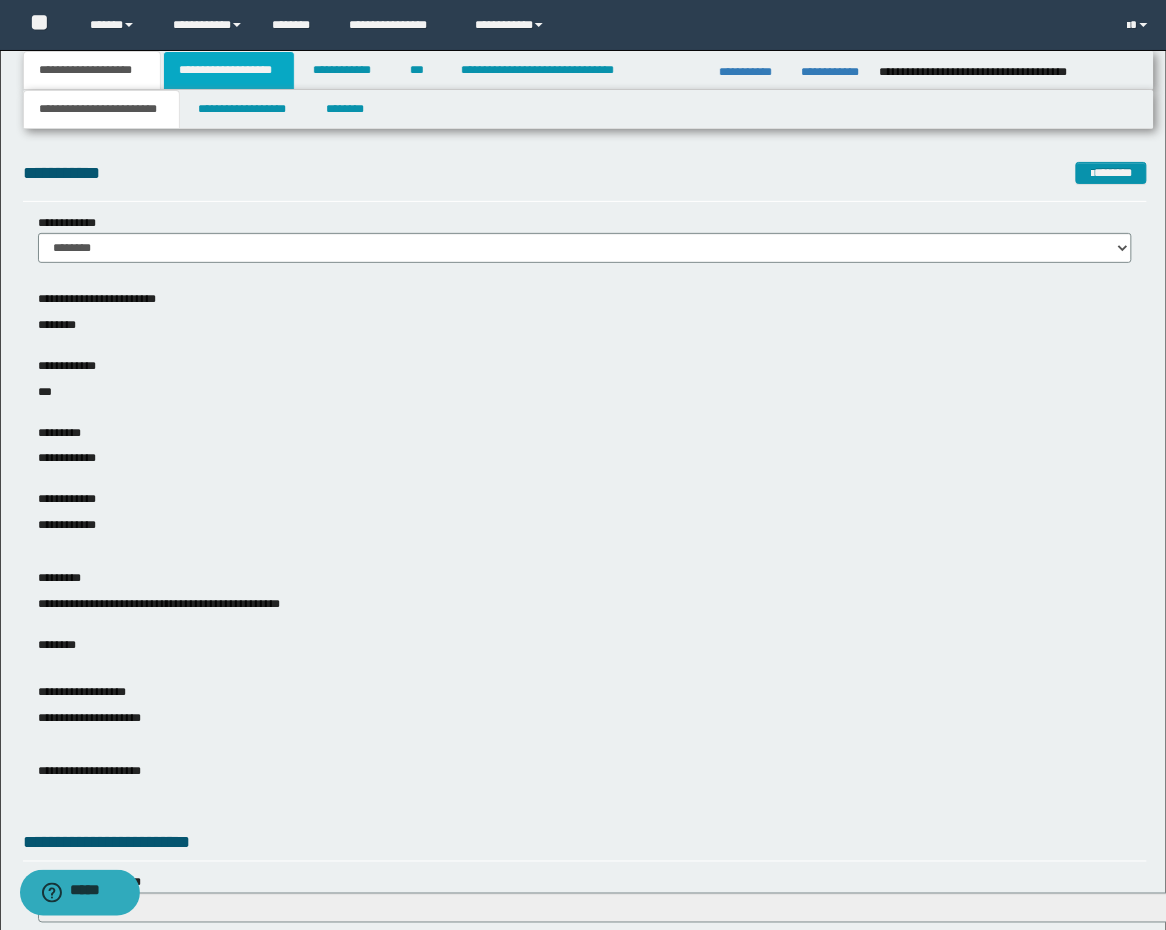 click on "**********" at bounding box center [229, 70] 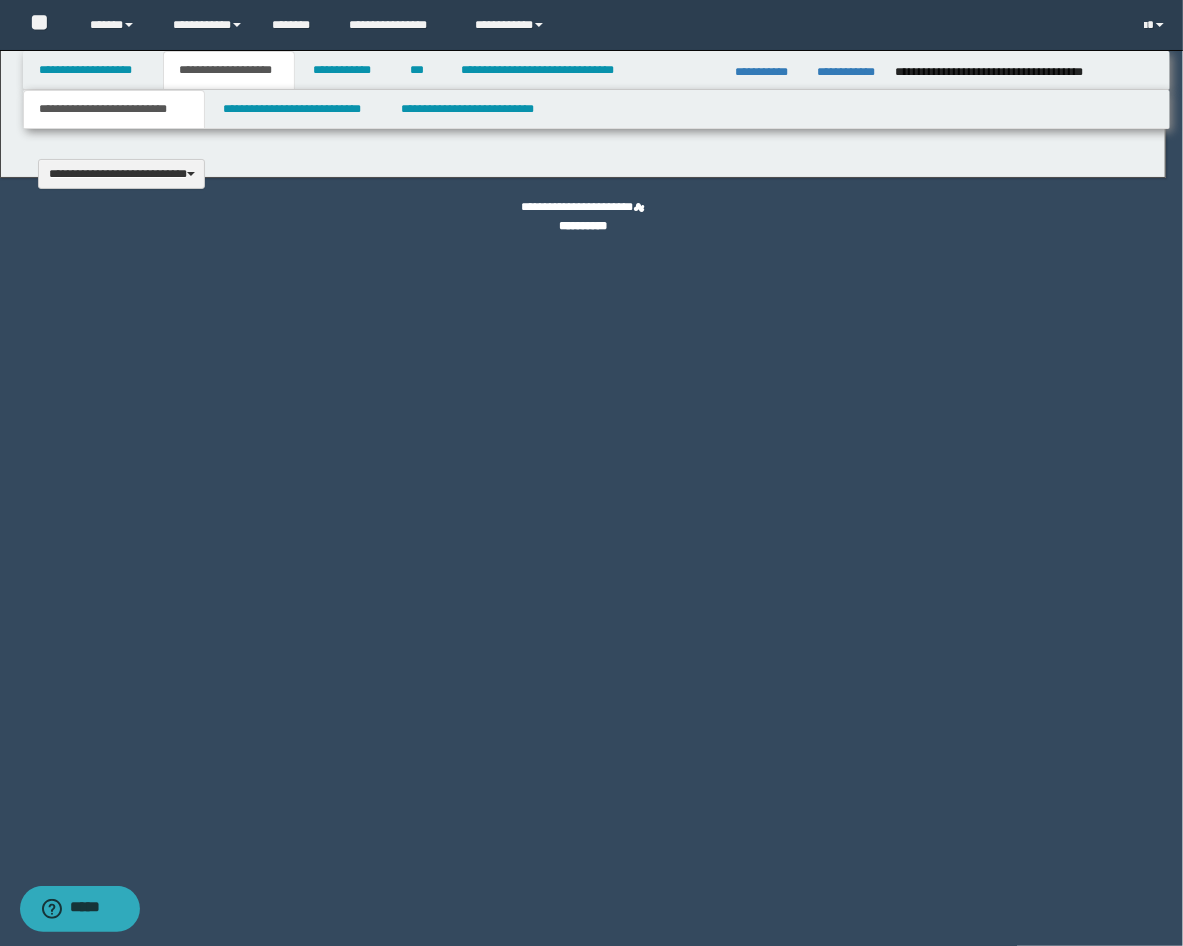 type 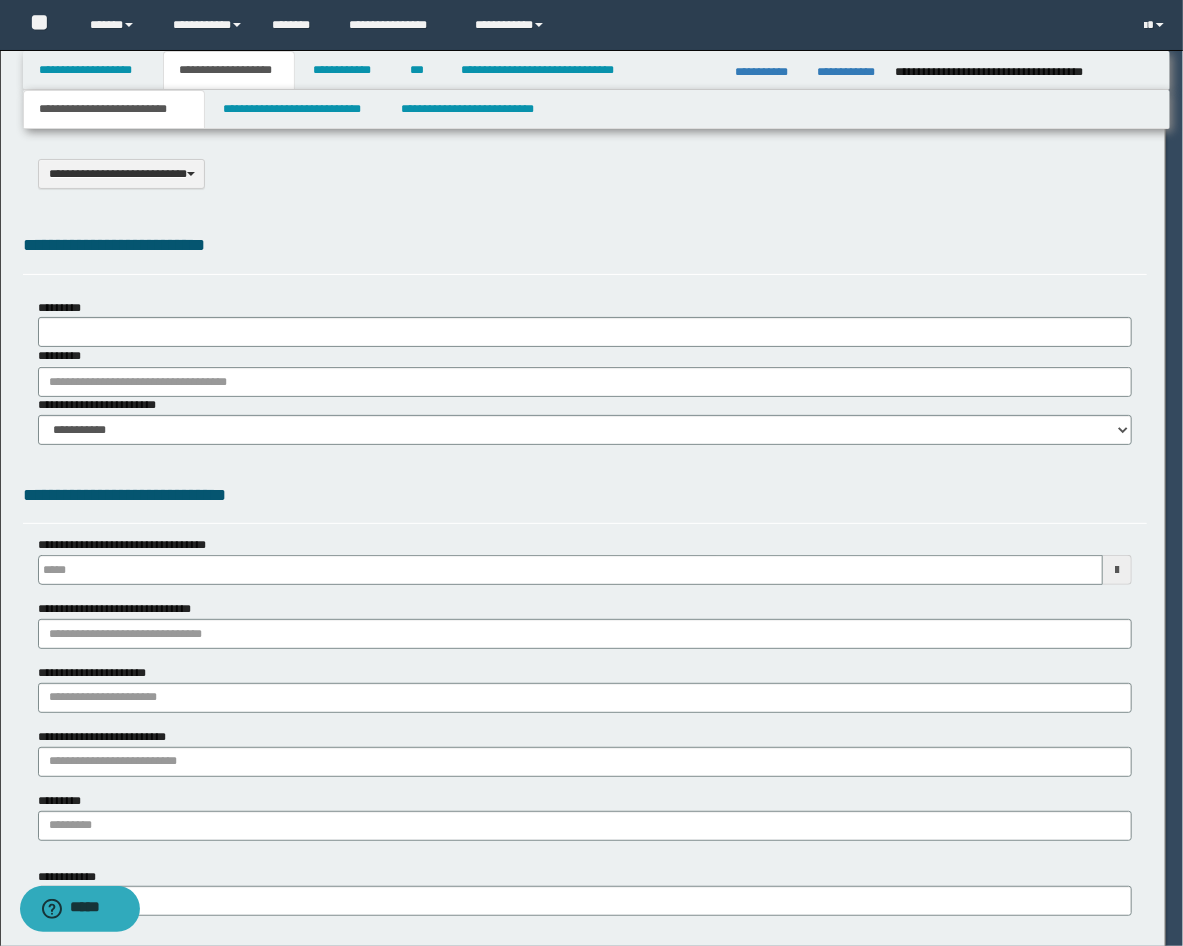 type on "**********" 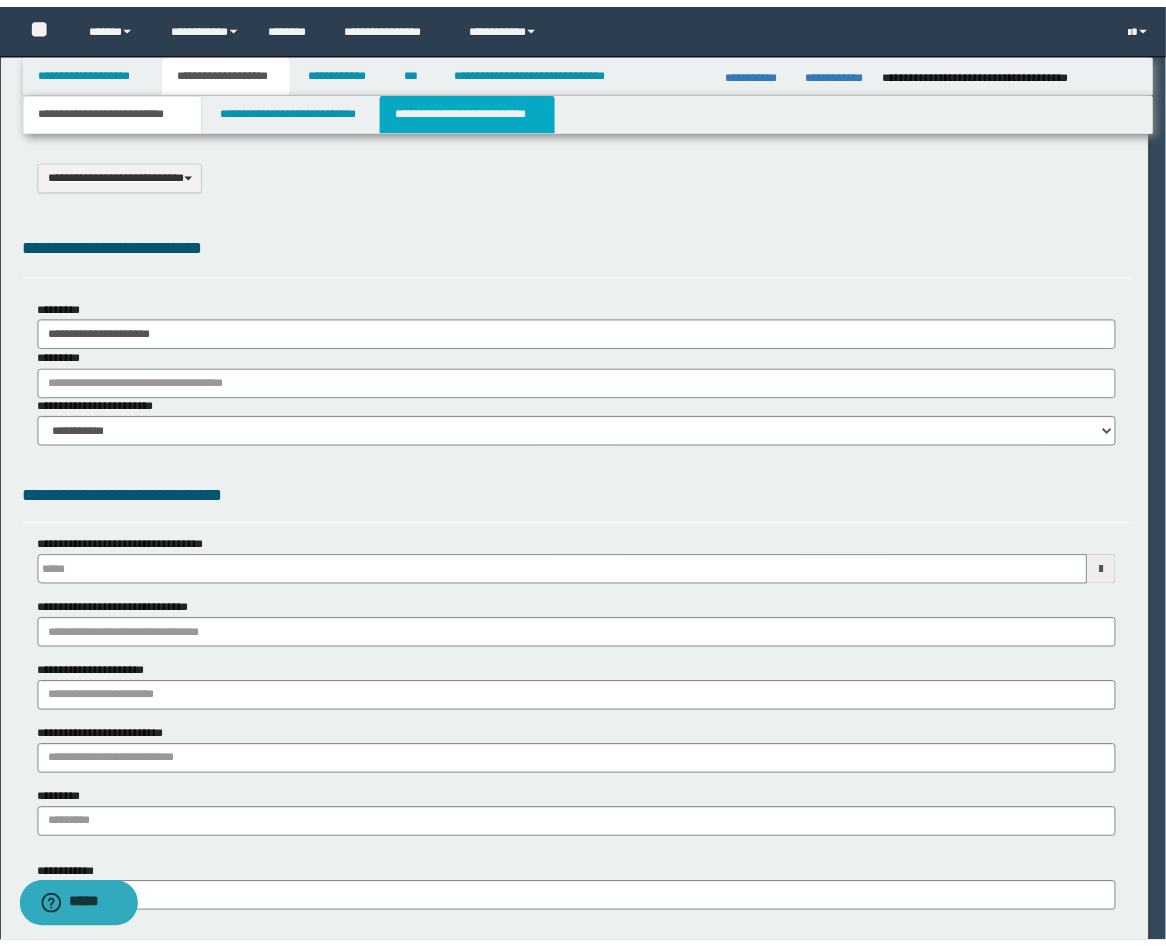 scroll, scrollTop: 0, scrollLeft: 0, axis: both 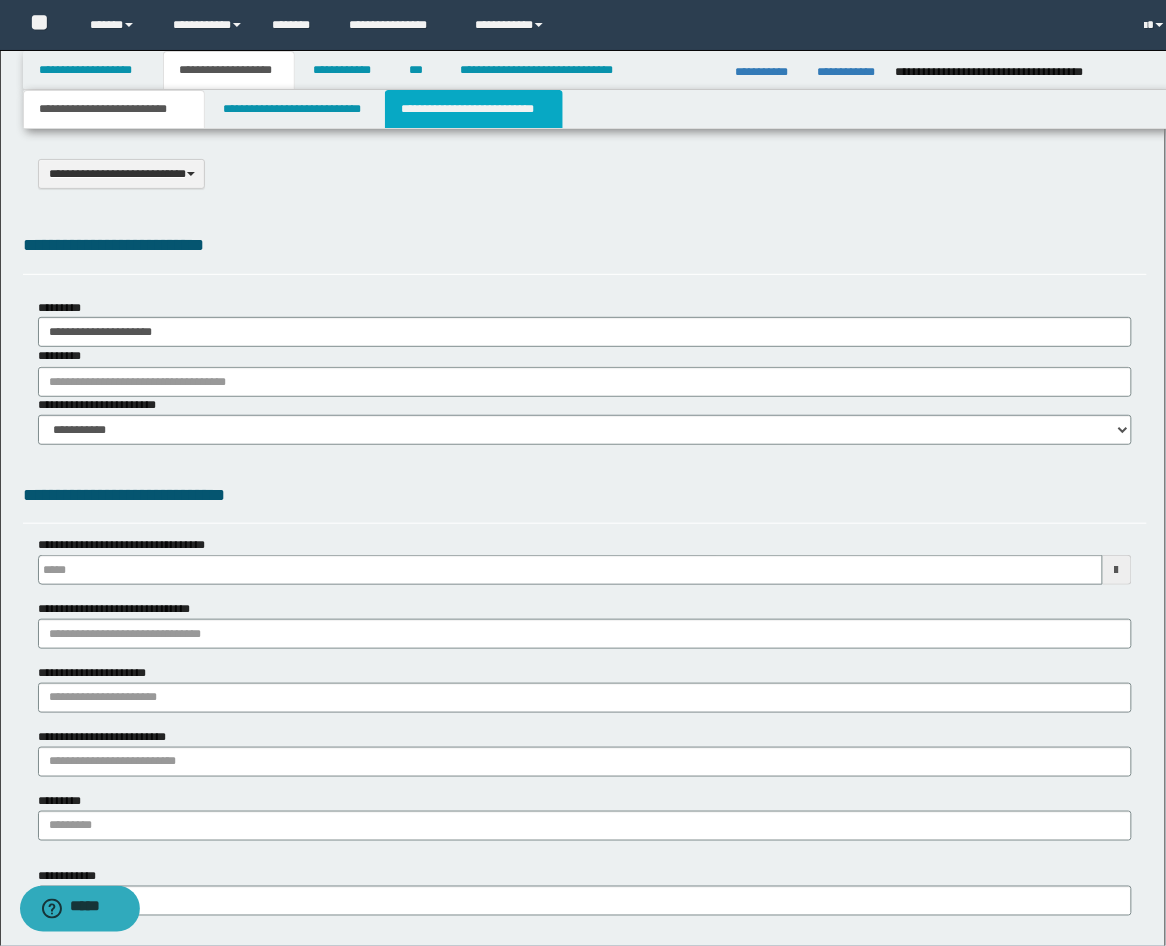click on "**********" at bounding box center (474, 109) 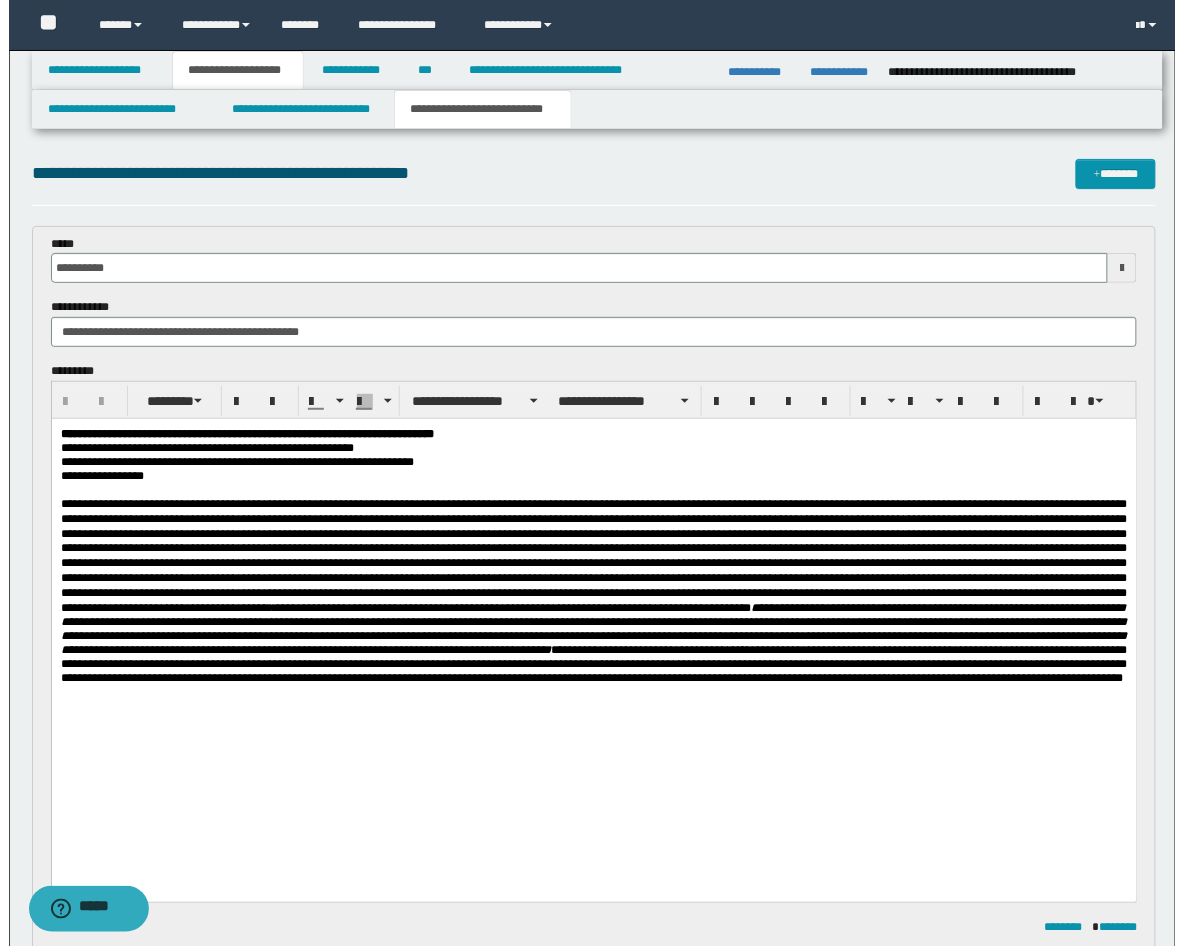 scroll, scrollTop: 0, scrollLeft: 0, axis: both 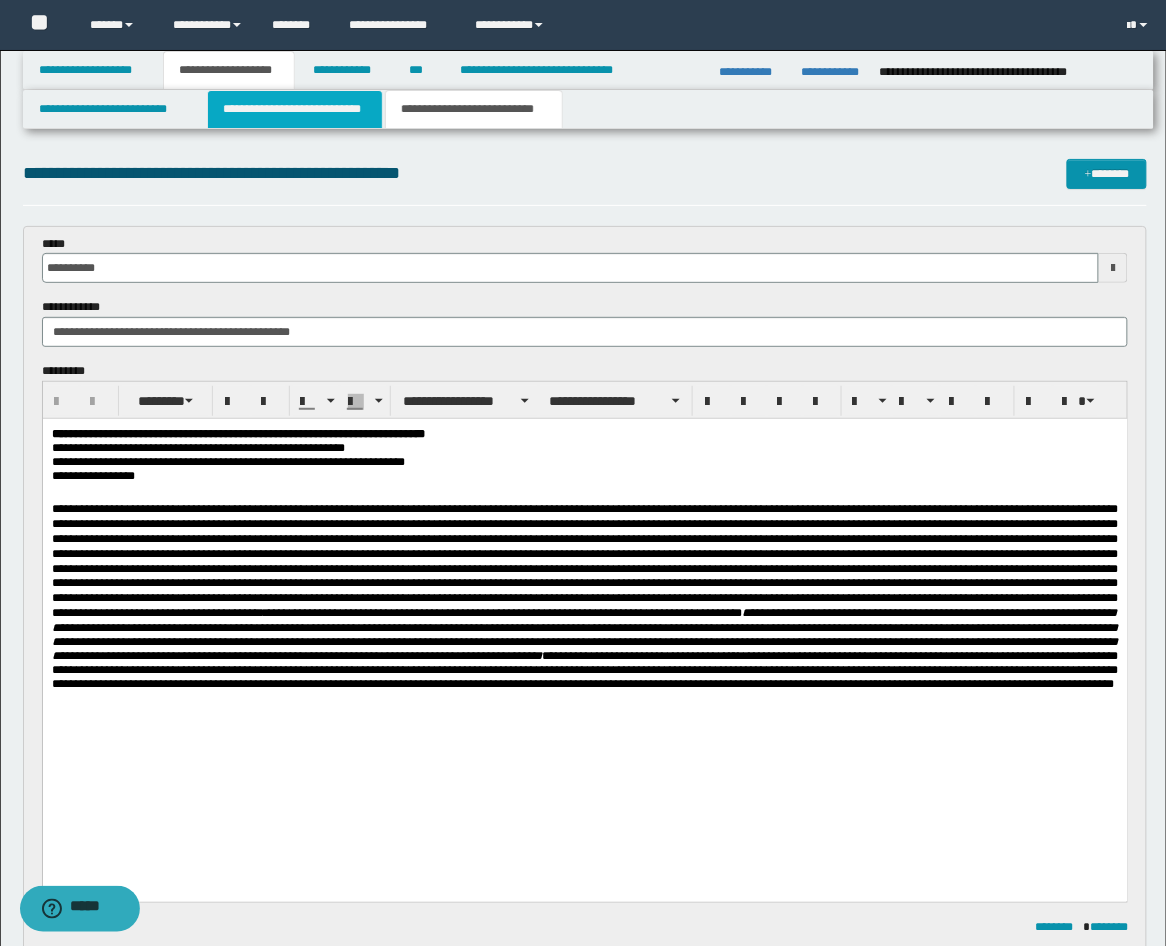 click on "**********" at bounding box center (295, 109) 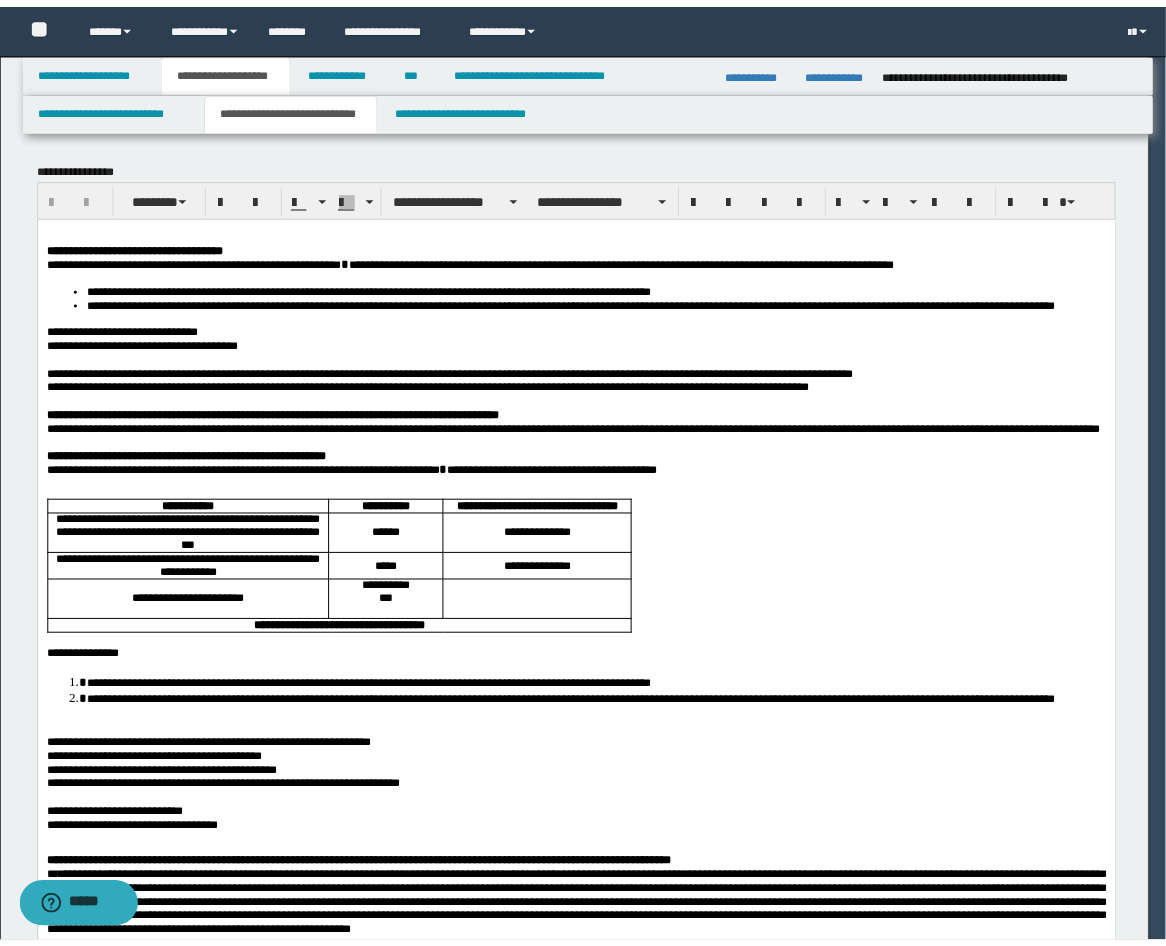 scroll, scrollTop: 0, scrollLeft: 0, axis: both 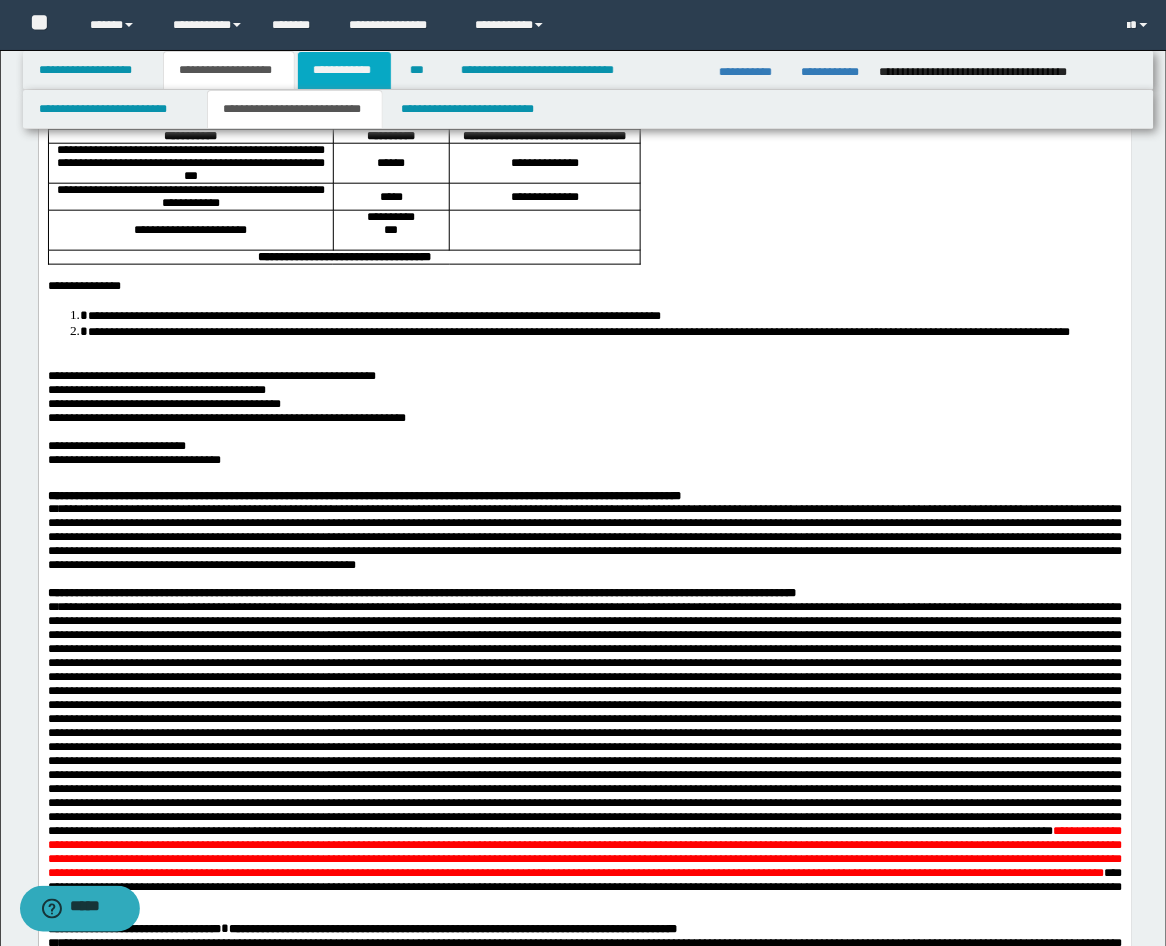 click on "**********" at bounding box center (344, 70) 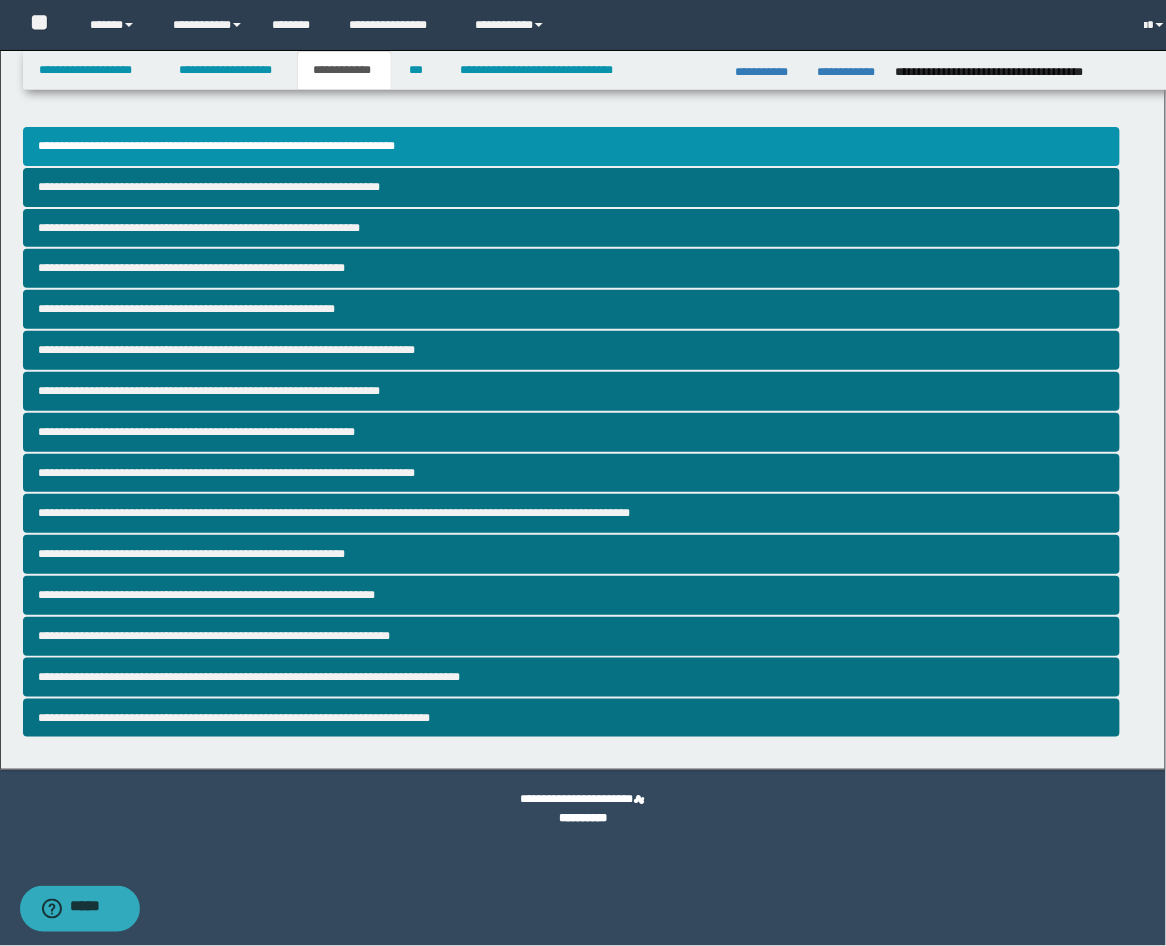 scroll, scrollTop: 0, scrollLeft: 0, axis: both 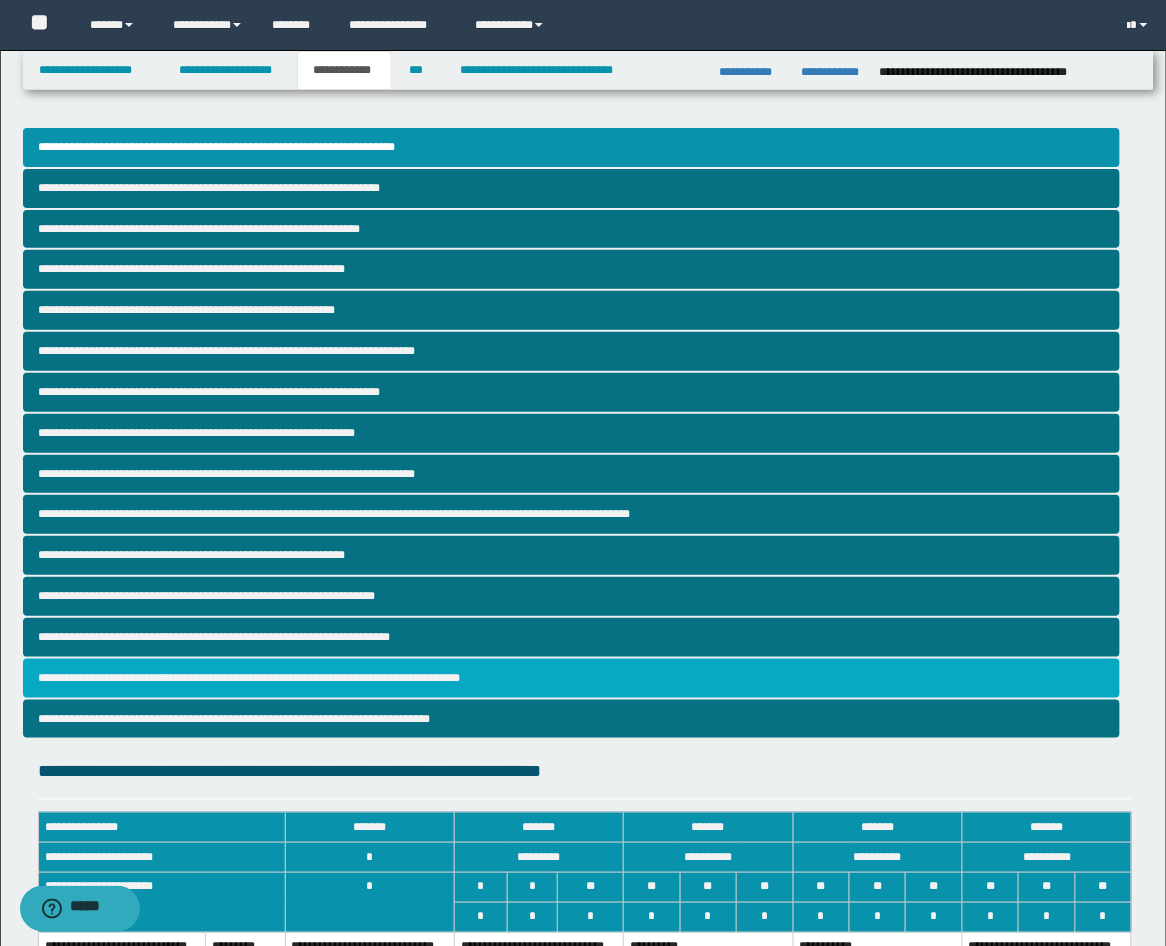 click on "**********" at bounding box center (572, 678) 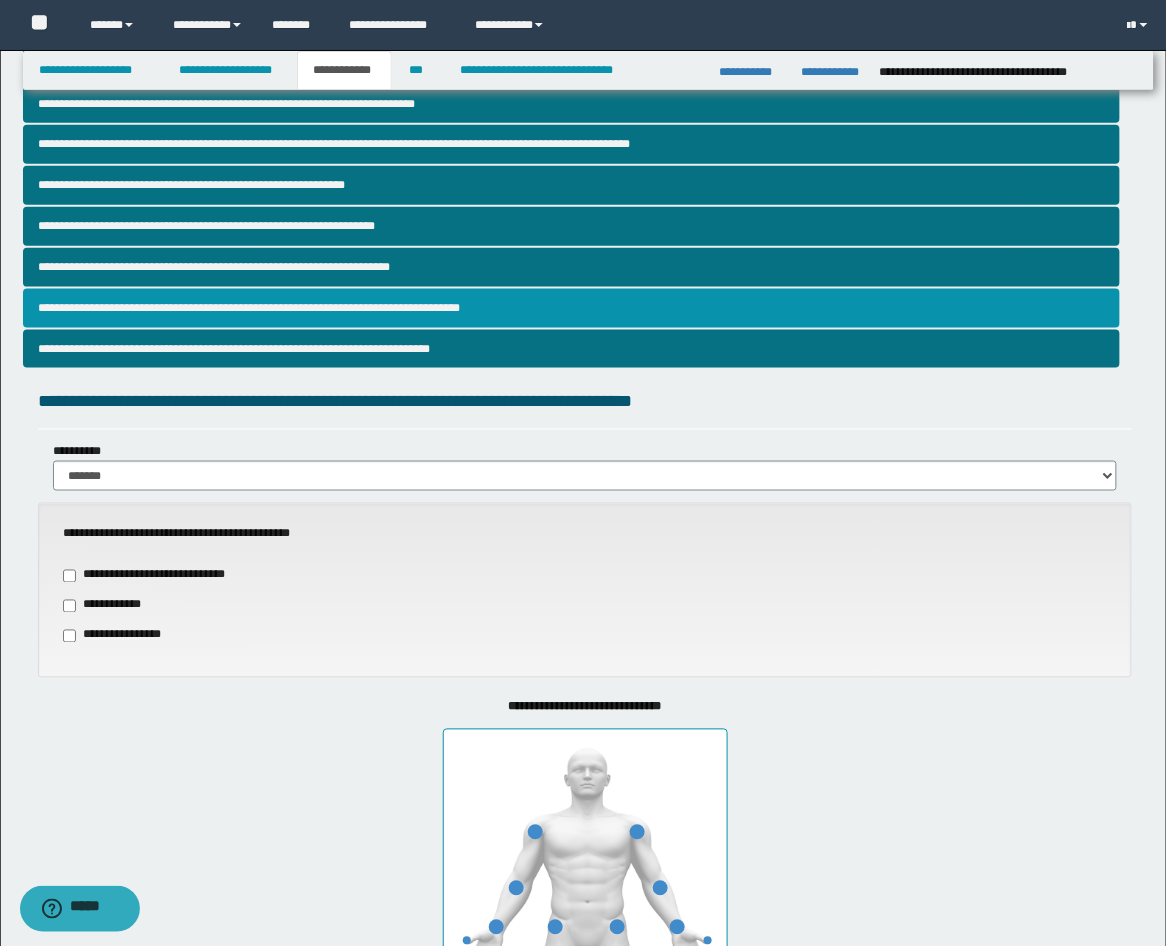 scroll, scrollTop: 741, scrollLeft: 0, axis: vertical 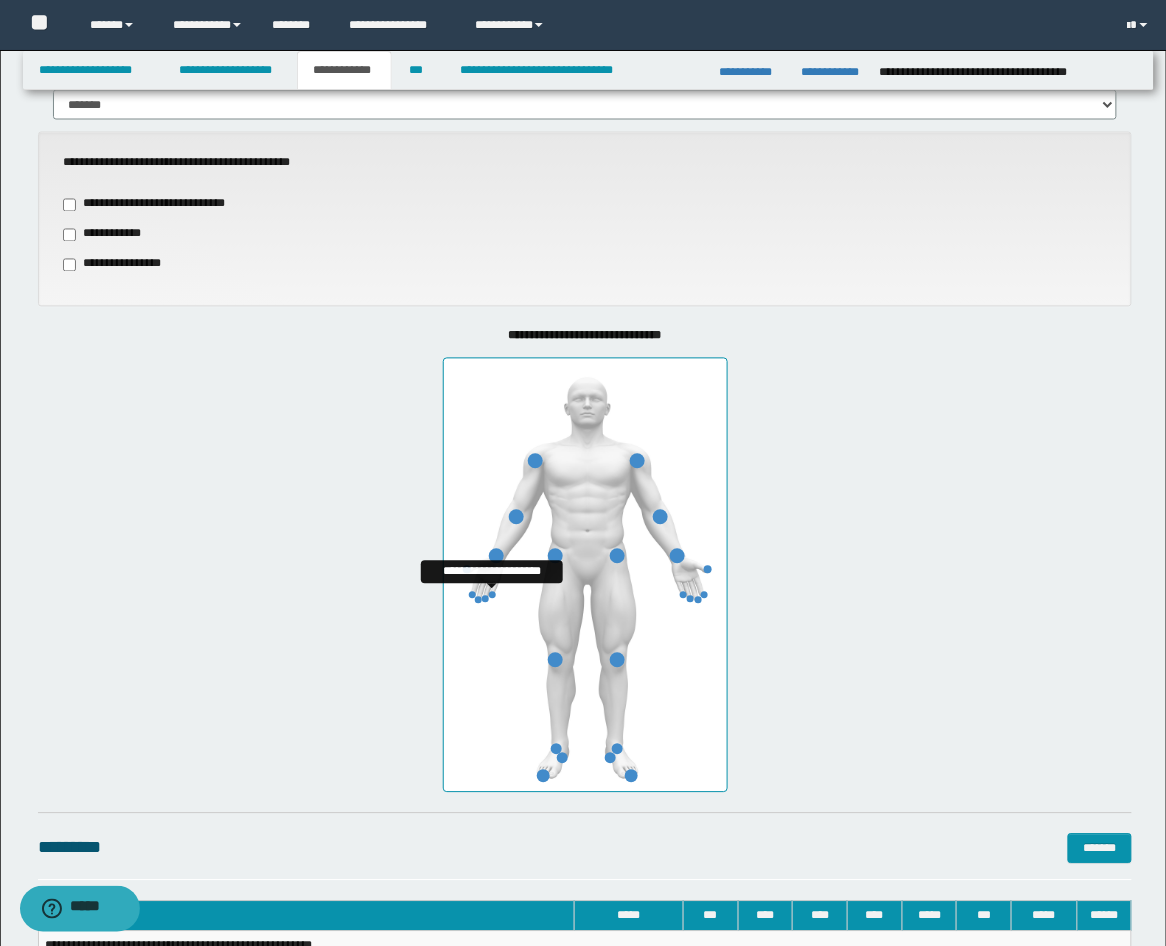 click at bounding box center [492, 595] 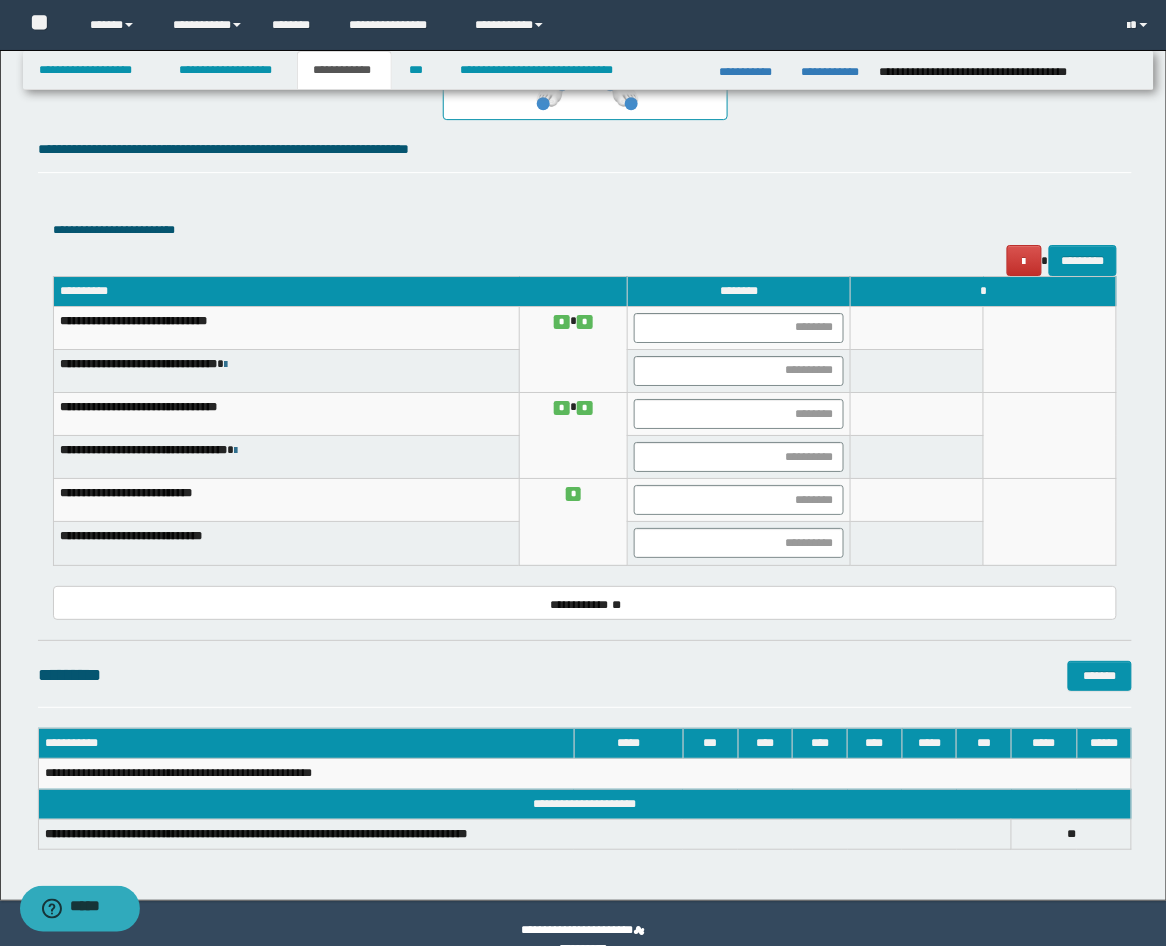 scroll, scrollTop: 1446, scrollLeft: 0, axis: vertical 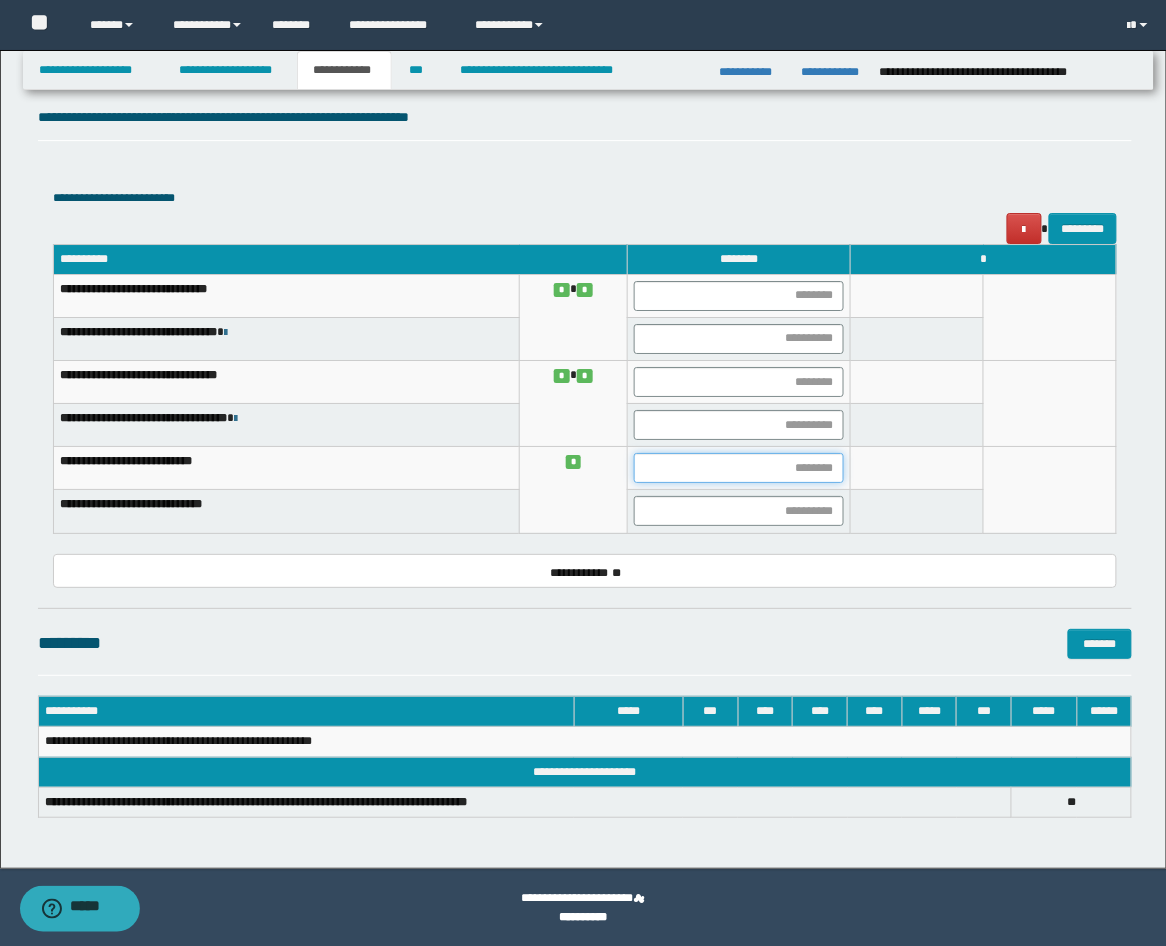 click at bounding box center (739, 468) 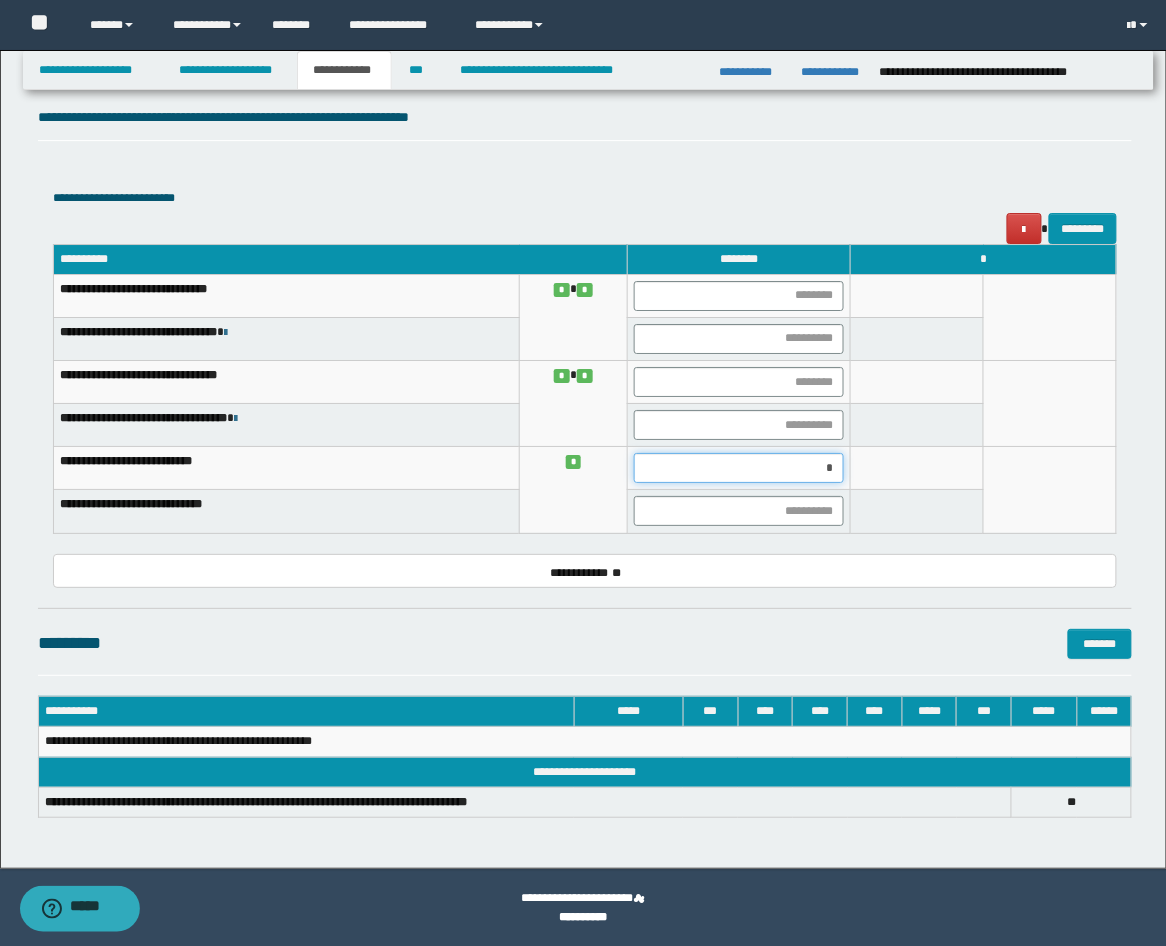 type on "**" 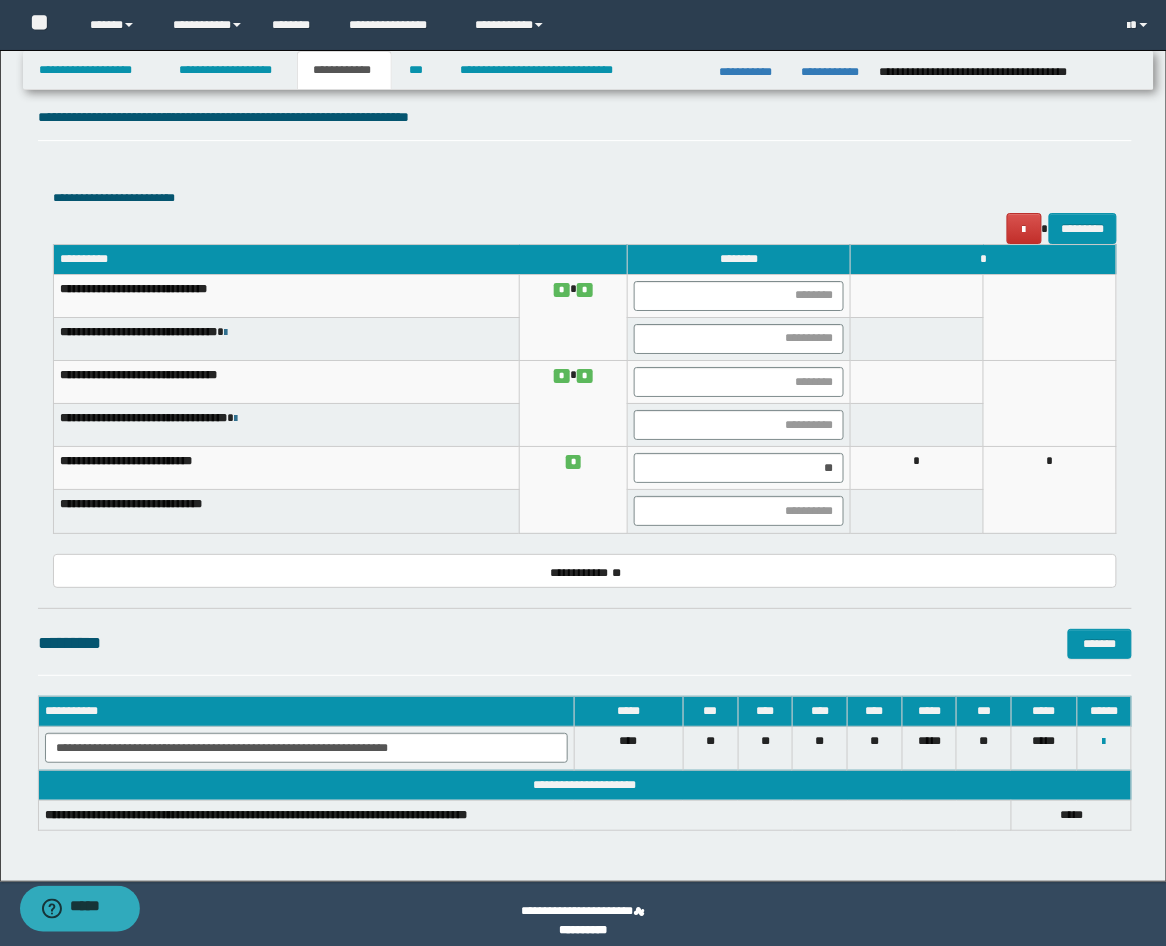 click at bounding box center [739, 382] 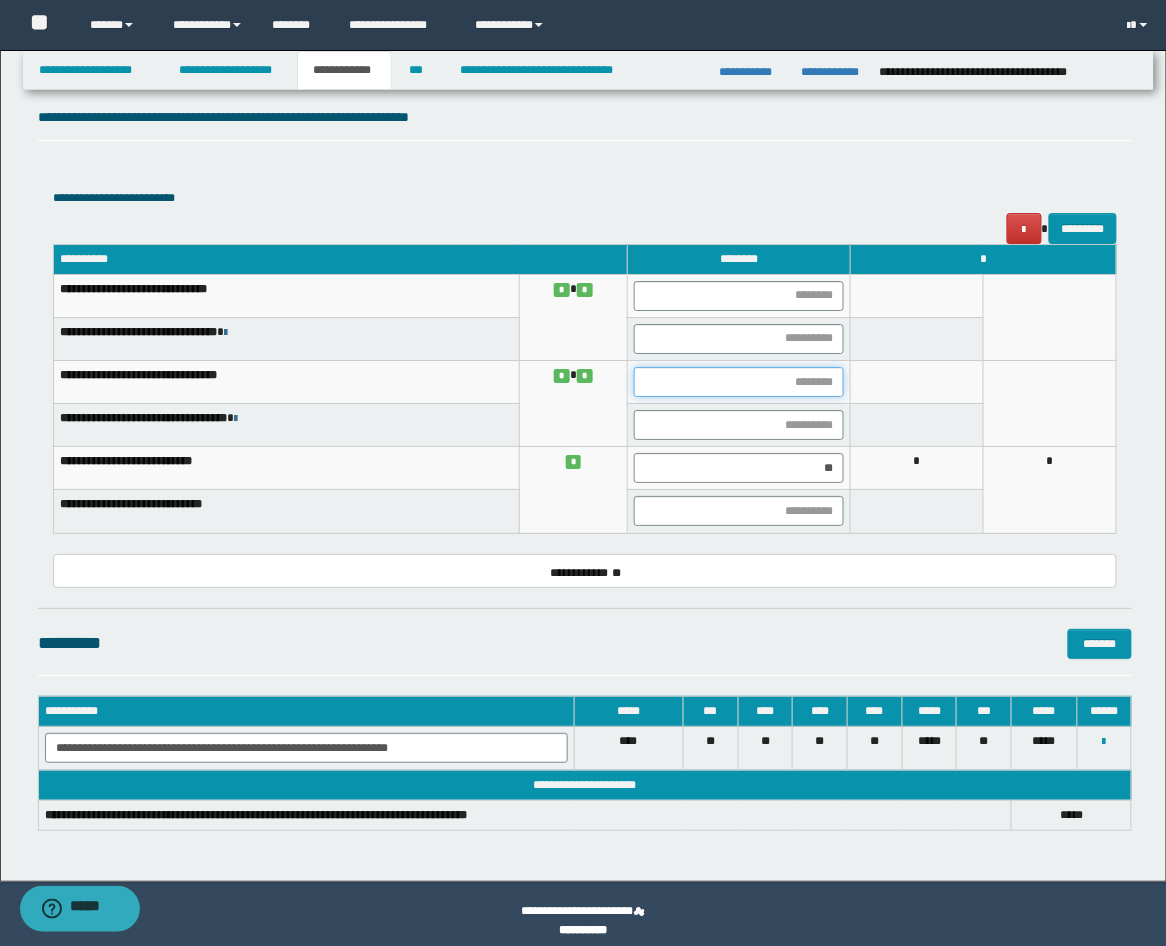 click at bounding box center [739, 382] 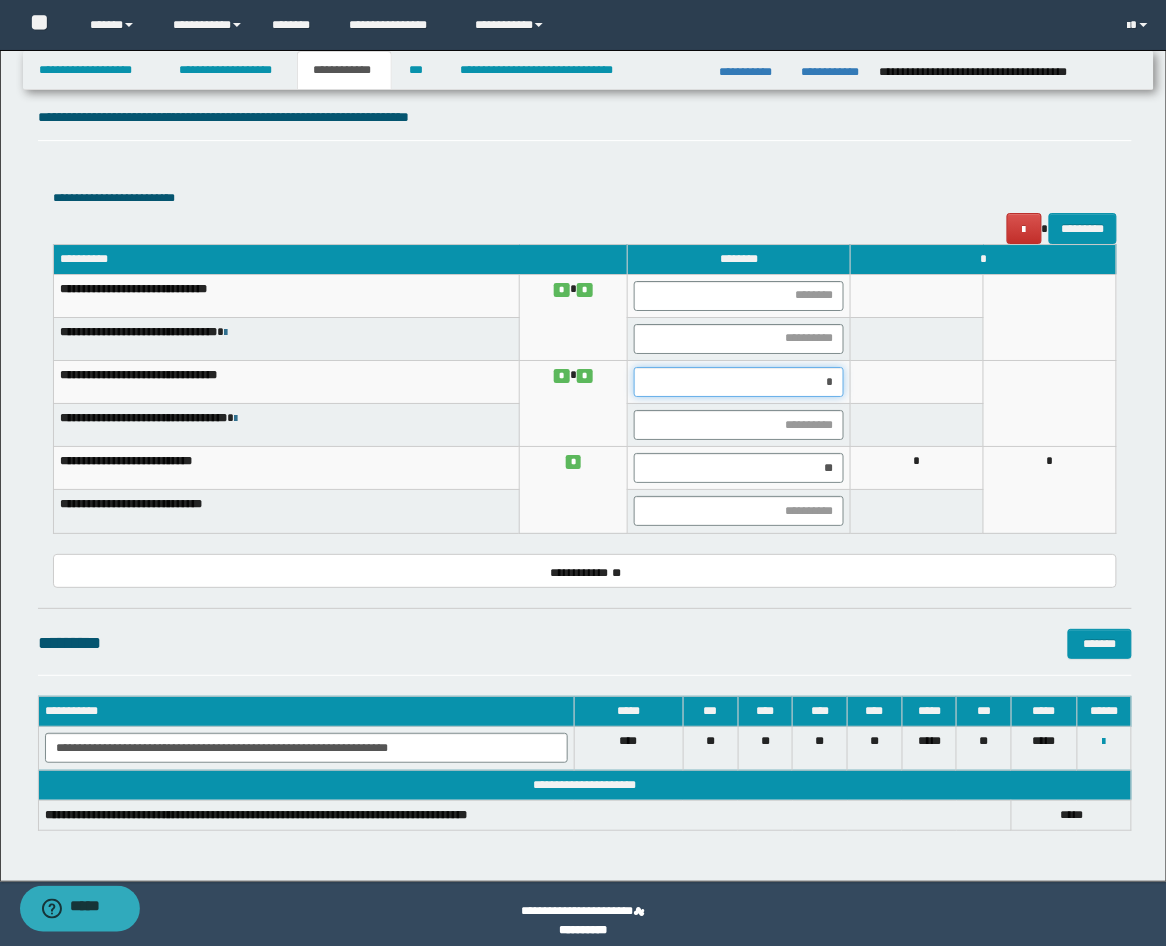 type on "**" 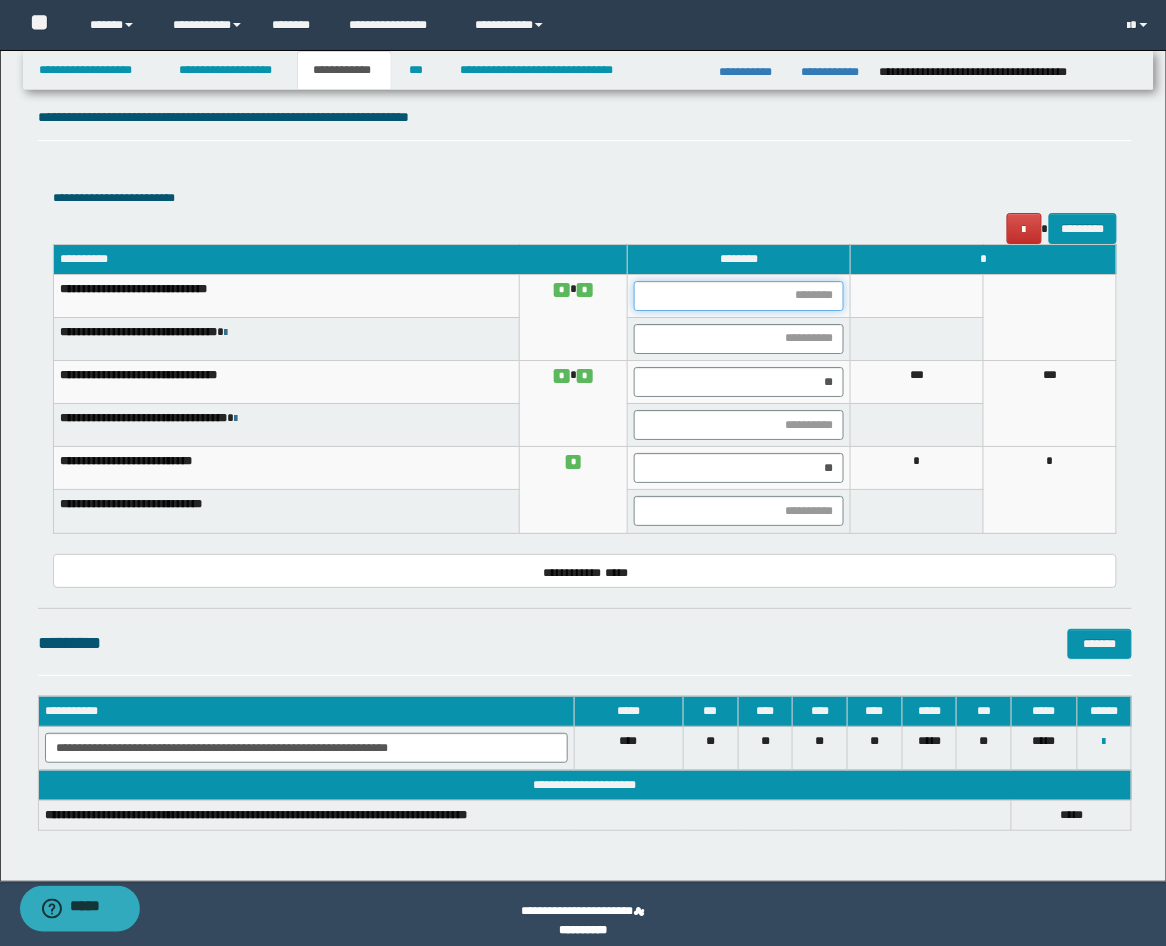 click at bounding box center [739, 296] 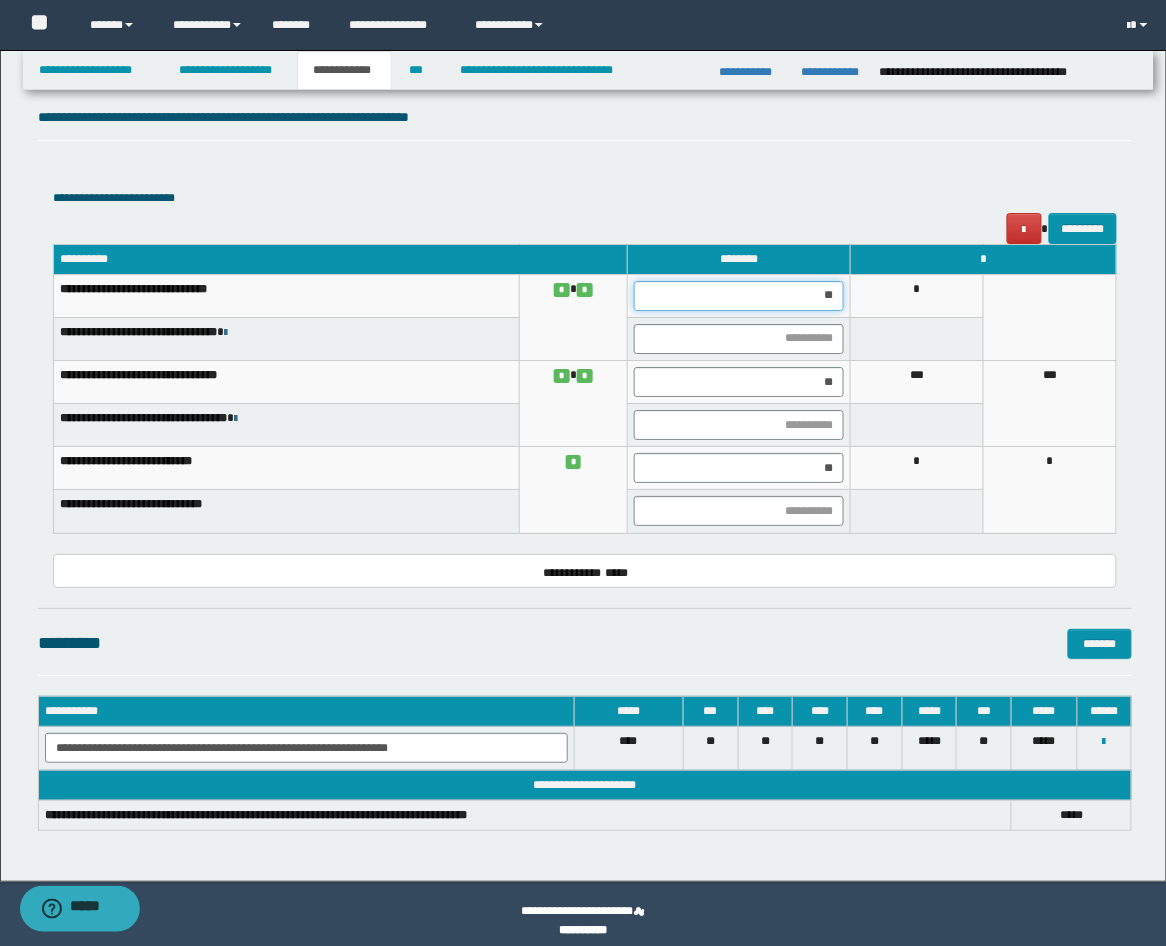 drag, startPoint x: 821, startPoint y: 282, endPoint x: 876, endPoint y: 291, distance: 55.7315 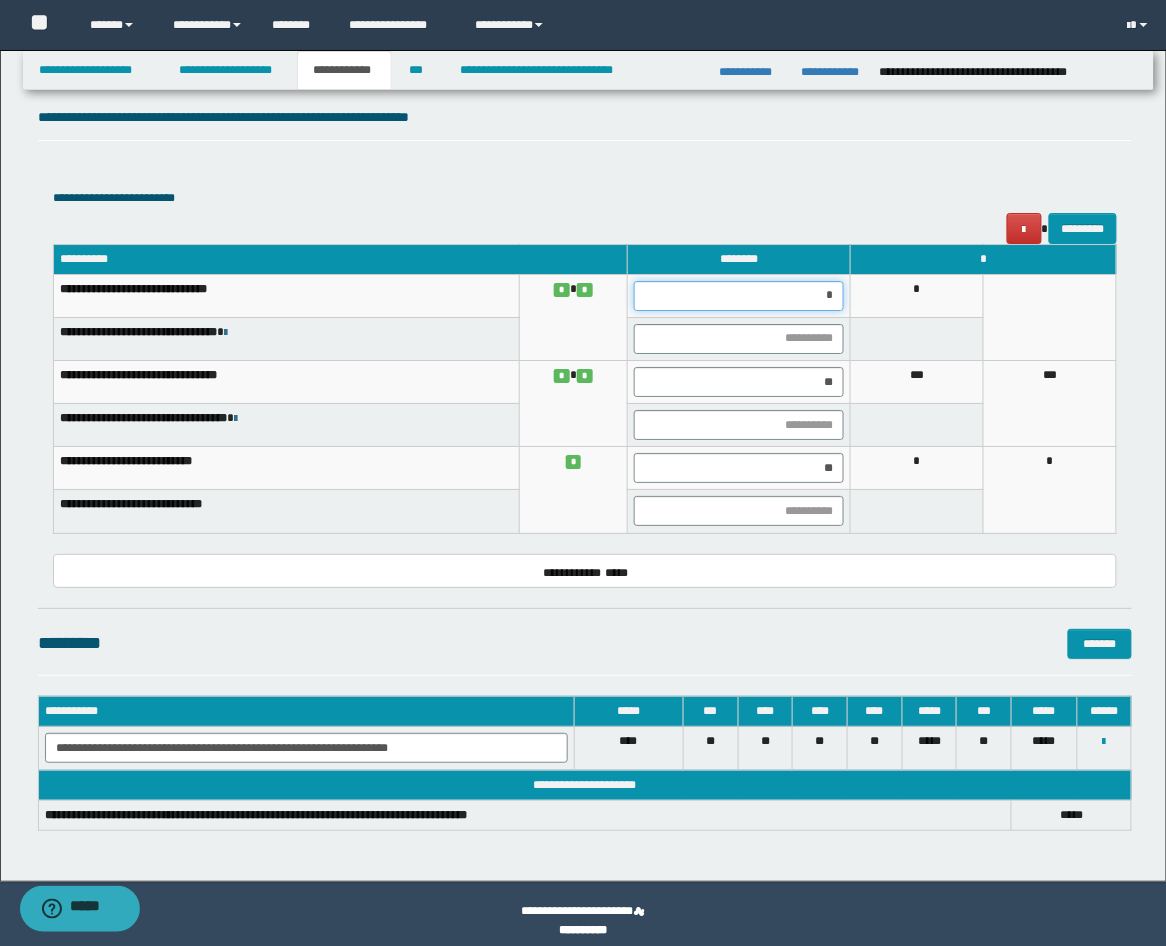 type on "**" 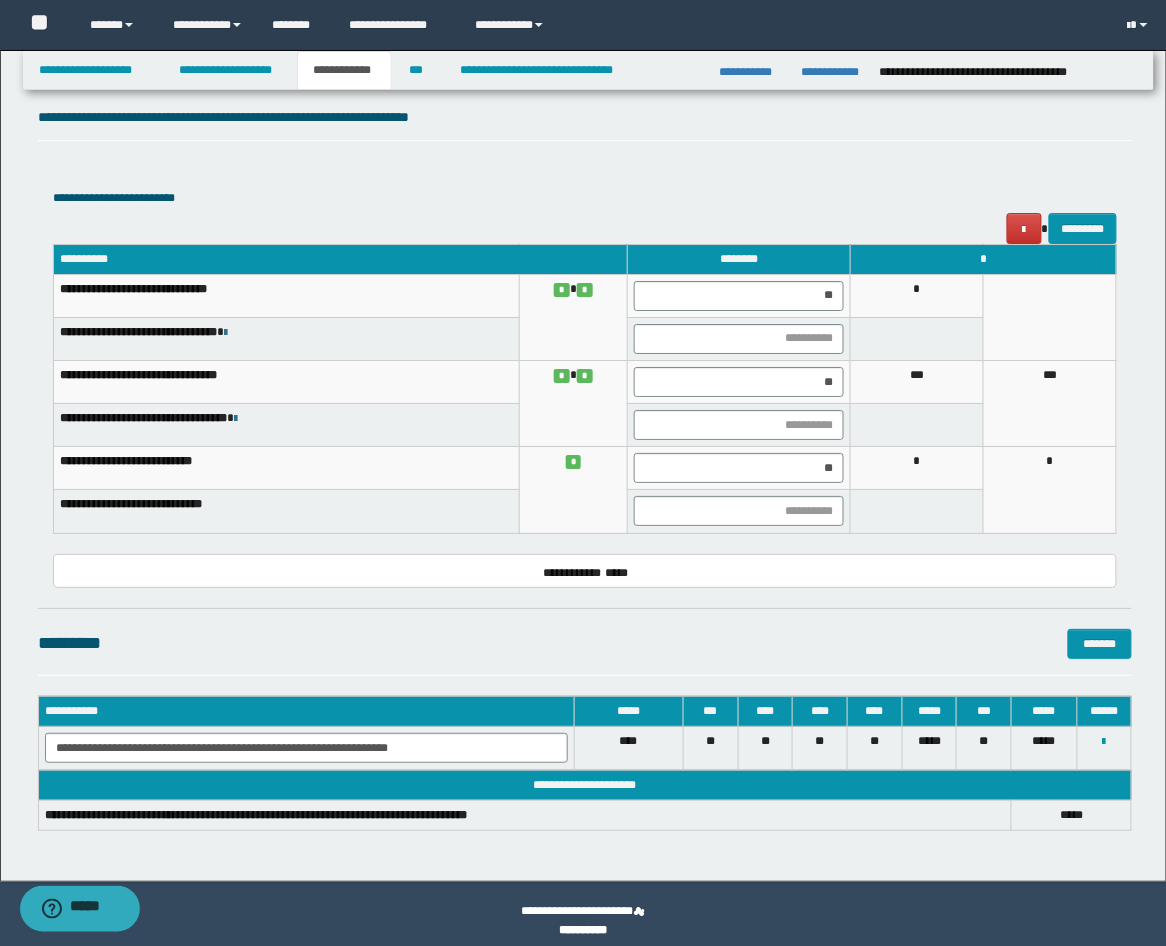 click on "*" at bounding box center [917, 295] 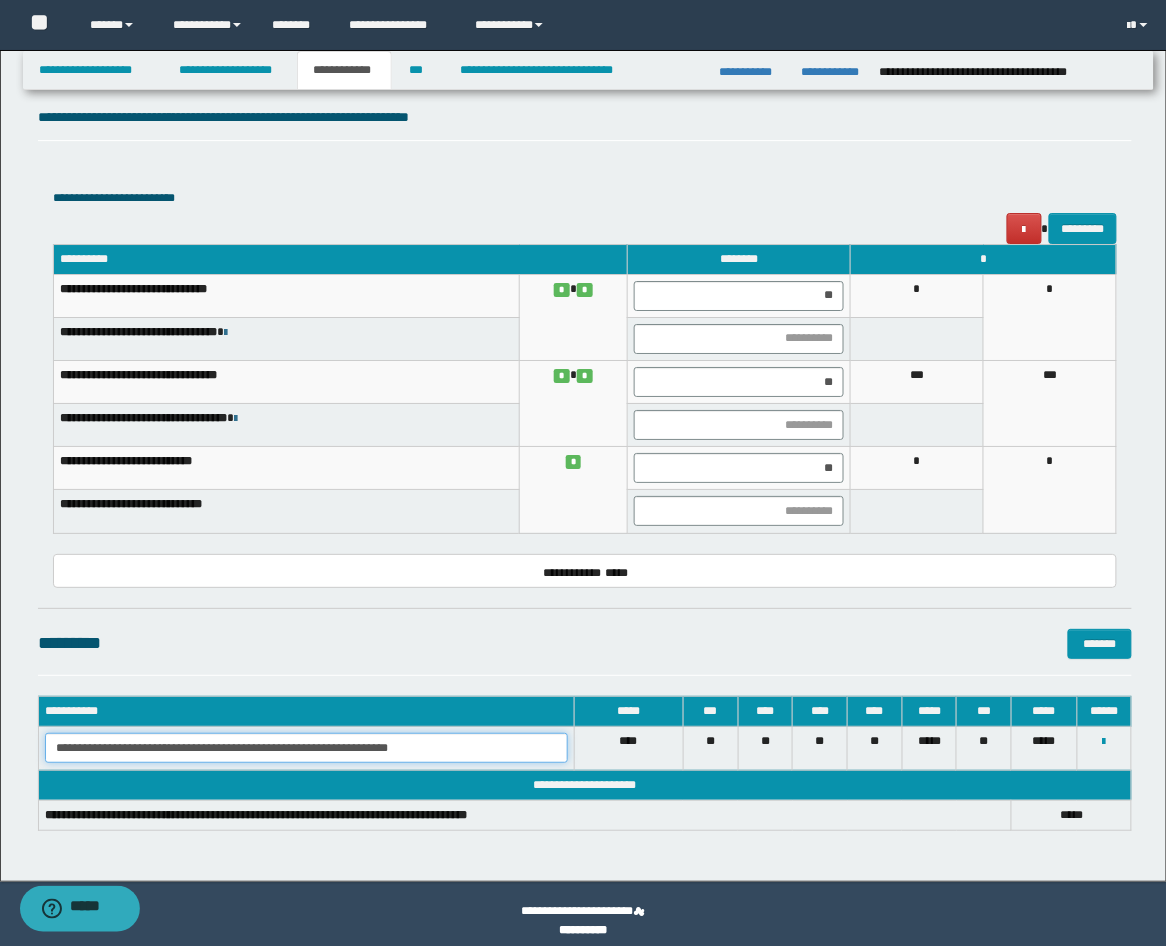 drag, startPoint x: 440, startPoint y: 753, endPoint x: -9, endPoint y: 615, distance: 469.72864 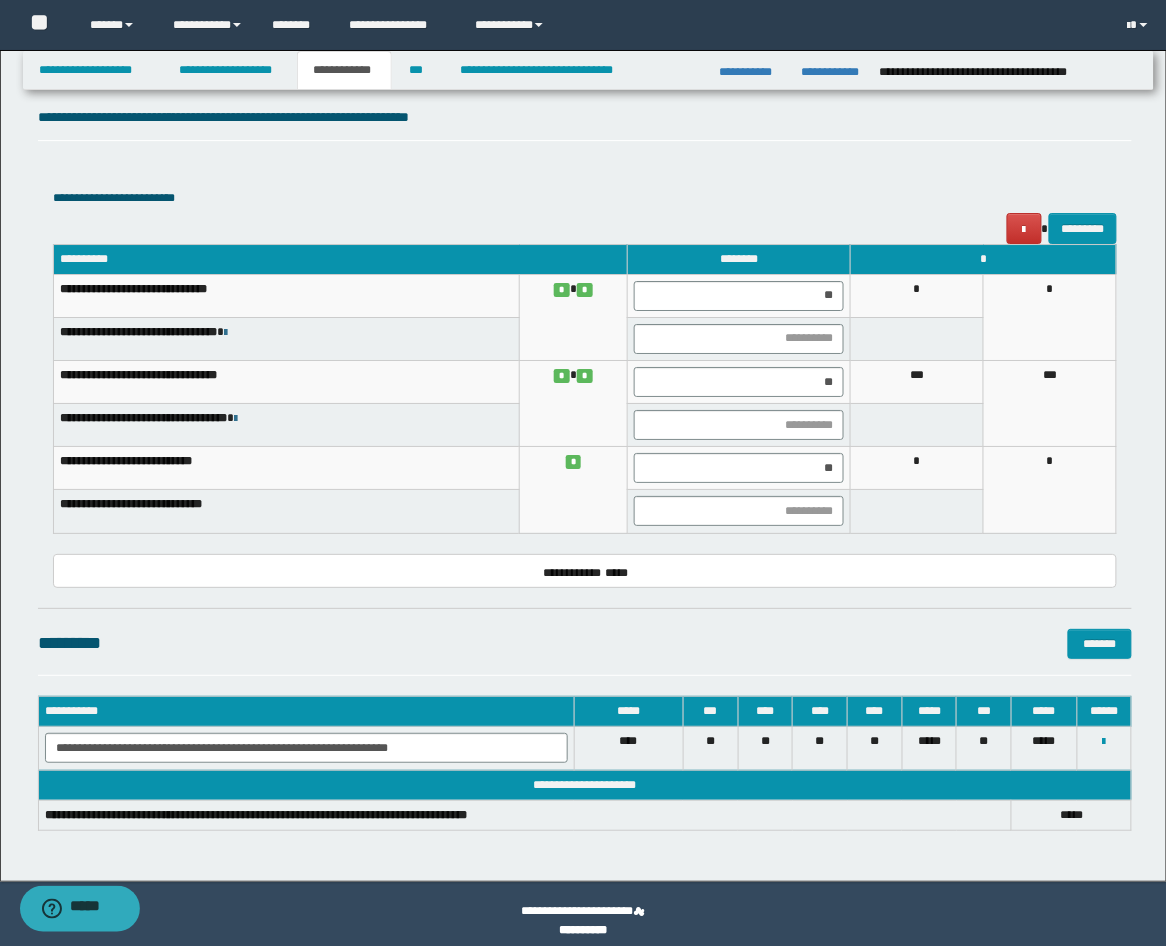 click on "*********
*******" at bounding box center [585, 643] 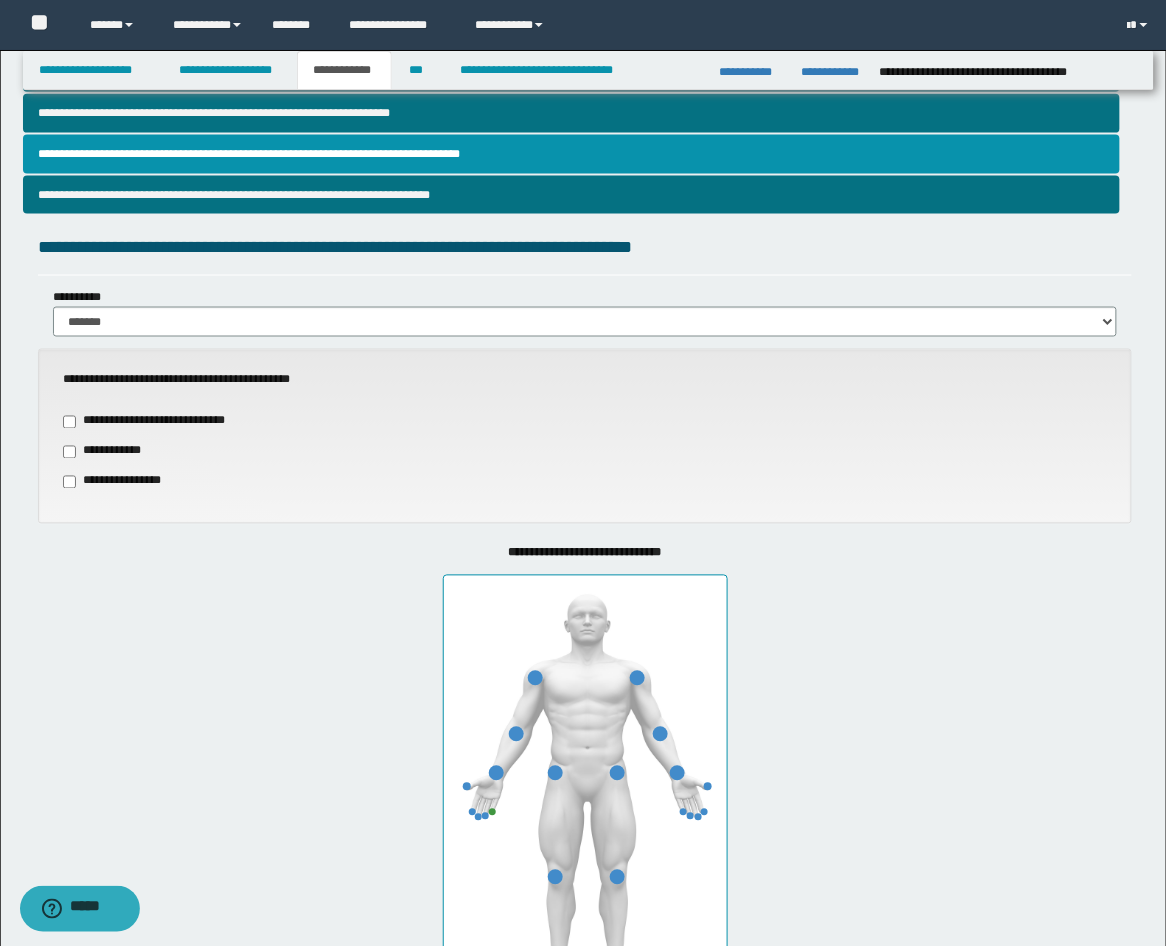 scroll, scrollTop: 335, scrollLeft: 0, axis: vertical 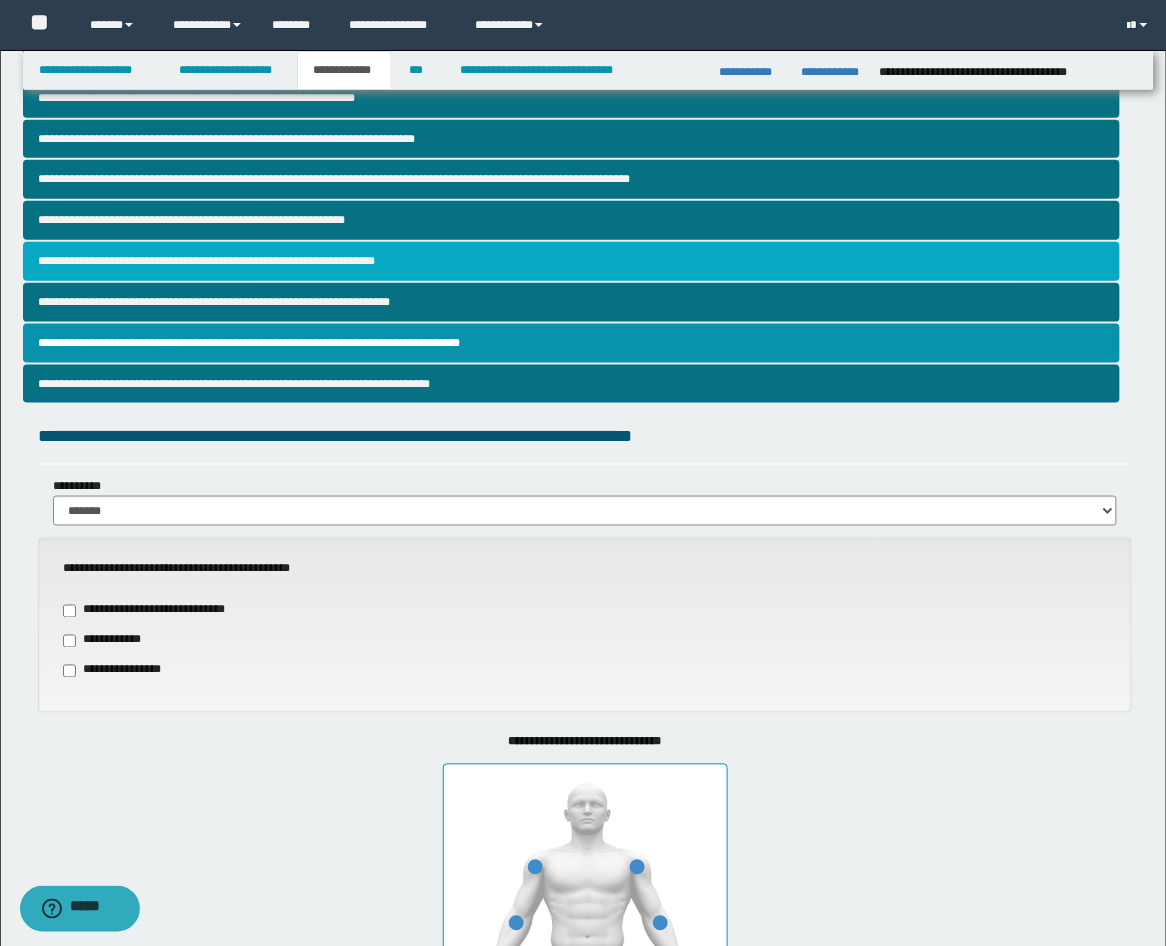 click on "**********" at bounding box center [572, 261] 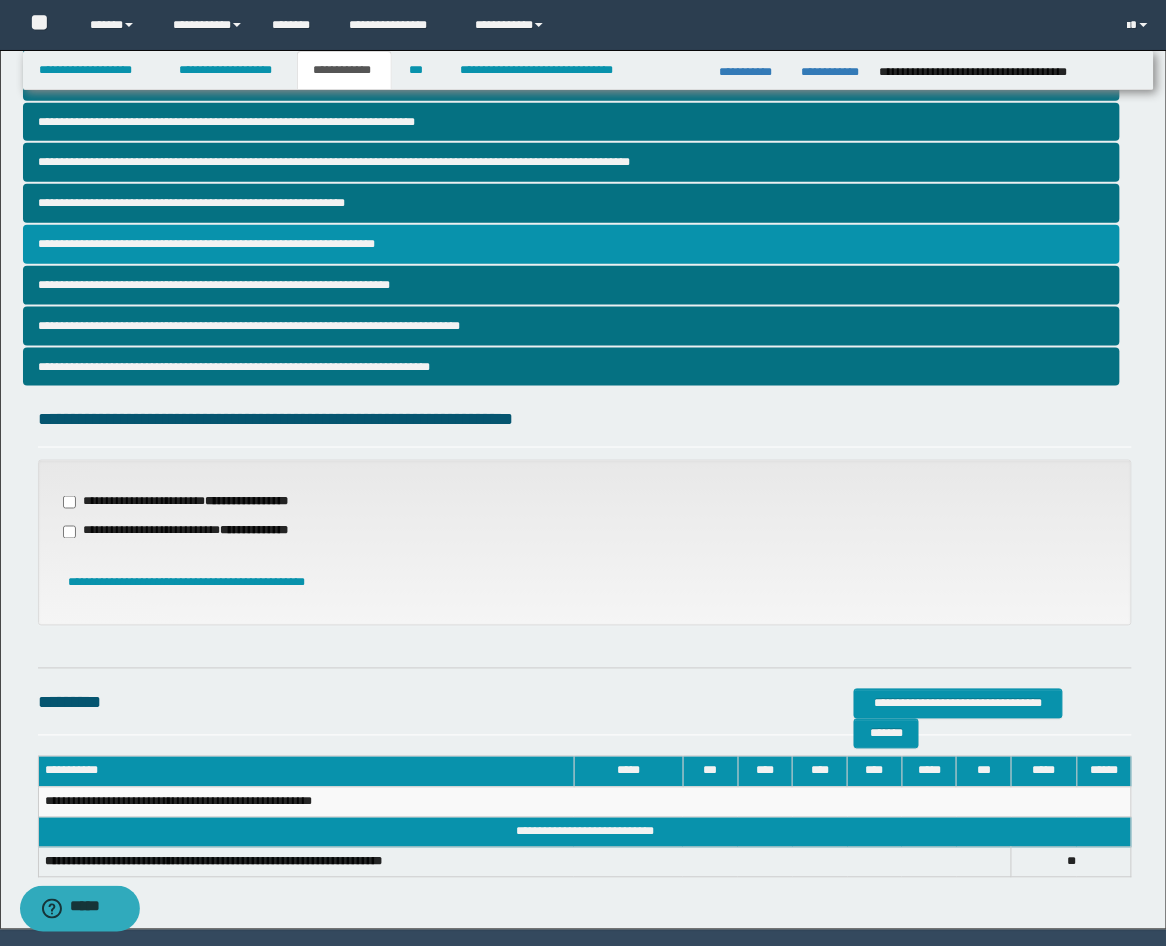 scroll, scrollTop: 412, scrollLeft: 0, axis: vertical 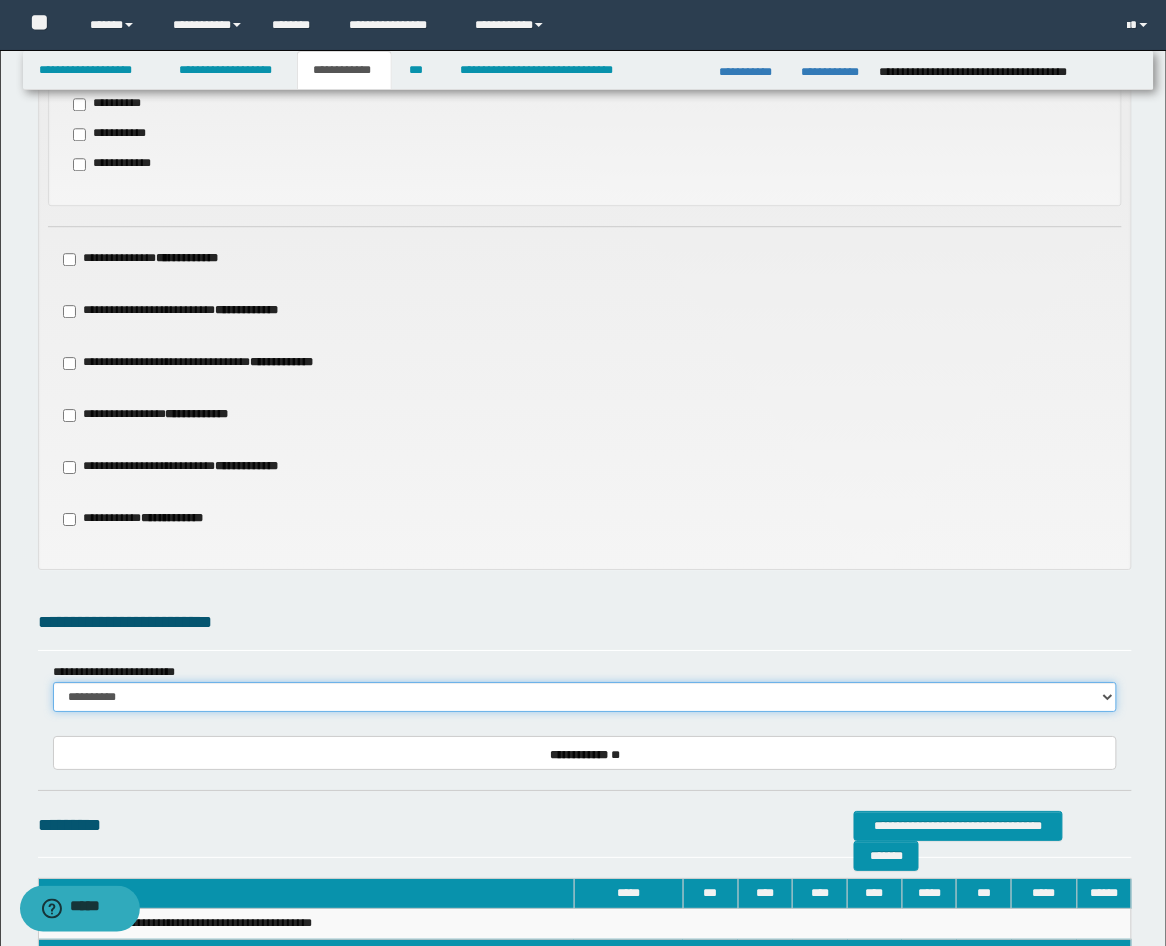 click on "**********" at bounding box center [585, 697] 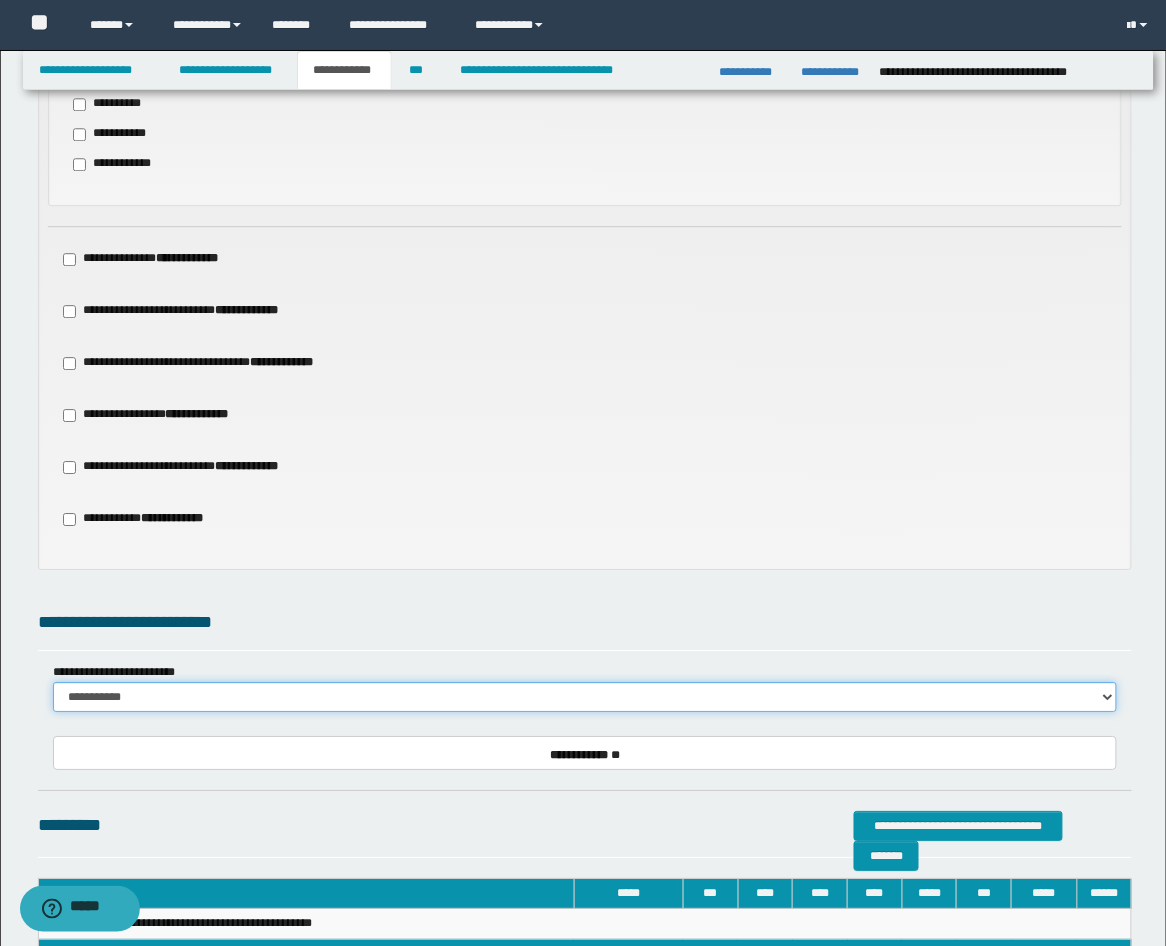 click on "**********" at bounding box center [585, 697] 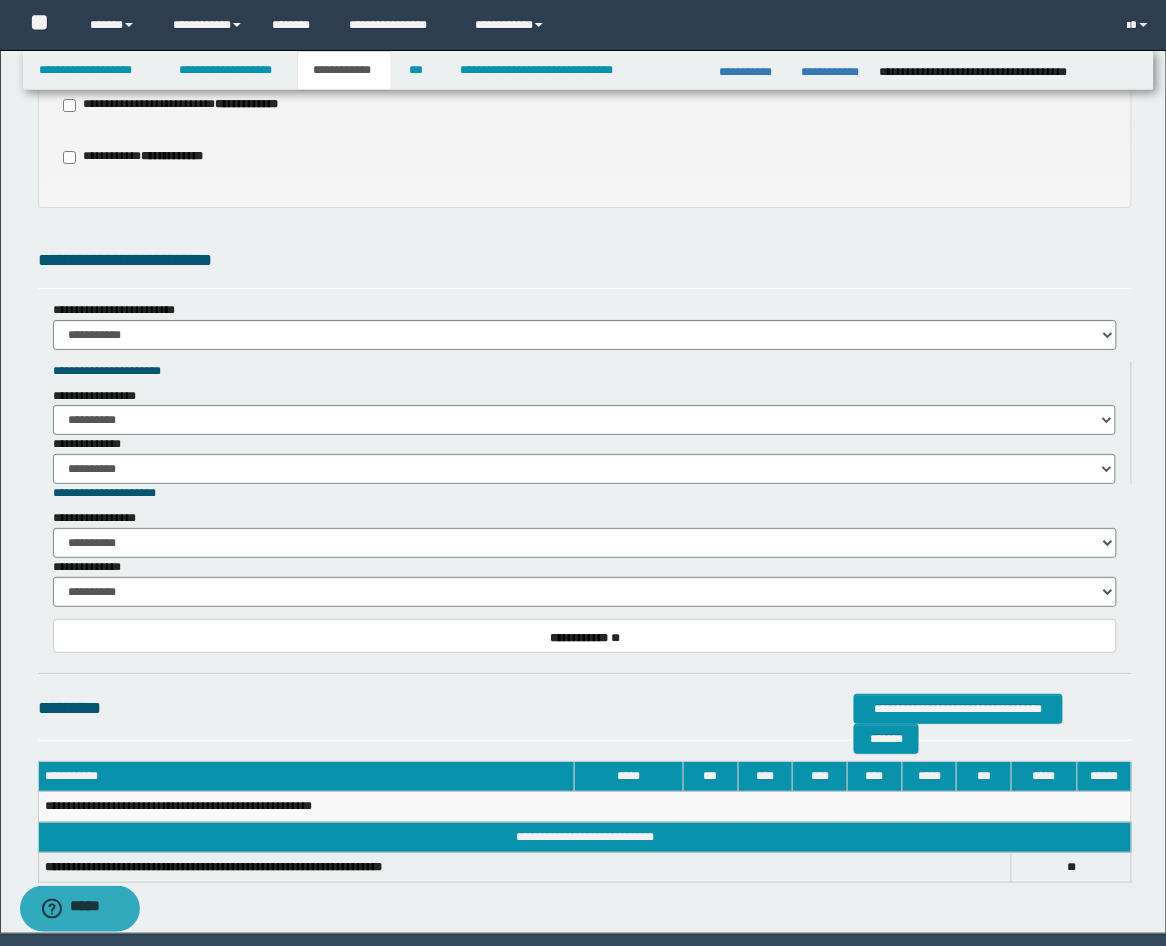 scroll, scrollTop: 1523, scrollLeft: 0, axis: vertical 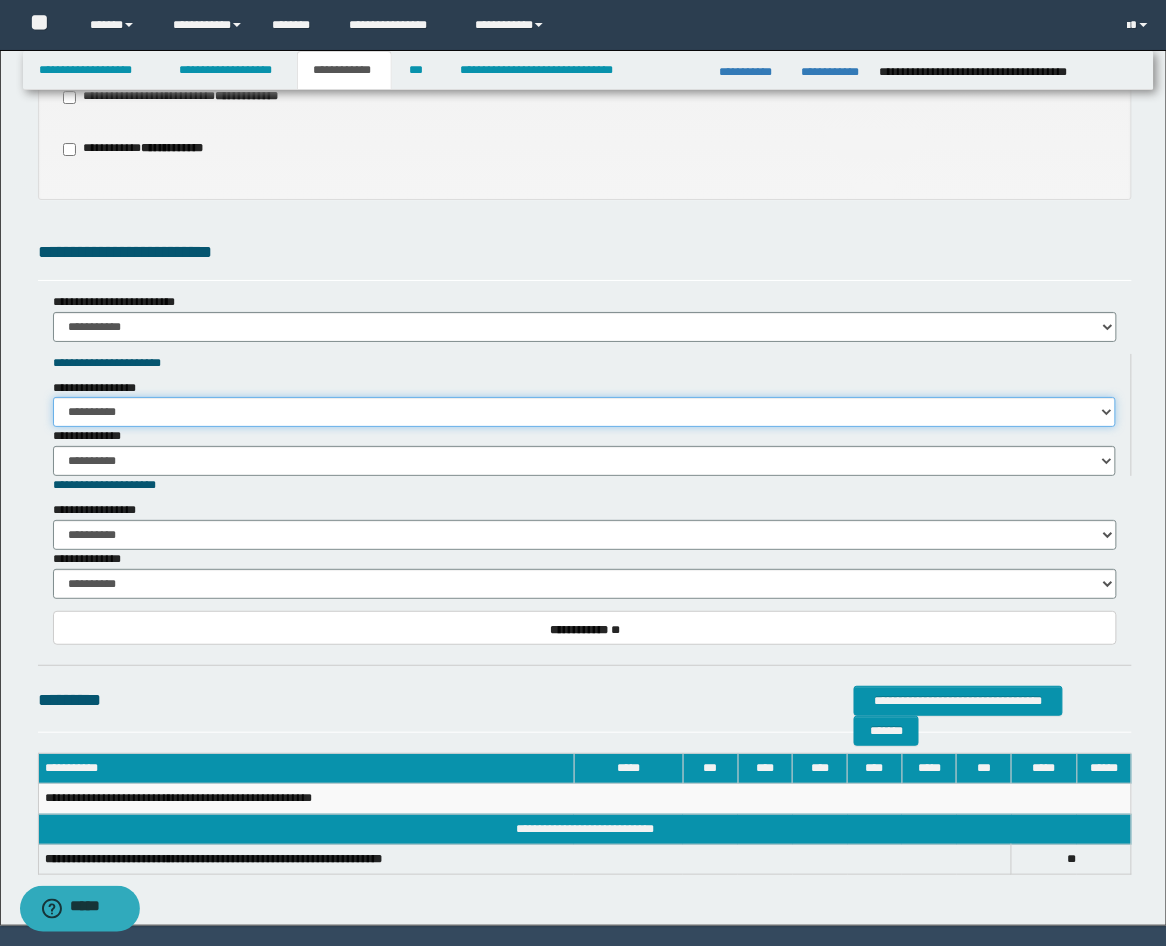 click on "**********" at bounding box center [585, 412] 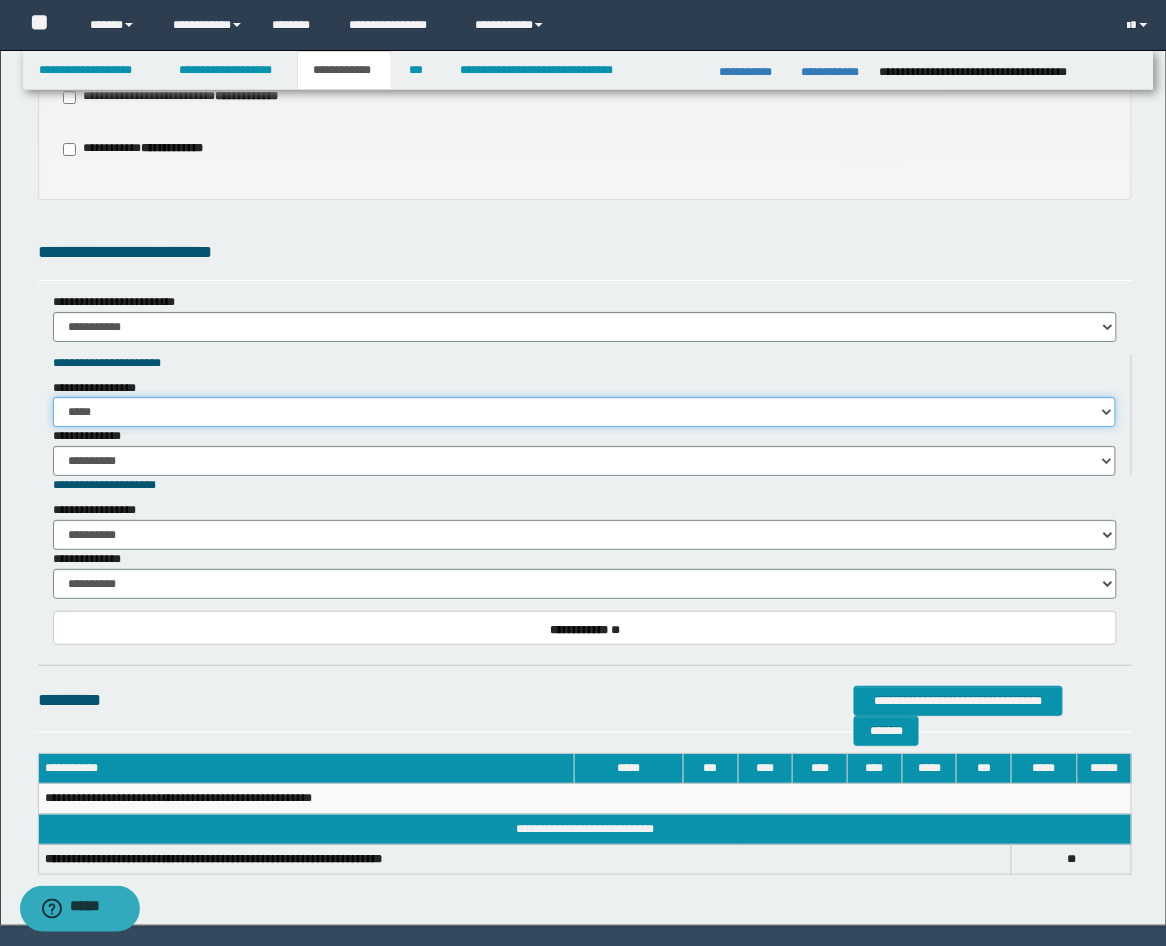 click on "**********" at bounding box center (585, 412) 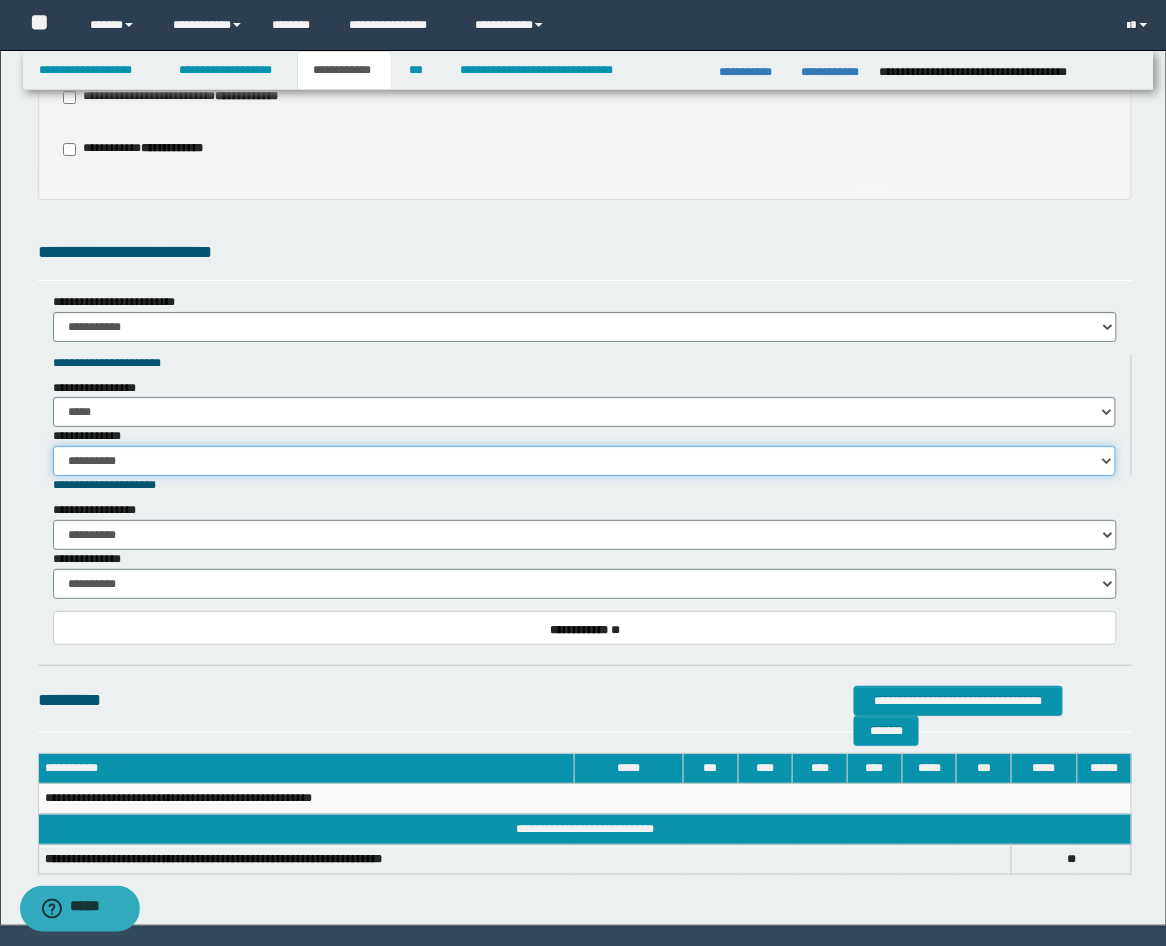 click on "**********" at bounding box center (585, 461) 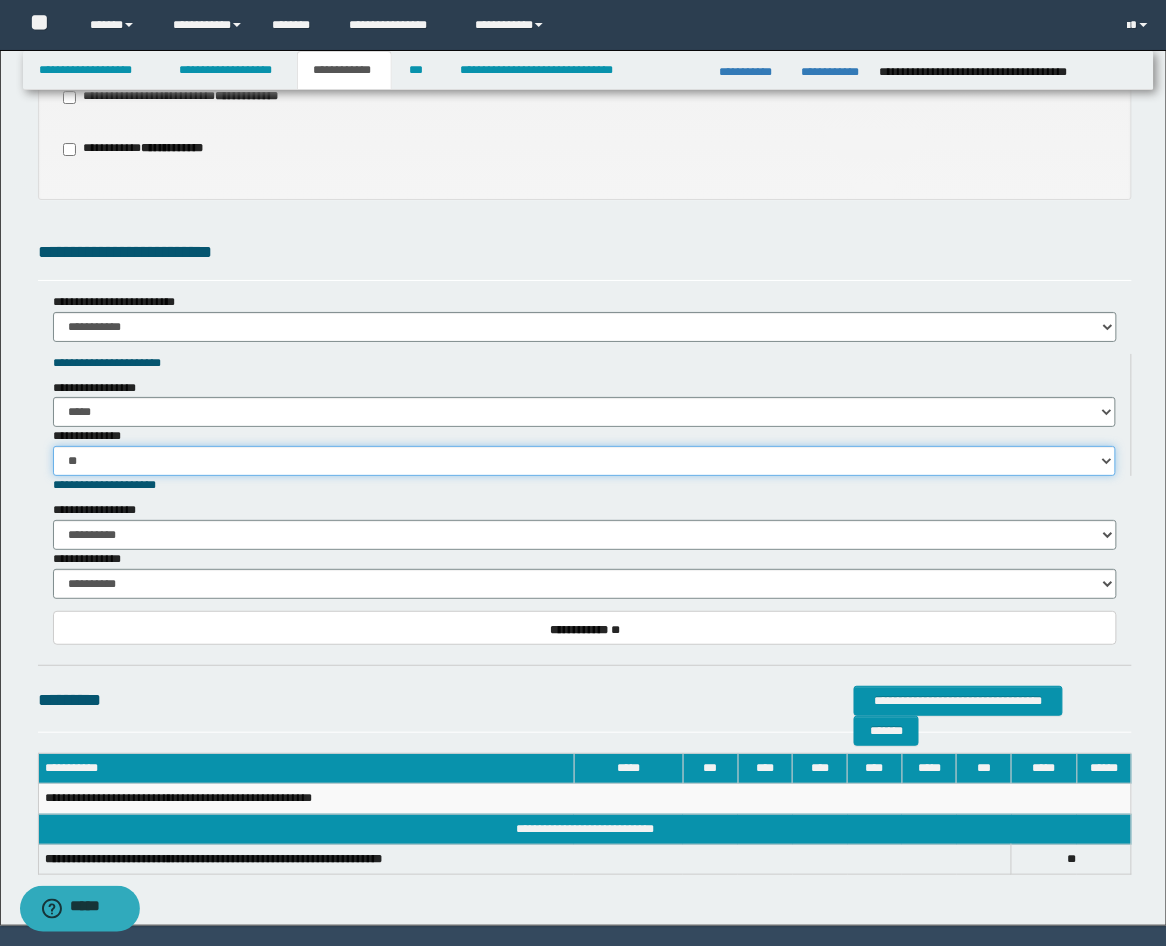 click on "**********" at bounding box center [585, 461] 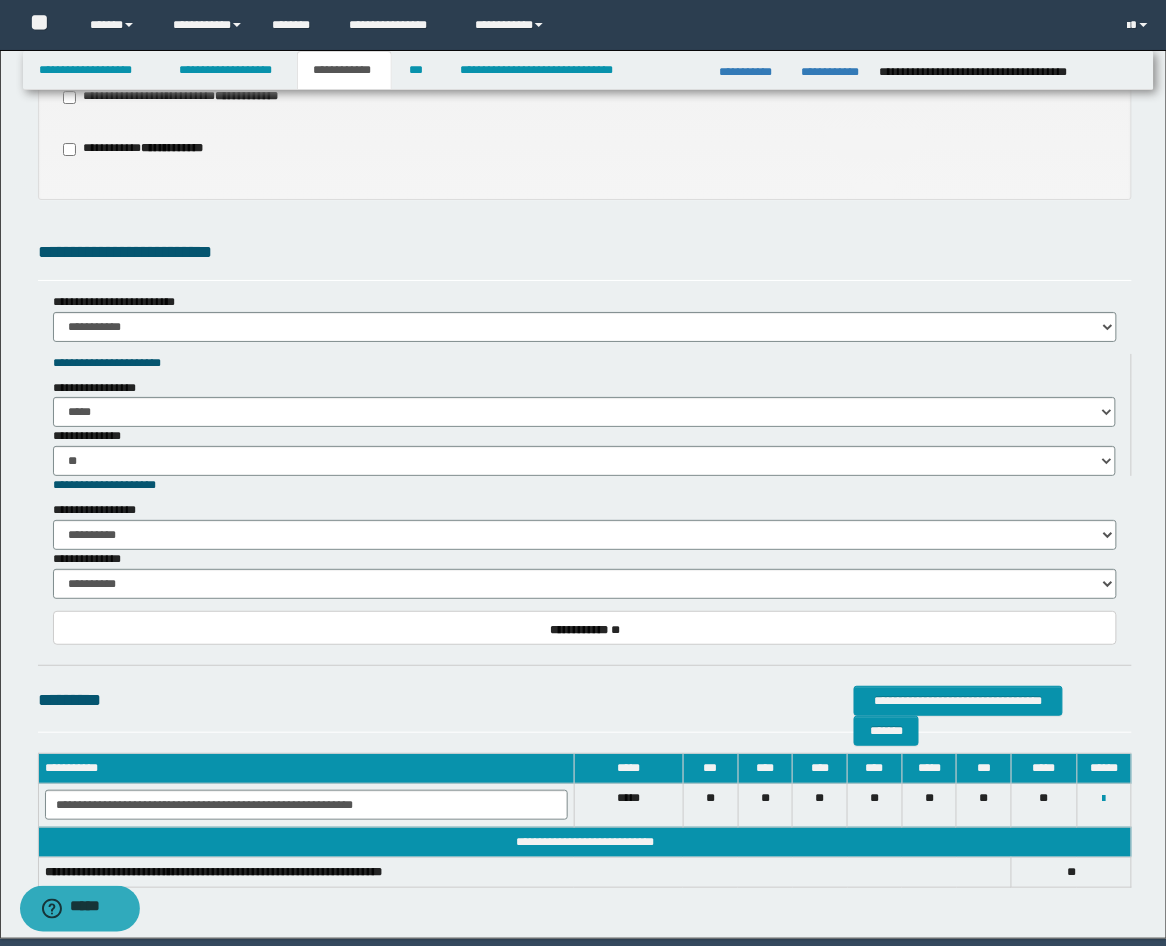 click on "**********" at bounding box center [585, 700] 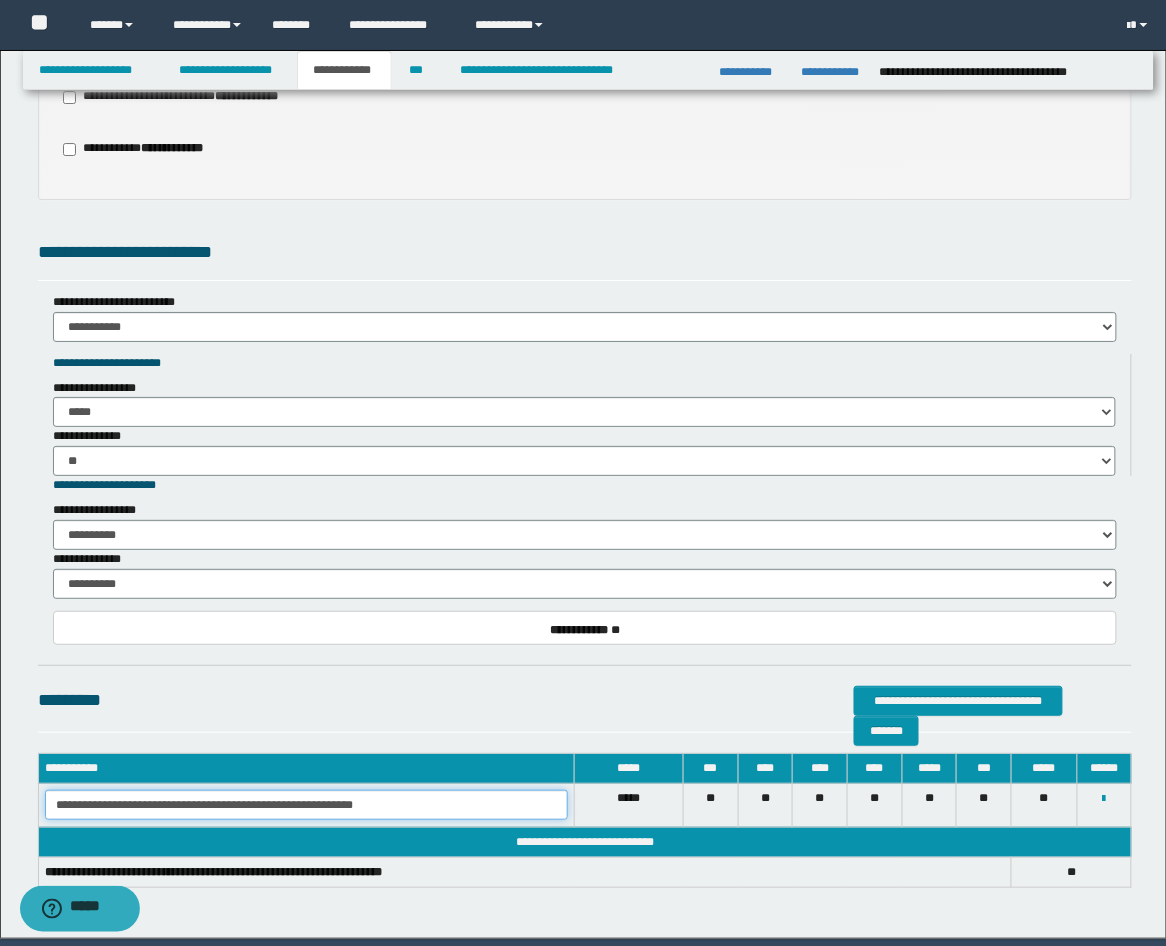 drag, startPoint x: 414, startPoint y: 800, endPoint x: -9, endPoint y: 740, distance: 427.23413 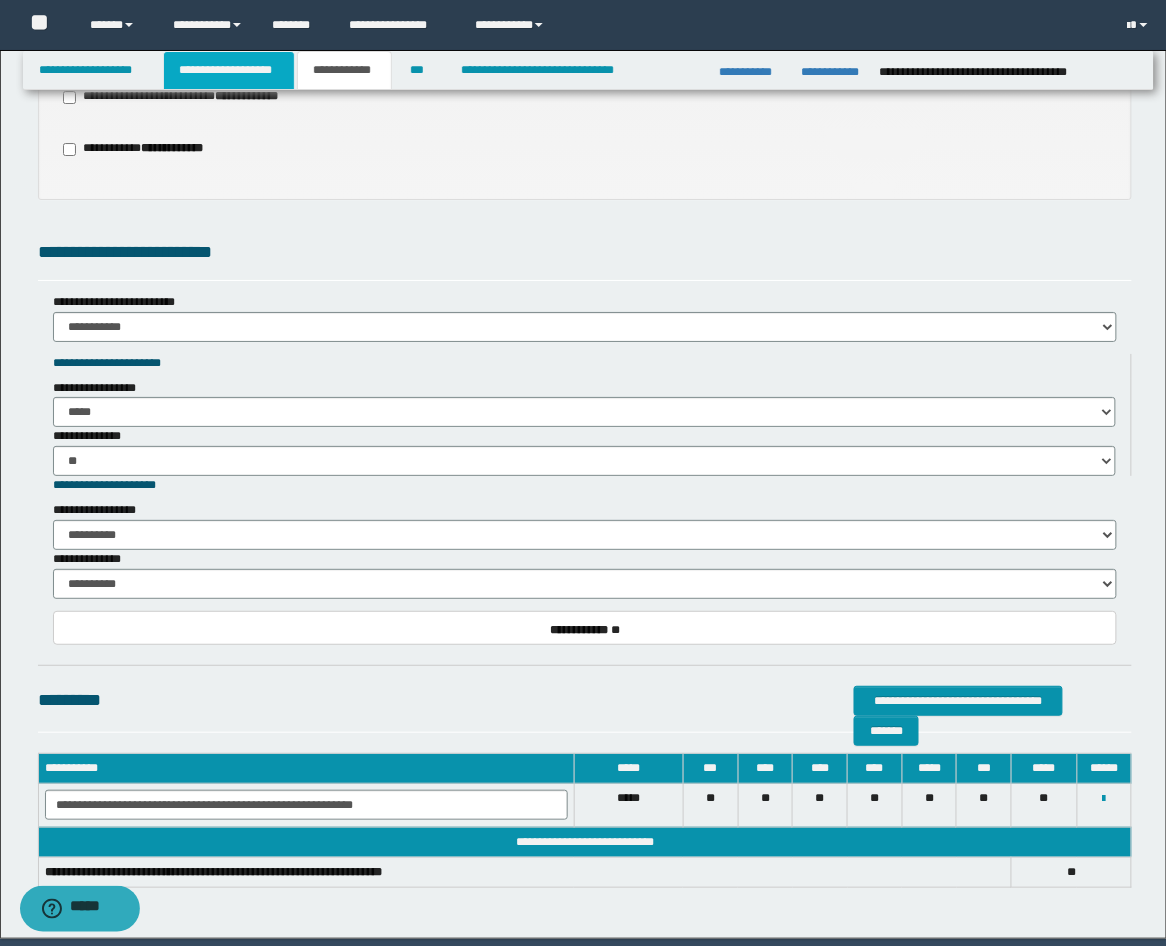 click on "**********" at bounding box center (229, 70) 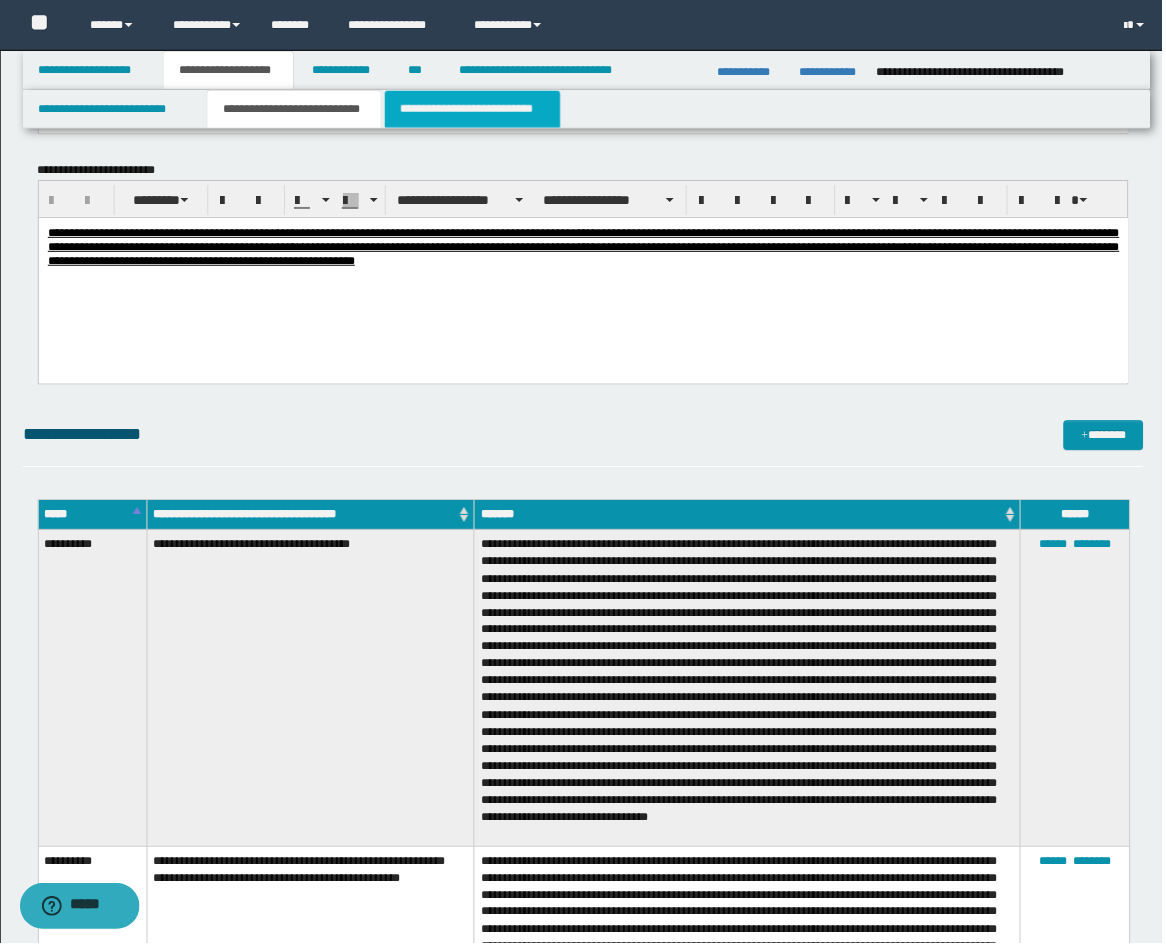 click on "**********" at bounding box center (474, 109) 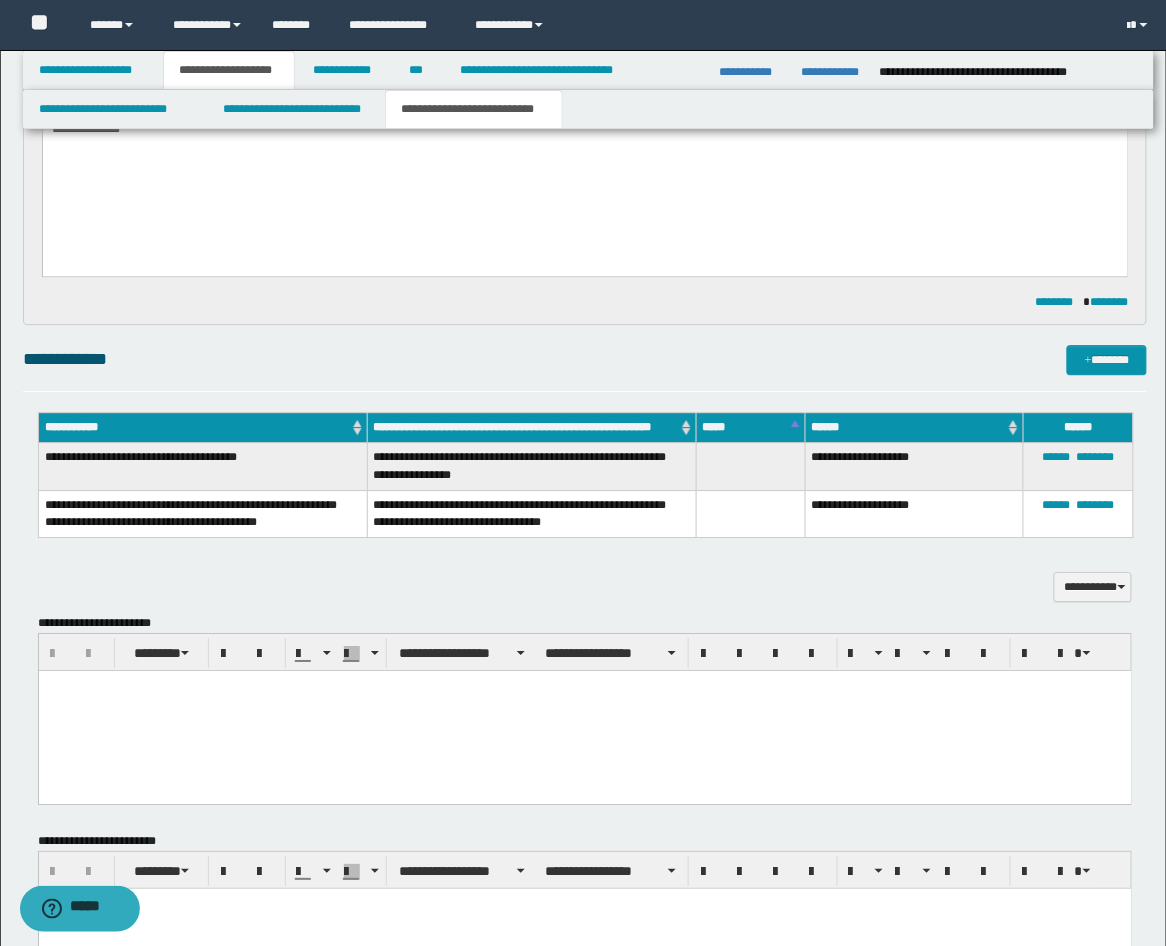 scroll, scrollTop: 790, scrollLeft: 0, axis: vertical 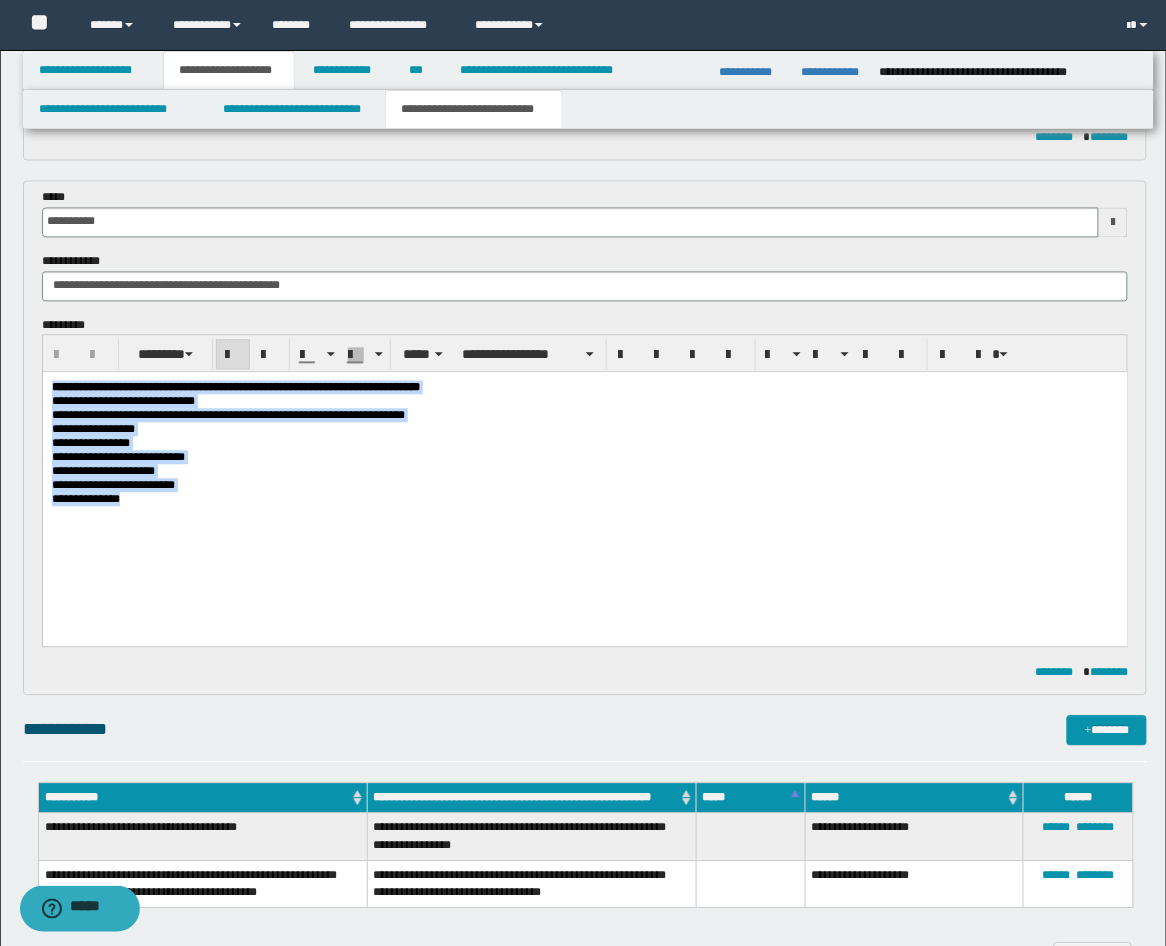 drag, startPoint x: 167, startPoint y: 533, endPoint x: -10, endPoint y: 383, distance: 232.01077 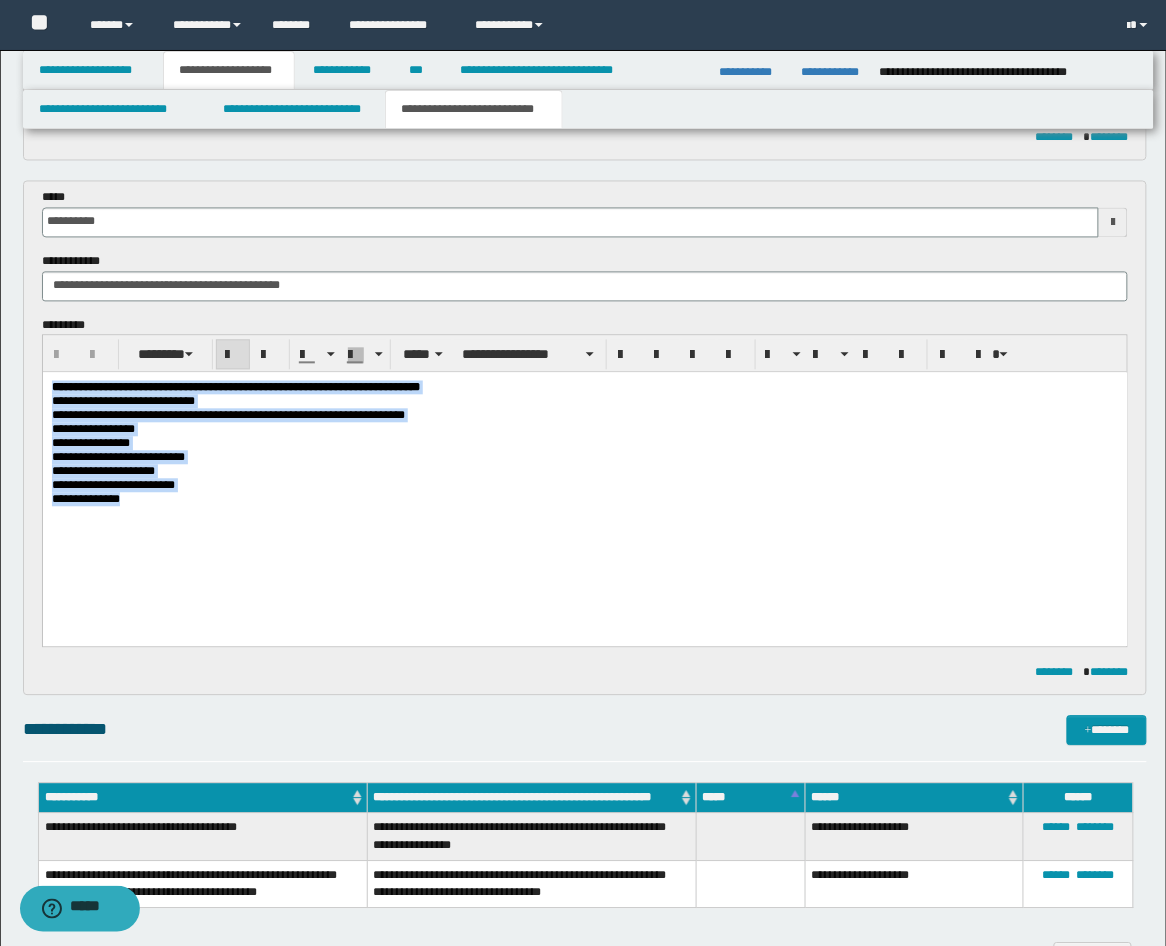 click on "**********" at bounding box center (584, 473) 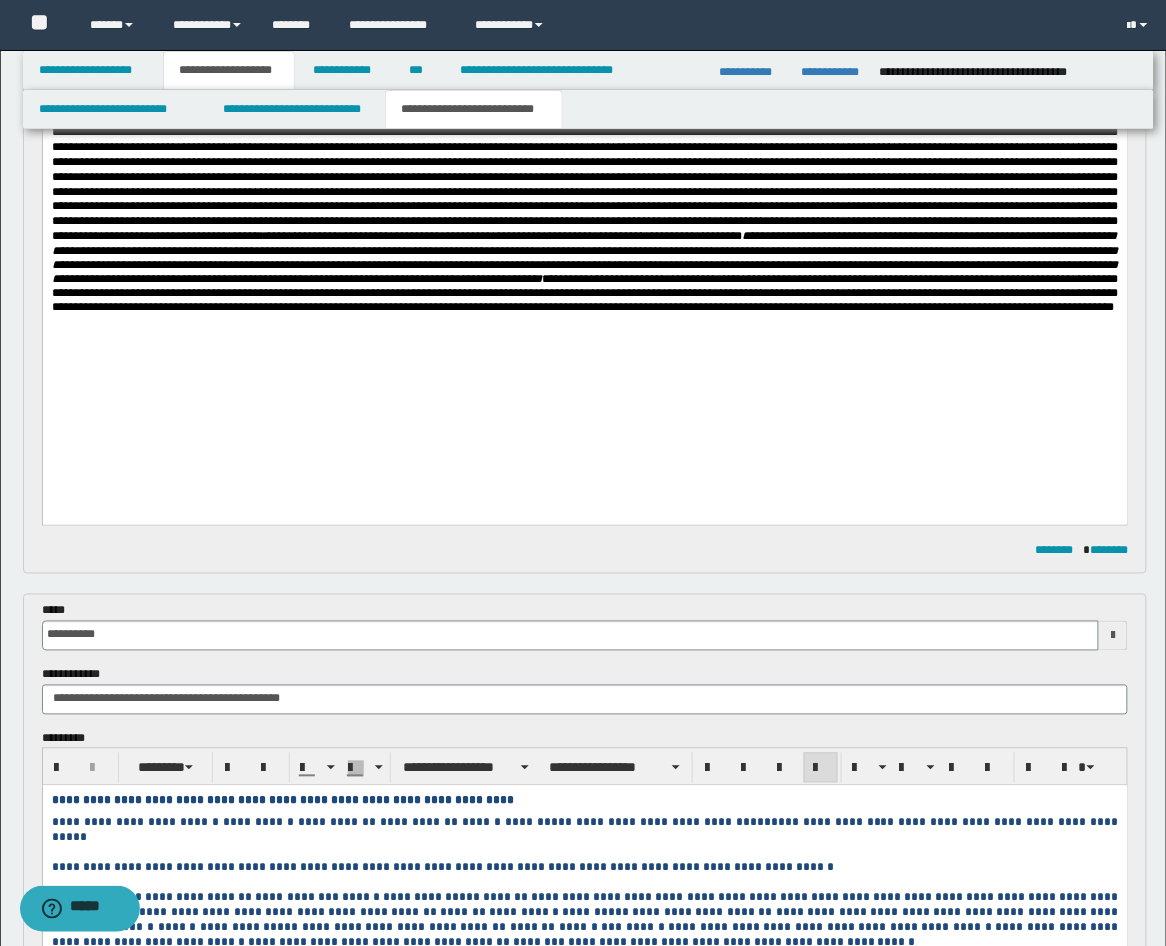 scroll, scrollTop: 420, scrollLeft: 0, axis: vertical 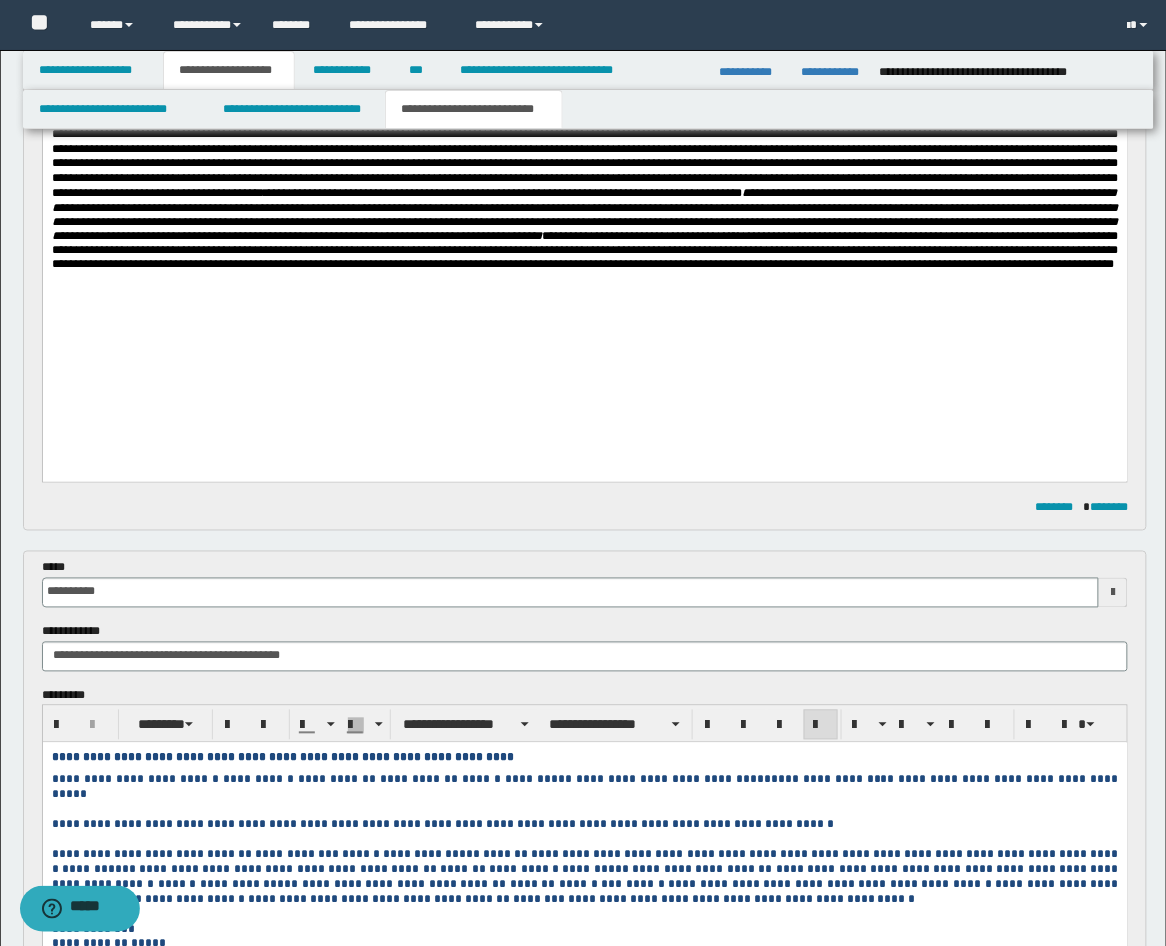 click on "**********" at bounding box center (584, 180) 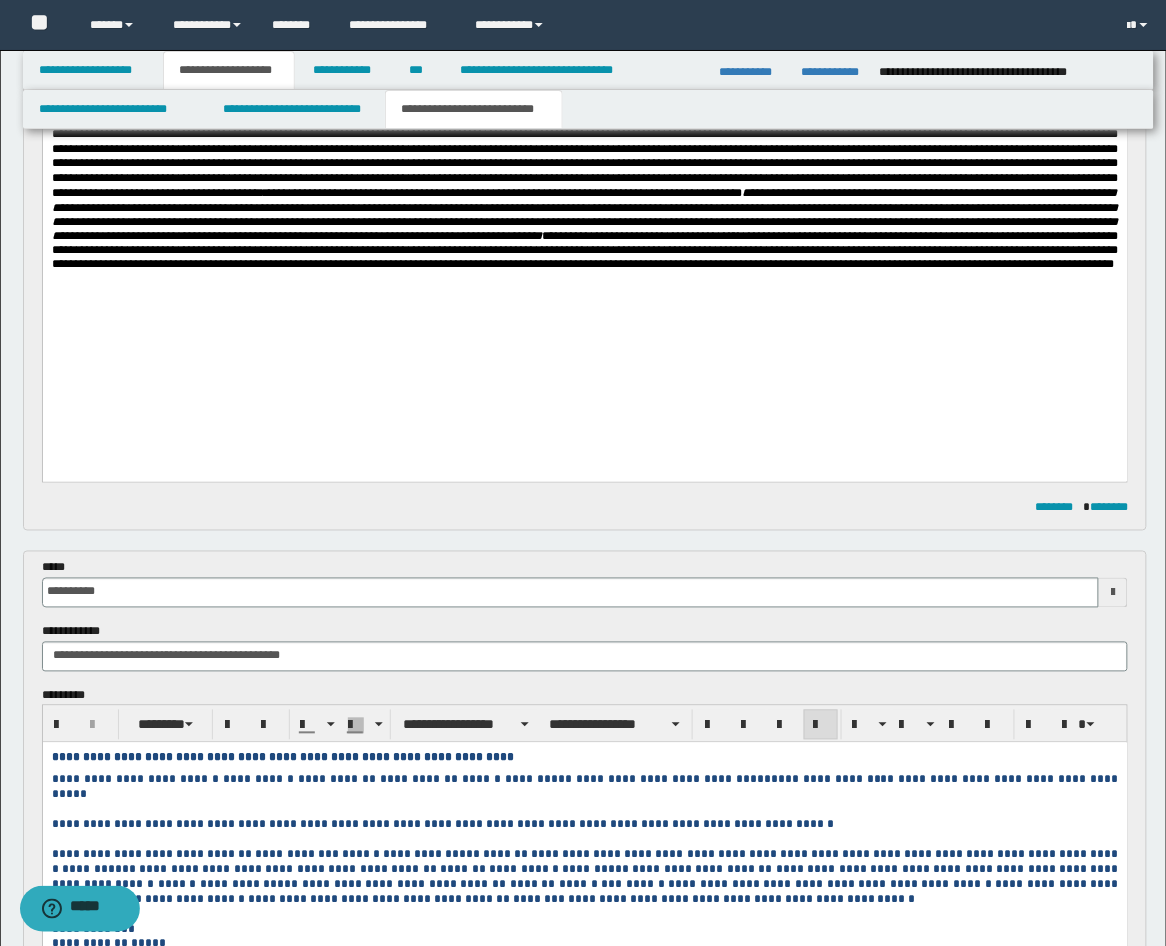 type 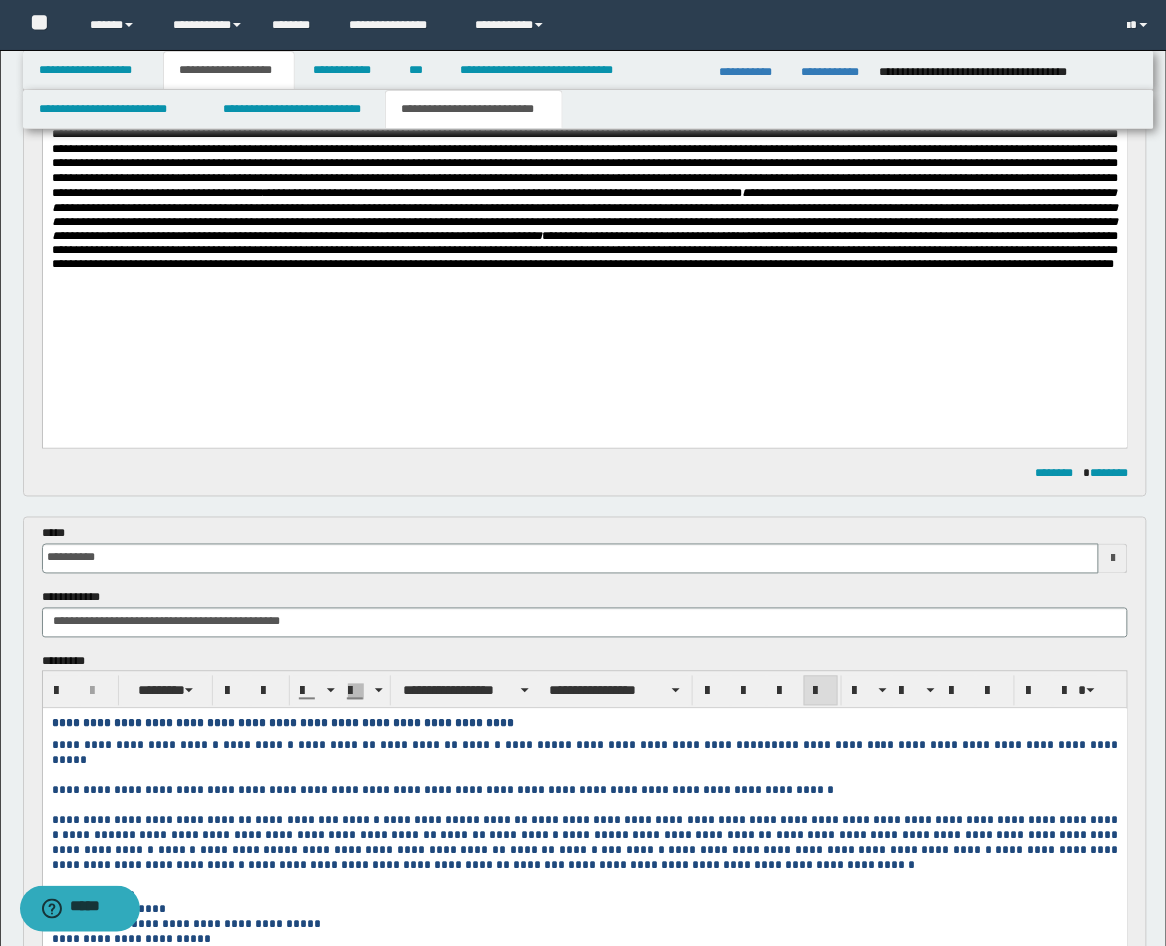scroll, scrollTop: 790, scrollLeft: 0, axis: vertical 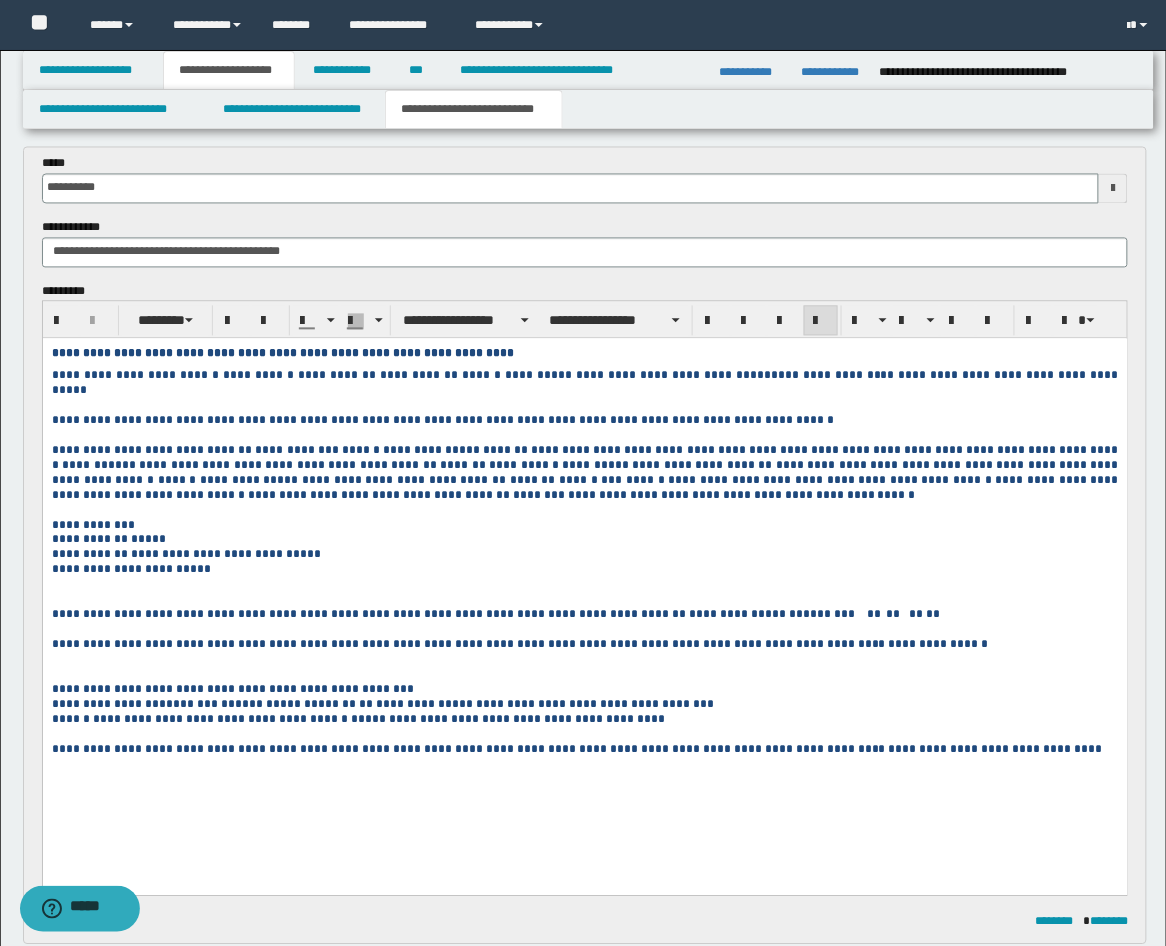 click at bounding box center (584, 600) 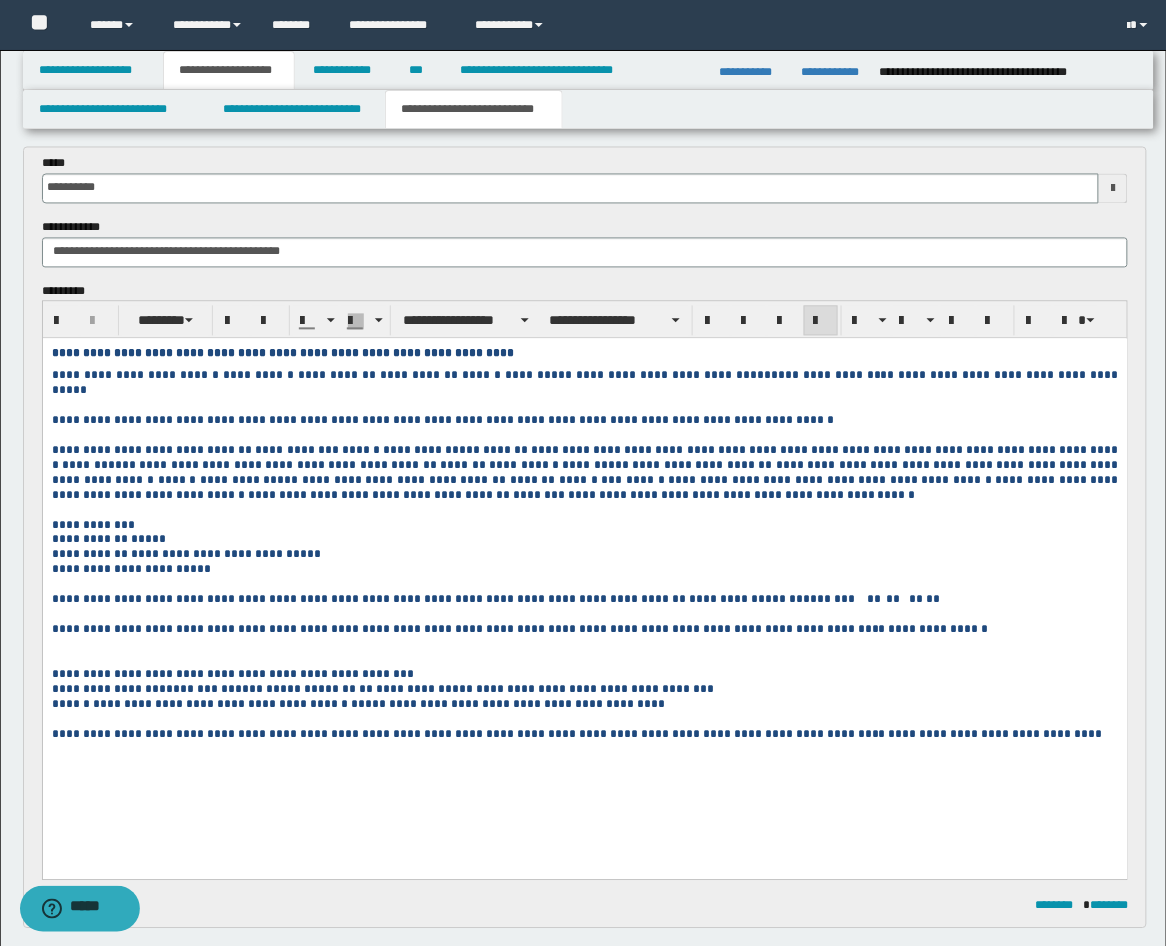 click at bounding box center [584, 660] 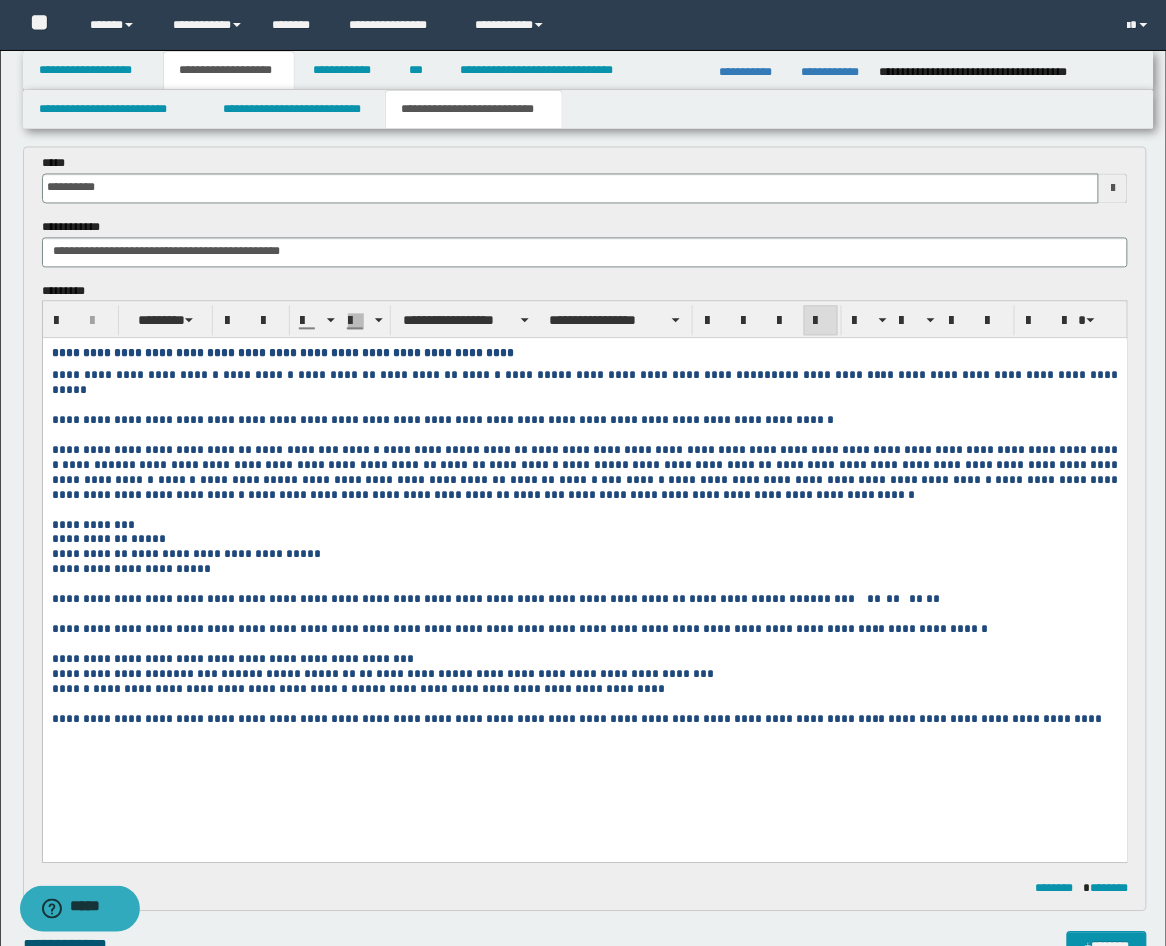 click on "**" at bounding box center (868, 600) 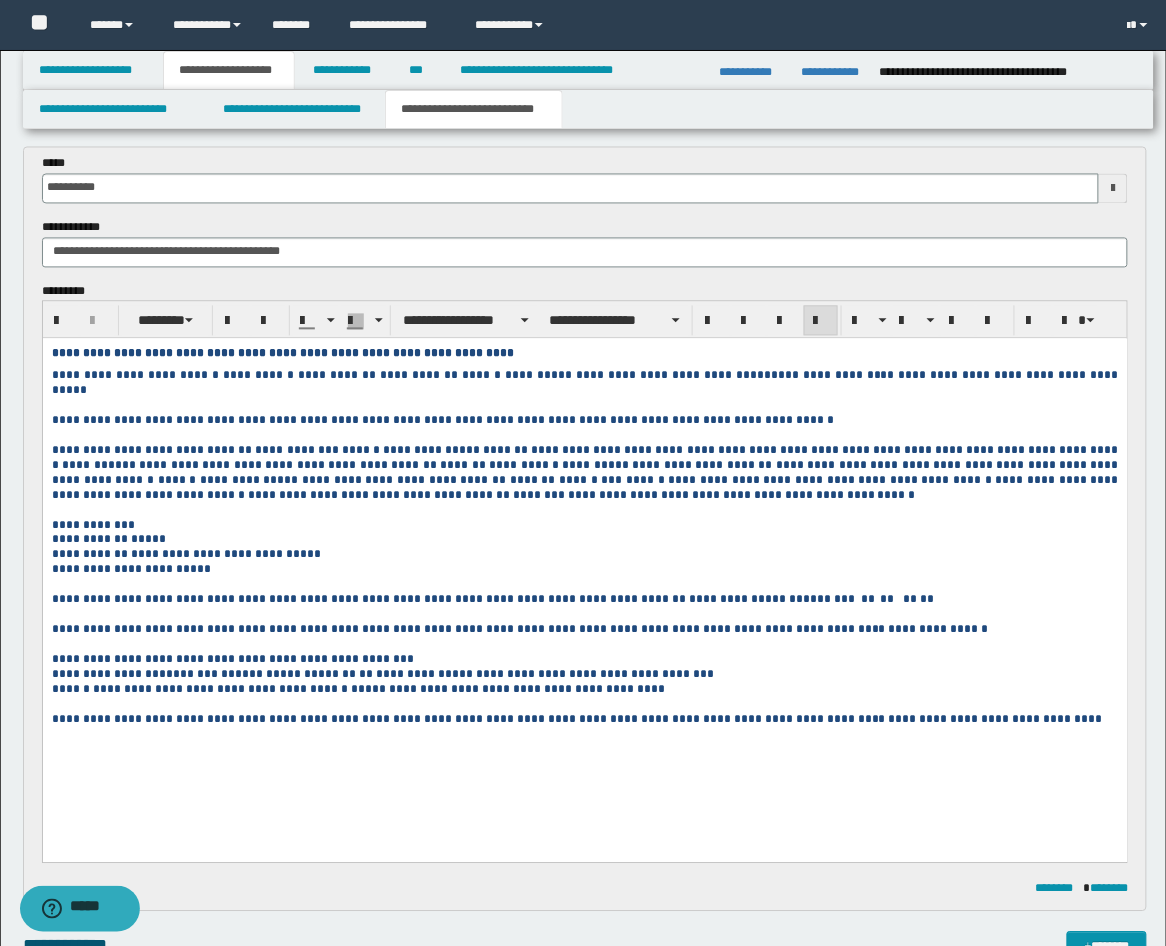 click on "**" at bounding box center [884, 600] 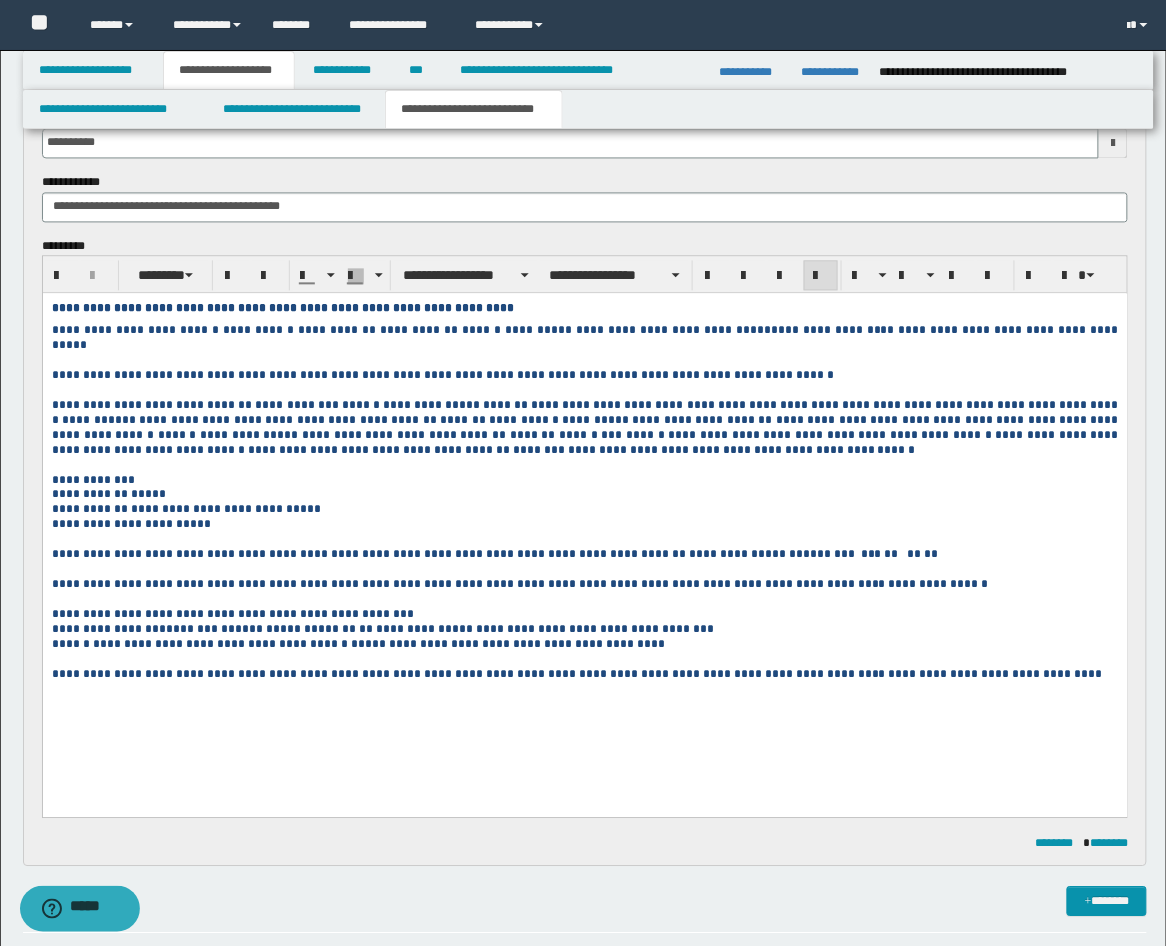 scroll, scrollTop: 790, scrollLeft: 0, axis: vertical 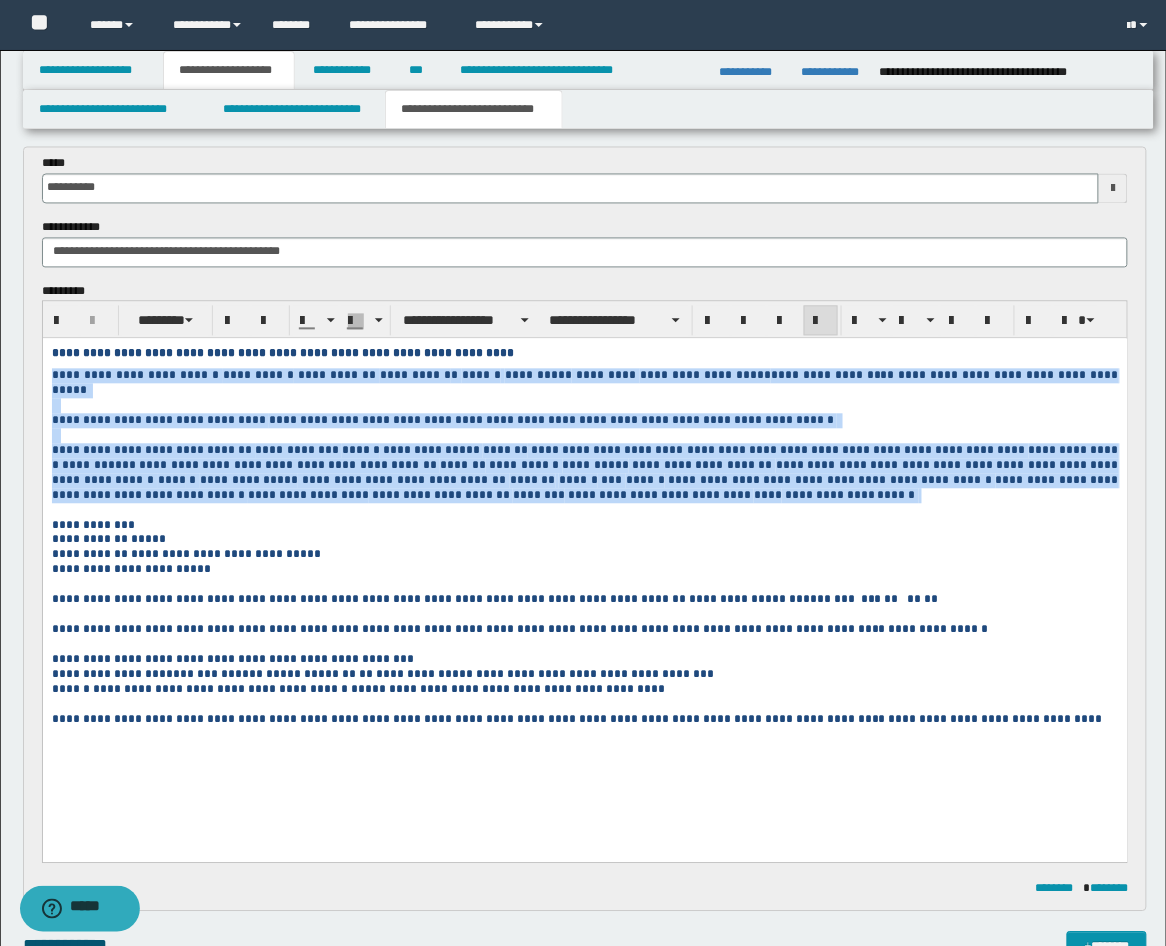 drag, startPoint x: 349, startPoint y: 499, endPoint x: 30, endPoint y: 379, distance: 340.824 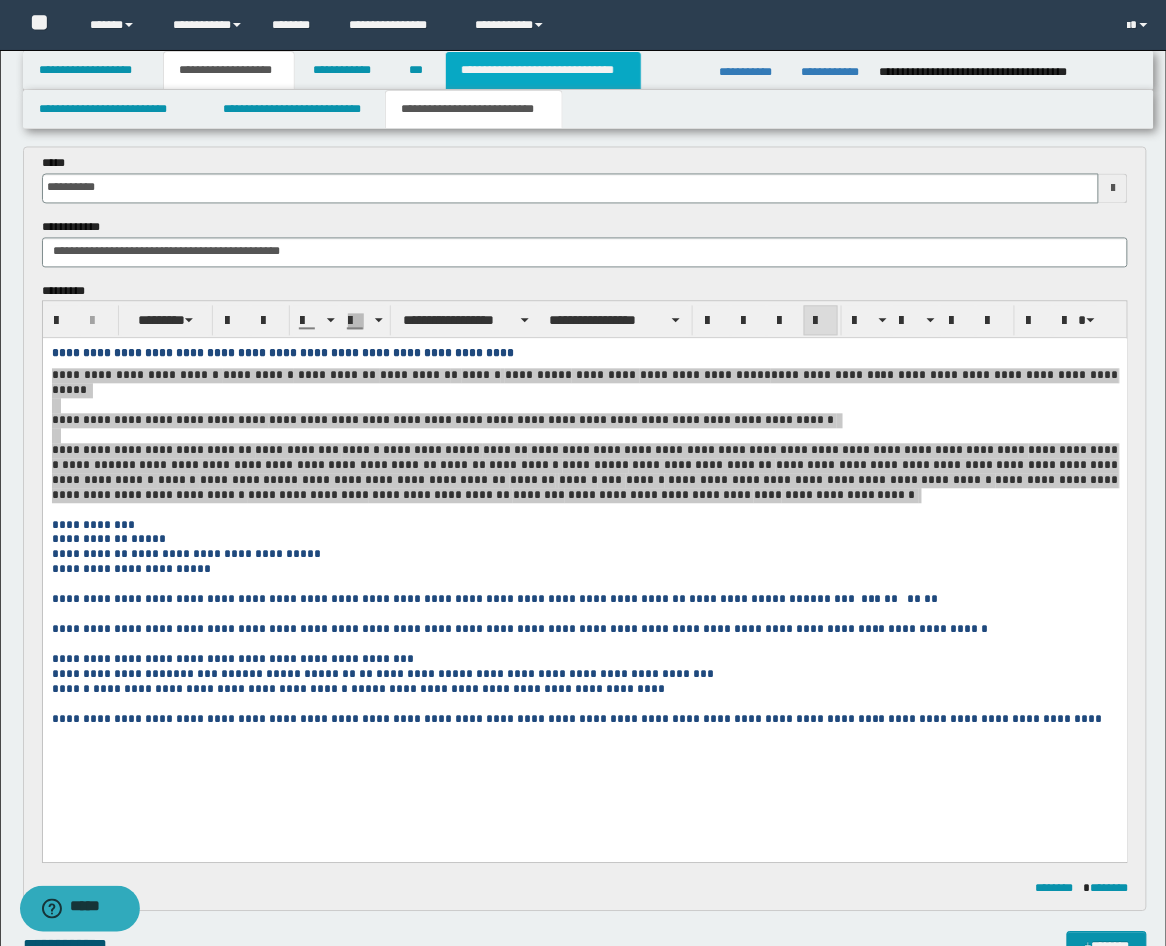 click on "**********" at bounding box center (543, 70) 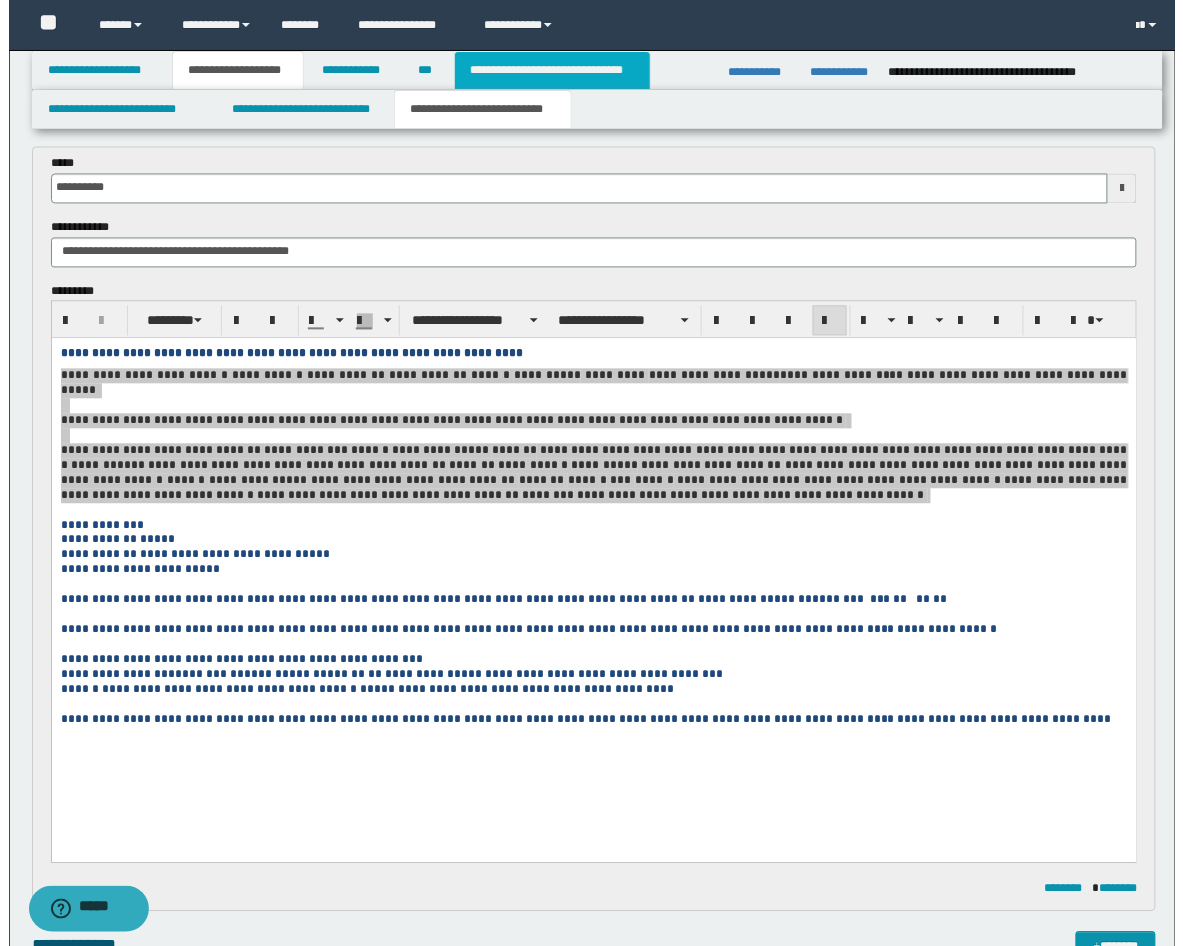 scroll, scrollTop: 0, scrollLeft: 0, axis: both 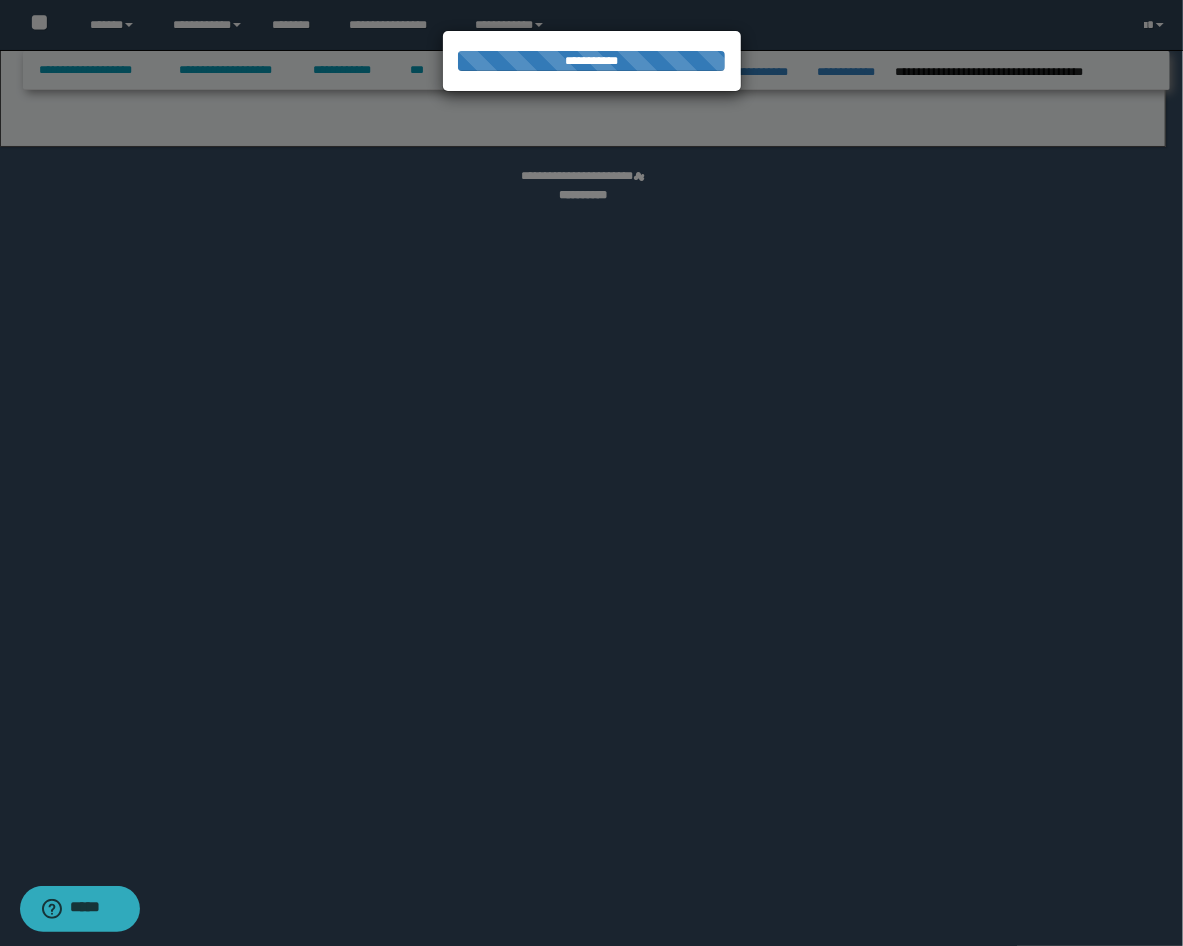 select on "*" 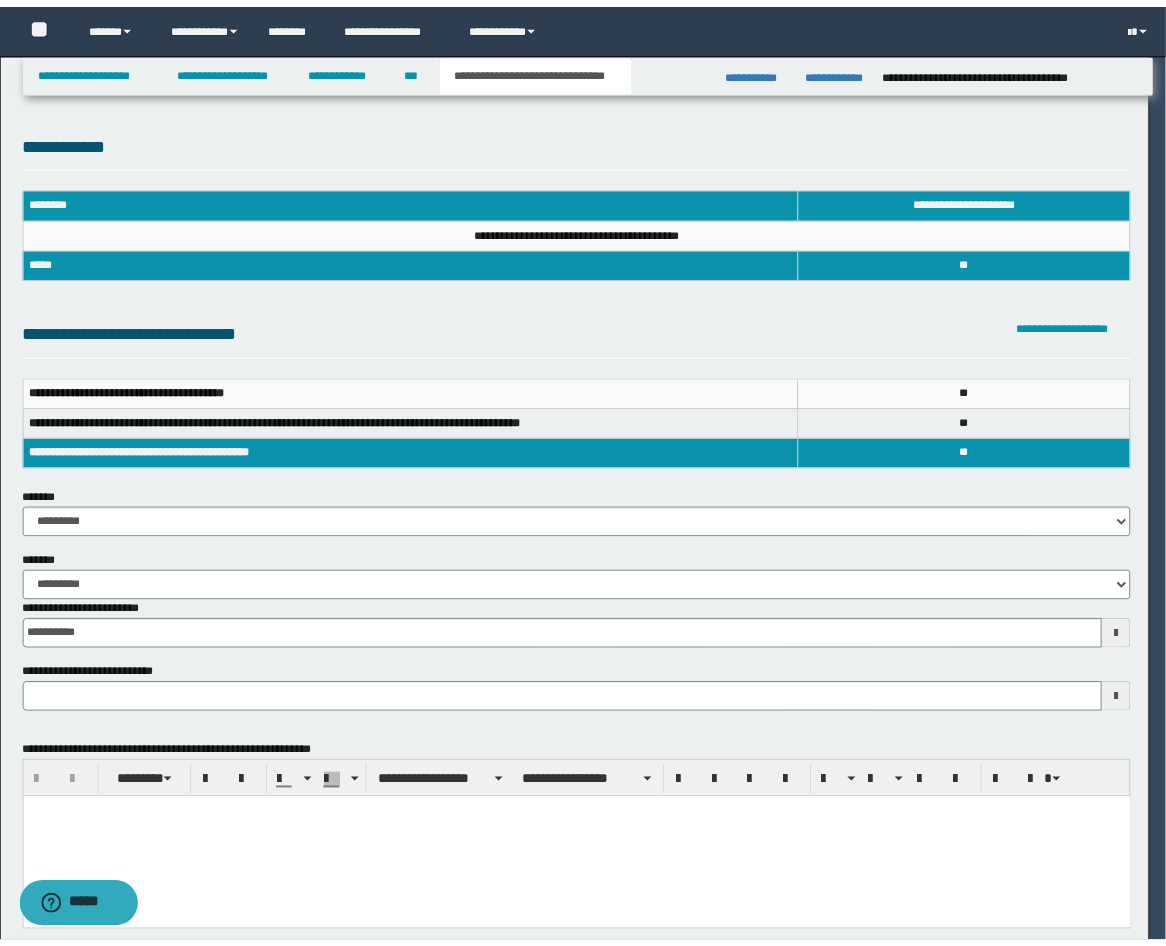 scroll, scrollTop: 0, scrollLeft: 0, axis: both 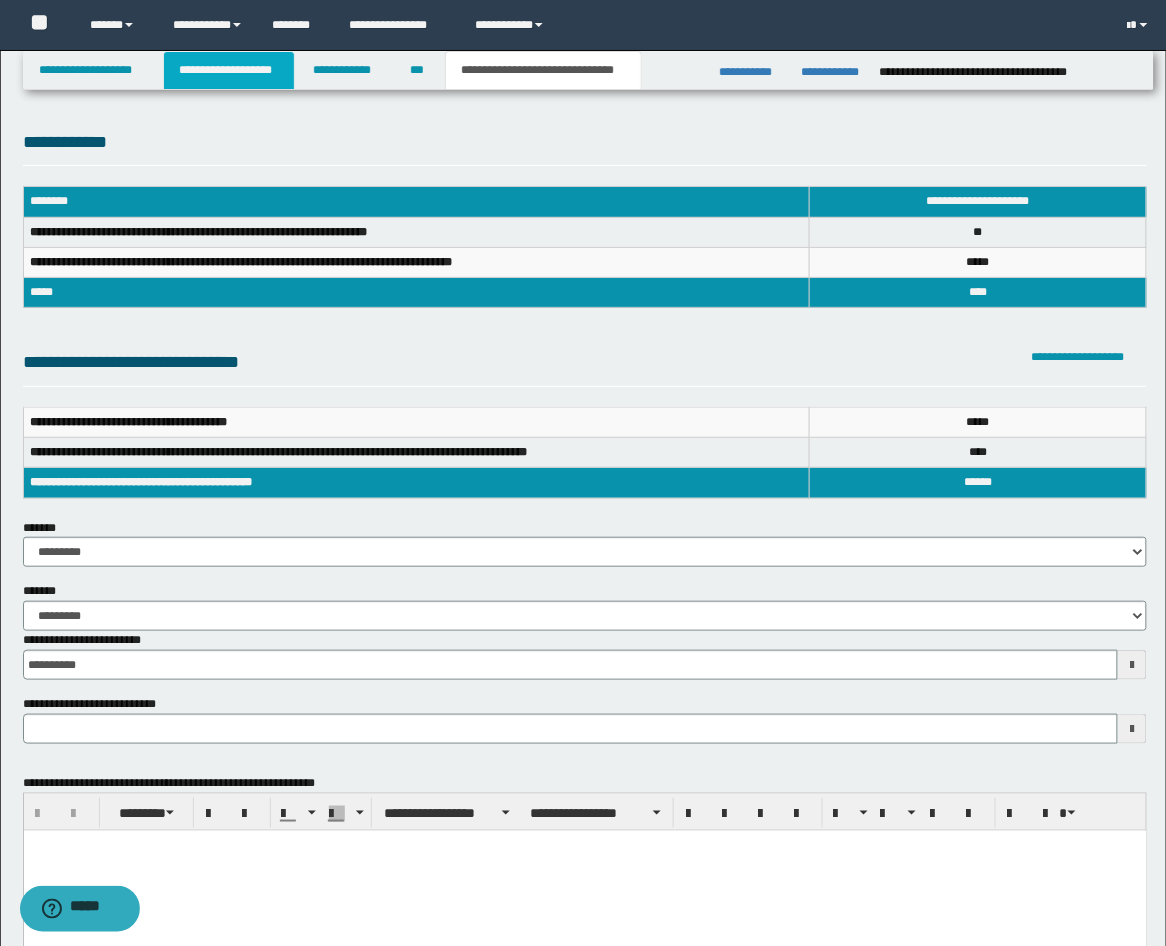 click on "**********" at bounding box center [229, 70] 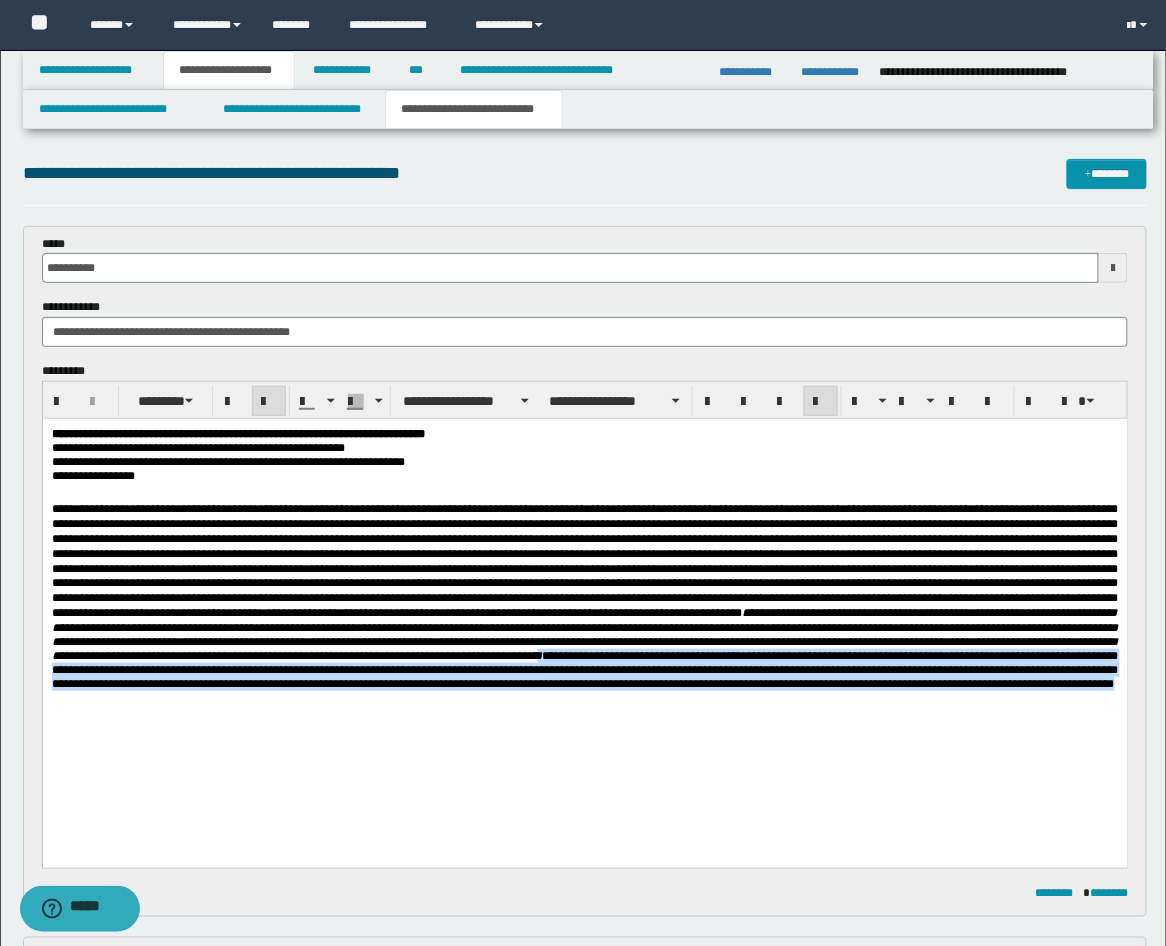 drag, startPoint x: 704, startPoint y: 762, endPoint x: 390, endPoint y: 701, distance: 319.8703 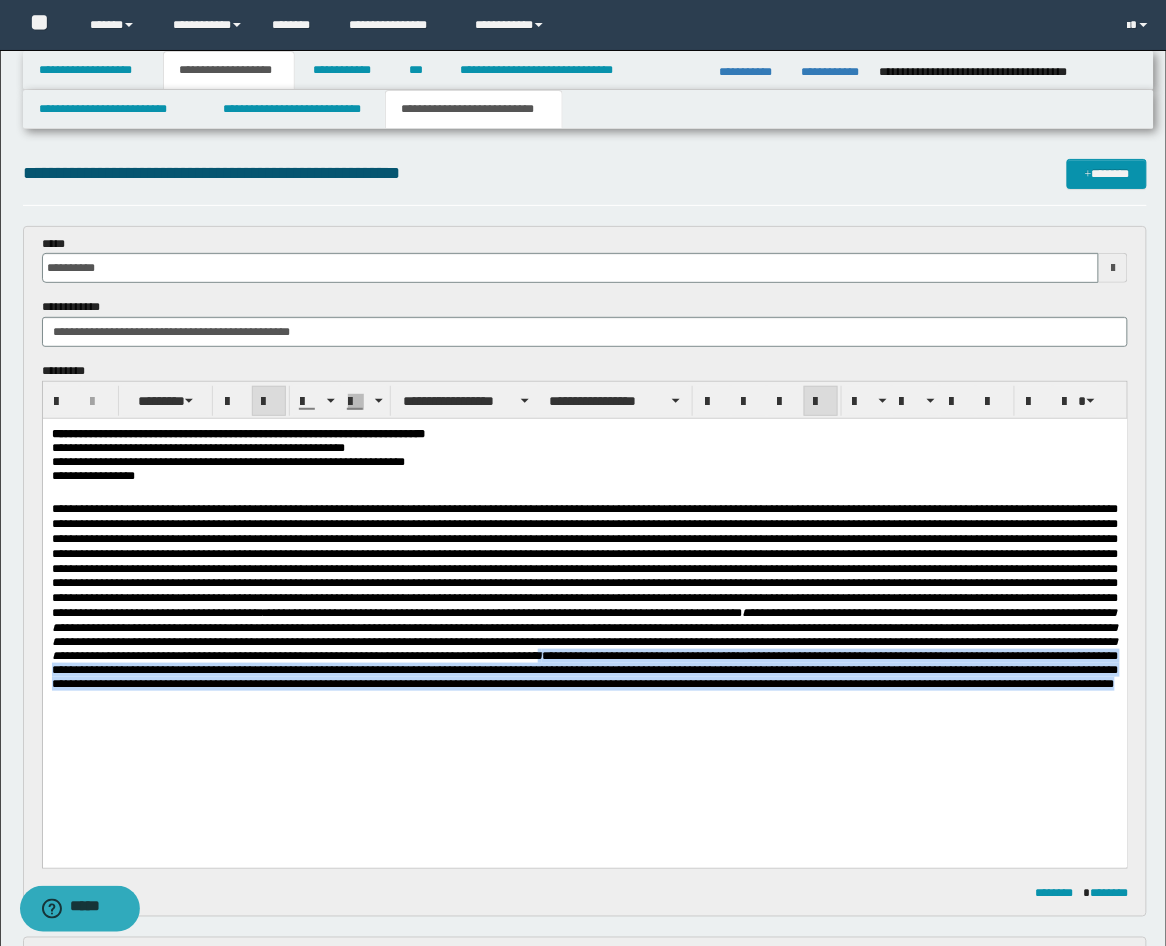 click on "**********" at bounding box center [584, 583] 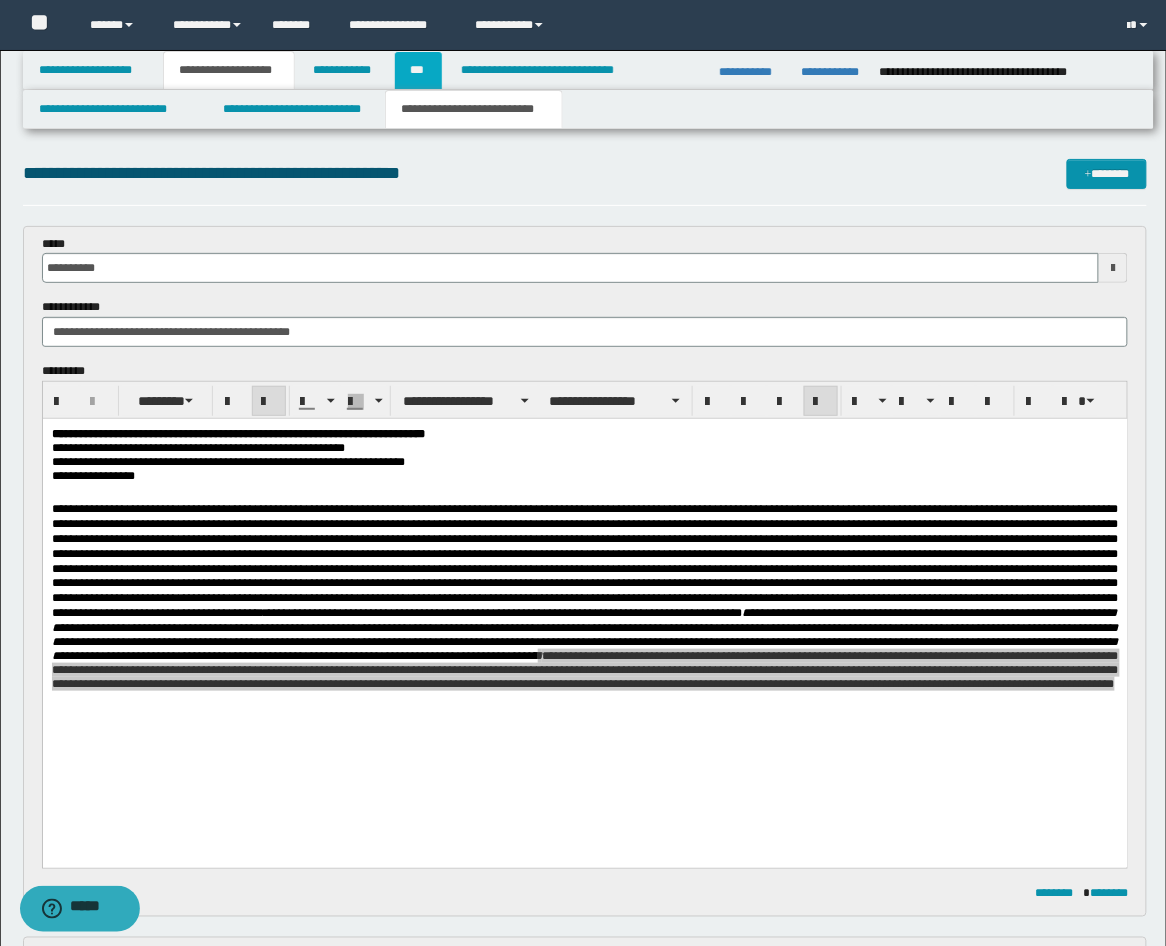 click on "***" at bounding box center (418, 70) 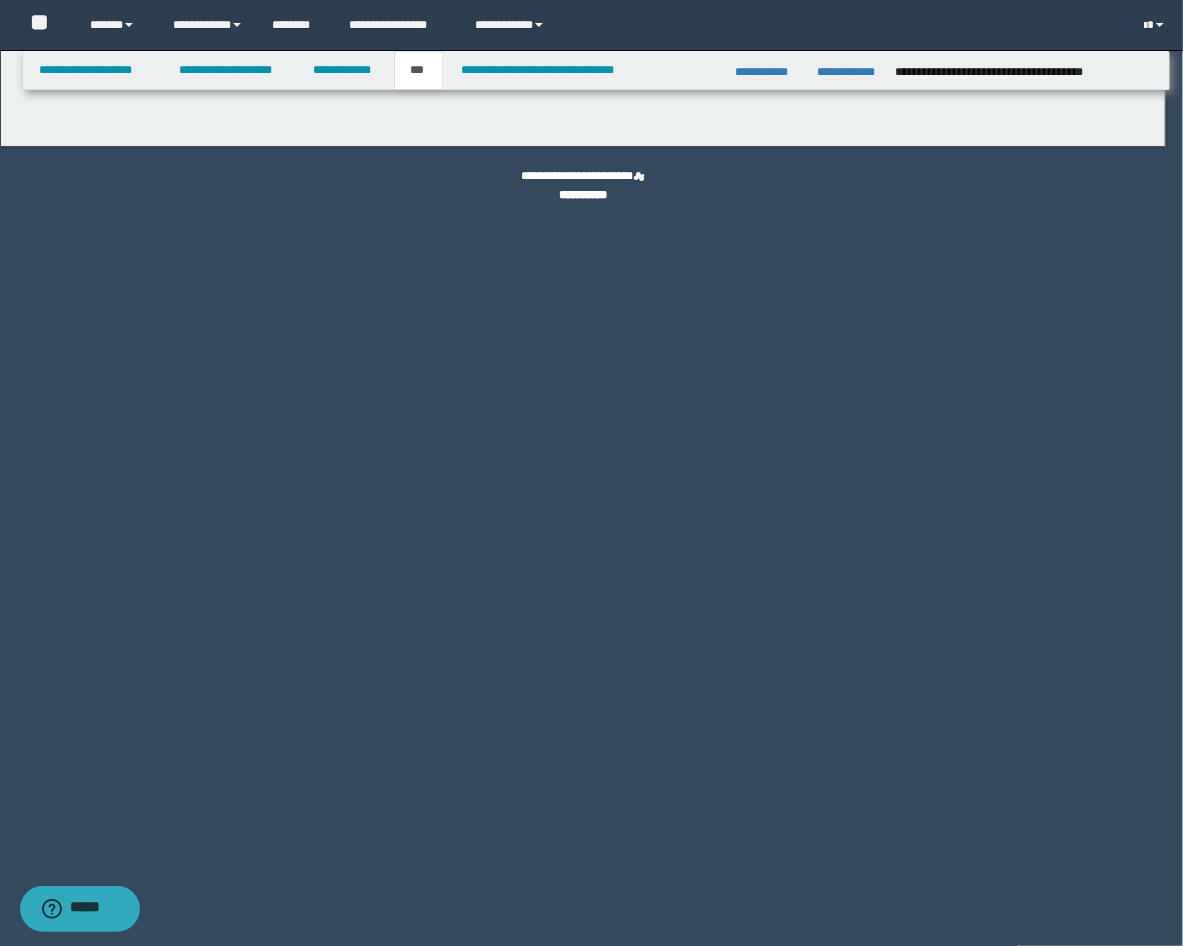 select on "*" 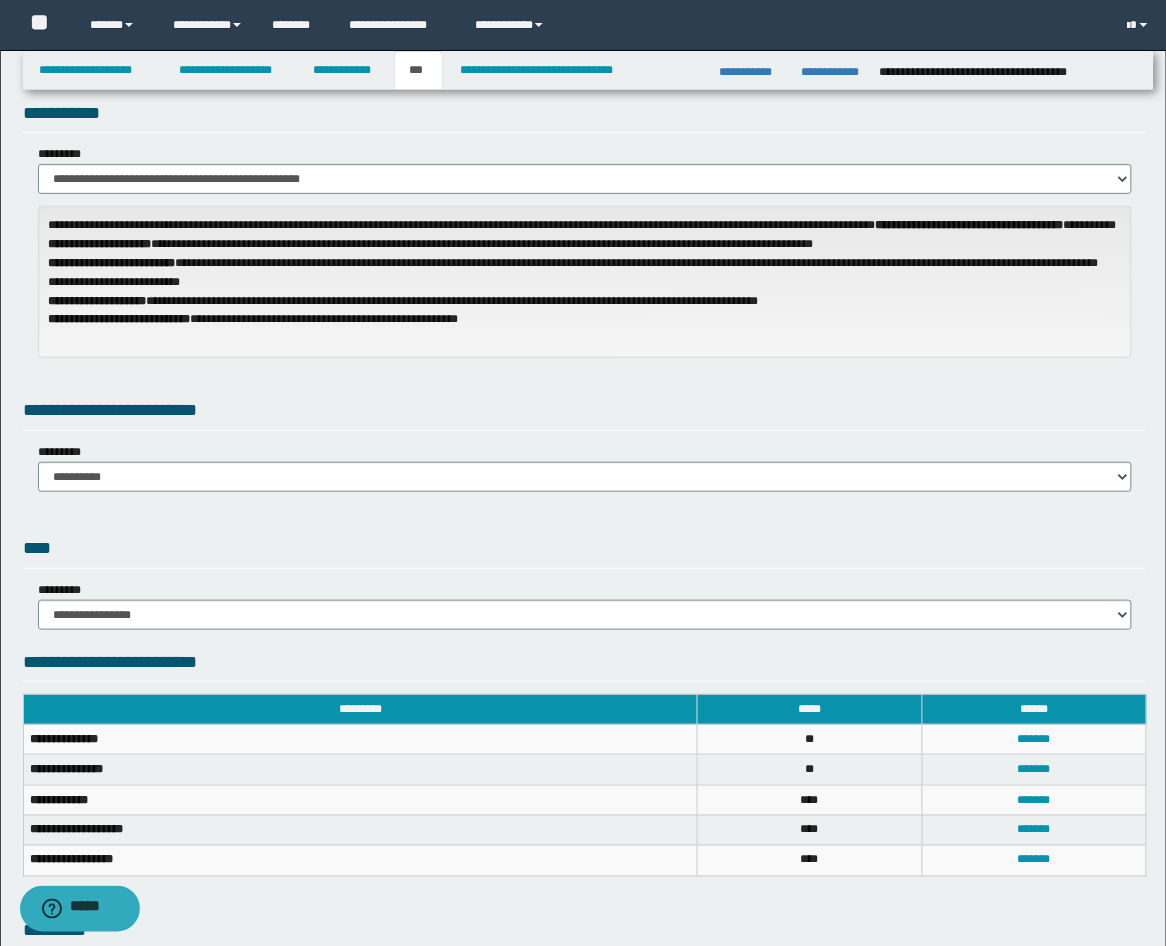 scroll, scrollTop: 0, scrollLeft: 0, axis: both 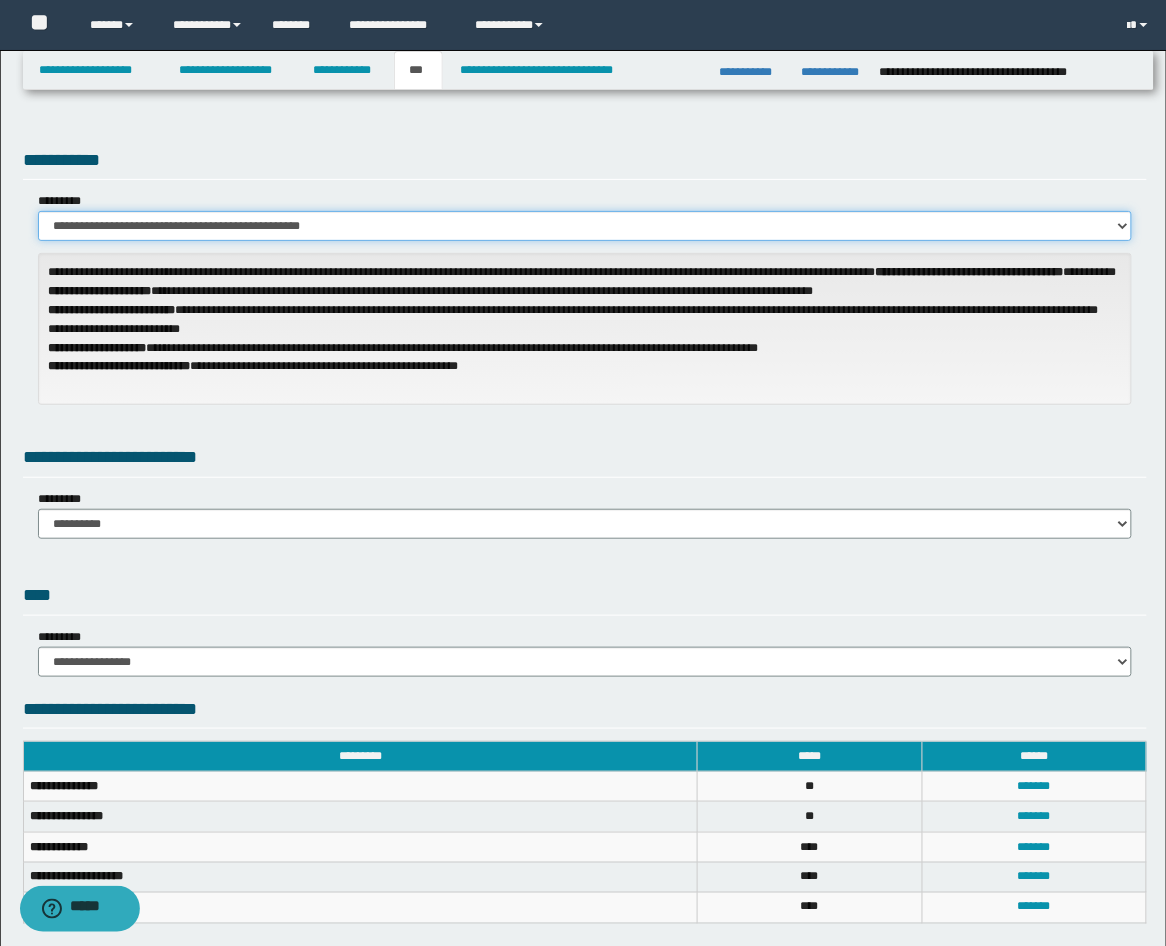 click on "**********" at bounding box center (585, 226) 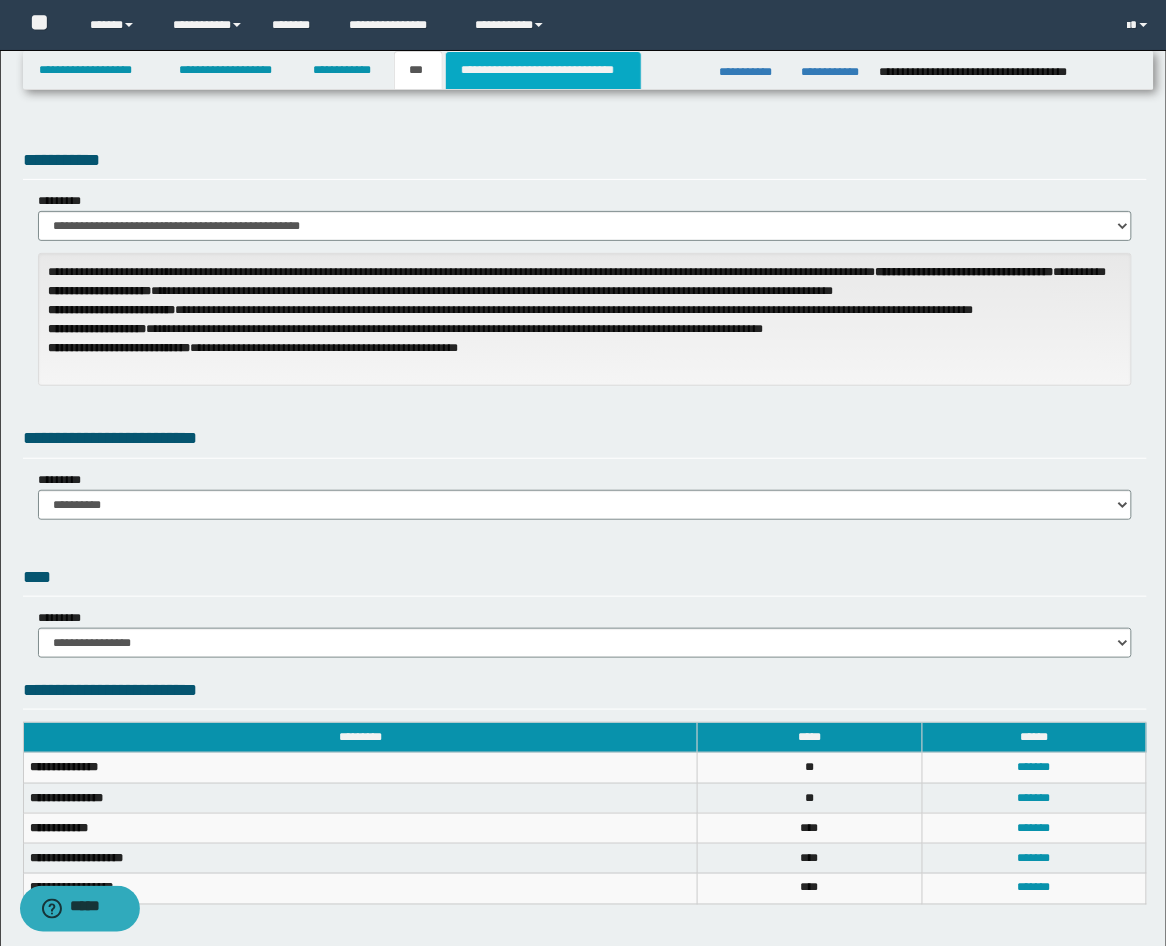 click on "**********" at bounding box center [543, 70] 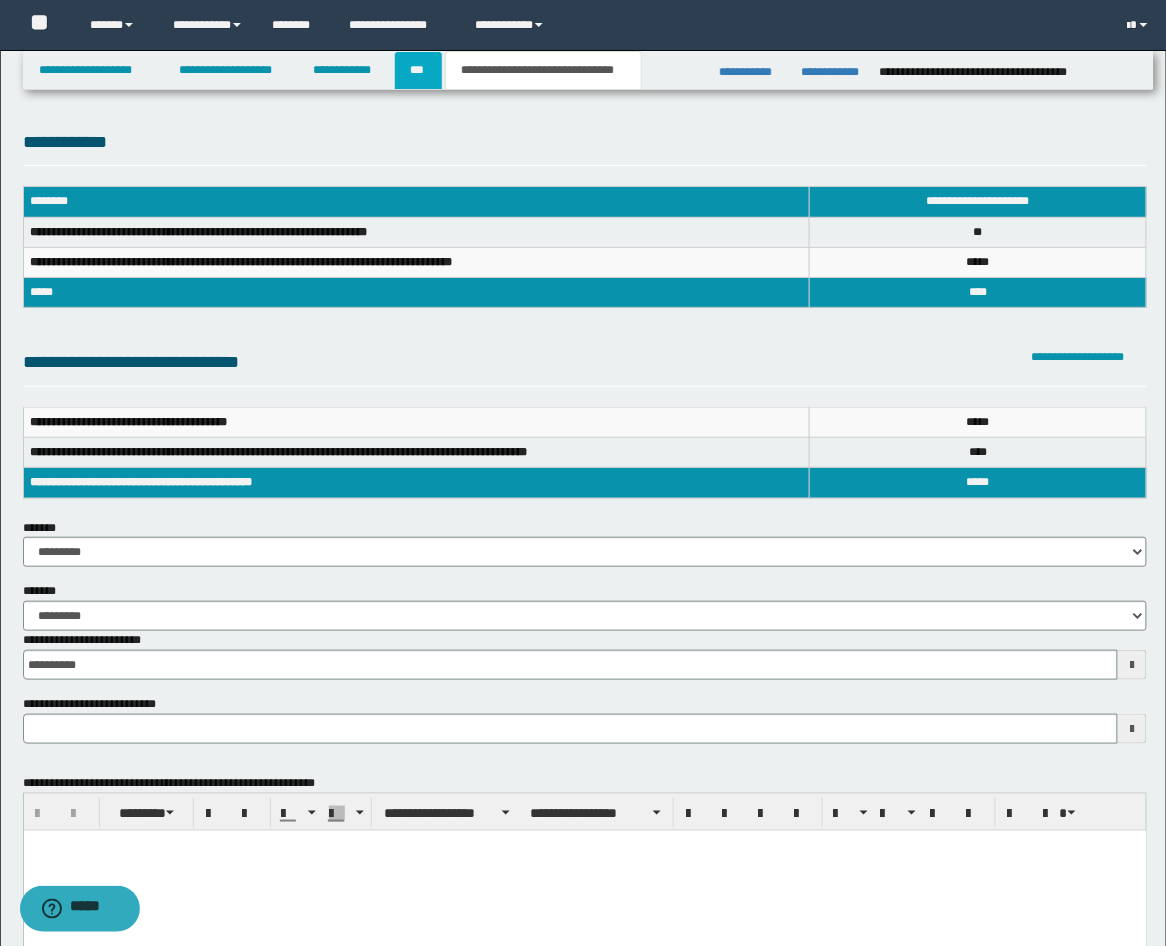 click on "***" at bounding box center [418, 70] 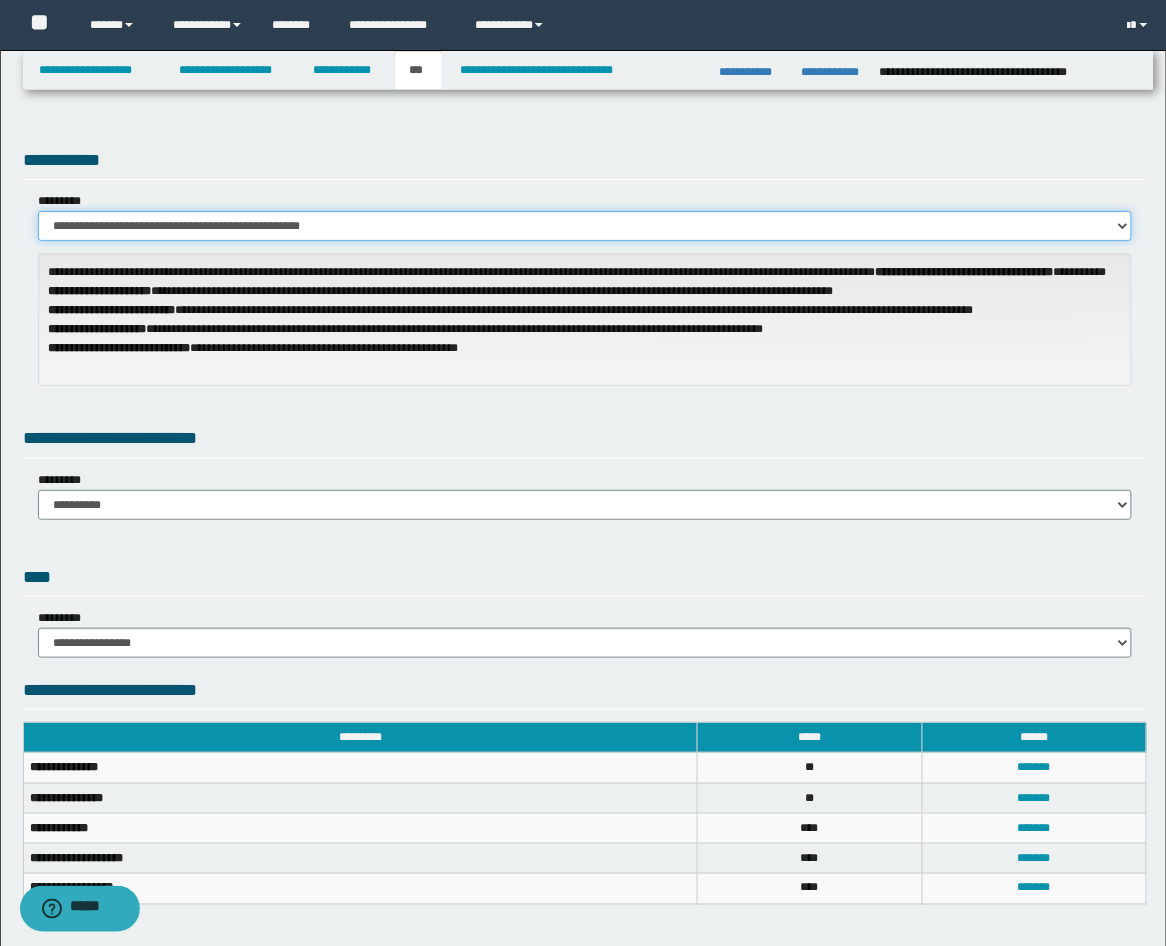 click on "**********" at bounding box center (585, 226) 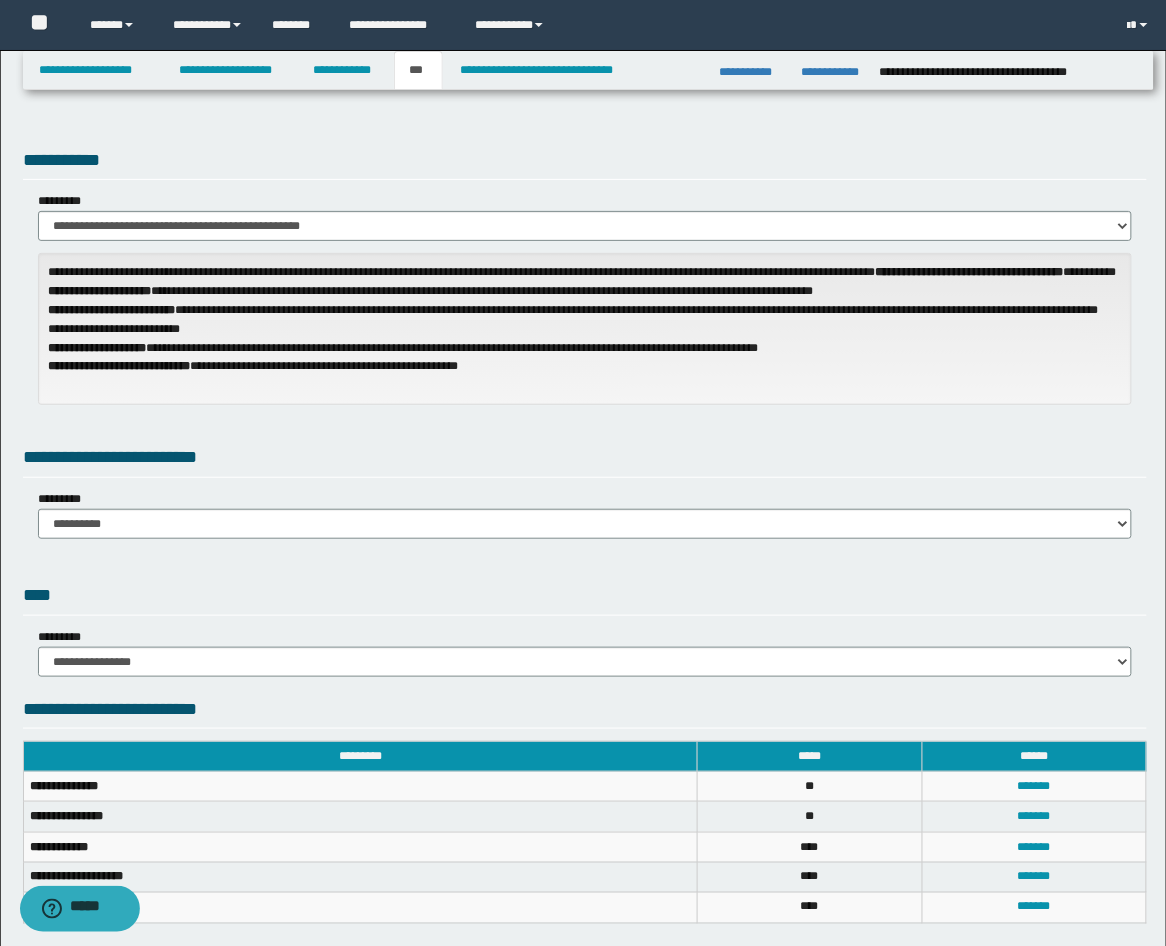 click on "**********" at bounding box center (585, 345) 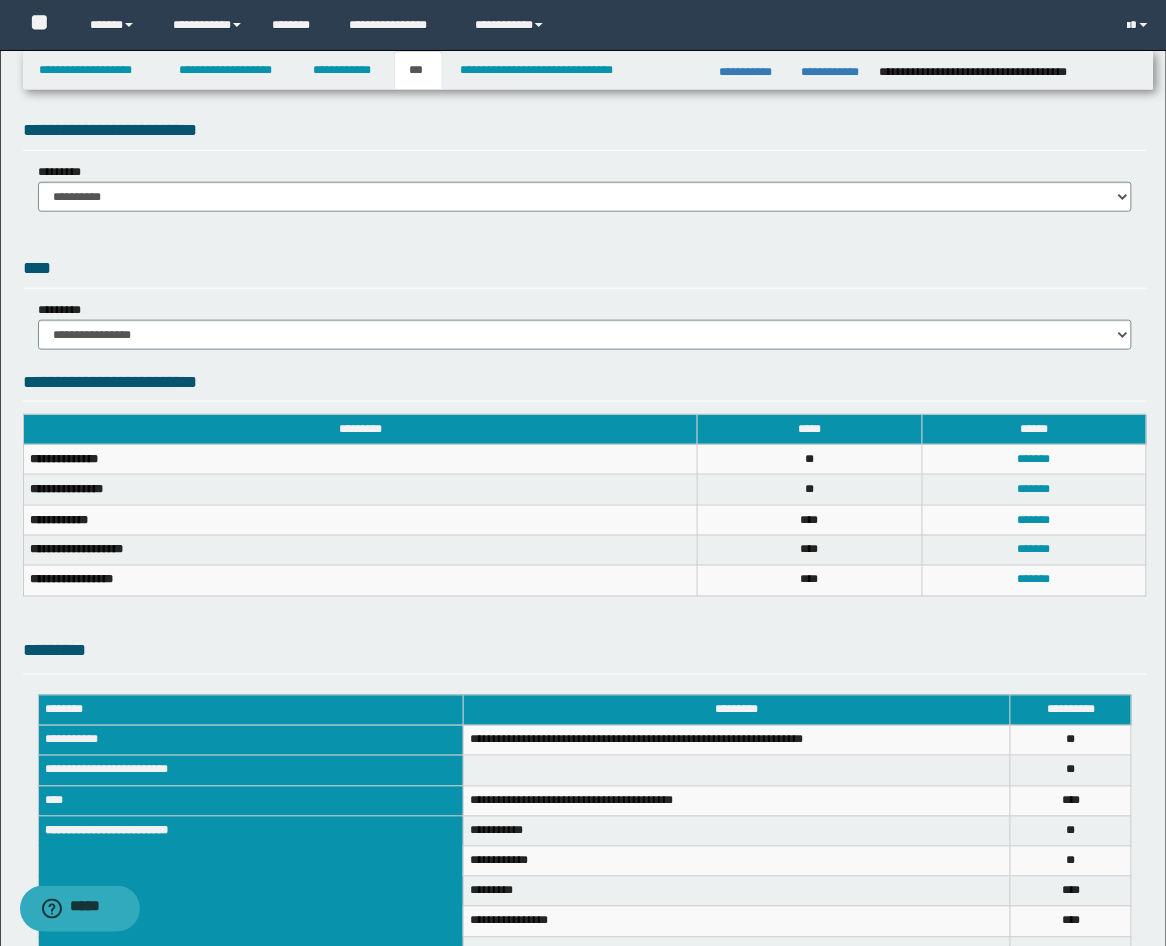 scroll, scrollTop: 507, scrollLeft: 0, axis: vertical 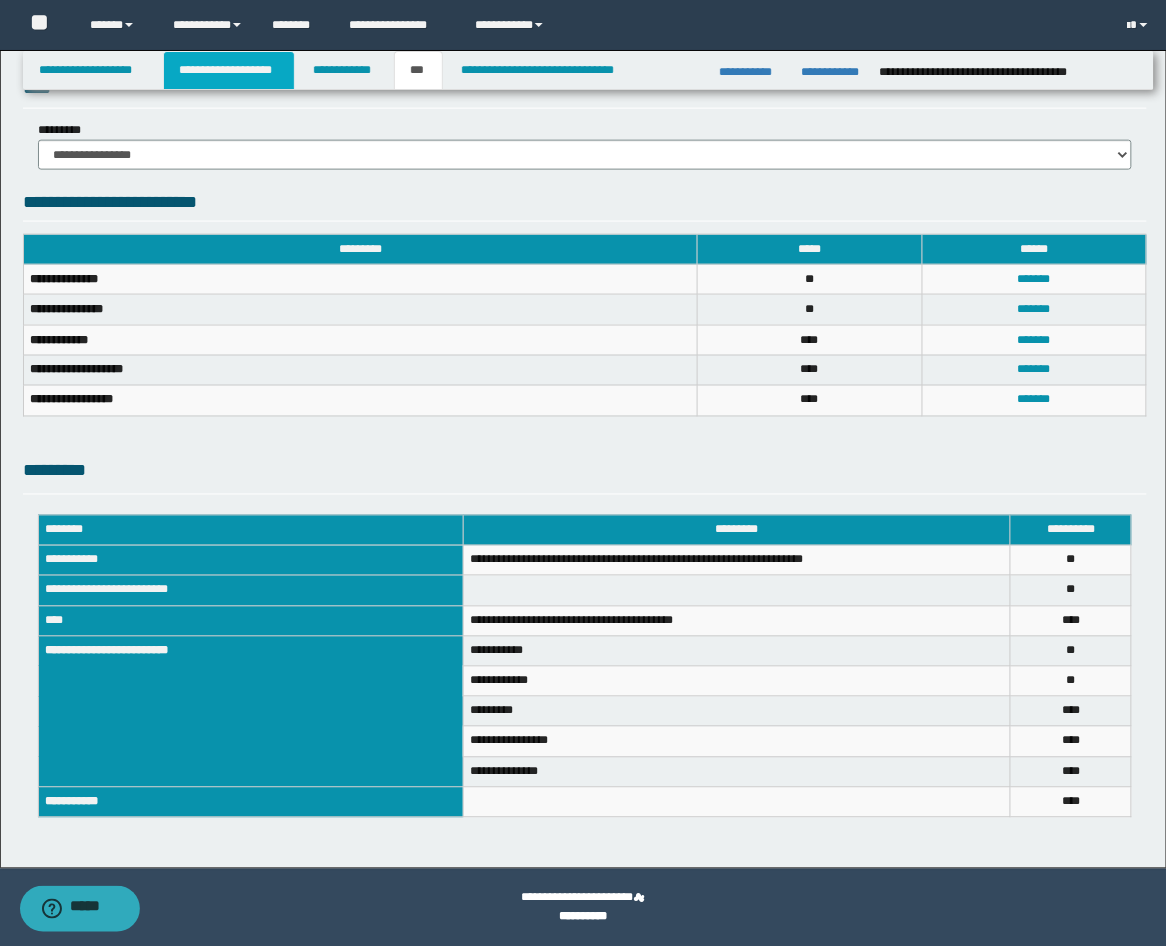 click on "**********" at bounding box center [229, 70] 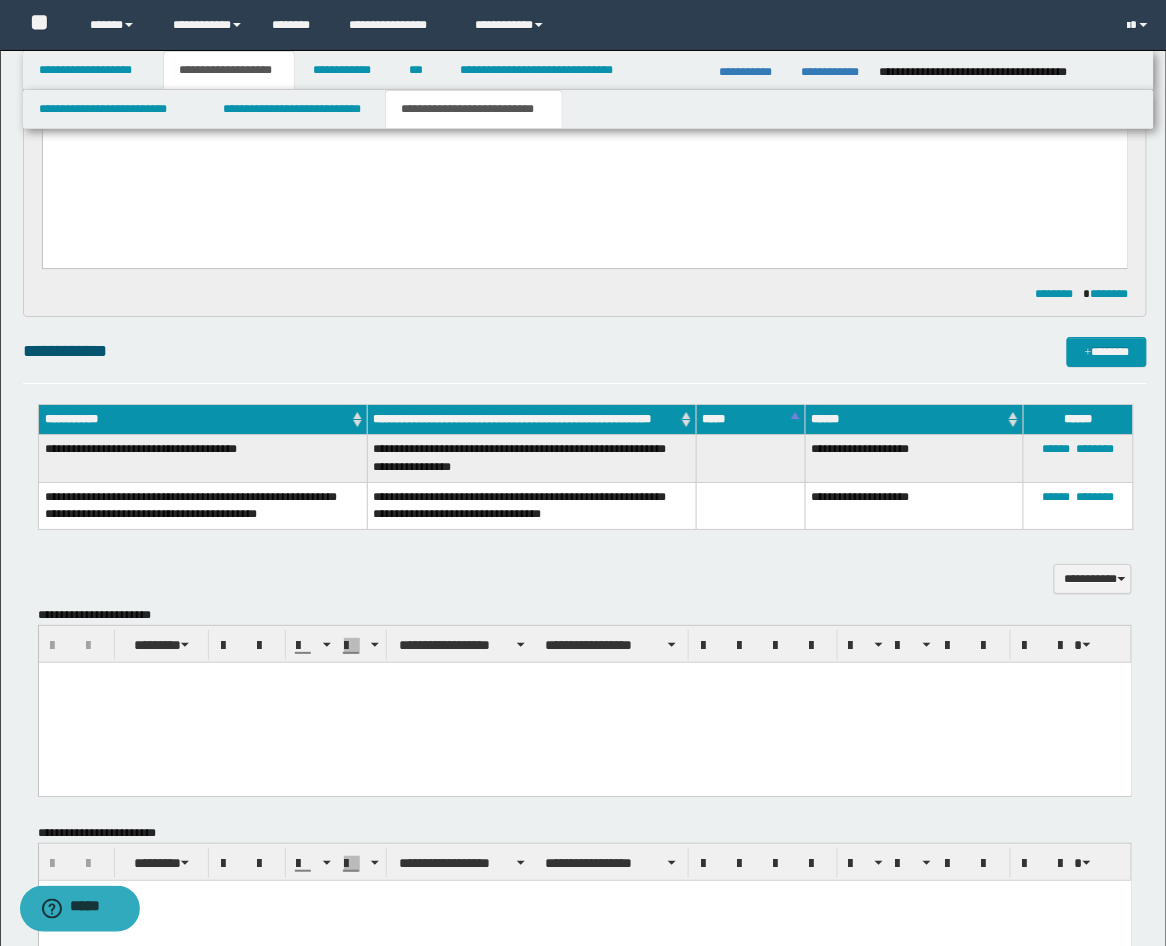 scroll, scrollTop: 1650, scrollLeft: 0, axis: vertical 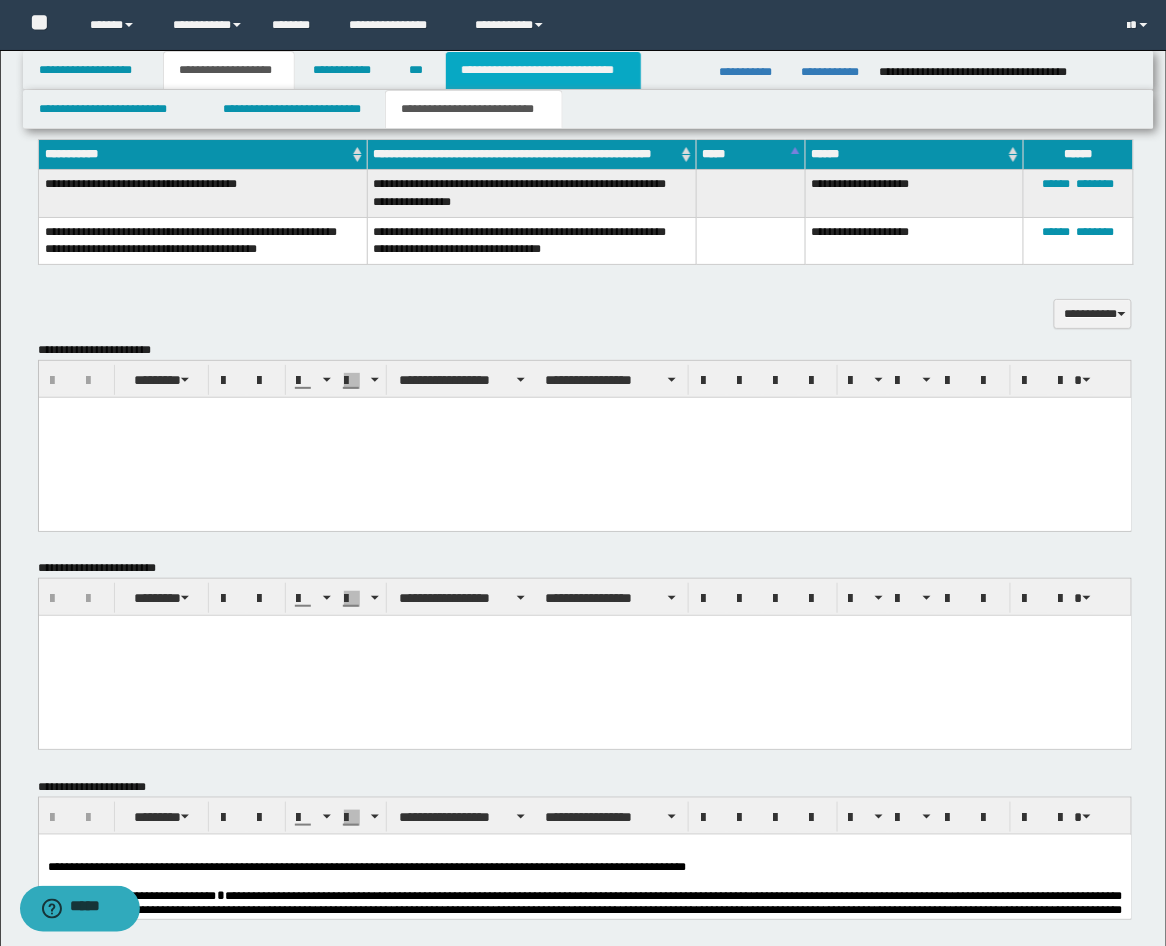 click on "**********" at bounding box center (543, 70) 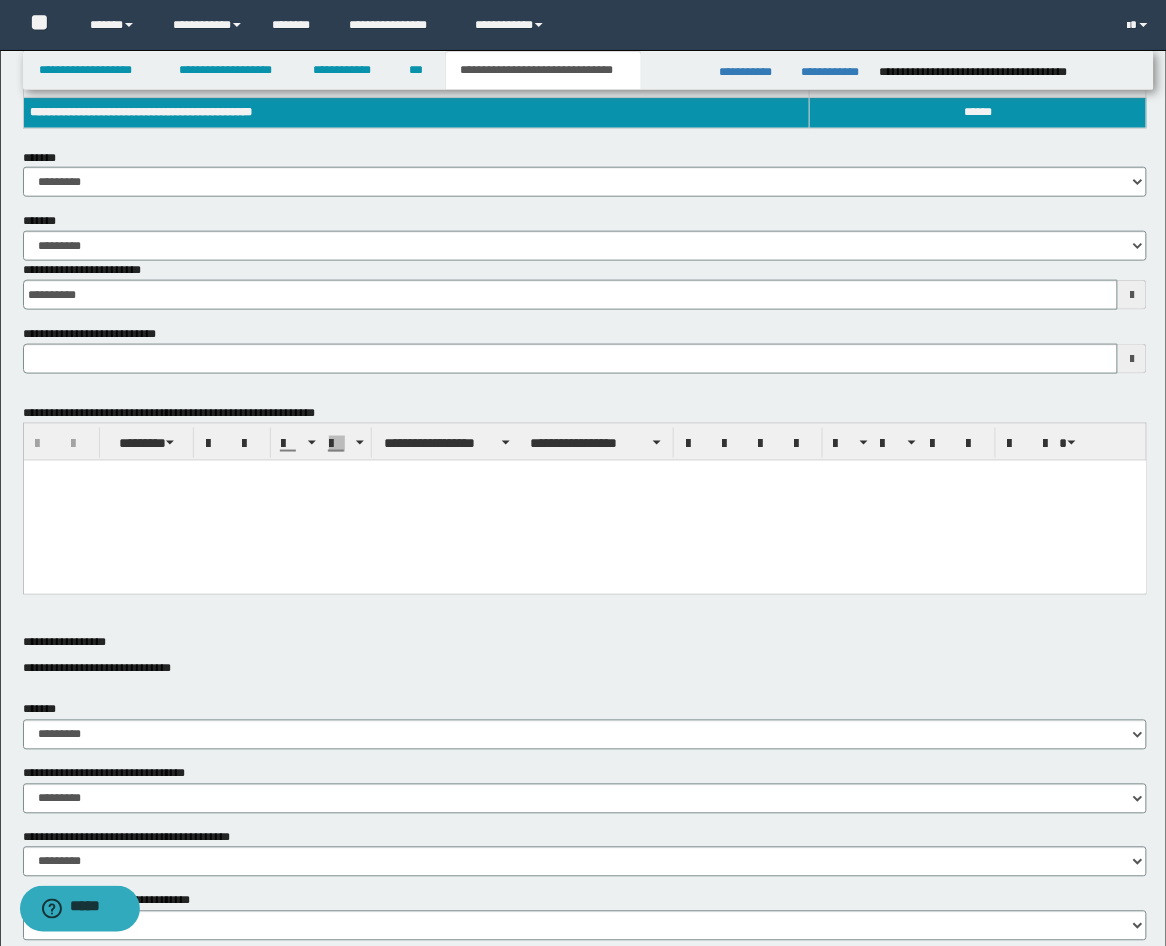 scroll, scrollTop: 58, scrollLeft: 0, axis: vertical 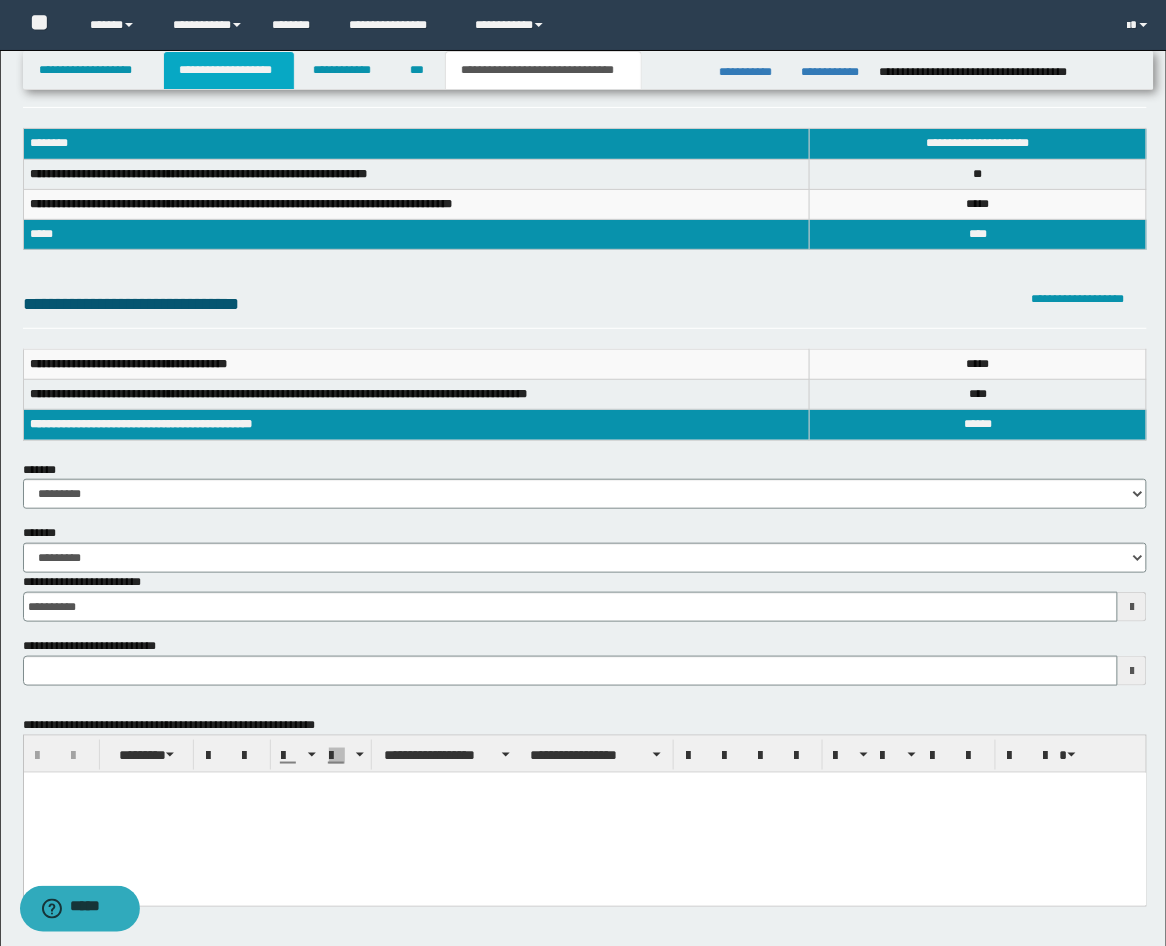 click on "**********" at bounding box center [229, 70] 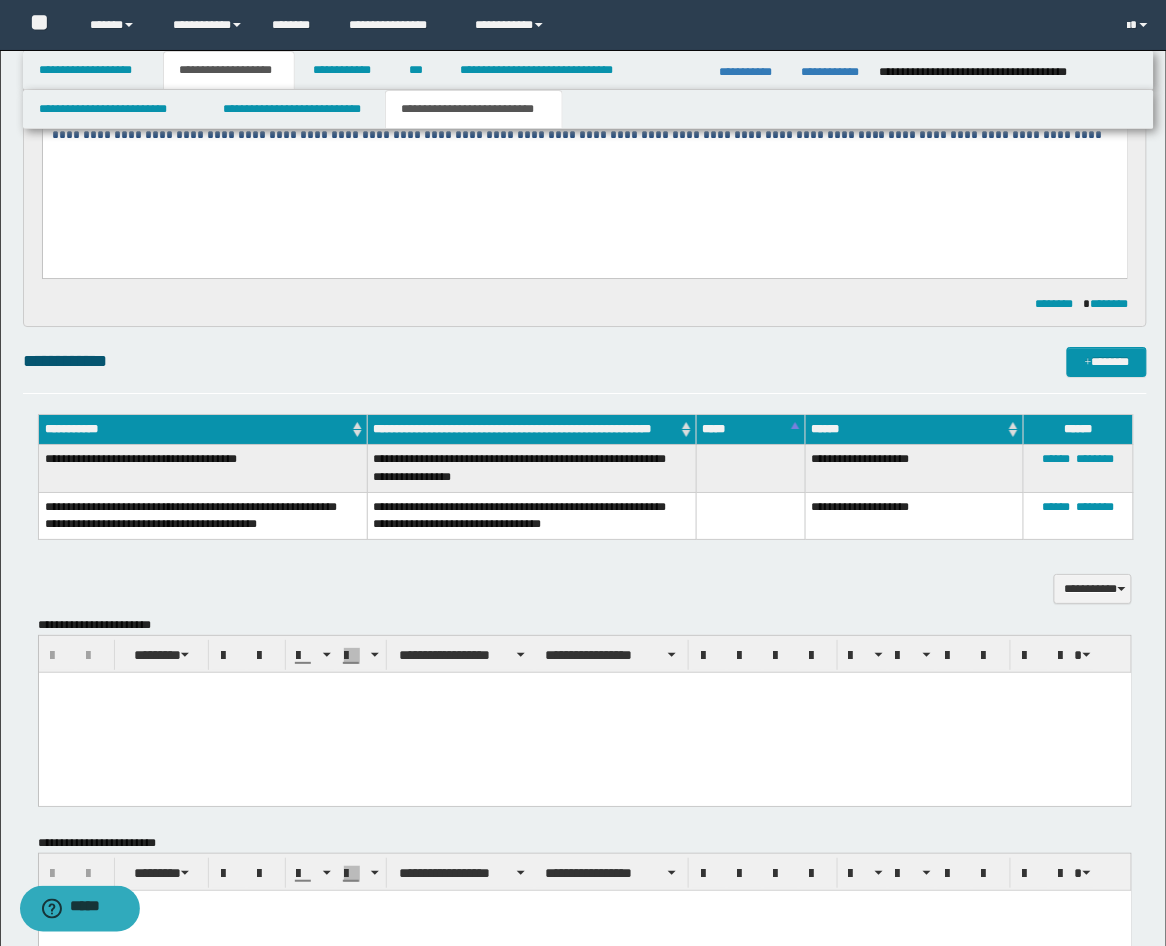 scroll, scrollTop: 1571, scrollLeft: 0, axis: vertical 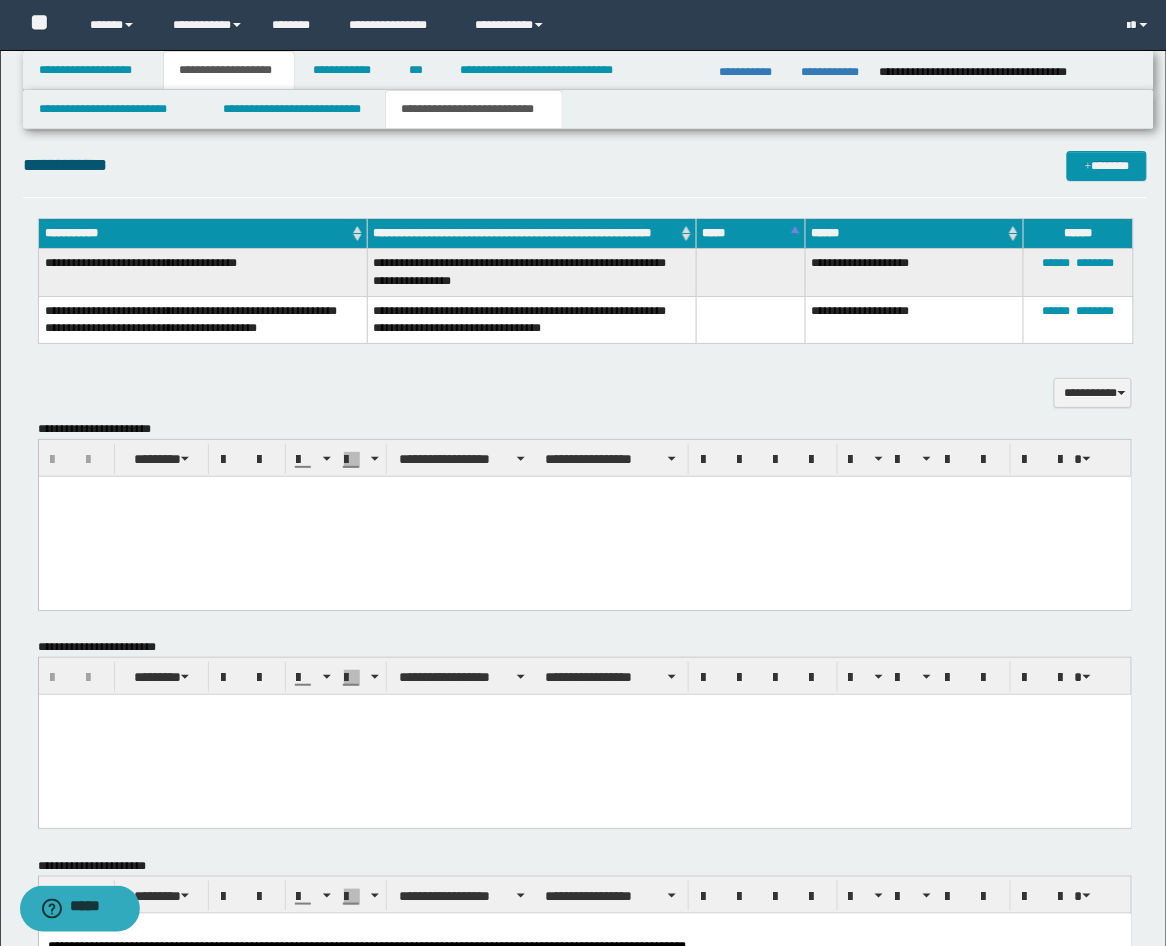 click at bounding box center (584, 516) 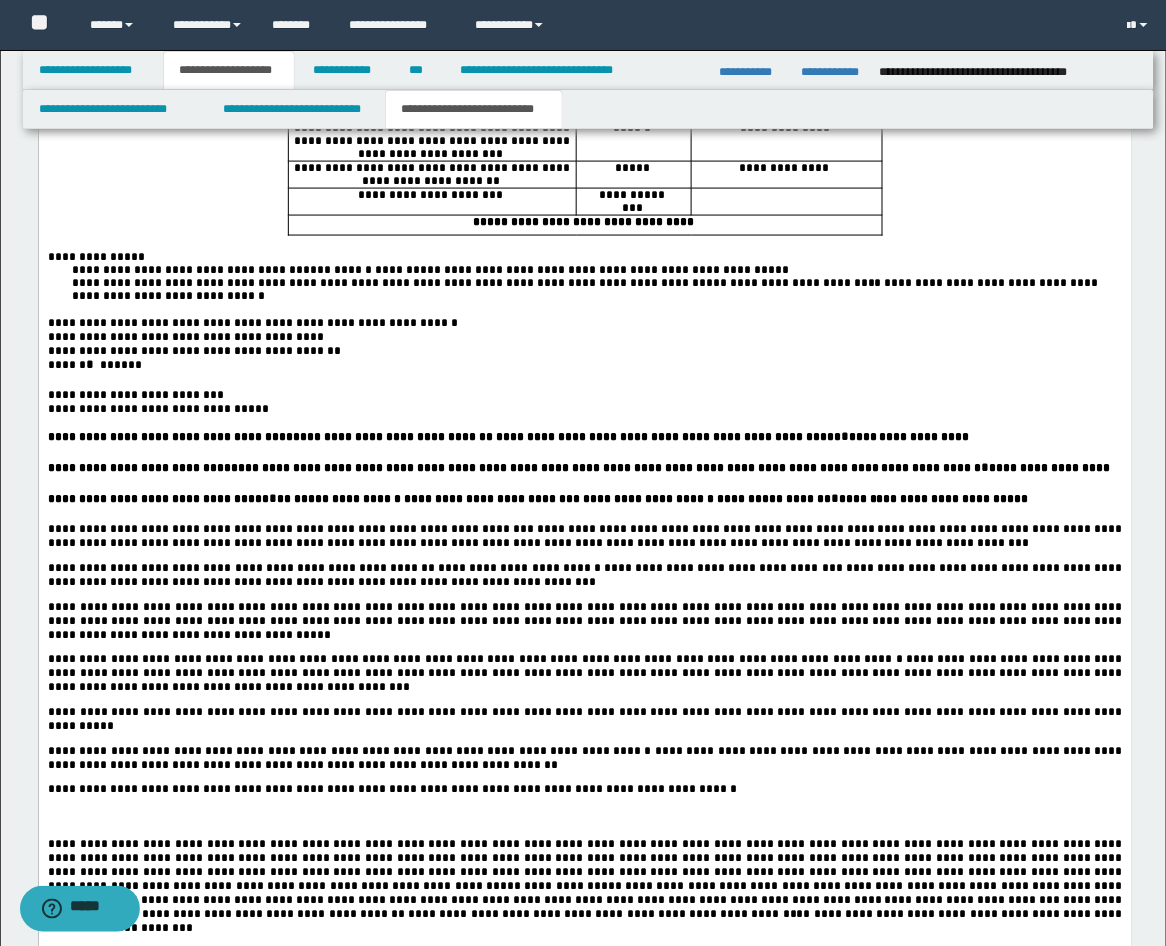 scroll, scrollTop: 2682, scrollLeft: 0, axis: vertical 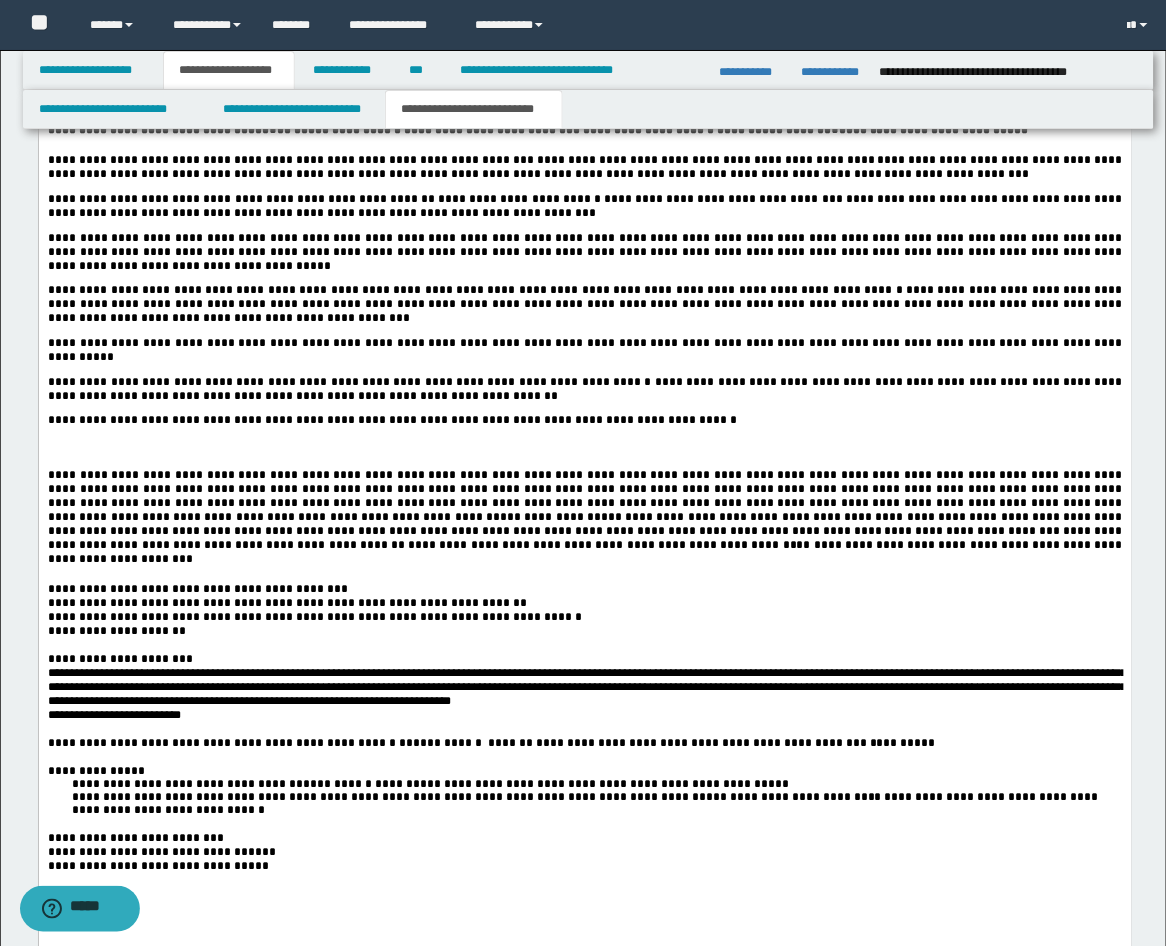 click at bounding box center (584, 446) 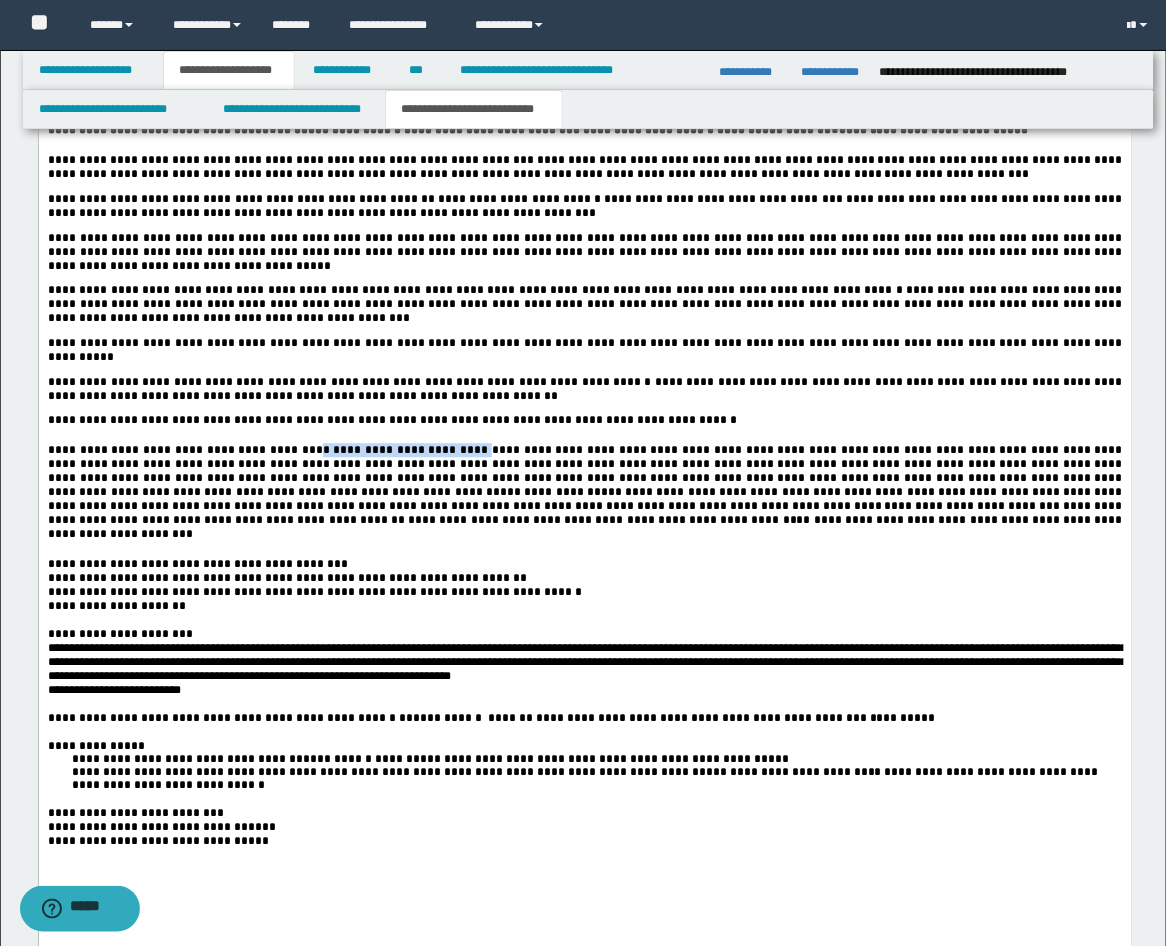drag, startPoint x: 290, startPoint y: 554, endPoint x: 445, endPoint y: 546, distance: 155.20631 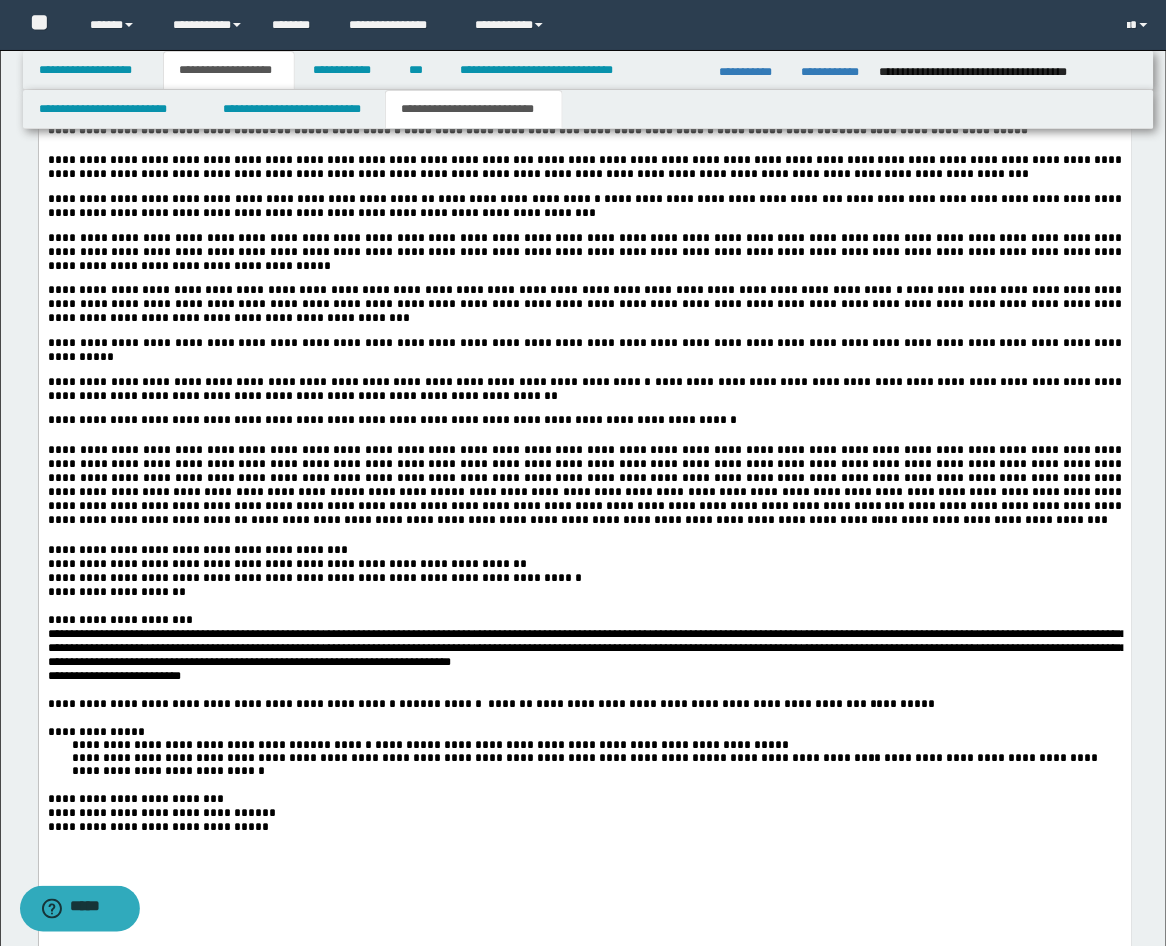scroll, scrollTop: 3053, scrollLeft: 0, axis: vertical 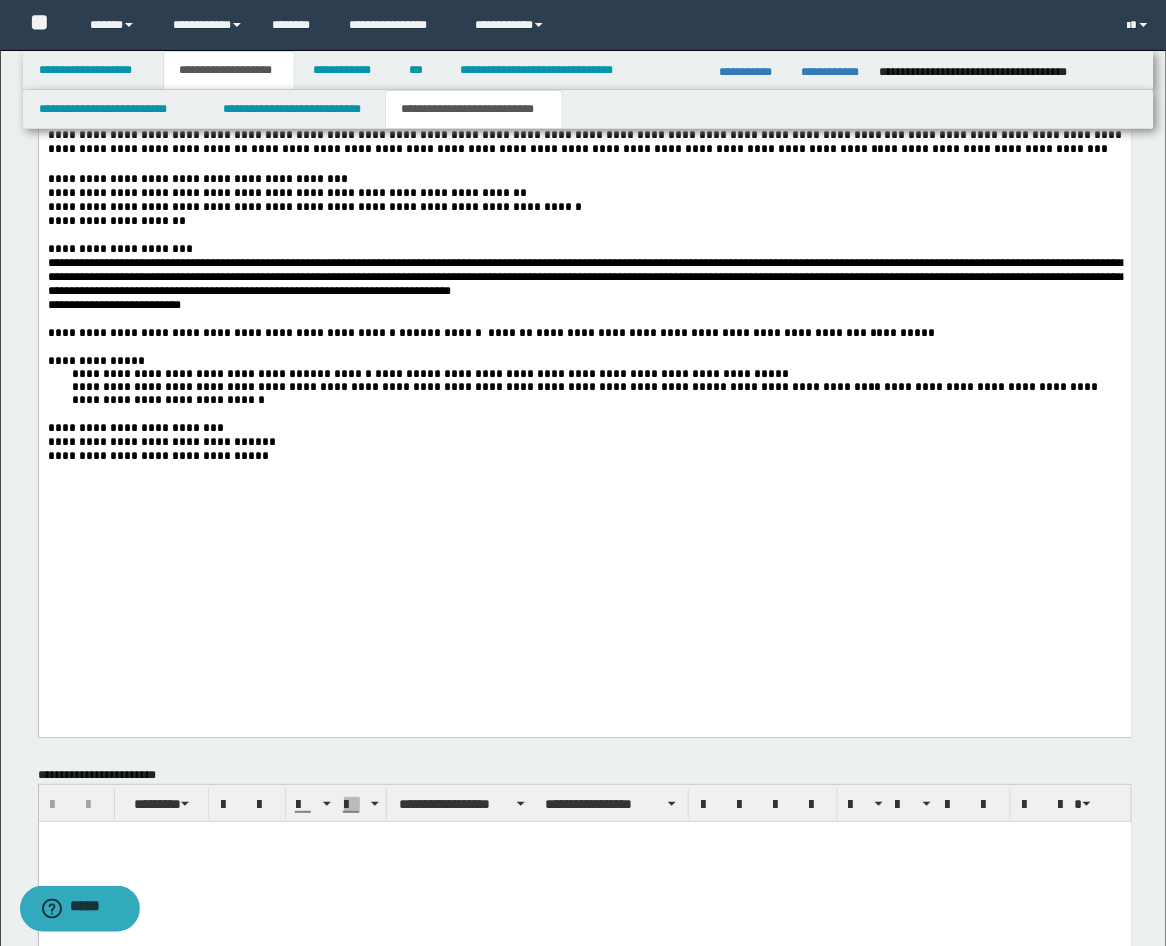 click at bounding box center [227, 429] 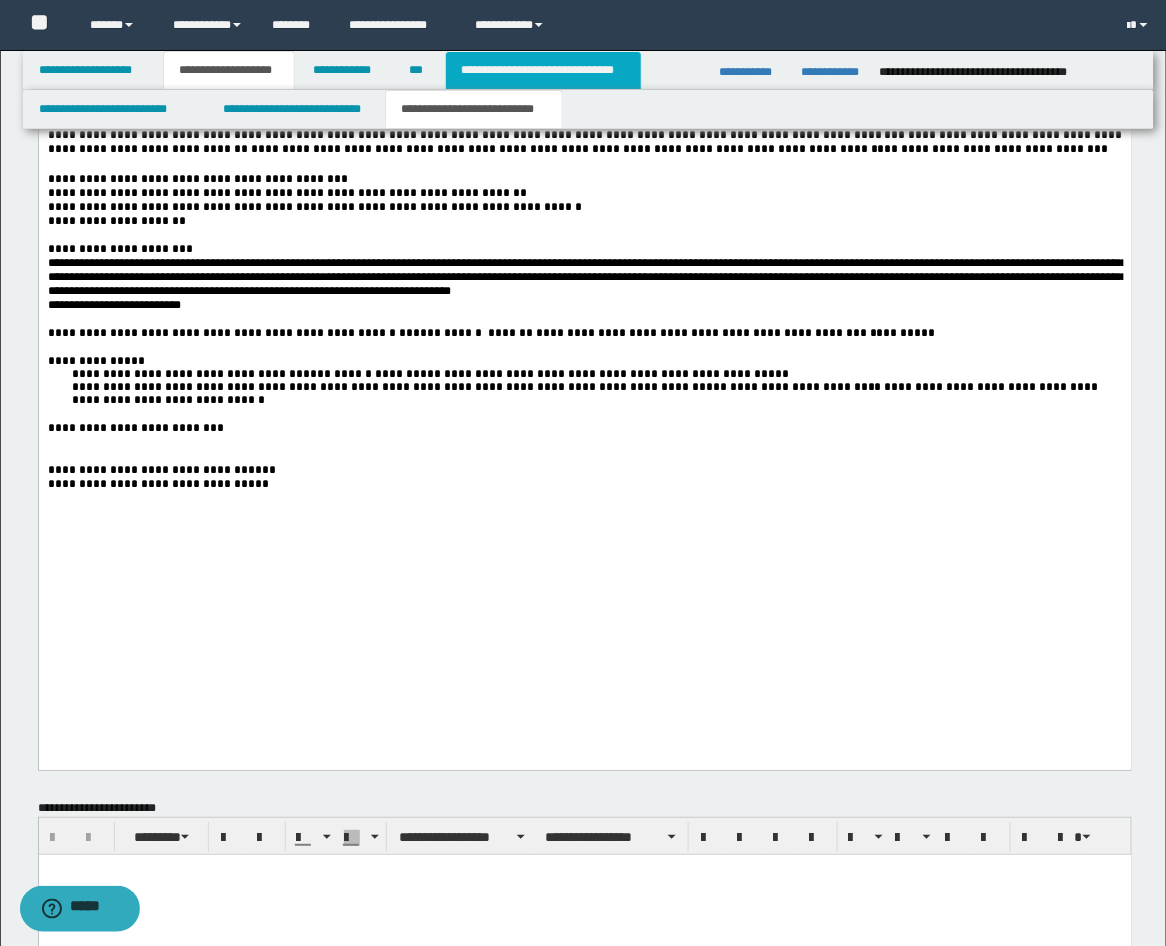 click on "**********" at bounding box center [543, 70] 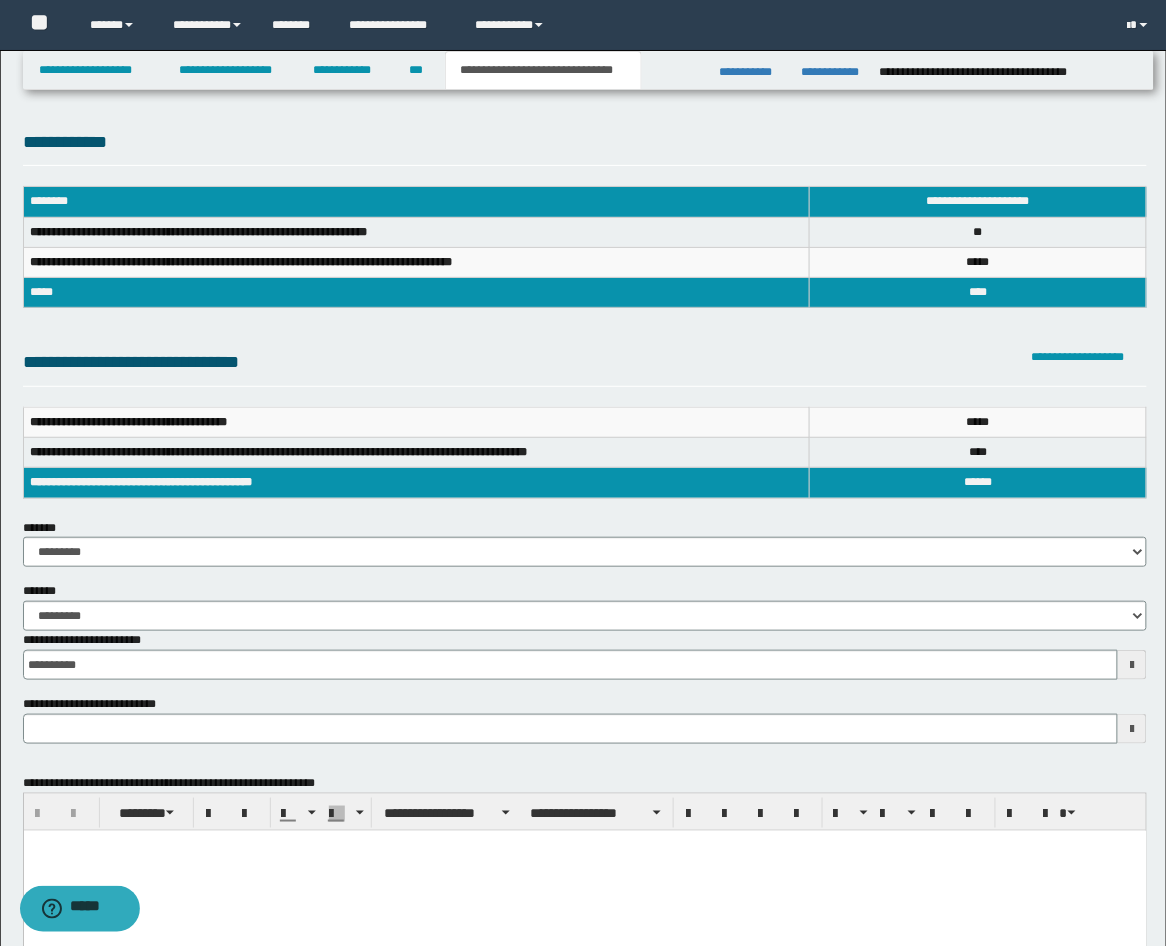 scroll, scrollTop: 370, scrollLeft: 0, axis: vertical 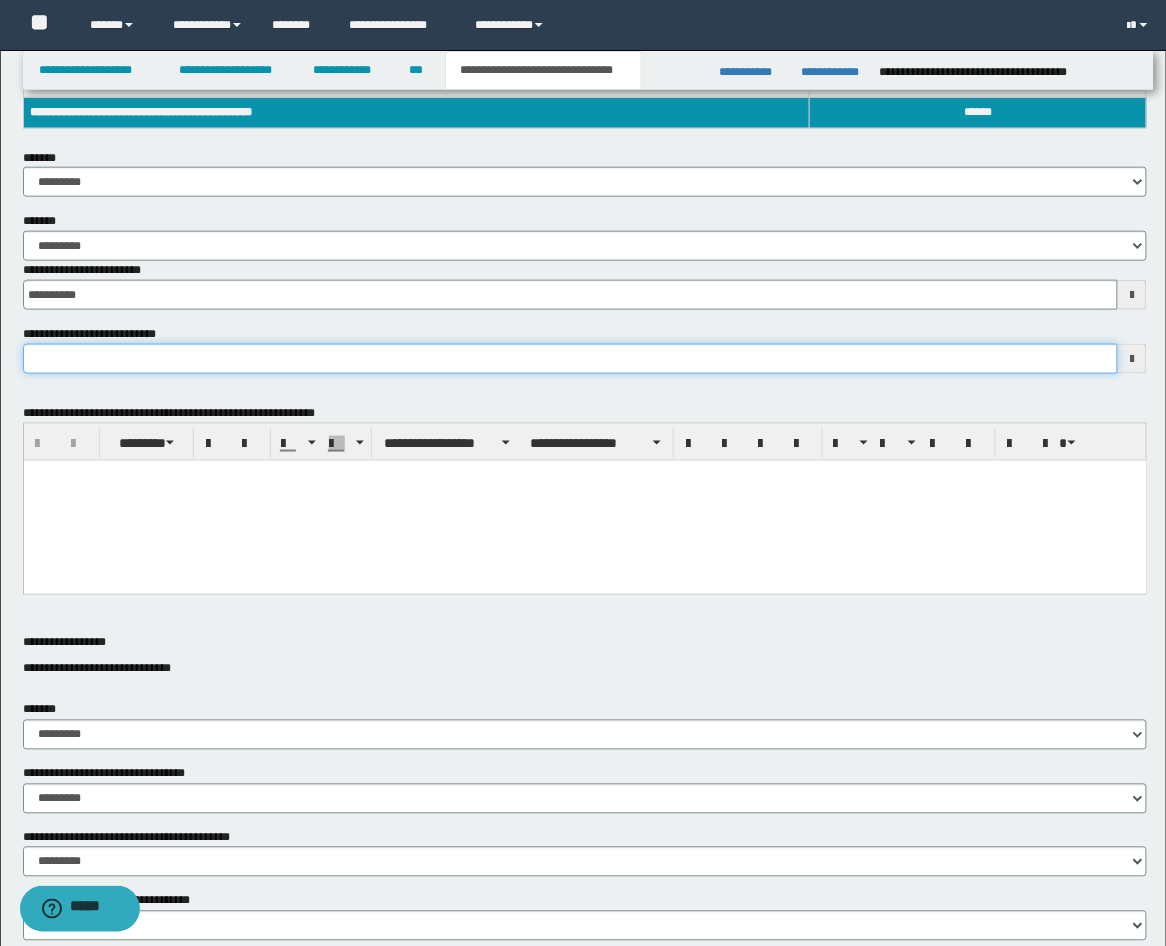 click on "**********" at bounding box center (571, 359) 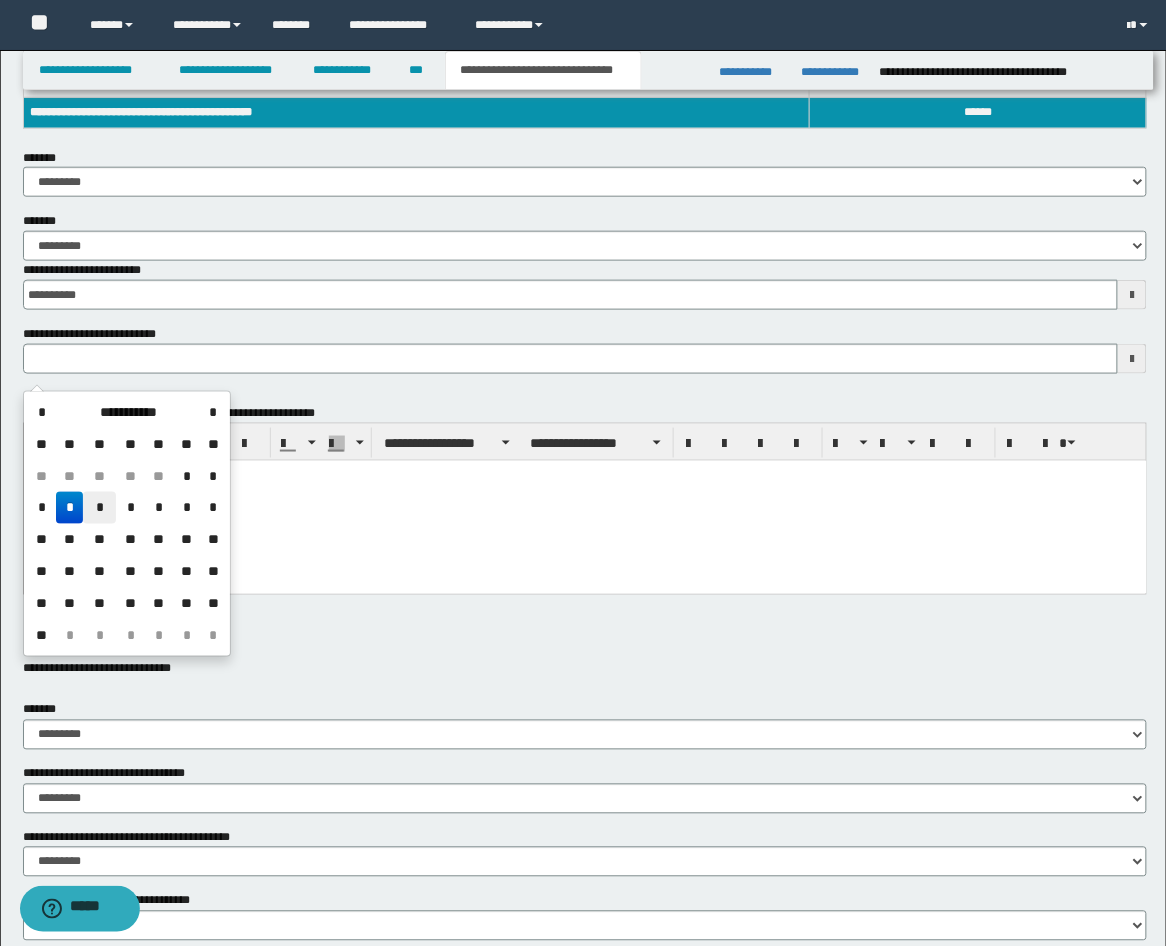 click on "*" at bounding box center [99, 508] 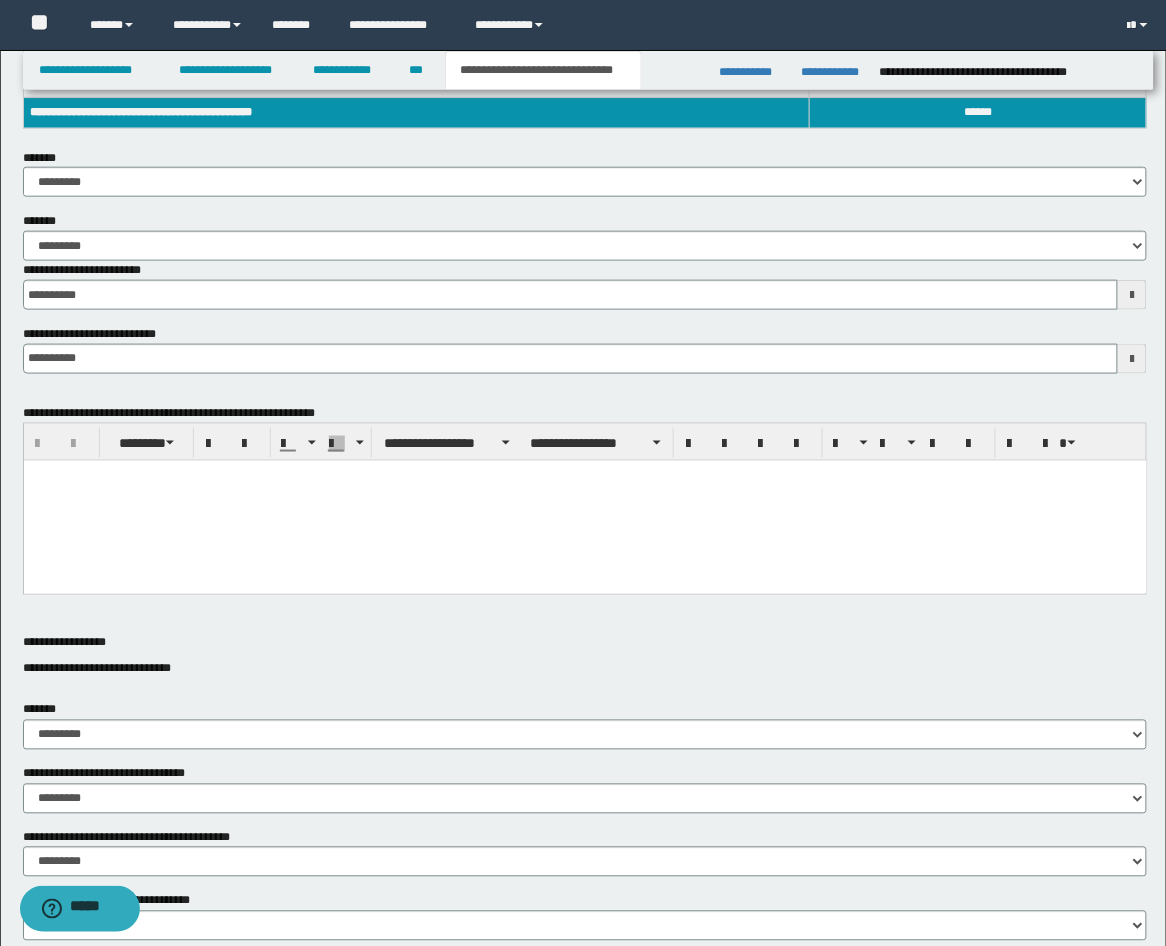 click at bounding box center [584, 500] 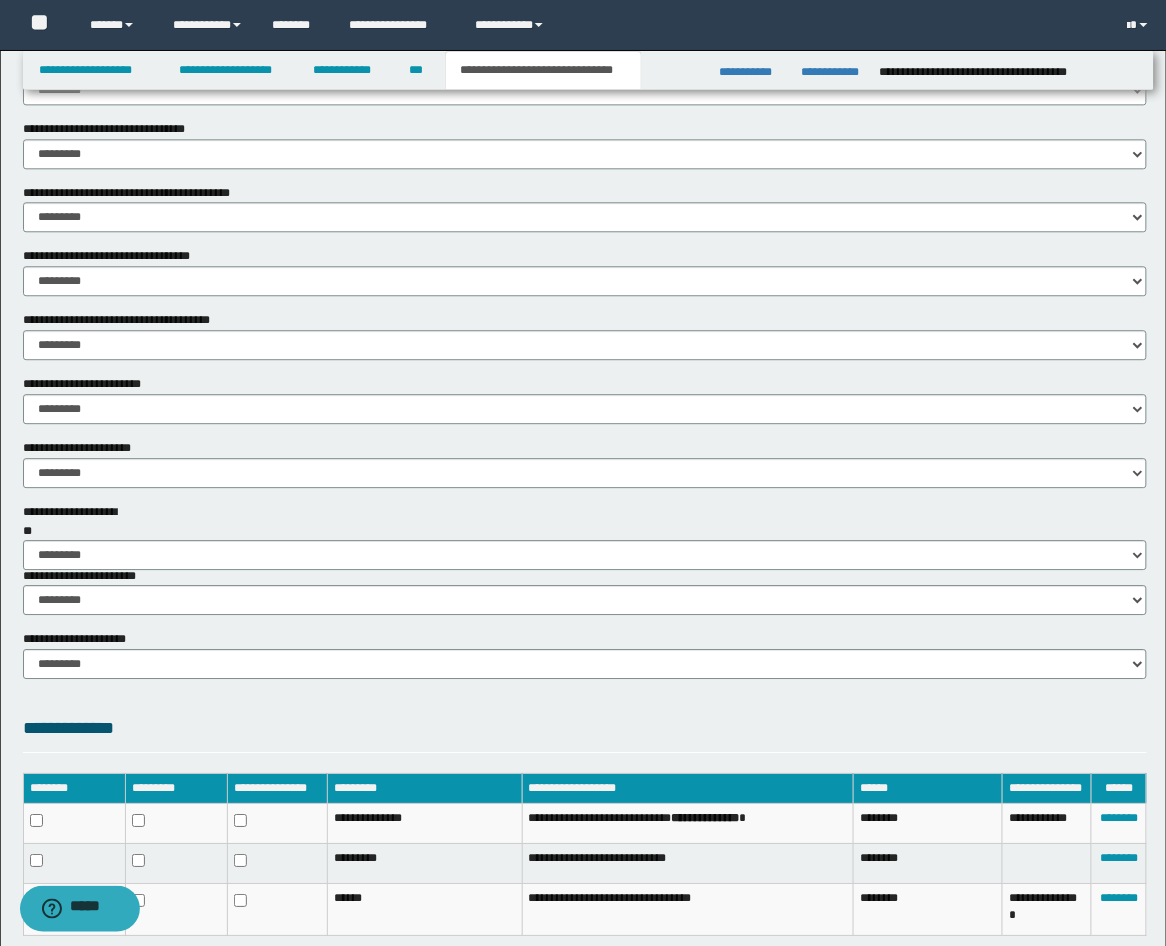 scroll, scrollTop: 1111, scrollLeft: 0, axis: vertical 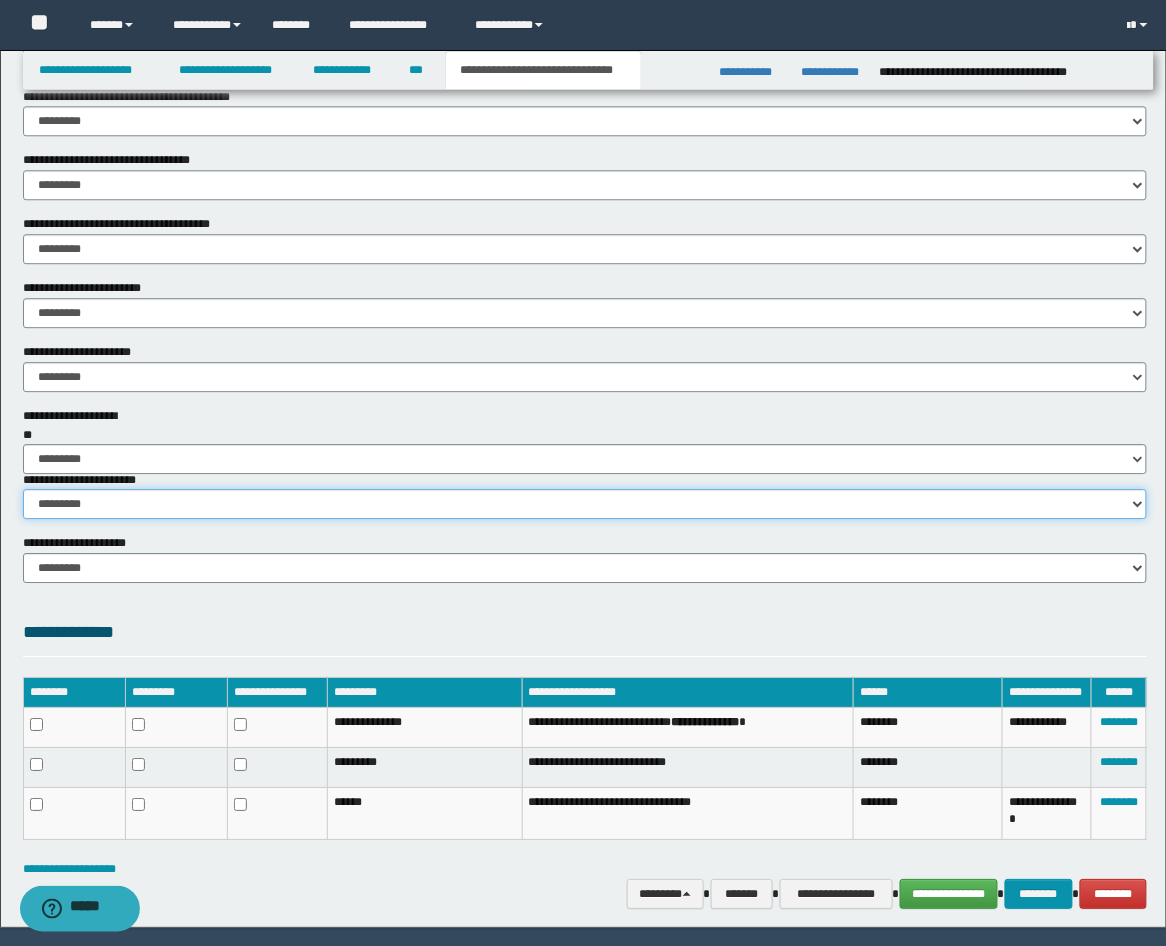 click on "*********
*********
*********" at bounding box center [585, 504] 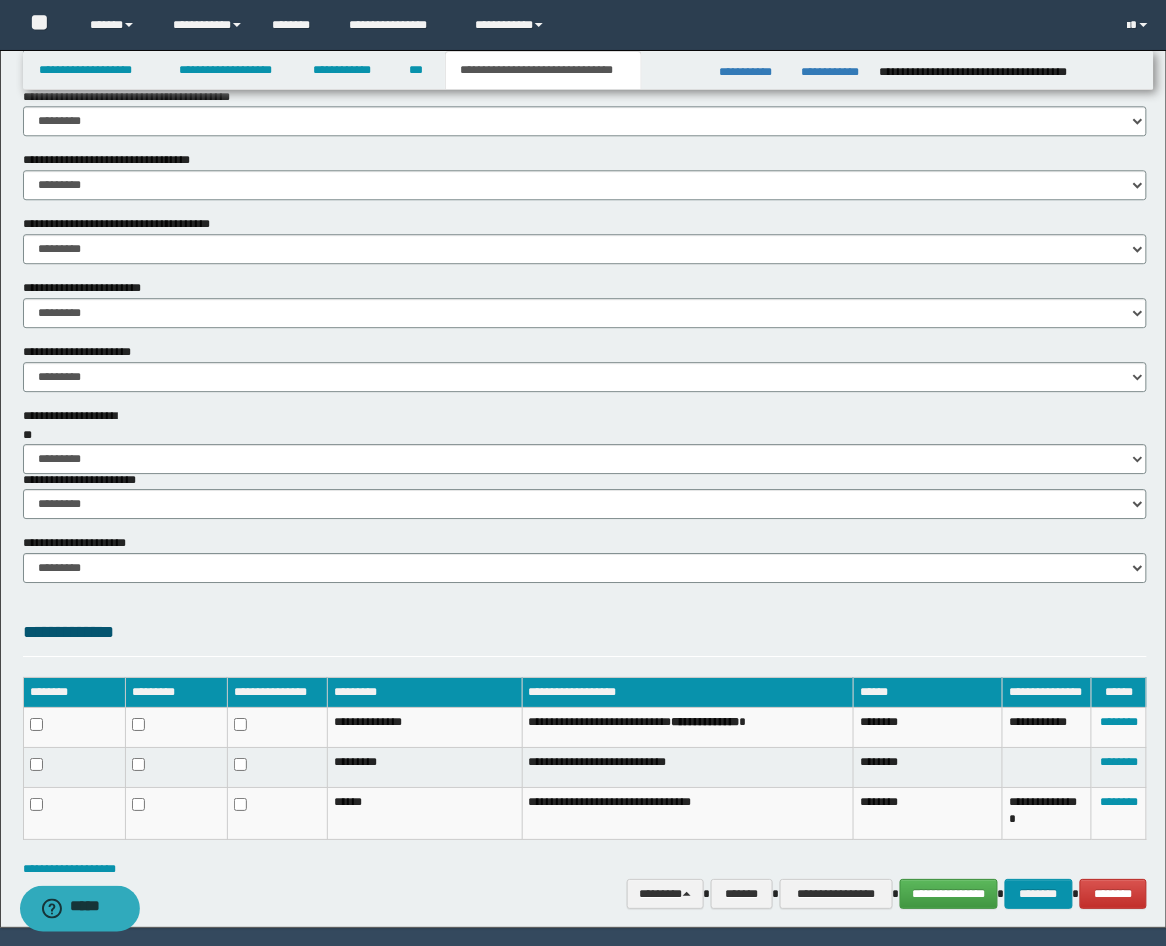 click on "**********" at bounding box center [585, -37] 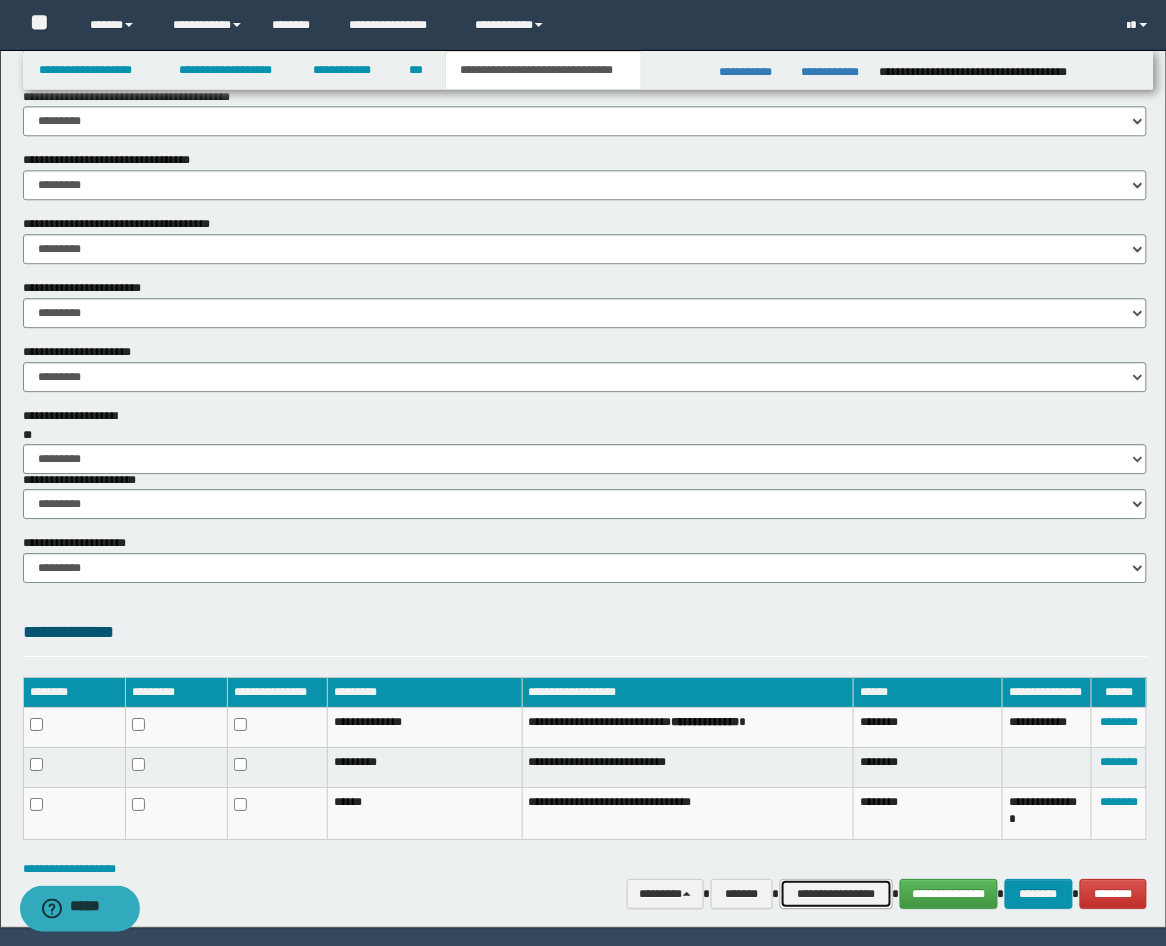 click on "**********" at bounding box center (836, 894) 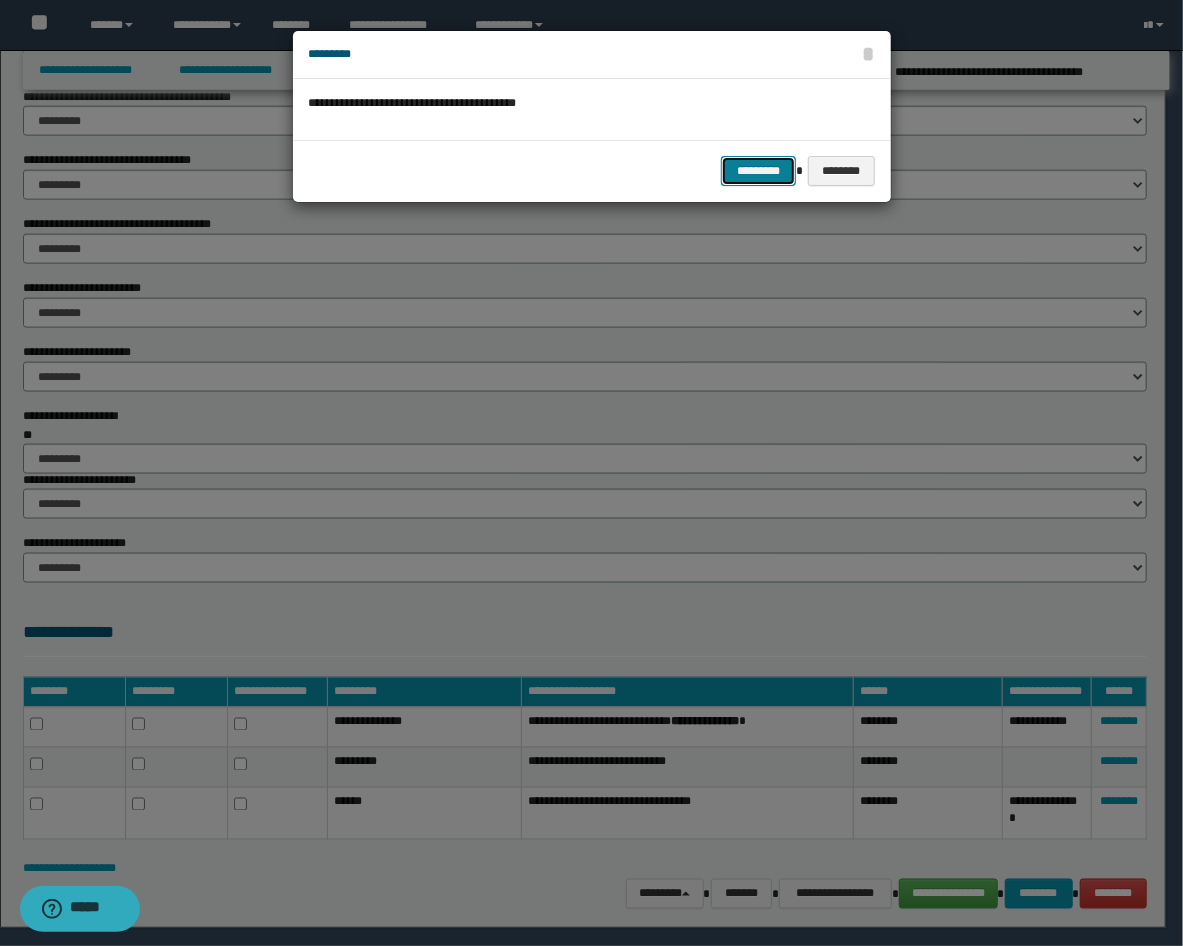 click on "*********" at bounding box center [758, 171] 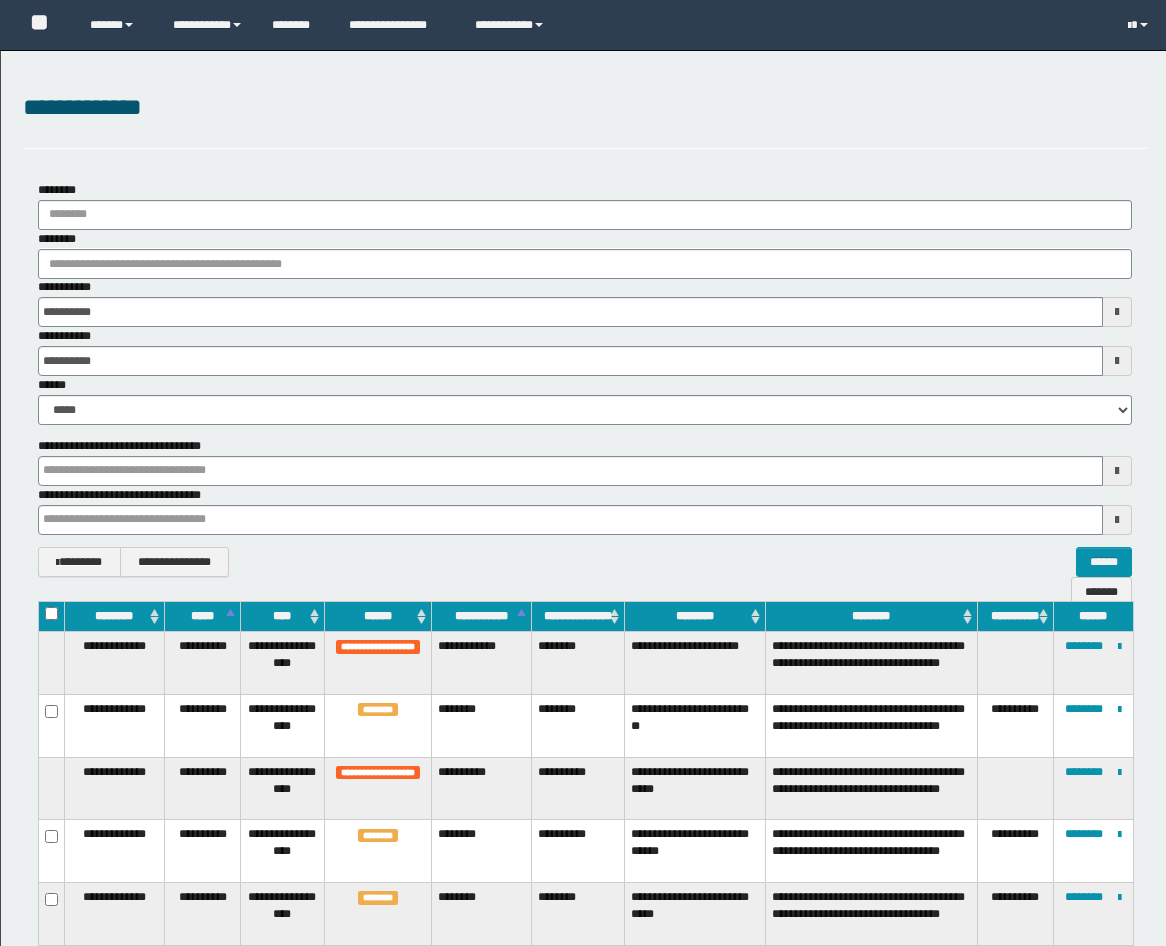 scroll, scrollTop: 1114, scrollLeft: 0, axis: vertical 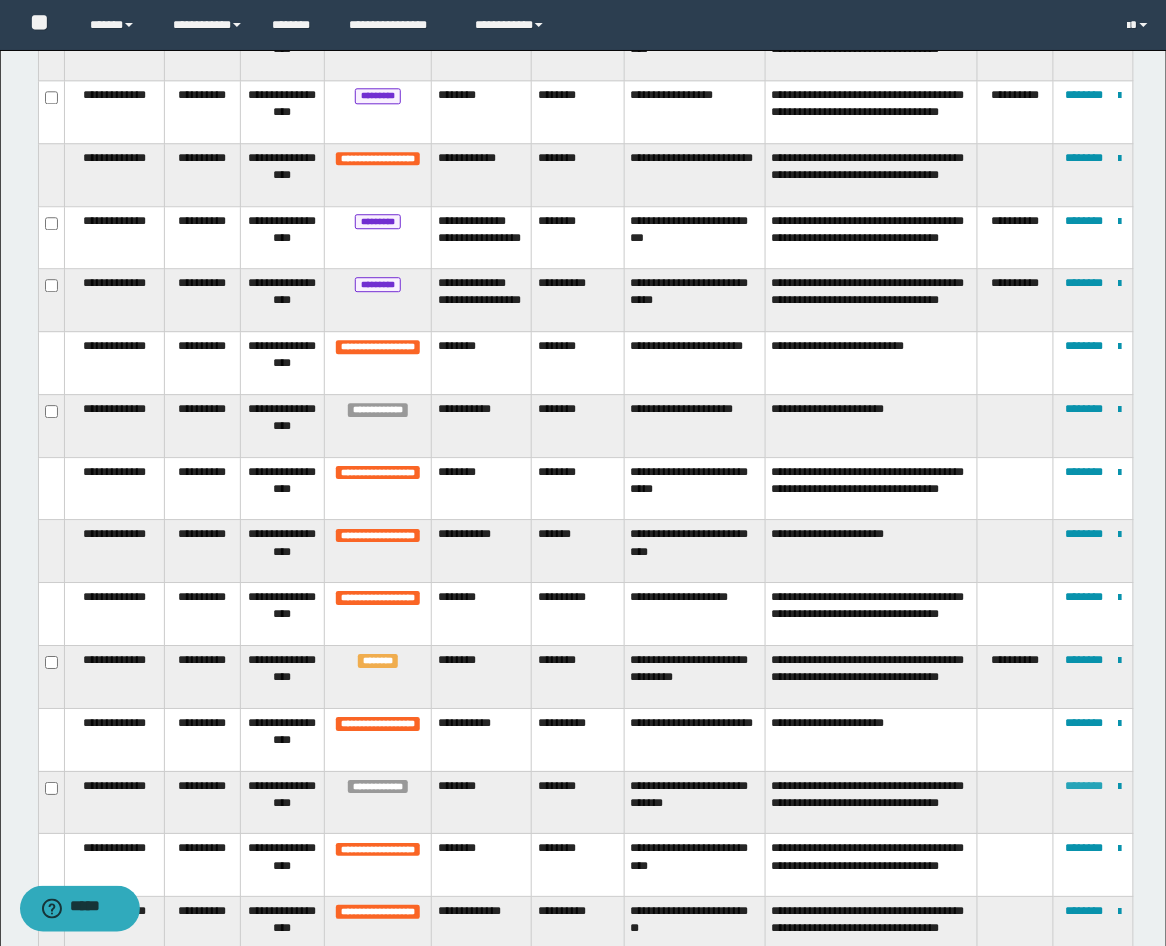 click on "********" at bounding box center [1084, 786] 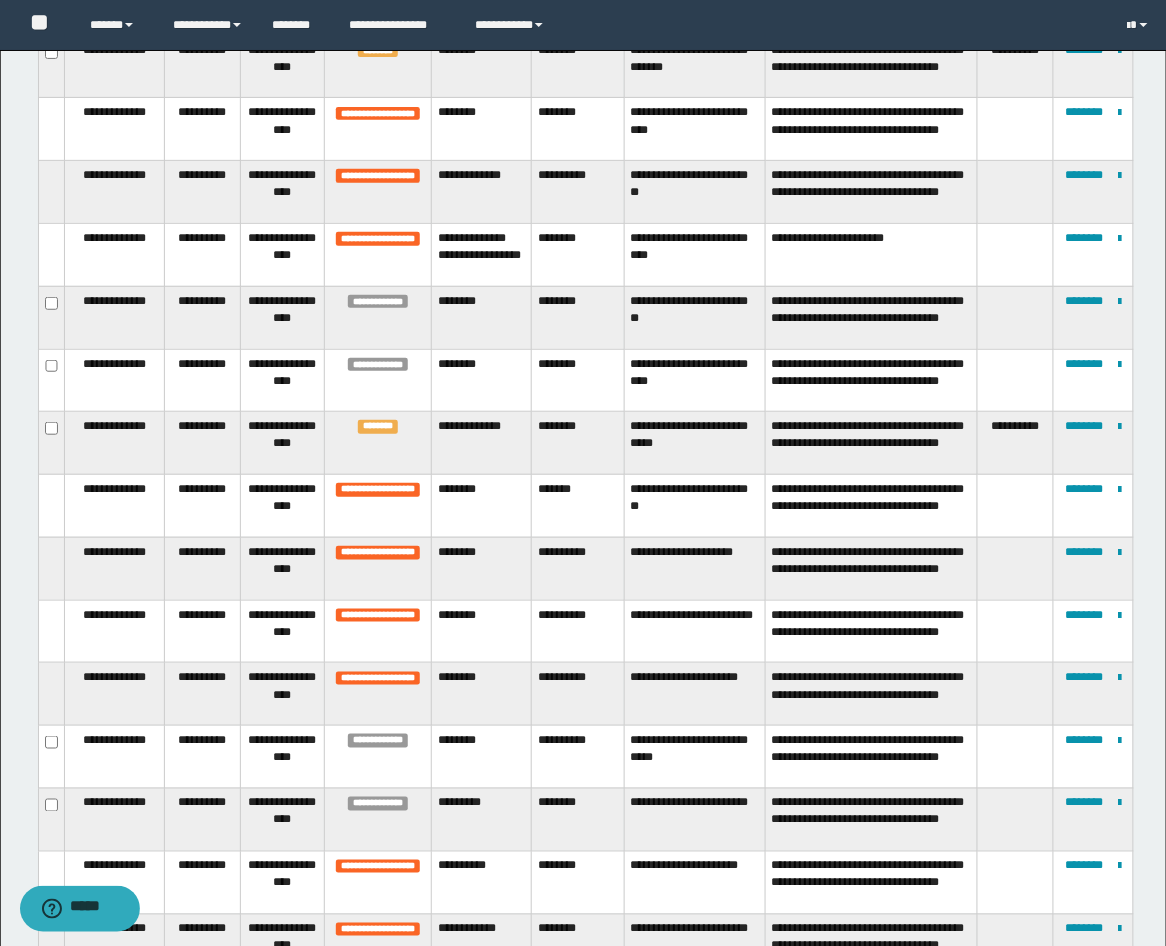 scroll, scrollTop: 1482, scrollLeft: 0, axis: vertical 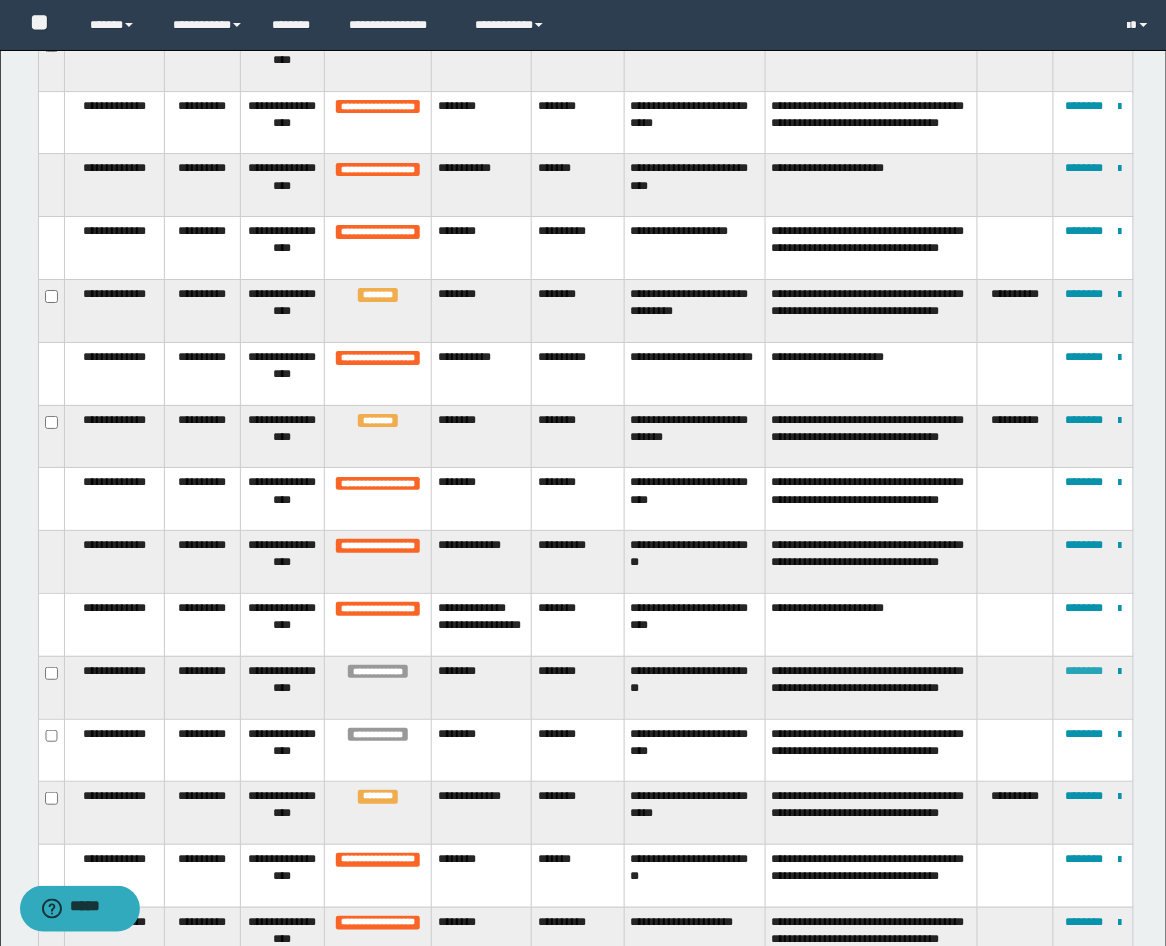 click on "********" at bounding box center [1084, 671] 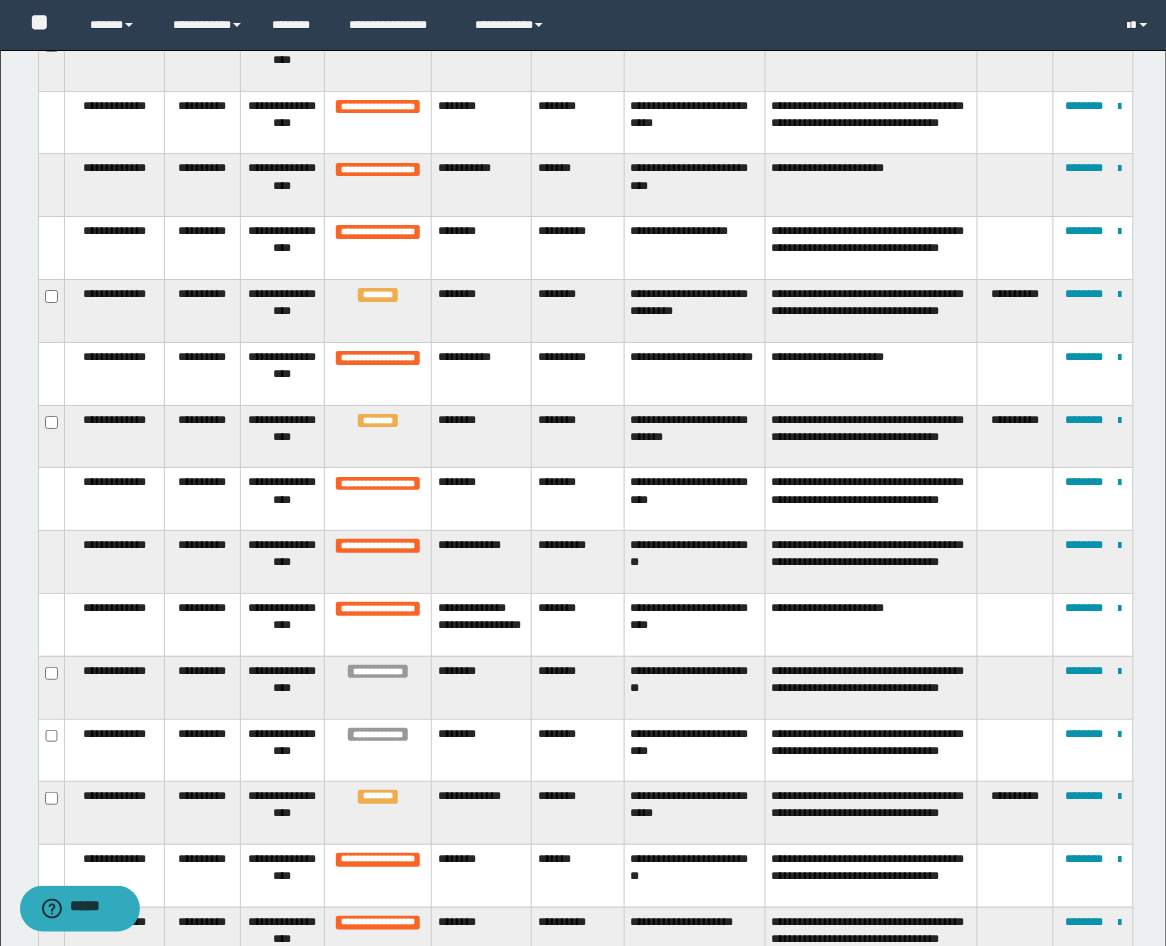 scroll, scrollTop: 742, scrollLeft: 0, axis: vertical 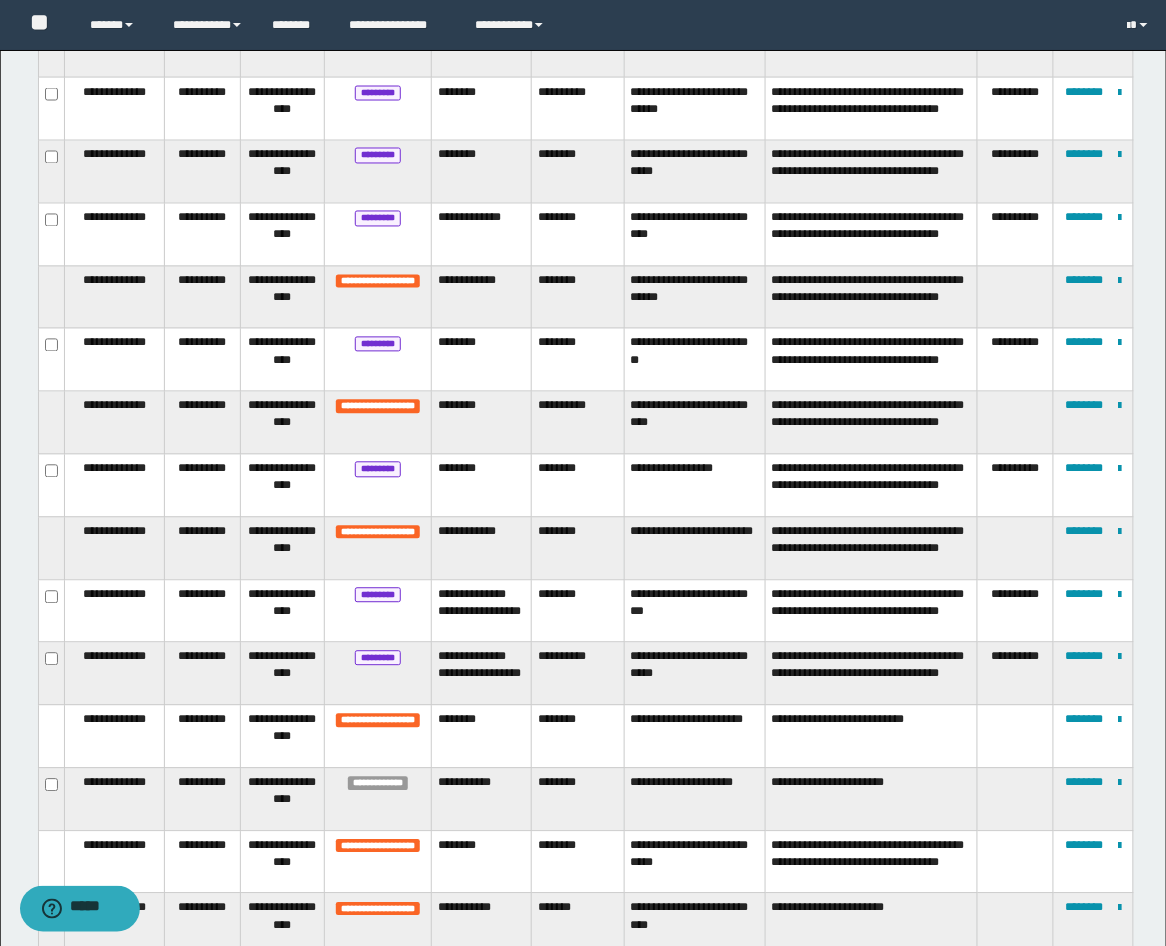 click at bounding box center [1015, 548] 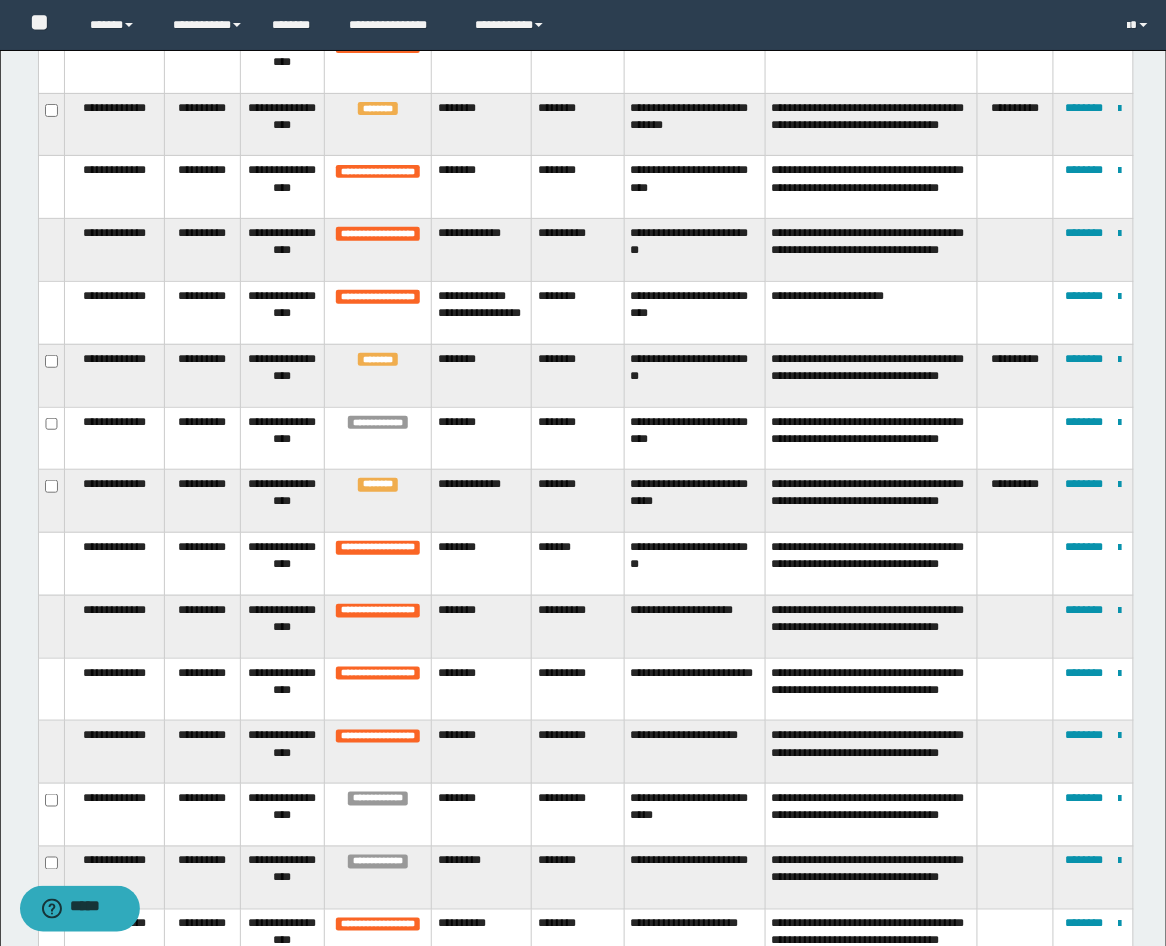 scroll, scrollTop: 1853, scrollLeft: 0, axis: vertical 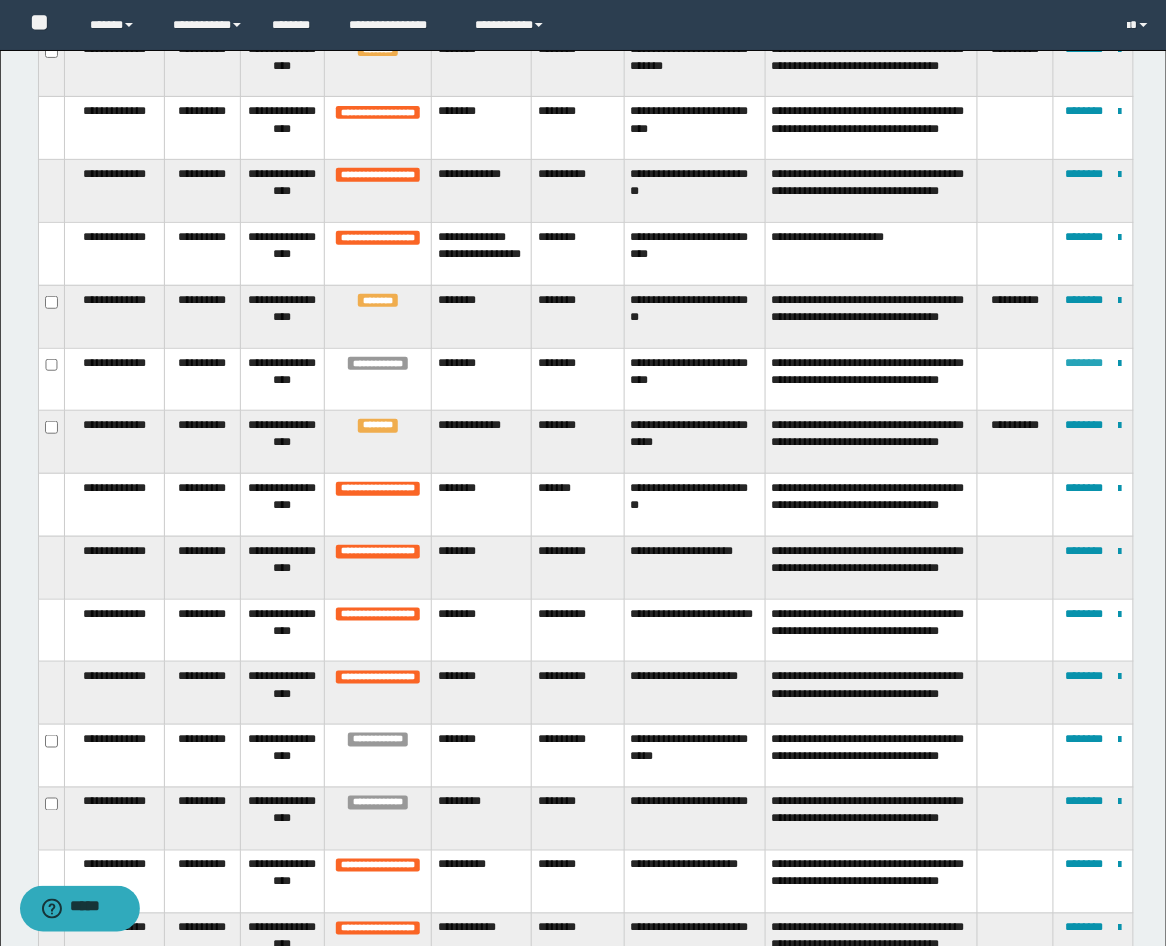 click on "********" at bounding box center (1084, 363) 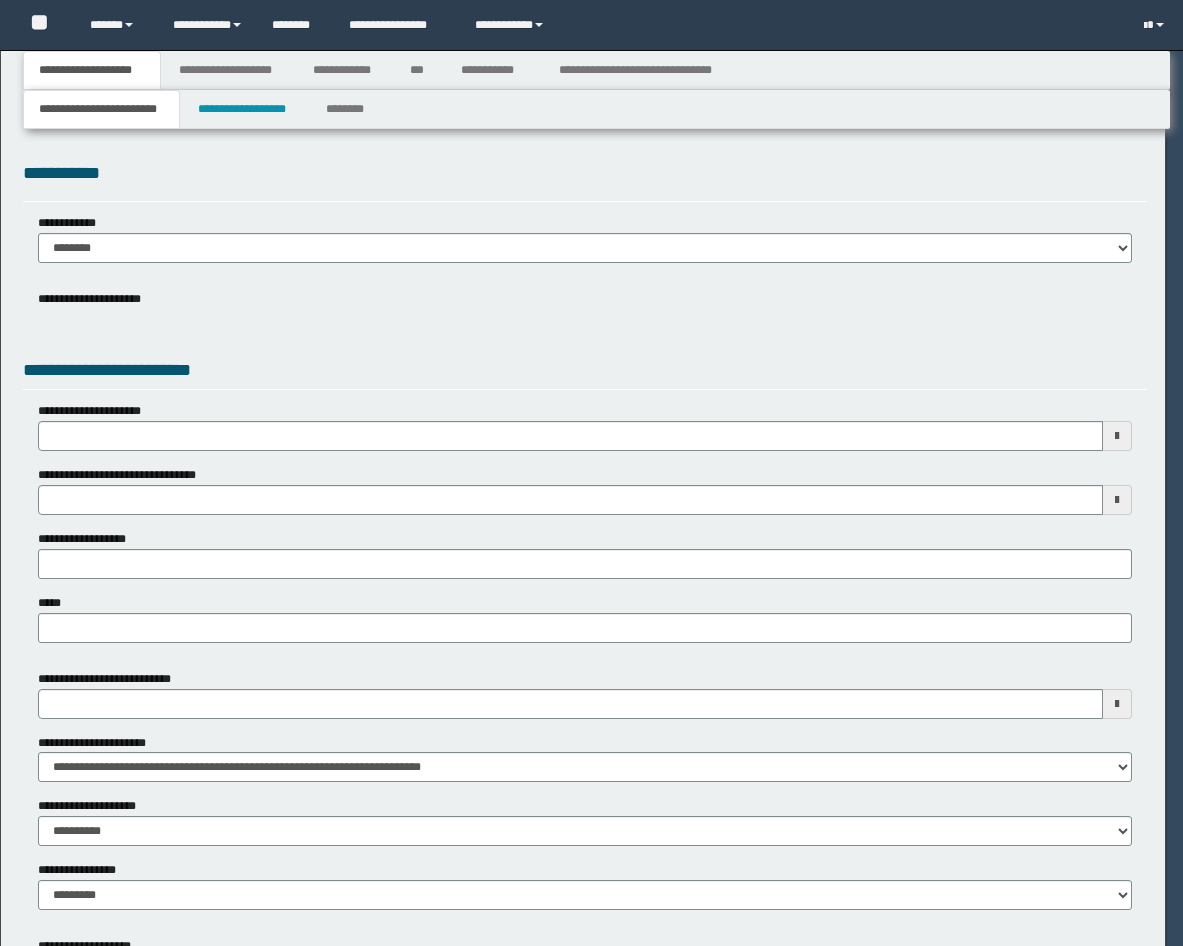 scroll, scrollTop: 0, scrollLeft: 0, axis: both 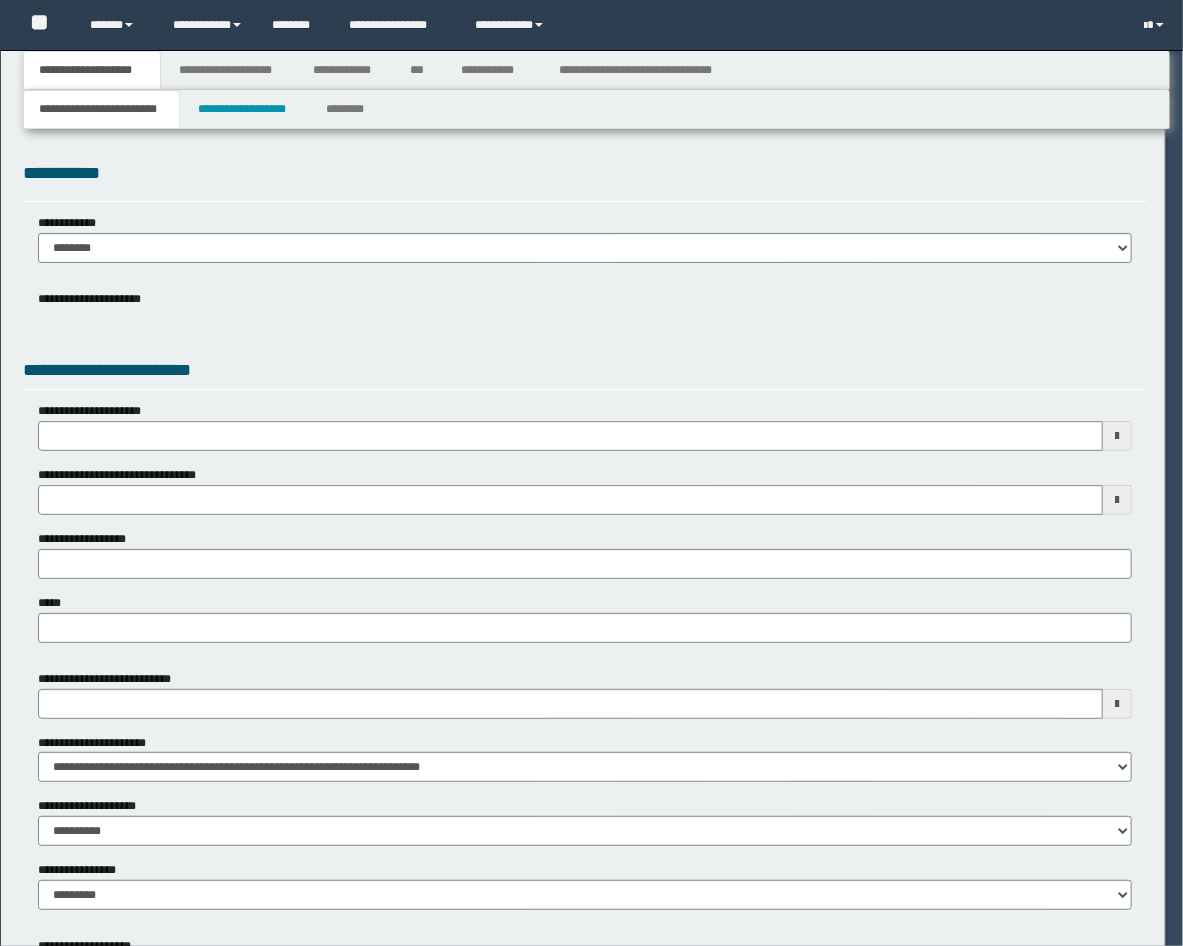 select on "**" 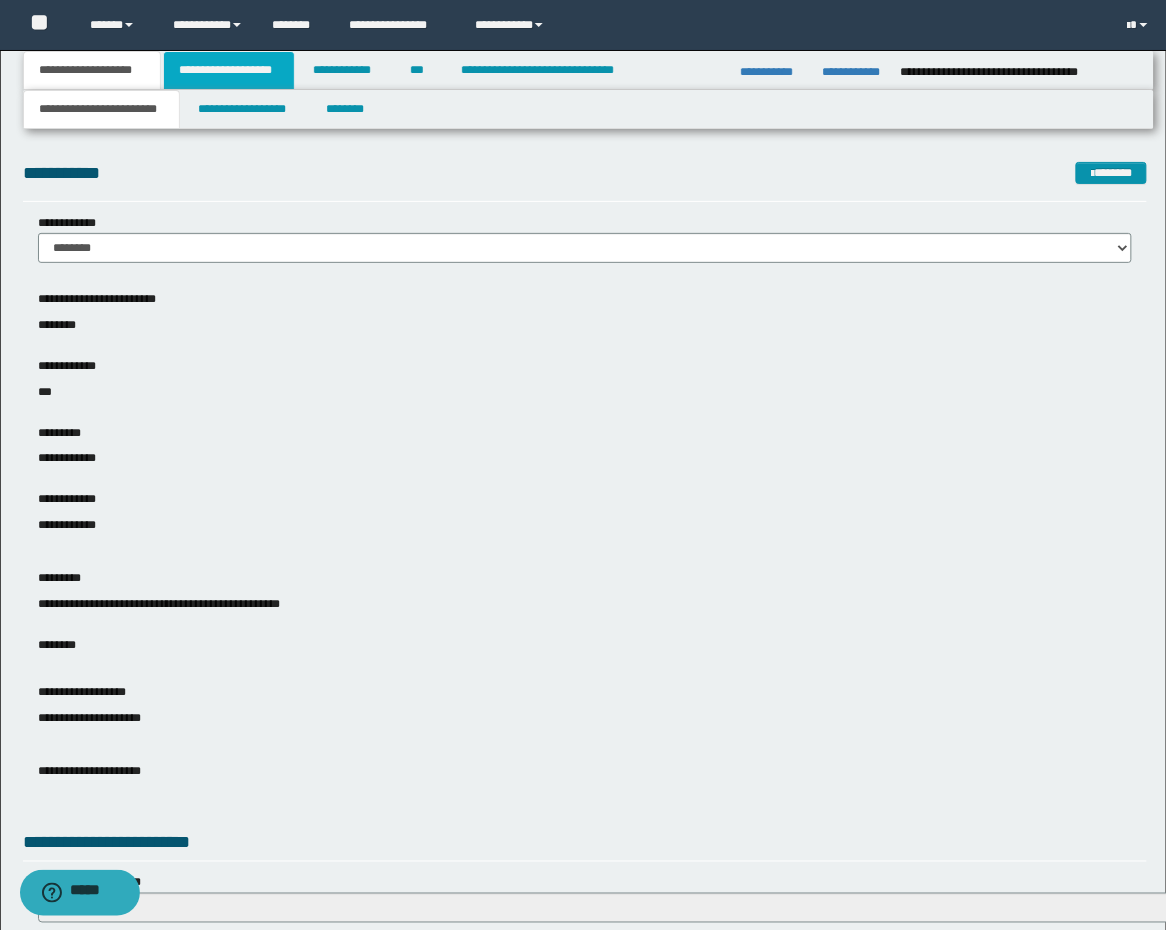 click on "**********" at bounding box center [229, 70] 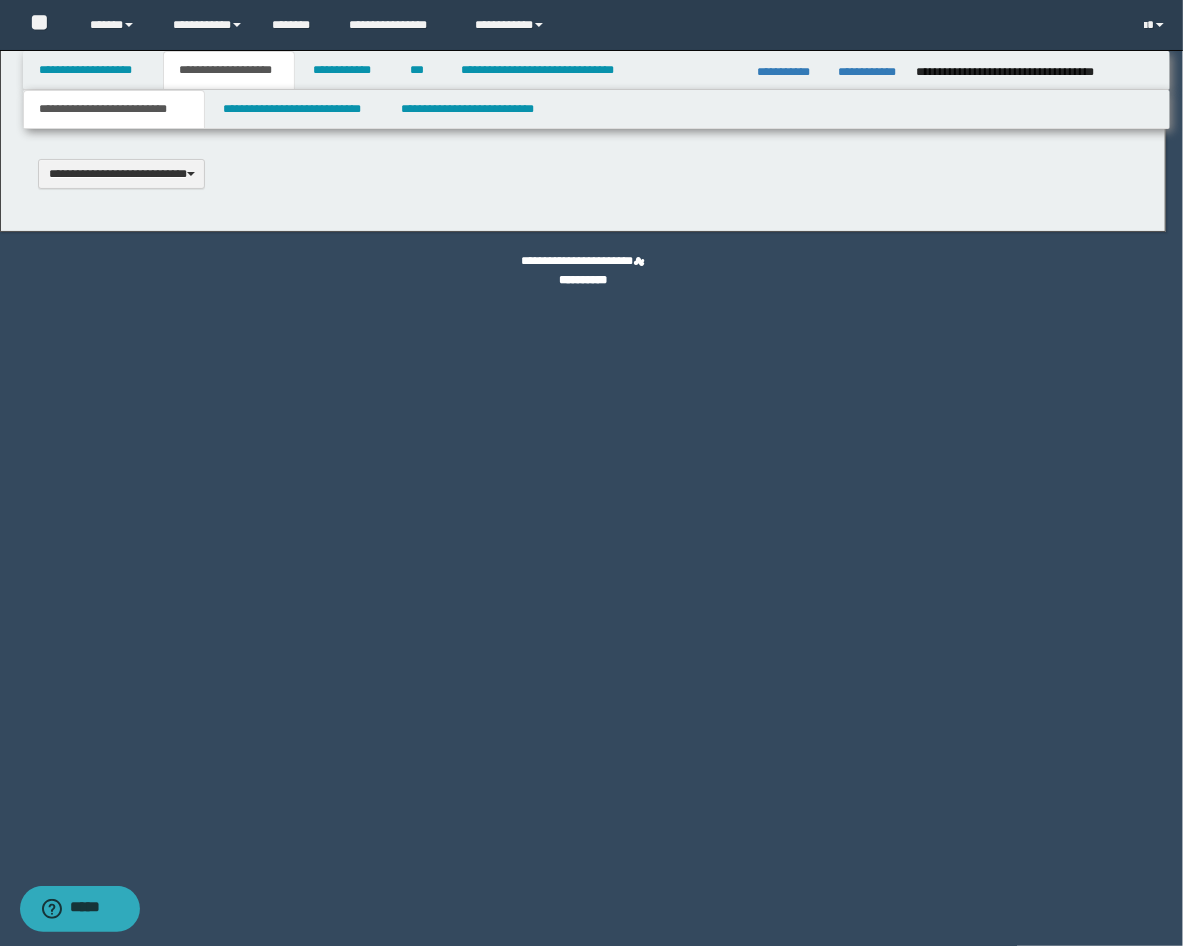 type 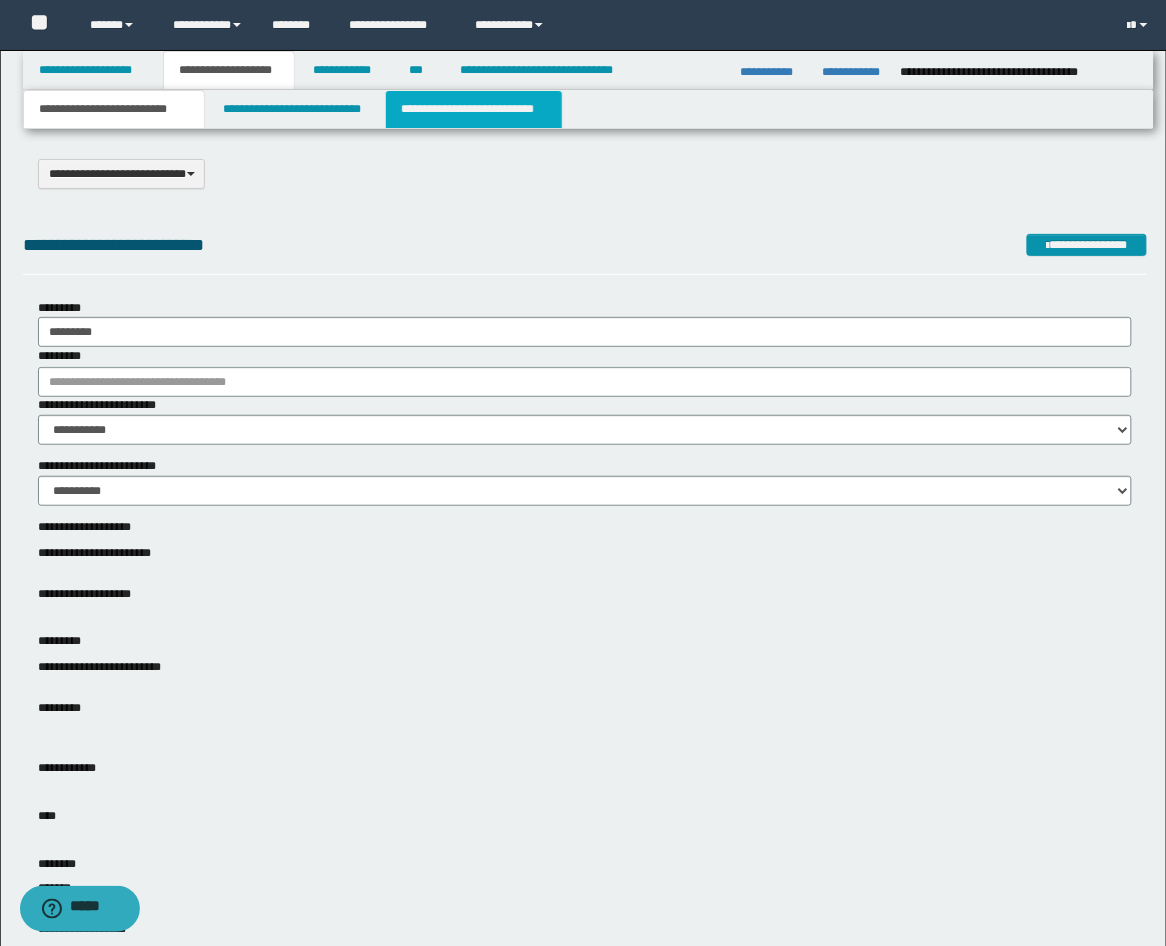 click on "**********" at bounding box center (474, 109) 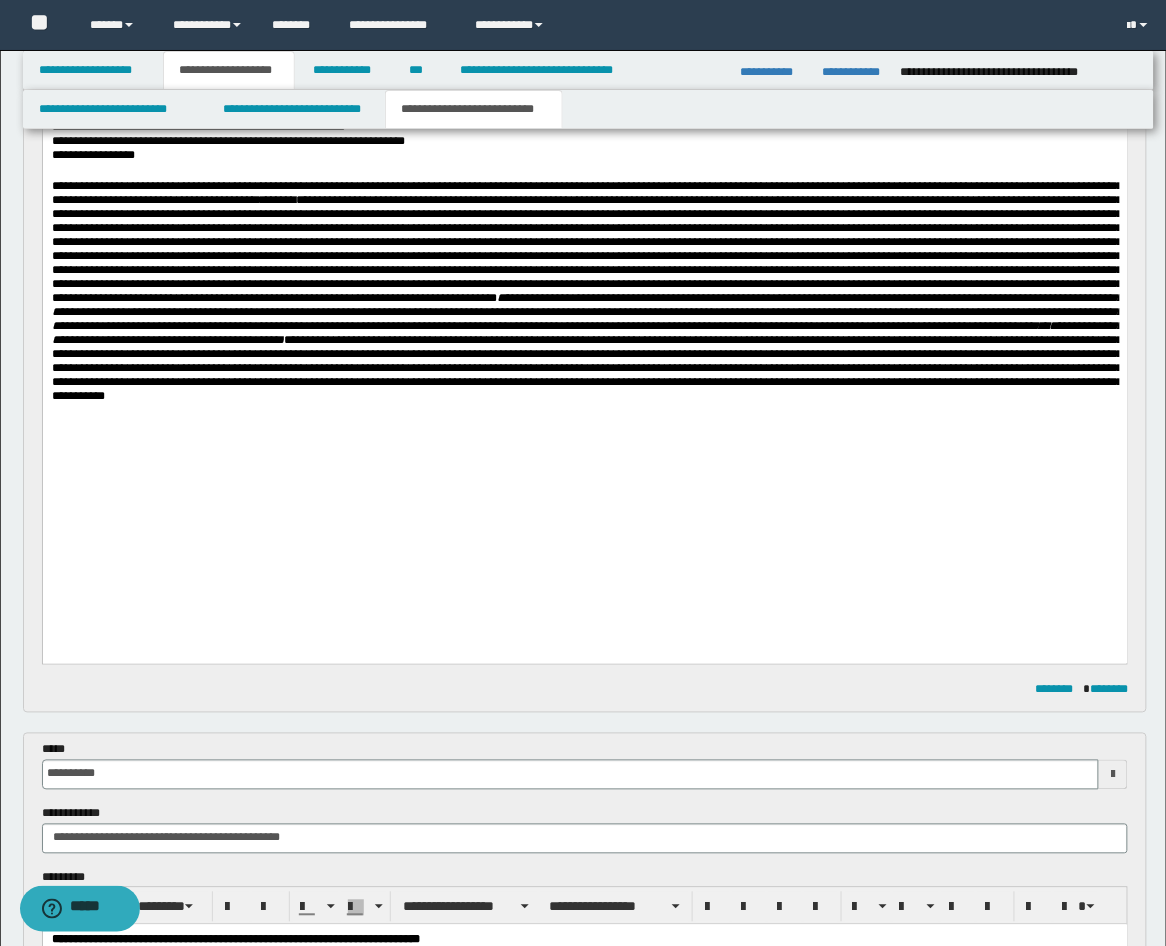 scroll, scrollTop: 370, scrollLeft: 0, axis: vertical 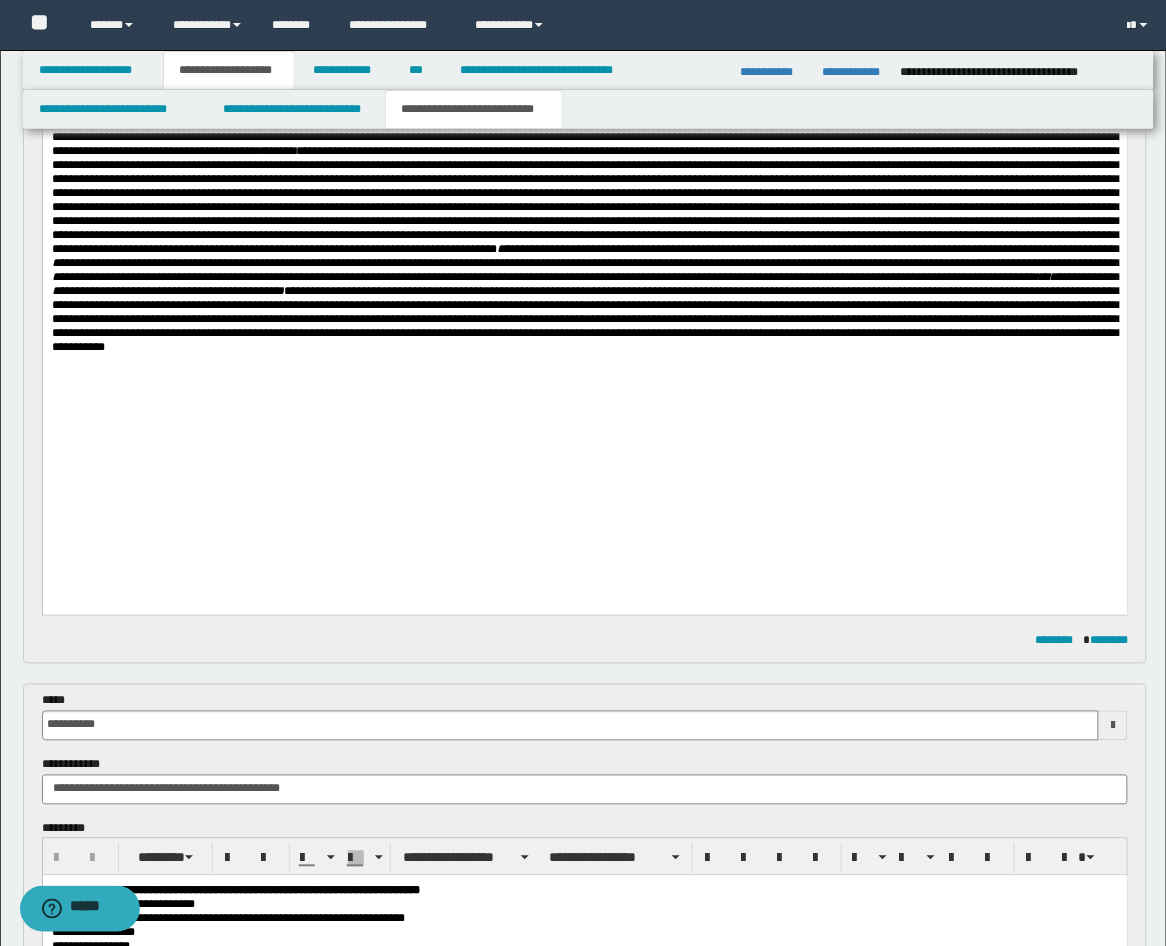 click at bounding box center (584, 408) 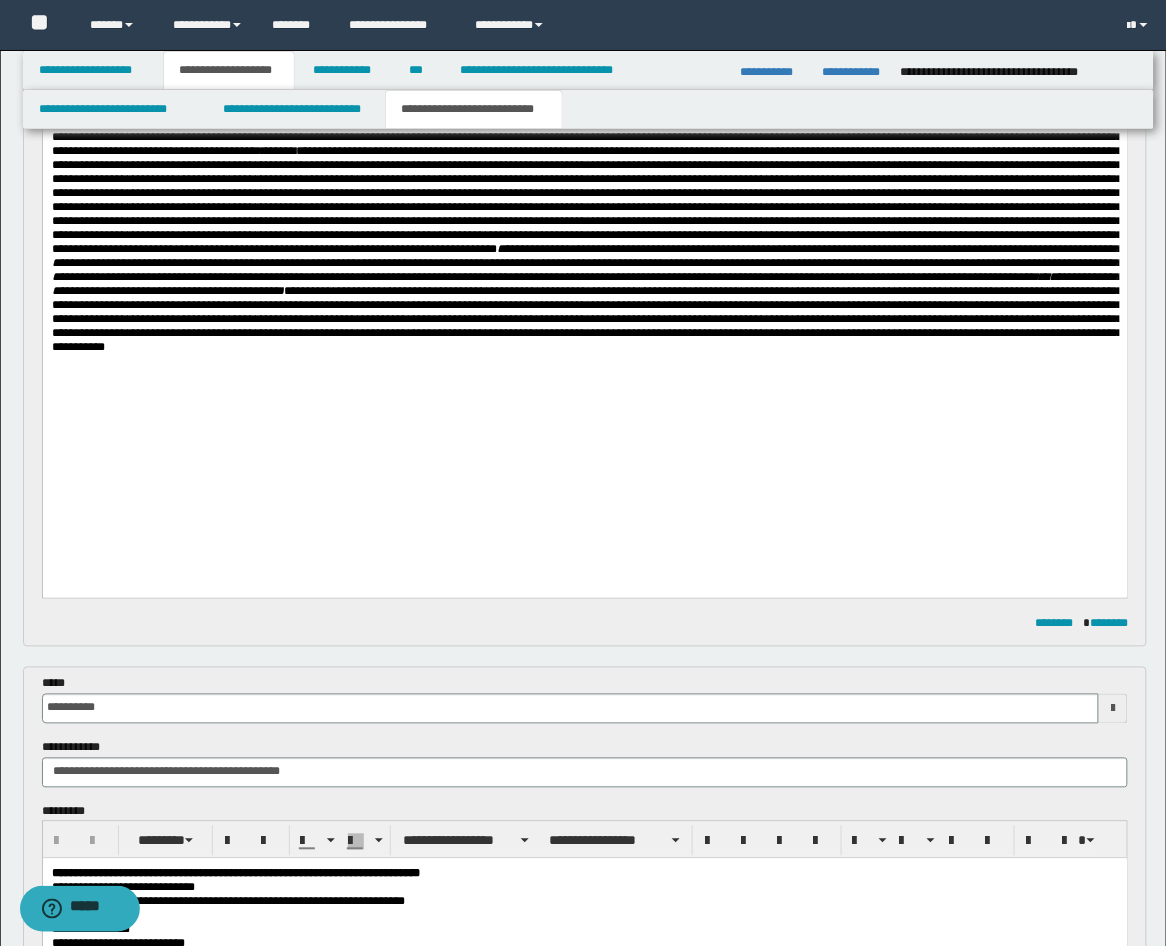 type 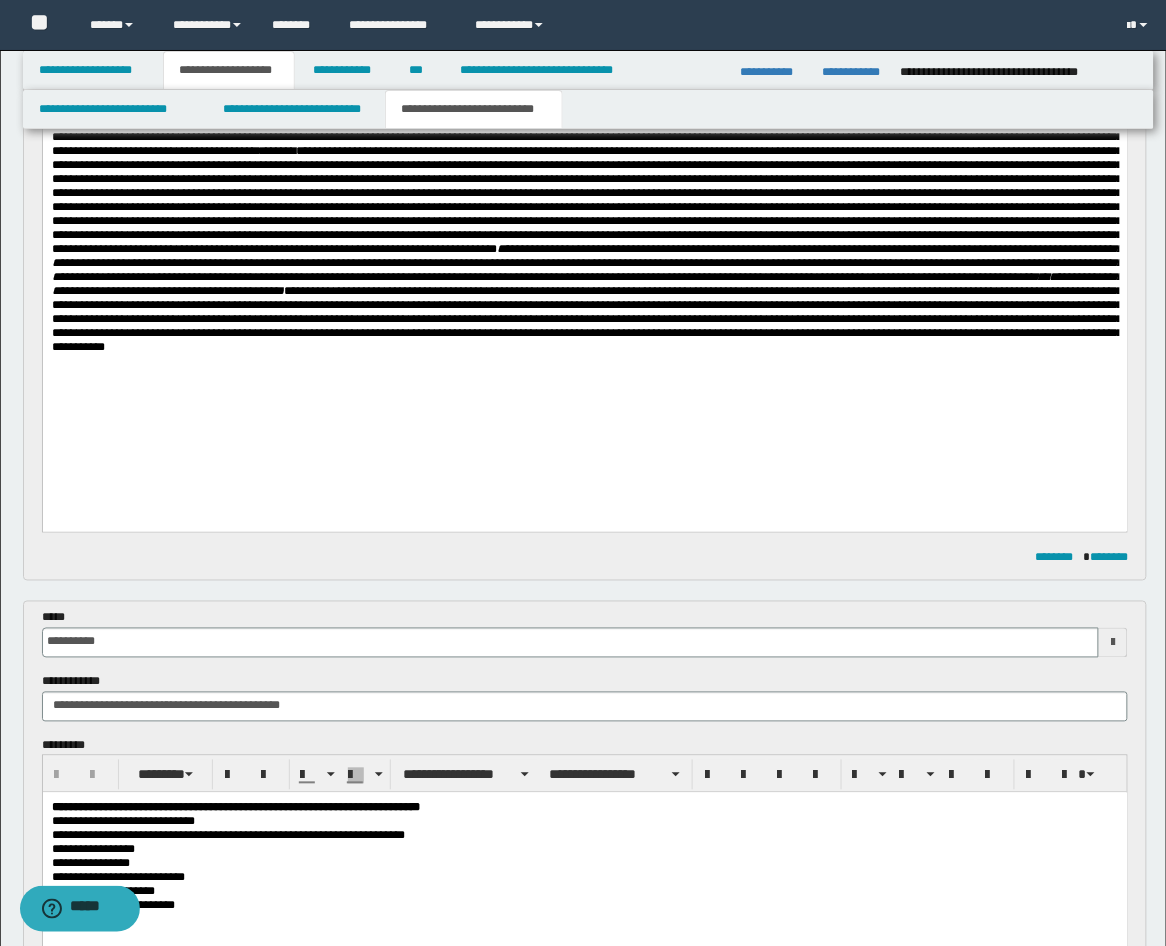 scroll, scrollTop: 741, scrollLeft: 0, axis: vertical 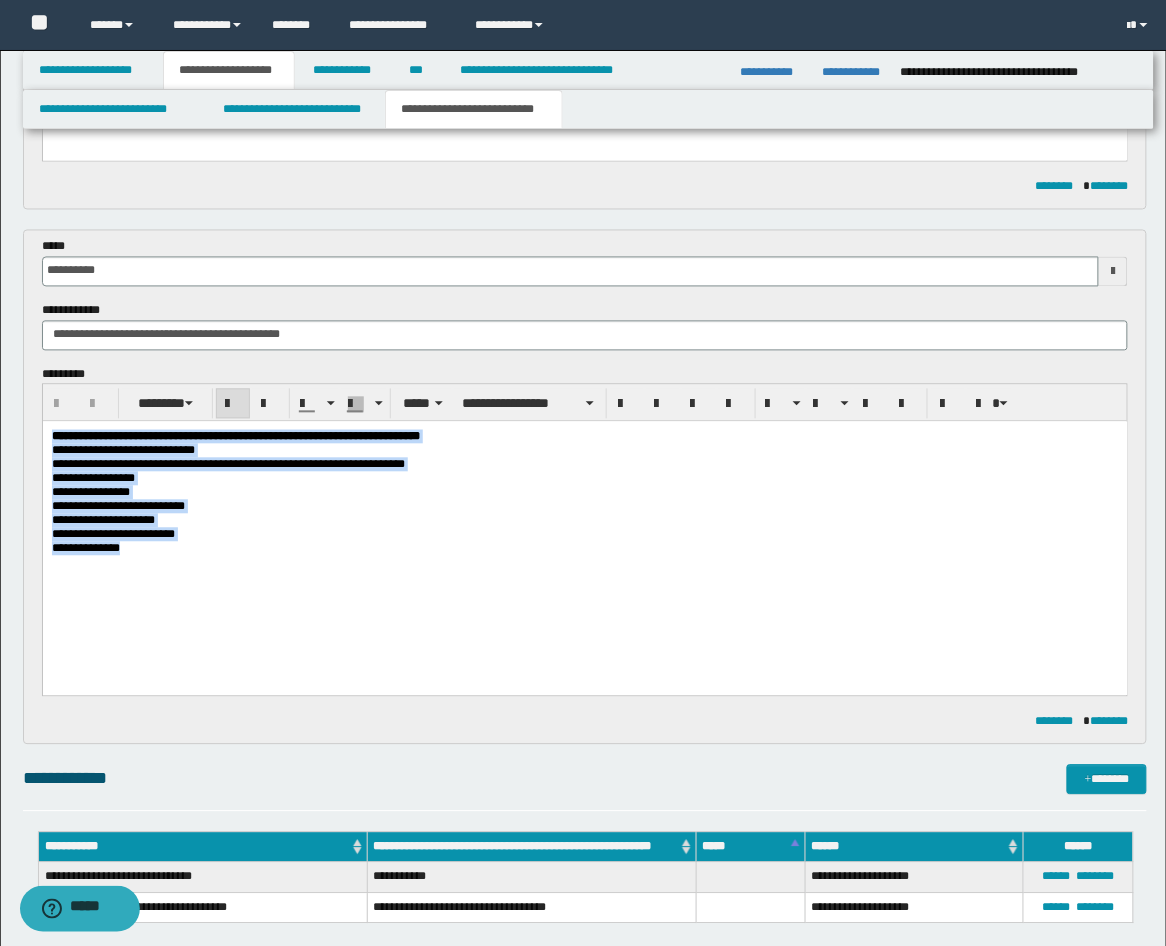 drag, startPoint x: 261, startPoint y: 581, endPoint x: -5, endPoint y: 425, distance: 308.3699 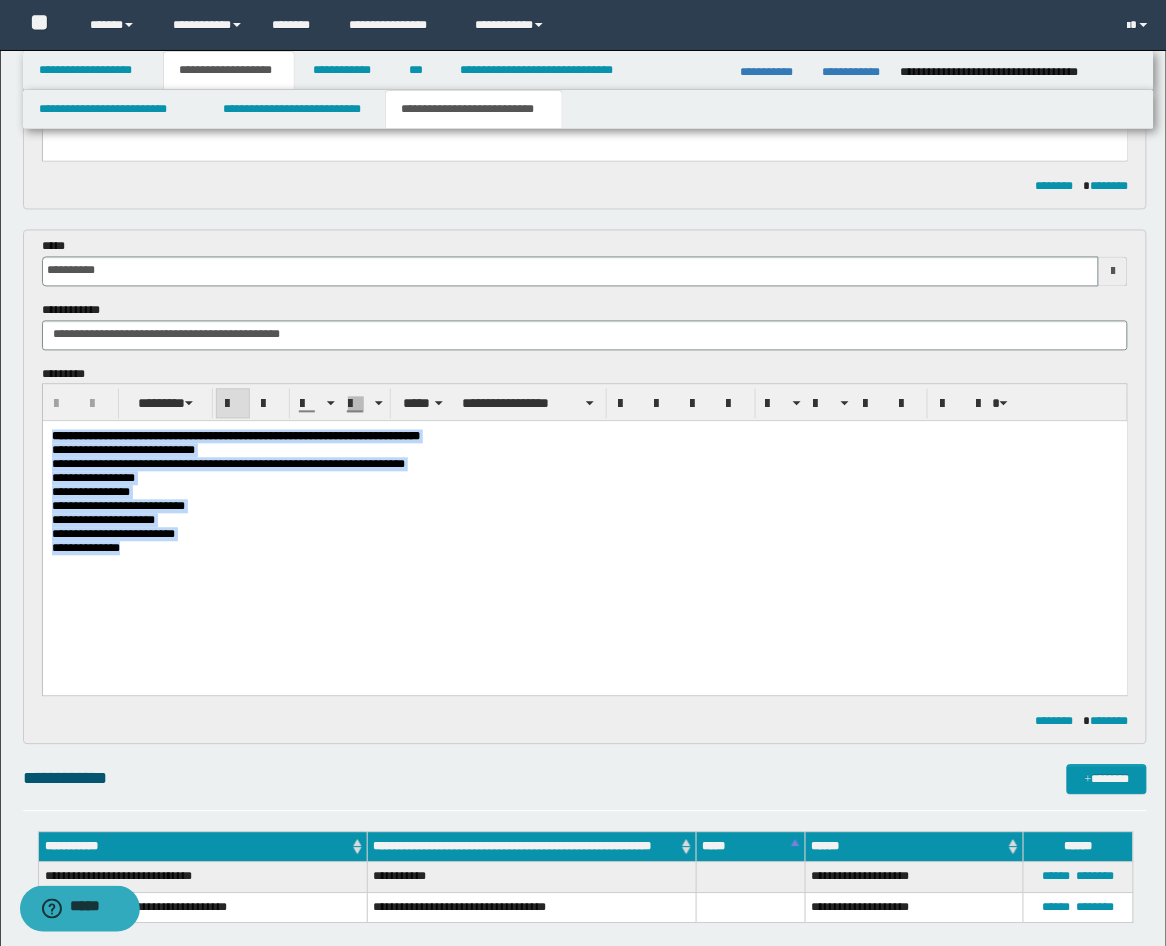 click on "**********" at bounding box center (584, 522) 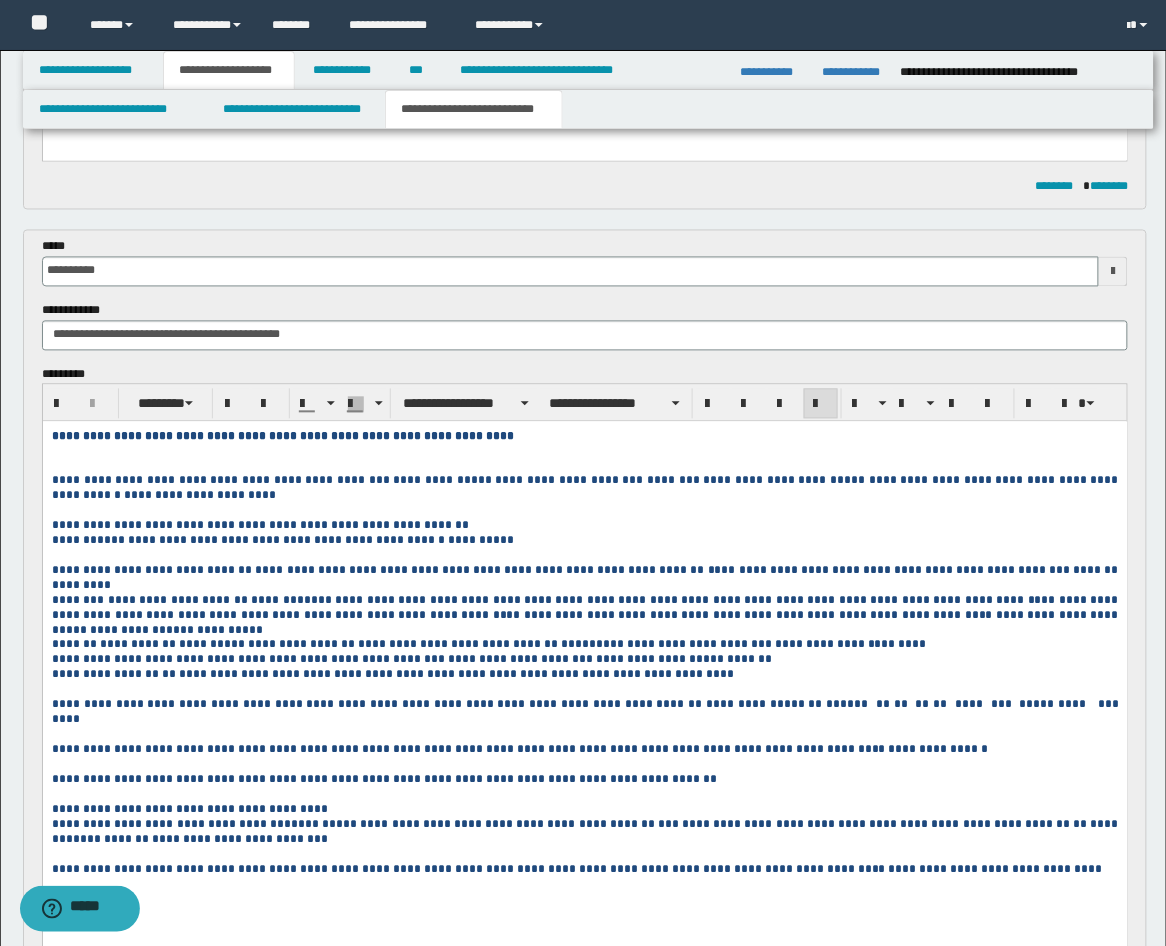 click on "[NUMBER]-[NUMBER]-[NUMBER]" at bounding box center [584, 679] 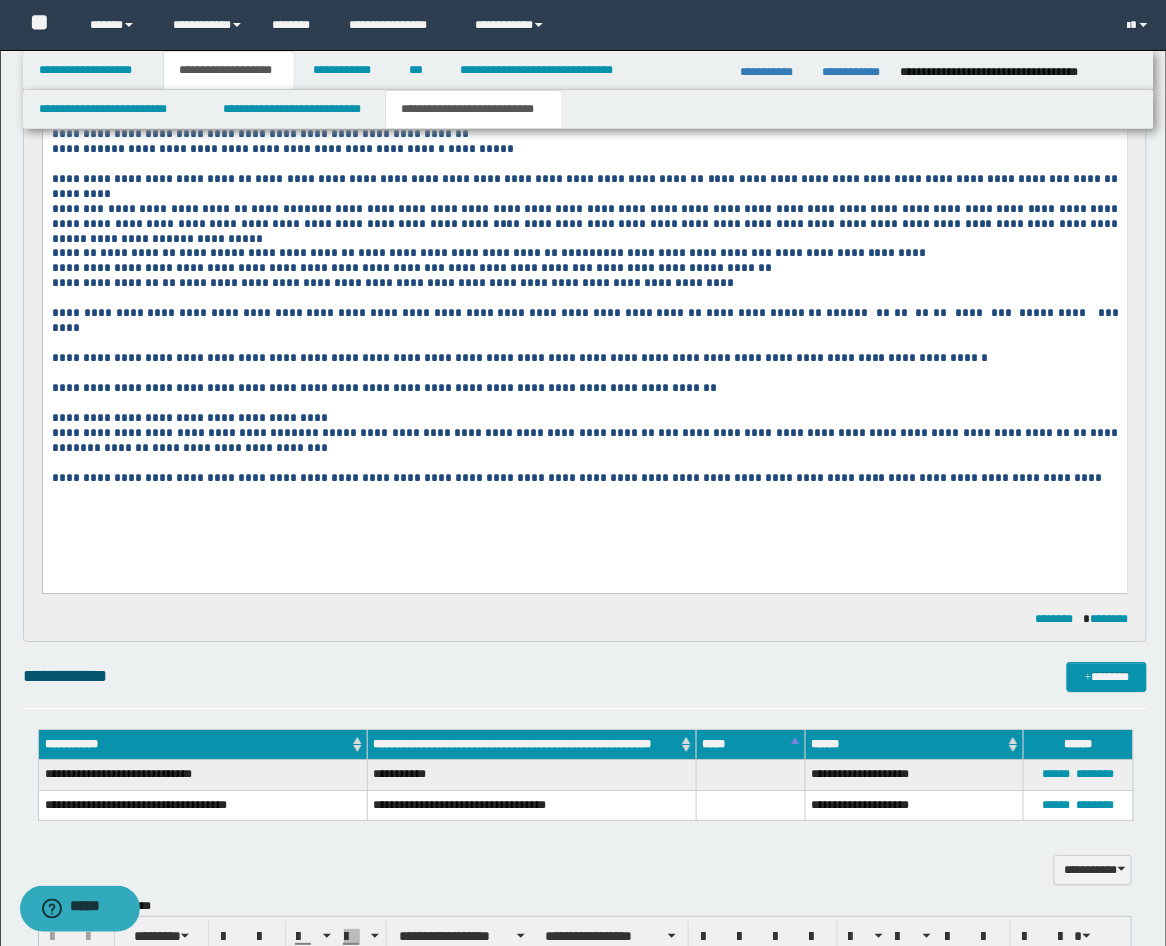 scroll, scrollTop: 741, scrollLeft: 0, axis: vertical 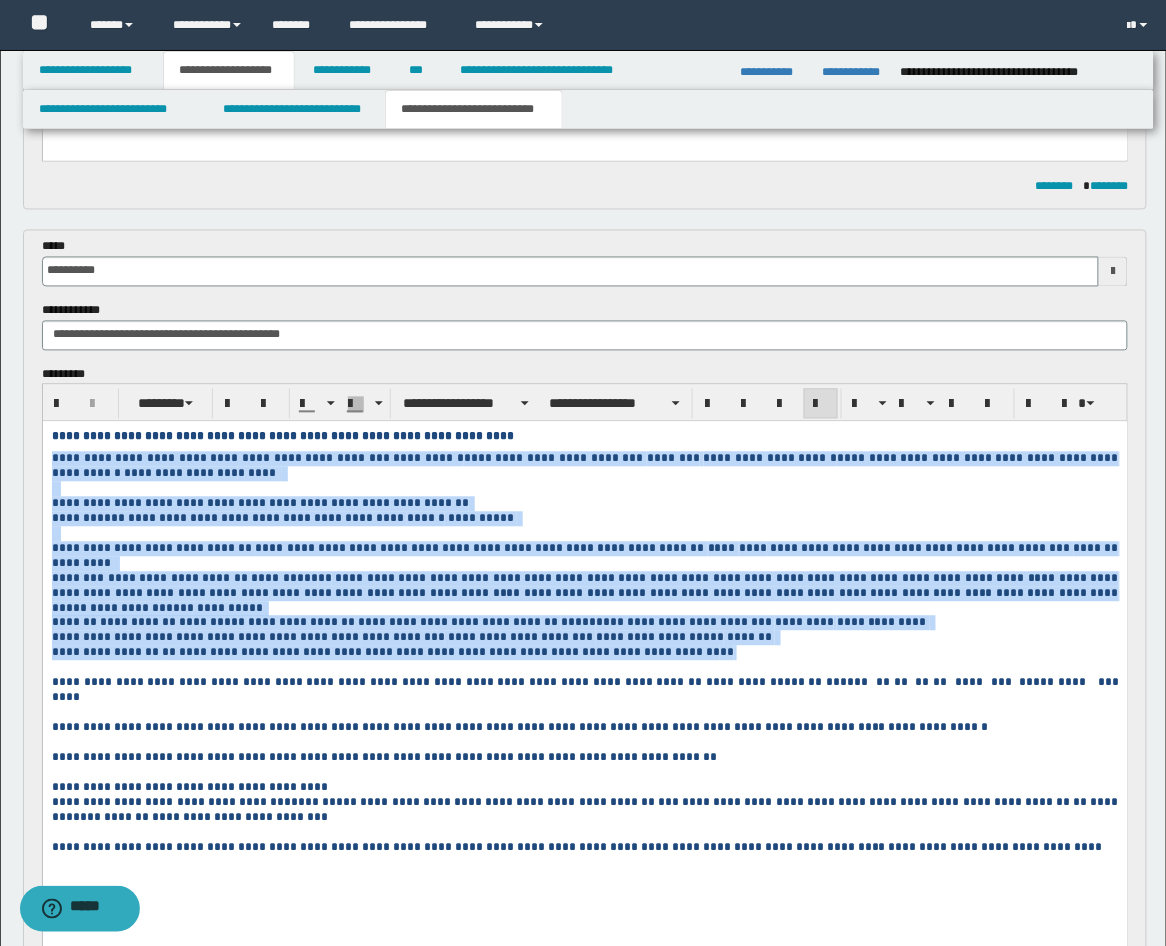 drag, startPoint x: 672, startPoint y: 652, endPoint x: 46, endPoint y: 456, distance: 655.9665 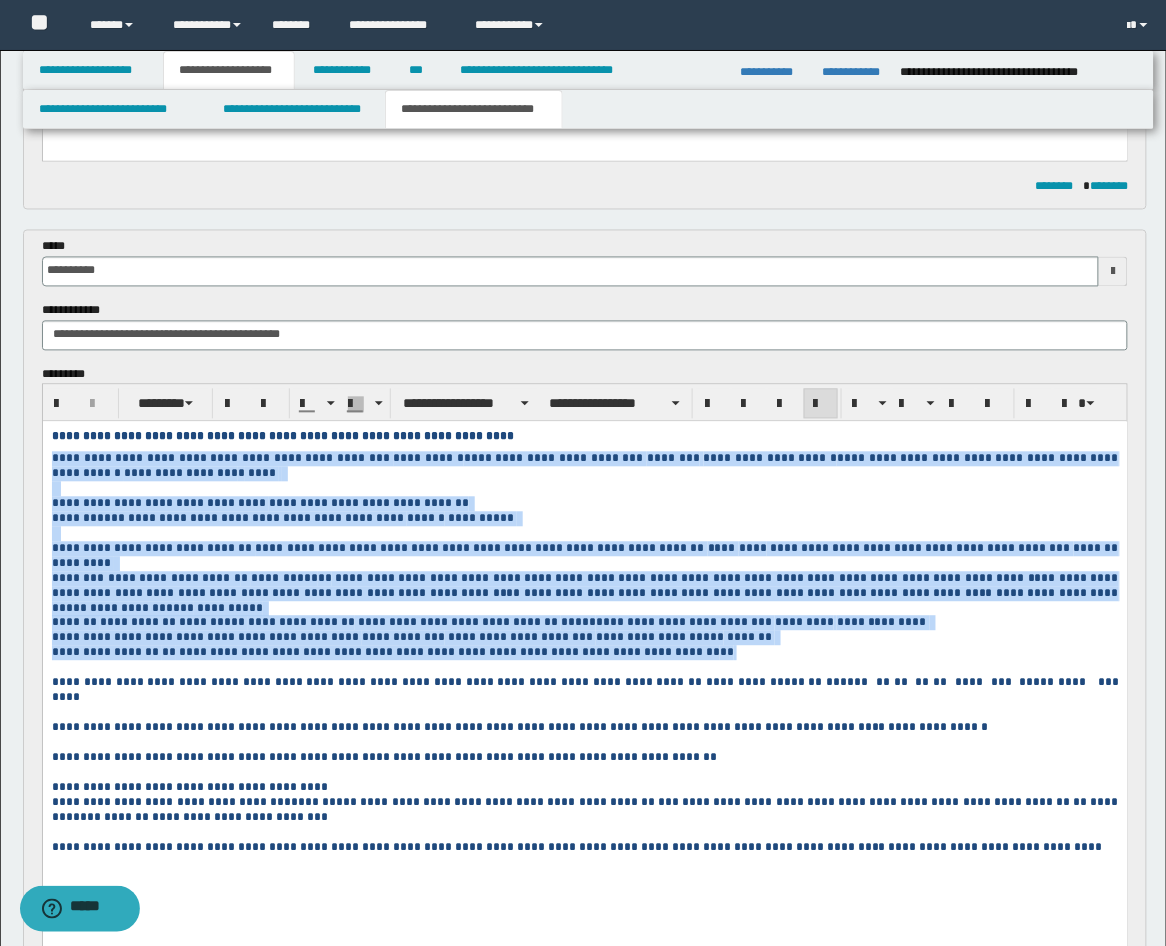 click on "[NUMBER] [STREET], [CITY], [STATE]" at bounding box center (584, 668) 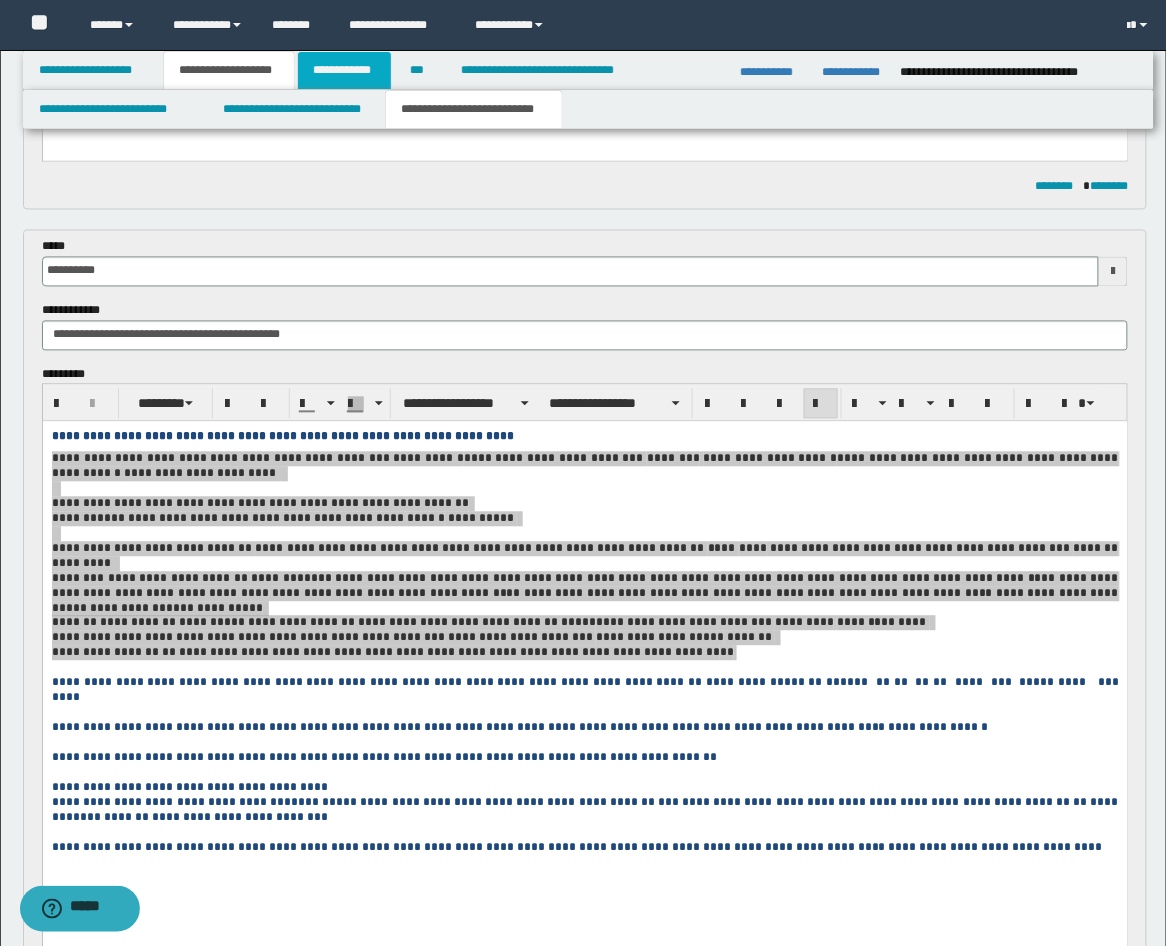 click on "**********" at bounding box center [344, 70] 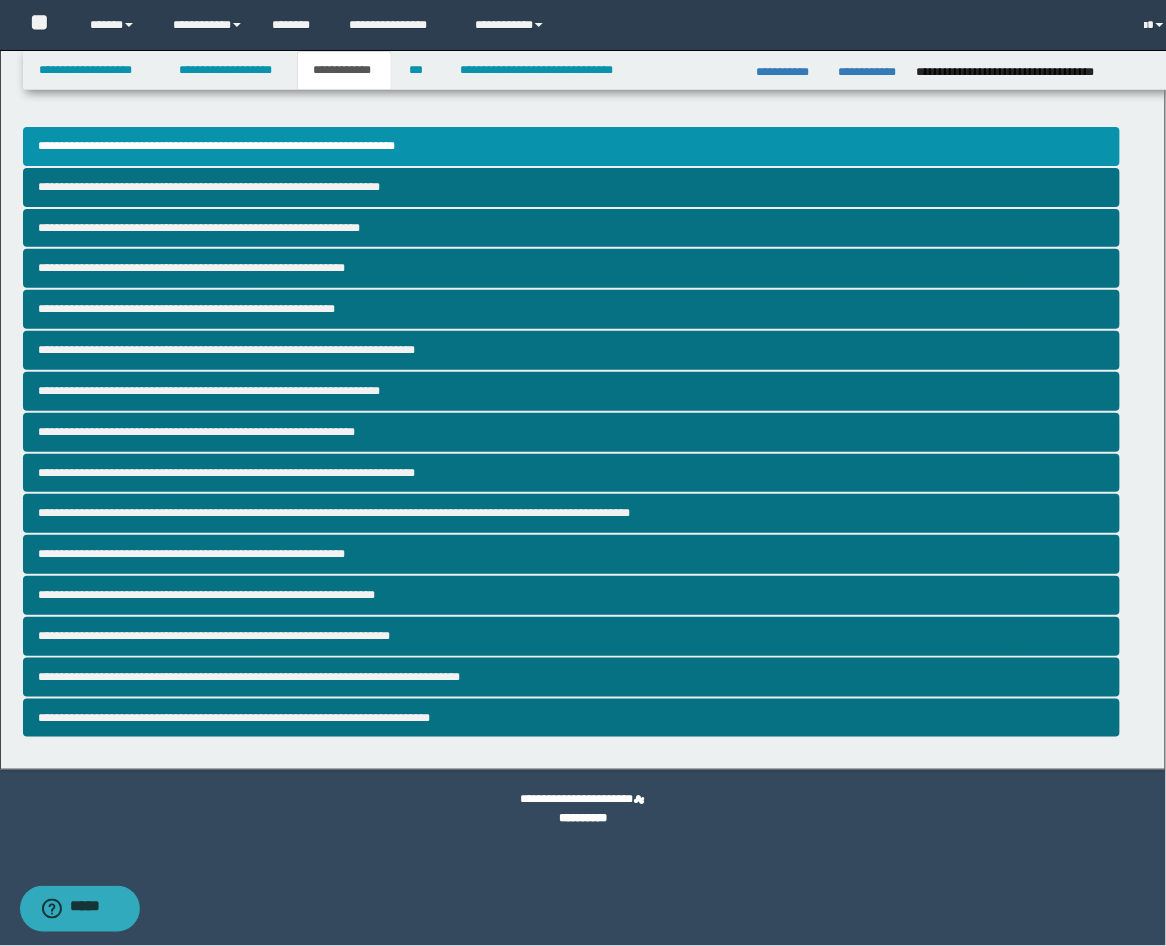 scroll, scrollTop: 0, scrollLeft: 0, axis: both 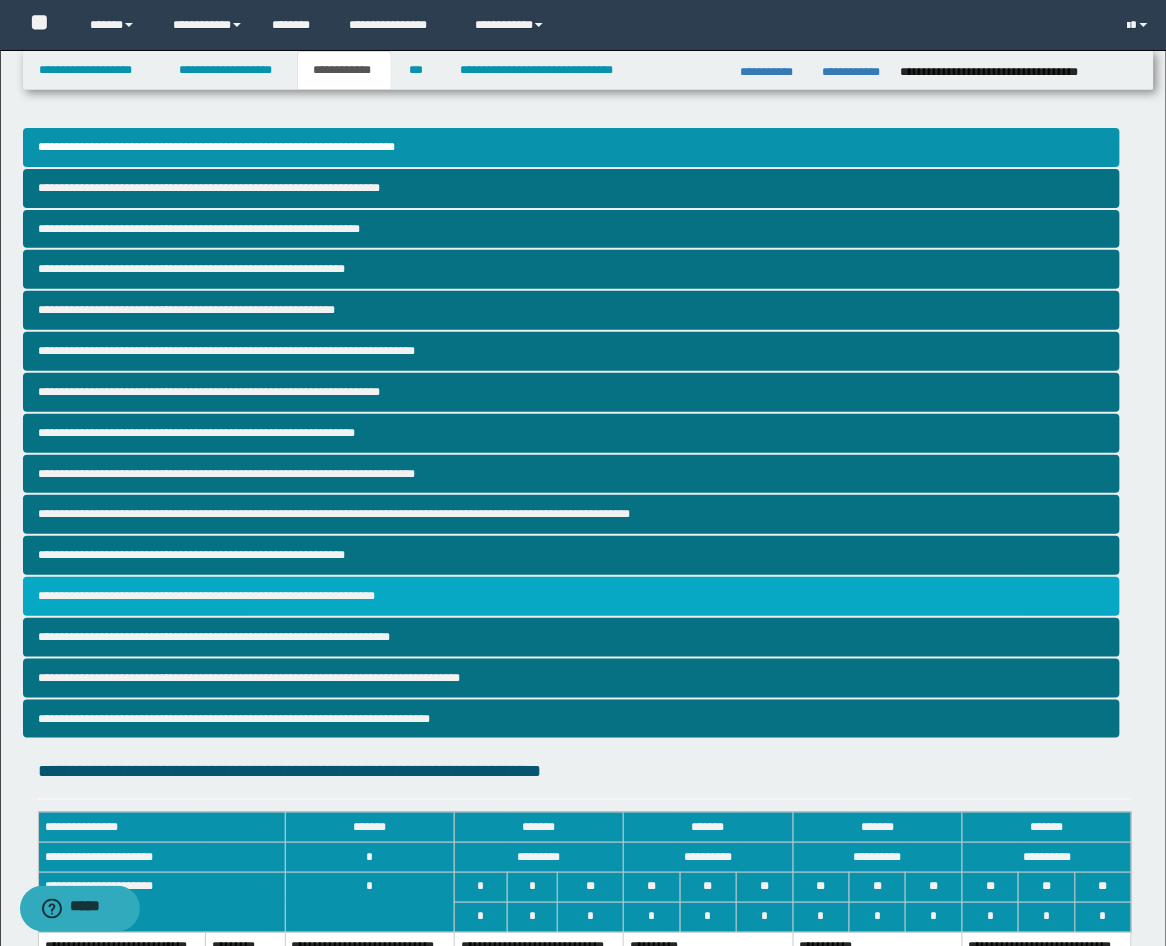 click on "**********" at bounding box center (572, 596) 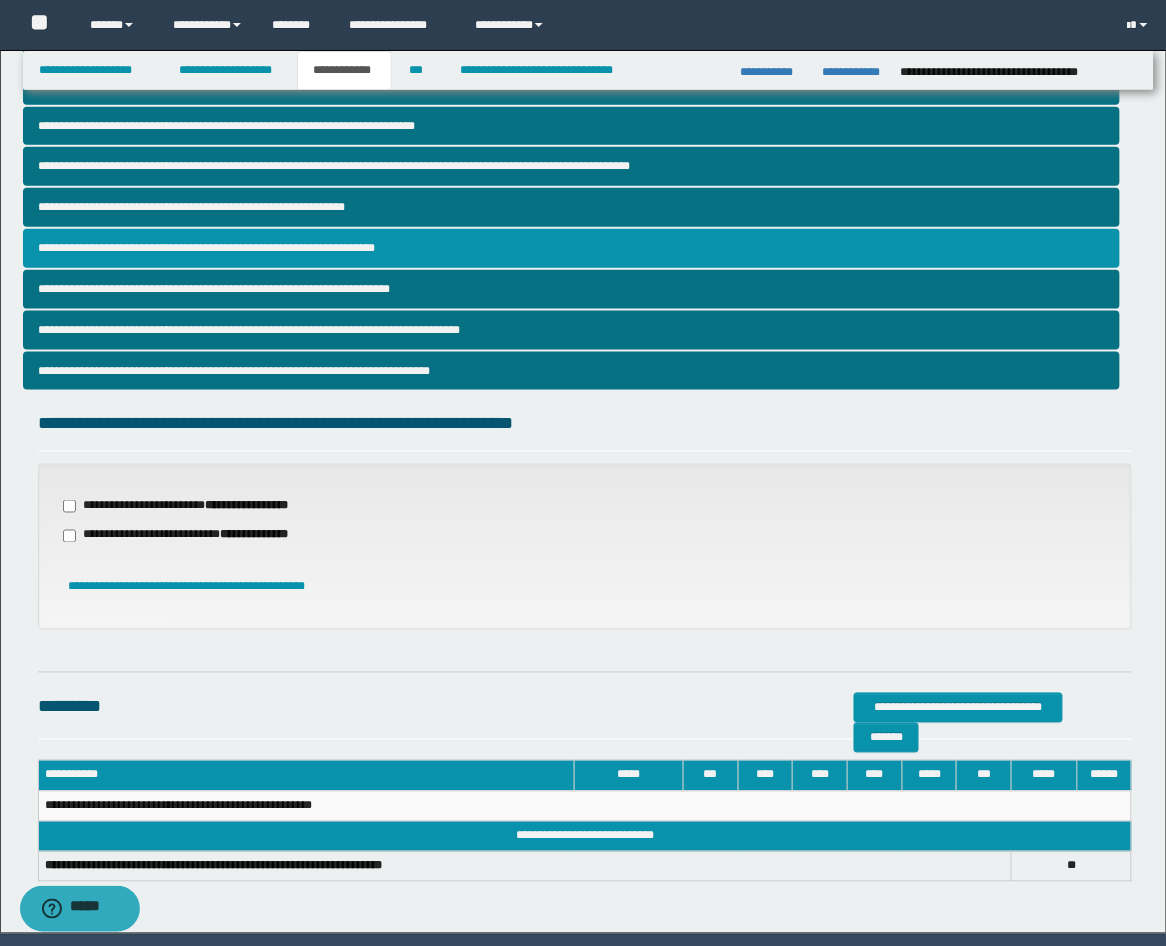 scroll, scrollTop: 370, scrollLeft: 0, axis: vertical 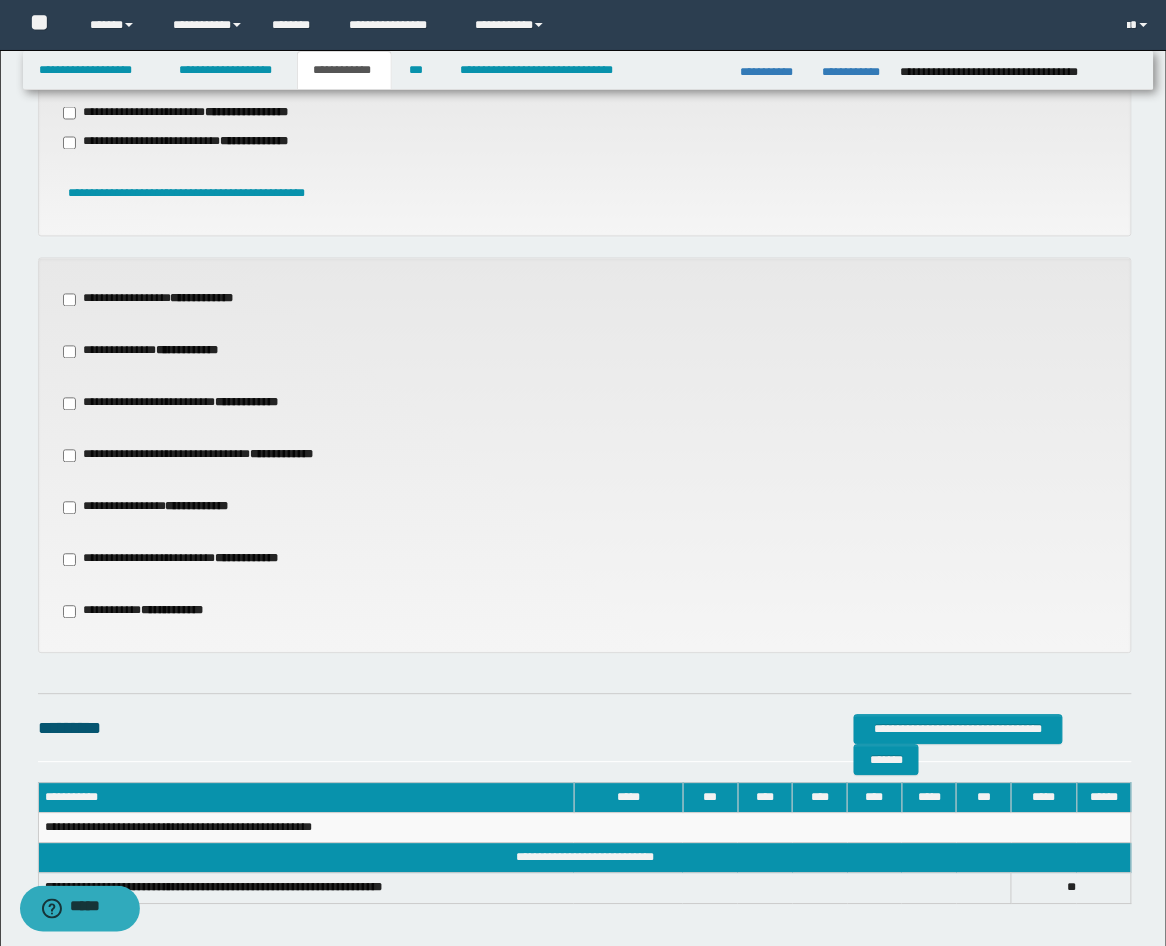 click on "**********" at bounding box center [180, 560] 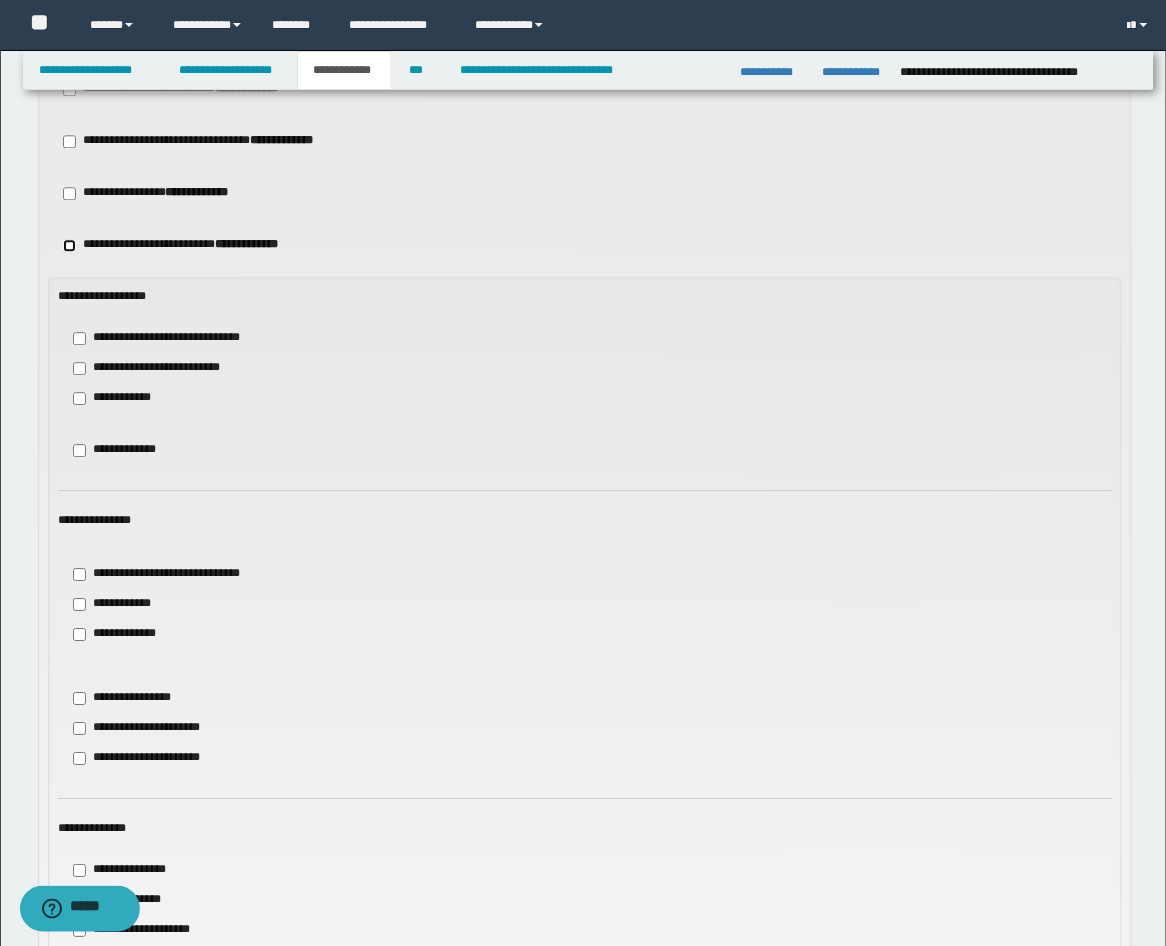 scroll, scrollTop: 1111, scrollLeft: 0, axis: vertical 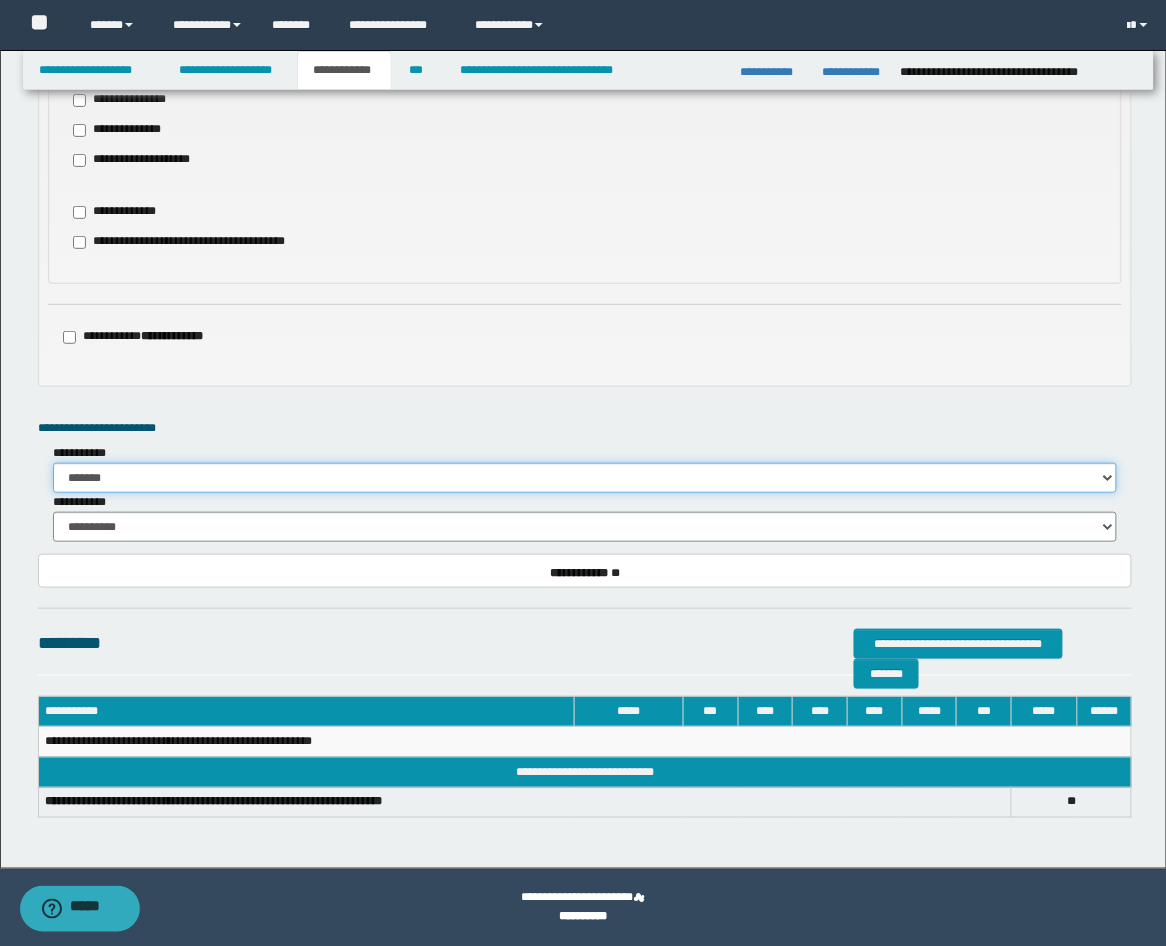 click on "*******
*********" at bounding box center (585, 478) 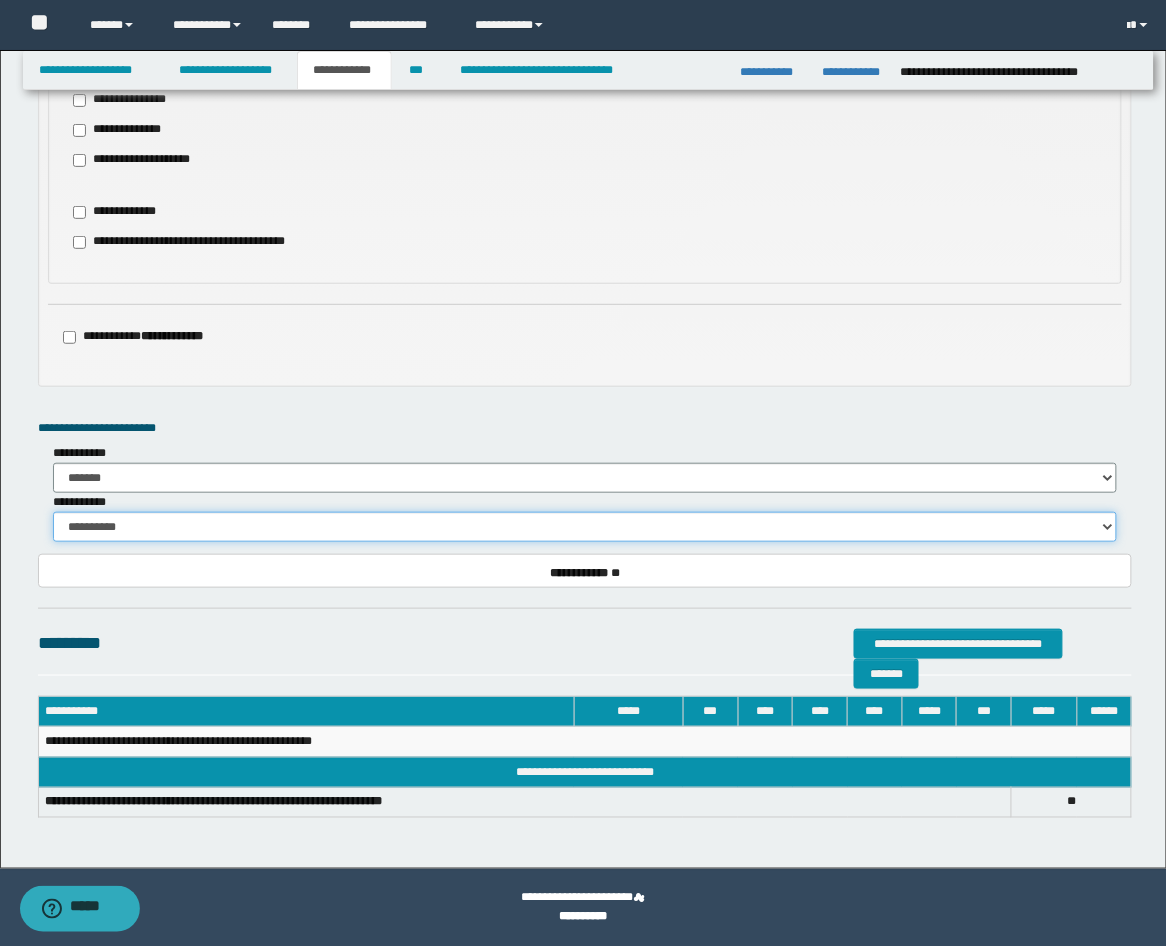 click on "**********" at bounding box center [585, 527] 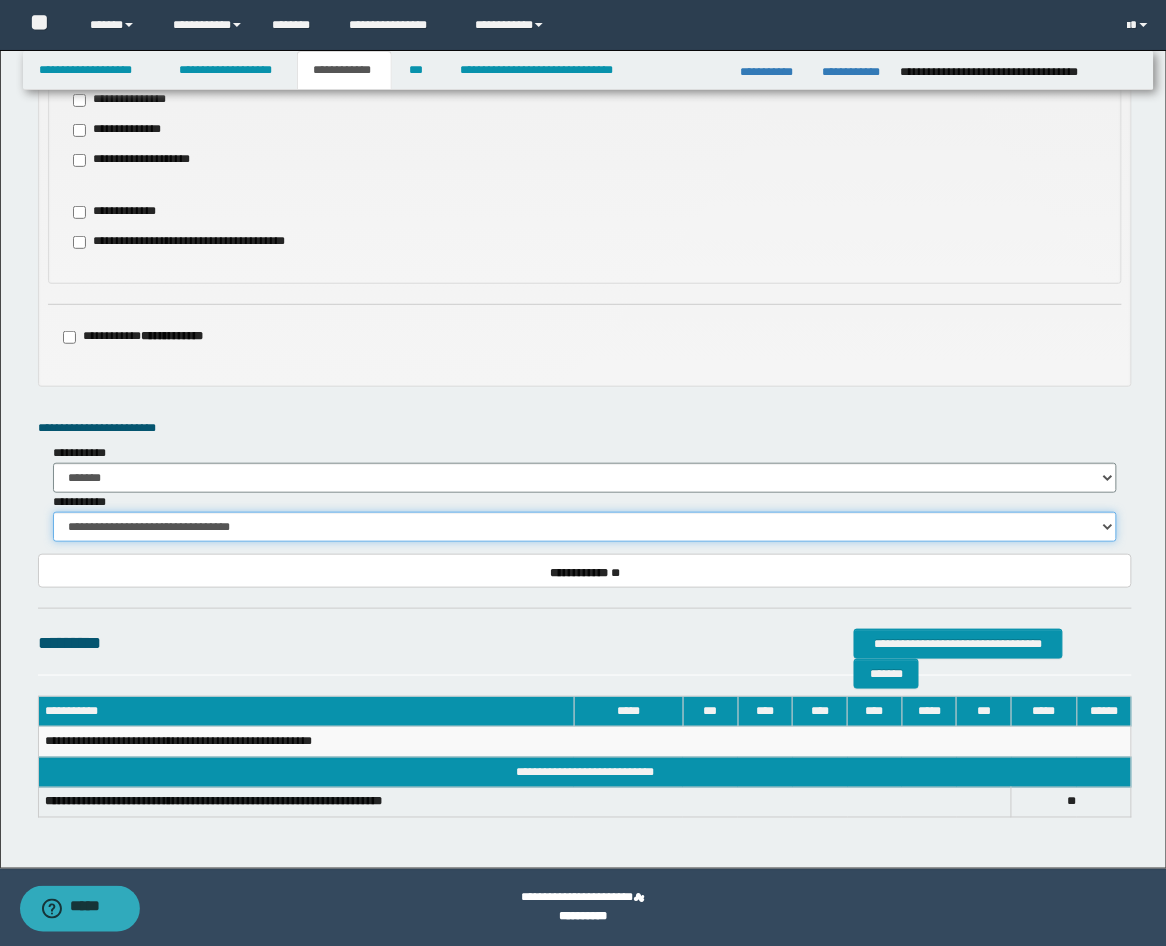 click on "**********" at bounding box center [585, 527] 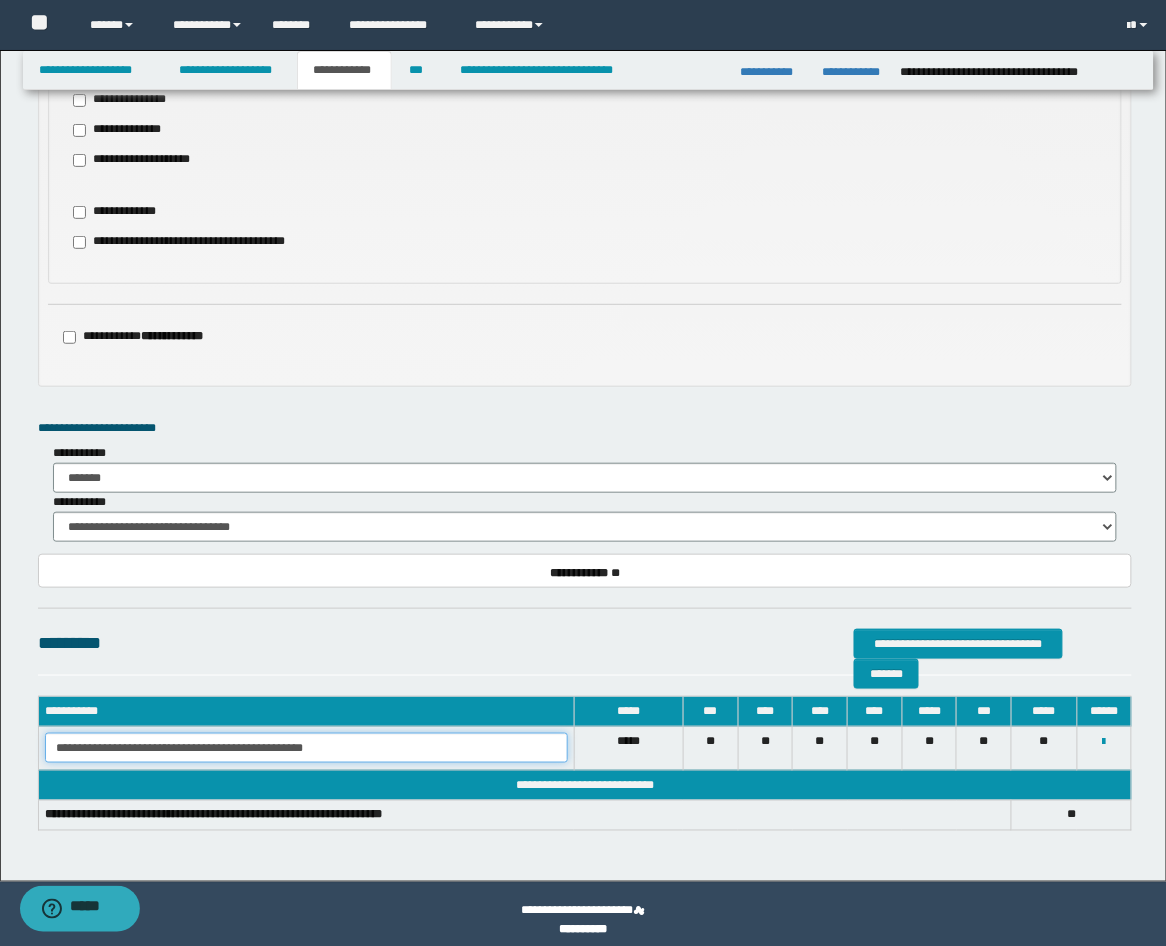 drag, startPoint x: 322, startPoint y: 746, endPoint x: -9, endPoint y: 703, distance: 333.78137 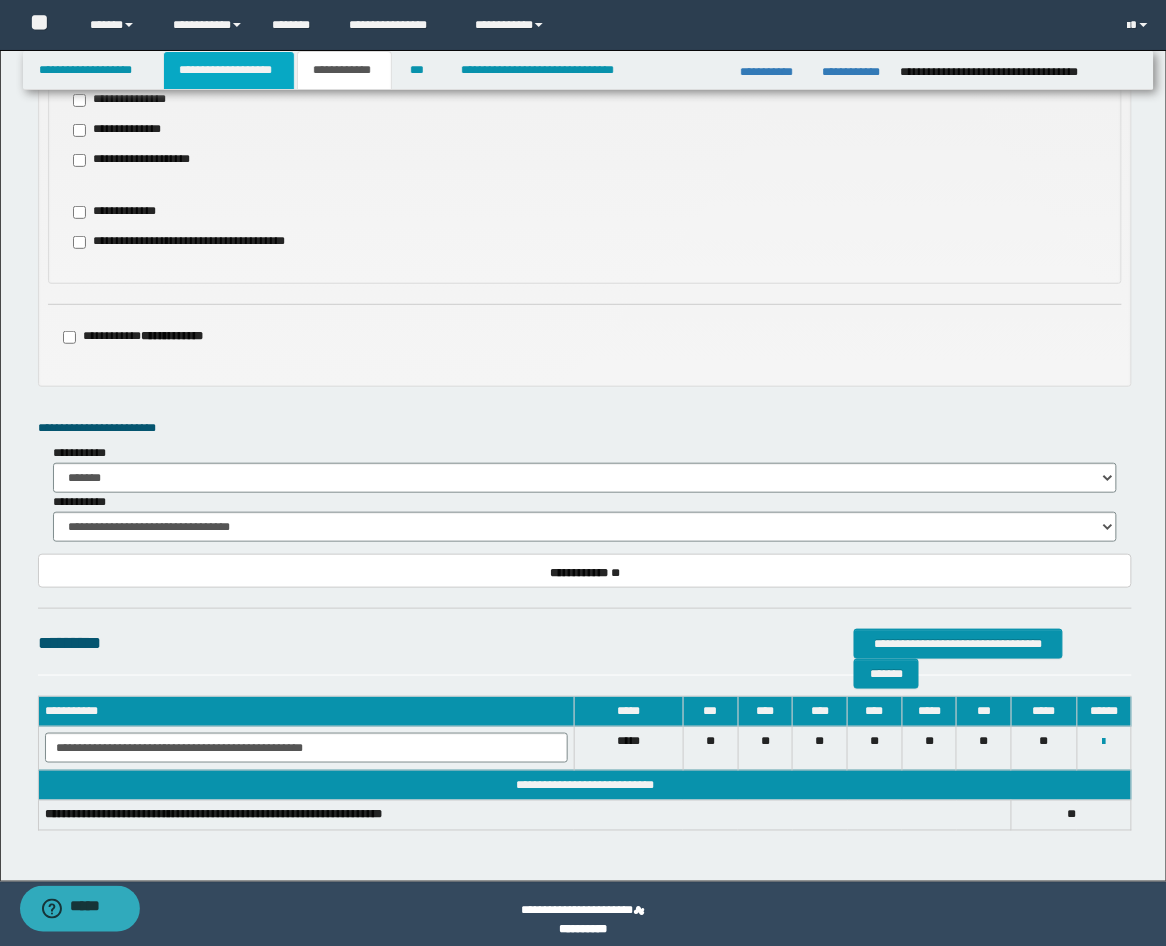 click on "**********" at bounding box center (229, 70) 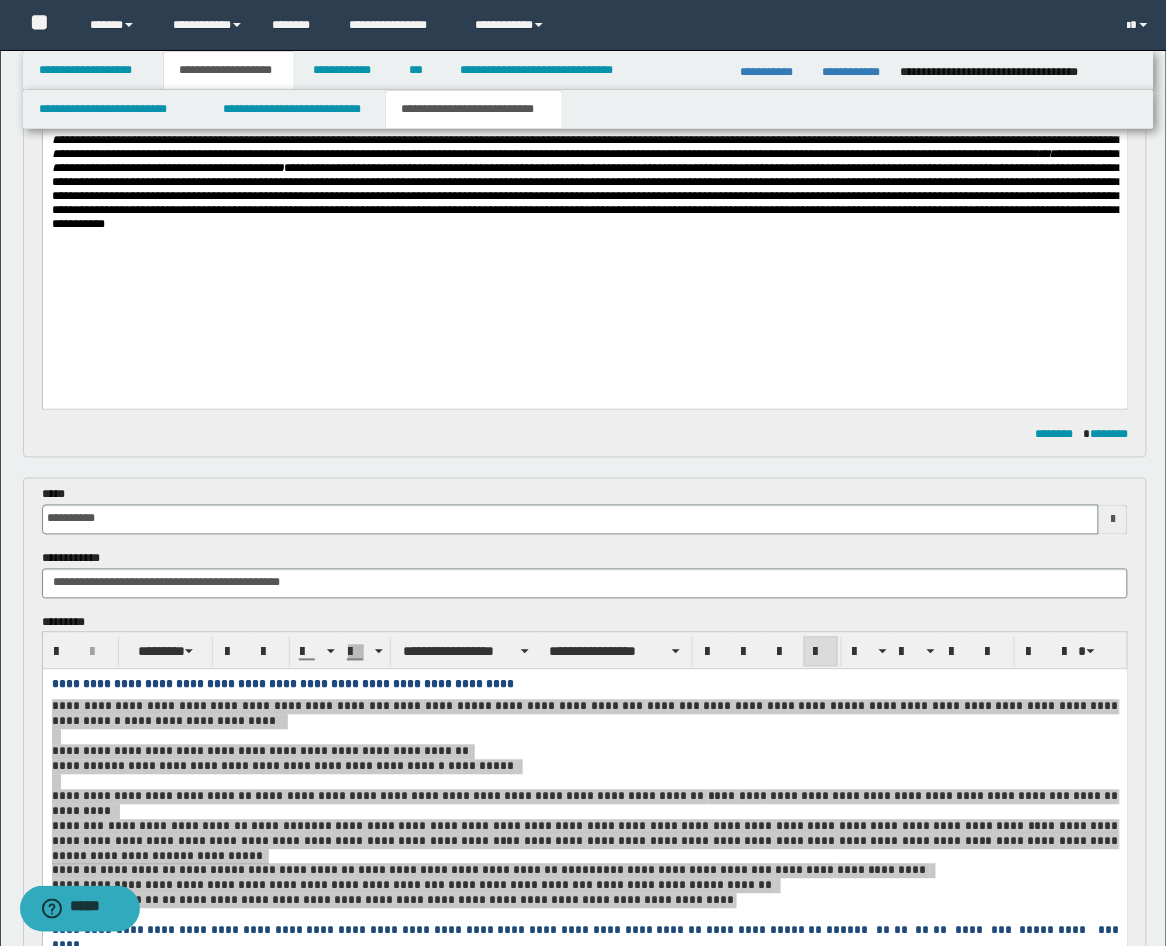 scroll, scrollTop: 376, scrollLeft: 0, axis: vertical 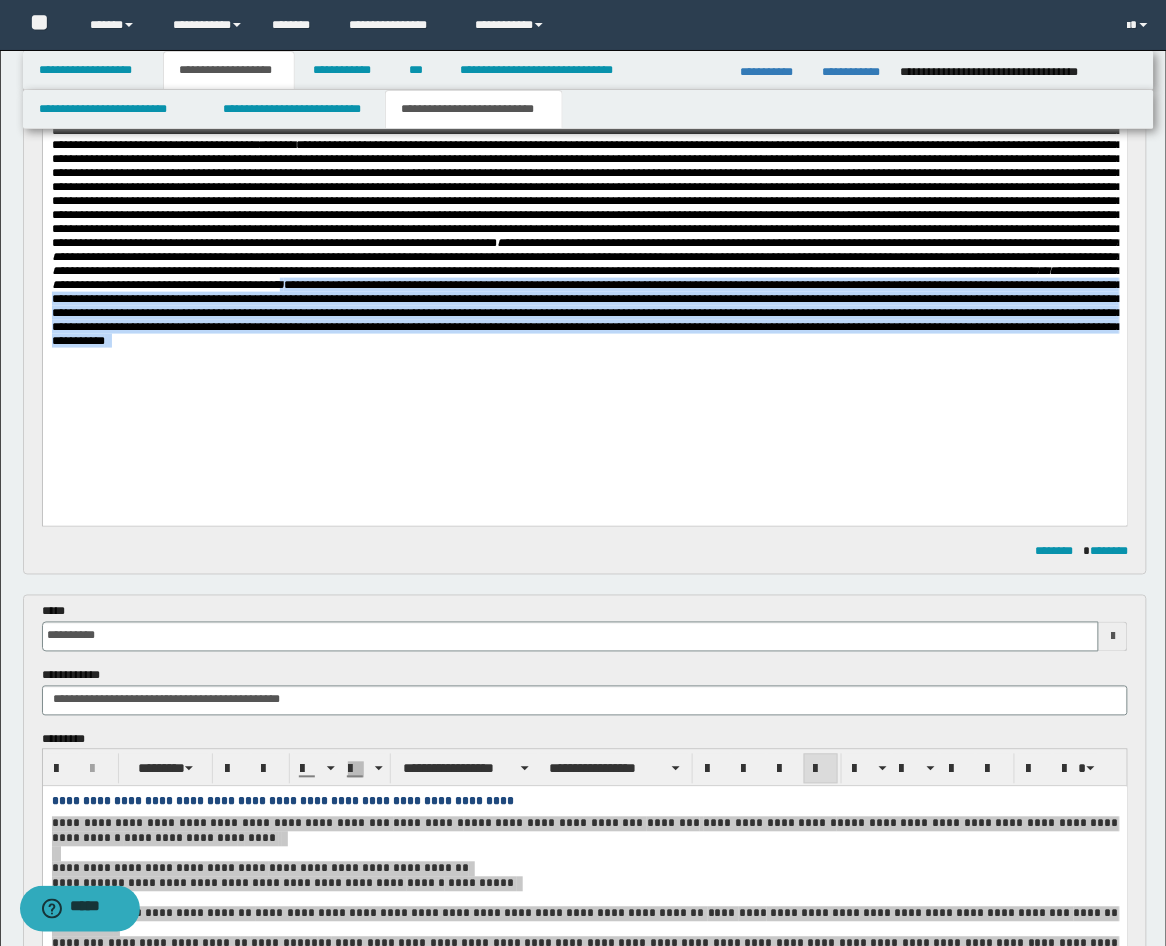 drag, startPoint x: 483, startPoint y: 421, endPoint x: 120, endPoint y: 343, distance: 371.2856 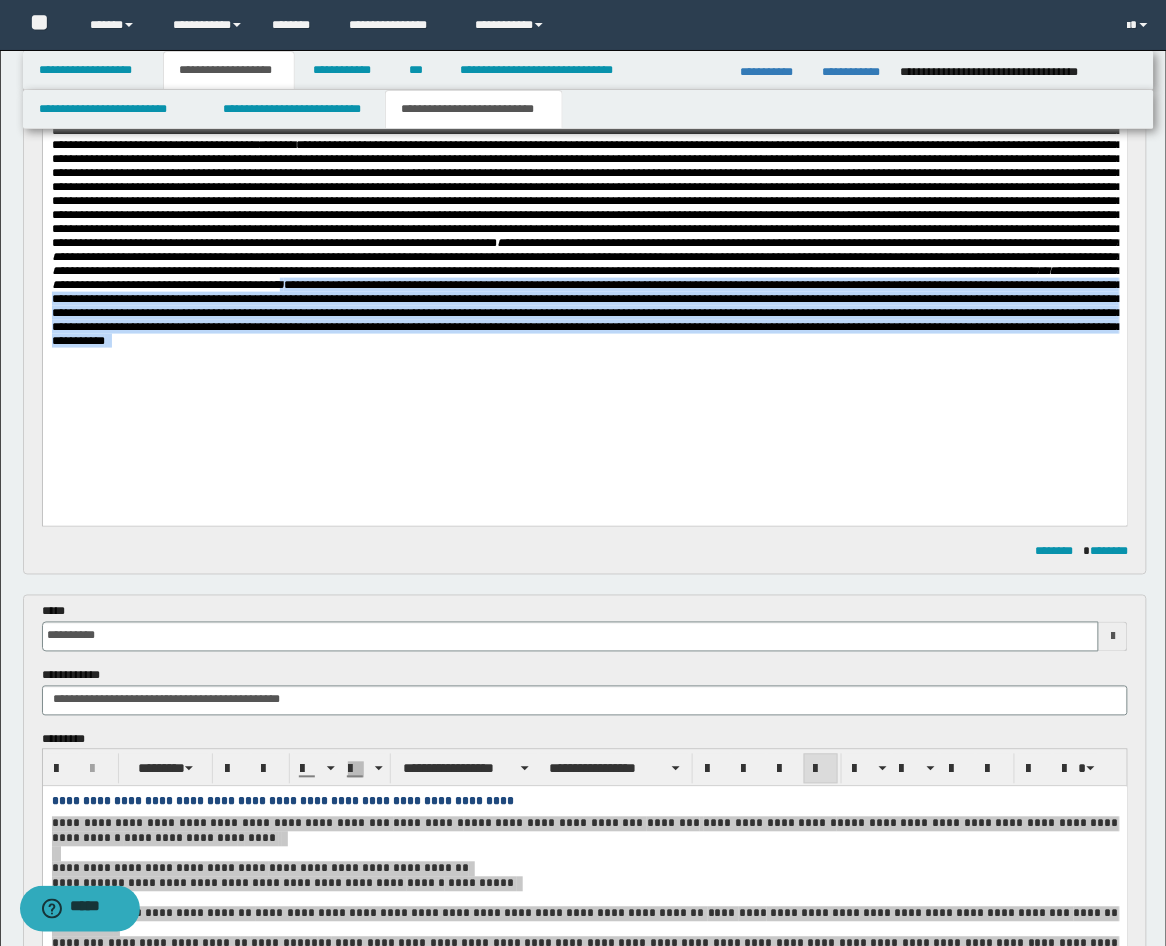 click on "**********" at bounding box center [584, 224] 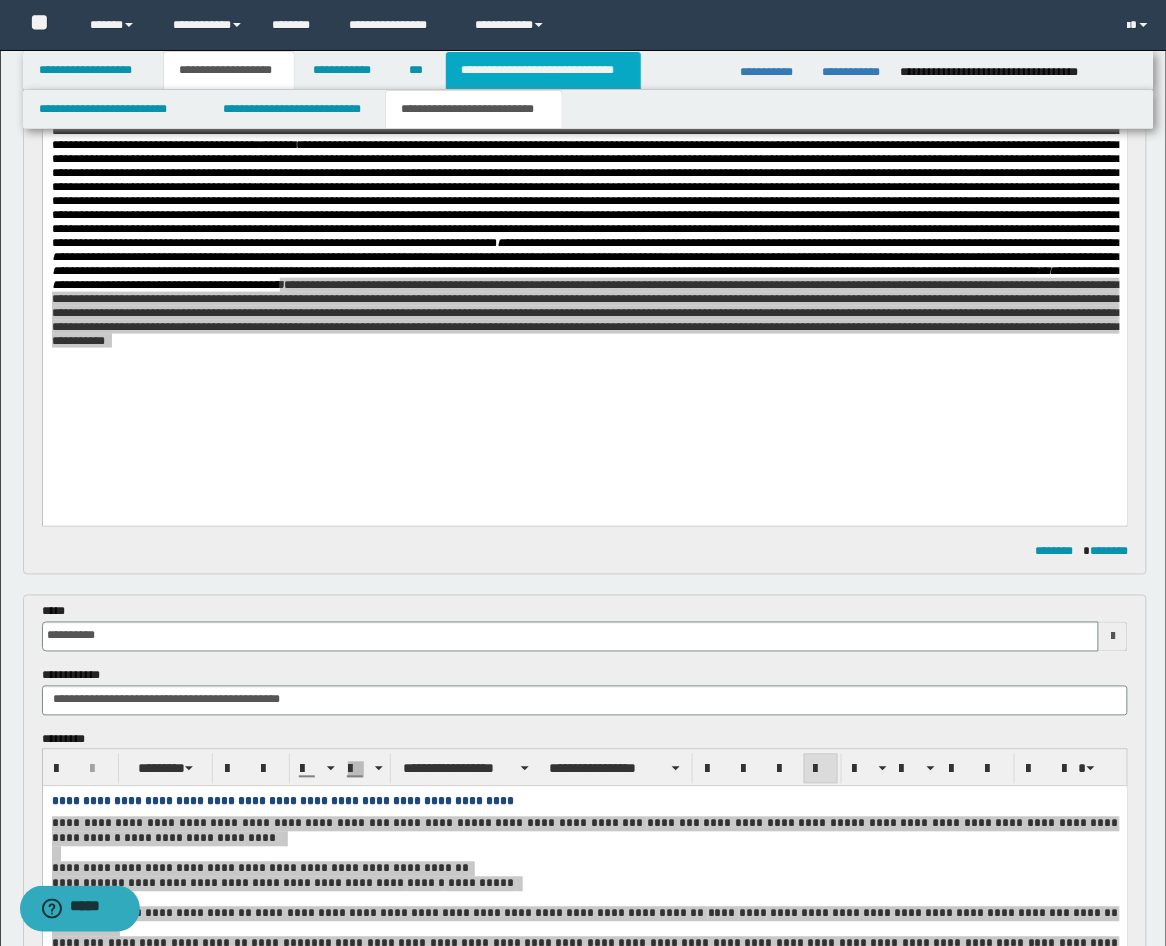 click on "**********" at bounding box center [543, 70] 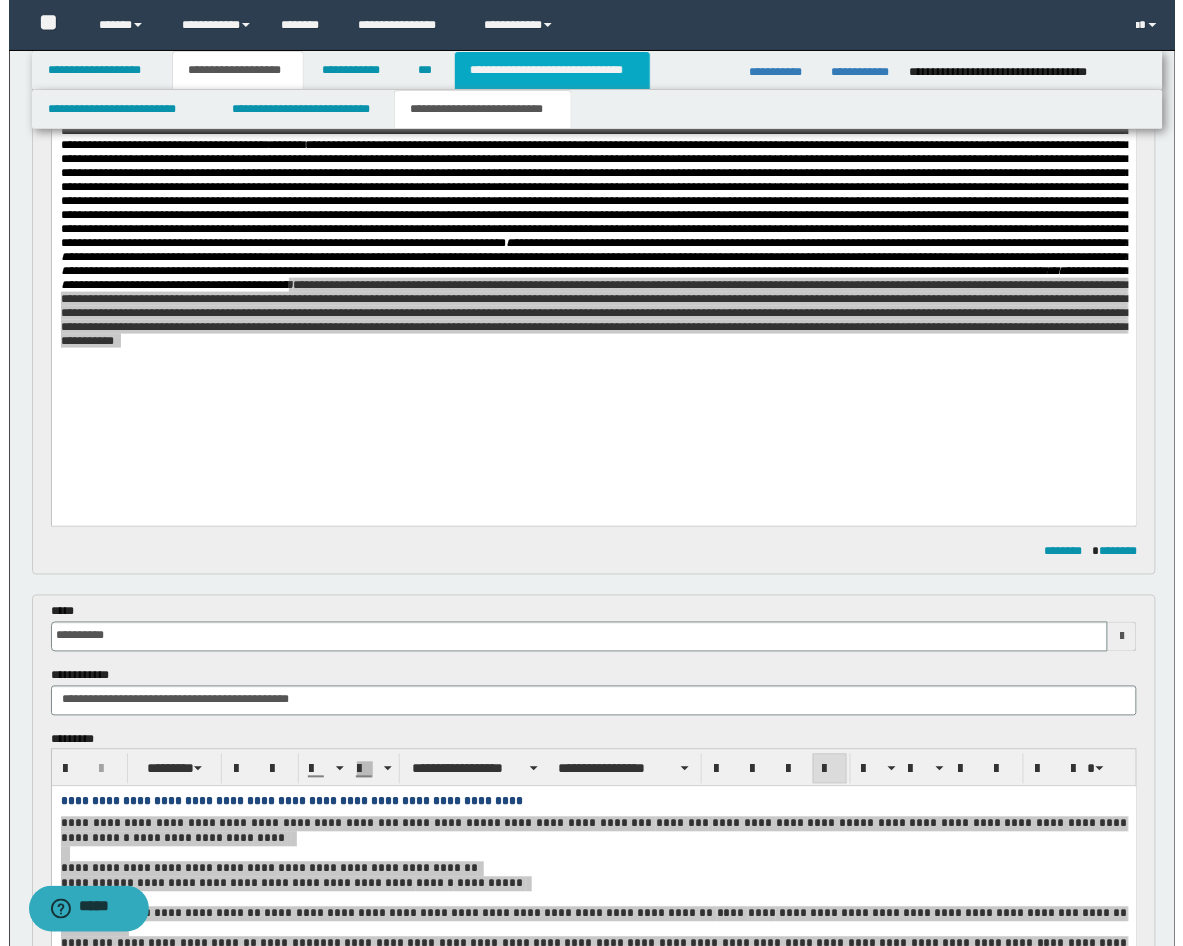 scroll, scrollTop: 0, scrollLeft: 0, axis: both 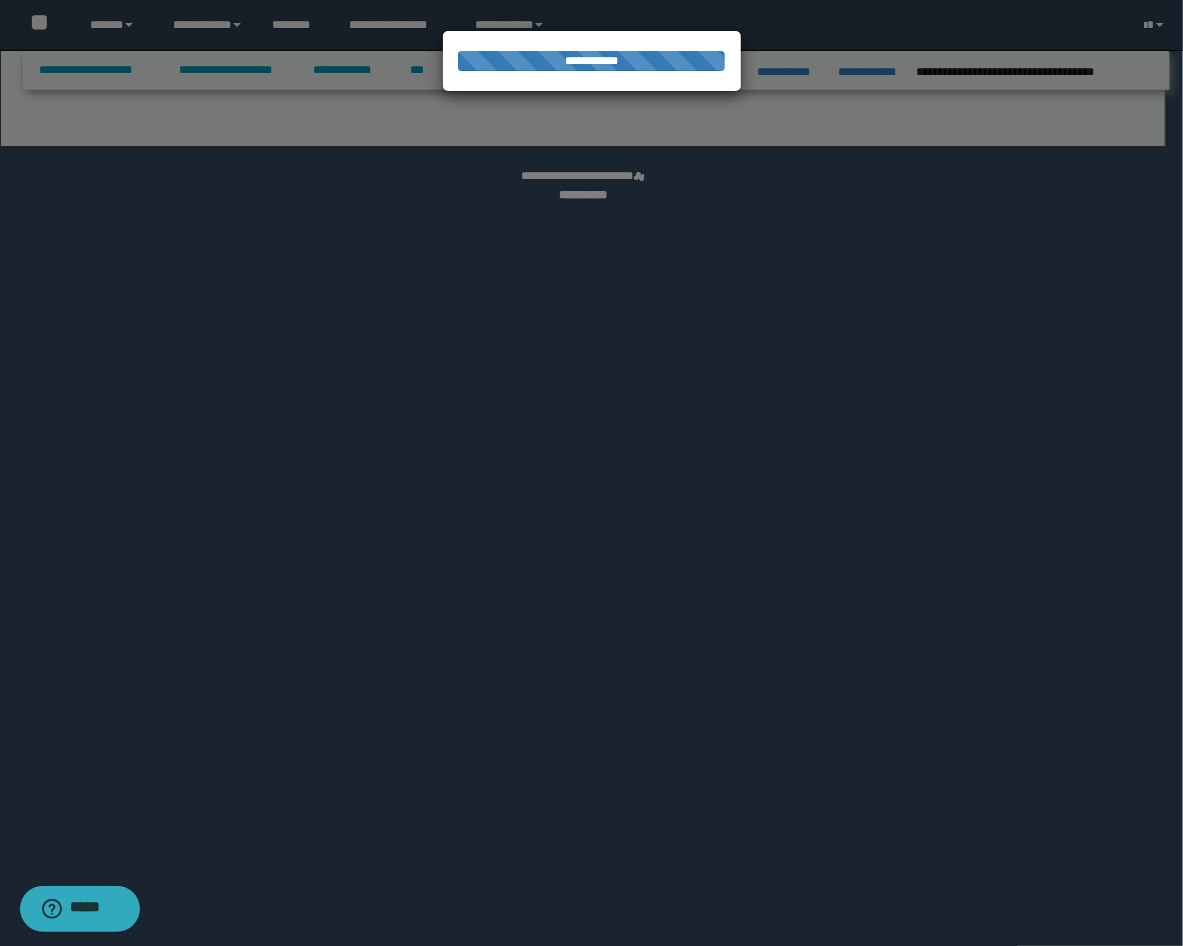 select on "*" 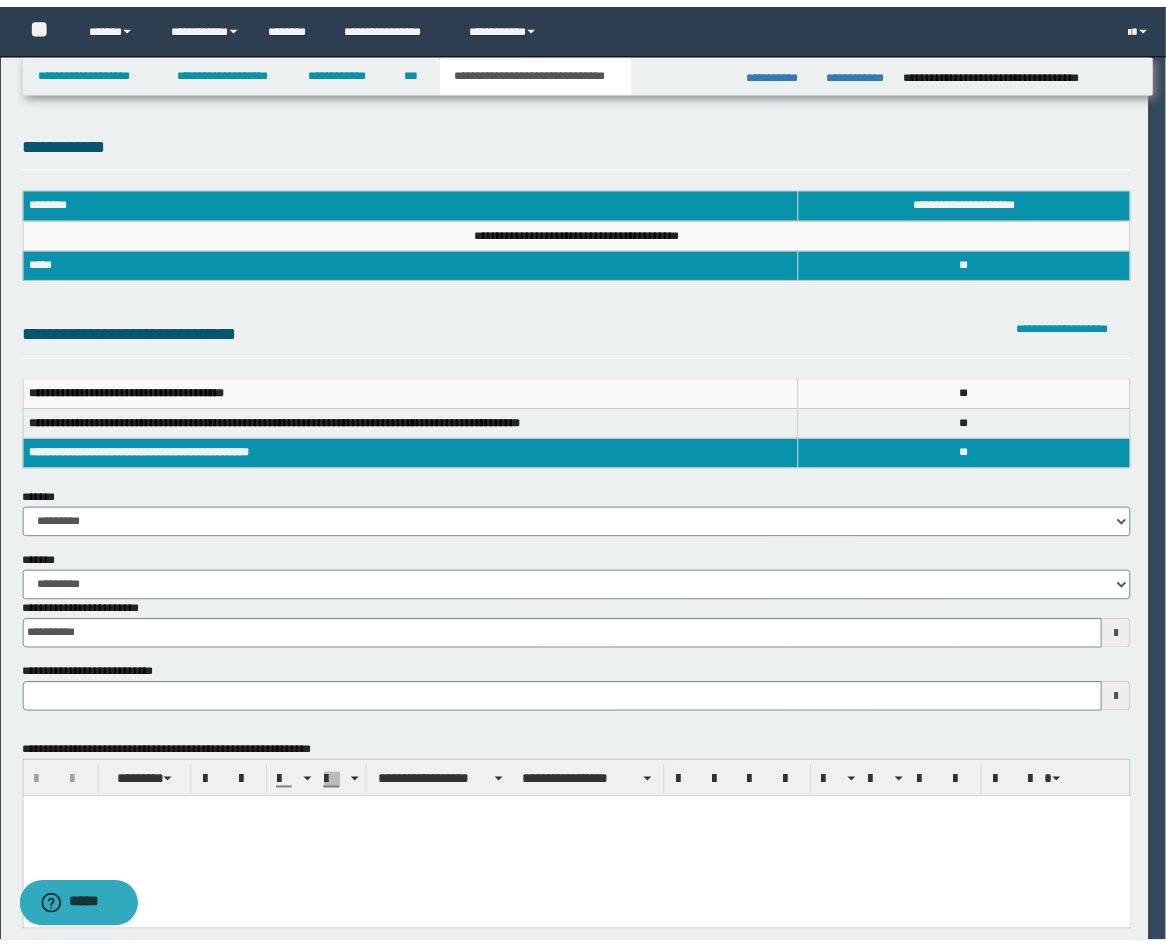 scroll, scrollTop: 0, scrollLeft: 0, axis: both 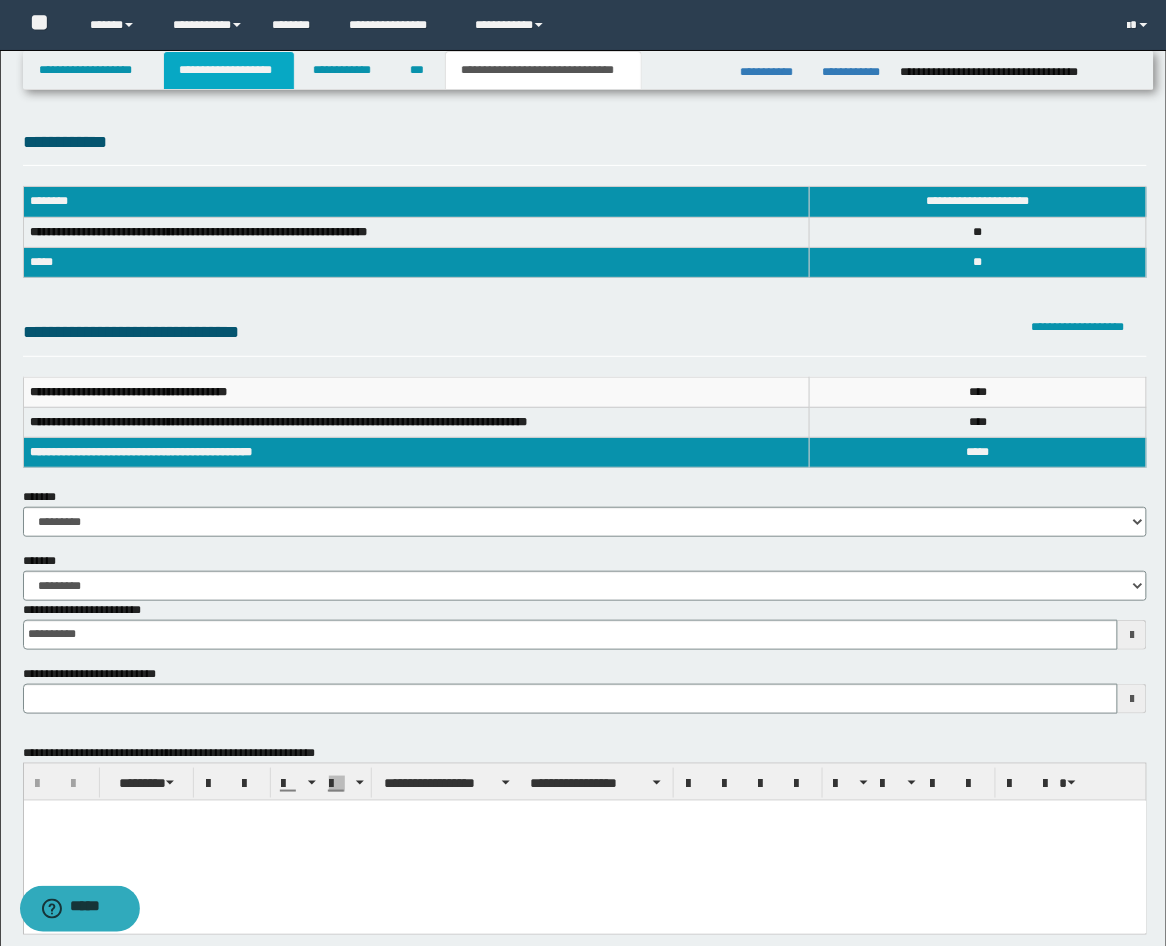 click on "**********" at bounding box center (229, 70) 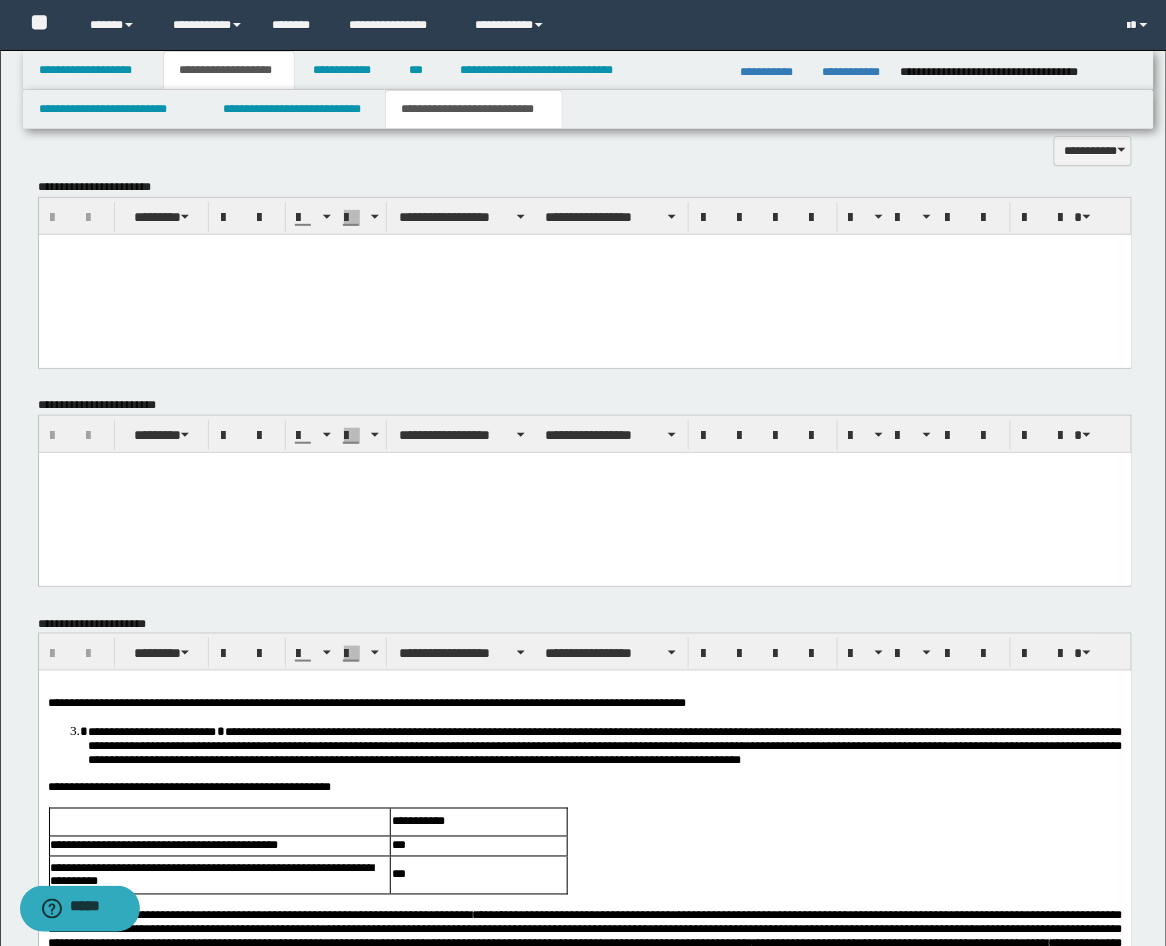 scroll, scrollTop: 1852, scrollLeft: 0, axis: vertical 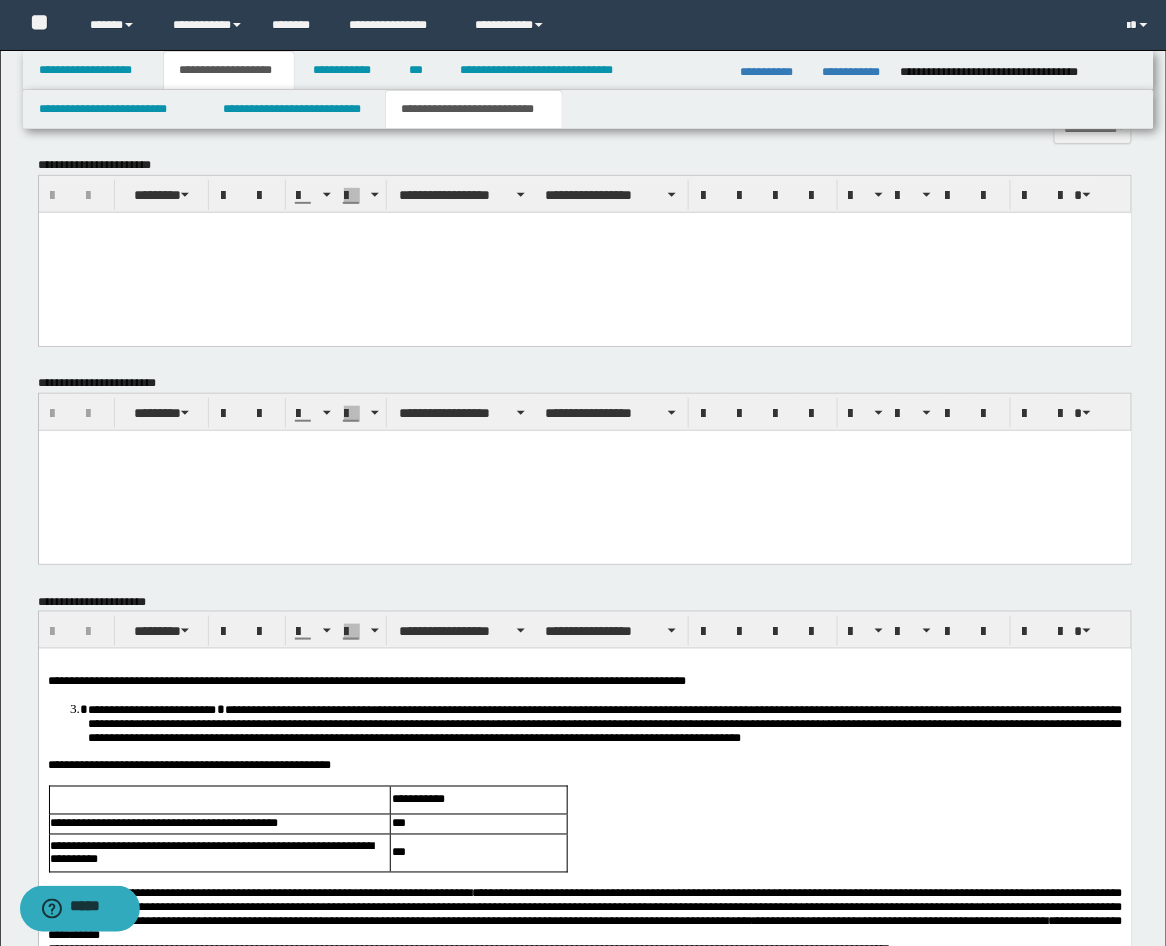 click at bounding box center [584, 252] 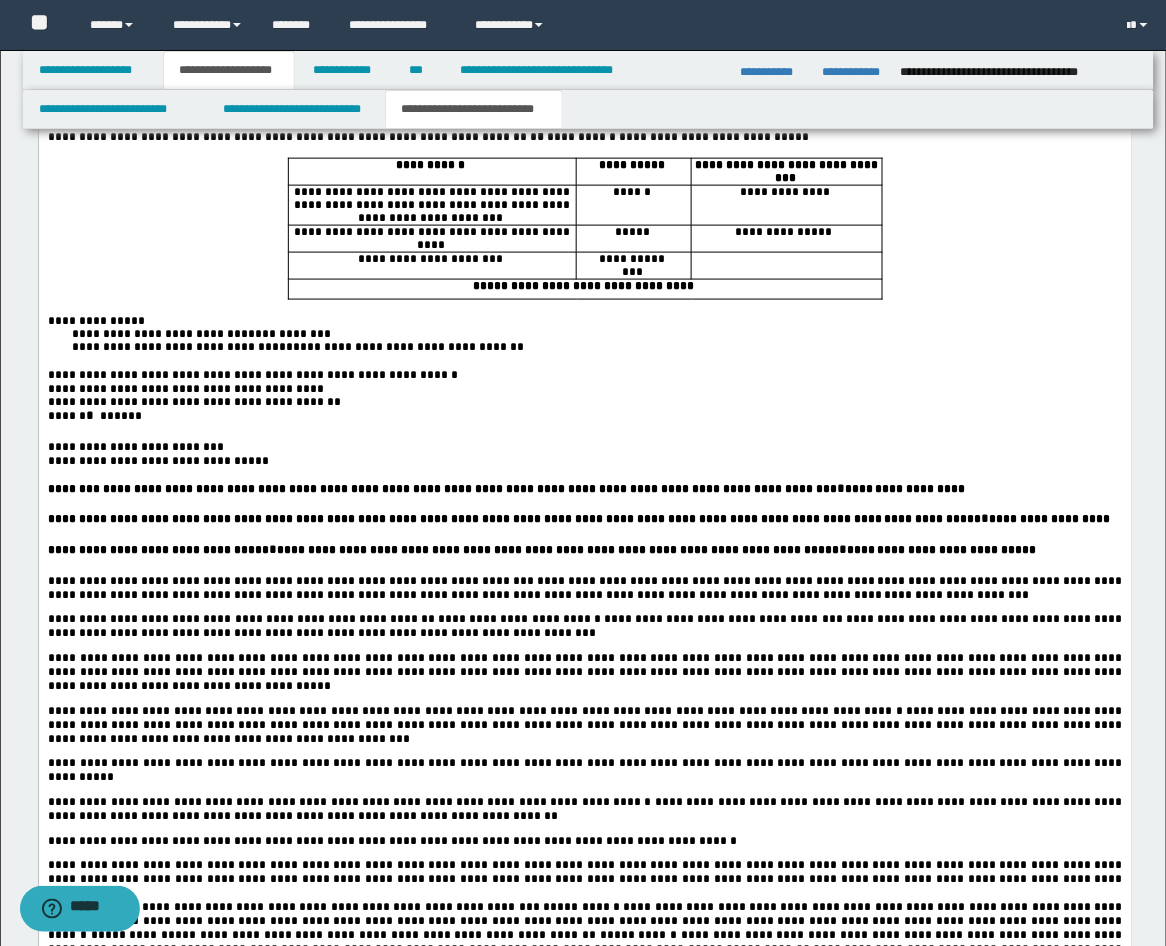 scroll, scrollTop: 2592, scrollLeft: 0, axis: vertical 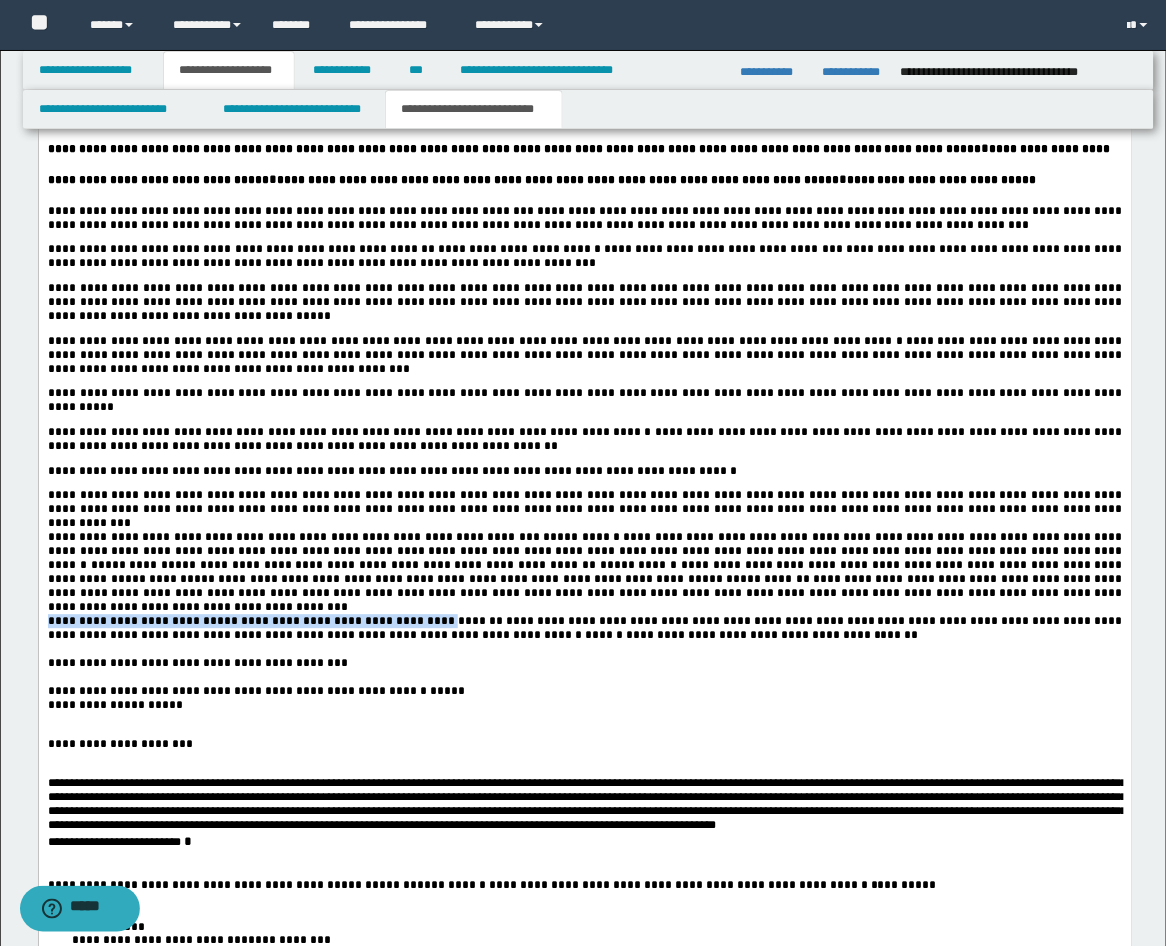 drag, startPoint x: 405, startPoint y: 695, endPoint x: 44, endPoint y: 702, distance: 361.06787 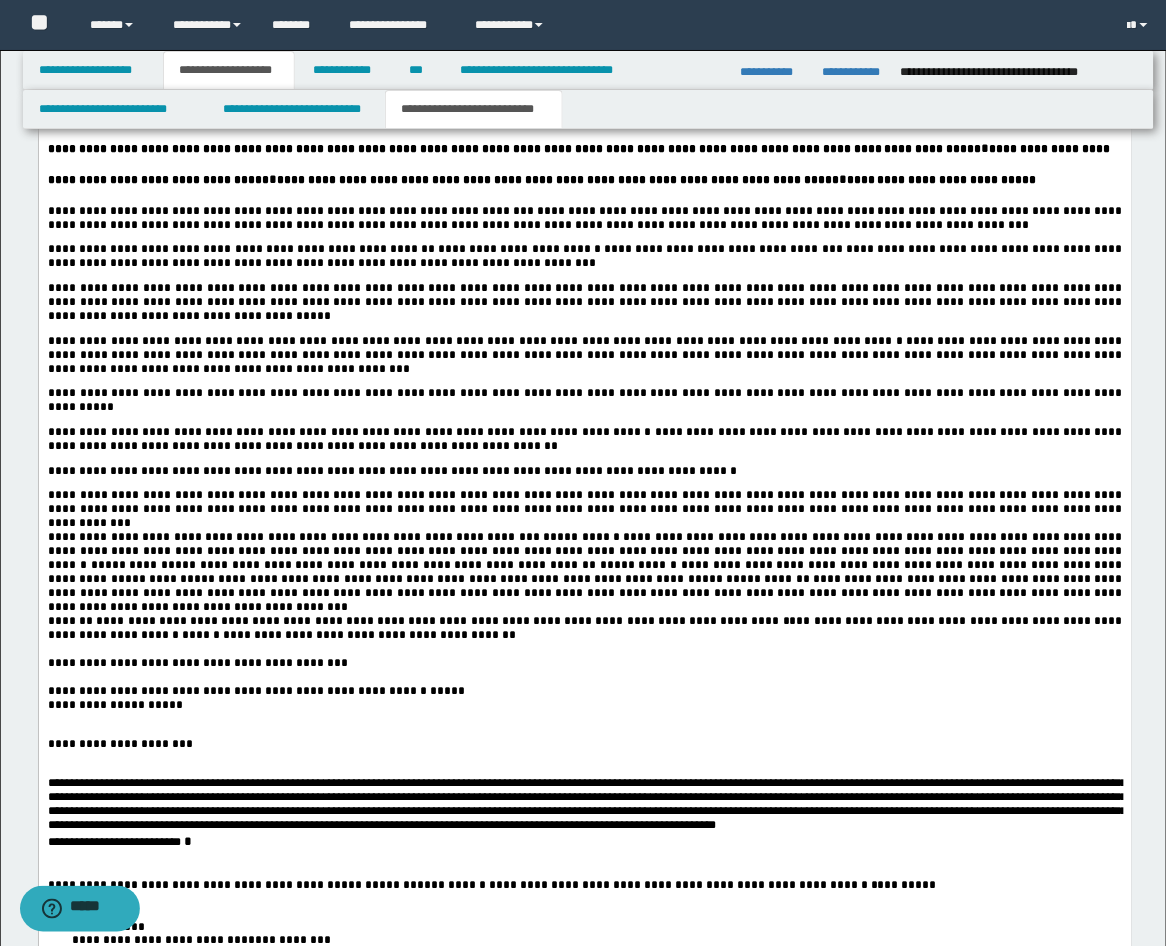 click on "**********" at bounding box center (586, 629) 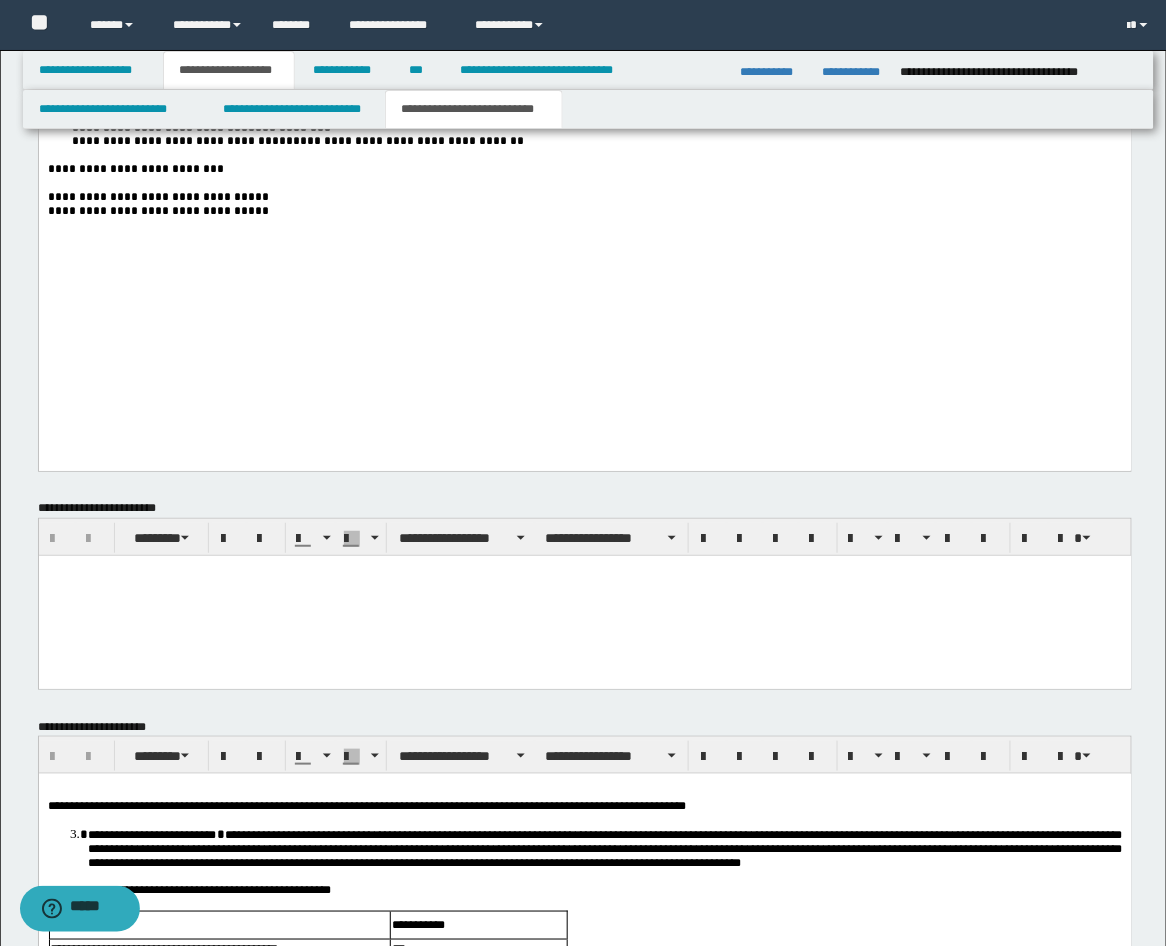 scroll, scrollTop: 2963, scrollLeft: 0, axis: vertical 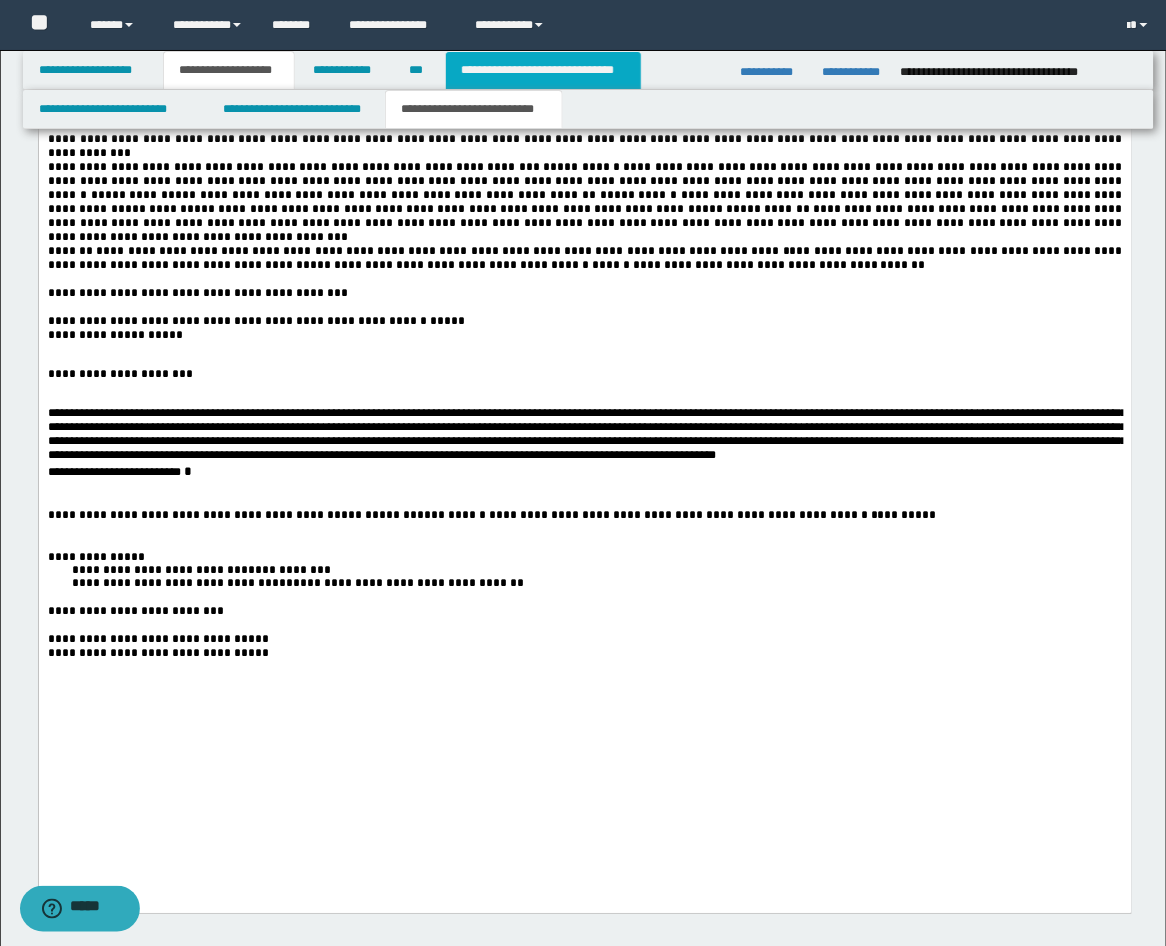 click on "**********" at bounding box center (543, 70) 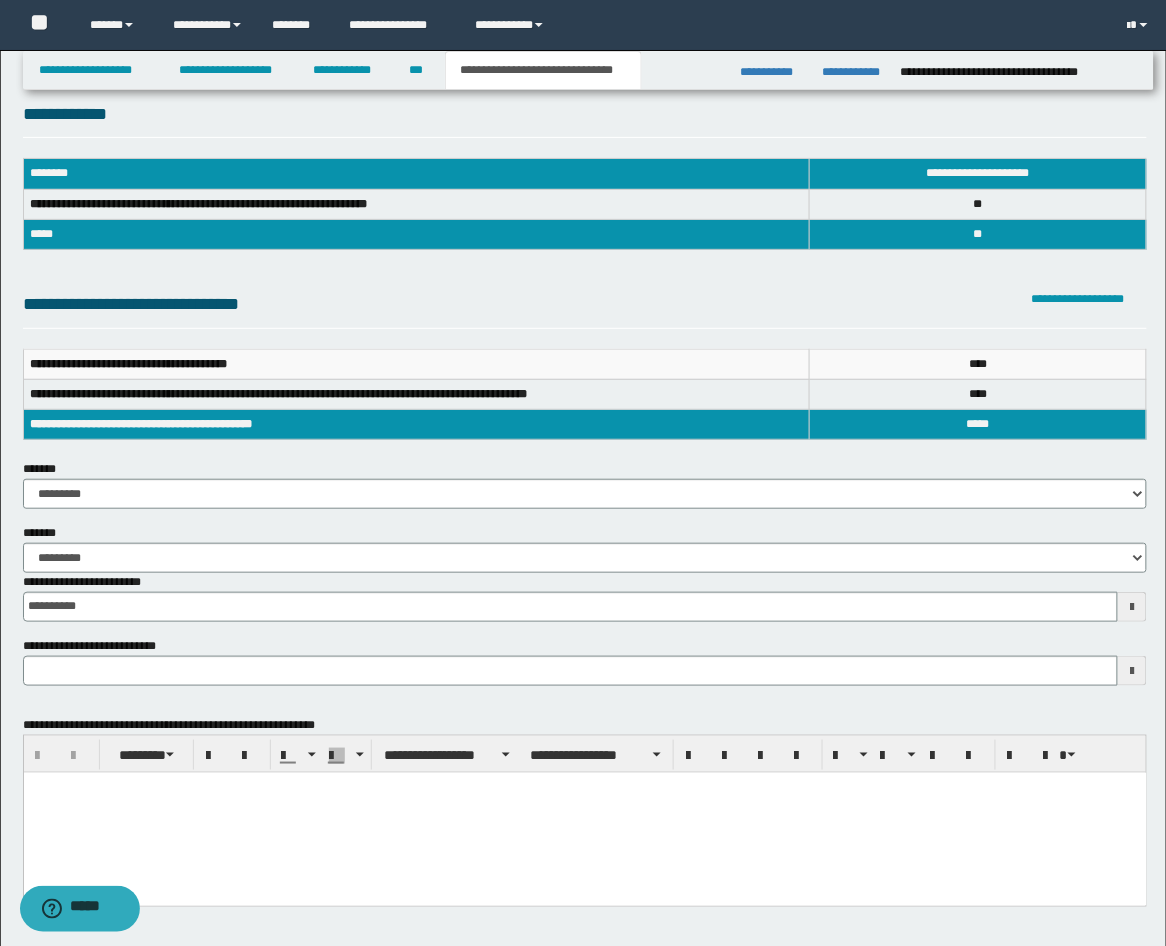 scroll, scrollTop: 398, scrollLeft: 0, axis: vertical 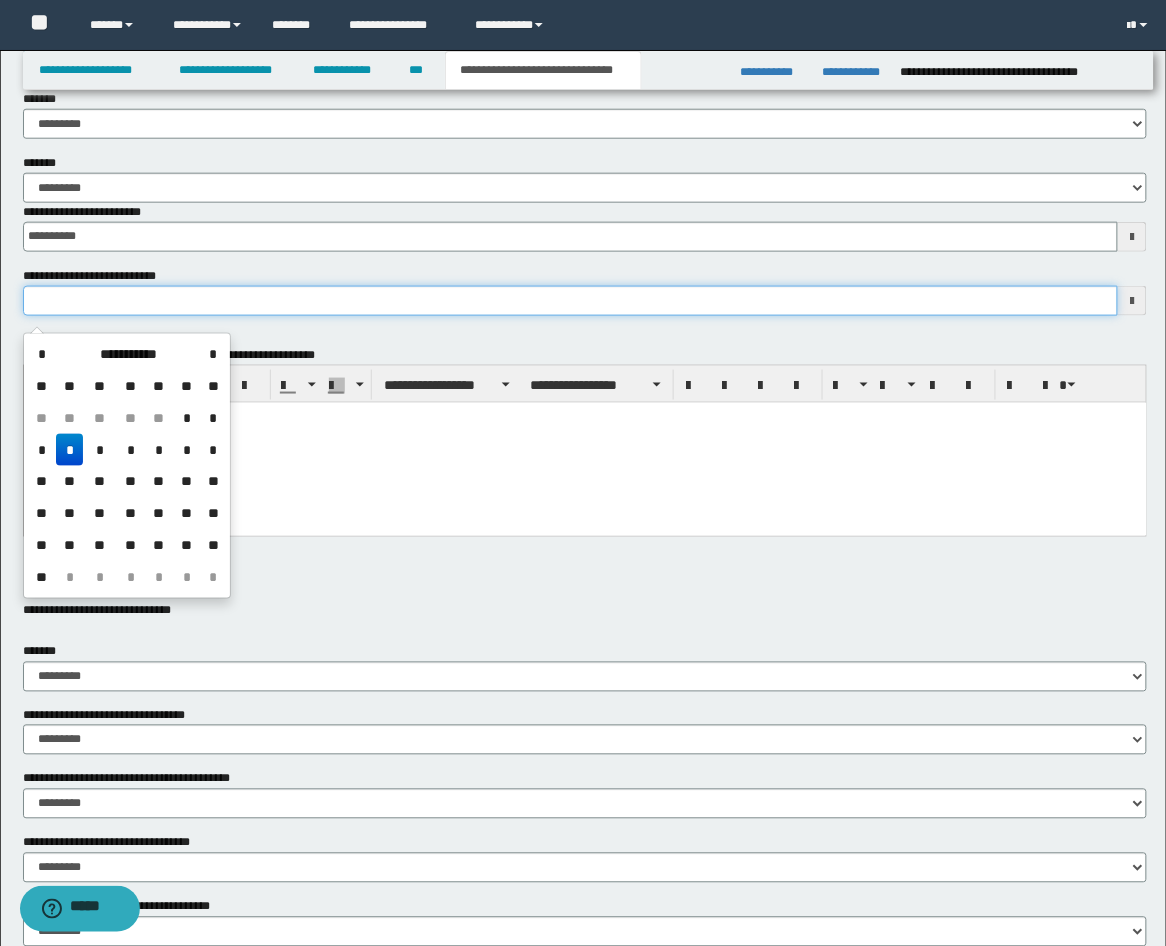 click on "**********" at bounding box center (571, 301) 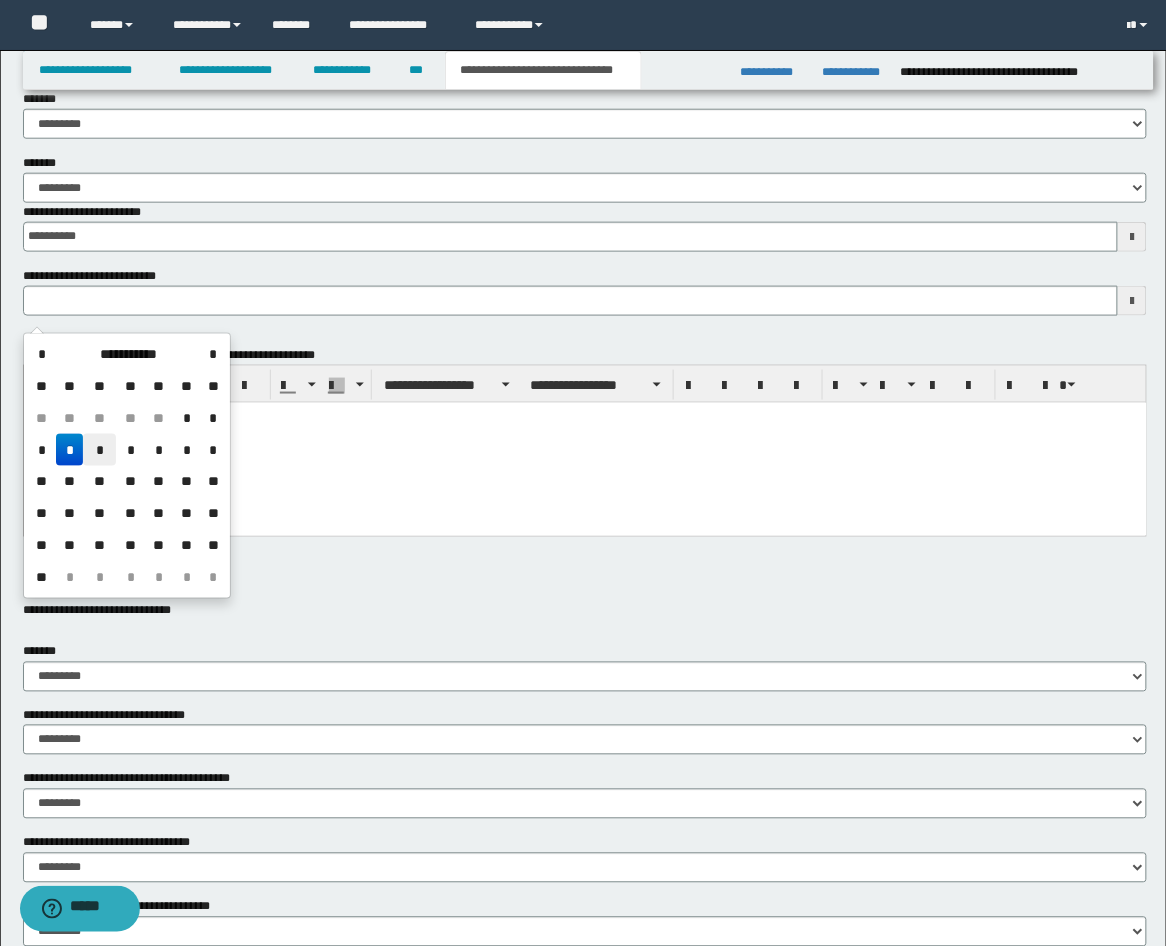 click on "*" at bounding box center [99, 450] 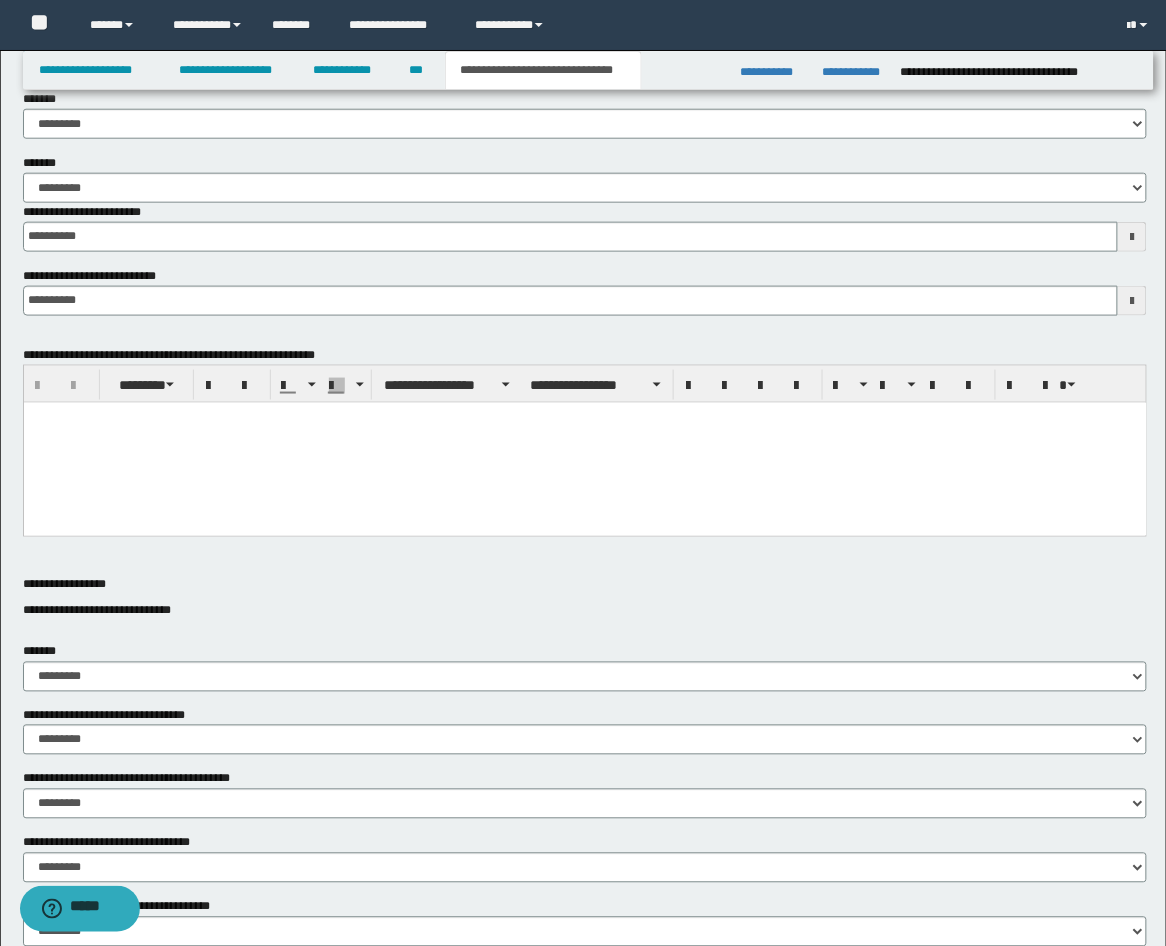 click at bounding box center (584, 442) 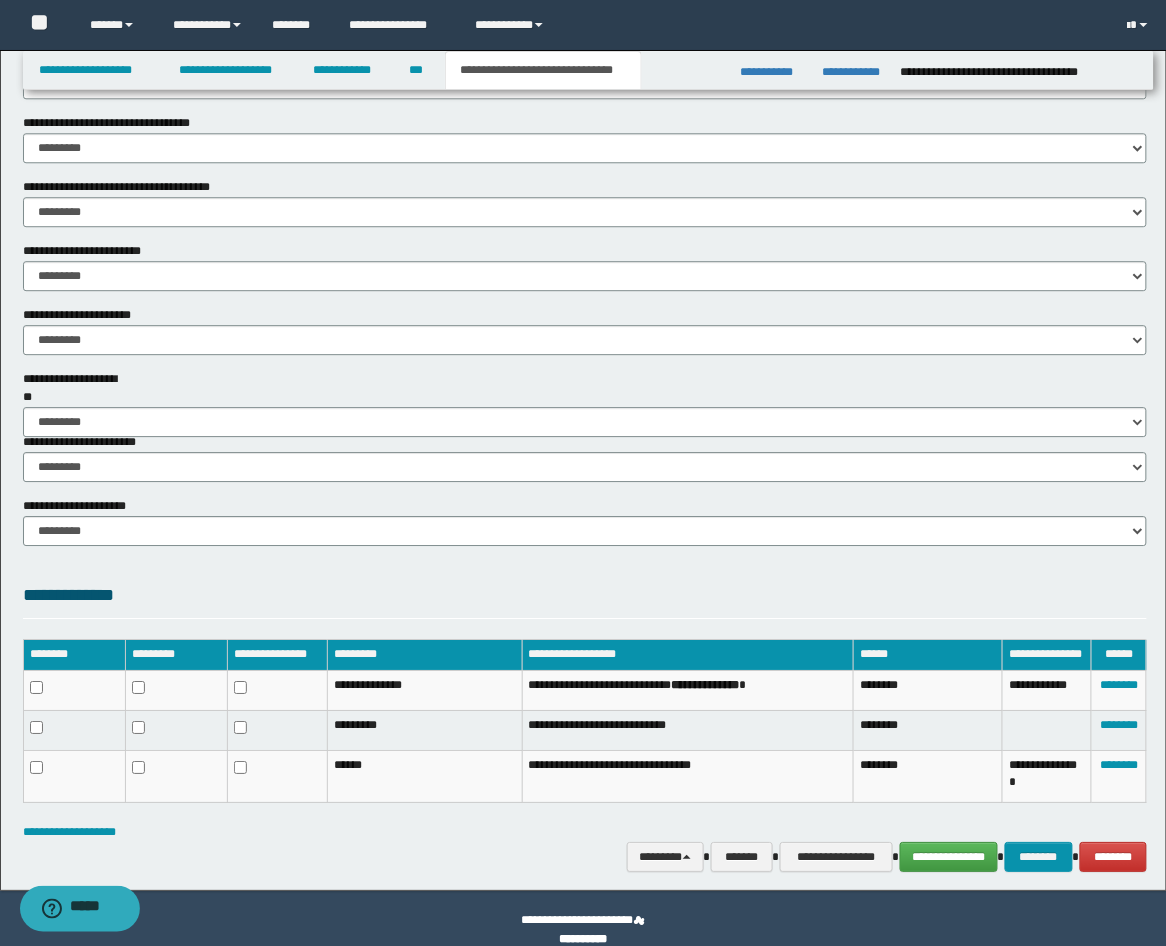 scroll, scrollTop: 1140, scrollLeft: 0, axis: vertical 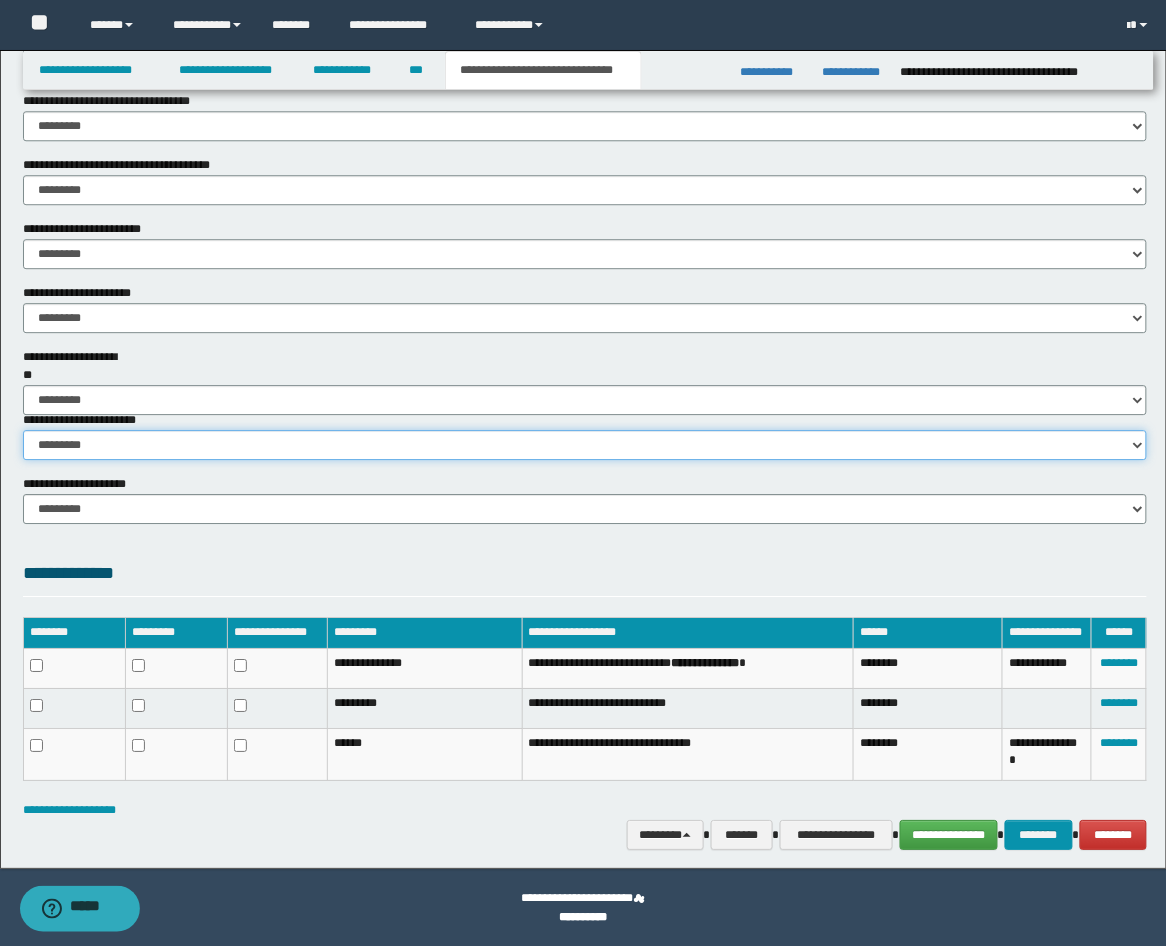 click on "*********
*********
*********" at bounding box center (585, 445) 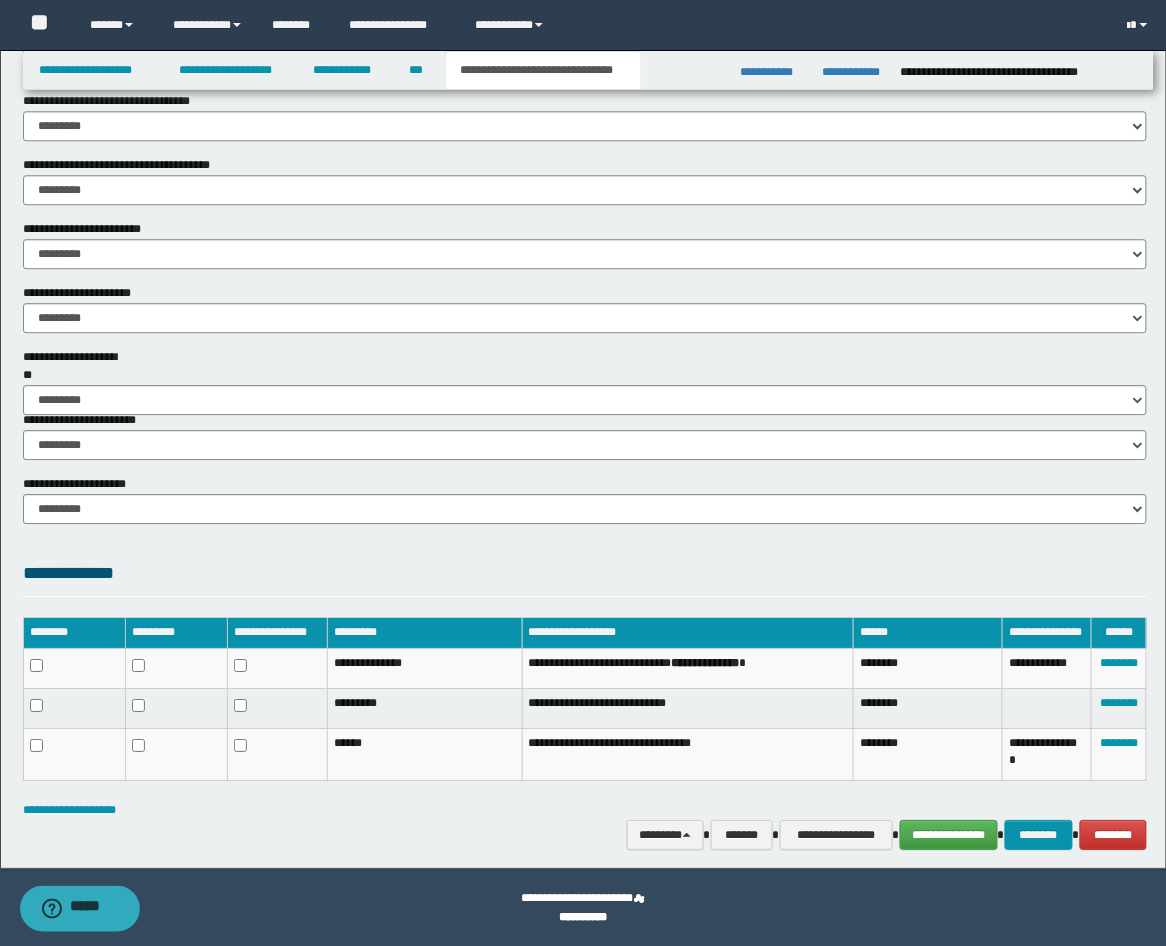 click on "[PHONE]" at bounding box center [585, -81] 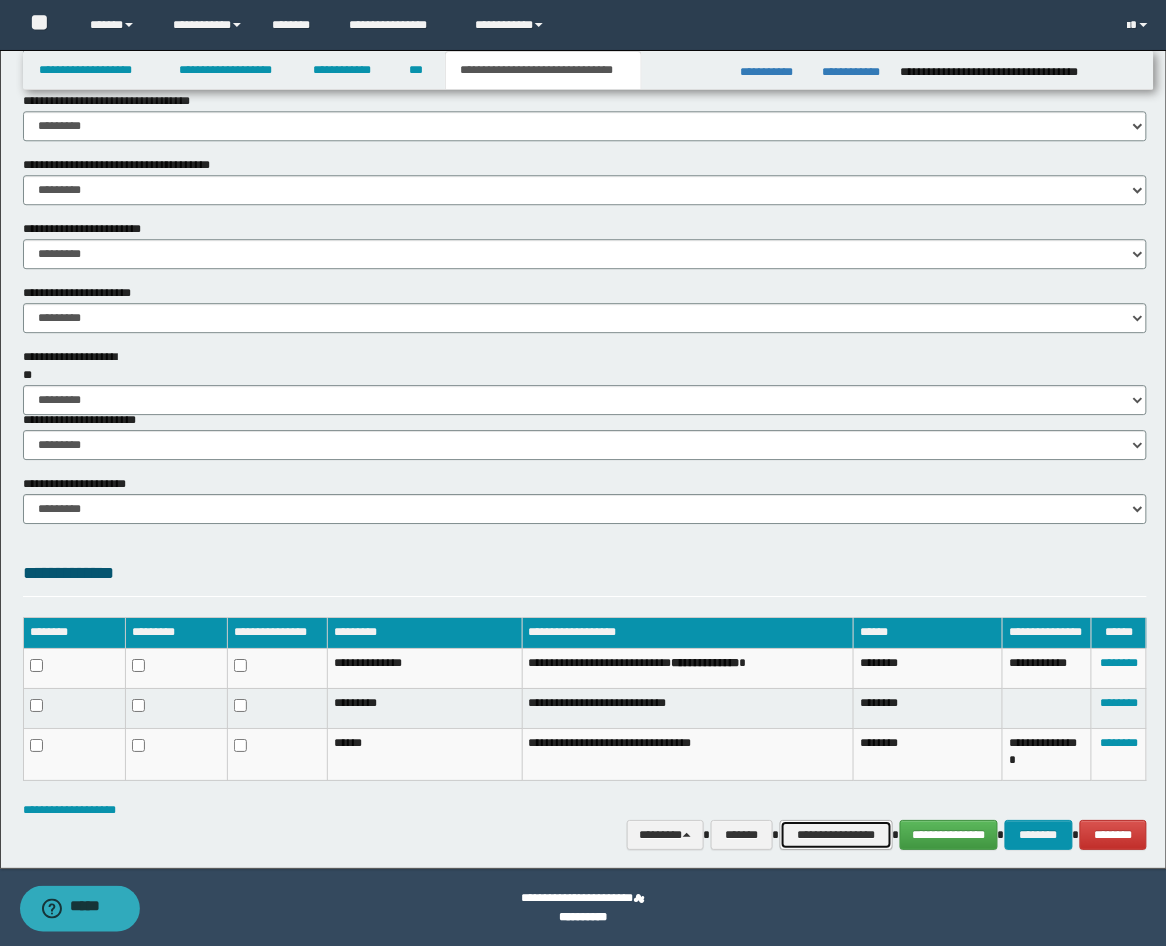 drag, startPoint x: 871, startPoint y: 834, endPoint x: 862, endPoint y: 821, distance: 15.811388 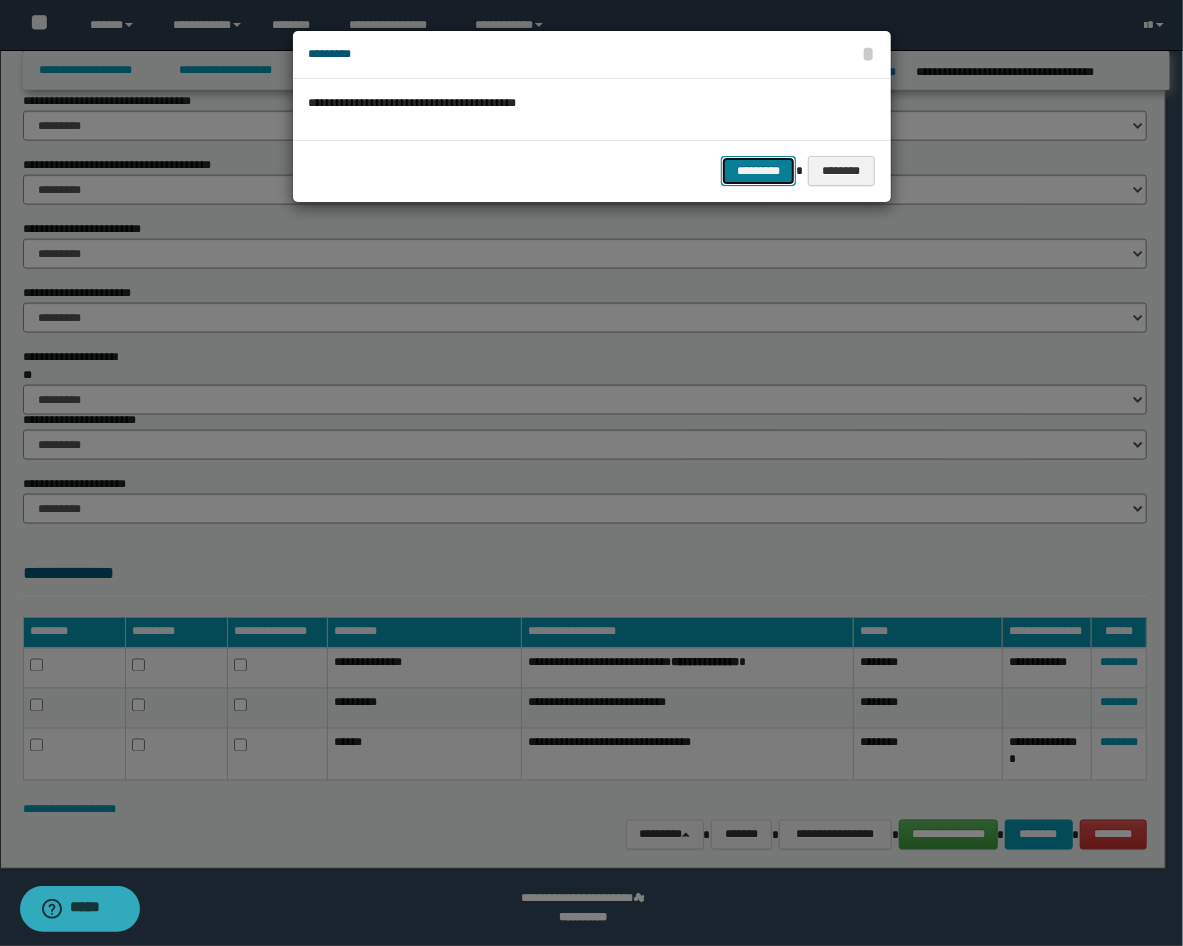click on "*********" at bounding box center [758, 171] 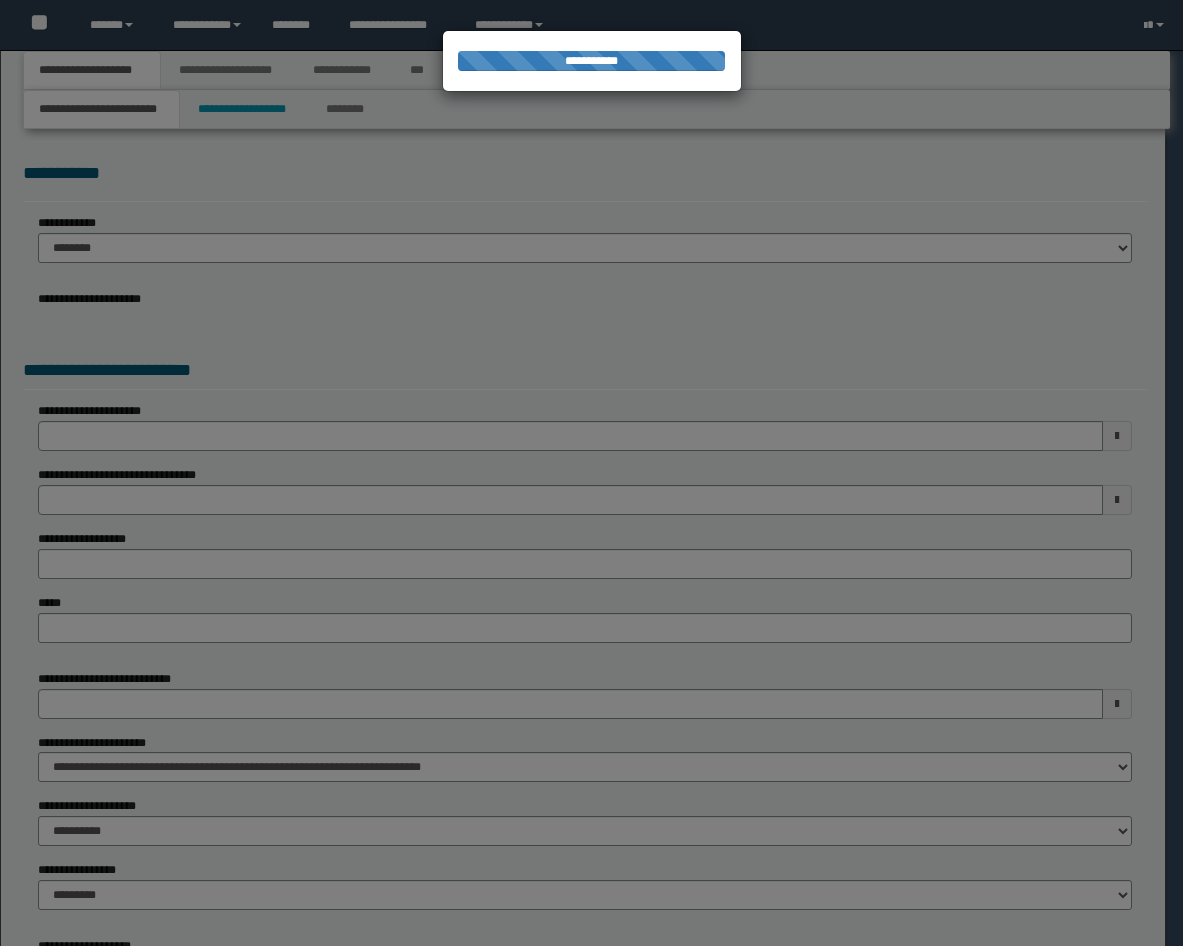 scroll, scrollTop: 0, scrollLeft: 0, axis: both 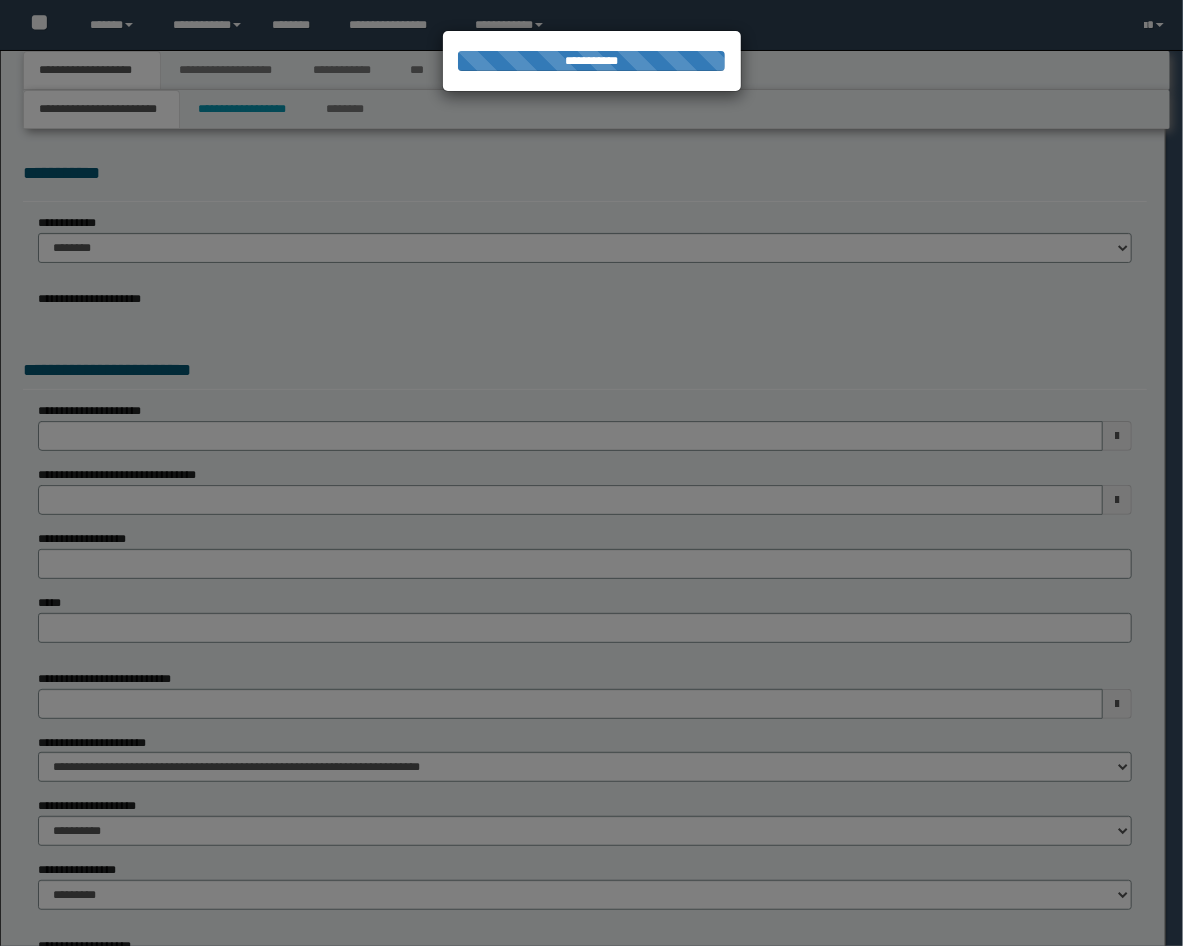 select on "**" 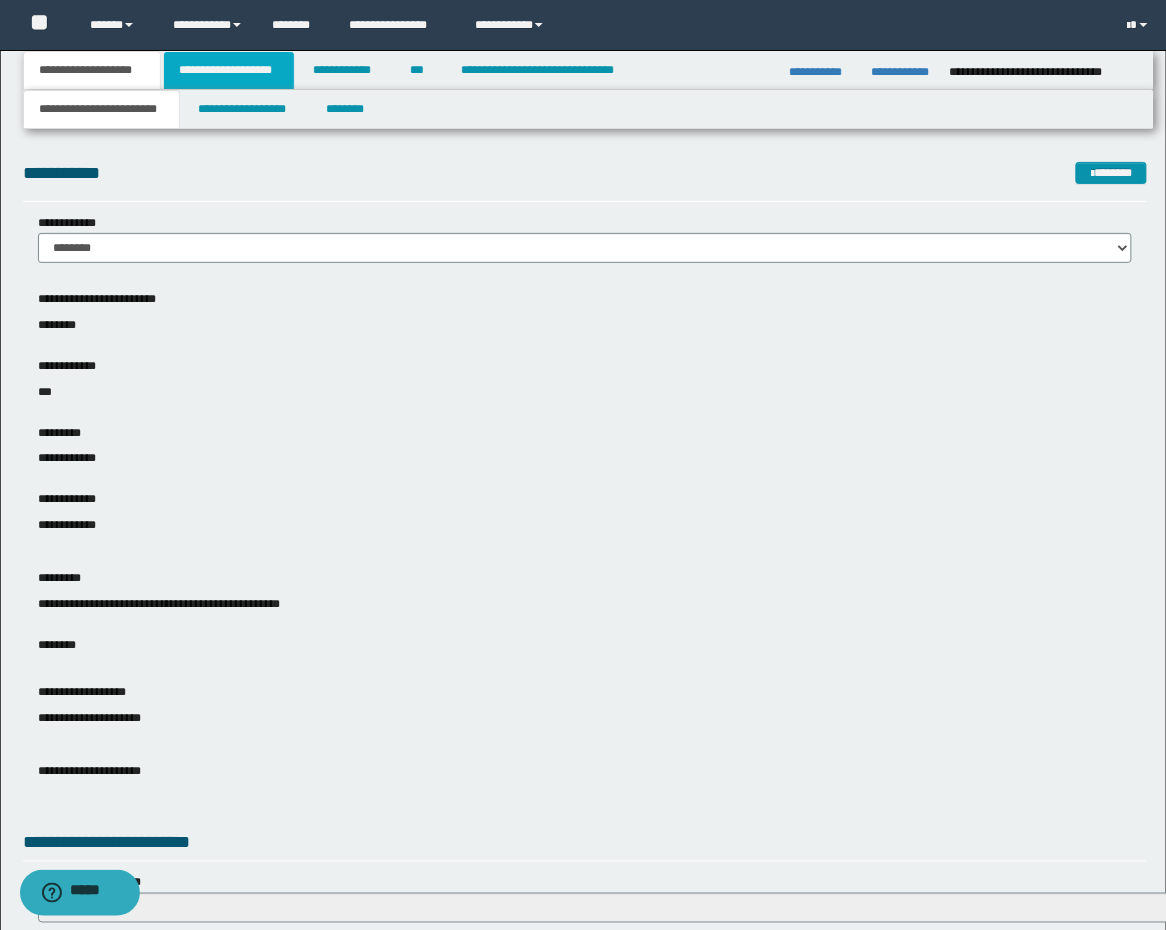 click on "**********" at bounding box center [229, 70] 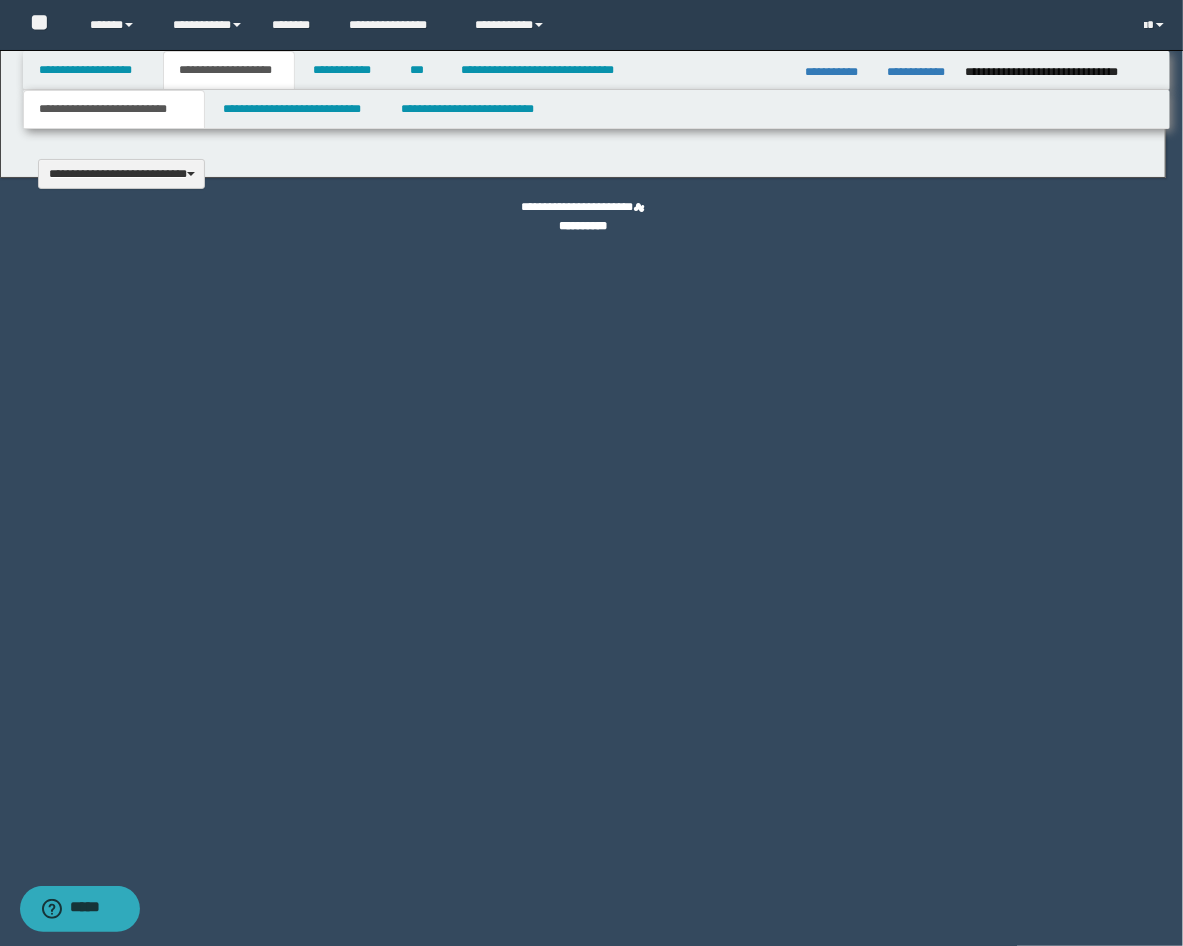 type 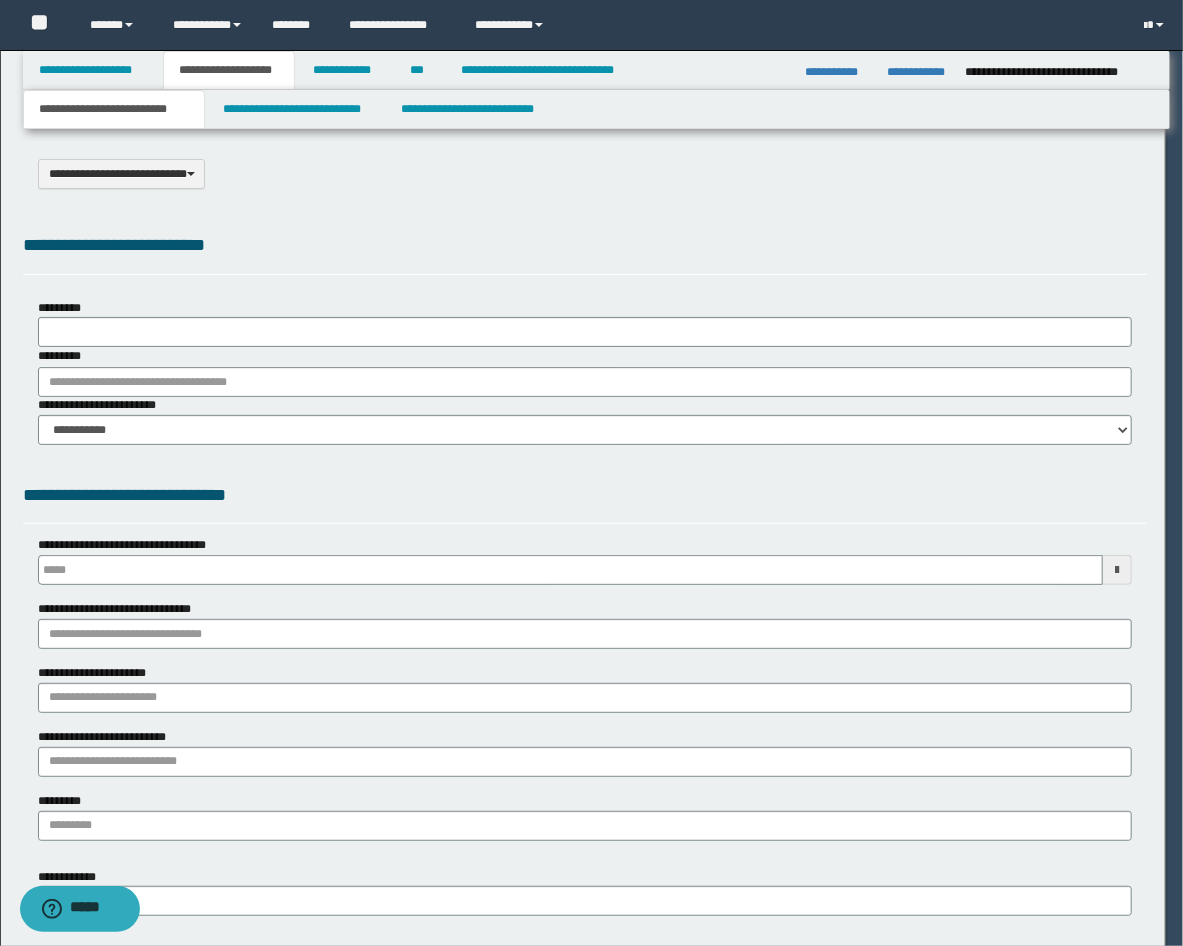 type on "**********" 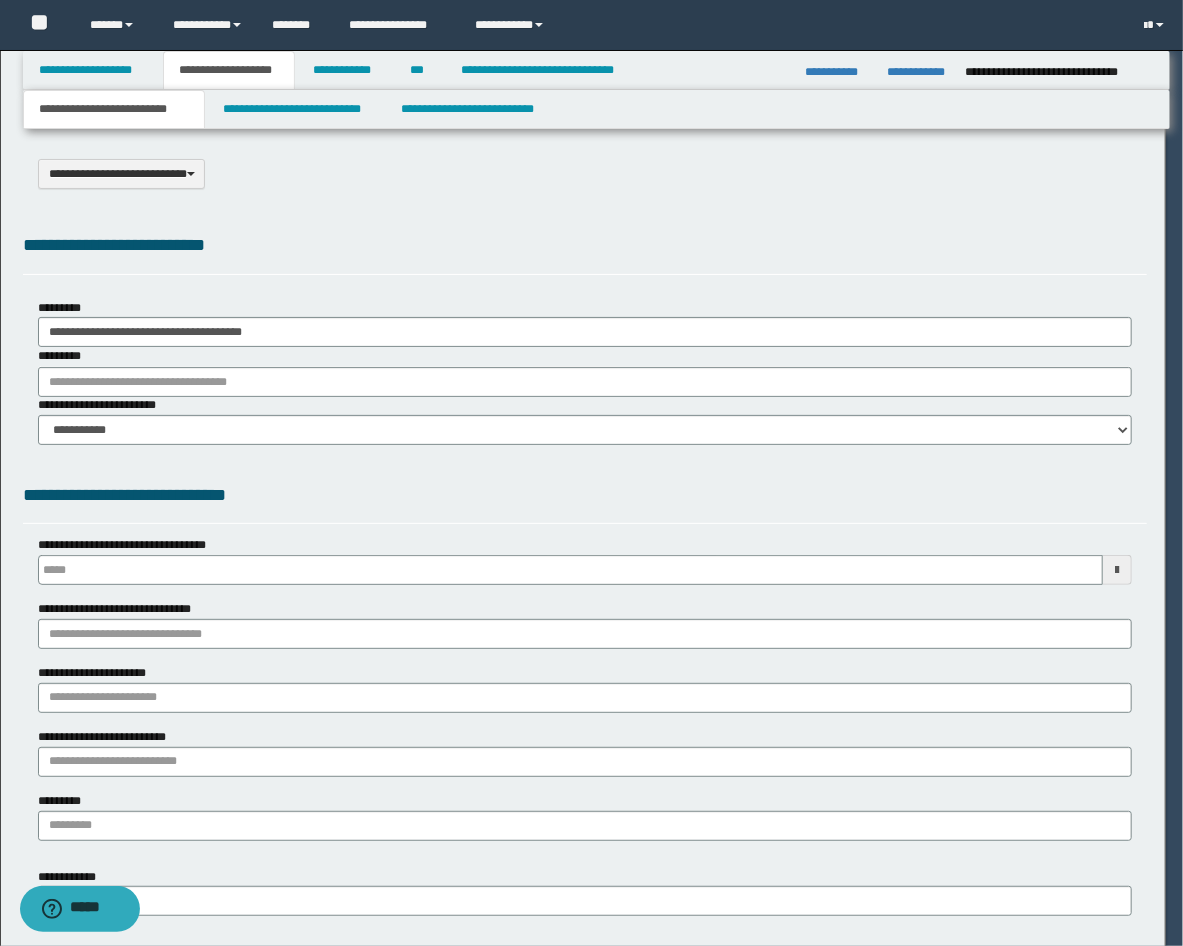 select on "*" 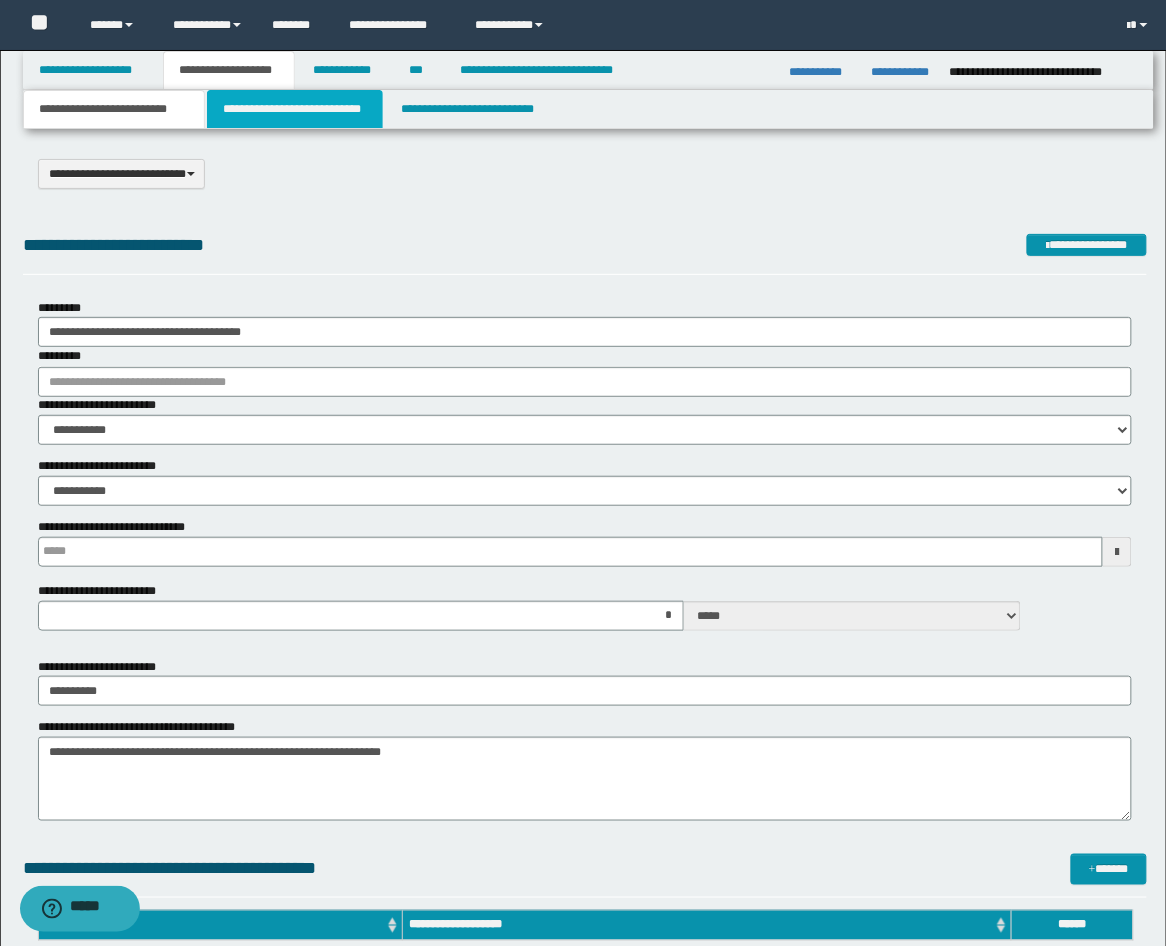 click on "**********" at bounding box center (295, 109) 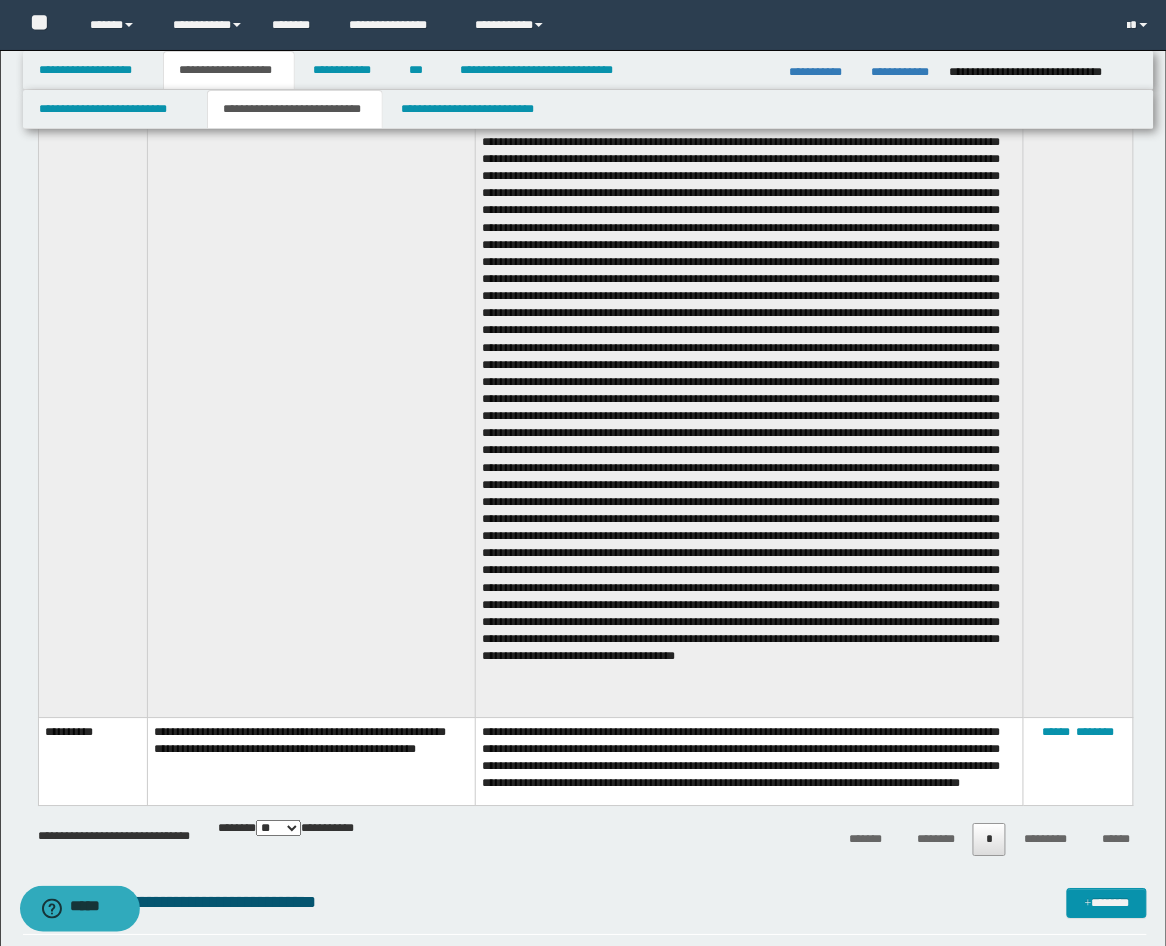 scroll, scrollTop: 2587, scrollLeft: 0, axis: vertical 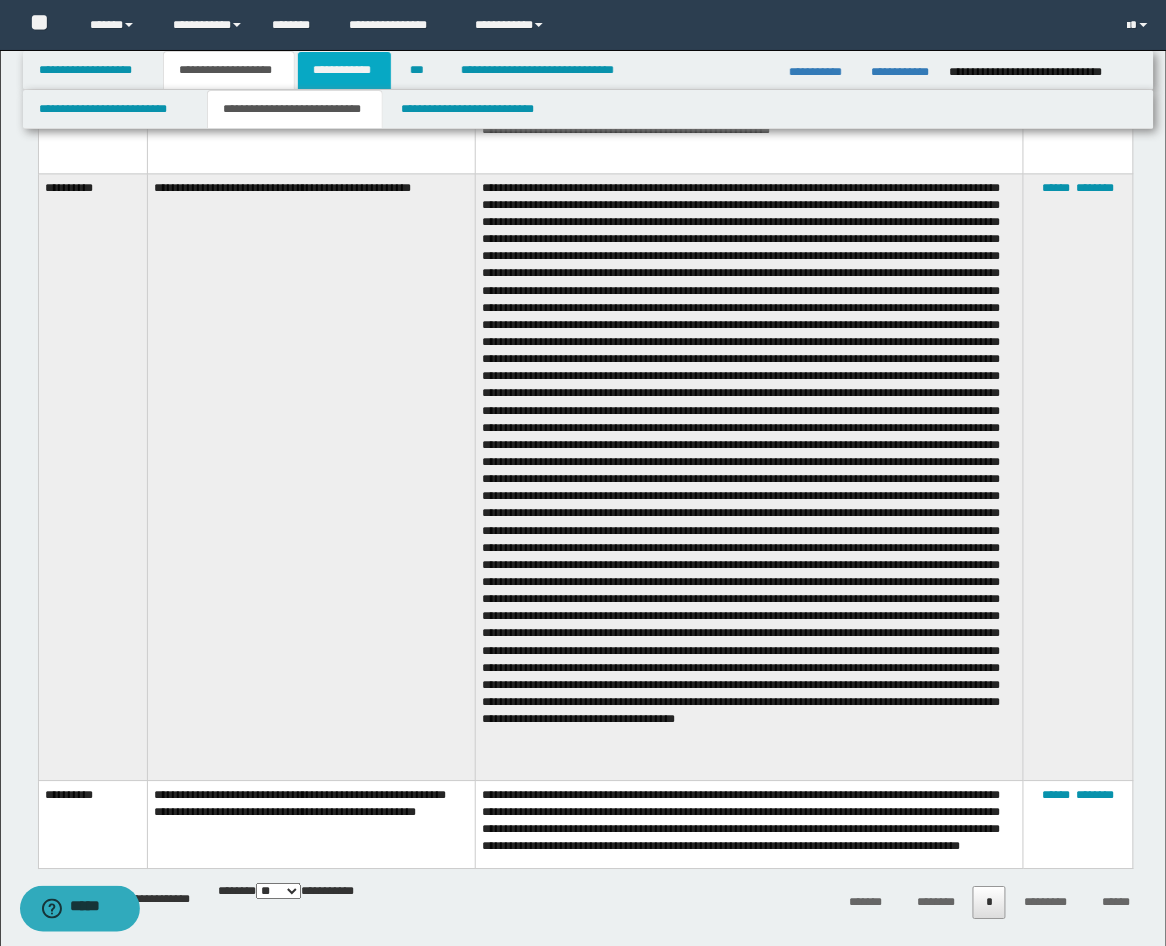 click on "**********" at bounding box center [344, 70] 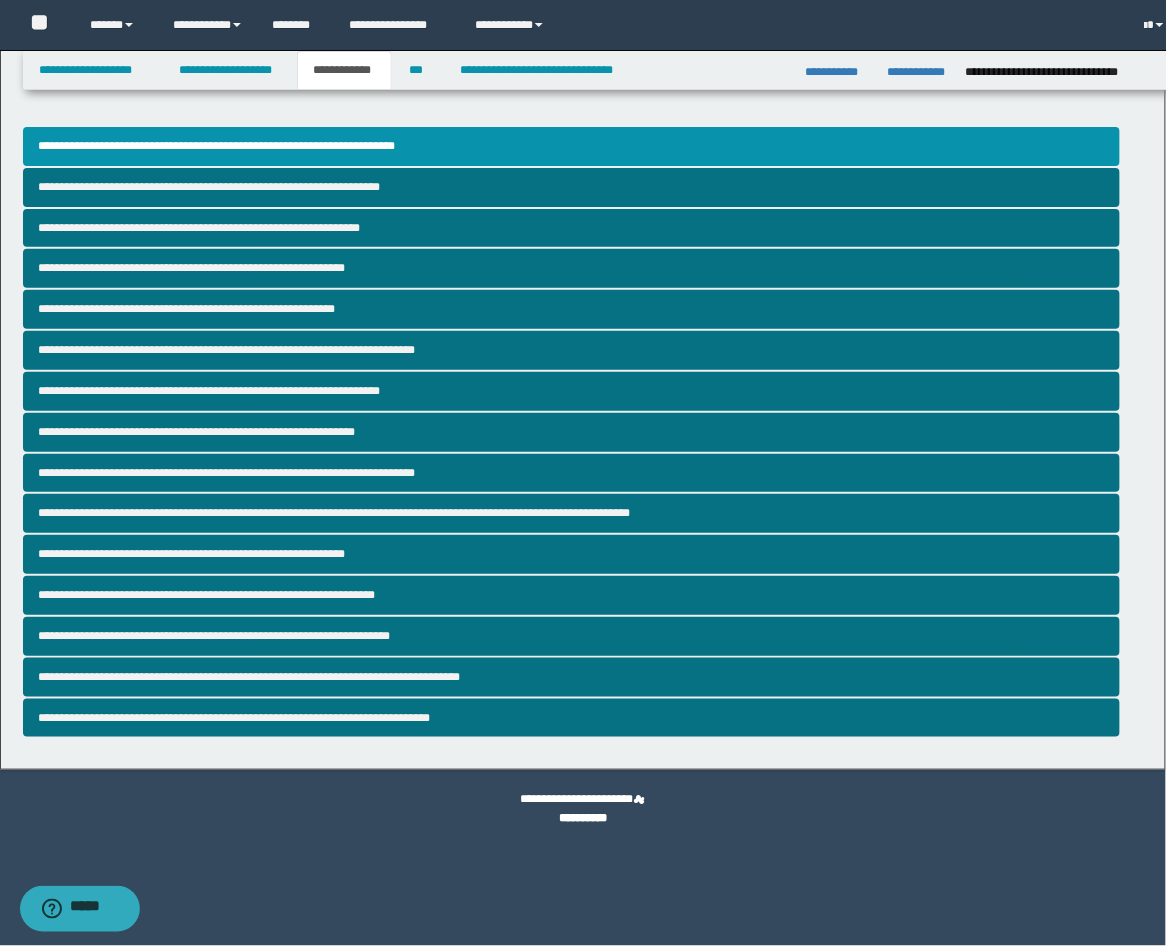 scroll, scrollTop: 0, scrollLeft: 0, axis: both 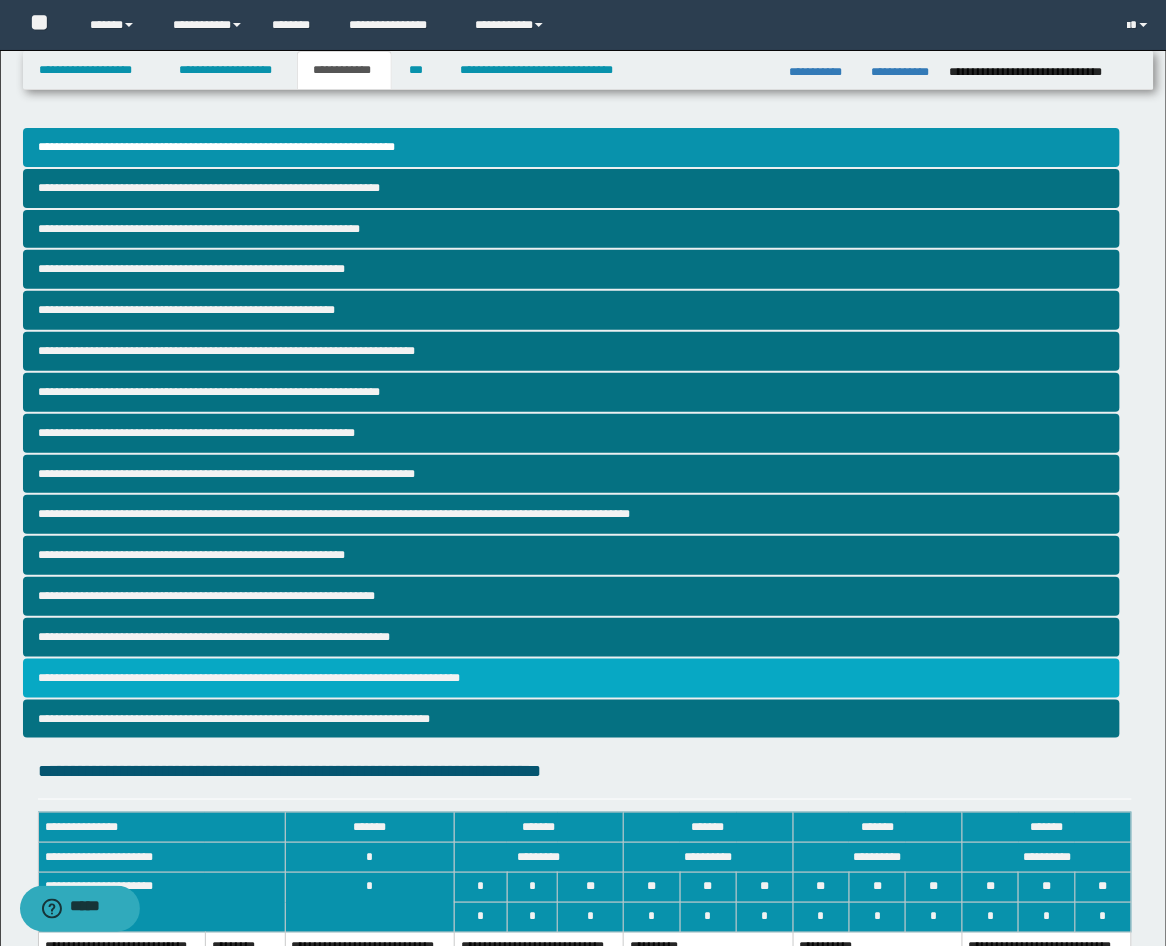 click on "**********" at bounding box center (572, 678) 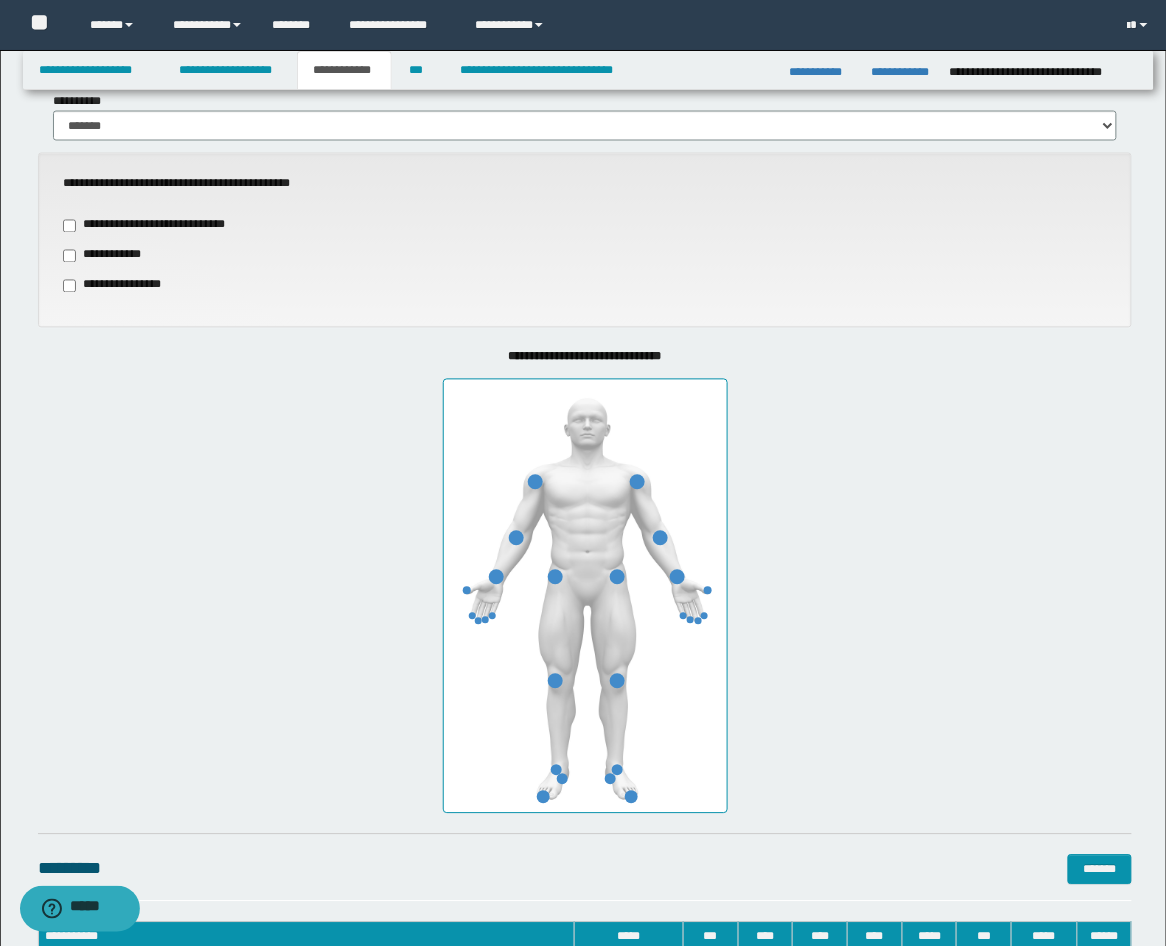 scroll, scrollTop: 741, scrollLeft: 0, axis: vertical 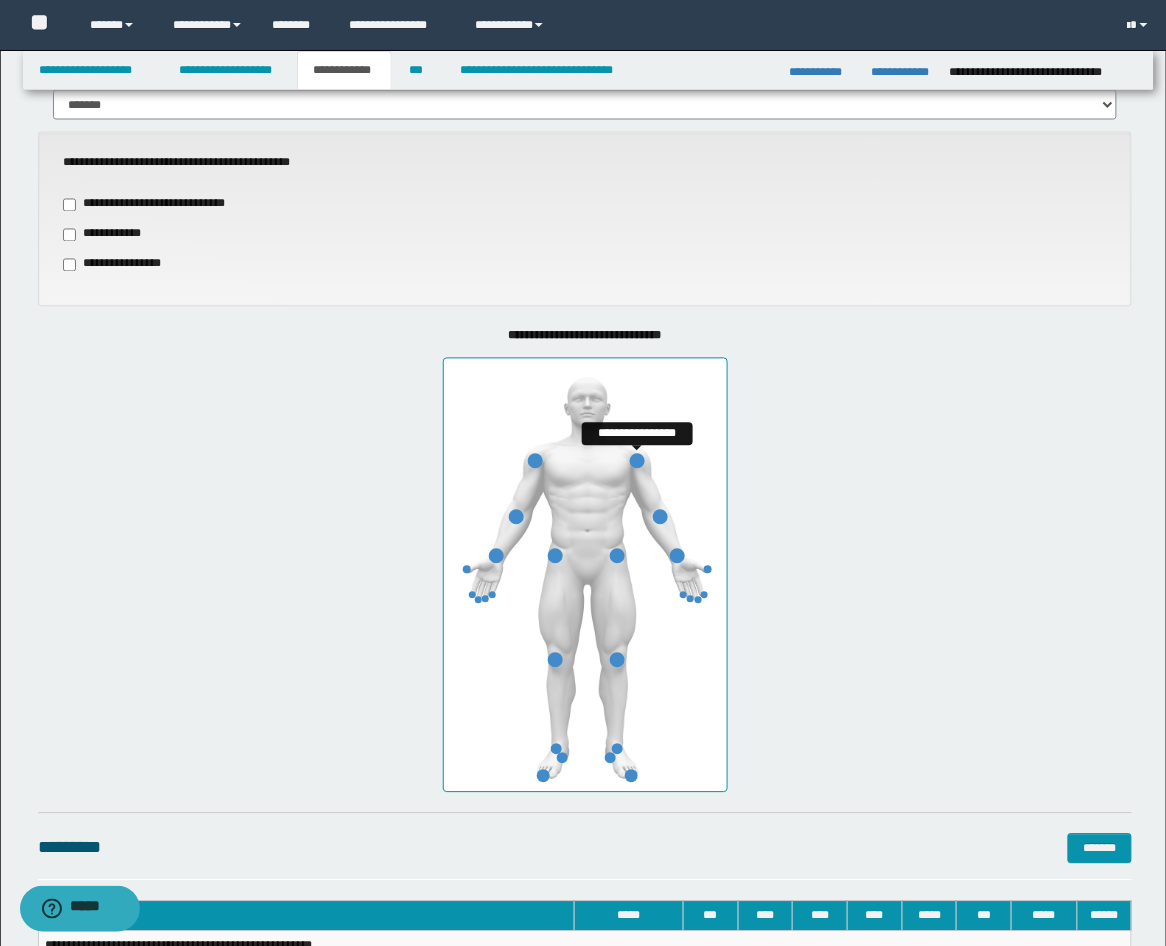 click at bounding box center (637, 461) 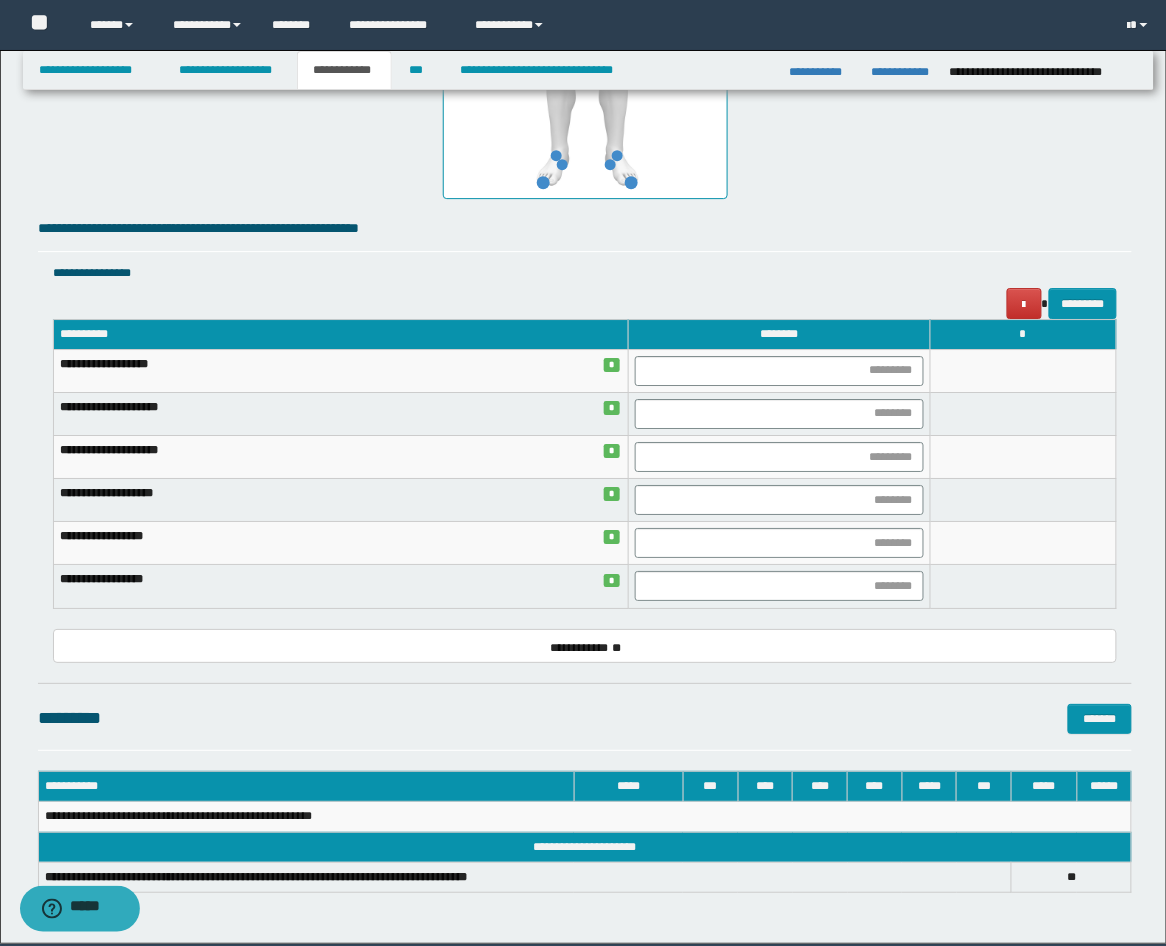 scroll, scrollTop: 1410, scrollLeft: 0, axis: vertical 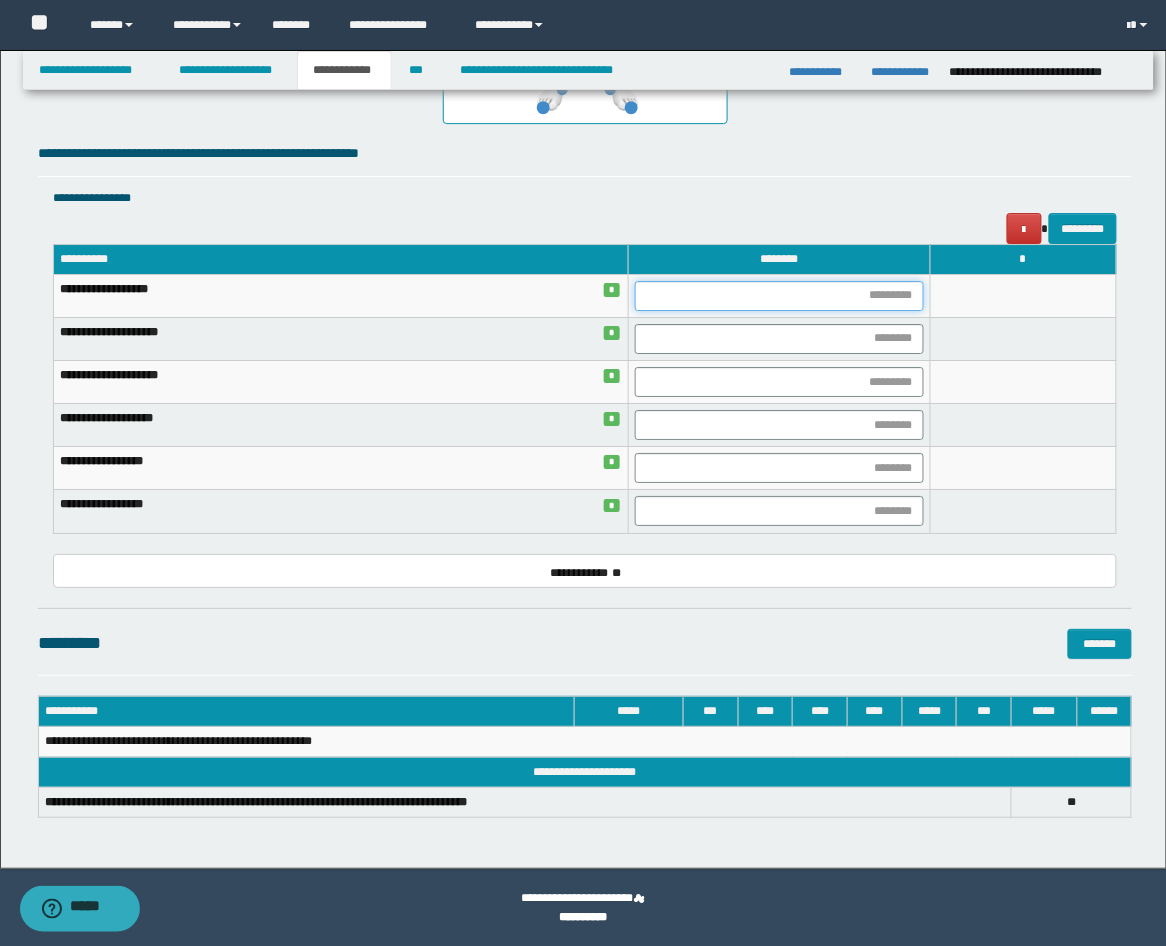 click at bounding box center [779, 296] 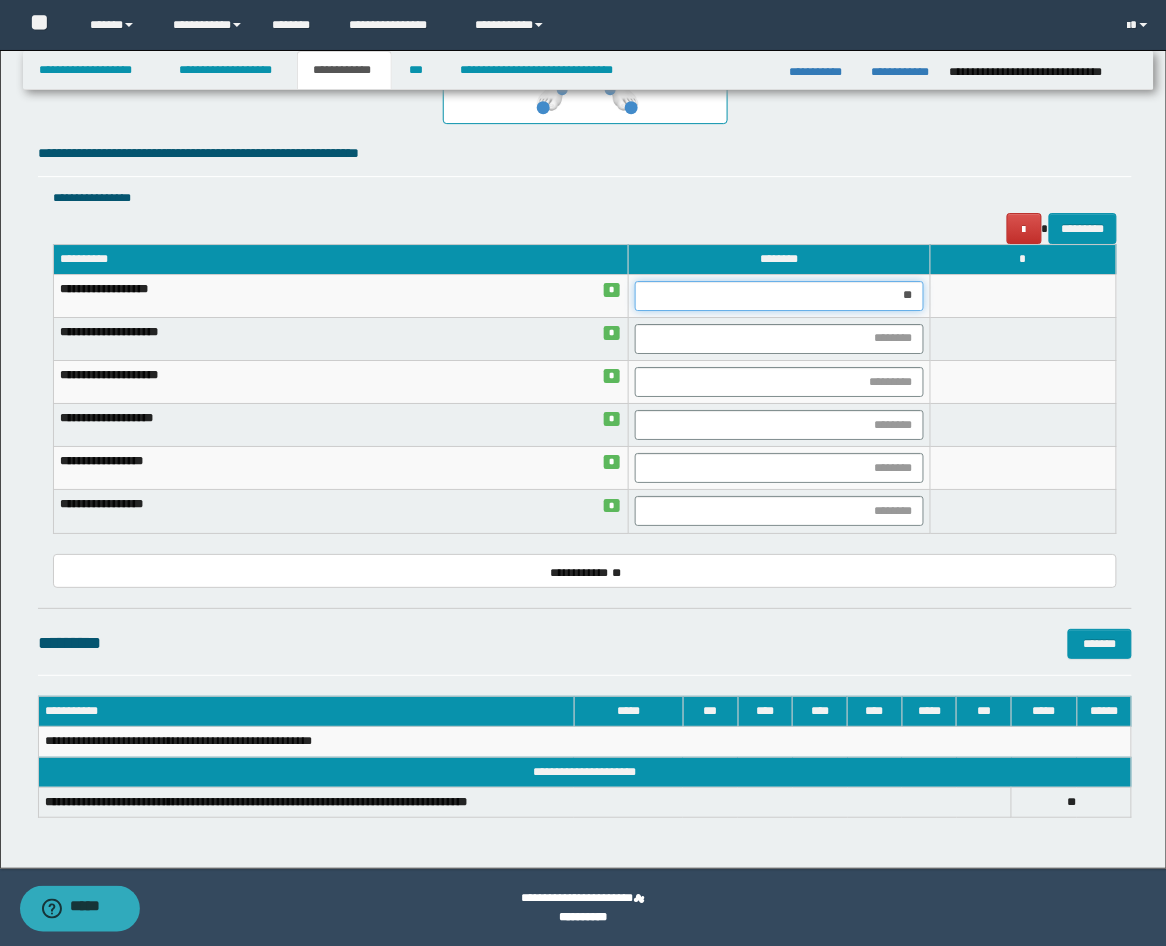 type on "***" 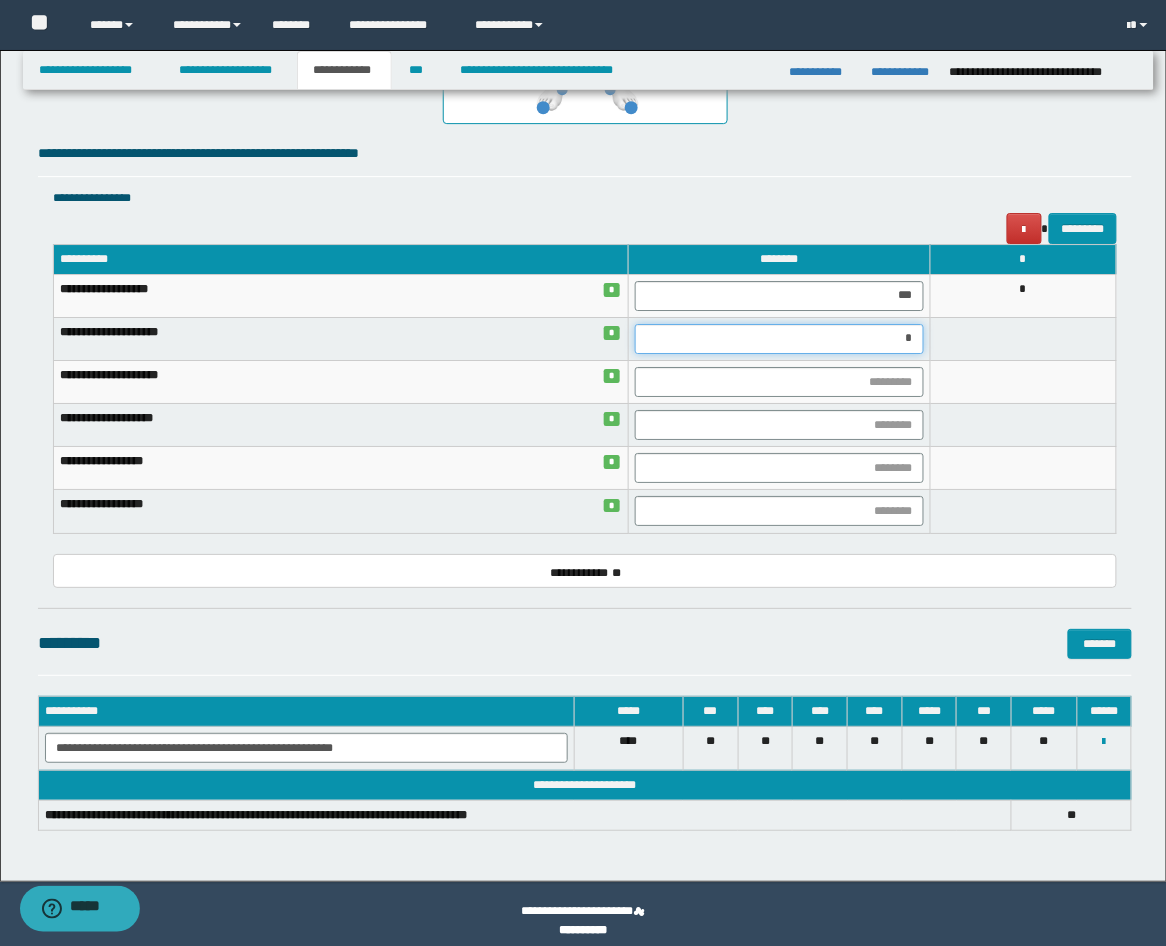 type on "**" 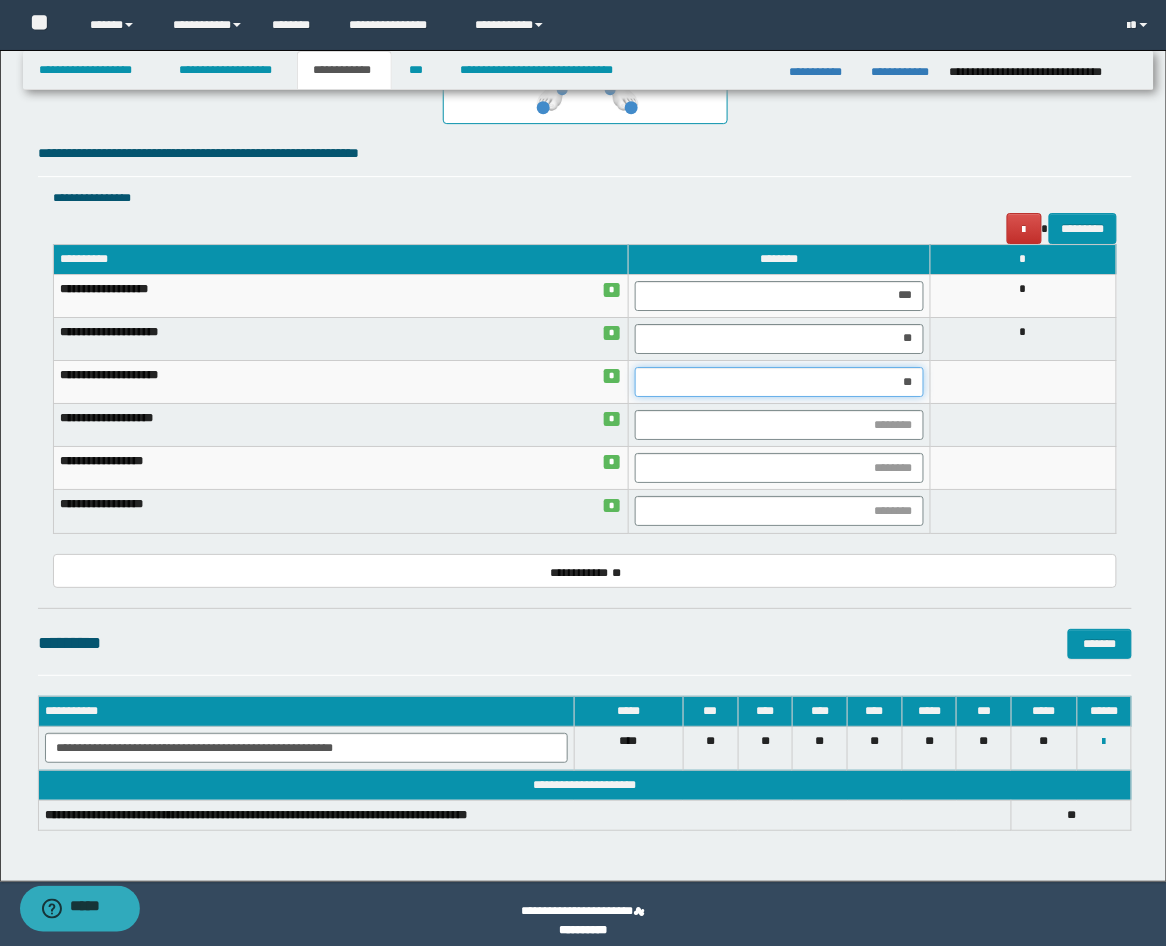 type on "***" 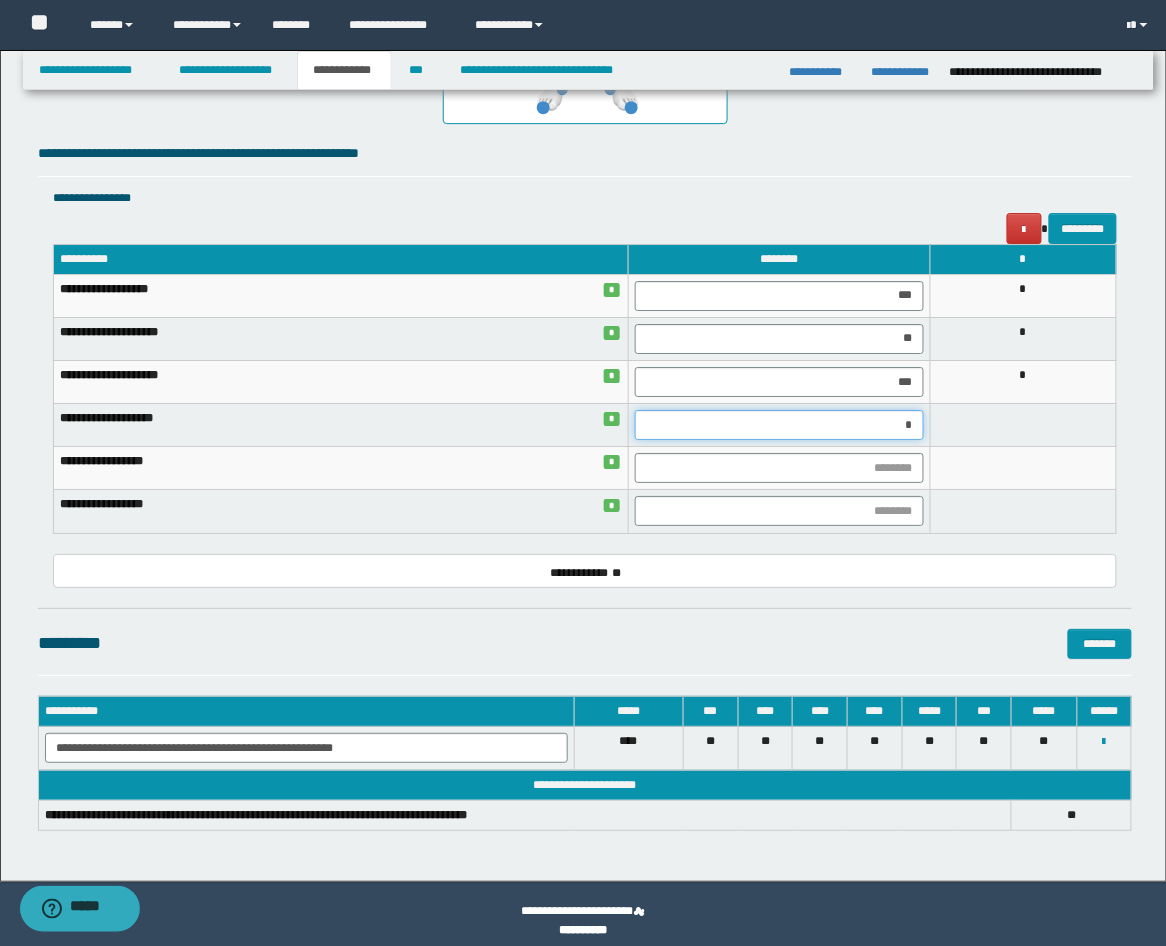 type on "**" 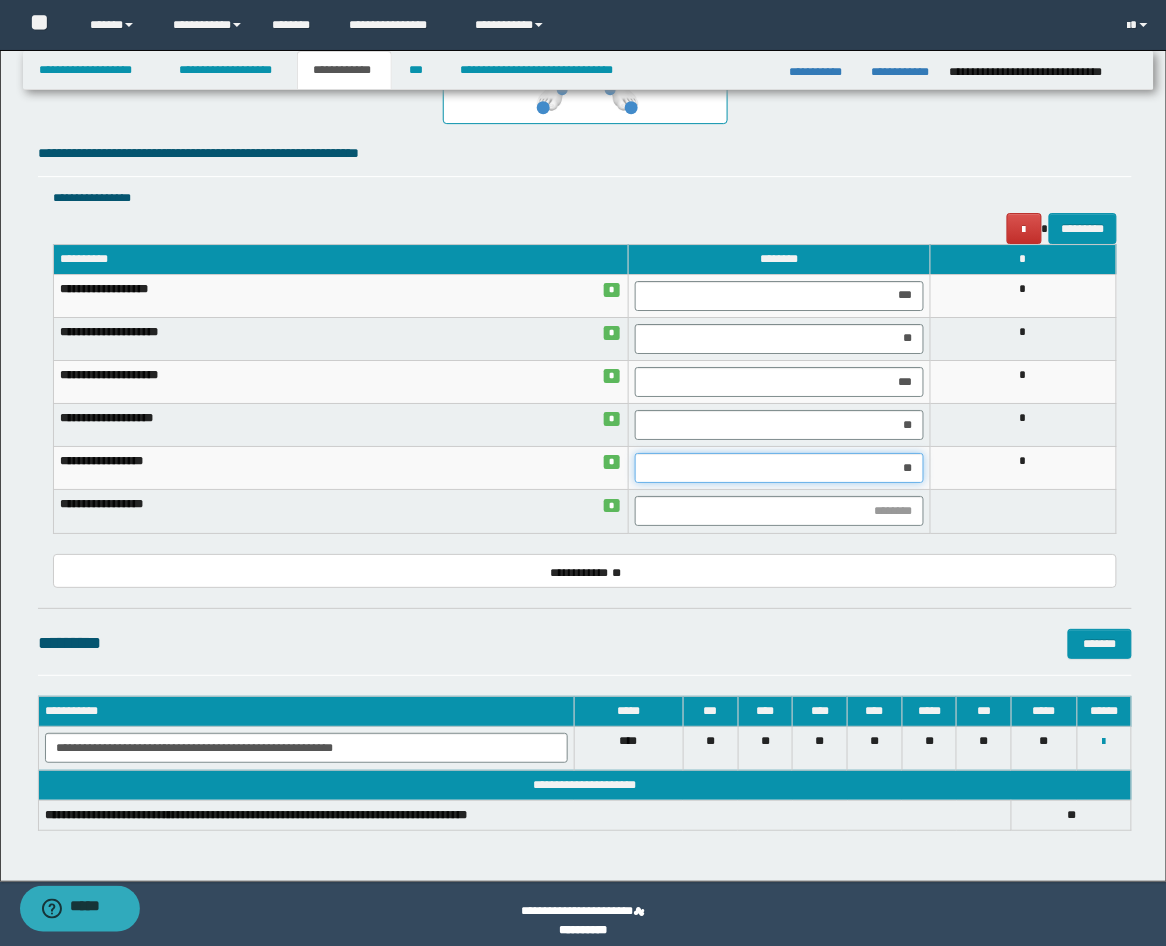 drag, startPoint x: 897, startPoint y: 466, endPoint x: 920, endPoint y: 471, distance: 23.537205 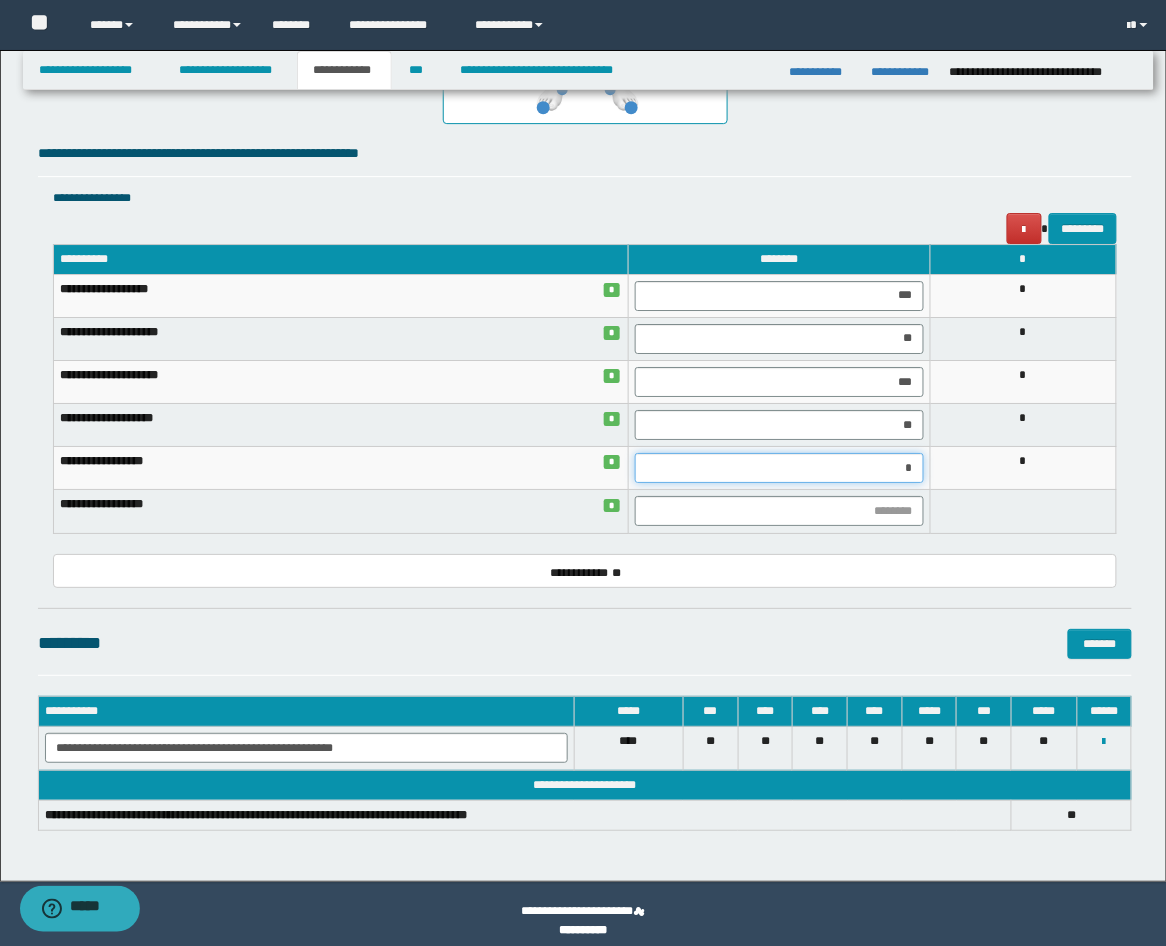 type on "**" 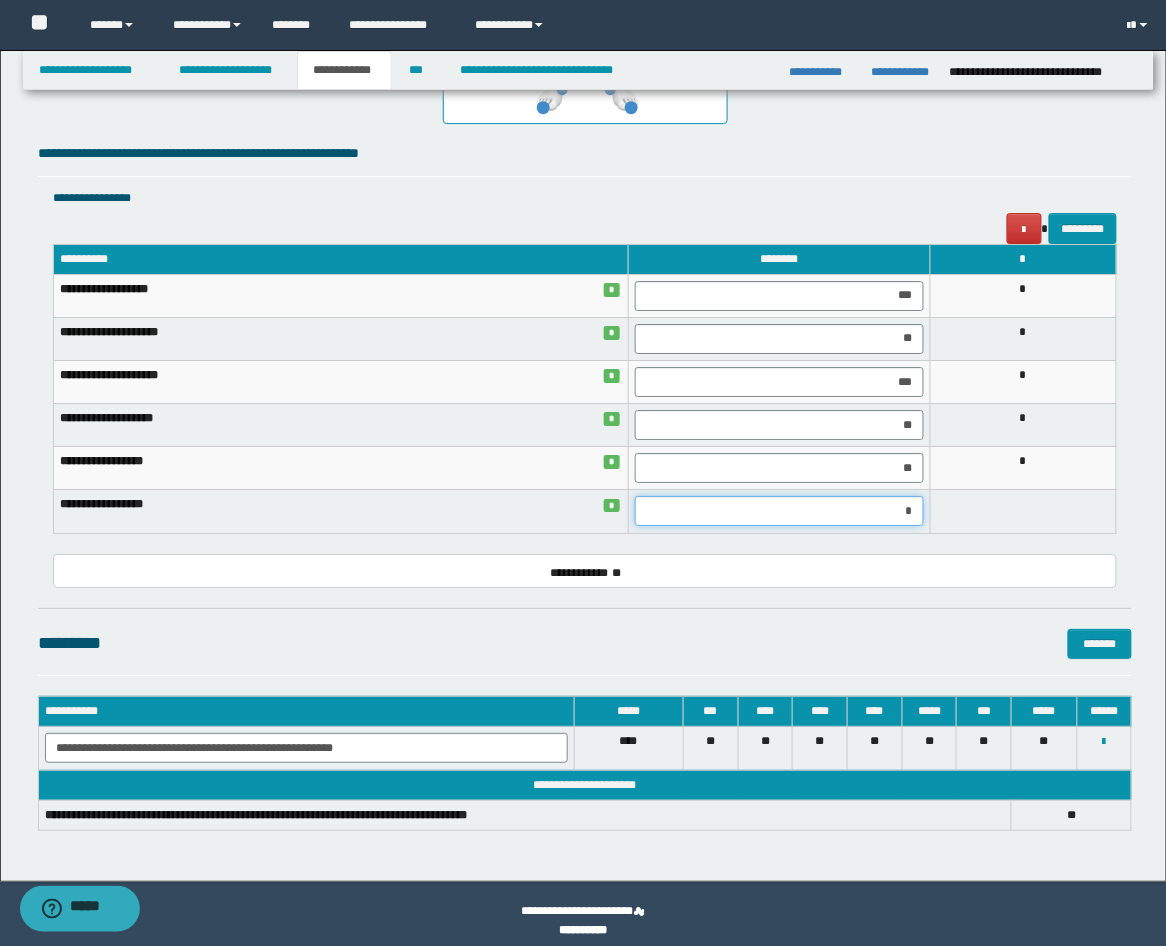 type on "**" 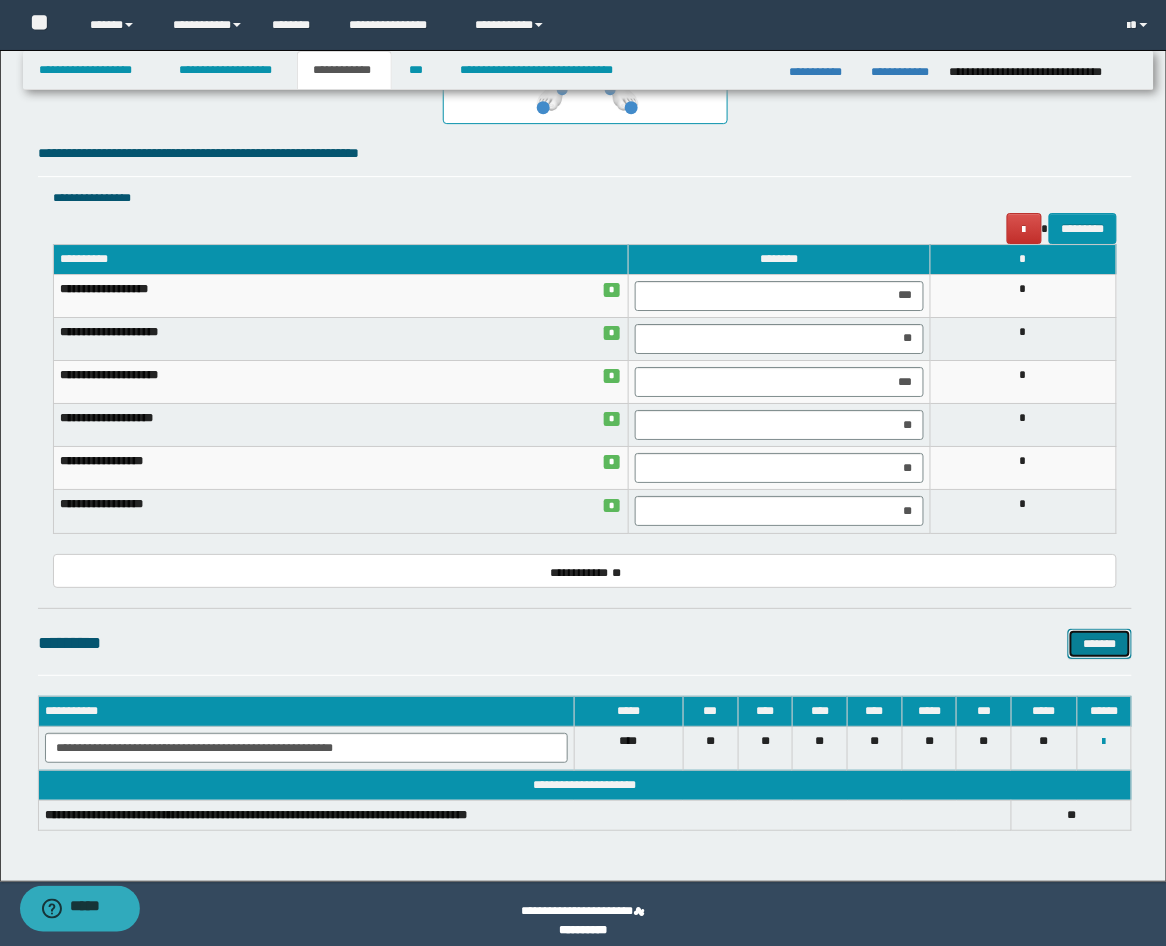 type 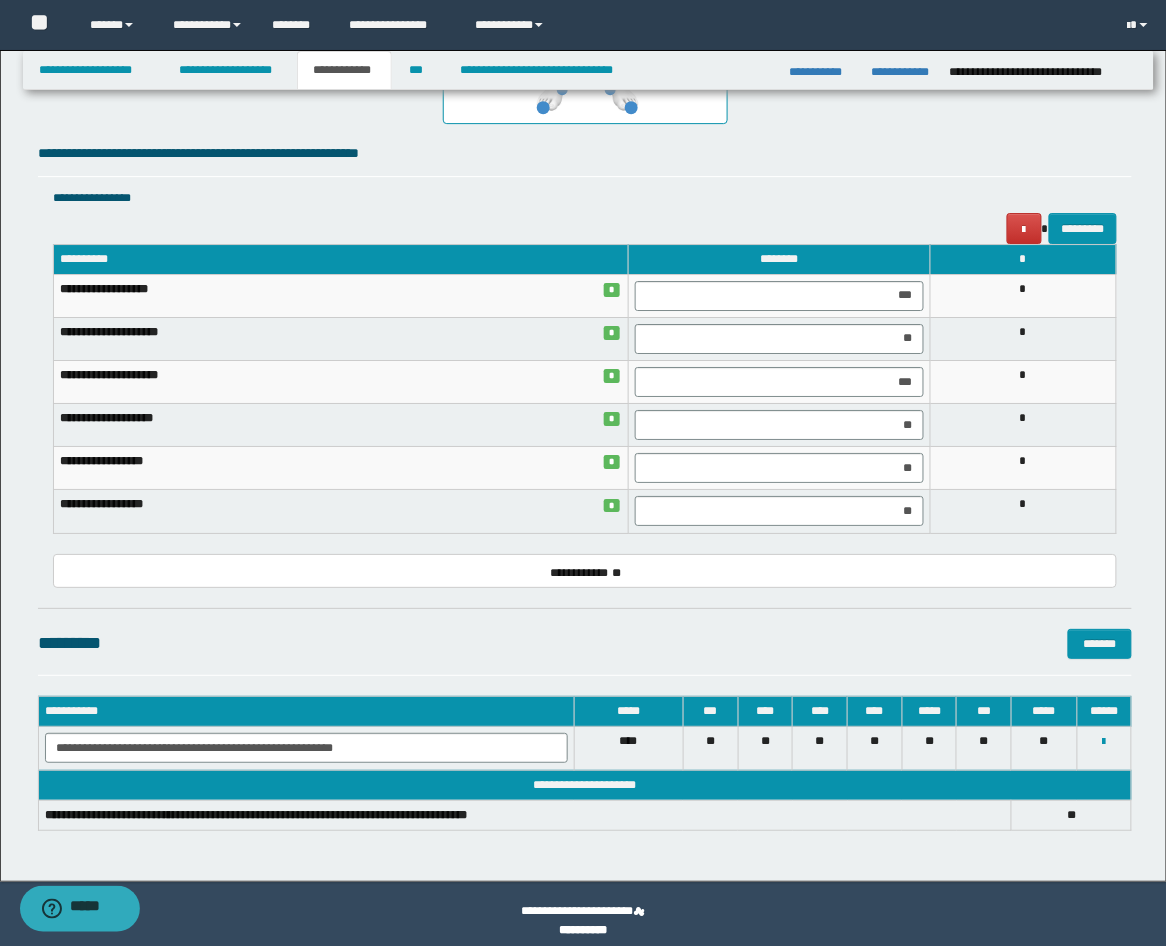 drag, startPoint x: 940, startPoint y: 516, endPoint x: 980, endPoint y: 523, distance: 40.60788 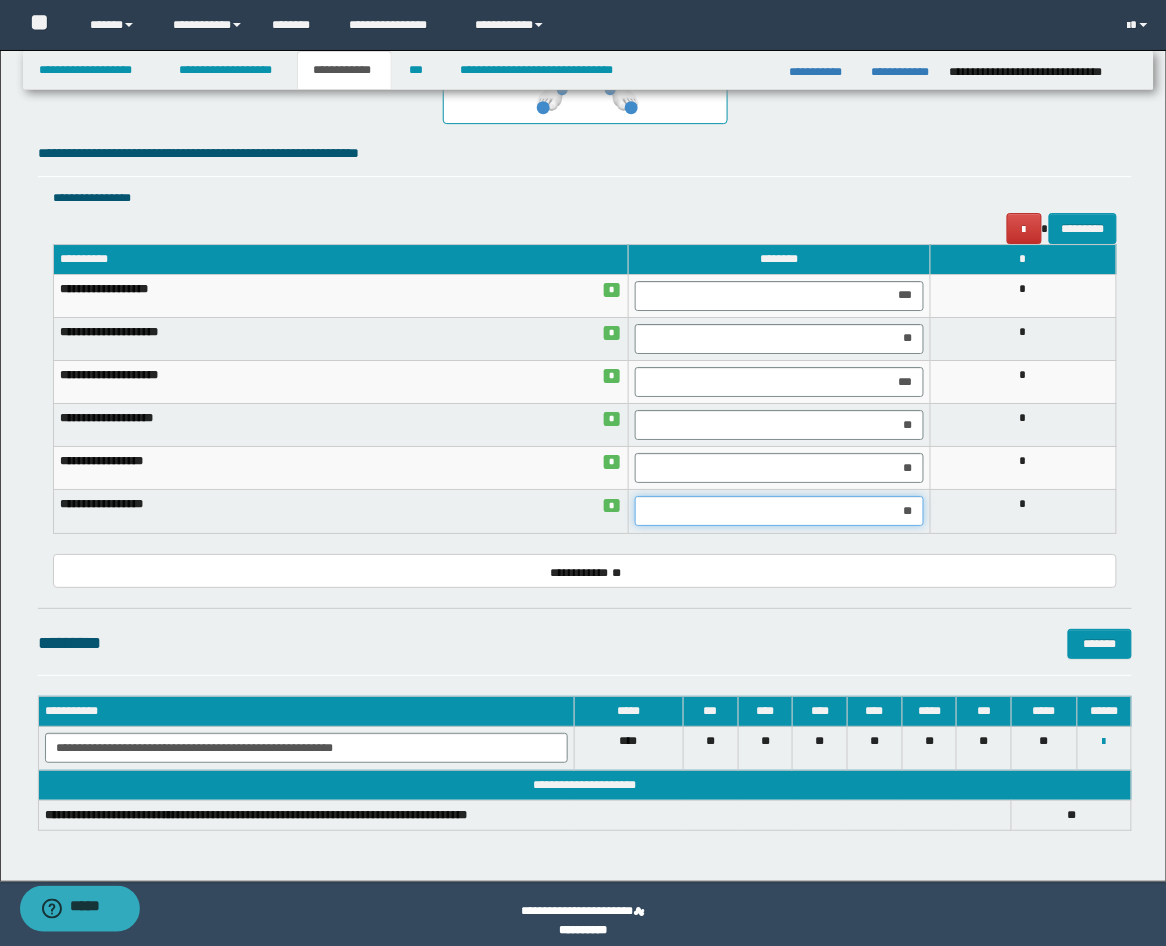 drag, startPoint x: 881, startPoint y: 501, endPoint x: 1021, endPoint y: 523, distance: 141.71803 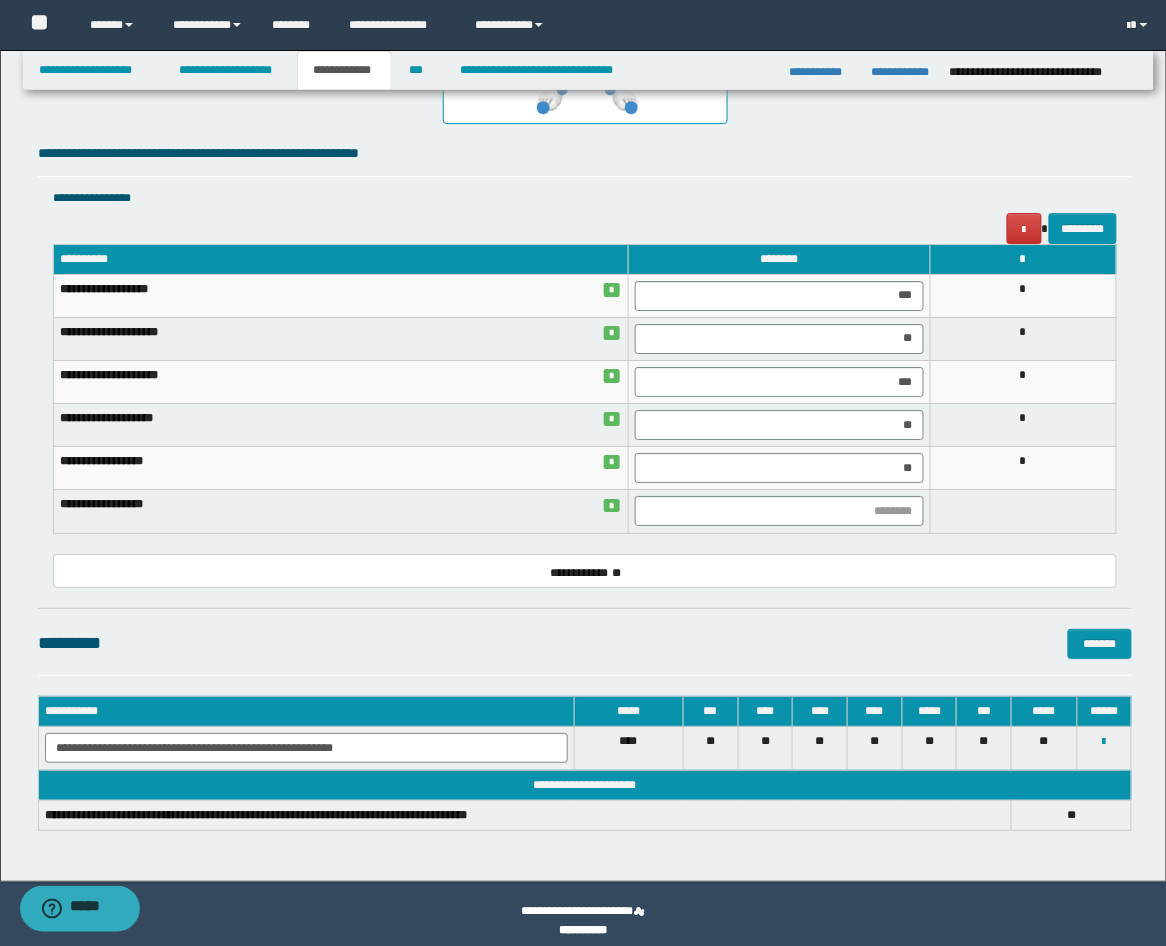 drag, startPoint x: 1041, startPoint y: 540, endPoint x: 1048, endPoint y: 530, distance: 12.206555 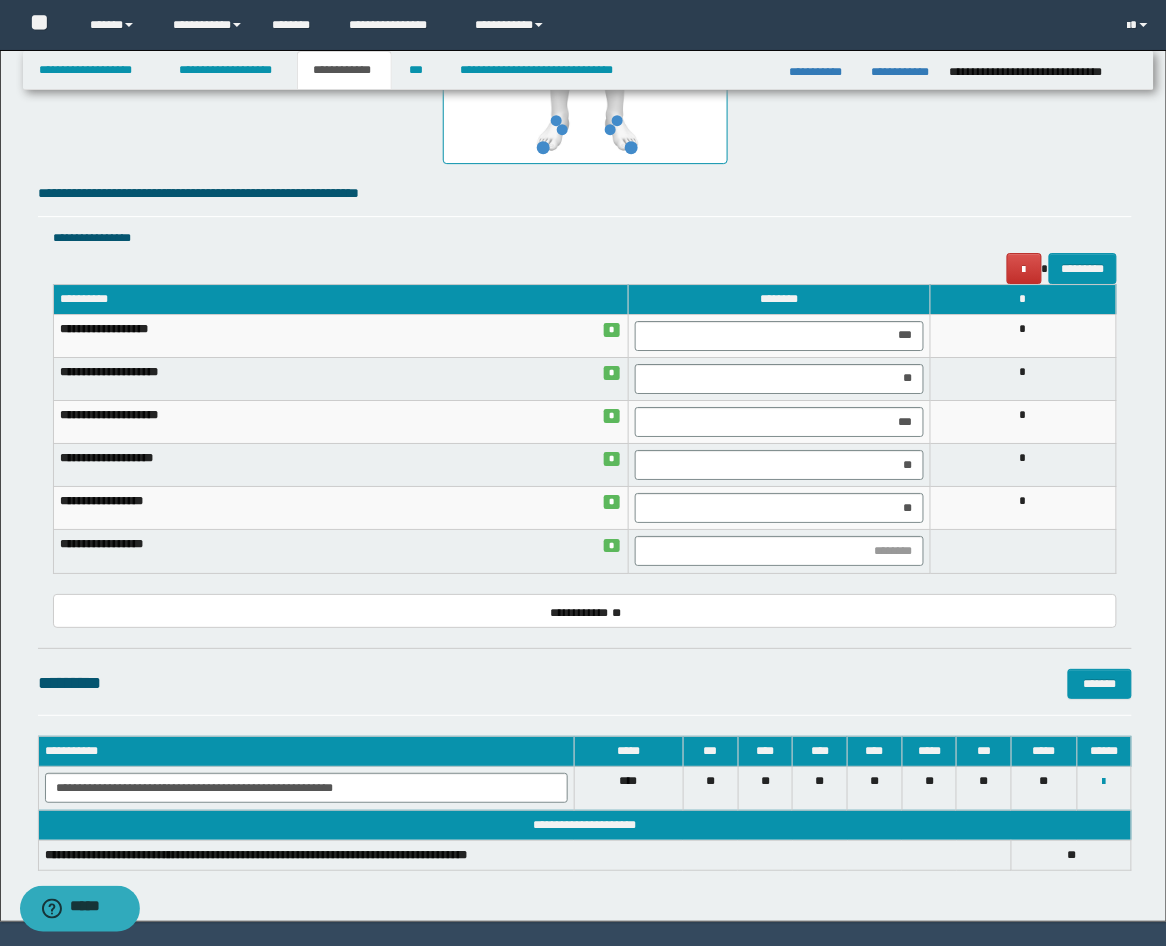 scroll, scrollTop: 1423, scrollLeft: 0, axis: vertical 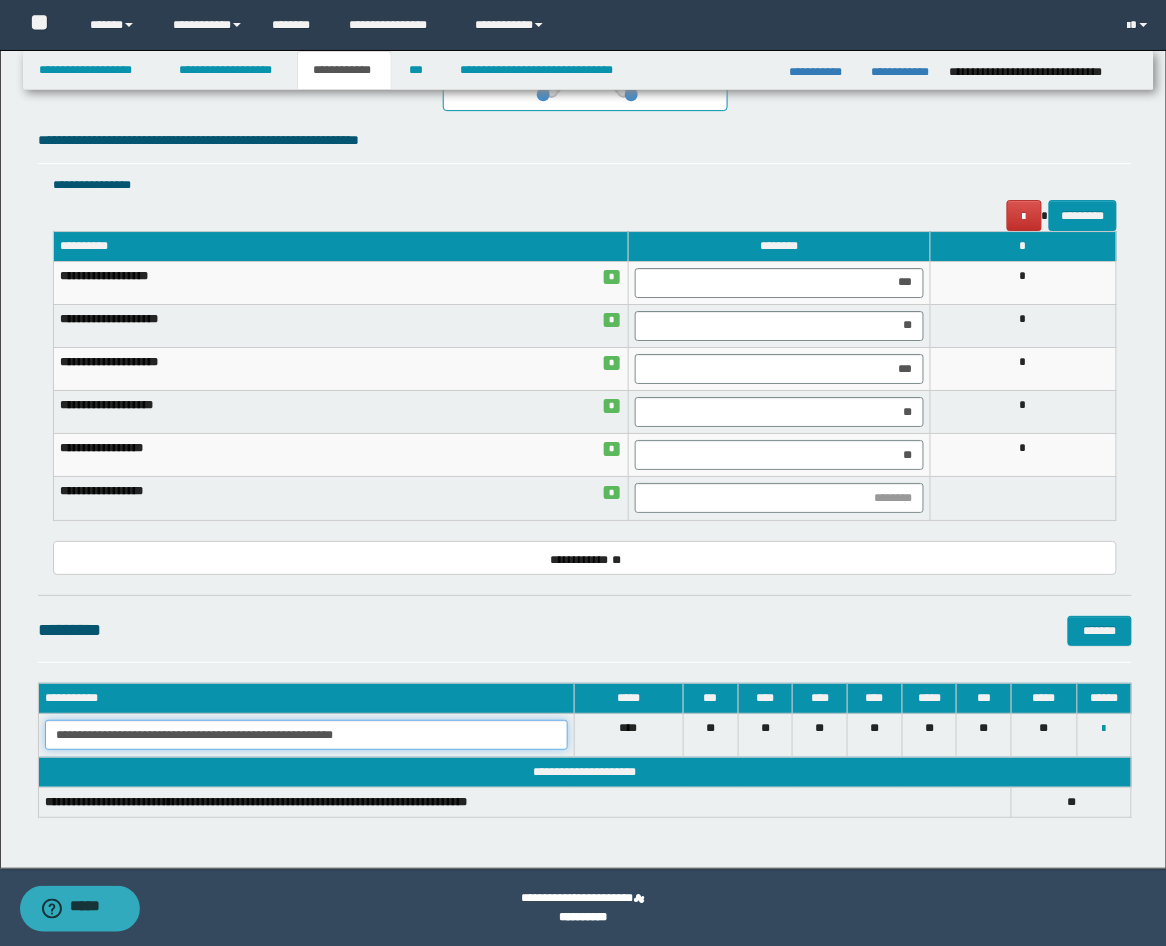drag, startPoint x: 375, startPoint y: 743, endPoint x: -9, endPoint y: 694, distance: 387.11368 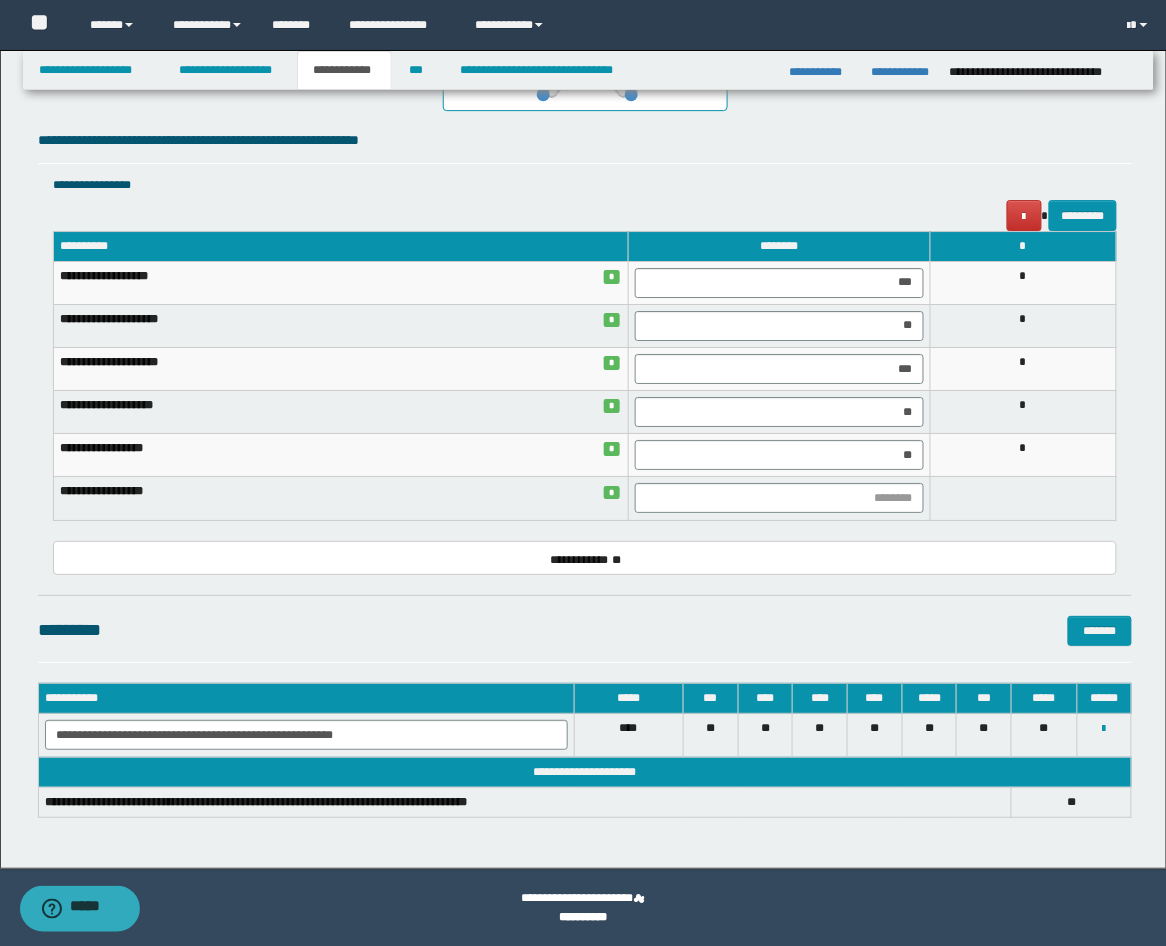 drag, startPoint x: 673, startPoint y: 157, endPoint x: 665, endPoint y: 174, distance: 18.788294 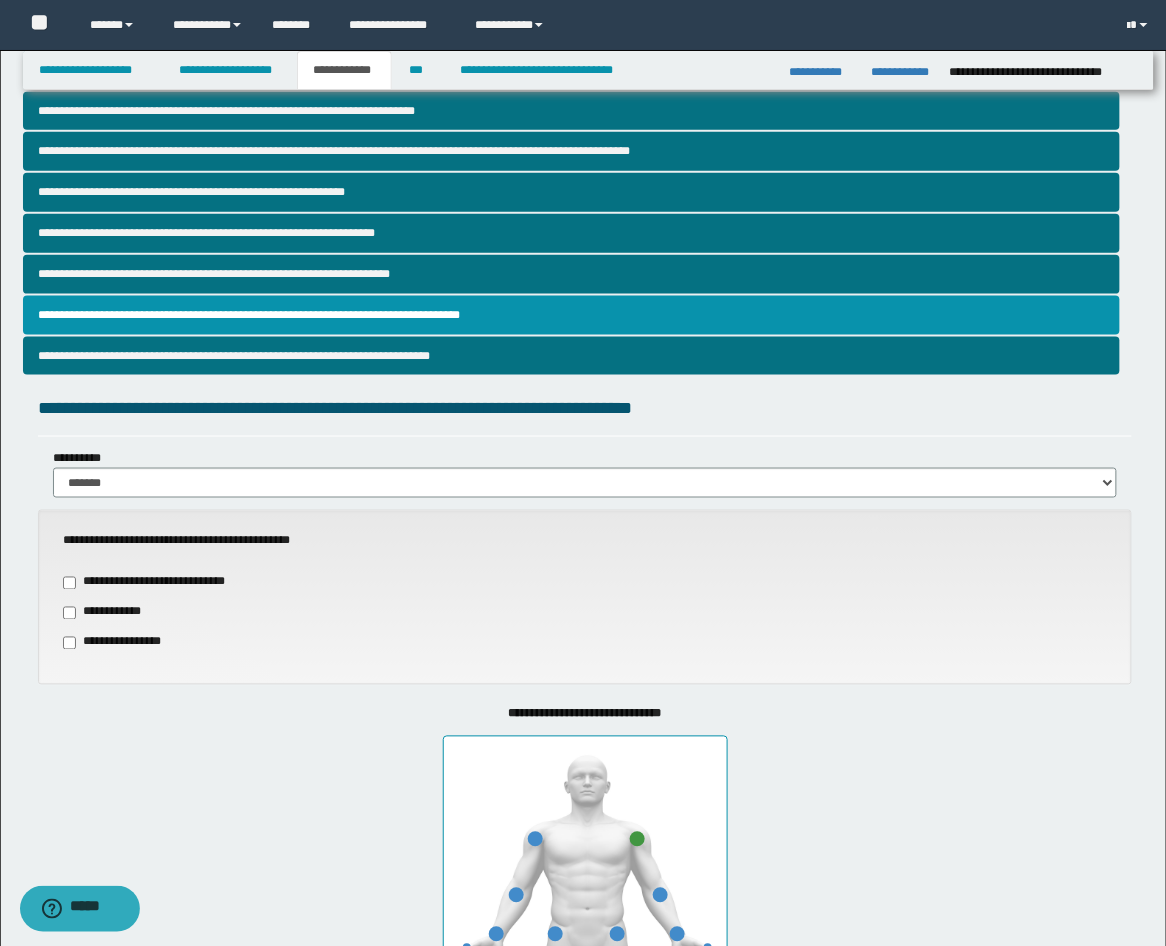 scroll, scrollTop: 312, scrollLeft: 0, axis: vertical 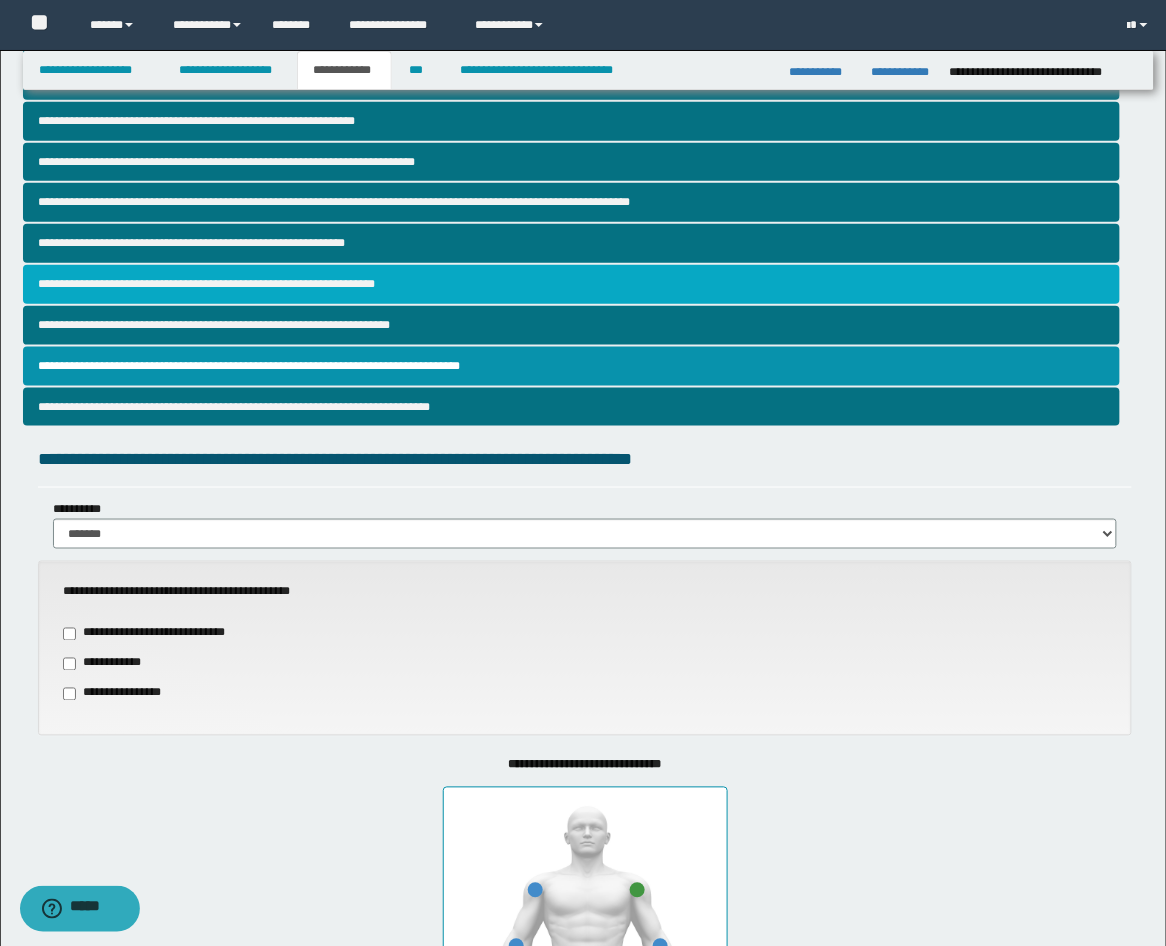 click on "**********" at bounding box center [572, 284] 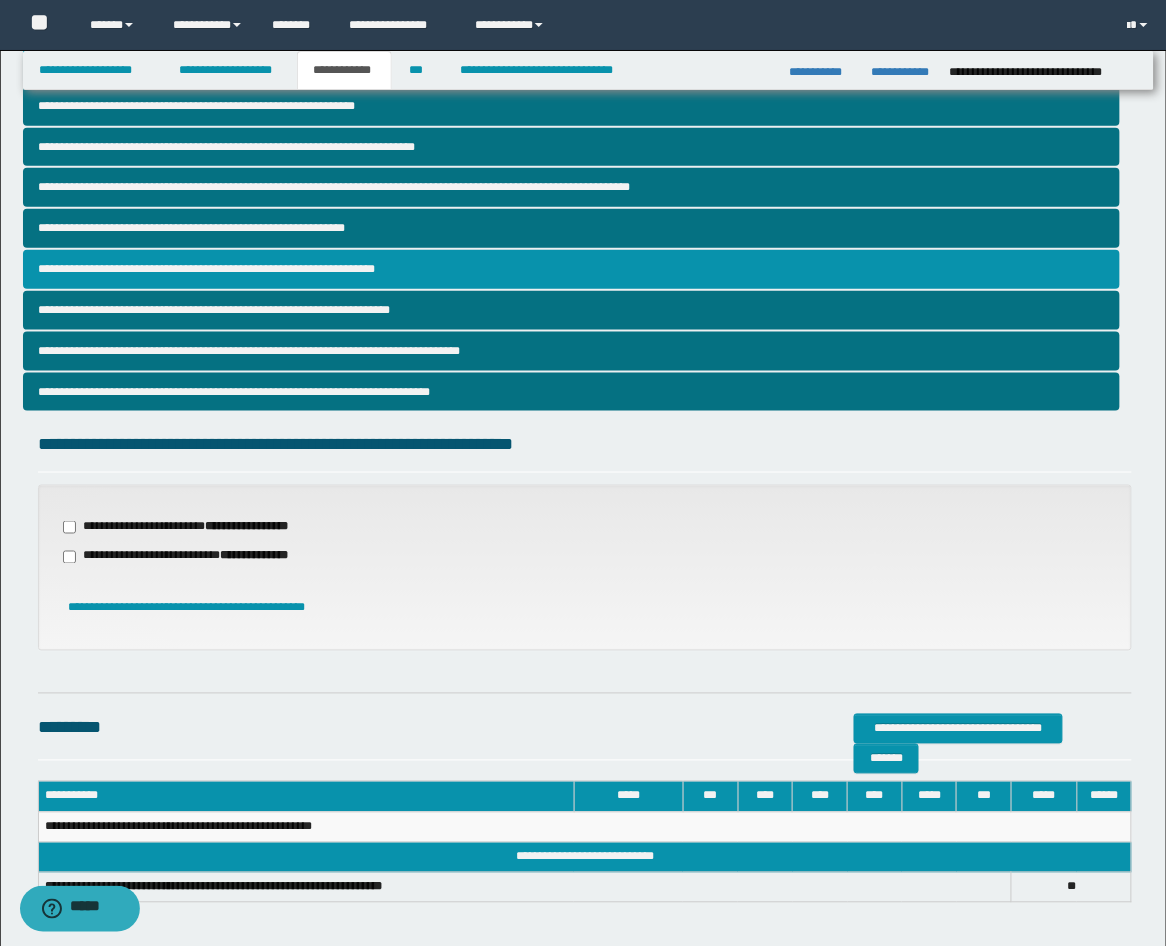 scroll, scrollTop: 412, scrollLeft: 0, axis: vertical 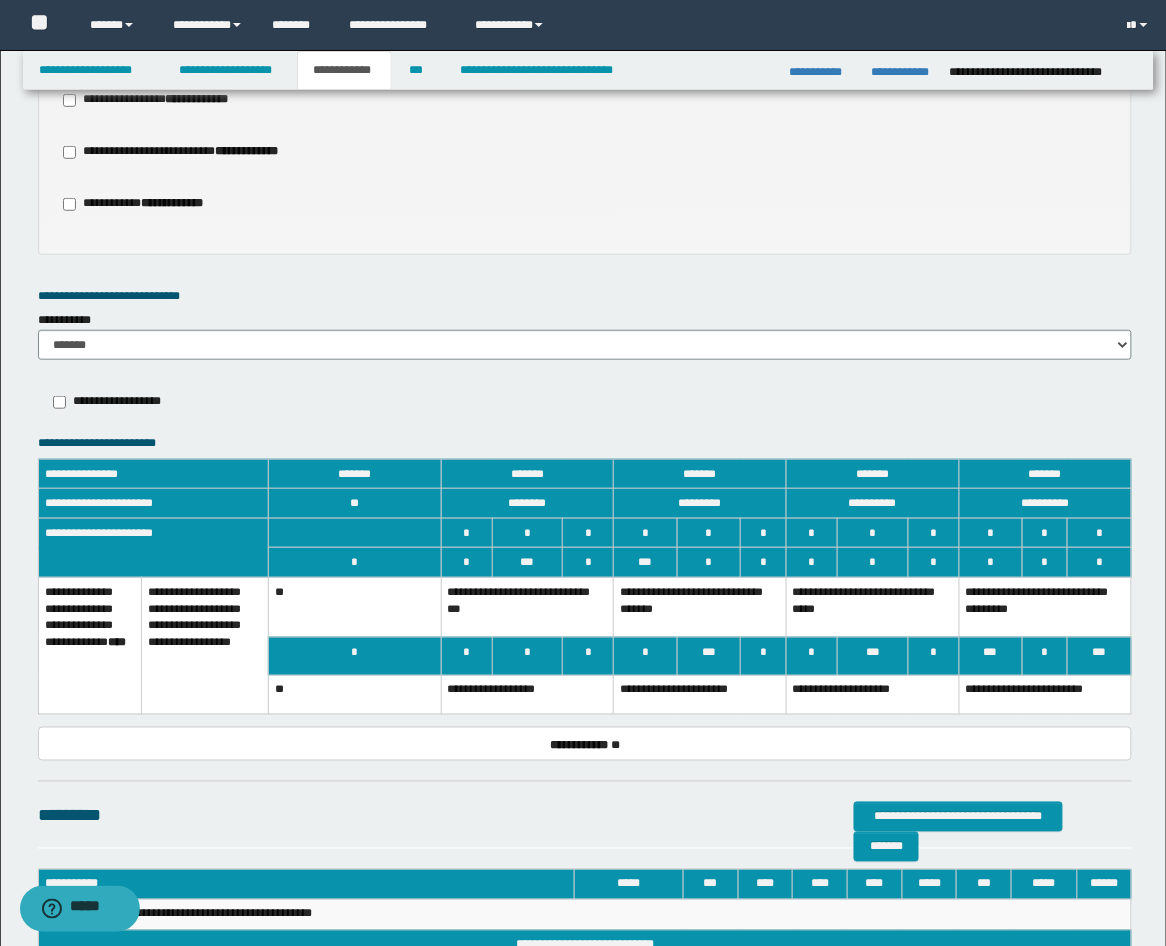 click on "**********" at bounding box center (700, 608) 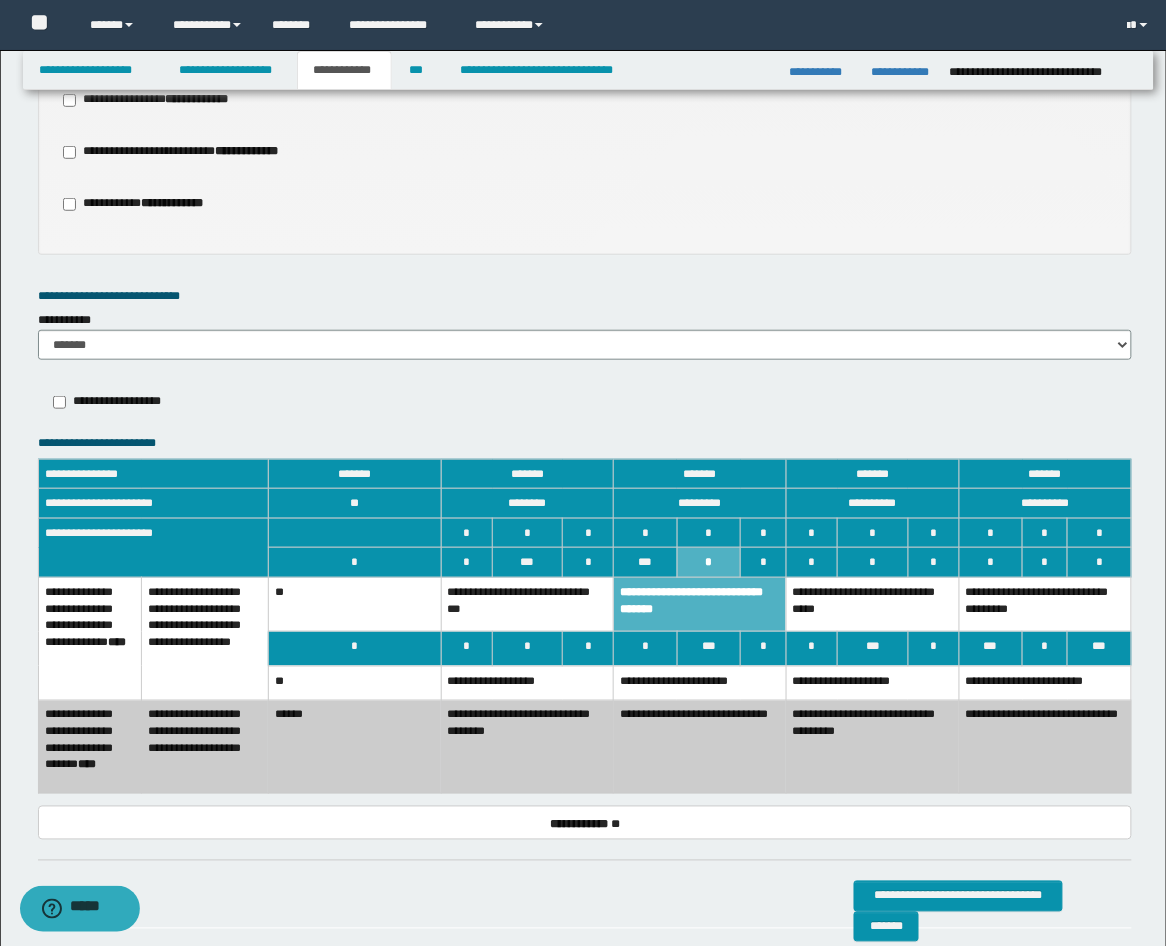 click on "**********" at bounding box center (700, 605) 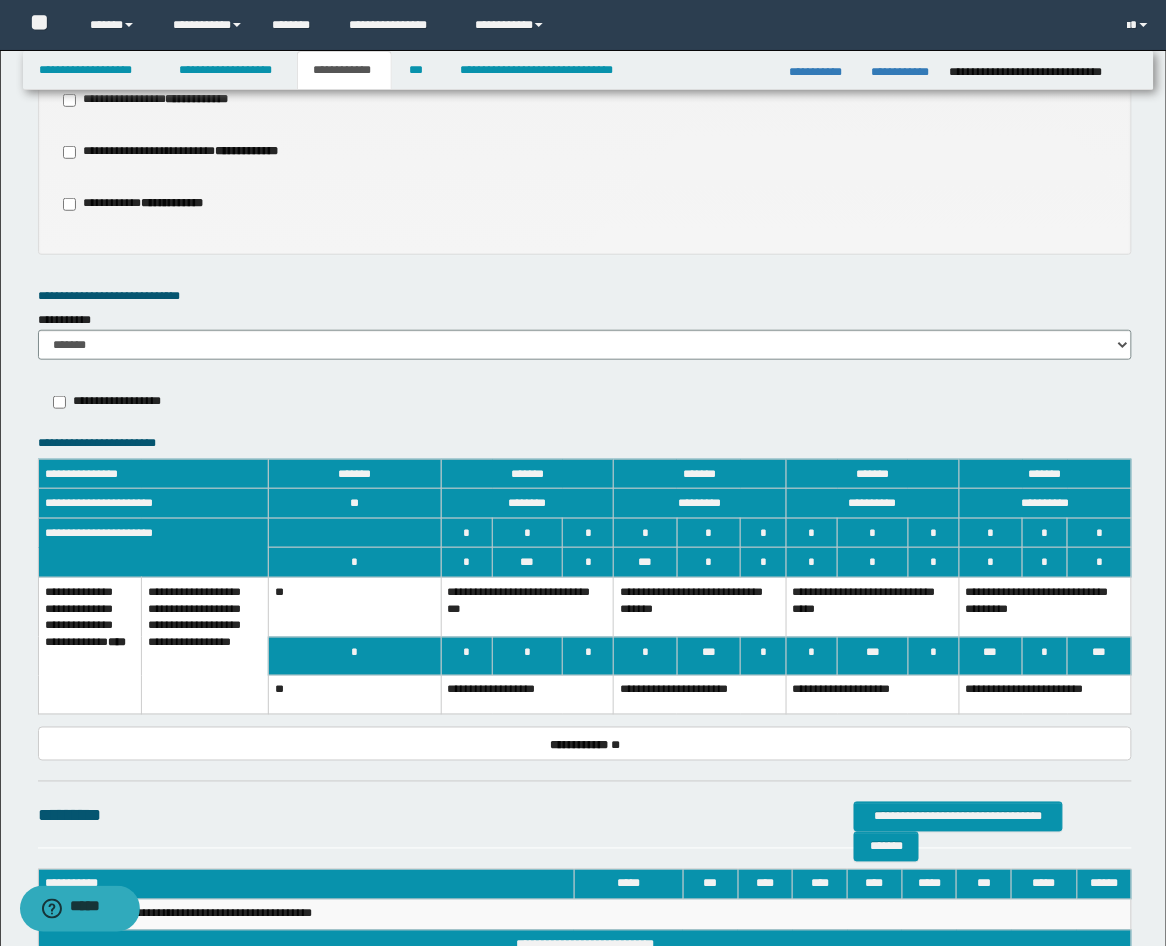 click on "**********" at bounding box center [872, 608] 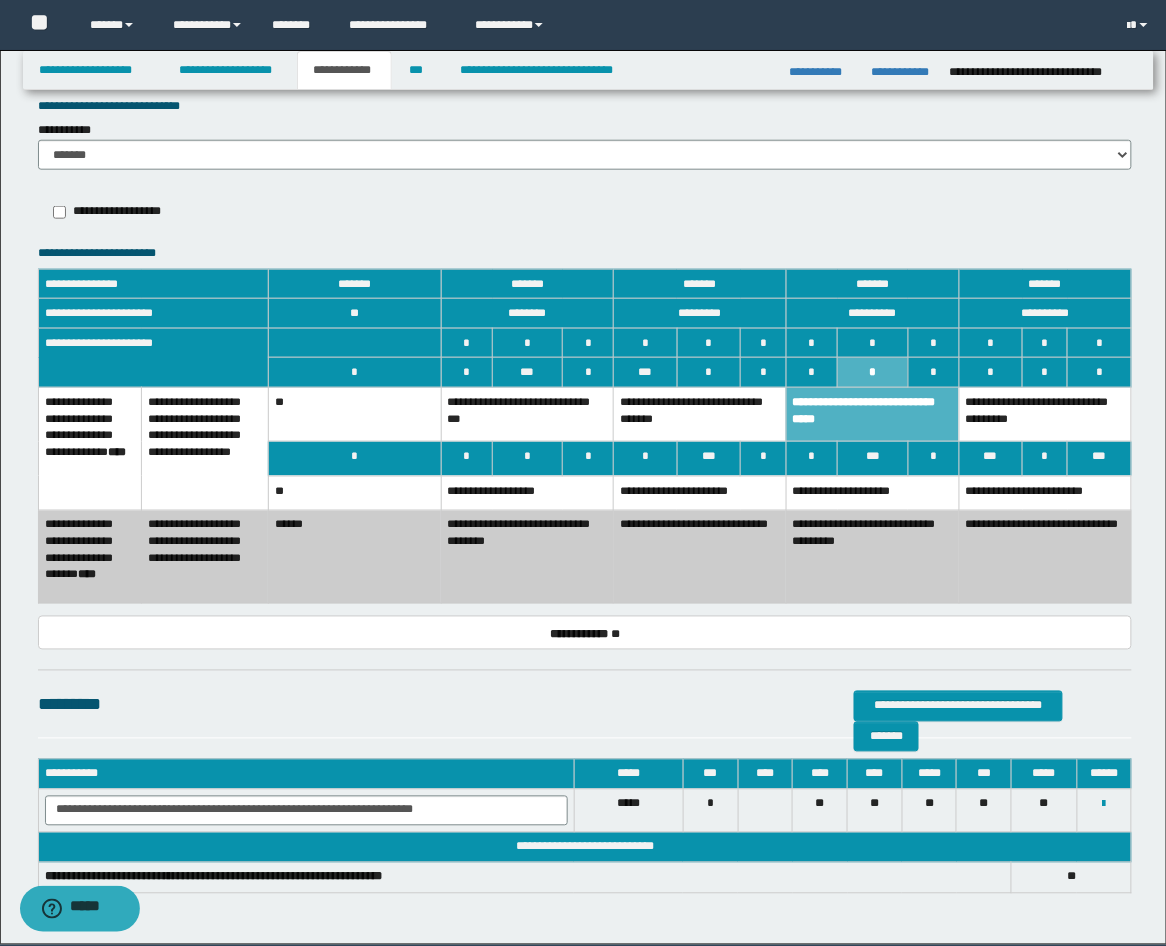 scroll, scrollTop: 2204, scrollLeft: 0, axis: vertical 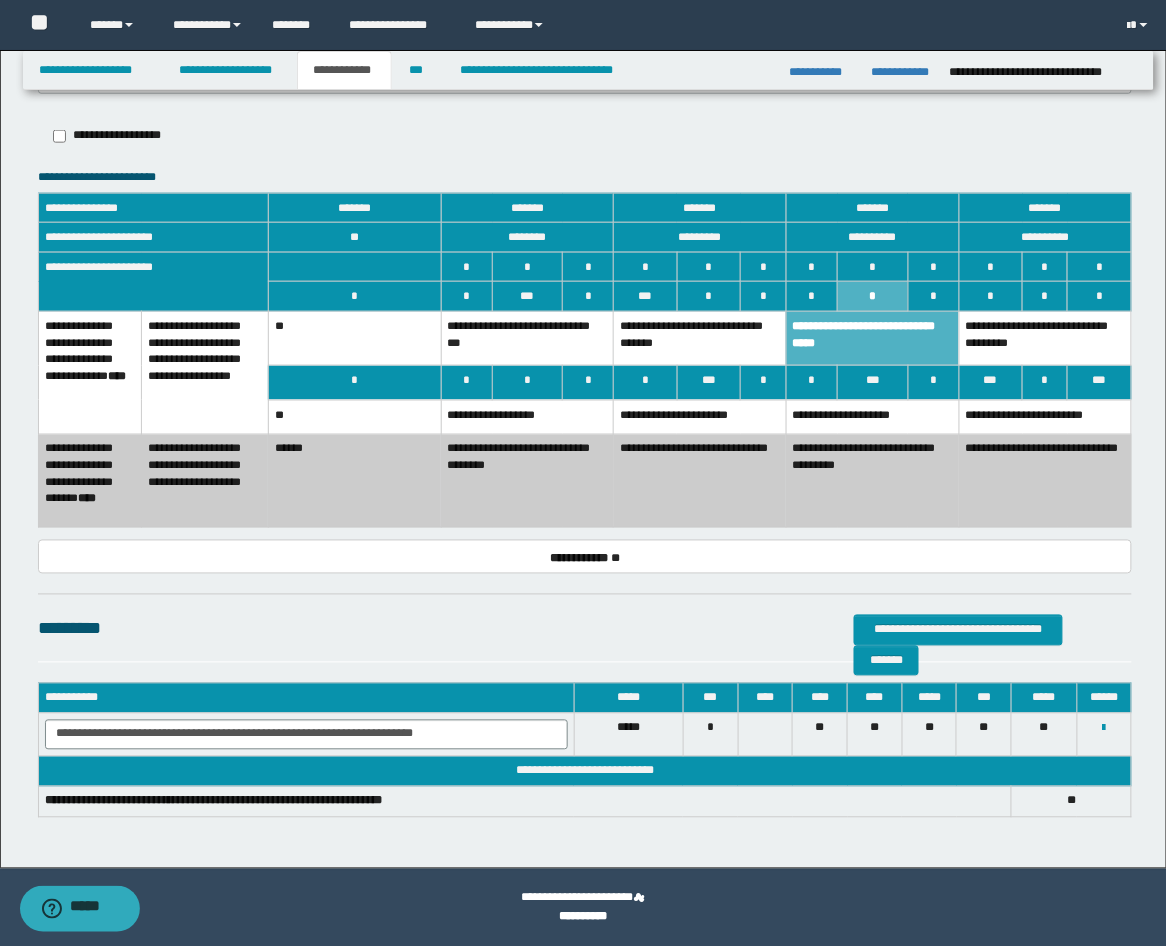 click on "**********" at bounding box center (872, 339) 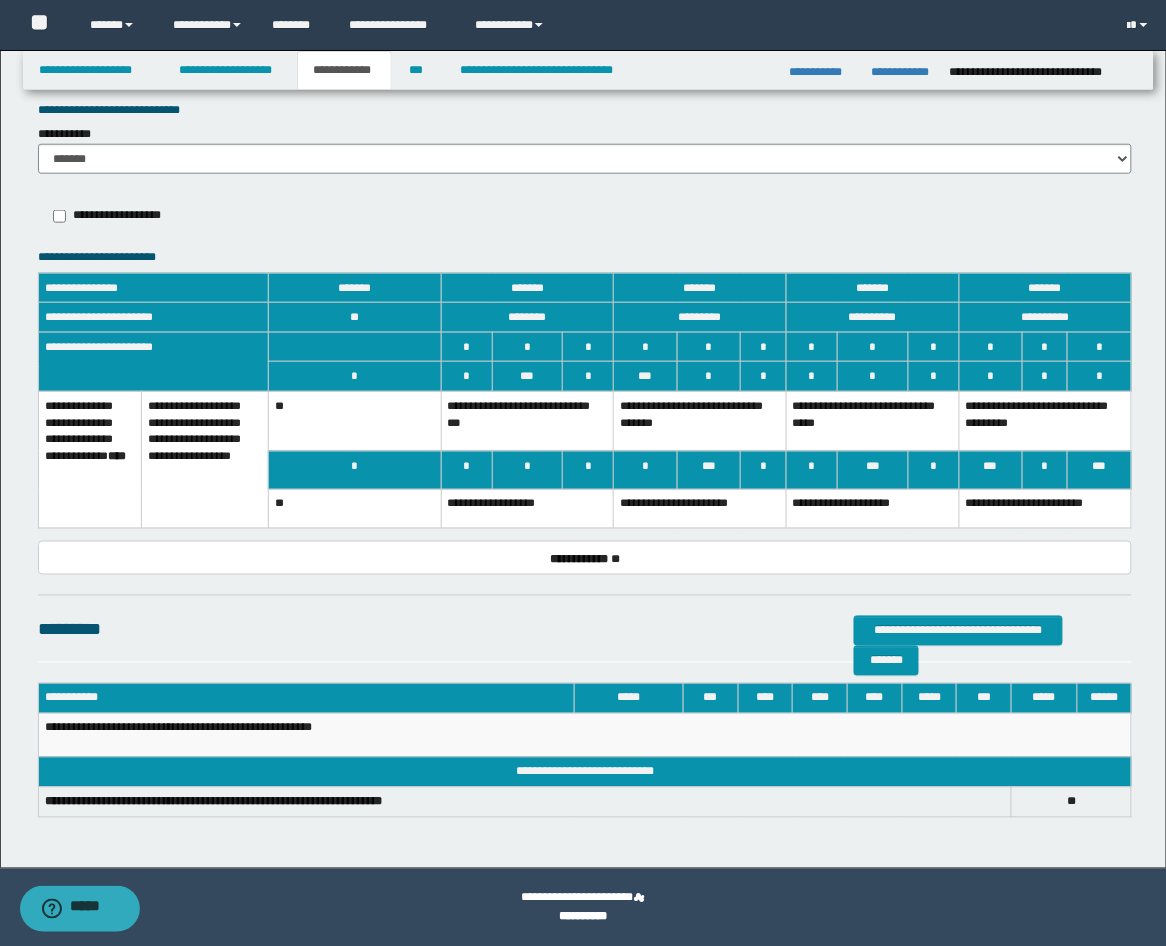 scroll, scrollTop: 2111, scrollLeft: 0, axis: vertical 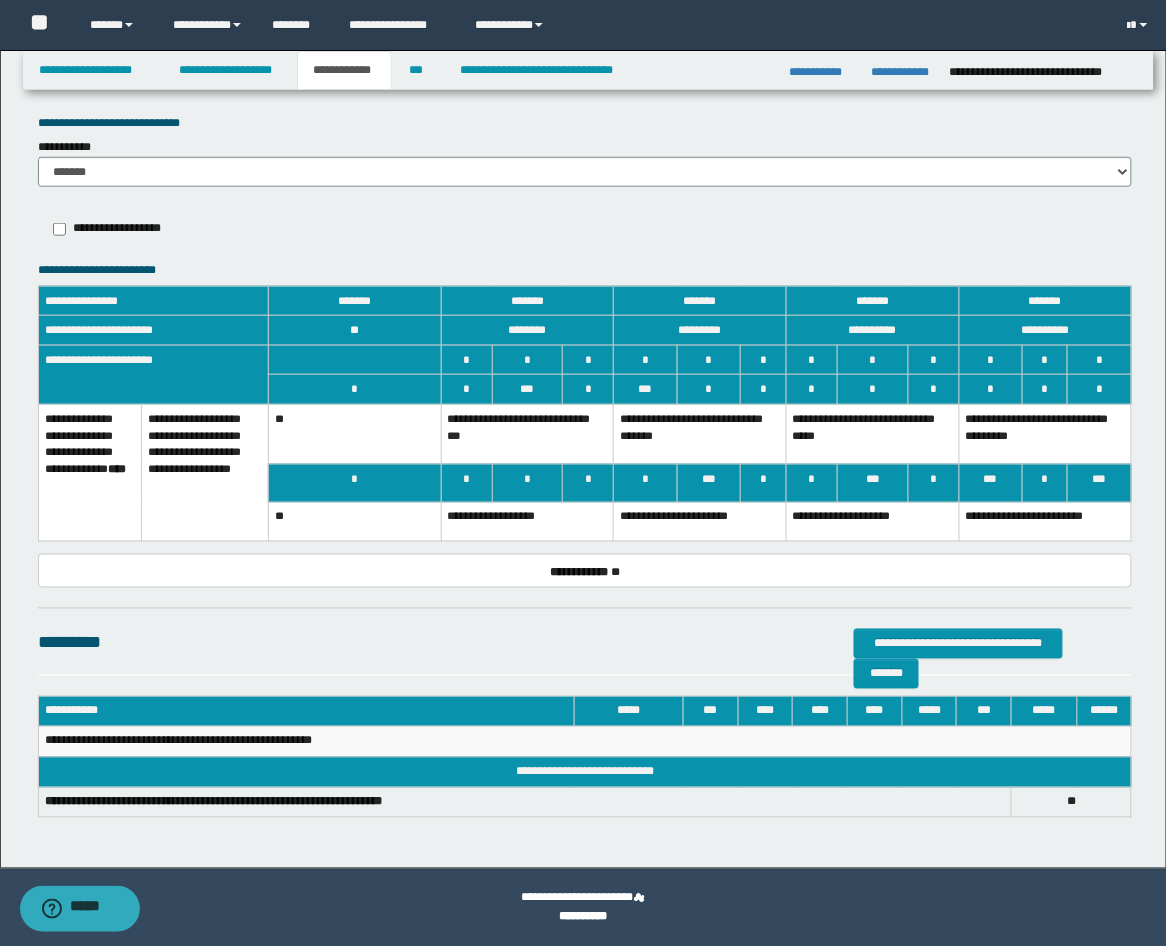 click on "**********" at bounding box center (1045, 435) 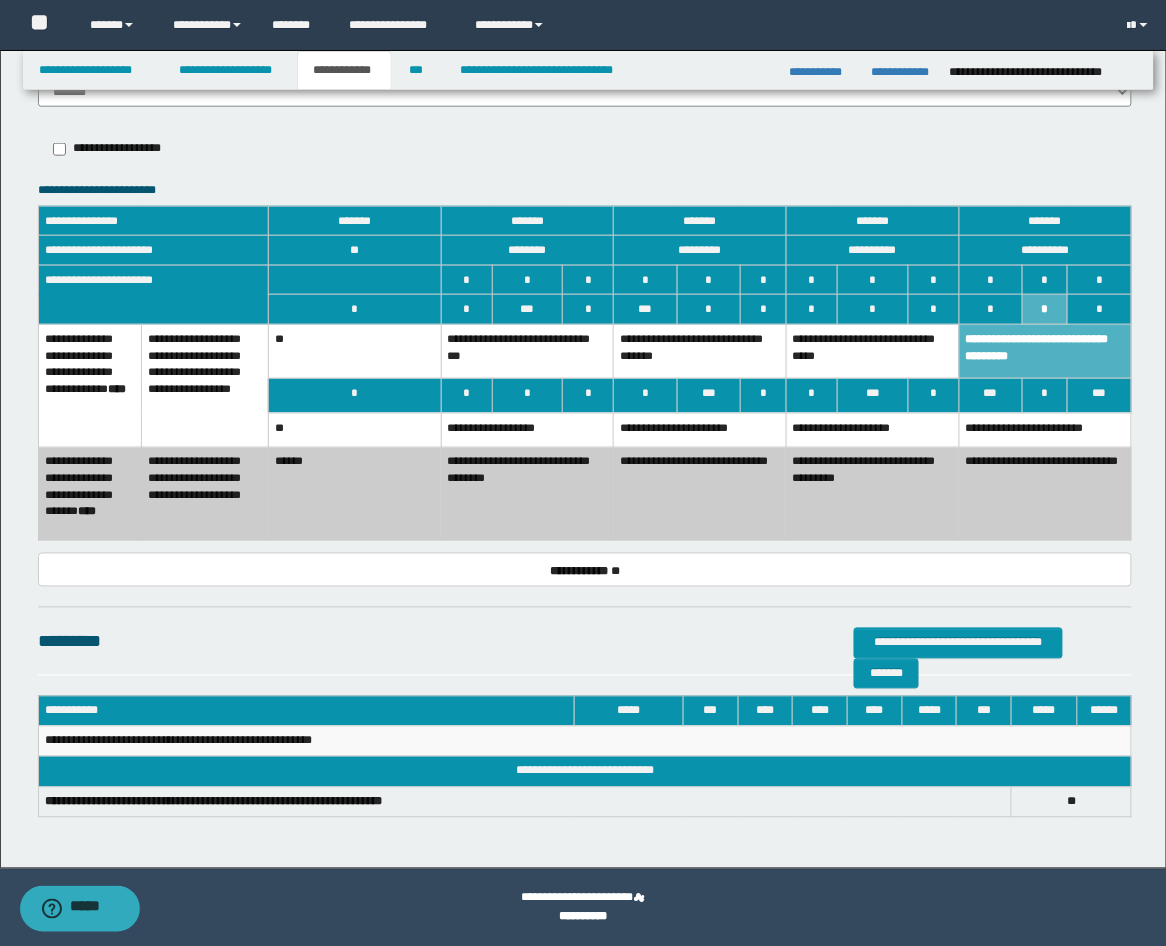 scroll, scrollTop: 2204, scrollLeft: 0, axis: vertical 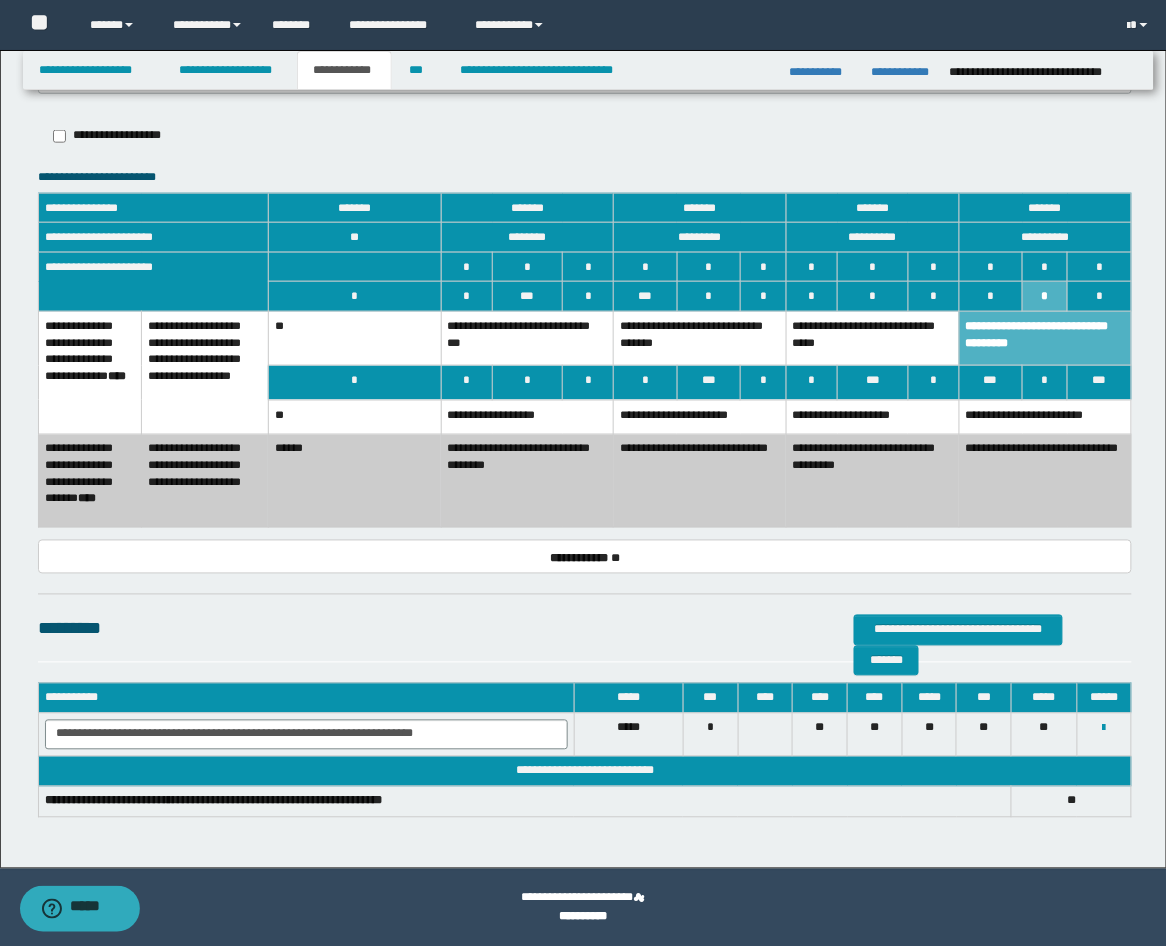 click on "**********" at bounding box center (872, 339) 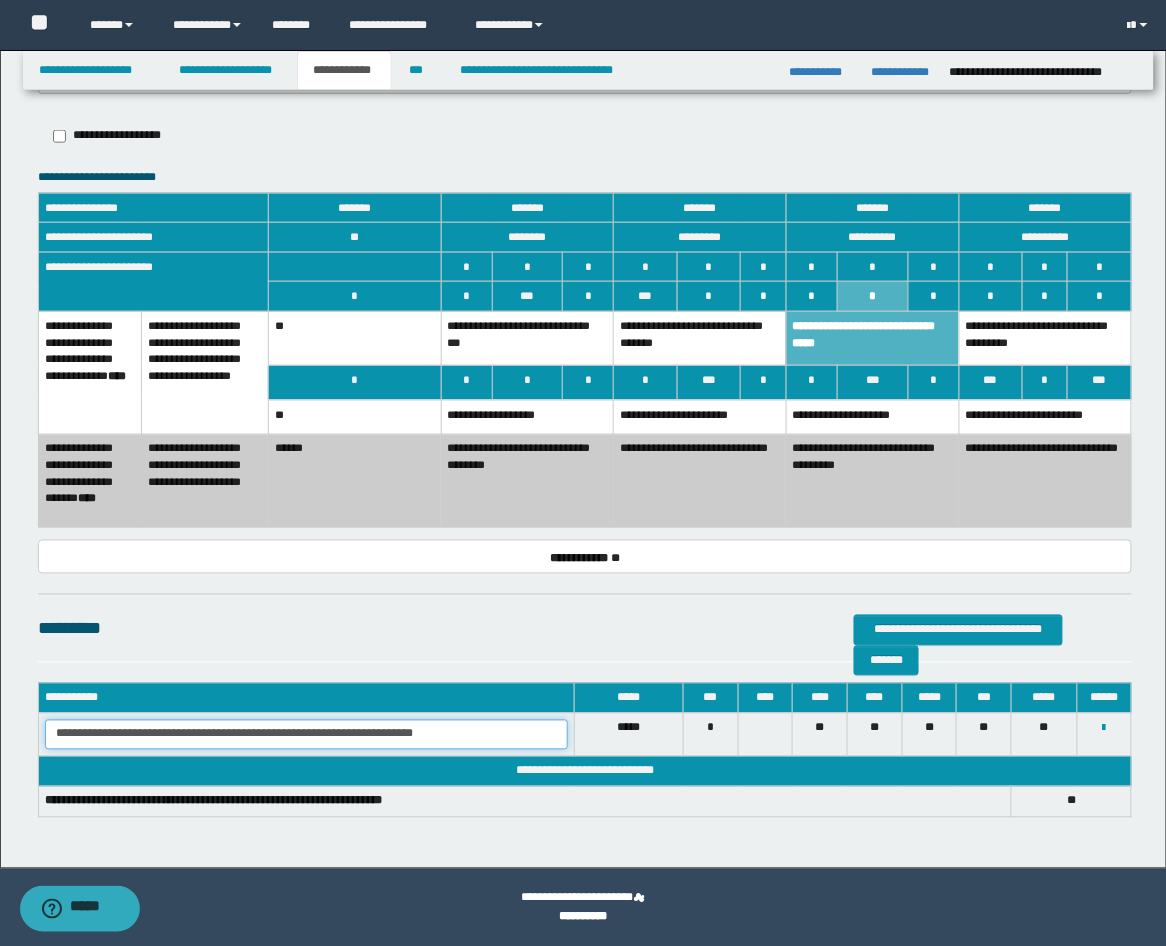 drag, startPoint x: 451, startPoint y: 740, endPoint x: -9, endPoint y: 653, distance: 468.15488 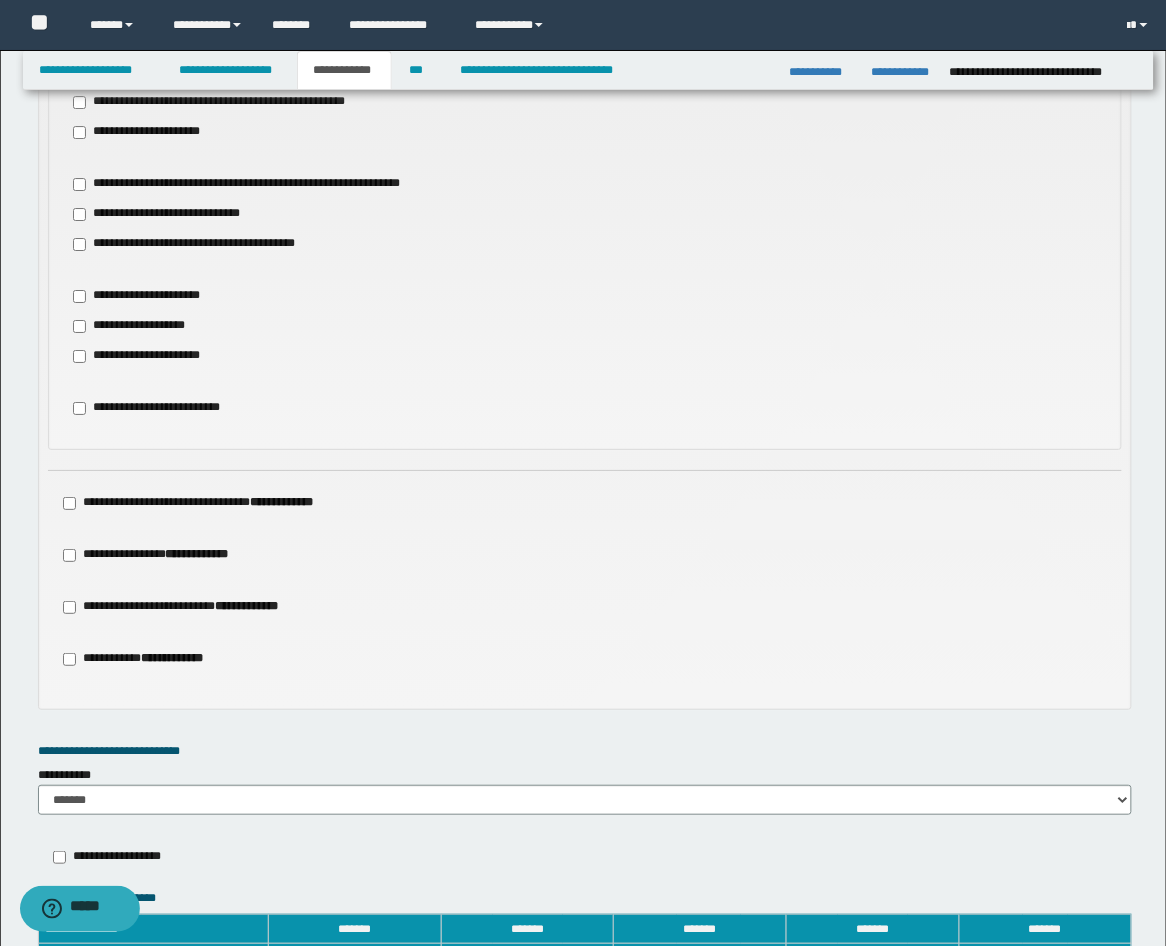 scroll, scrollTop: 1463, scrollLeft: 0, axis: vertical 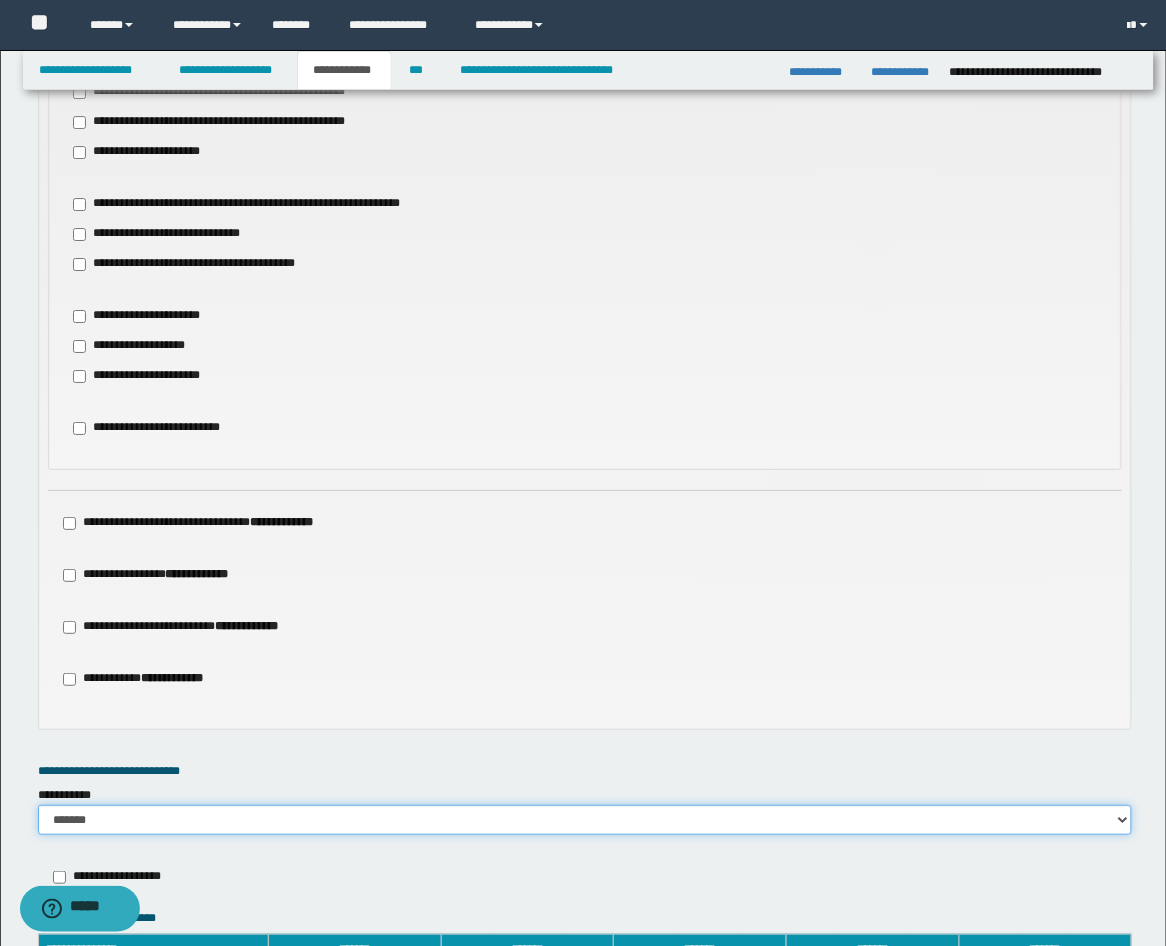 drag, startPoint x: 146, startPoint y: 816, endPoint x: 145, endPoint y: 828, distance: 12.0415945 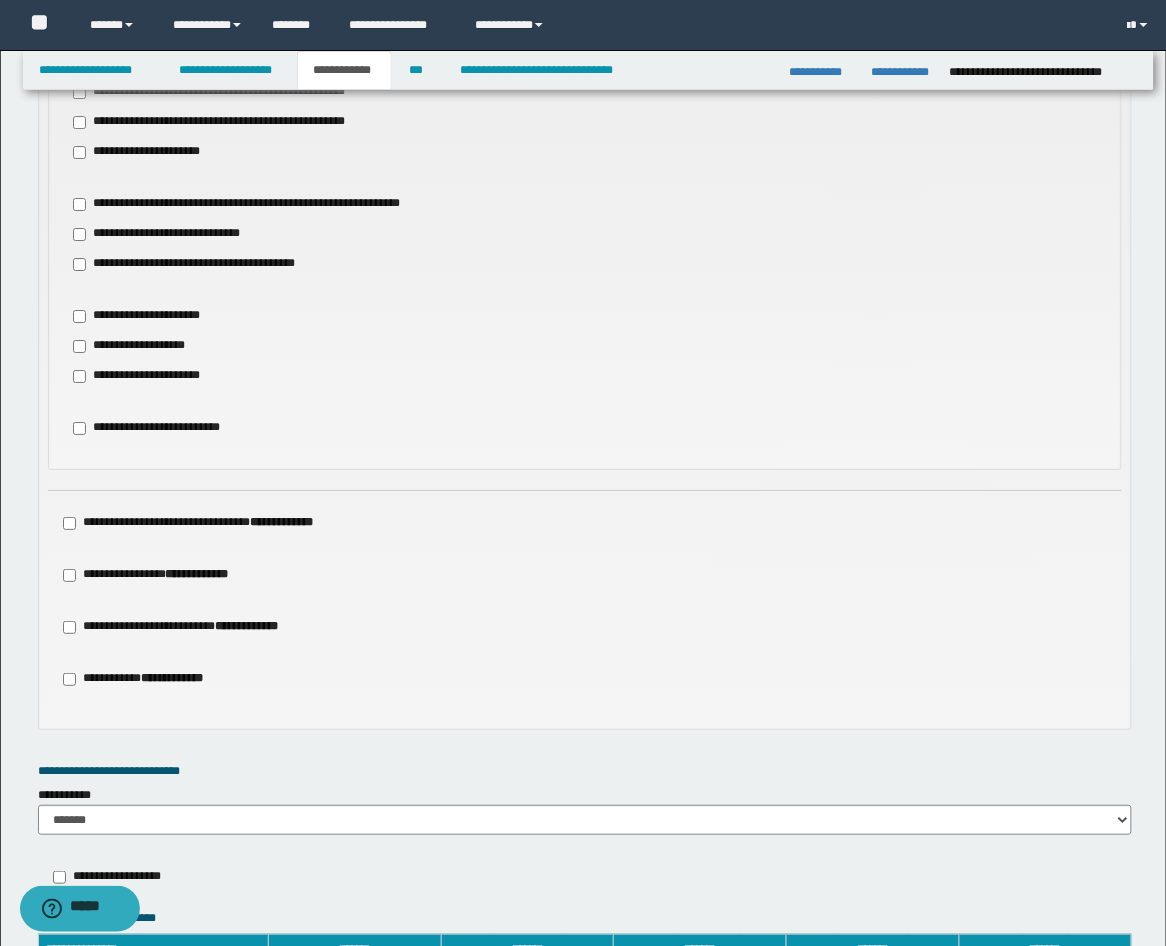 click on "**********" at bounding box center [585, 877] 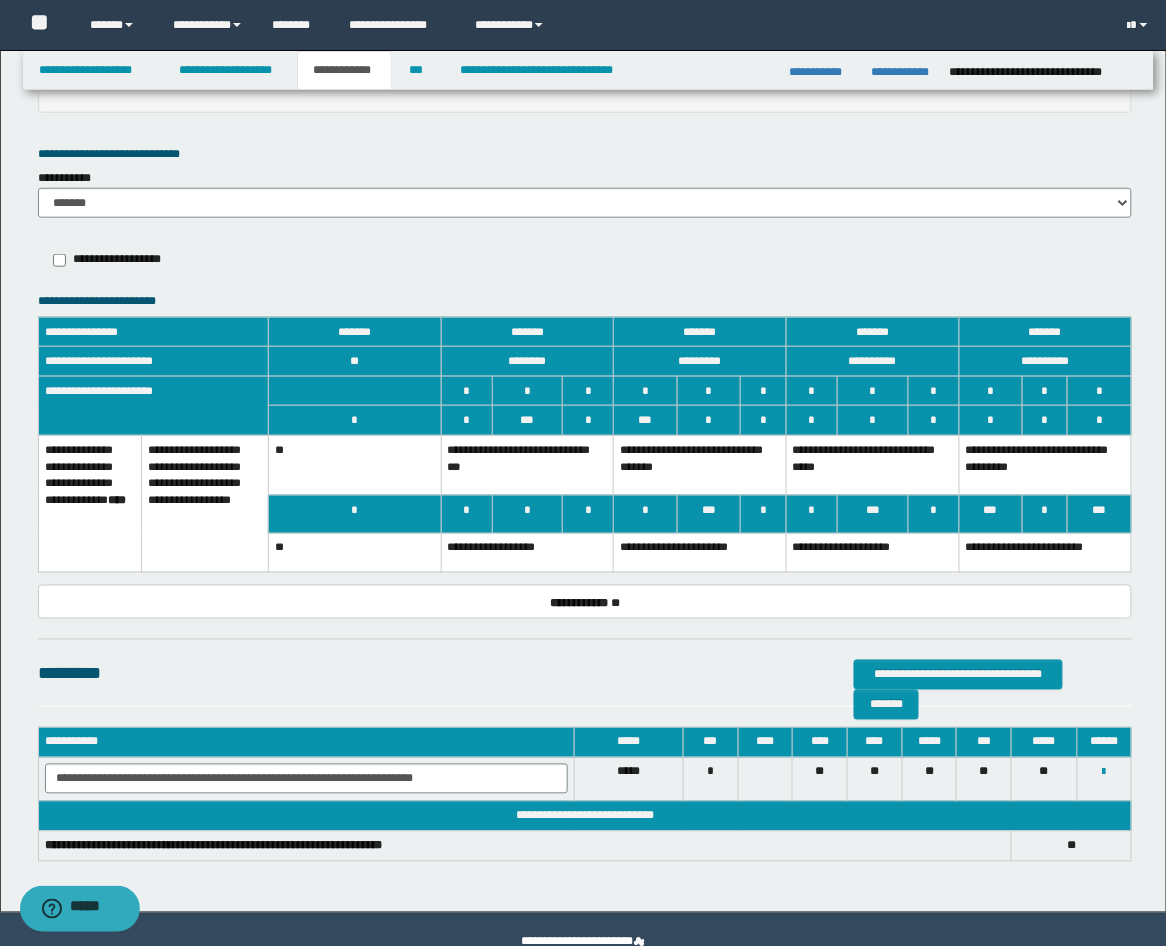 scroll, scrollTop: 2124, scrollLeft: 0, axis: vertical 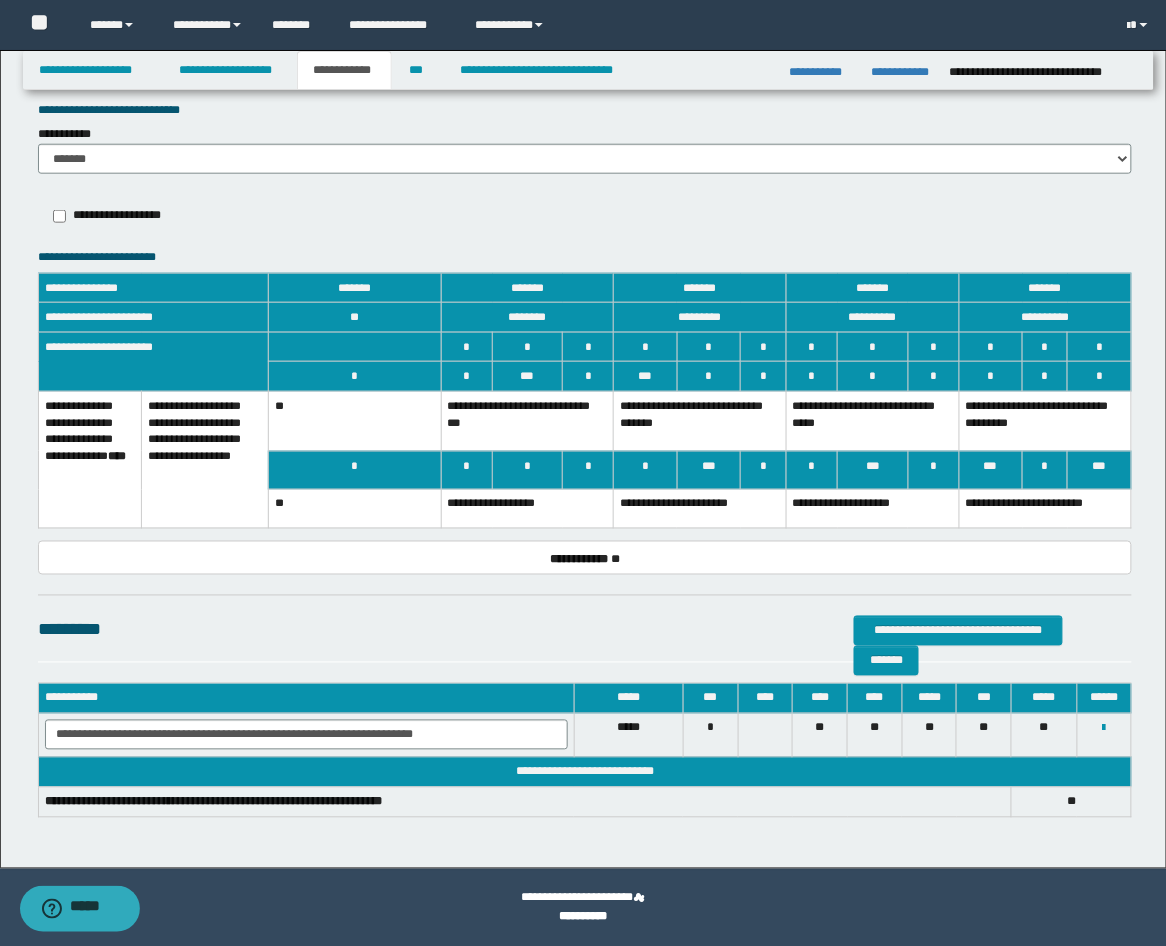 click on "**********" at bounding box center [872, 422] 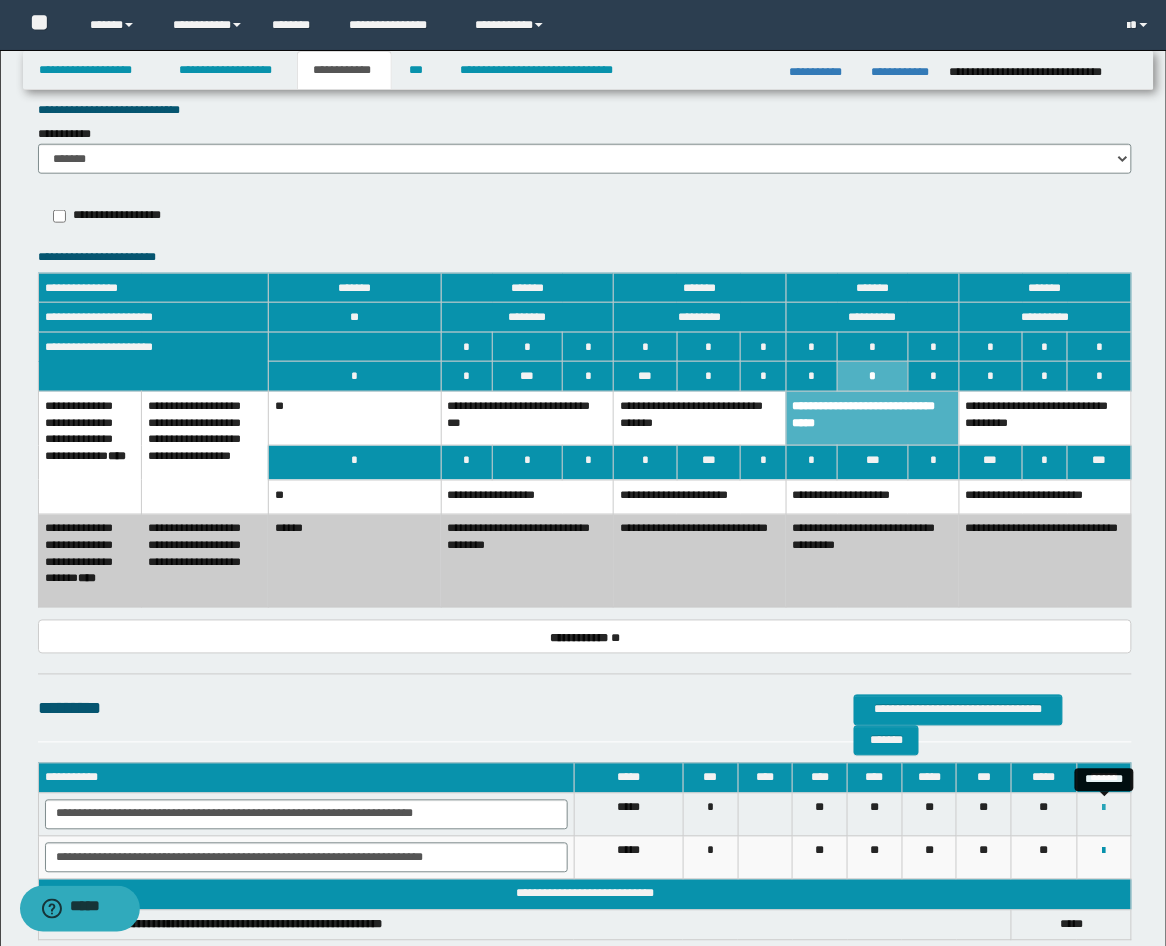 click at bounding box center [1104, 809] 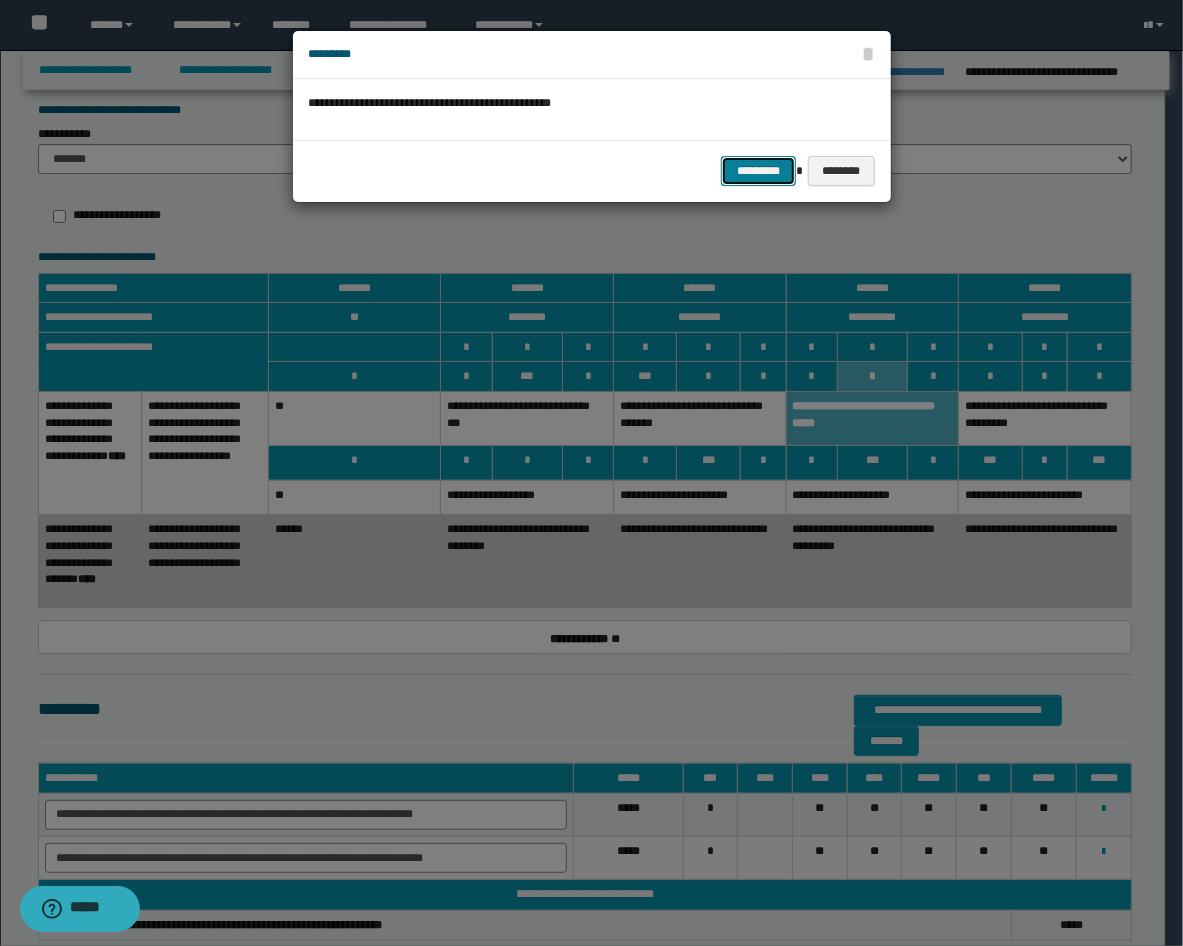 click on "*********" at bounding box center [758, 171] 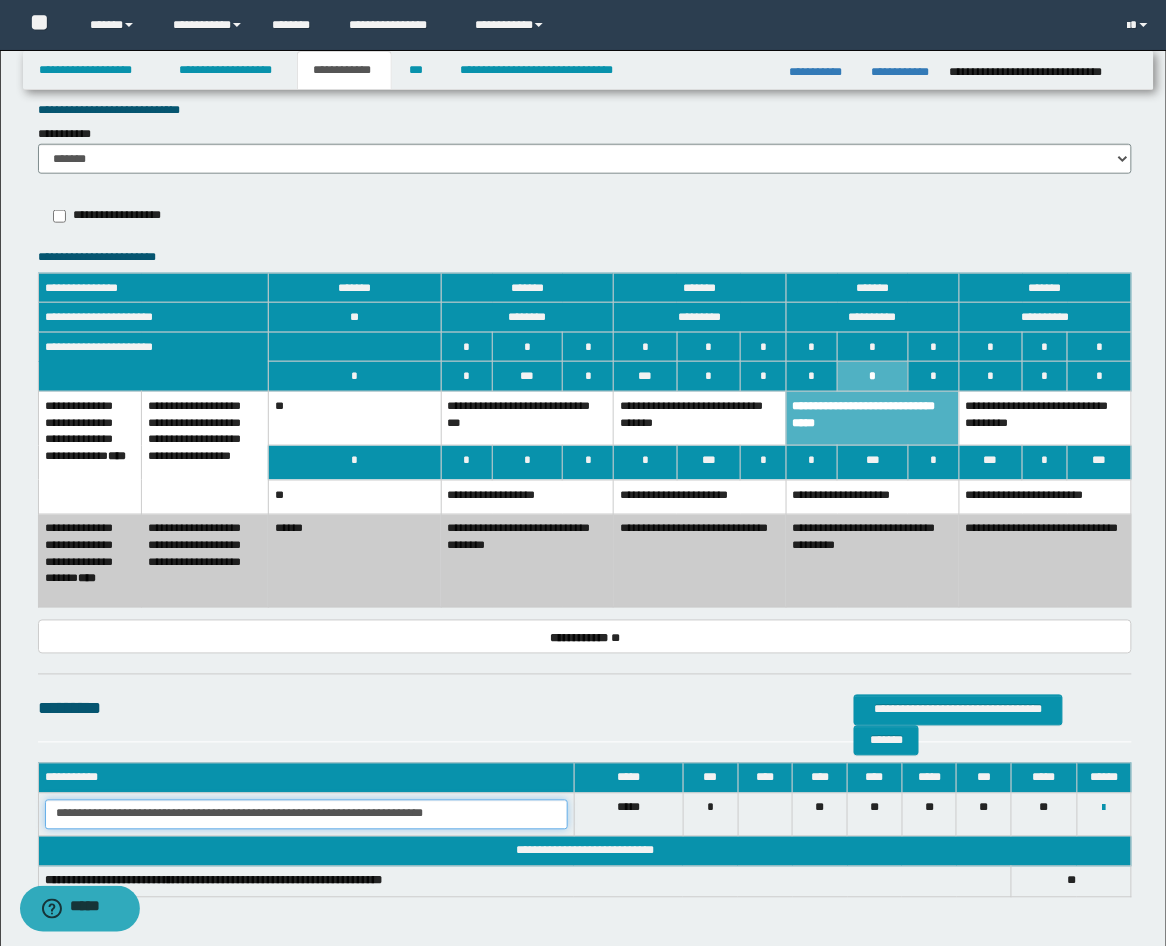 drag, startPoint x: 454, startPoint y: 815, endPoint x: -9, endPoint y: 745, distance: 468.2617 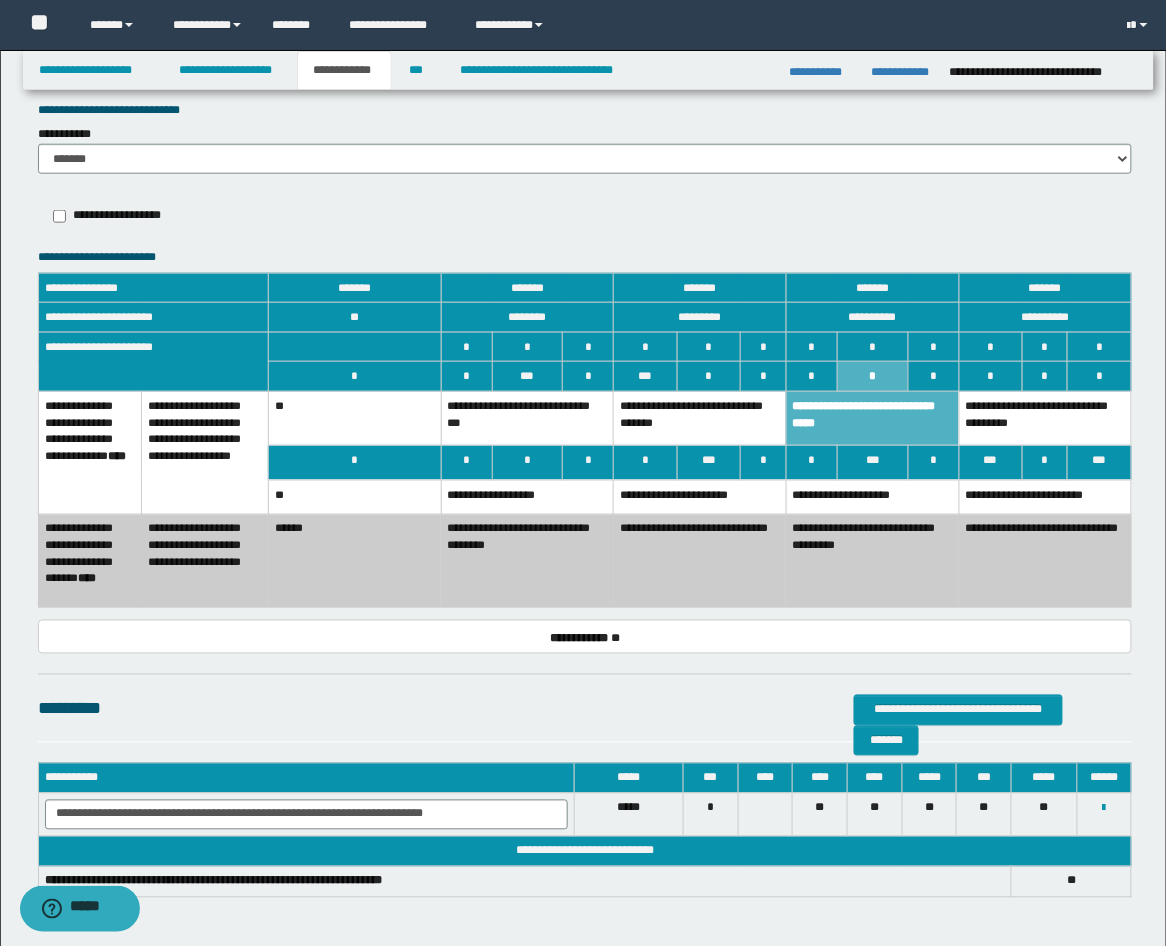 drag, startPoint x: 668, startPoint y: 224, endPoint x: 667, endPoint y: 190, distance: 34.0147 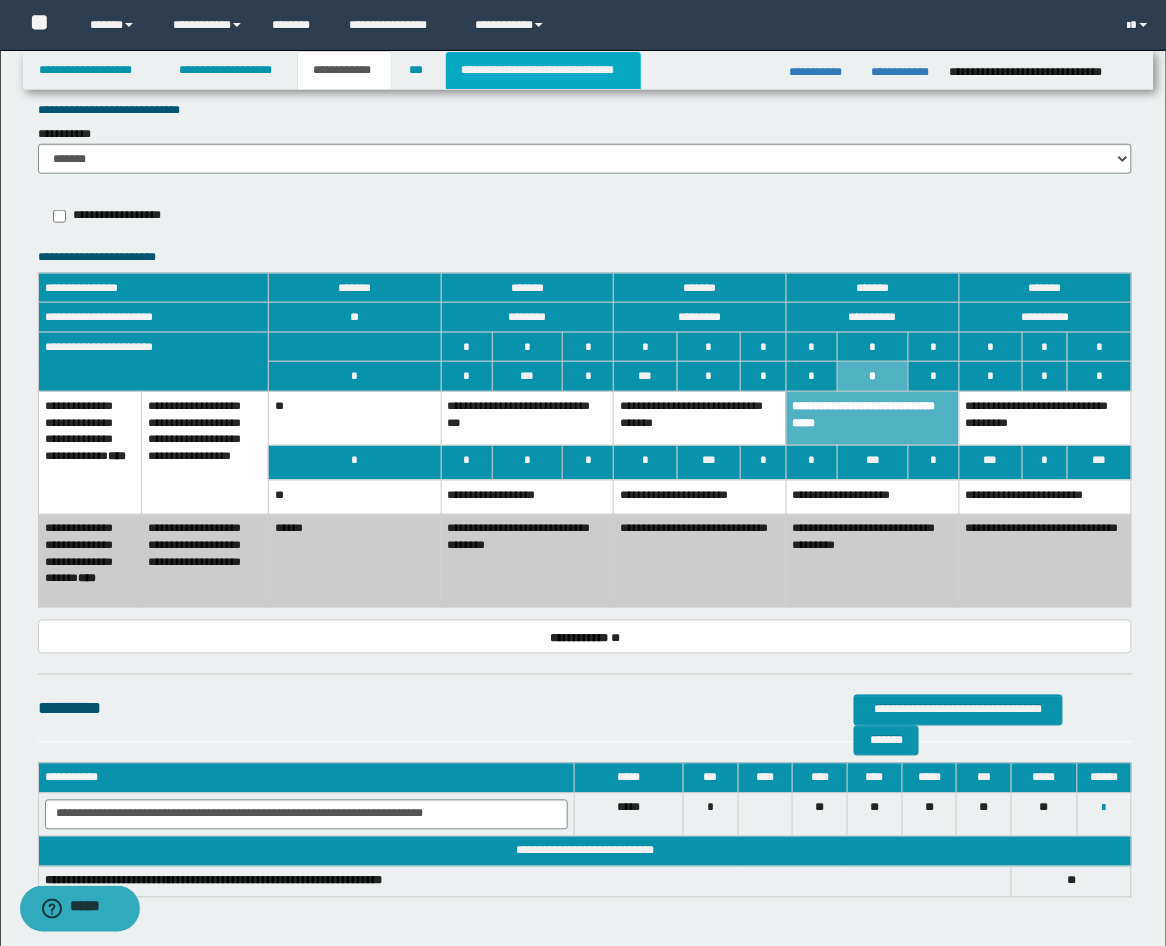 click on "**********" at bounding box center (543, 70) 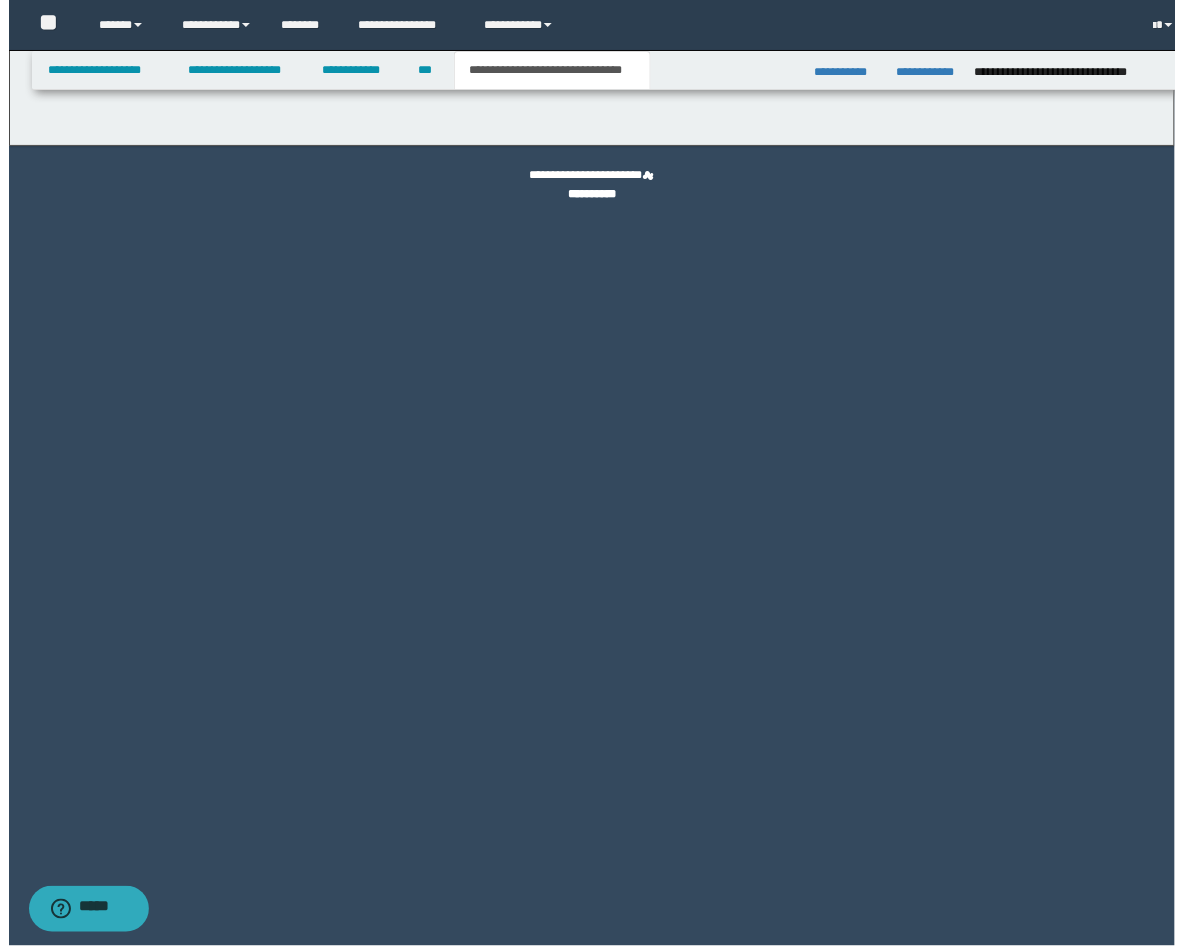 scroll, scrollTop: 0, scrollLeft: 0, axis: both 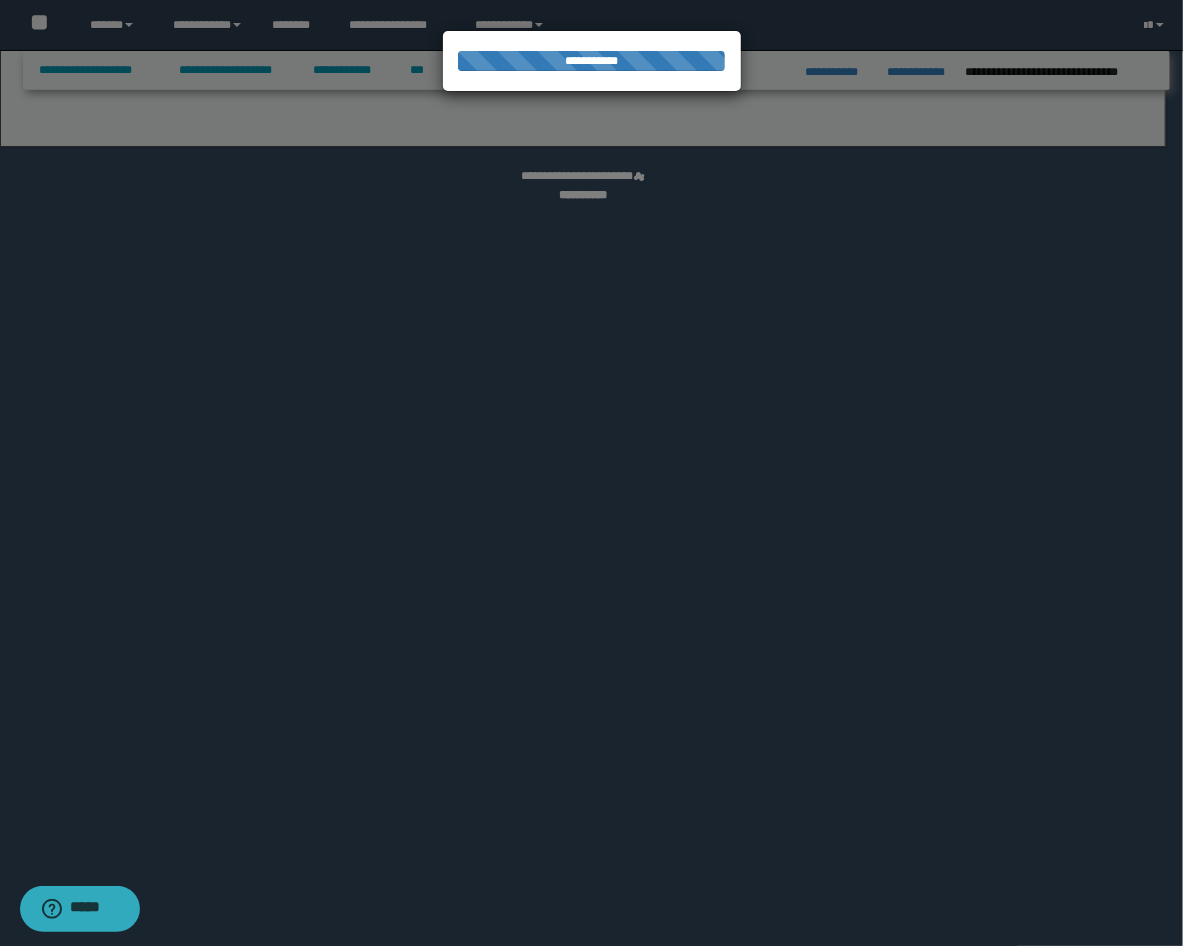 select on "*" 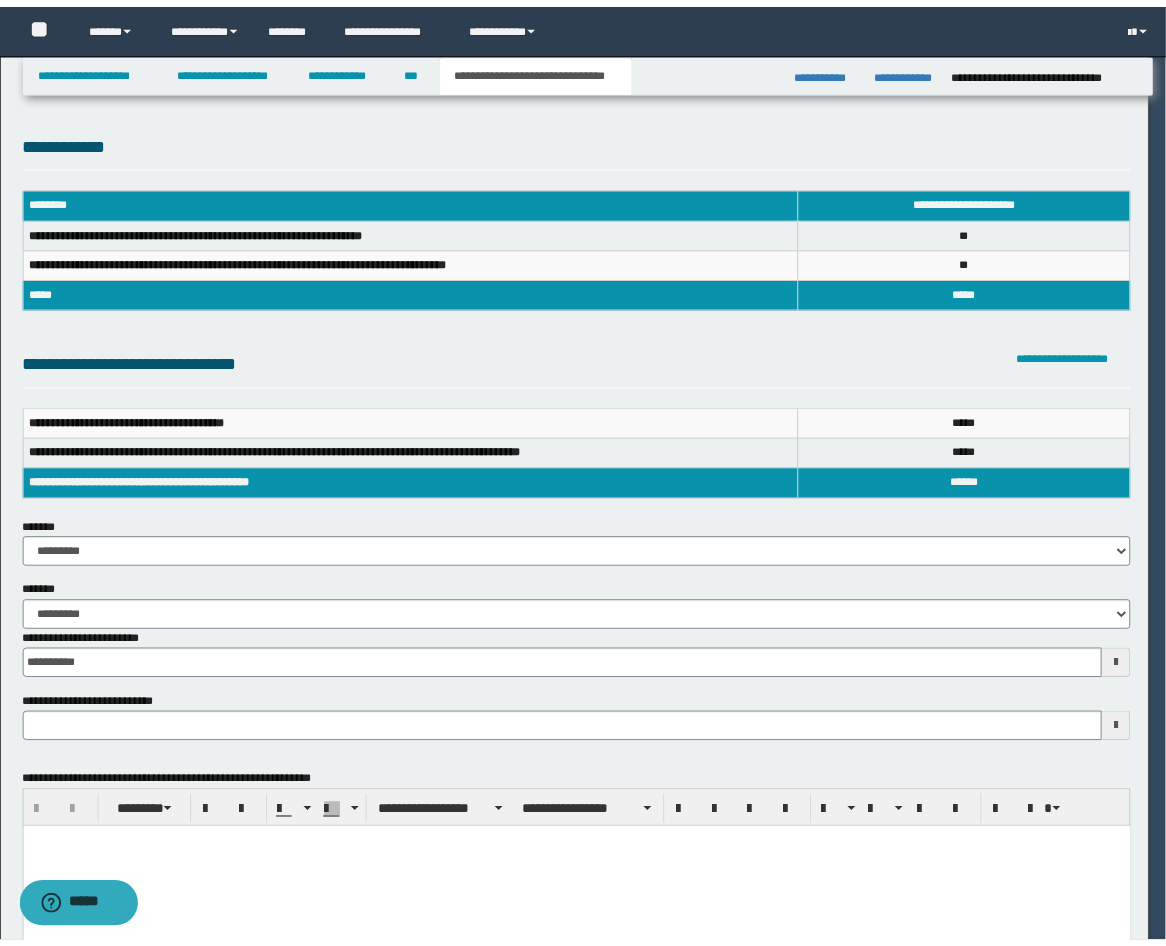 scroll, scrollTop: 0, scrollLeft: 0, axis: both 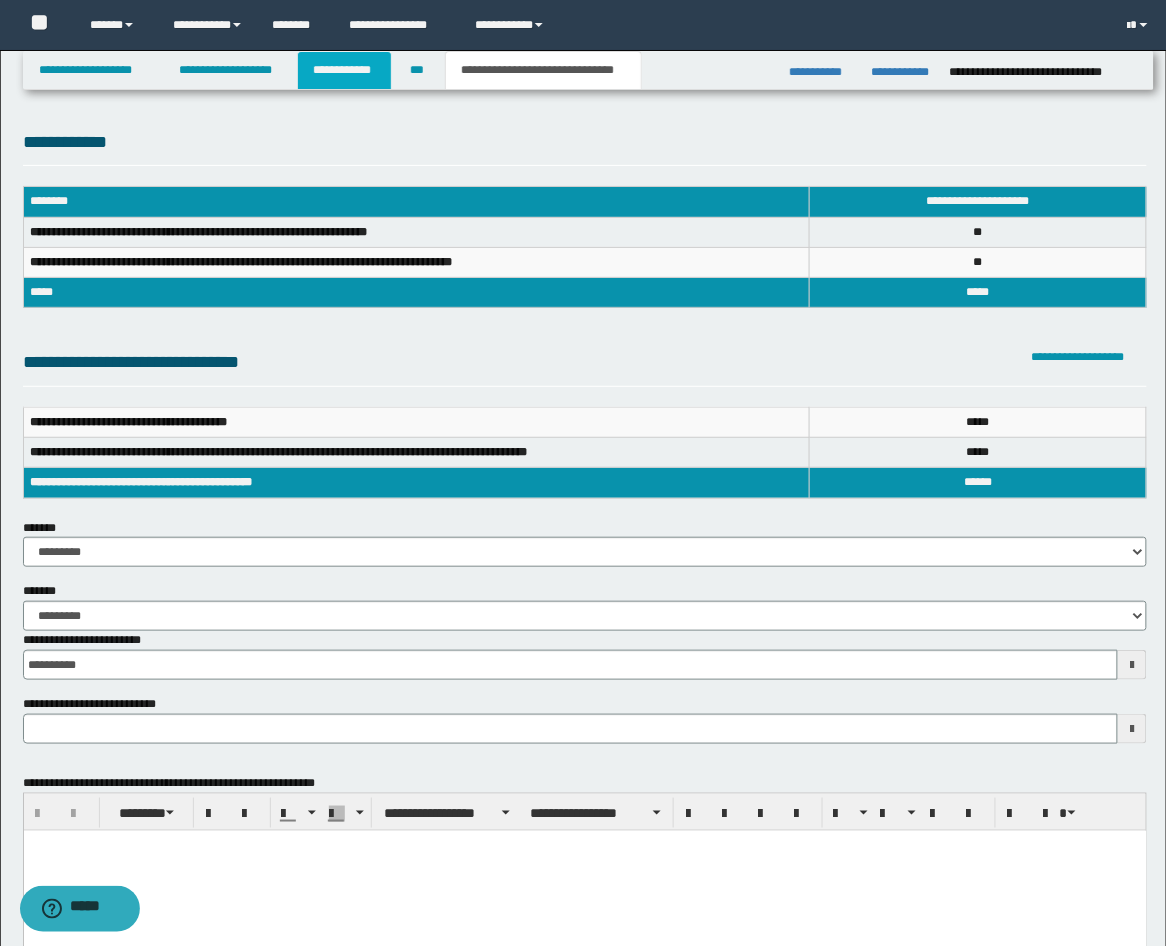 click on "**********" at bounding box center [344, 70] 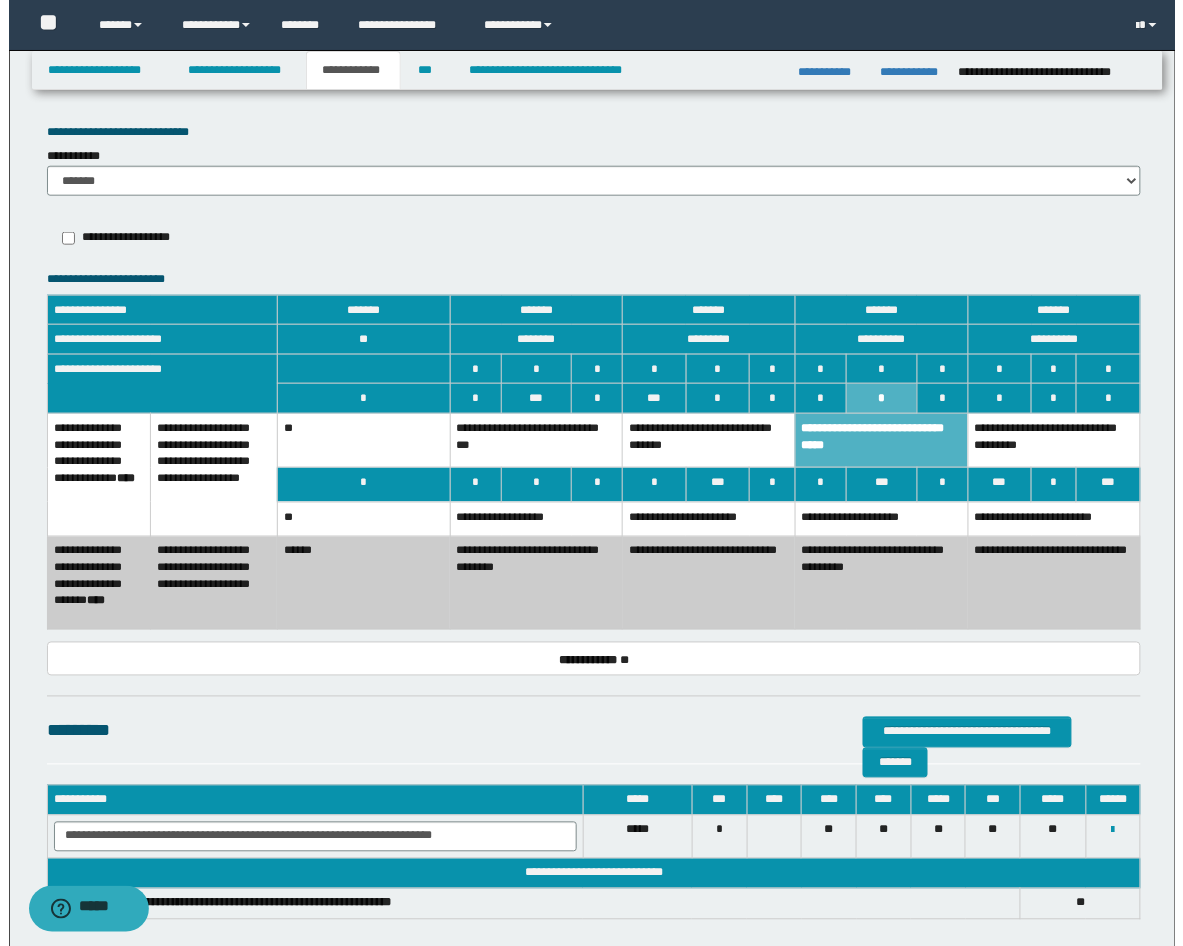 scroll, scrollTop: 2204, scrollLeft: 0, axis: vertical 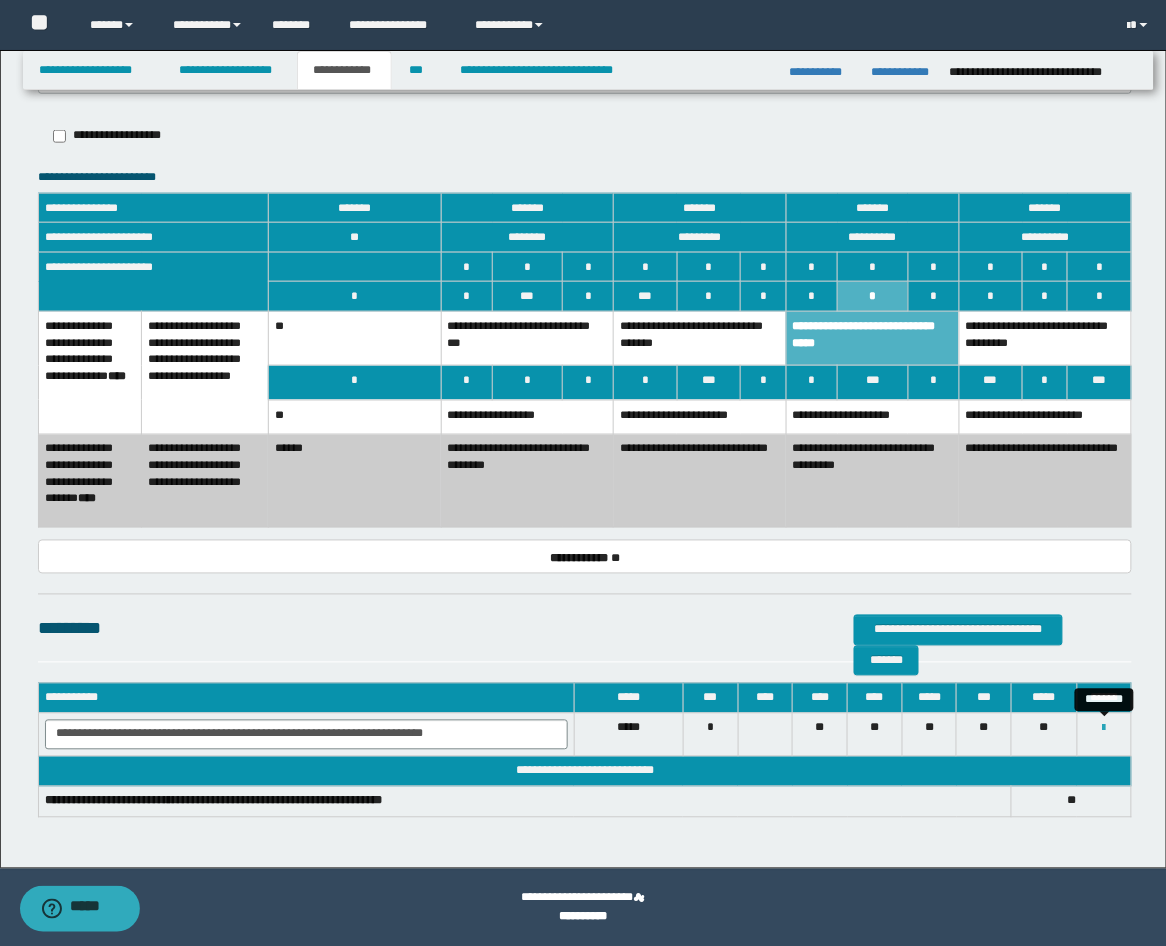 click at bounding box center (1104, 729) 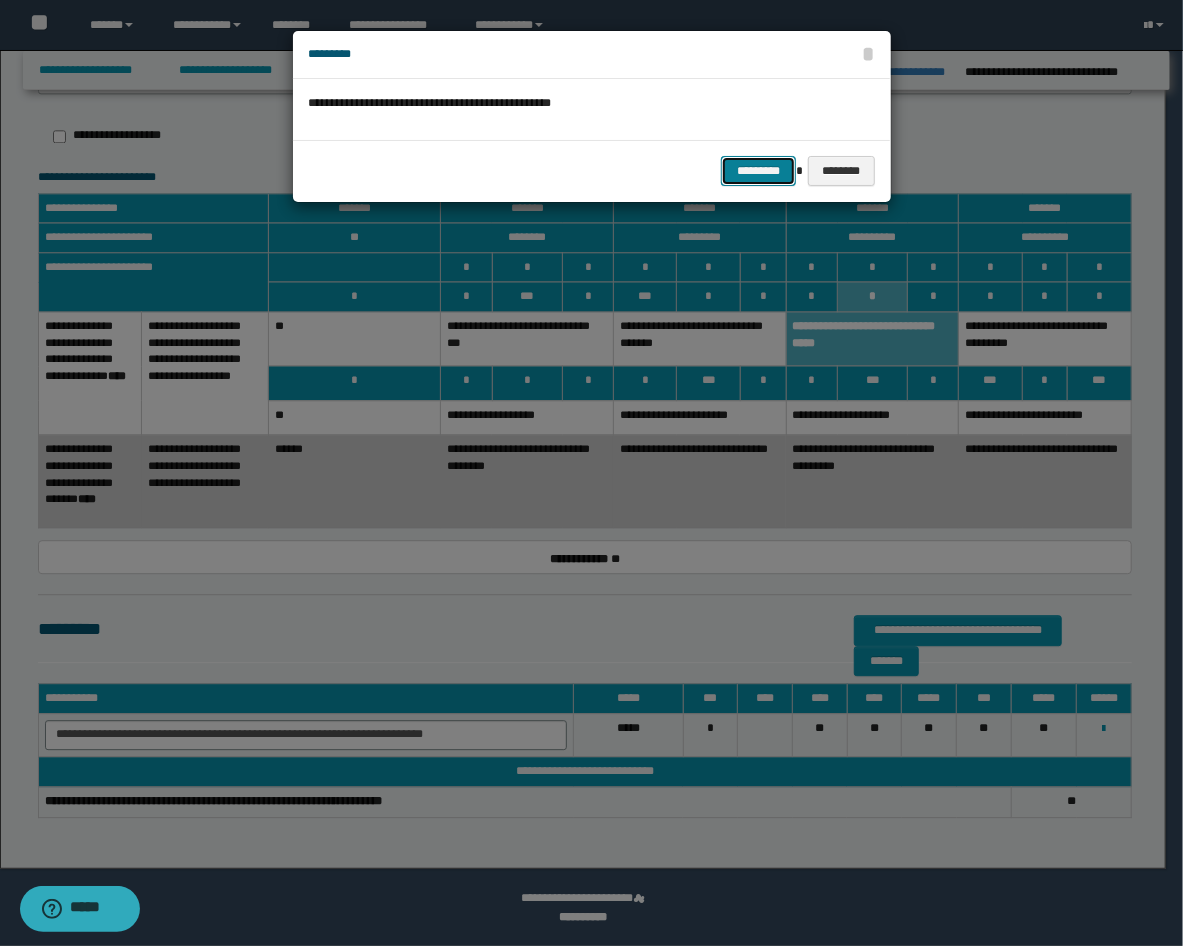 click on "*********" at bounding box center (758, 171) 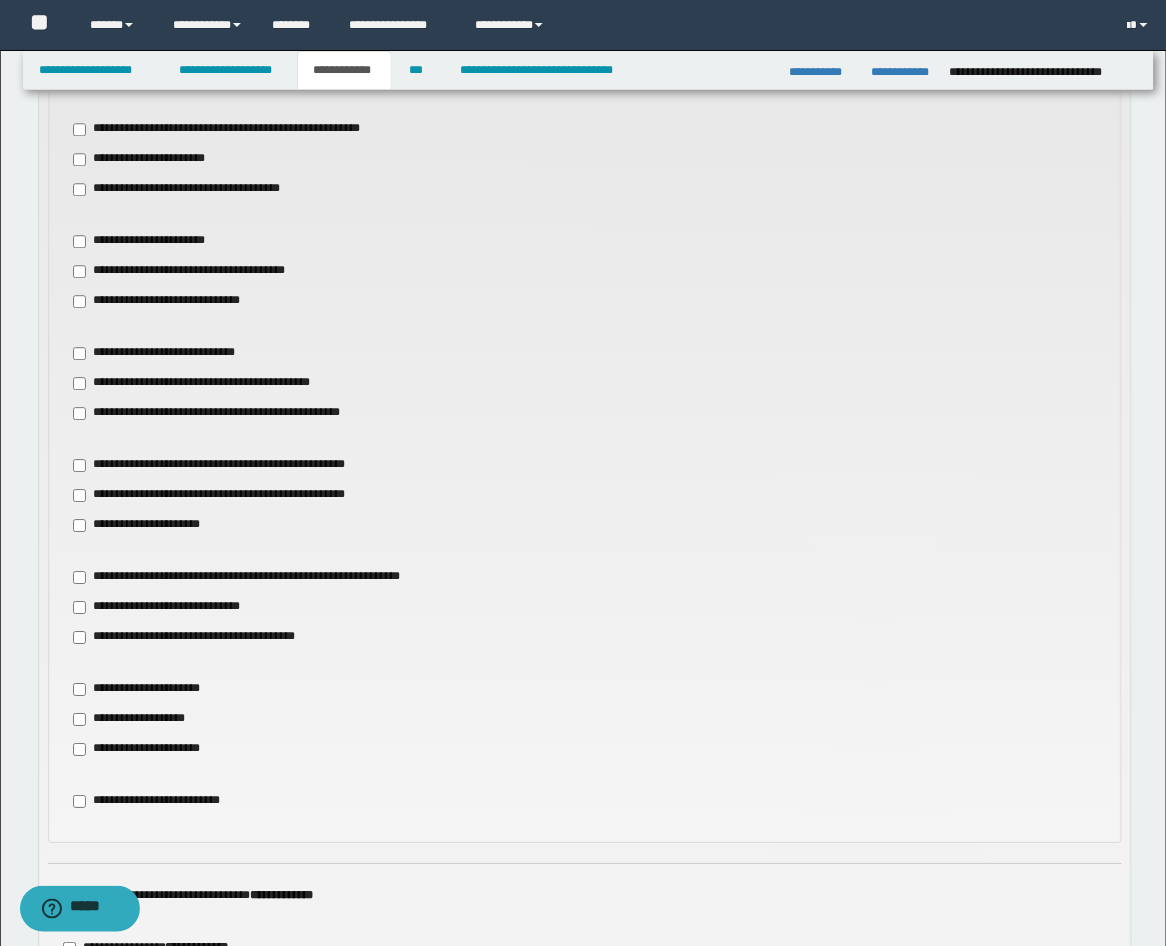 scroll, scrollTop: 1080, scrollLeft: 0, axis: vertical 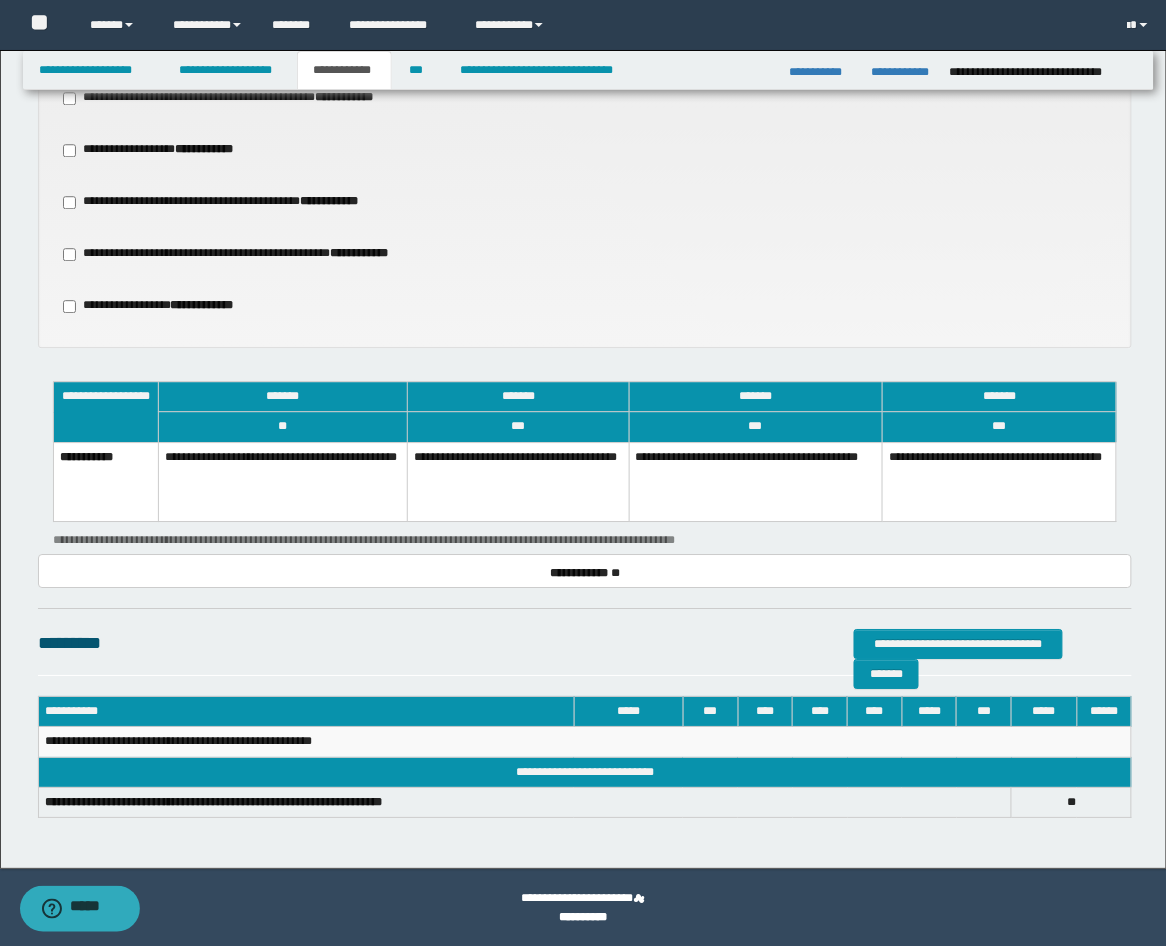click on "**********" at bounding box center (519, 481) 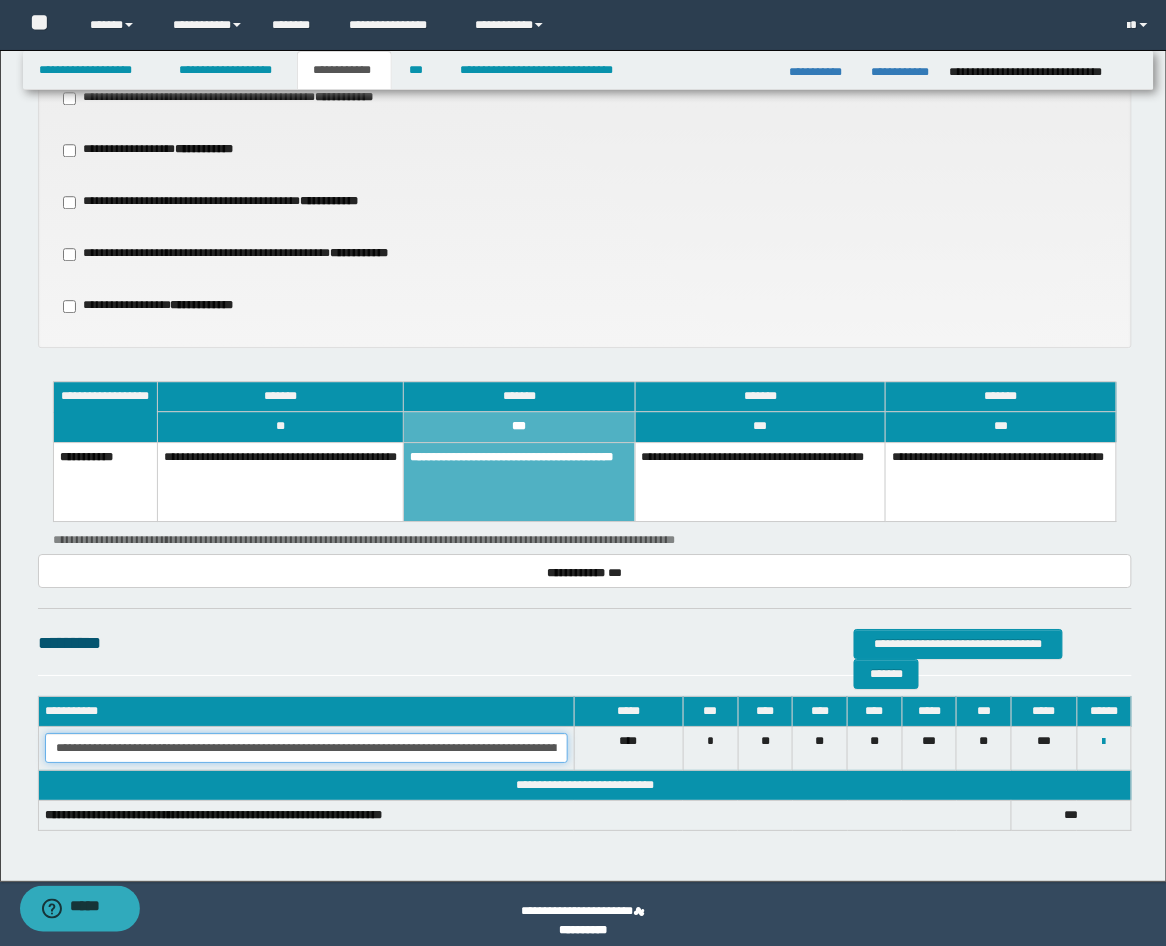 scroll, scrollTop: 0, scrollLeft: 92, axis: horizontal 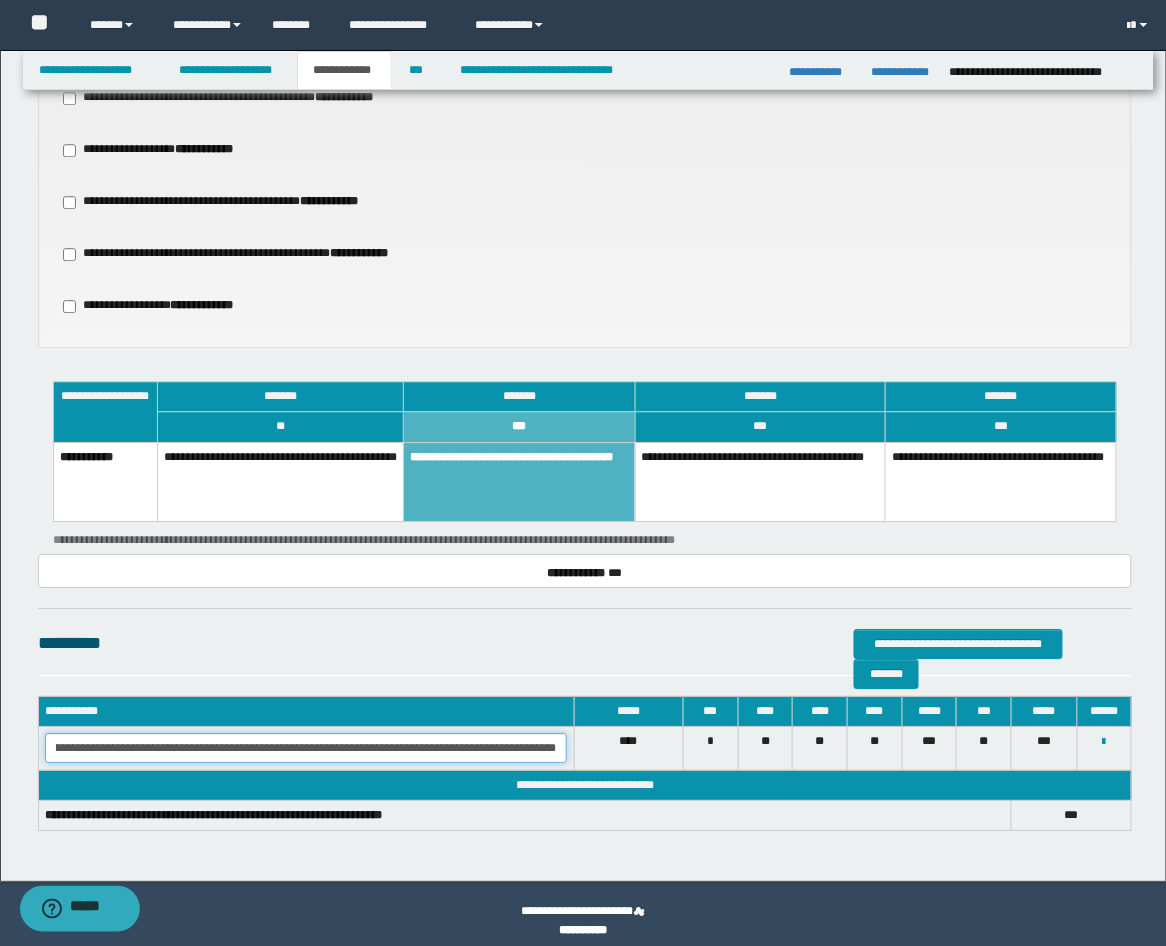 drag, startPoint x: 56, startPoint y: 746, endPoint x: 820, endPoint y: 774, distance: 764.51294 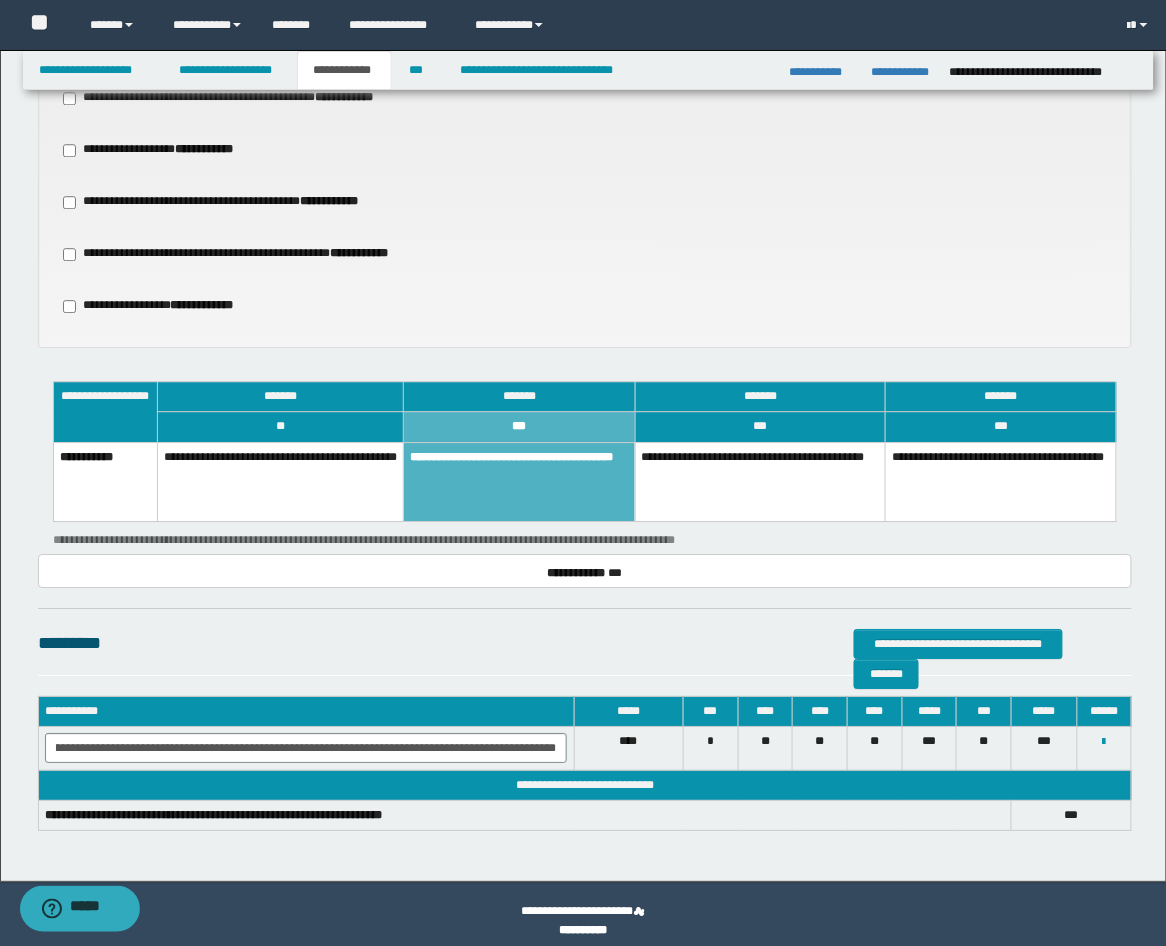 scroll, scrollTop: 0, scrollLeft: 0, axis: both 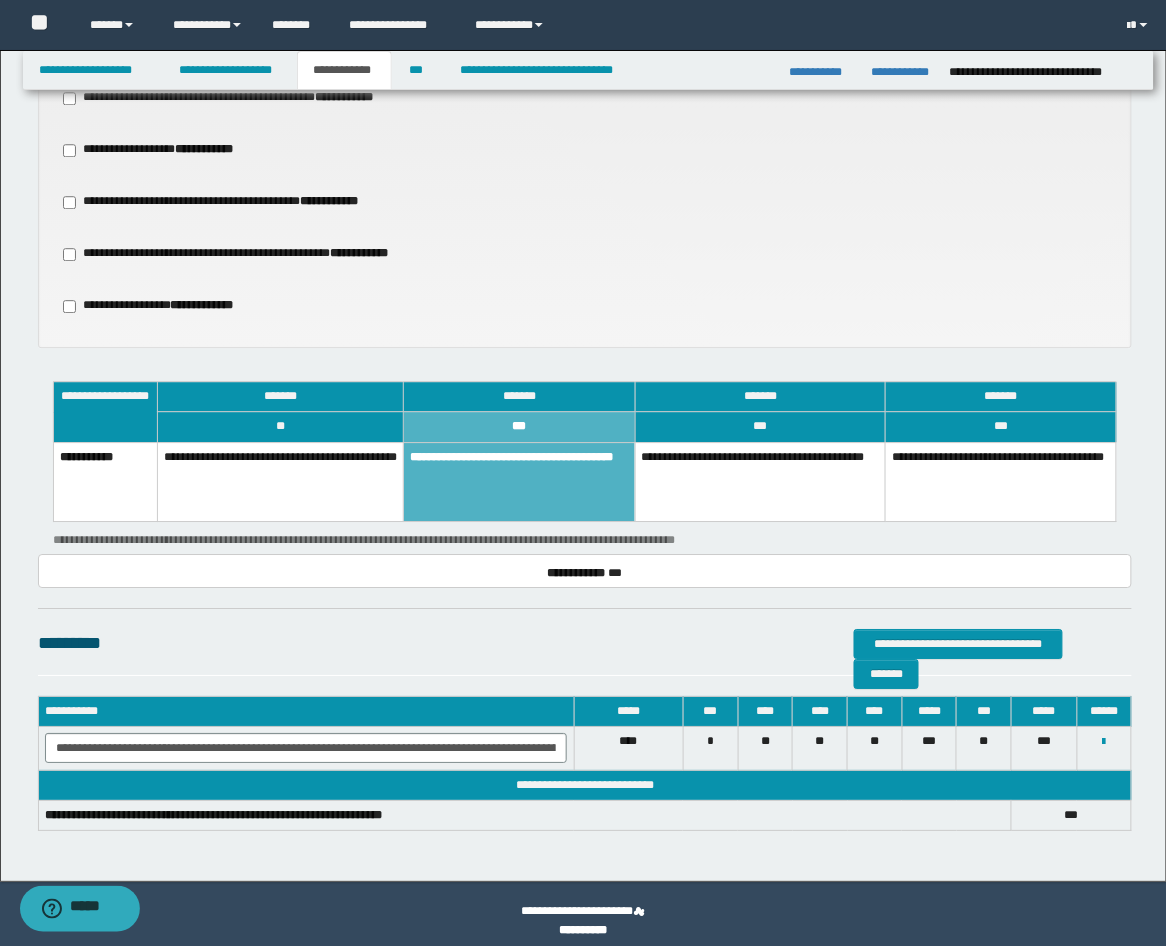 click on "**********" at bounding box center (585, 98) 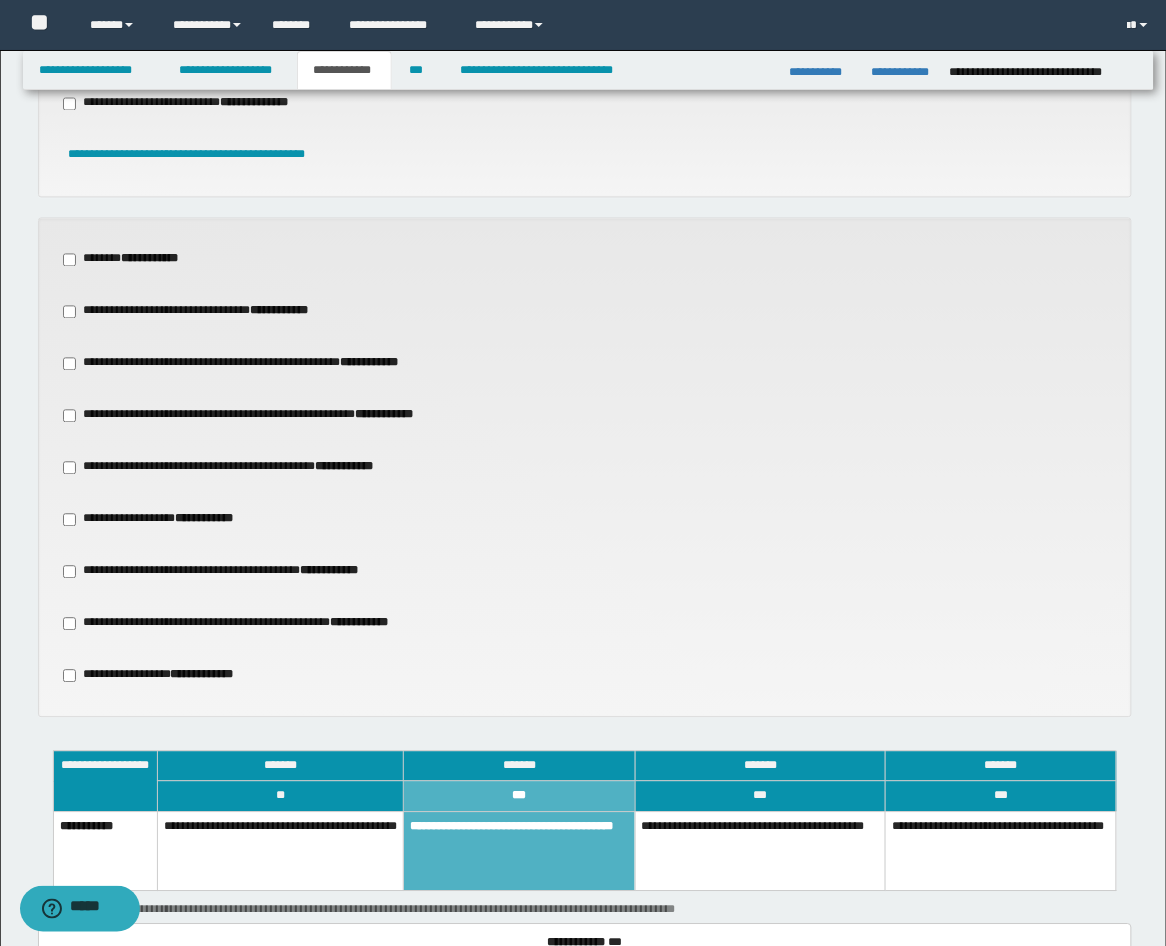 scroll, scrollTop: 408, scrollLeft: 0, axis: vertical 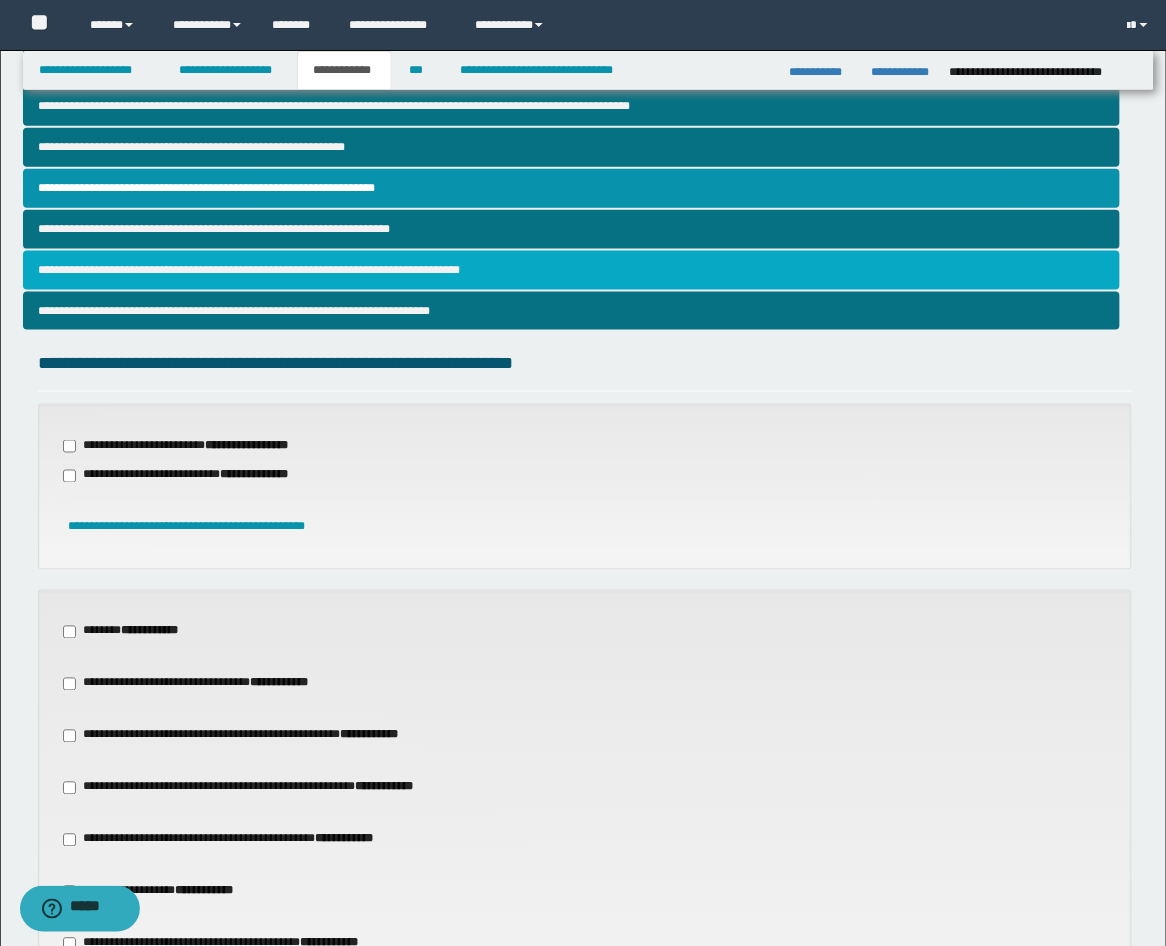 click on "**********" at bounding box center (572, 270) 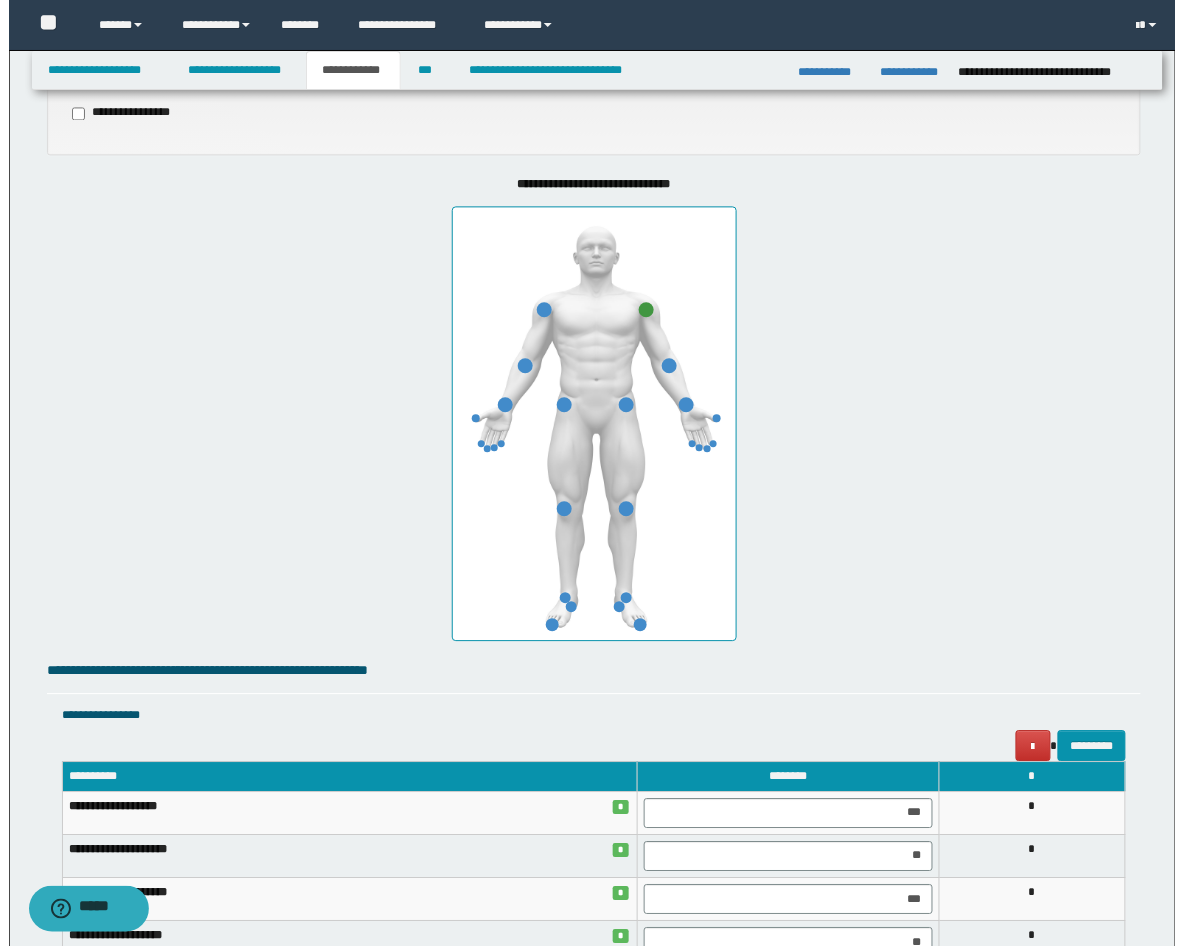 scroll, scrollTop: 1423, scrollLeft: 0, axis: vertical 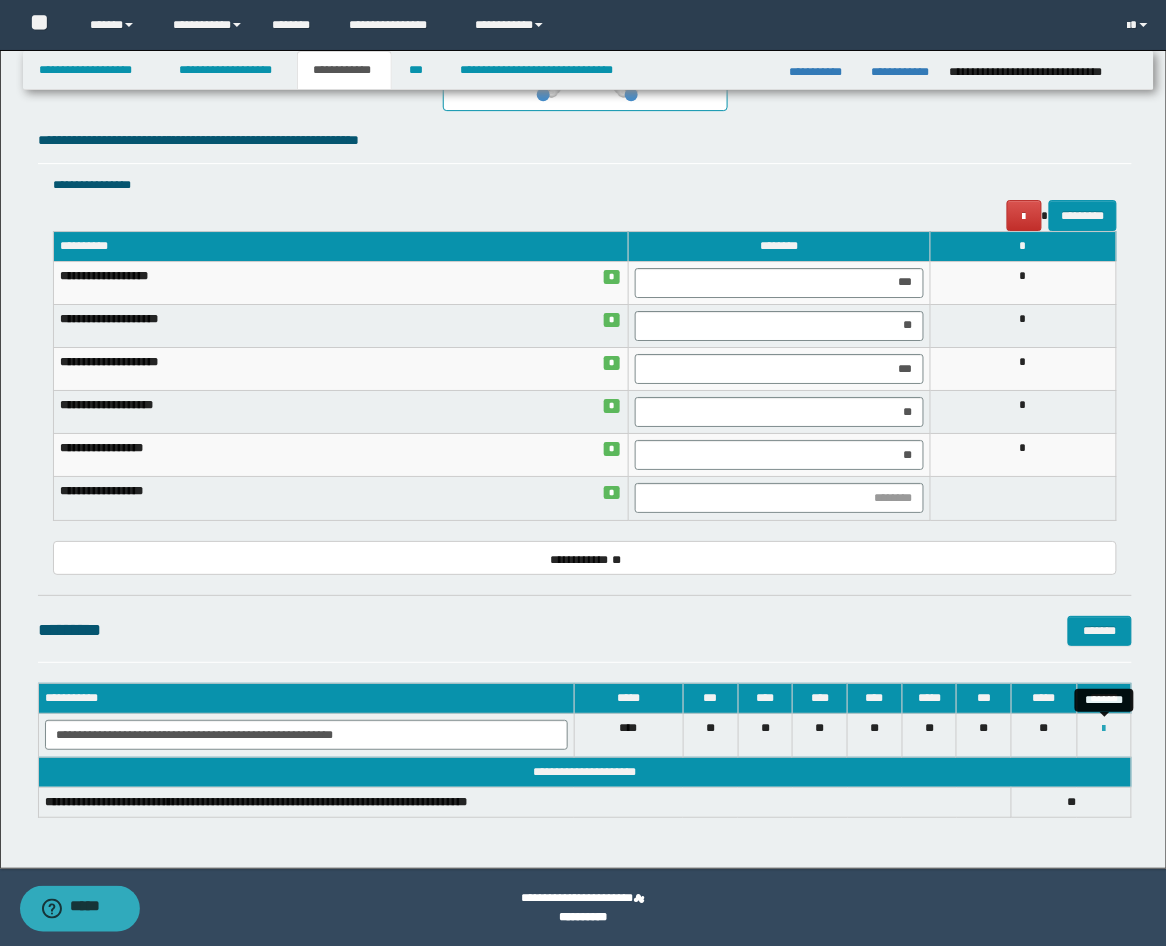click at bounding box center [1104, 729] 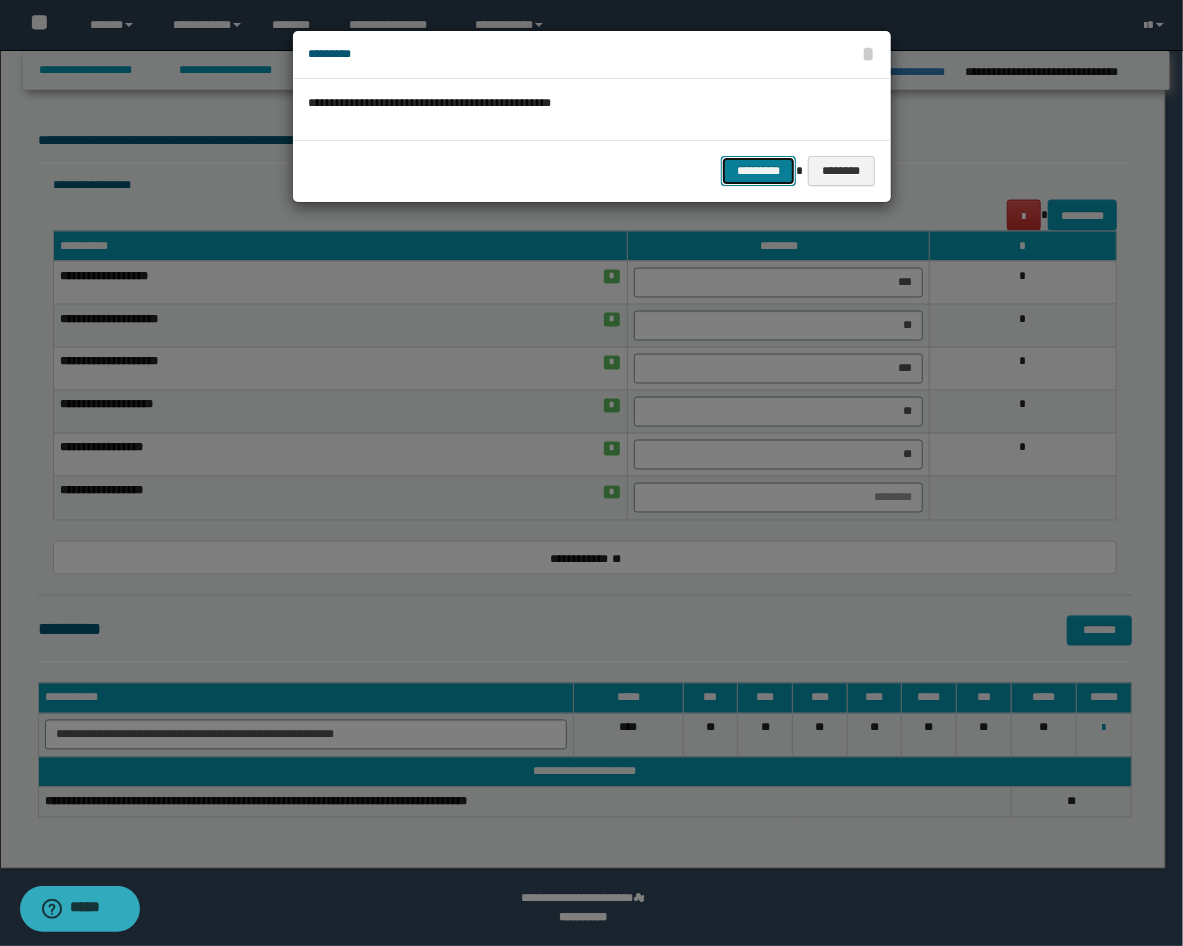 click on "*********" at bounding box center [758, 171] 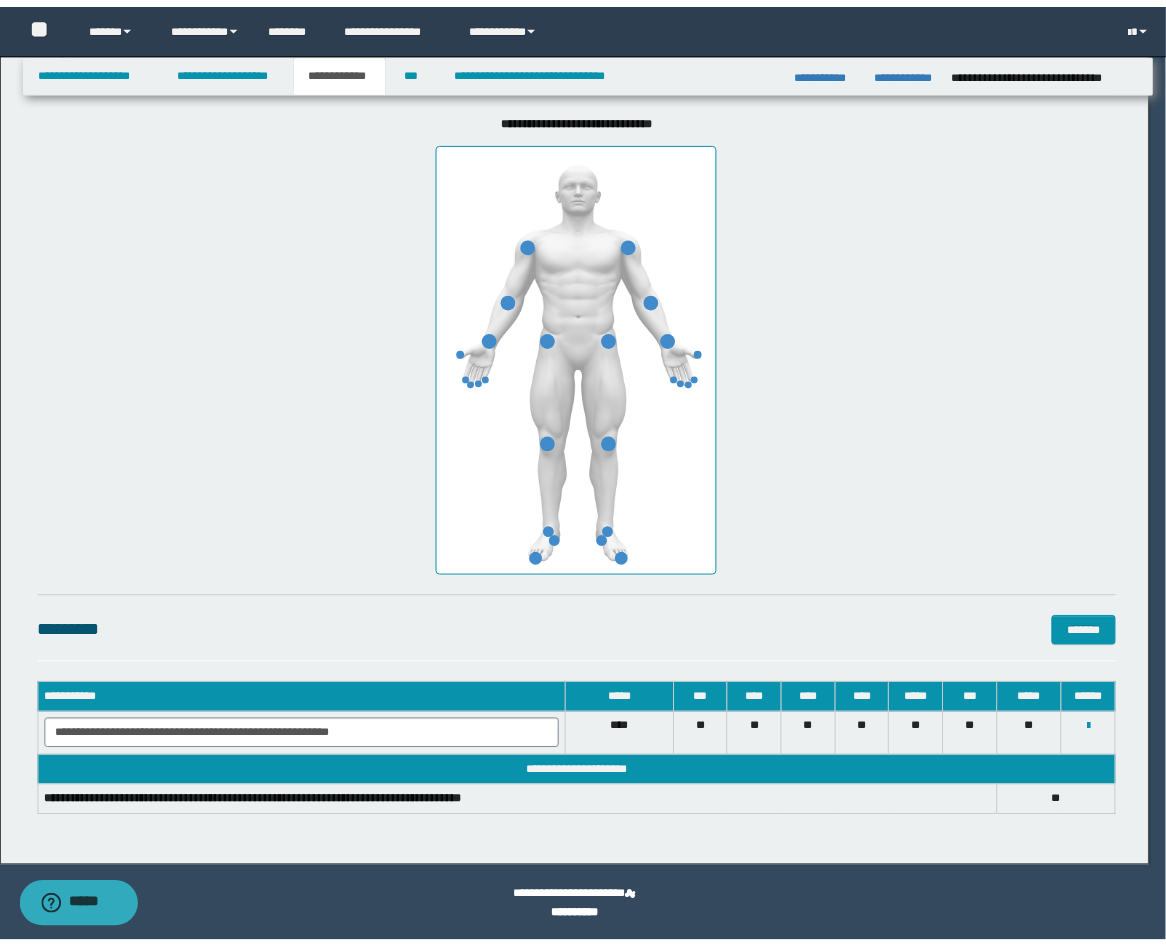 scroll, scrollTop: 946, scrollLeft: 0, axis: vertical 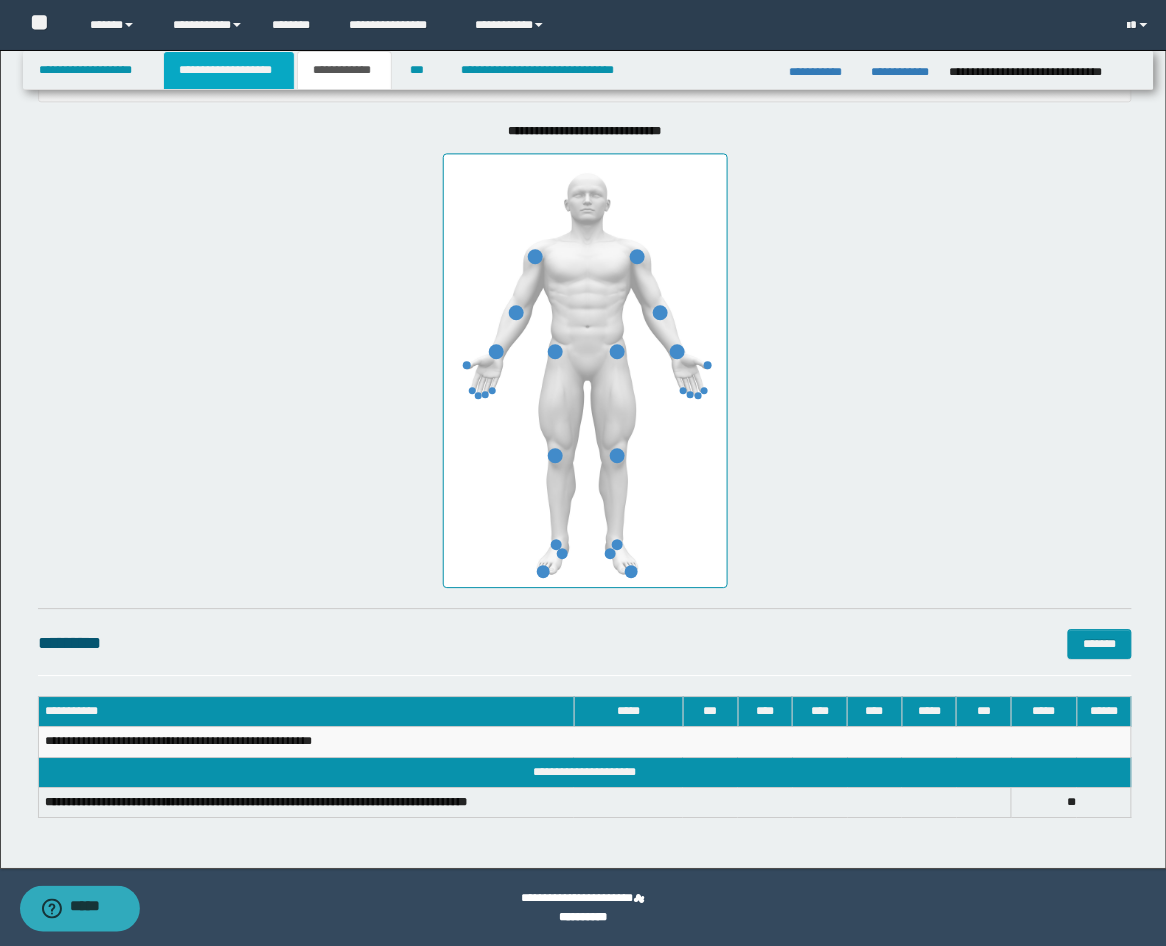 click on "**********" at bounding box center [229, 70] 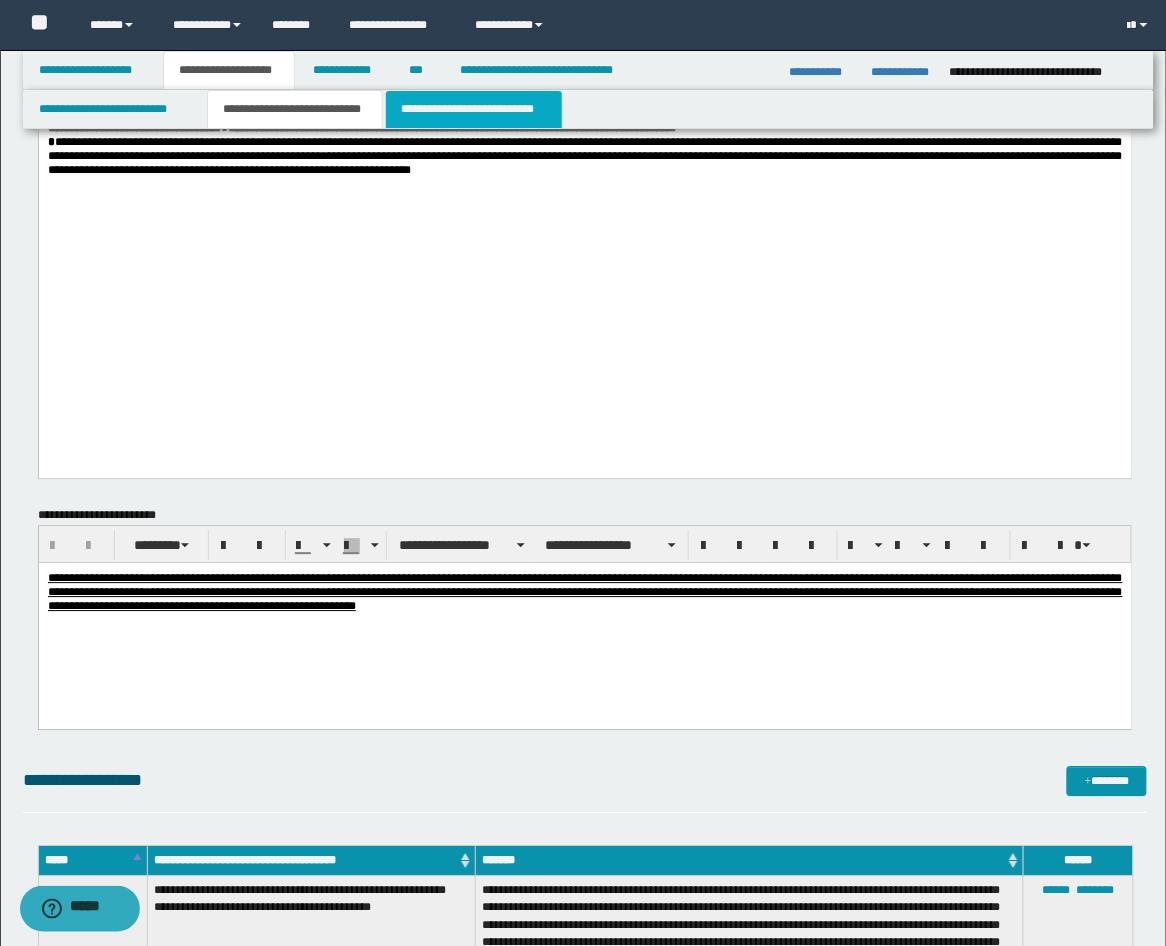click on "**********" at bounding box center (474, 109) 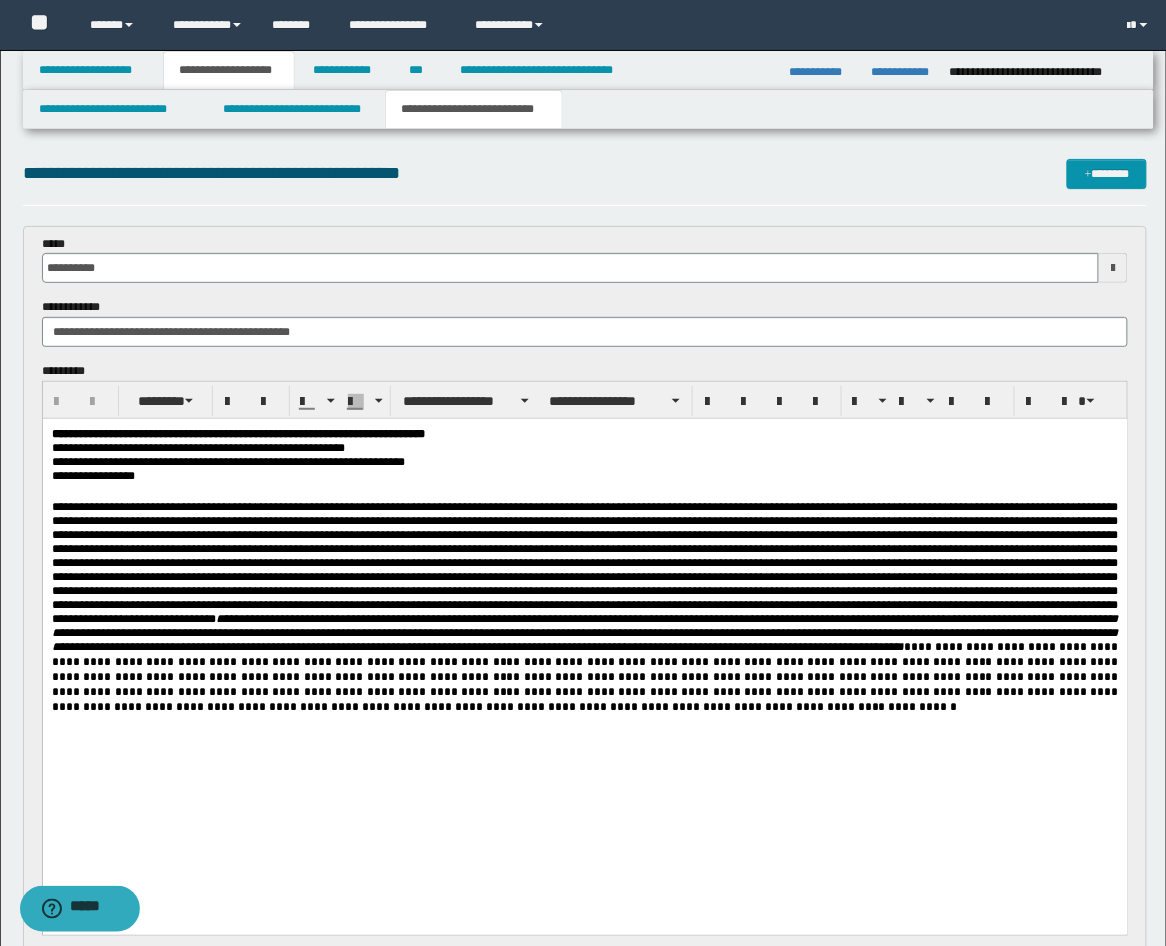 scroll, scrollTop: 370, scrollLeft: 0, axis: vertical 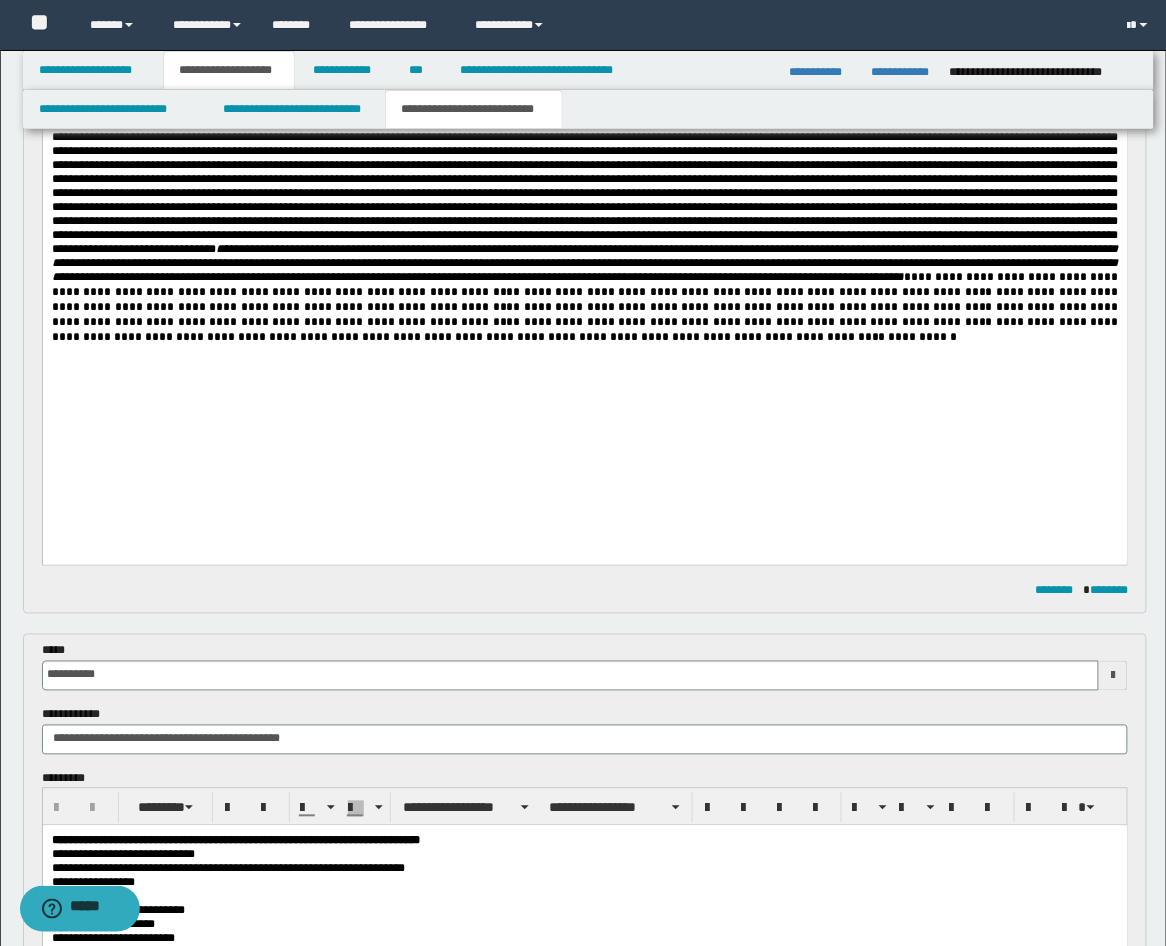 click at bounding box center [584, 352] 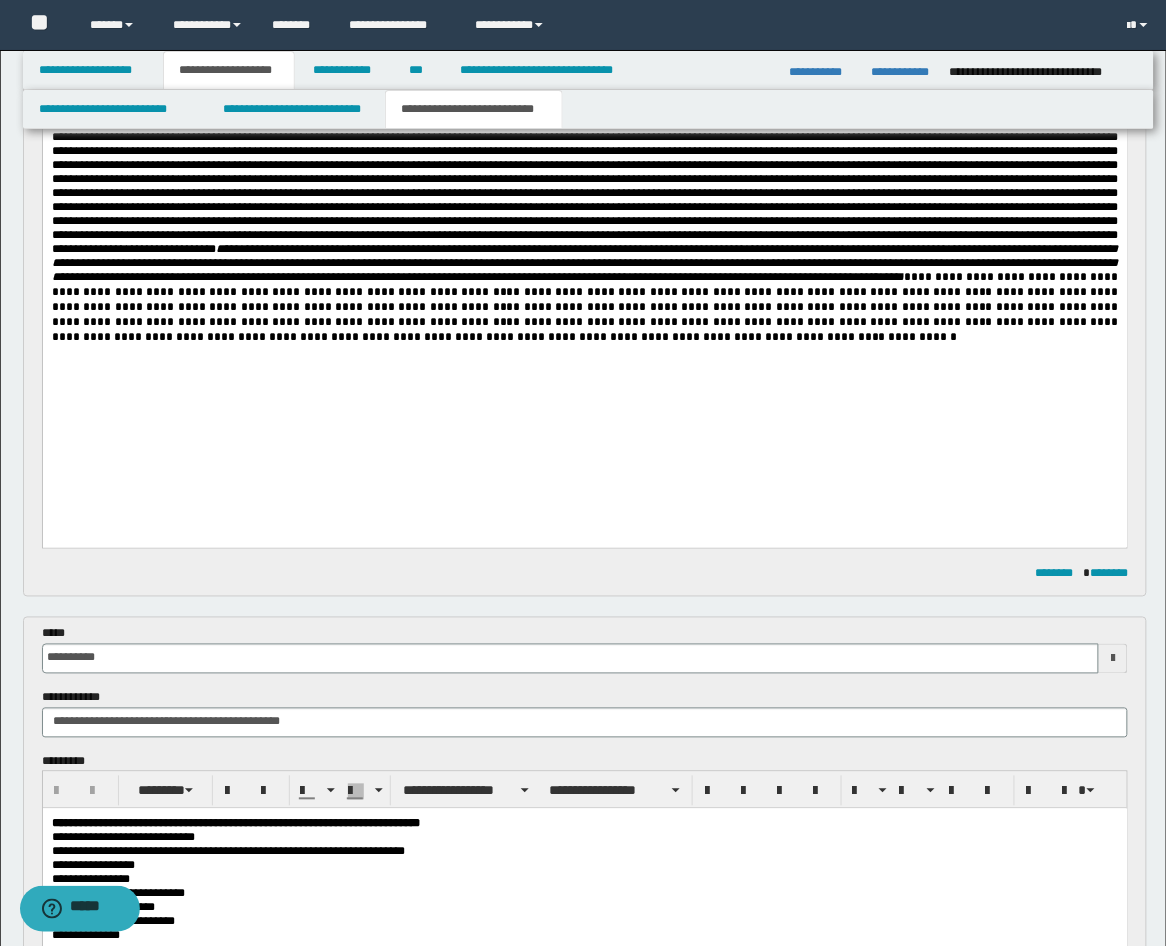 type 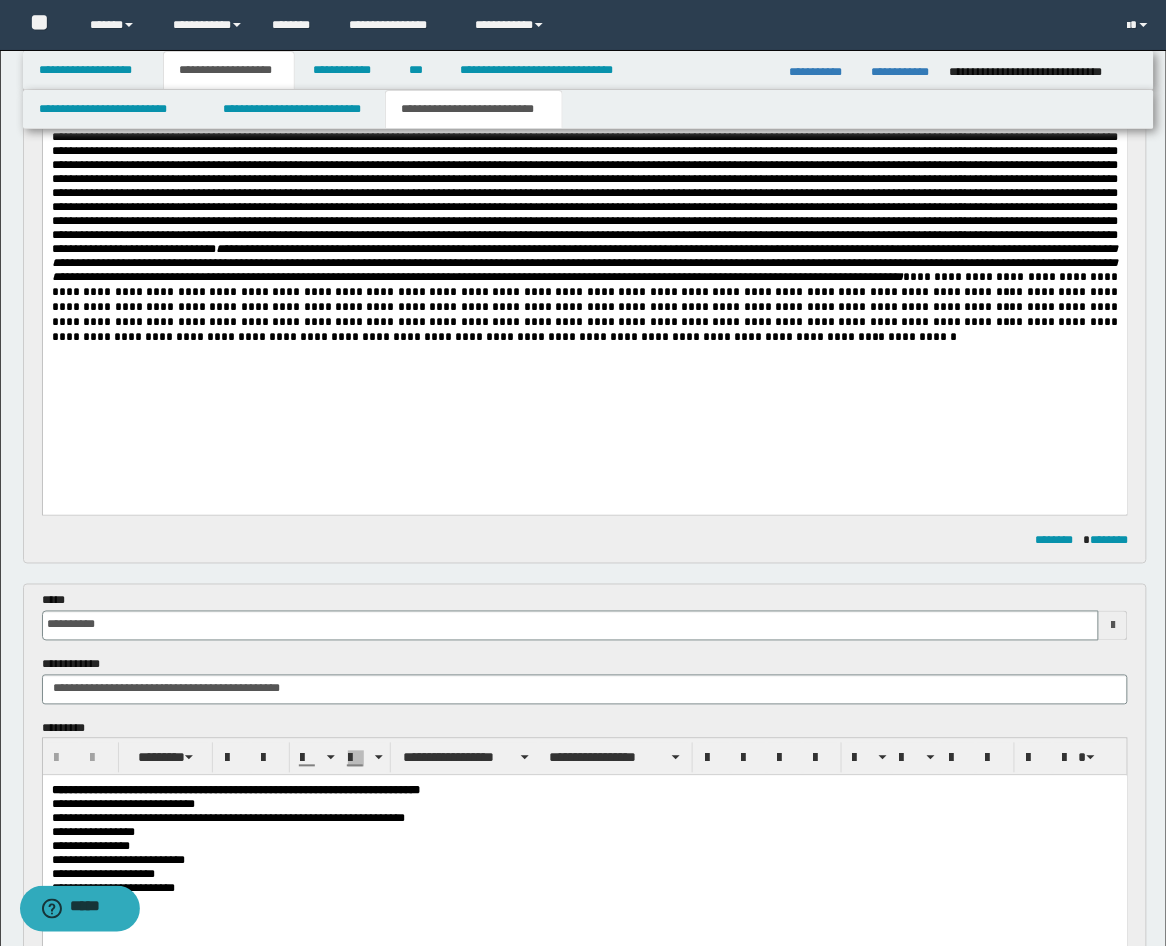 scroll, scrollTop: 741, scrollLeft: 0, axis: vertical 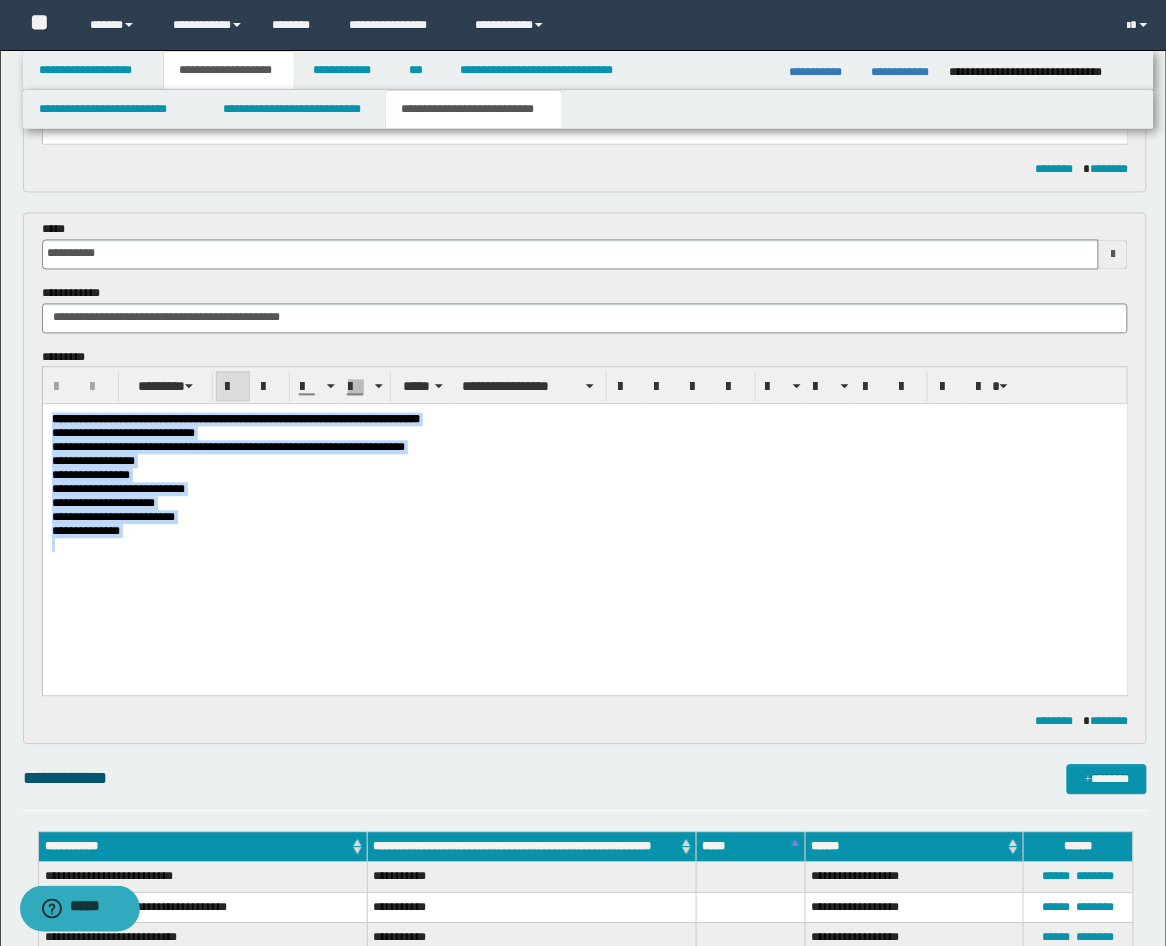 drag, startPoint x: 192, startPoint y: 563, endPoint x: -10, endPoint y: 318, distance: 317.53583 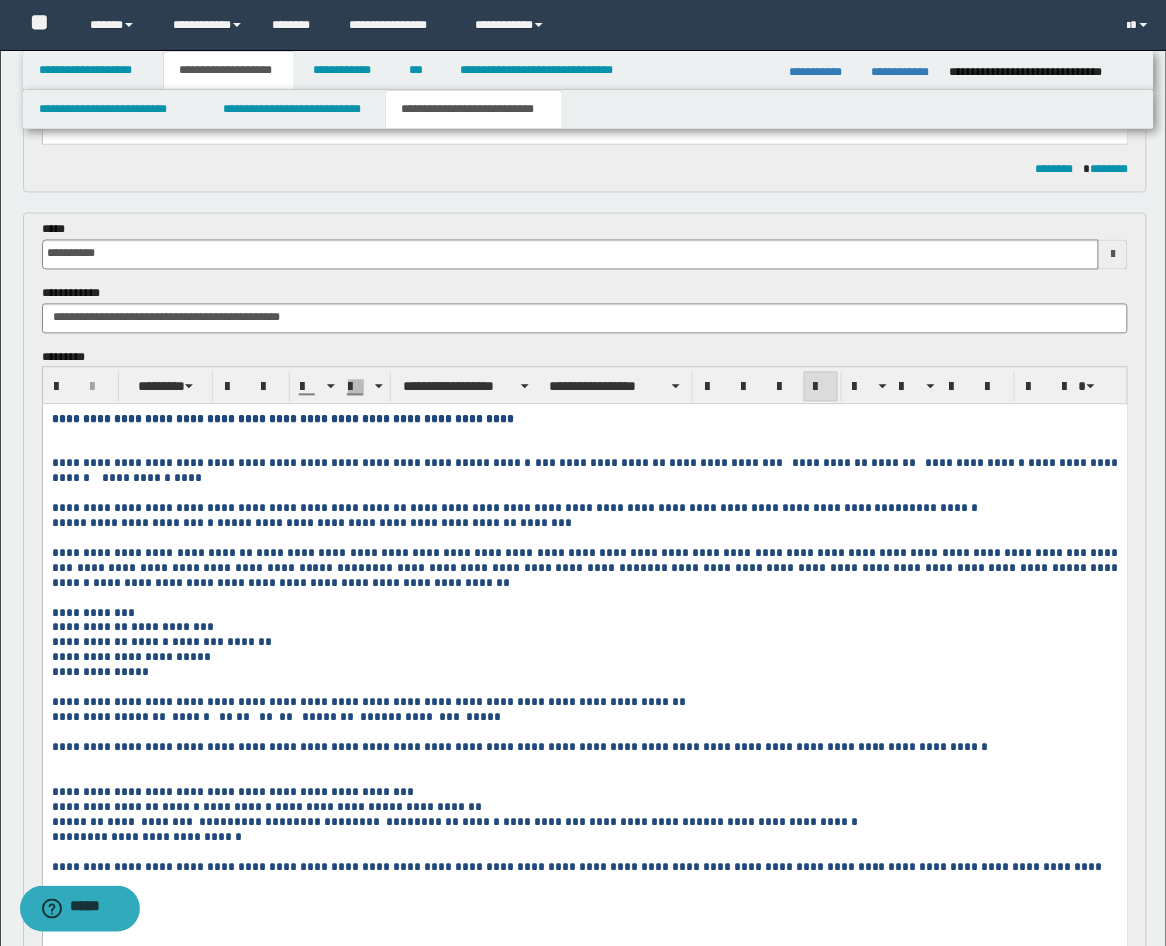 click on "**********" at bounding box center (584, 669) 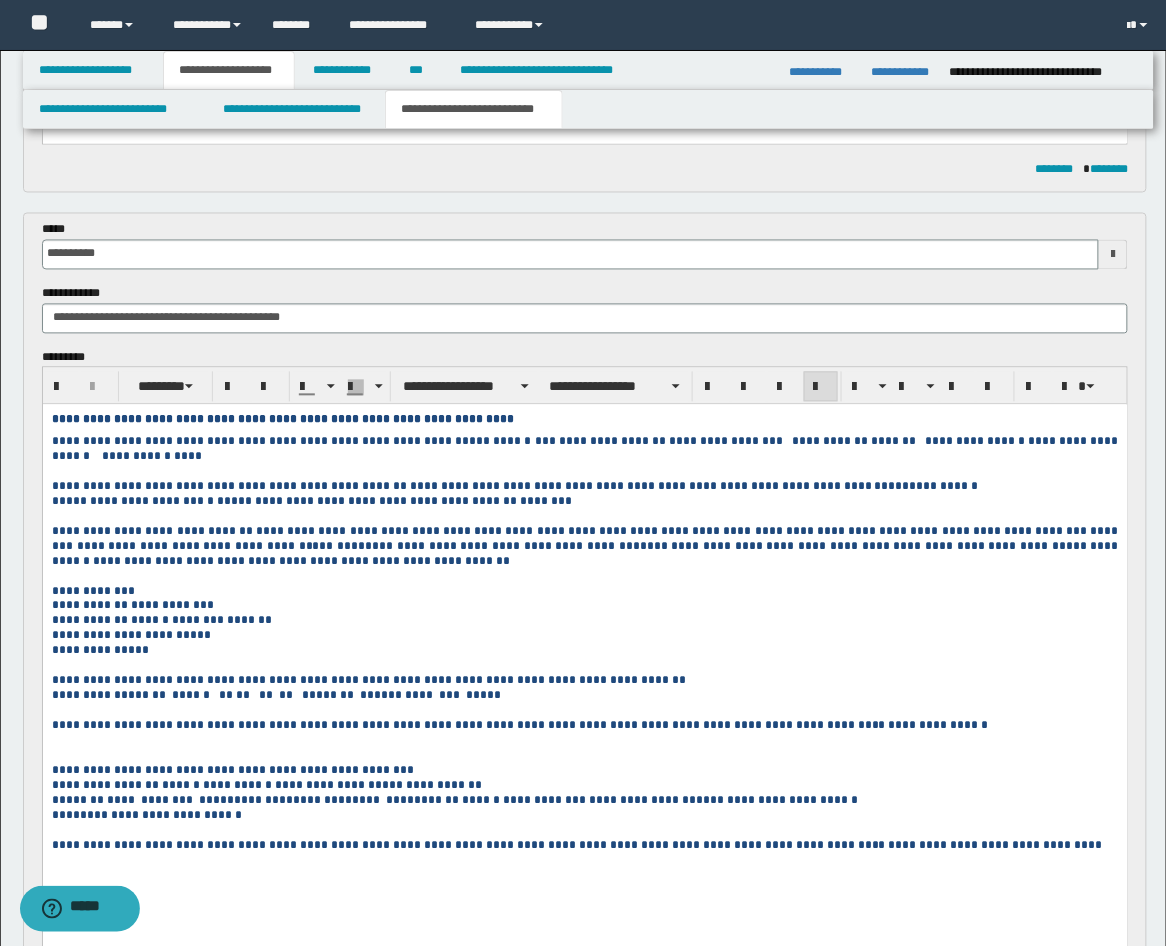 click at bounding box center (584, 472) 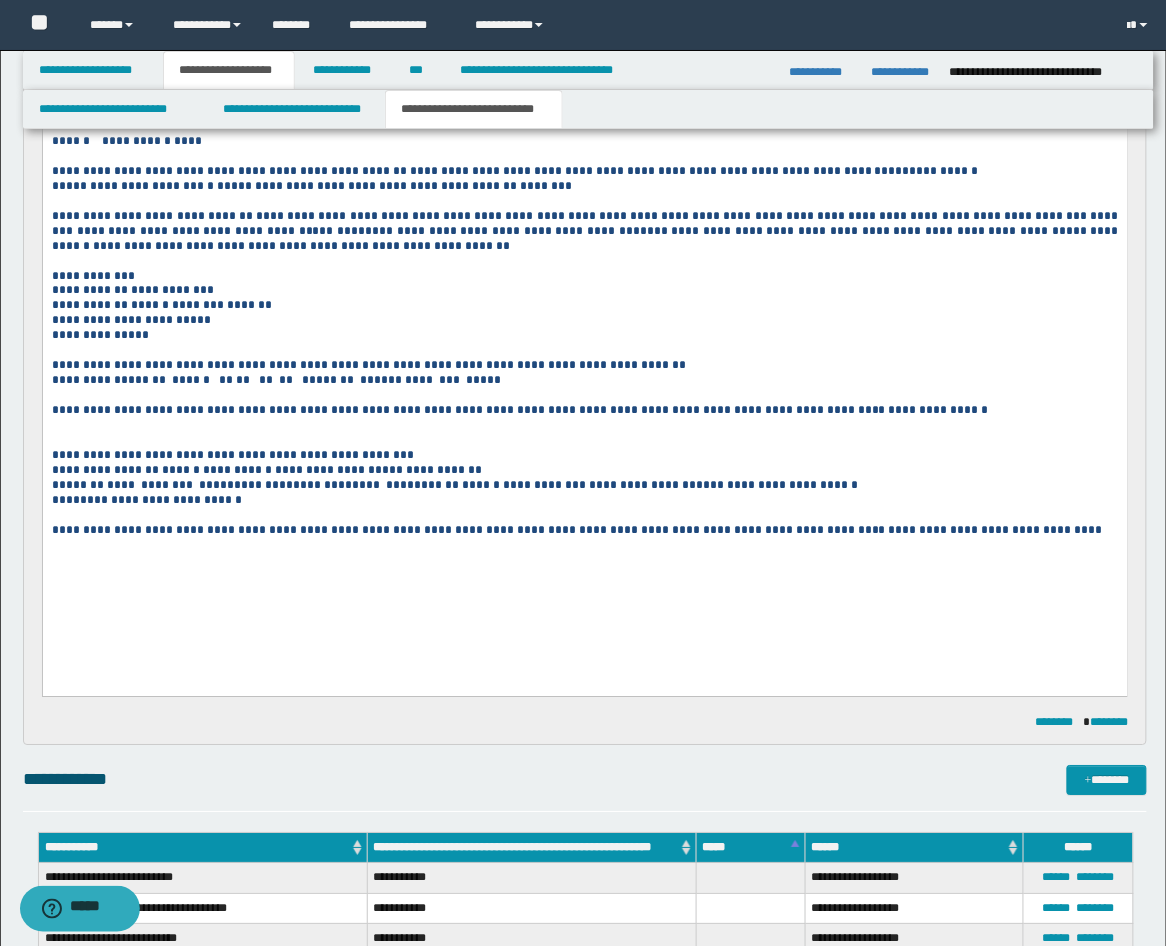 scroll, scrollTop: 1111, scrollLeft: 0, axis: vertical 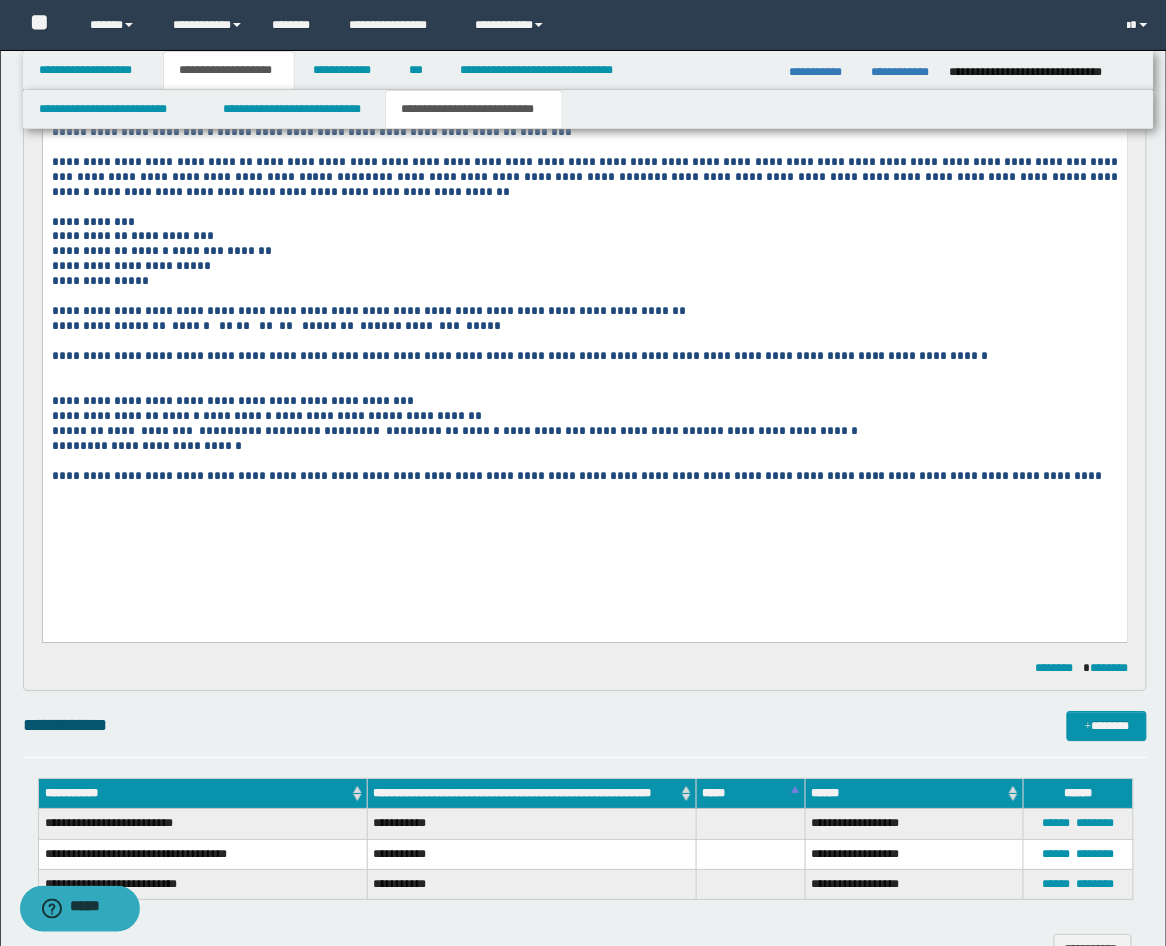 click on "**********" at bounding box center (584, 311) 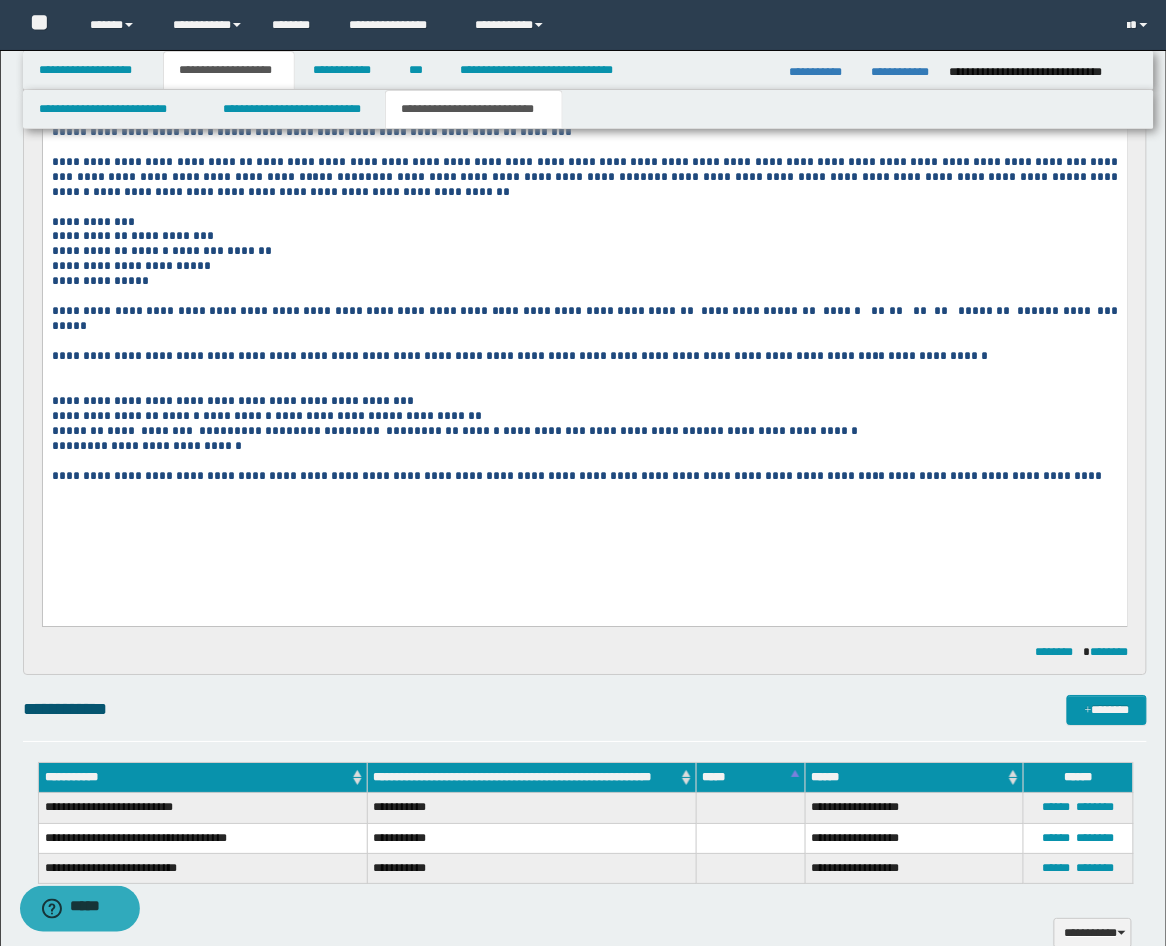 click at bounding box center (584, 386) 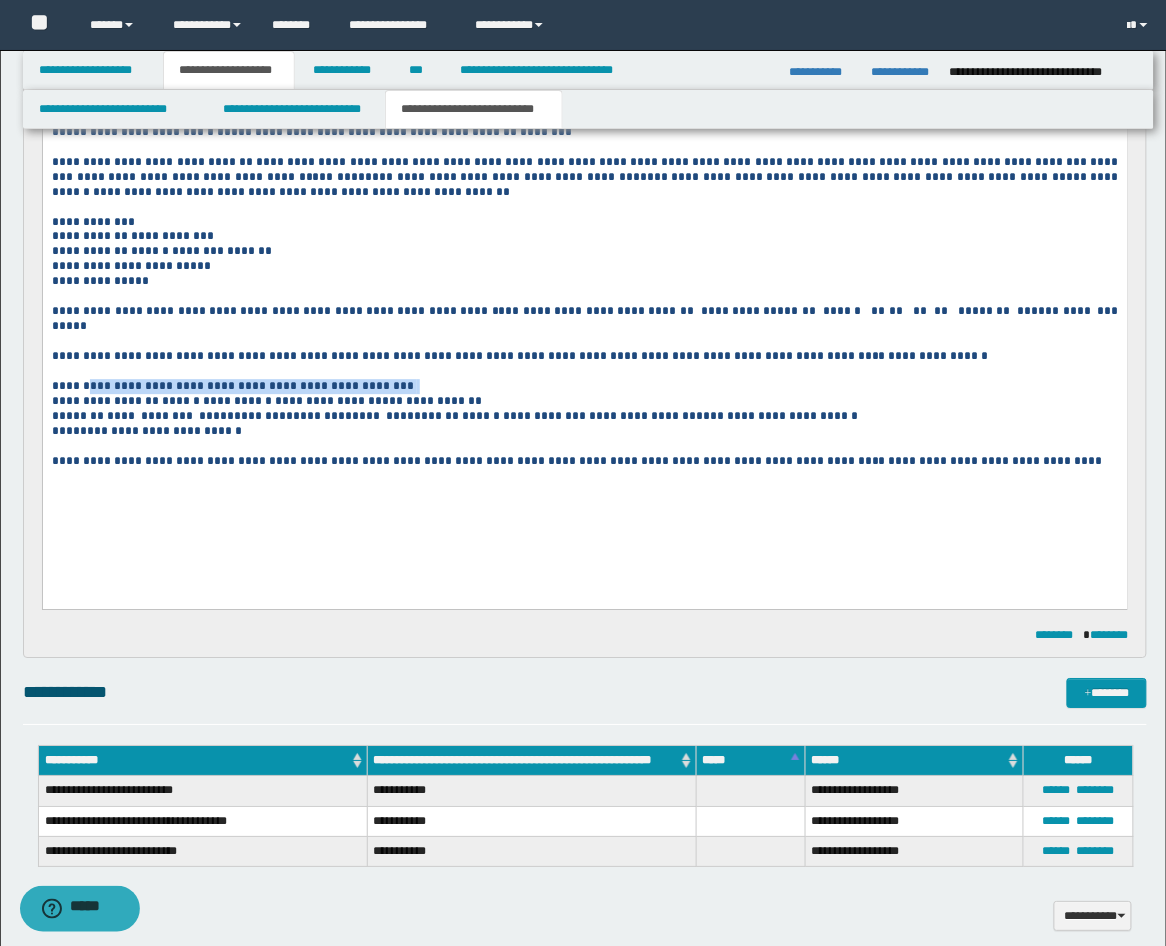 drag, startPoint x: 94, startPoint y: 410, endPoint x: 436, endPoint y: 410, distance: 342 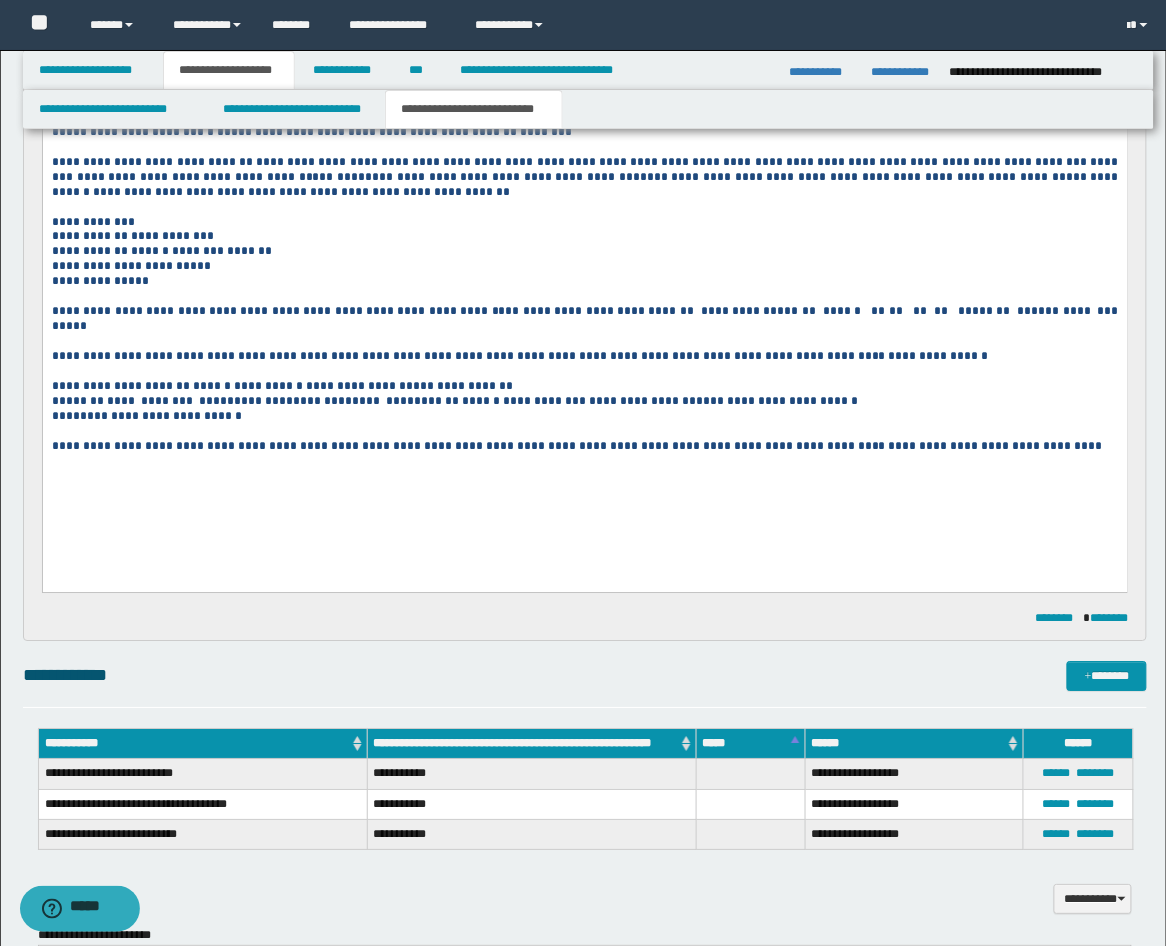click on "**********" at bounding box center [584, 446] 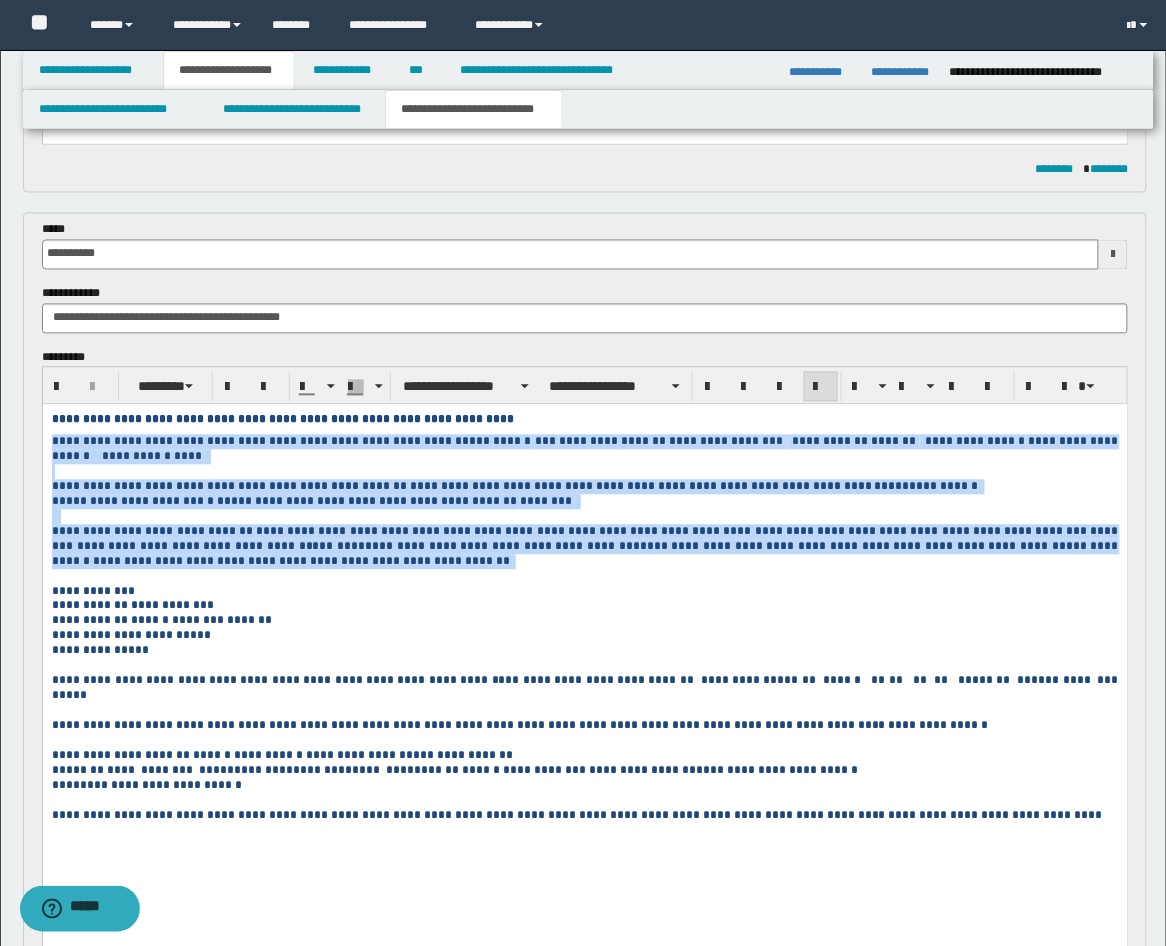 drag, startPoint x: 139, startPoint y: 584, endPoint x: 66, endPoint y: 846, distance: 271.97977 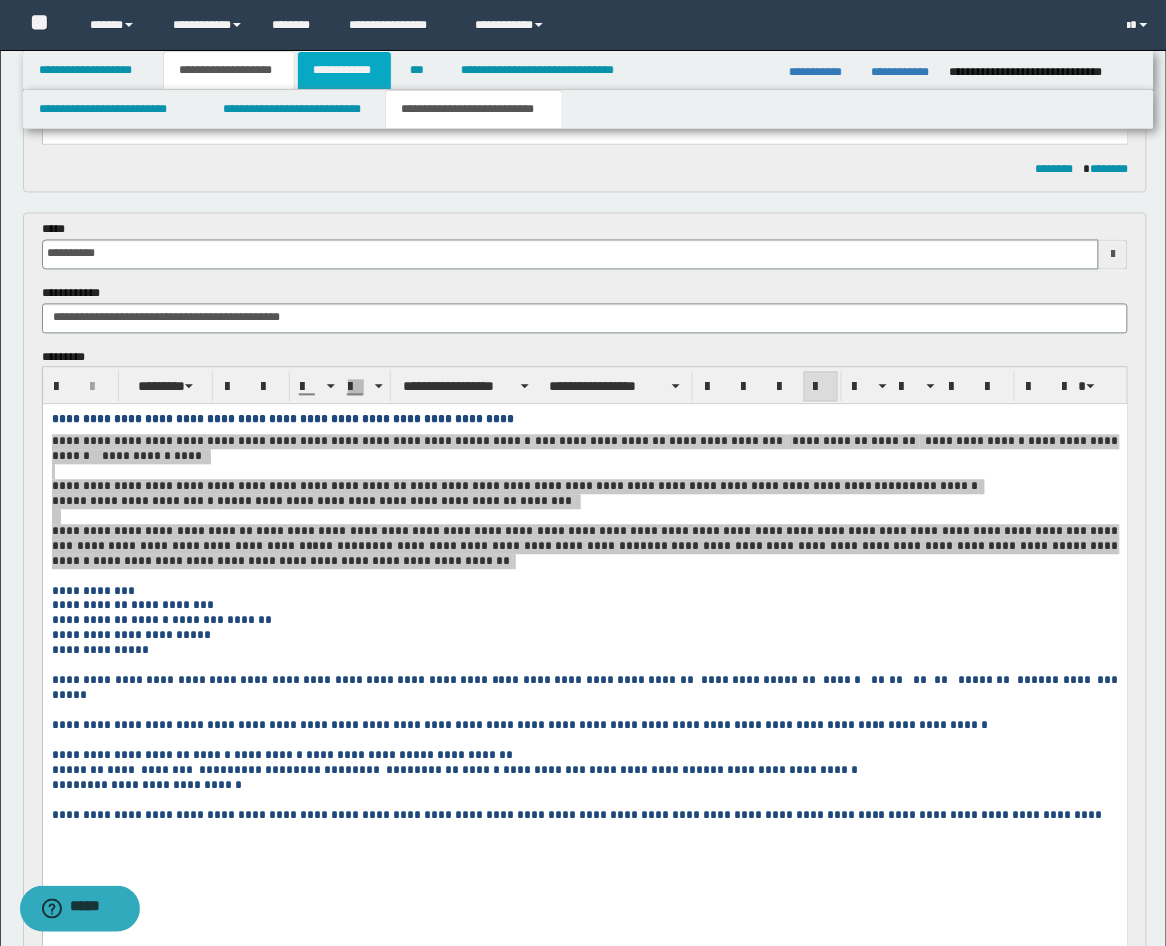 click on "**********" at bounding box center [344, 70] 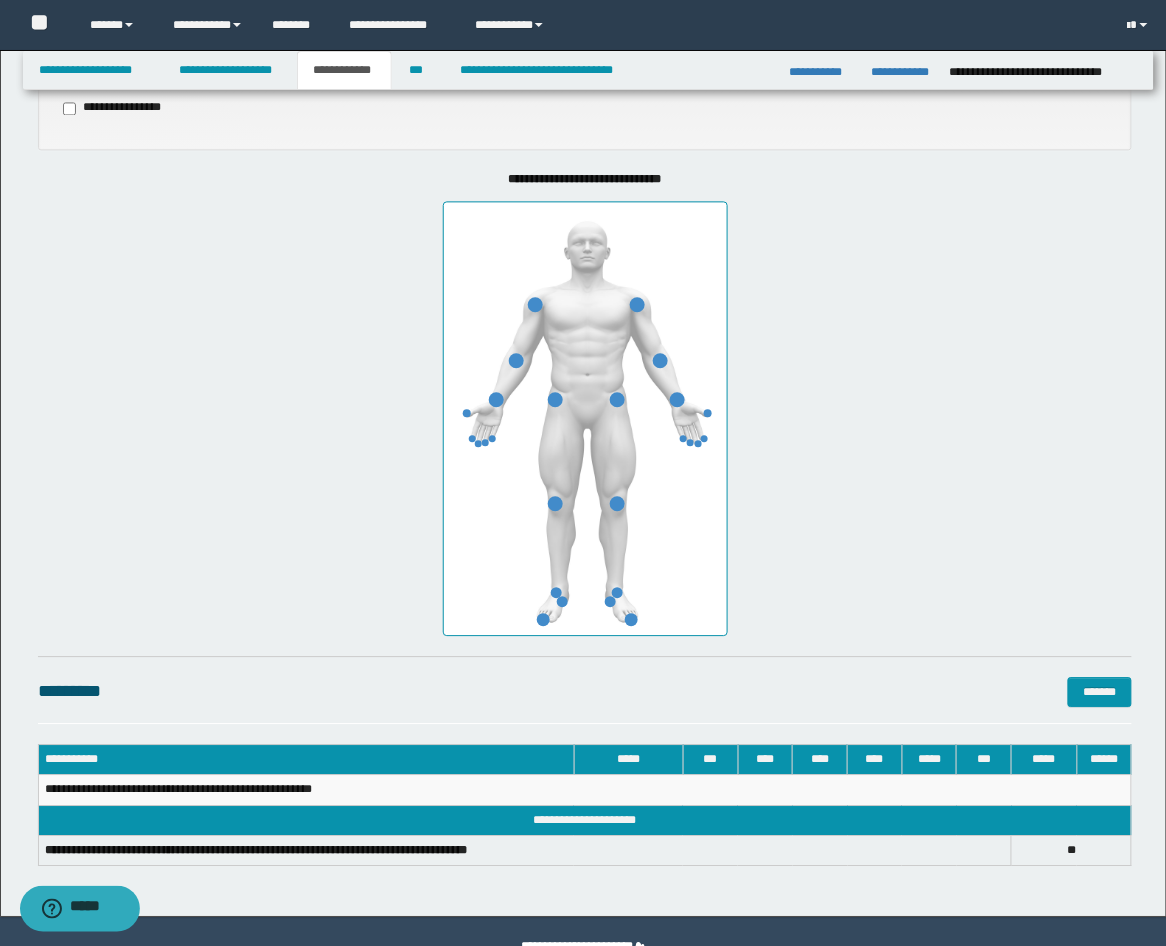 scroll, scrollTop: 946, scrollLeft: 0, axis: vertical 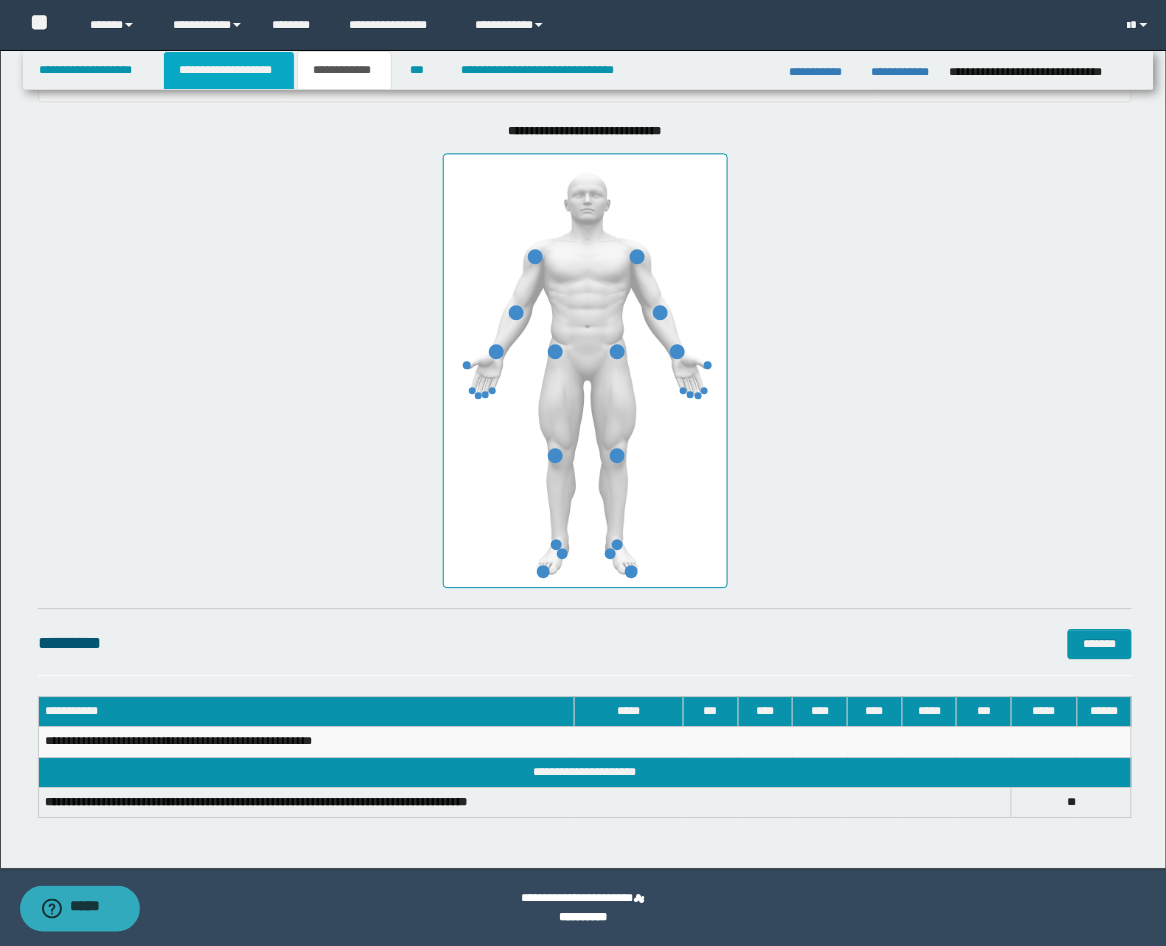 click on "**********" at bounding box center [229, 70] 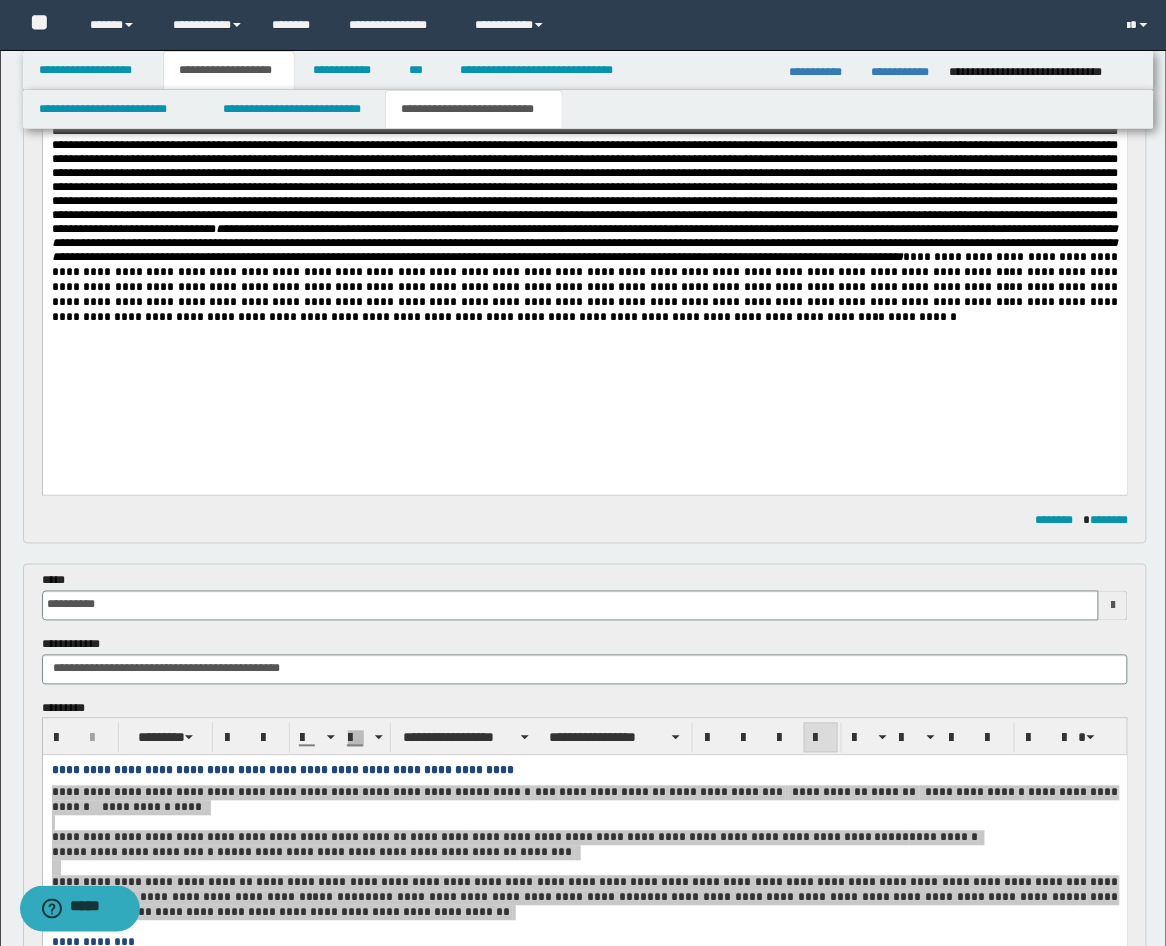 scroll, scrollTop: 236, scrollLeft: 0, axis: vertical 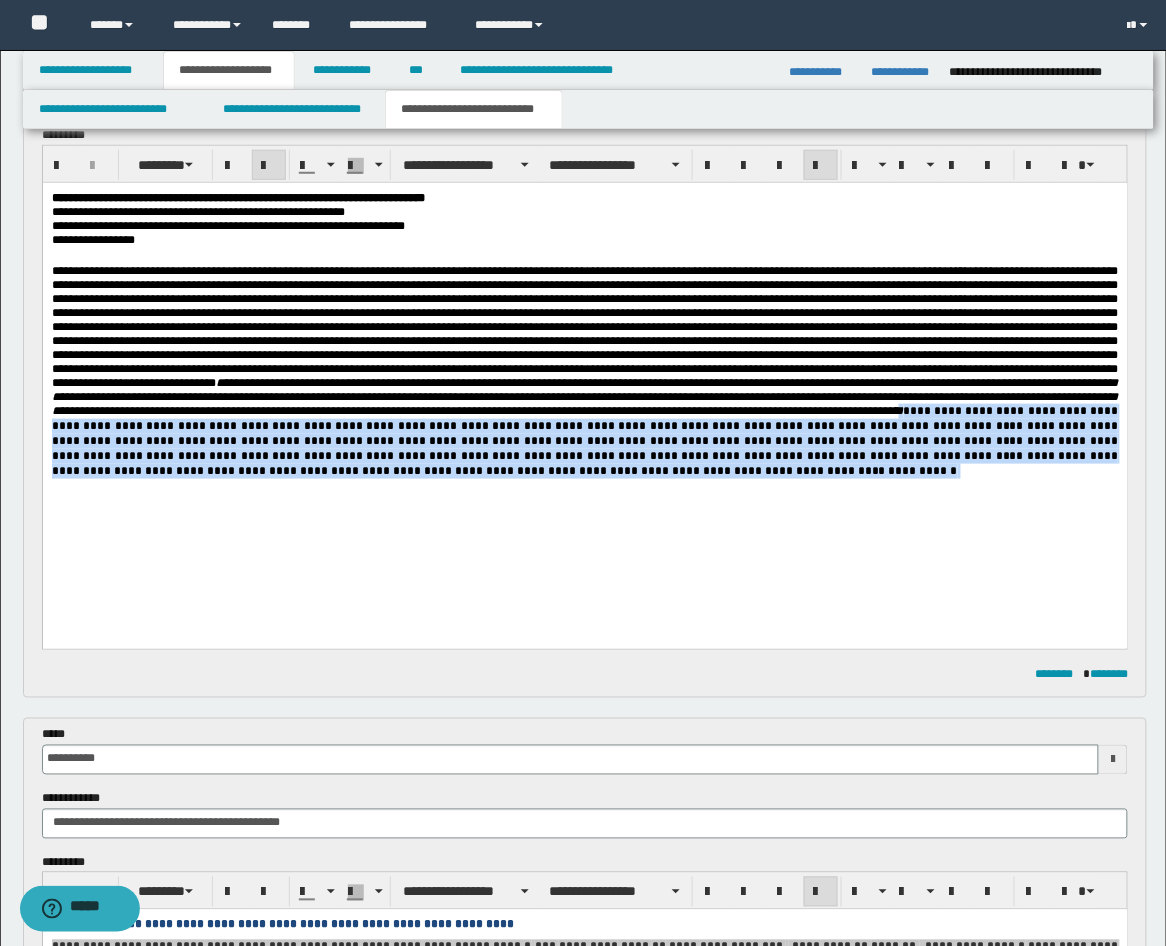drag, startPoint x: 396, startPoint y: 537, endPoint x: 867, endPoint y: 461, distance: 477.09222 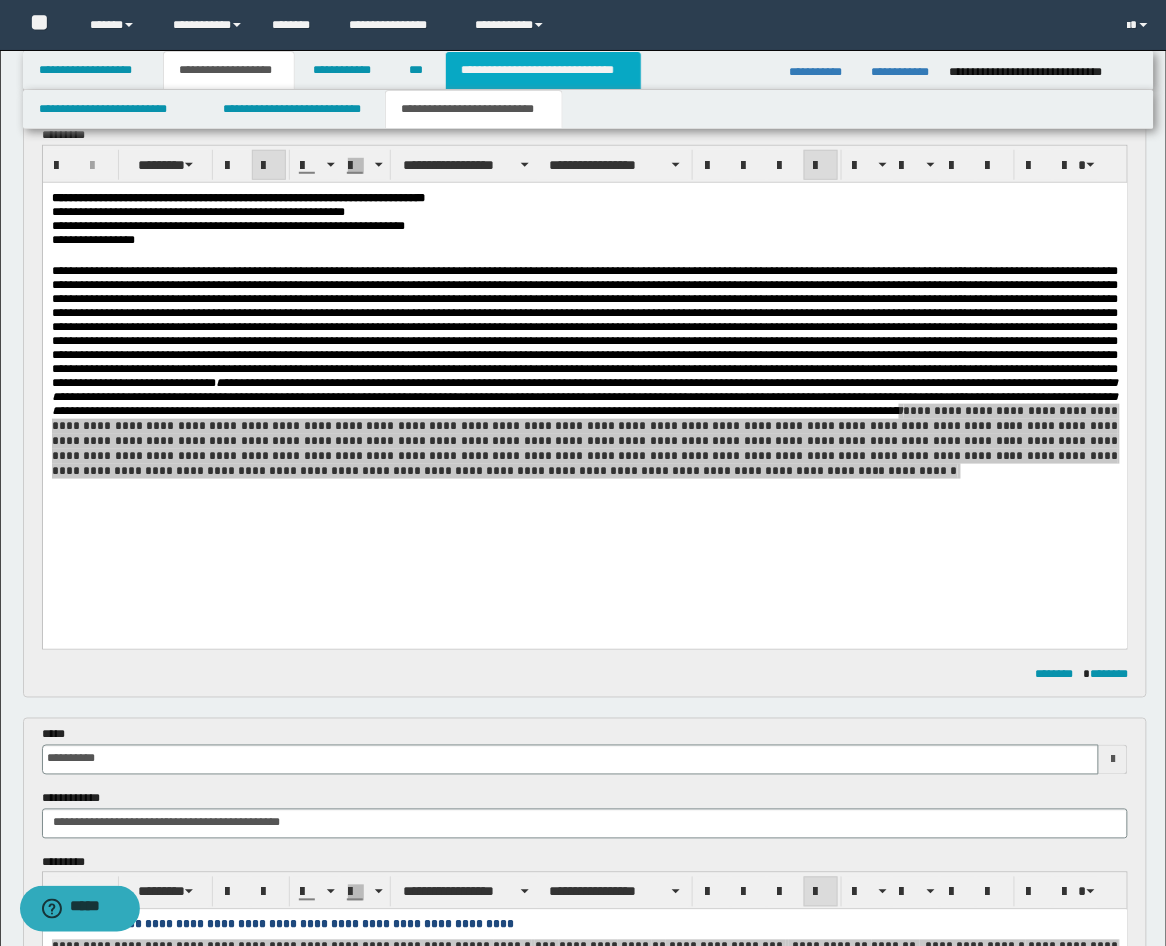 click on "**********" at bounding box center [543, 70] 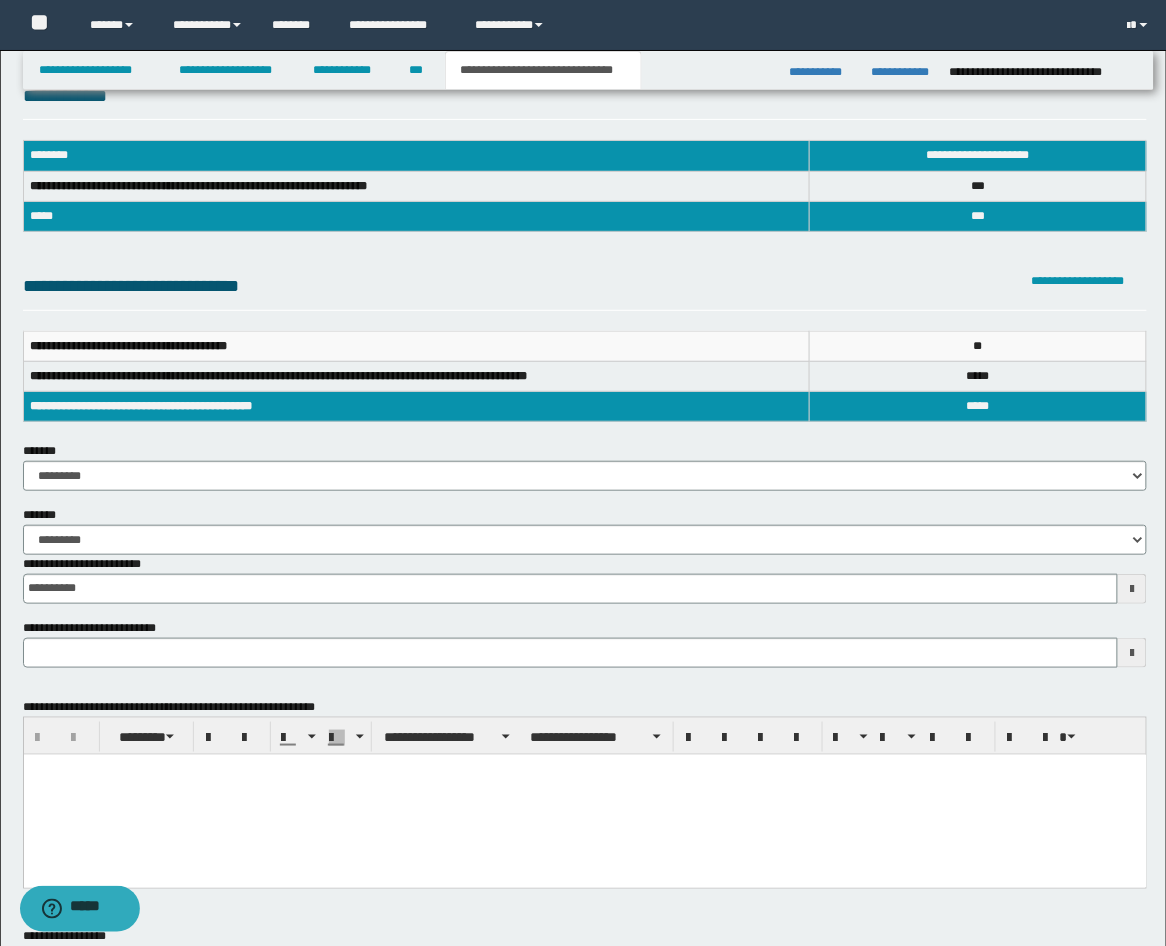 scroll, scrollTop: 0, scrollLeft: 0, axis: both 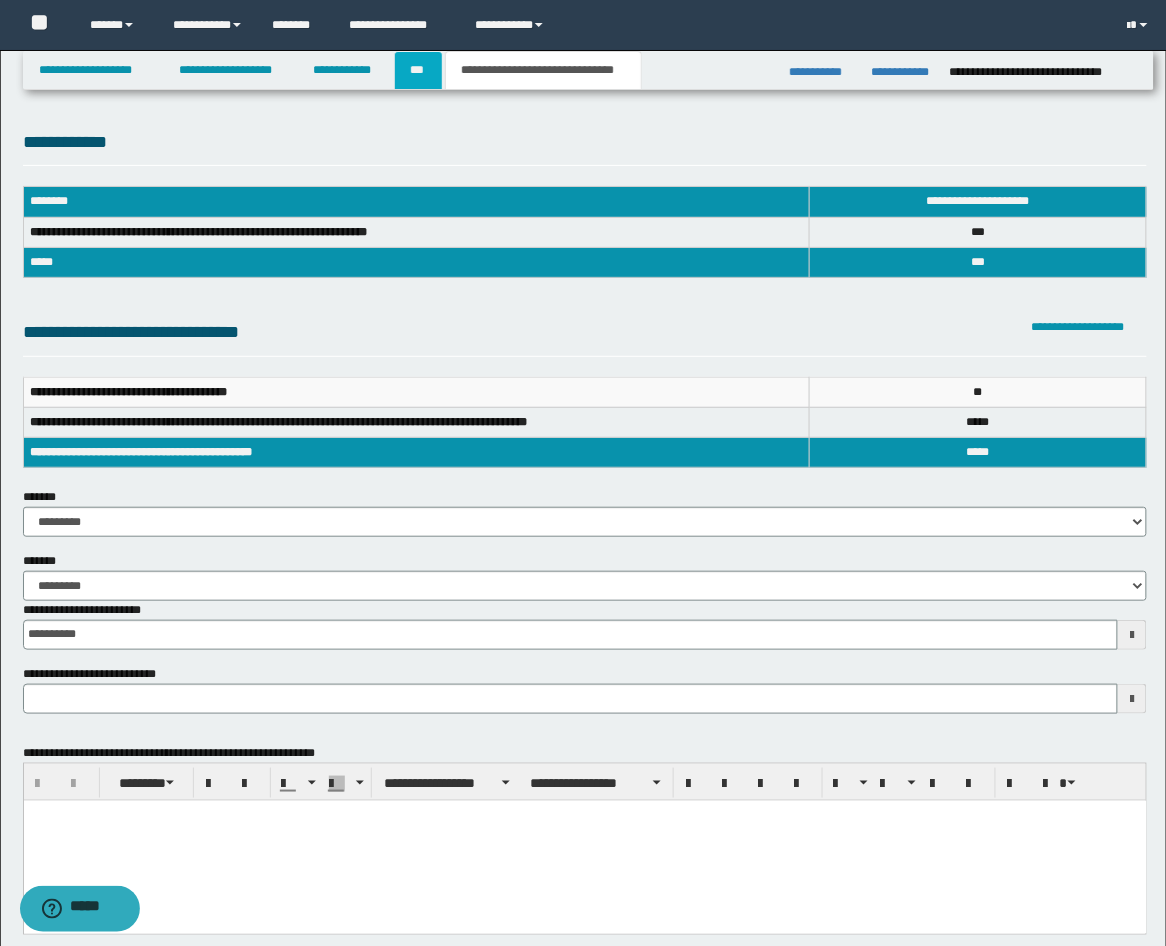 click on "***" at bounding box center (418, 70) 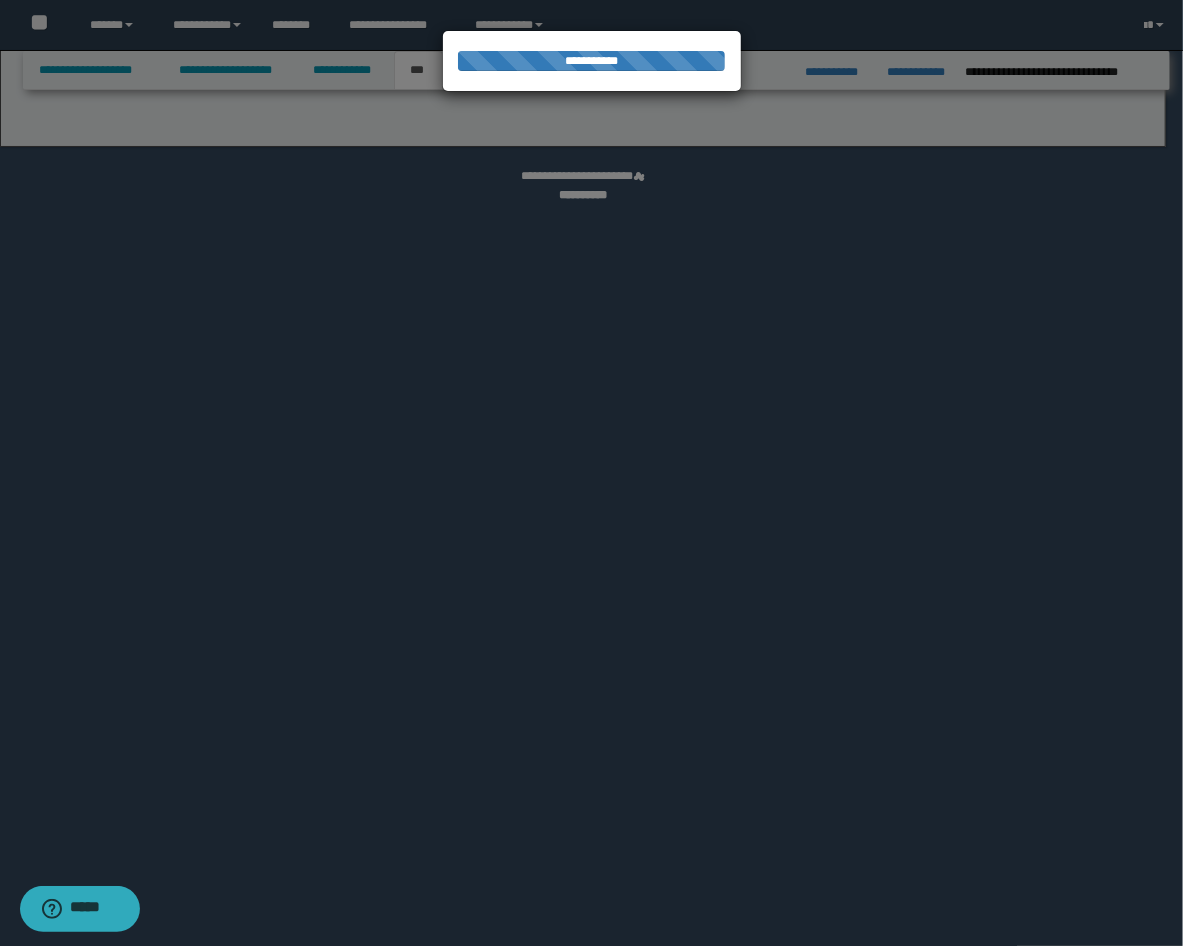 select on "**" 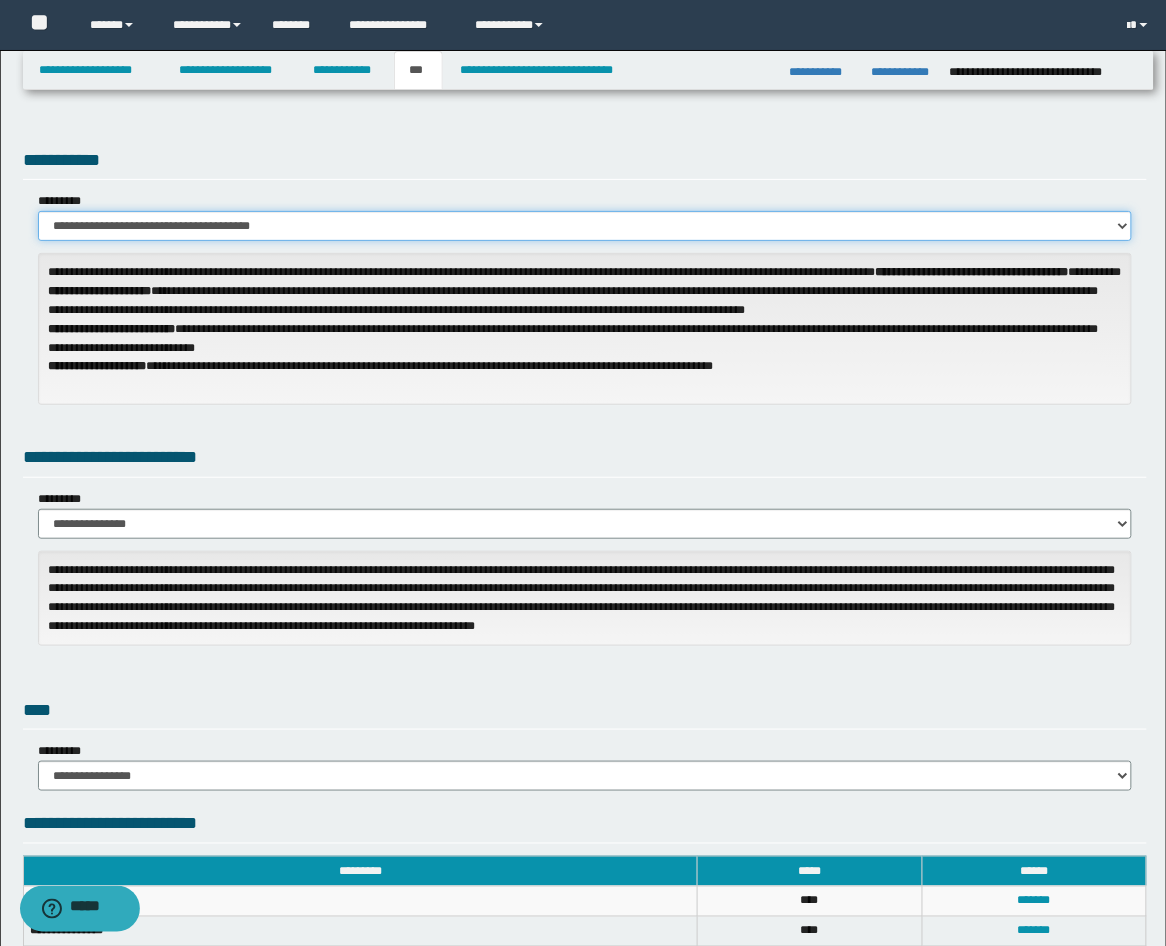 click on "**********" at bounding box center (585, 226) 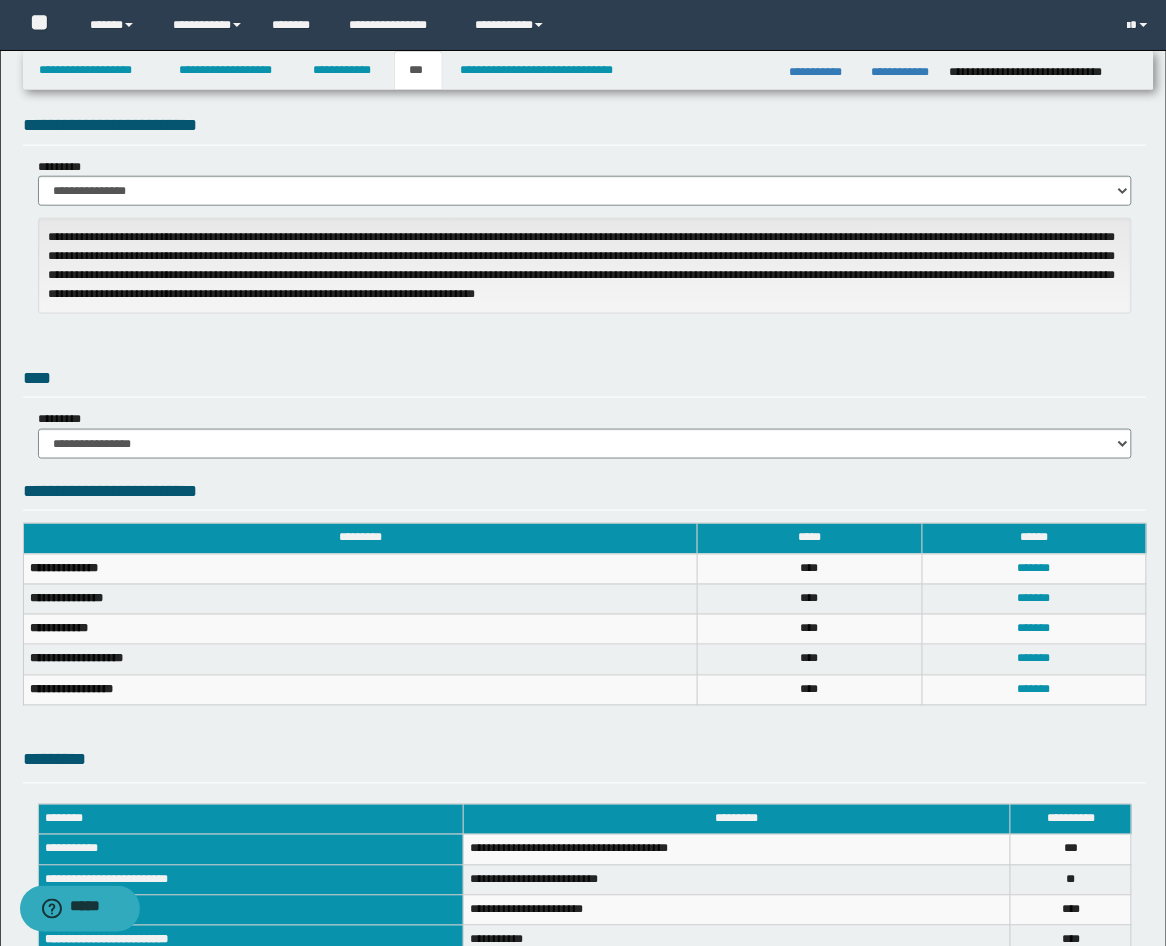 scroll, scrollTop: 370, scrollLeft: 0, axis: vertical 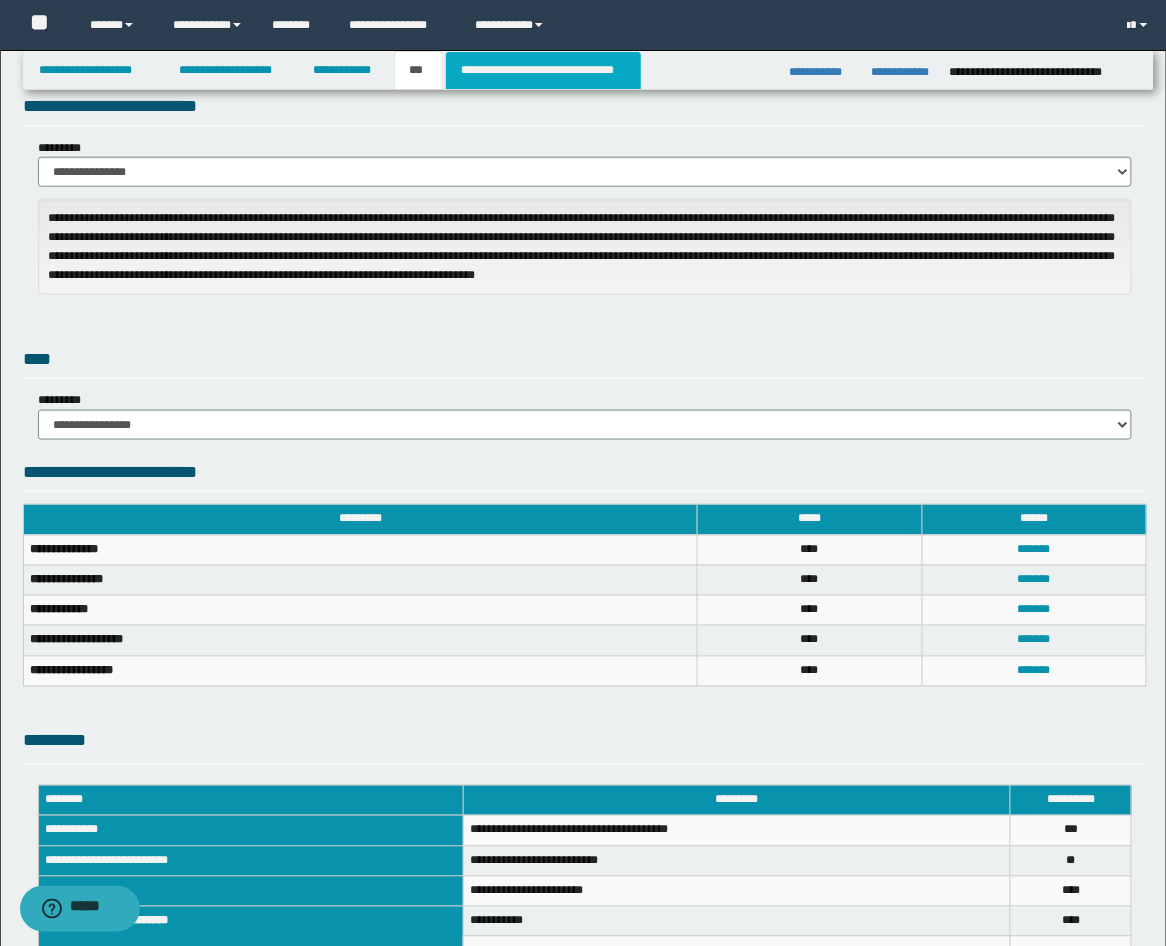 click on "**********" at bounding box center [543, 70] 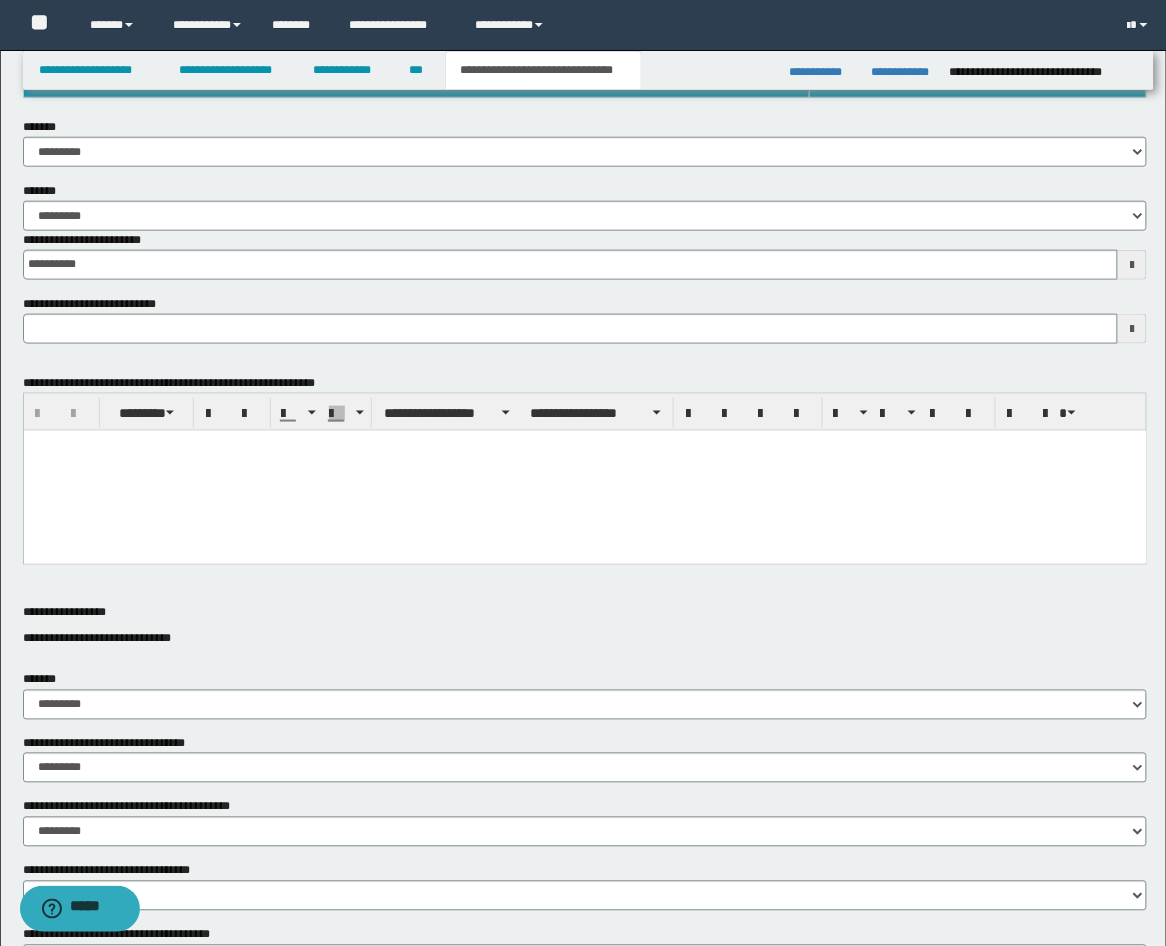 scroll, scrollTop: 0, scrollLeft: 0, axis: both 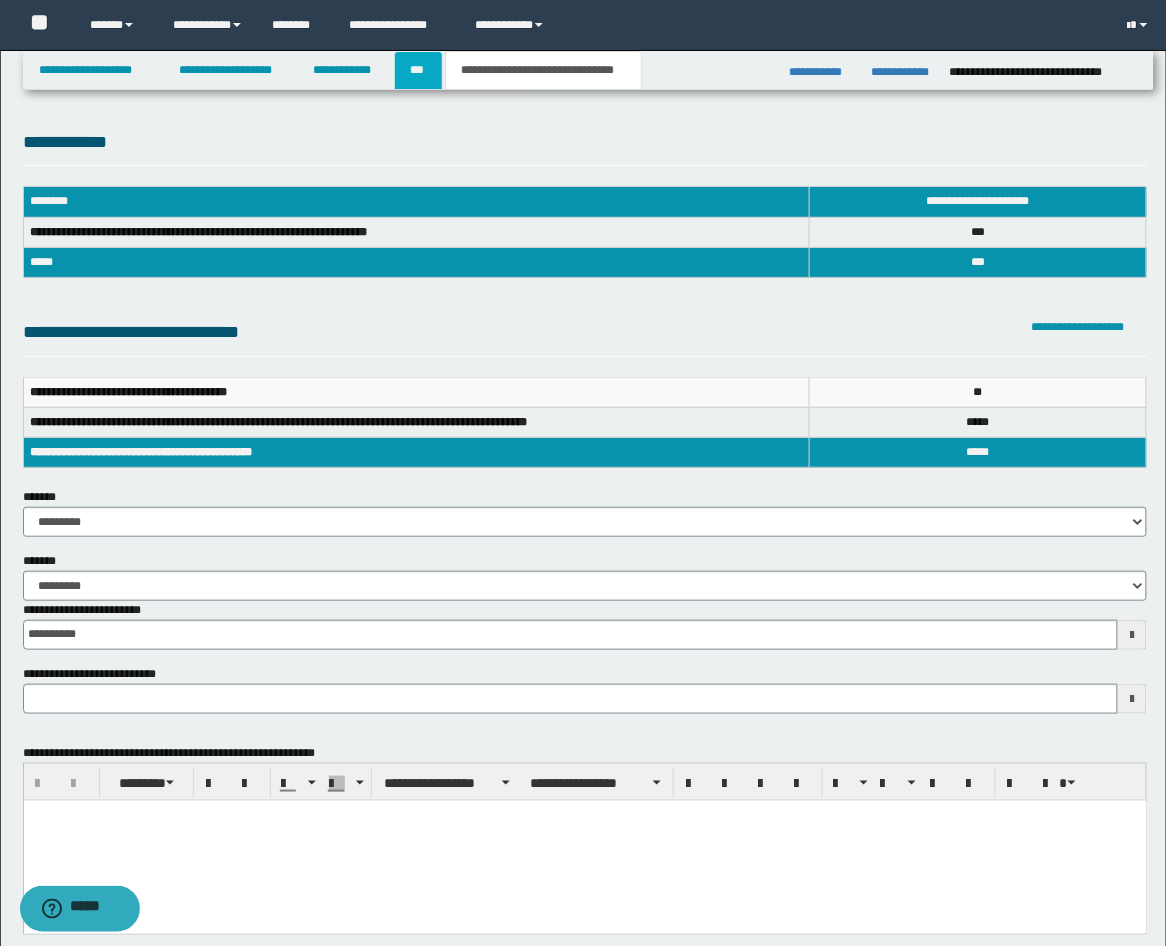 click on "***" at bounding box center (418, 70) 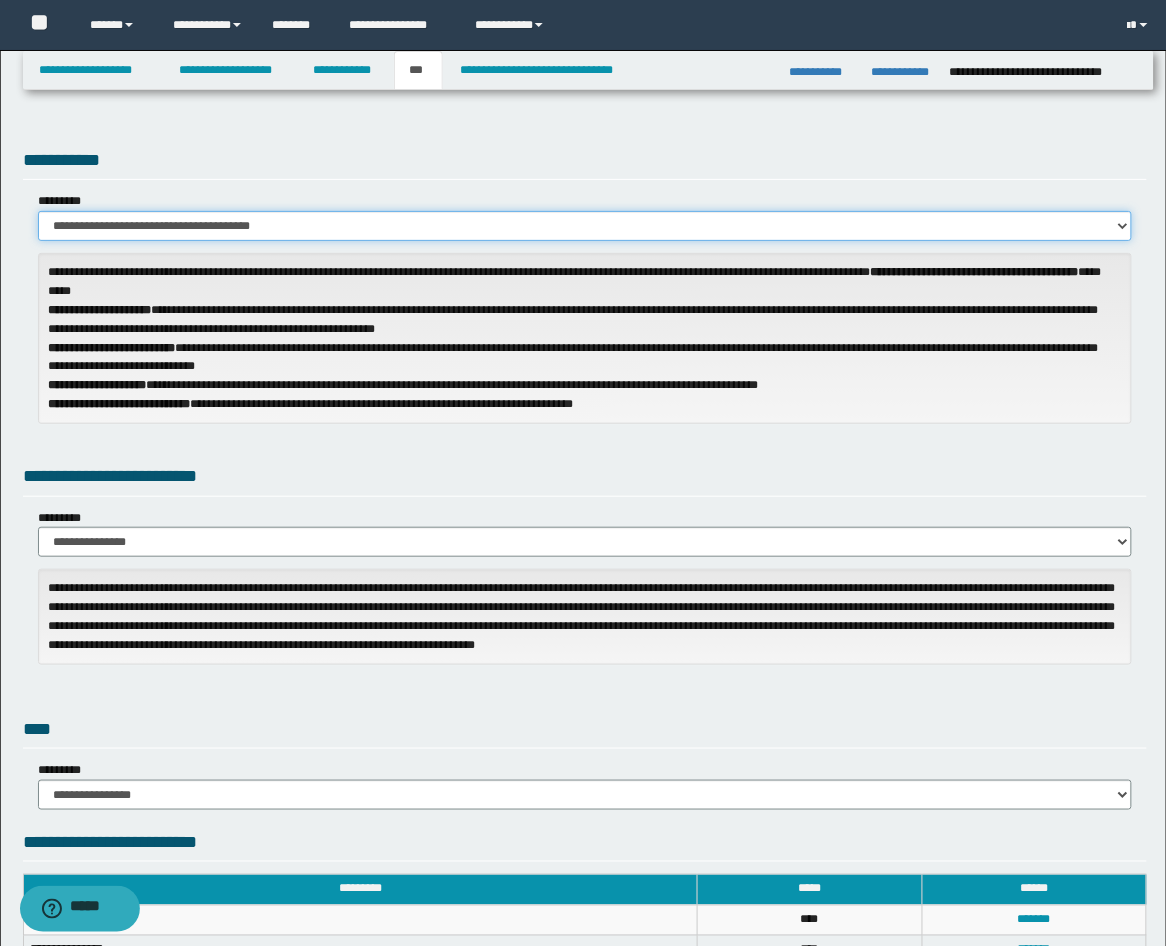 click on "**********" at bounding box center [585, 226] 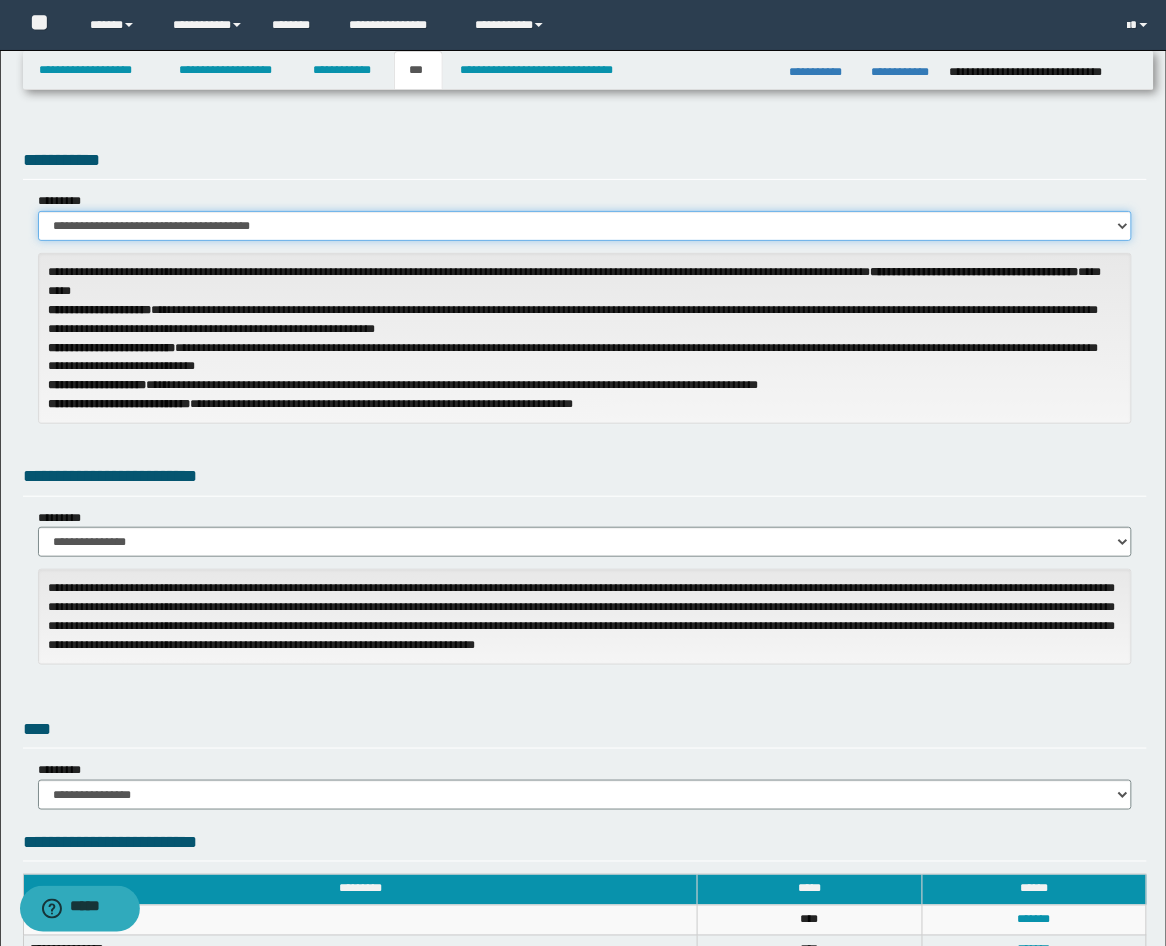select on "**" 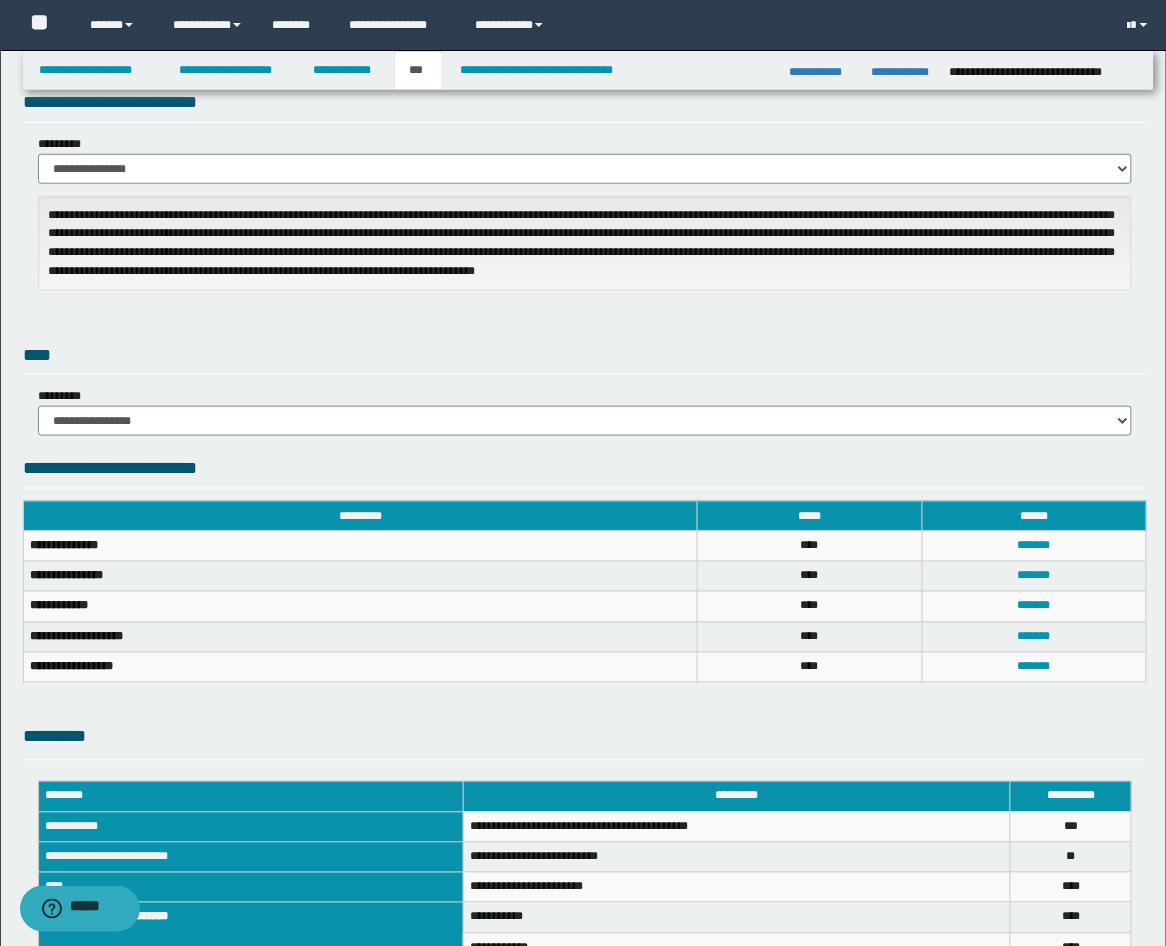 scroll, scrollTop: 370, scrollLeft: 0, axis: vertical 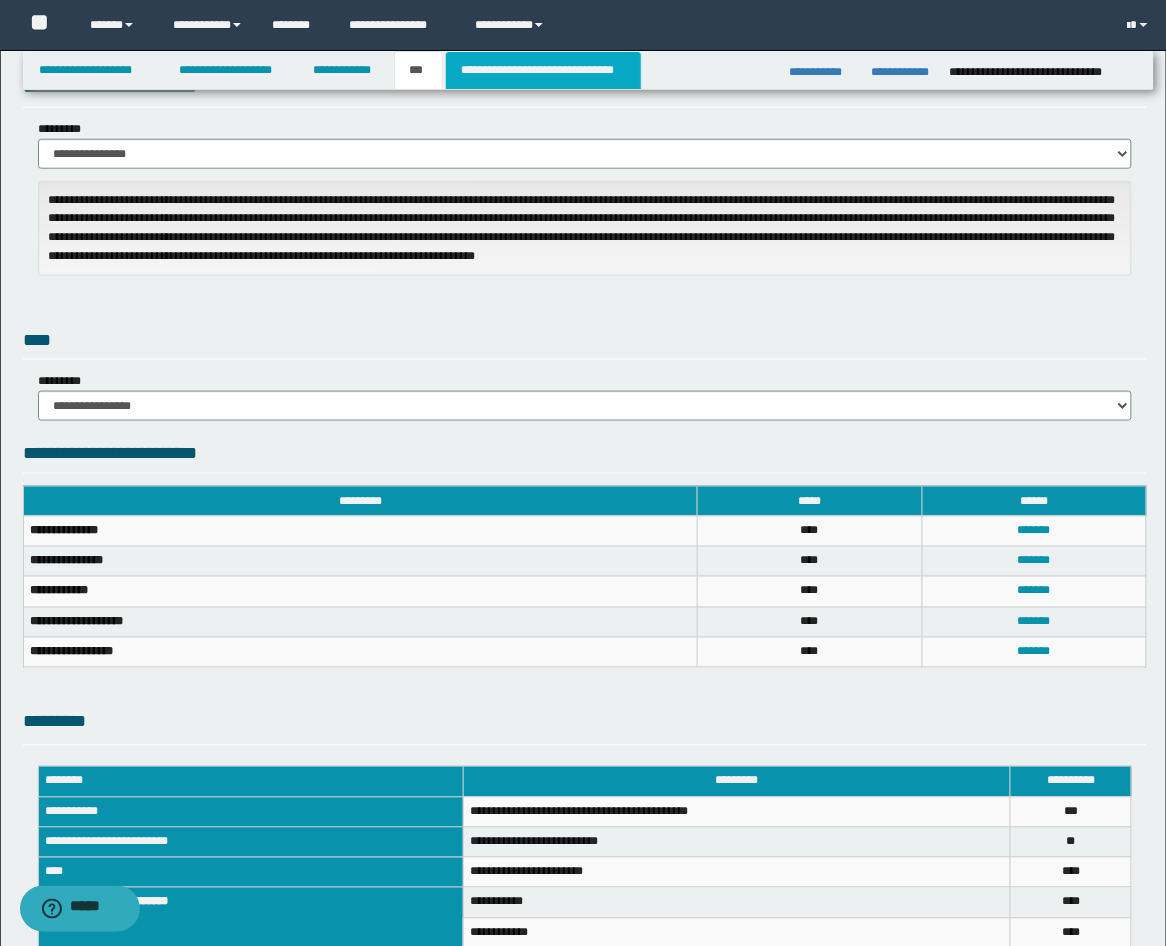 click on "**********" at bounding box center (543, 70) 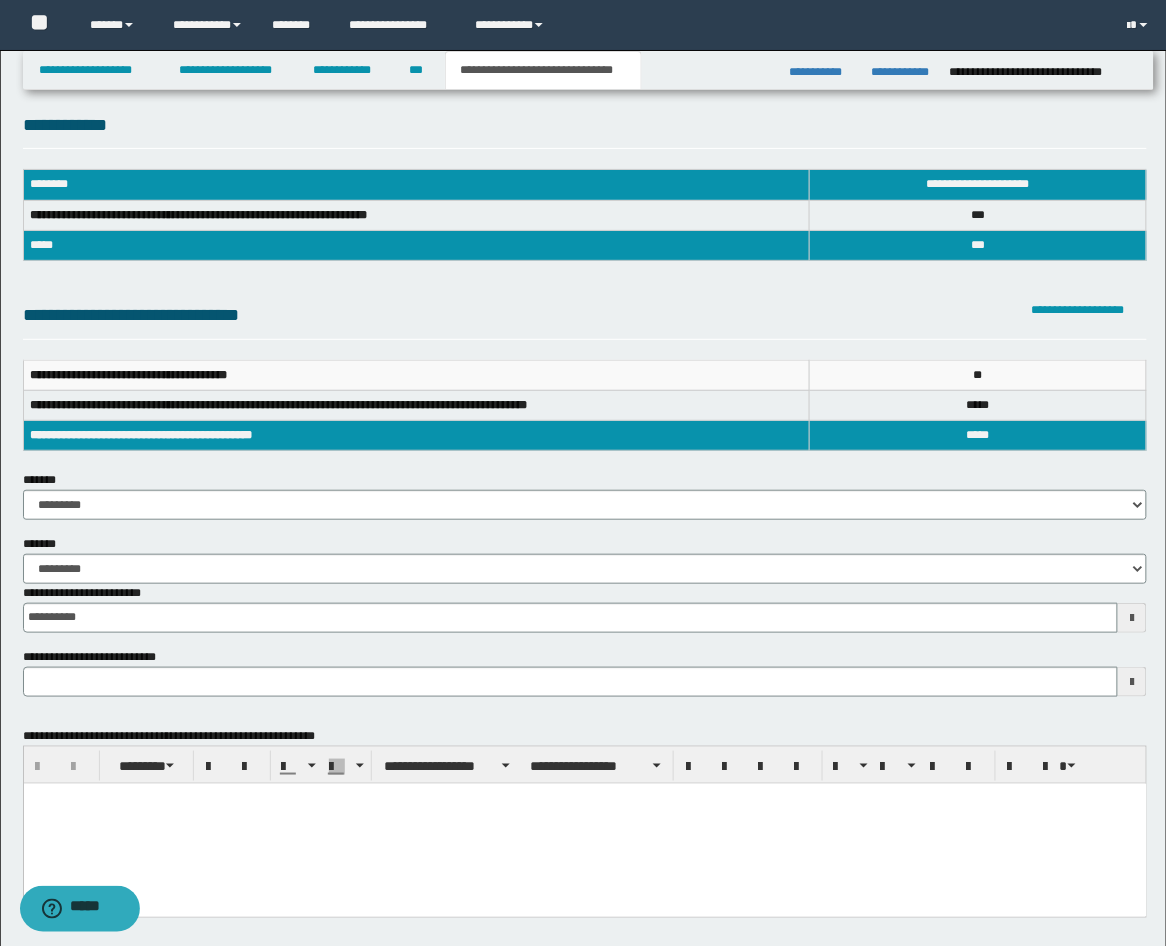 scroll, scrollTop: 0, scrollLeft: 0, axis: both 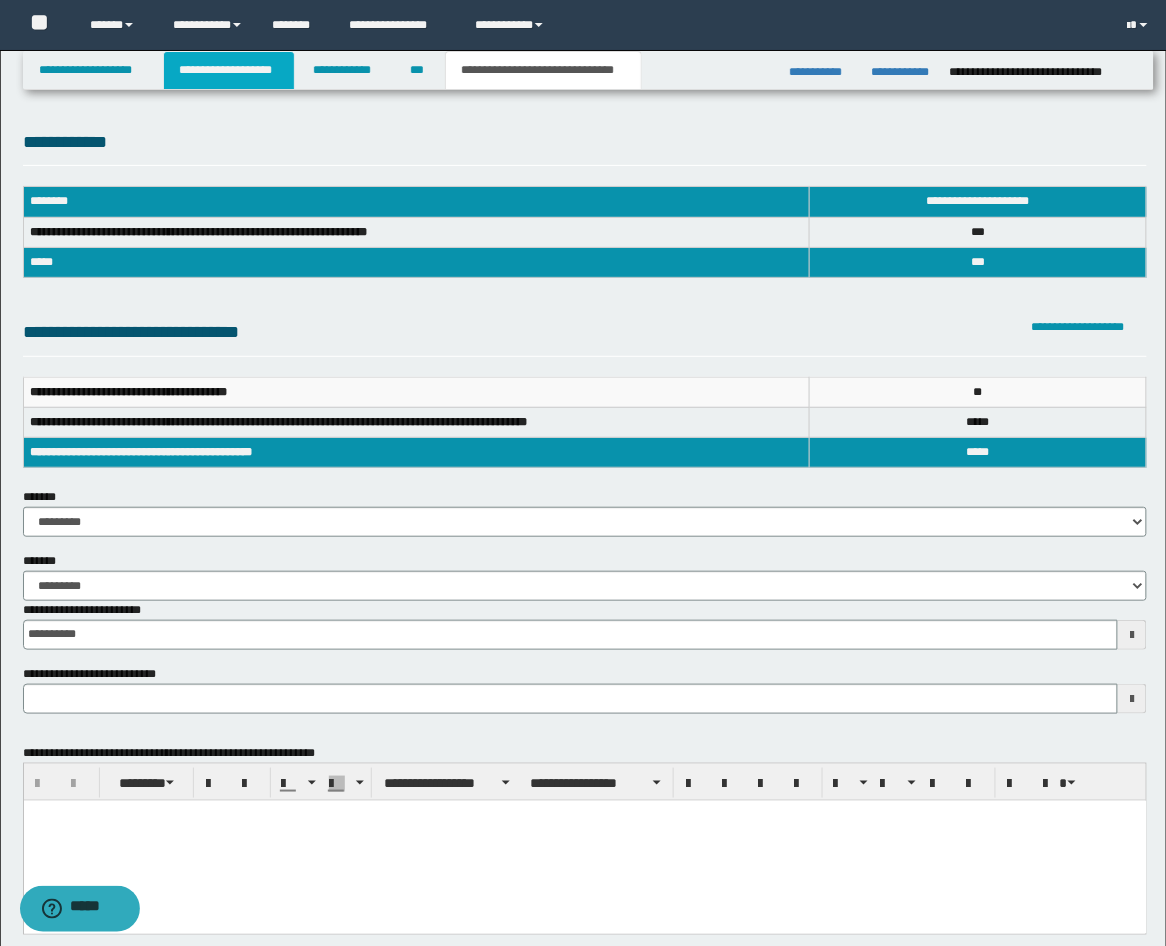 click on "**********" at bounding box center [229, 70] 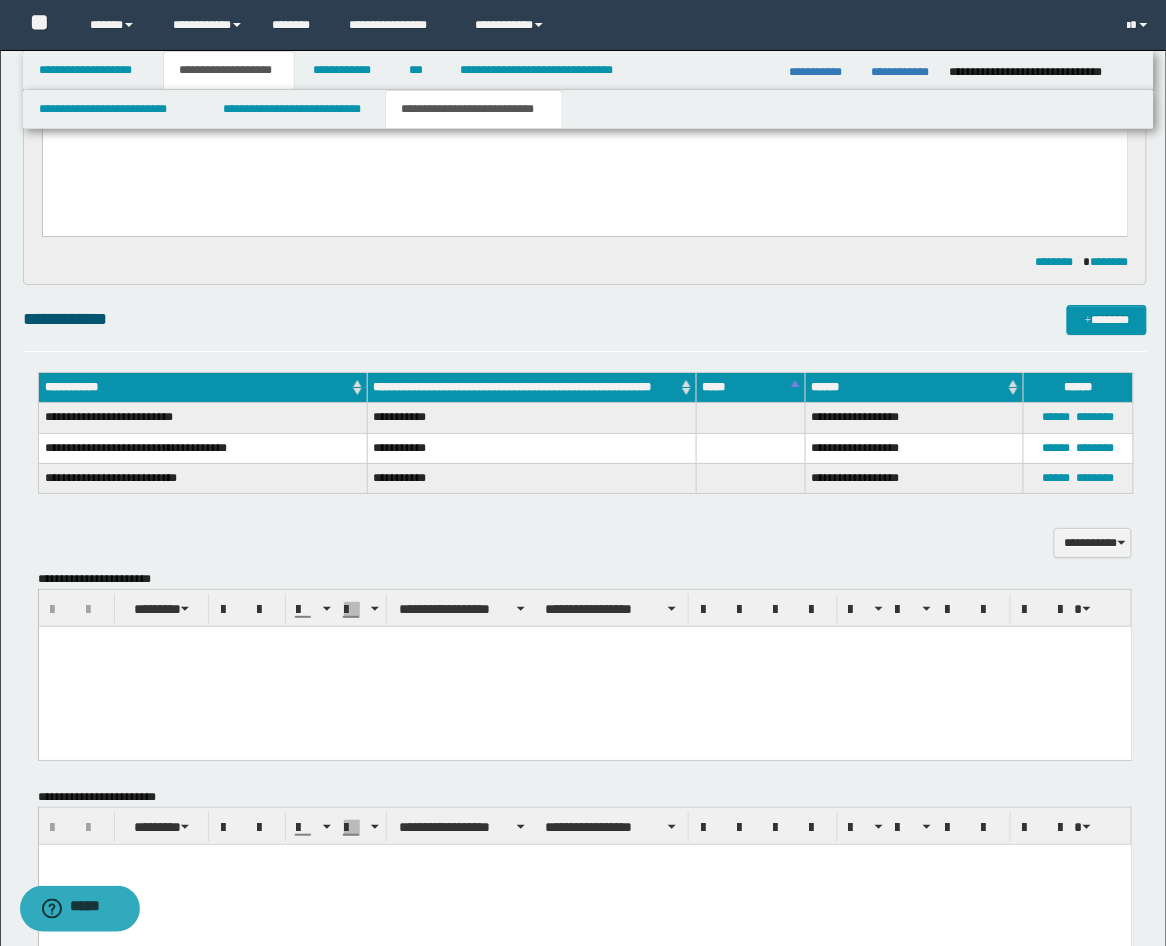 scroll, scrollTop: 1481, scrollLeft: 0, axis: vertical 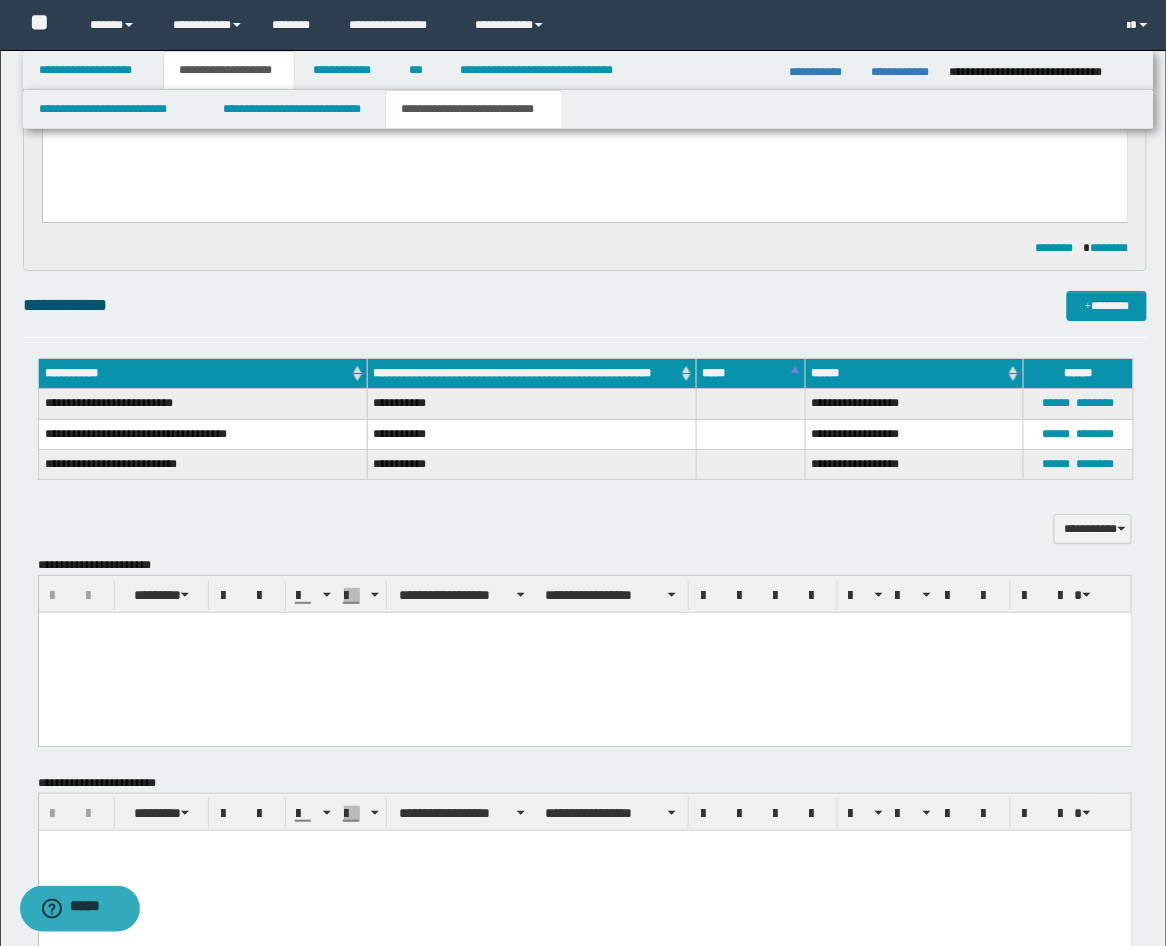 click at bounding box center [584, 652] 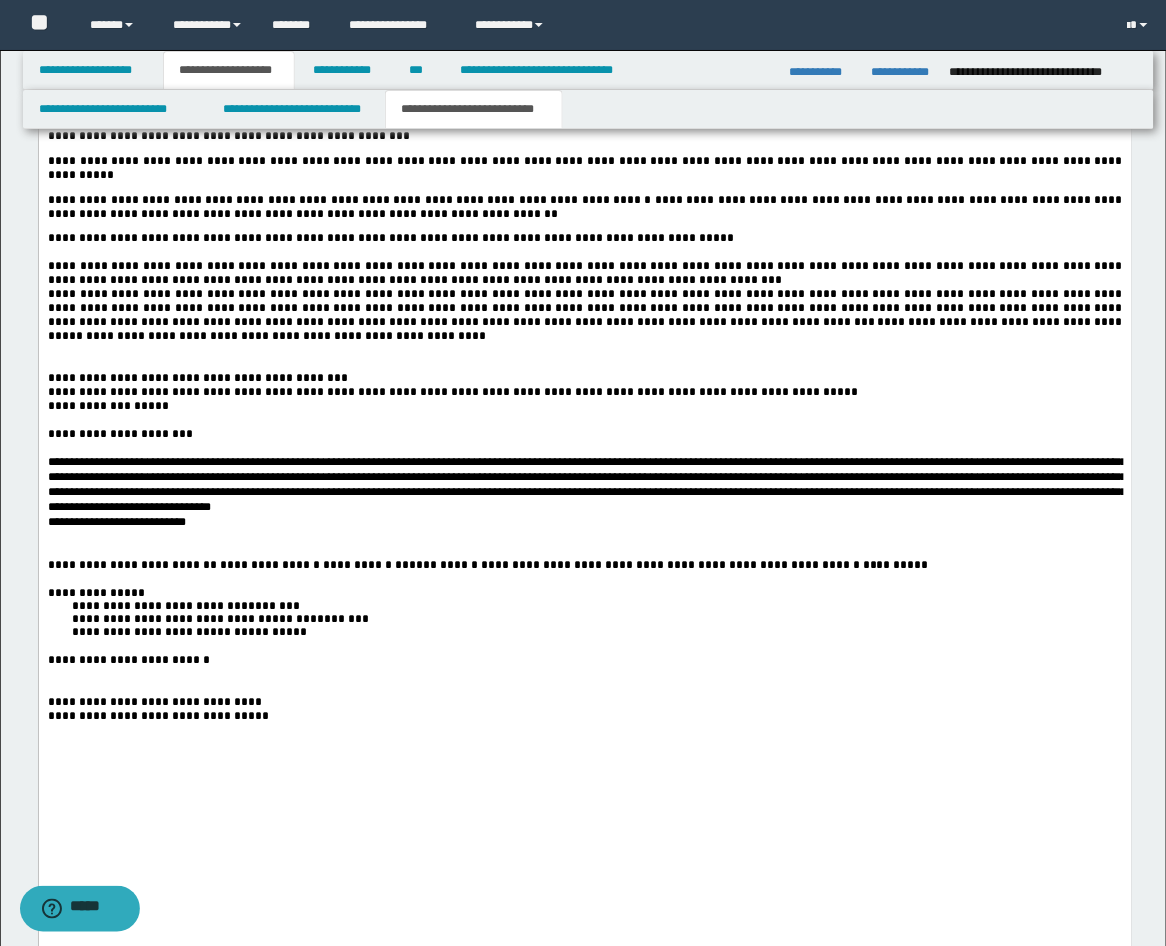 scroll, scrollTop: 2963, scrollLeft: 0, axis: vertical 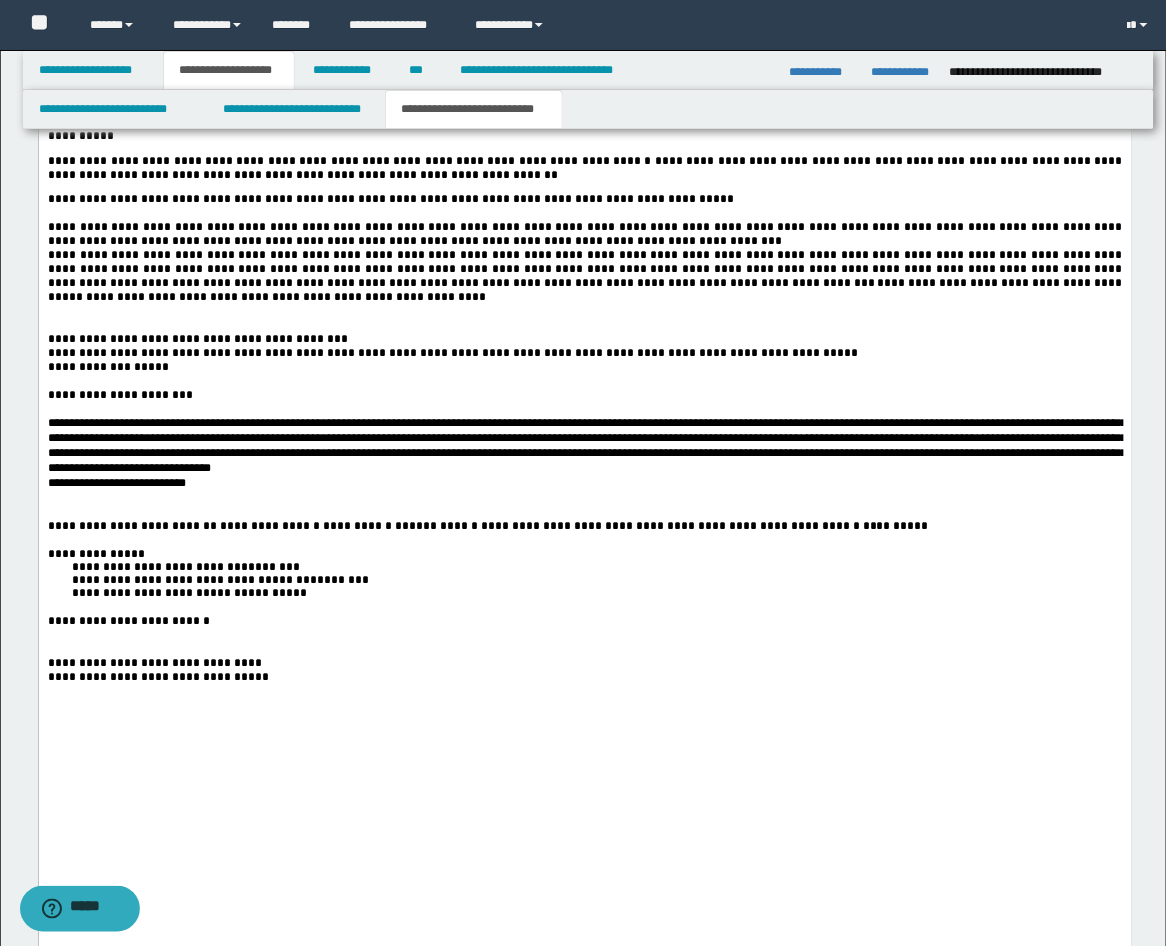 click on "**********" at bounding box center (584, 235) 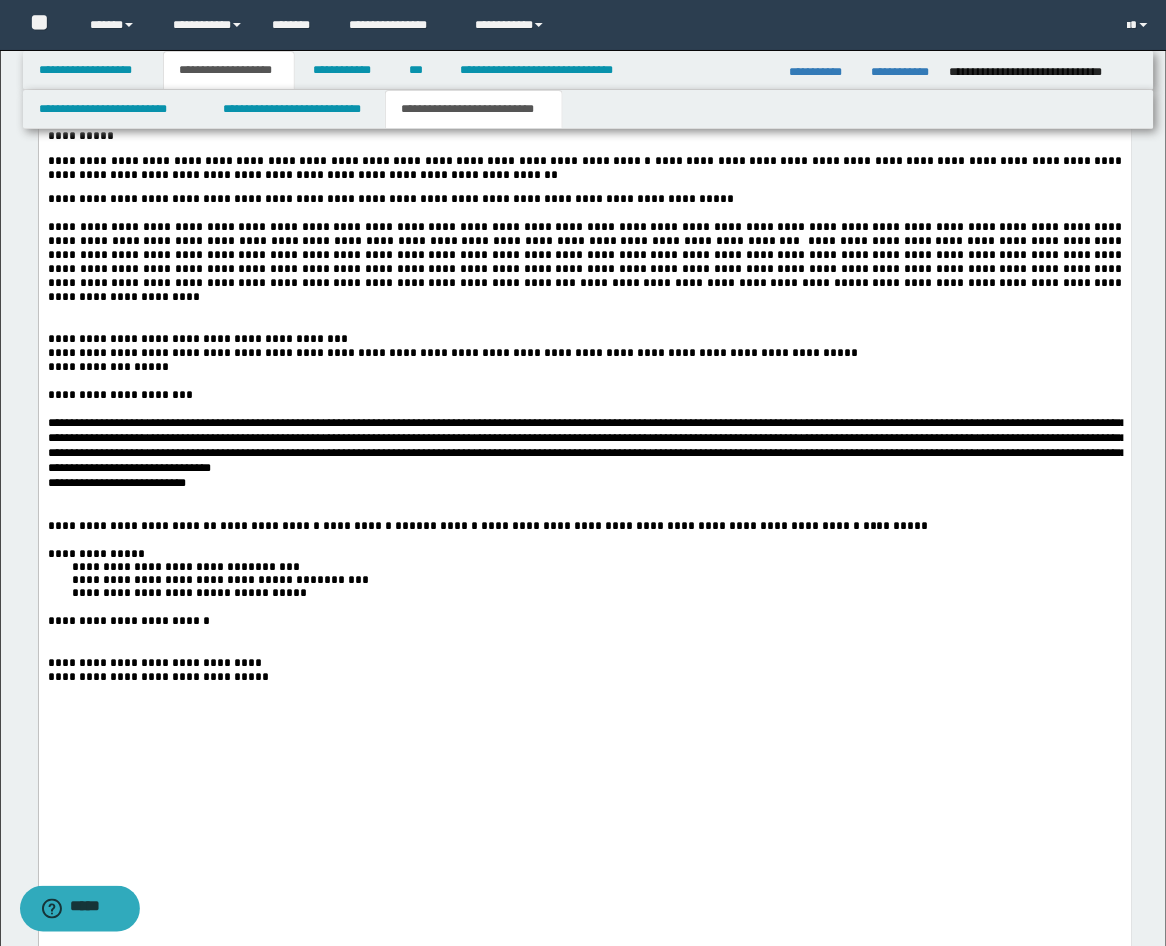 click at bounding box center (584, 513) 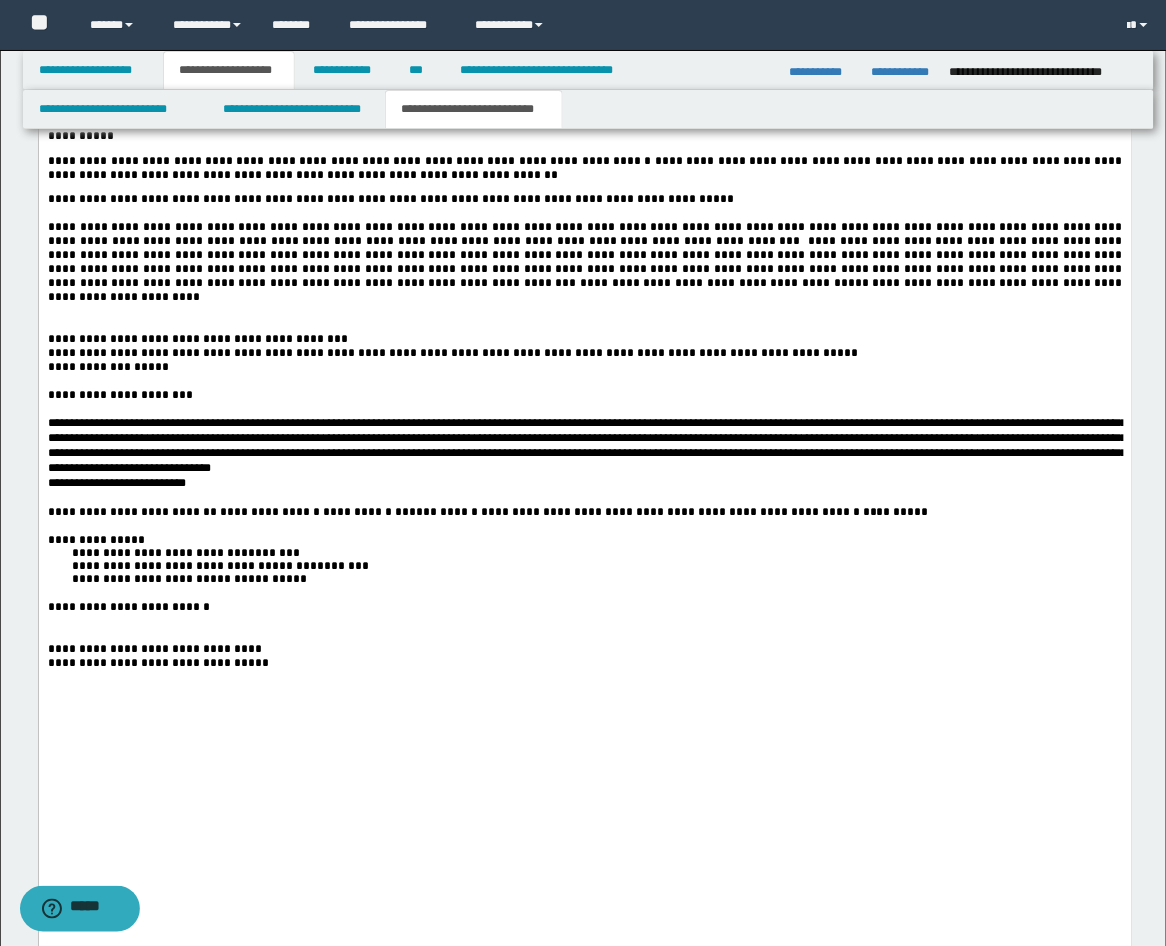 click on "***" at bounding box center (243, 650) 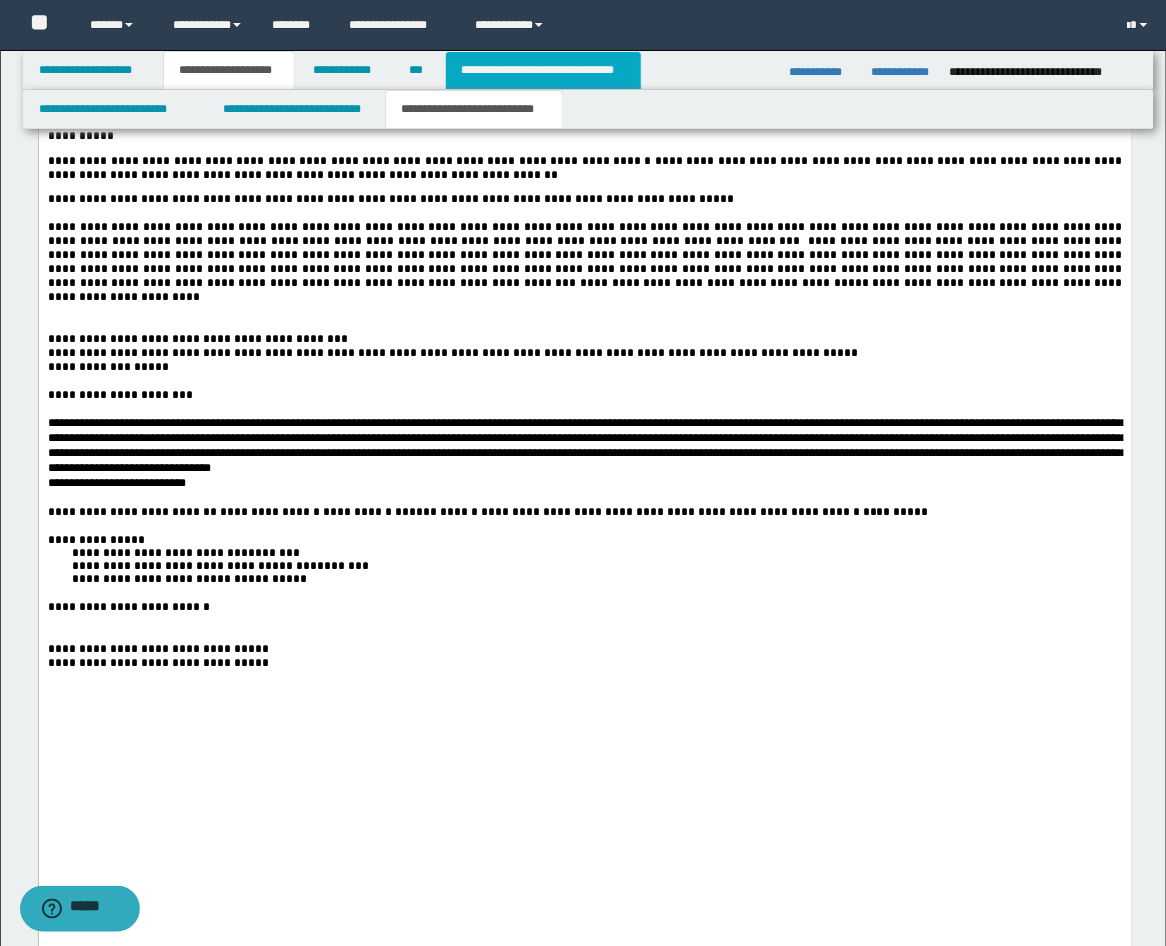 click on "**********" at bounding box center [543, 70] 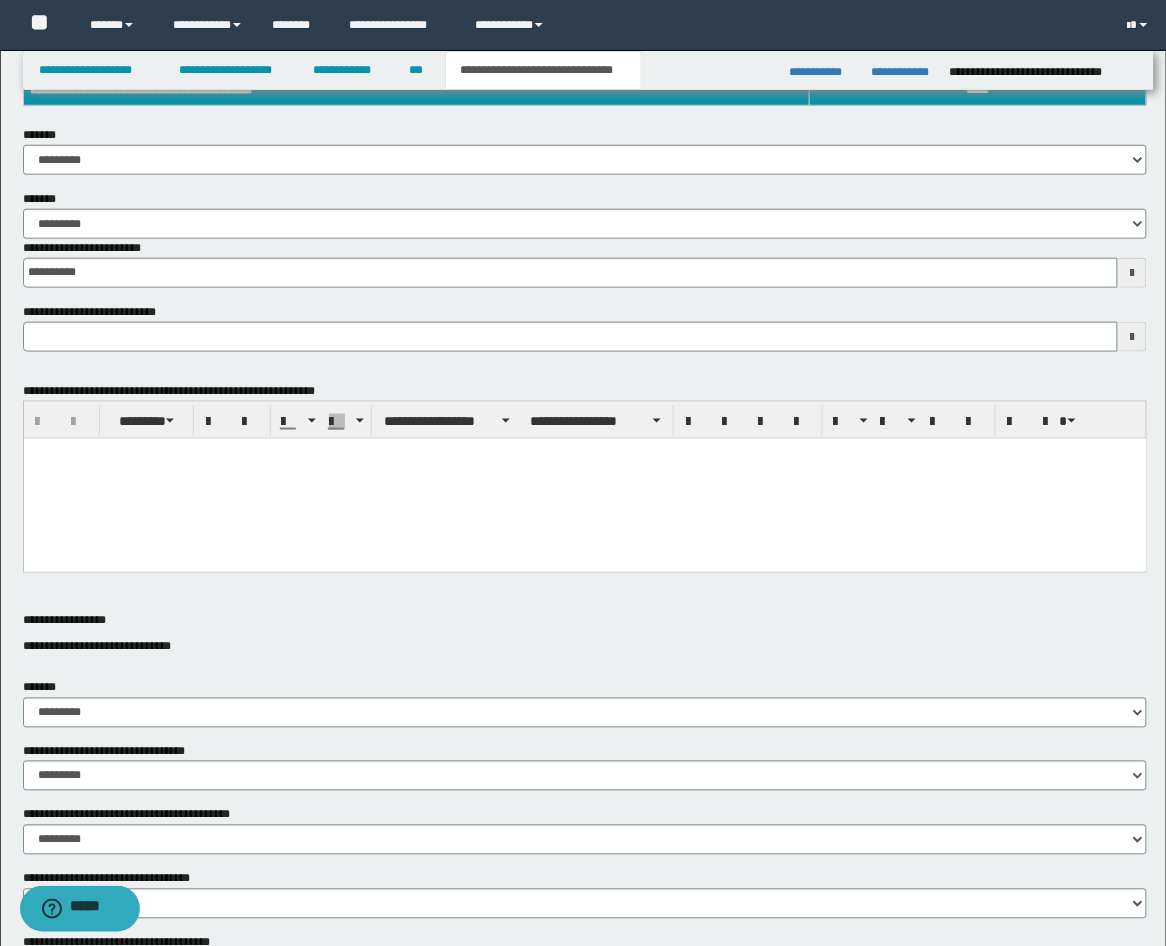 scroll, scrollTop: 370, scrollLeft: 0, axis: vertical 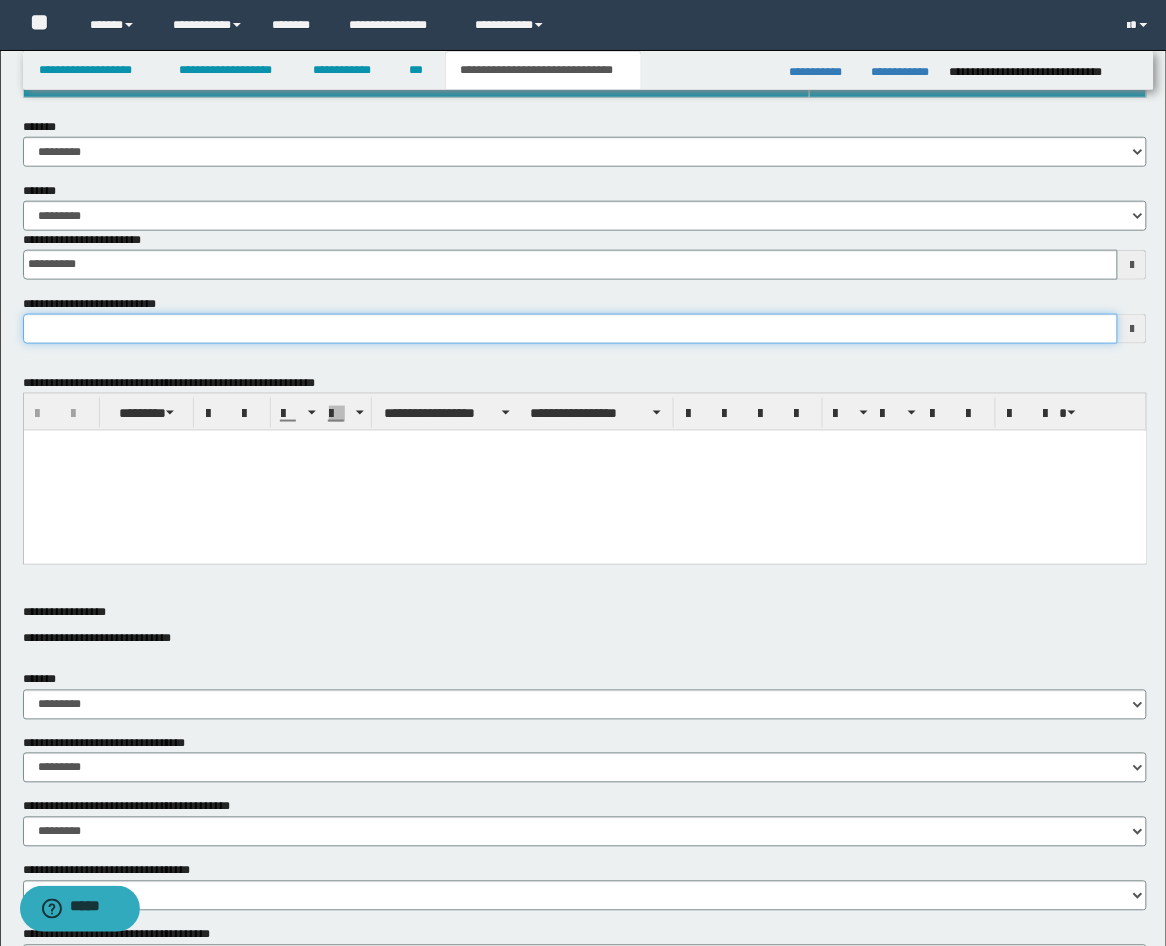 click on "**********" at bounding box center [571, 329] 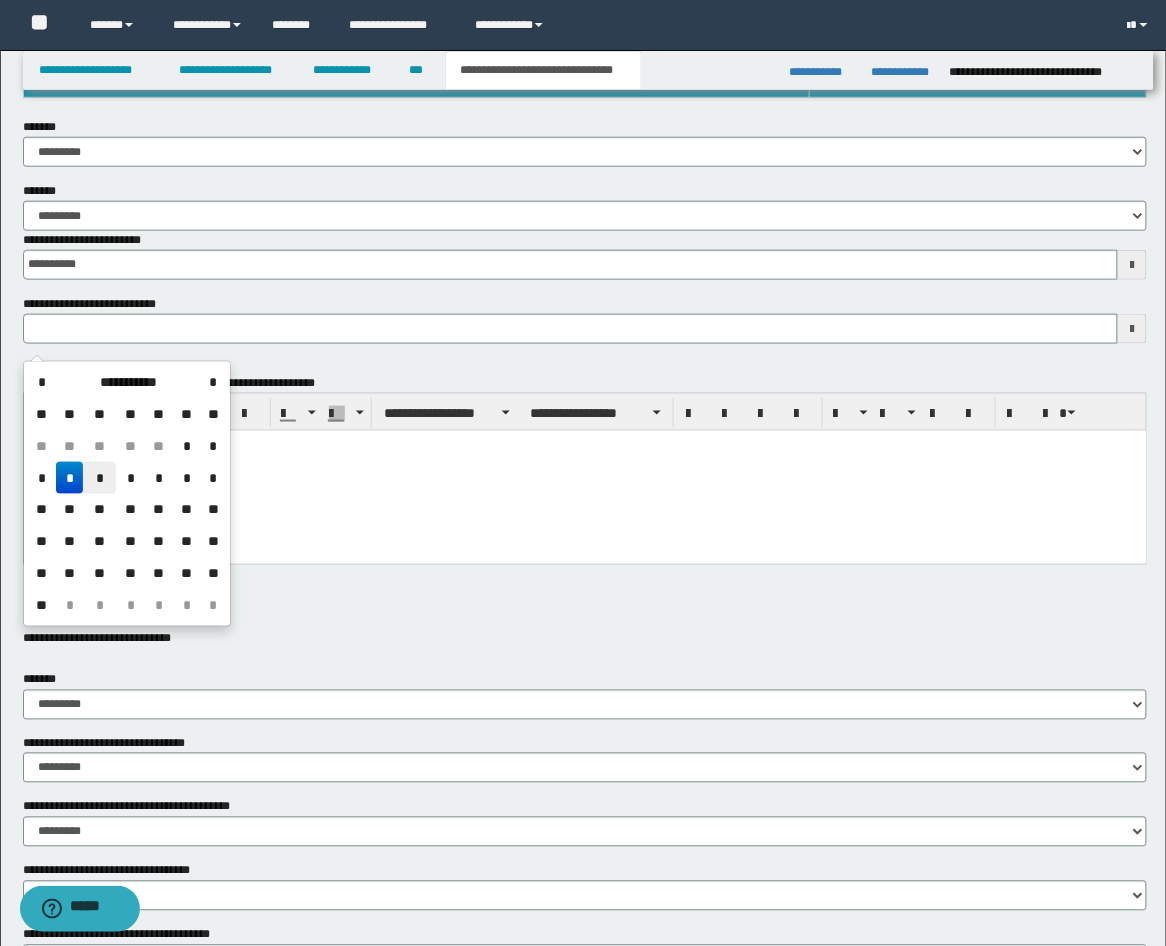 click on "*" at bounding box center (99, 478) 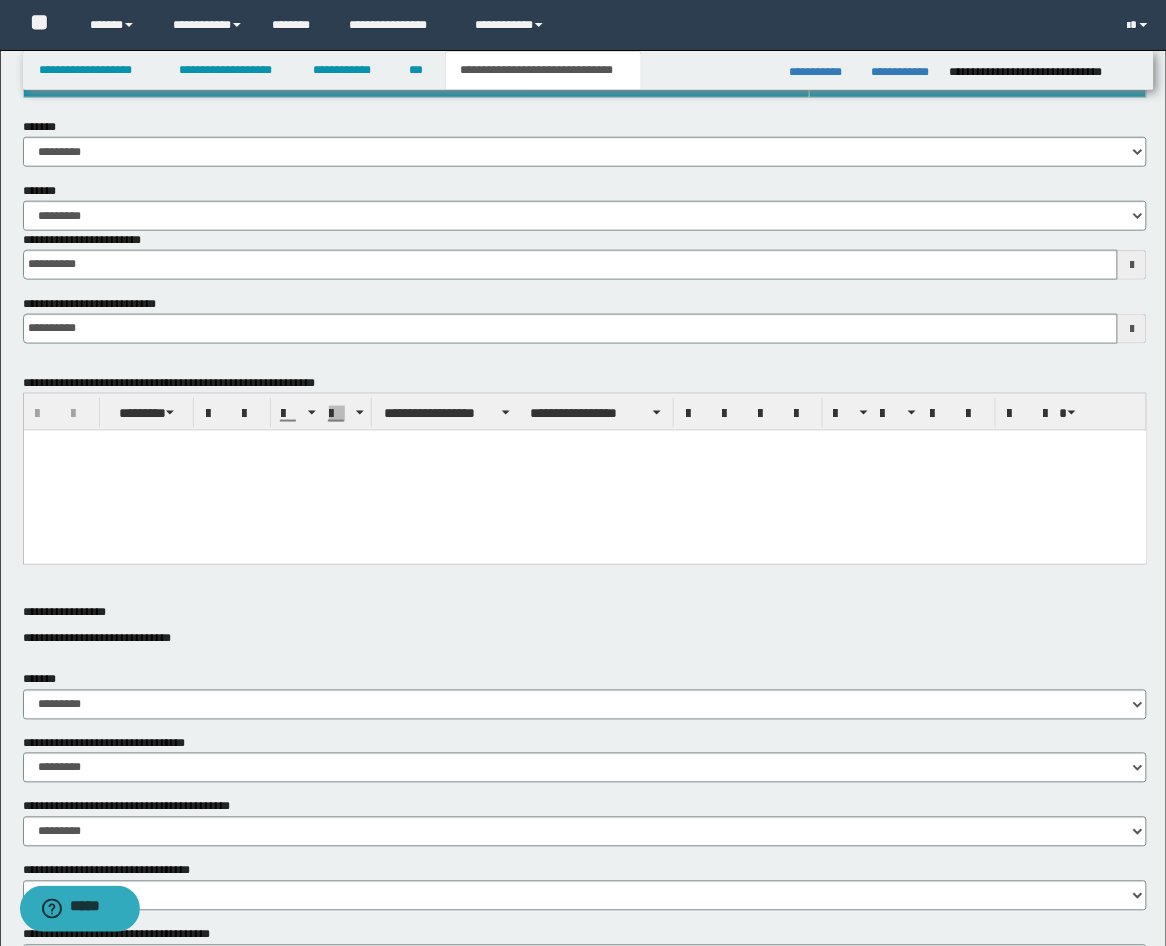 click at bounding box center [584, 470] 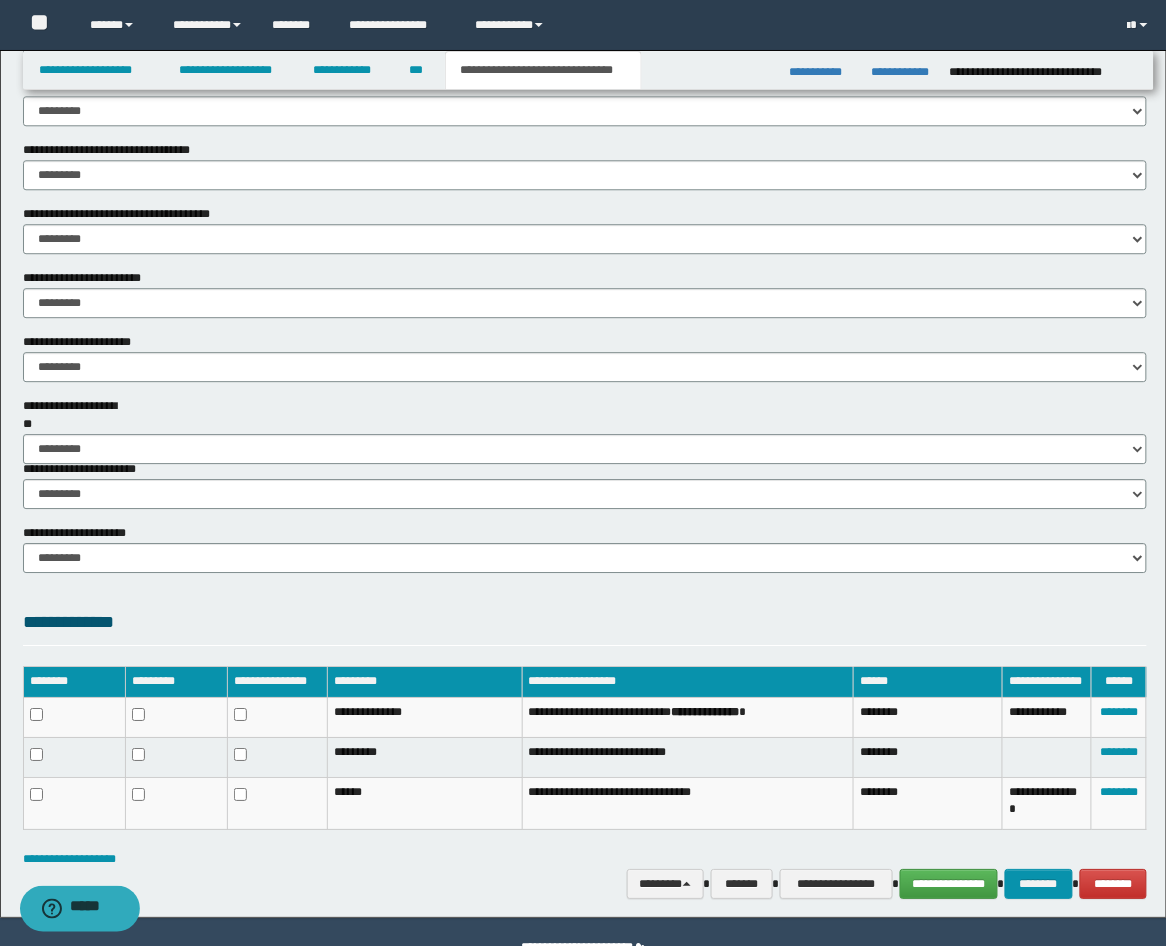 scroll, scrollTop: 1111, scrollLeft: 0, axis: vertical 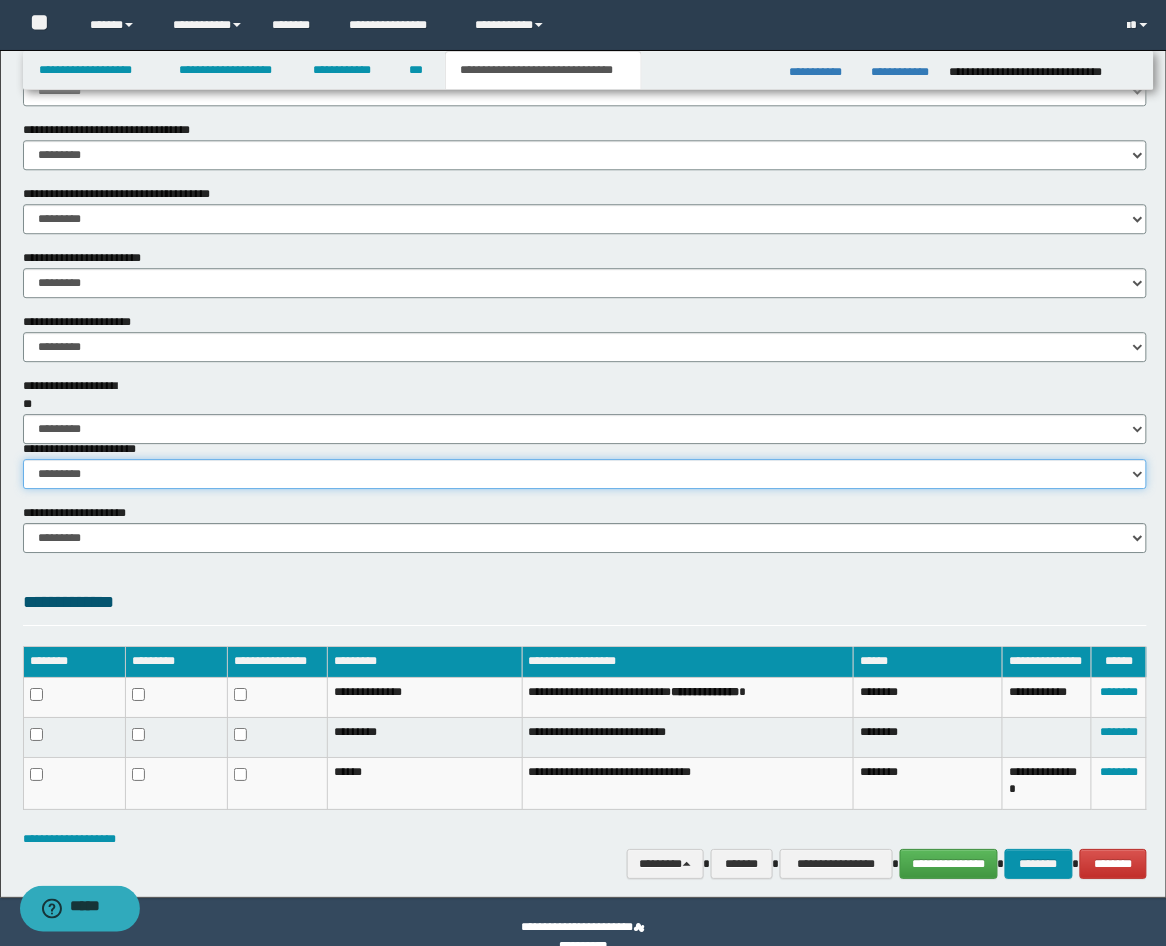 click on "*********
*********
*********" at bounding box center (585, 474) 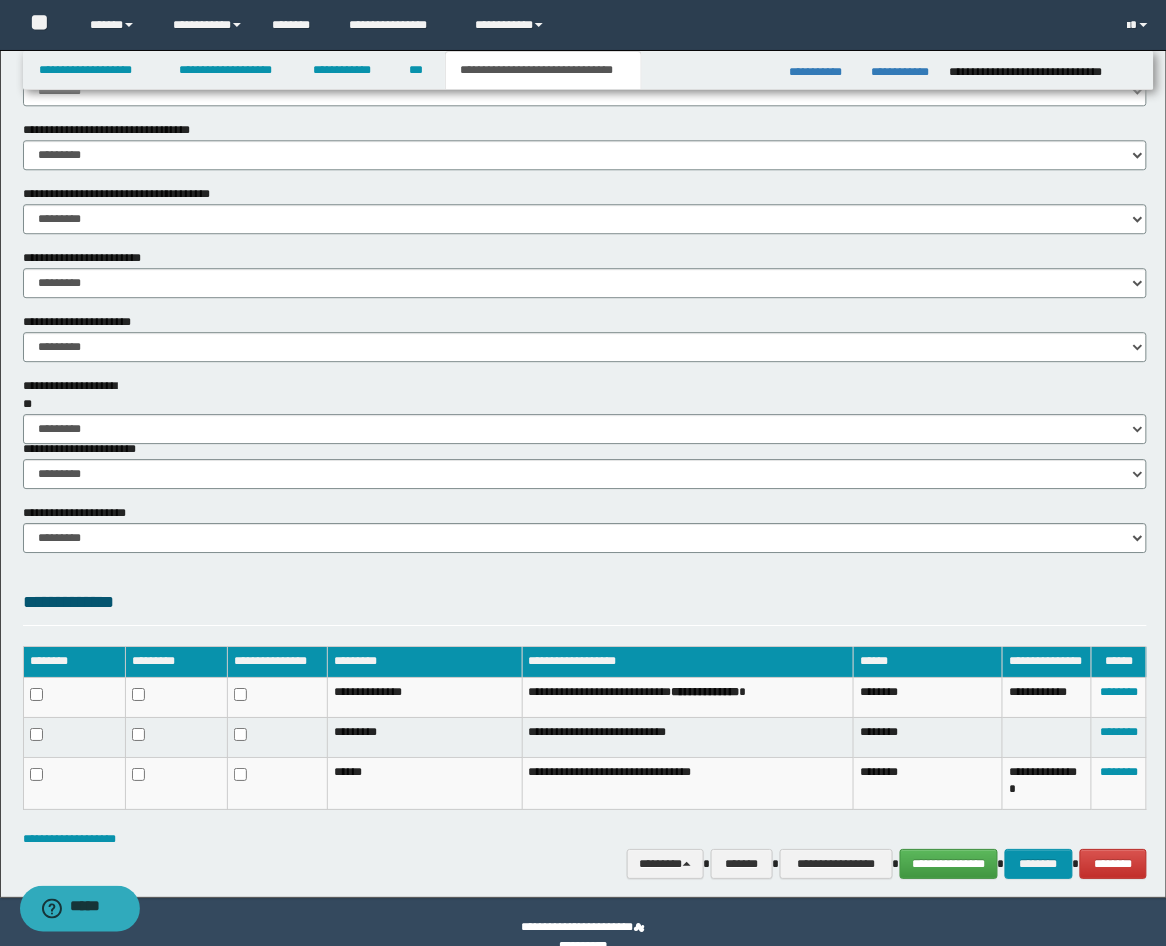 click on "**********" at bounding box center (585, 607) 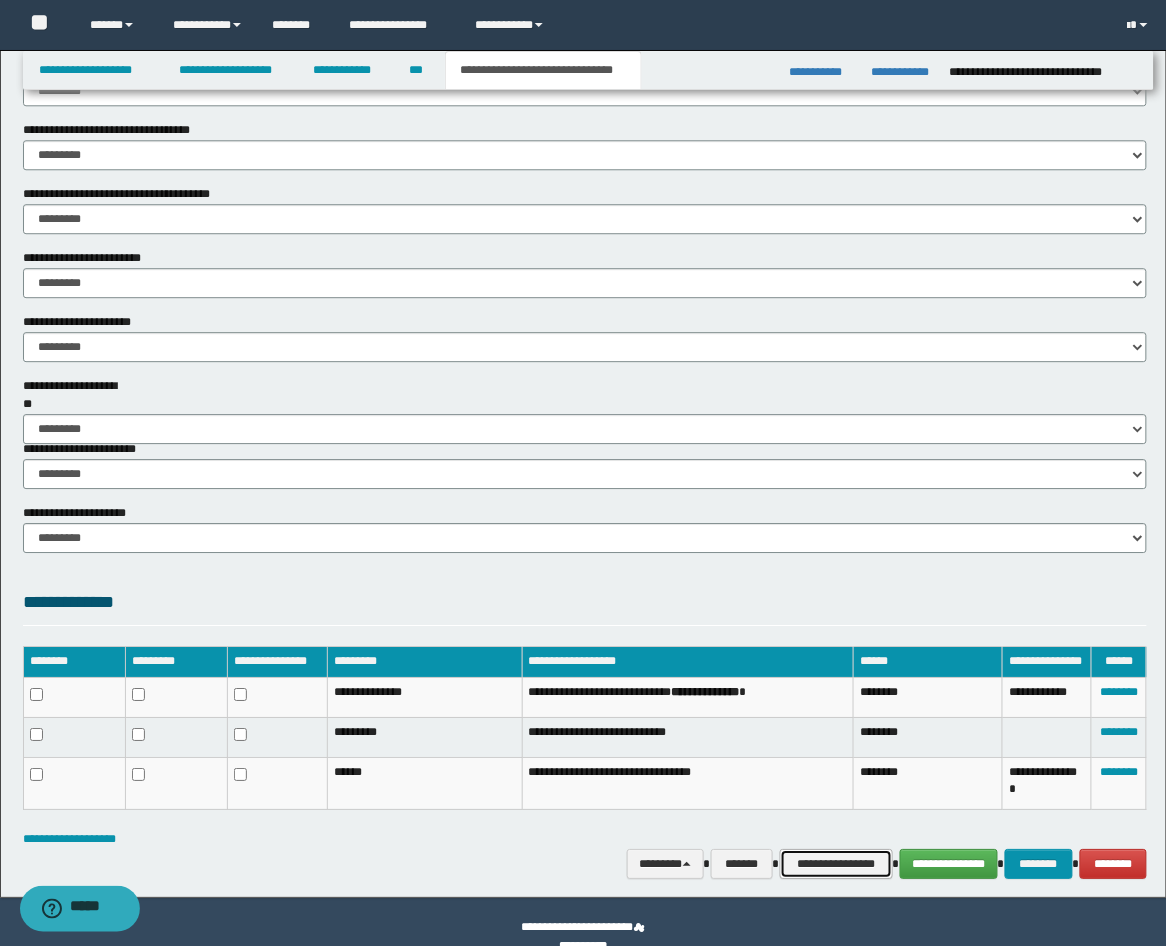 click on "**********" at bounding box center (836, 864) 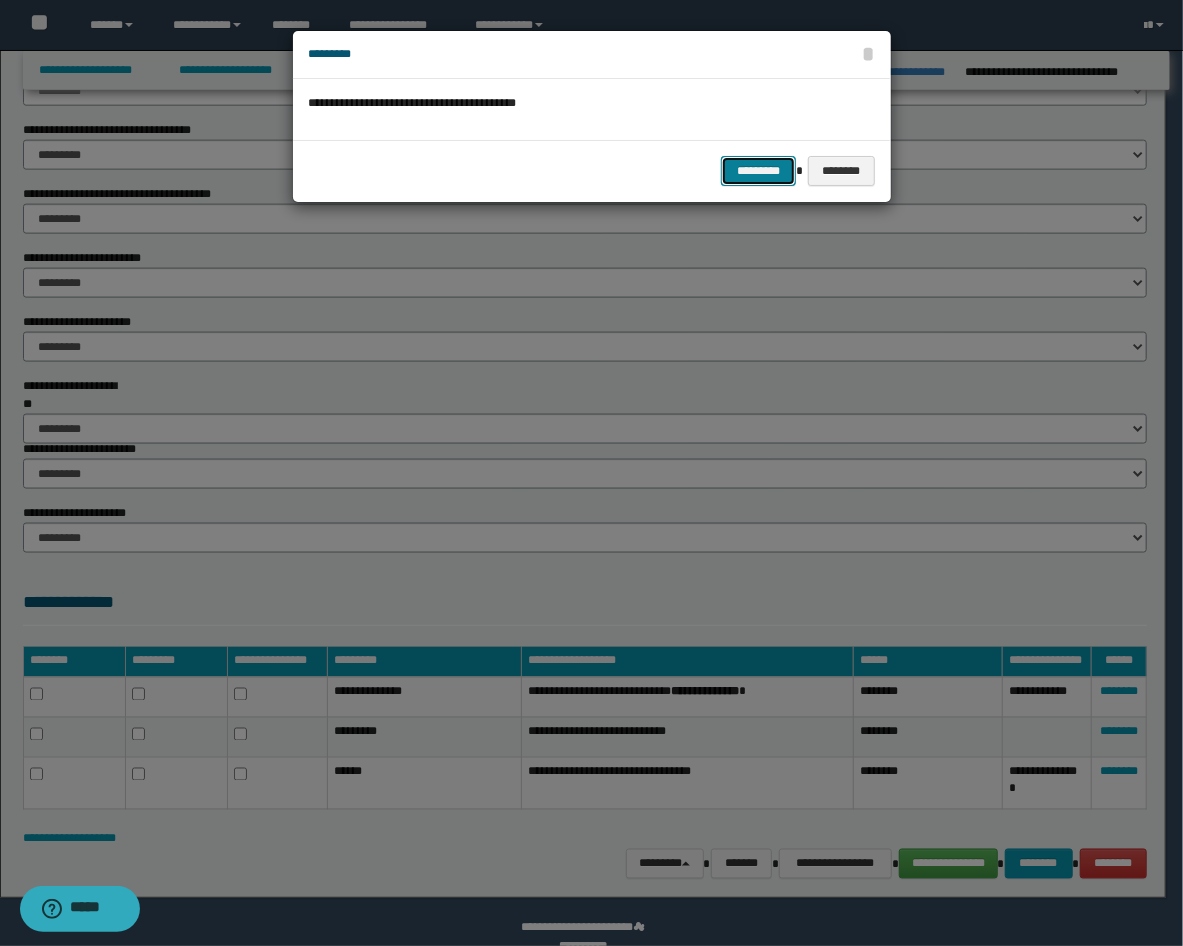 click on "*********" at bounding box center (758, 171) 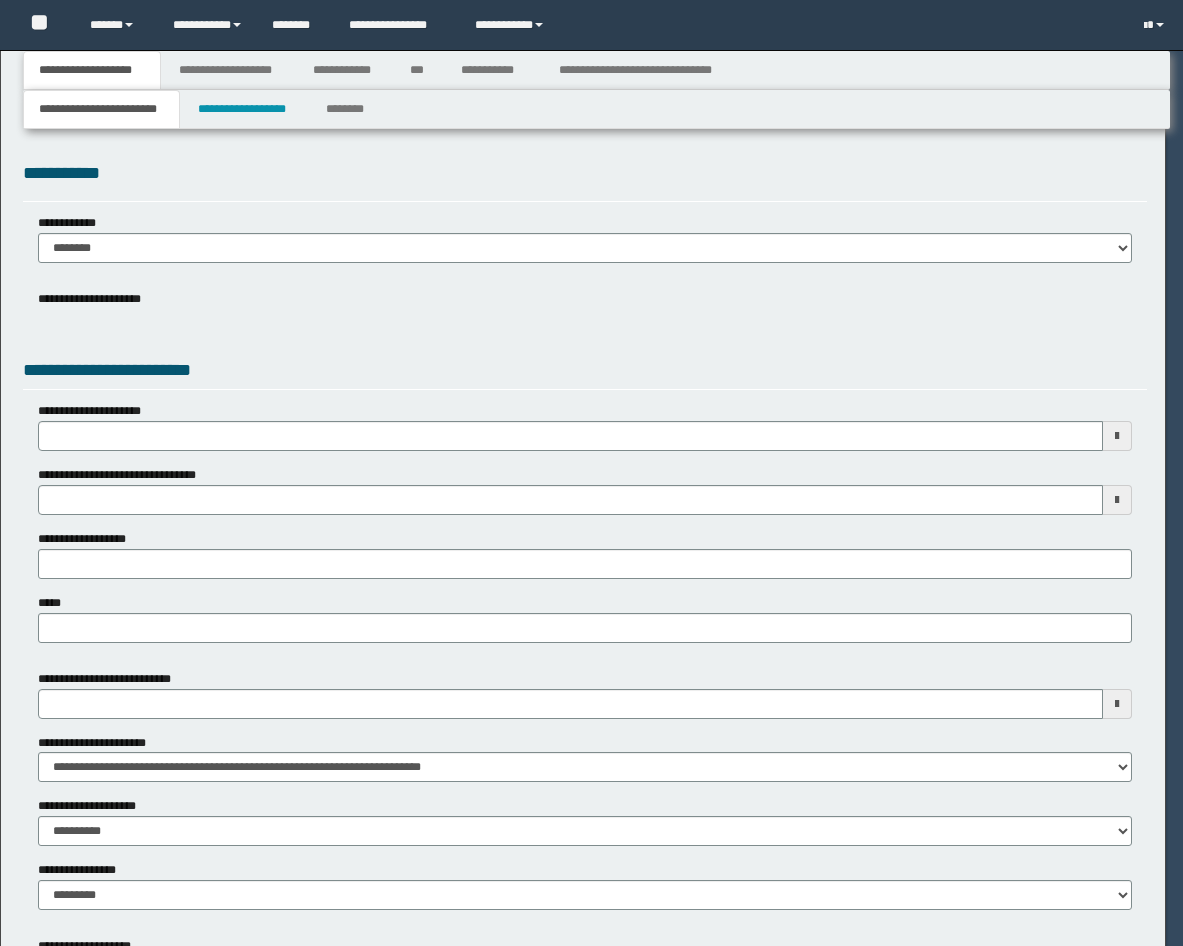 scroll, scrollTop: 0, scrollLeft: 0, axis: both 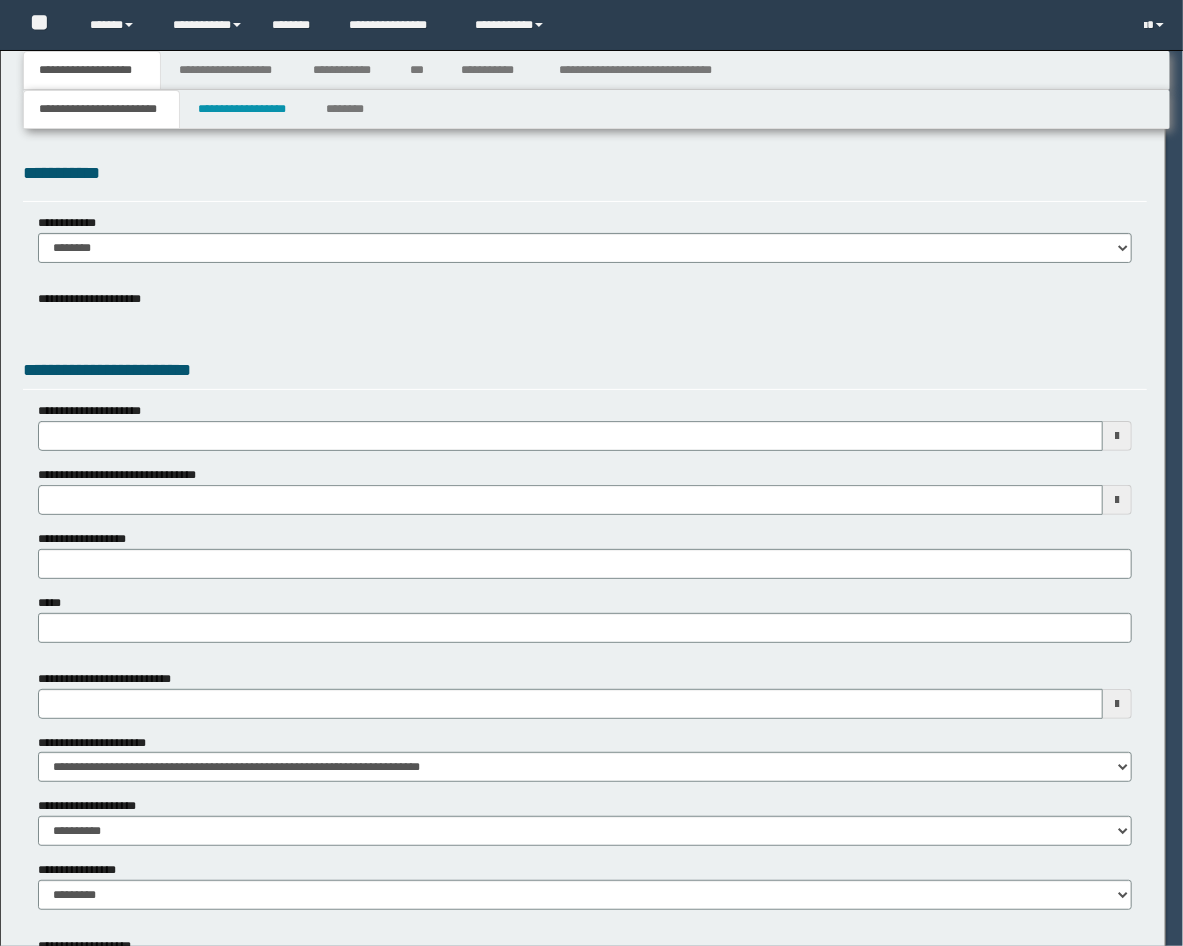 select on "**" 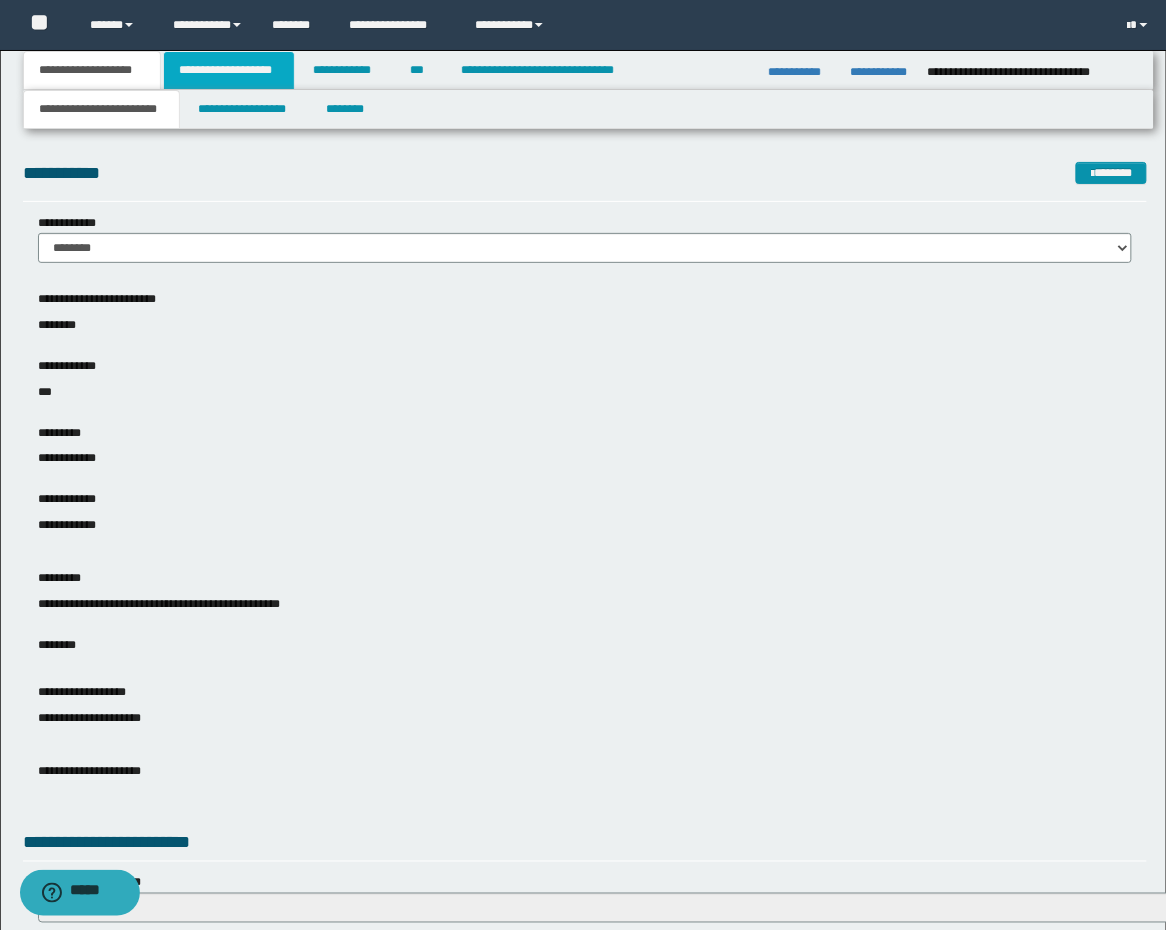 click on "**********" at bounding box center [229, 70] 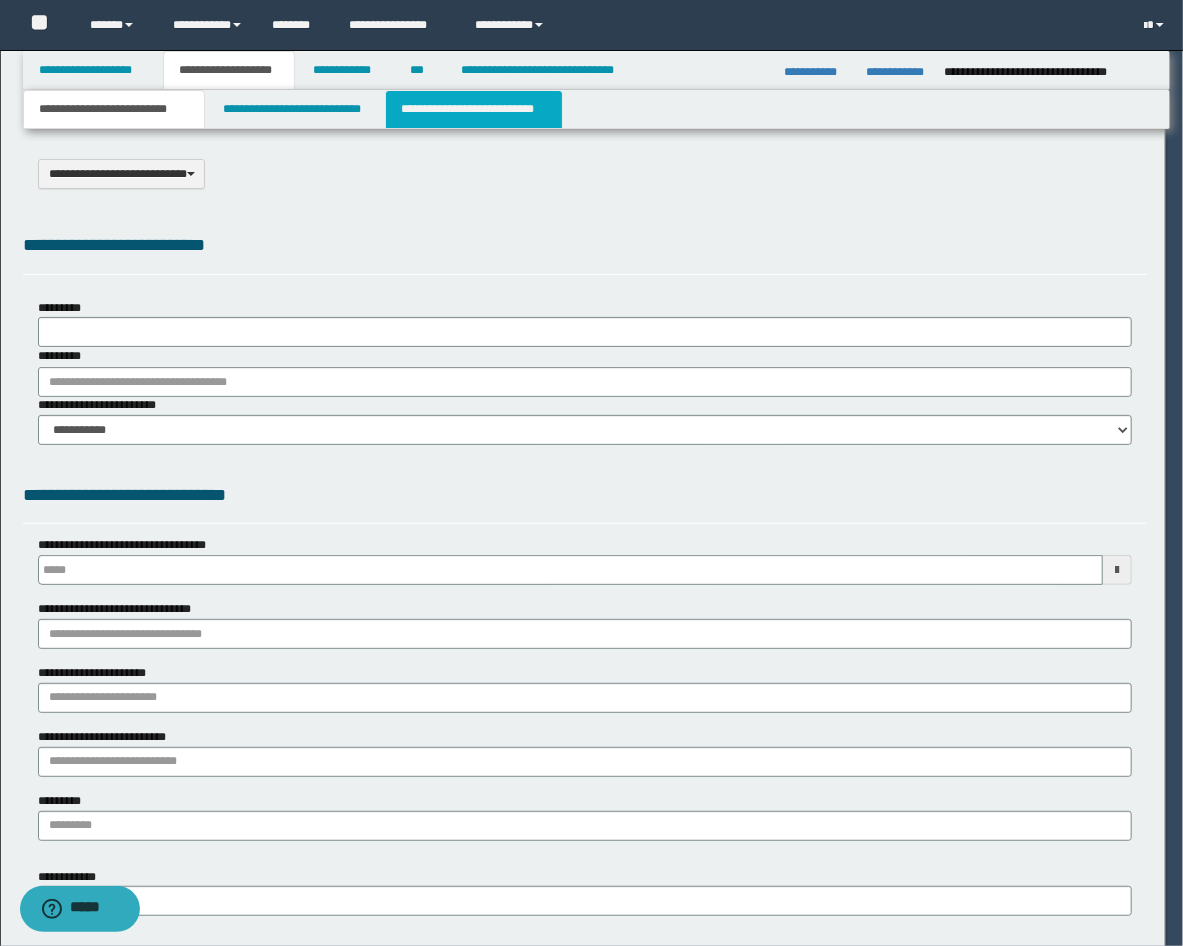type on "**********" 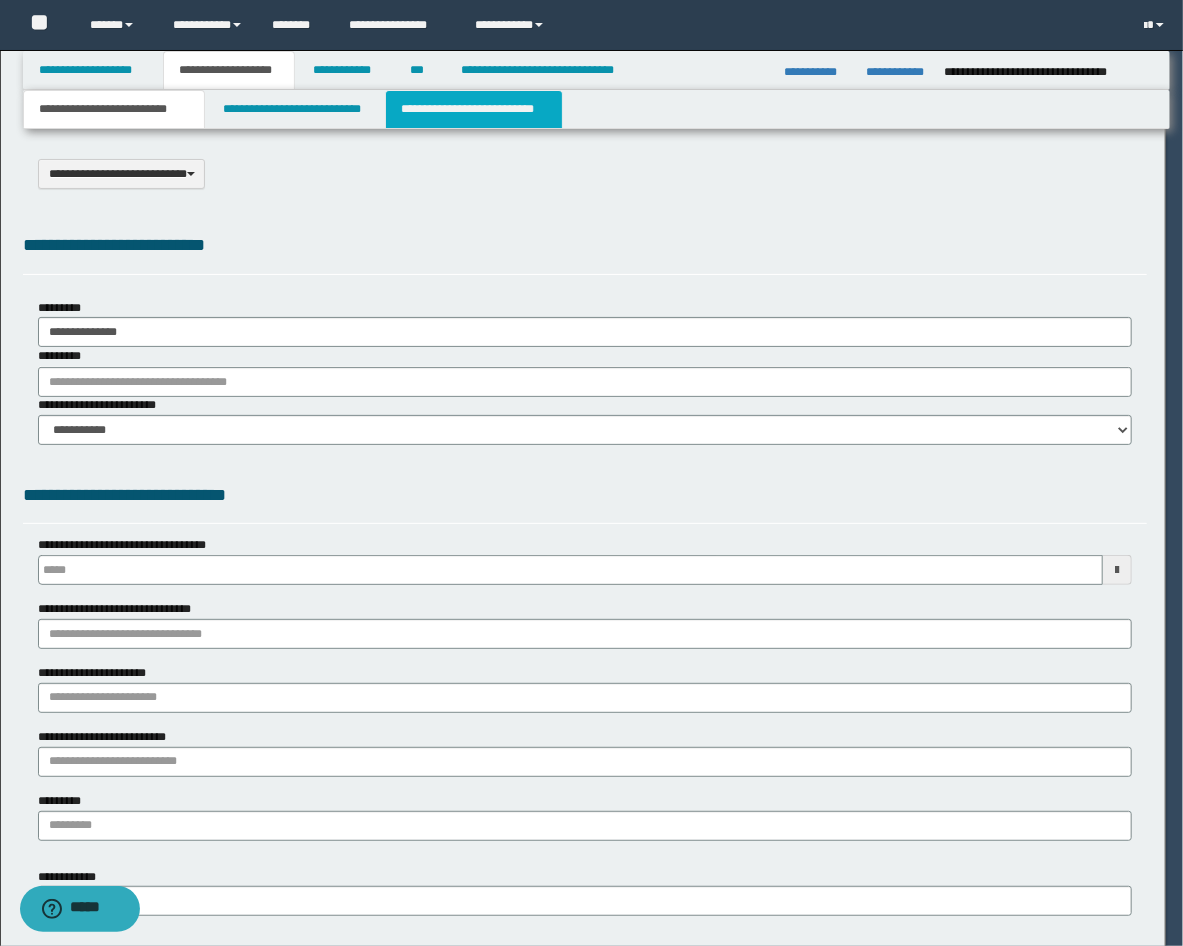 scroll, scrollTop: 0, scrollLeft: 0, axis: both 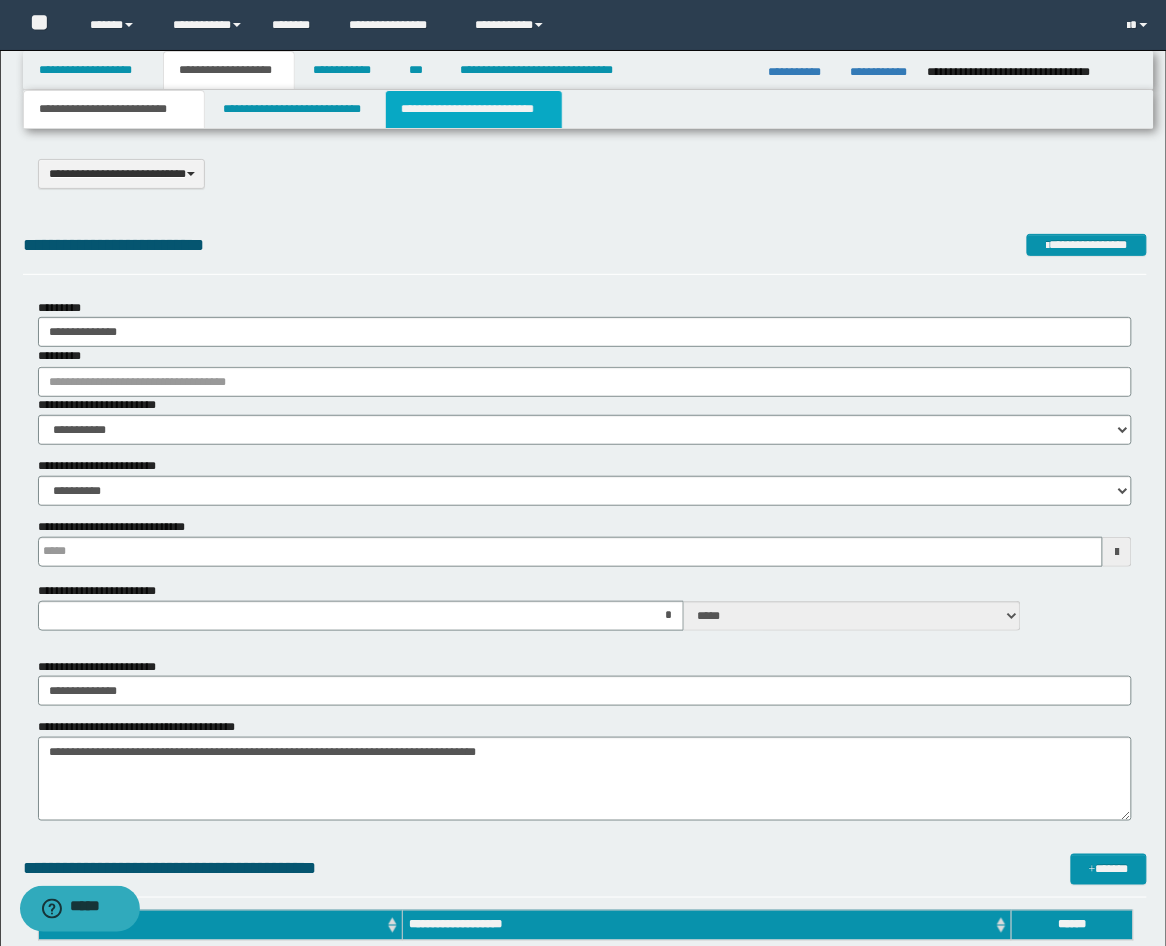 click on "**********" at bounding box center (474, 109) 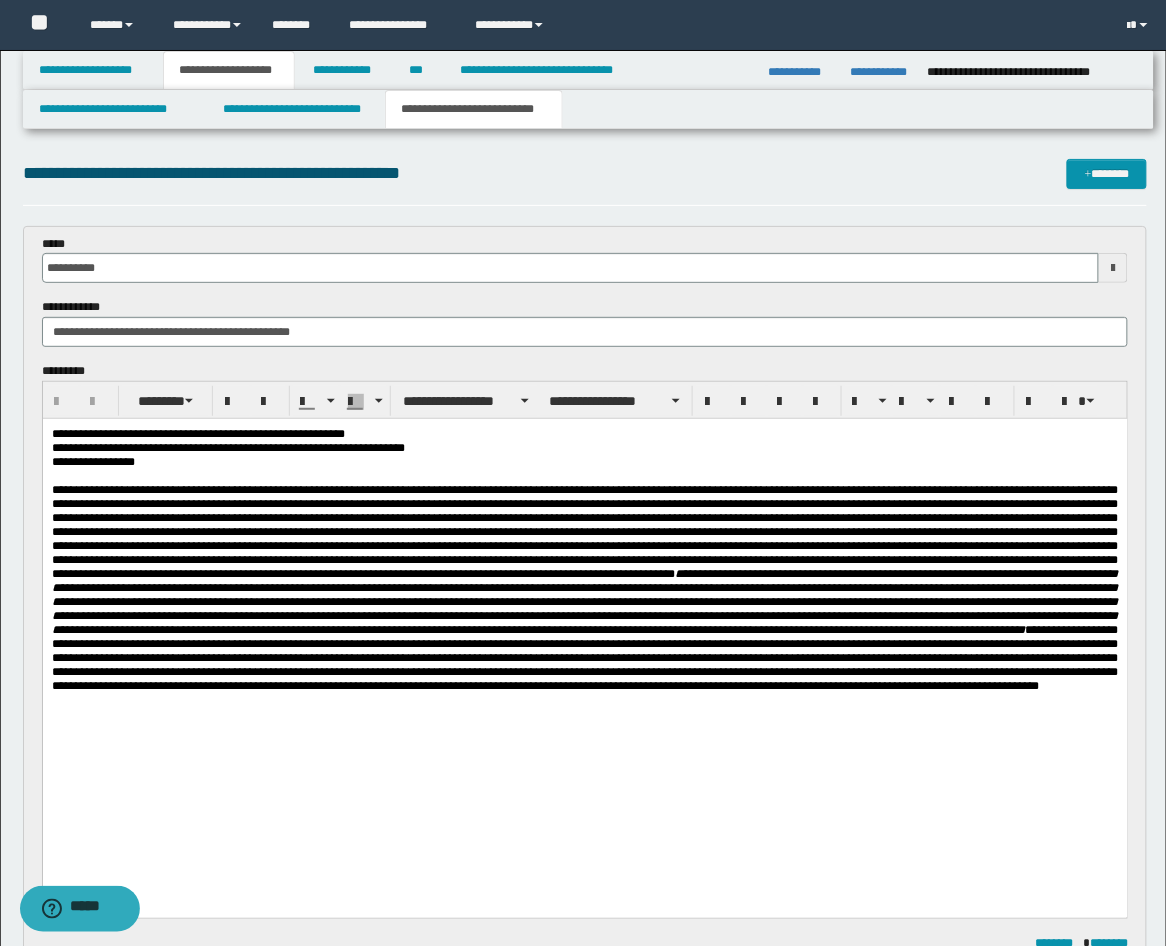 scroll, scrollTop: 0, scrollLeft: 0, axis: both 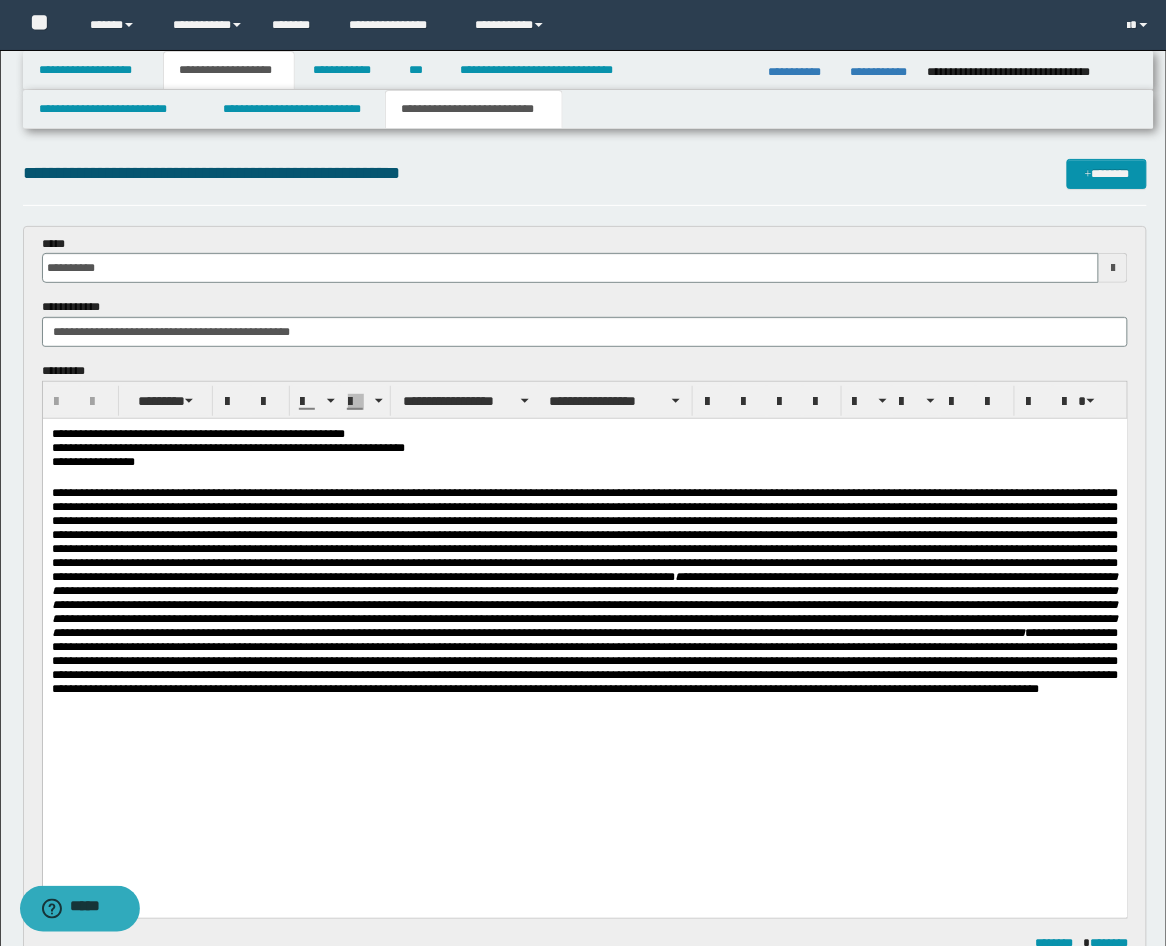 click on "**********" at bounding box center [584, 590] 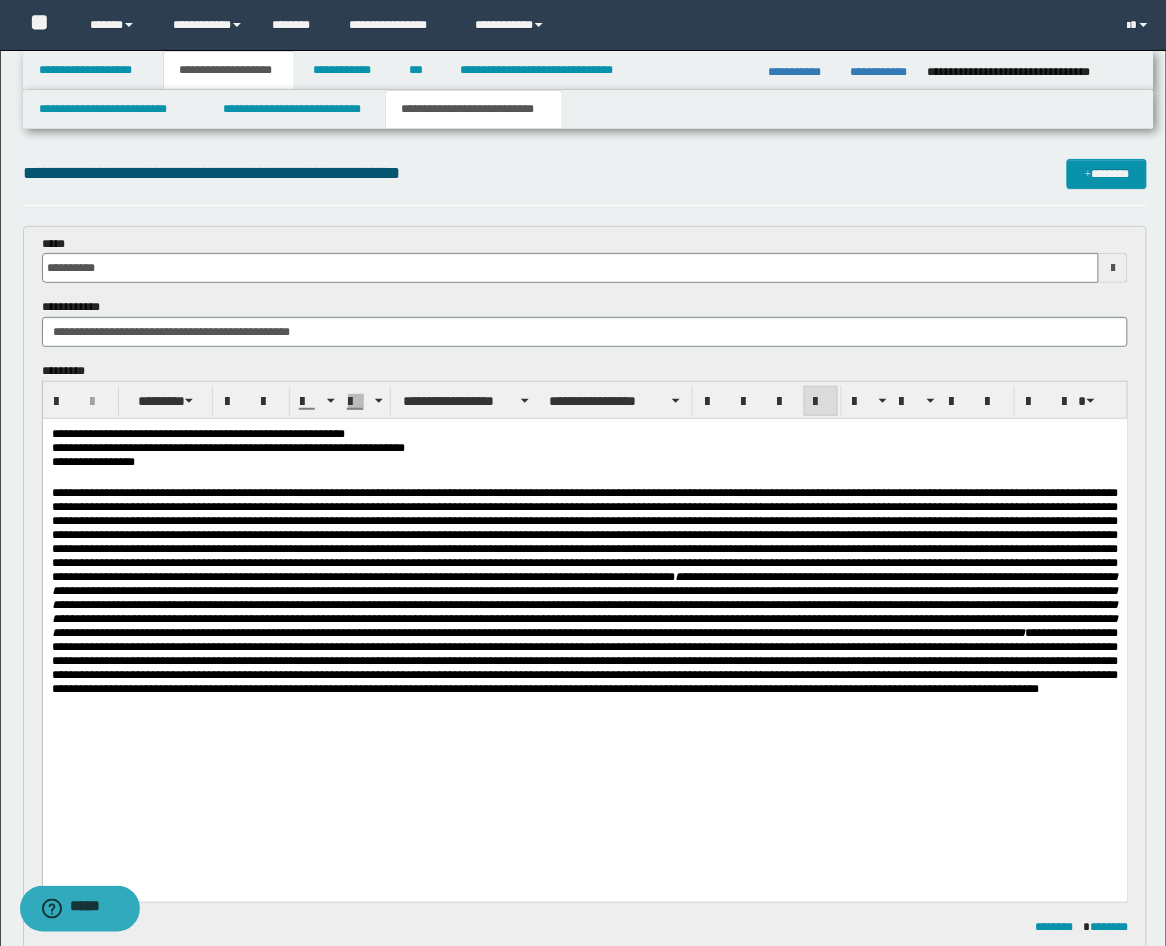 type 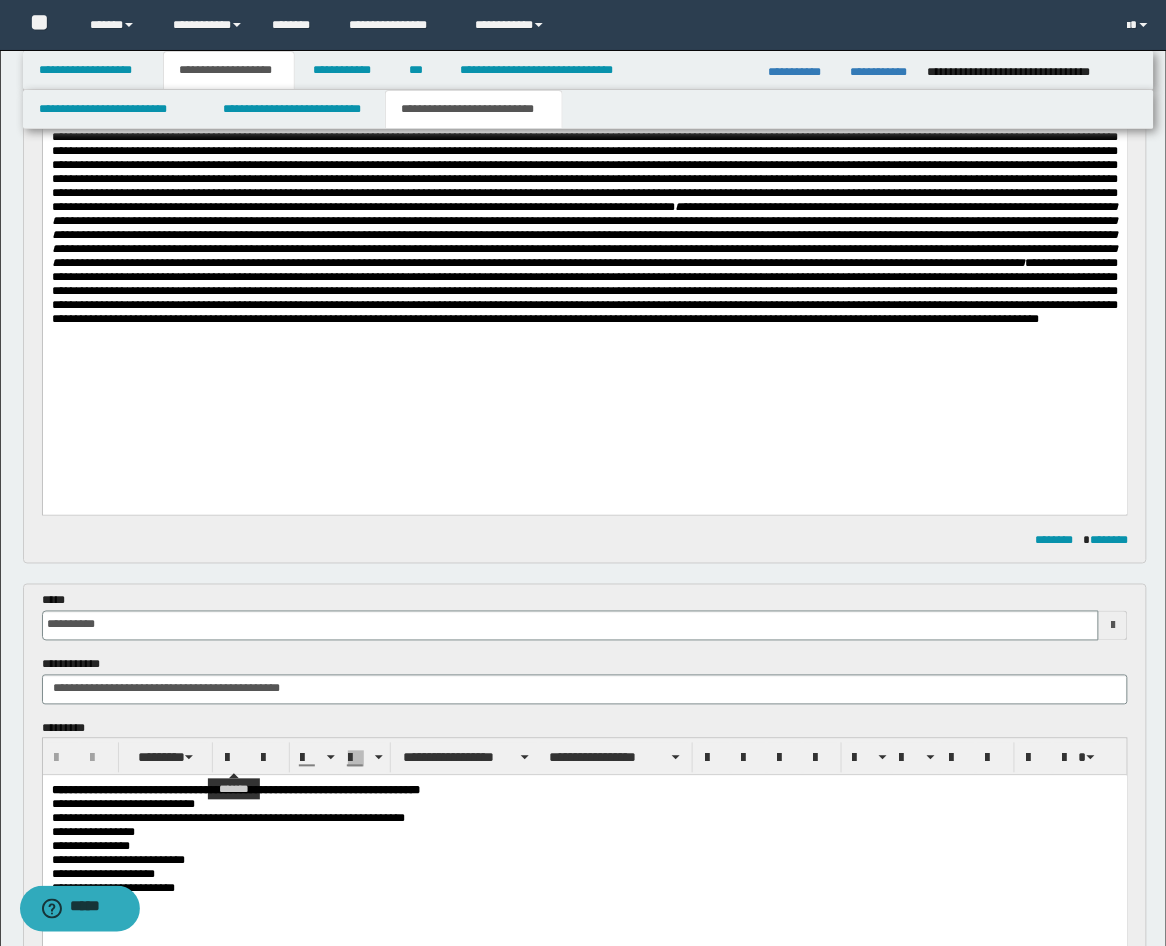 scroll, scrollTop: 741, scrollLeft: 0, axis: vertical 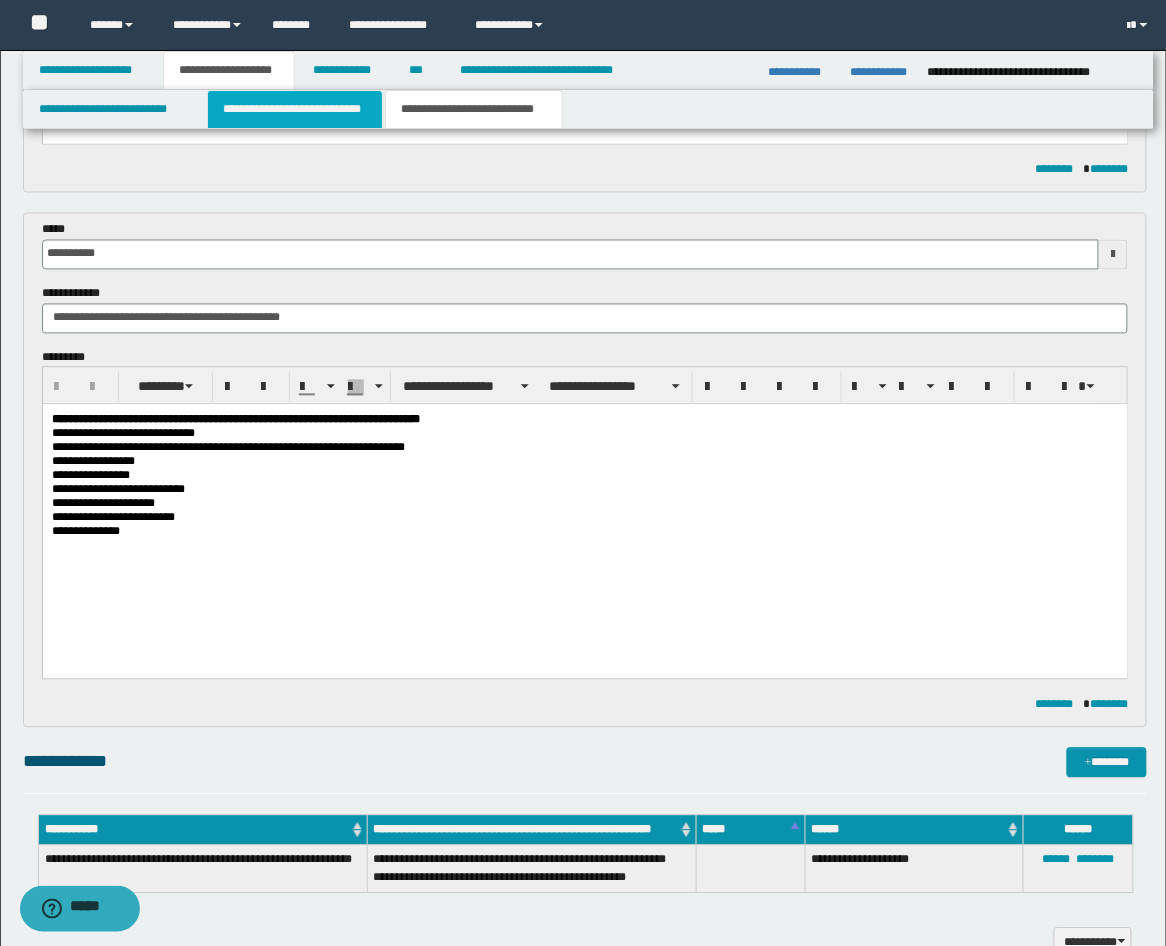 click on "**********" at bounding box center [295, 109] 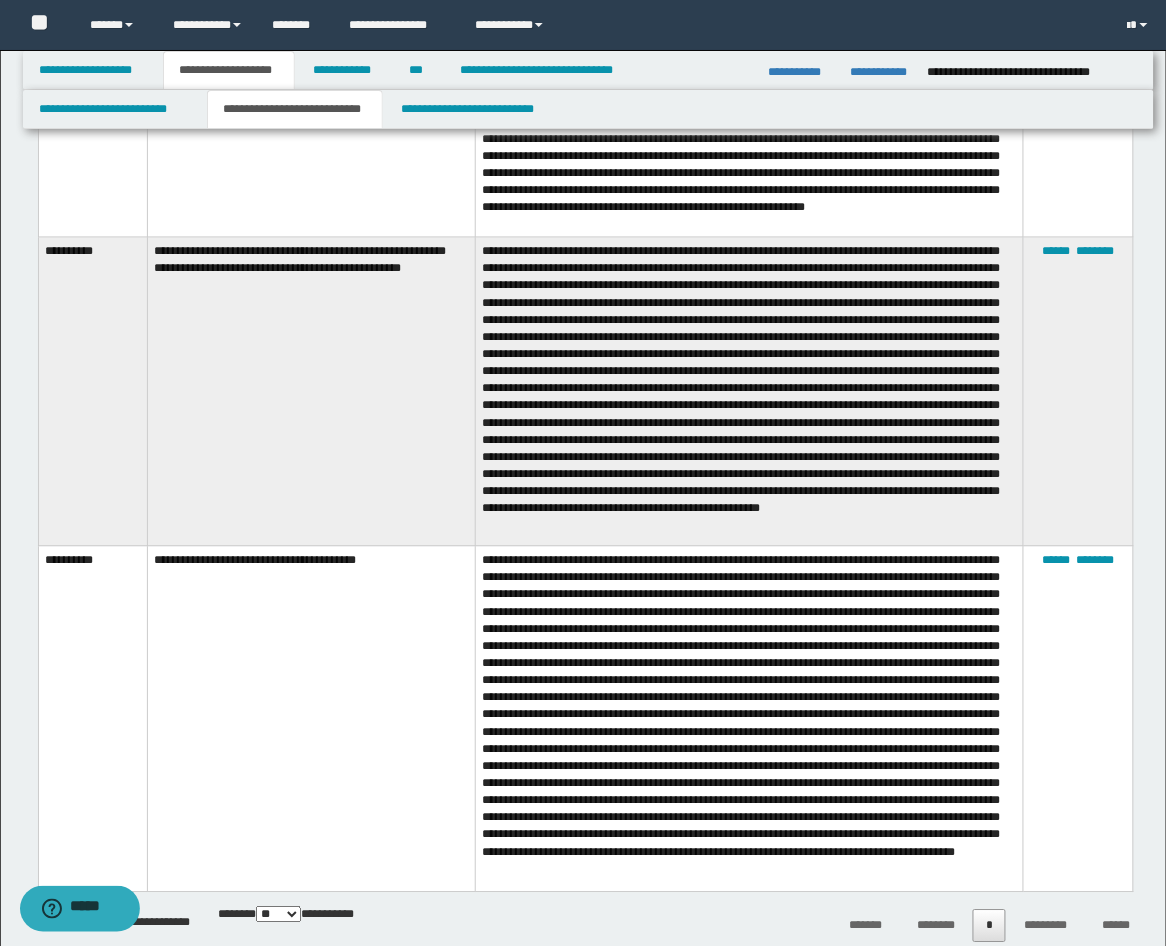 scroll, scrollTop: 2592, scrollLeft: 0, axis: vertical 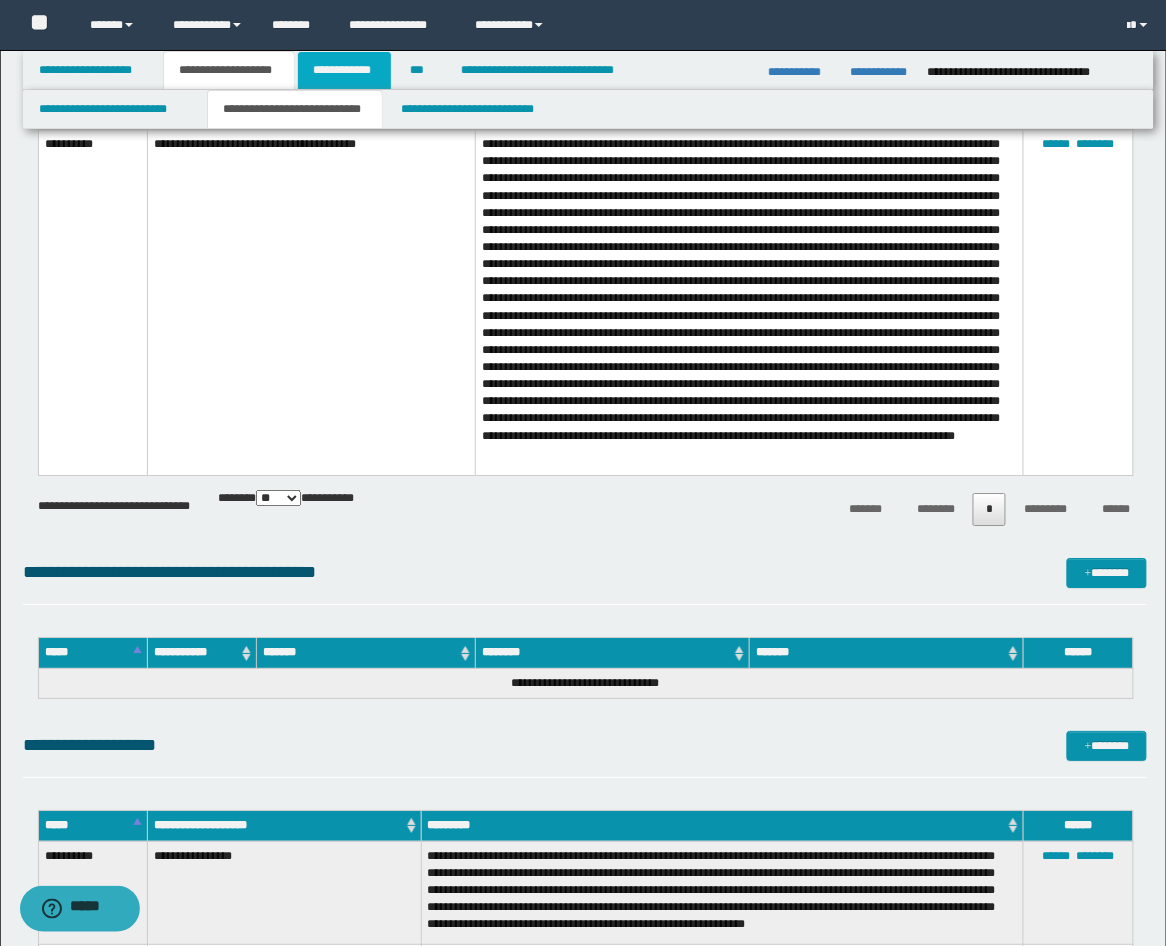 click on "**********" at bounding box center [344, 70] 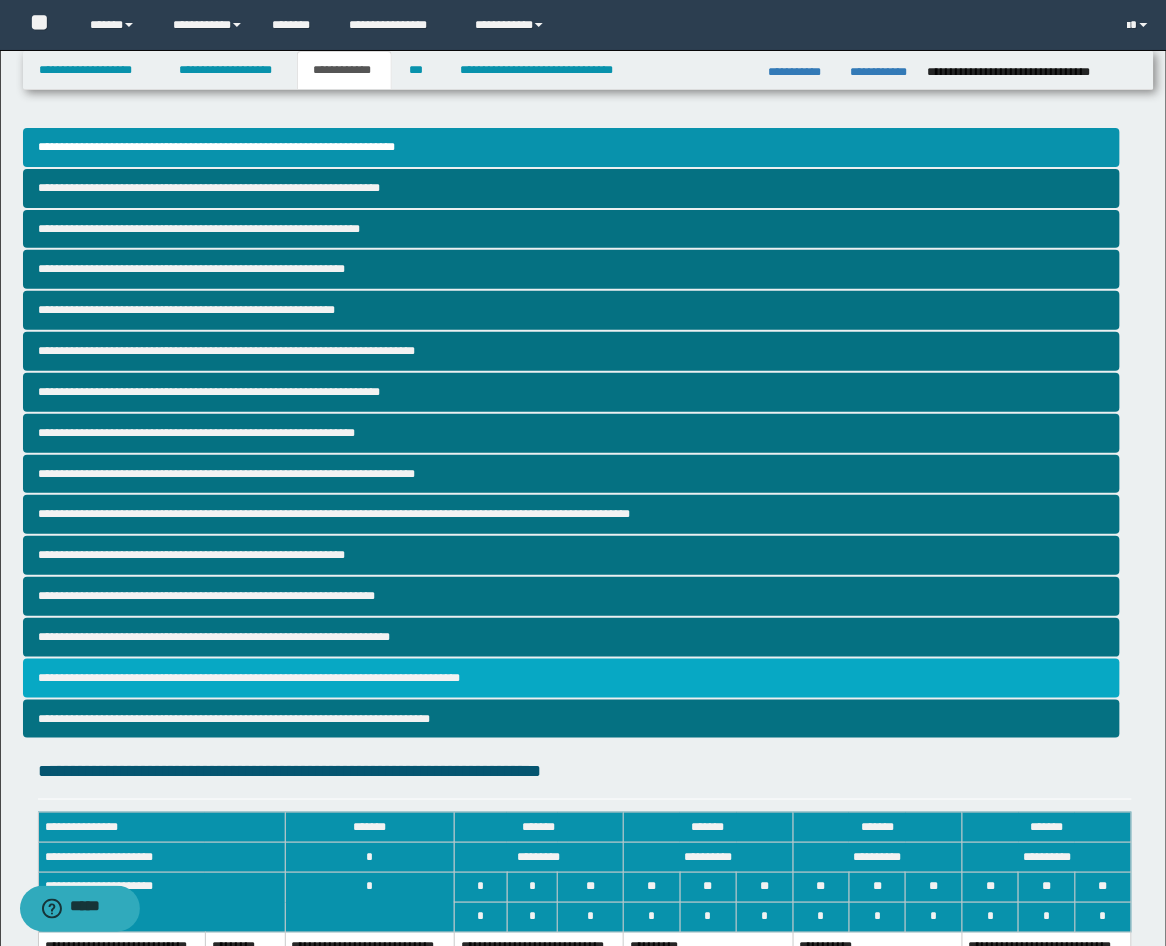 click on "**********" at bounding box center [572, 678] 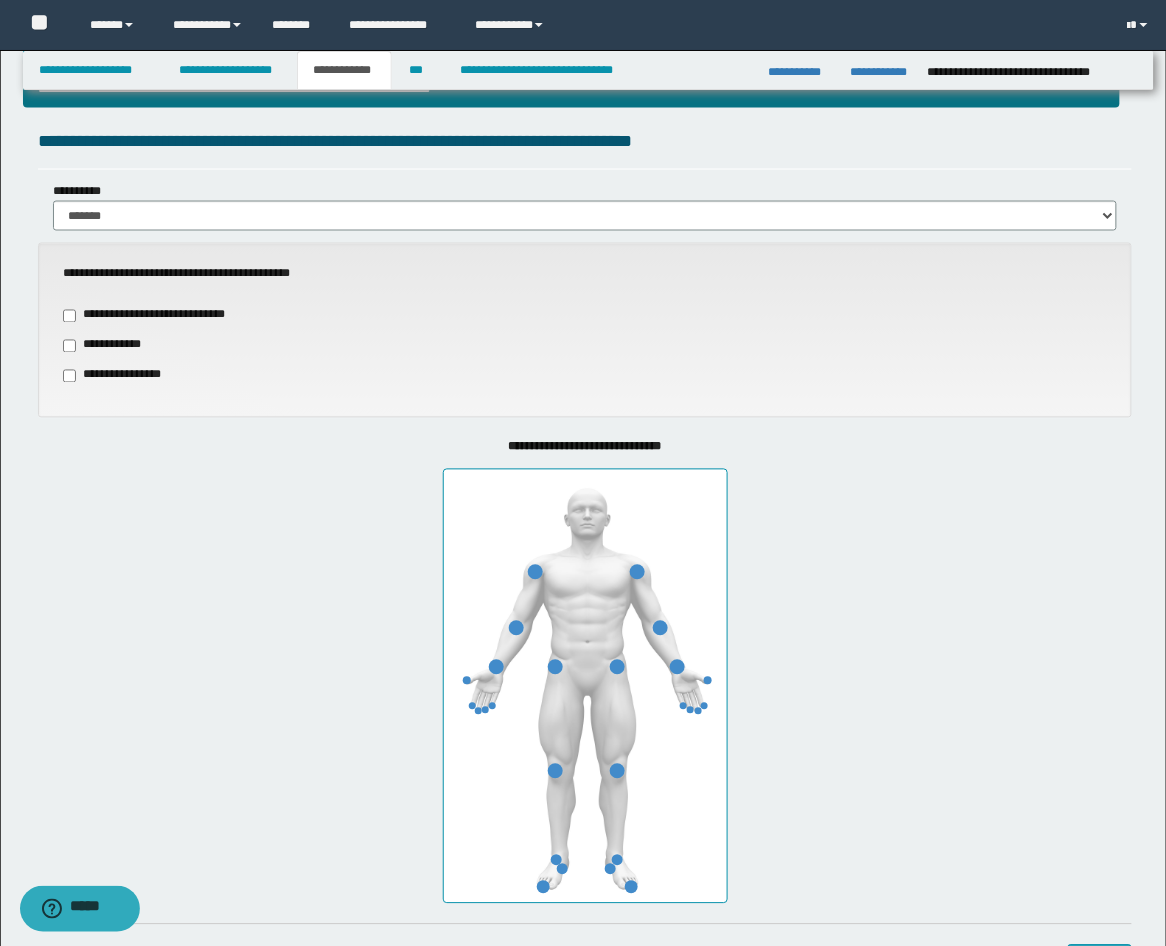 scroll, scrollTop: 946, scrollLeft: 0, axis: vertical 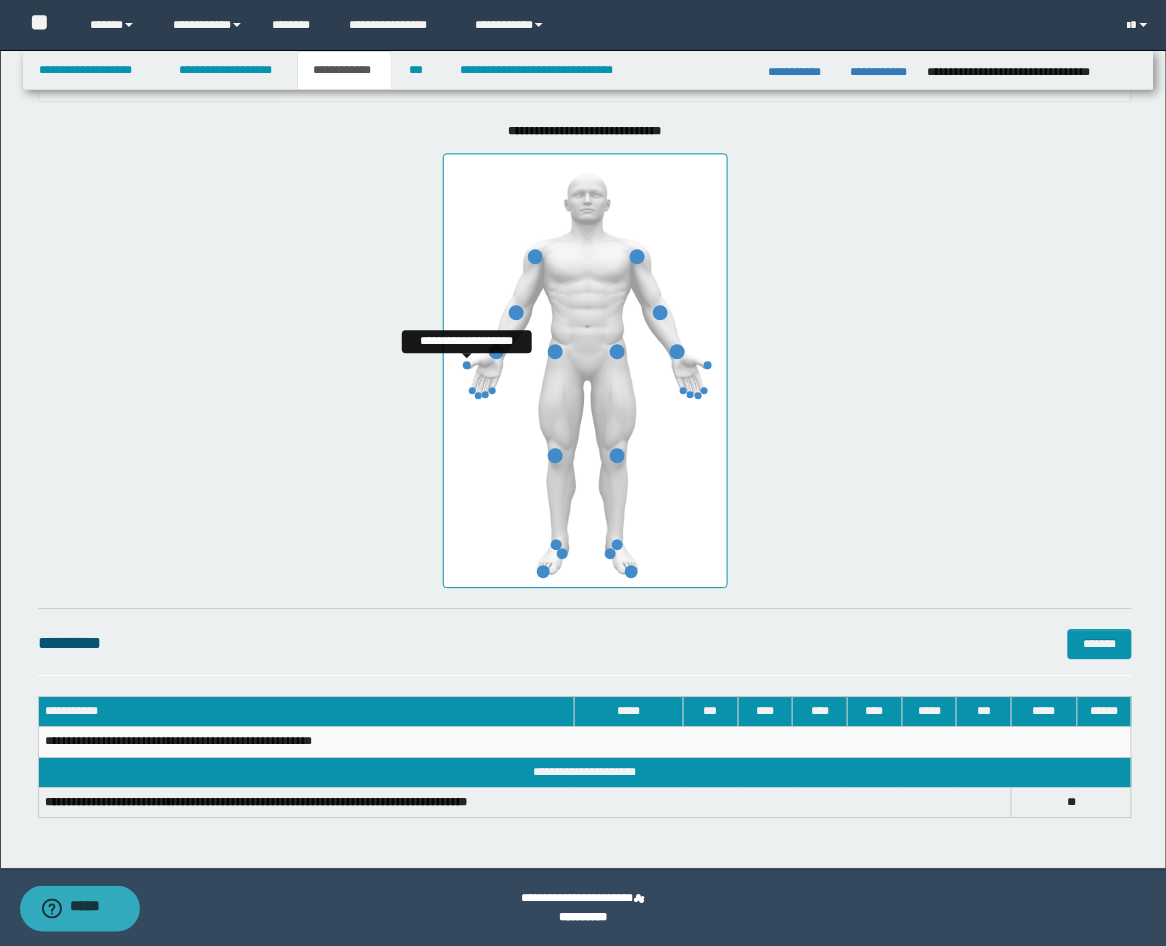 click at bounding box center [467, 365] 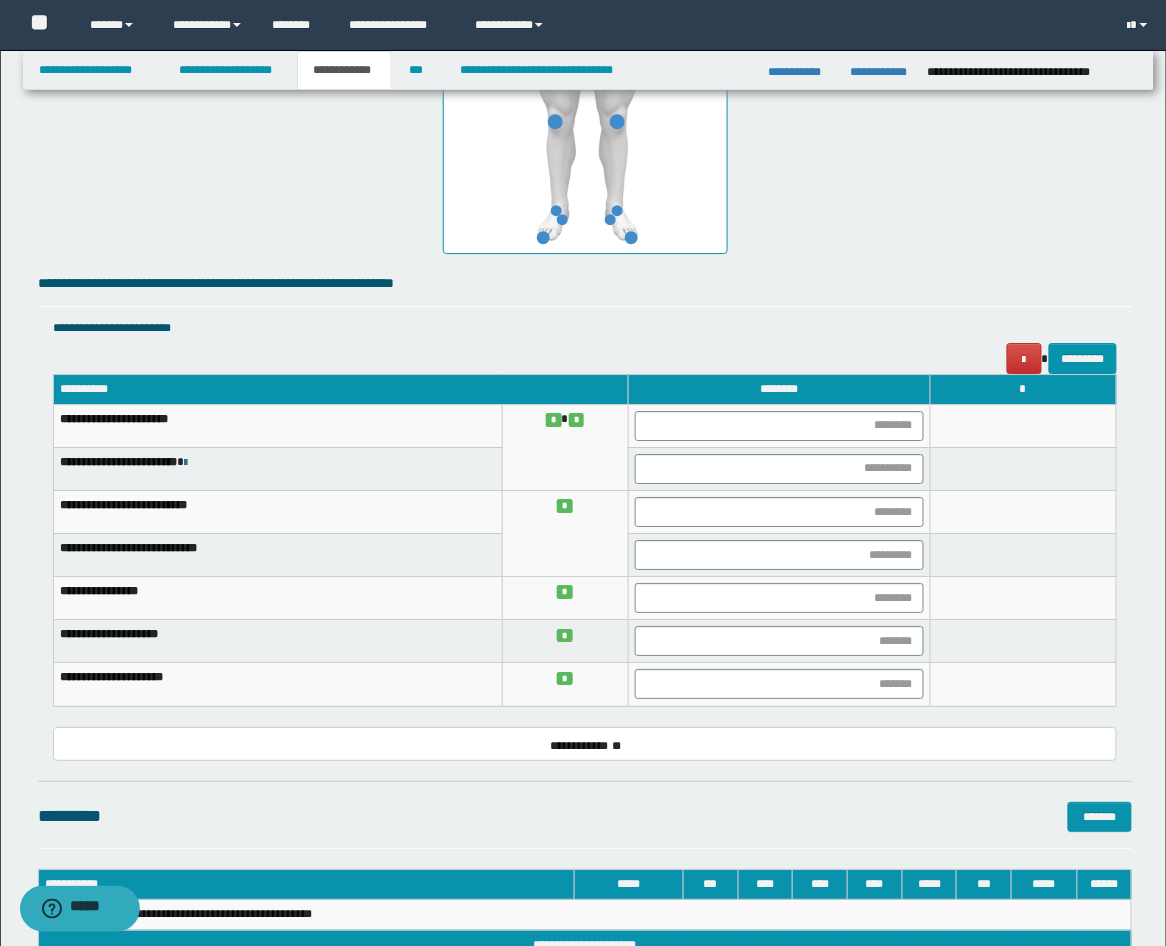 scroll, scrollTop: 1316, scrollLeft: 0, axis: vertical 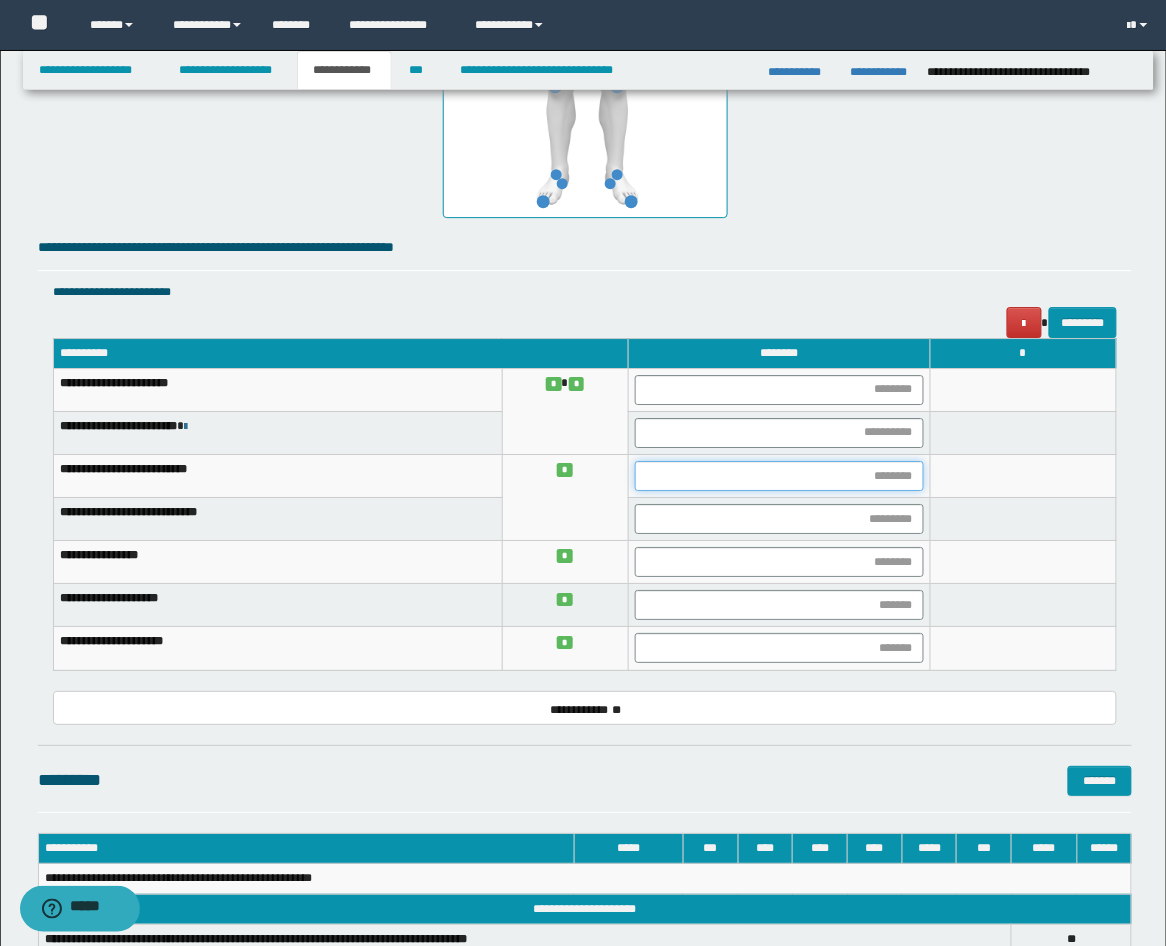 click at bounding box center [779, 476] 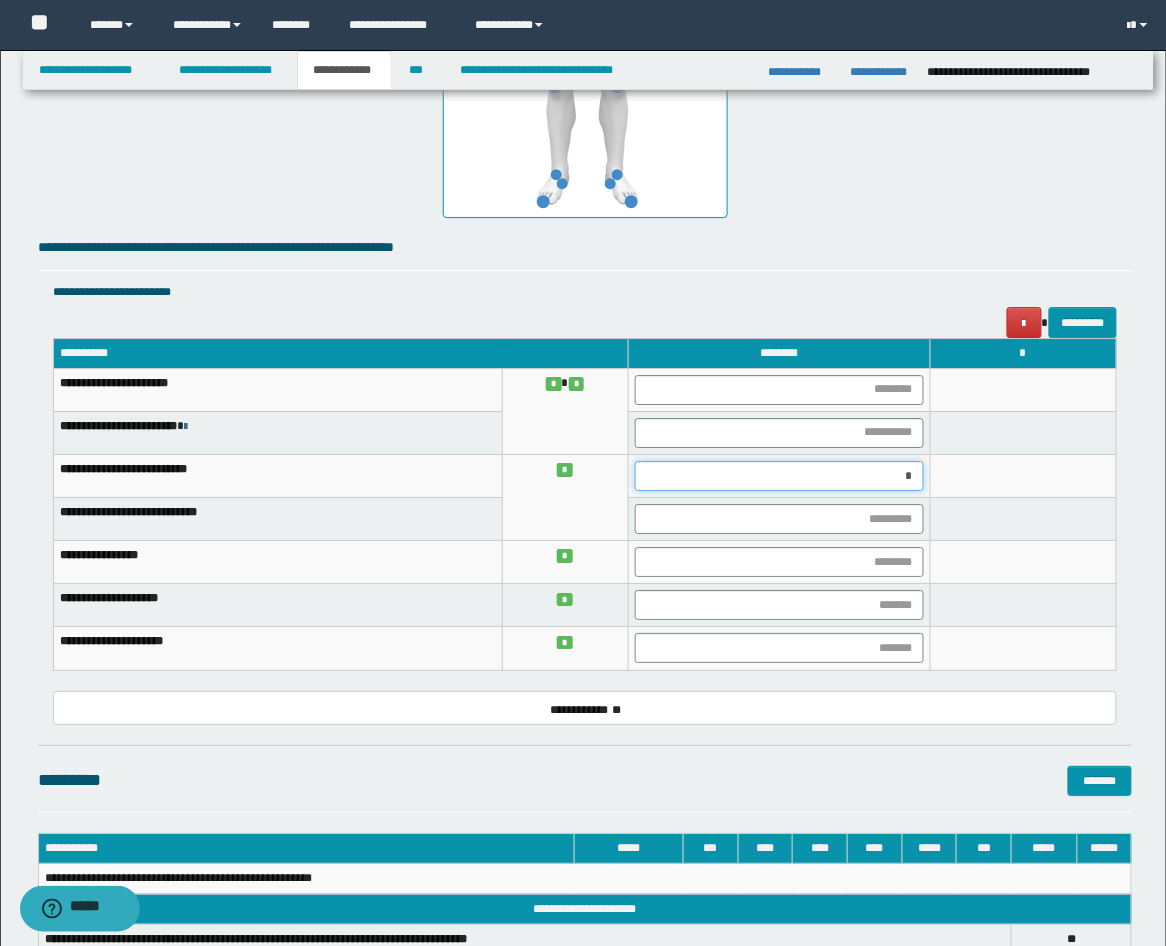 type on "**" 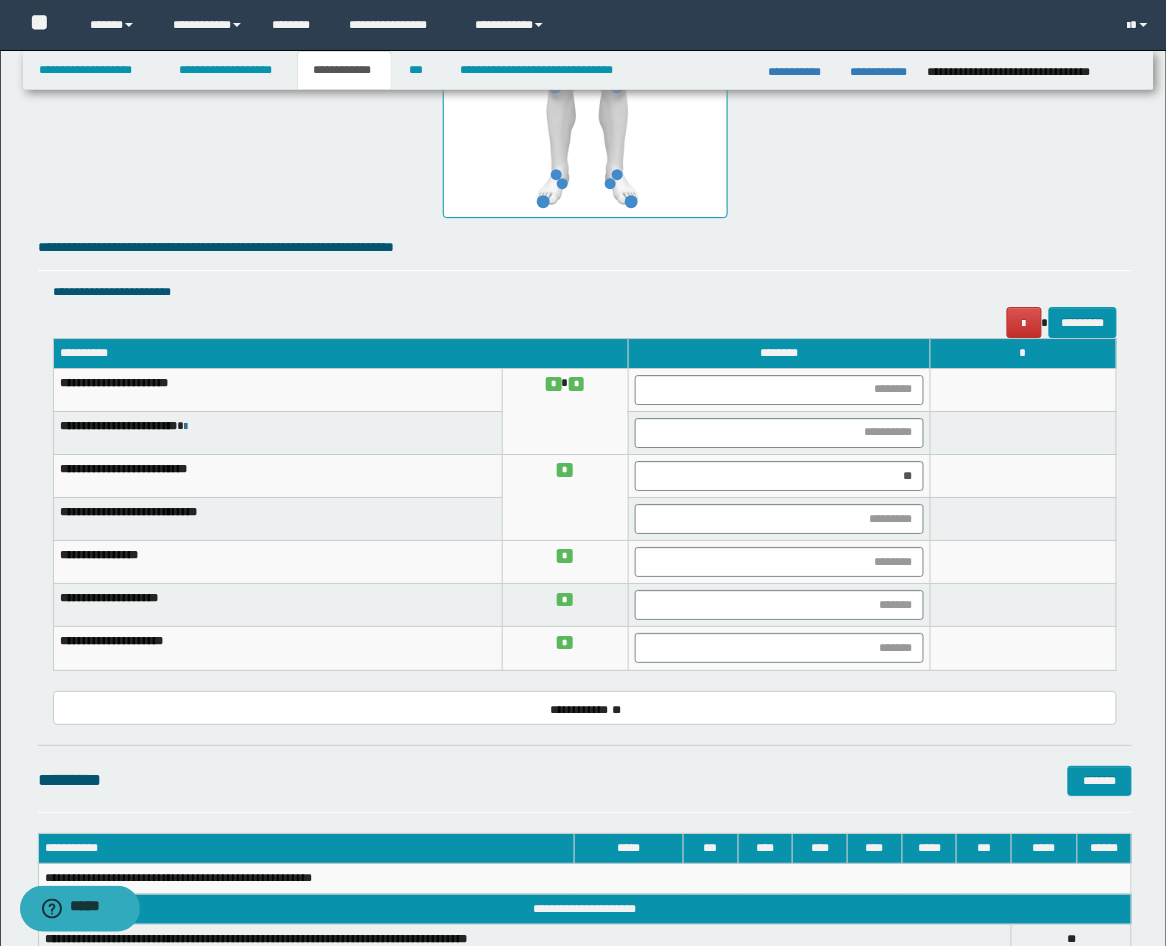 click at bounding box center [1023, 519] 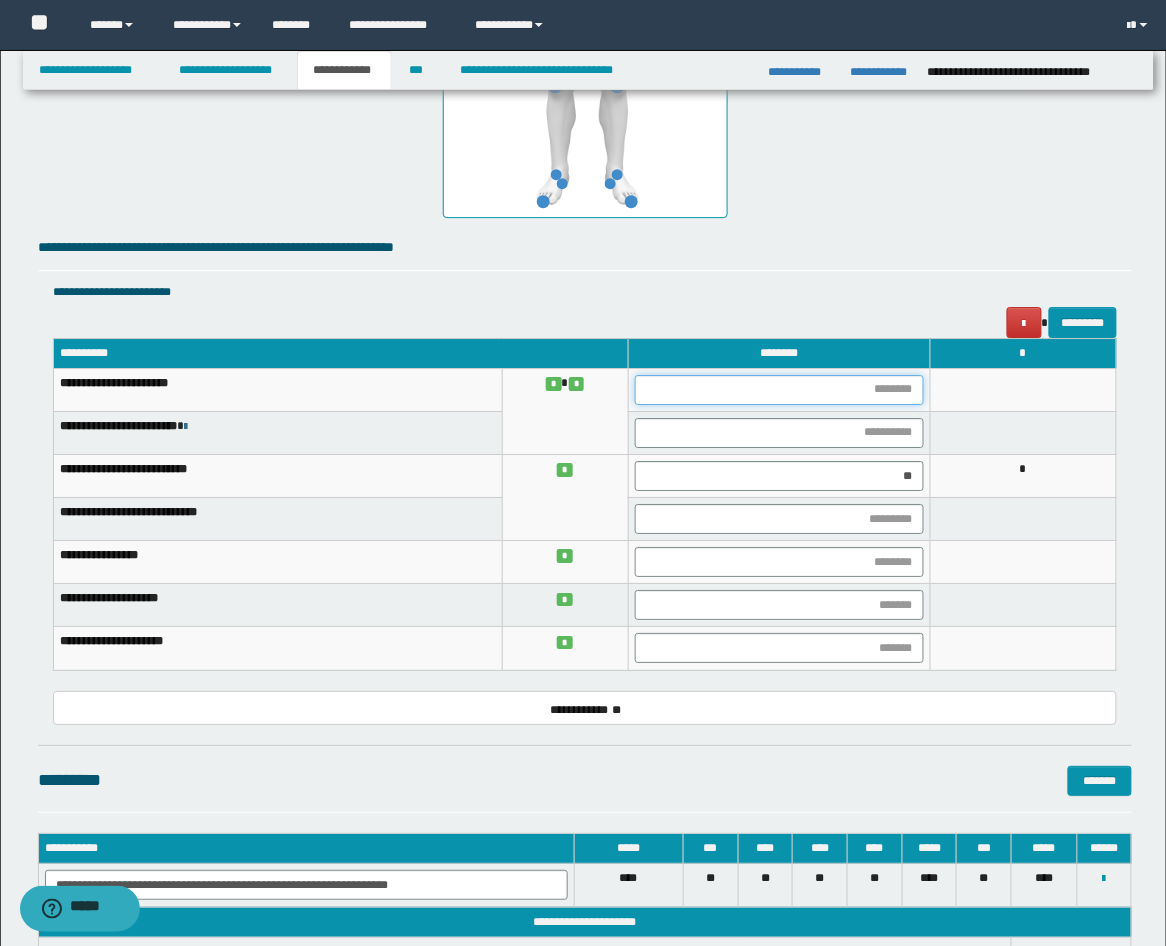 click at bounding box center [779, 390] 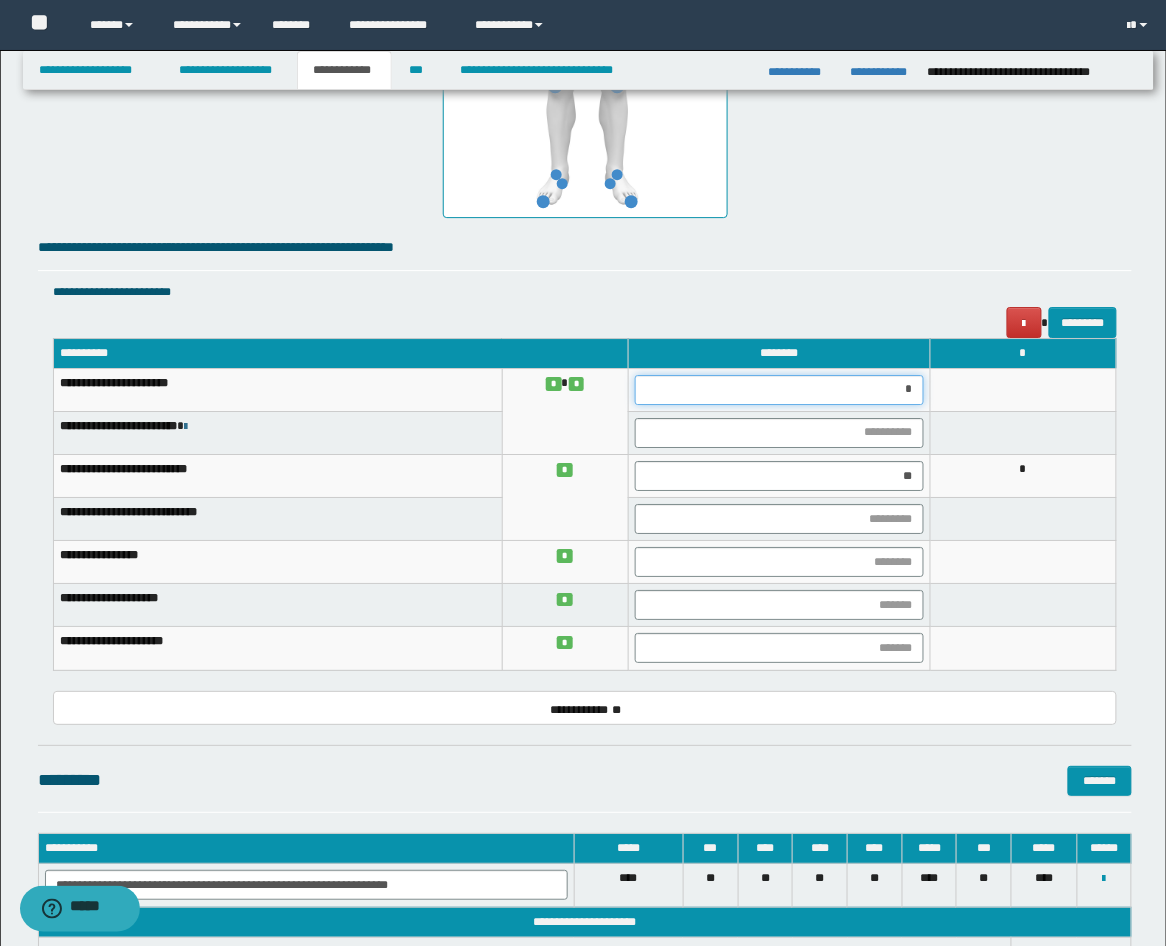 type on "**" 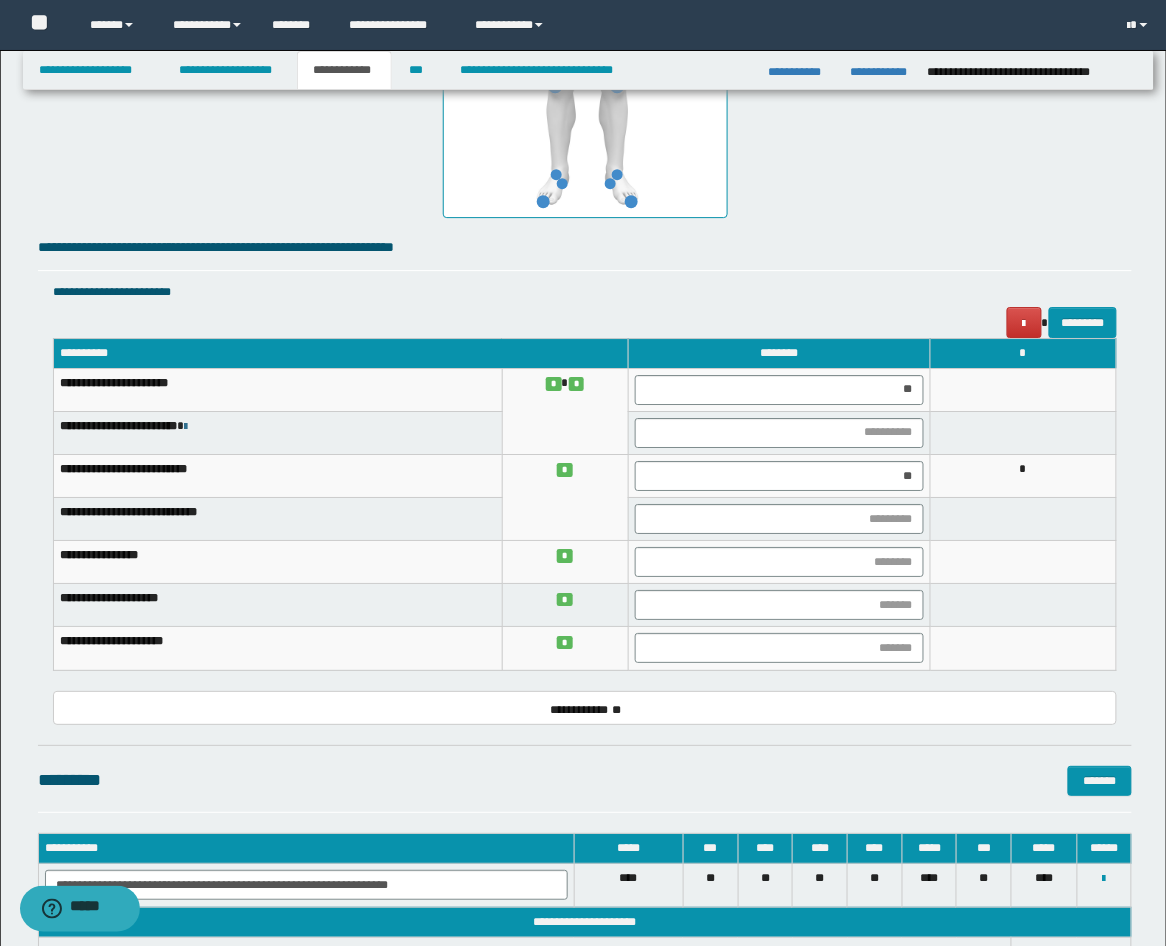 click at bounding box center (1023, 389) 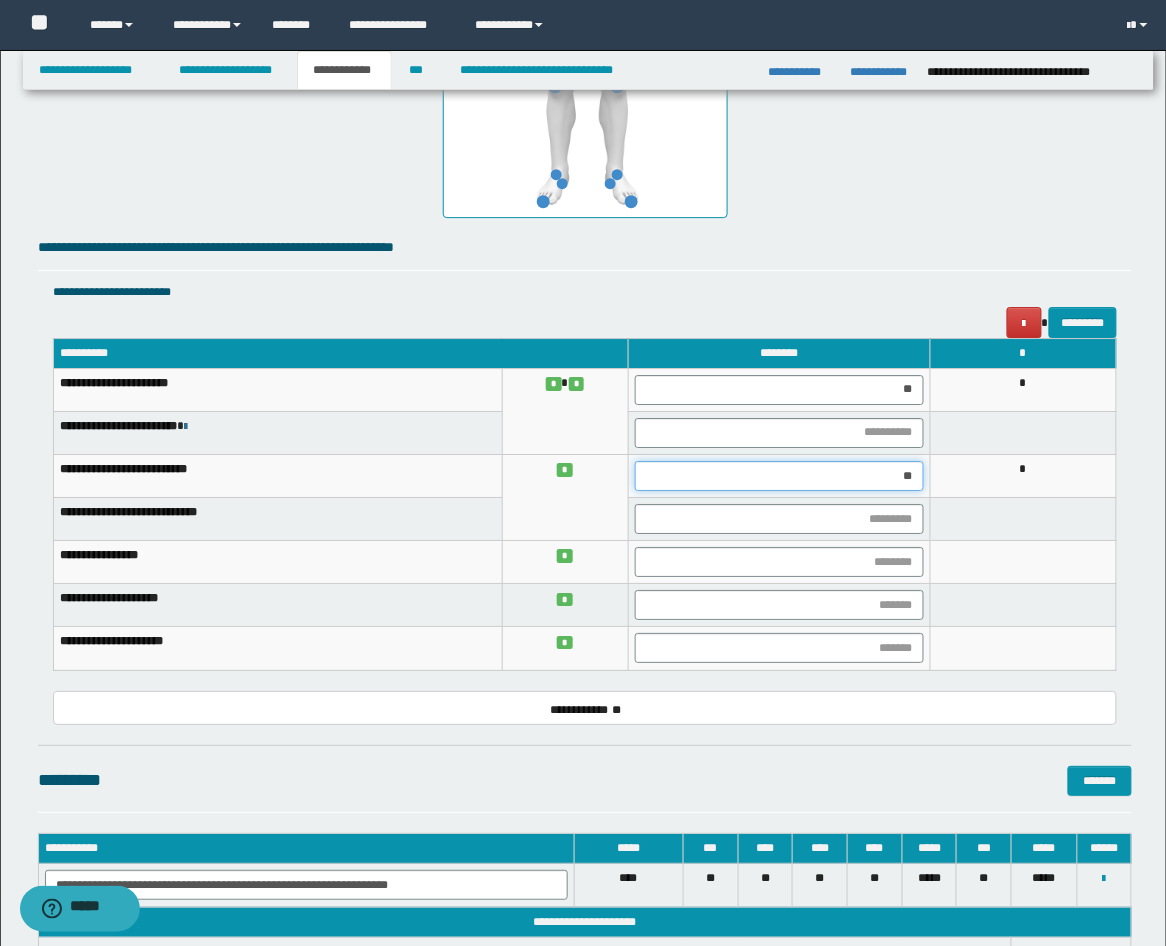 drag, startPoint x: 866, startPoint y: 473, endPoint x: 961, endPoint y: 472, distance: 95.005264 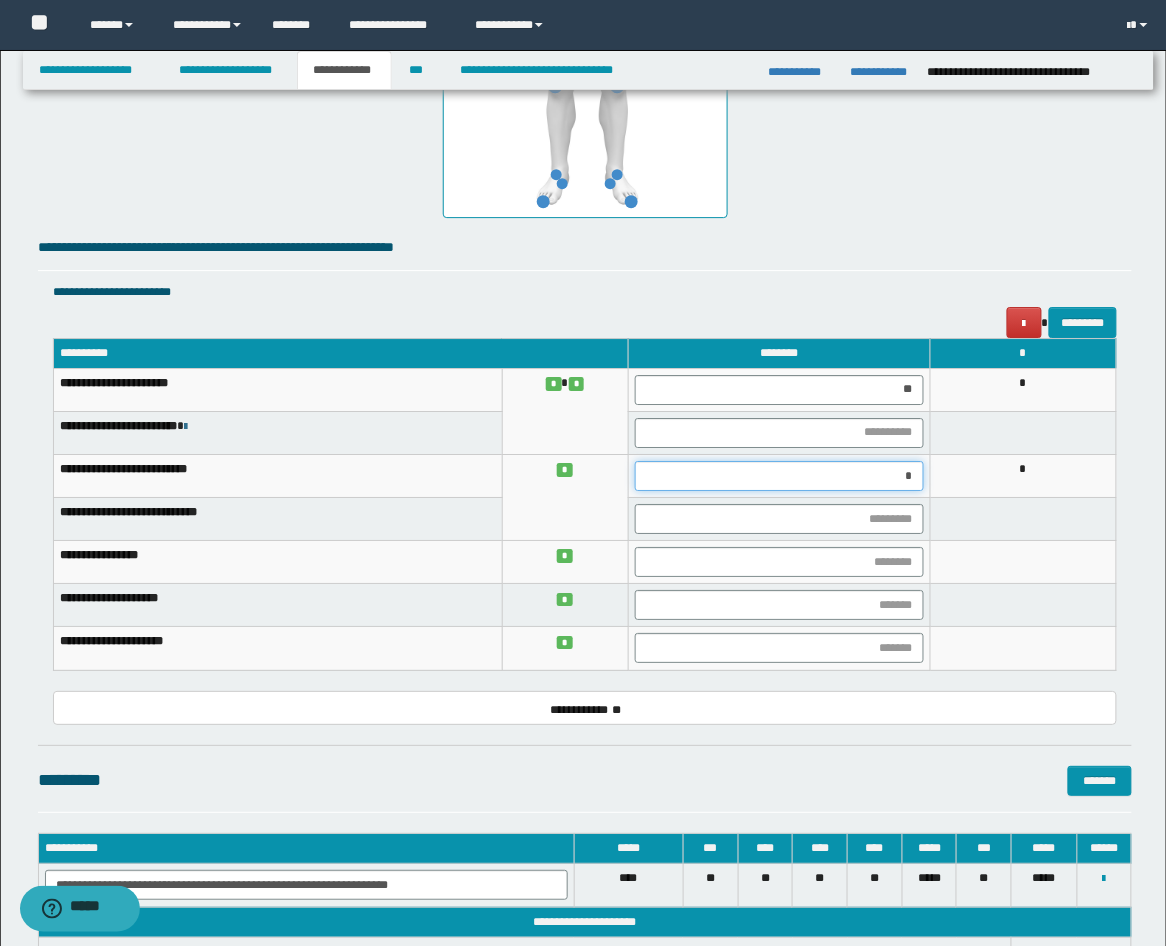 type on "**" 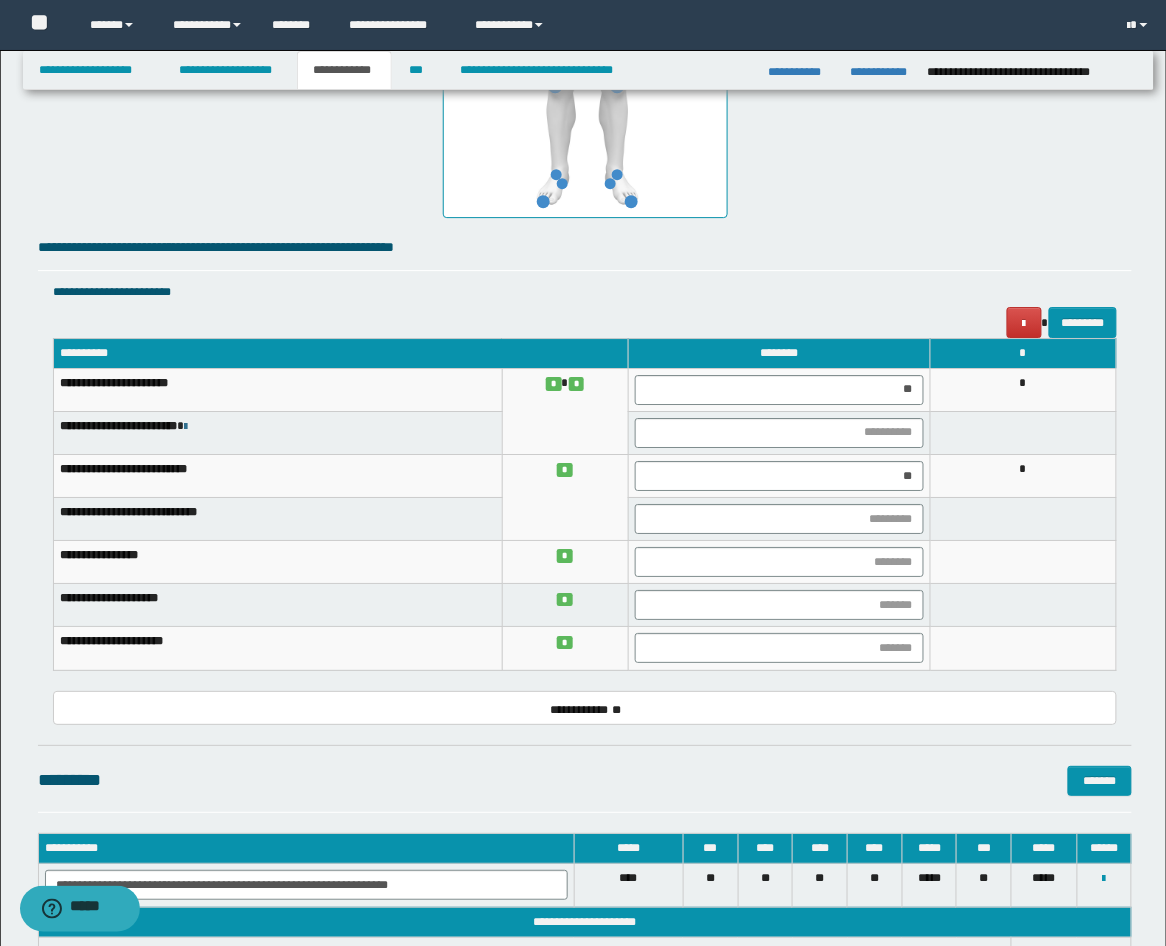 click on "*" at bounding box center [1023, 476] 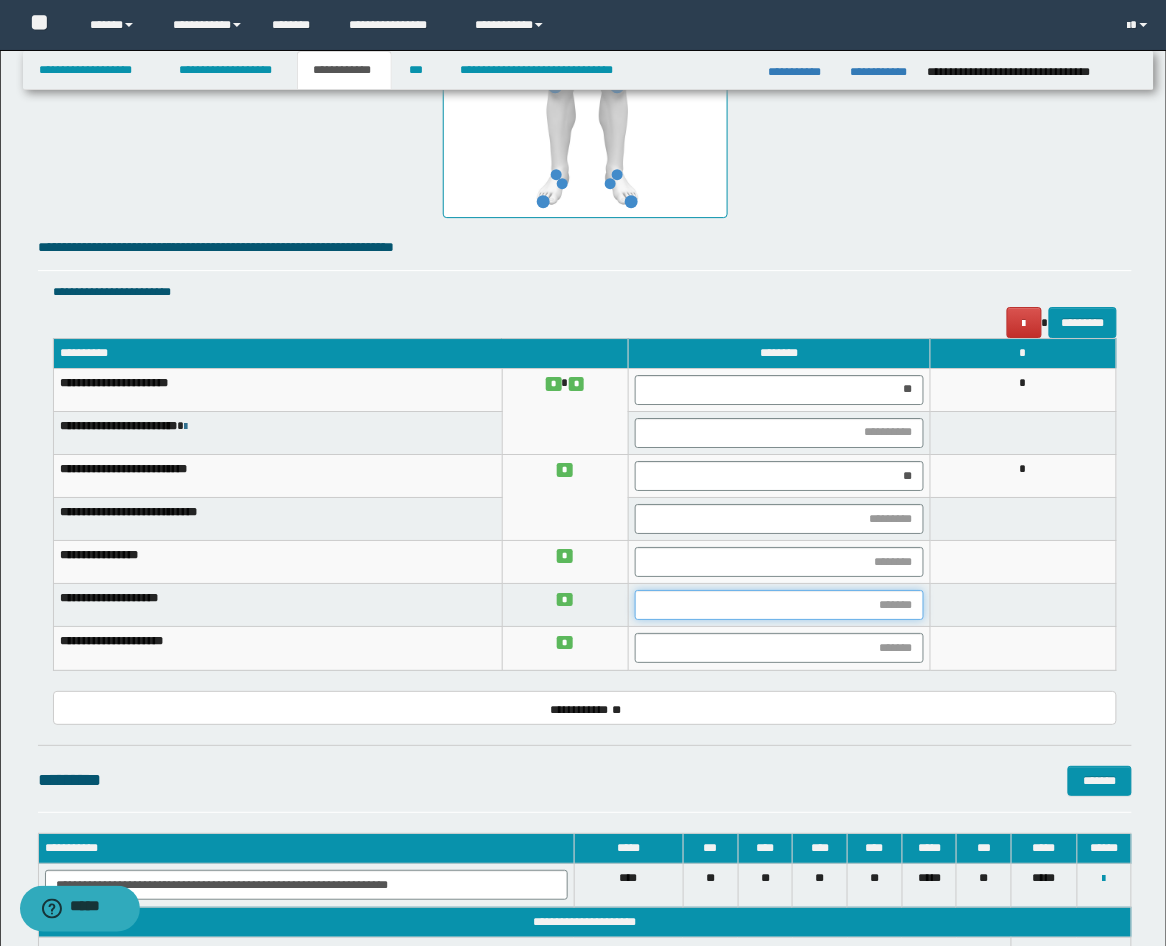 click at bounding box center (779, 605) 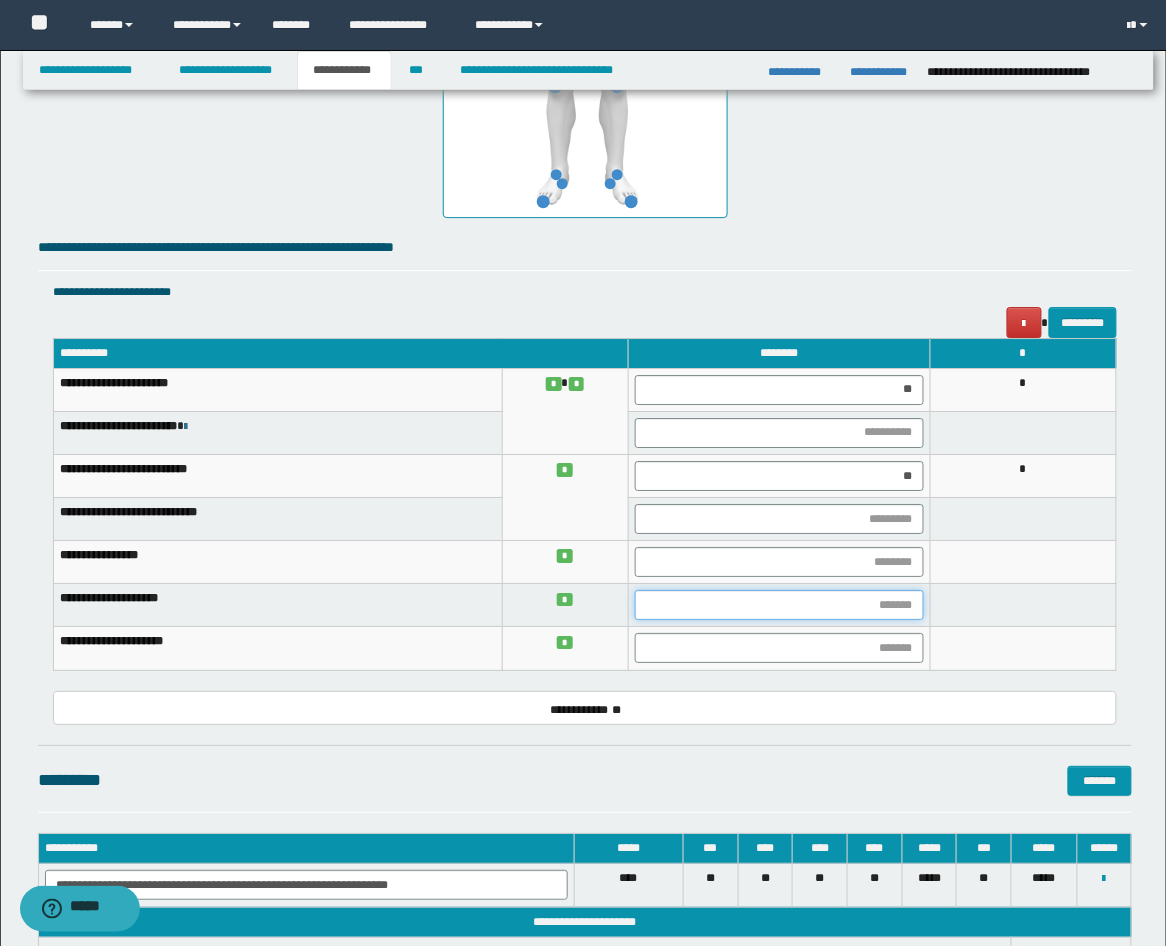 type on "*" 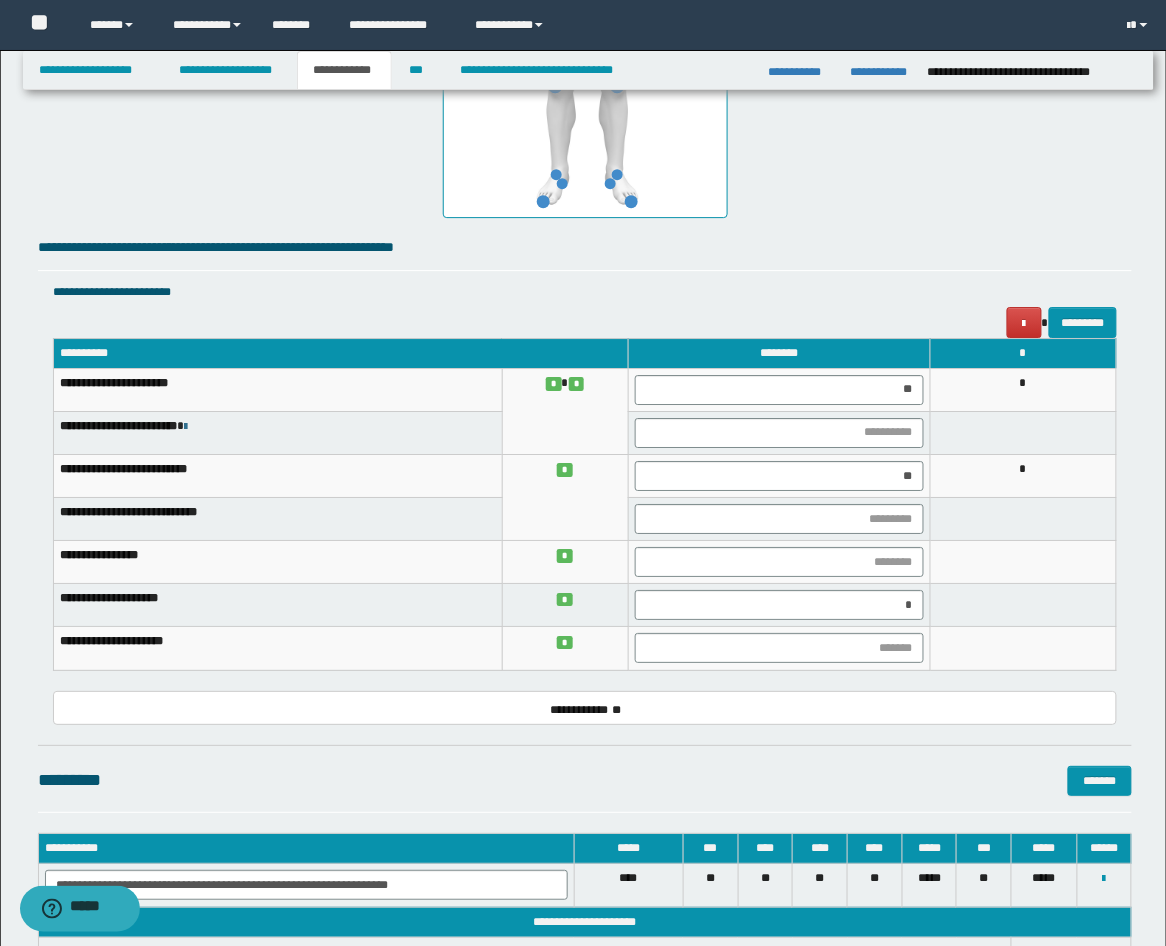 click at bounding box center [1023, 605] 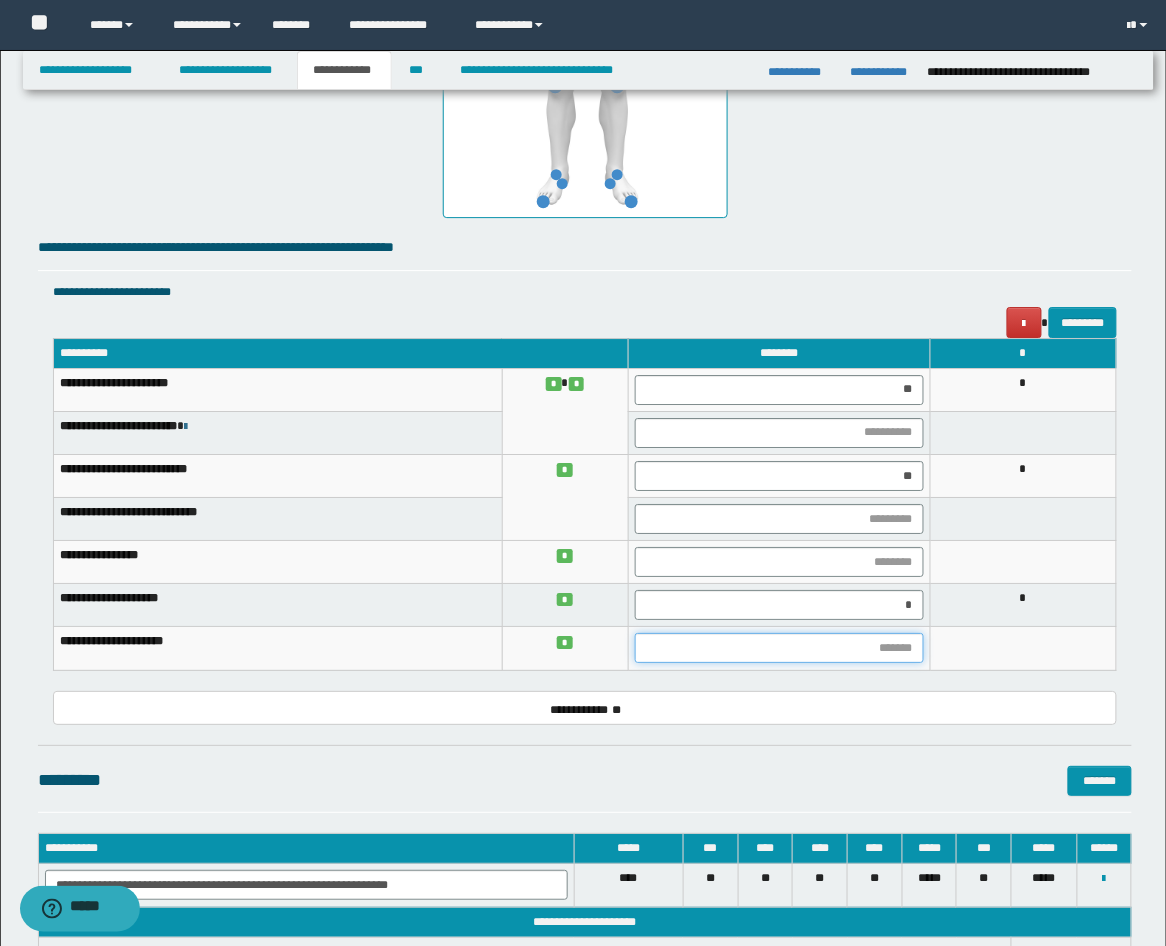 click at bounding box center (779, 648) 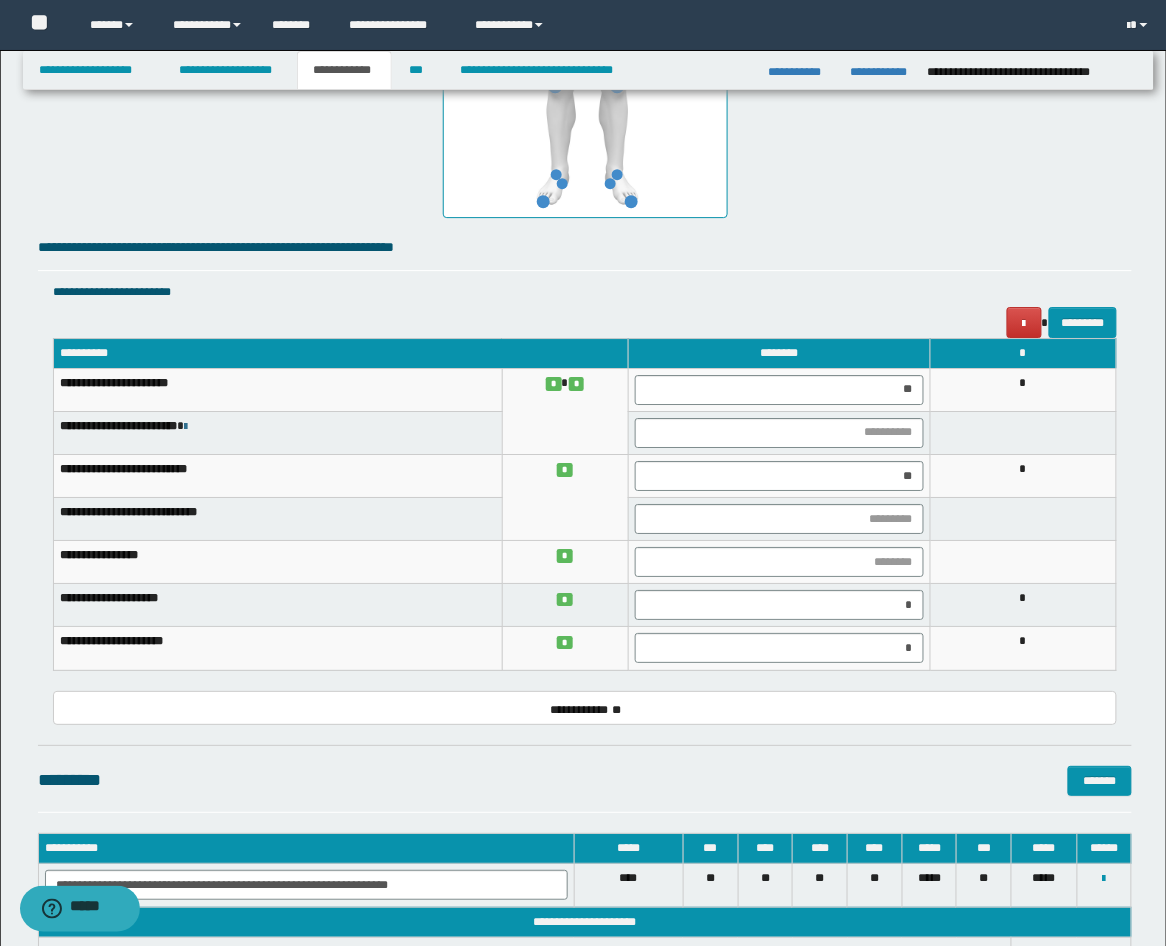 click on "*" at bounding box center (1023, 648) 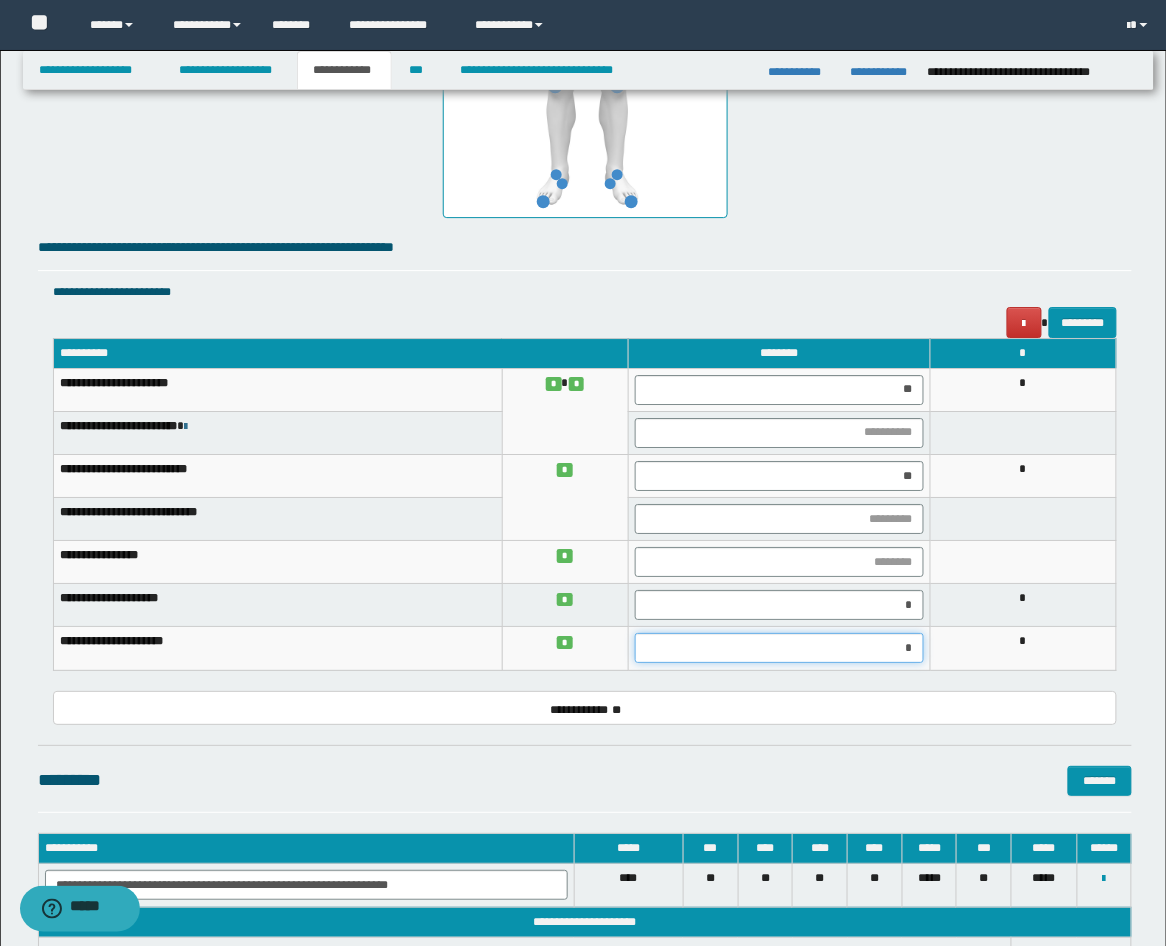 drag, startPoint x: 885, startPoint y: 657, endPoint x: 983, endPoint y: 654, distance: 98.045906 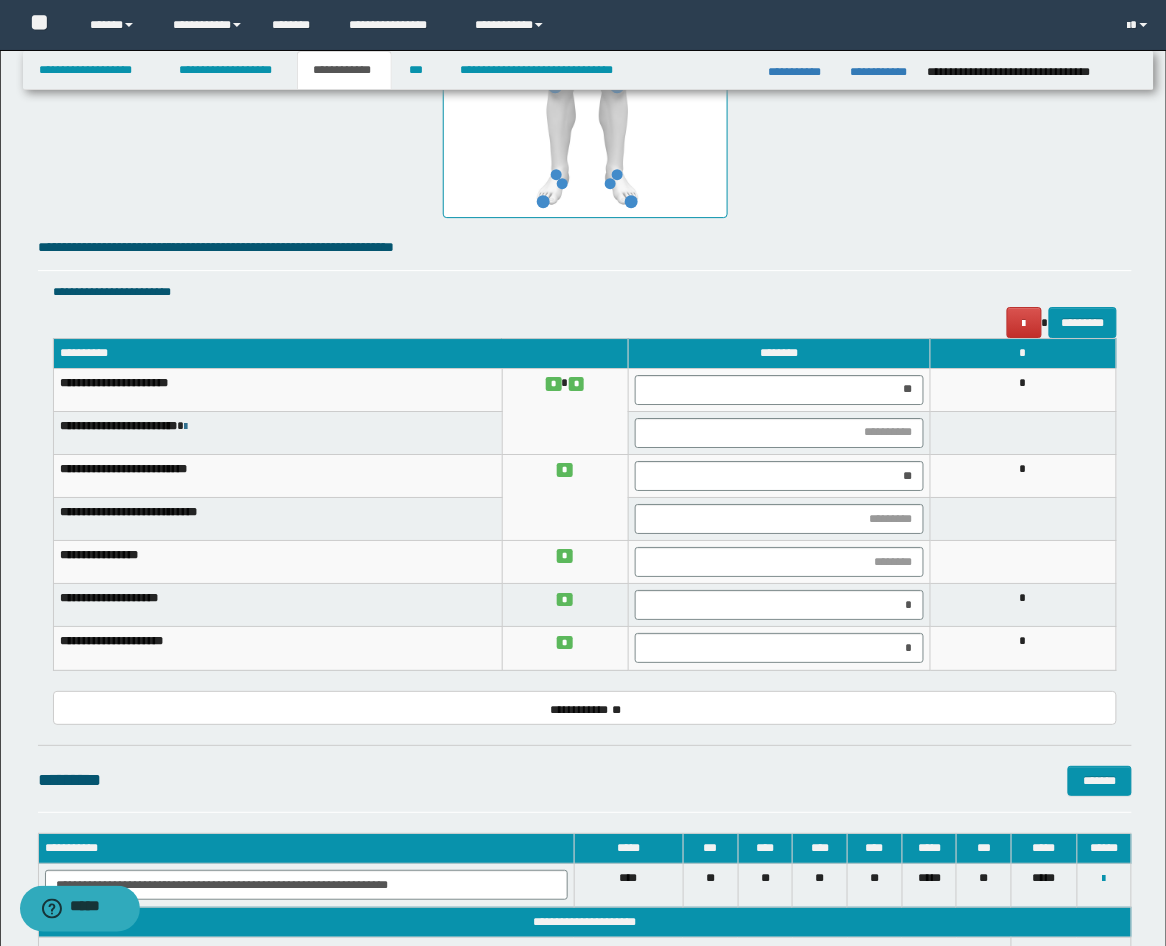 click on "*" at bounding box center (1023, 648) 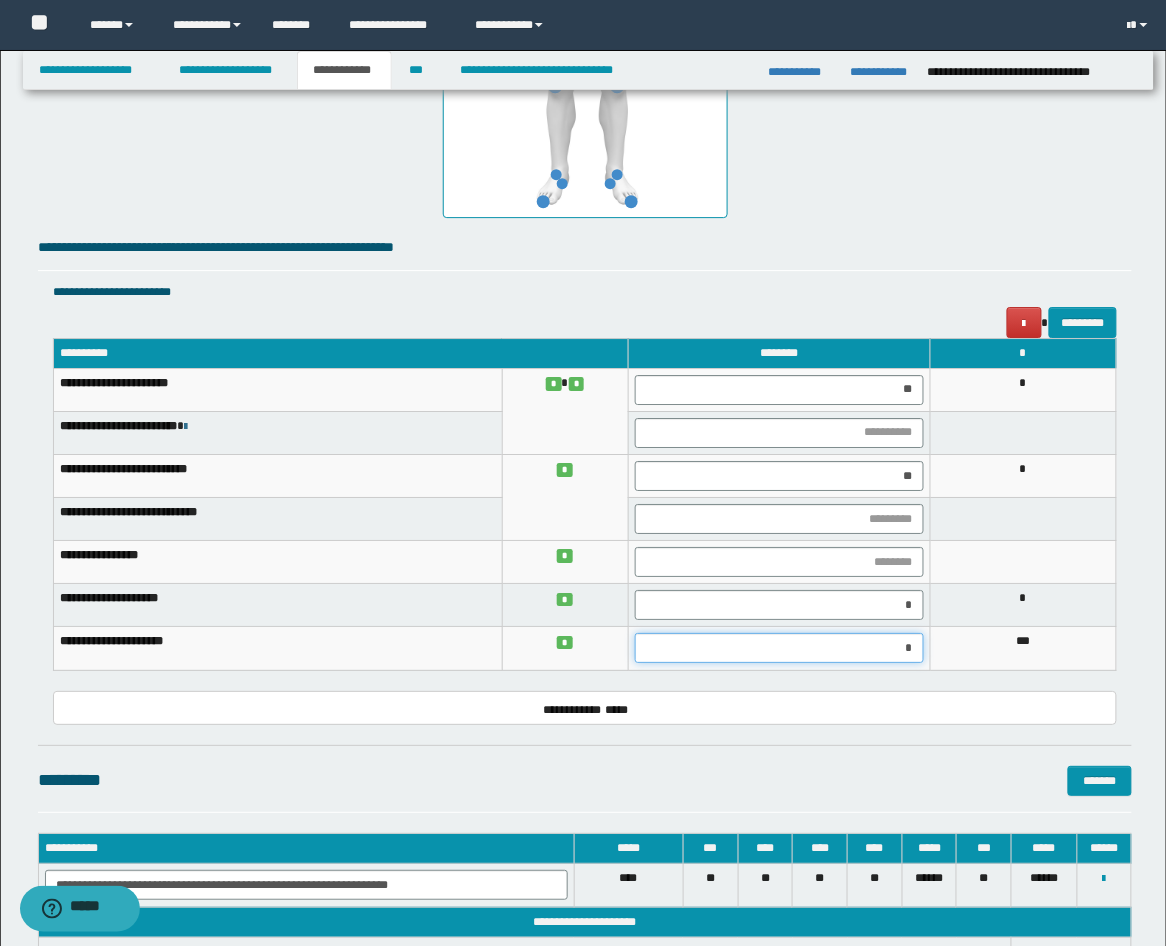 drag, startPoint x: 852, startPoint y: 638, endPoint x: 971, endPoint y: 650, distance: 119.60351 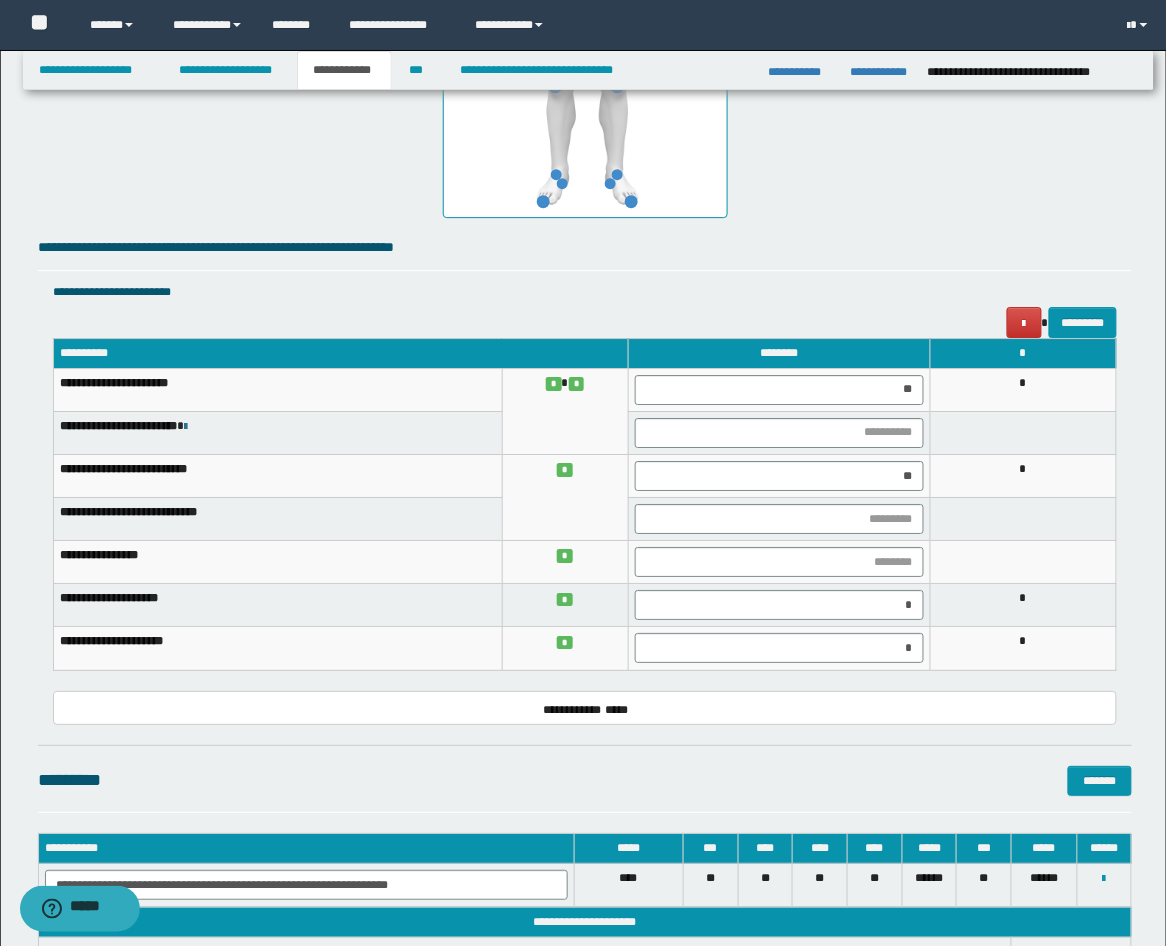 click on "*" at bounding box center (1023, 648) 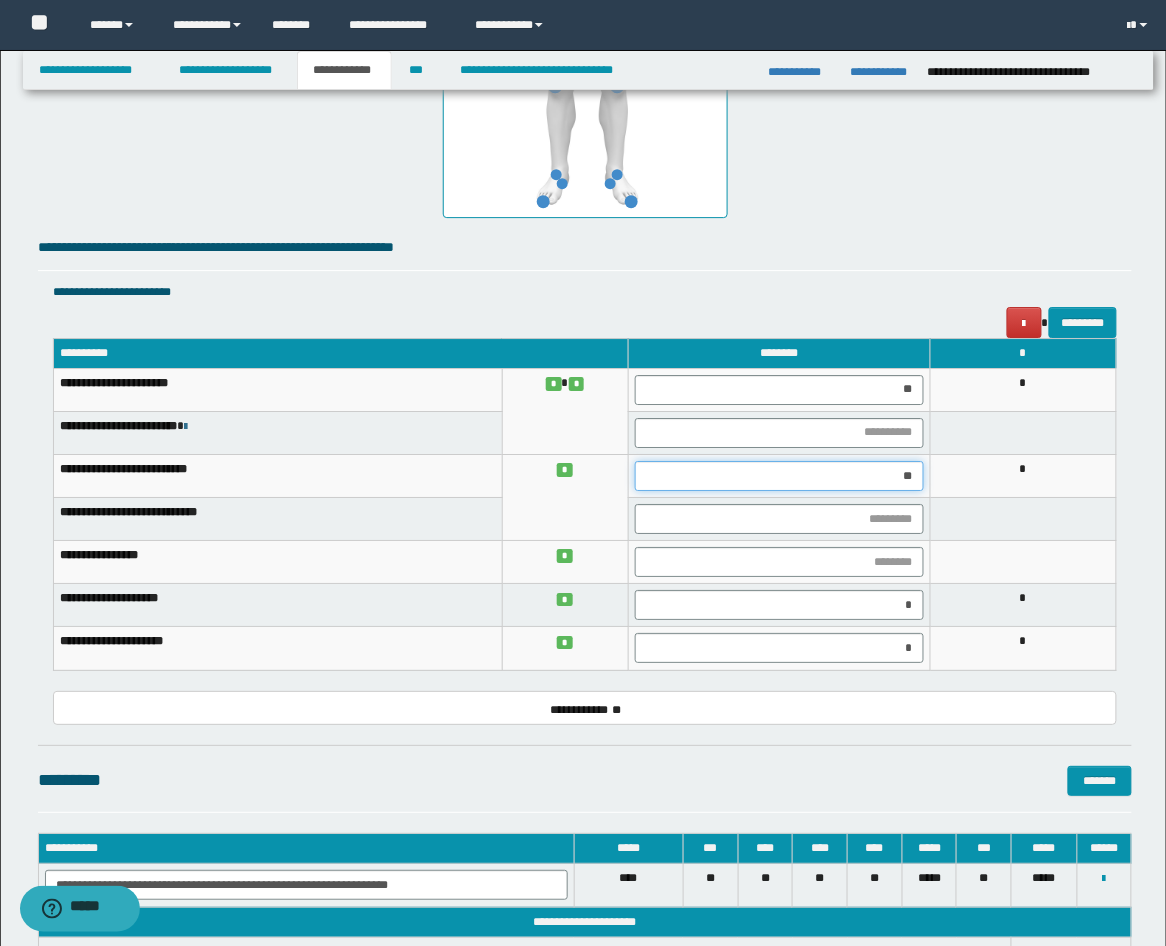drag, startPoint x: 907, startPoint y: 477, endPoint x: 997, endPoint y: 465, distance: 90.79648 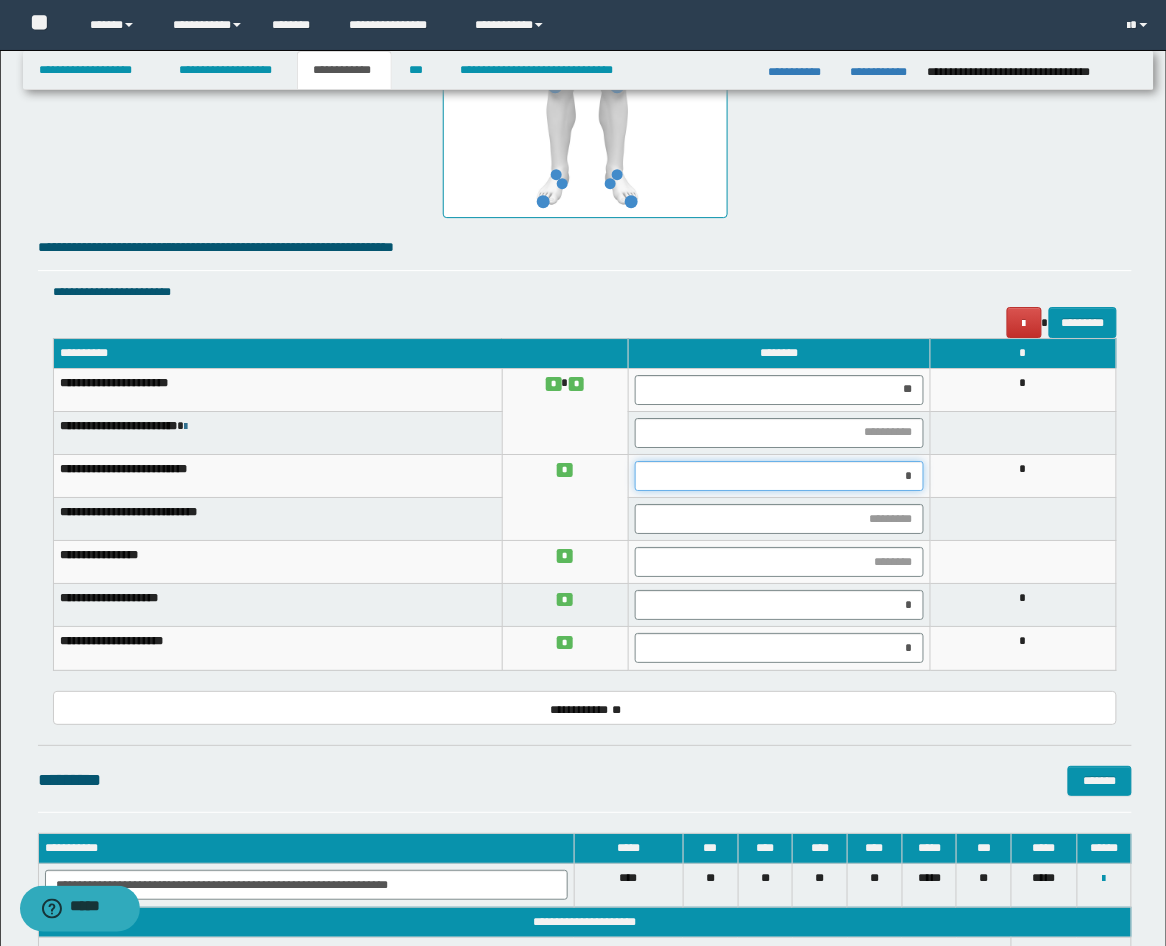 type on "**" 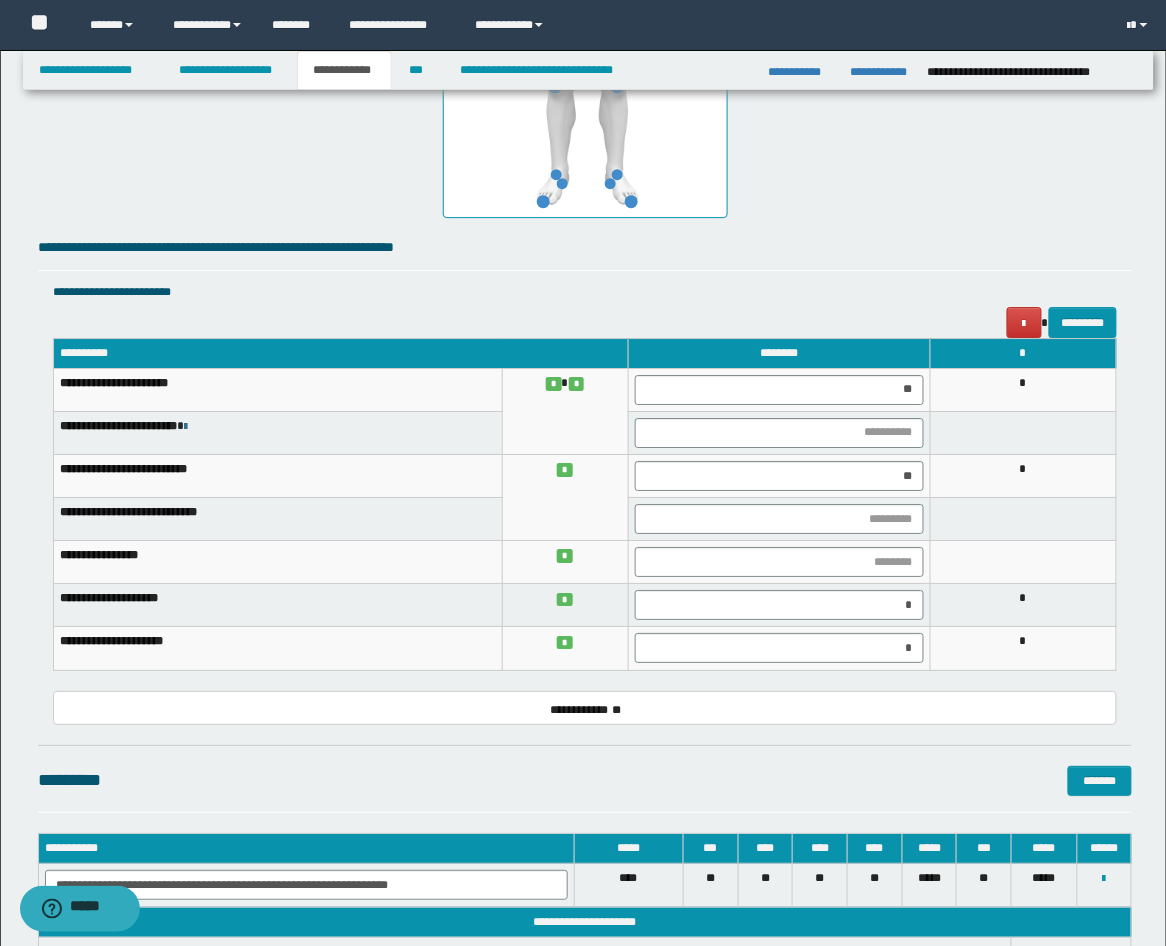 click at bounding box center [1023, 432] 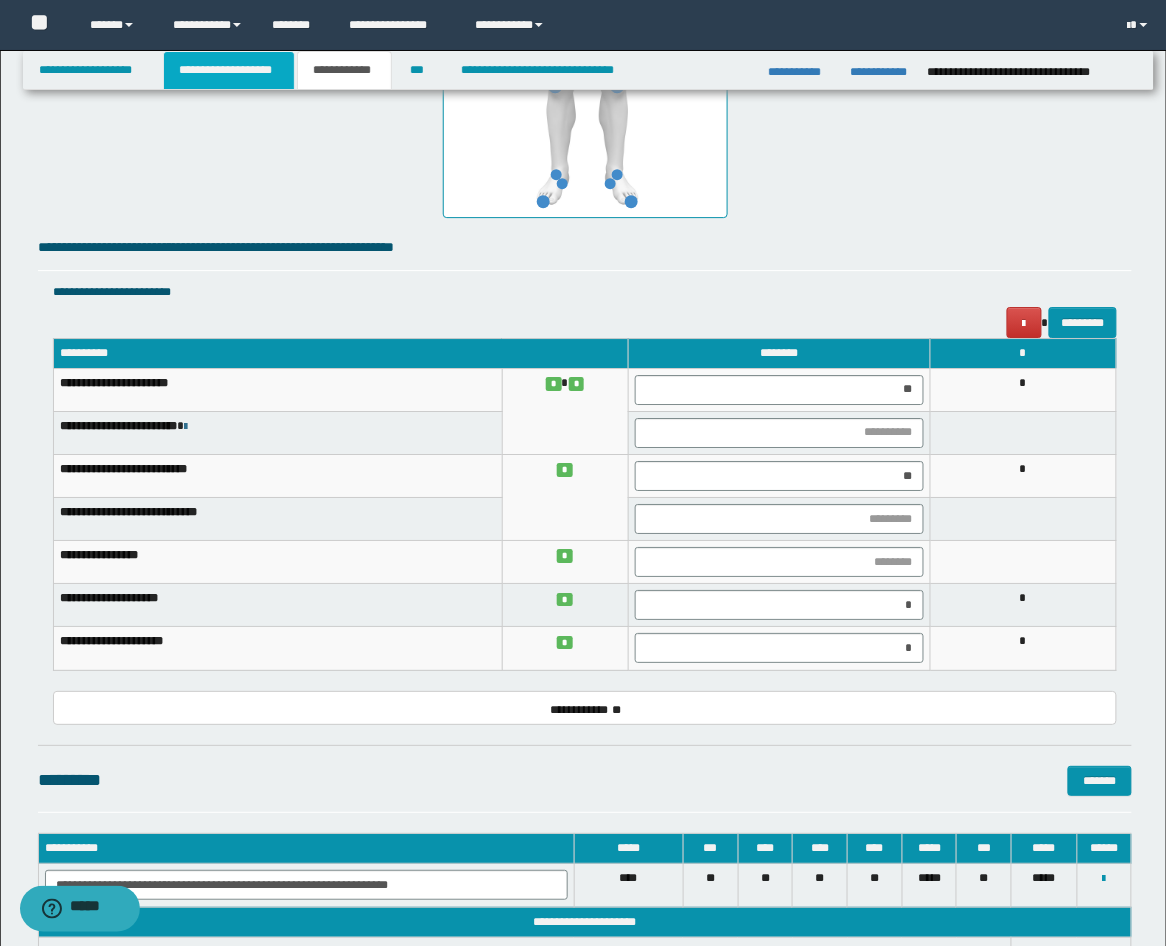 click on "**********" at bounding box center (229, 70) 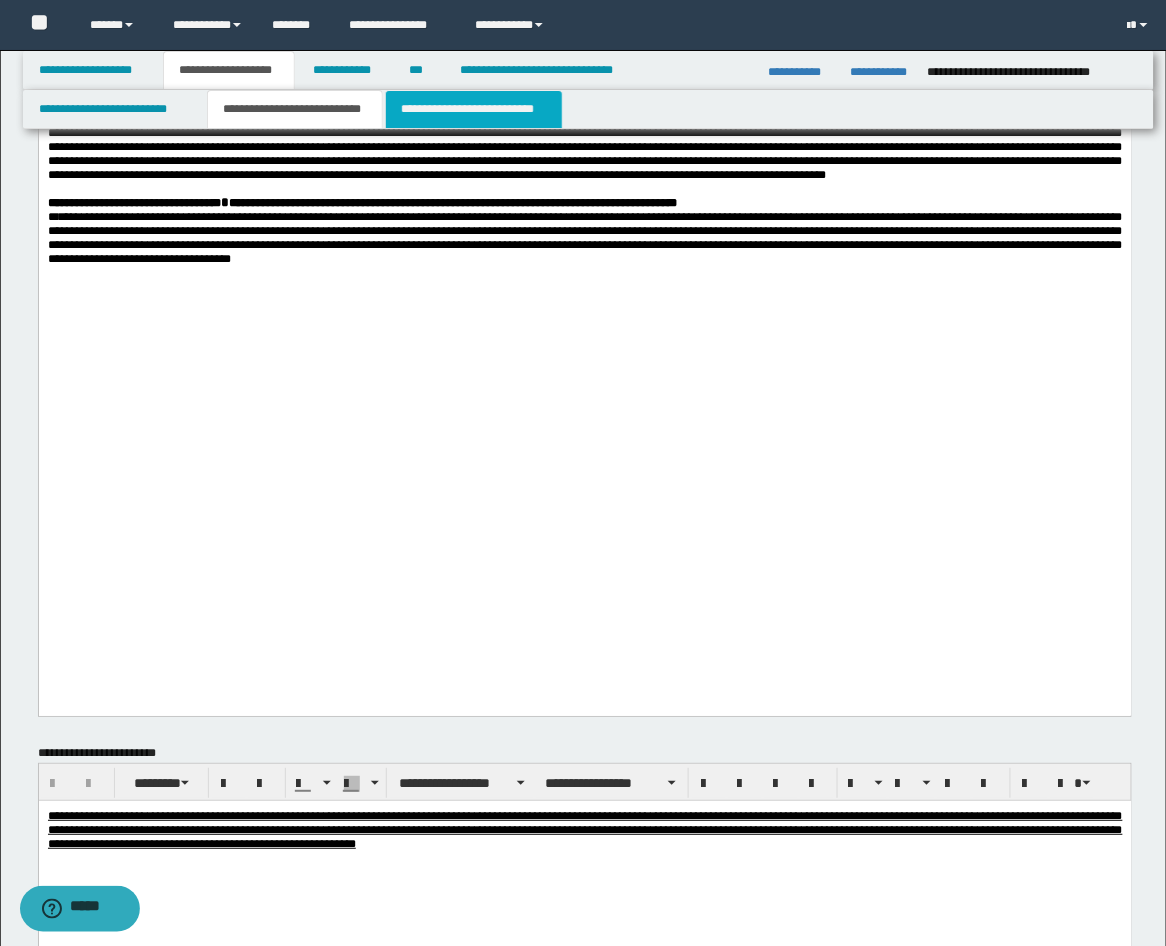 click on "**********" at bounding box center [474, 109] 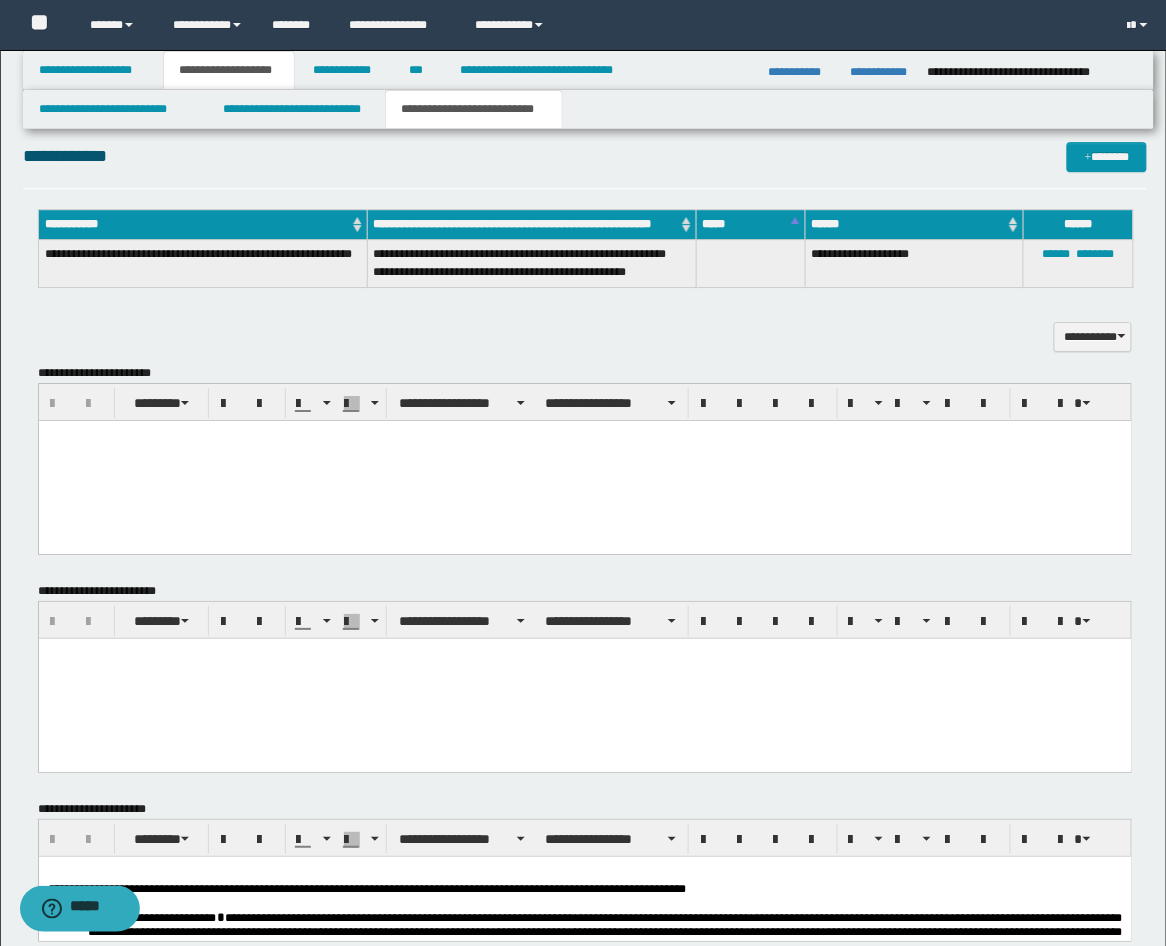 scroll, scrollTop: 607, scrollLeft: 0, axis: vertical 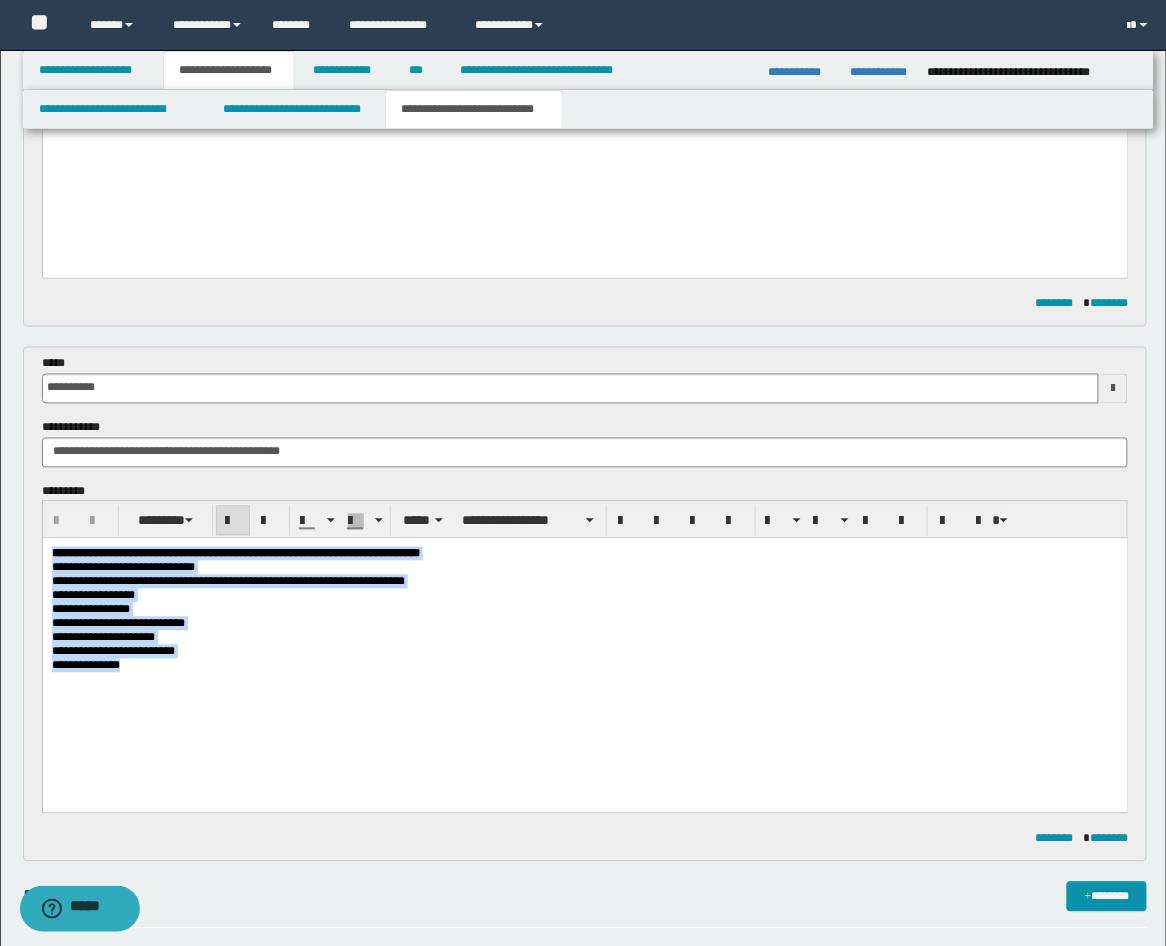 drag, startPoint x: 140, startPoint y: 690, endPoint x: 62, endPoint y: 1069, distance: 386.94315 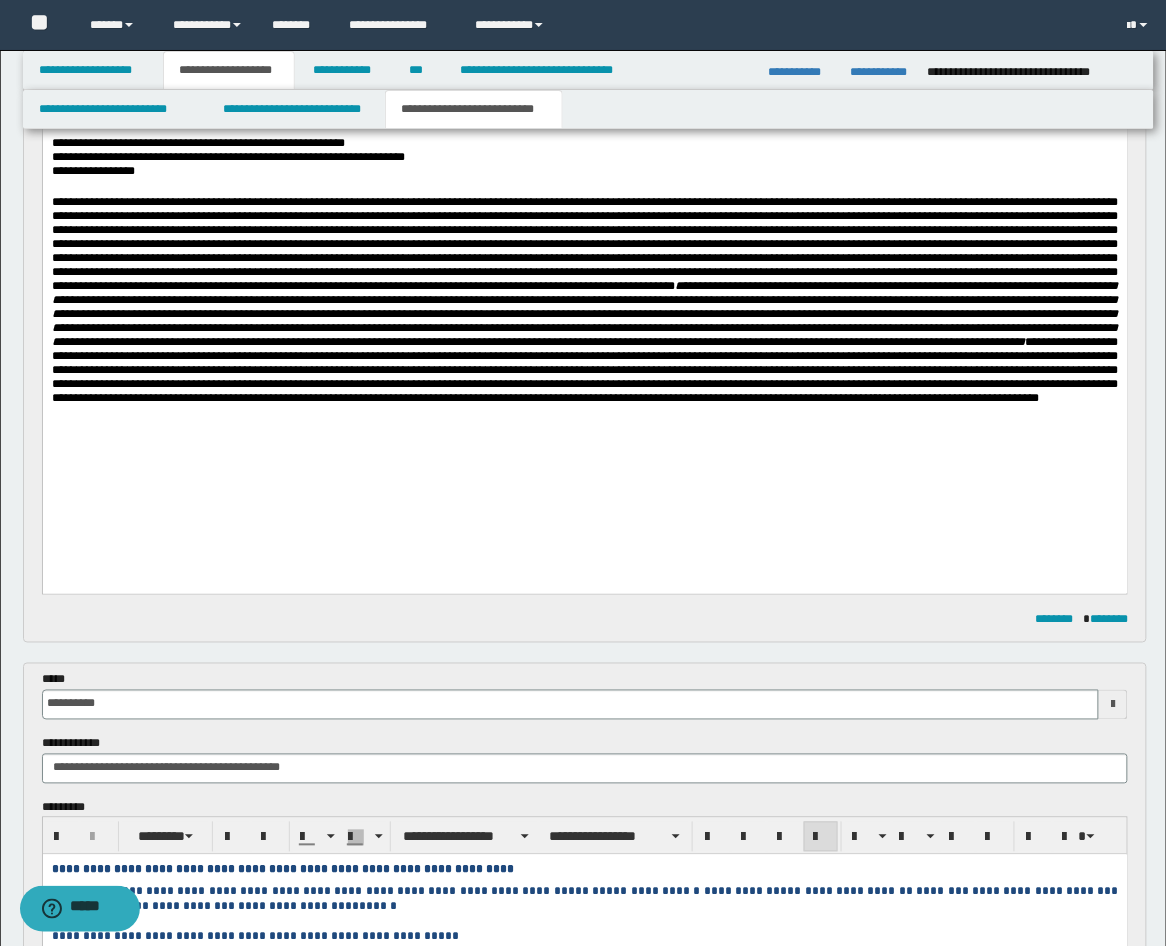 scroll, scrollTop: 236, scrollLeft: 0, axis: vertical 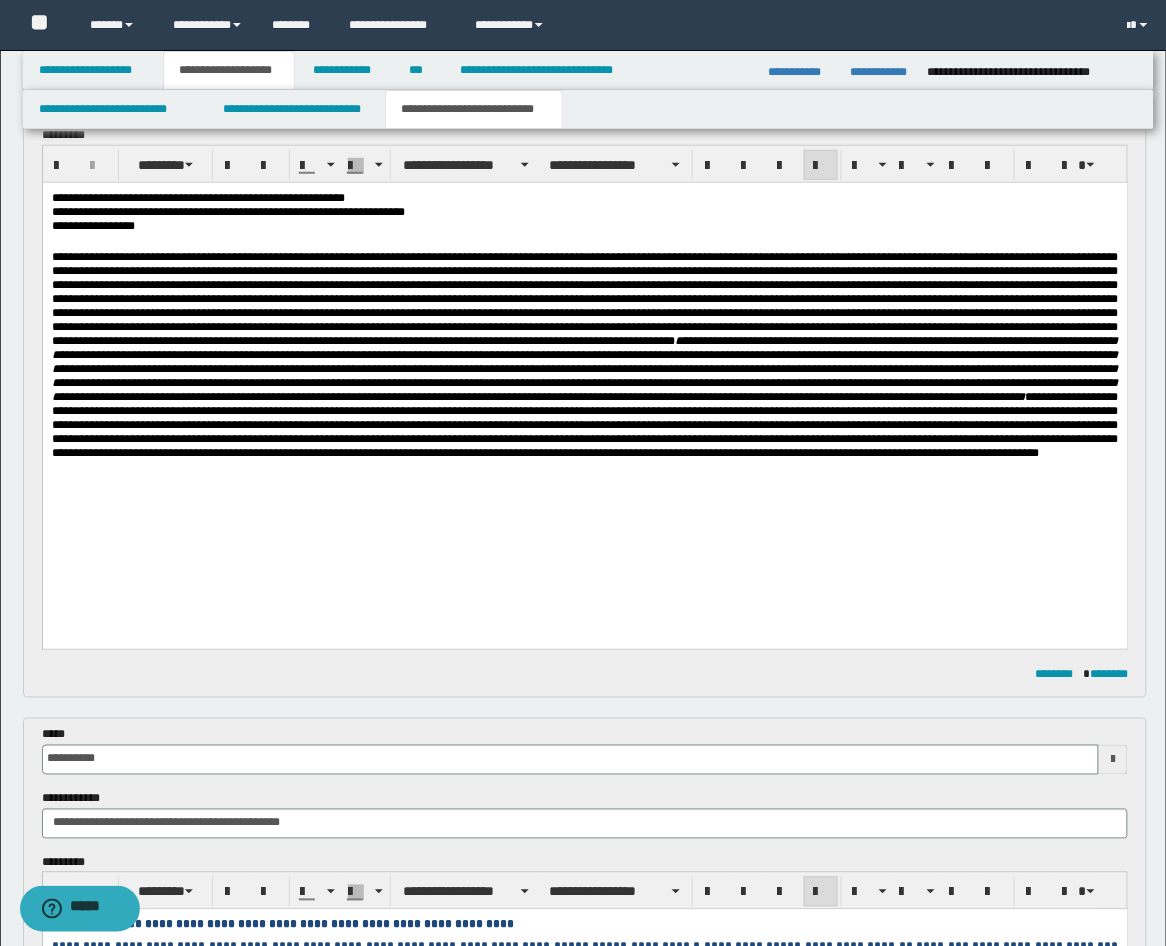 click on "**********" at bounding box center [584, 349] 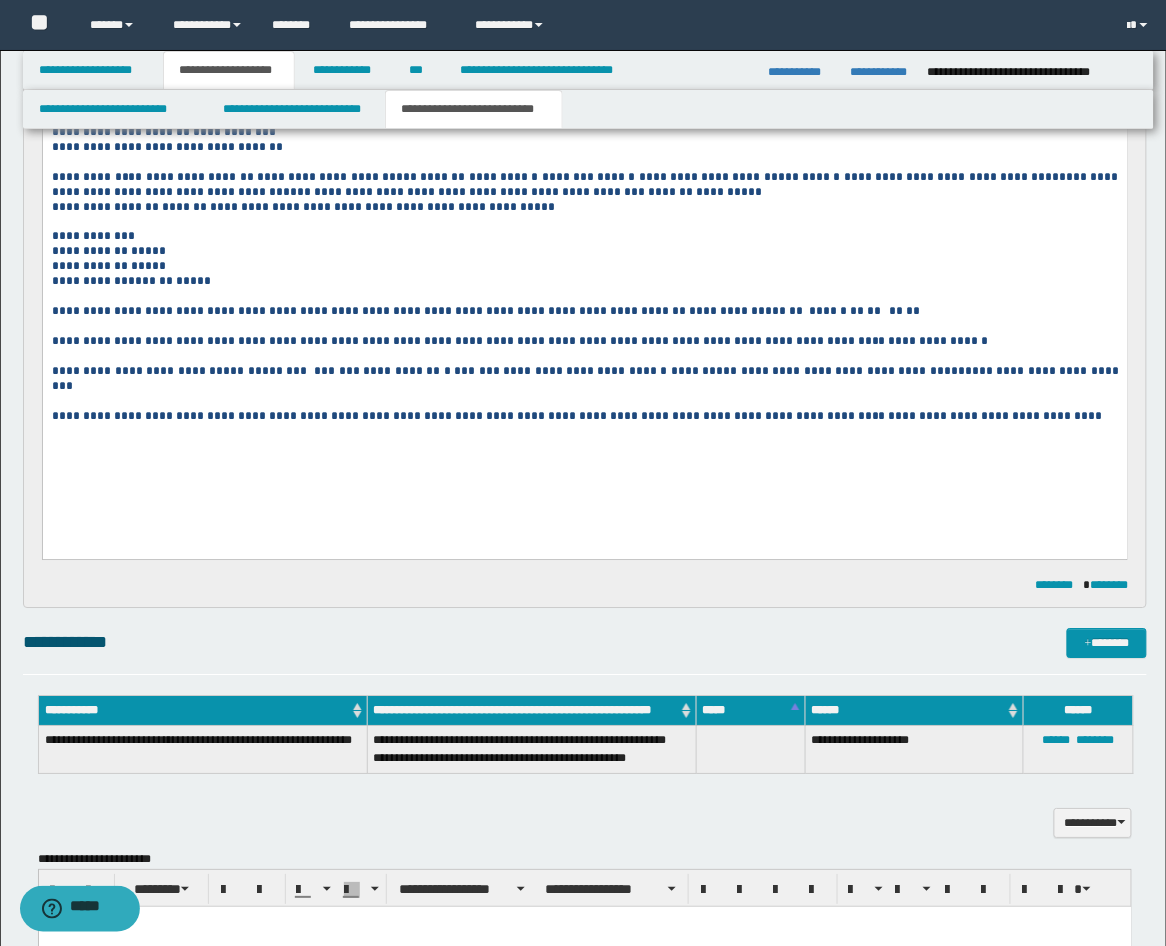 scroll, scrollTop: 741, scrollLeft: 0, axis: vertical 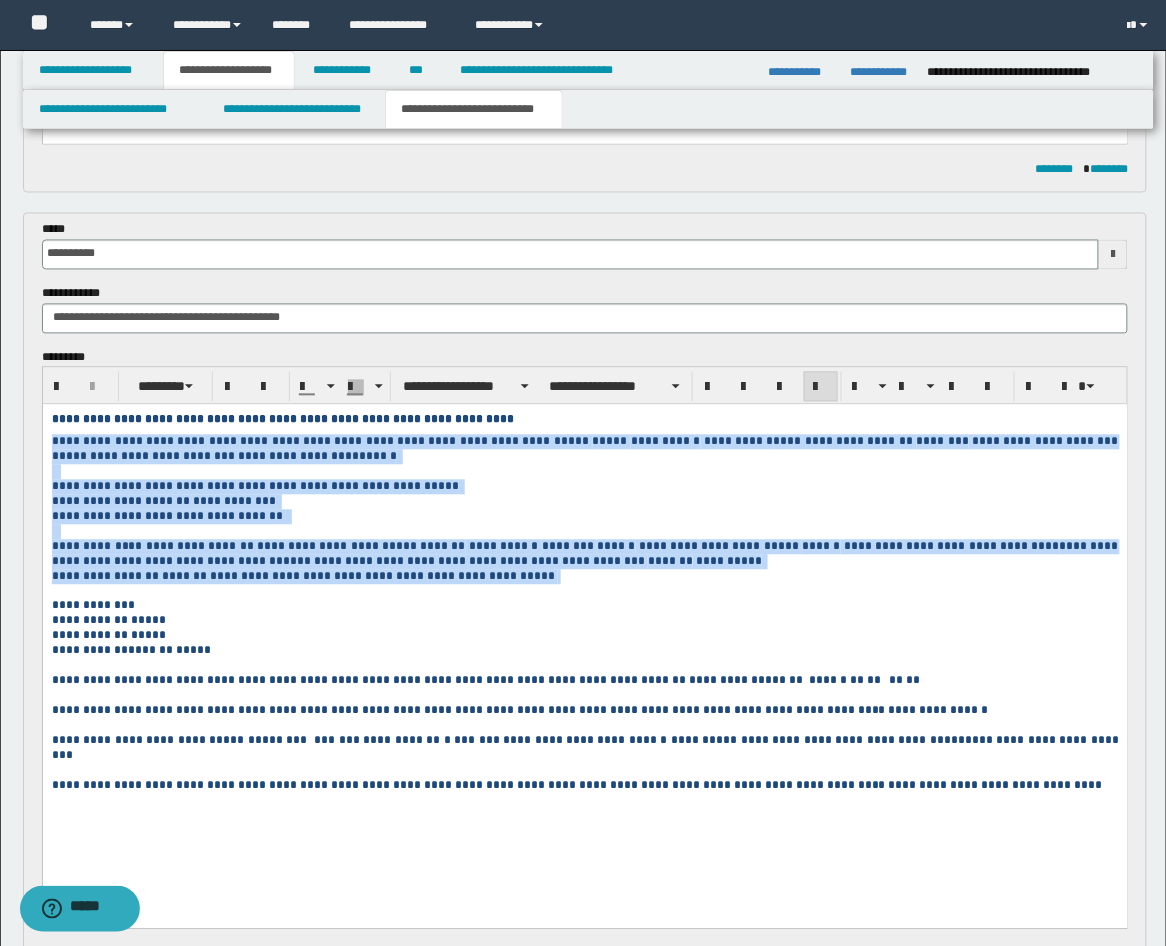 drag, startPoint x: 484, startPoint y: 593, endPoint x: -7, endPoint y: 445, distance: 512.8206 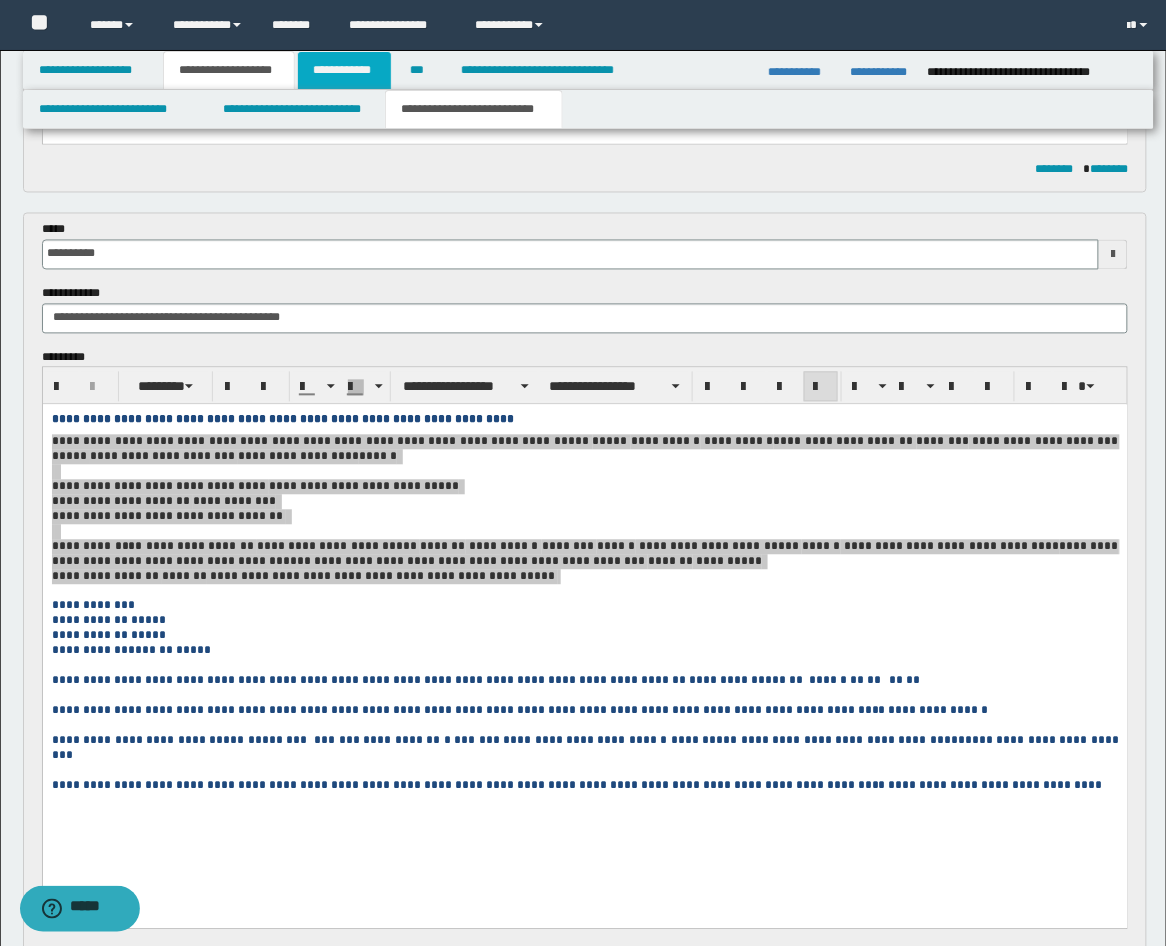 click on "**********" at bounding box center [344, 70] 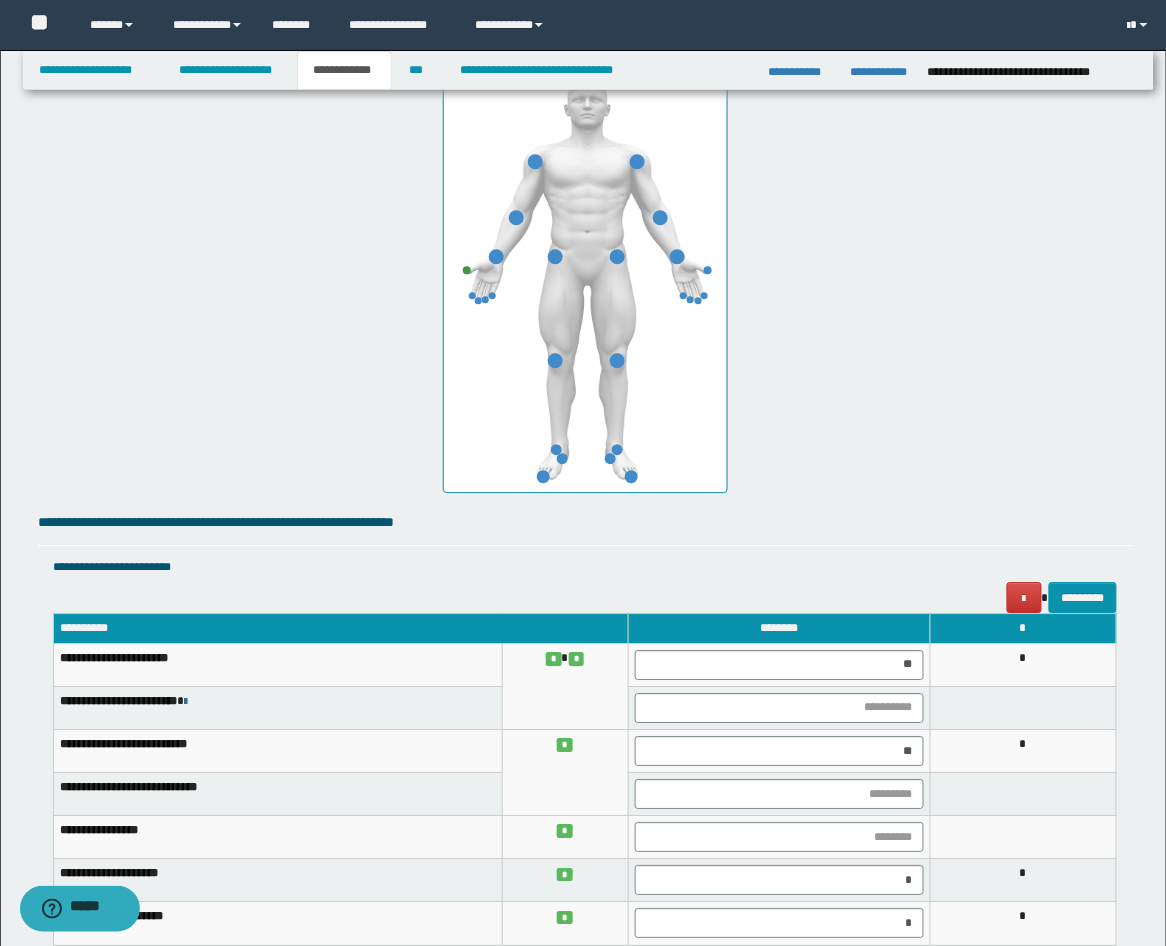 scroll, scrollTop: 1466, scrollLeft: 0, axis: vertical 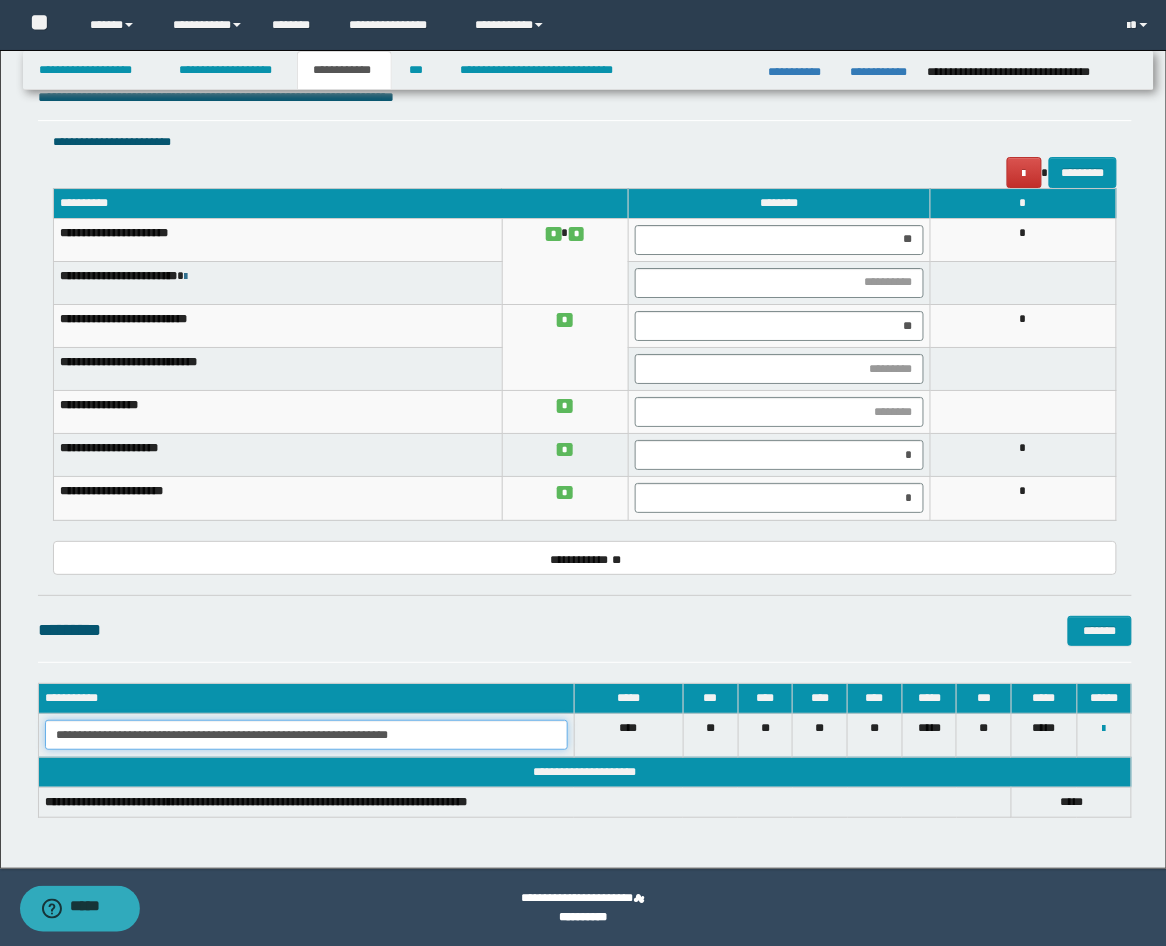 drag, startPoint x: 434, startPoint y: 732, endPoint x: -9, endPoint y: 602, distance: 461.68063 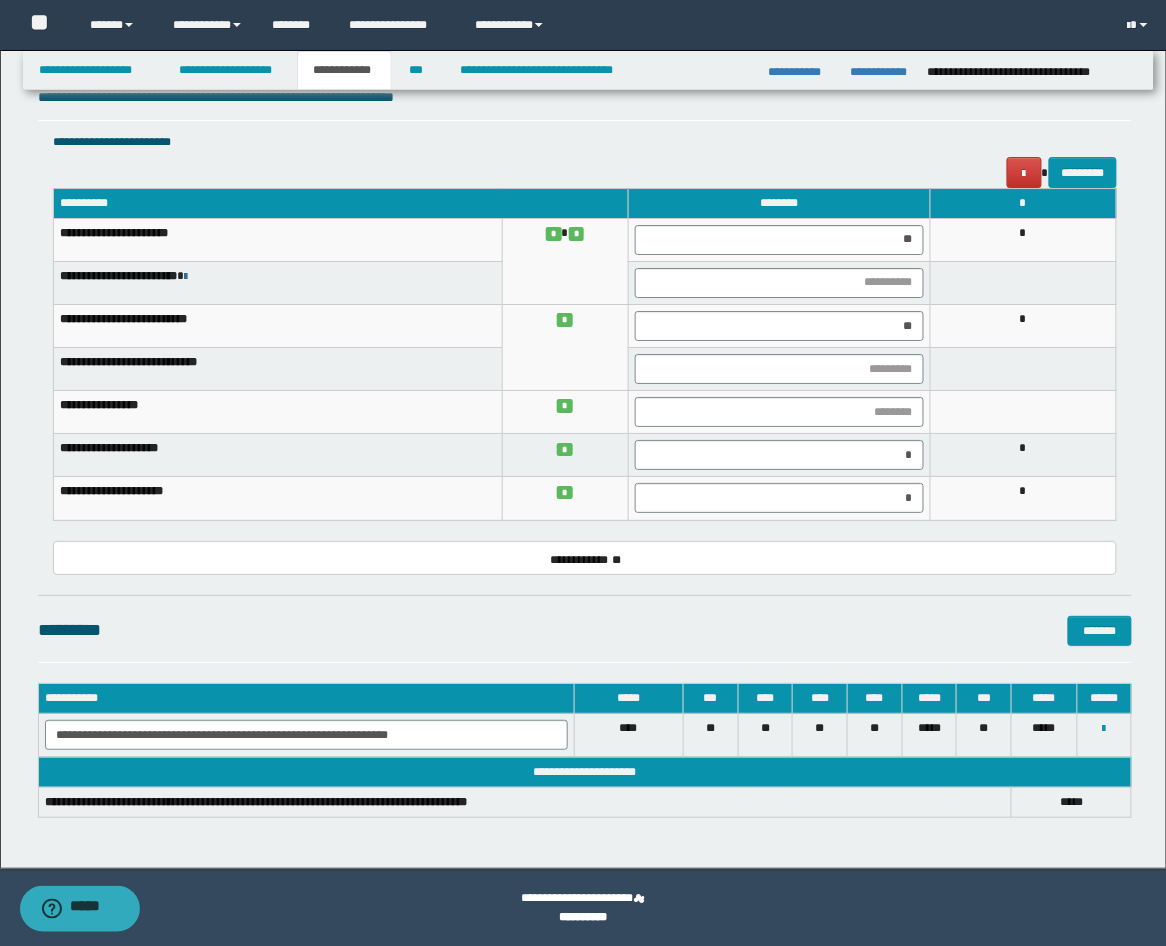 click on "**********" at bounding box center [585, 160] 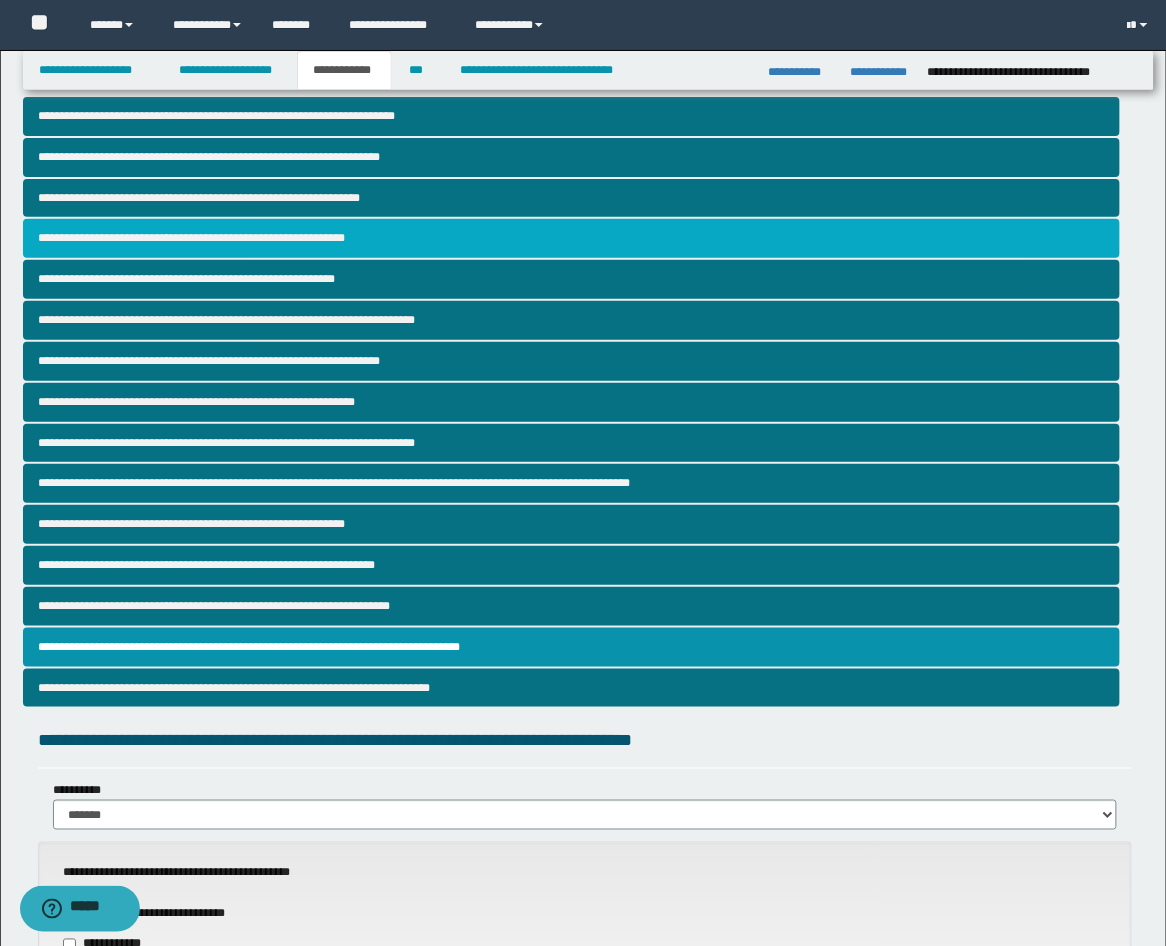 scroll, scrollTop: 0, scrollLeft: 0, axis: both 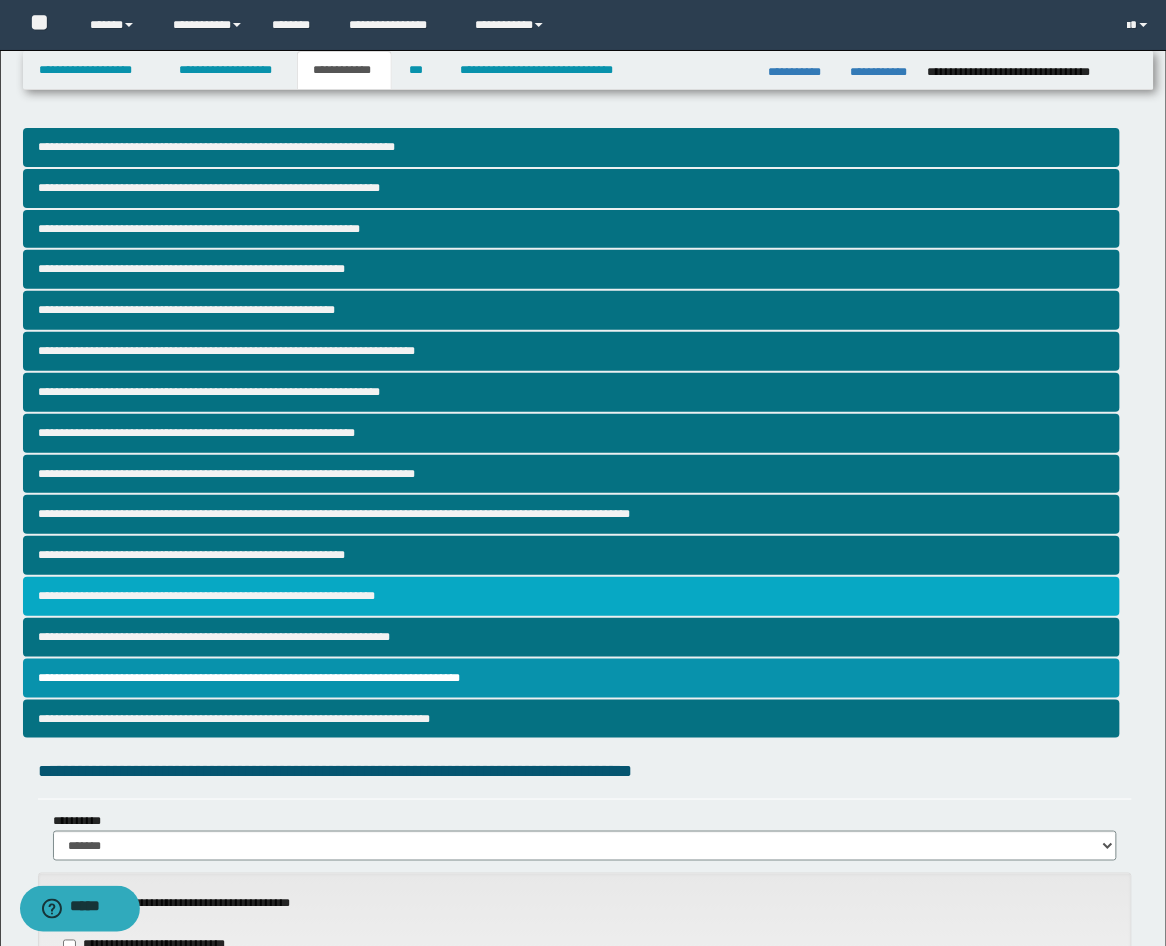 click on "**********" at bounding box center [572, 596] 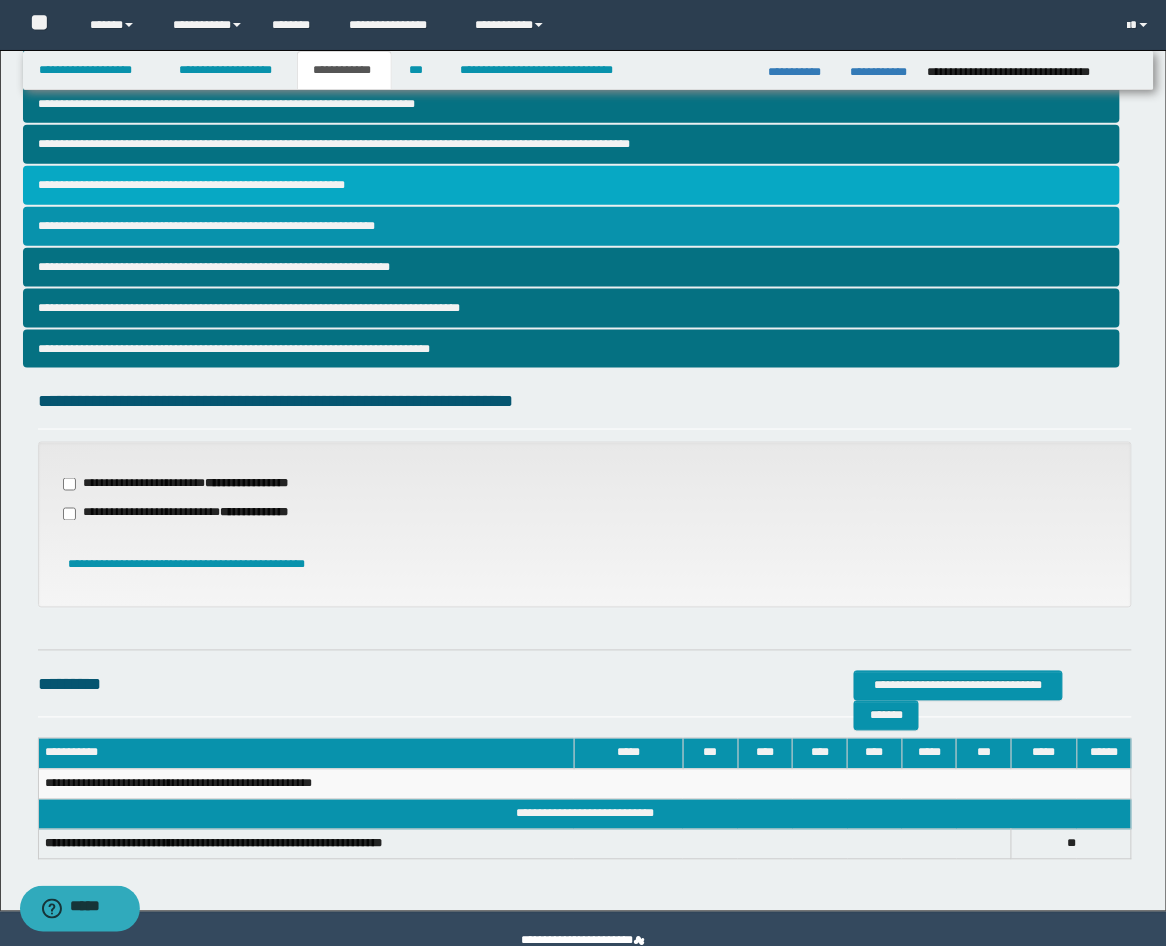 scroll, scrollTop: 412, scrollLeft: 0, axis: vertical 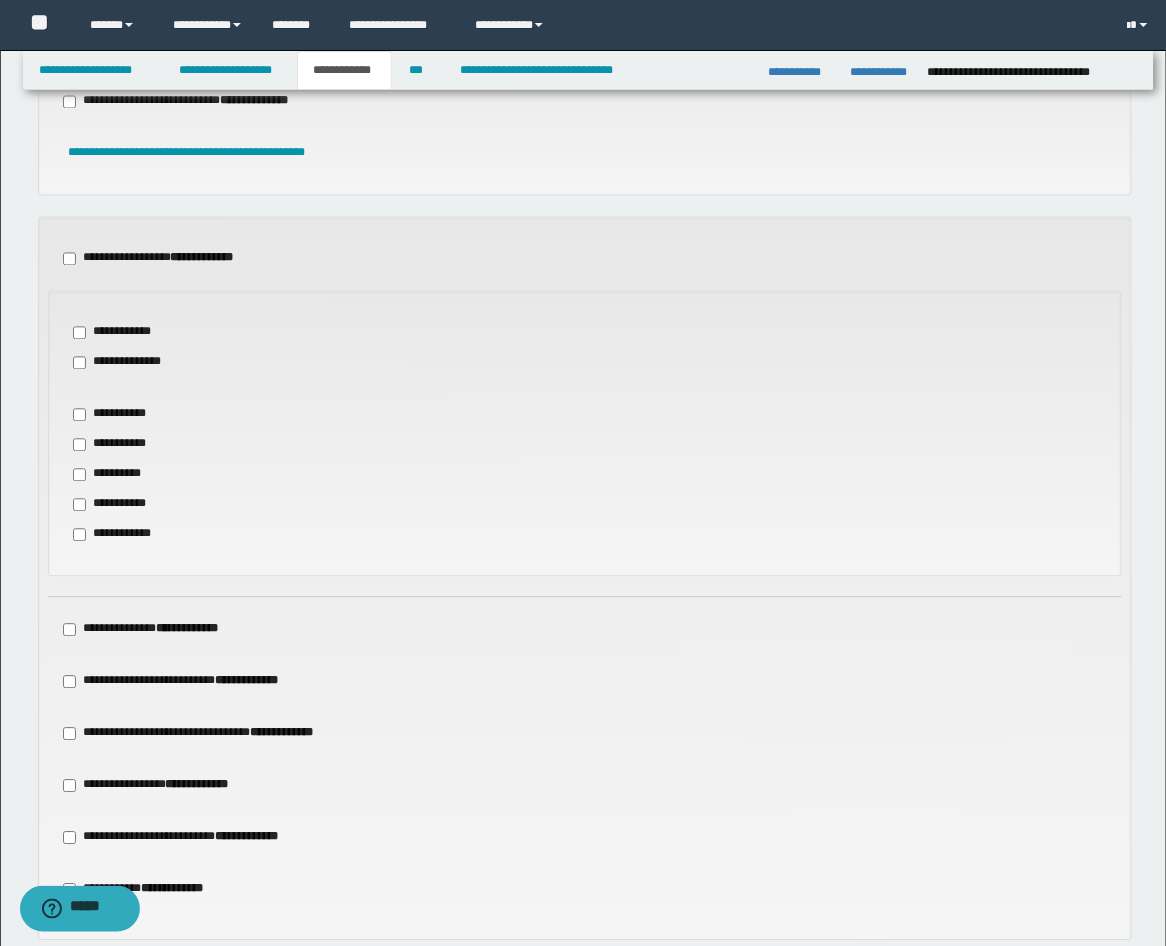 click on "**********" at bounding box center (116, 415) 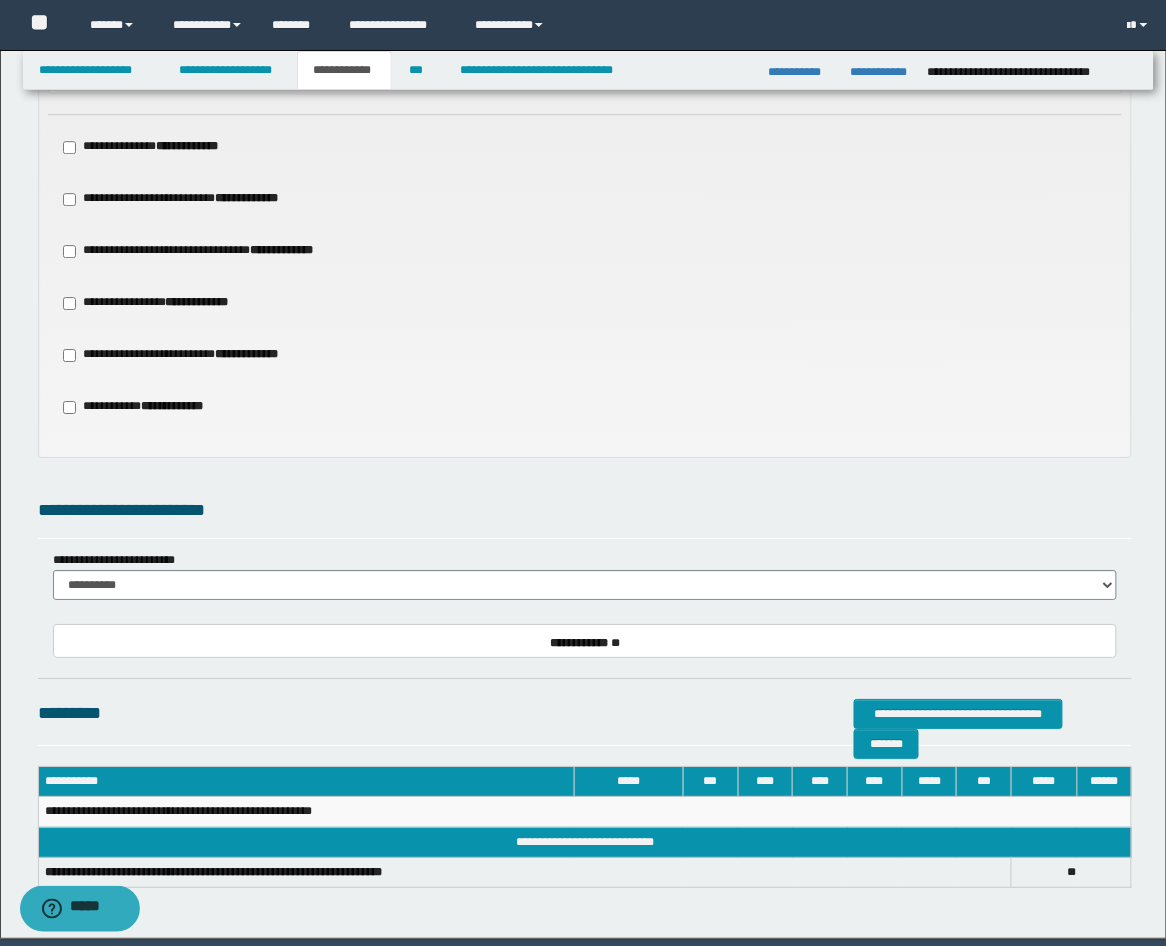 scroll, scrollTop: 1335, scrollLeft: 0, axis: vertical 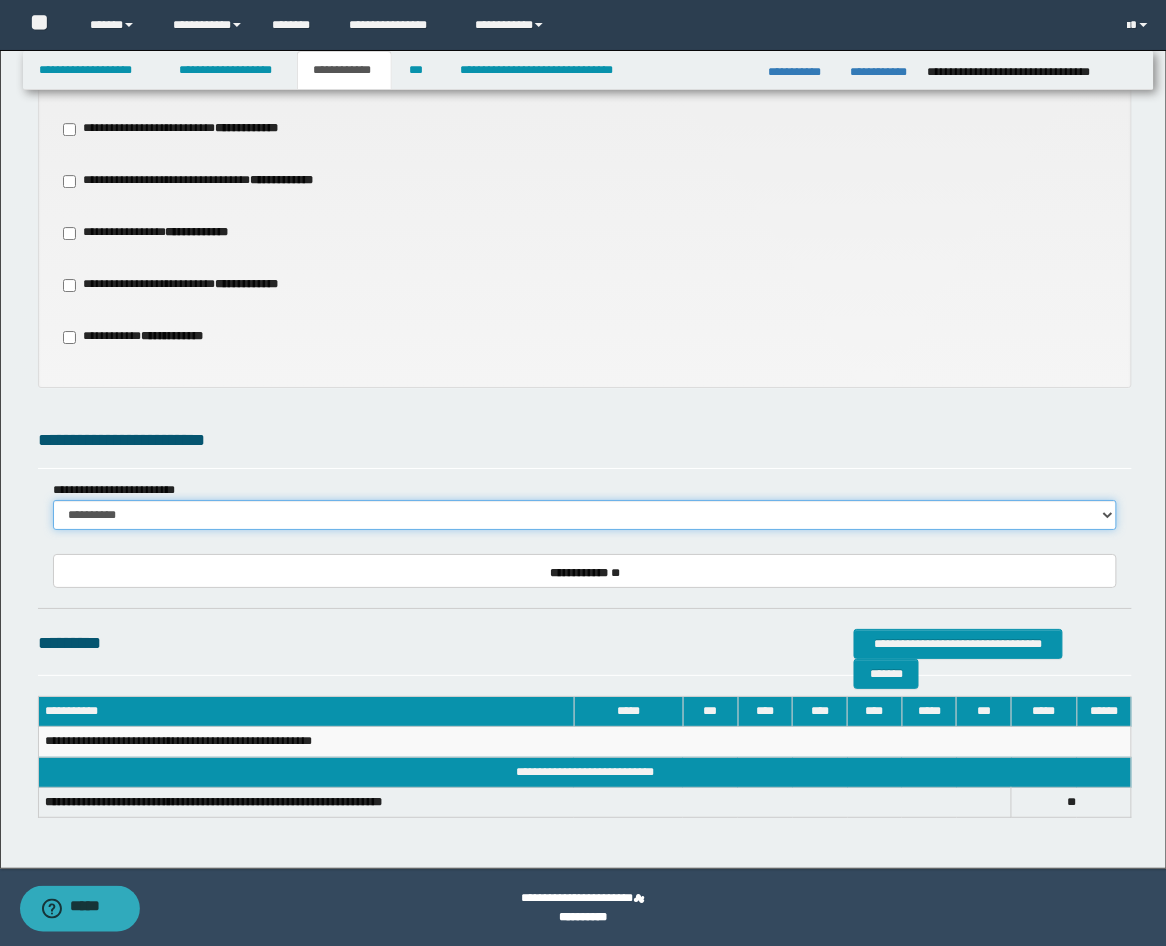 click on "**********" at bounding box center (585, 515) 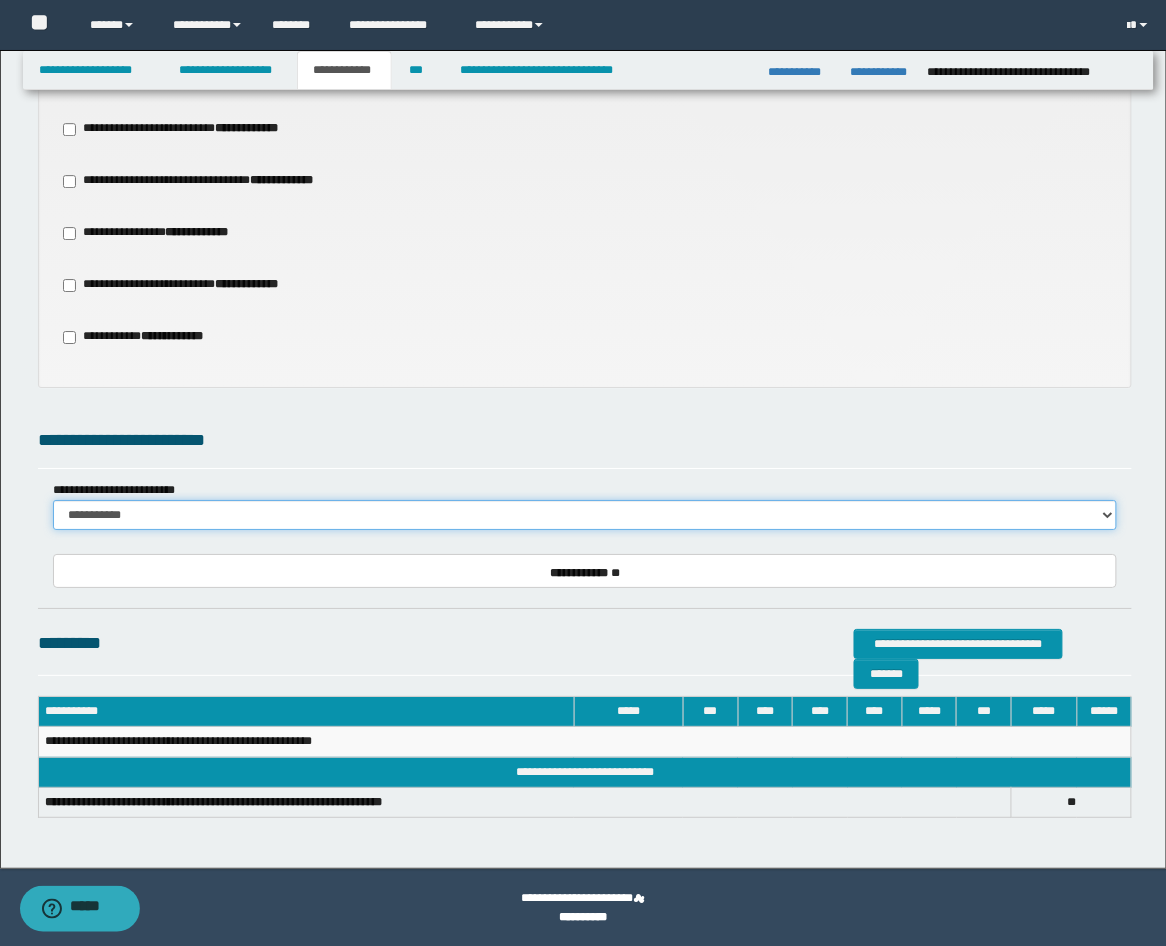 click on "**********" at bounding box center [585, 515] 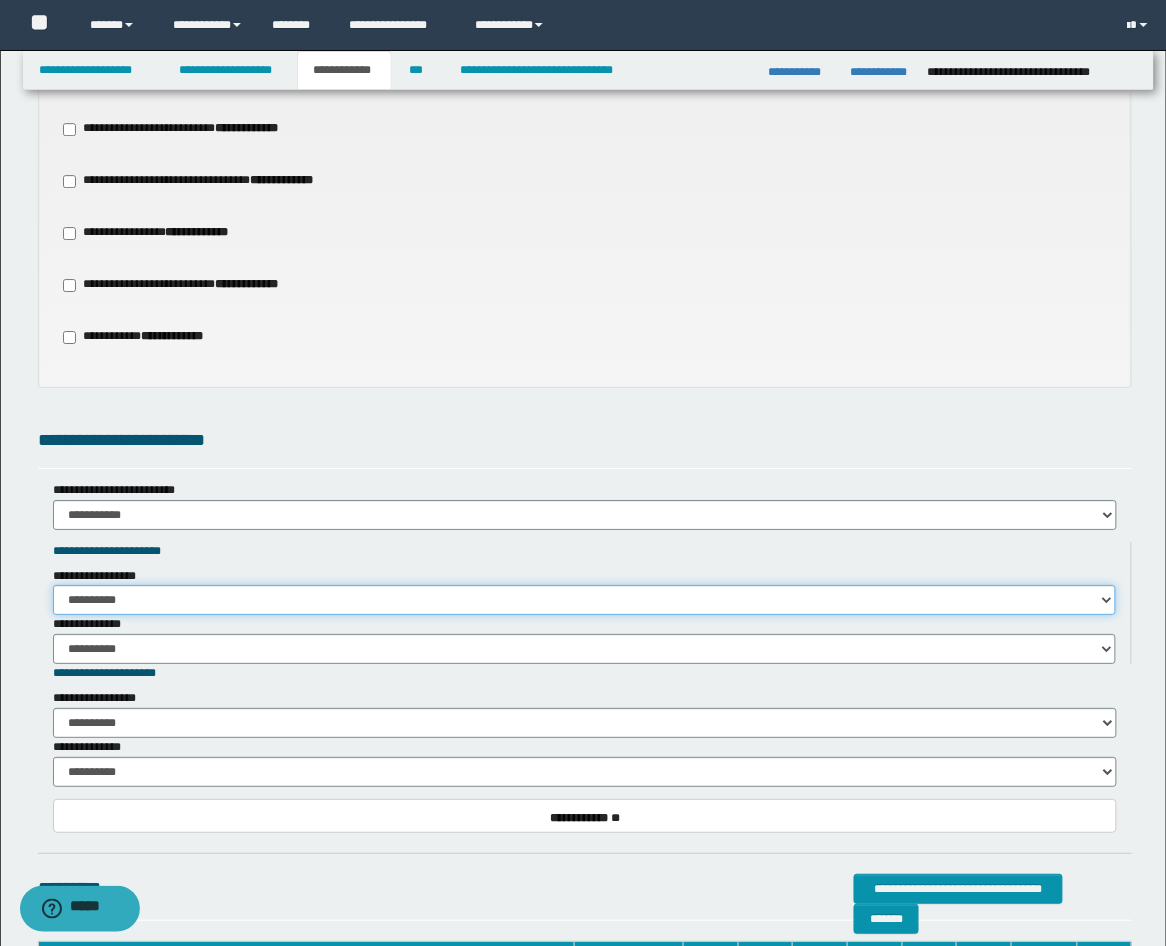 click on "**********" at bounding box center (585, 600) 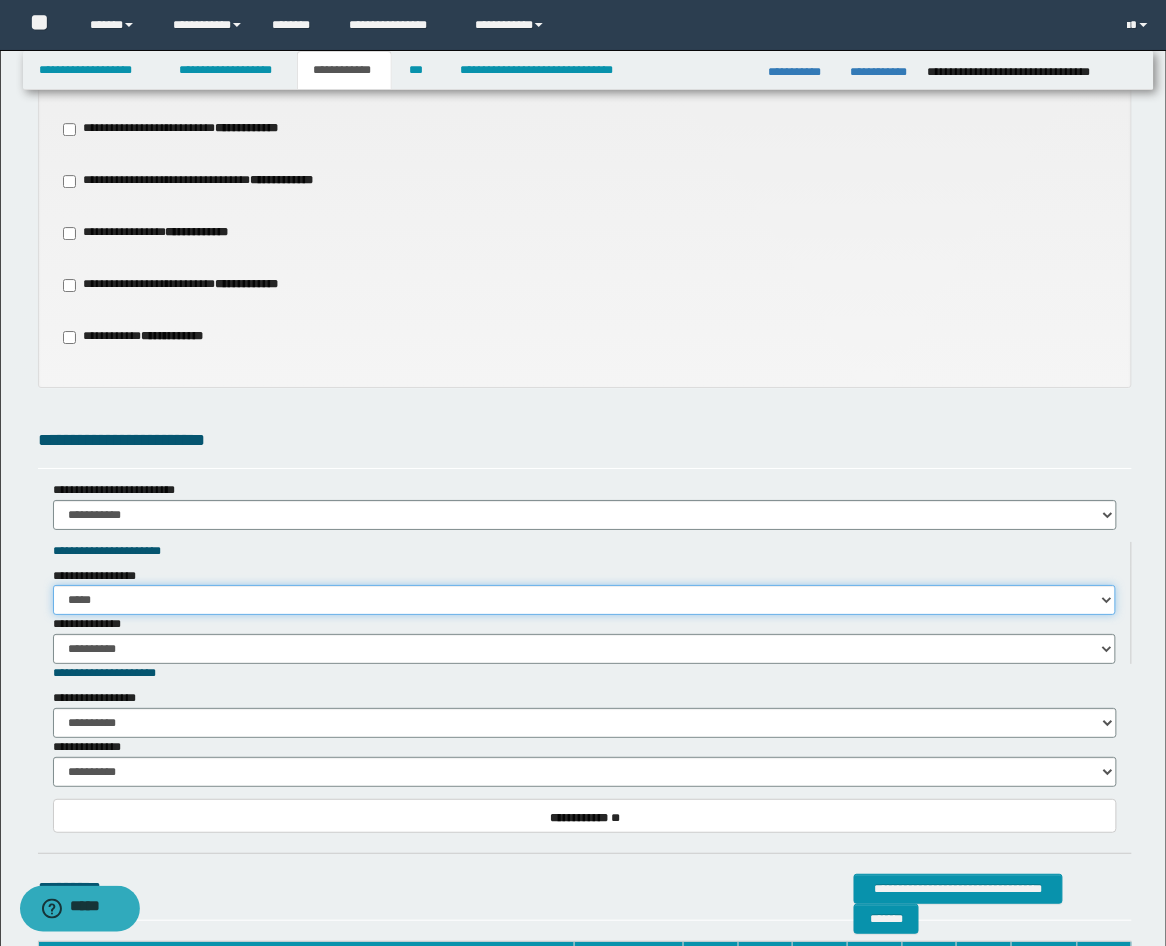 click on "**********" at bounding box center [585, 600] 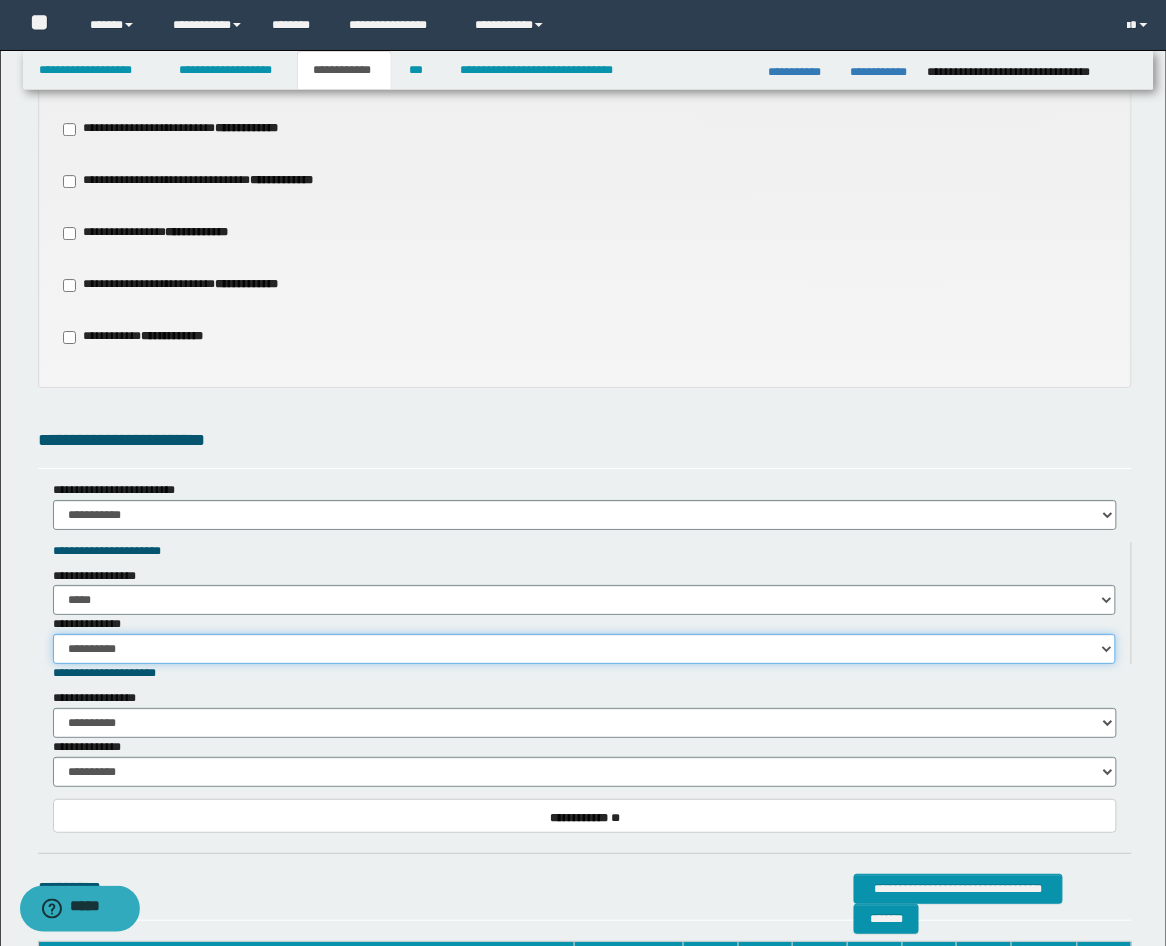 click on "**********" at bounding box center [585, 649] 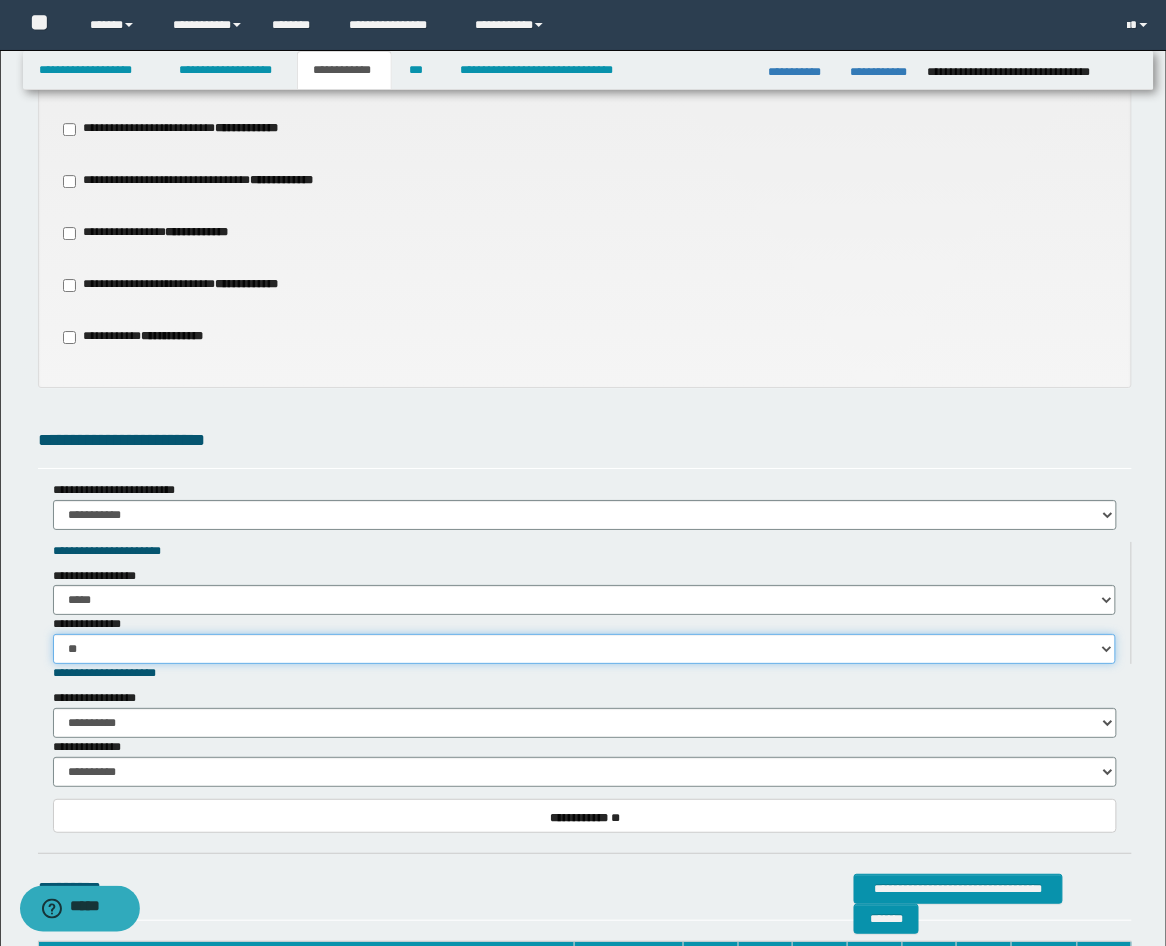 click on "**********" at bounding box center [585, 649] 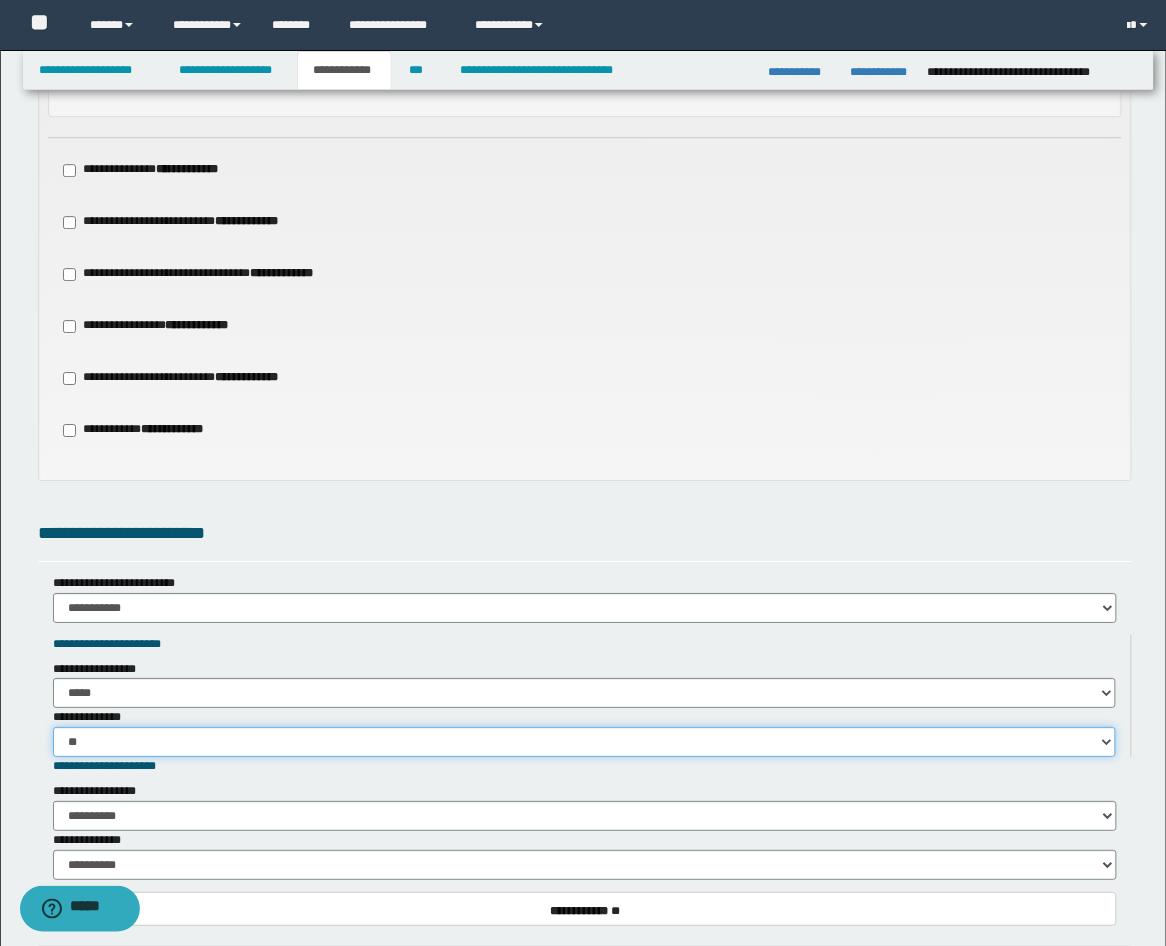 scroll, scrollTop: 1223, scrollLeft: 0, axis: vertical 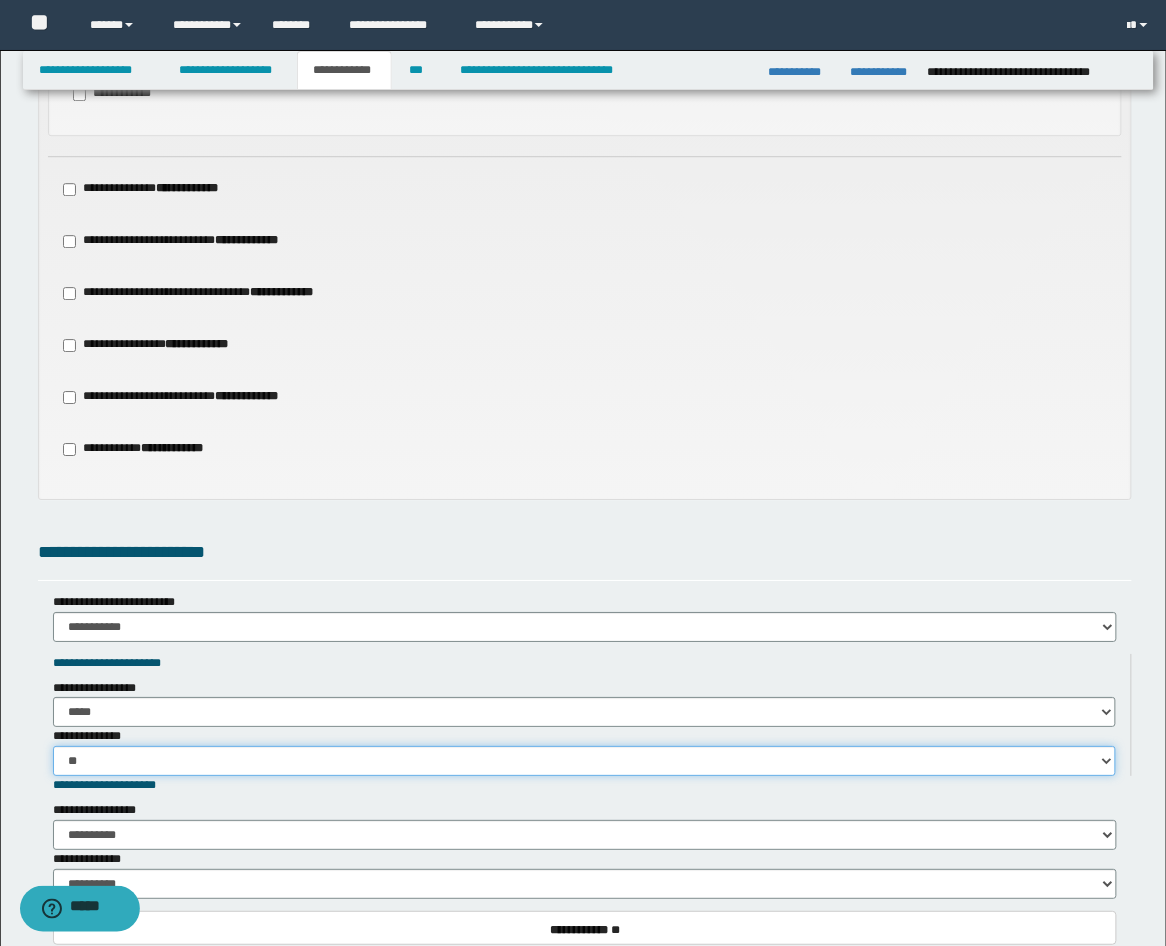 click on "**********" at bounding box center (585, 761) 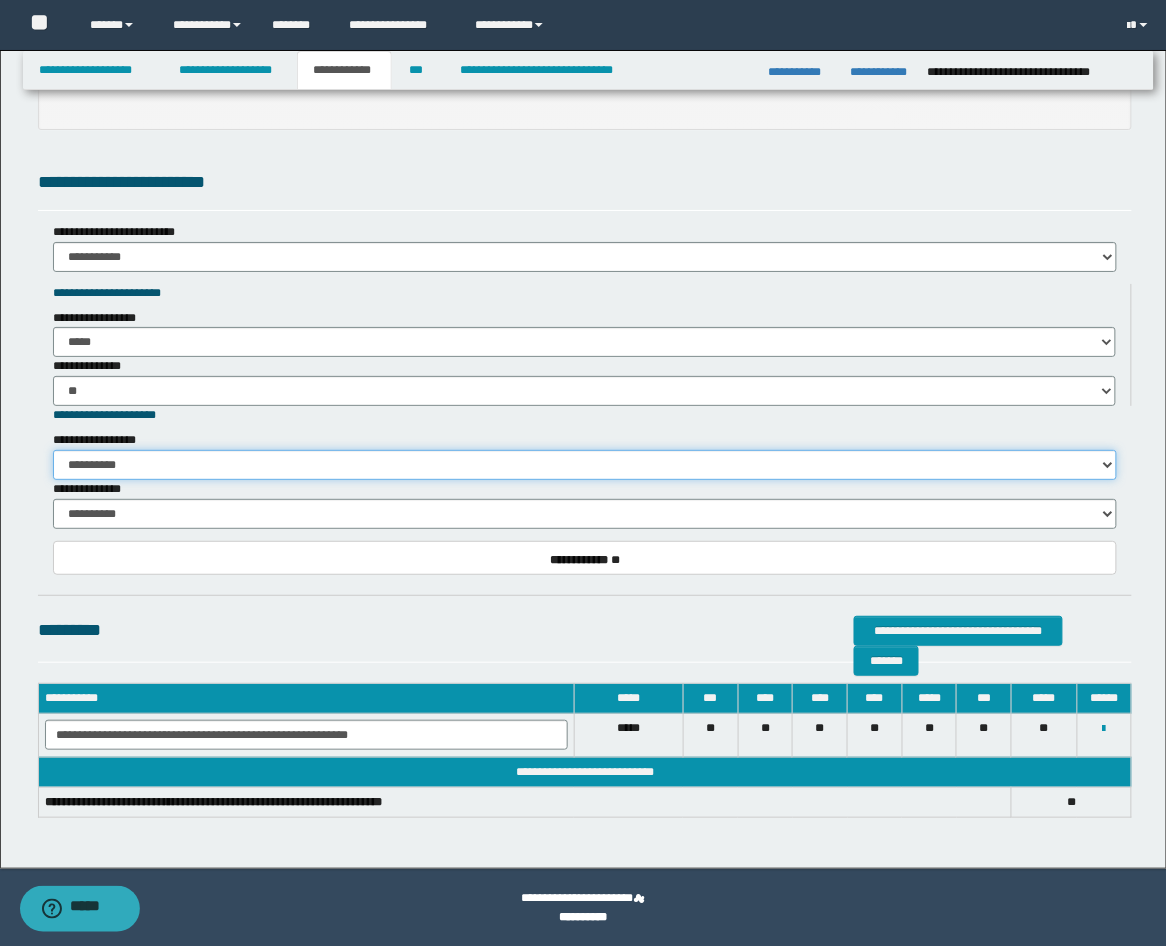click on "**********" at bounding box center [585, 465] 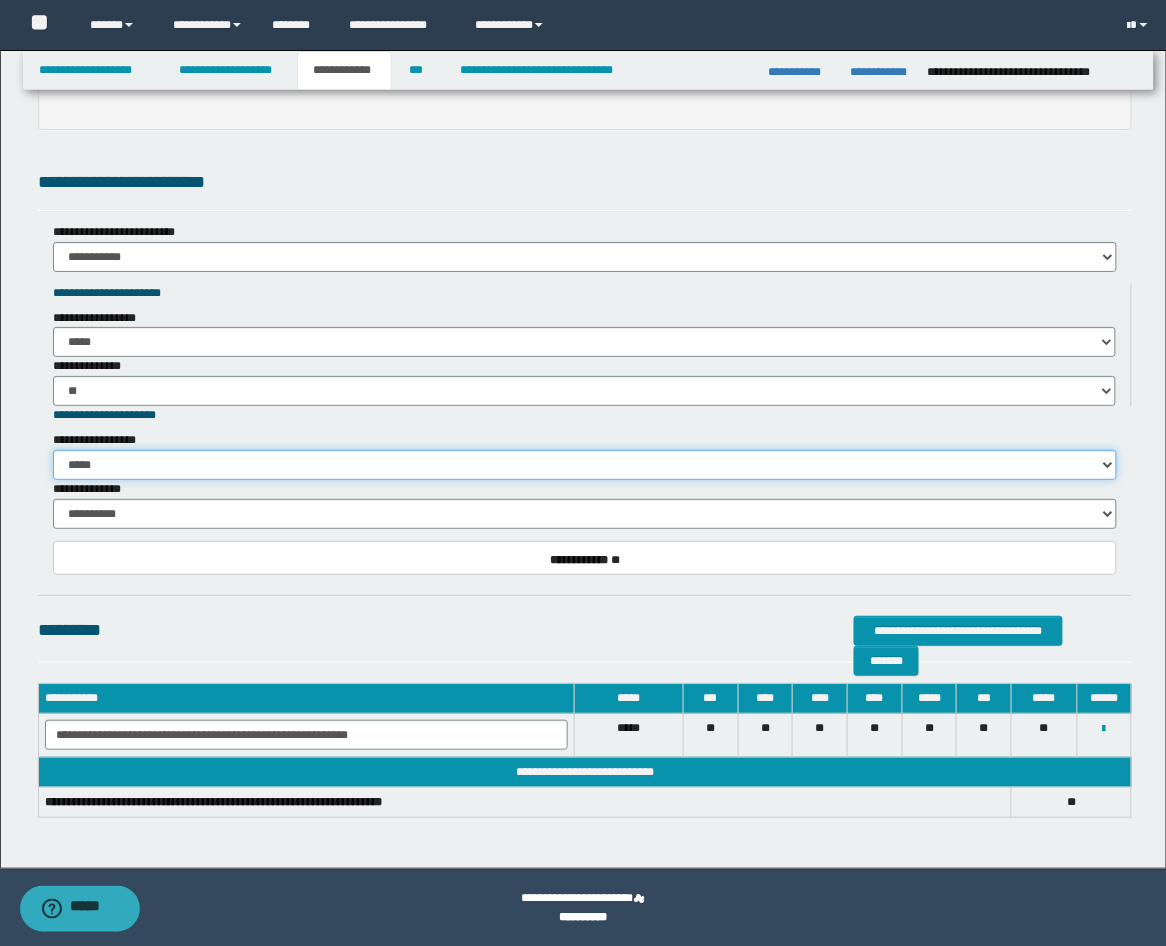 click on "**********" at bounding box center [585, 465] 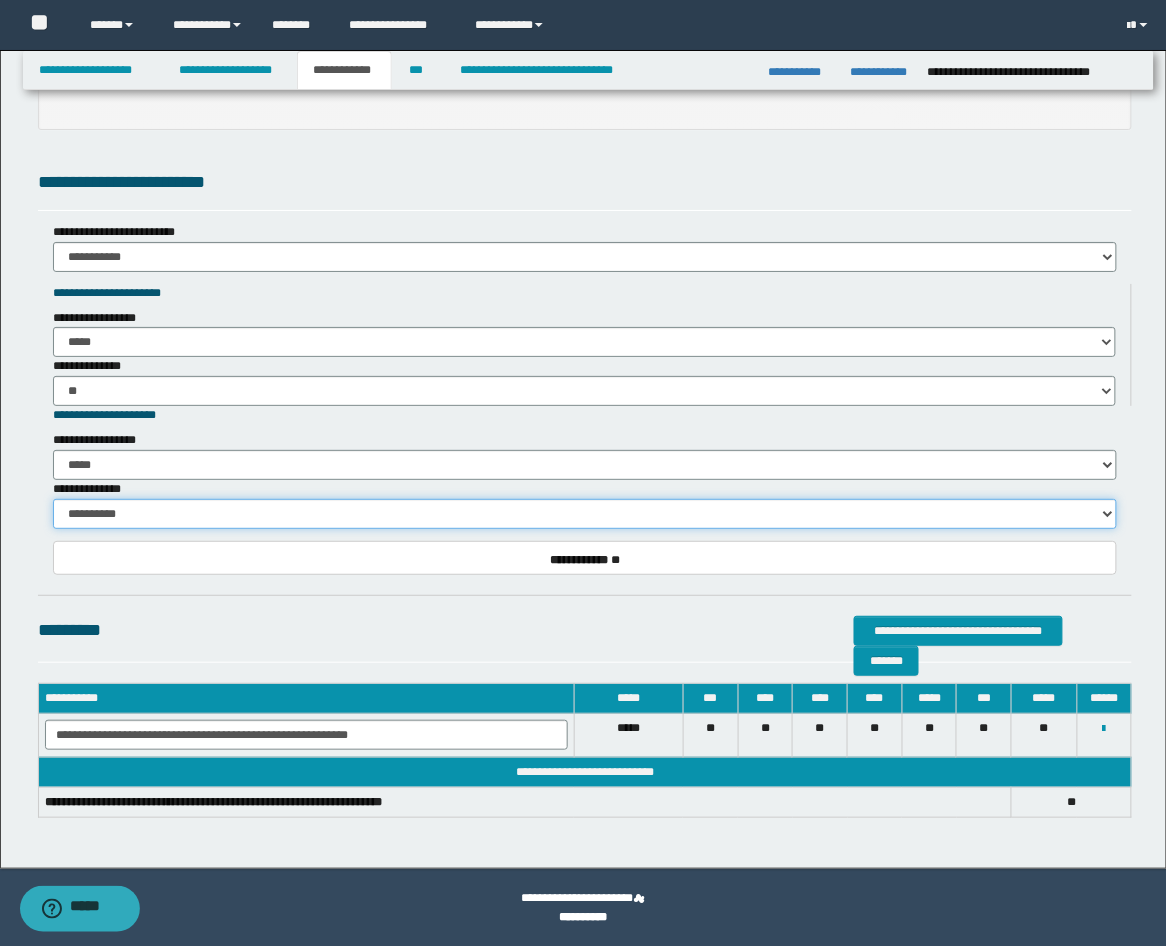click on "**********" at bounding box center (585, 514) 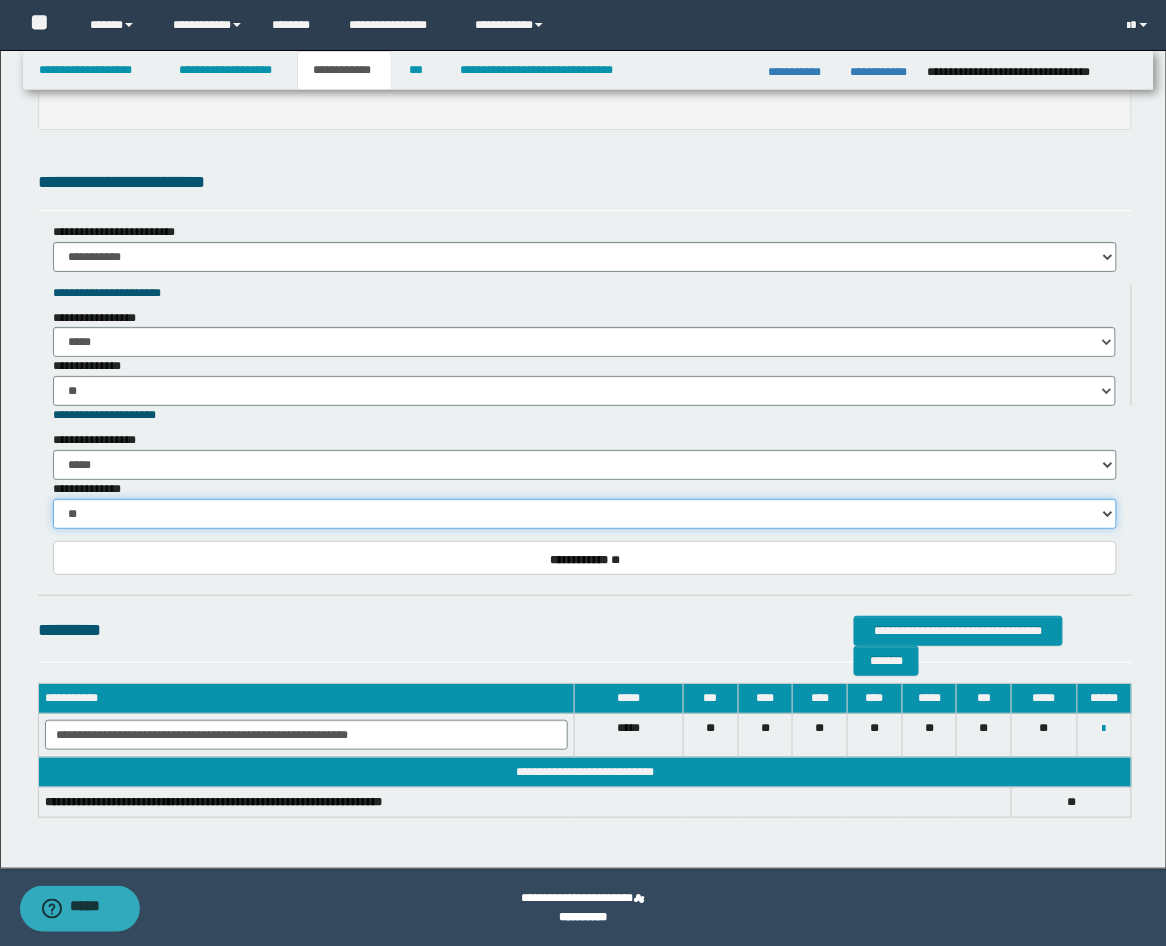 click on "**********" at bounding box center [585, 514] 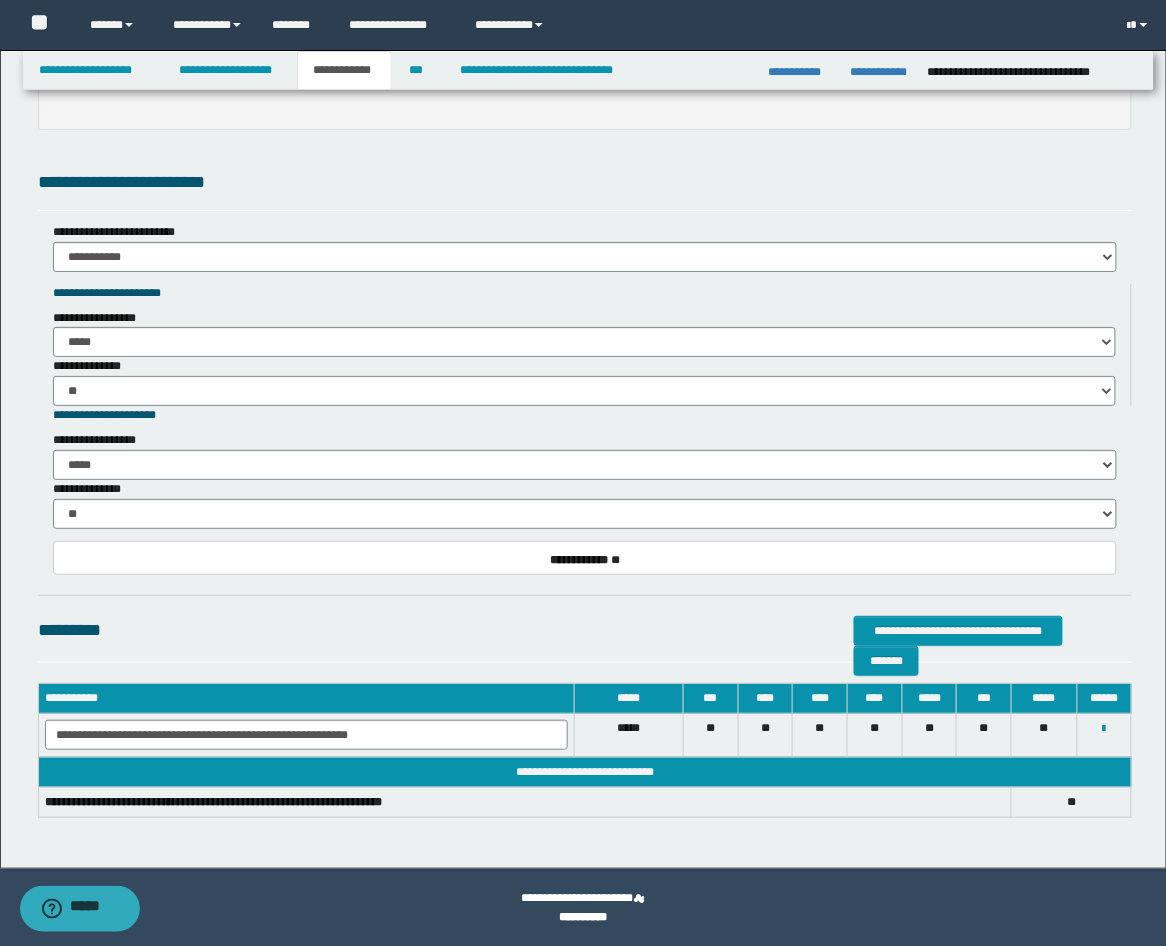 click on "**********" at bounding box center (585, 630) 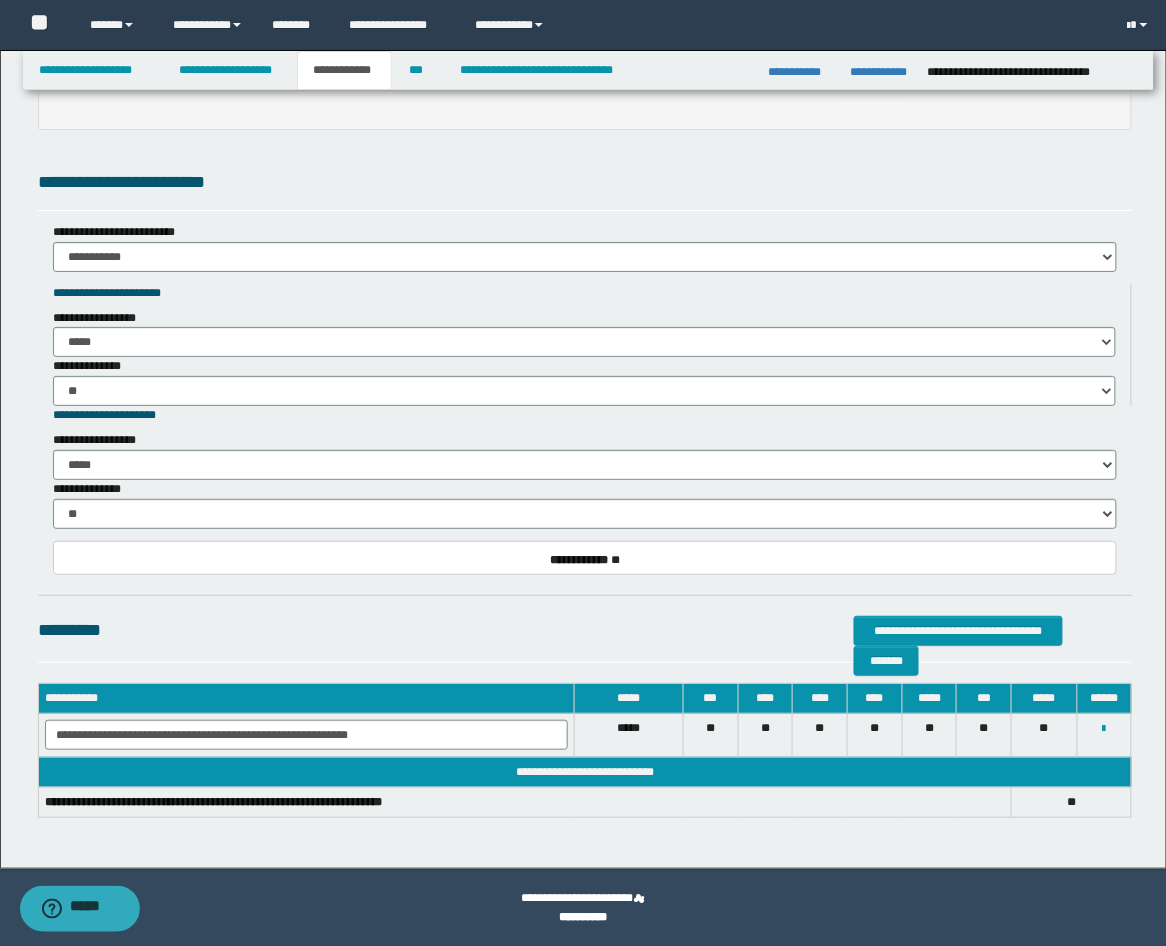 click on "**********" at bounding box center [585, 381] 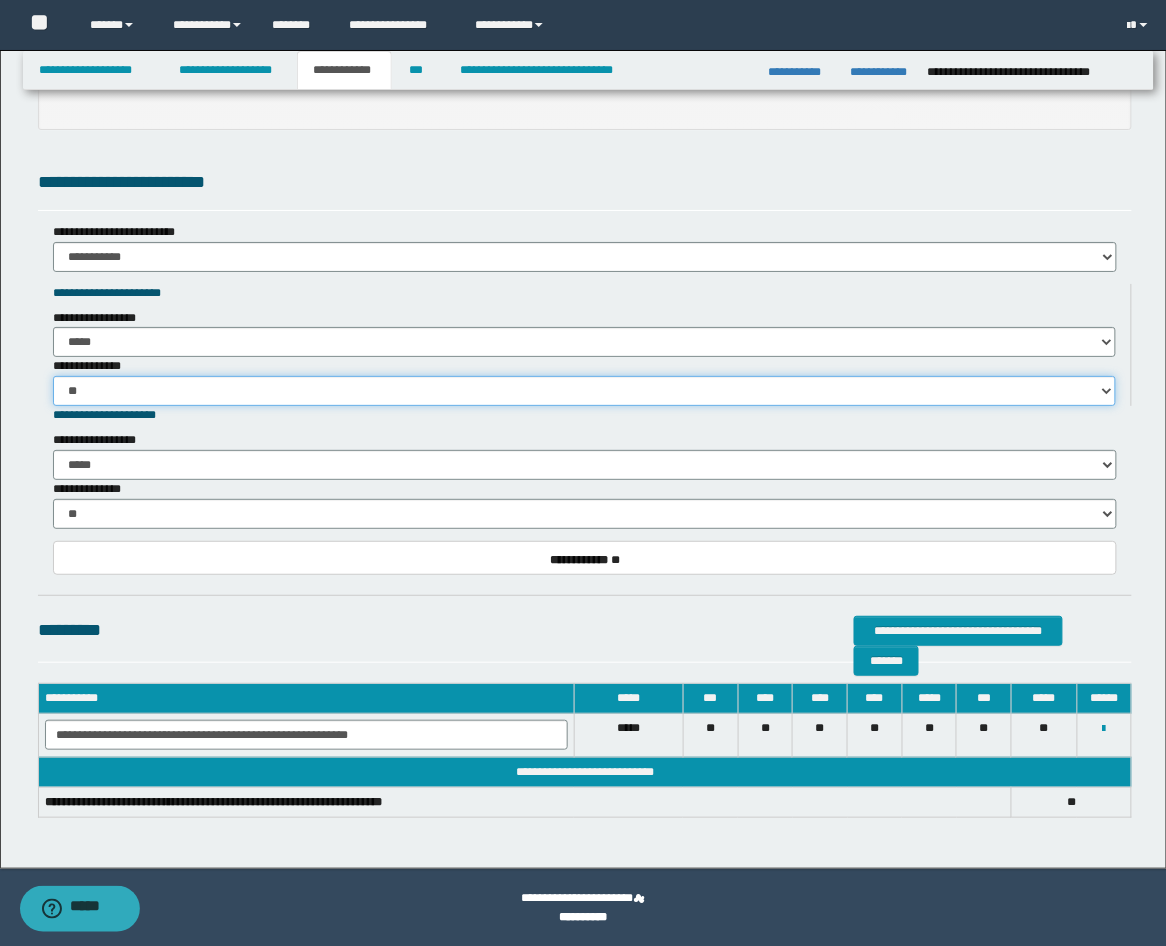 click on "**********" at bounding box center [585, 391] 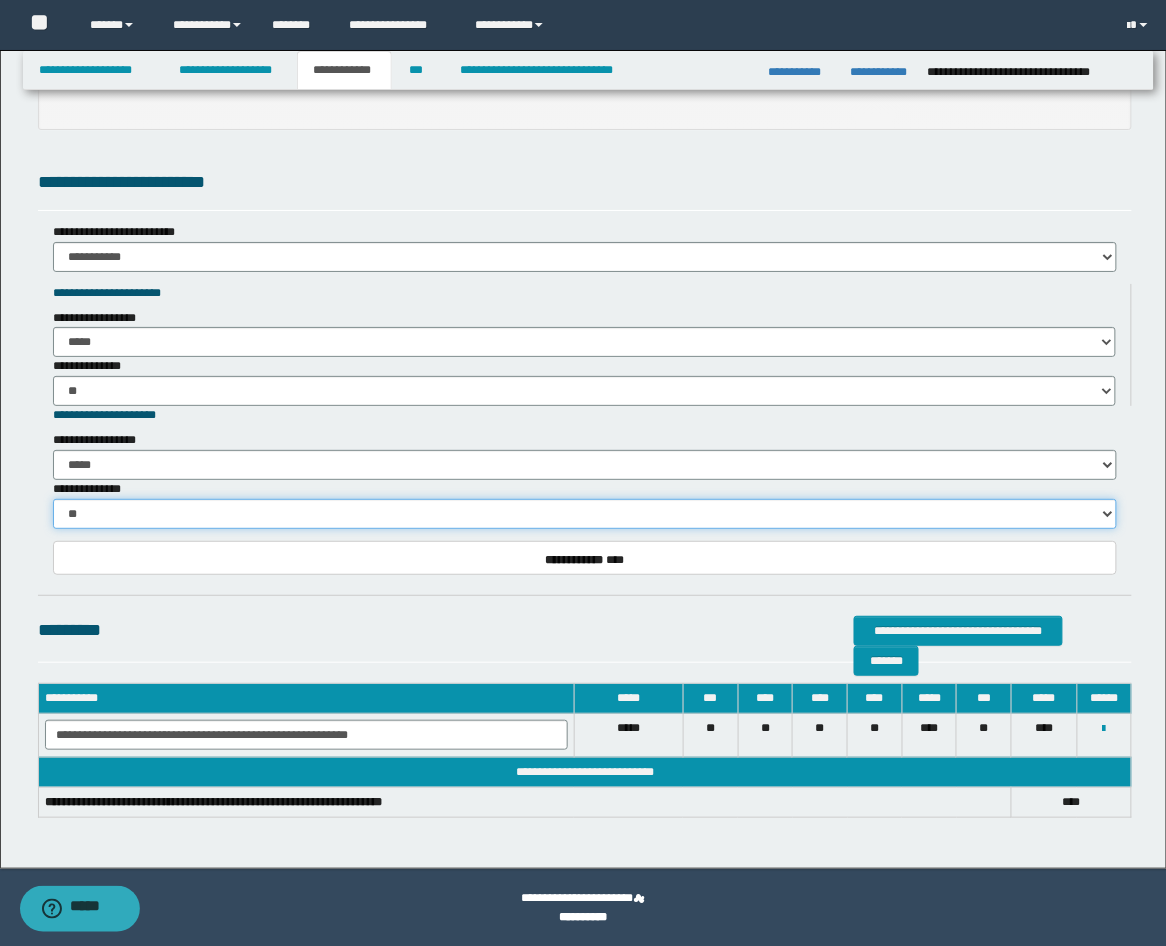 click on "**********" at bounding box center (585, 514) 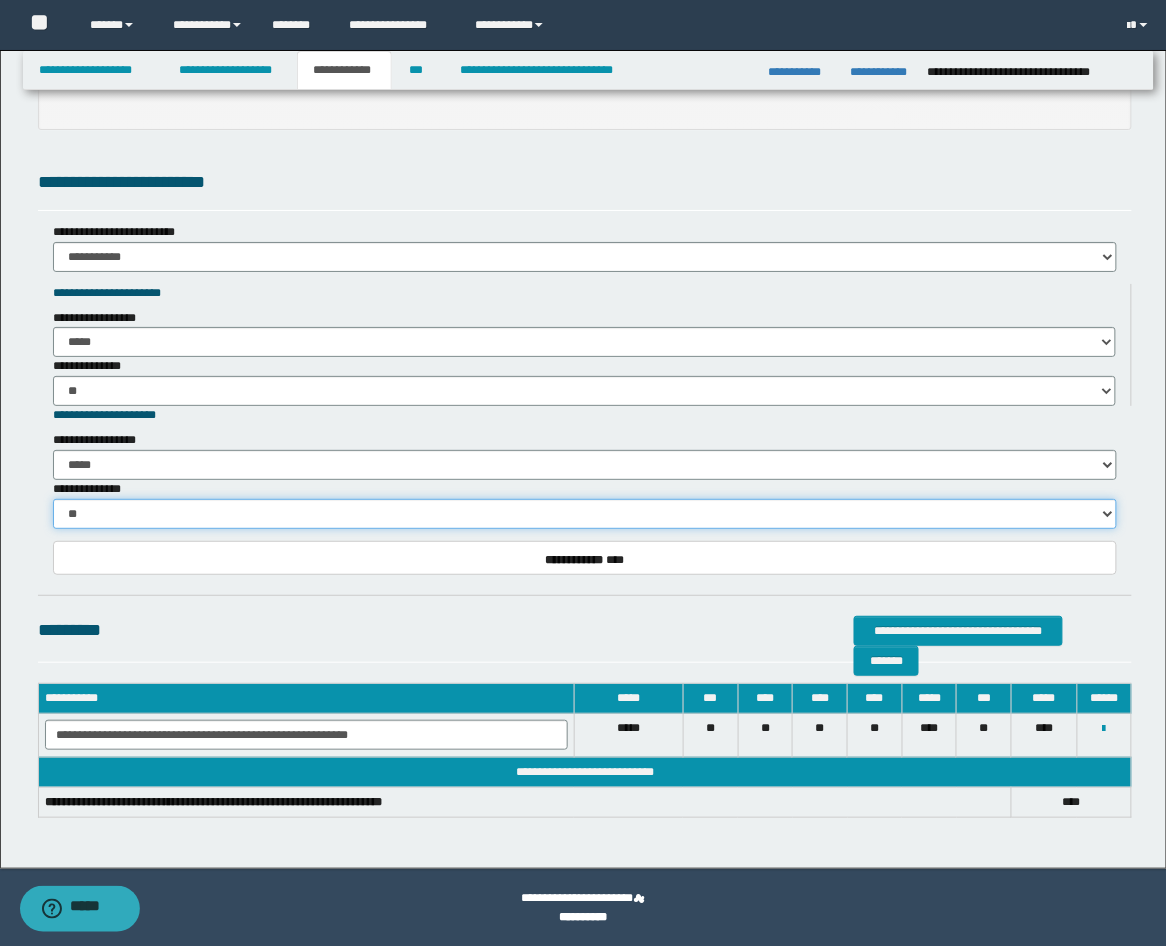click on "**********" at bounding box center [585, 514] 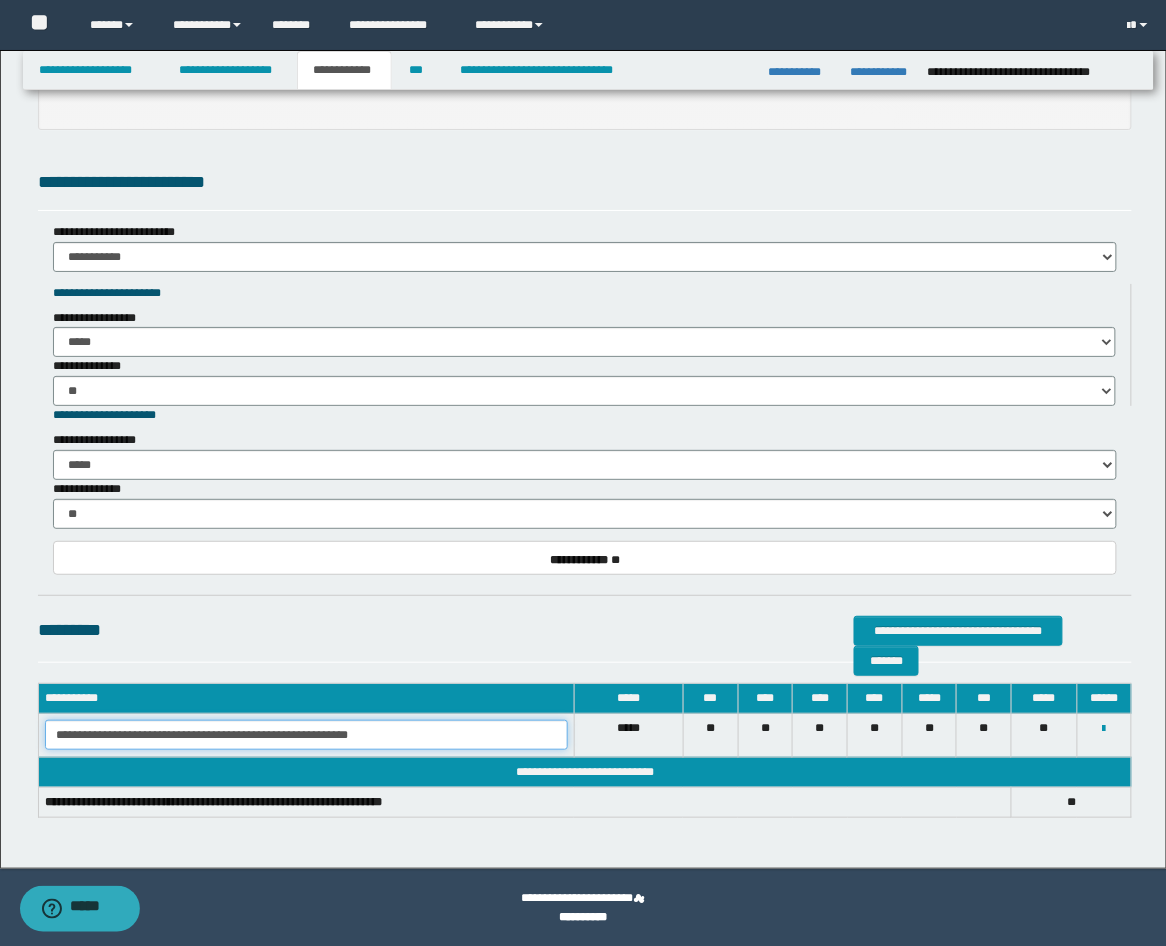 drag, startPoint x: 413, startPoint y: 726, endPoint x: -9, endPoint y: 607, distance: 438.45752 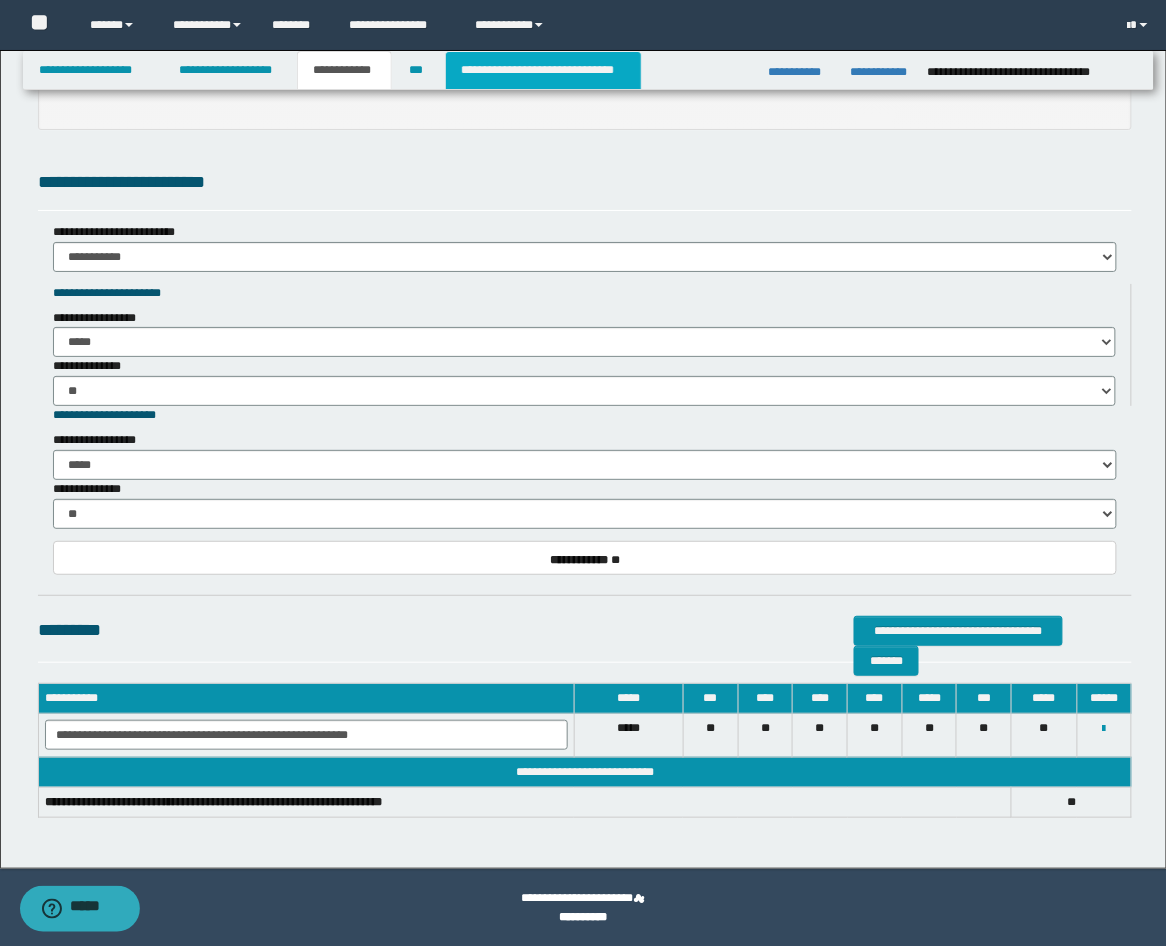 click on "**********" at bounding box center [543, 70] 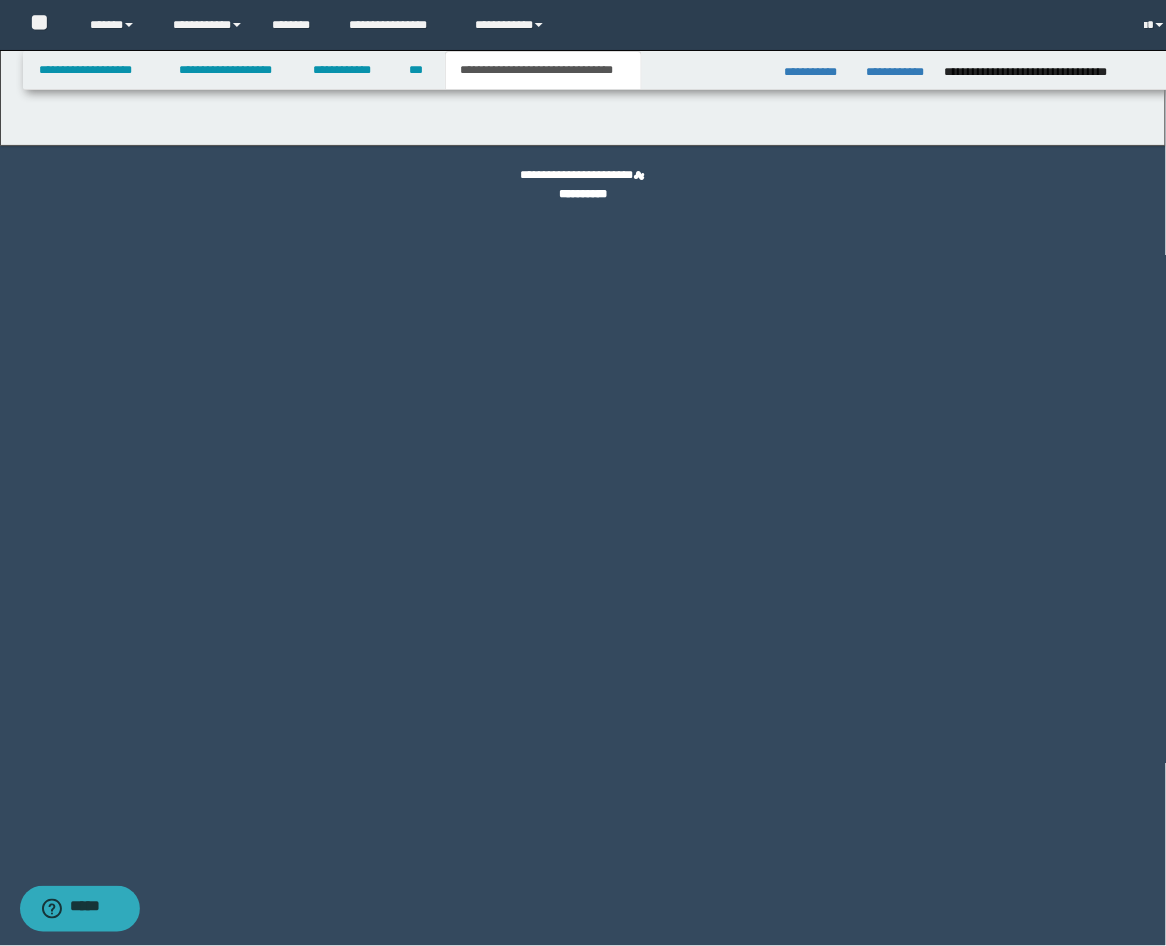 scroll, scrollTop: 0, scrollLeft: 0, axis: both 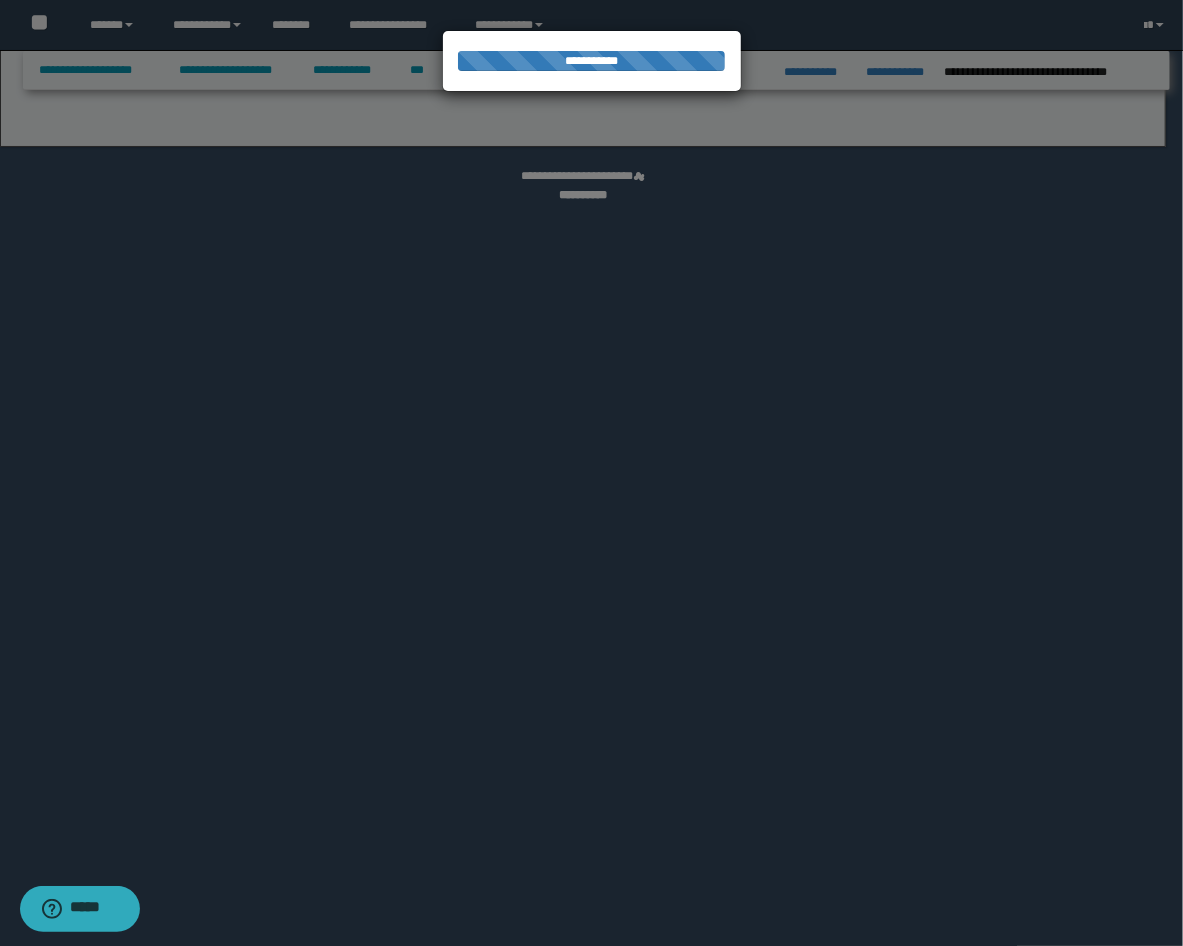 select on "*" 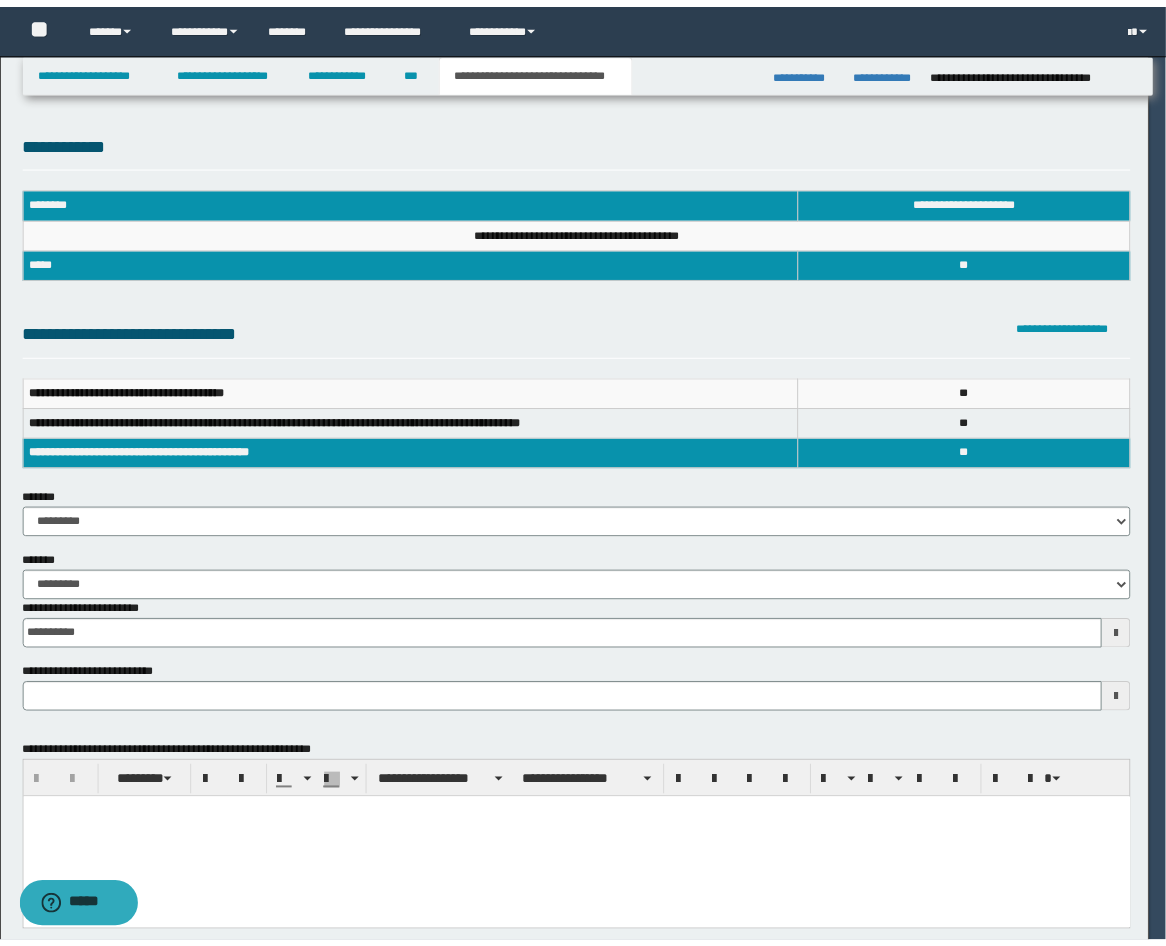 scroll, scrollTop: 0, scrollLeft: 0, axis: both 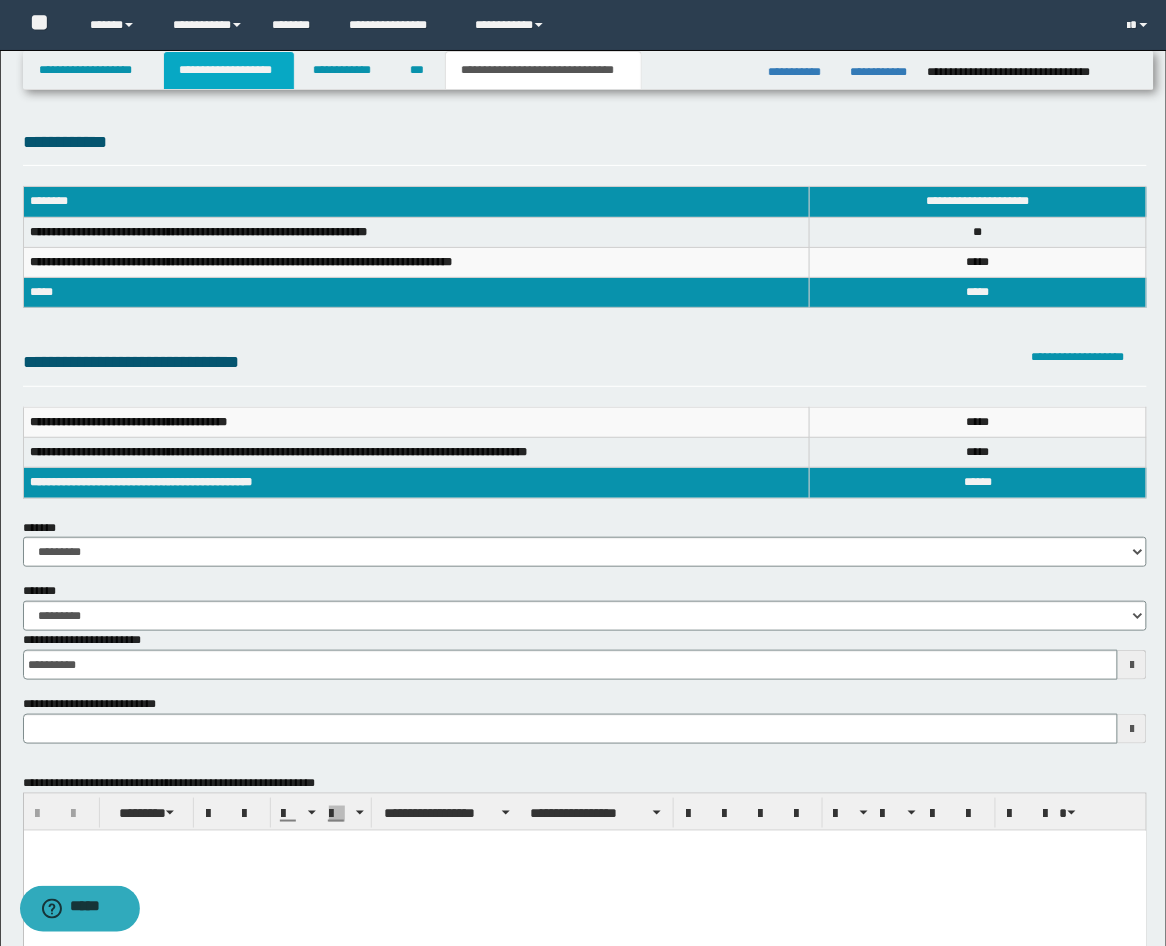click on "**********" at bounding box center [229, 70] 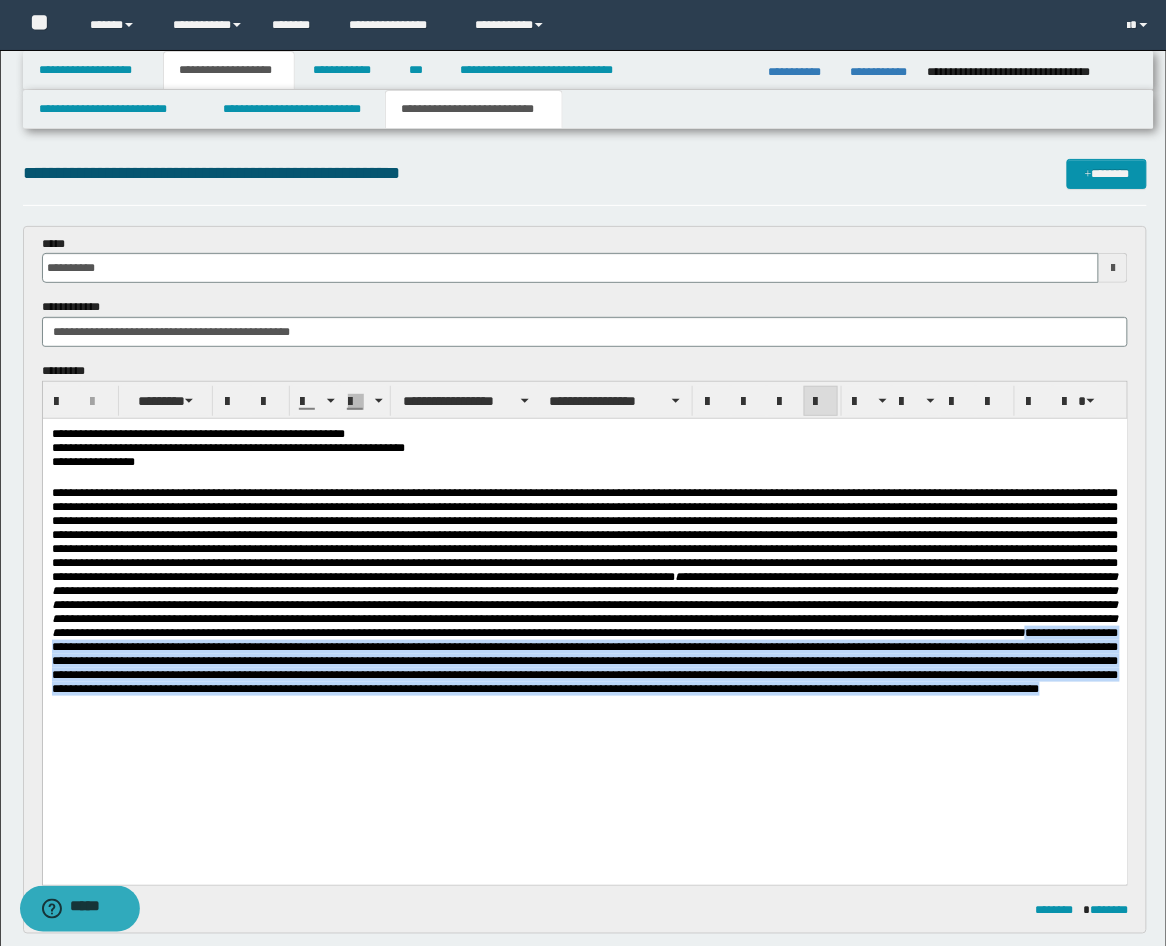 drag, startPoint x: 130, startPoint y: 767, endPoint x: 821, endPoint y: 681, distance: 696.3311 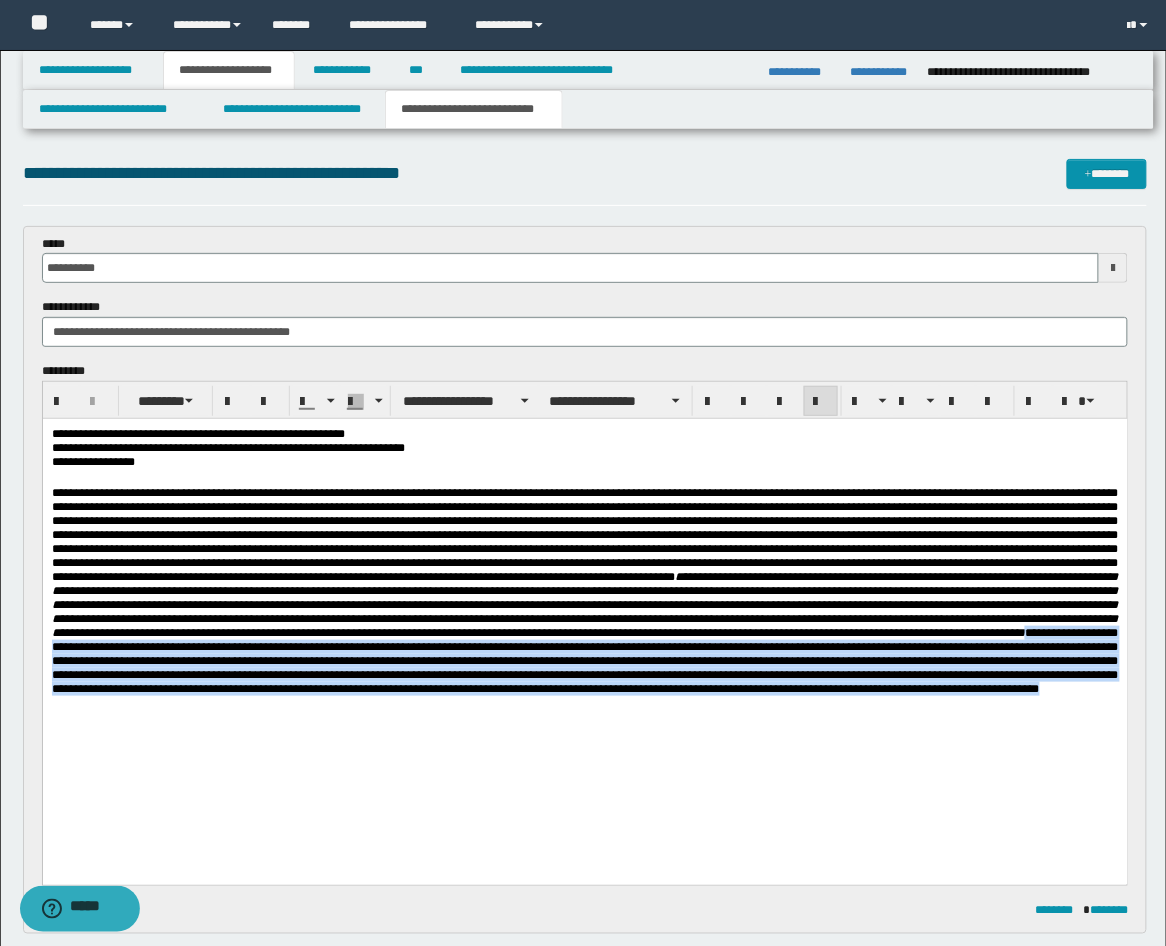 click on "**********" at bounding box center [584, 590] 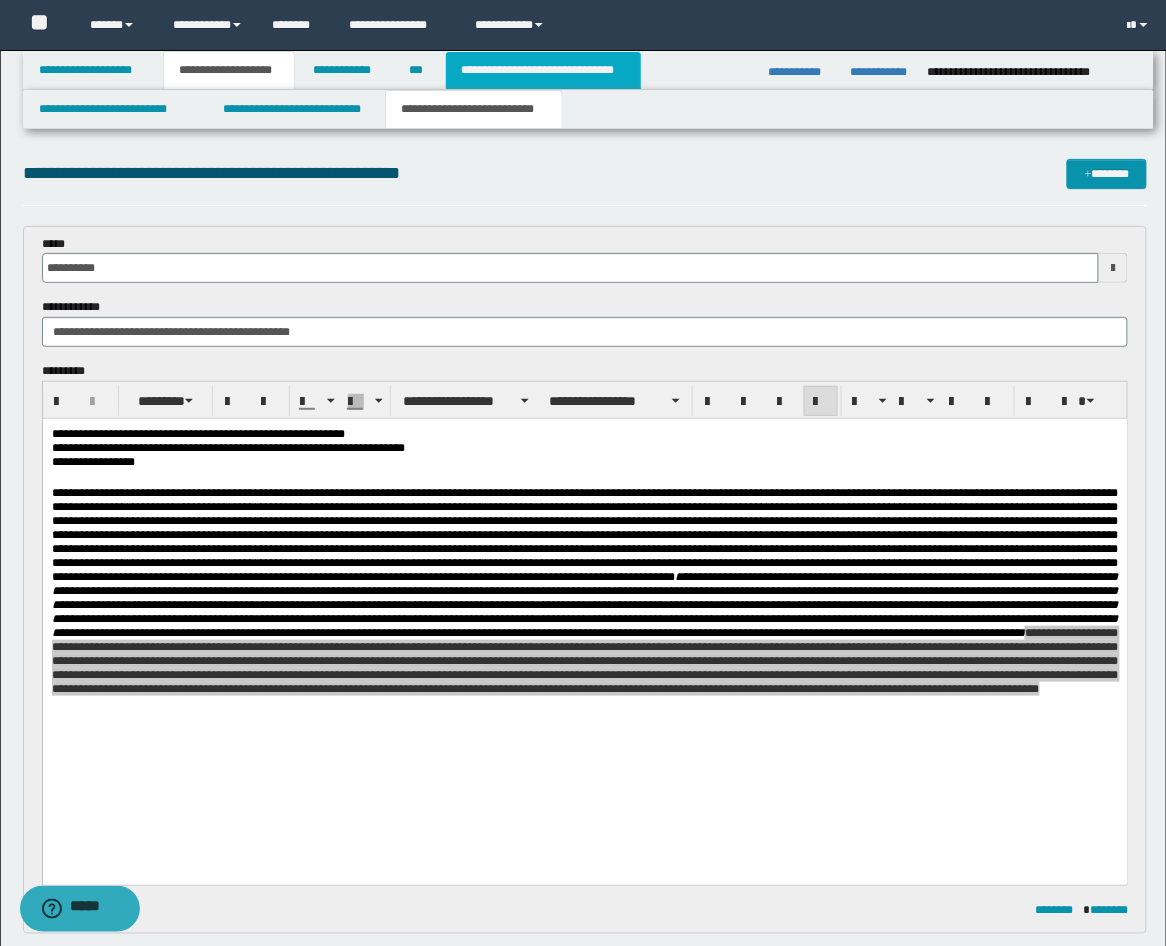 click on "**********" at bounding box center (543, 70) 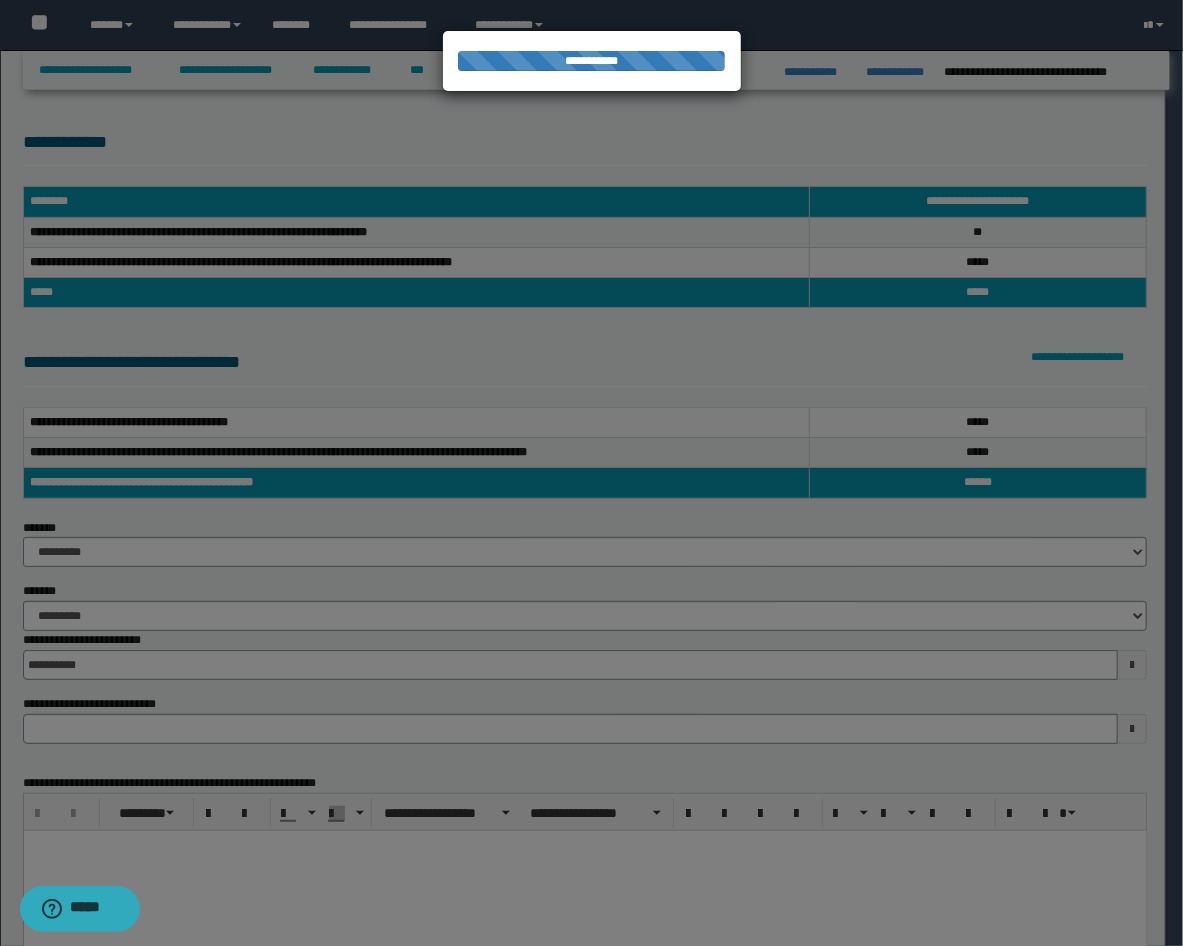 type 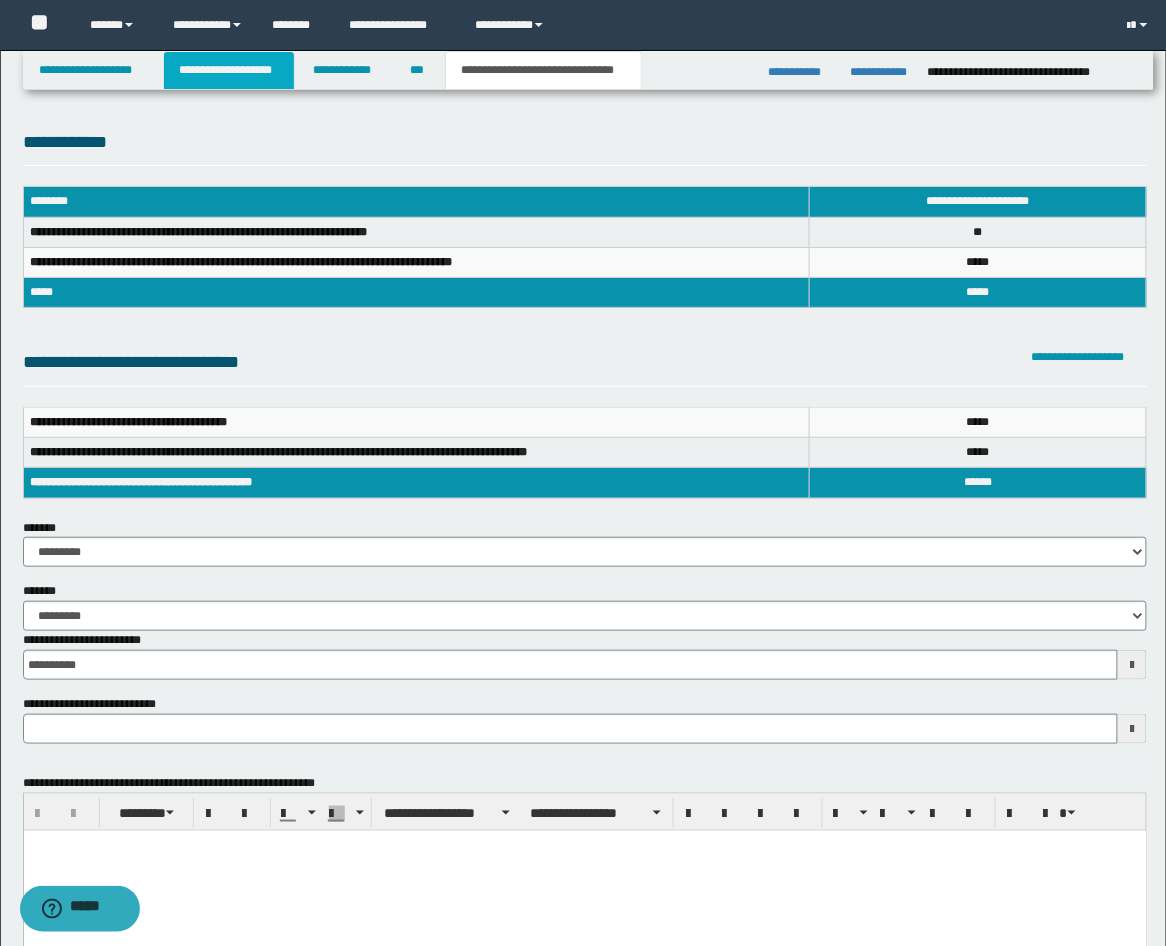 click on "**********" at bounding box center (229, 70) 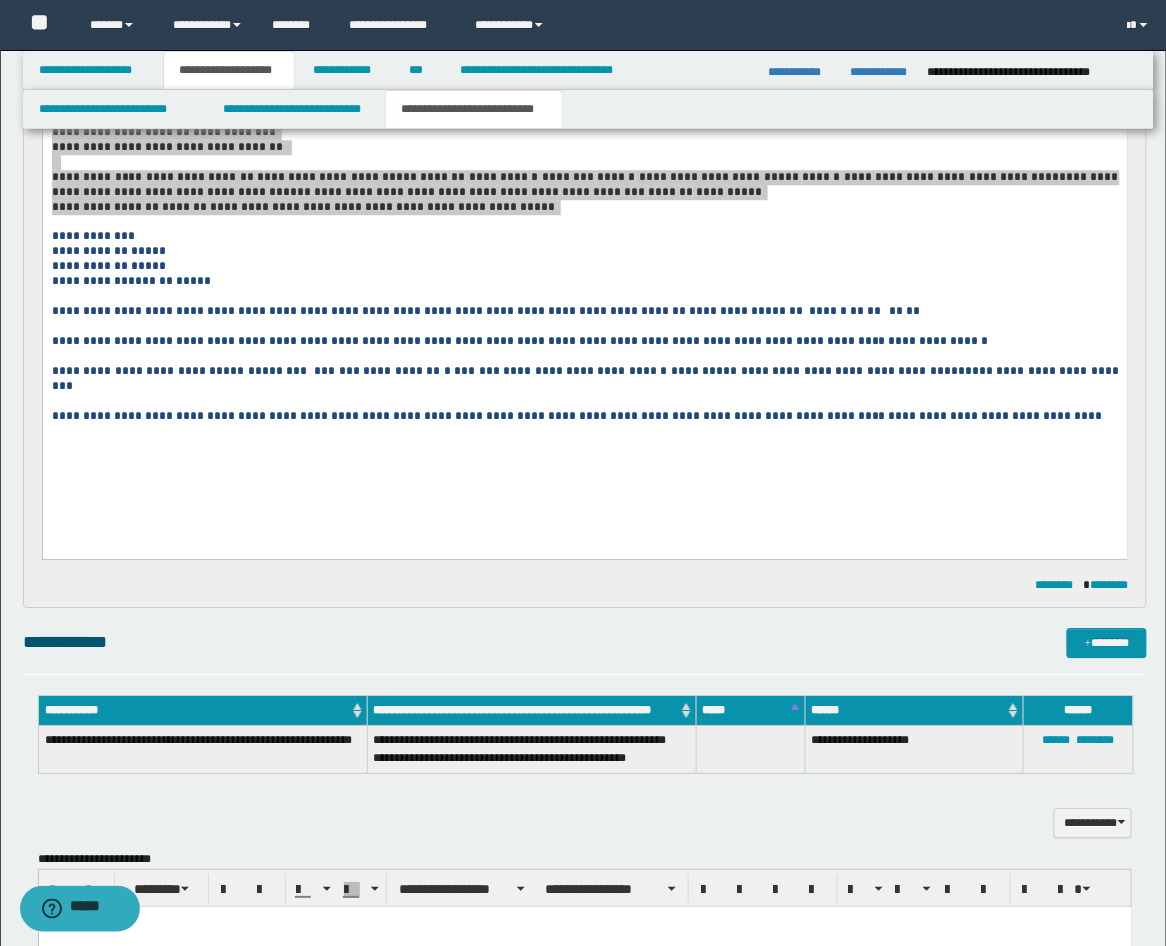 scroll, scrollTop: 1716, scrollLeft: 0, axis: vertical 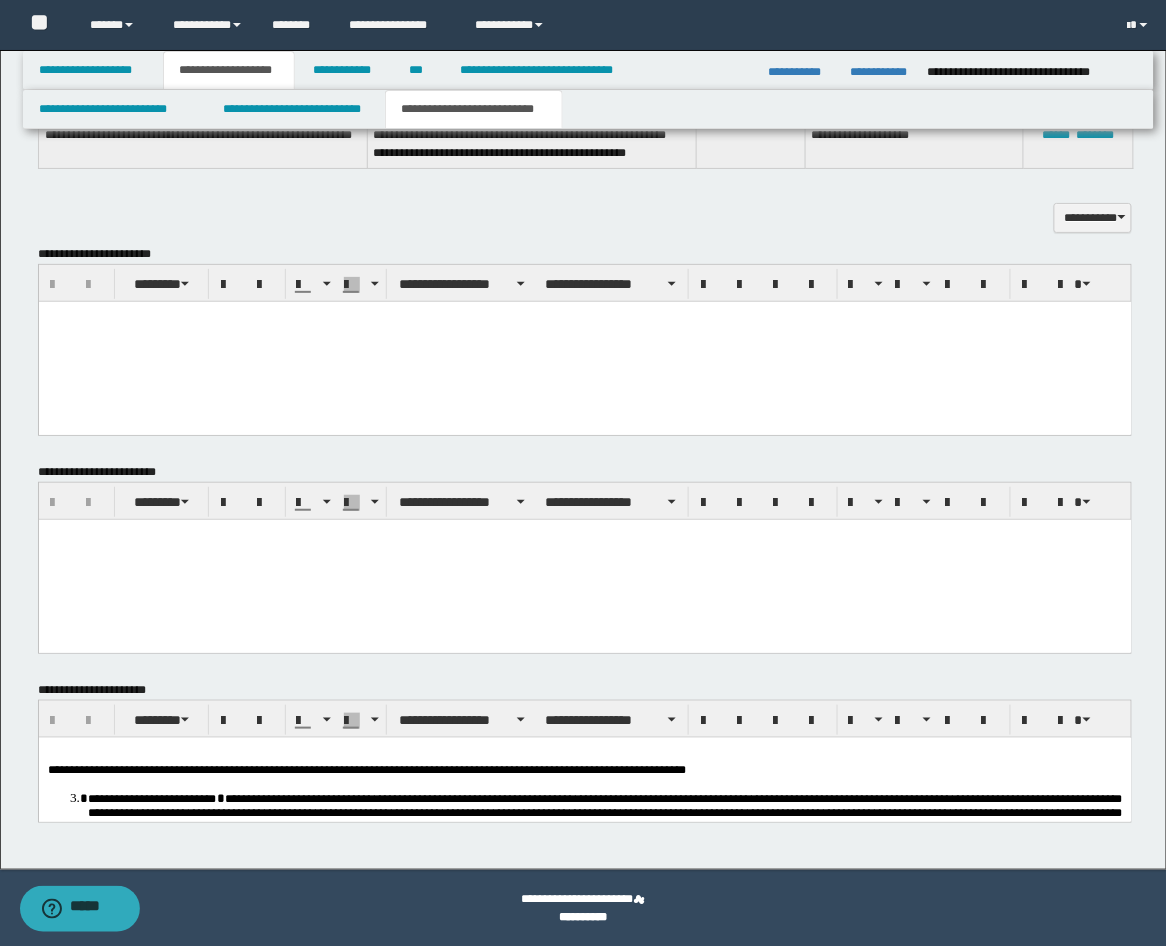 click at bounding box center (584, 316) 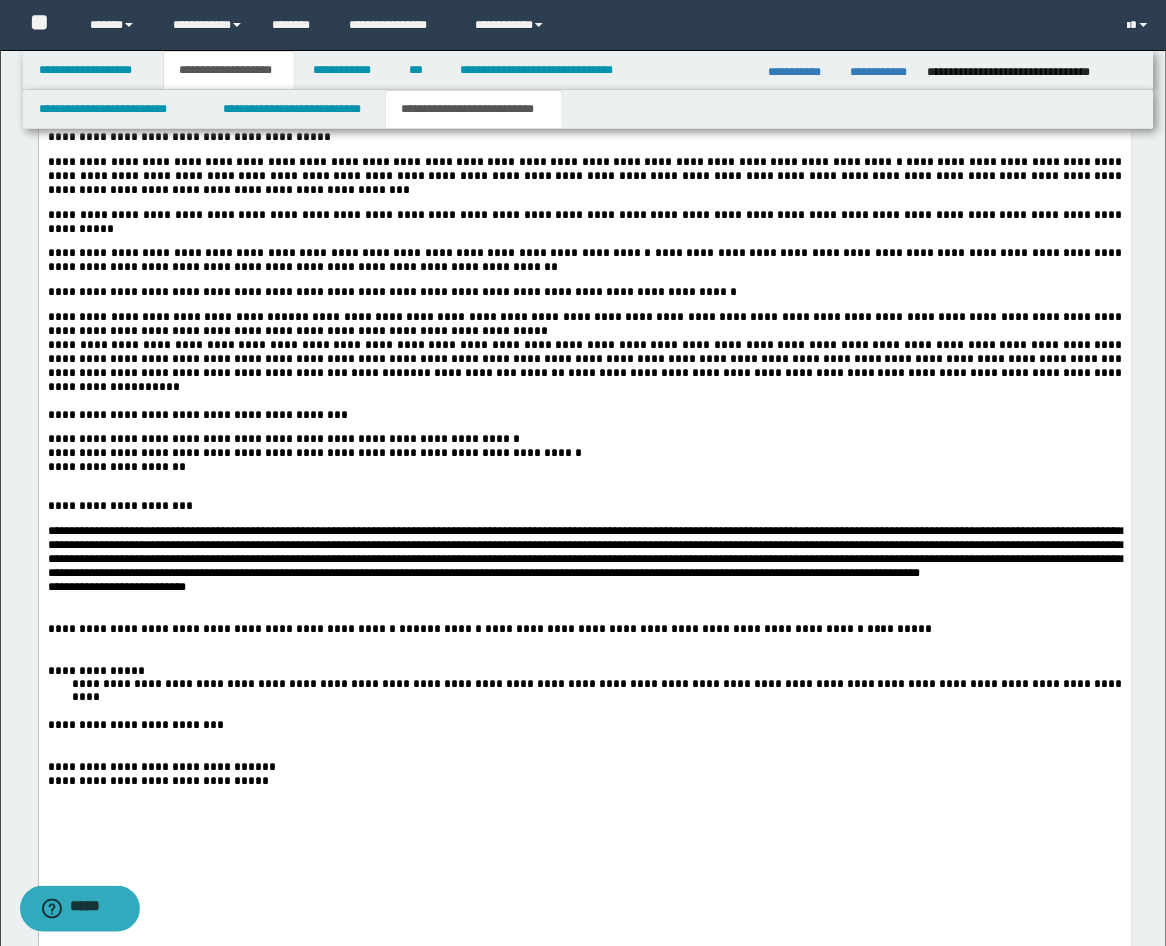 scroll, scrollTop: 2827, scrollLeft: 0, axis: vertical 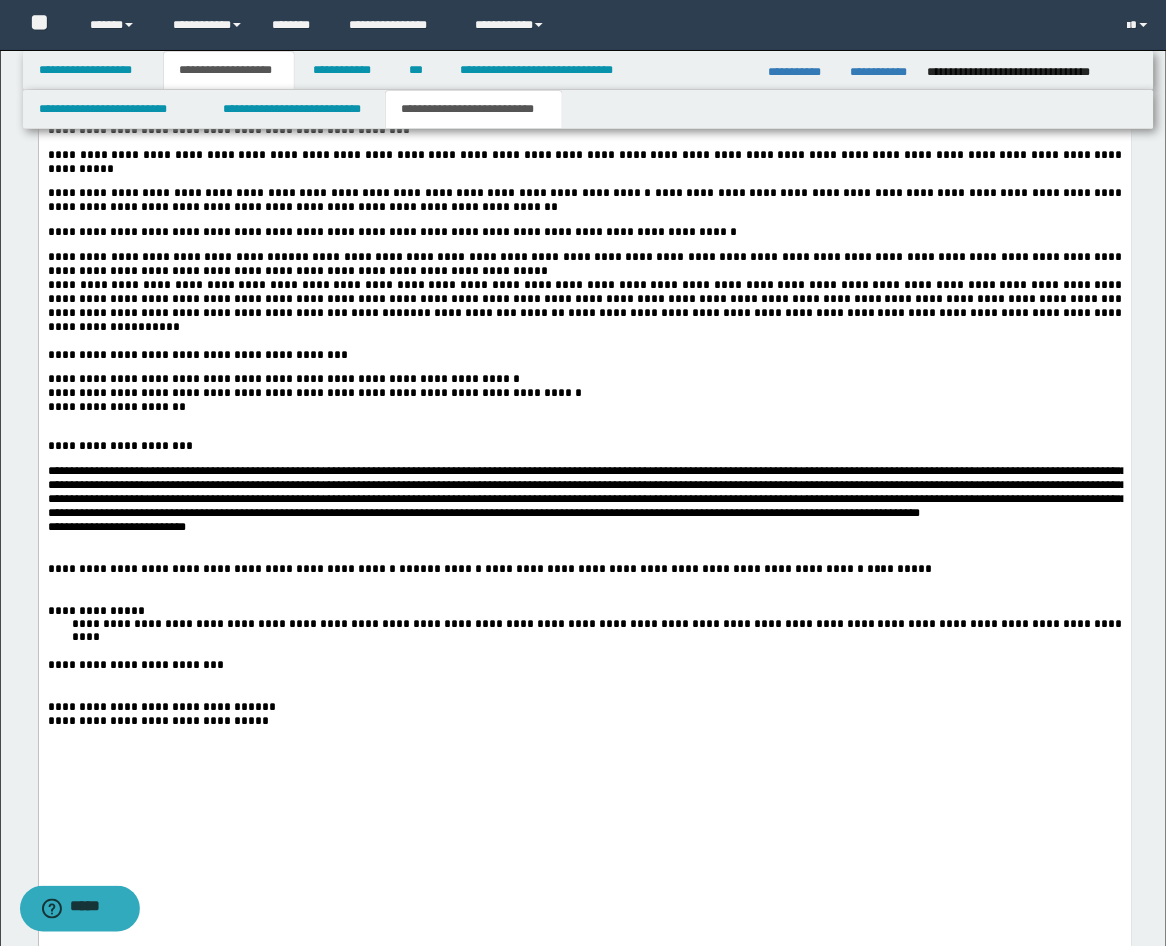 click at bounding box center [584, 542] 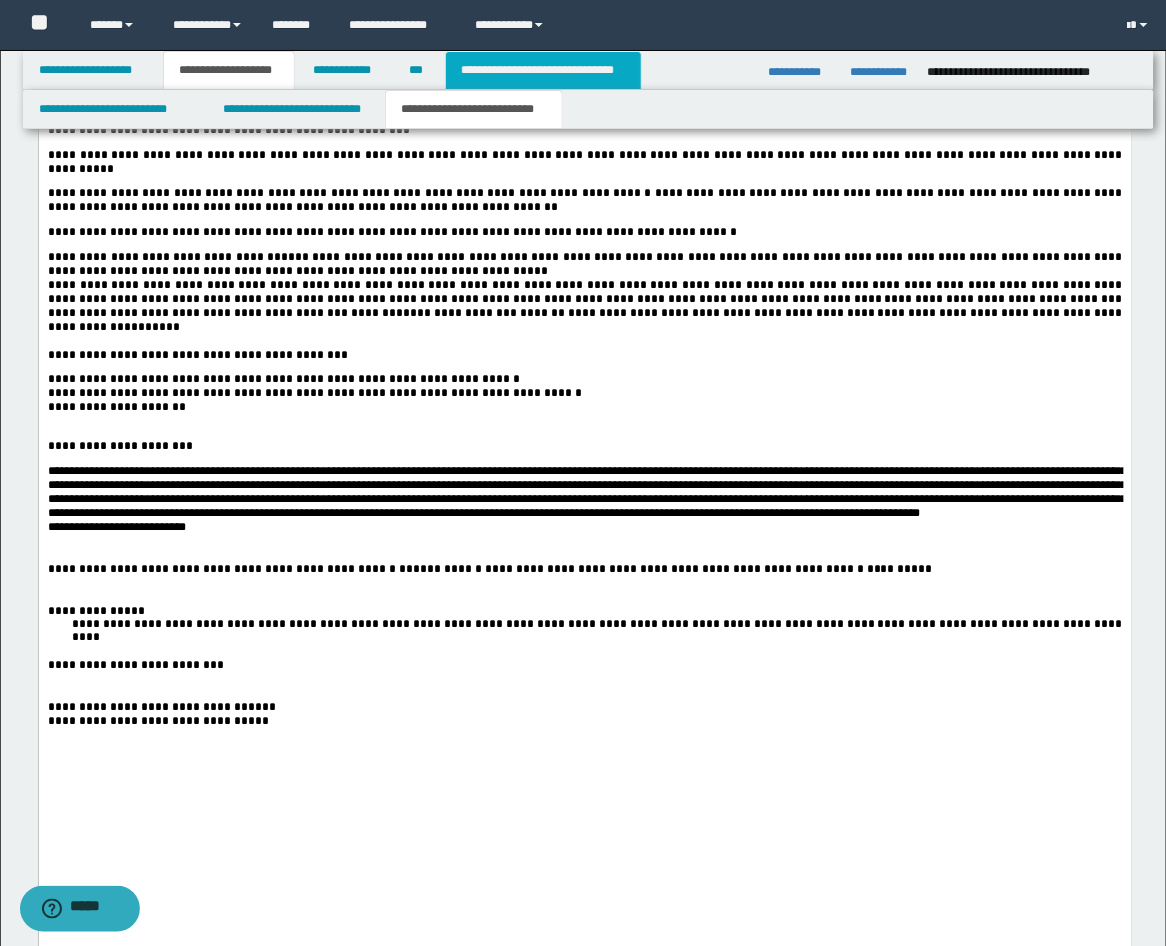 click on "**********" at bounding box center [543, 70] 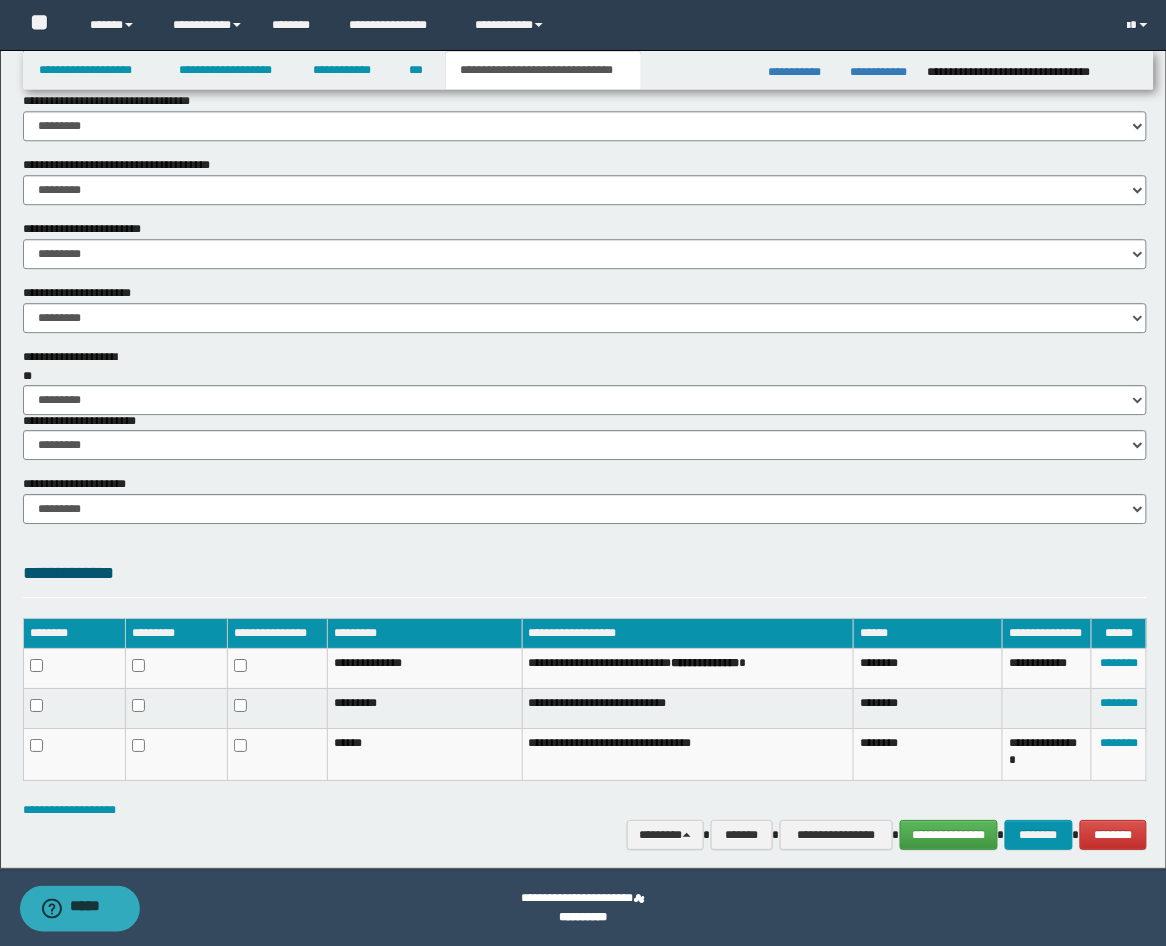 scroll, scrollTop: 428, scrollLeft: 0, axis: vertical 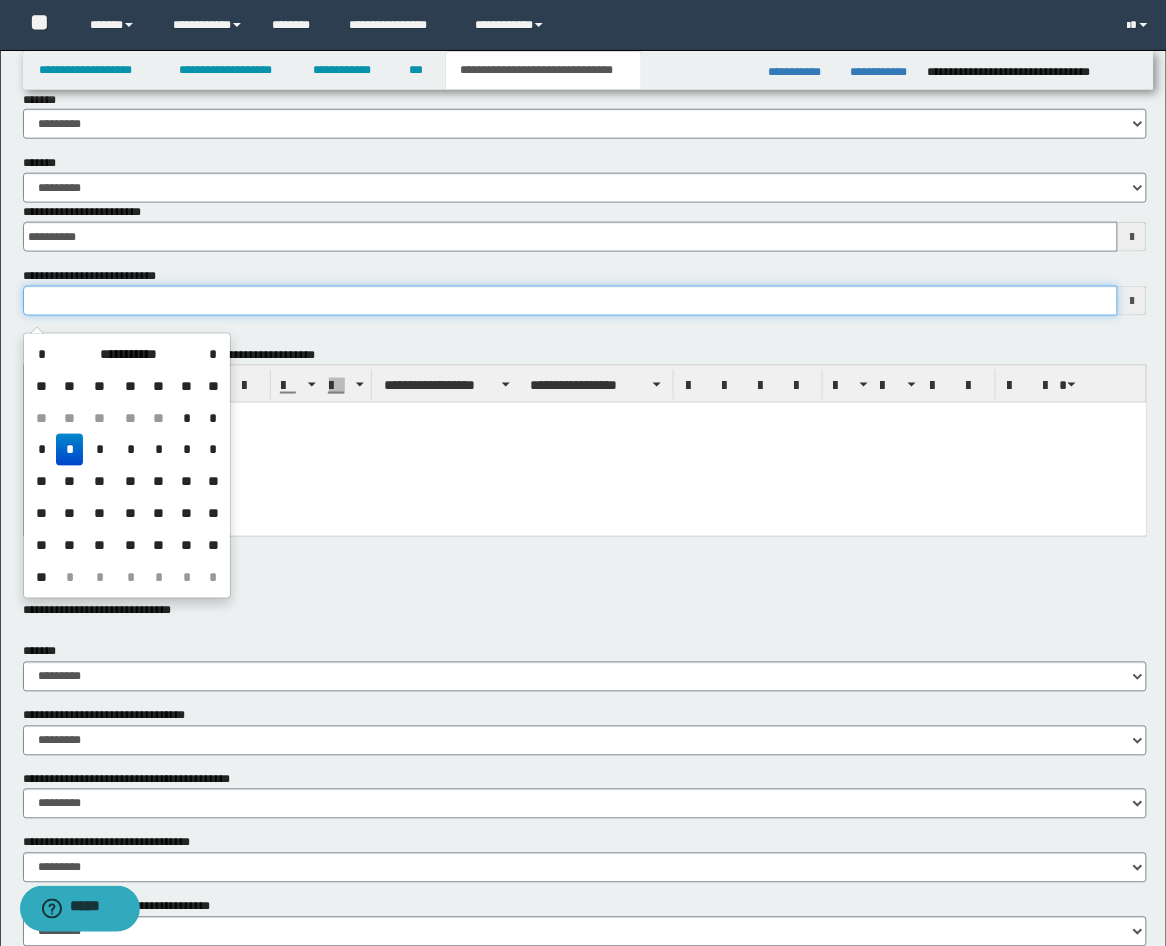 click on "**********" at bounding box center (571, 301) 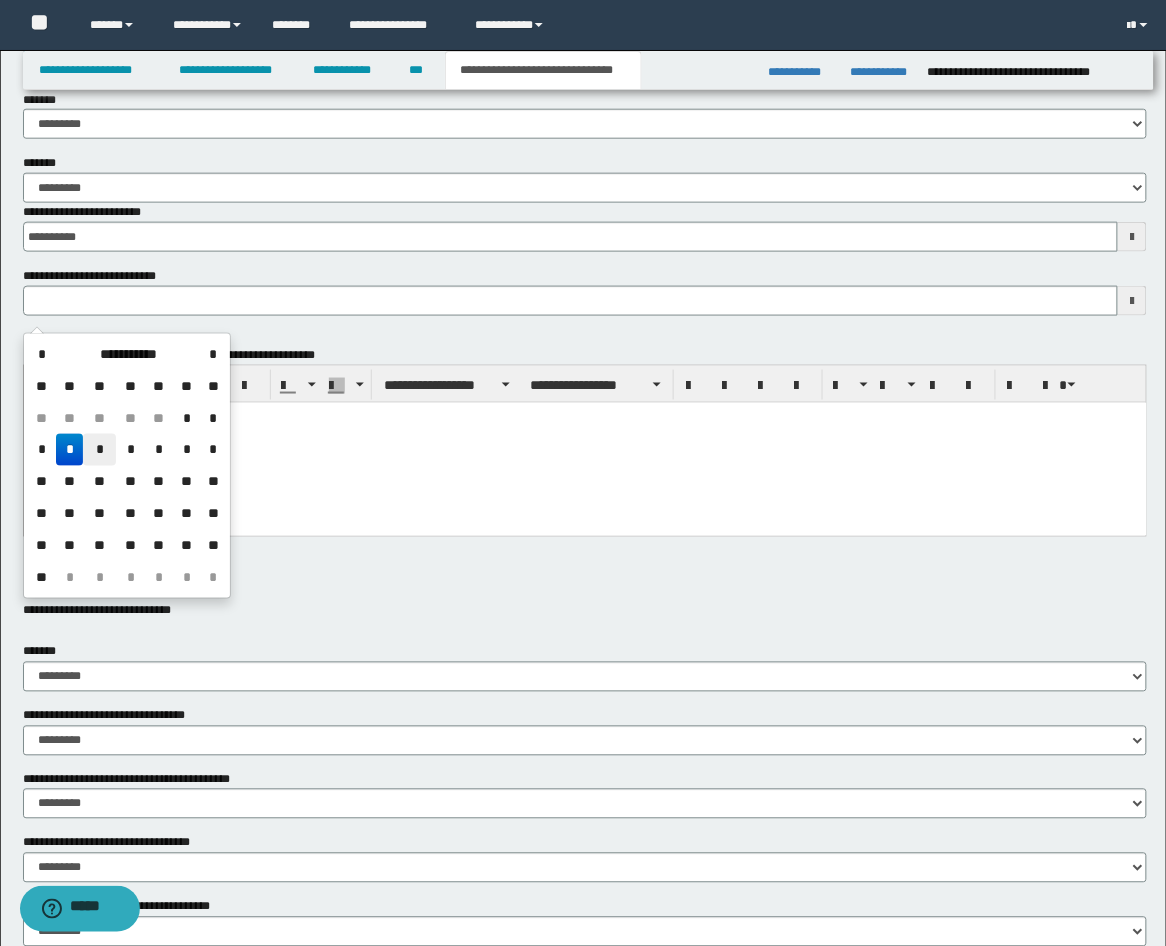 click on "*" at bounding box center [99, 450] 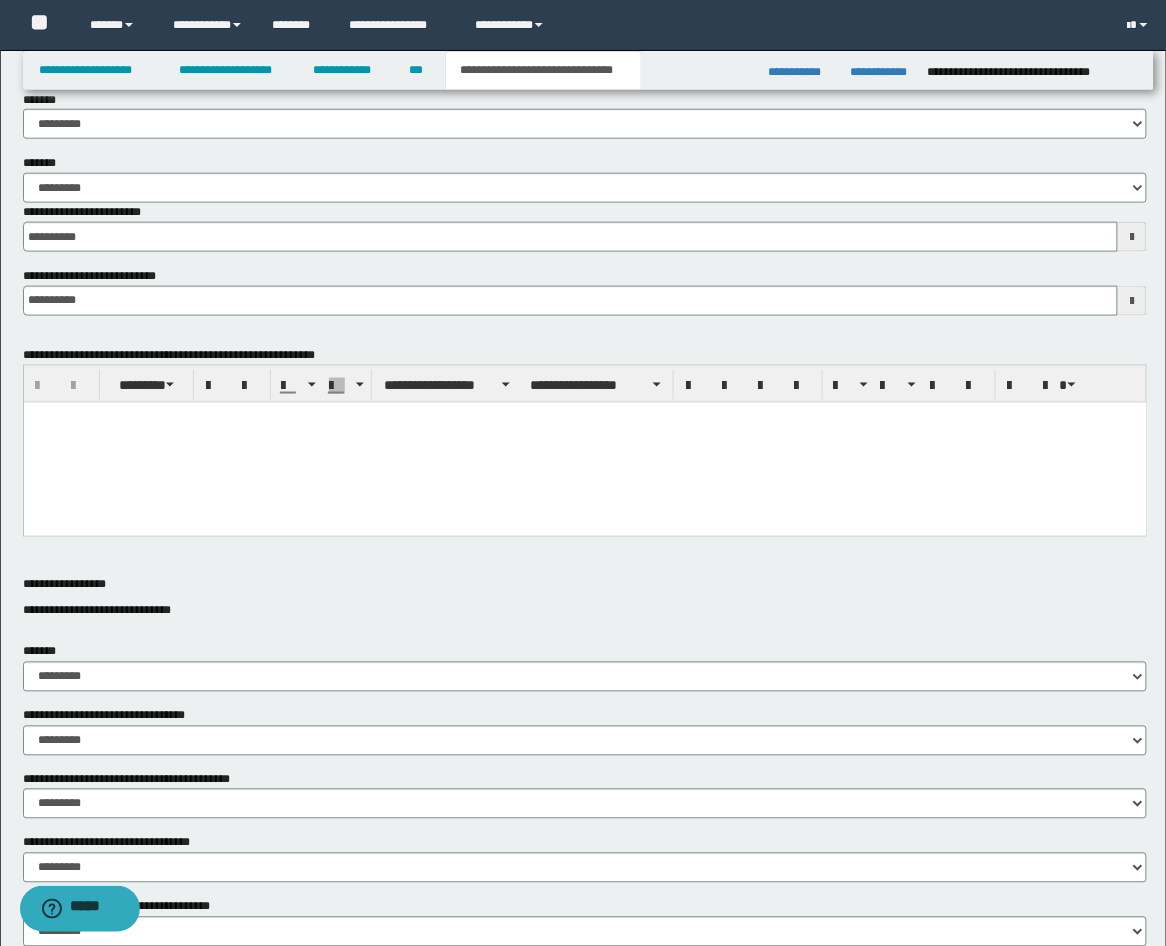 click at bounding box center [584, 442] 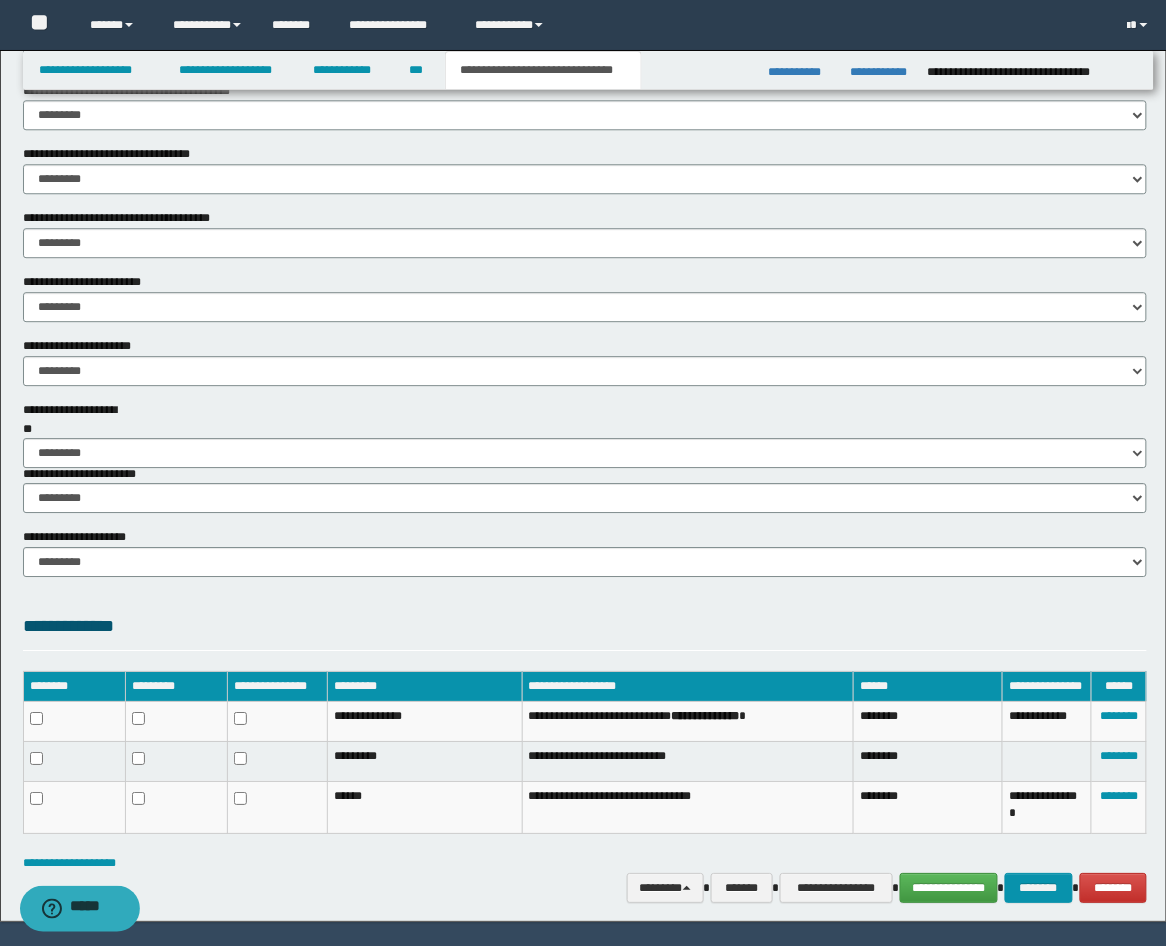 scroll, scrollTop: 1170, scrollLeft: 0, axis: vertical 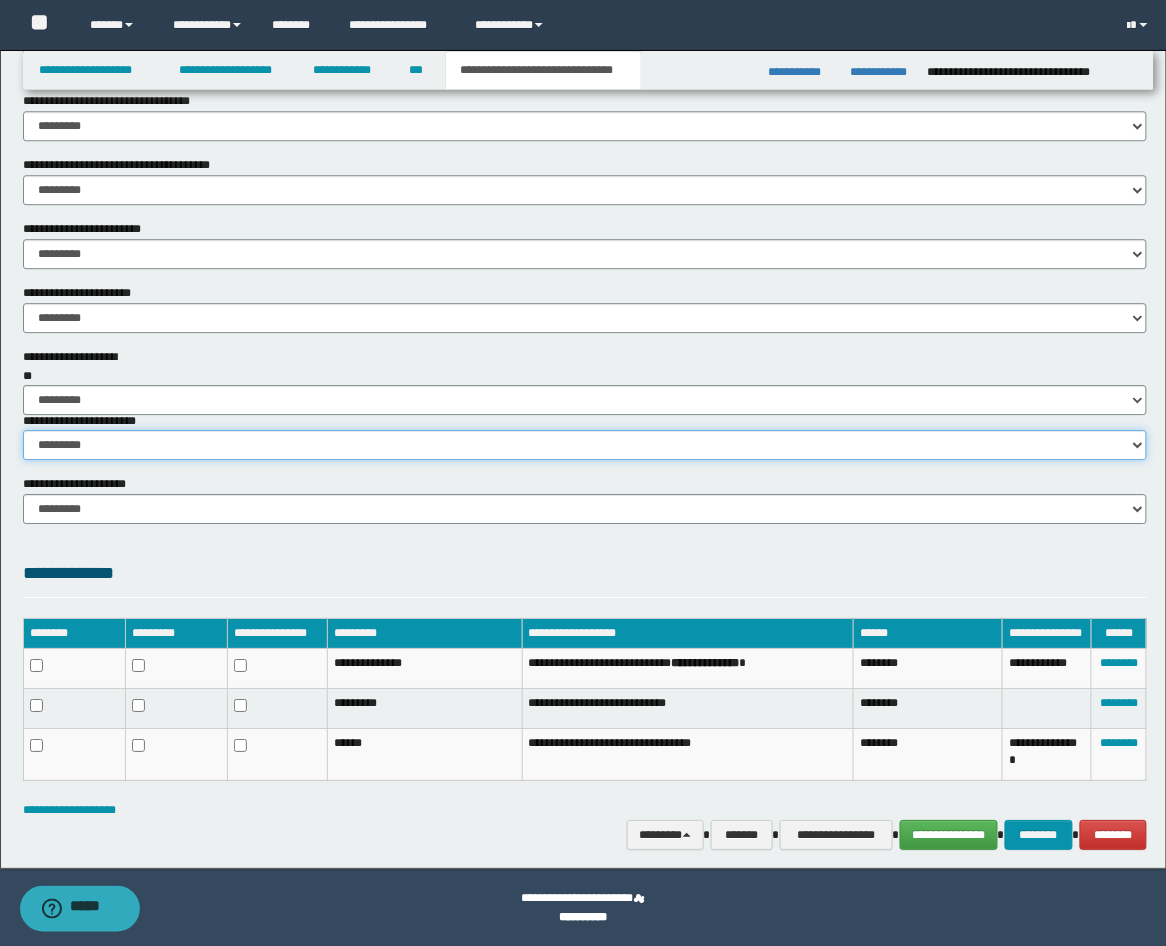 drag, startPoint x: 58, startPoint y: 451, endPoint x: 86, endPoint y: 453, distance: 28.071337 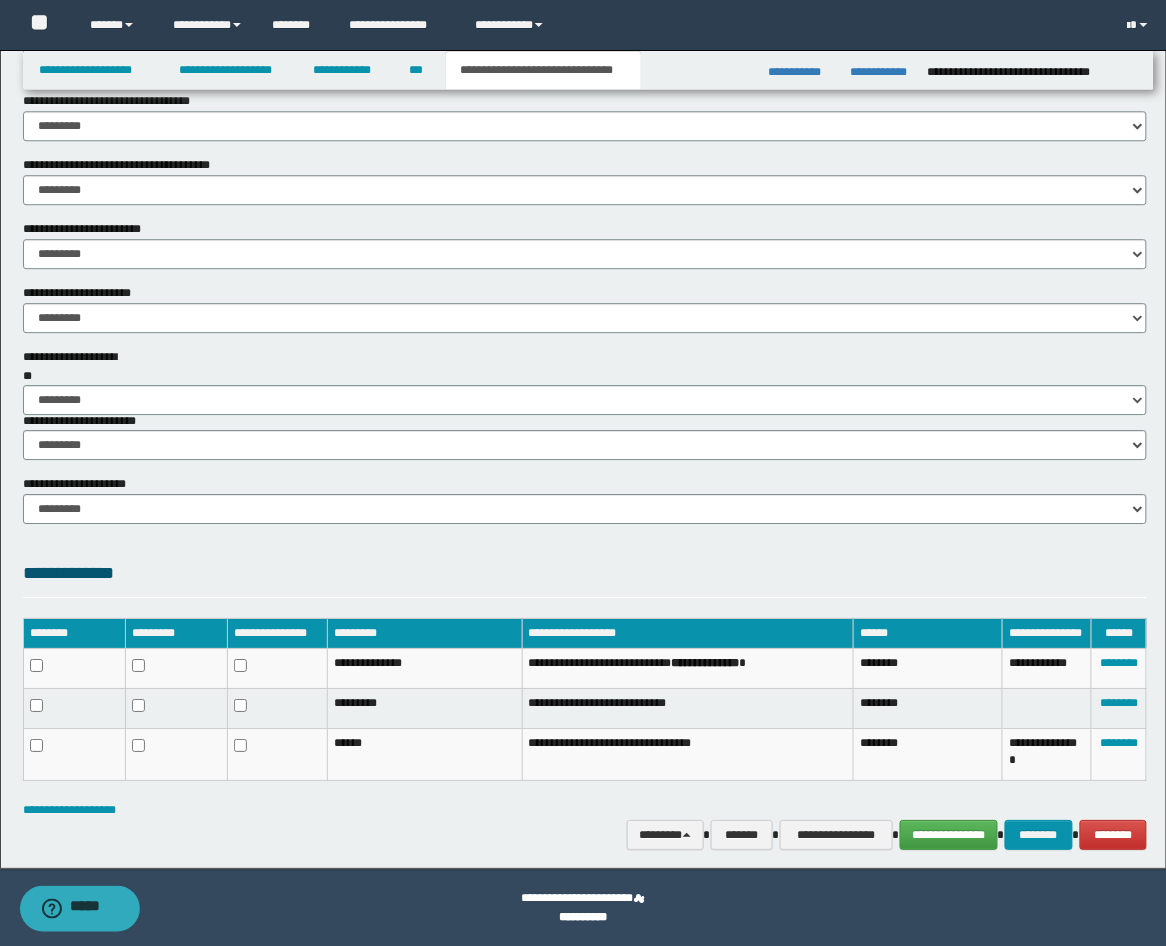 click on "**********" at bounding box center [585, 578] 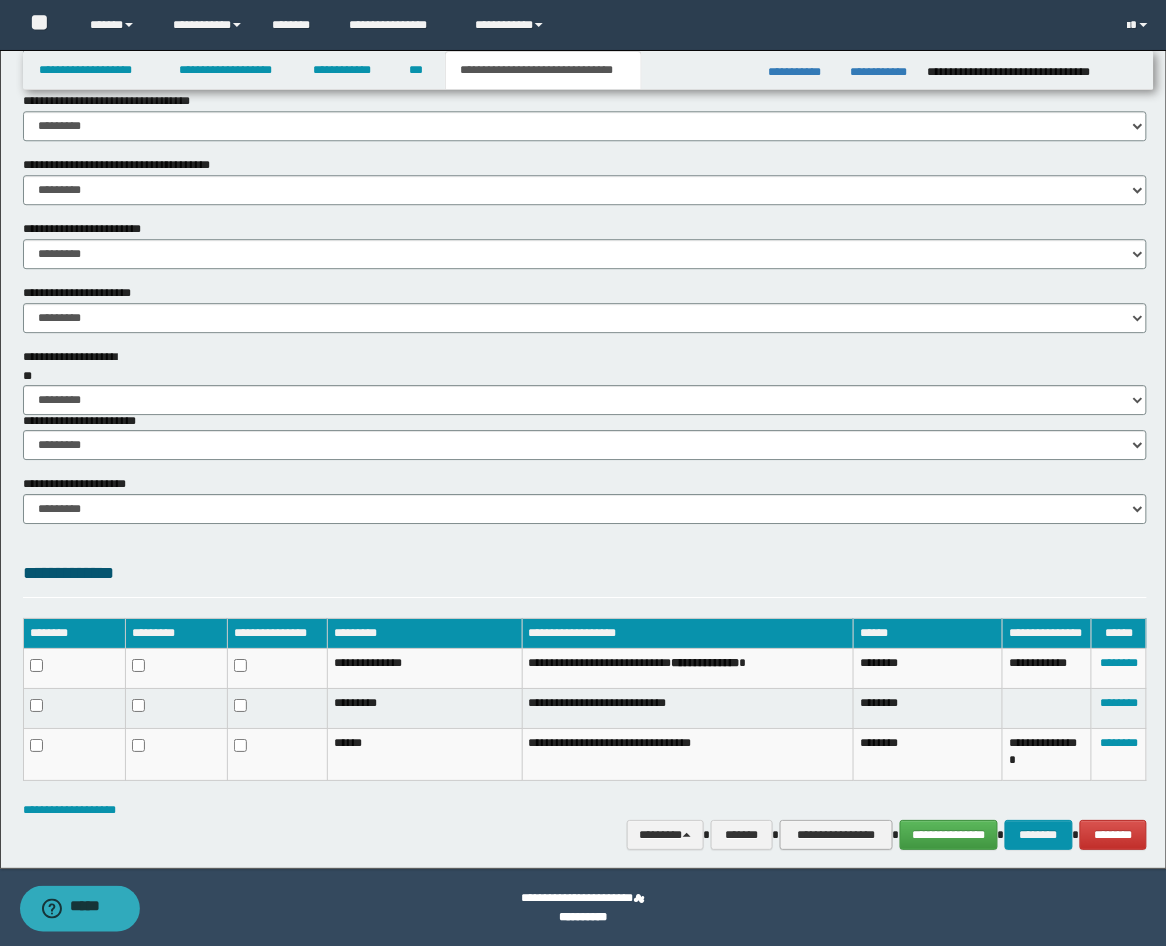 drag, startPoint x: 825, startPoint y: 853, endPoint x: 831, endPoint y: 844, distance: 10.816654 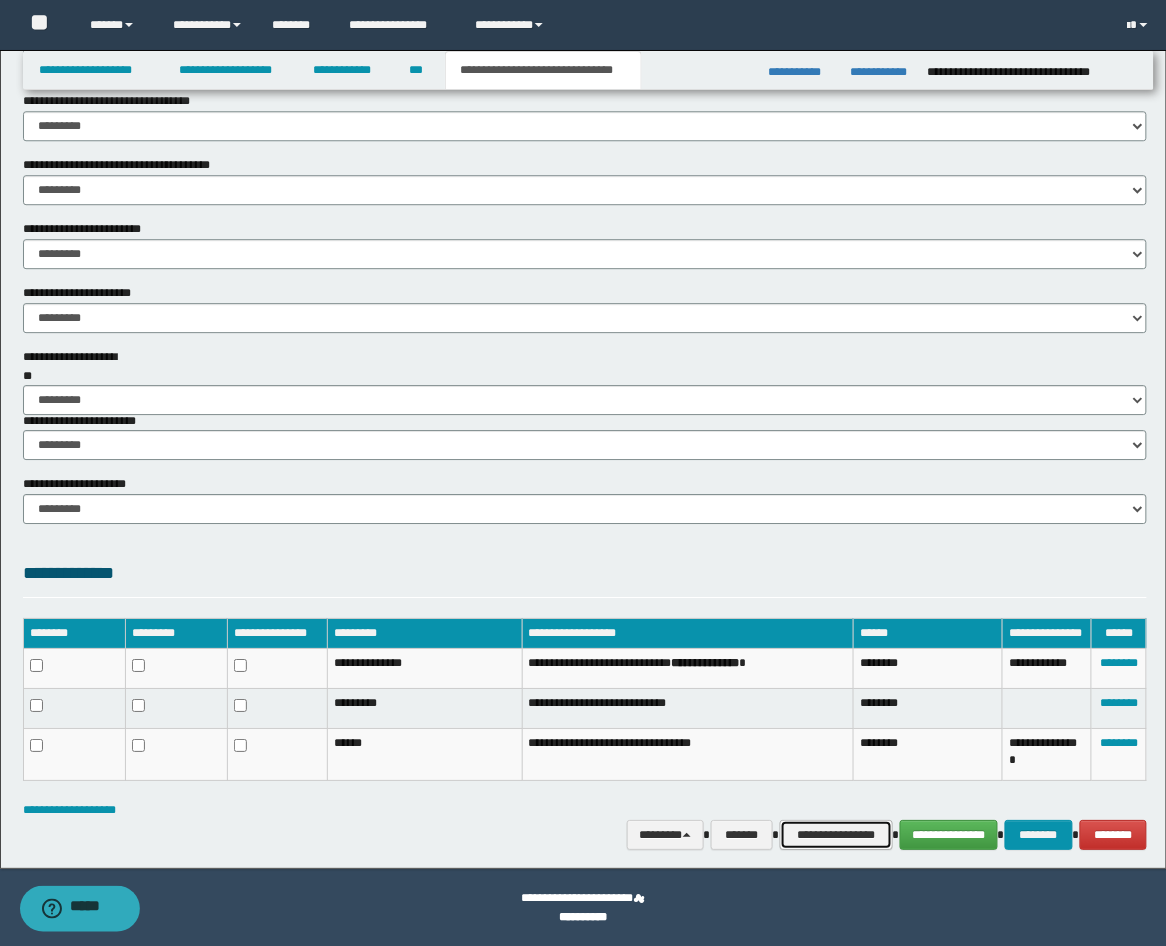 click on "**********" at bounding box center [836, 835] 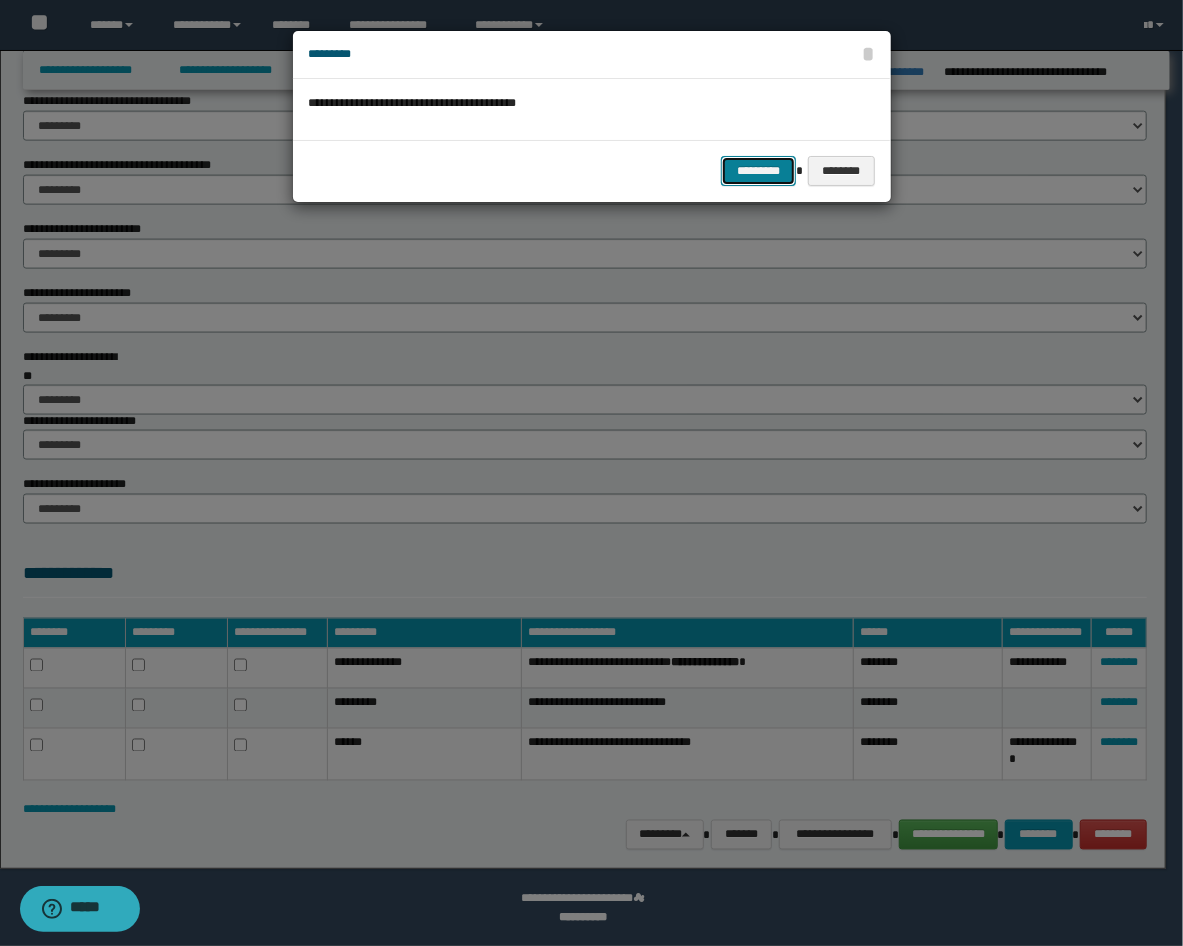 click on "*********" at bounding box center [758, 171] 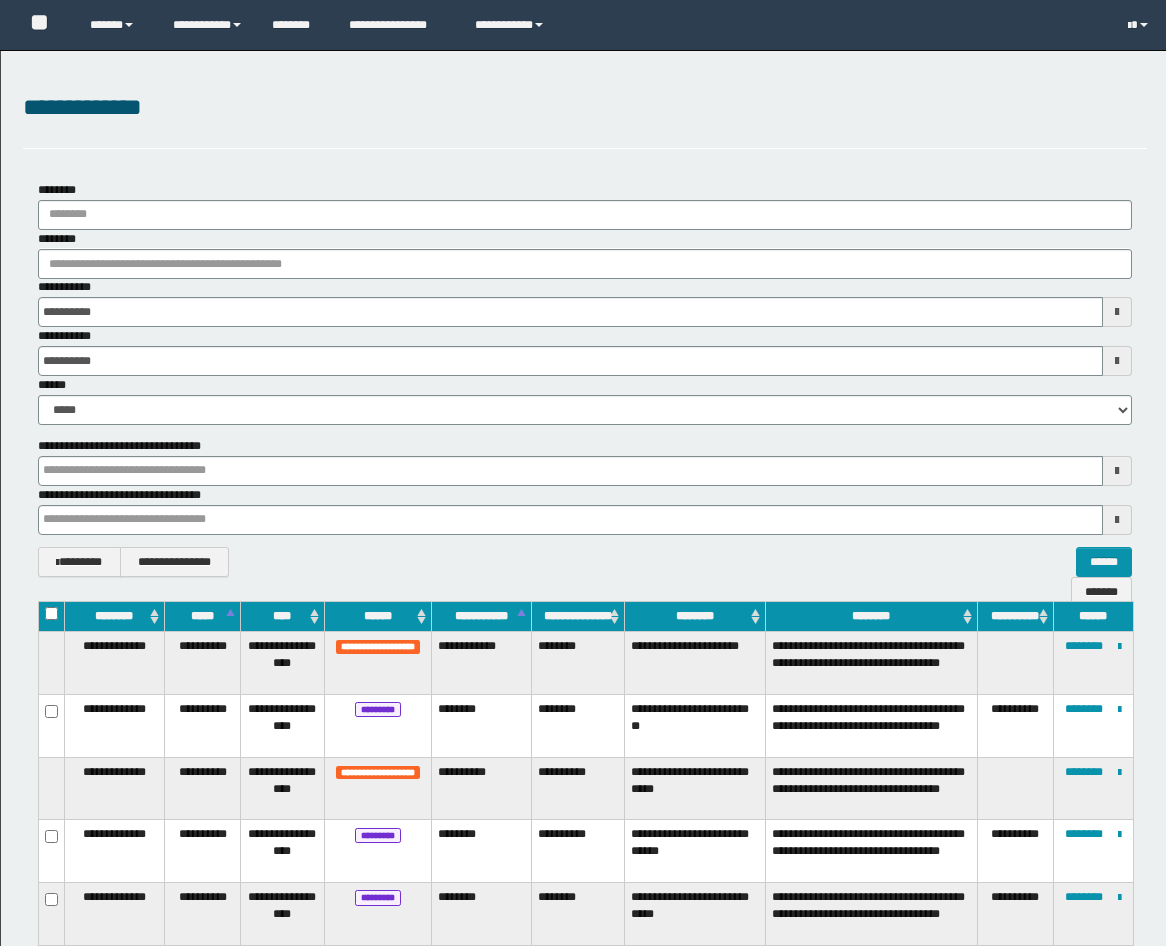 scroll, scrollTop: 1853, scrollLeft: 0, axis: vertical 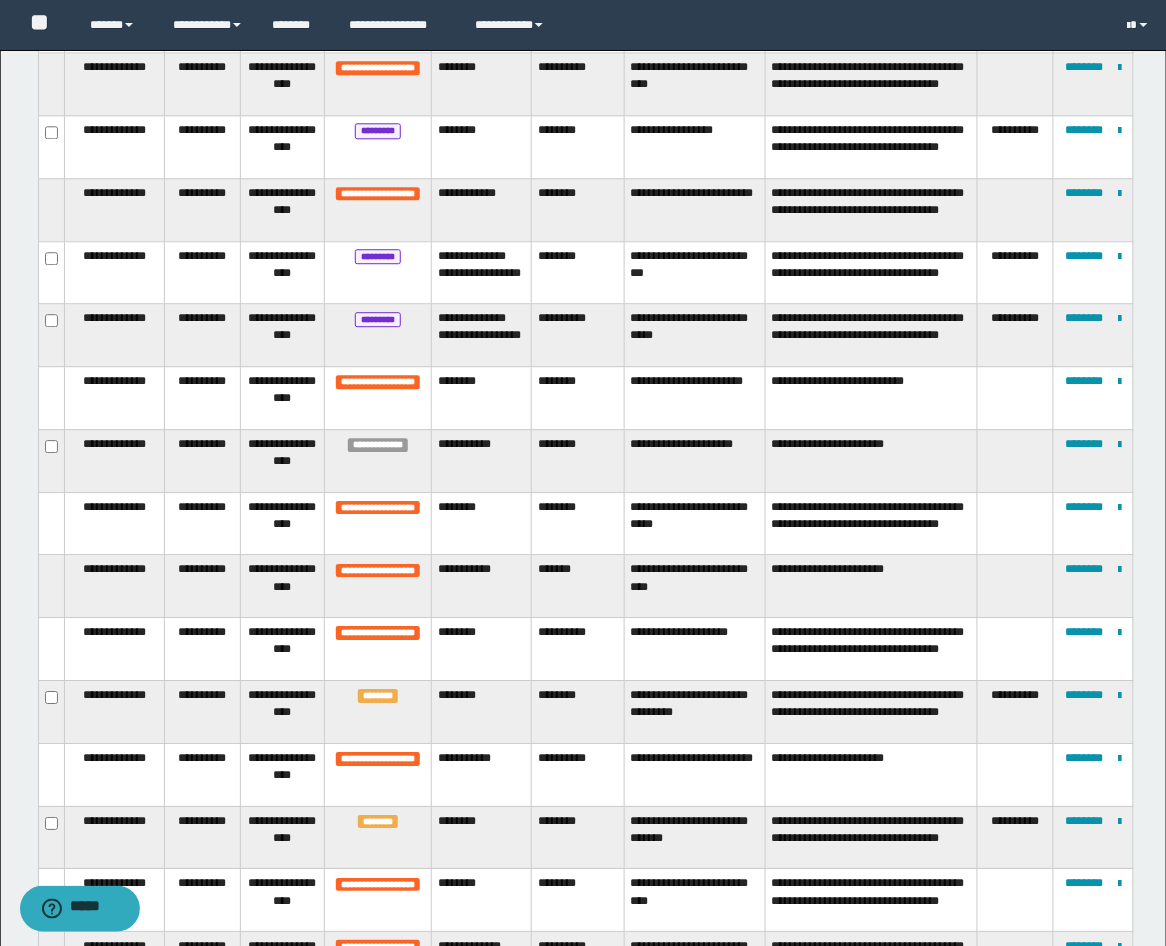 click at bounding box center [1015, 586] 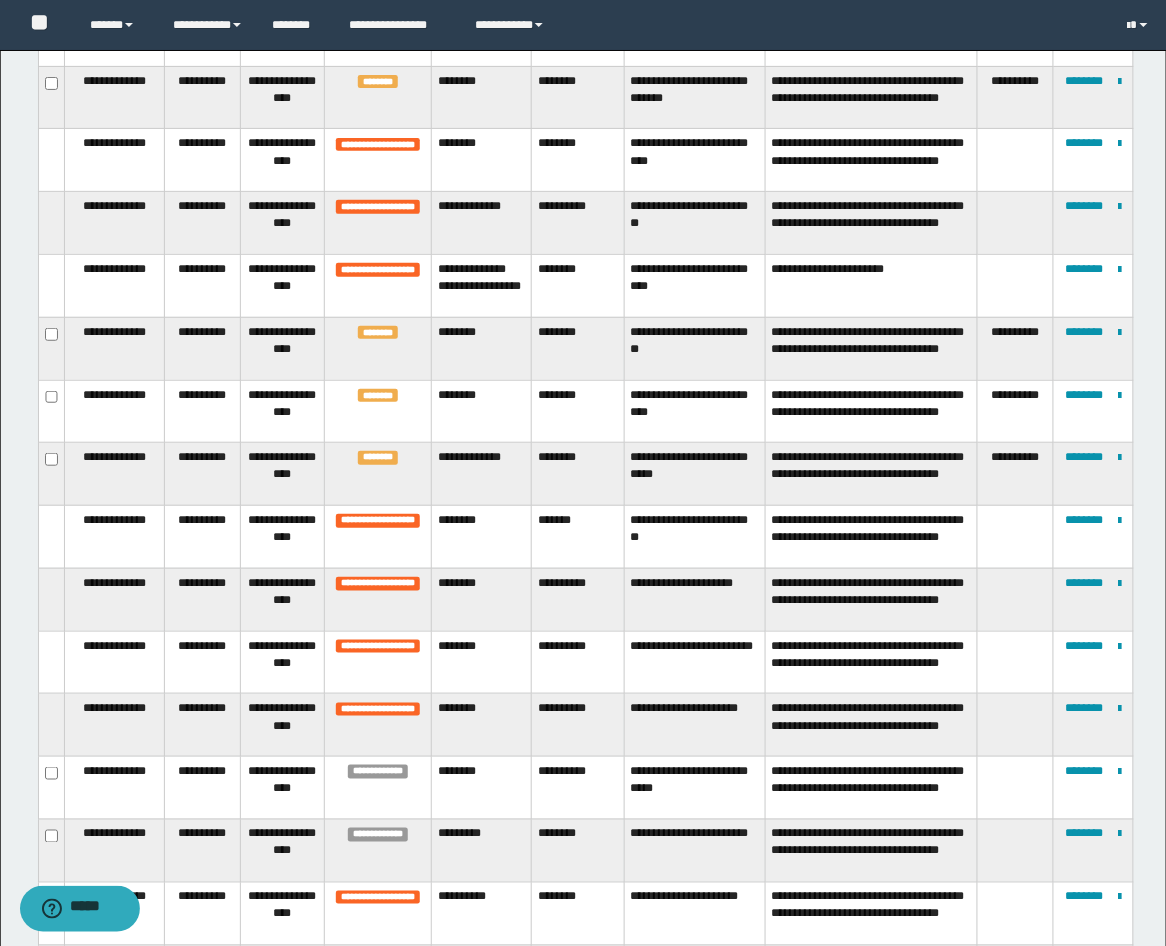 scroll, scrollTop: 2192, scrollLeft: 0, axis: vertical 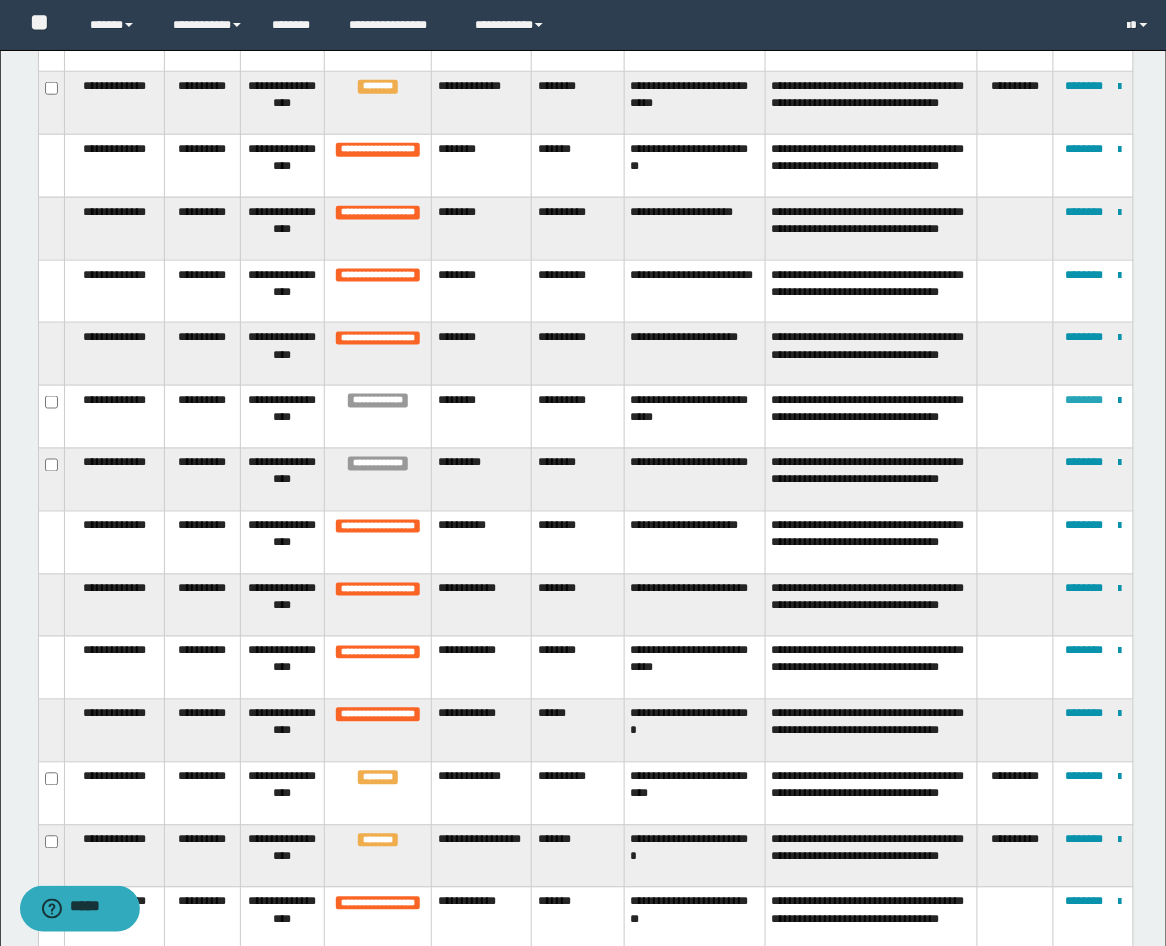 click on "********" at bounding box center [1084, 400] 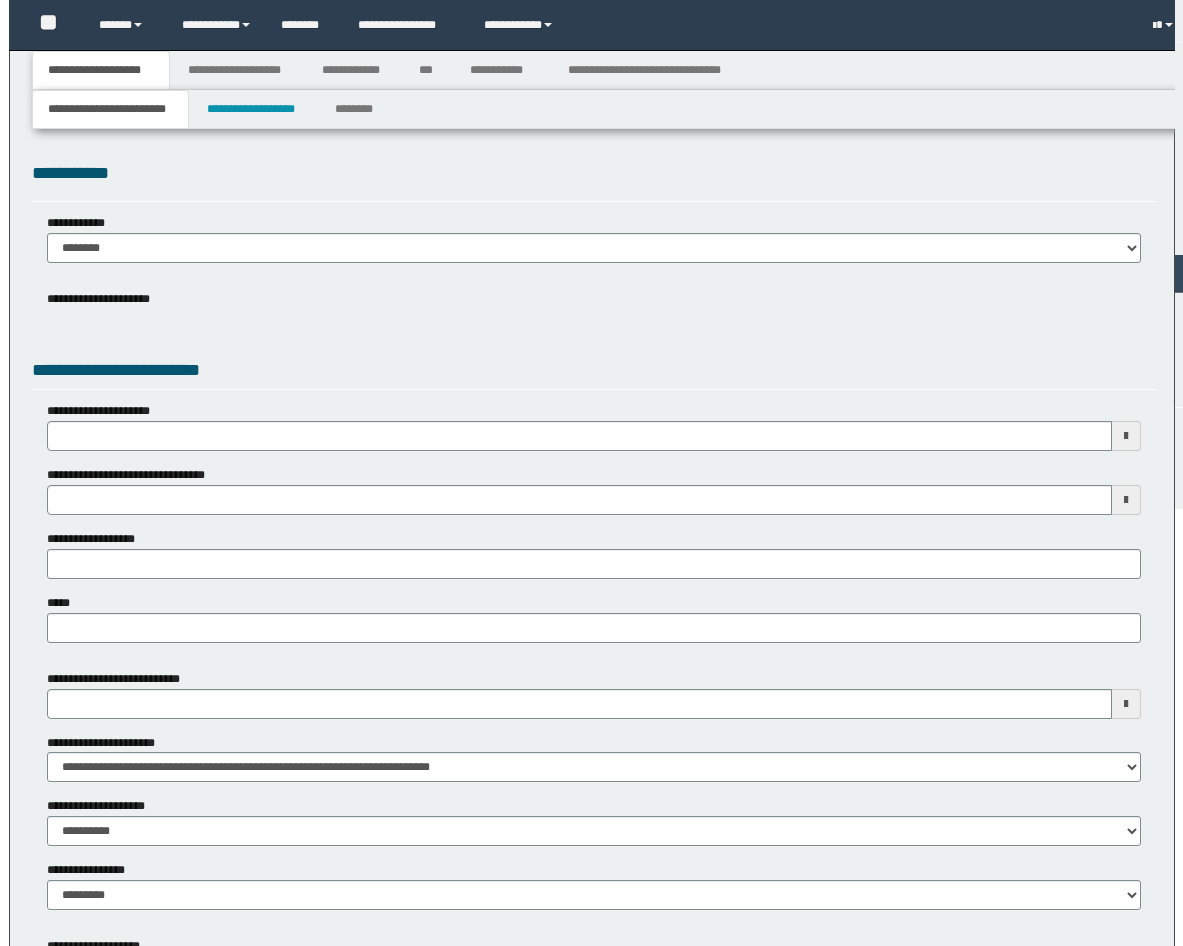 scroll, scrollTop: 0, scrollLeft: 0, axis: both 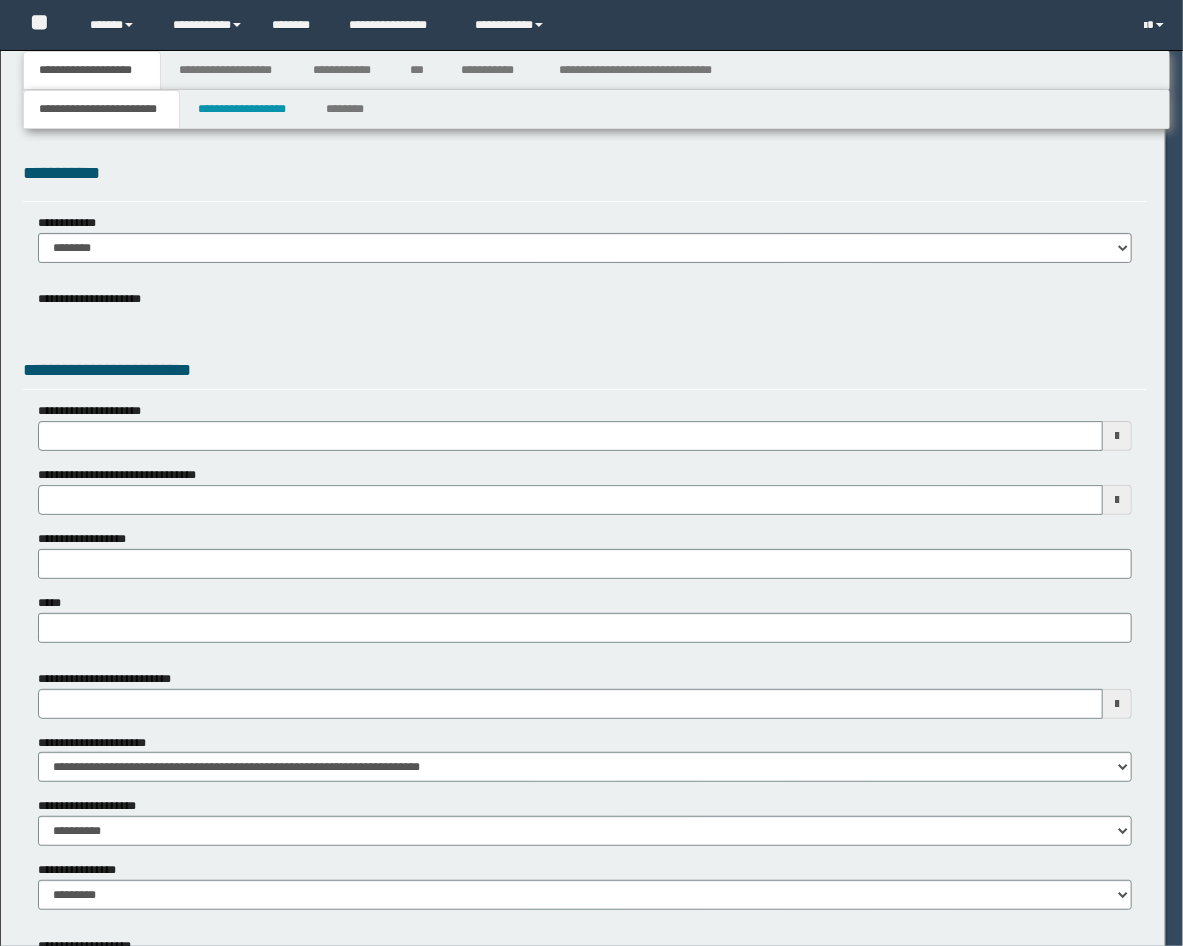 select on "*" 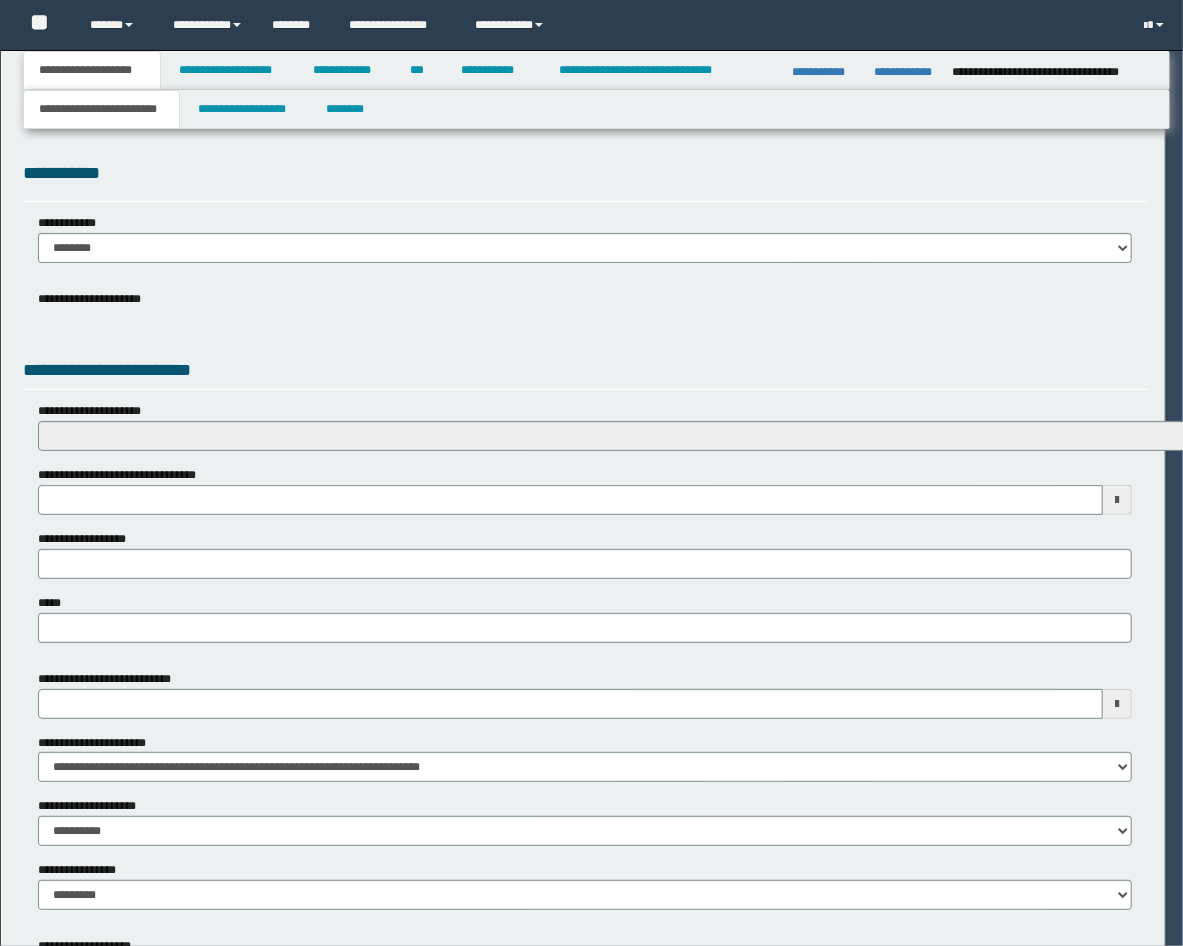 scroll, scrollTop: 0, scrollLeft: 0, axis: both 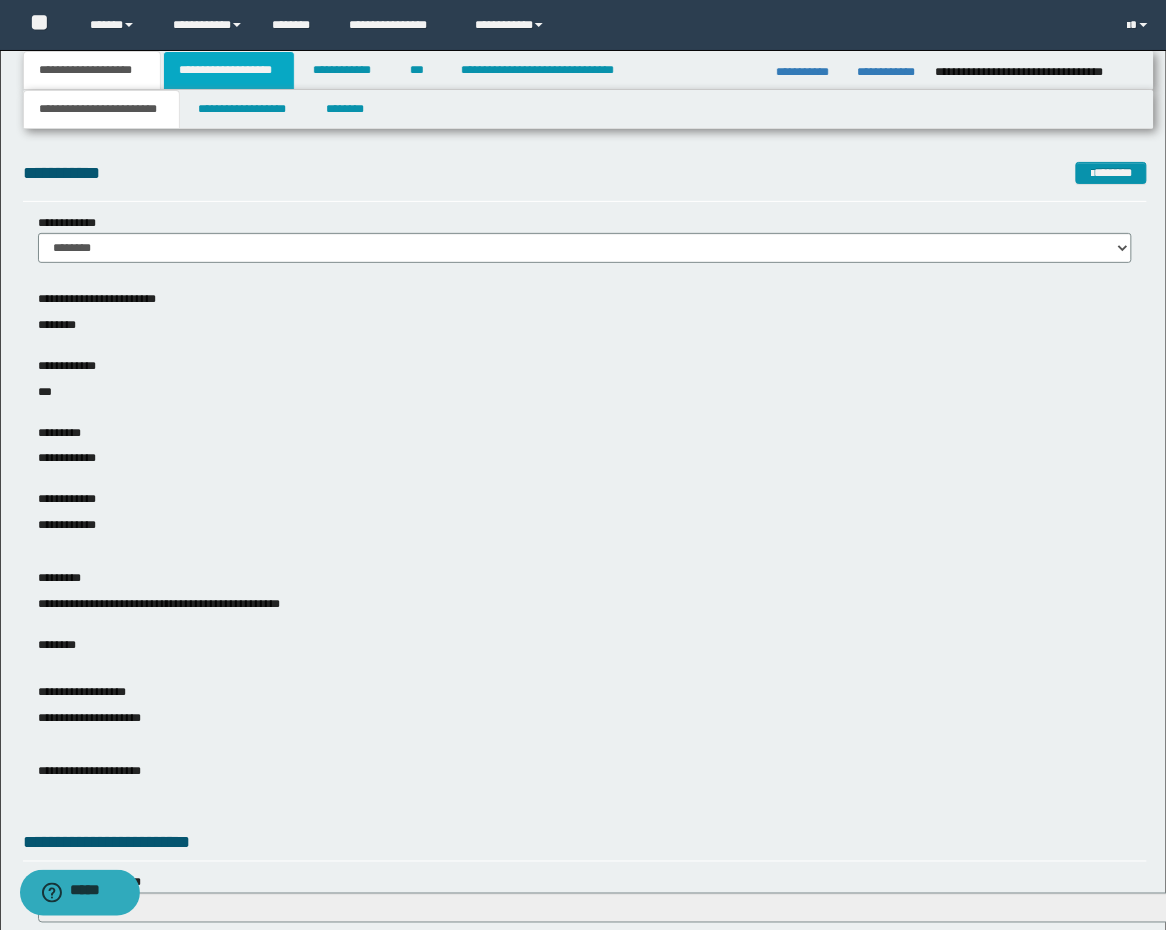 click on "**********" at bounding box center [229, 70] 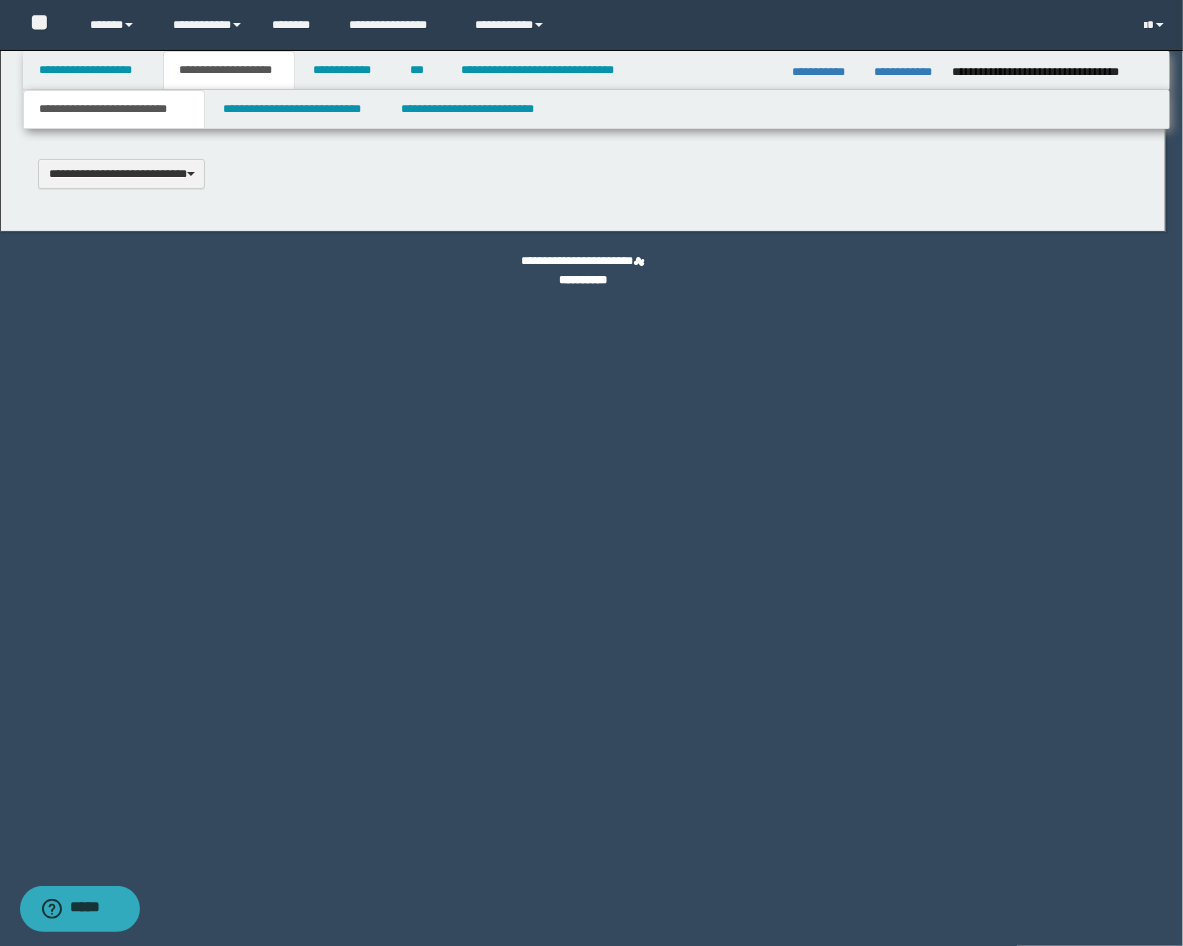 type 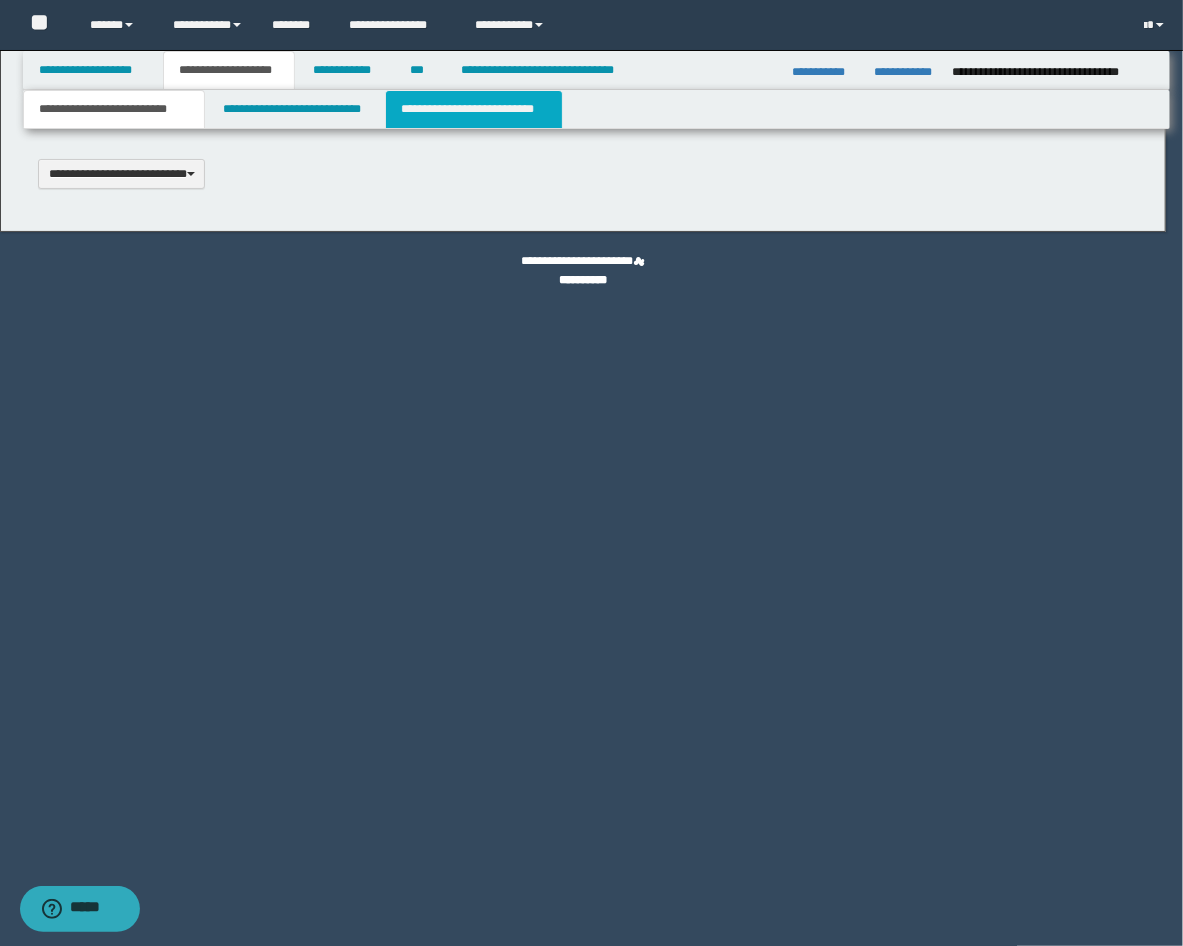 scroll, scrollTop: 0, scrollLeft: 0, axis: both 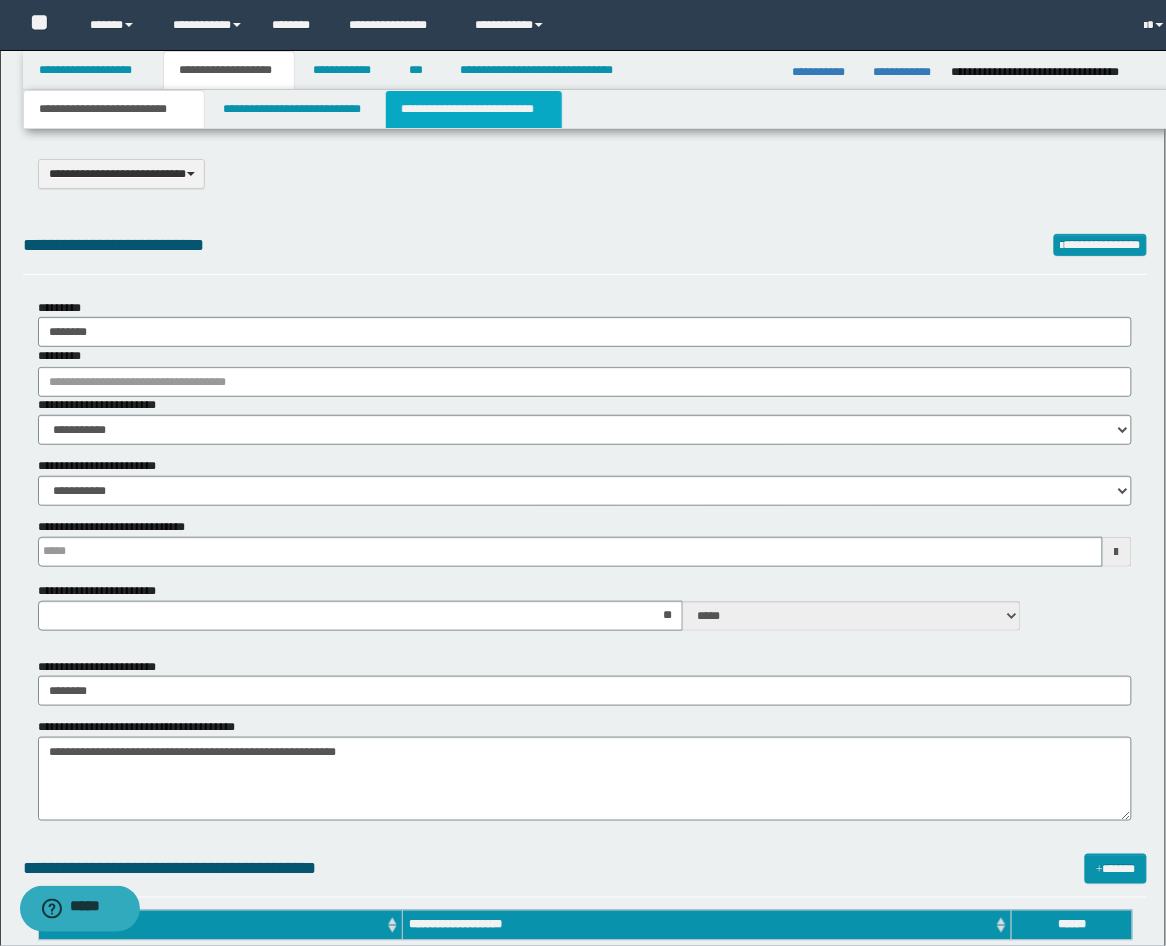 click on "**********" at bounding box center (474, 109) 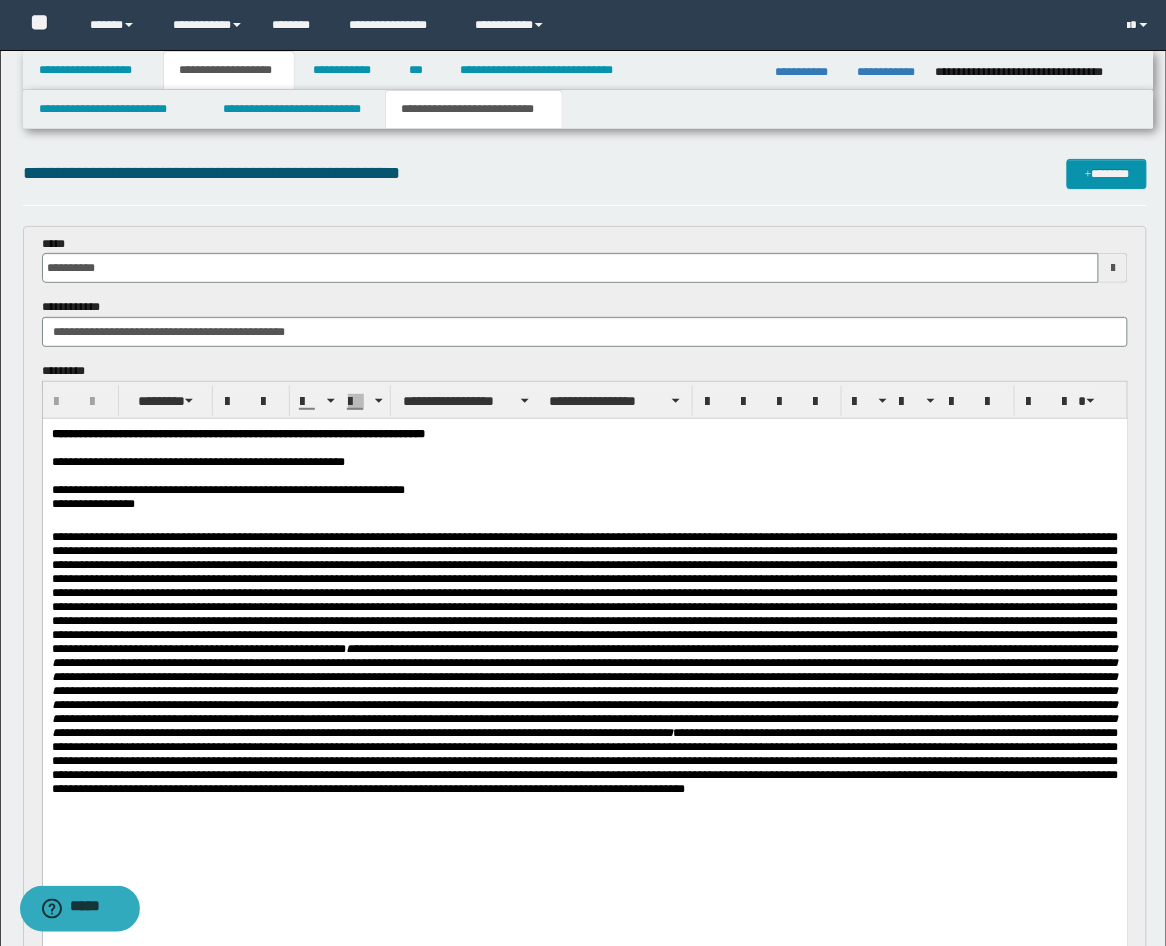 scroll, scrollTop: 370, scrollLeft: 0, axis: vertical 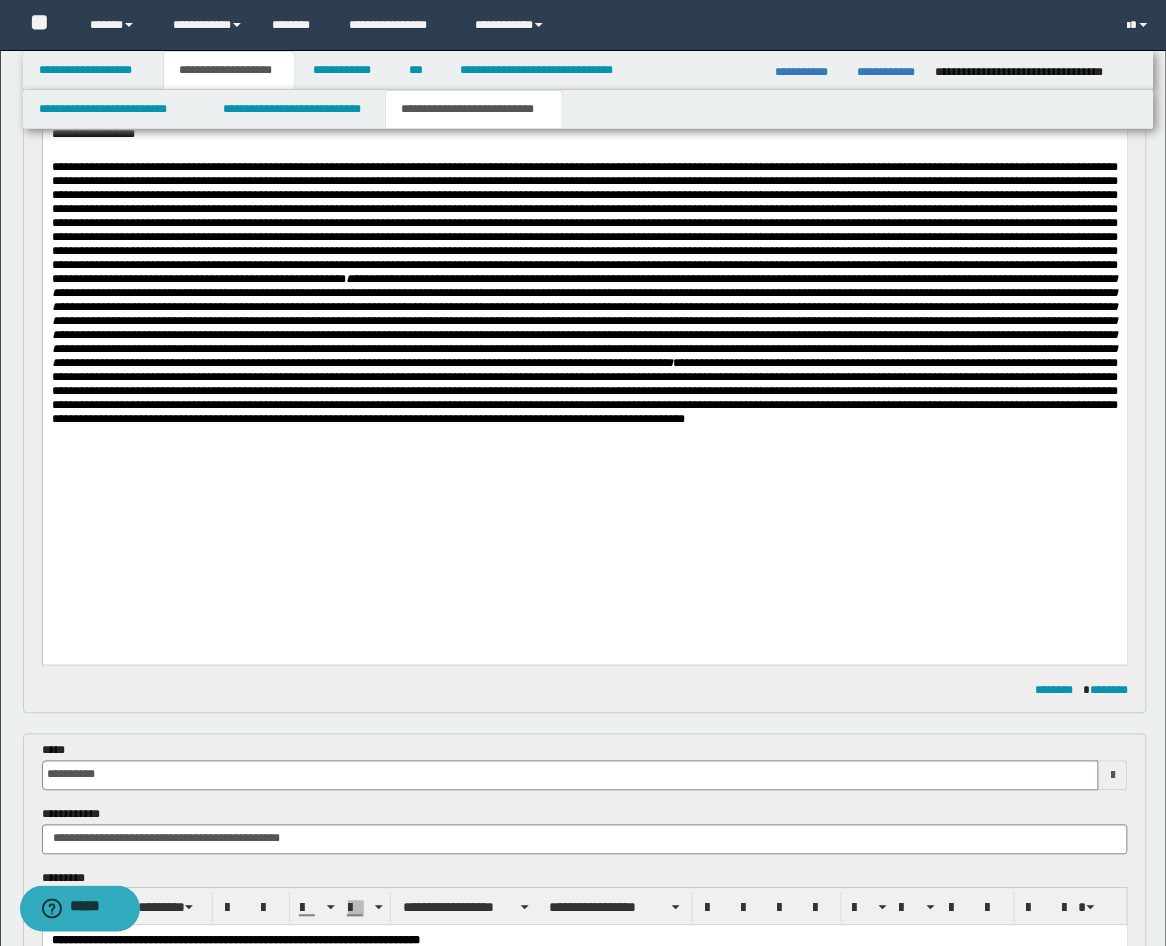 click on "**********" at bounding box center (584, 293) 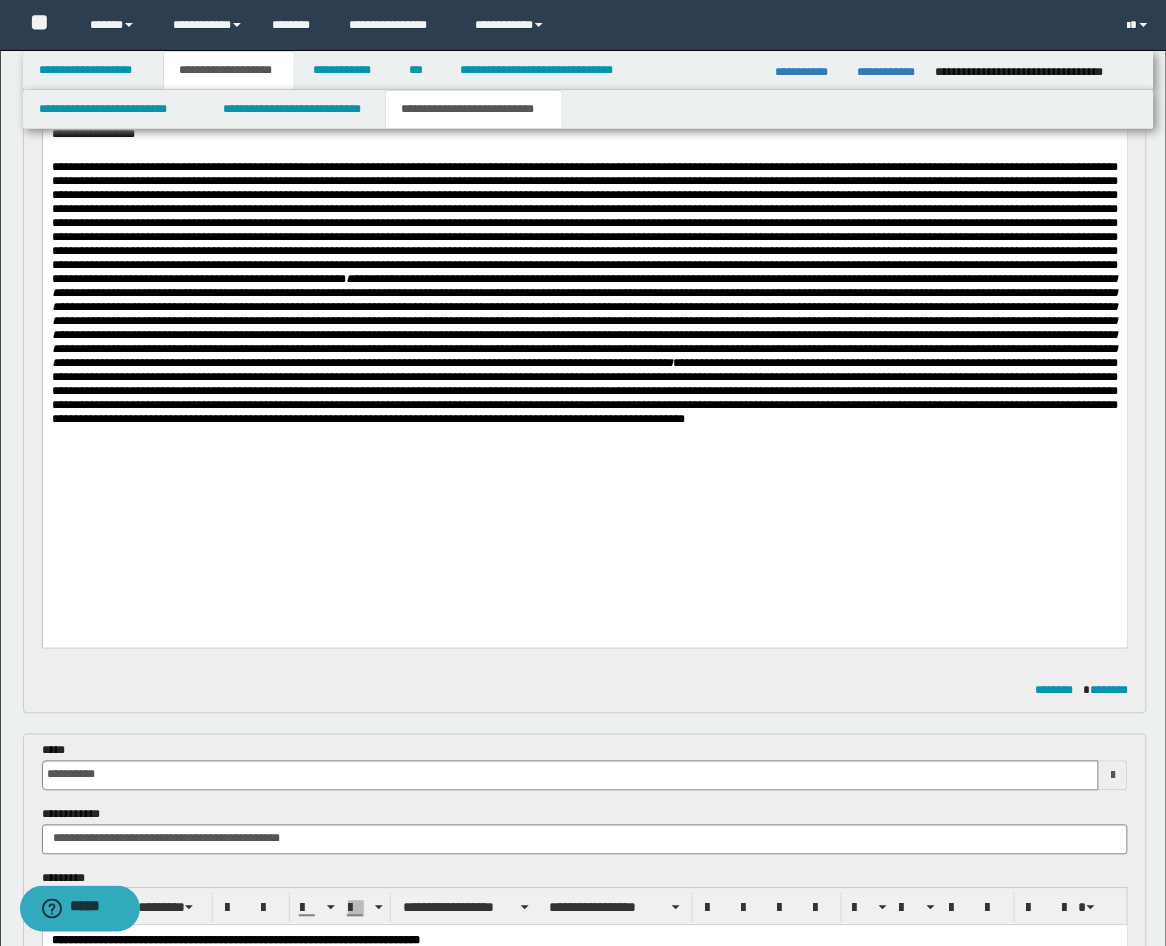 type 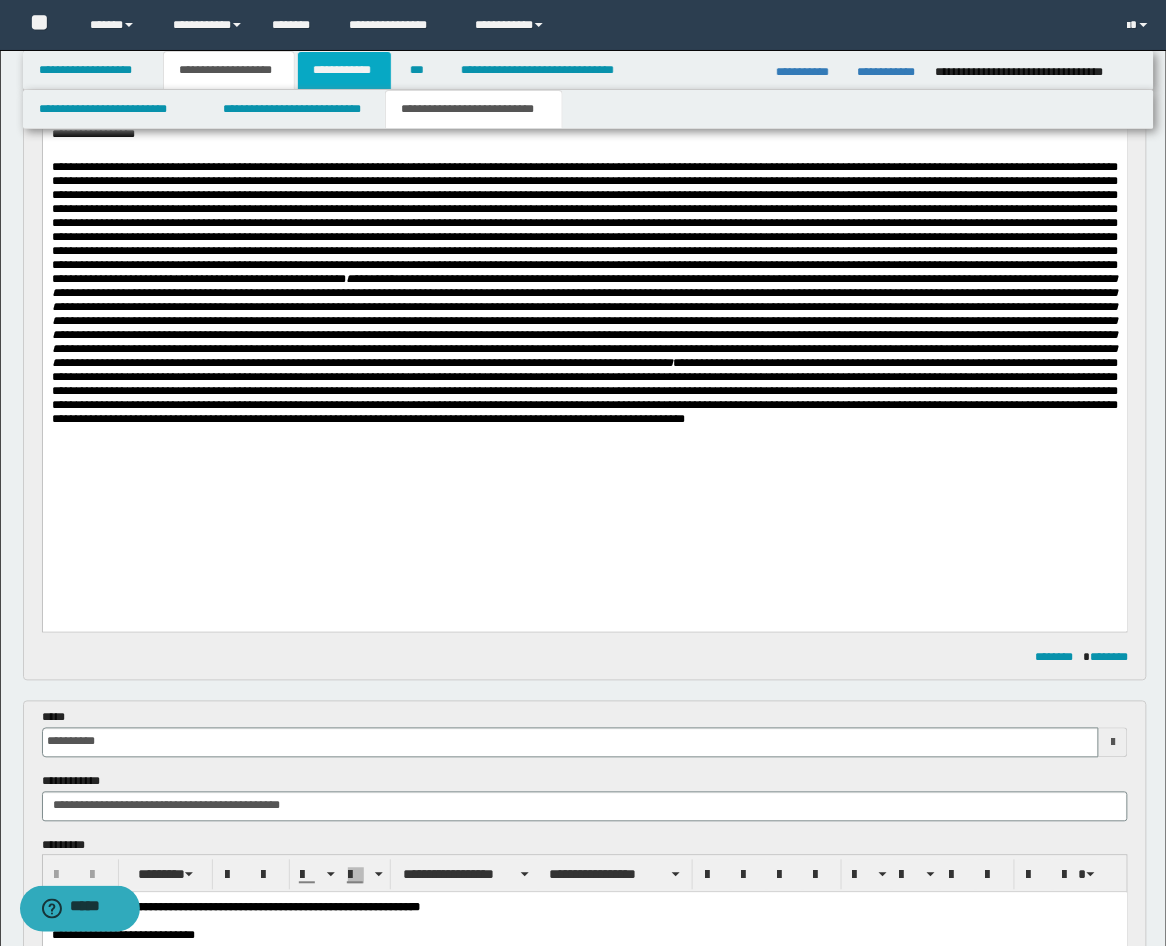 click on "**********" at bounding box center [344, 70] 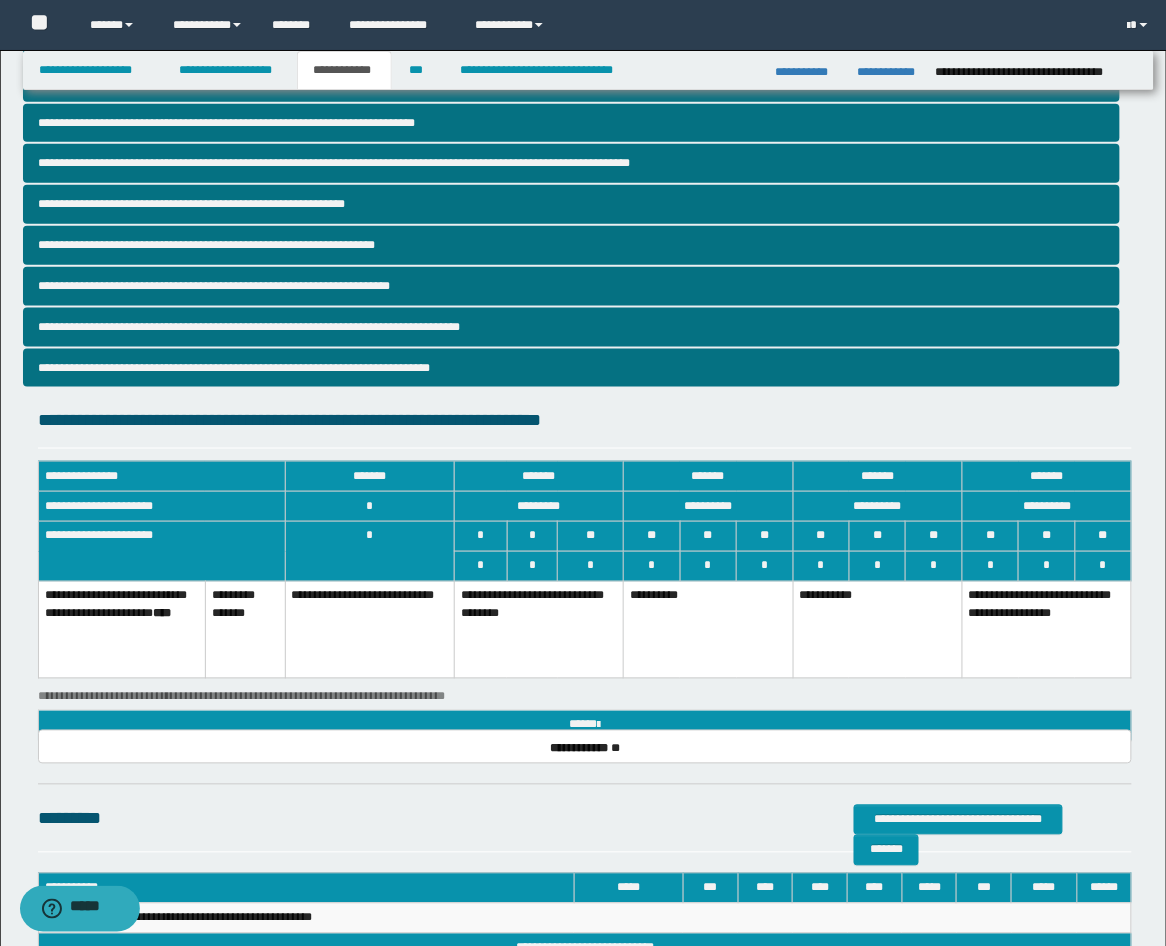scroll, scrollTop: 370, scrollLeft: 0, axis: vertical 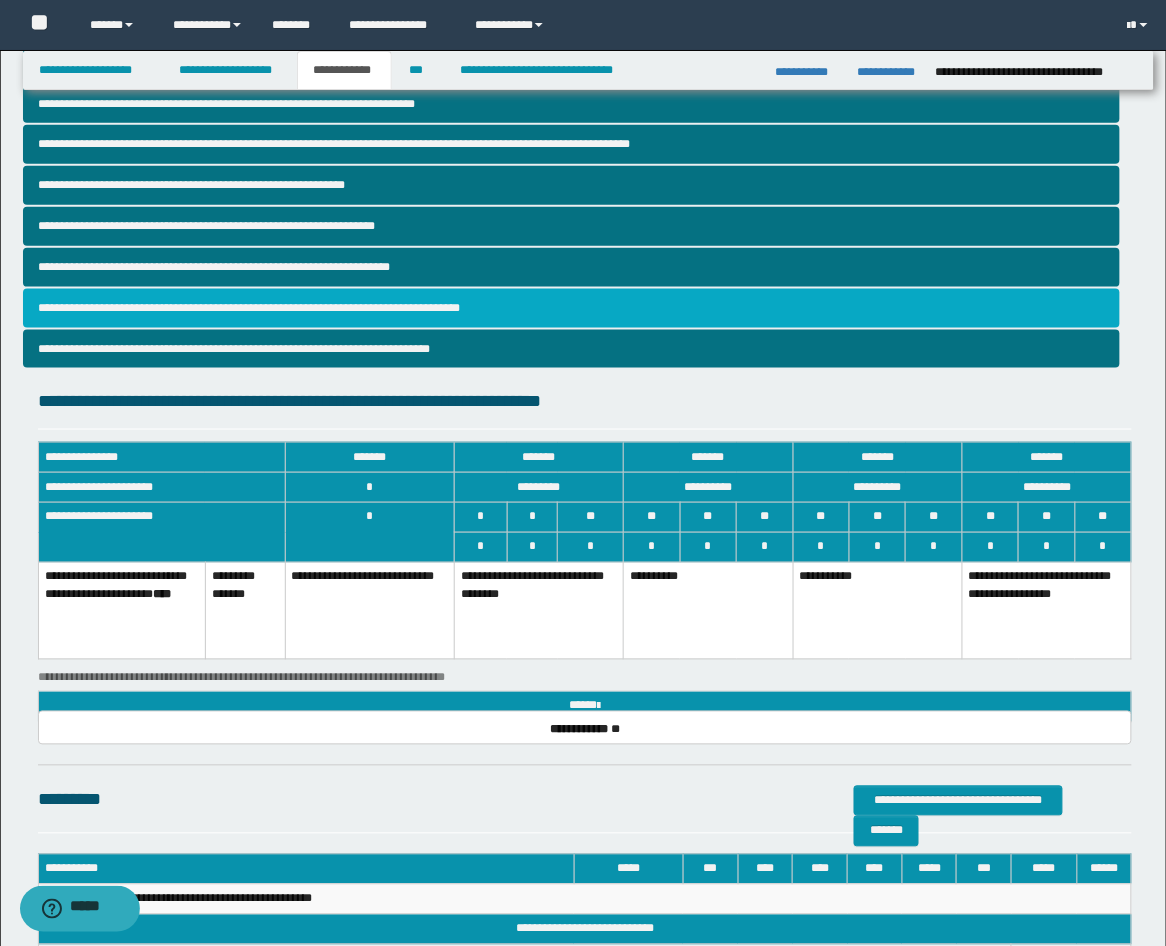 click on "**********" at bounding box center [572, 308] 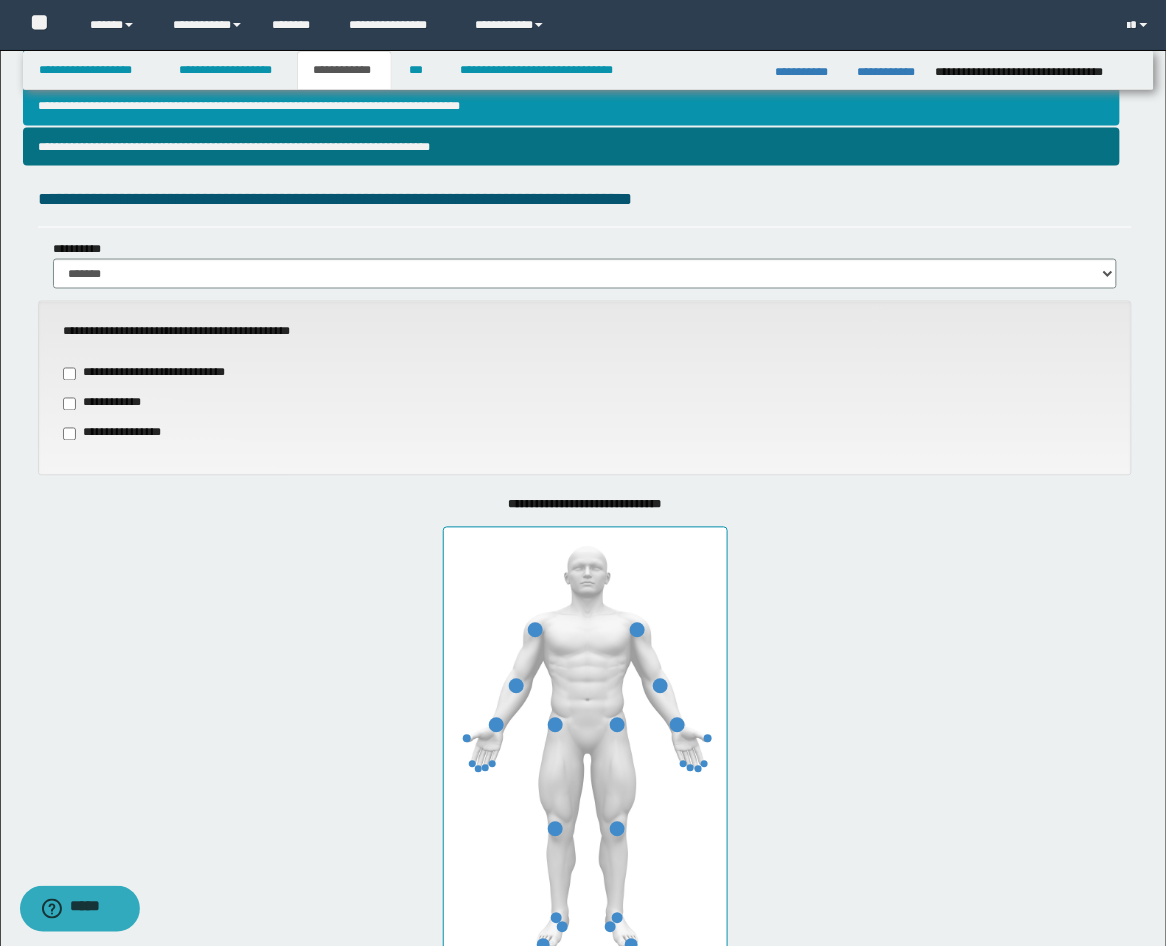 scroll, scrollTop: 741, scrollLeft: 0, axis: vertical 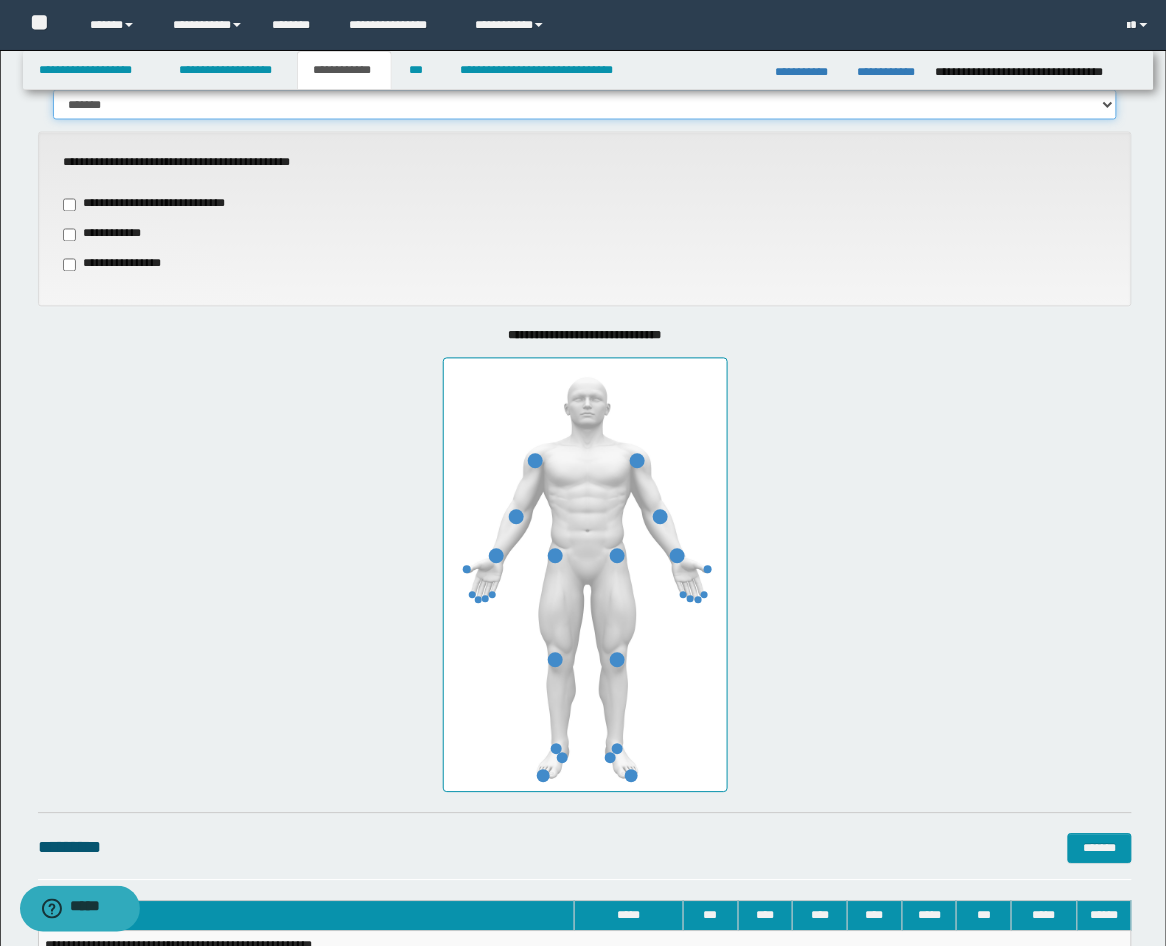 click on "*******
*****" at bounding box center (585, 105) 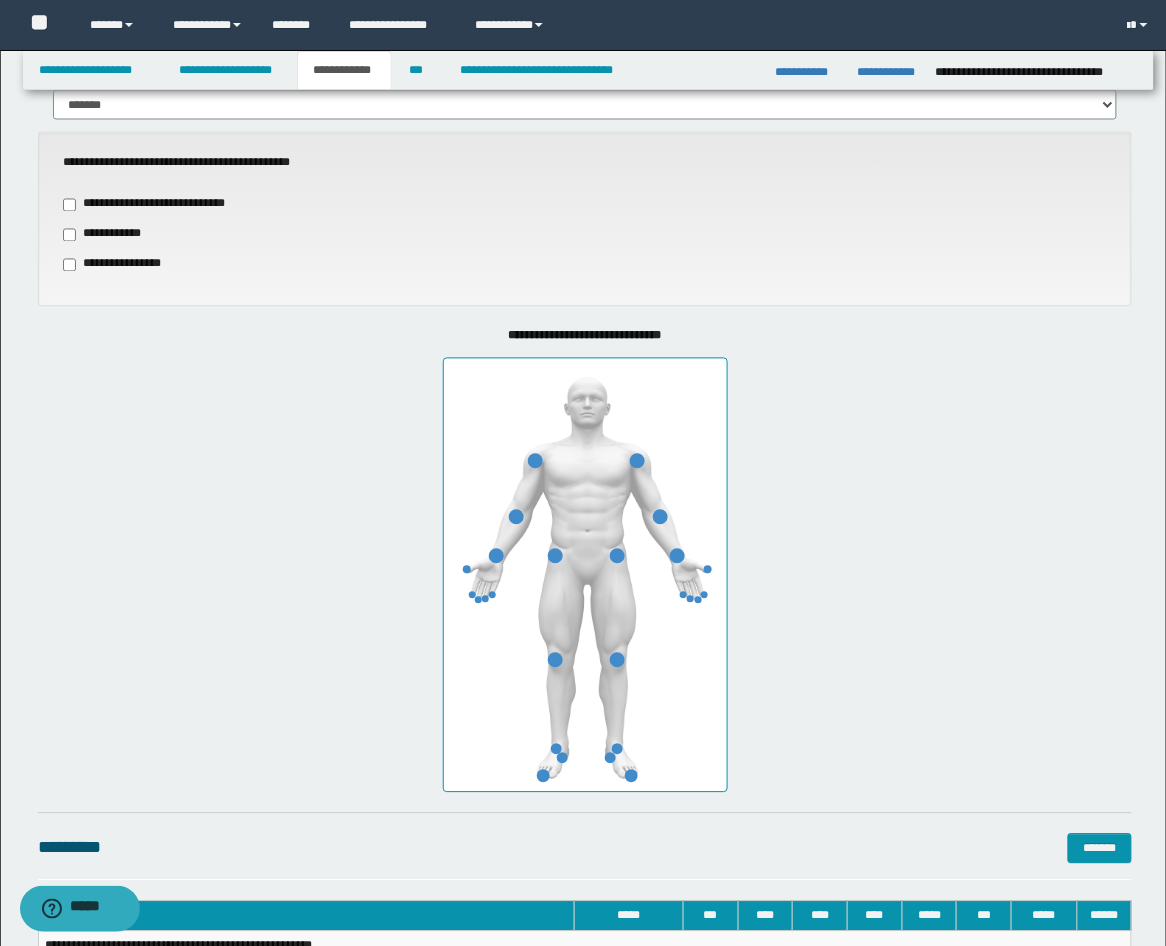 click on "**********" at bounding box center (585, 560) 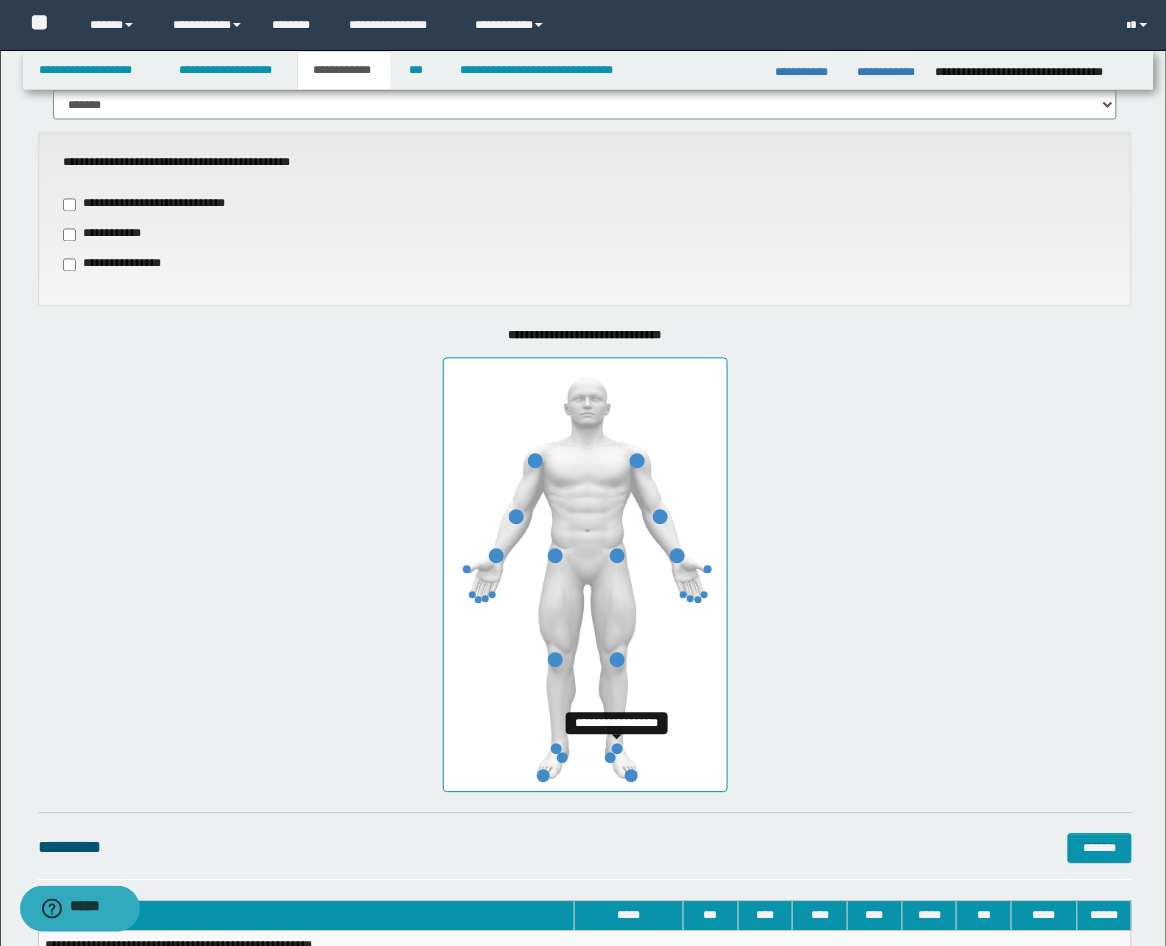 click at bounding box center (617, 749) 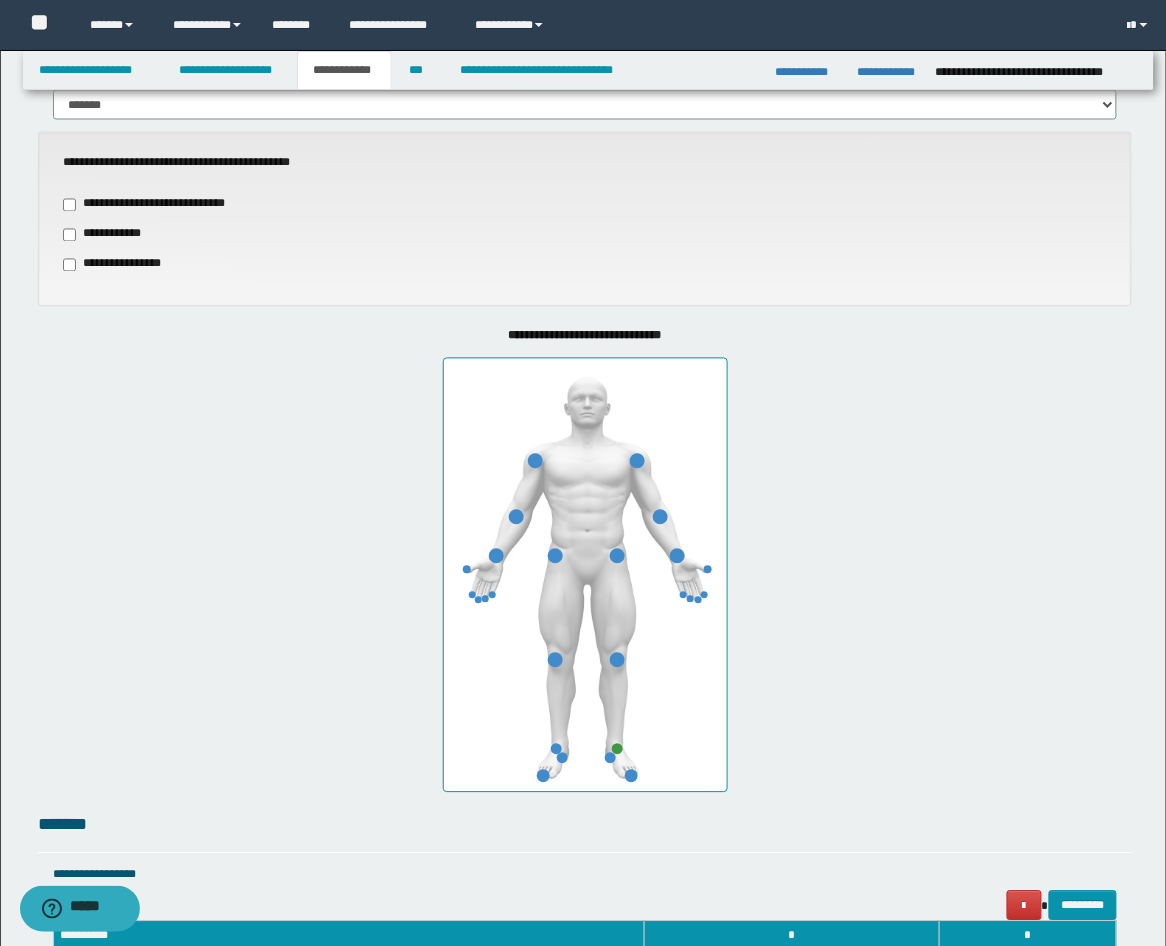 click at bounding box center [585, 575] 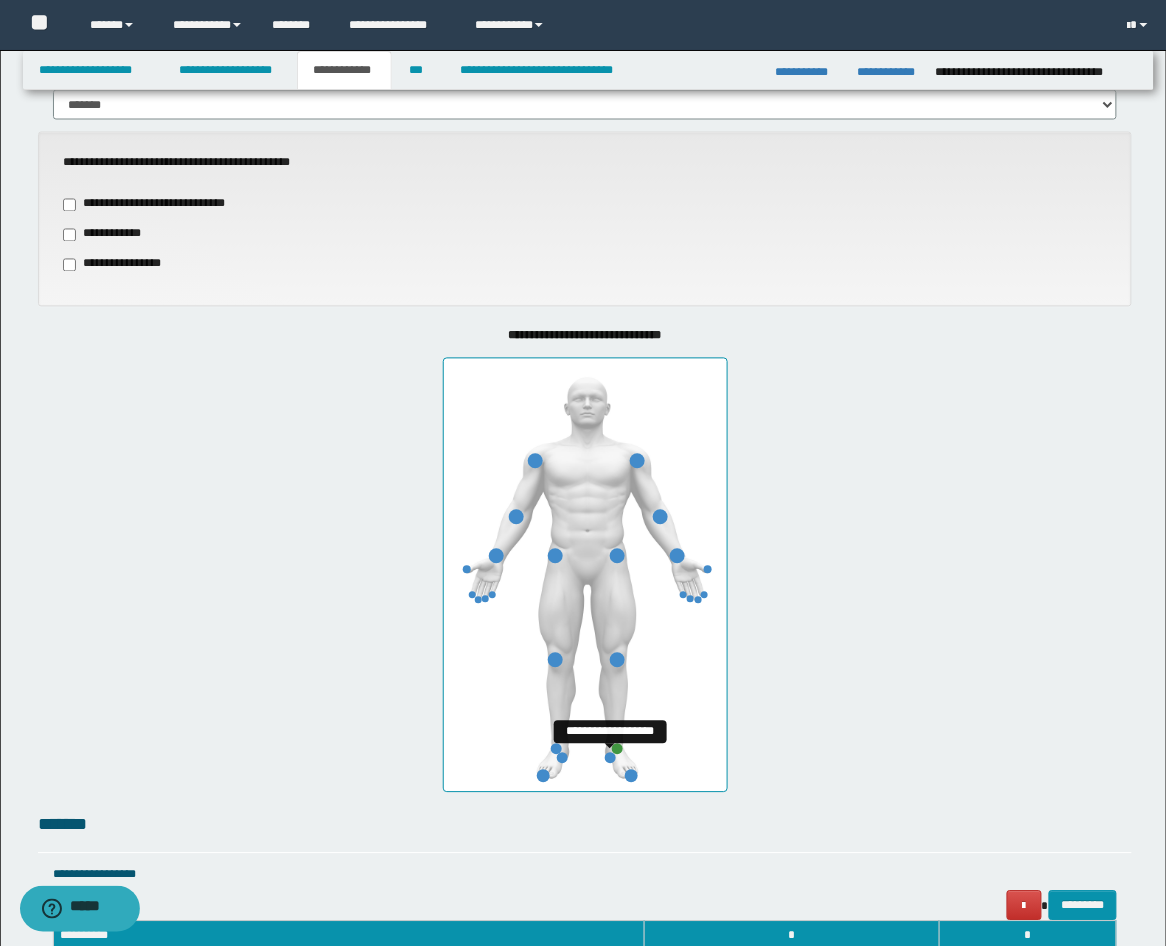 click at bounding box center (610, 758) 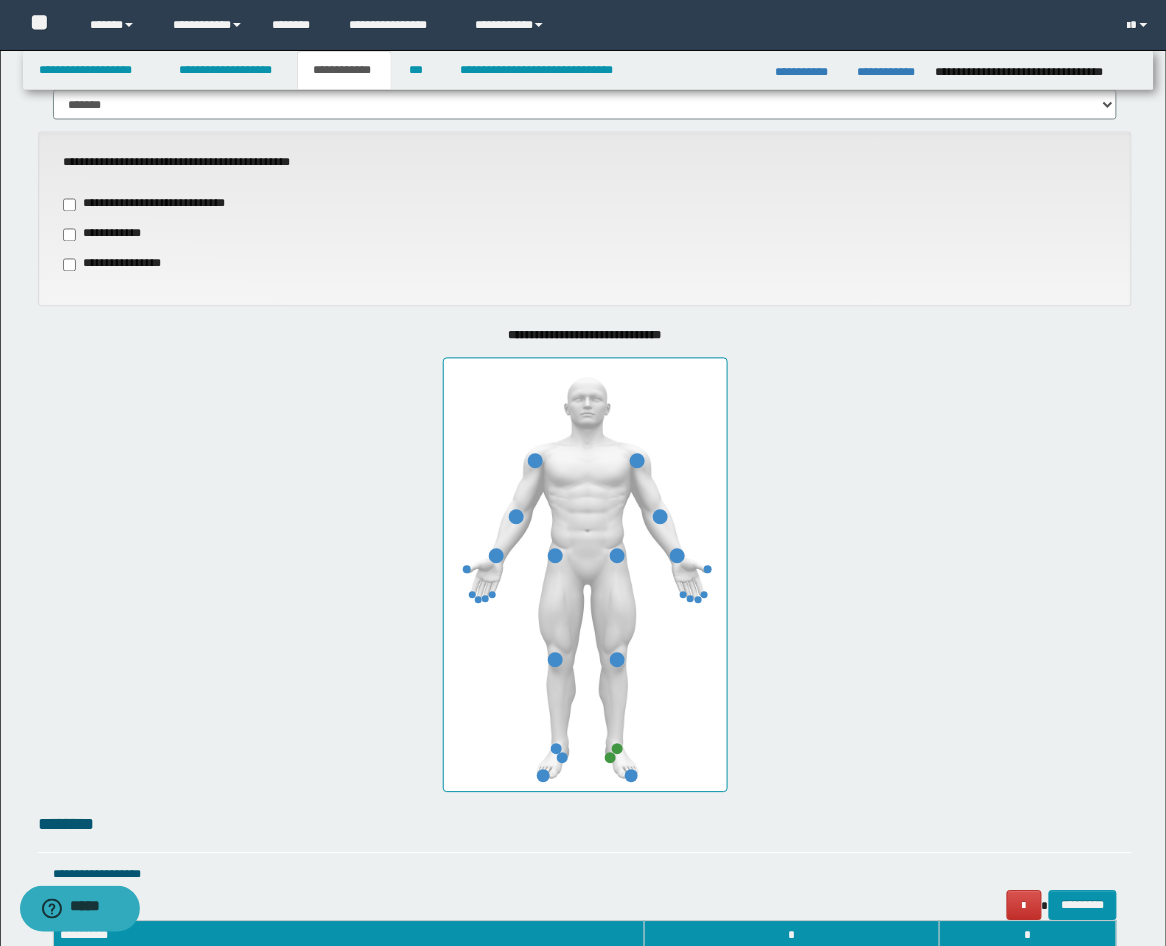 click on "**********" at bounding box center (585, 560) 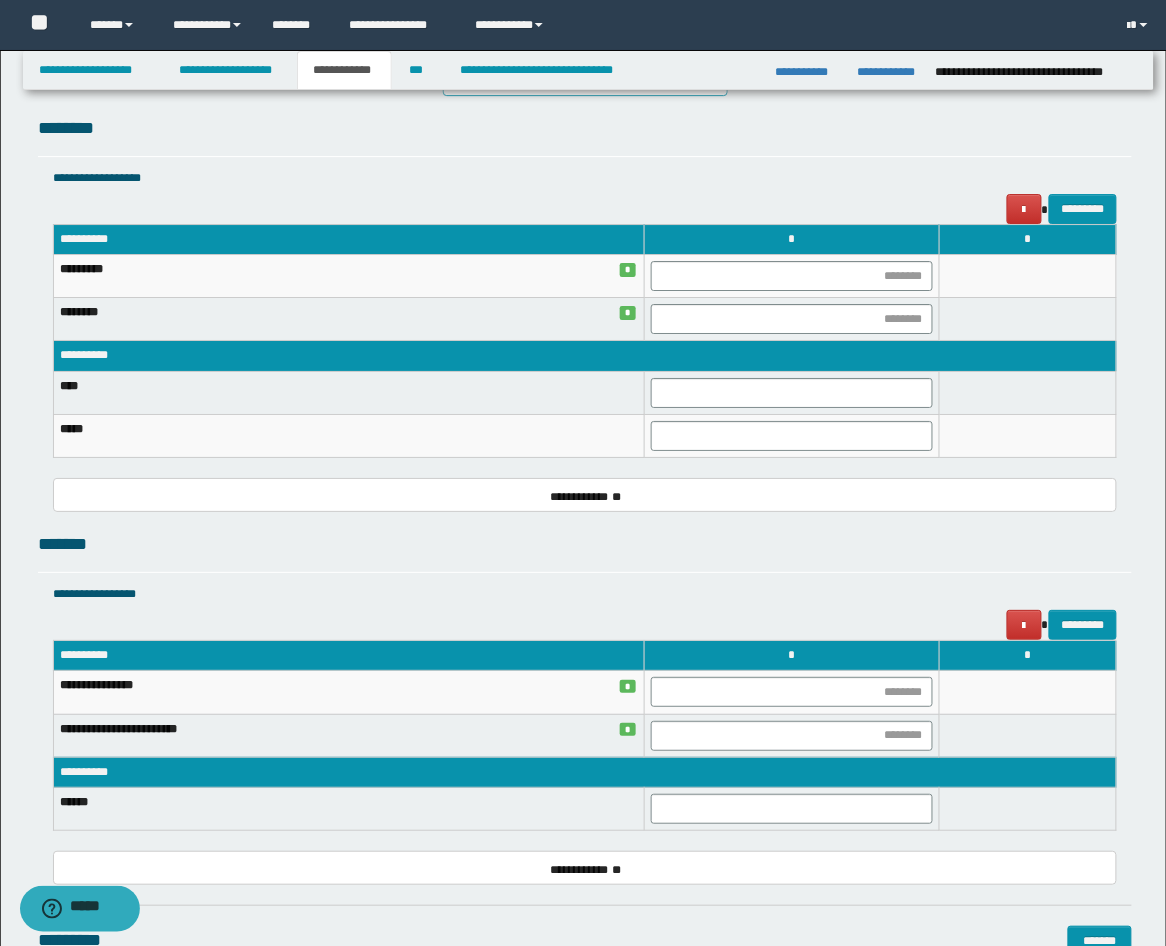scroll, scrollTop: 1481, scrollLeft: 0, axis: vertical 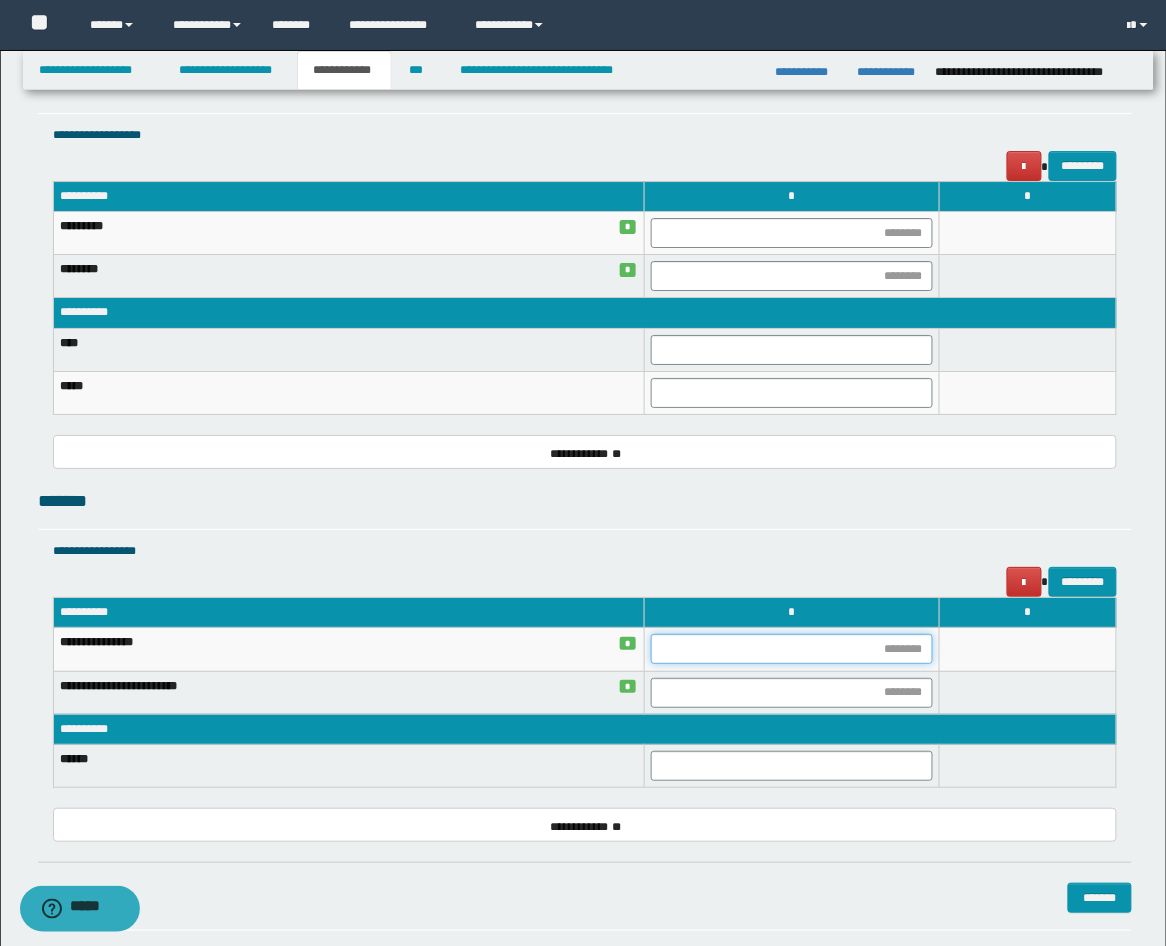 click at bounding box center [792, 649] 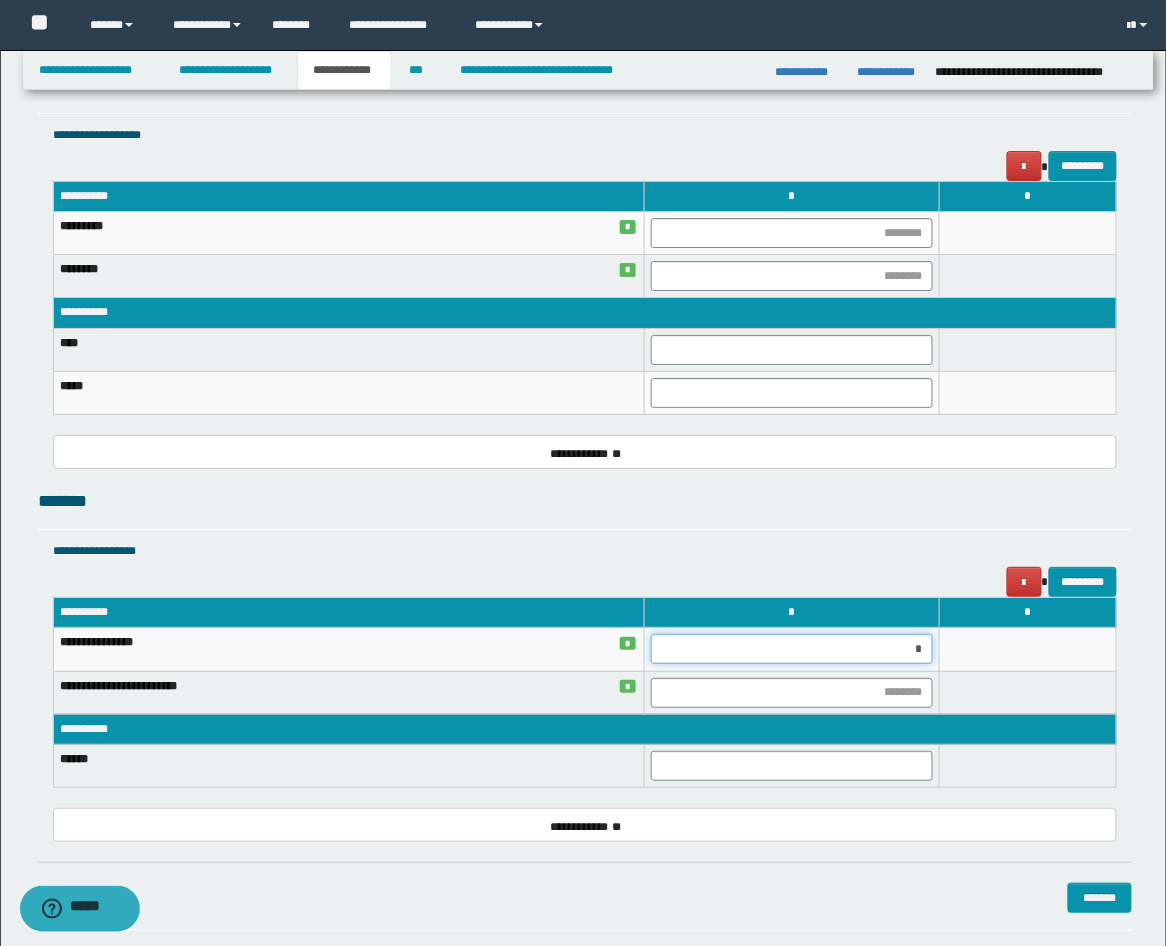 type on "**" 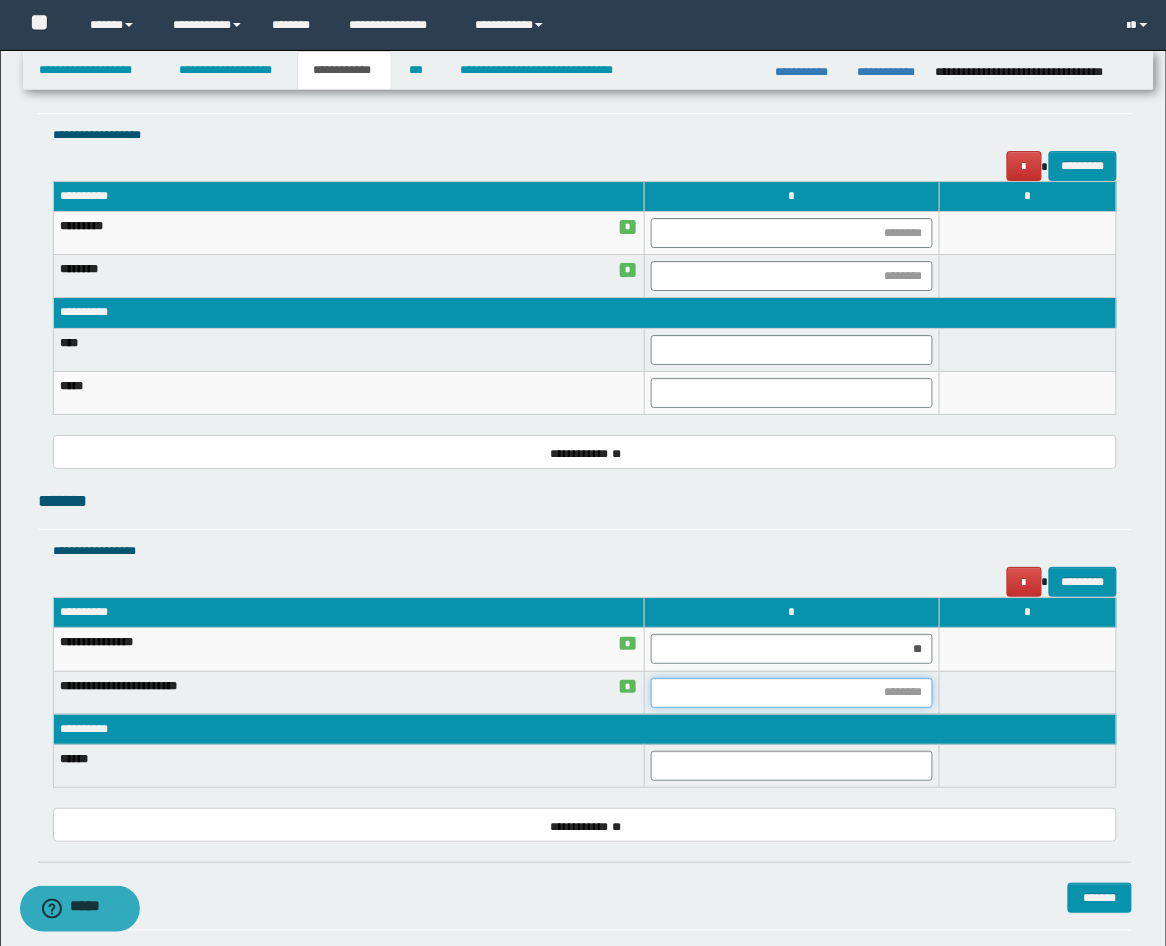 click at bounding box center [792, 693] 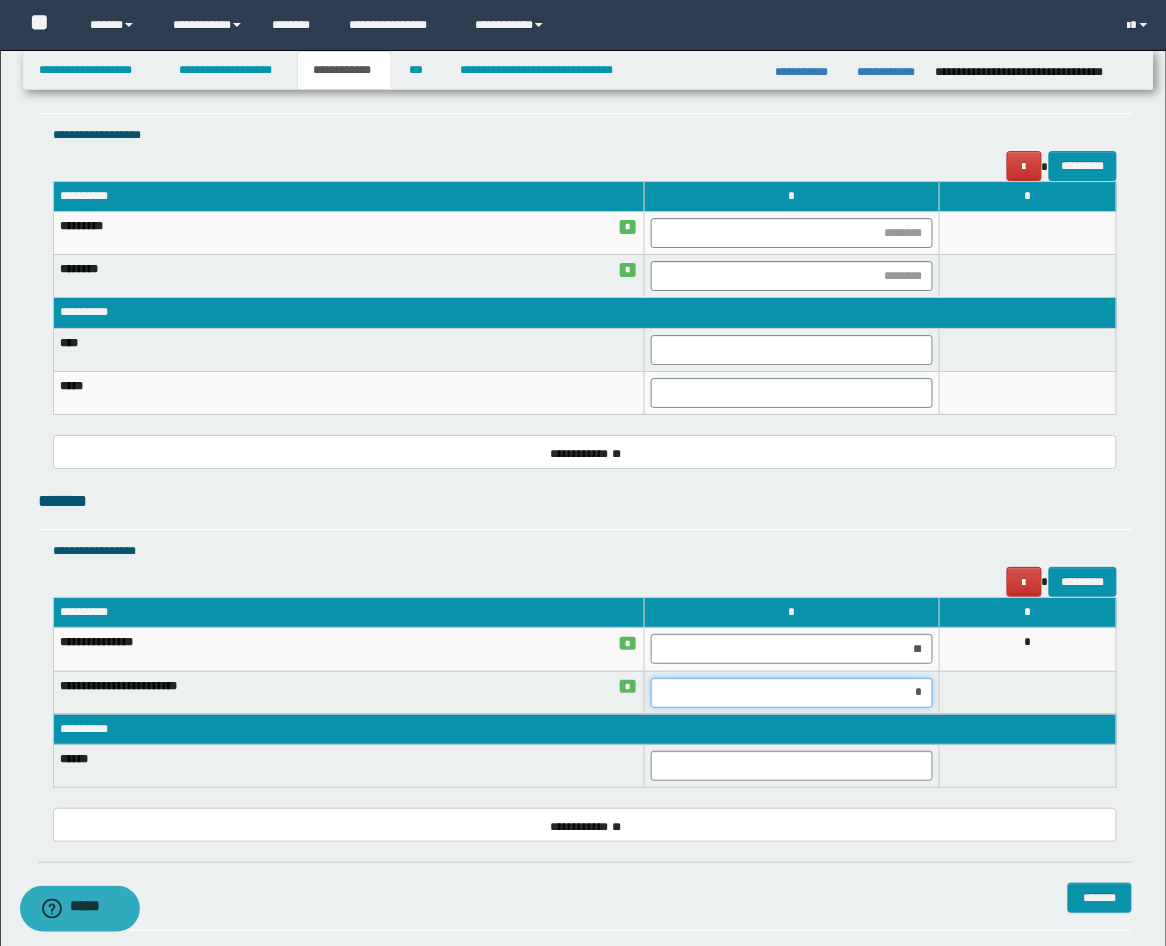 type on "**" 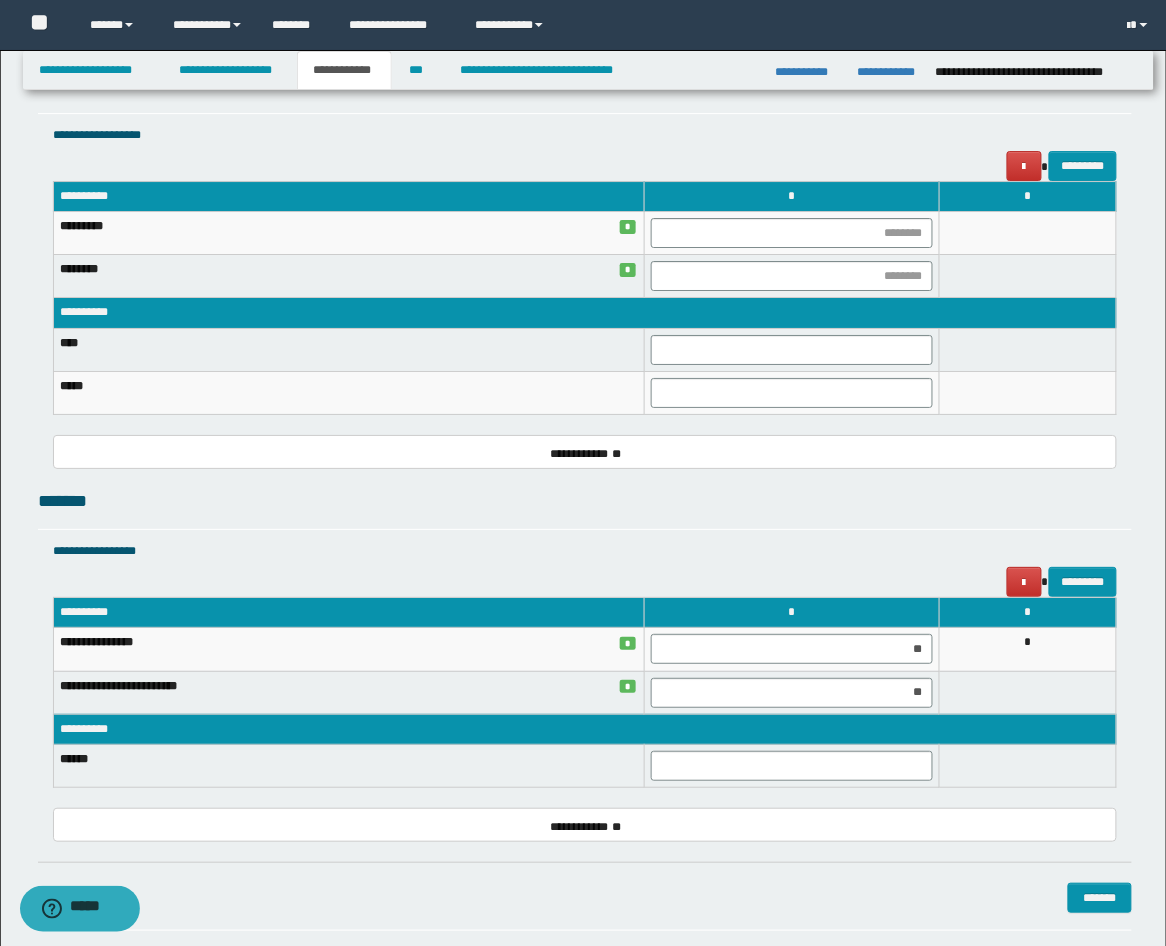 click at bounding box center (1028, 692) 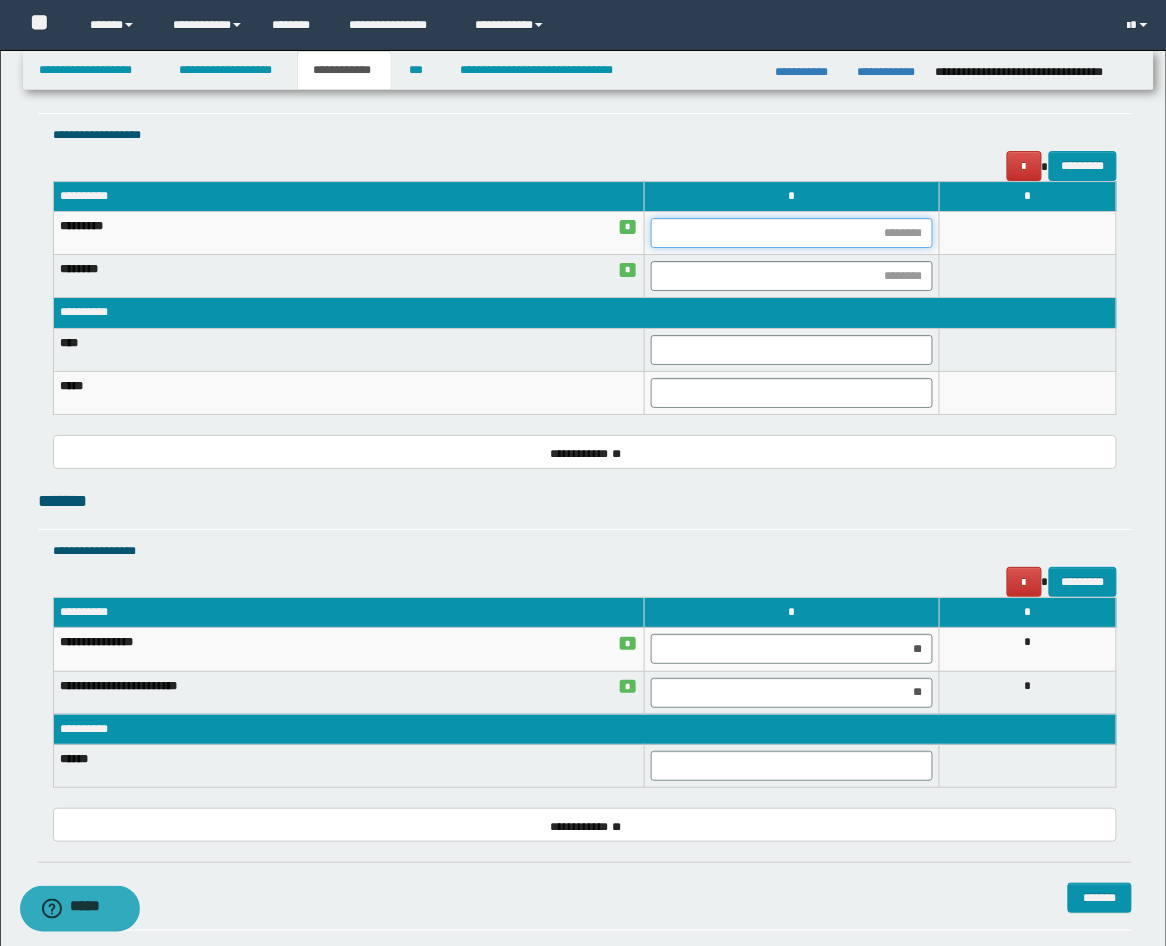 click at bounding box center (792, 233) 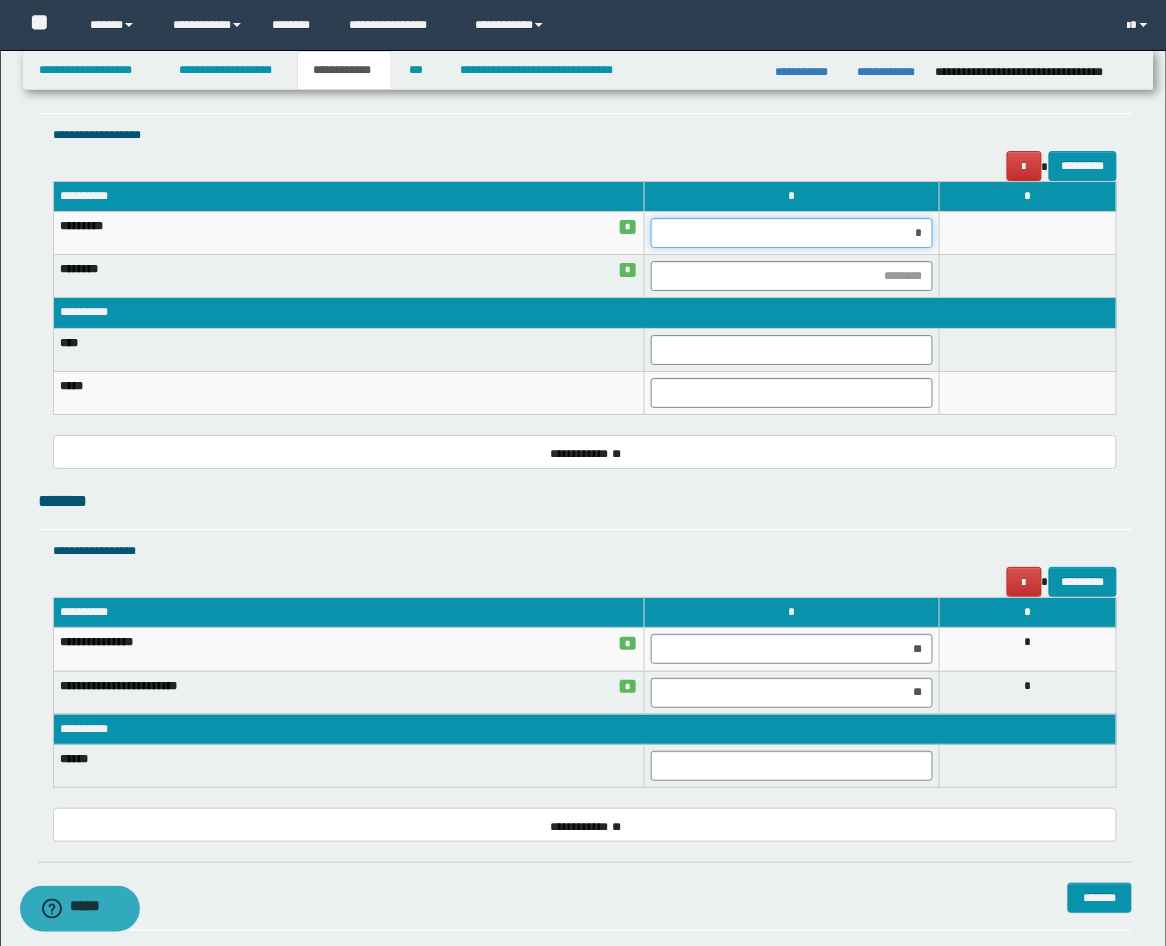 type on "**" 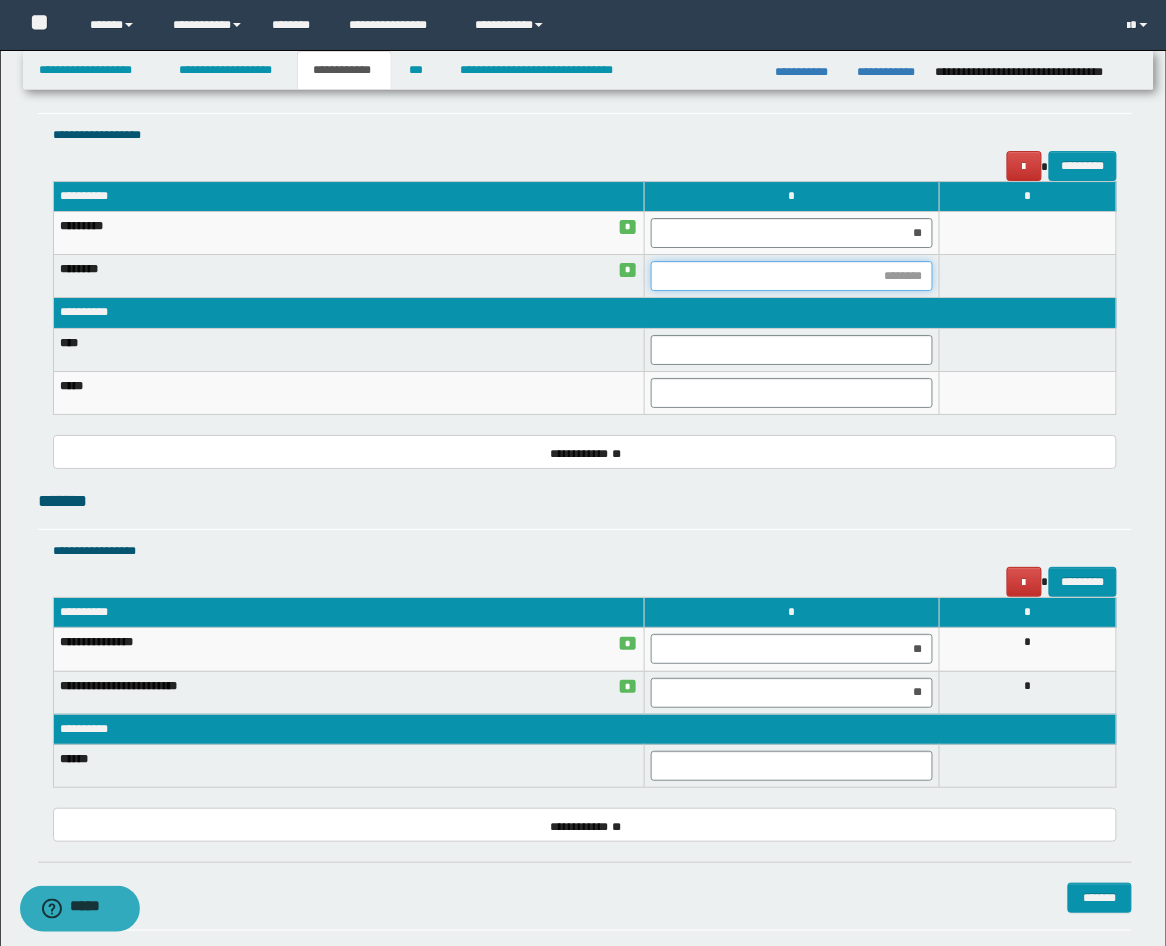 click at bounding box center (792, 276) 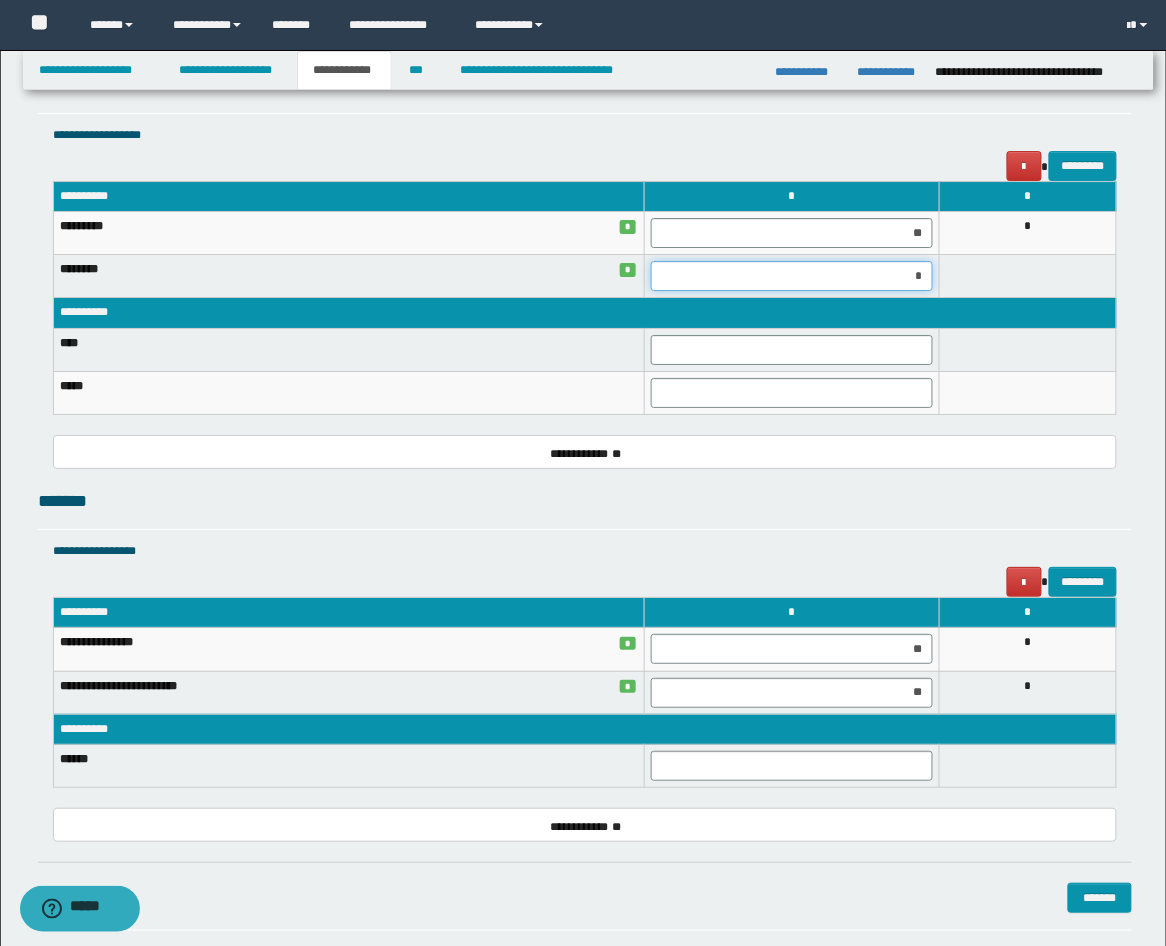 type on "**" 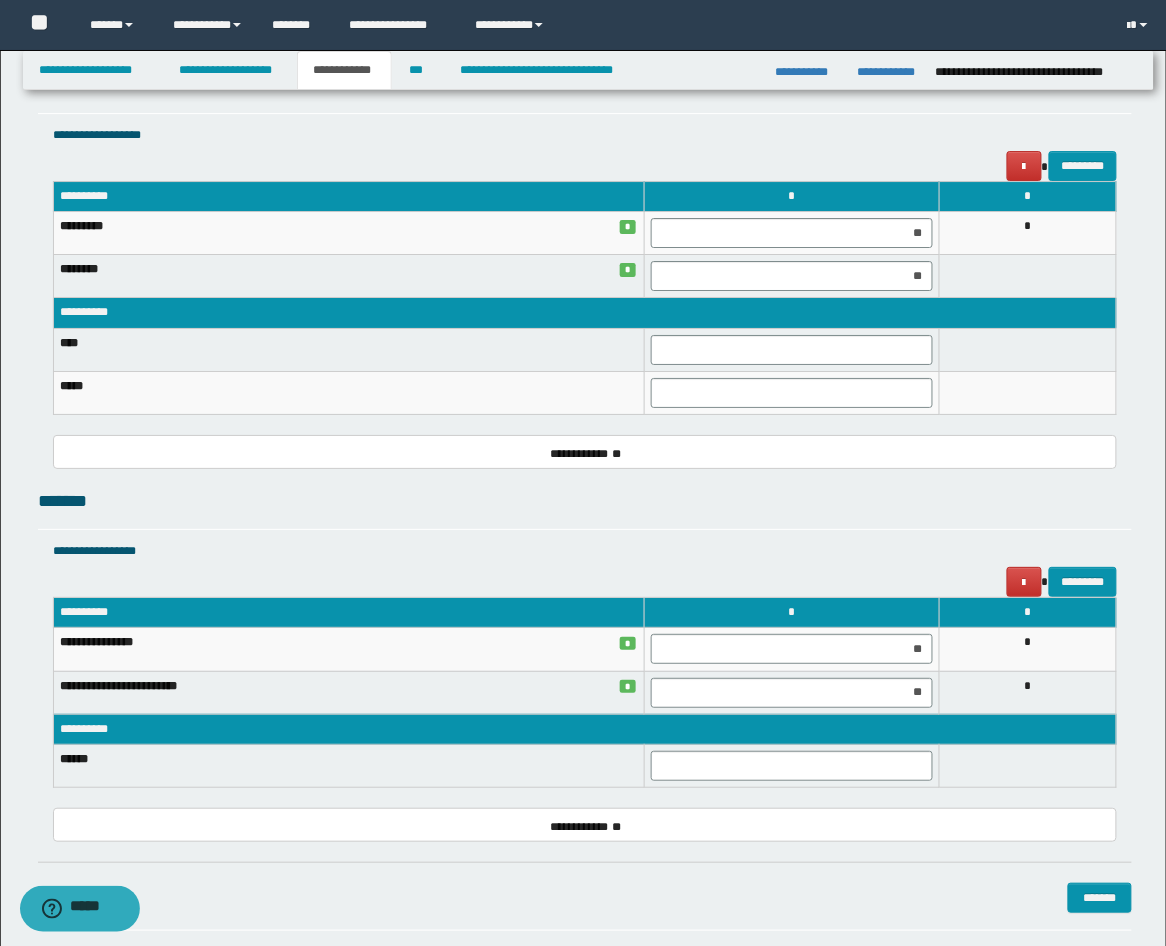 click on "**********" at bounding box center [585, 313] 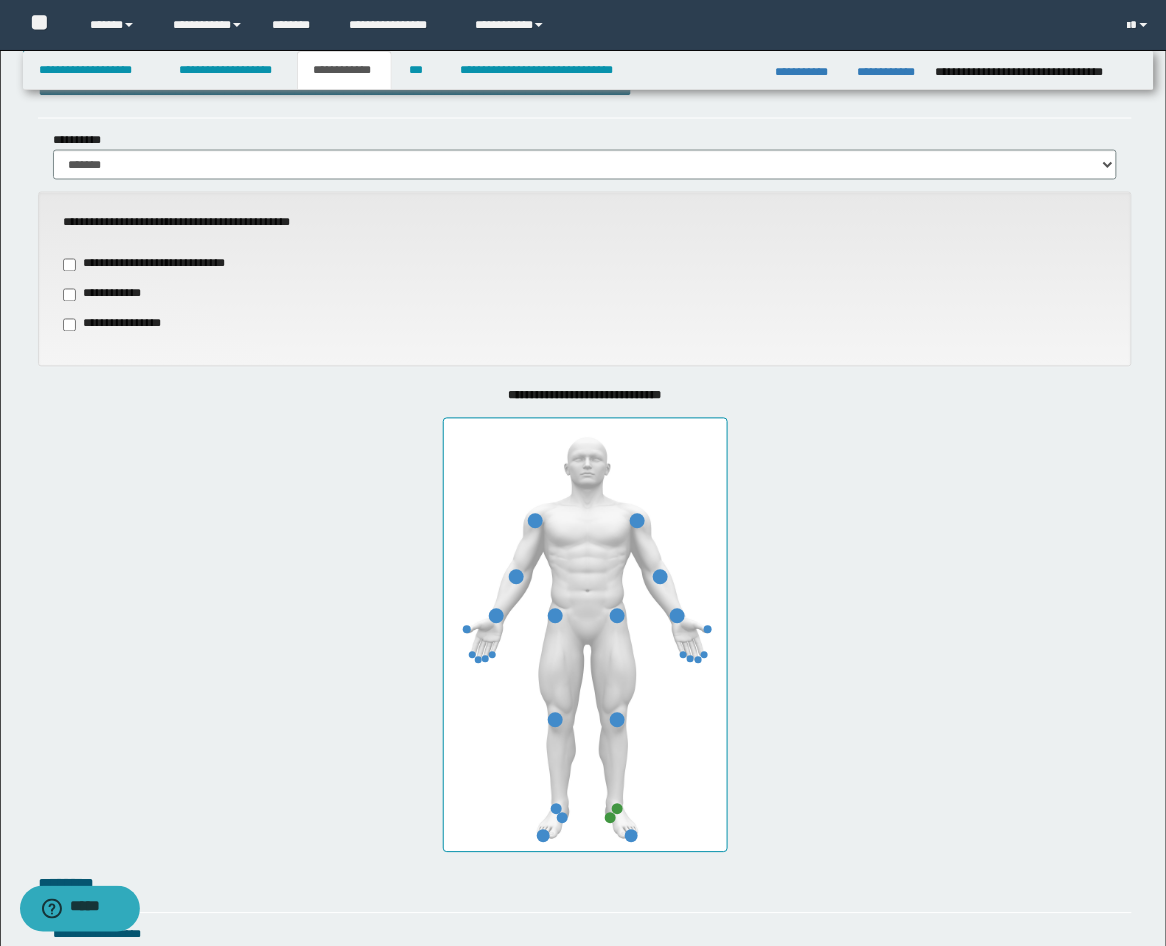 scroll, scrollTop: 267, scrollLeft: 0, axis: vertical 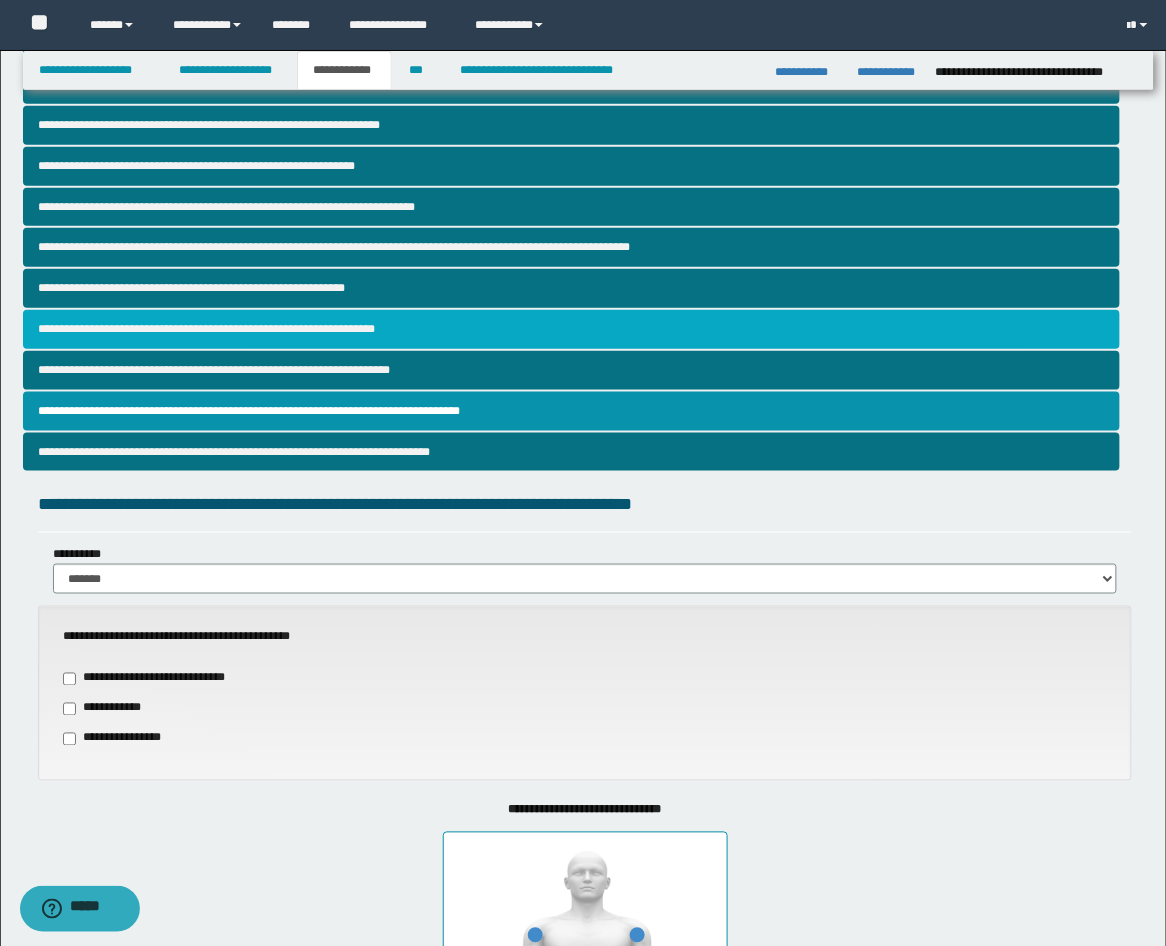 click on "**********" at bounding box center (572, 329) 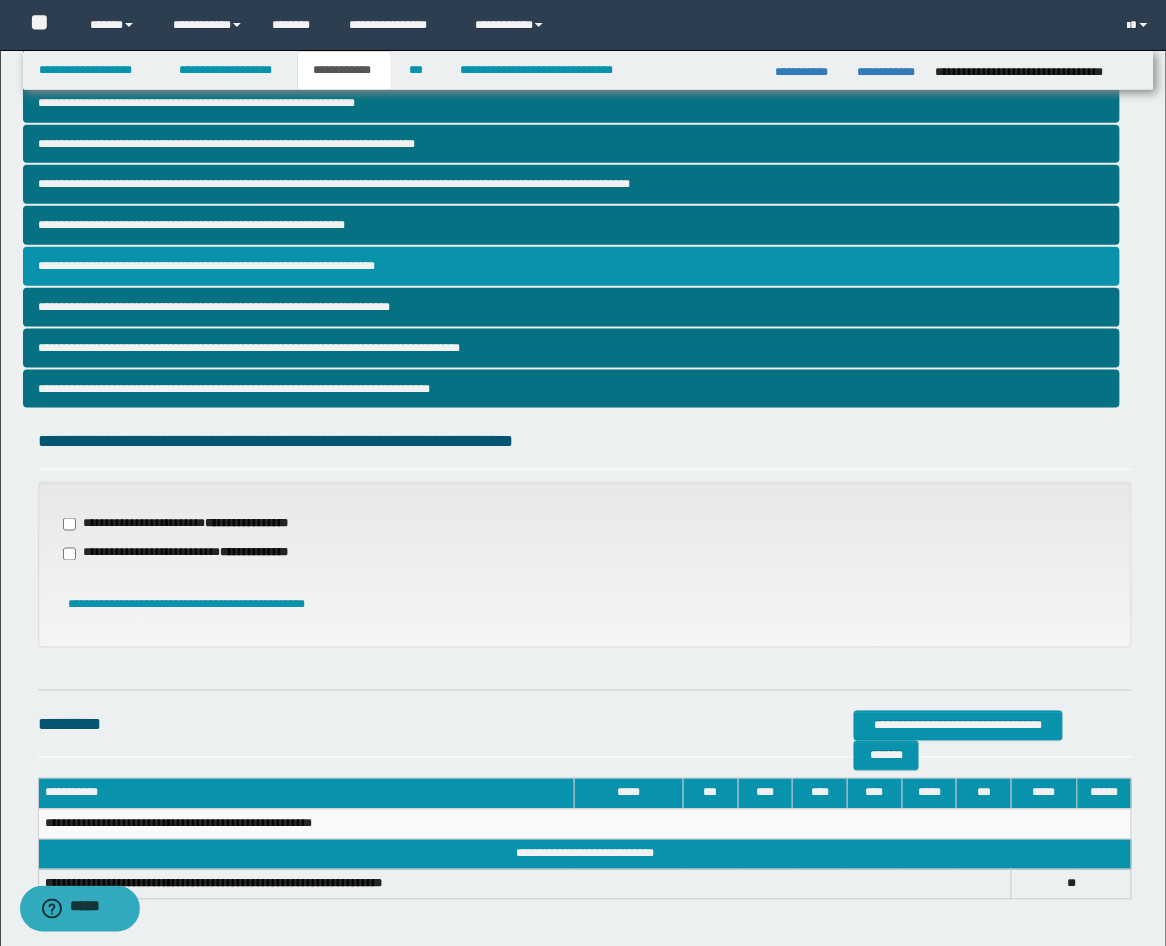 scroll, scrollTop: 412, scrollLeft: 0, axis: vertical 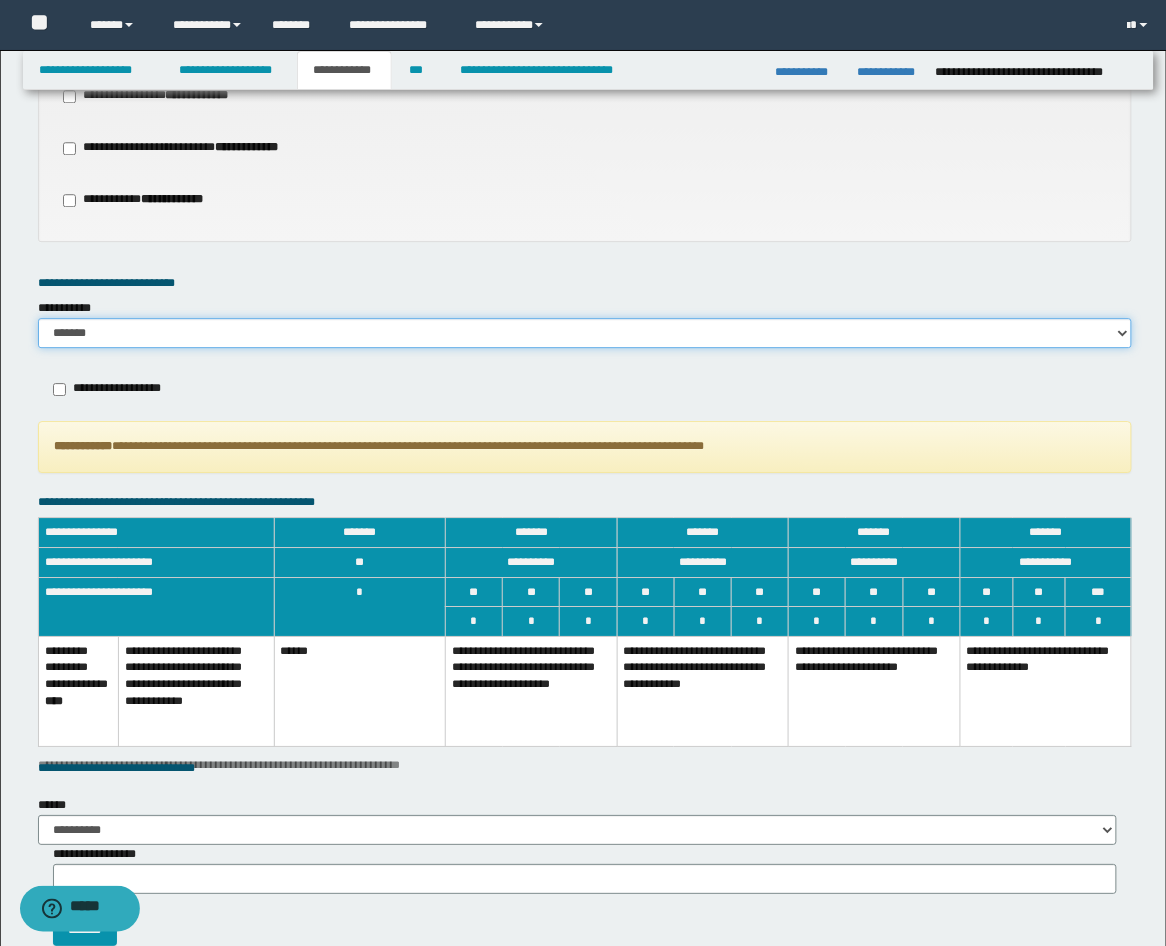 click on "*******
*********" at bounding box center [585, 333] 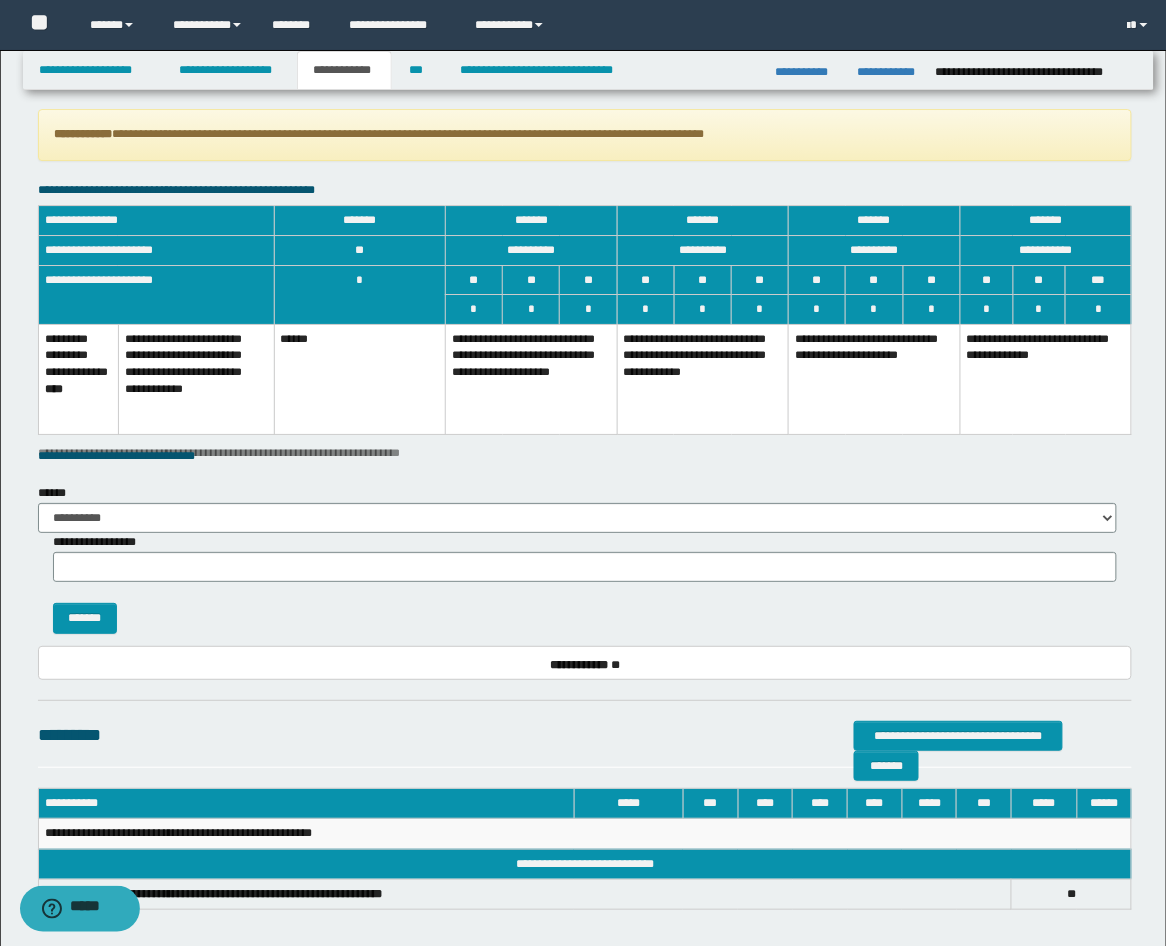 scroll, scrollTop: 1523, scrollLeft: 0, axis: vertical 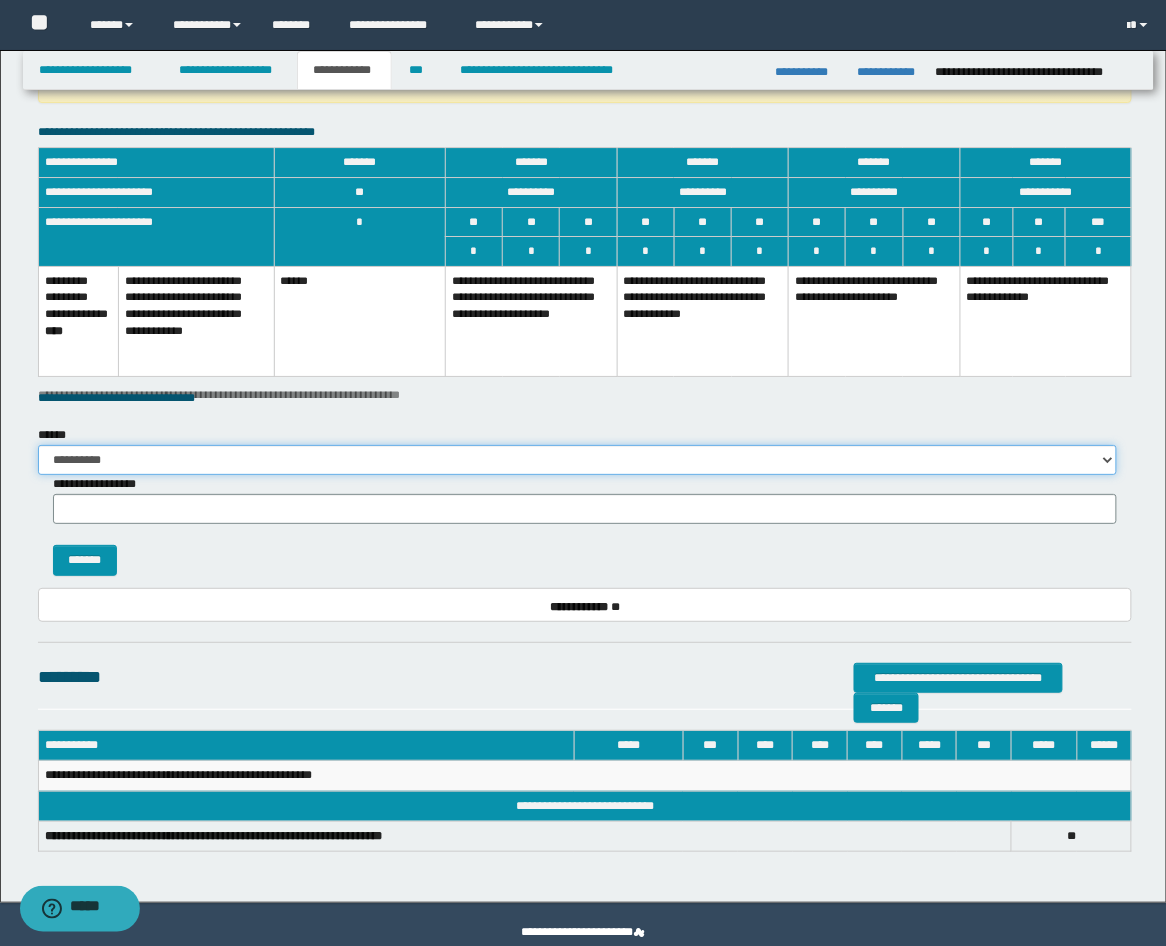 click on "**********" at bounding box center (578, 460) 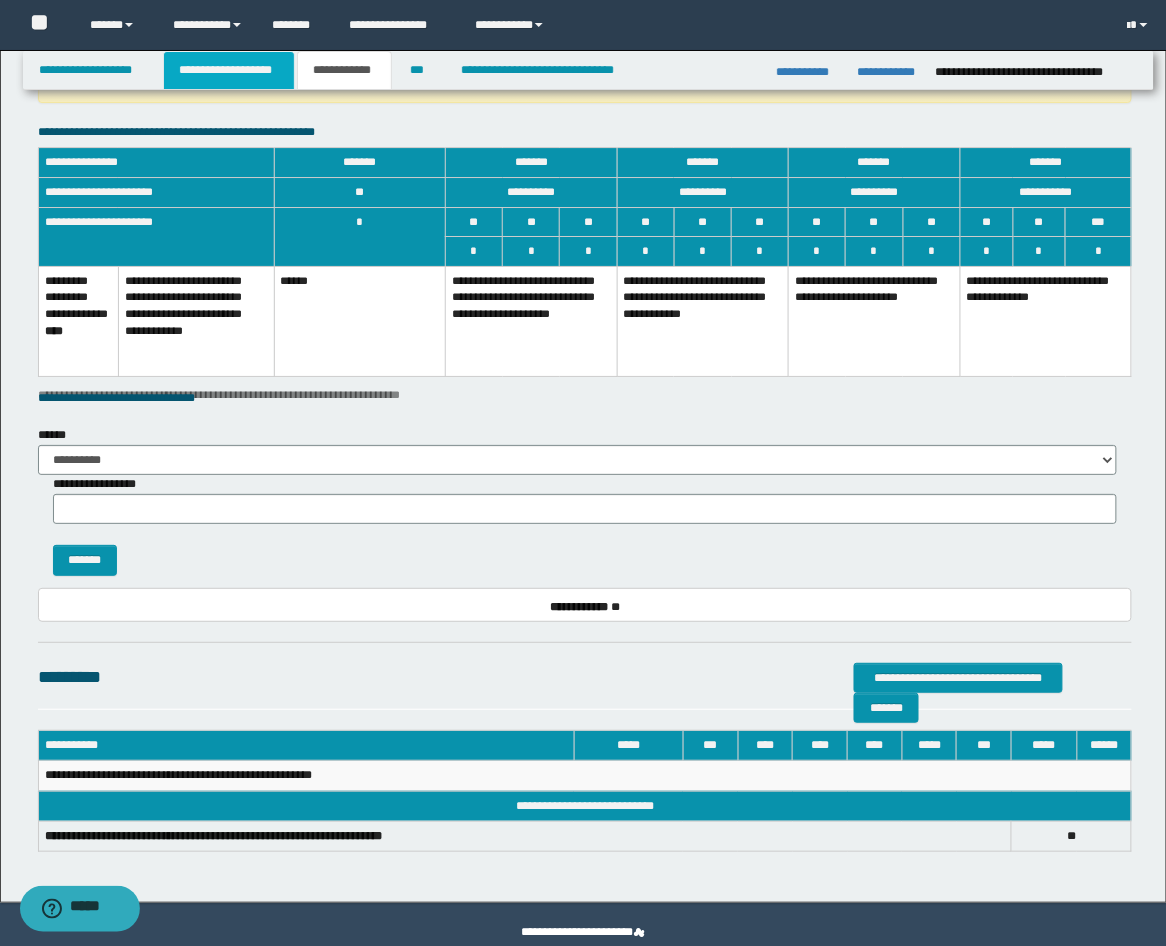 click on "**********" at bounding box center (229, 70) 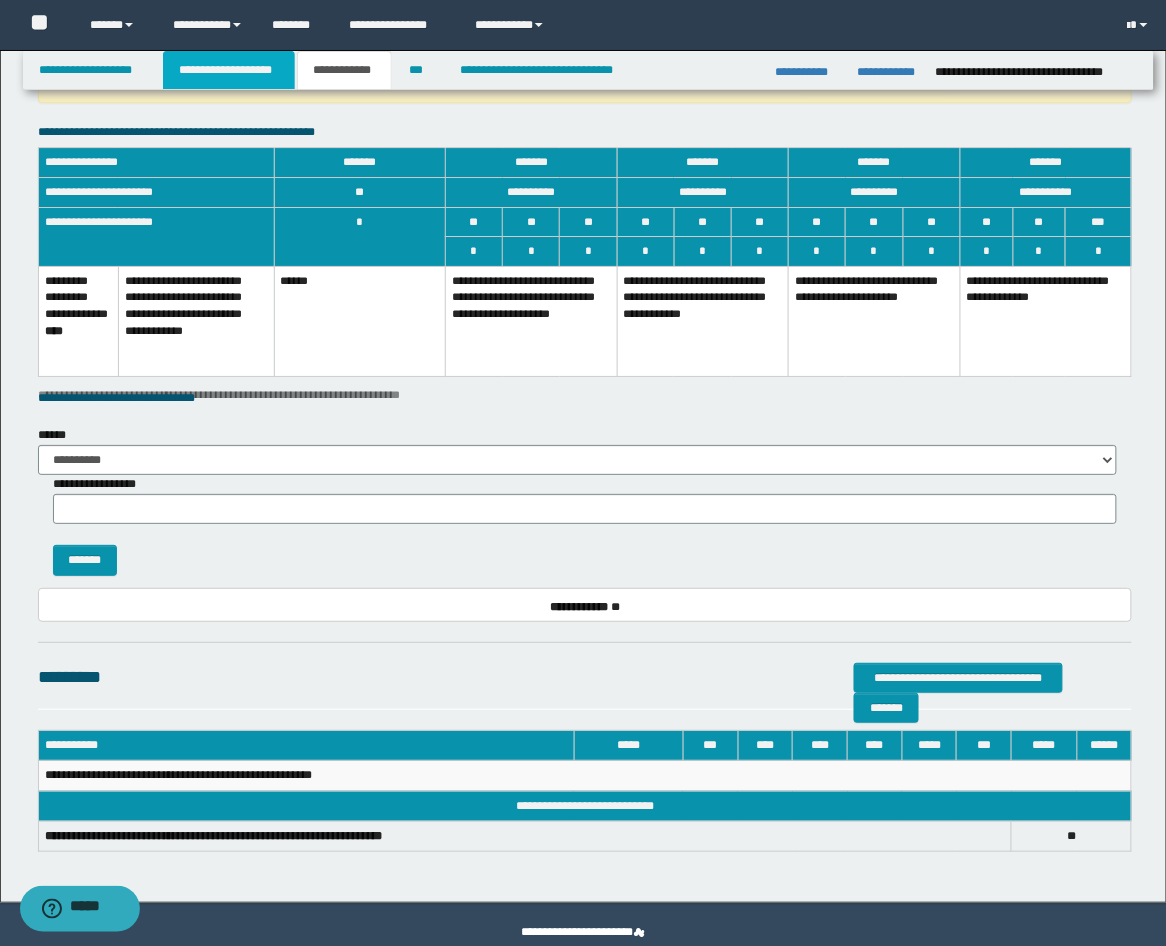 scroll, scrollTop: 1554, scrollLeft: 0, axis: vertical 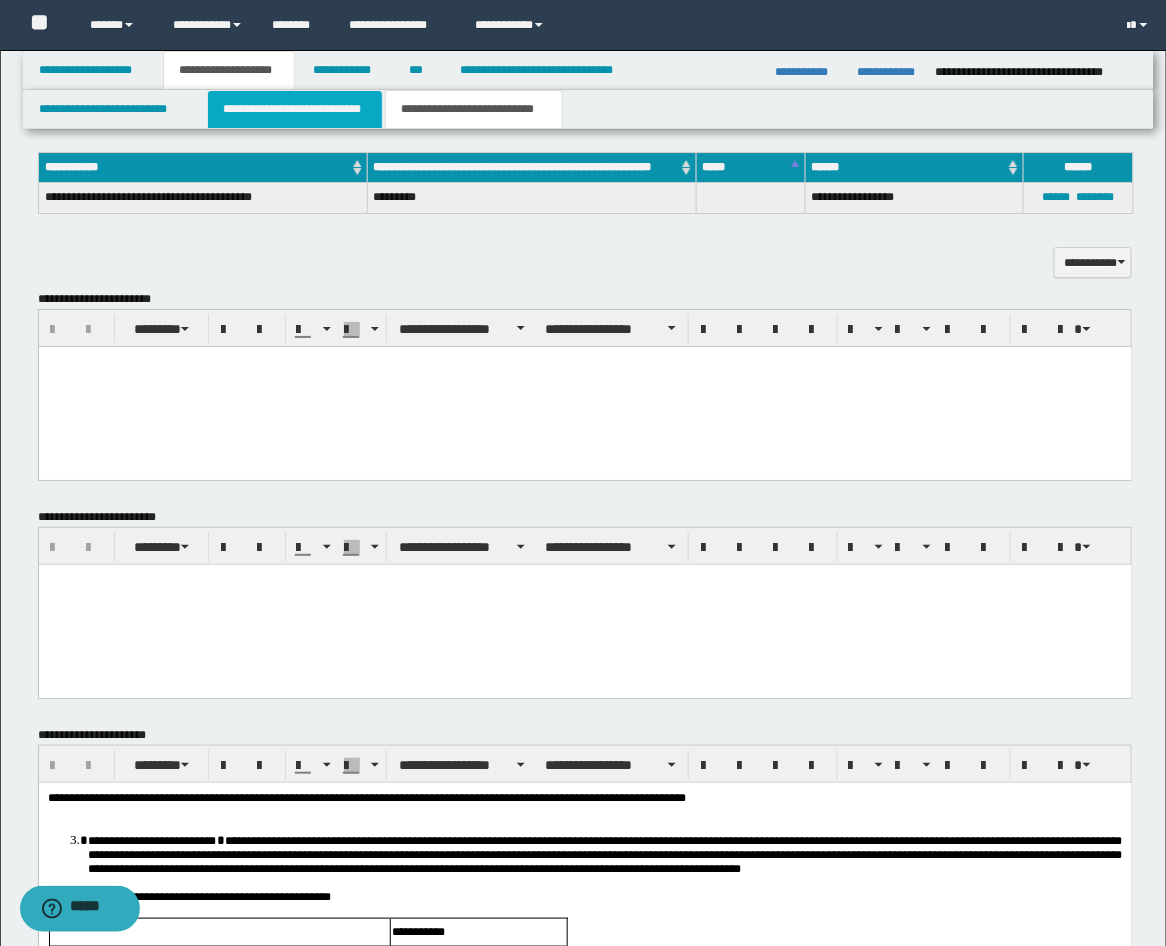 click on "**********" at bounding box center (295, 109) 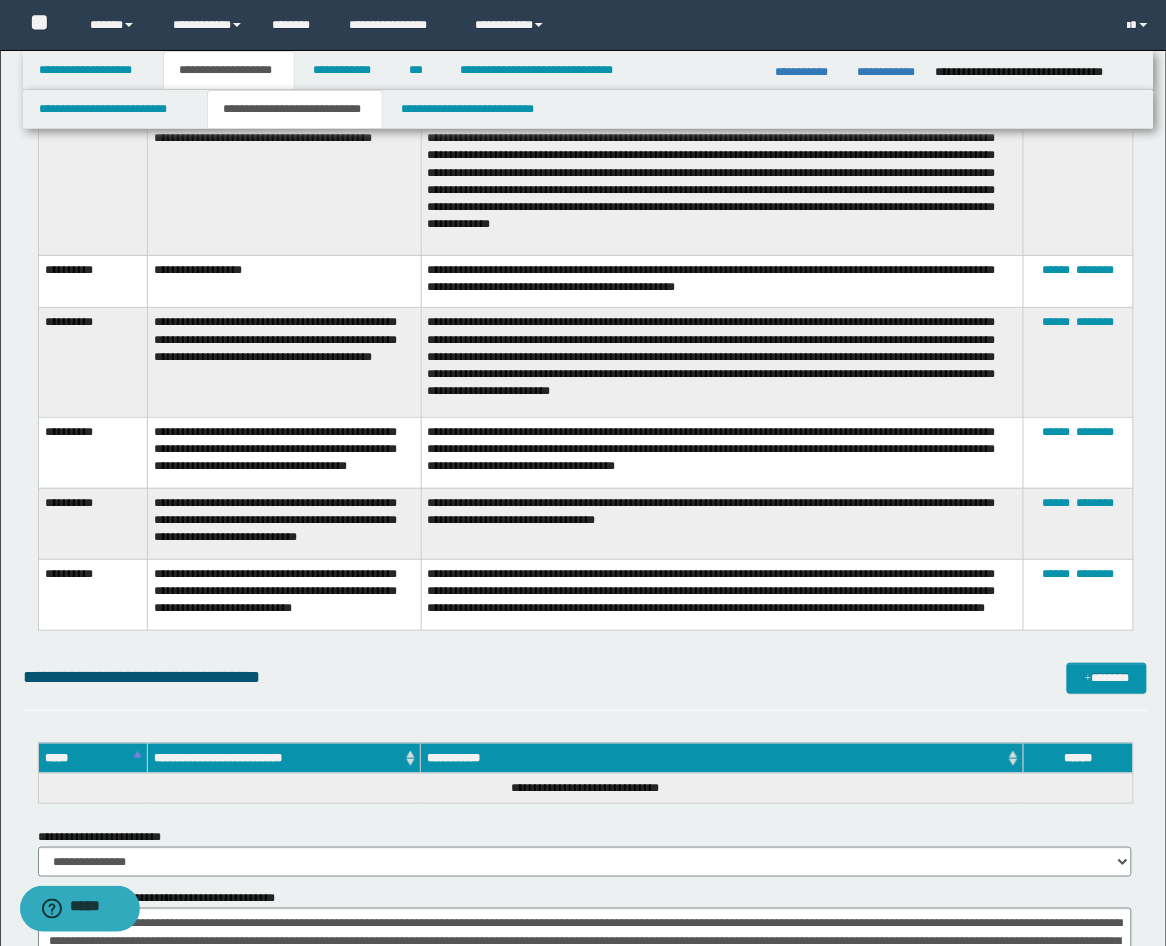 scroll, scrollTop: 5185, scrollLeft: 0, axis: vertical 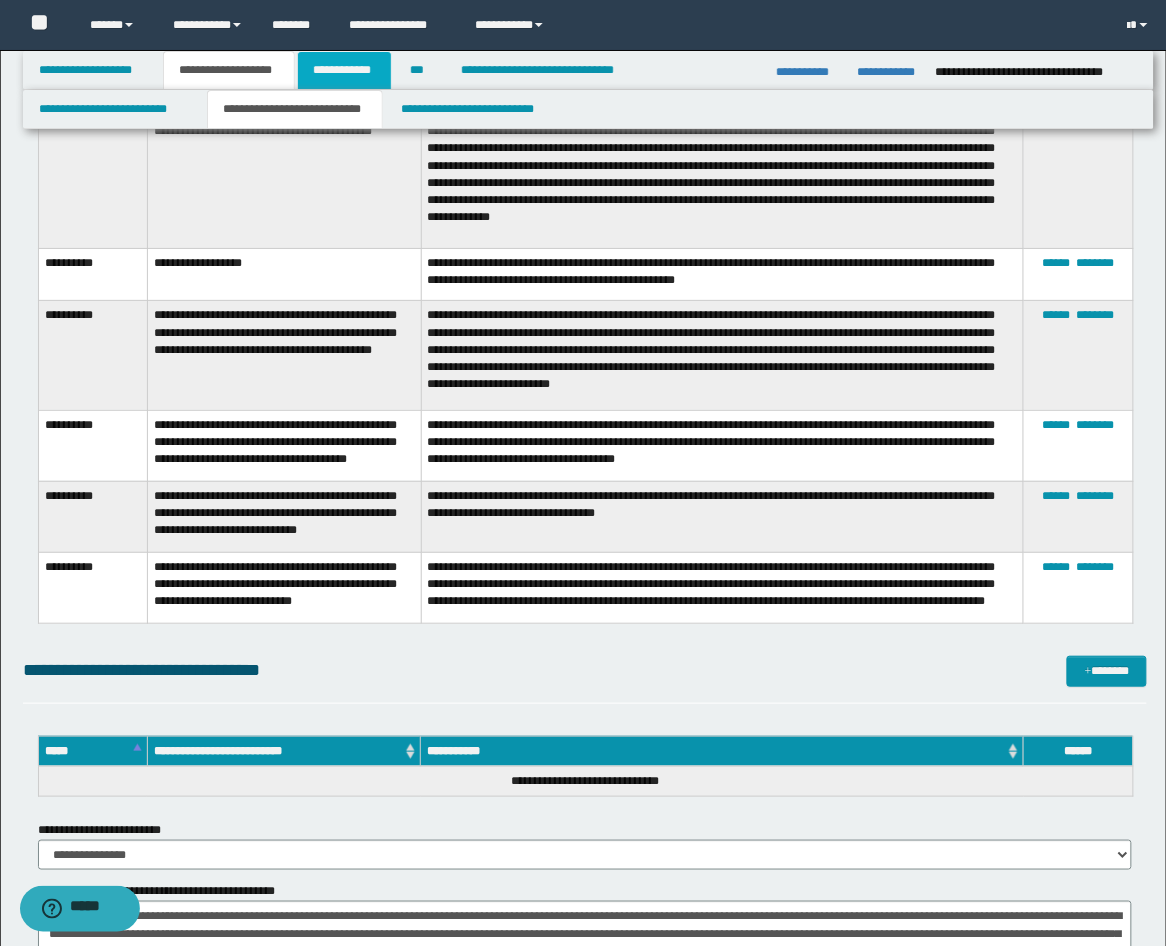 click on "**********" at bounding box center [344, 70] 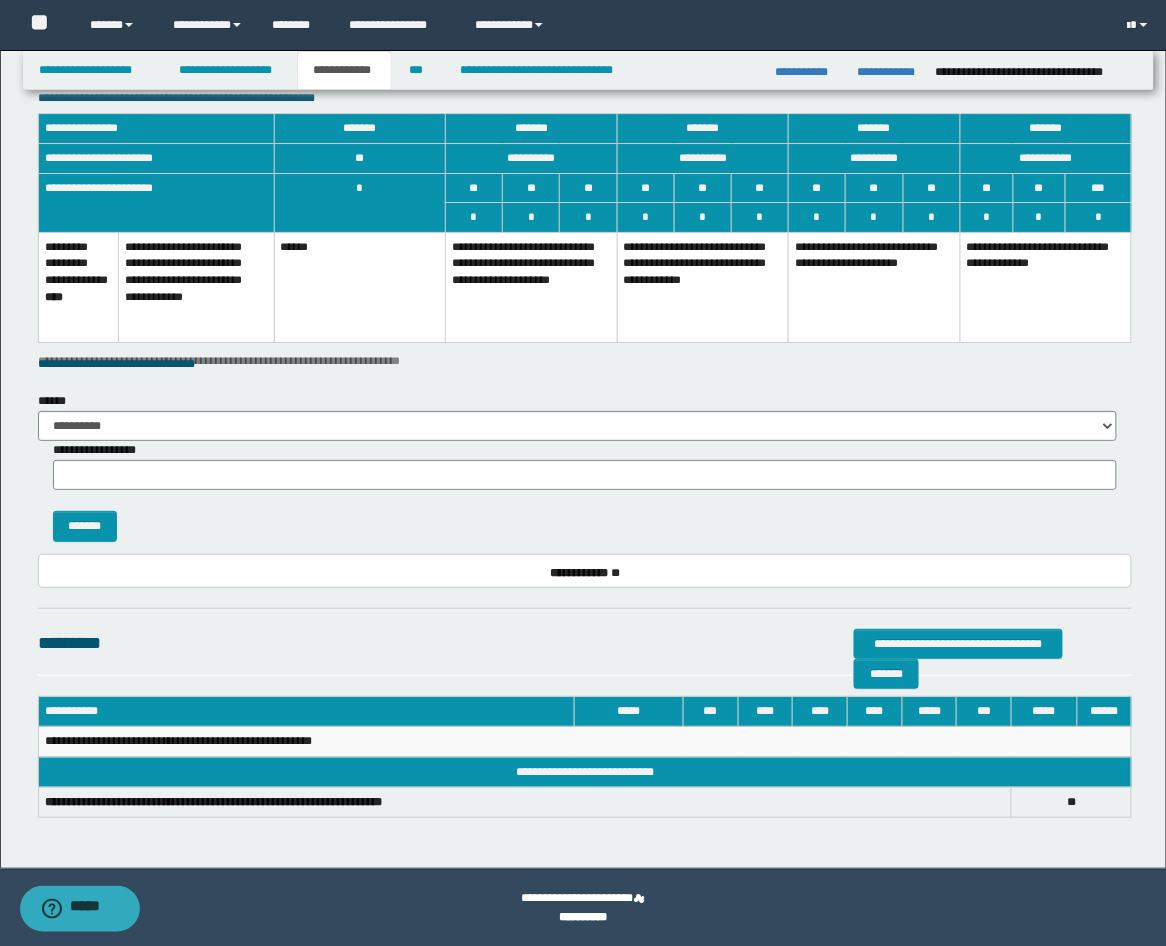 click on "**********" at bounding box center [532, 287] 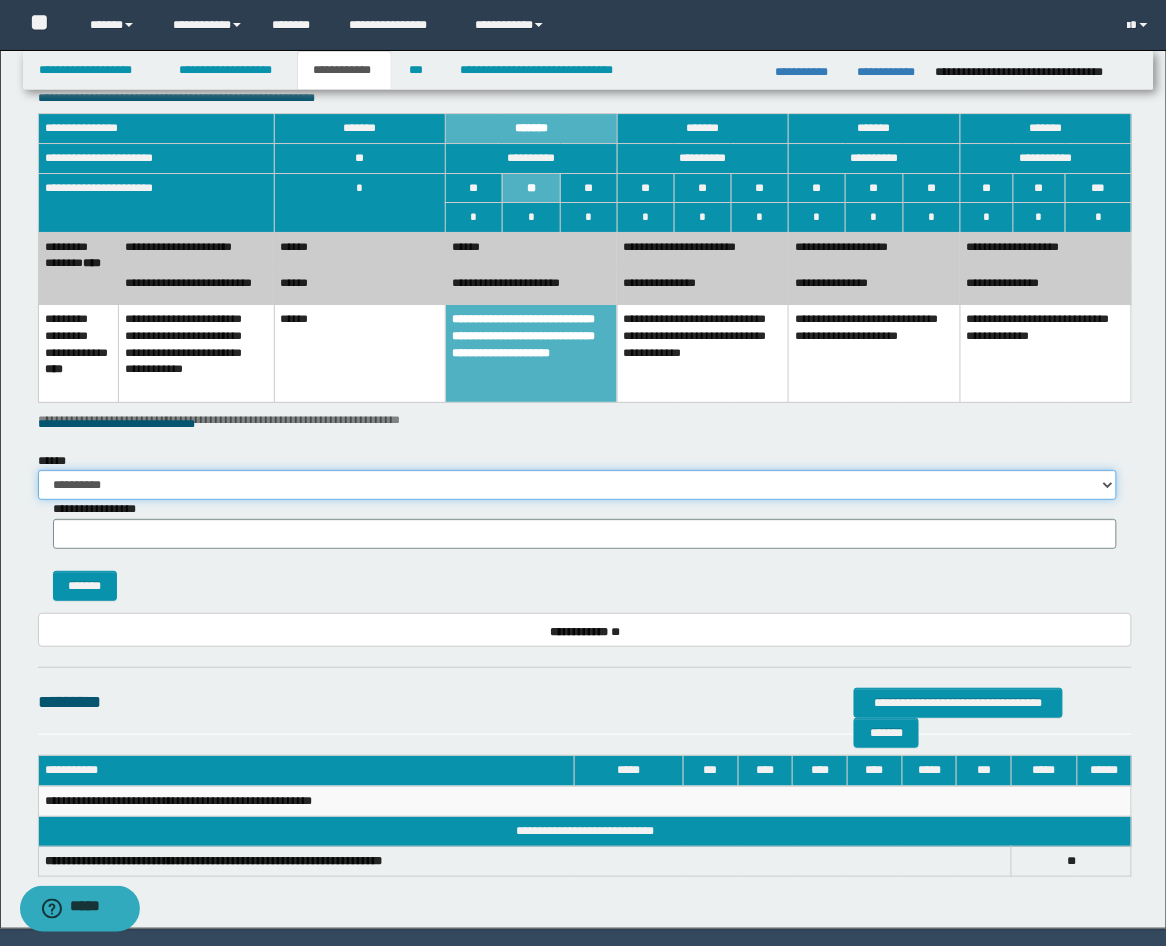 click on "**********" at bounding box center (578, 485) 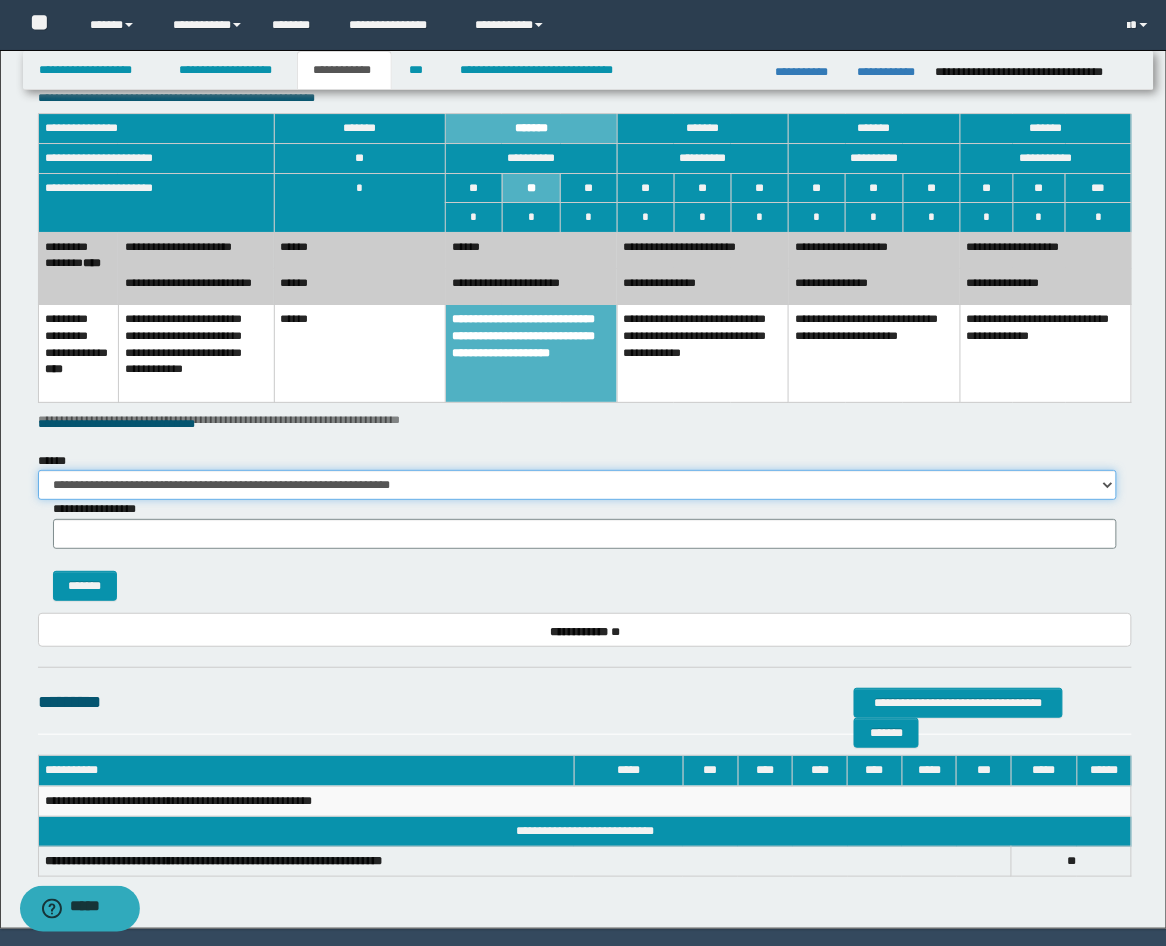 click on "**********" at bounding box center (578, 485) 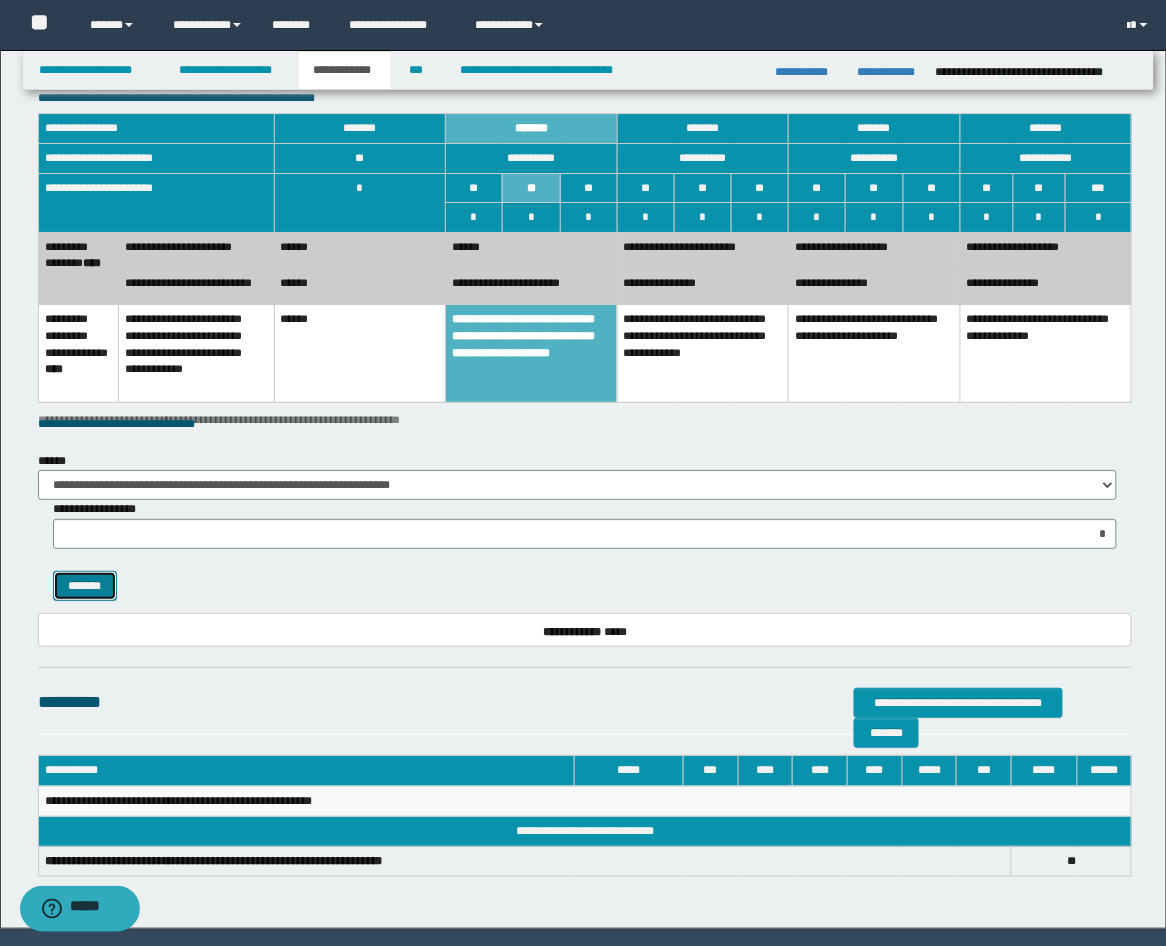 click on "*******" at bounding box center (85, 586) 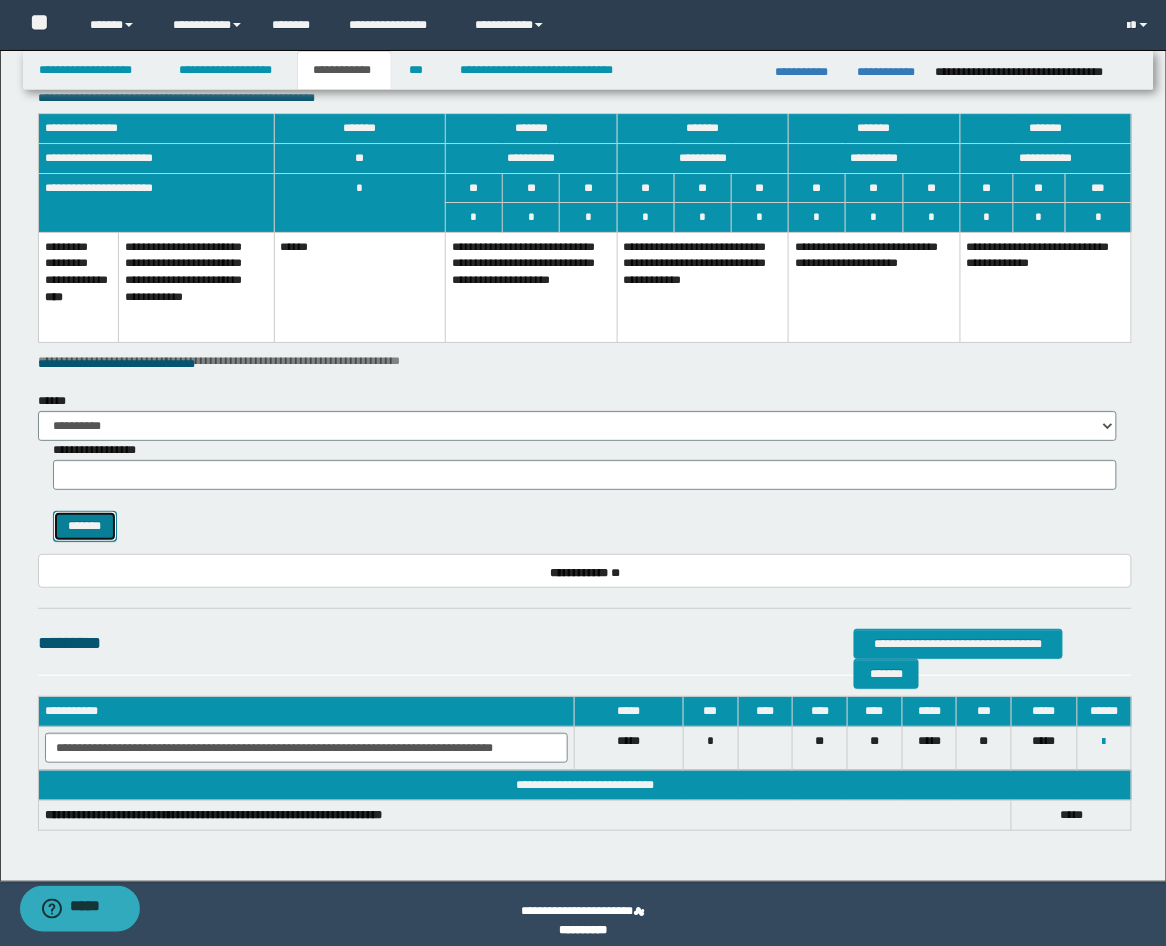 scroll, scrollTop: 1186, scrollLeft: 0, axis: vertical 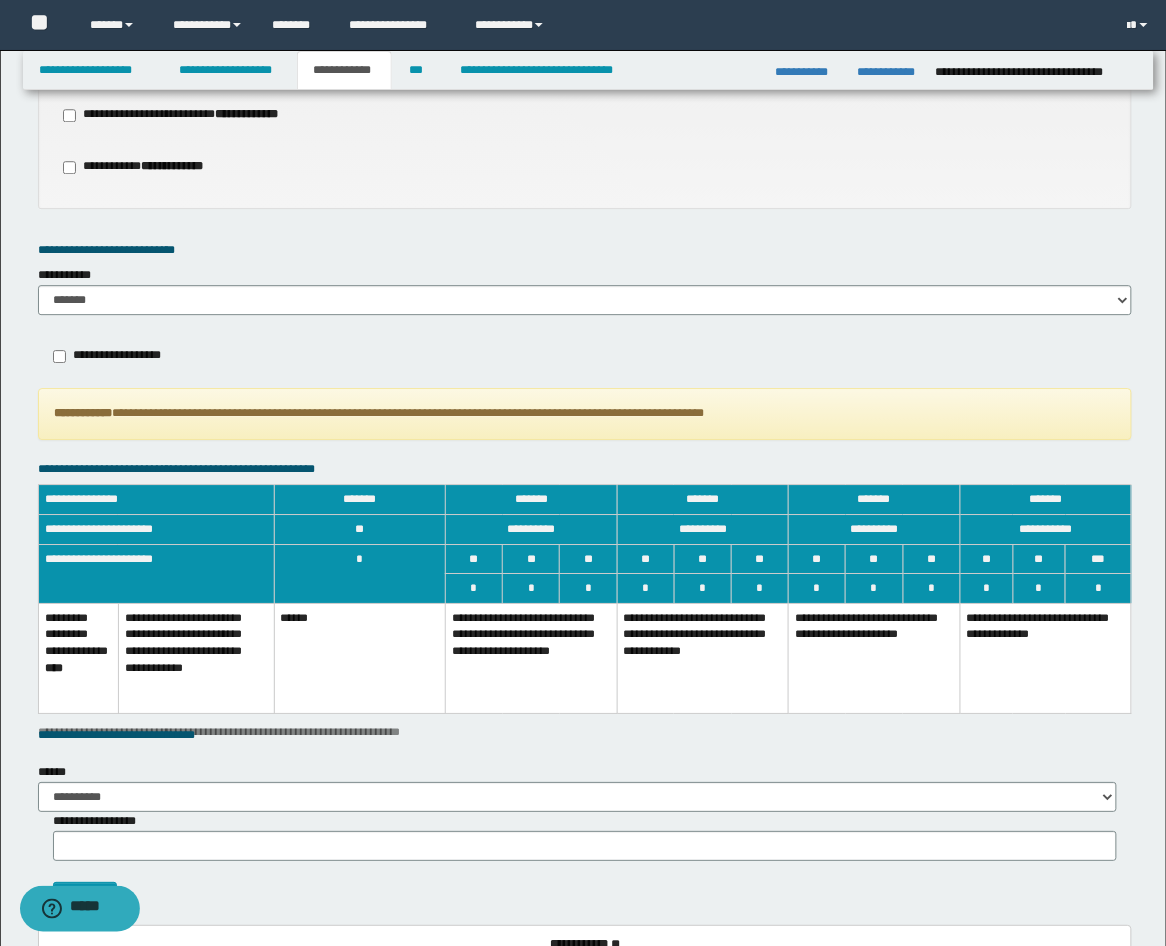 click on "**********" at bounding box center (703, 658) 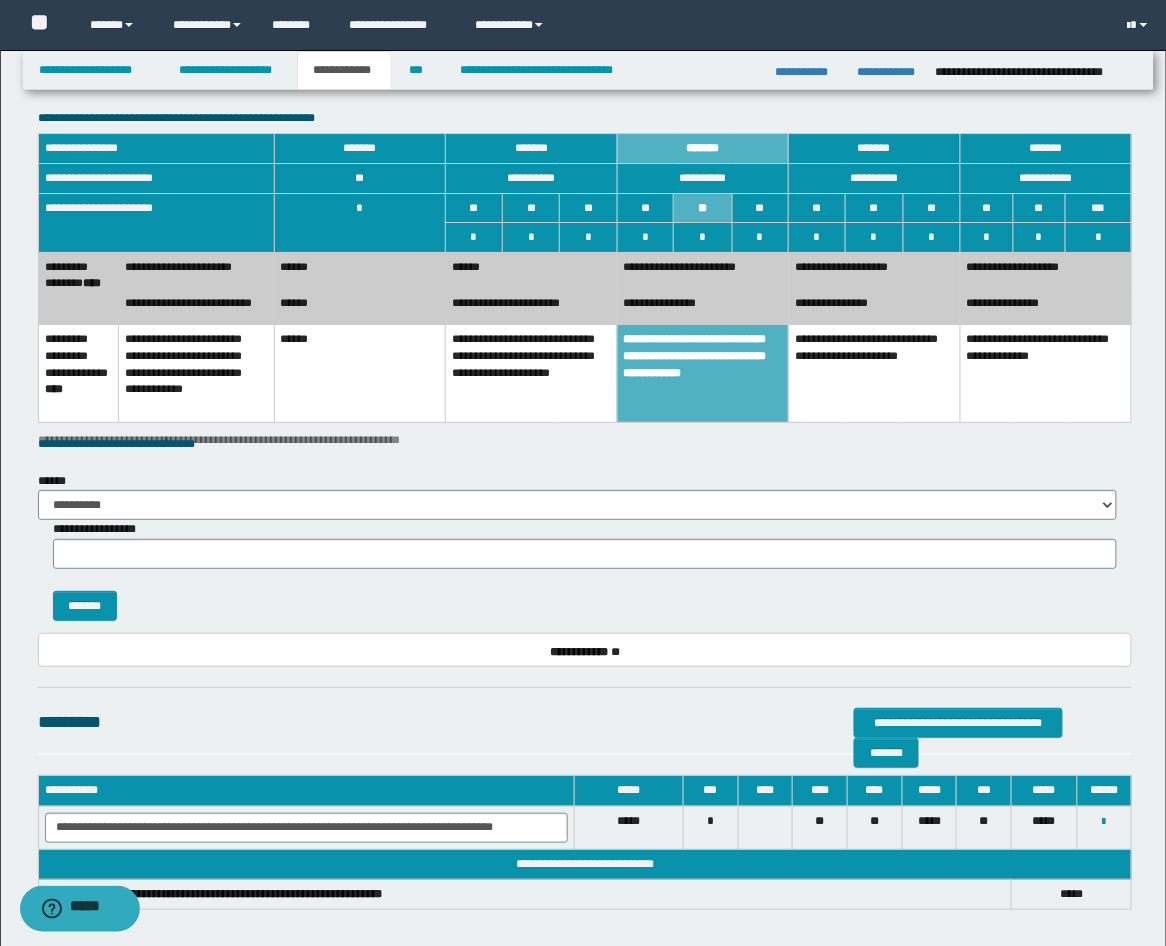scroll, scrollTop: 1557, scrollLeft: 0, axis: vertical 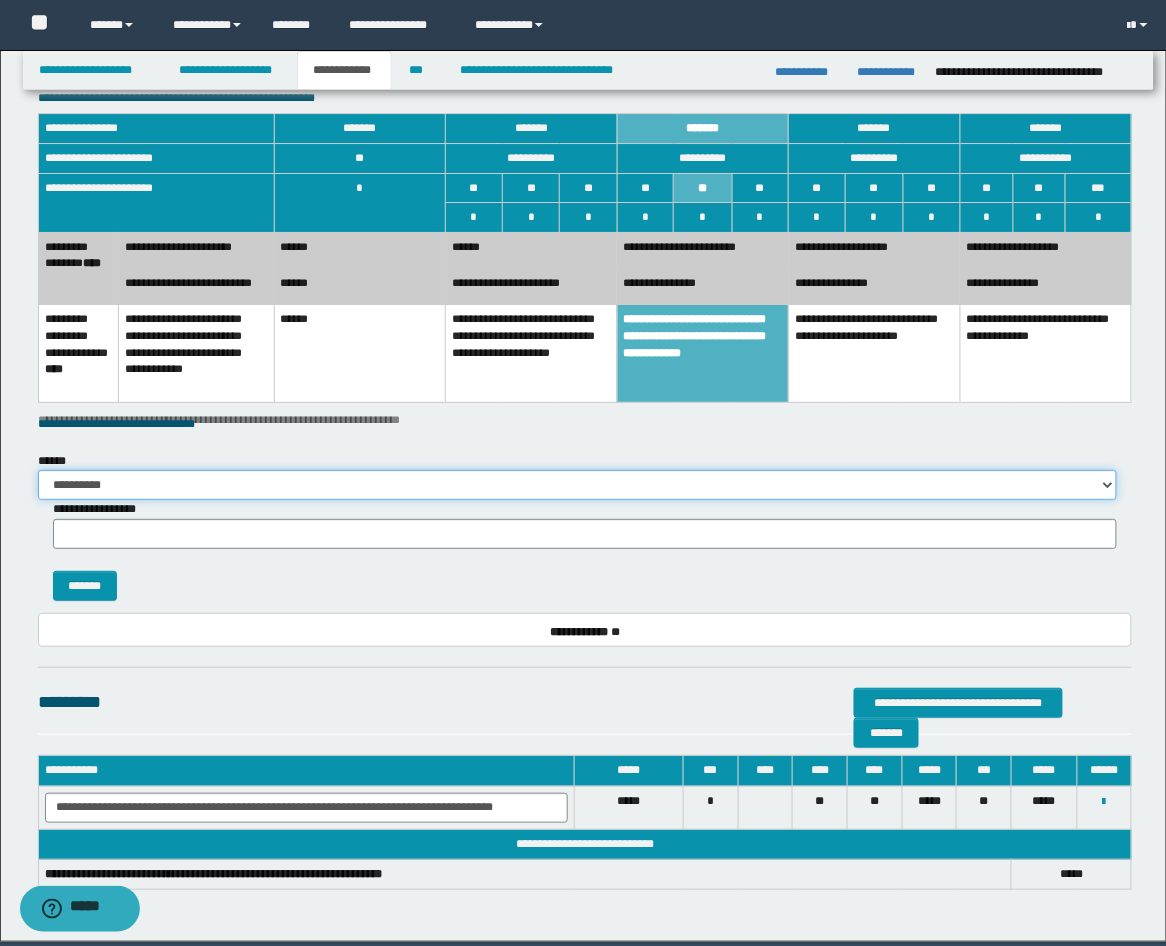 click on "**********" at bounding box center [578, 485] 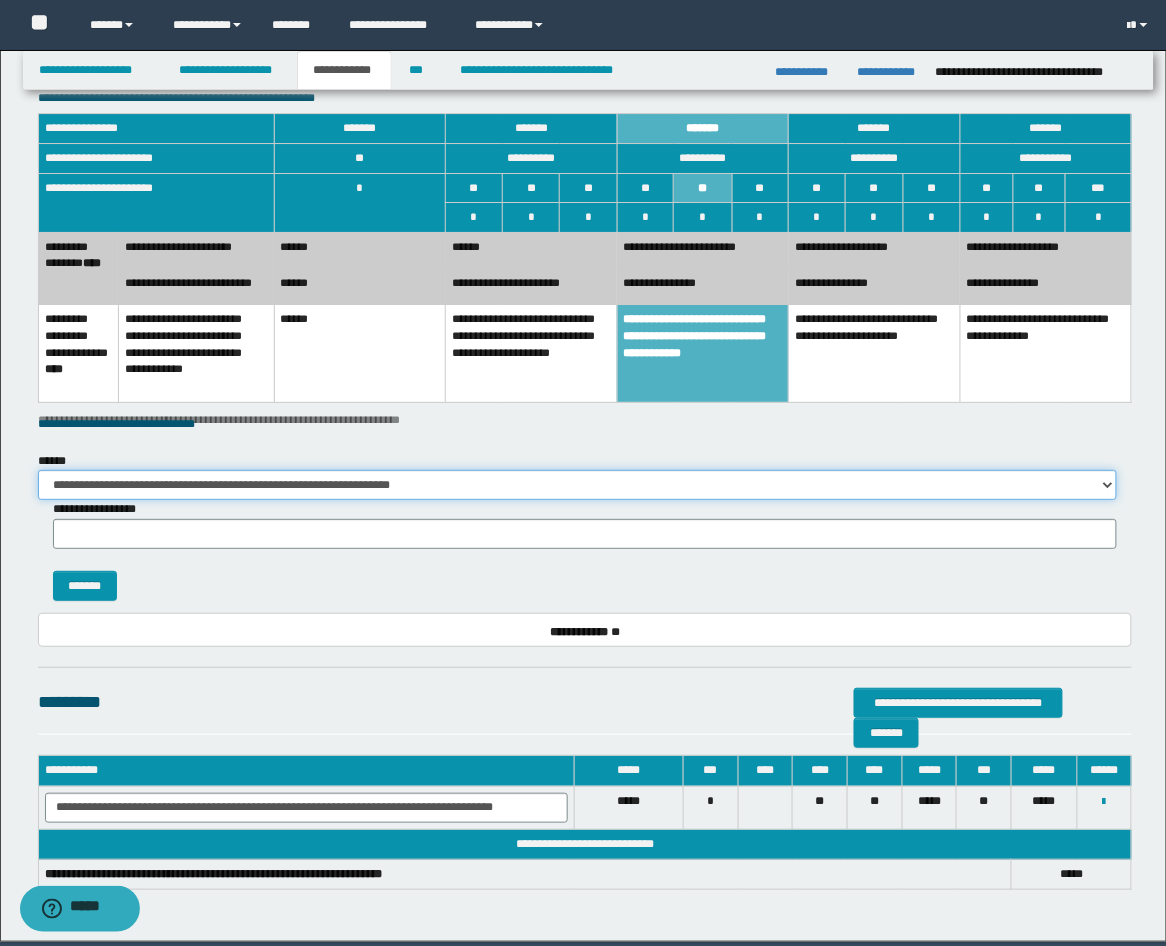 click on "**********" at bounding box center (578, 485) 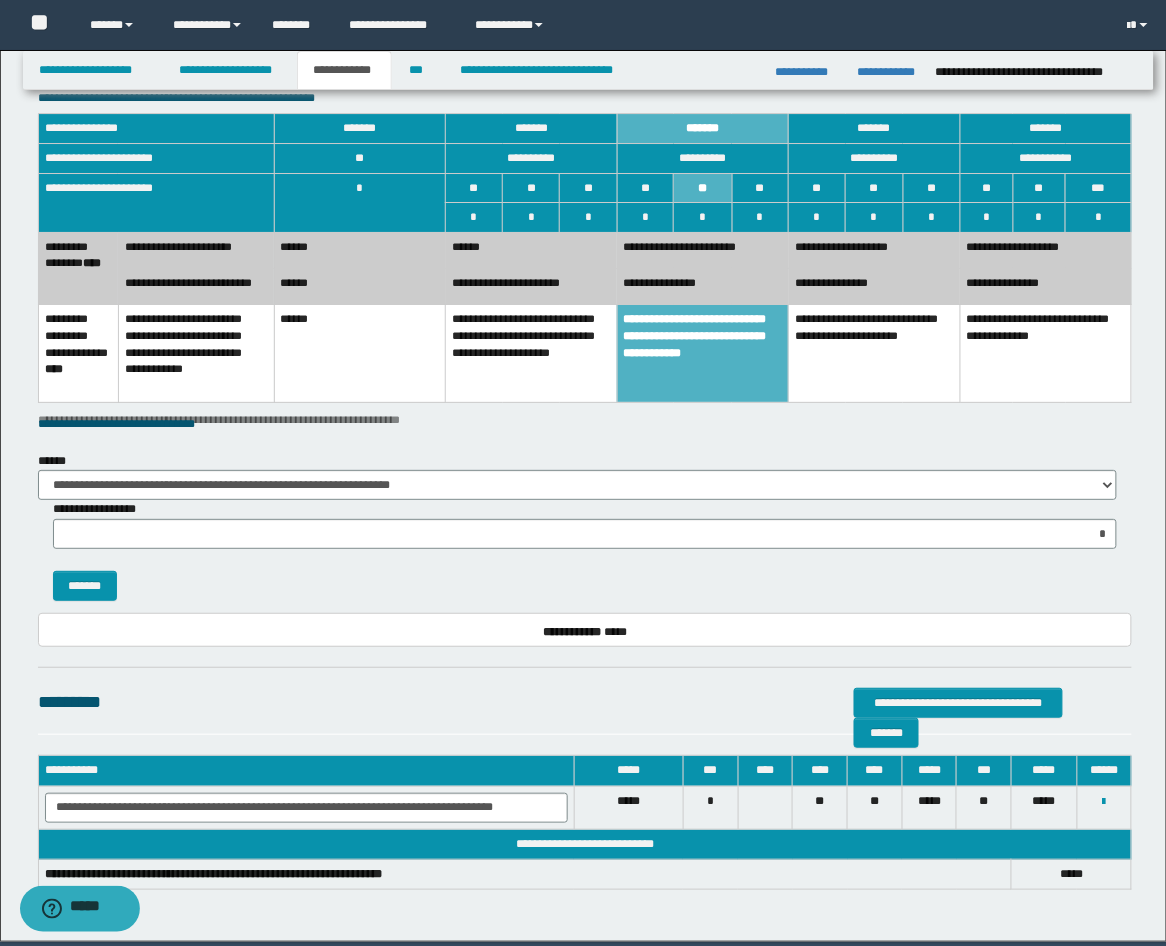 click on "*******" at bounding box center (585, 575) 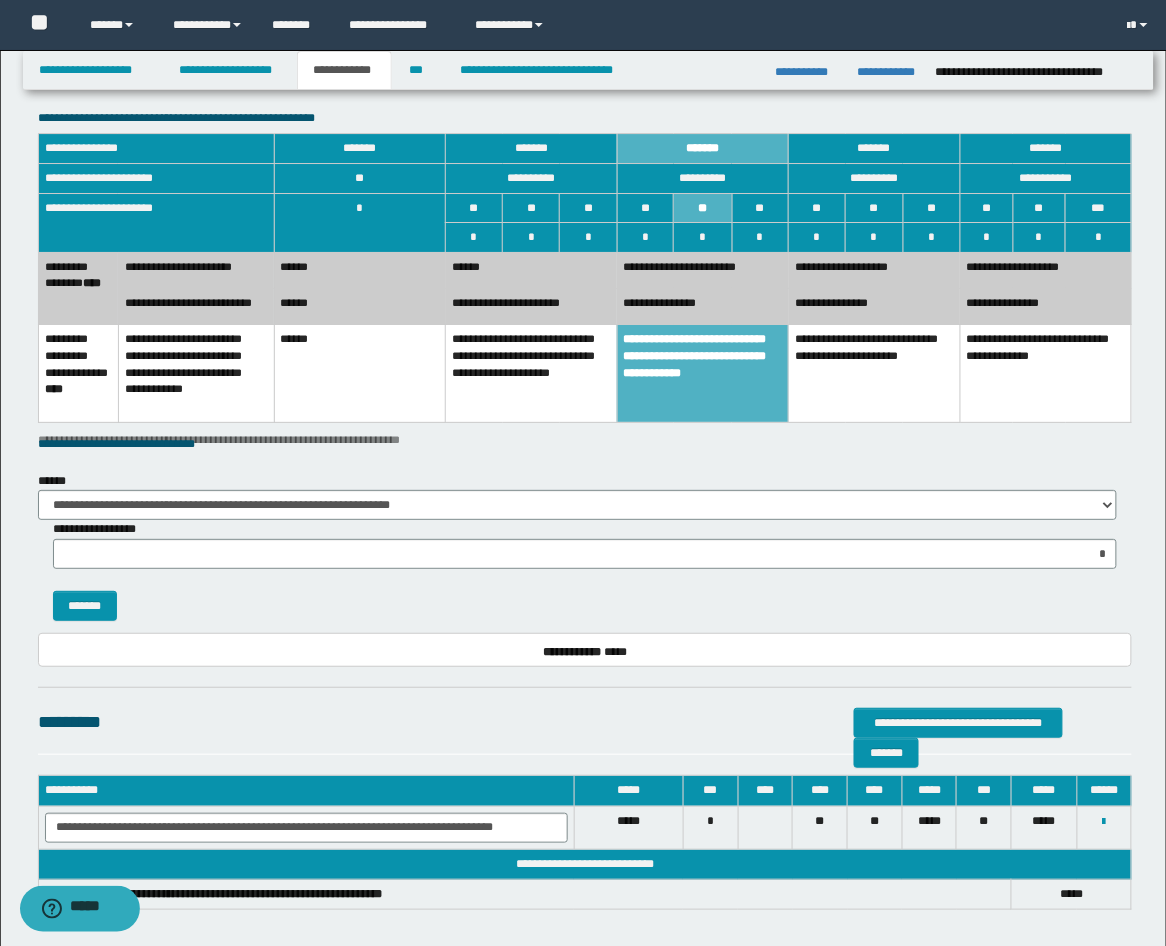 scroll, scrollTop: 1557, scrollLeft: 0, axis: vertical 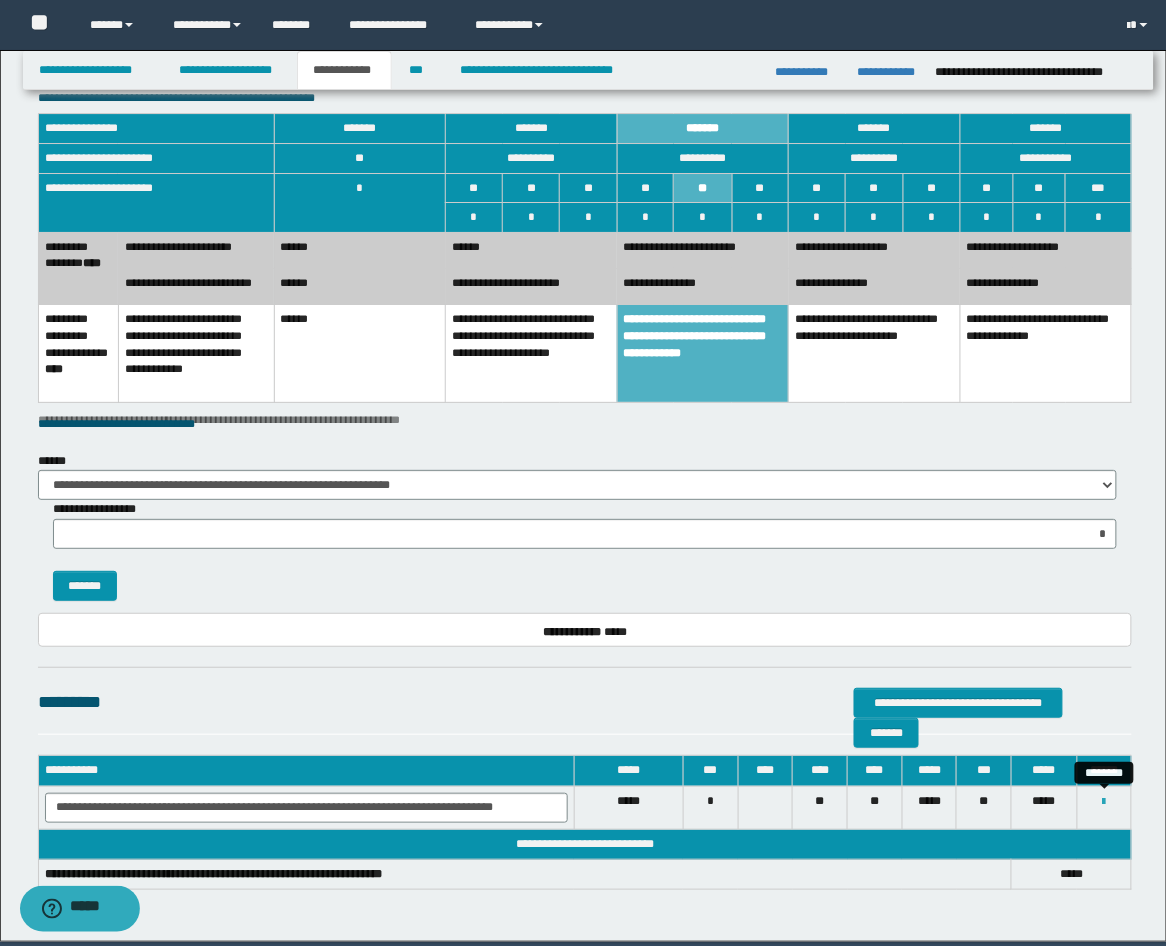click at bounding box center [1104, 802] 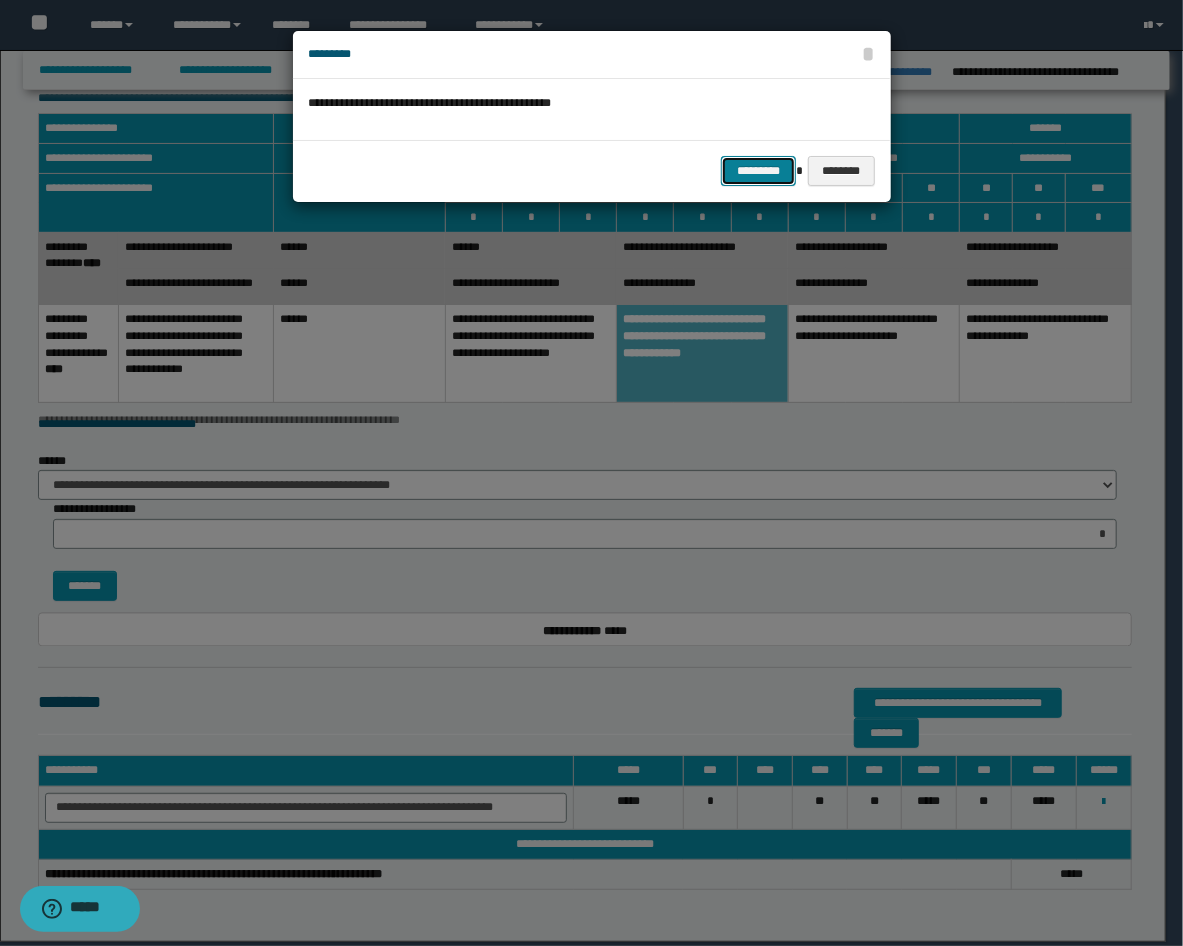 click on "*********" at bounding box center [758, 171] 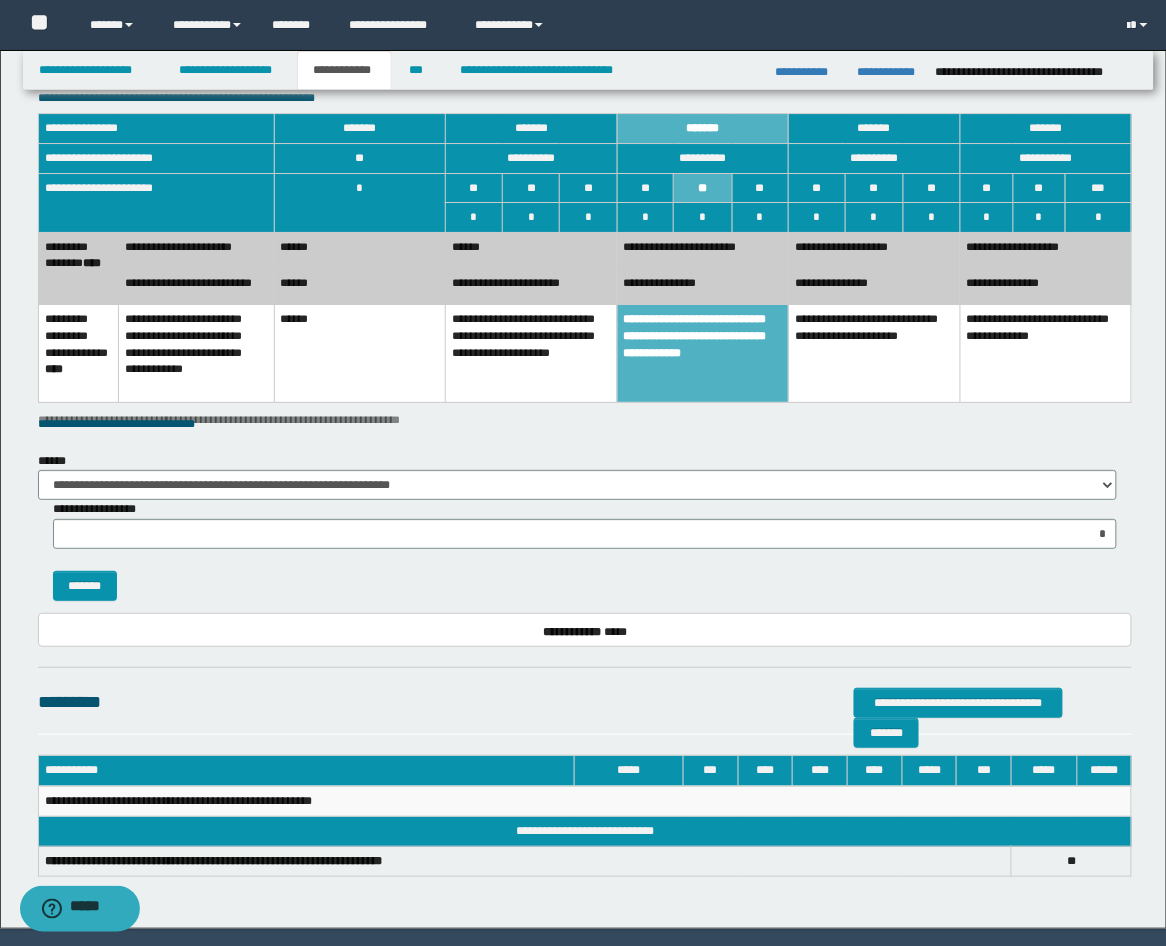 click on "**********" at bounding box center (703, 353) 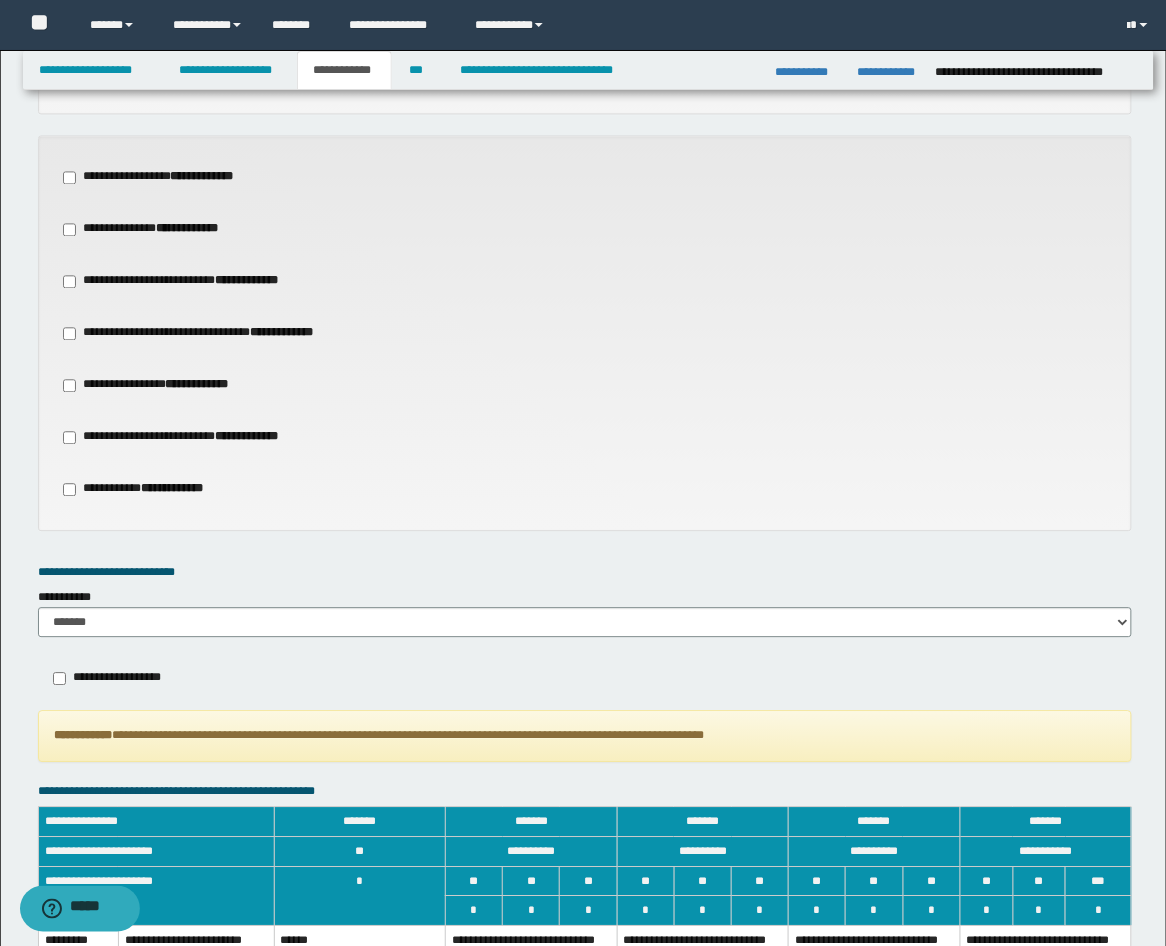 scroll, scrollTop: 816, scrollLeft: 0, axis: vertical 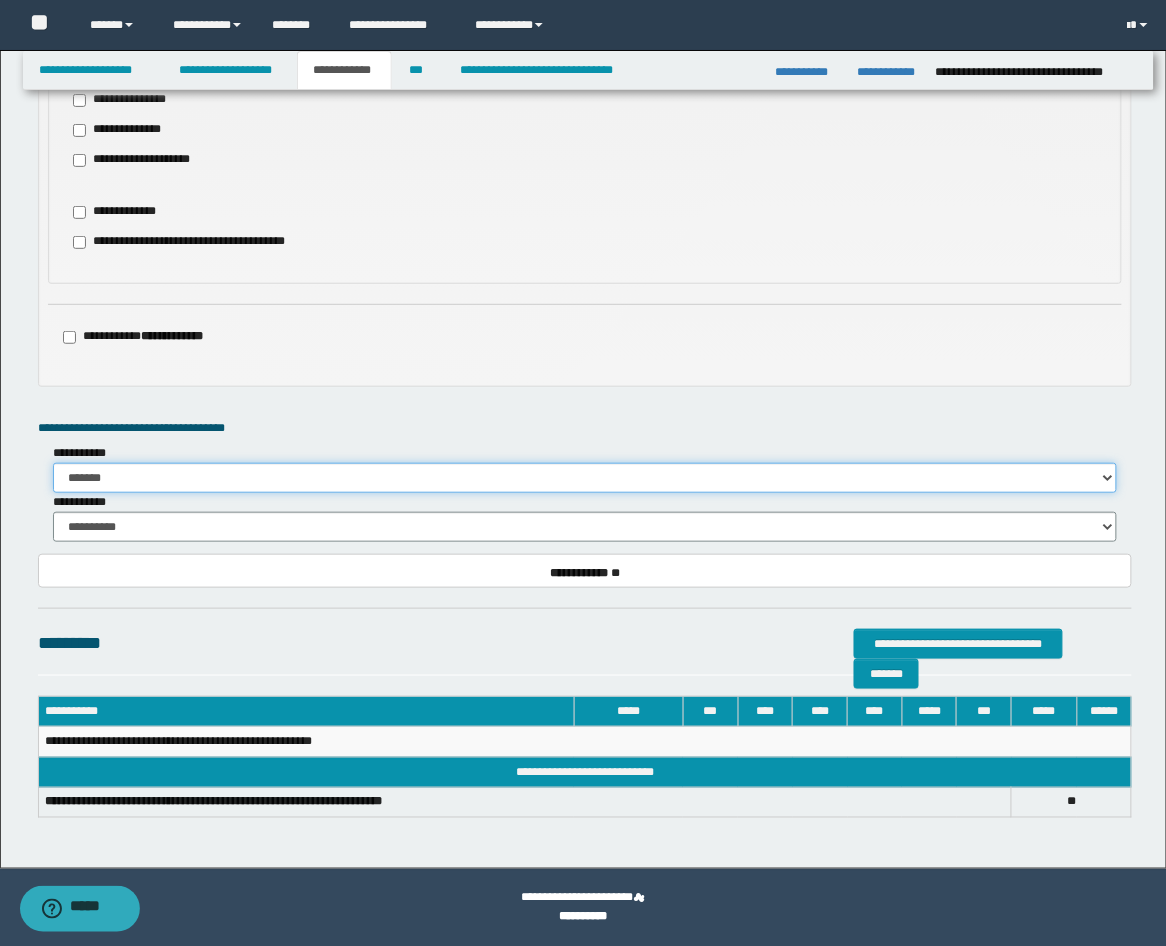 click on "*******
*********" at bounding box center [585, 478] 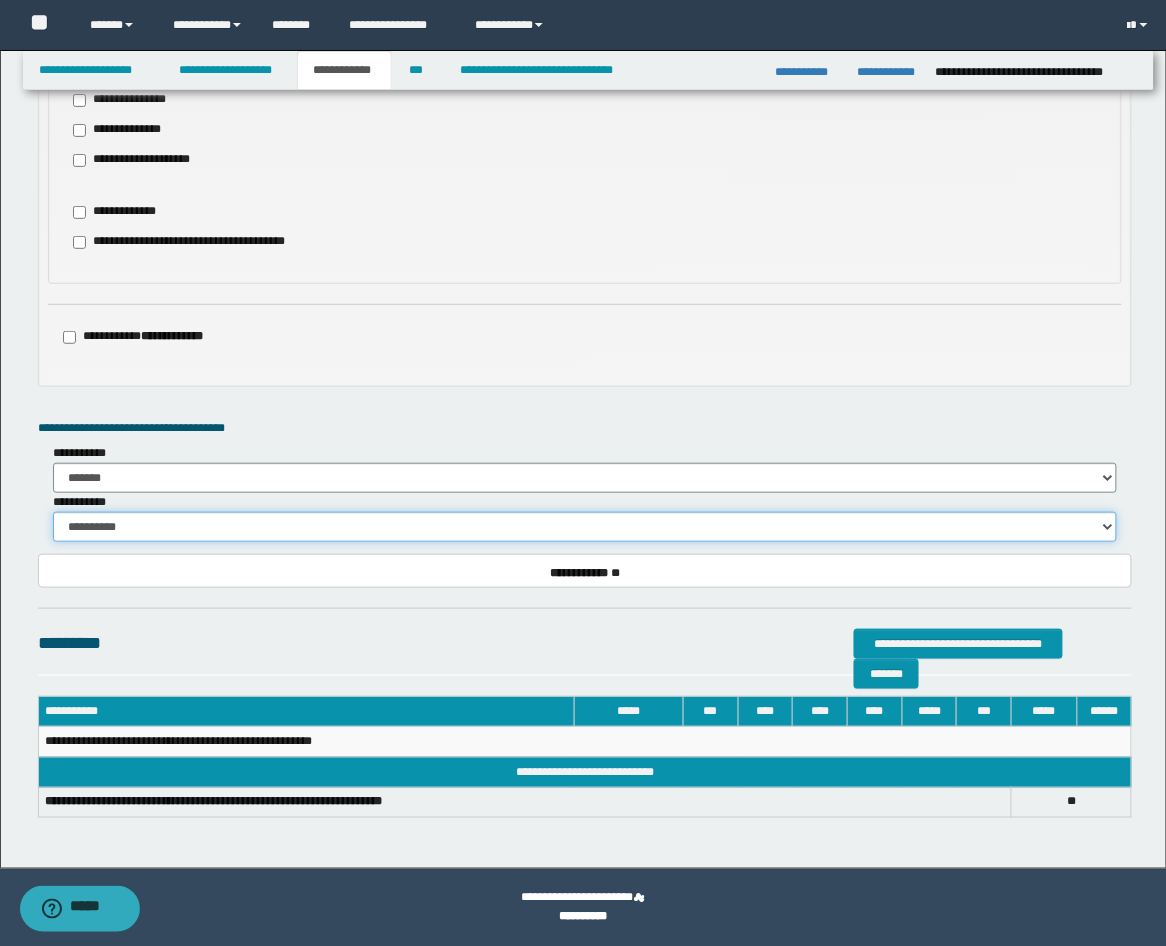 click on "**********" at bounding box center [585, 527] 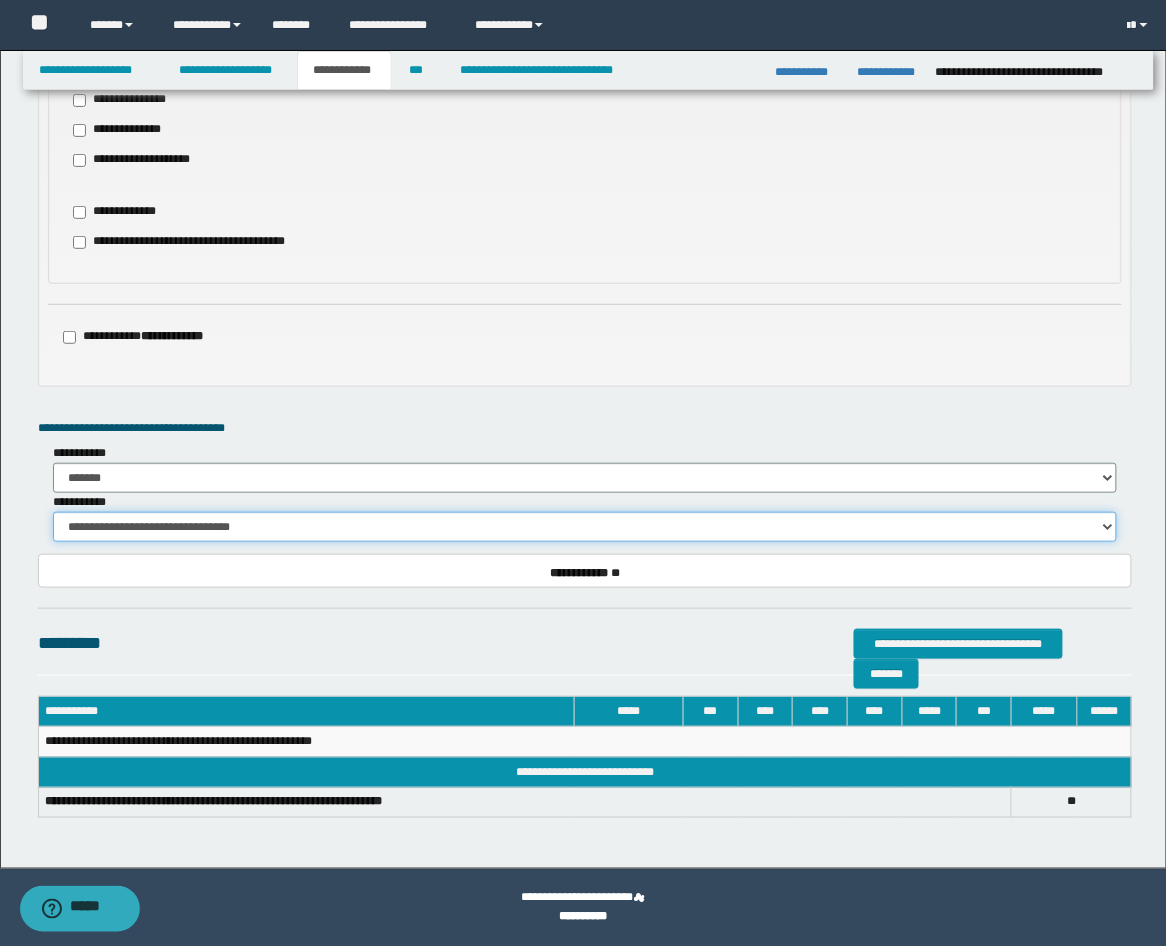 click on "**********" at bounding box center (585, 527) 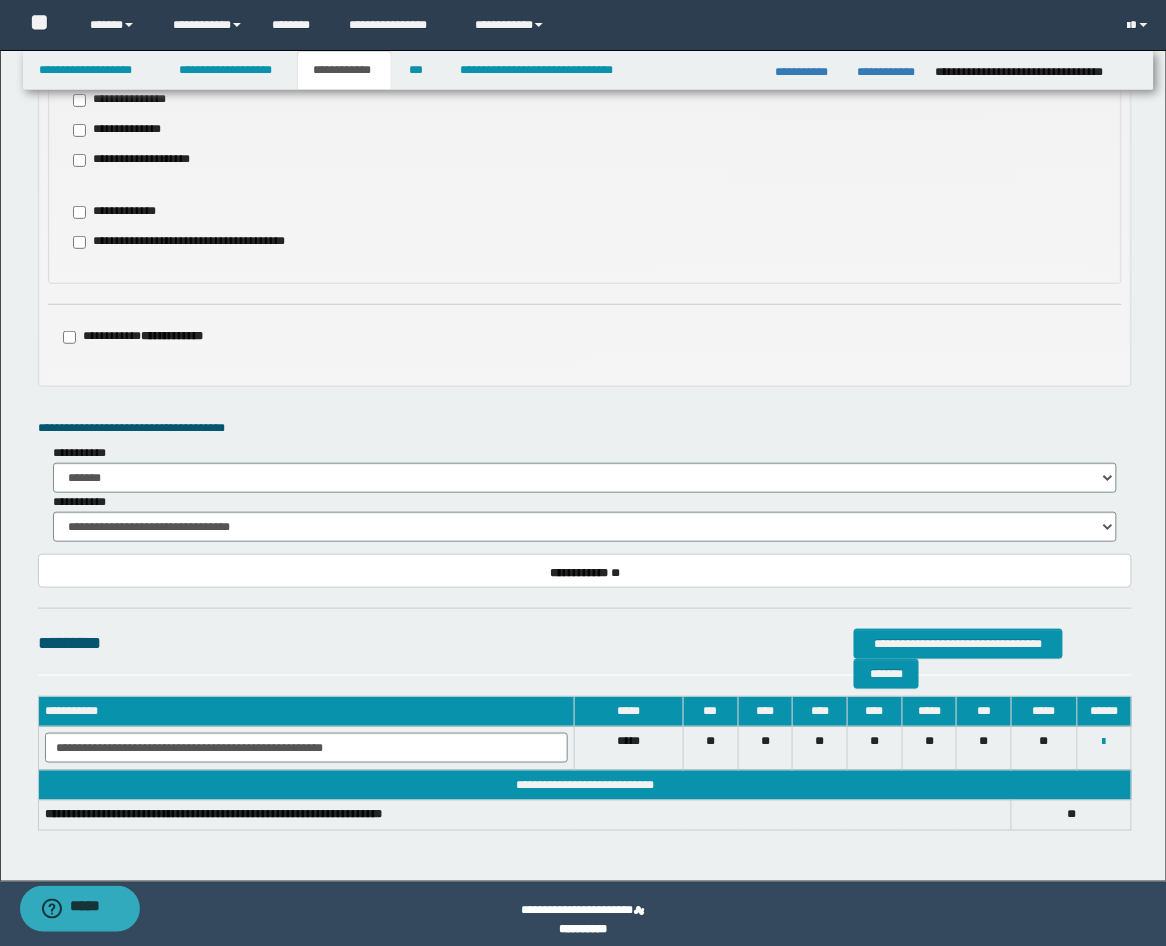 click on "**********" at bounding box center (585, -109) 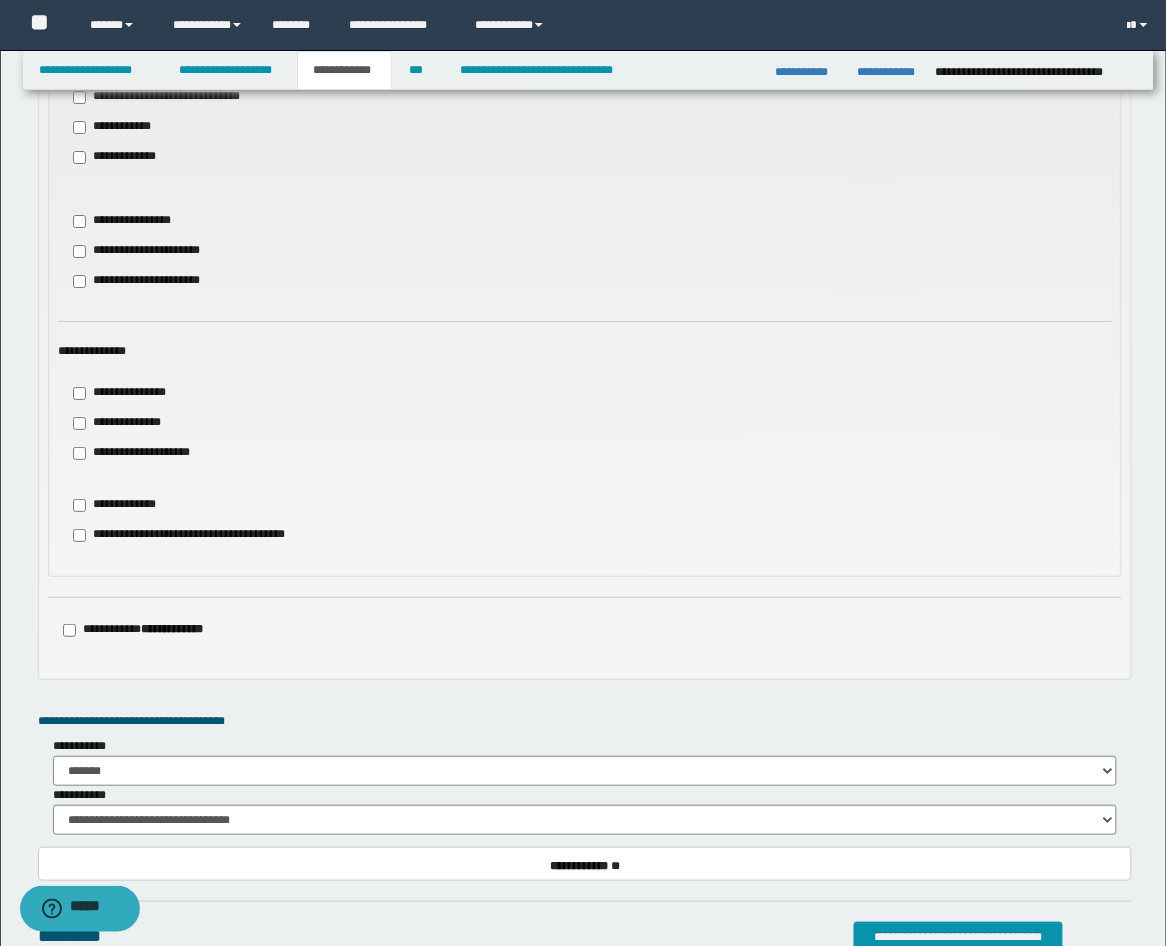 scroll, scrollTop: 1838, scrollLeft: 0, axis: vertical 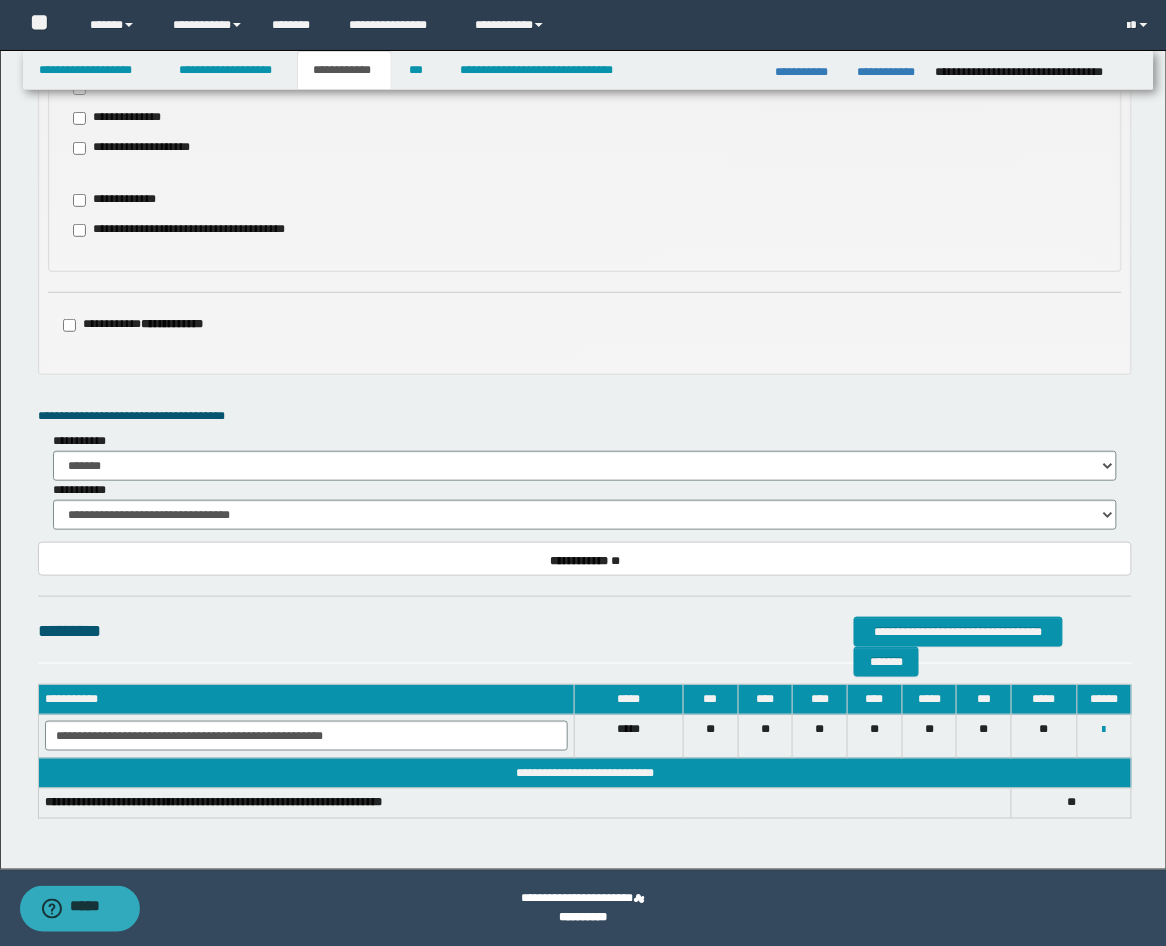 click on "**********" at bounding box center [306, 736] 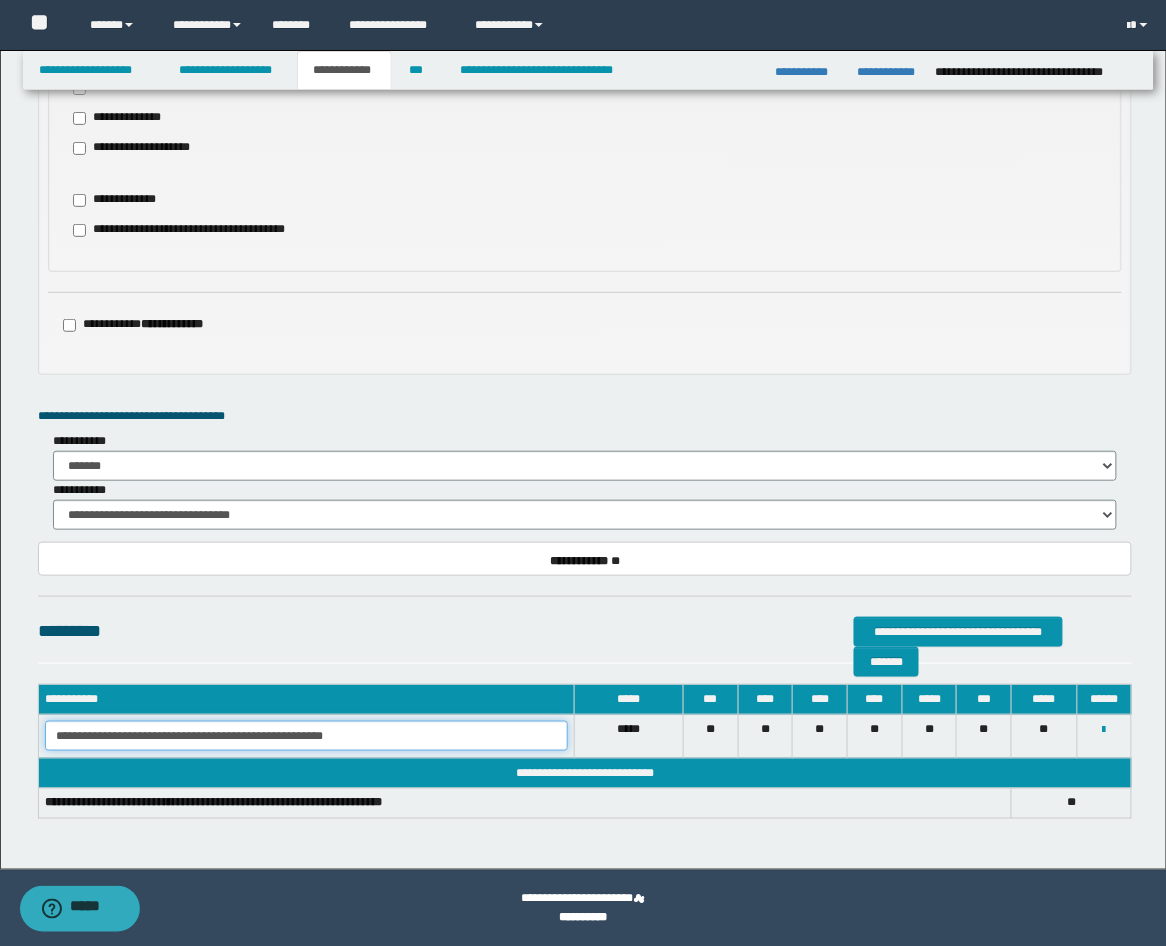 drag, startPoint x: 372, startPoint y: 737, endPoint x: -9, endPoint y: 658, distance: 389.1041 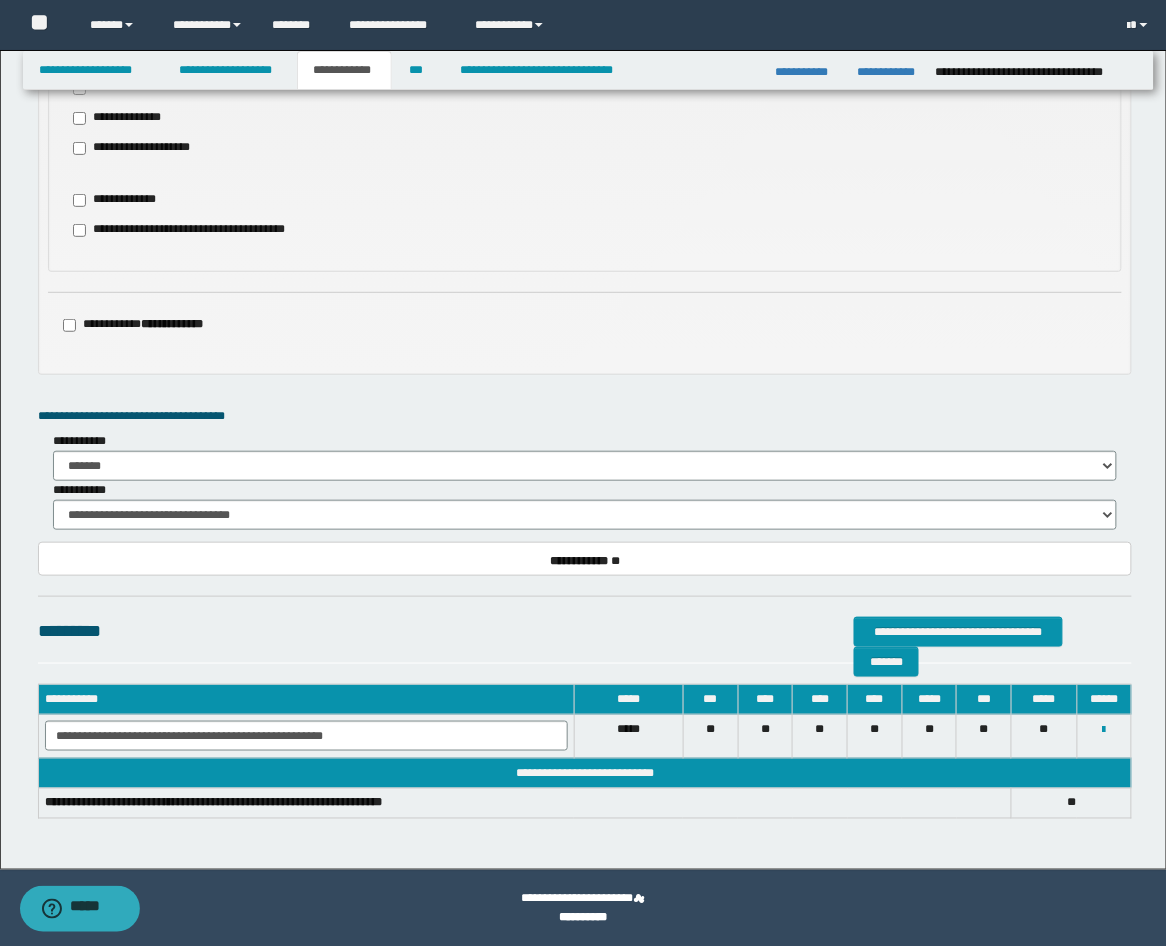 click on "**********" at bounding box center (585, 631) 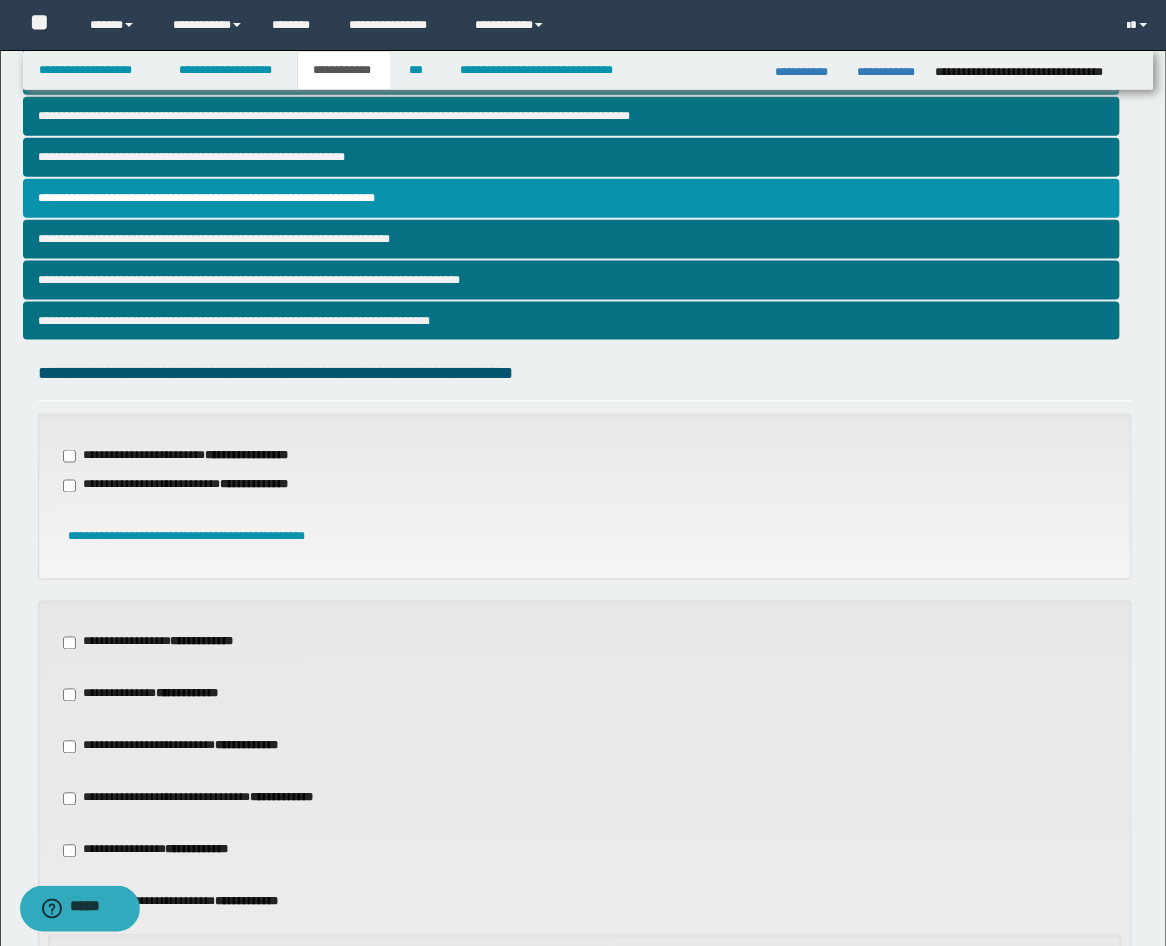 scroll, scrollTop: 357, scrollLeft: 0, axis: vertical 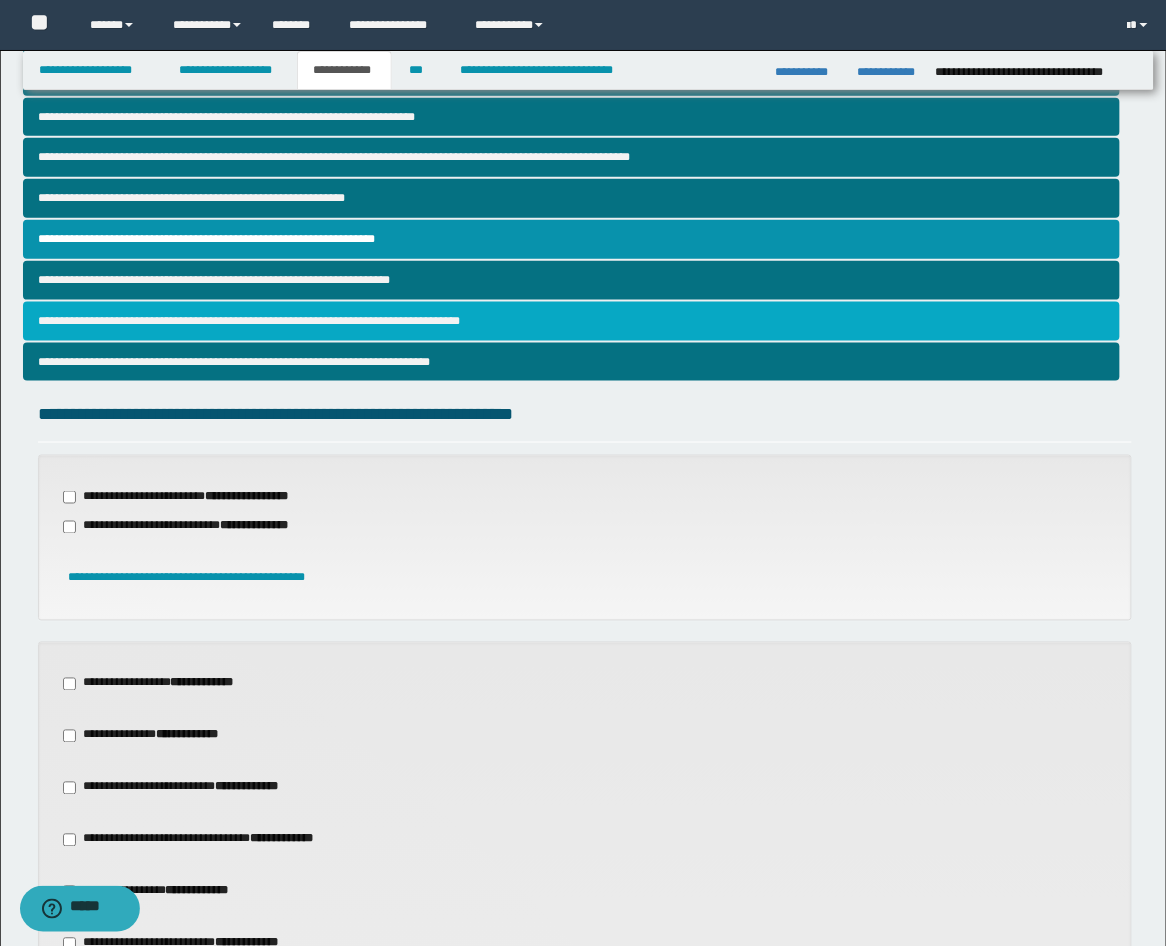 click on "**********" at bounding box center [572, 321] 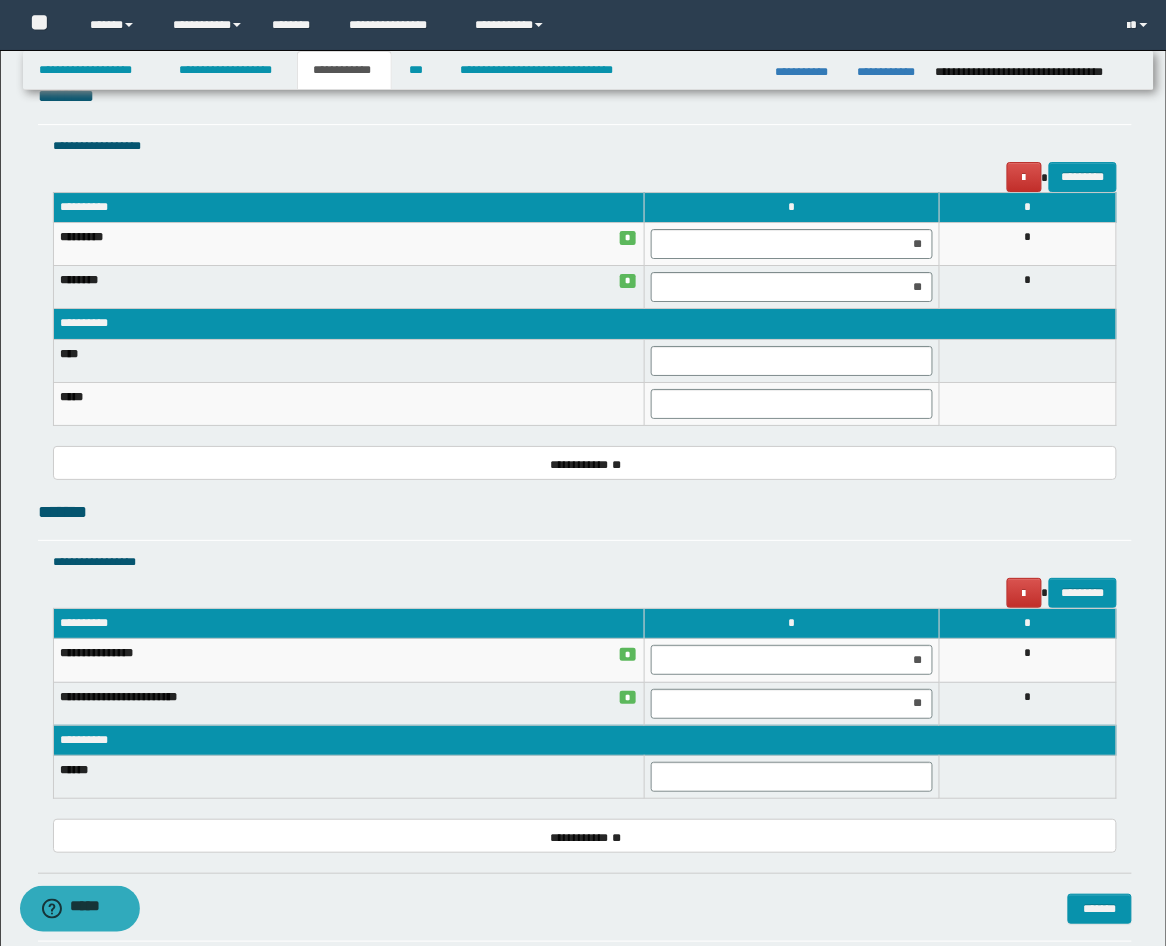 scroll, scrollTop: 1481, scrollLeft: 0, axis: vertical 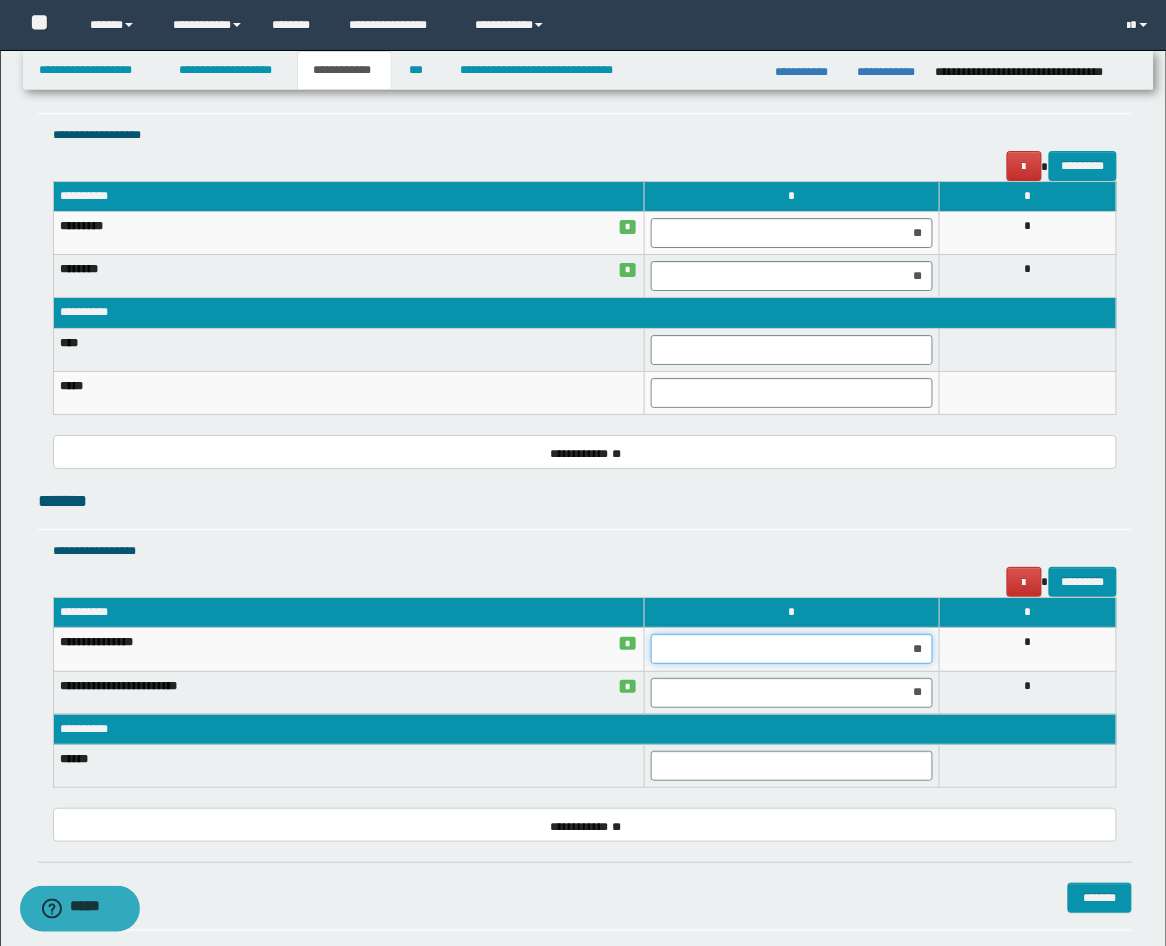 drag, startPoint x: 913, startPoint y: 655, endPoint x: 951, endPoint y: 652, distance: 38.118237 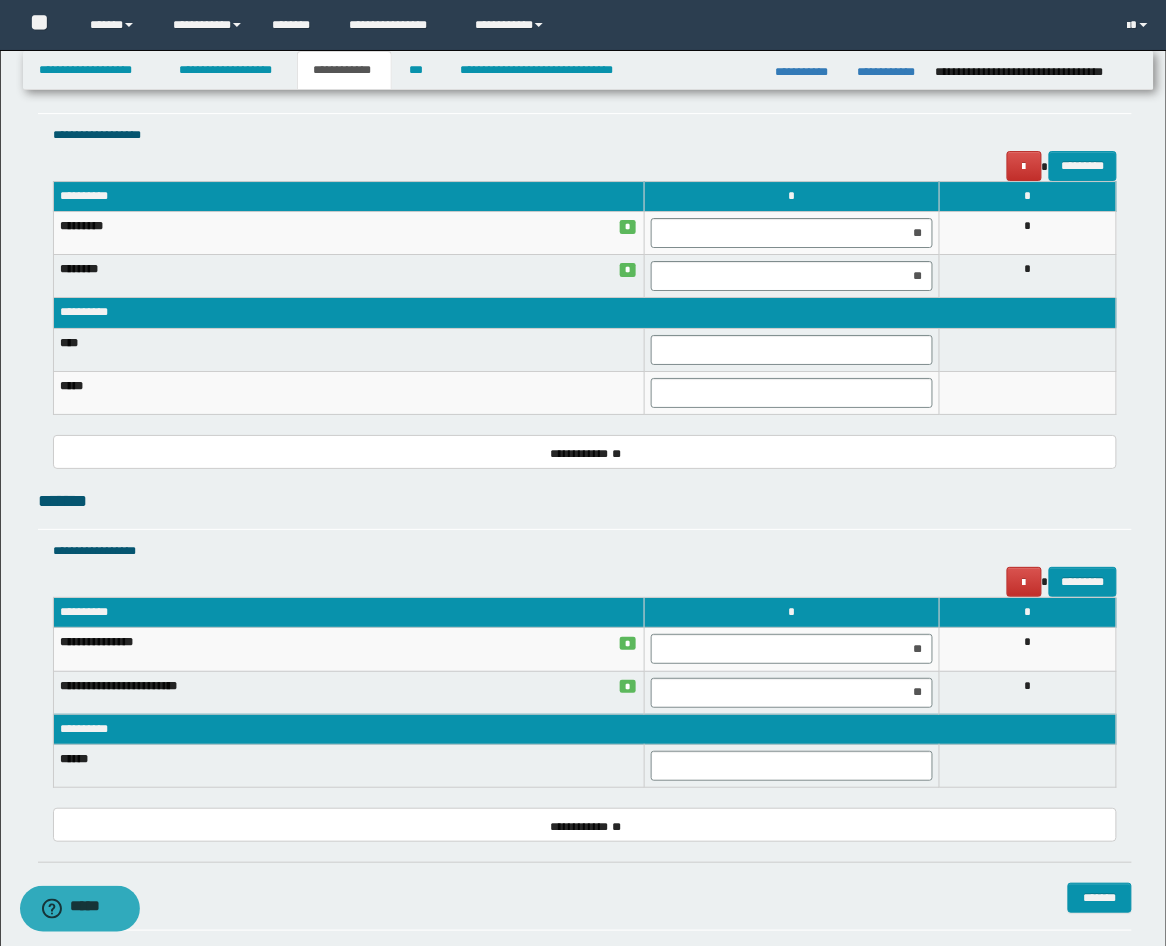 click on "*" at bounding box center (1028, 649) 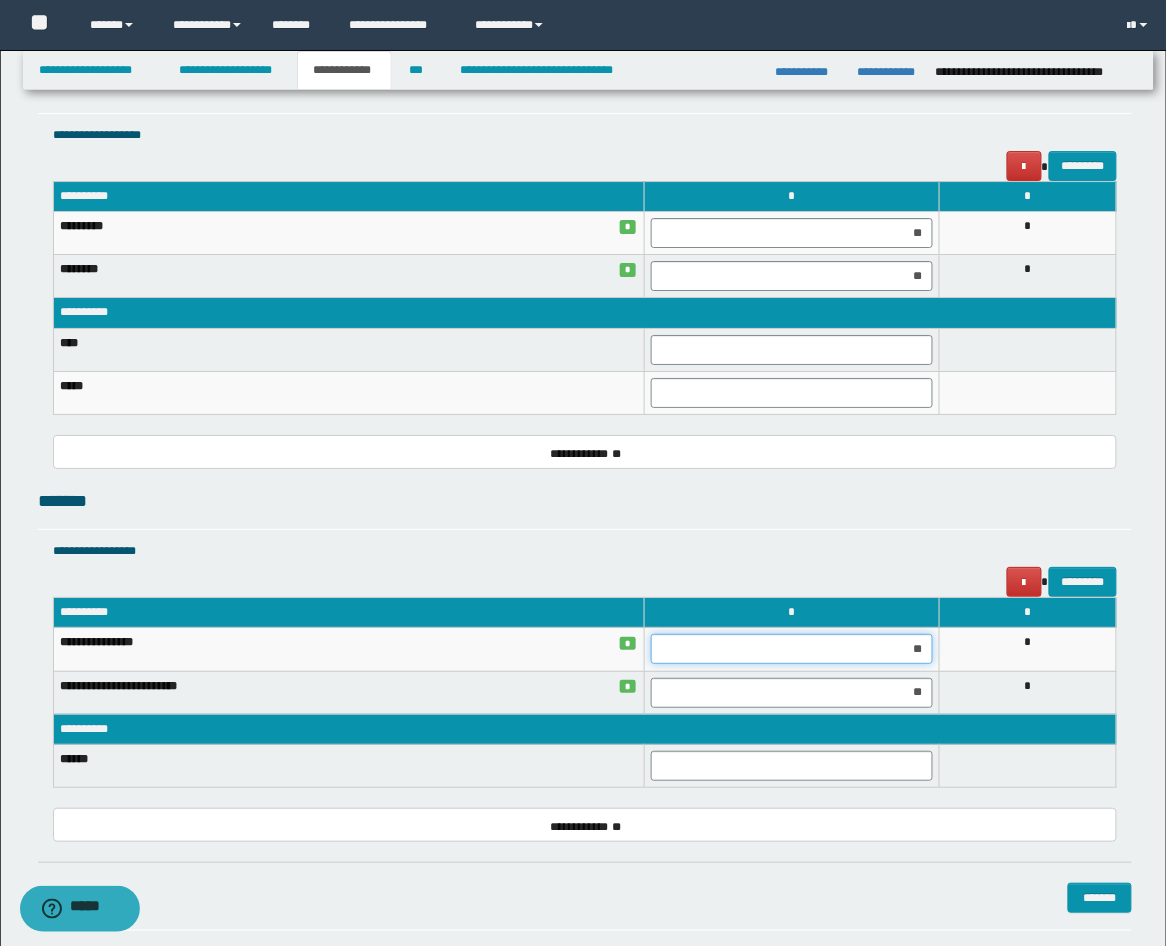 drag, startPoint x: 902, startPoint y: 644, endPoint x: 971, endPoint y: 665, distance: 72.12489 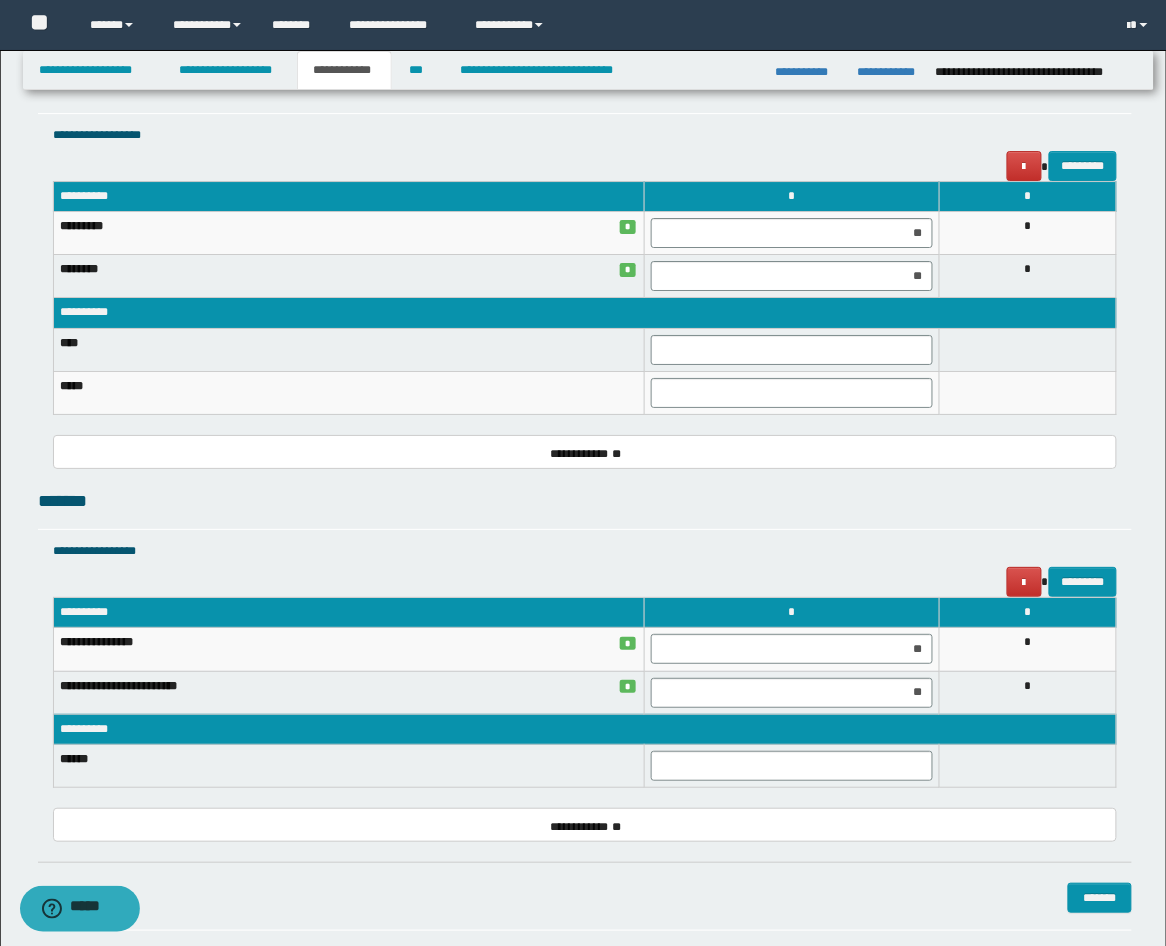 click on "*" at bounding box center (1028, 649) 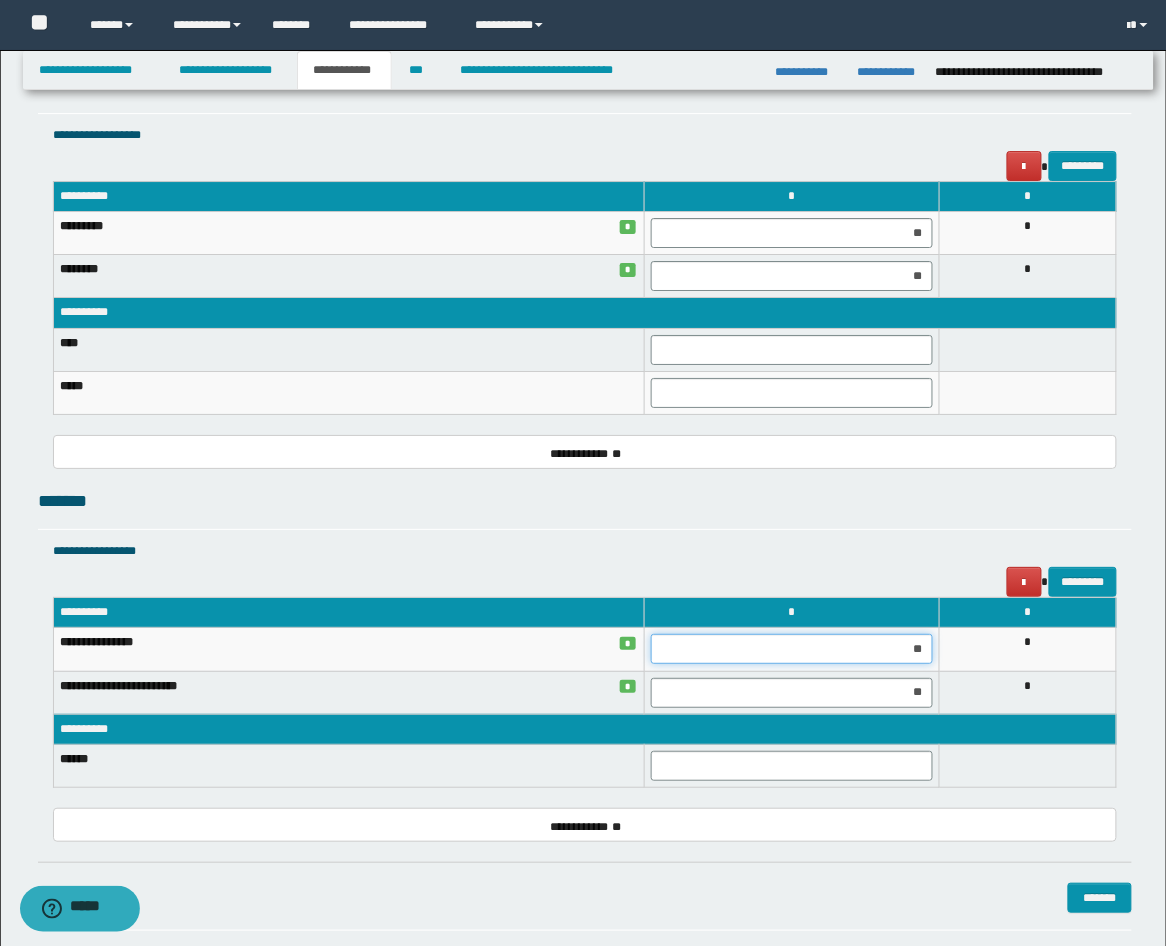 drag, startPoint x: 886, startPoint y: 644, endPoint x: 956, endPoint y: 655, distance: 70.85902 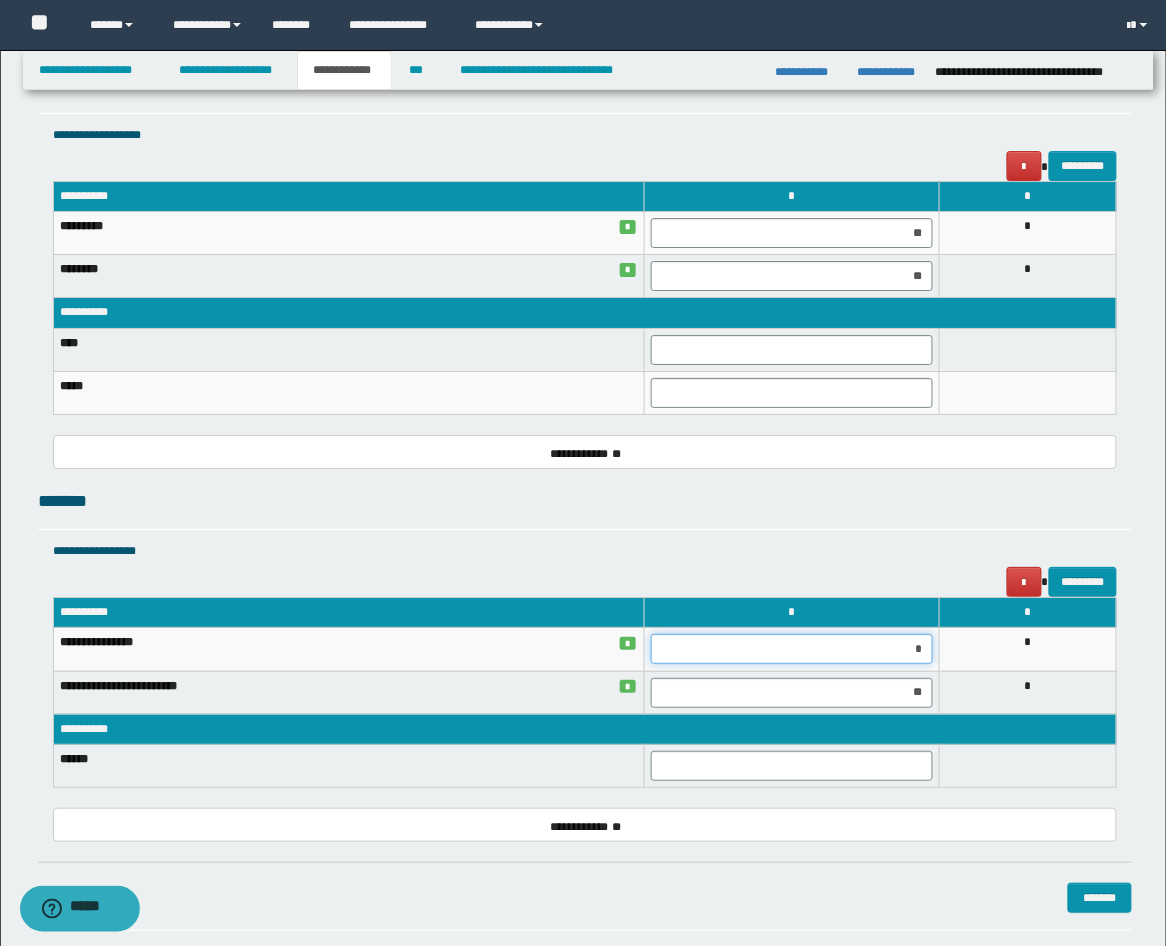 type on "**" 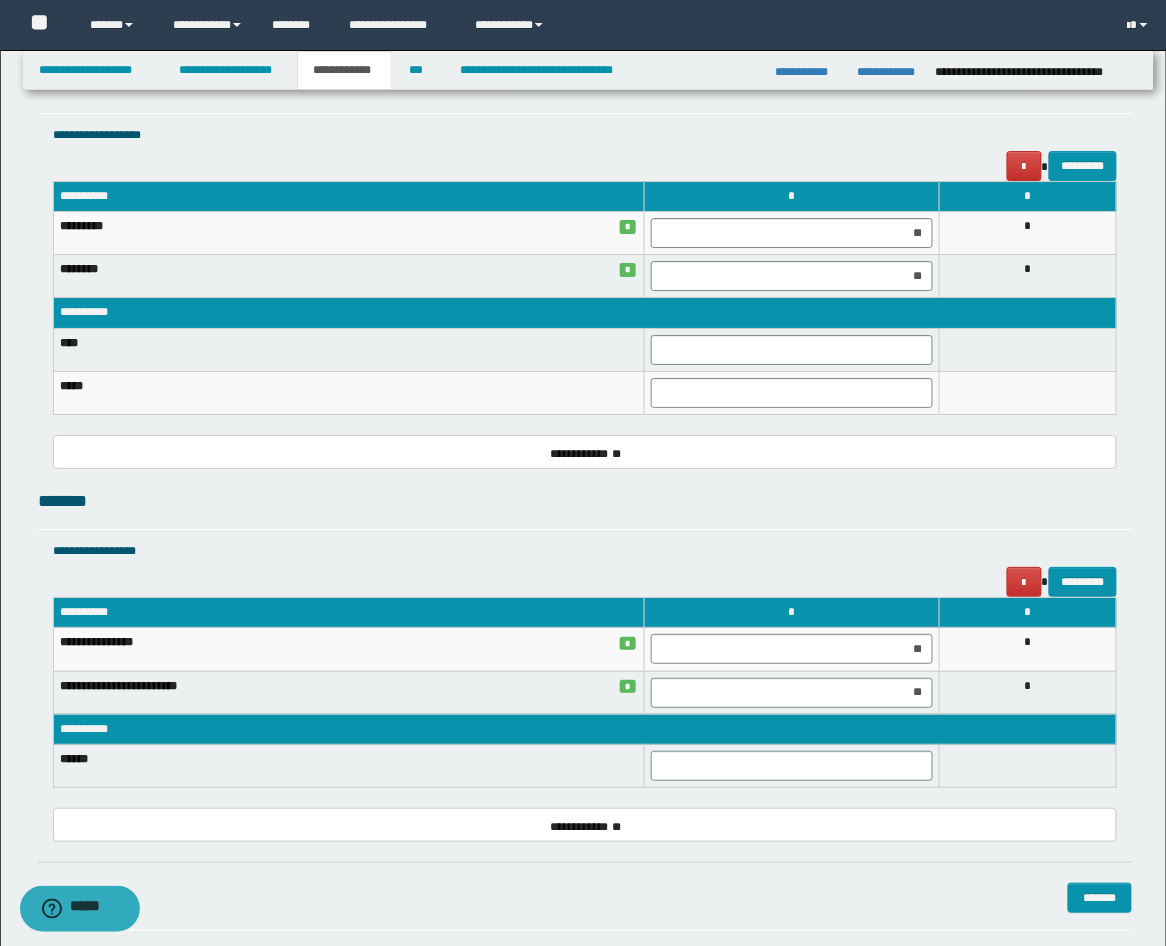 click on "*" at bounding box center (1028, 649) 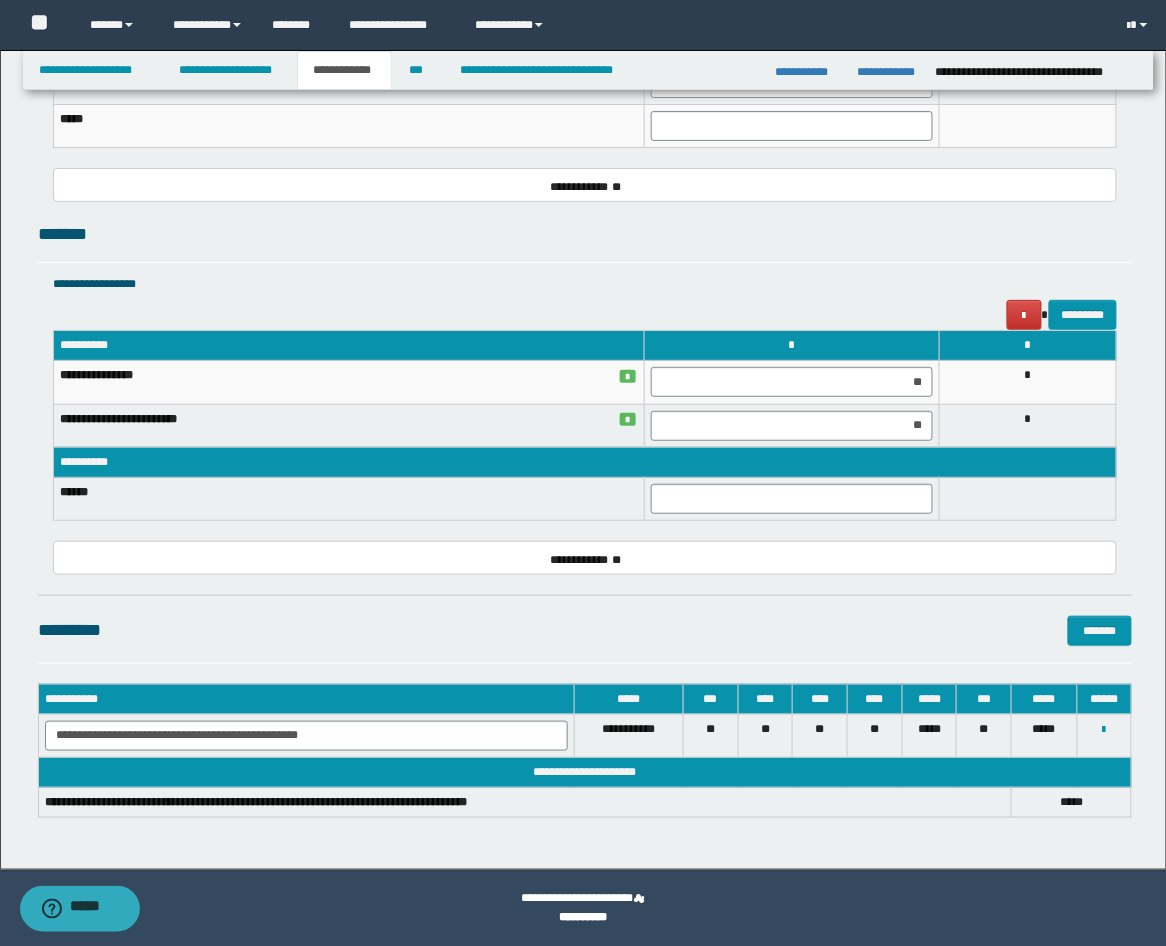 scroll, scrollTop: 1378, scrollLeft: 0, axis: vertical 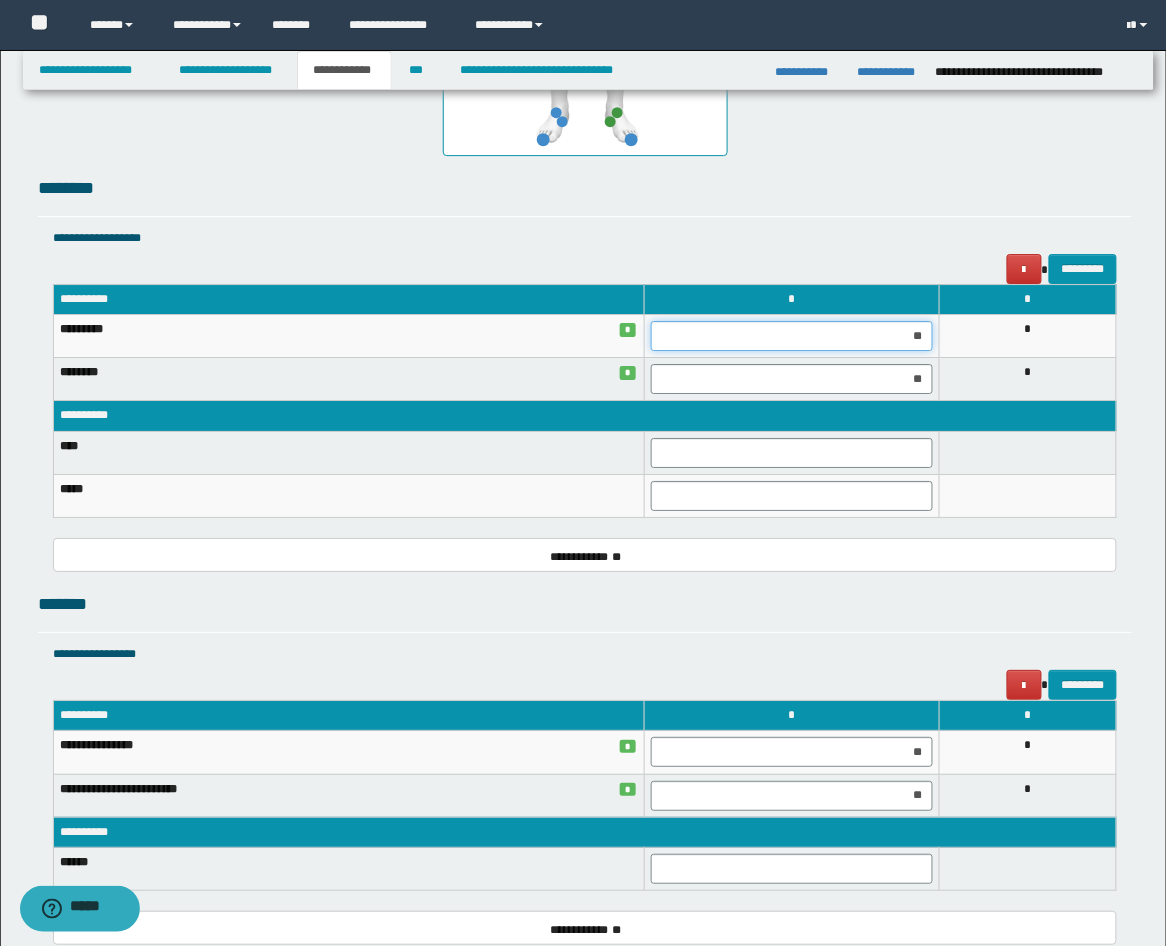 click on "**" at bounding box center [792, 336] 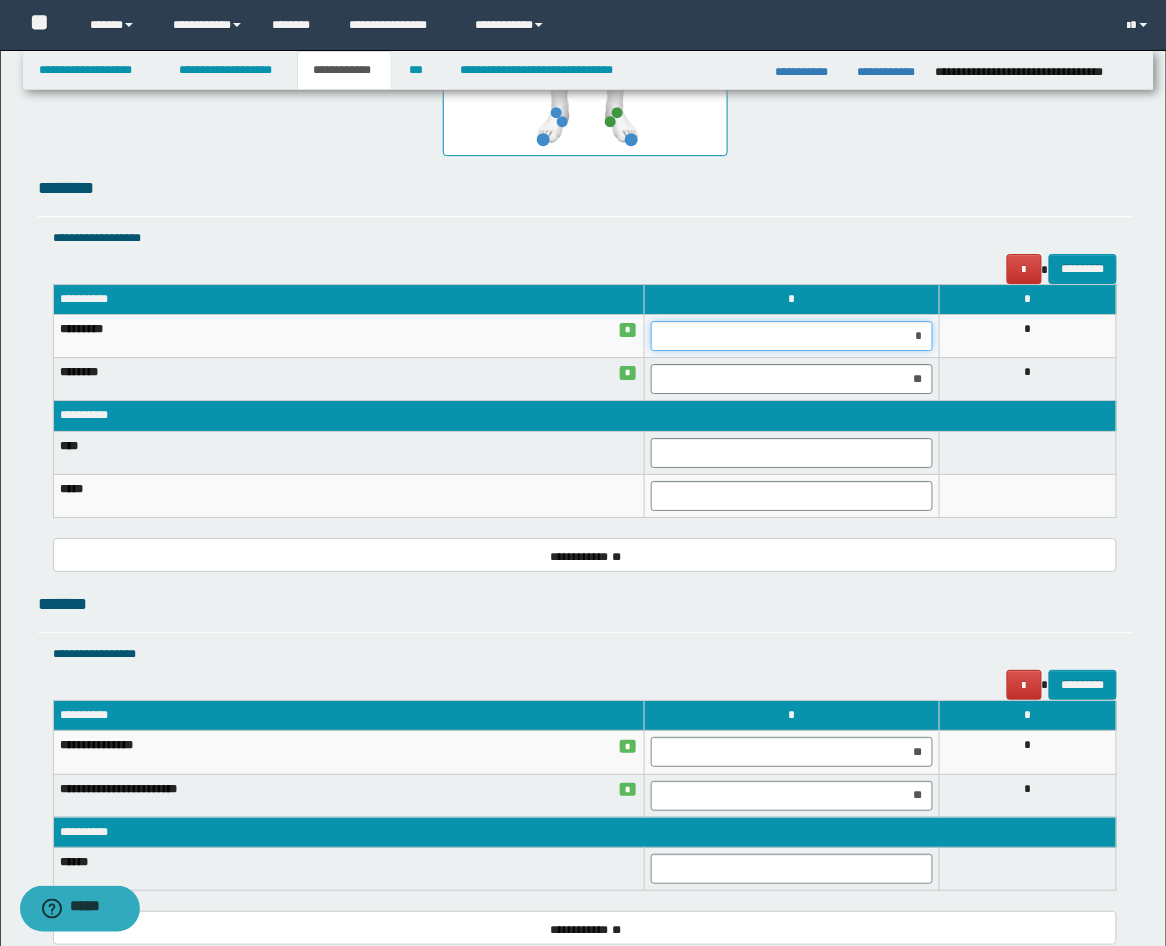 type on "**" 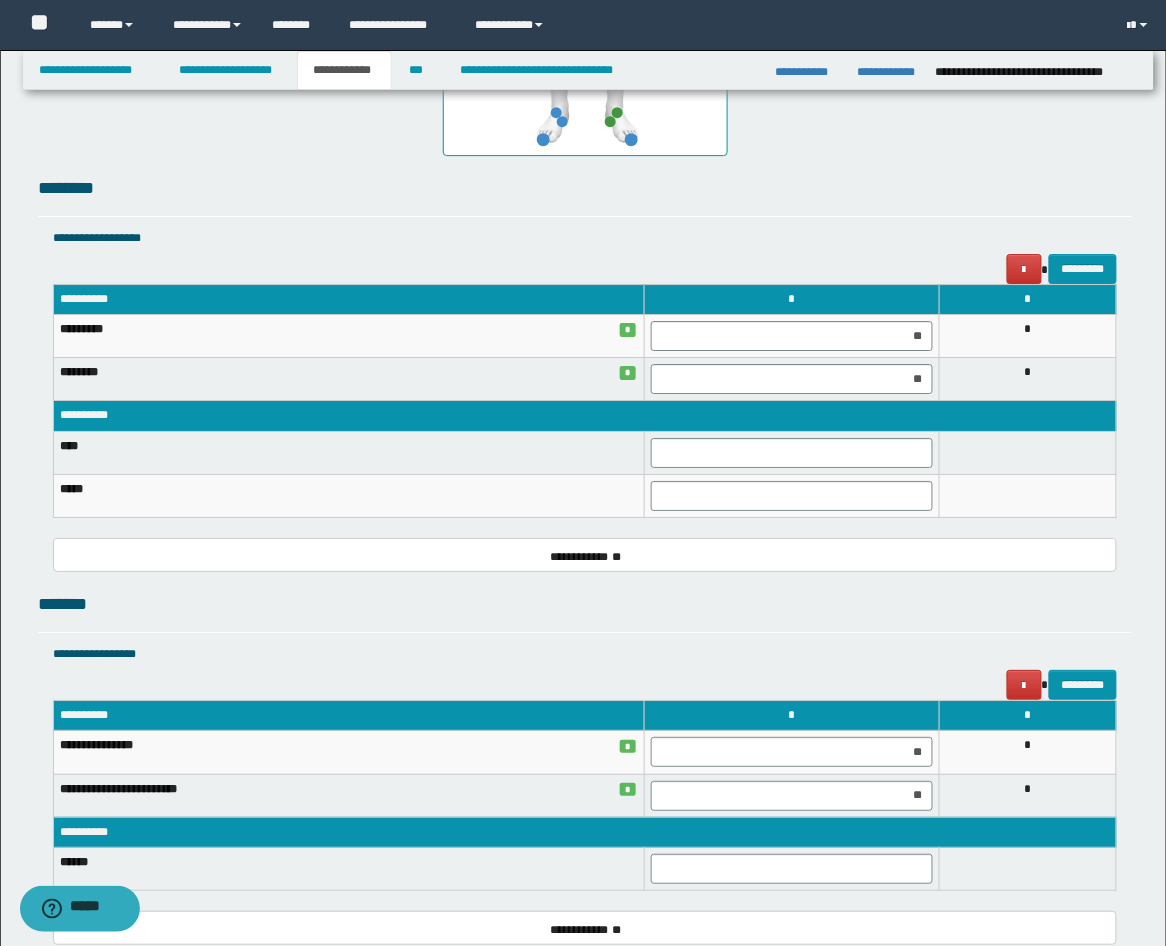 click on "*" at bounding box center [1028, 336] 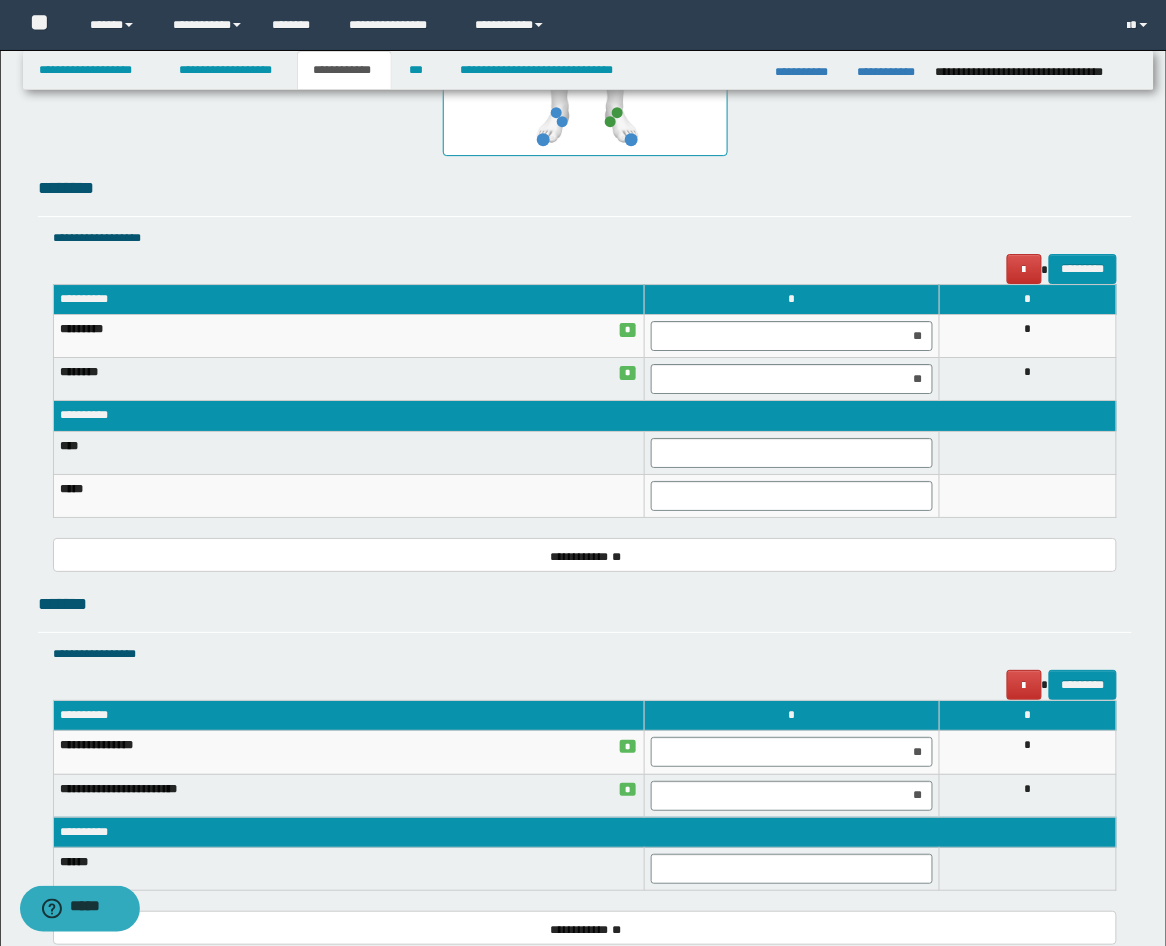 scroll, scrollTop: 1748, scrollLeft: 0, axis: vertical 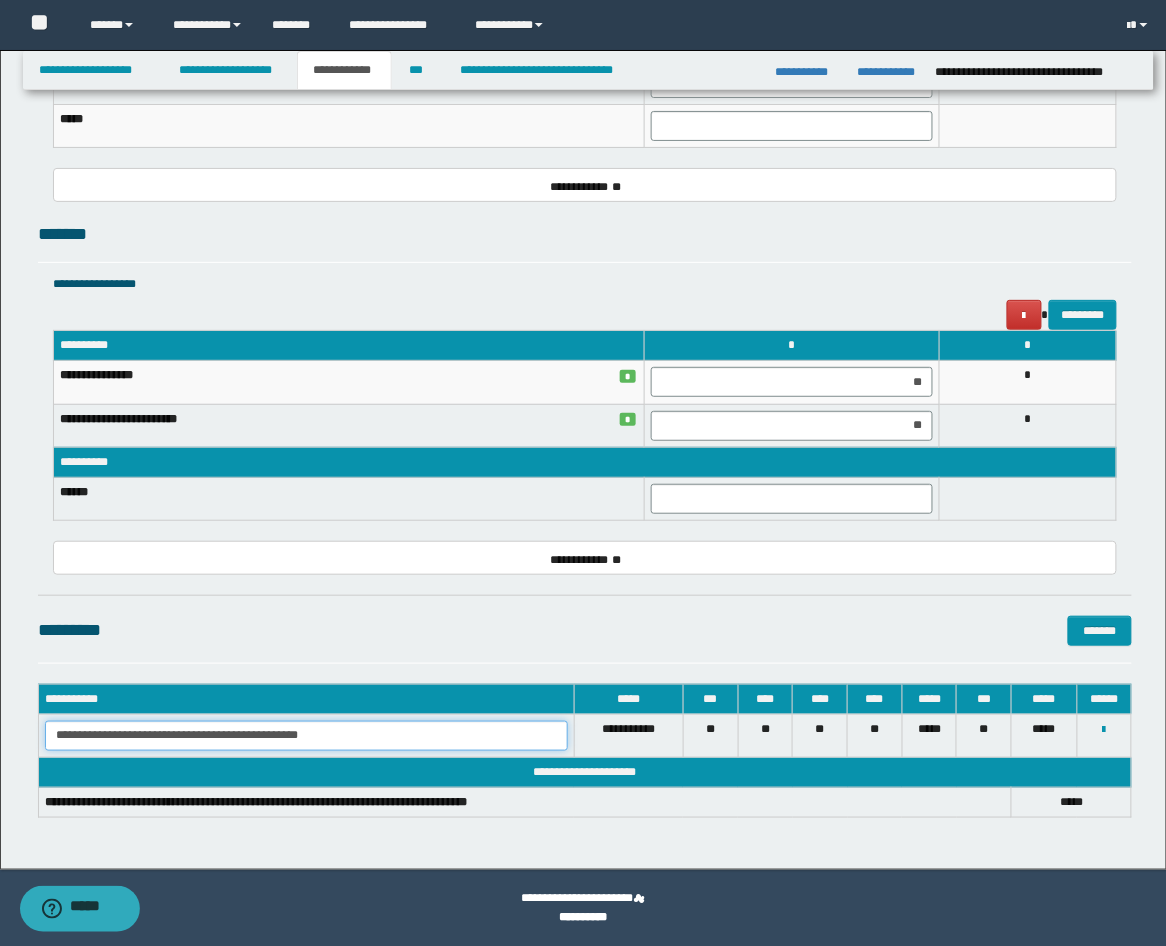 drag, startPoint x: 460, startPoint y: 735, endPoint x: -9, endPoint y: 700, distance: 470.30417 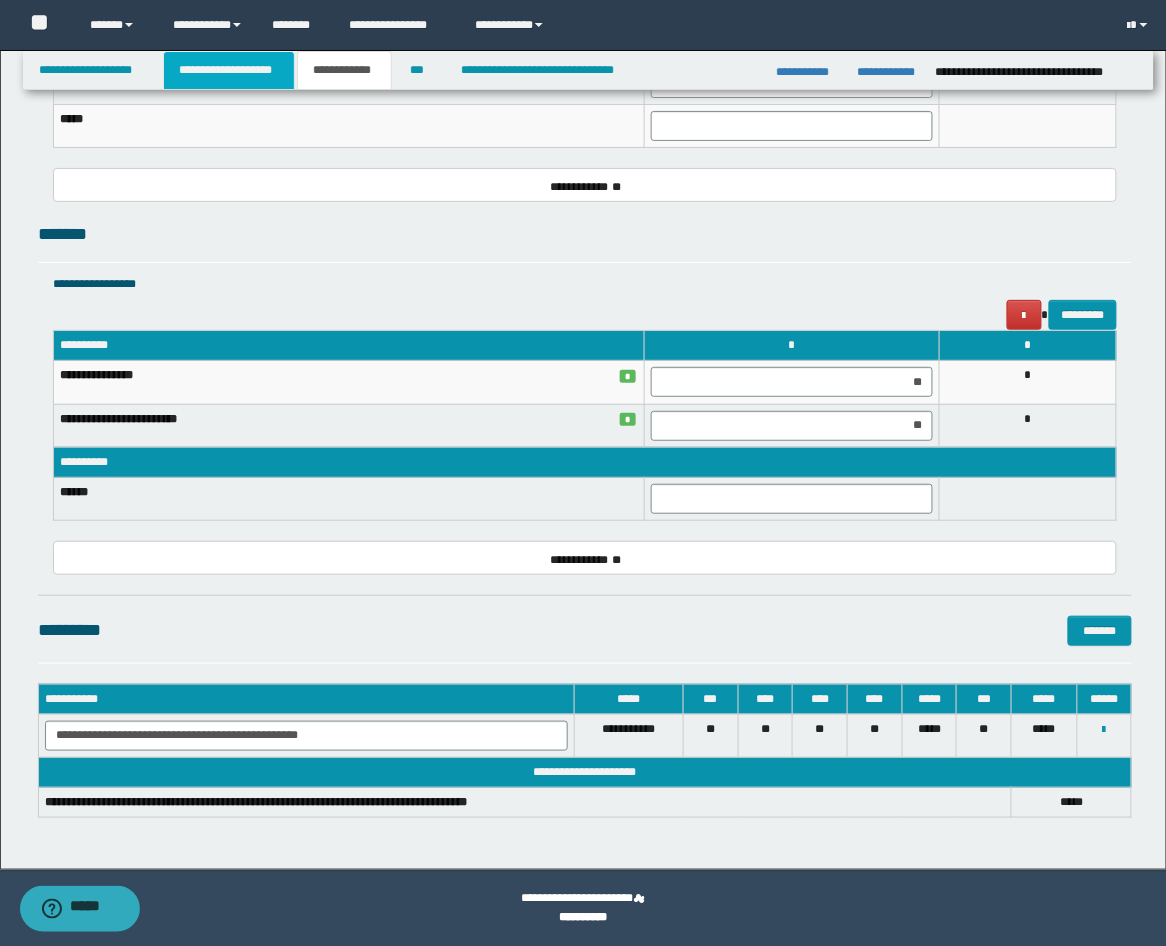click on "**********" at bounding box center [229, 70] 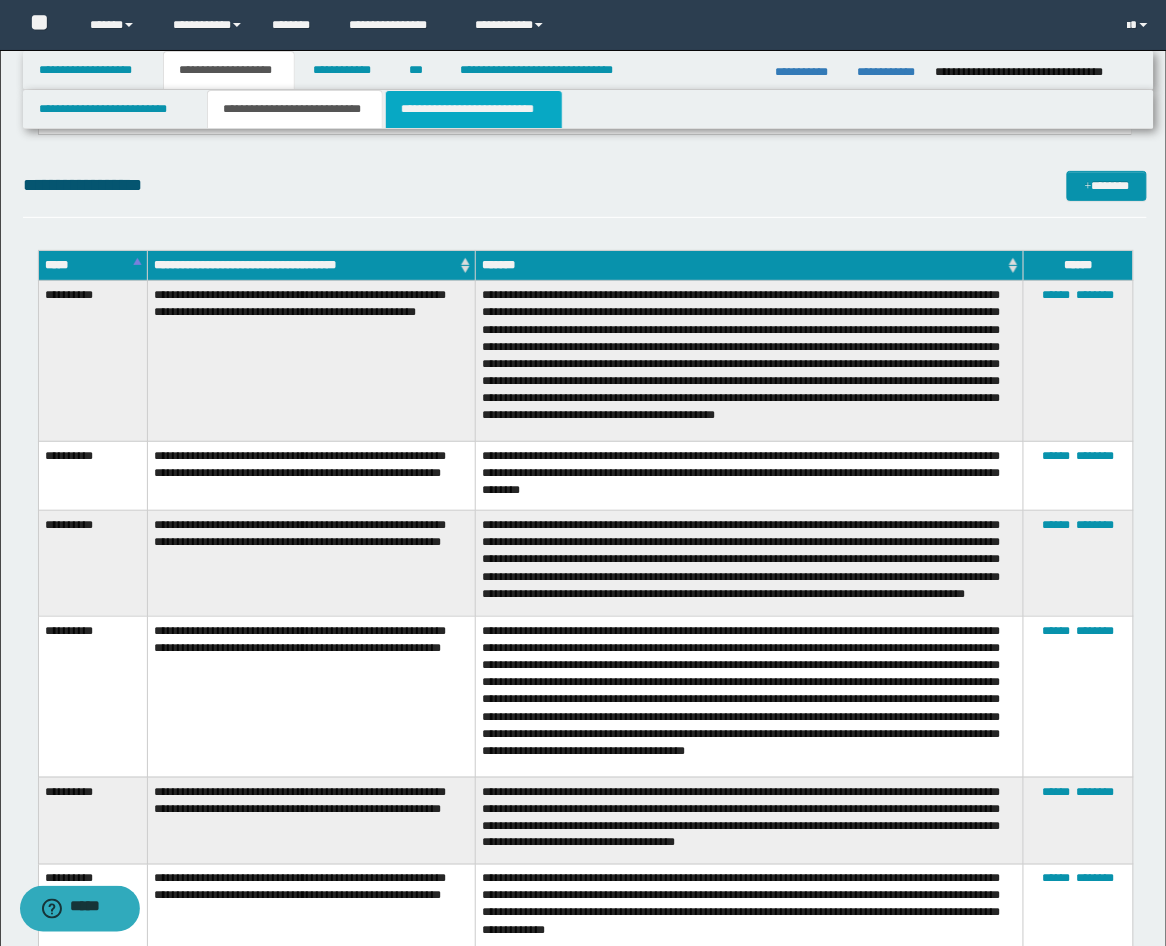 drag, startPoint x: 473, startPoint y: 118, endPoint x: 488, endPoint y: 114, distance: 15.524175 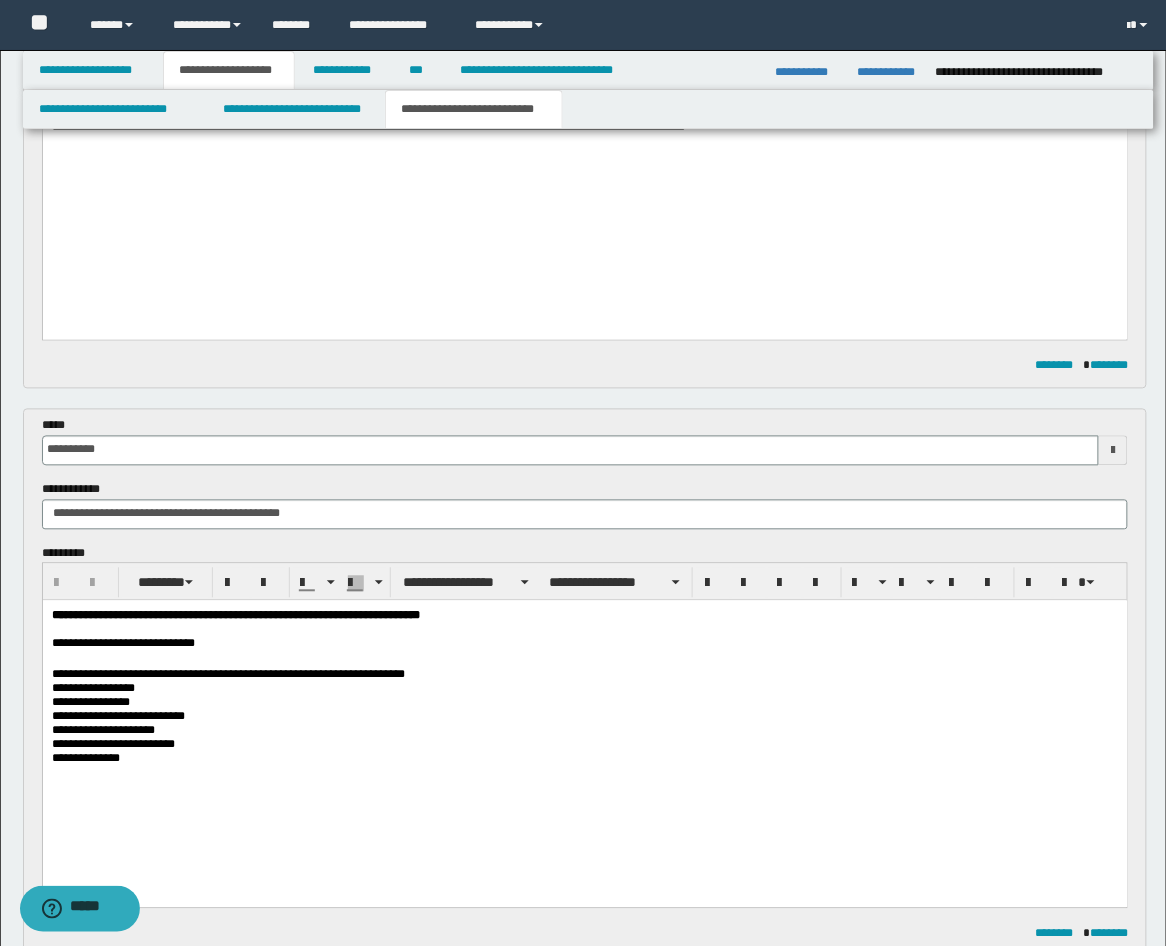 scroll, scrollTop: 858, scrollLeft: 0, axis: vertical 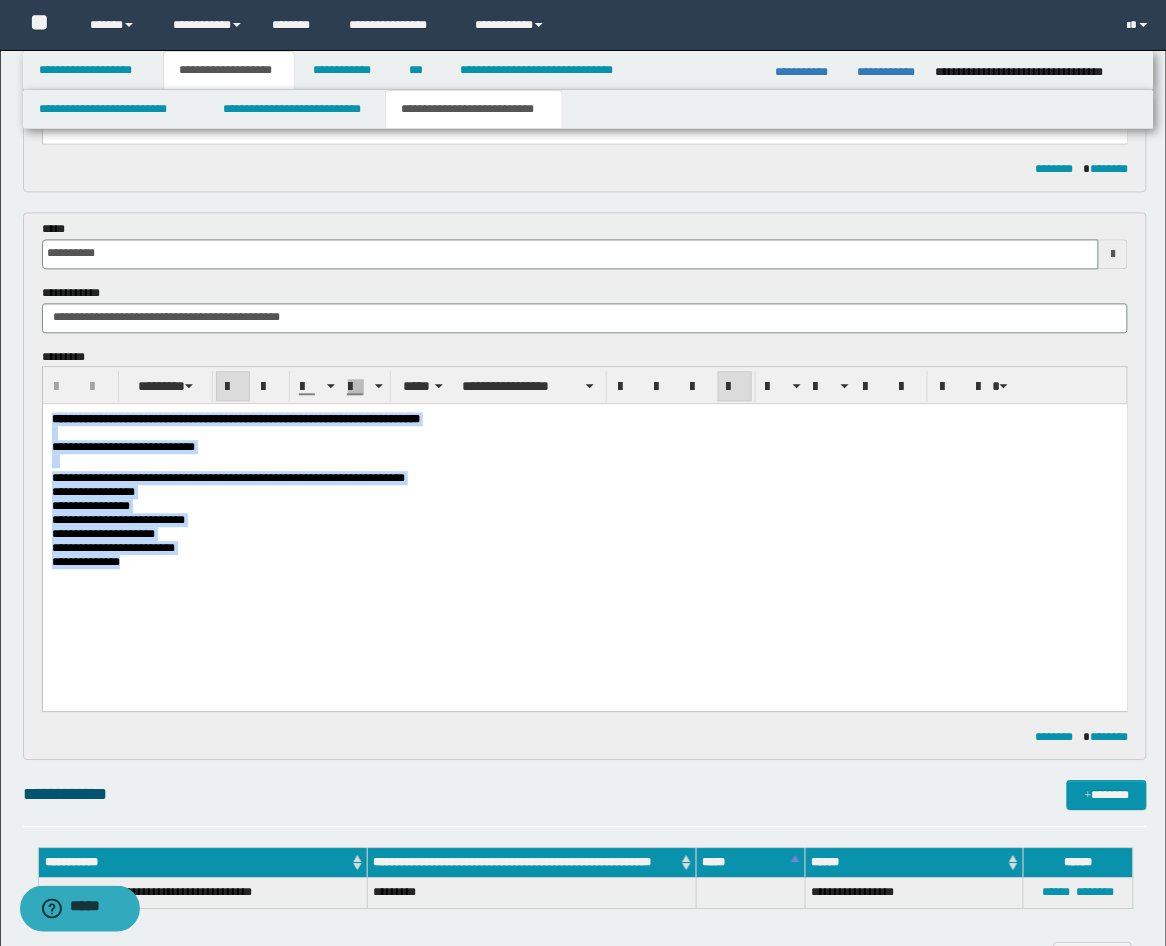 drag, startPoint x: 183, startPoint y: 594, endPoint x: -10, endPoint y: 375, distance: 291.90753 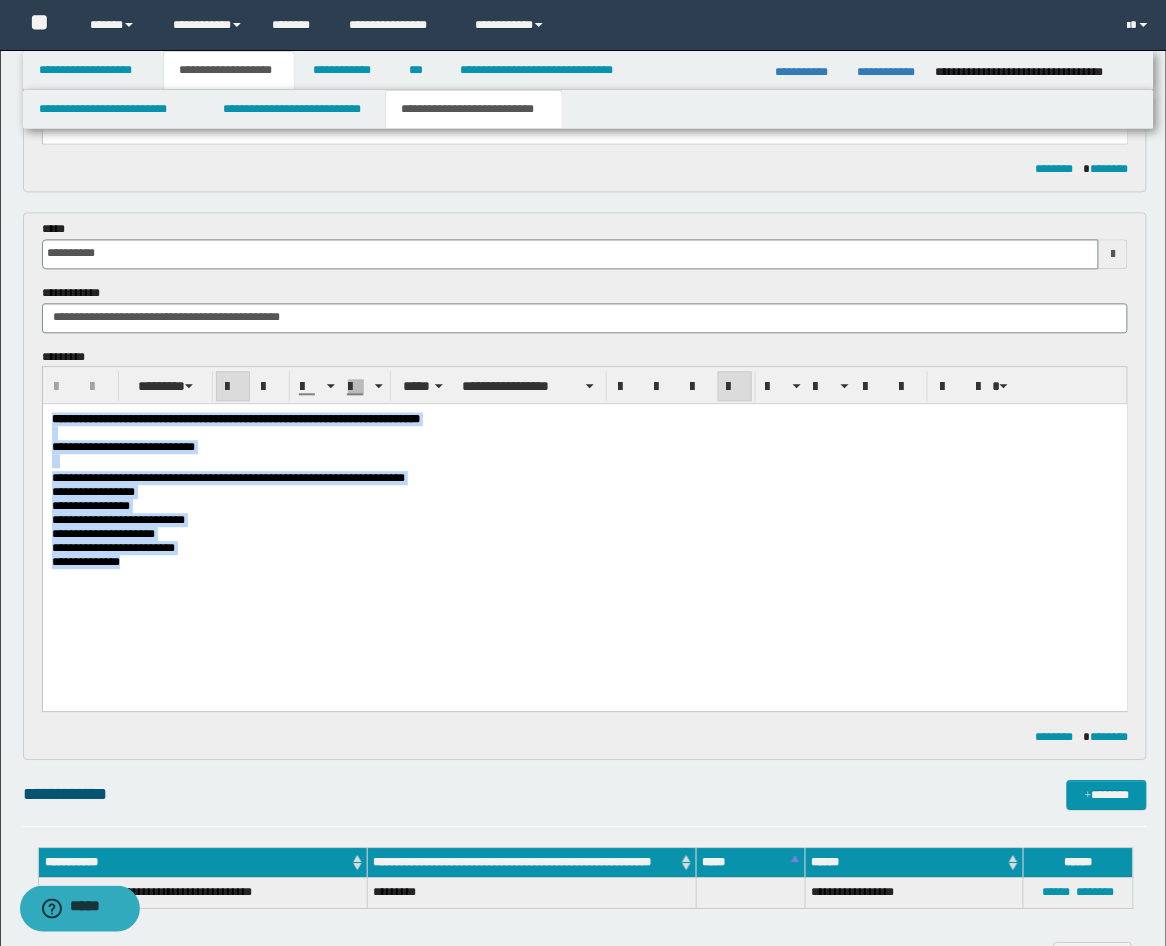 click on "**********" at bounding box center [584, 520] 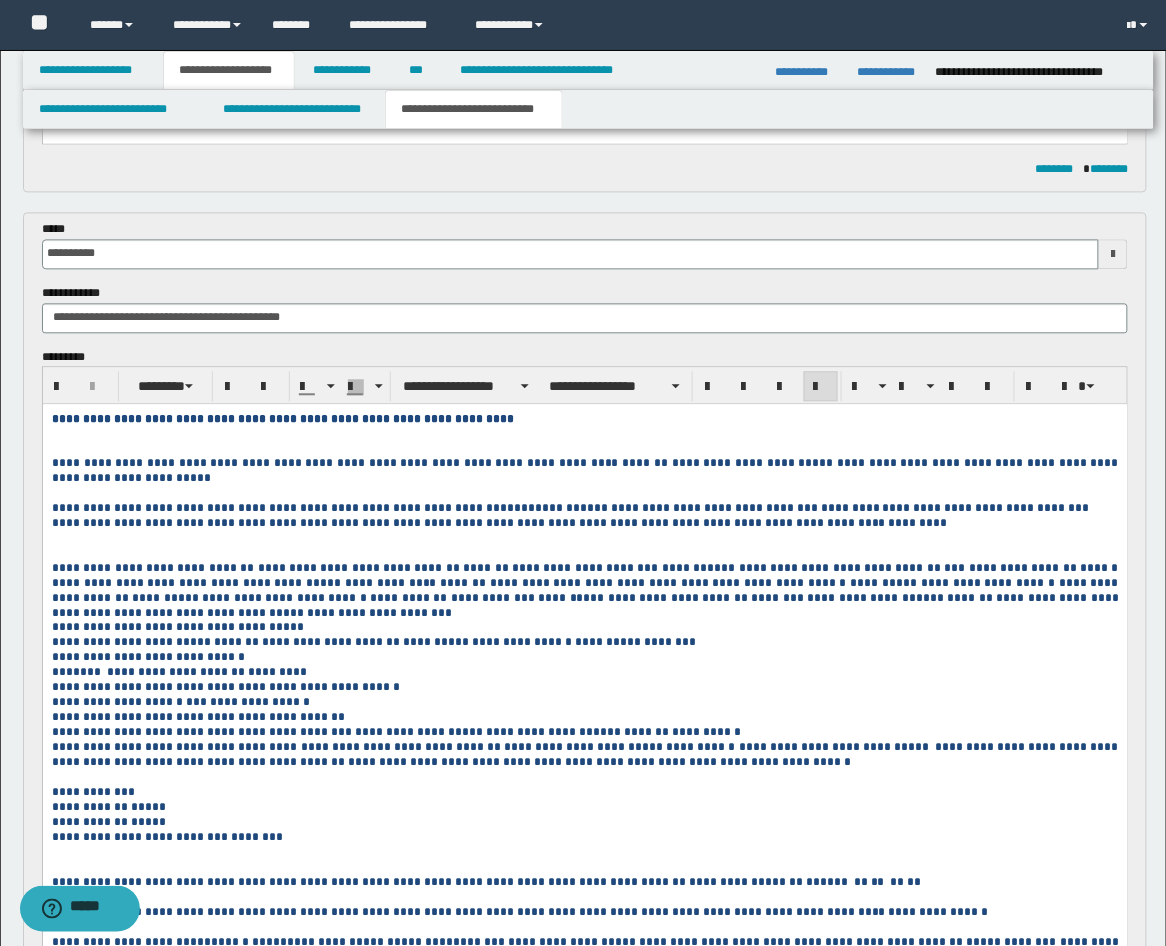 click at bounding box center [584, 442] 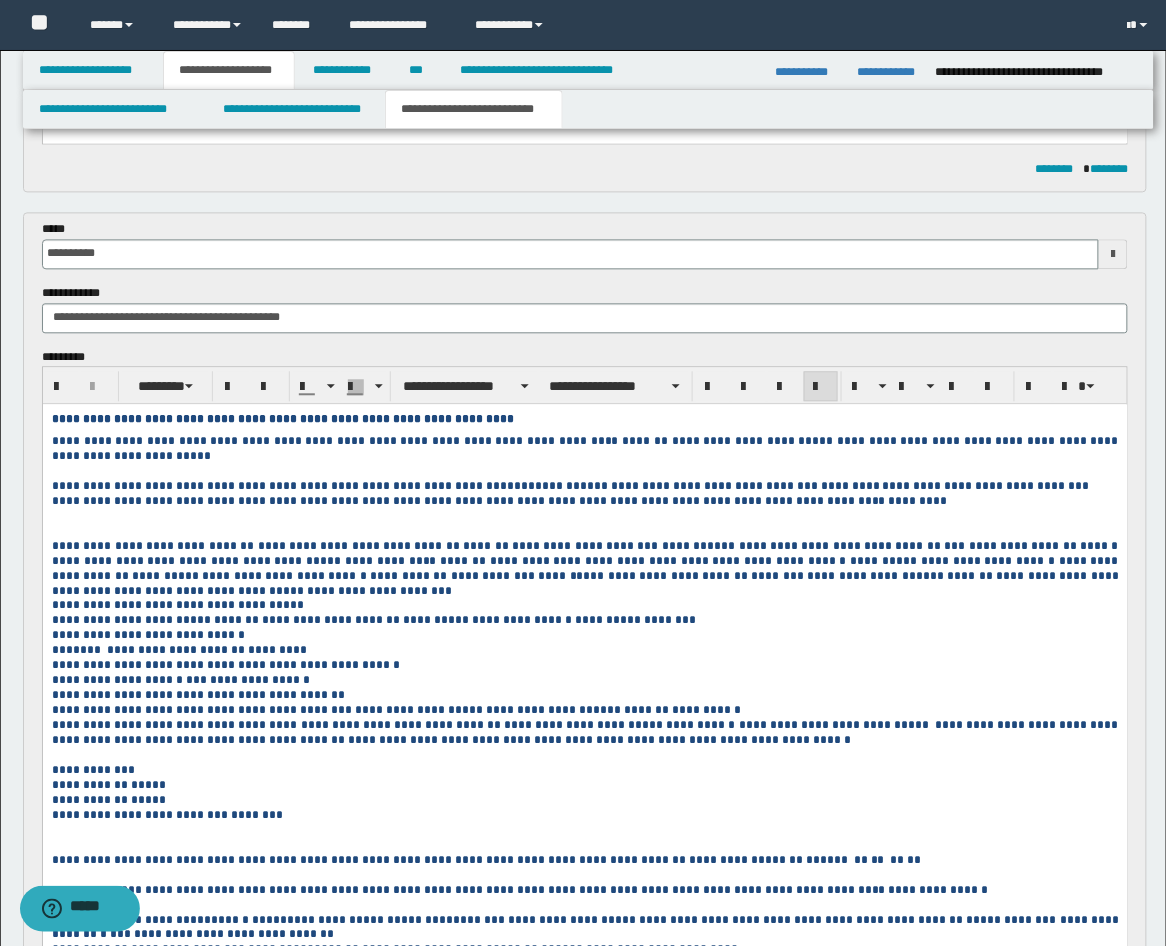 click at bounding box center [1113, 255] 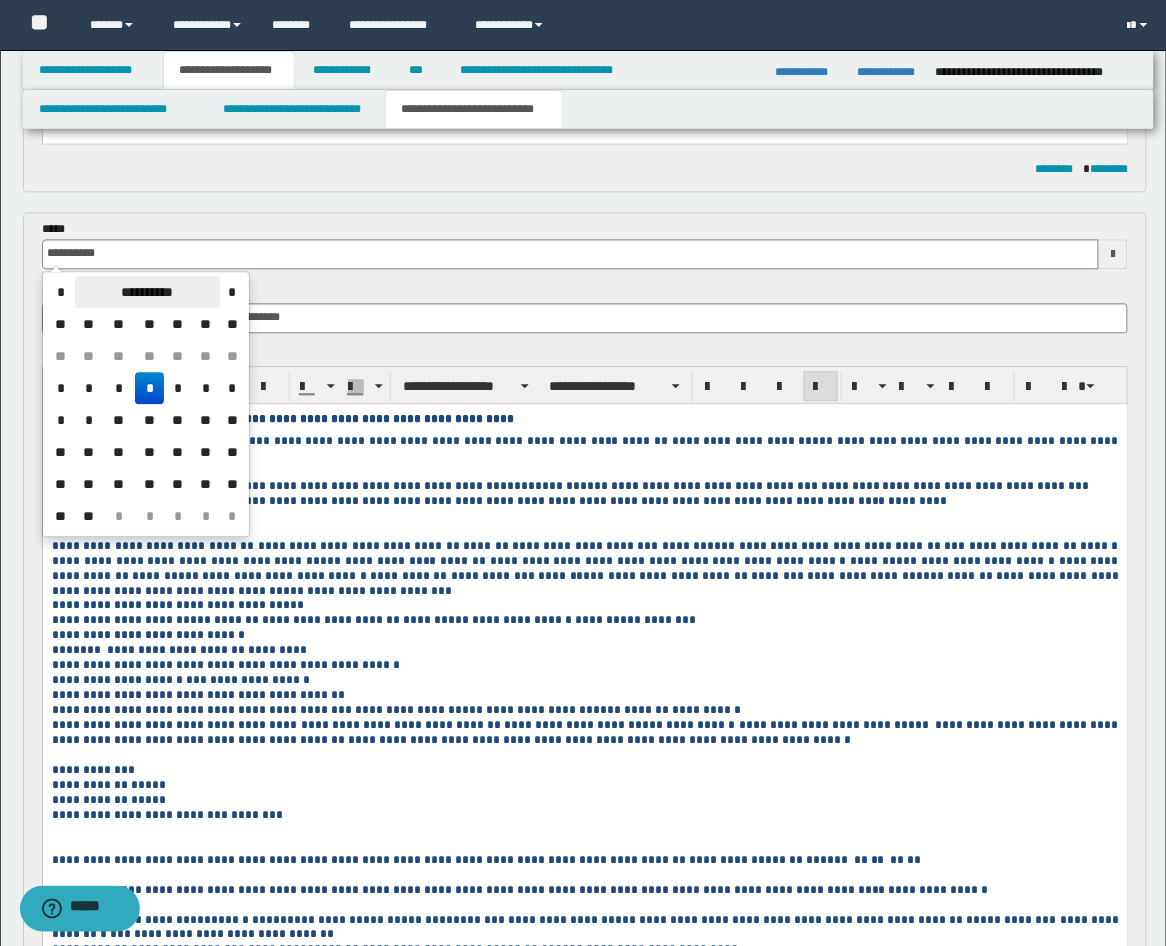 click on "**********" at bounding box center [147, 293] 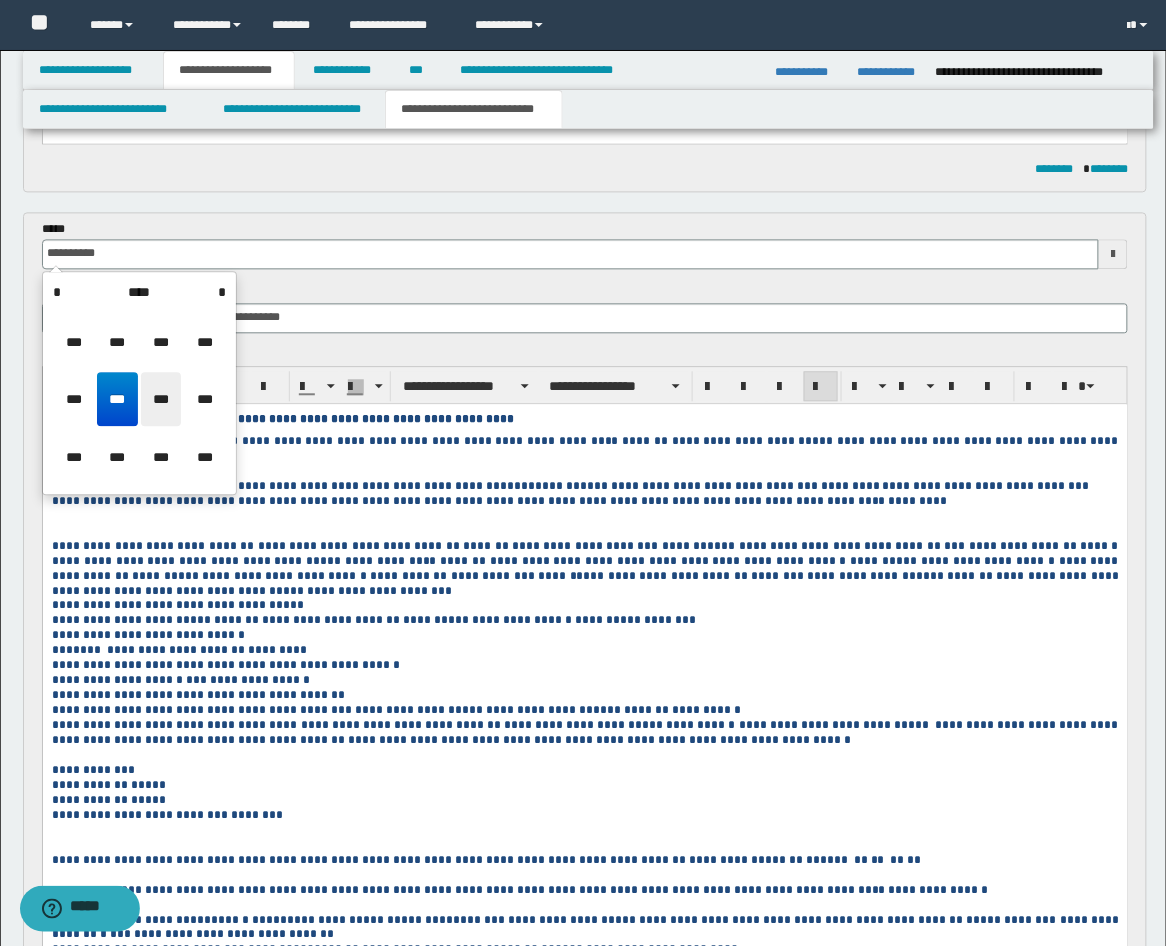 click on "***" at bounding box center [161, 400] 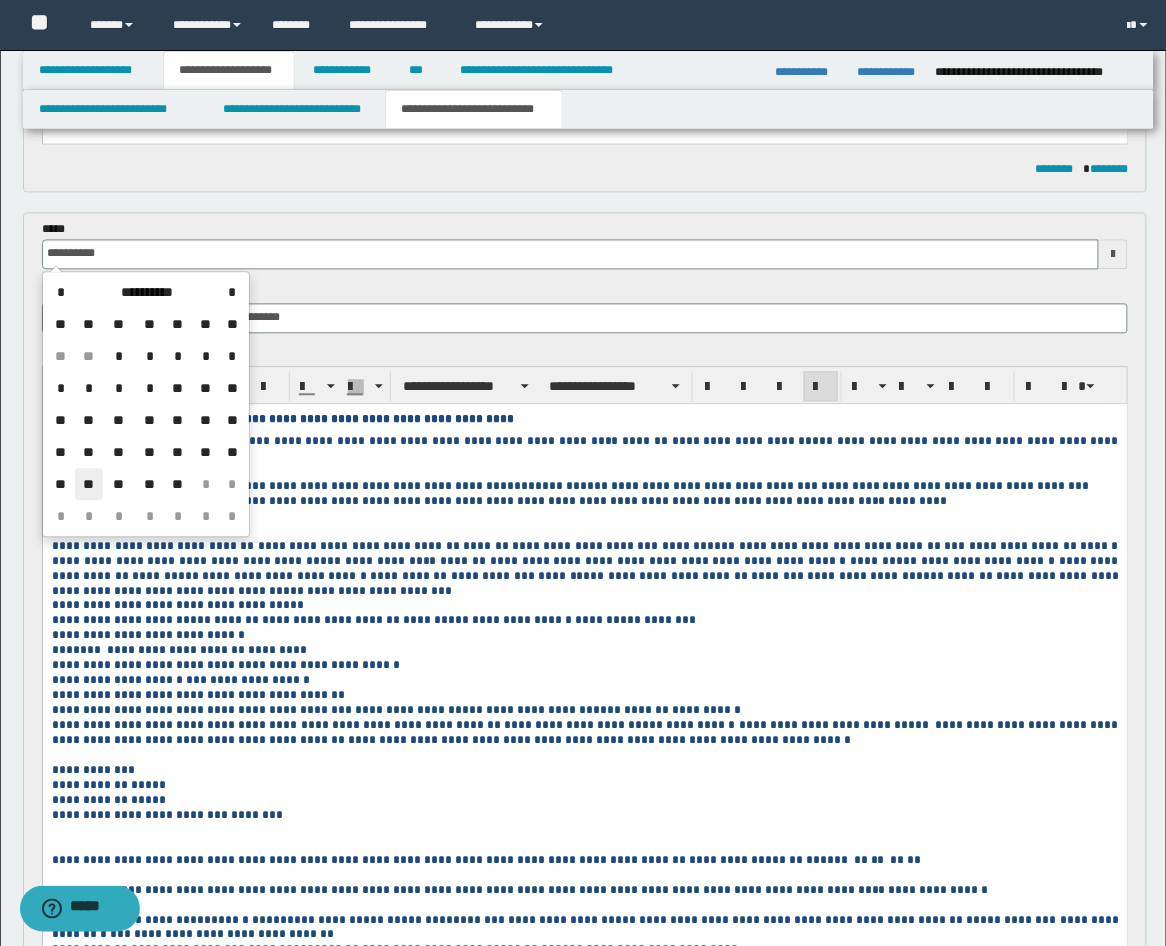 click on "**" at bounding box center [89, 485] 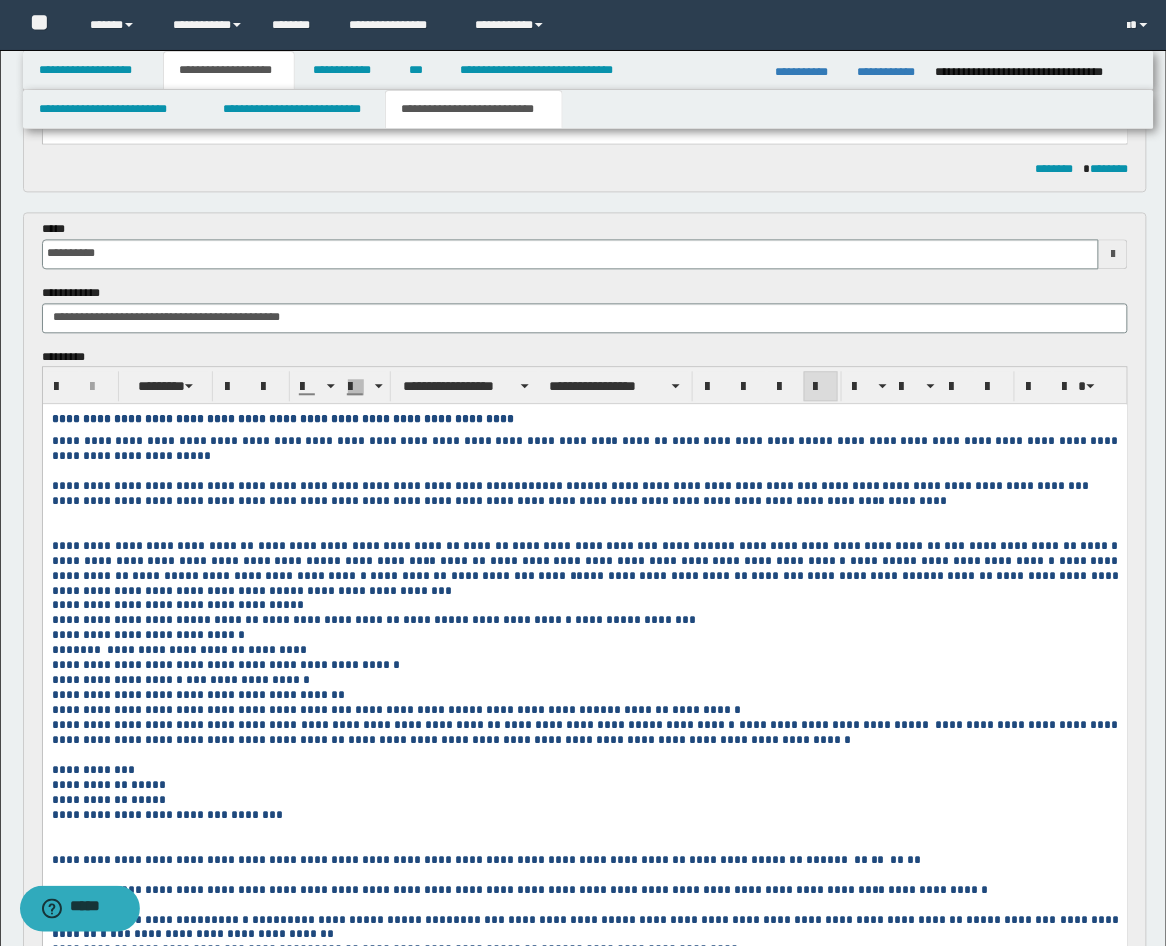 click at bounding box center (584, 517) 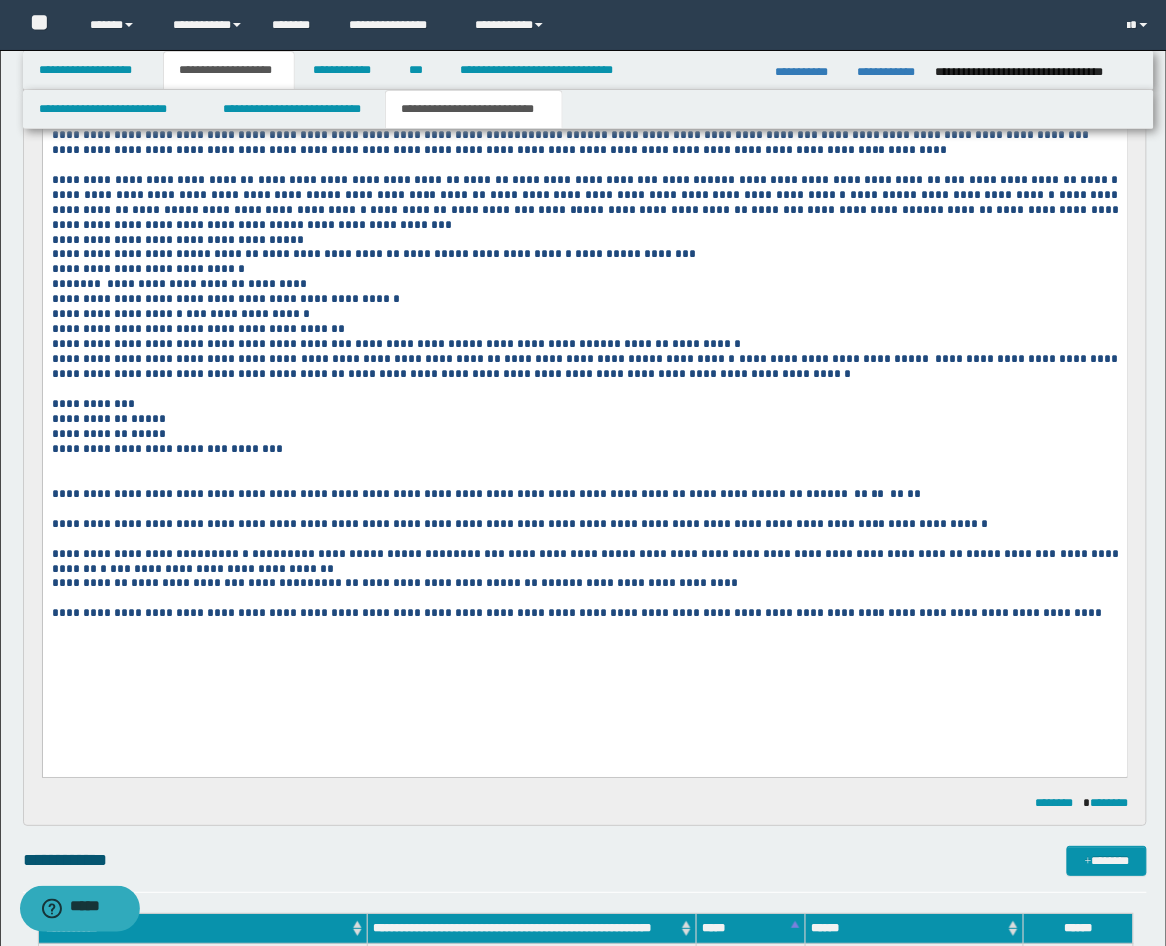 scroll, scrollTop: 1230, scrollLeft: 0, axis: vertical 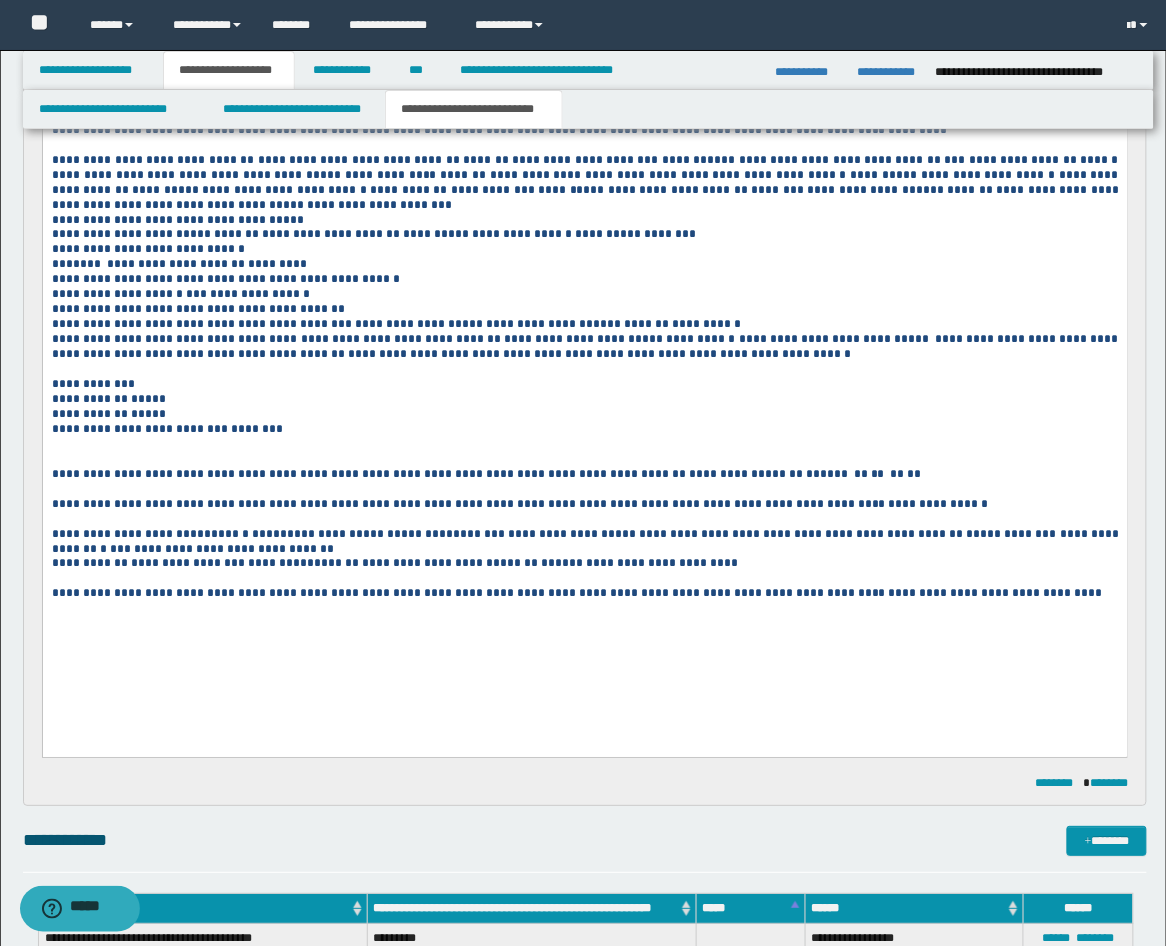 click at bounding box center (584, 459) 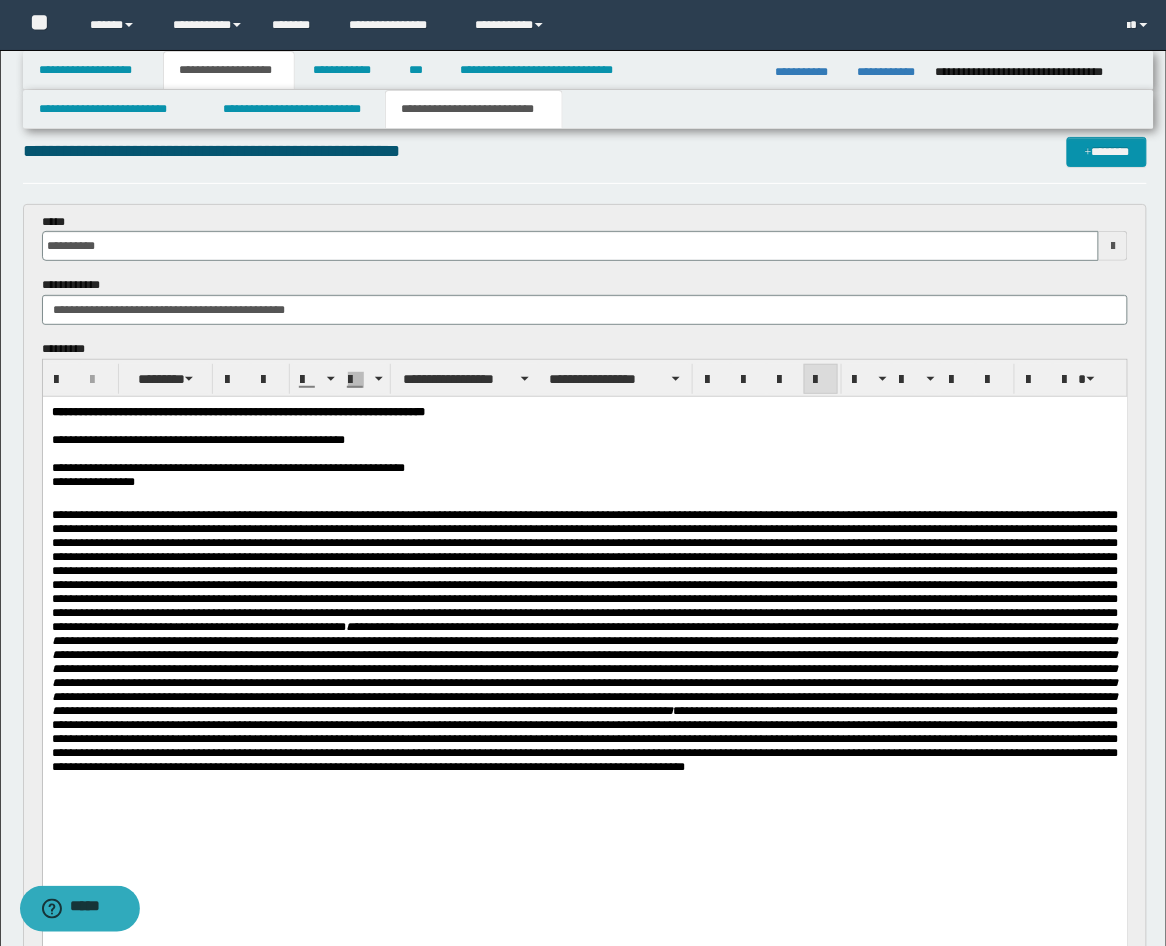 scroll, scrollTop: 0, scrollLeft: 0, axis: both 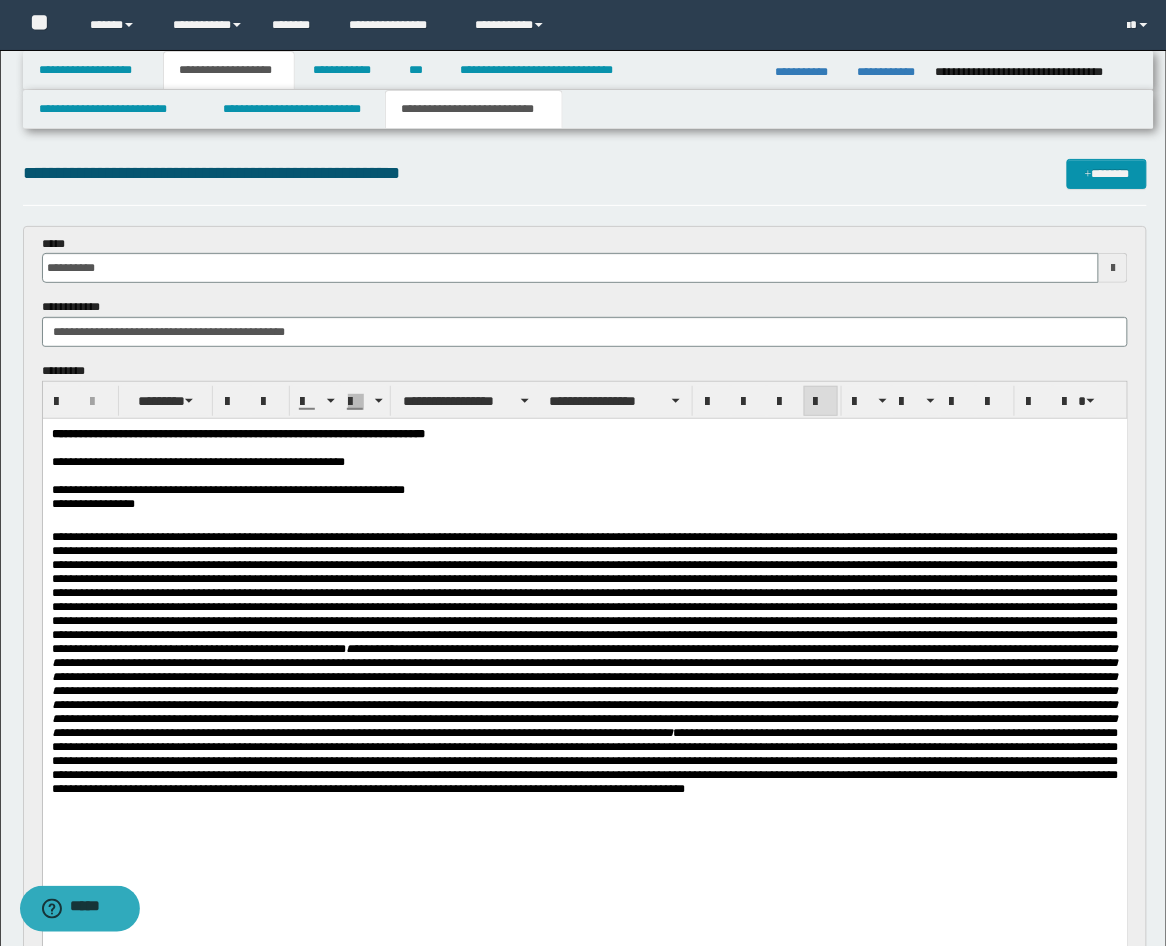 click on "**********" at bounding box center [585, 259] 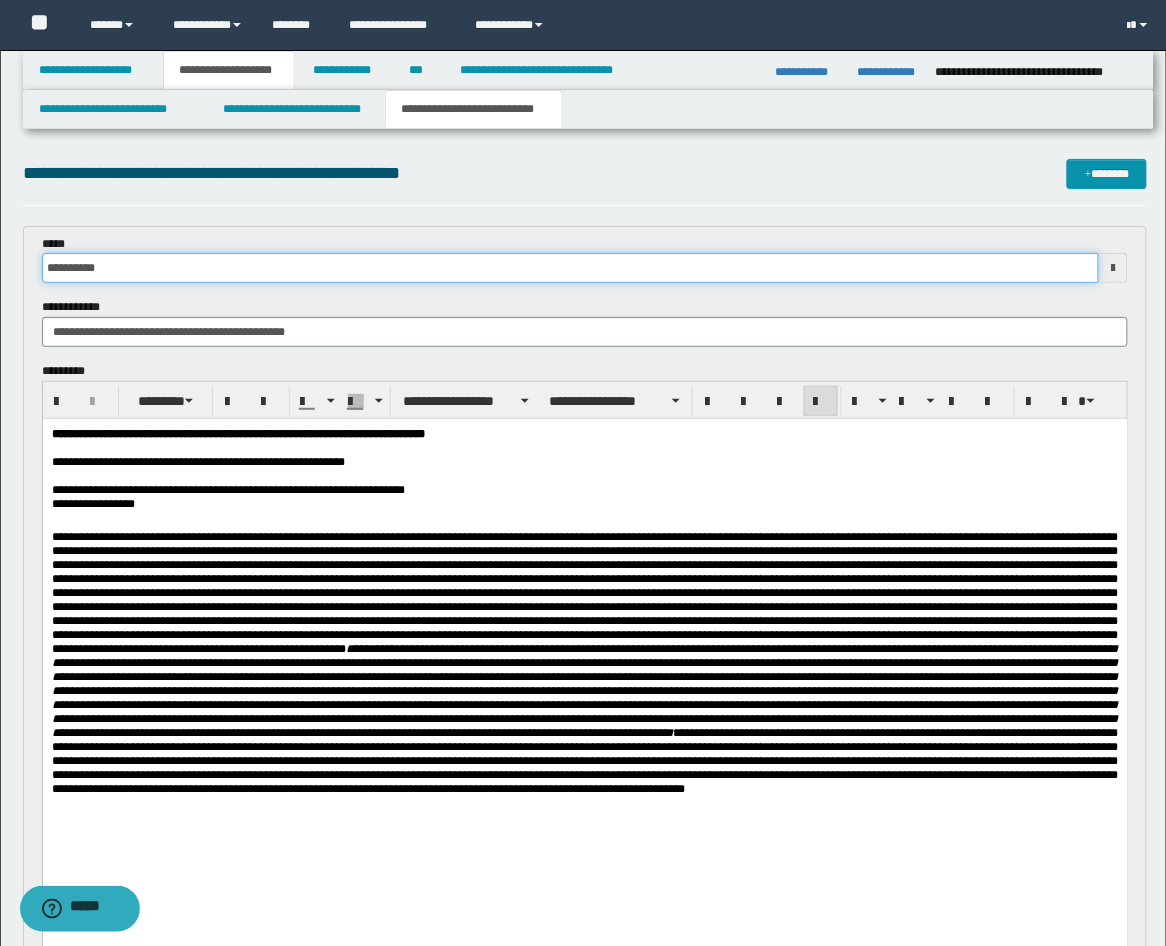 click on "**********" at bounding box center (571, 268) 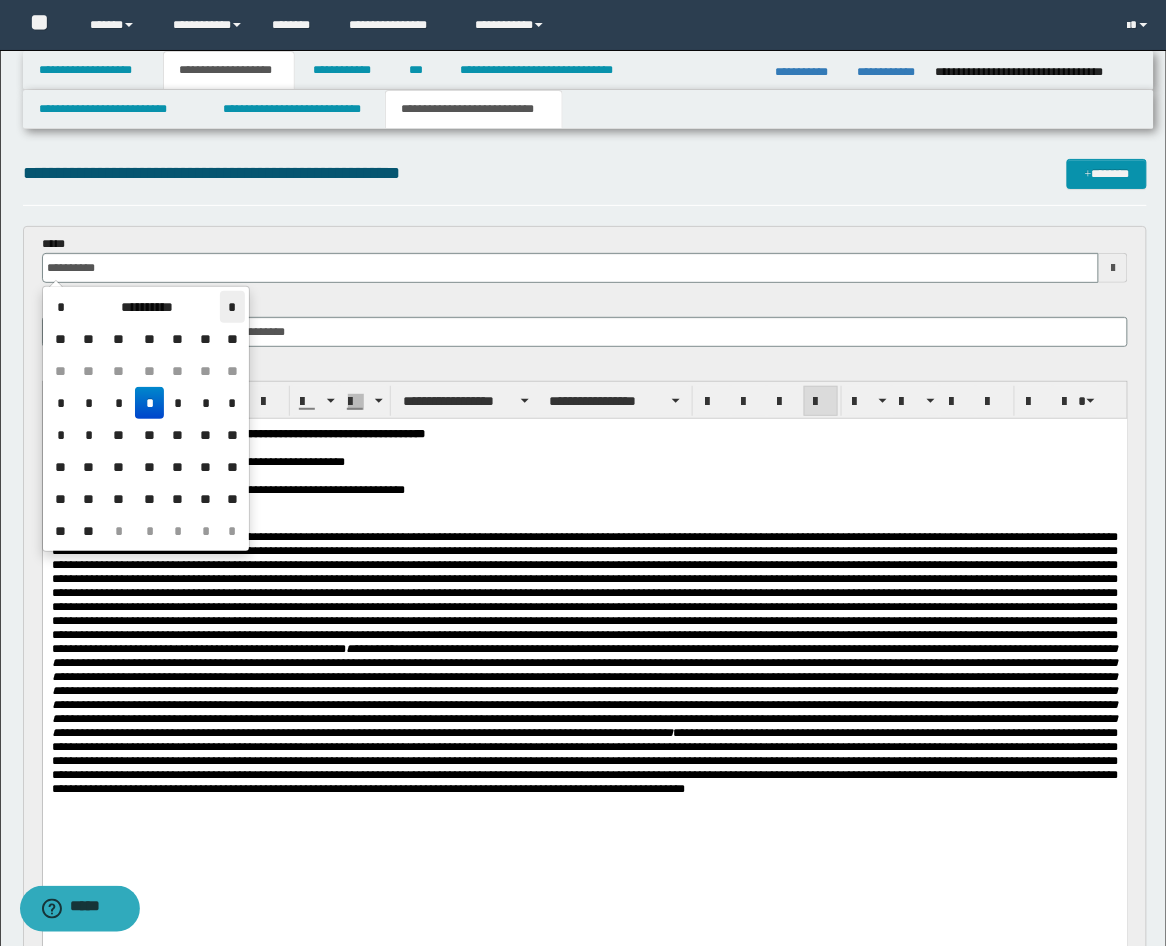 click on "*" at bounding box center (232, 307) 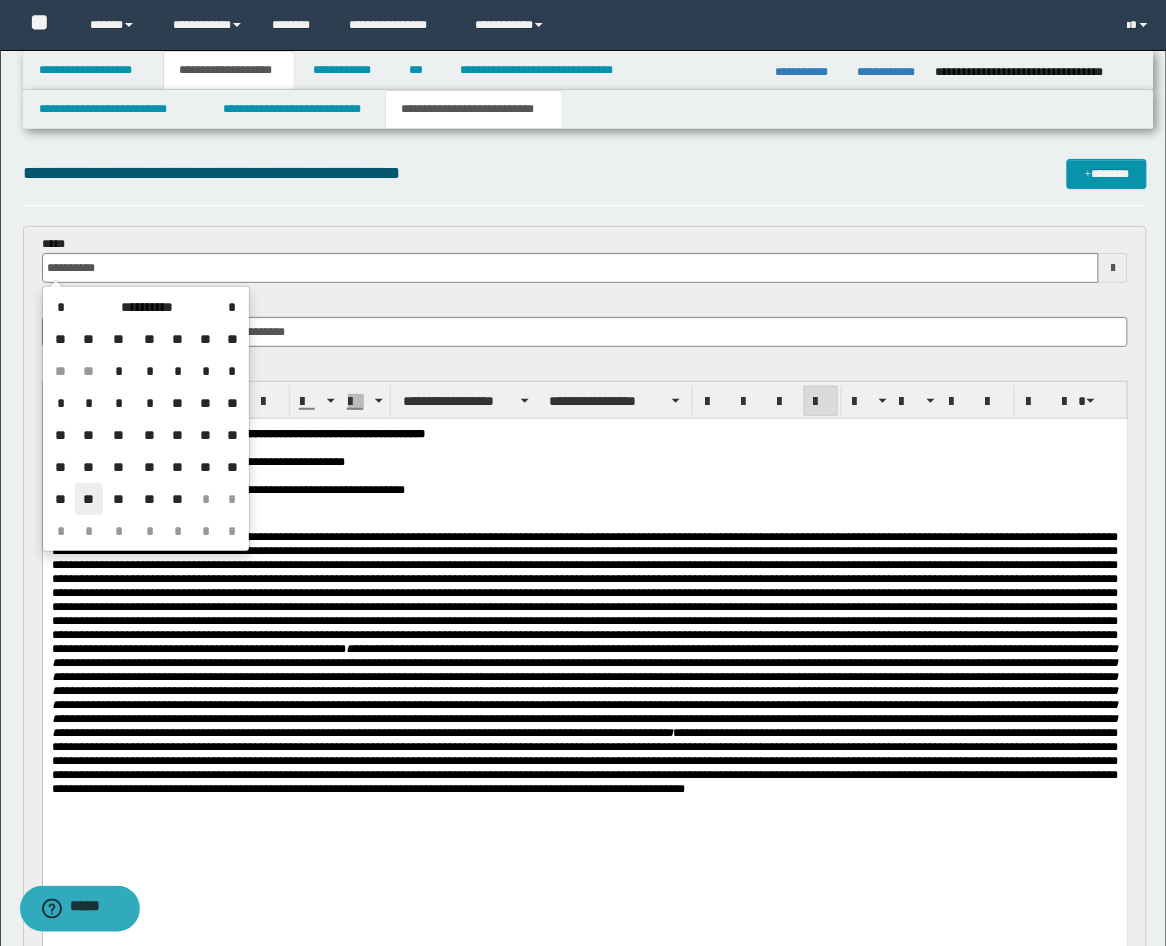 click on "**" at bounding box center (89, 499) 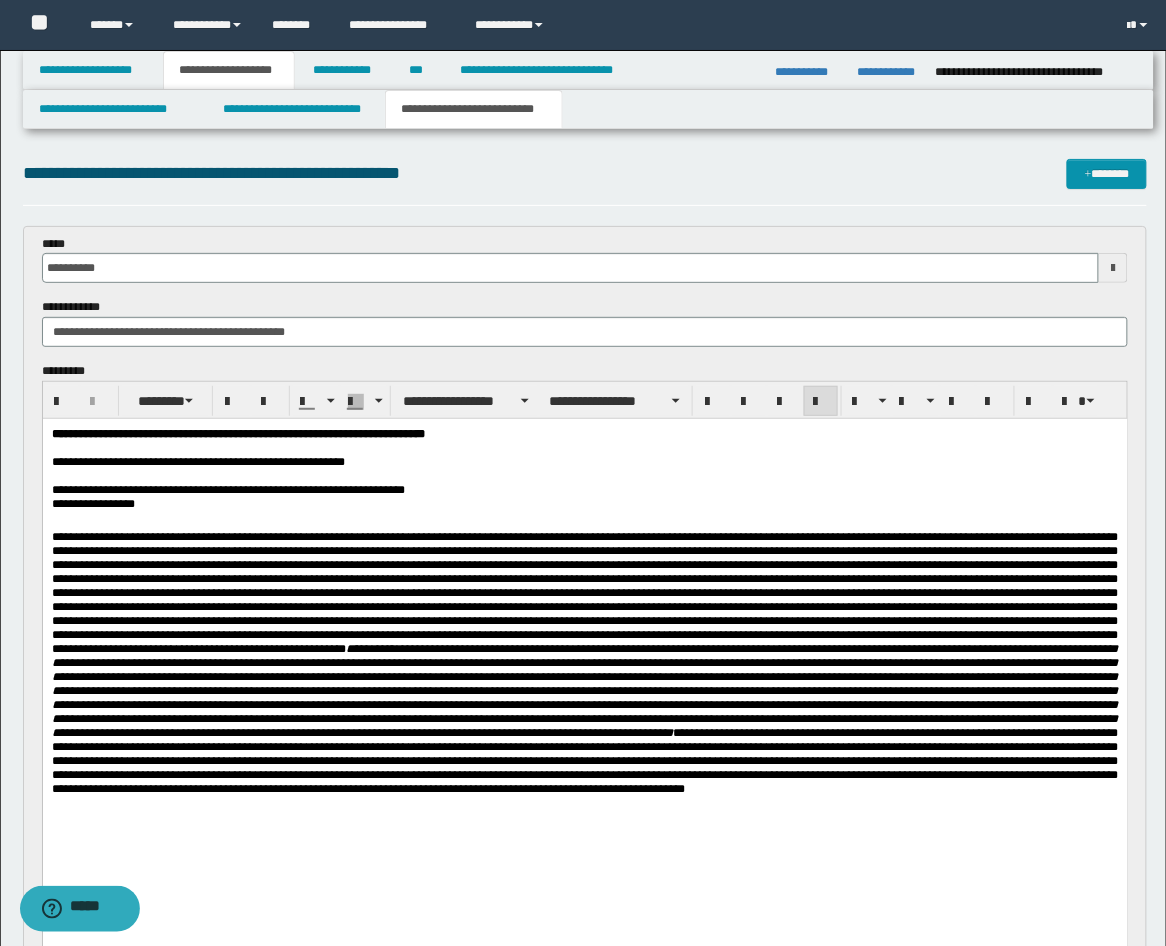 click at bounding box center (584, 521) 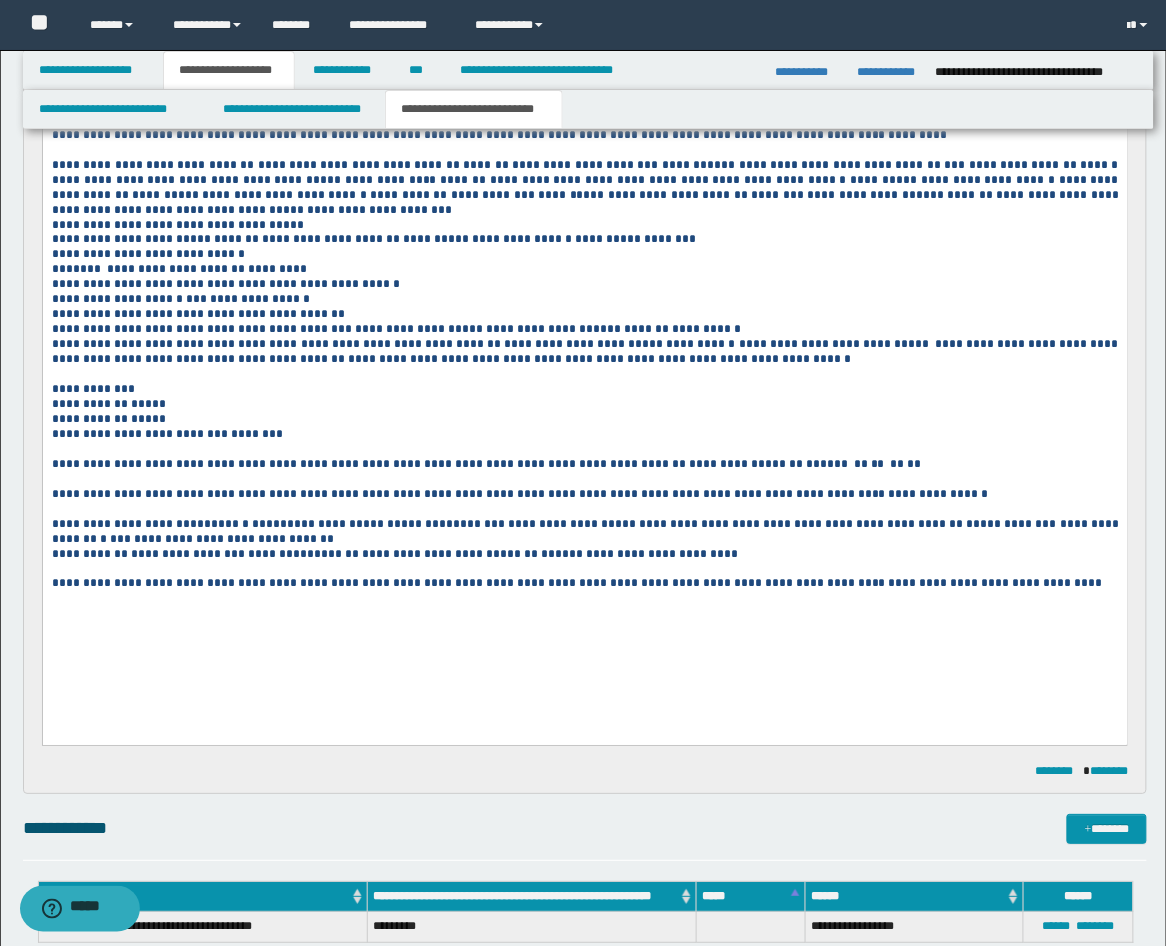 scroll, scrollTop: 1111, scrollLeft: 0, axis: vertical 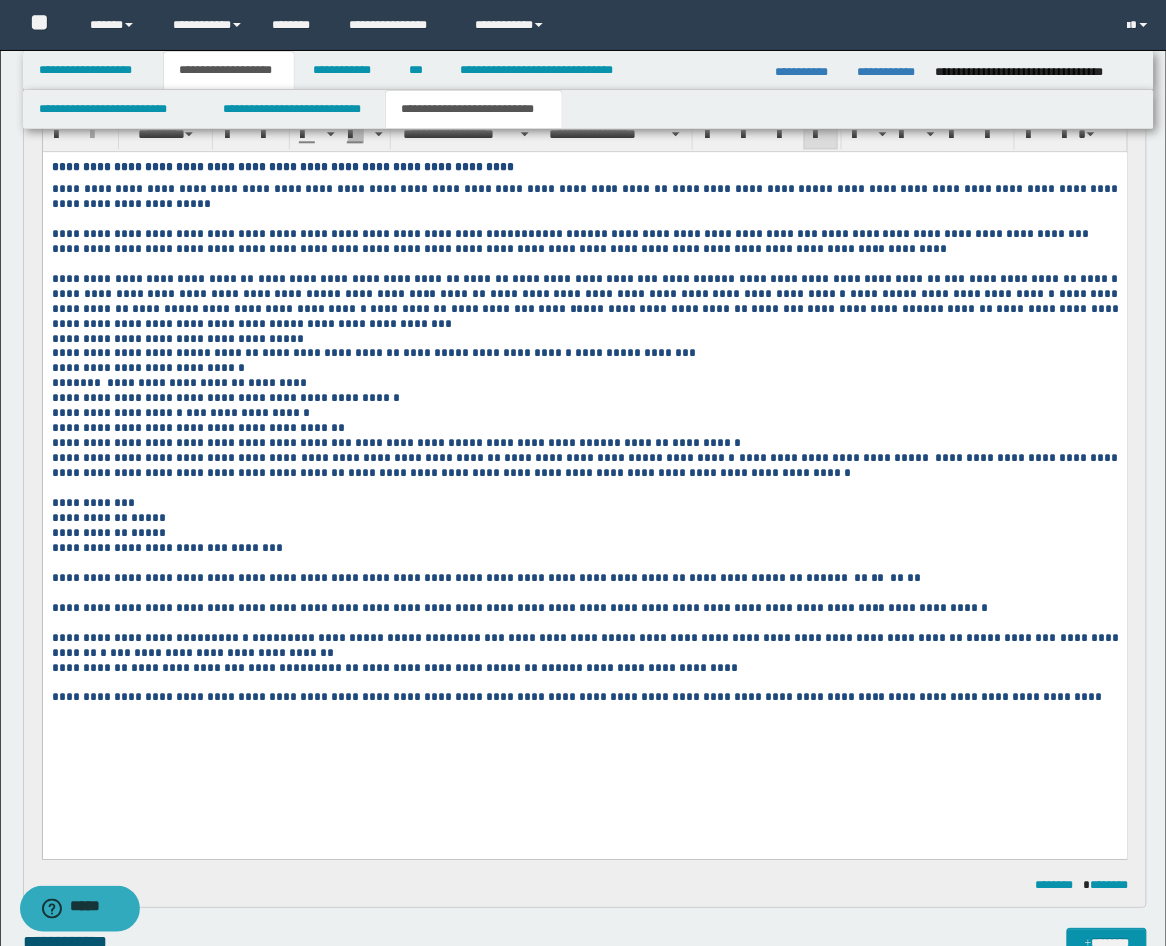 drag, startPoint x: 635, startPoint y: 483, endPoint x: 77, endPoint y: 246, distance: 606.245 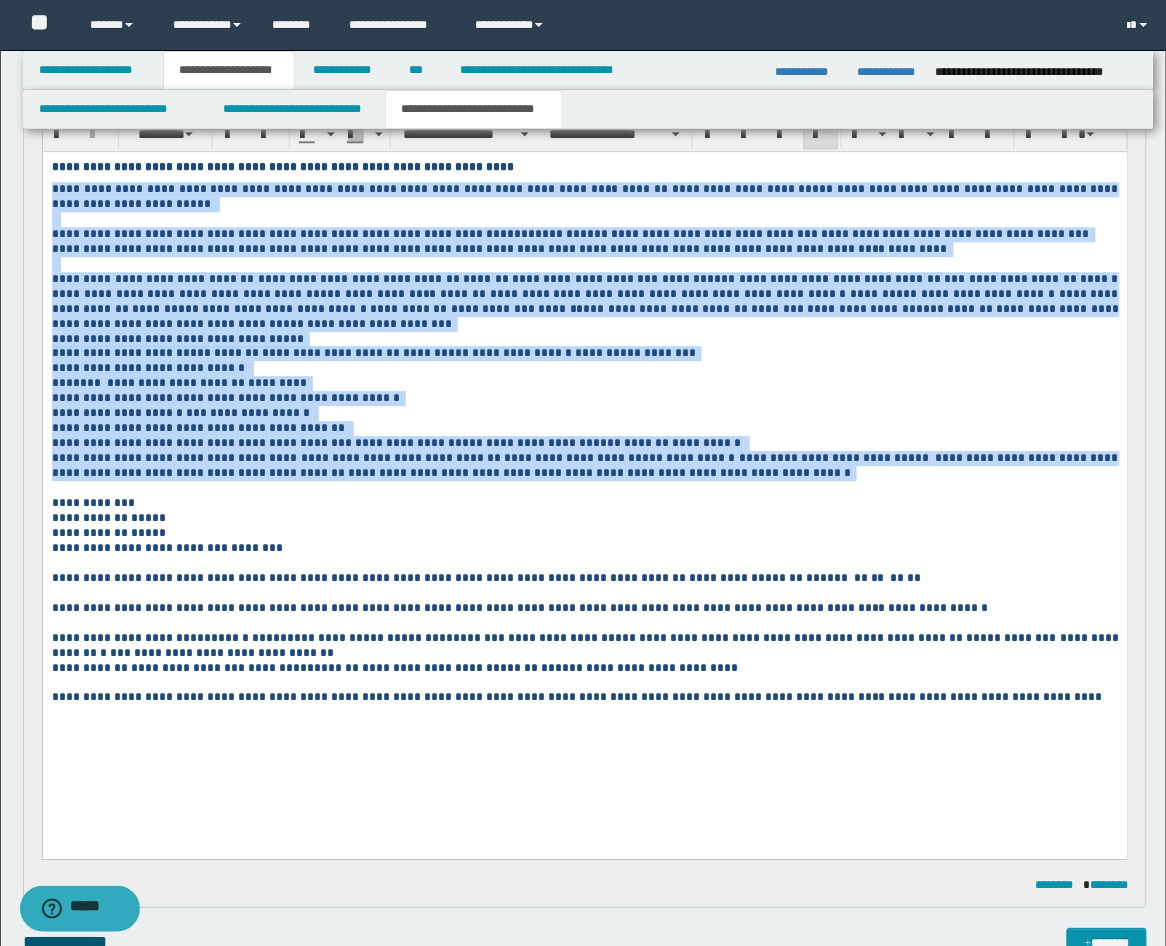 drag, startPoint x: 634, startPoint y: 476, endPoint x: 42, endPoint y: 195, distance: 655.3053 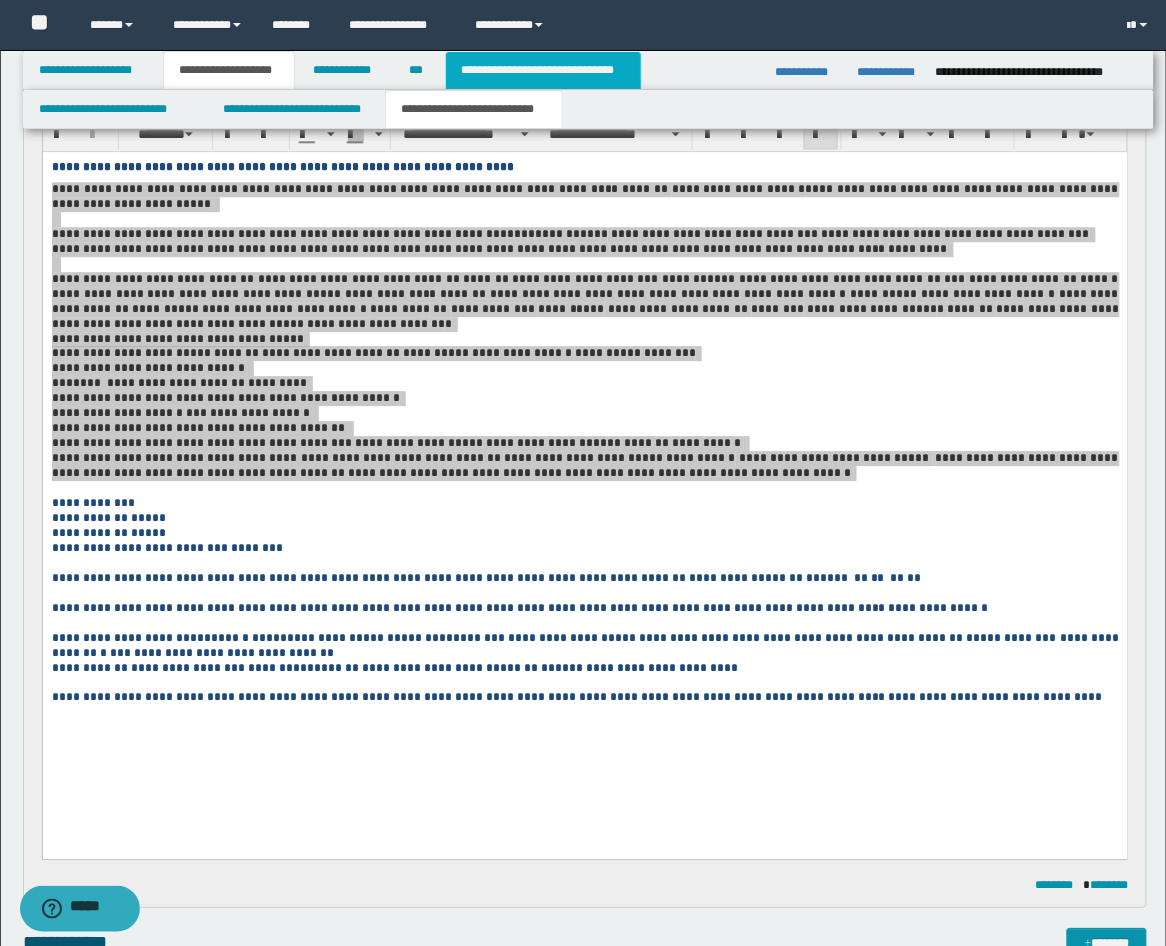 click on "**********" at bounding box center [543, 70] 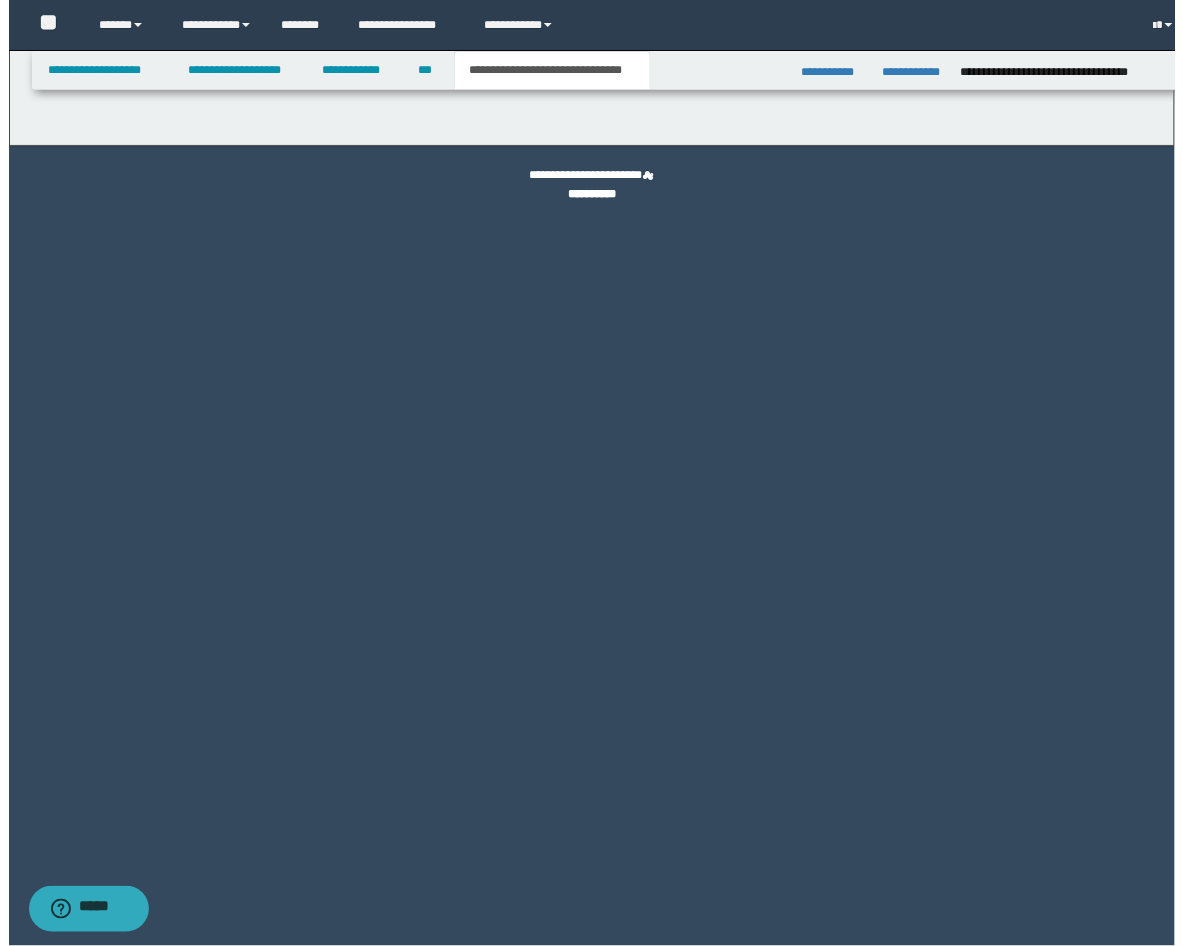 scroll, scrollTop: 0, scrollLeft: 0, axis: both 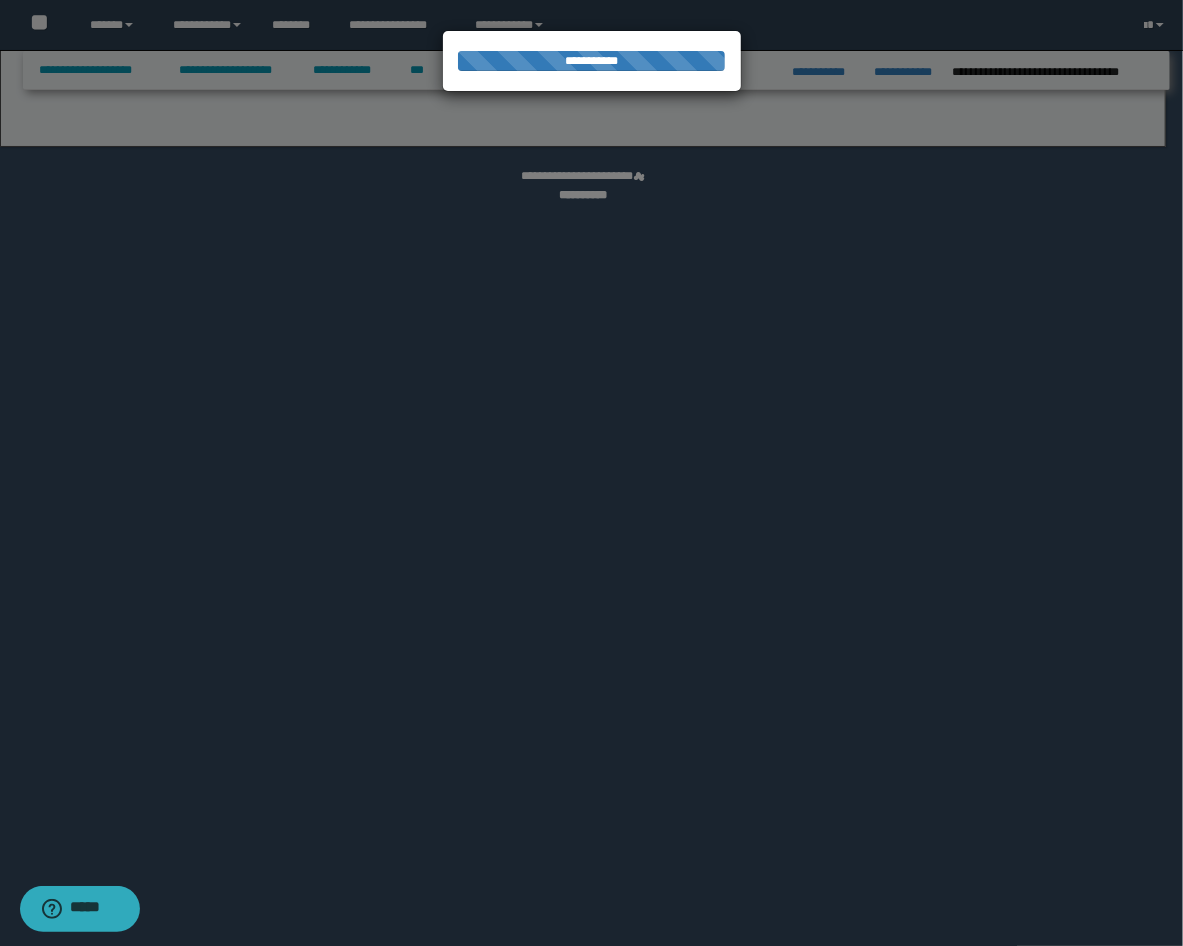 select on "*" 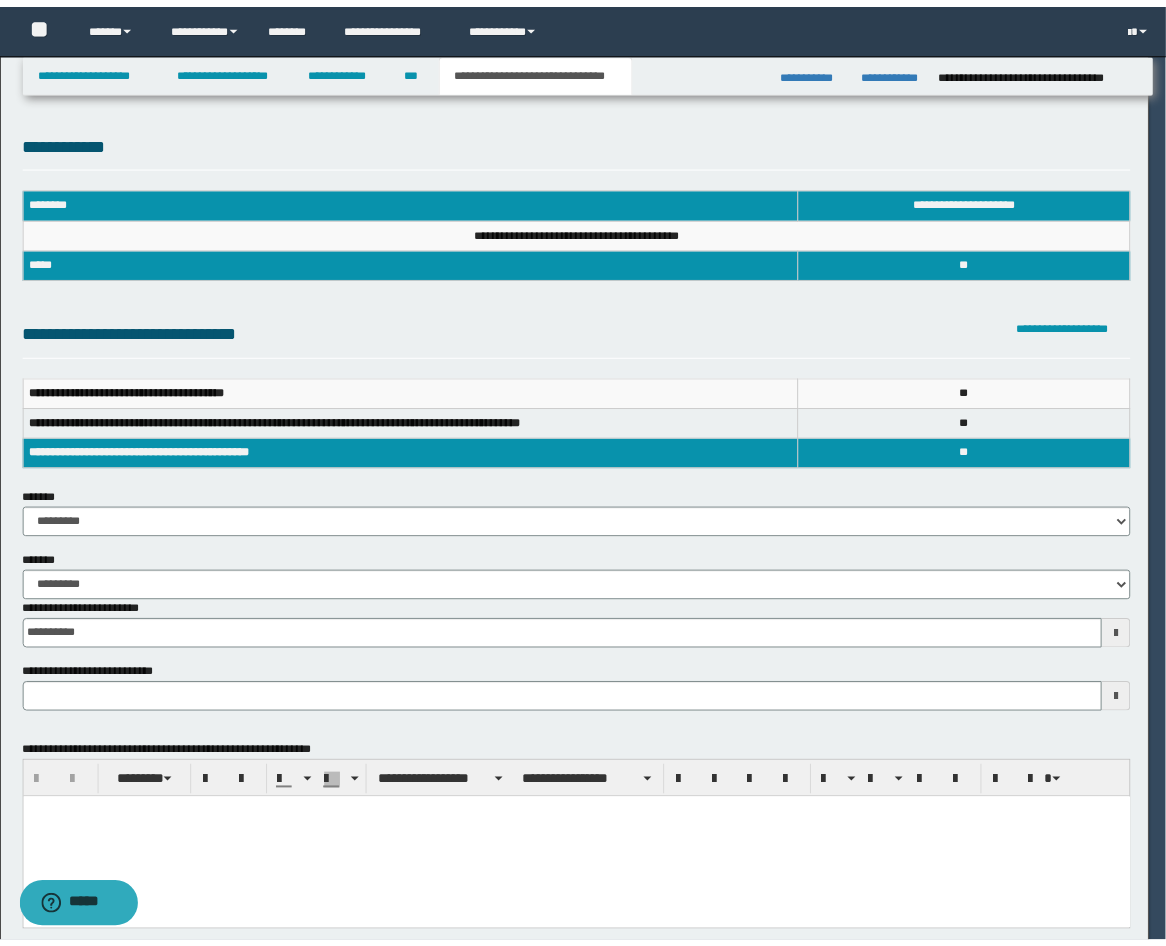 scroll, scrollTop: 0, scrollLeft: 0, axis: both 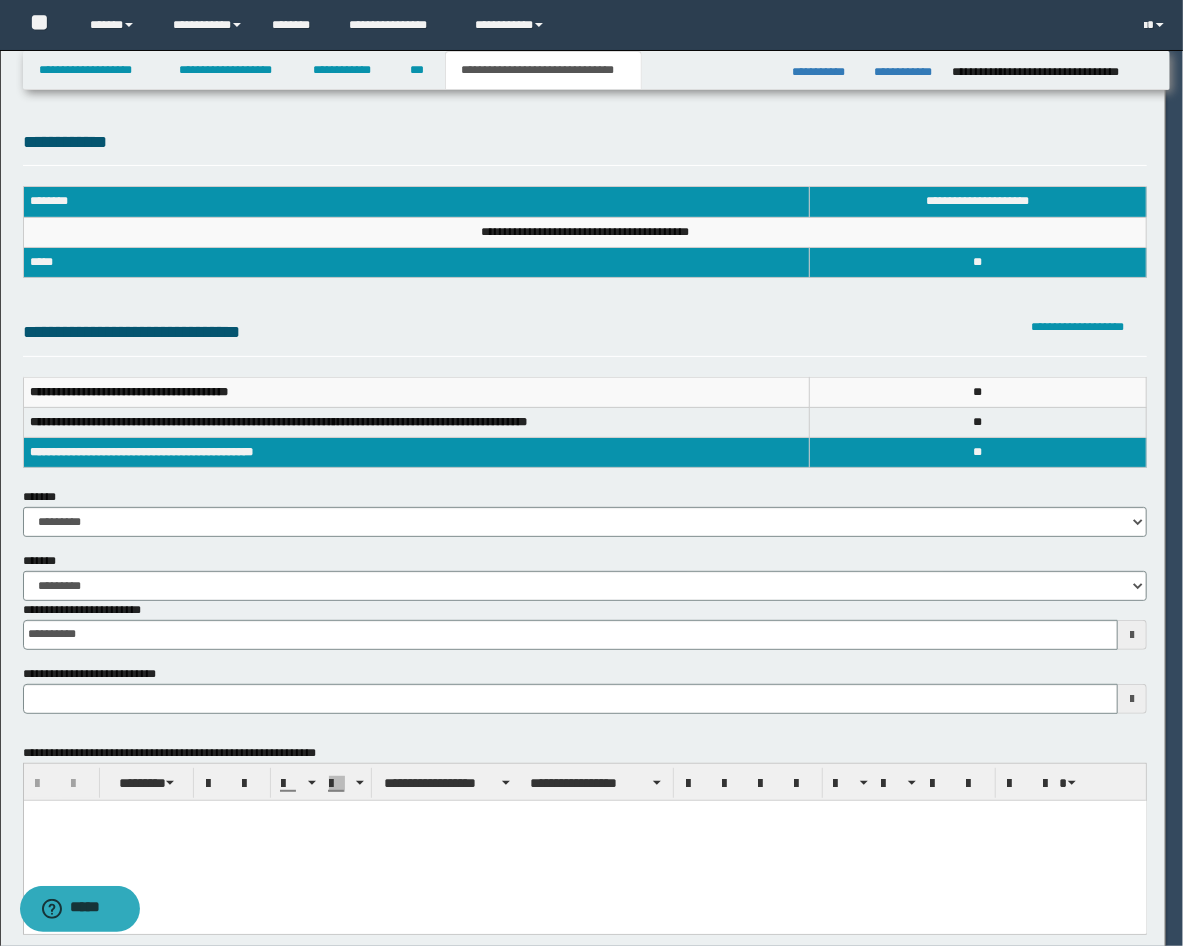 type 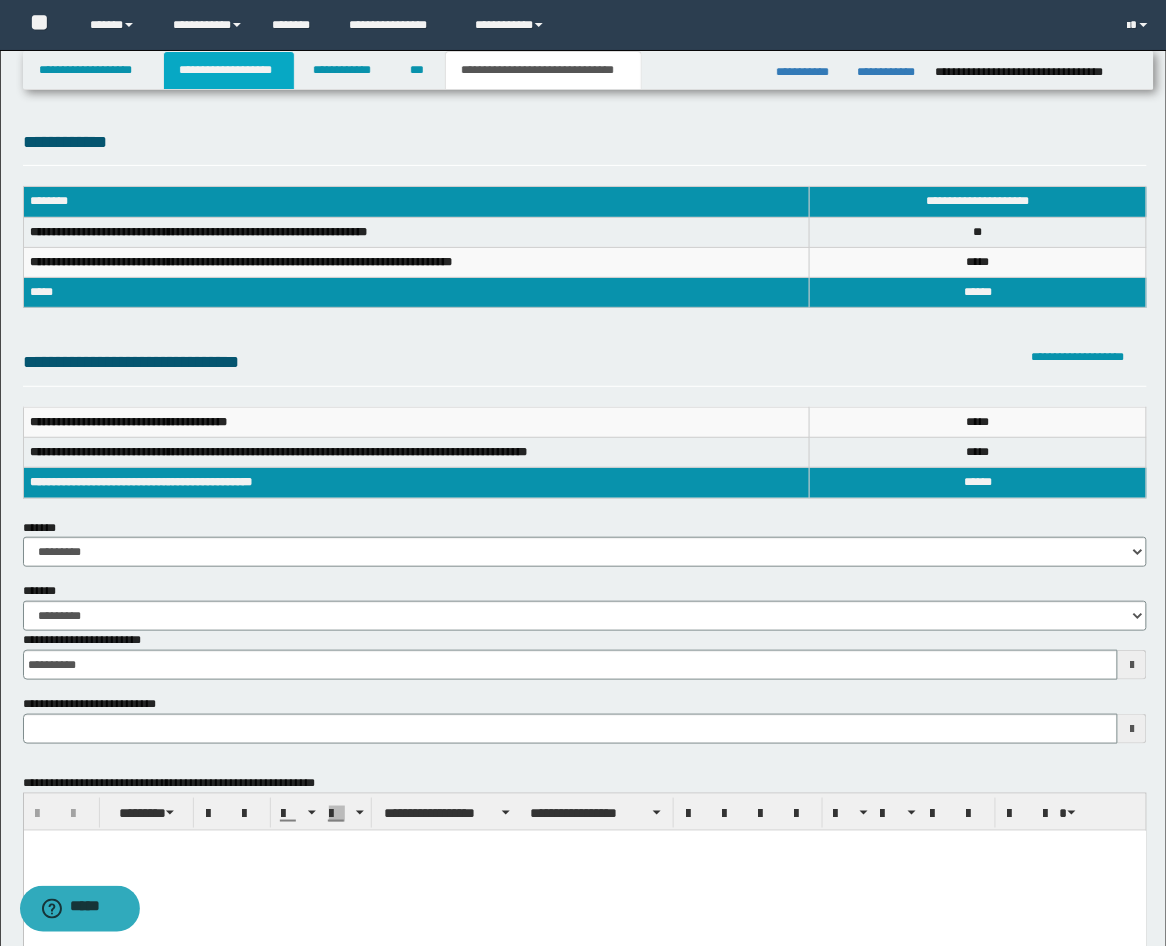 click on "**********" at bounding box center (229, 70) 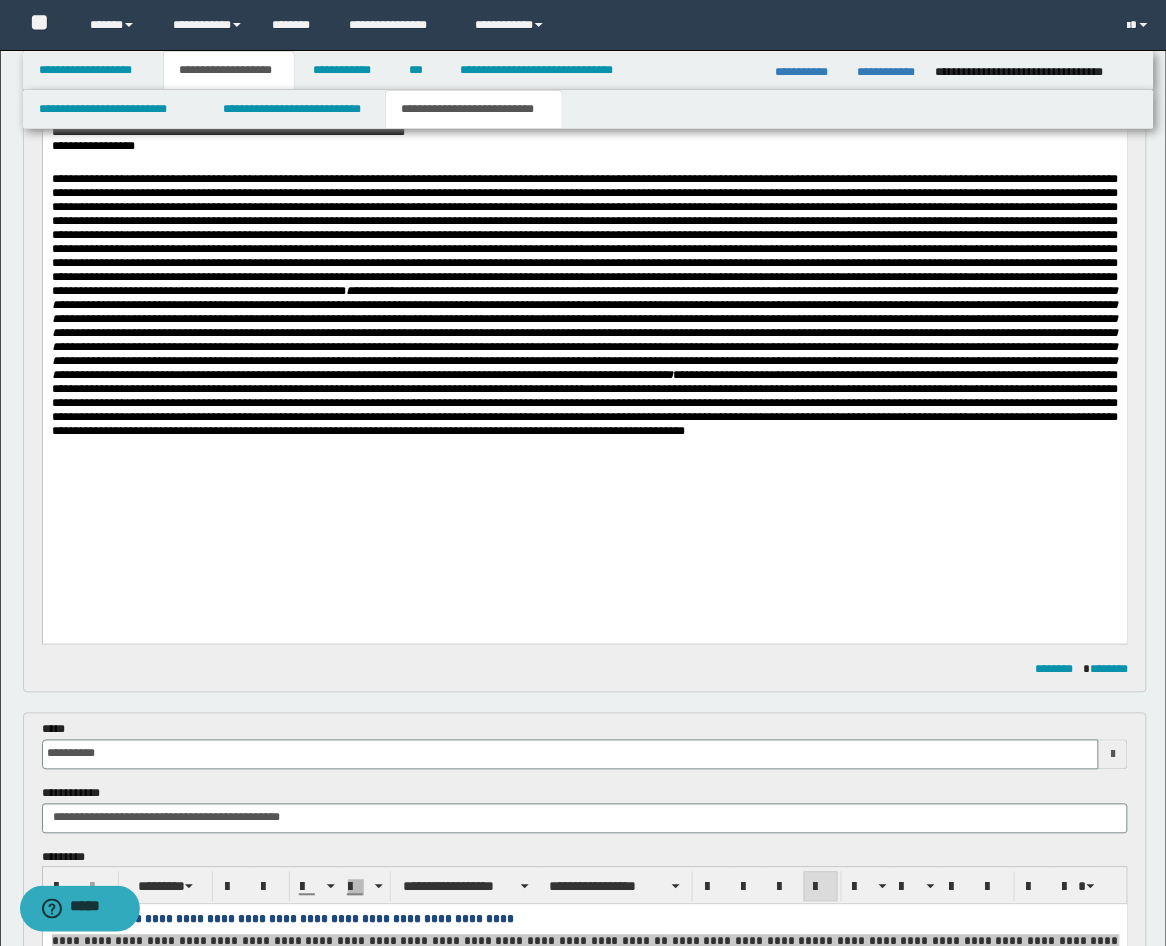 scroll, scrollTop: 370, scrollLeft: 0, axis: vertical 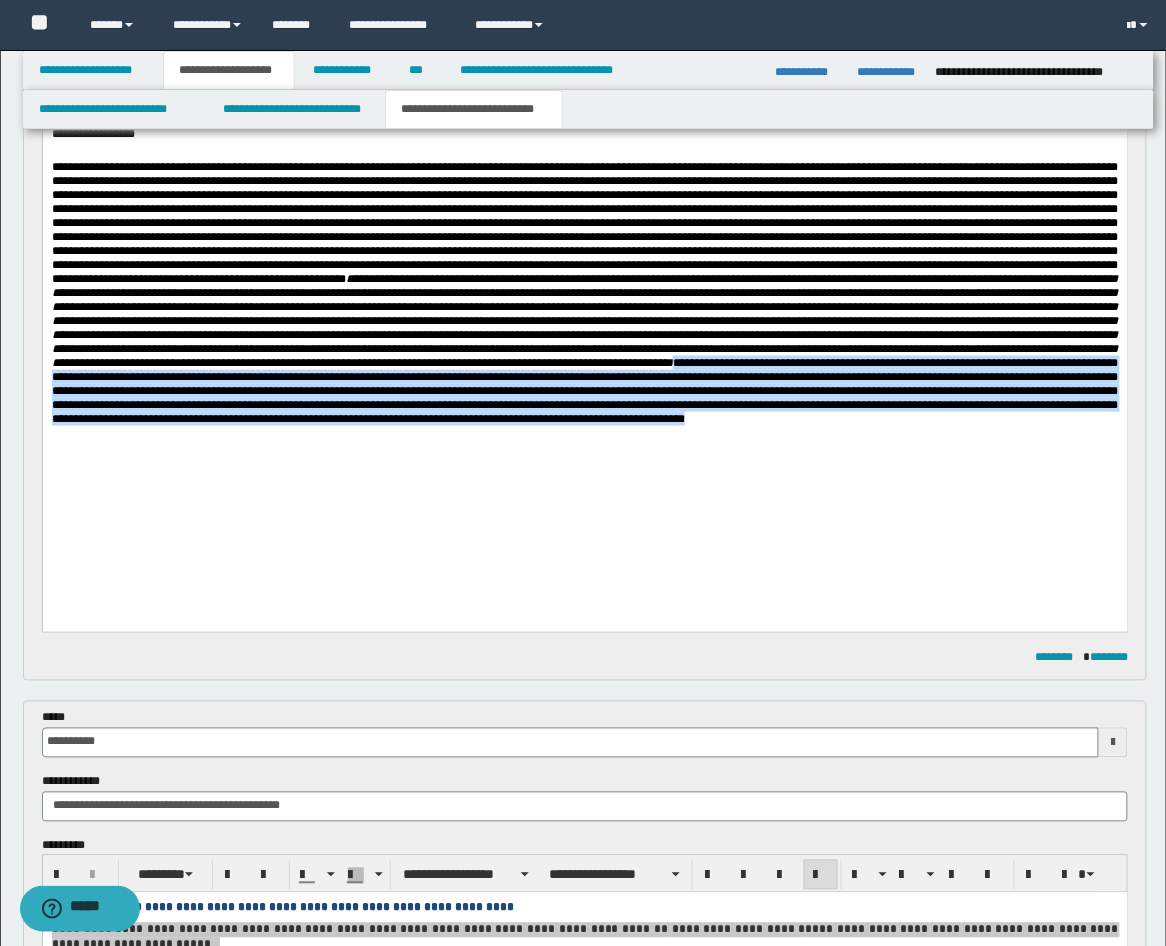 drag, startPoint x: 197, startPoint y: 515, endPoint x: 824, endPoint y: 431, distance: 632.60175 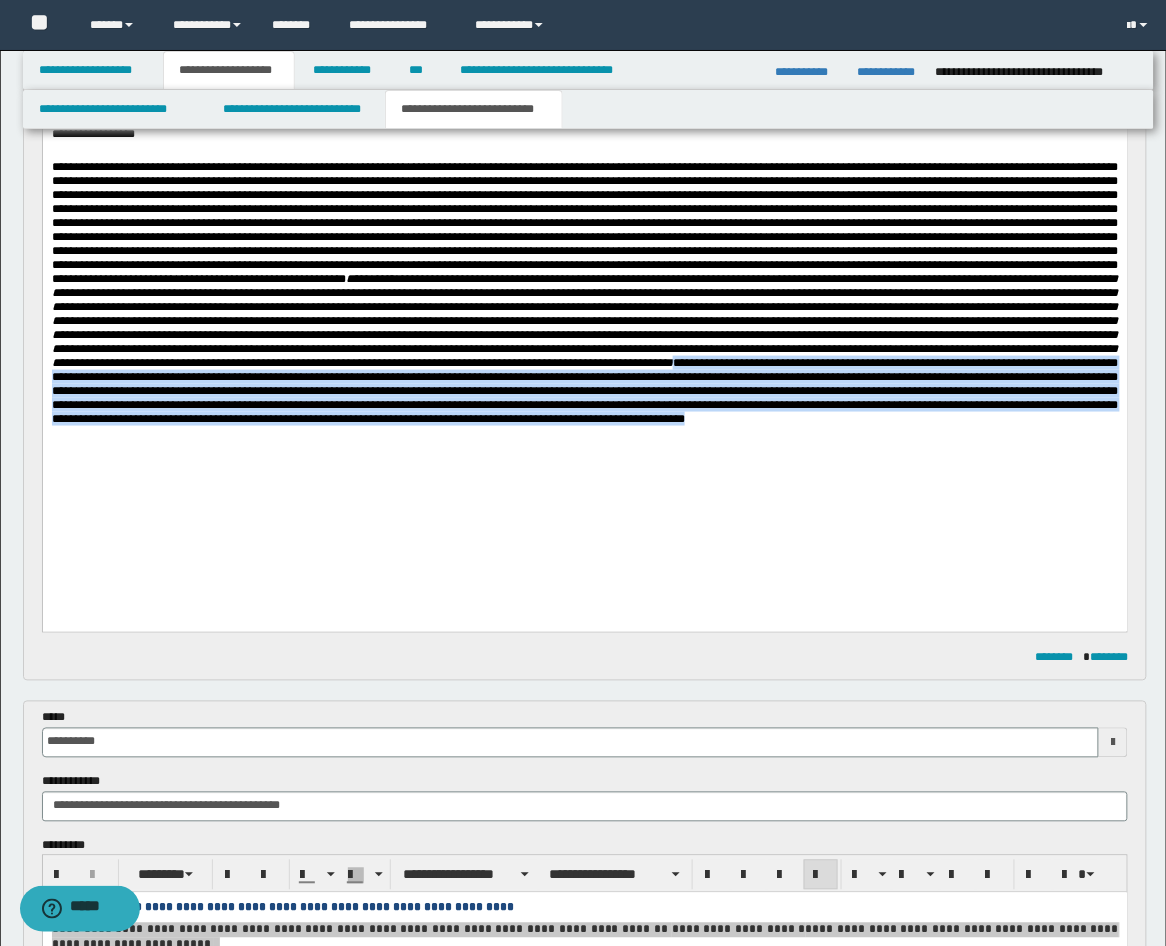 click on "**********" at bounding box center [584, 293] 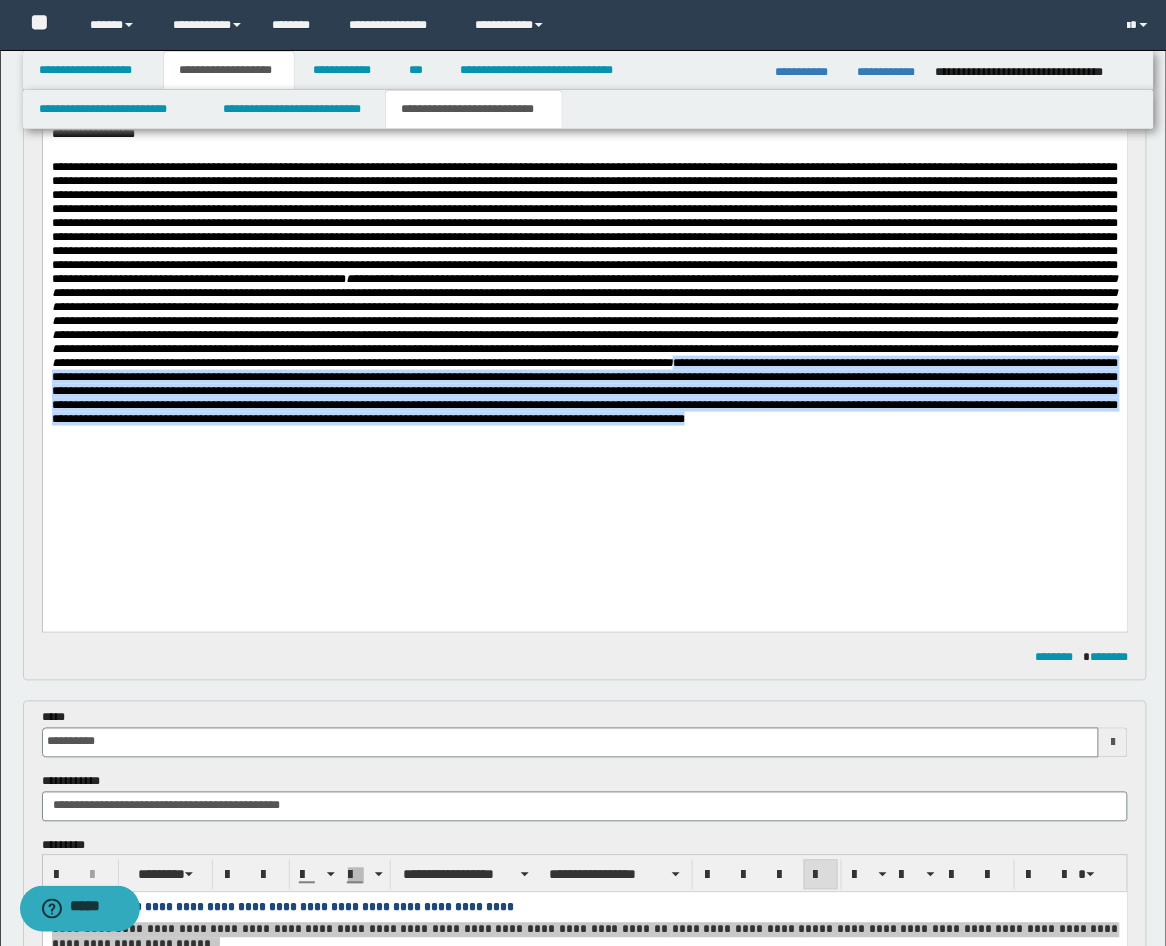 copy on "**********" 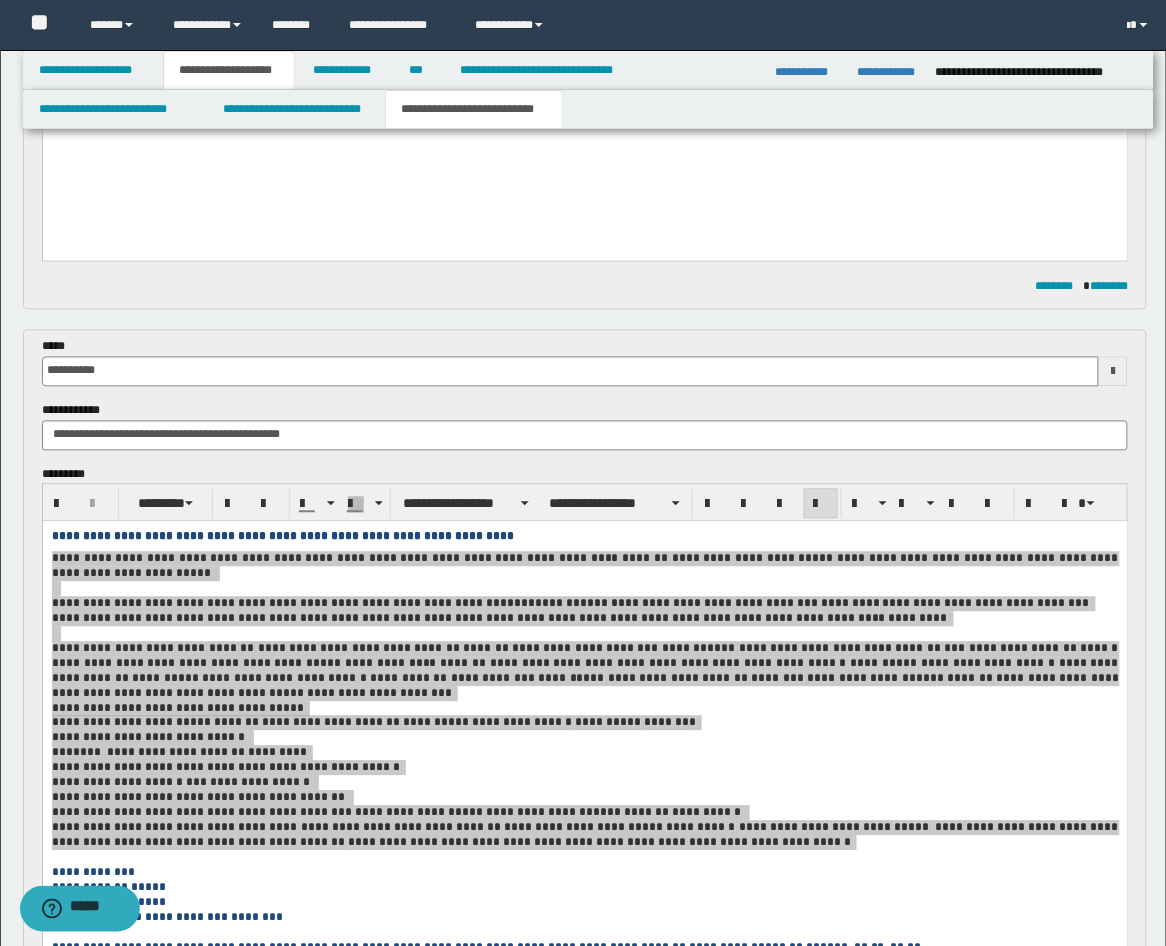 scroll, scrollTop: 1111, scrollLeft: 0, axis: vertical 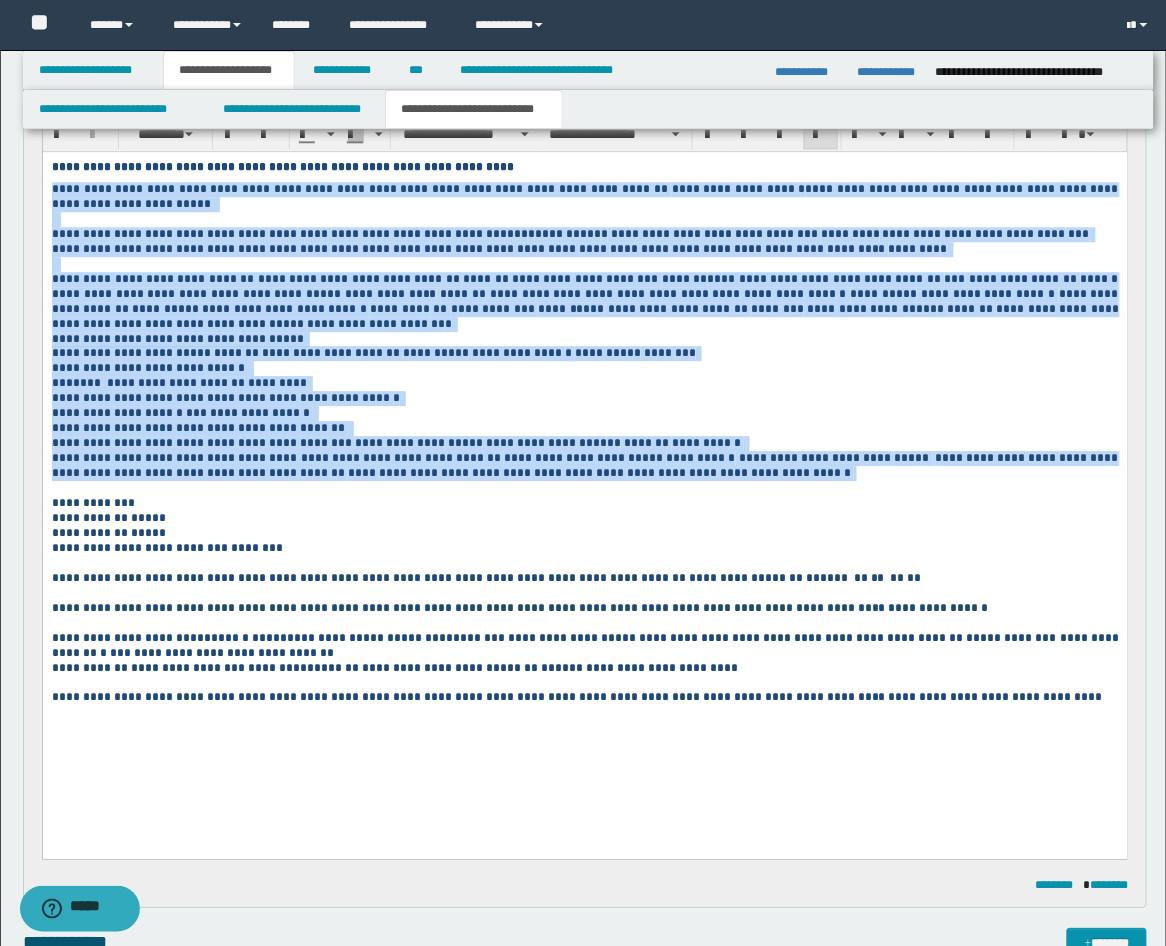 drag, startPoint x: 804, startPoint y: 687, endPoint x: 803, endPoint y: 475, distance: 212.00237 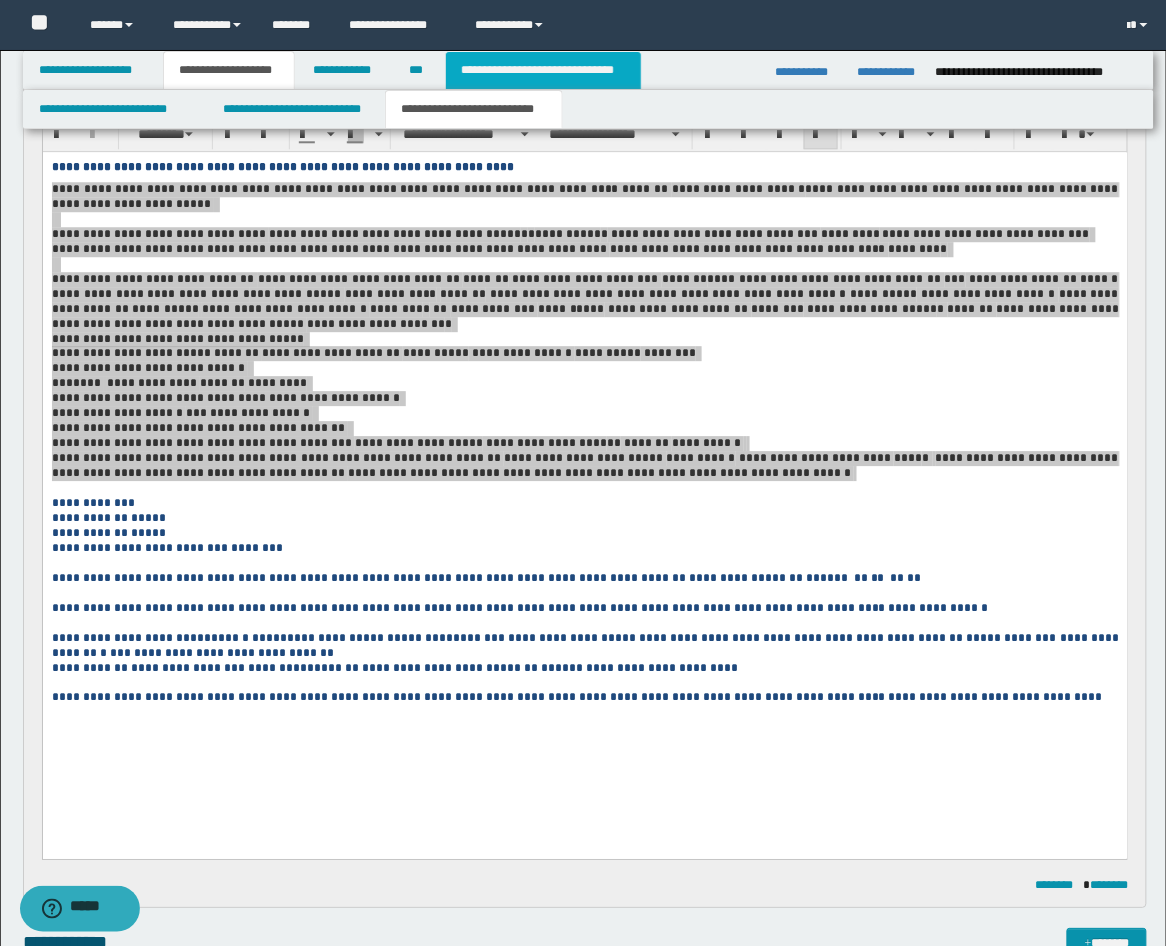 click on "**********" at bounding box center [543, 70] 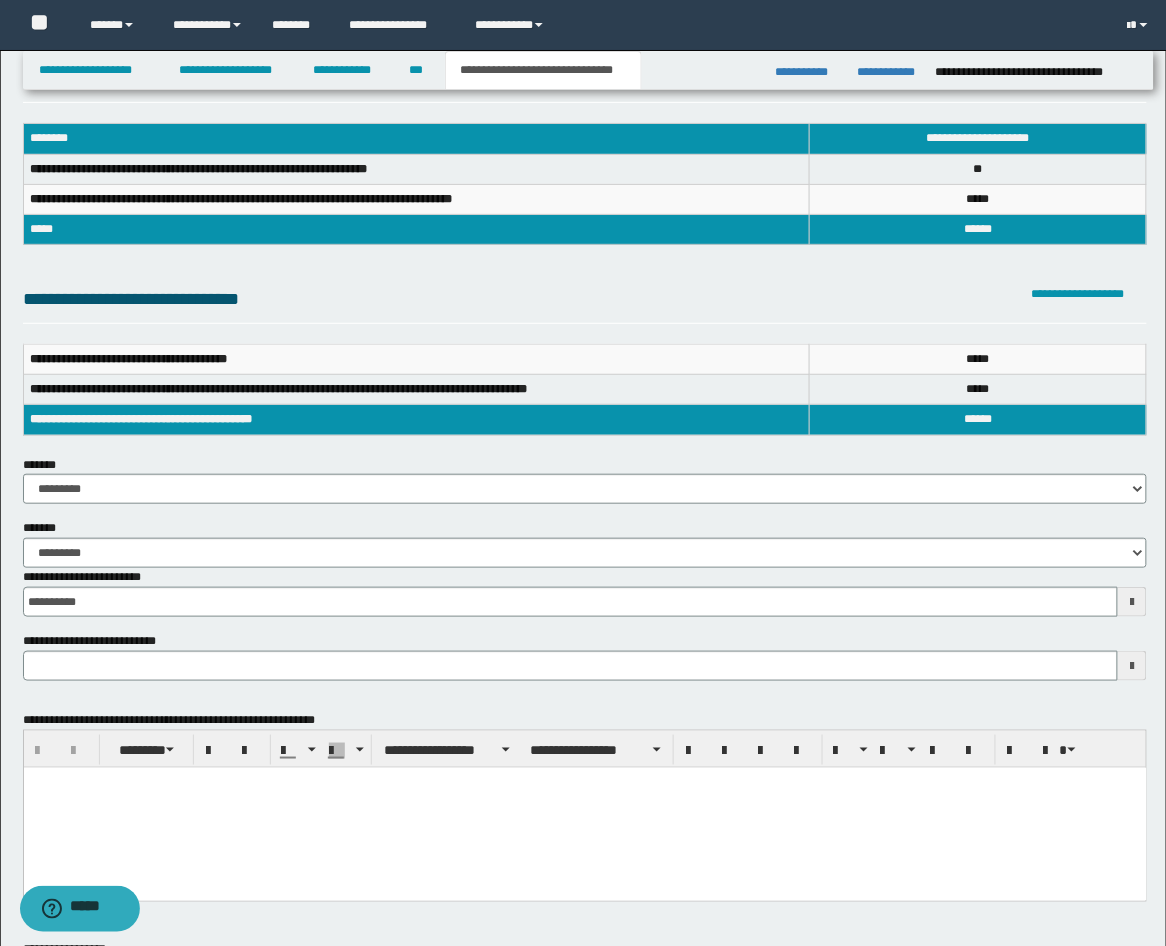 scroll, scrollTop: 0, scrollLeft: 0, axis: both 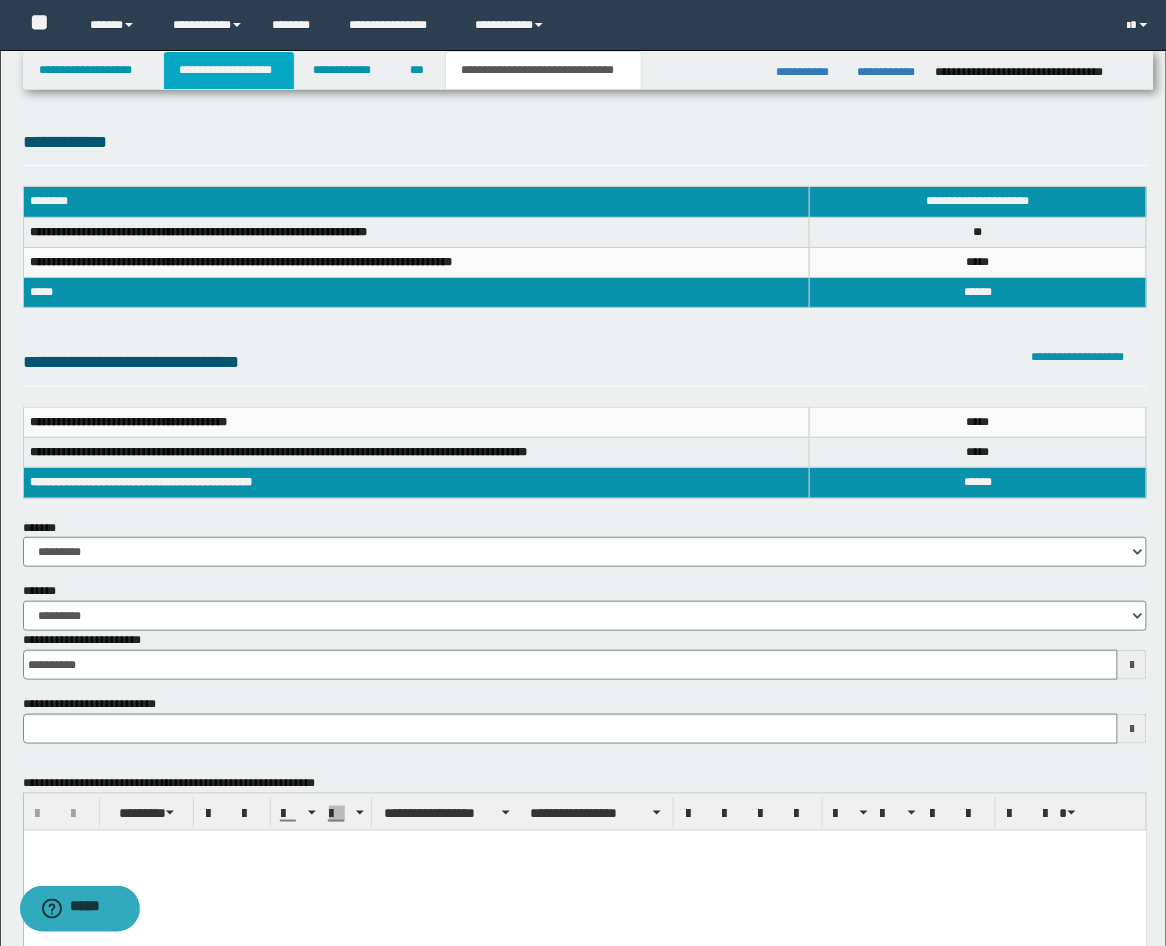 click on "**********" at bounding box center [229, 70] 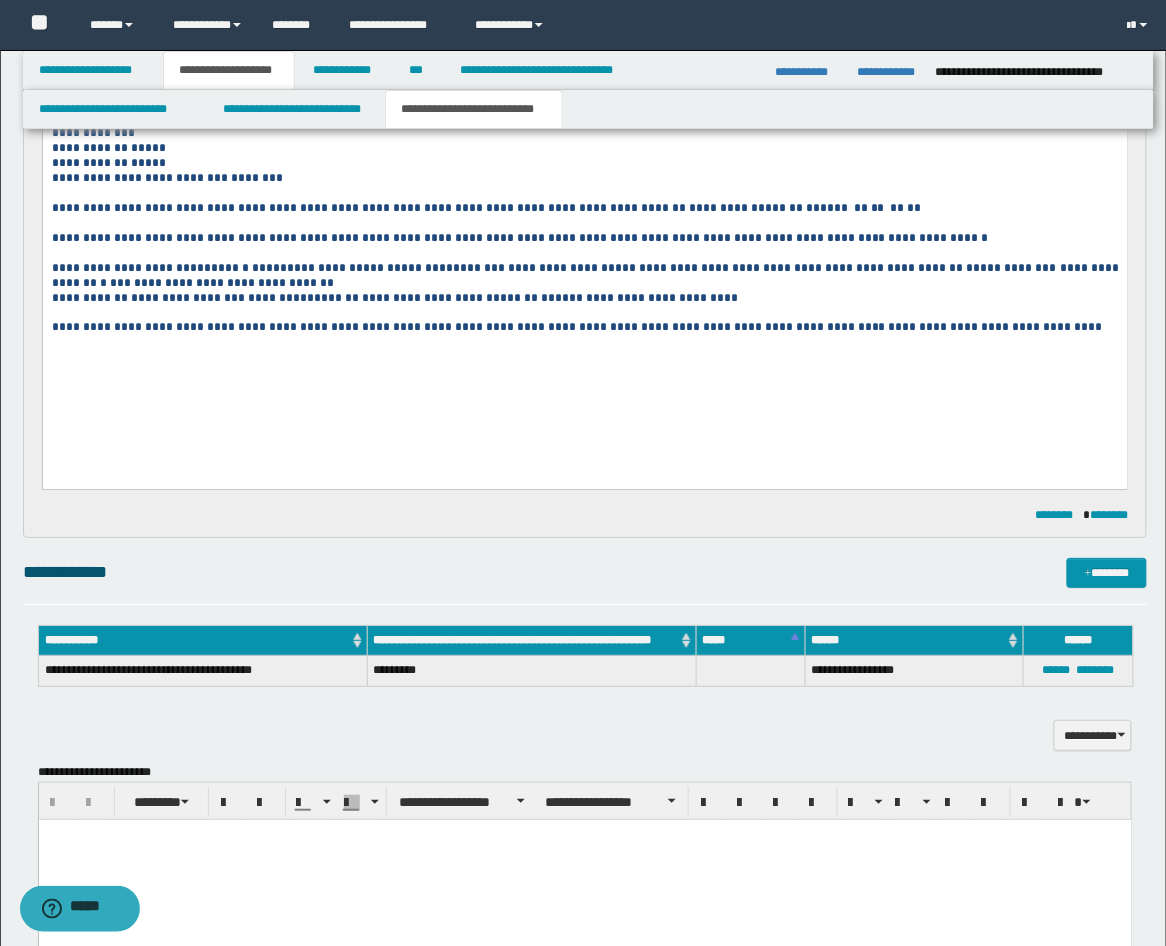 scroll, scrollTop: 1852, scrollLeft: 0, axis: vertical 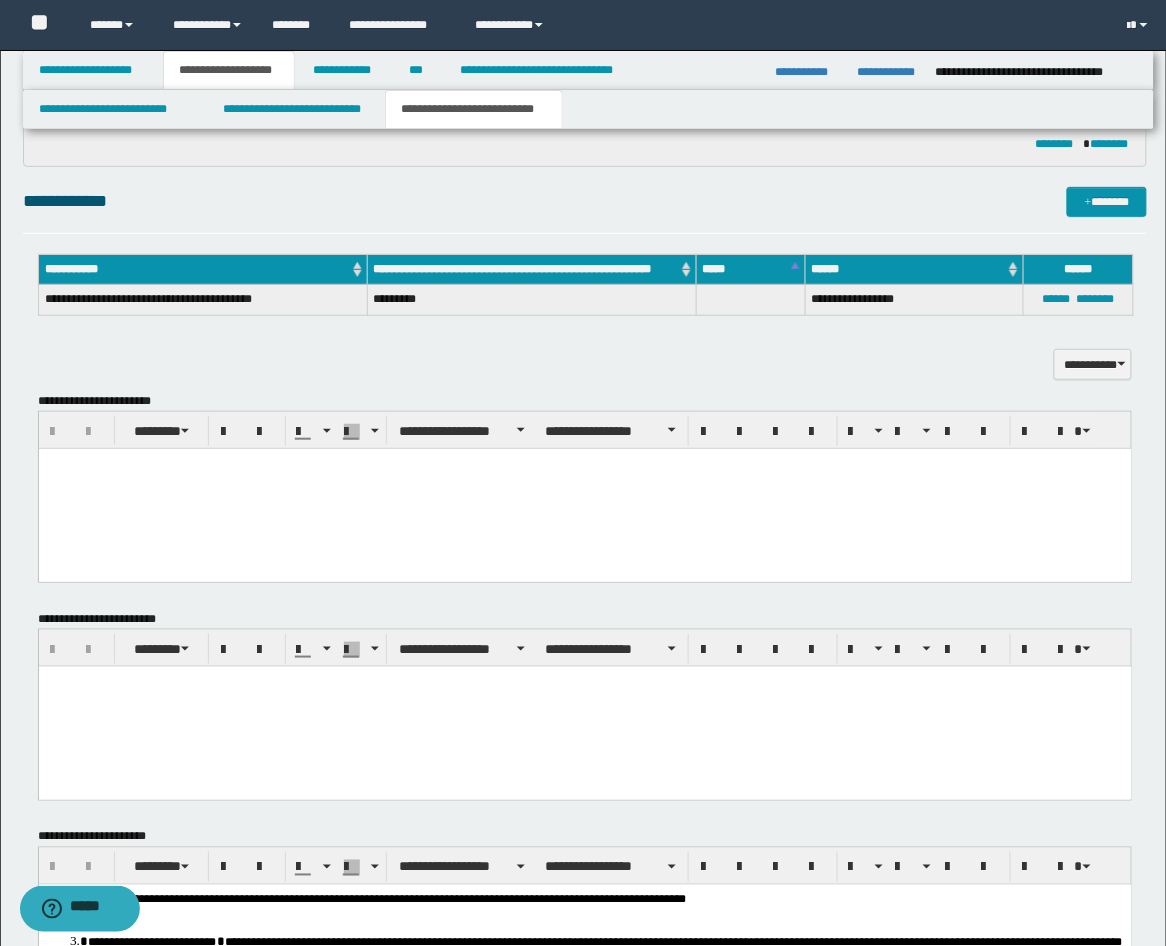 click at bounding box center (584, 488) 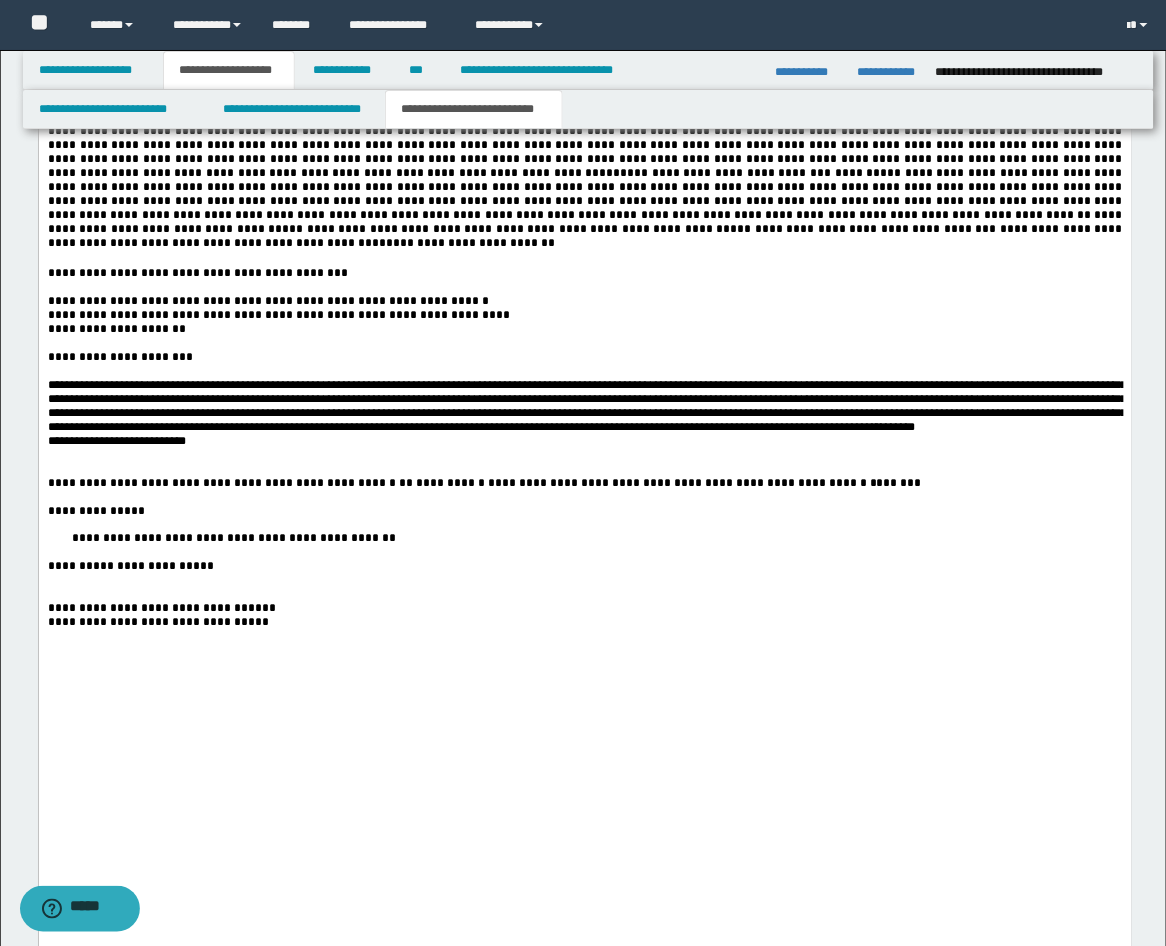 scroll, scrollTop: 3333, scrollLeft: 0, axis: vertical 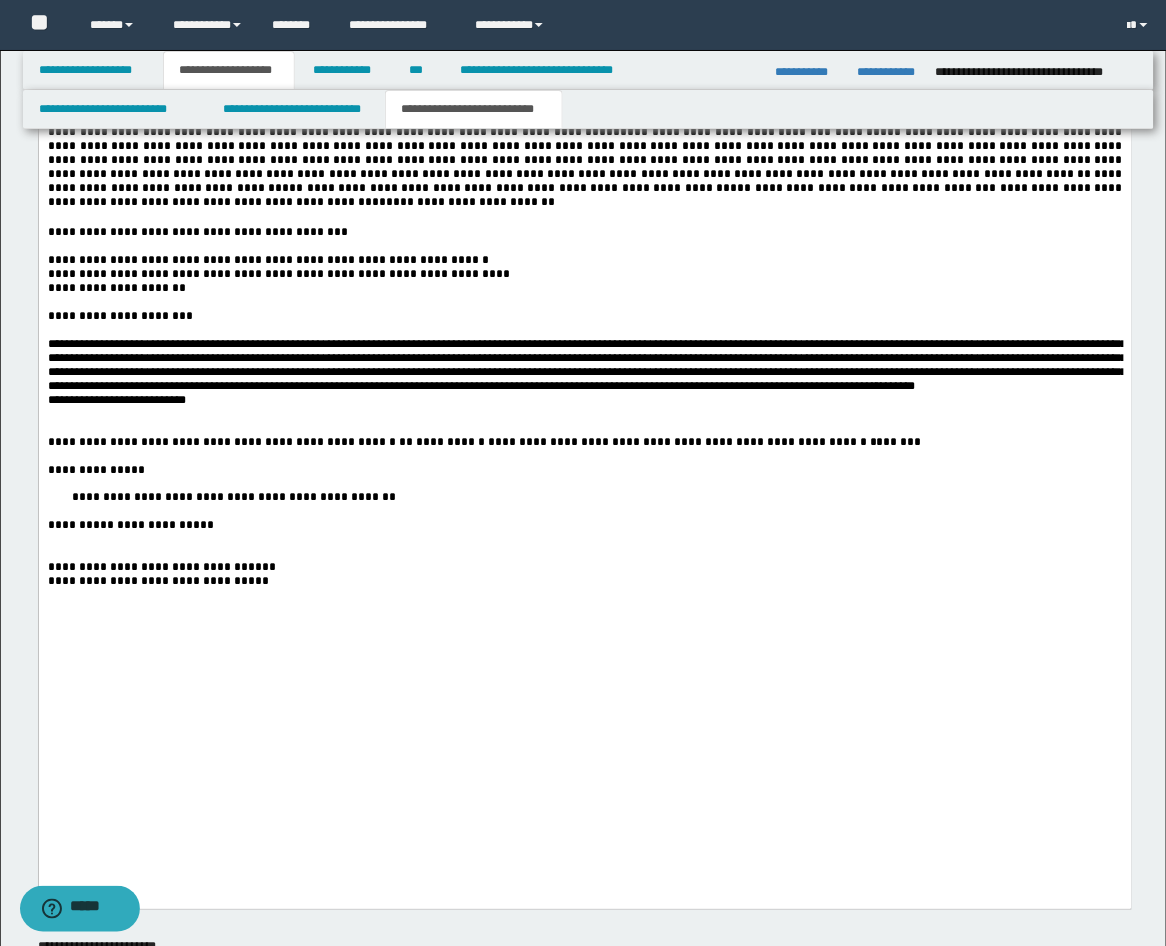 click at bounding box center (584, 303) 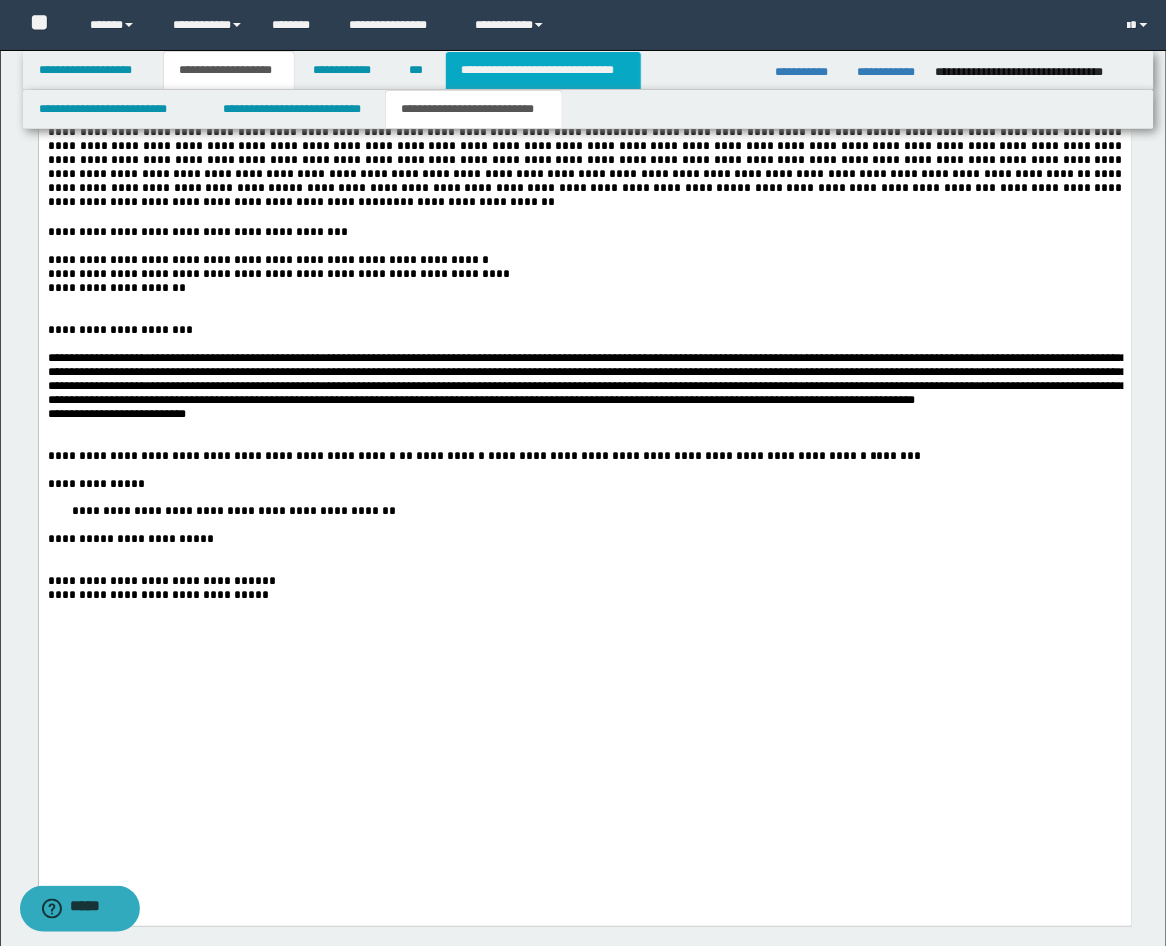 click on "**********" at bounding box center [543, 70] 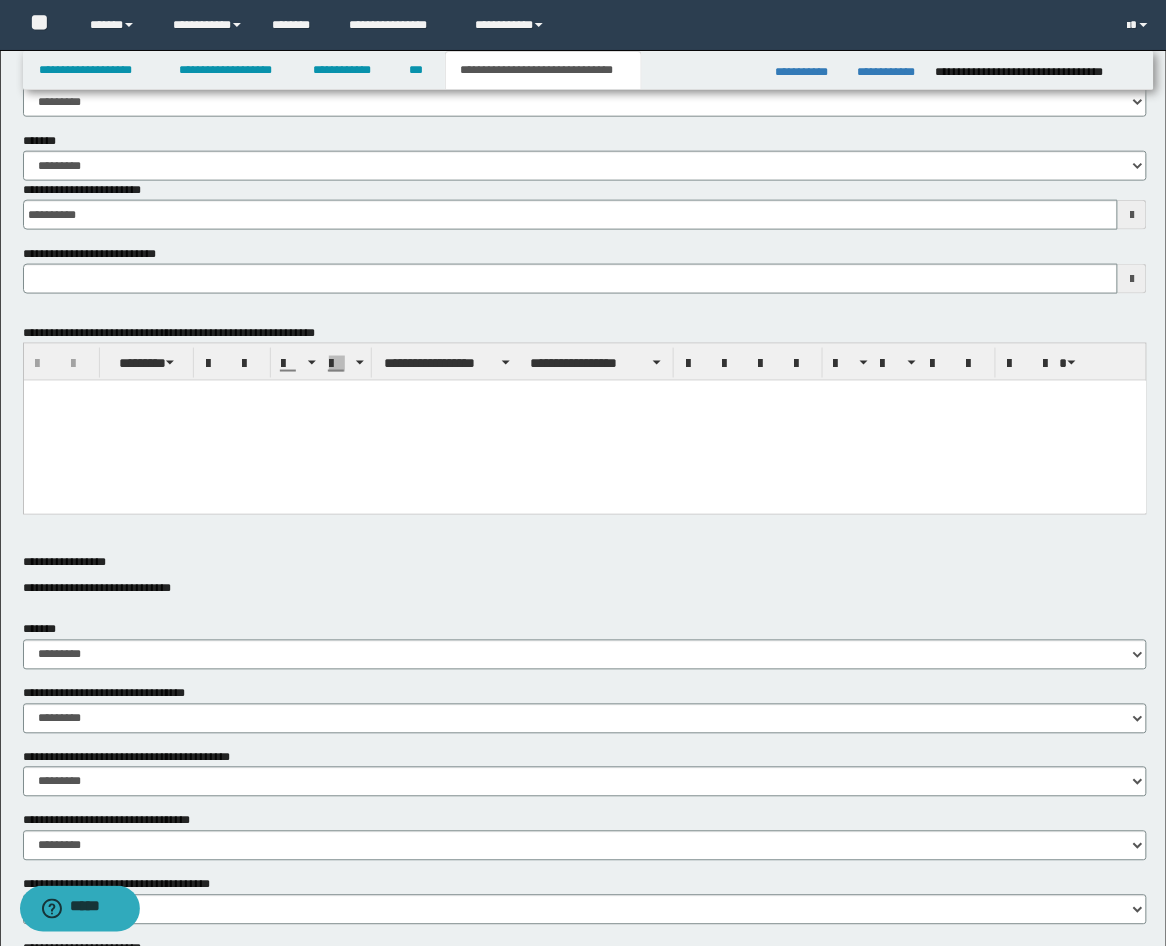 scroll, scrollTop: 428, scrollLeft: 0, axis: vertical 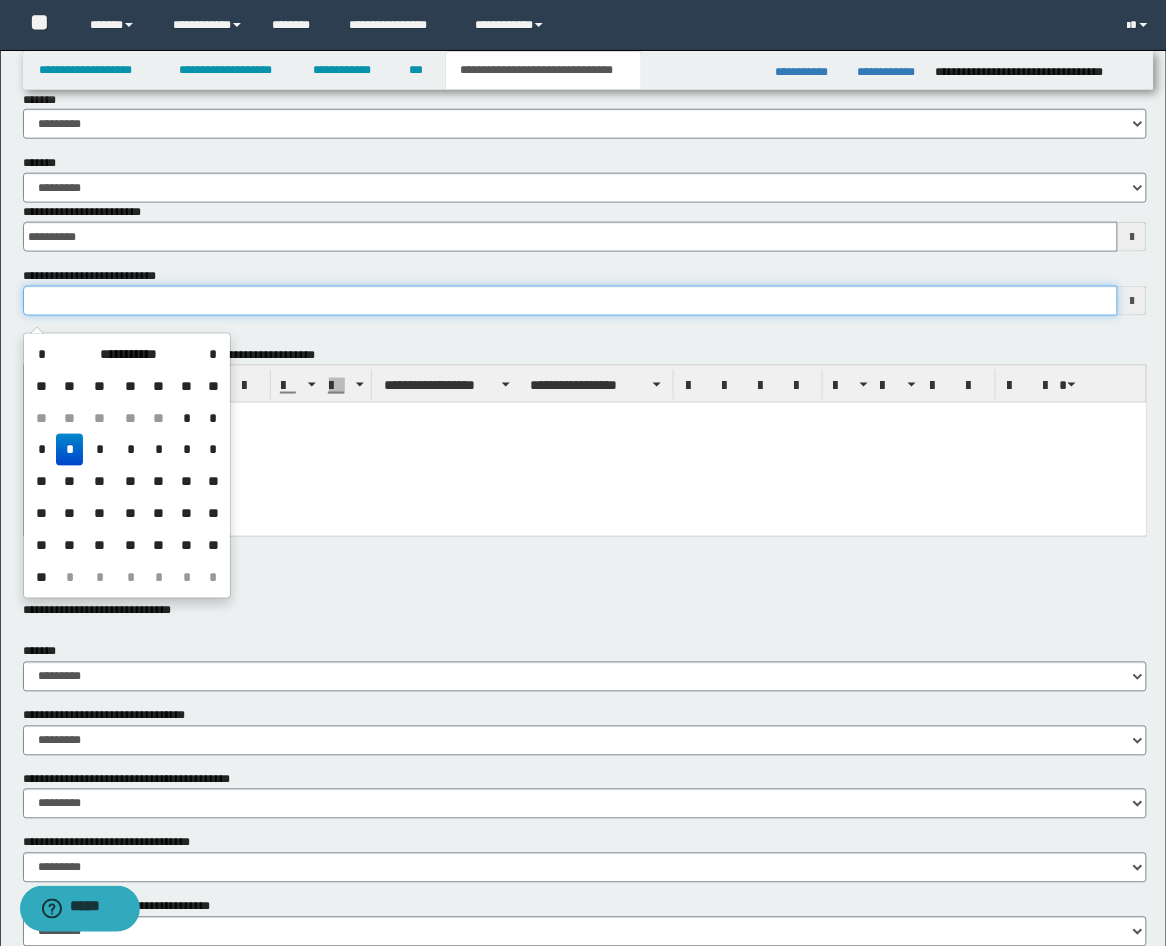 drag, startPoint x: 67, startPoint y: 312, endPoint x: 227, endPoint y: 422, distance: 194.16487 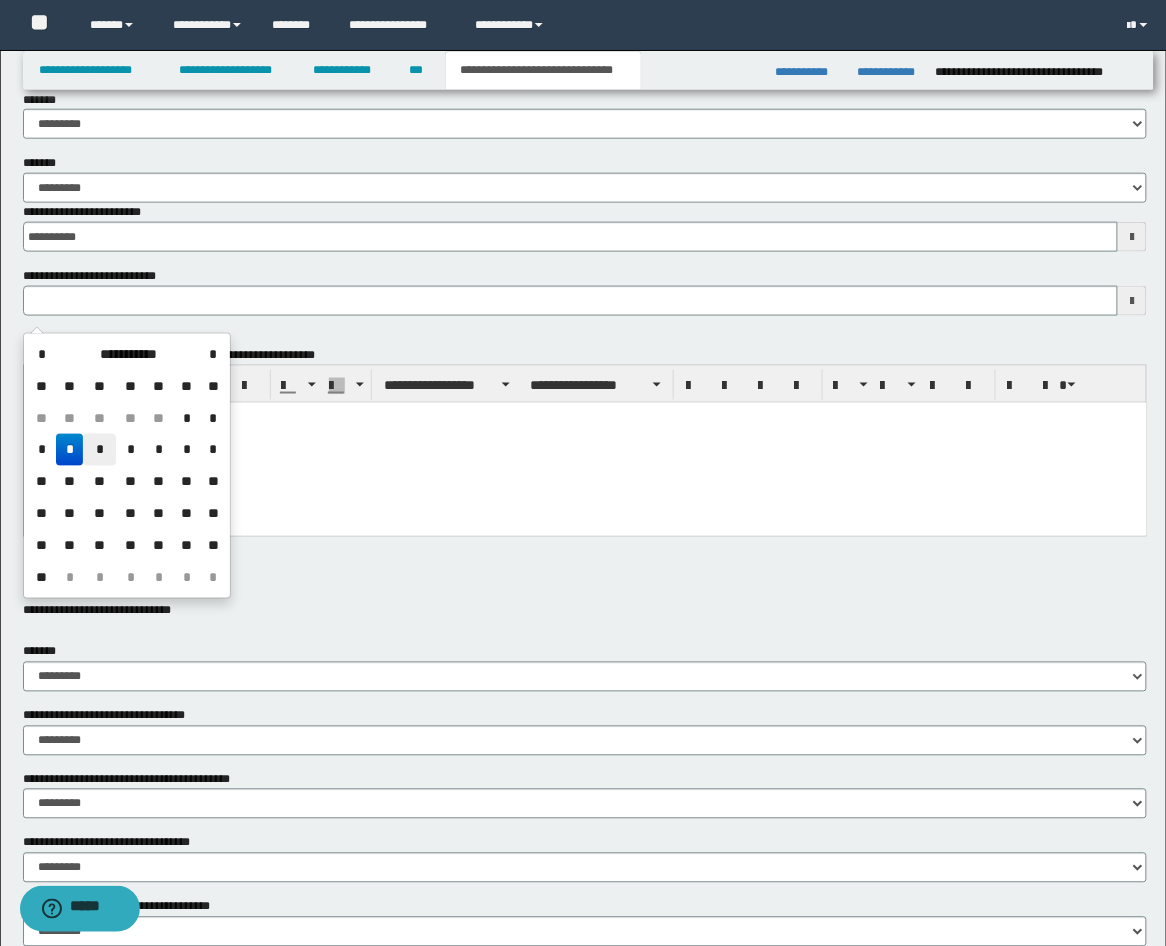 click on "*" at bounding box center [99, 450] 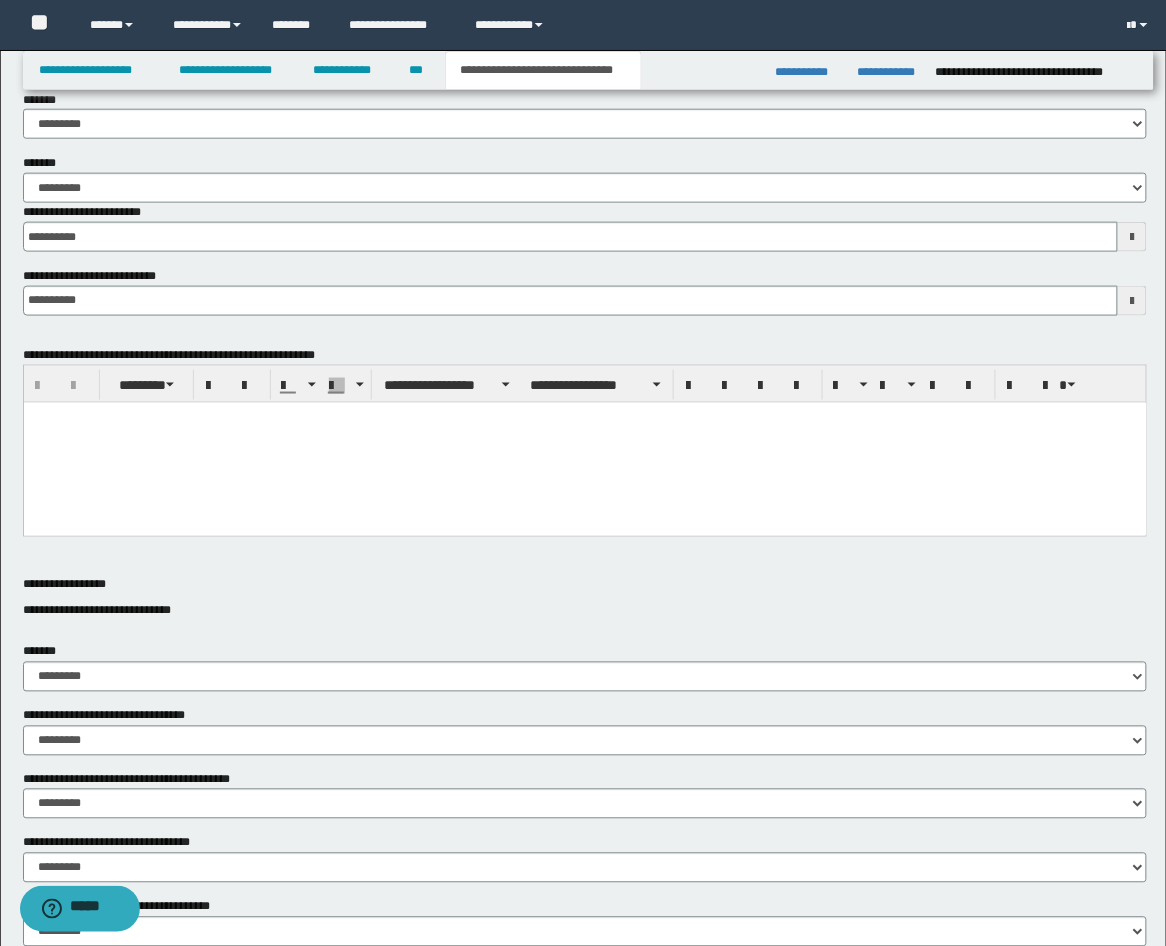 click at bounding box center (584, 442) 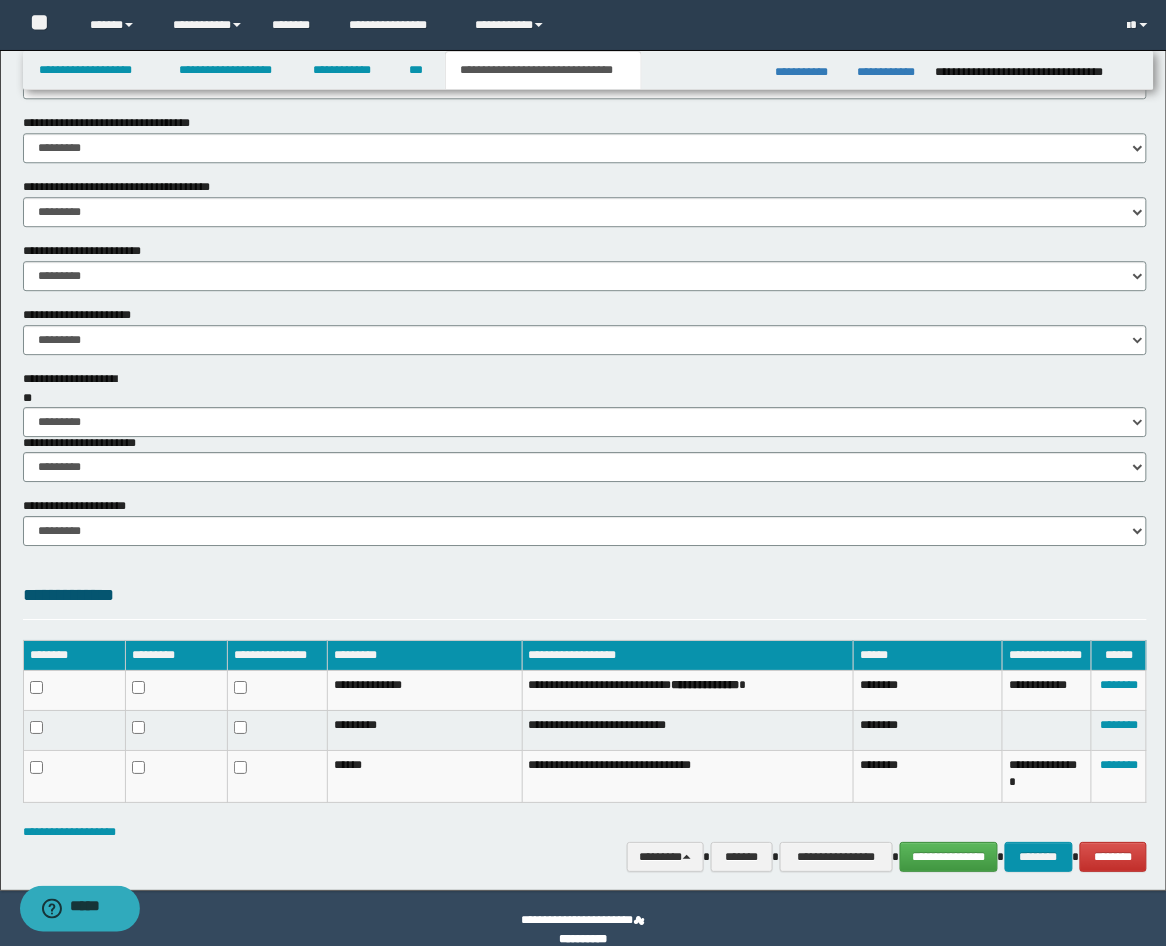 scroll, scrollTop: 1170, scrollLeft: 0, axis: vertical 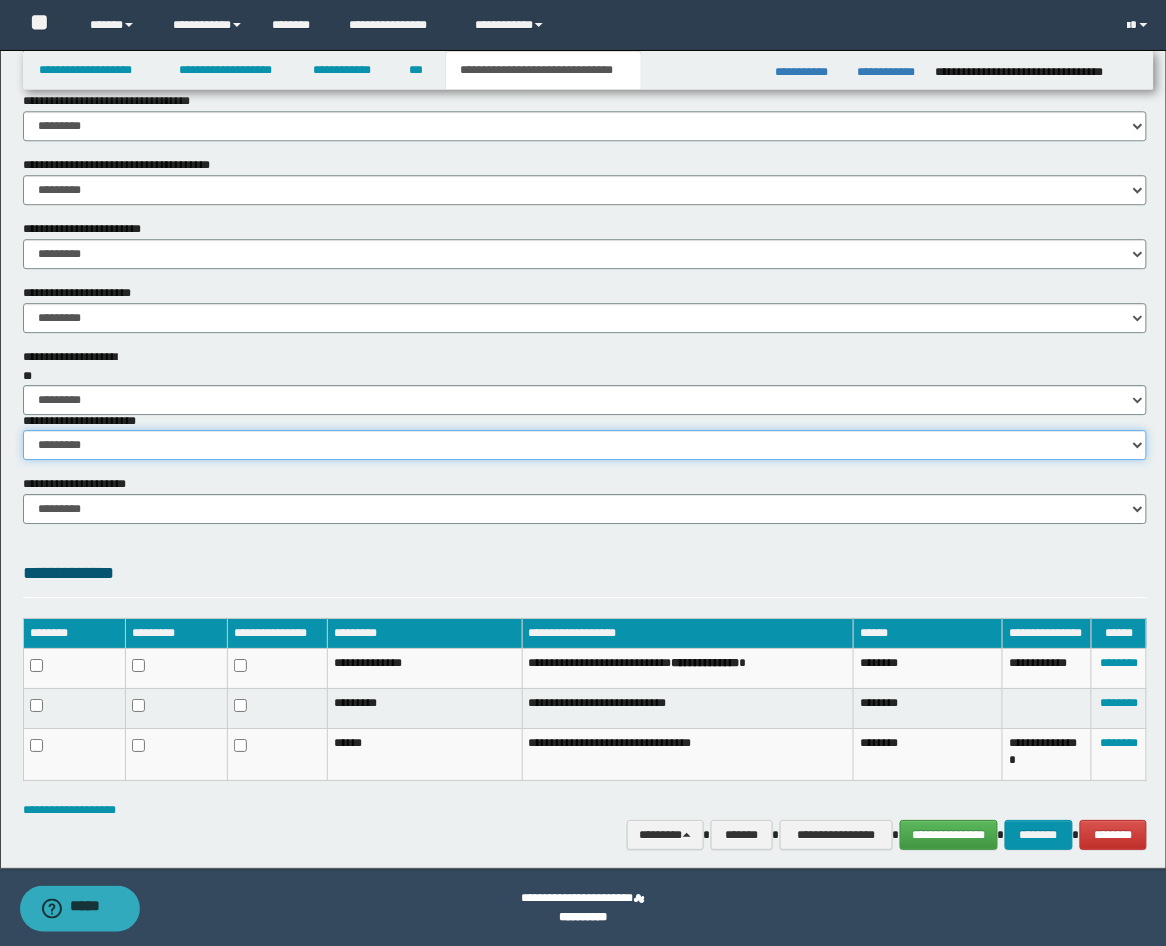 click on "*********
*********
*********" at bounding box center (585, 445) 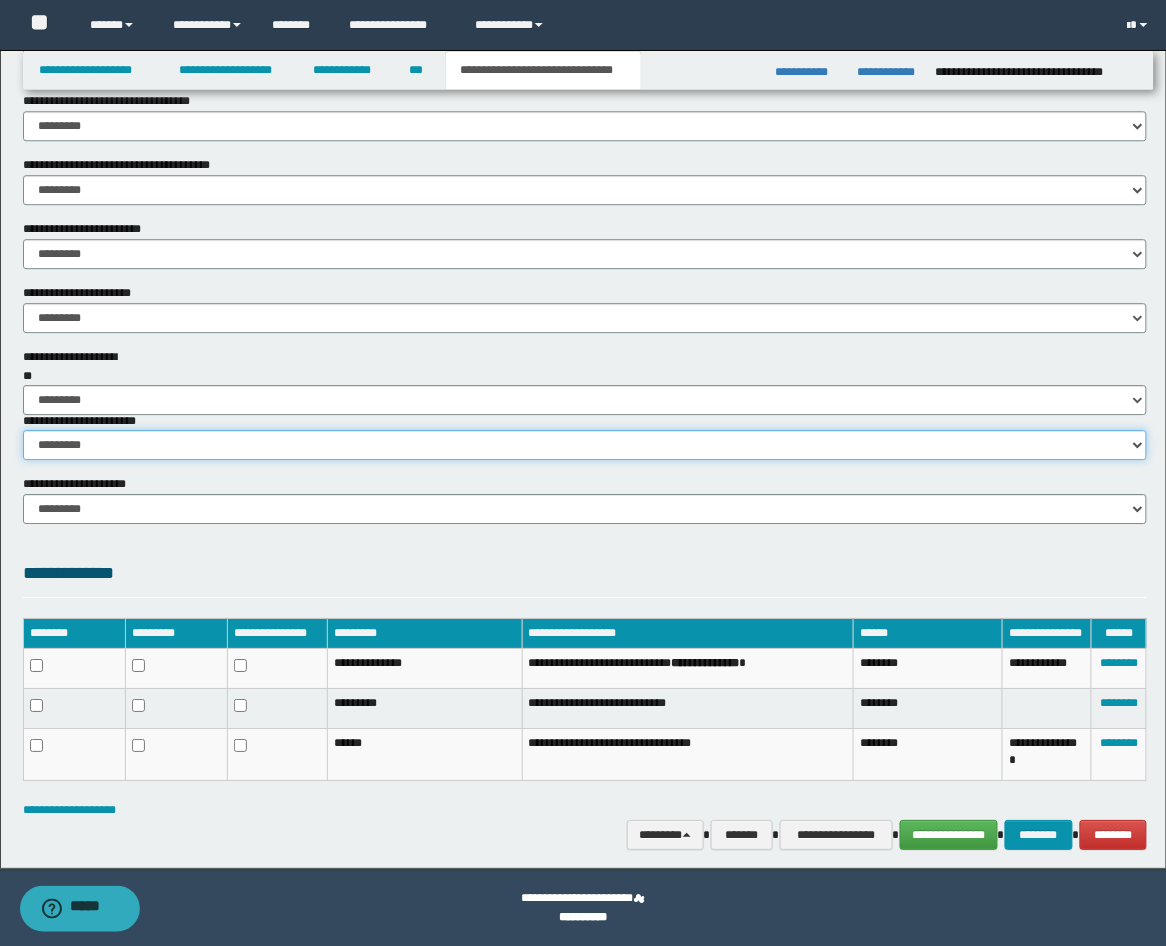 select on "*" 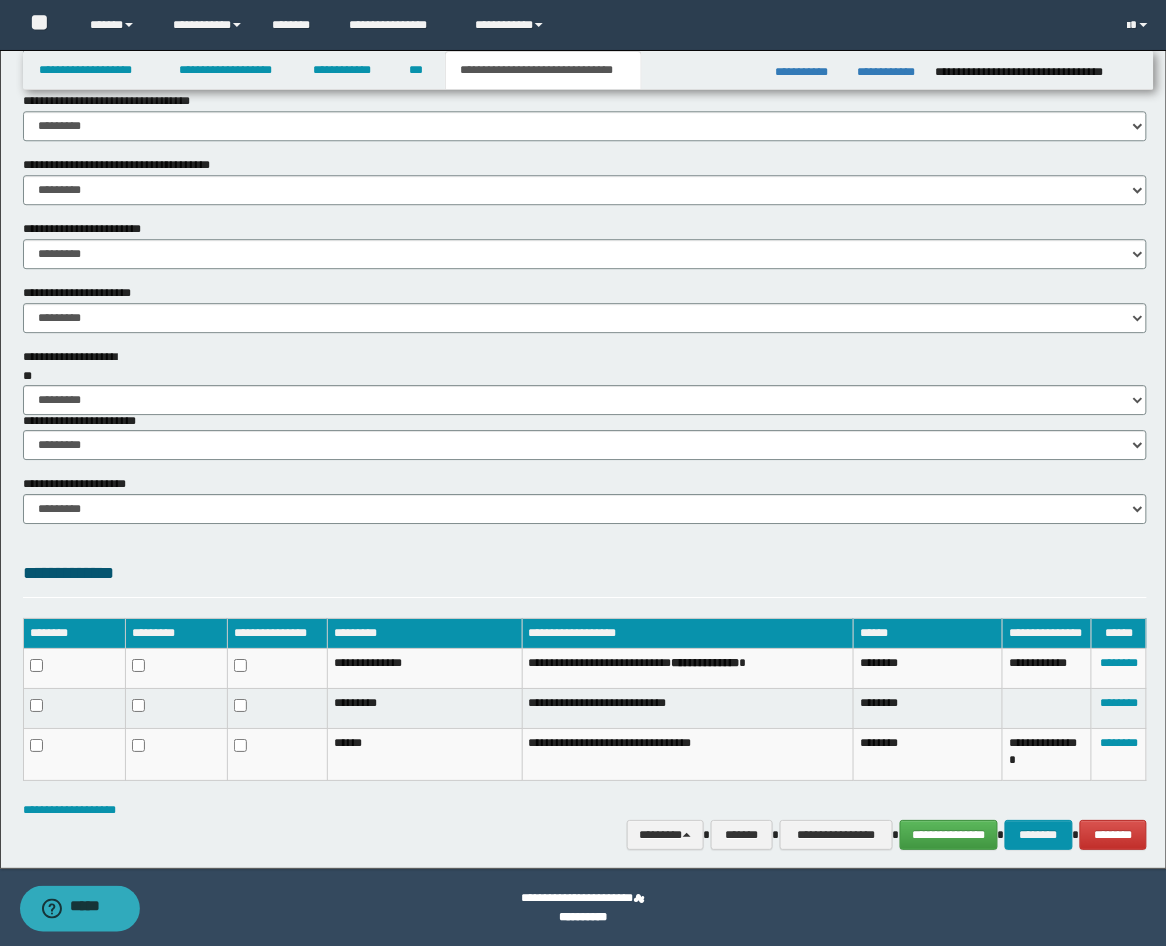 click on "**********" at bounding box center [585, -96] 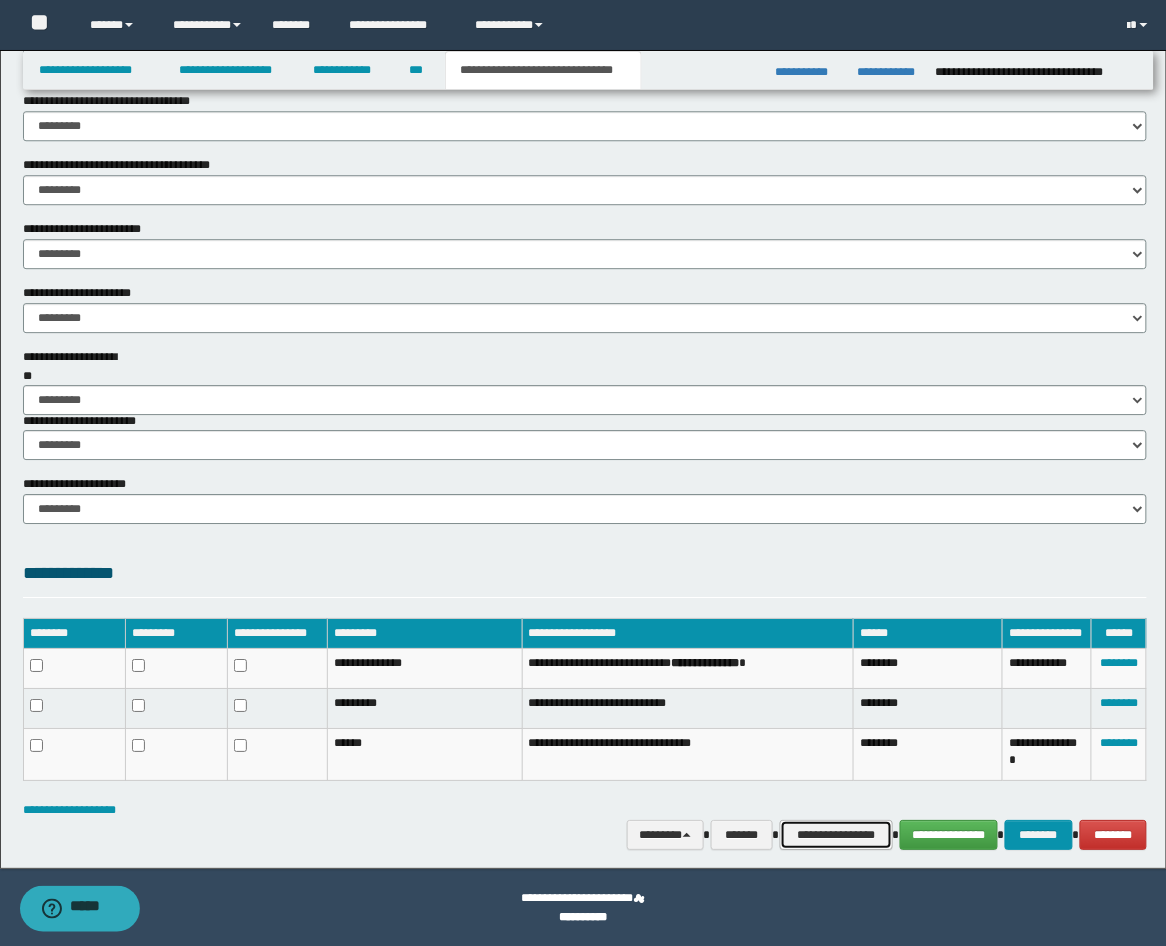 click on "**********" at bounding box center (836, 835) 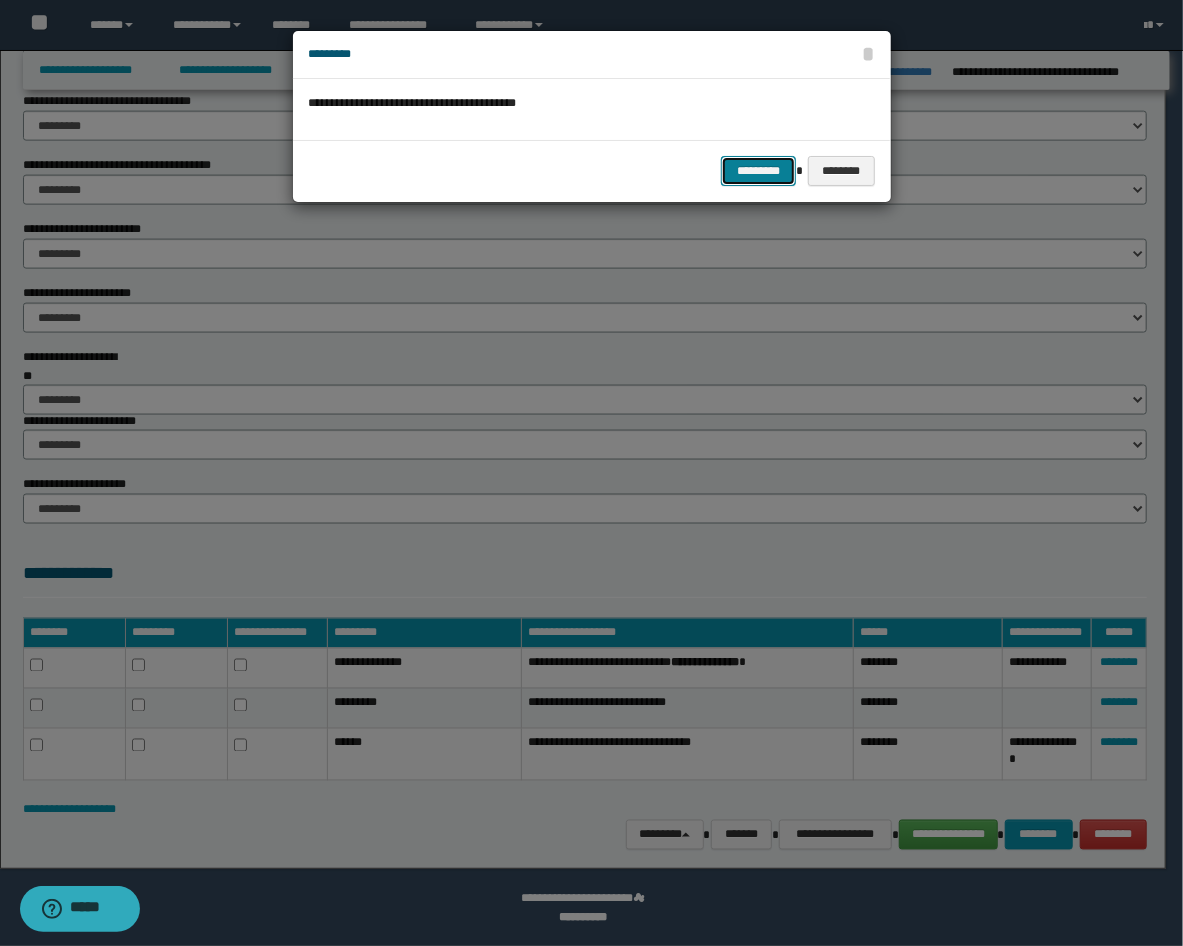 click on "*********" at bounding box center (758, 171) 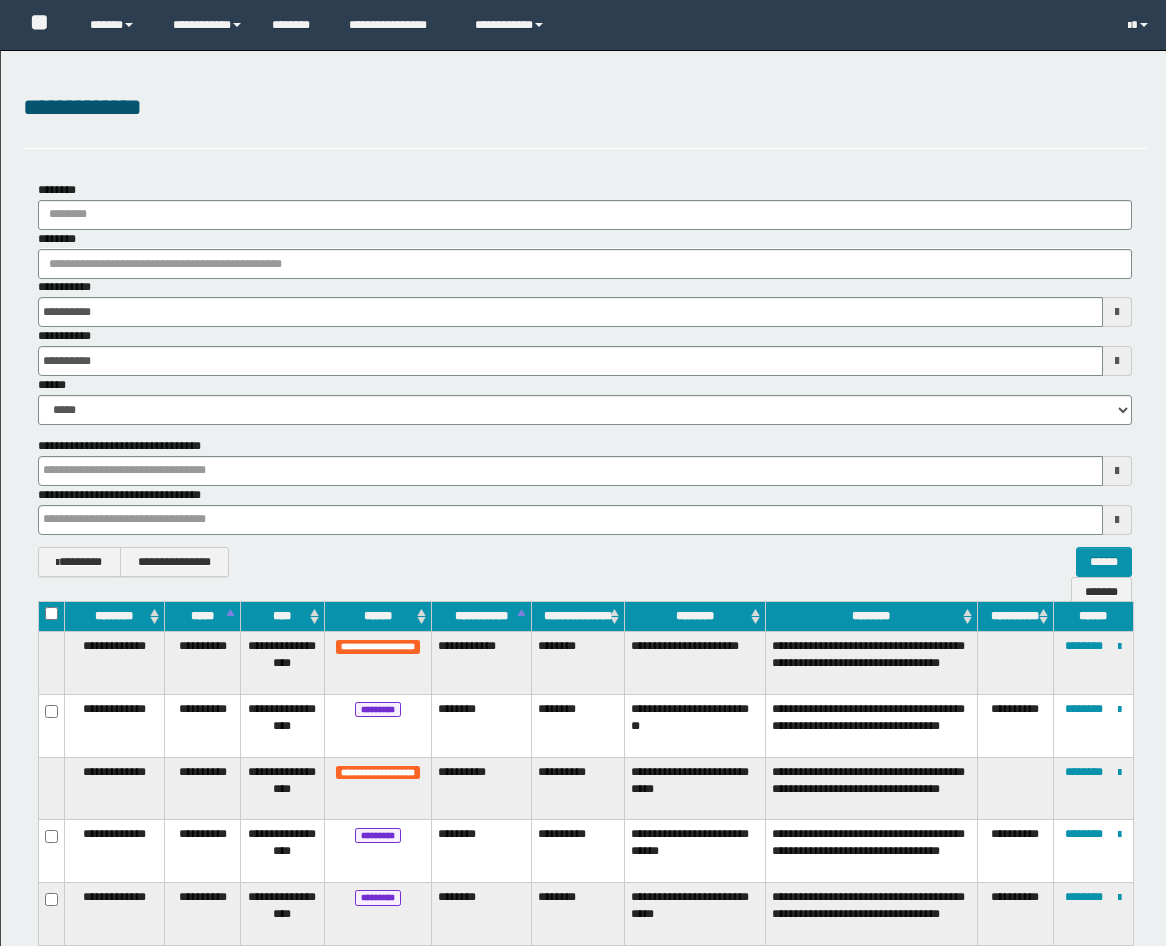 scroll, scrollTop: 2192, scrollLeft: 0, axis: vertical 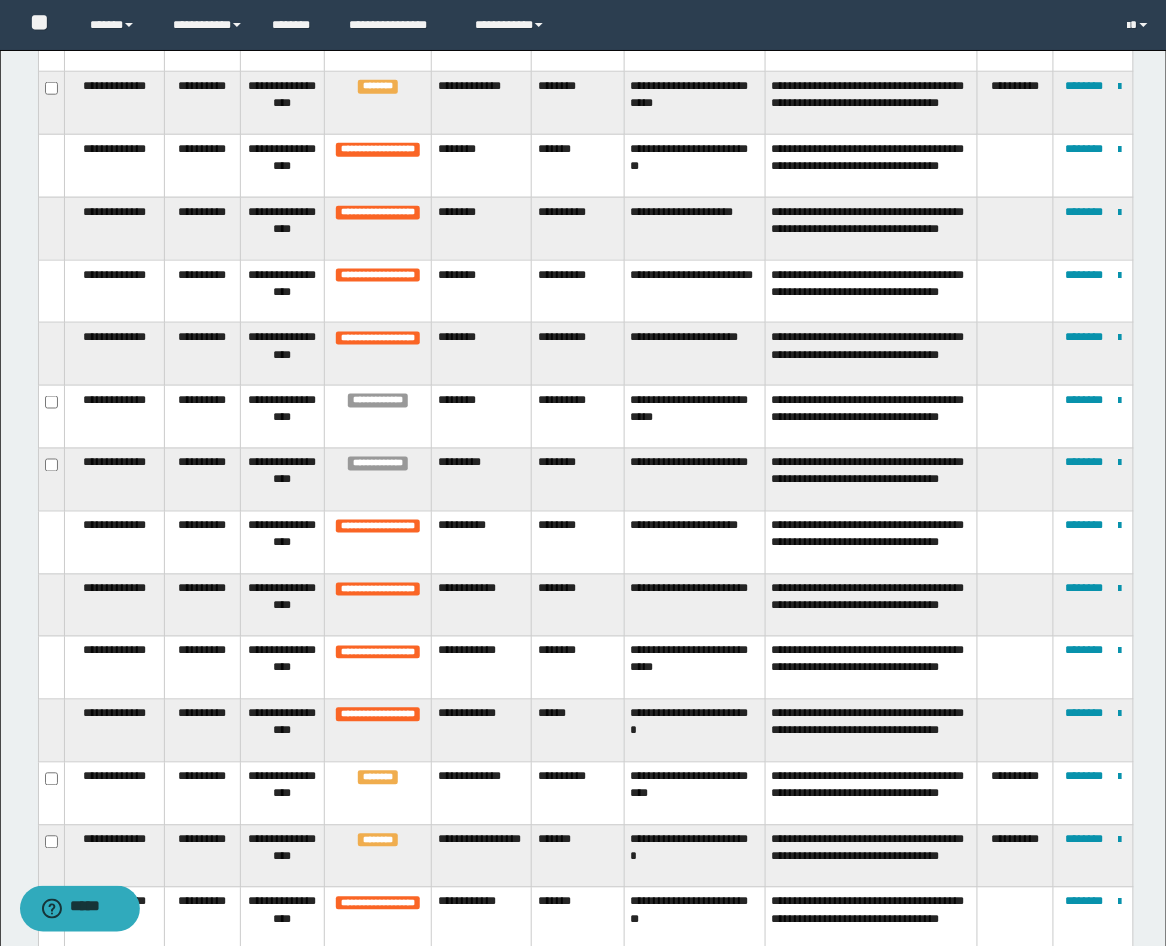 click at bounding box center (1015, 479) 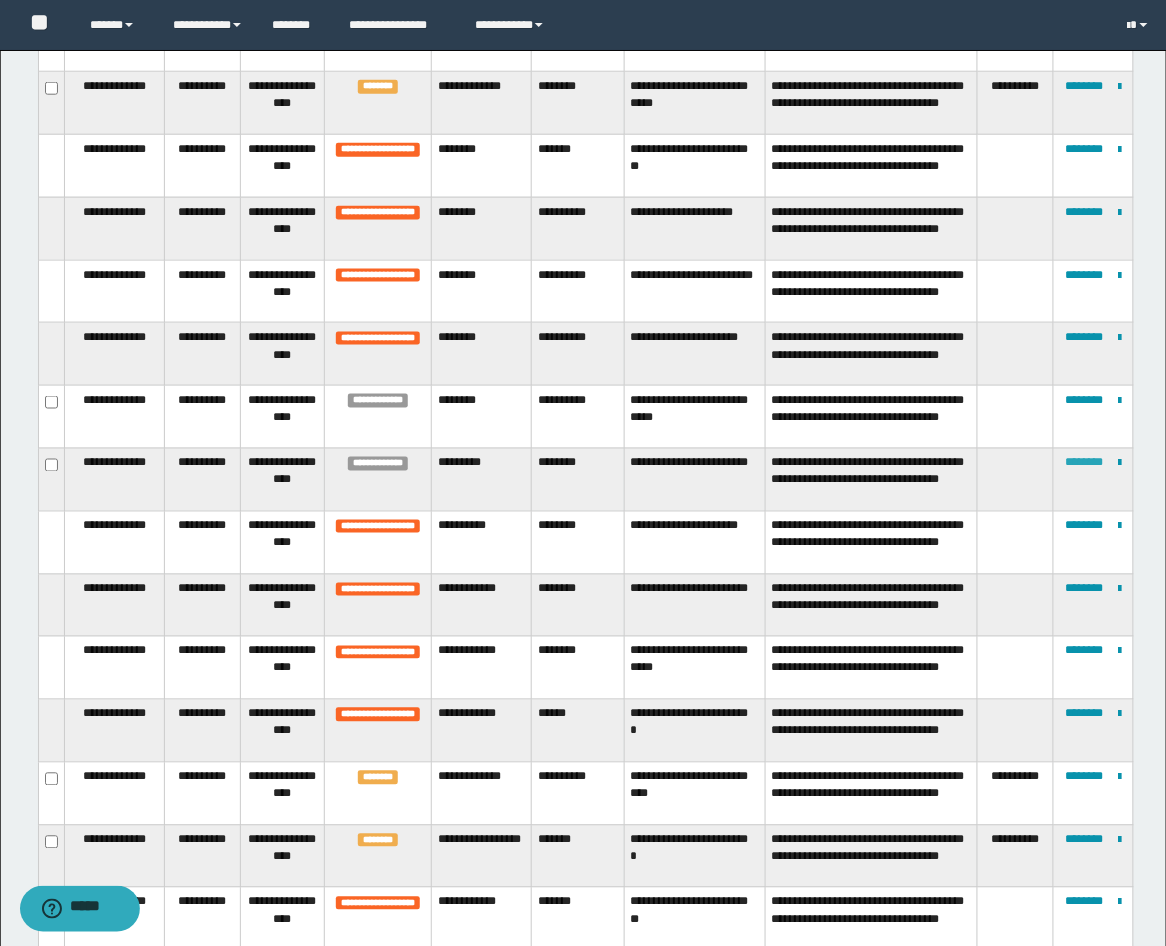 click on "********" at bounding box center [1084, 463] 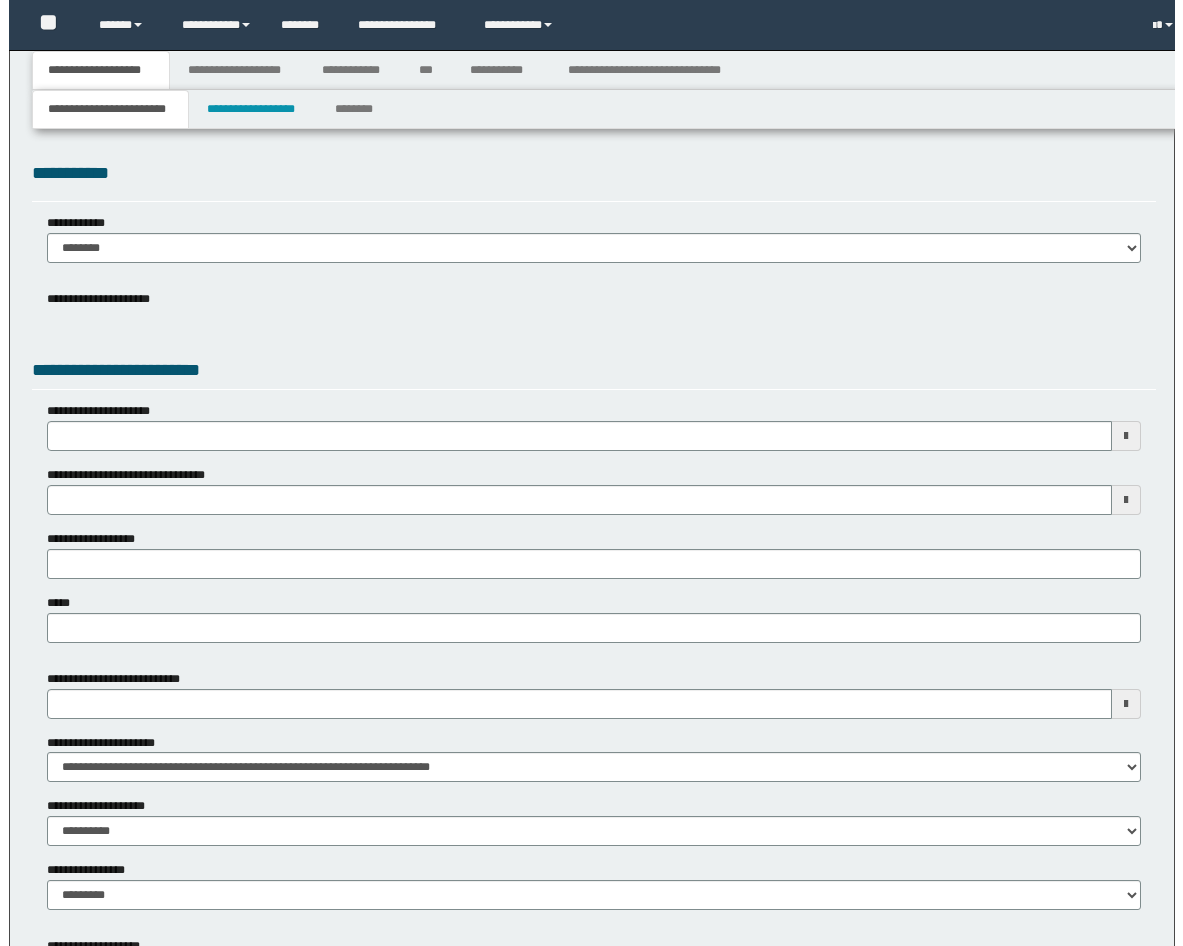 scroll, scrollTop: 0, scrollLeft: 0, axis: both 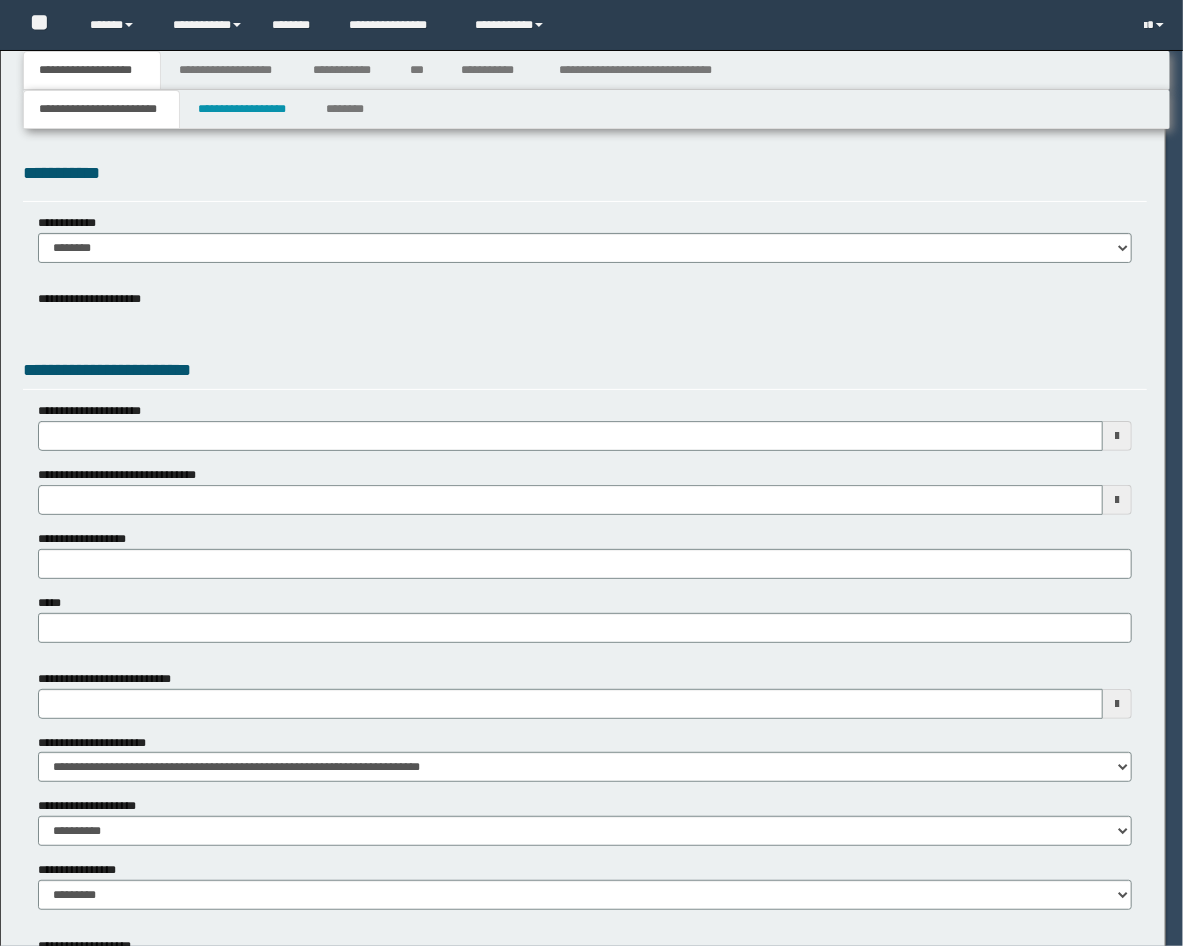 select on "**" 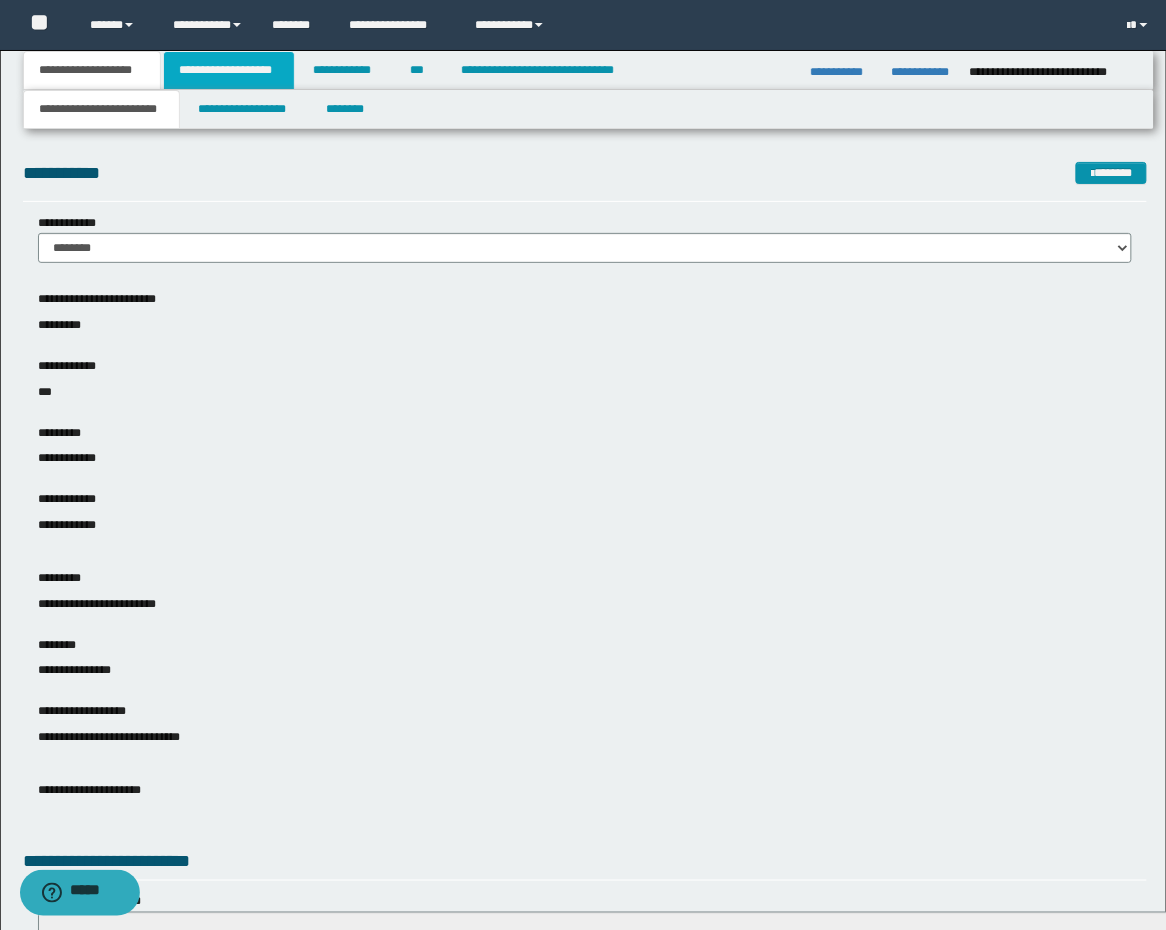click on "**********" at bounding box center [229, 70] 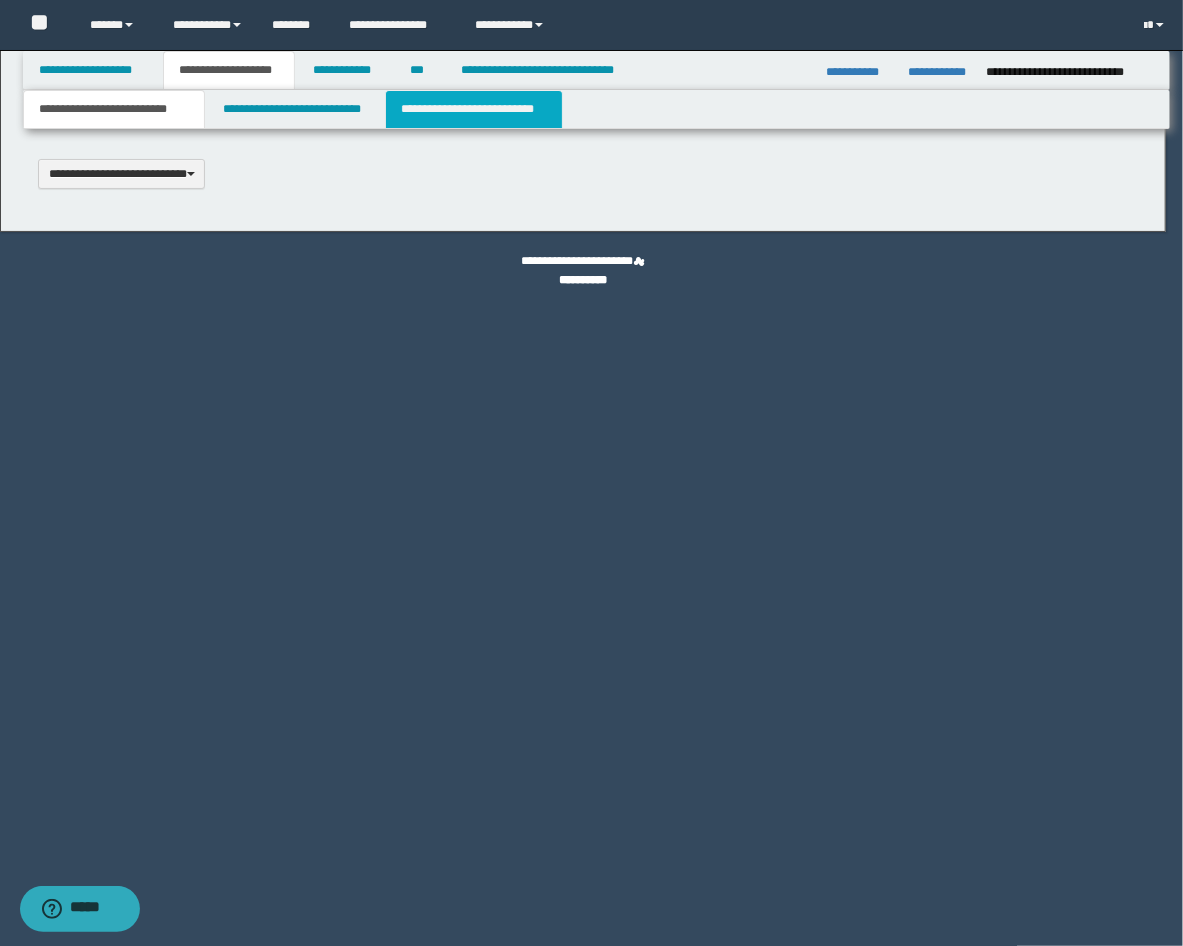 type 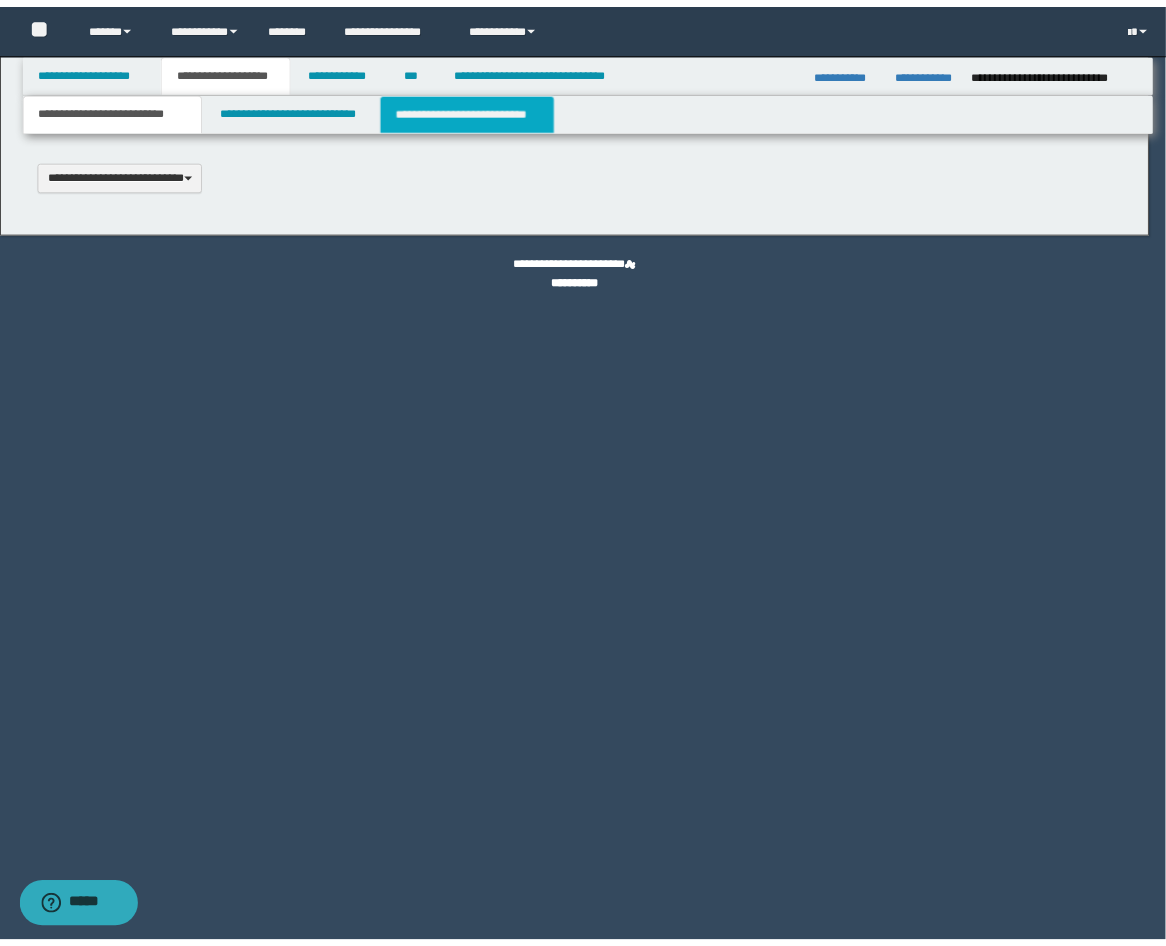 scroll, scrollTop: 0, scrollLeft: 0, axis: both 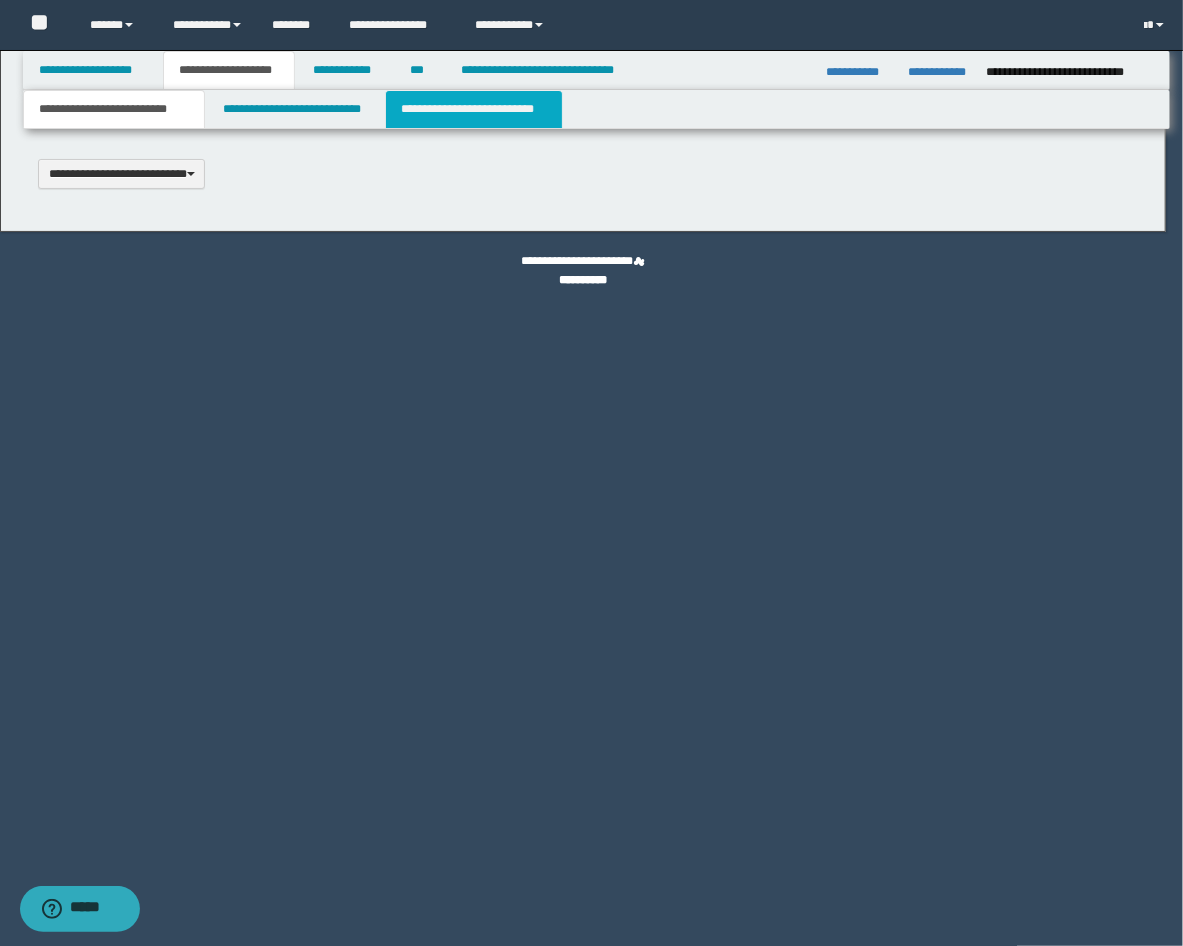 type on "**********" 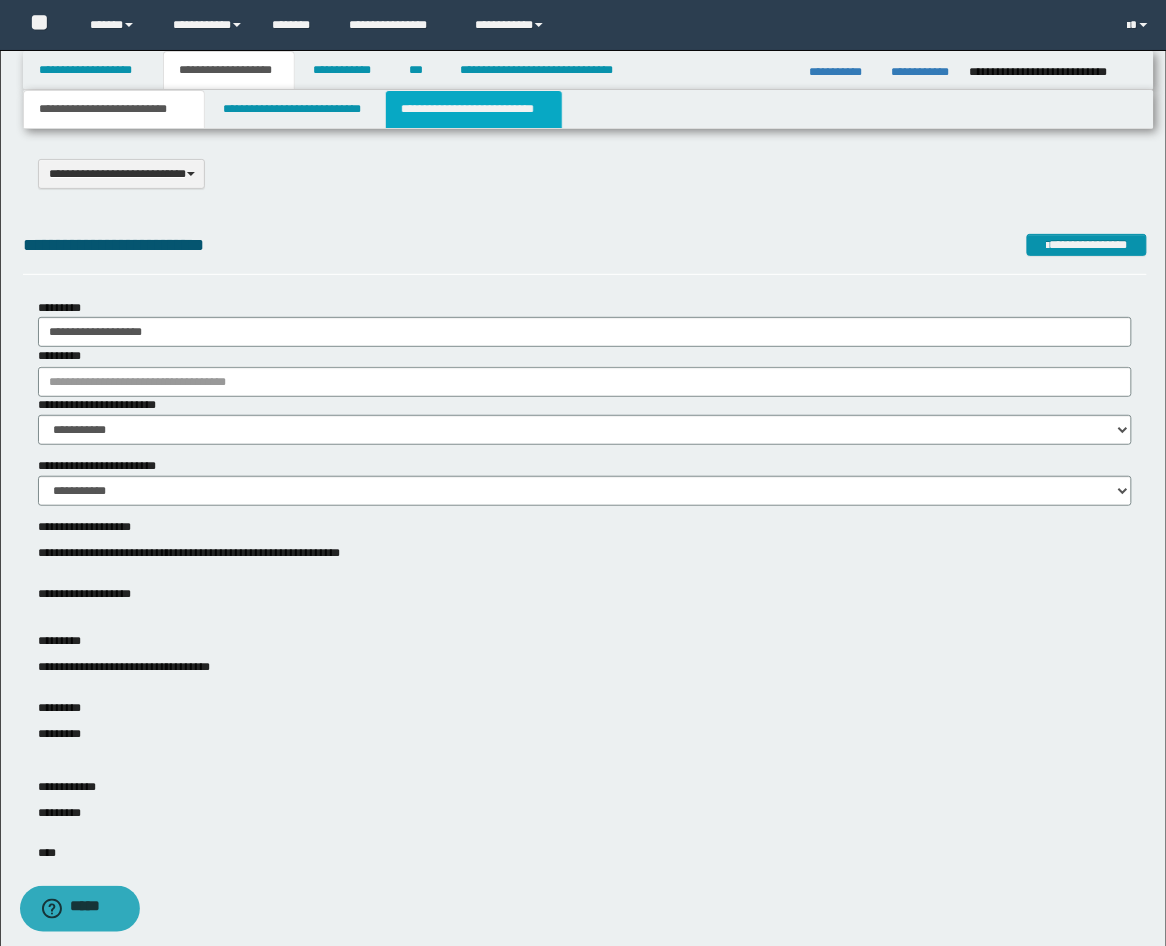 click on "**********" at bounding box center [474, 109] 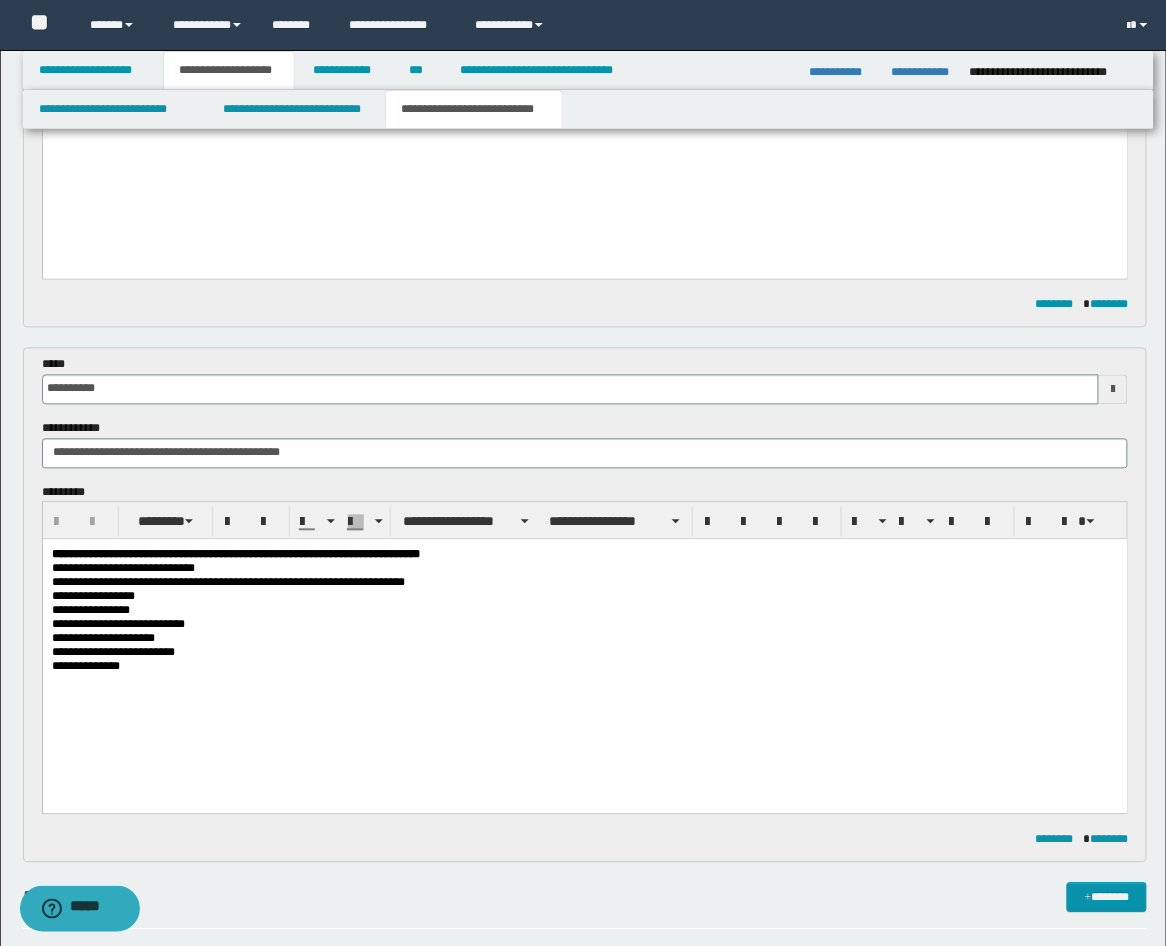 scroll, scrollTop: 741, scrollLeft: 0, axis: vertical 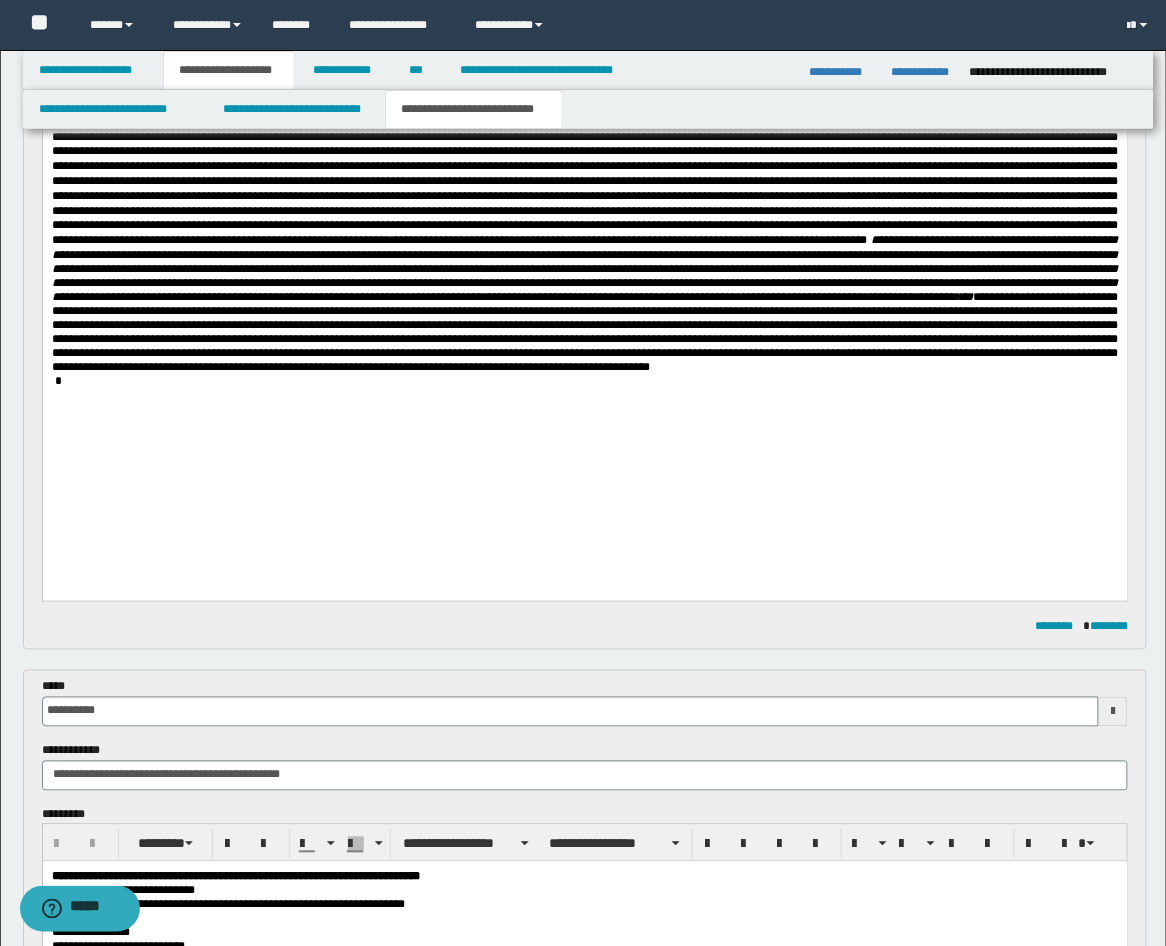 click on "**********" at bounding box center (584, 252) 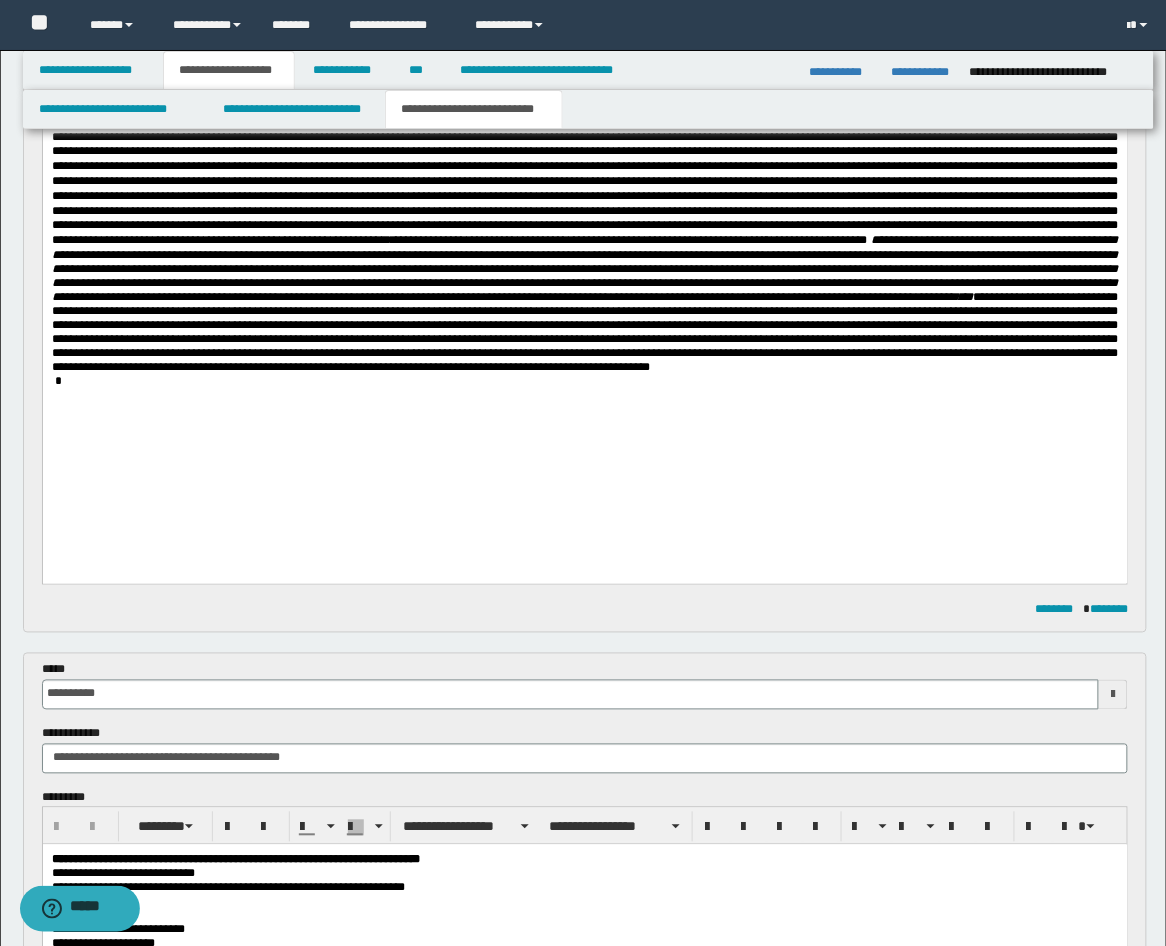 type 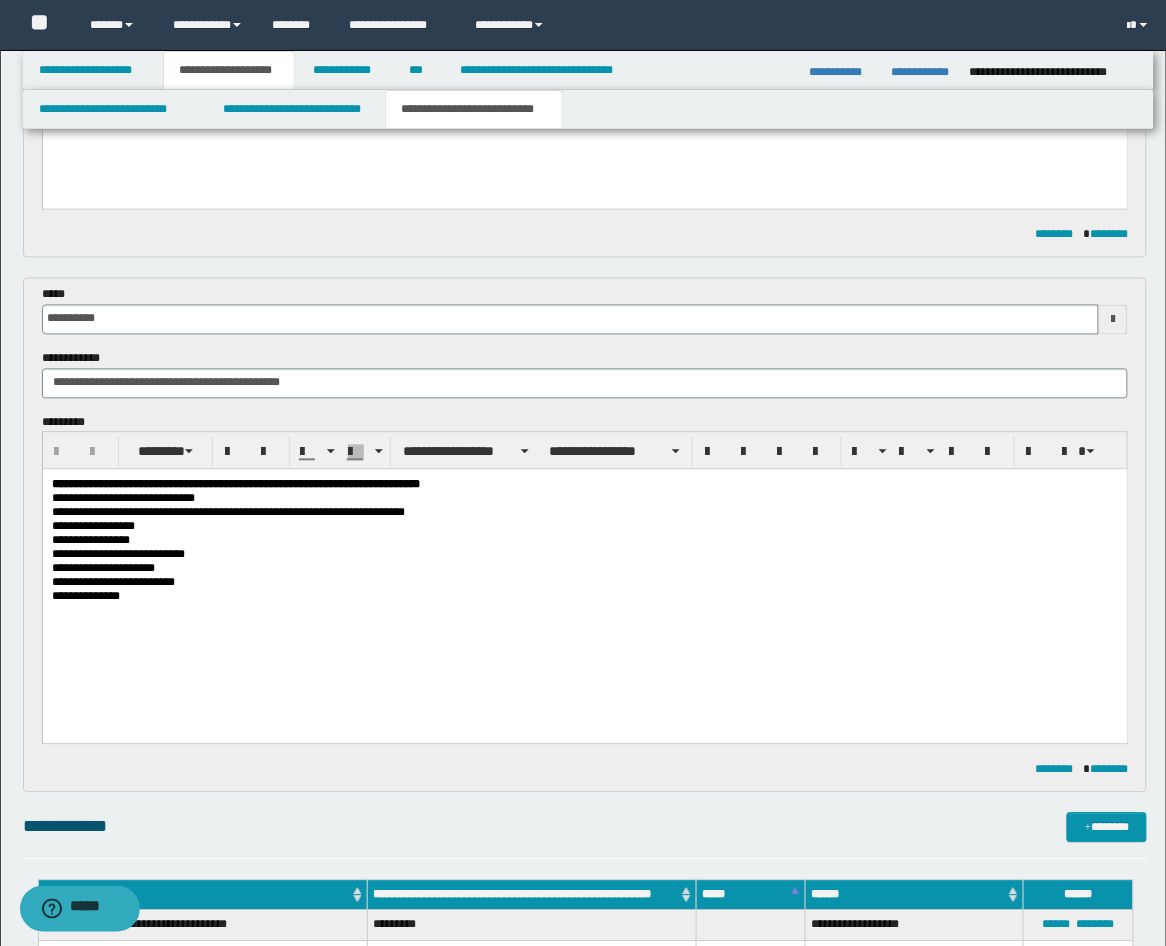 scroll, scrollTop: 741, scrollLeft: 0, axis: vertical 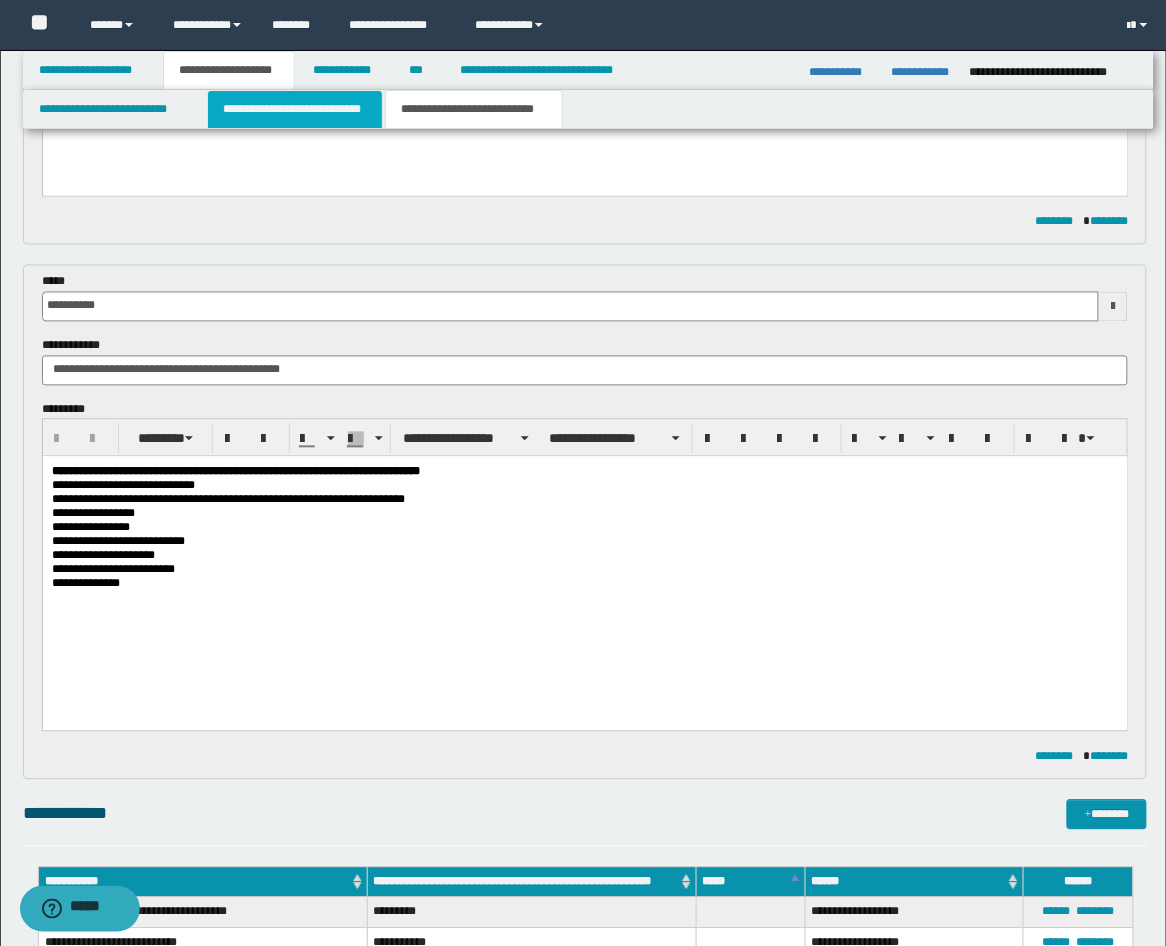 click on "**********" at bounding box center (295, 109) 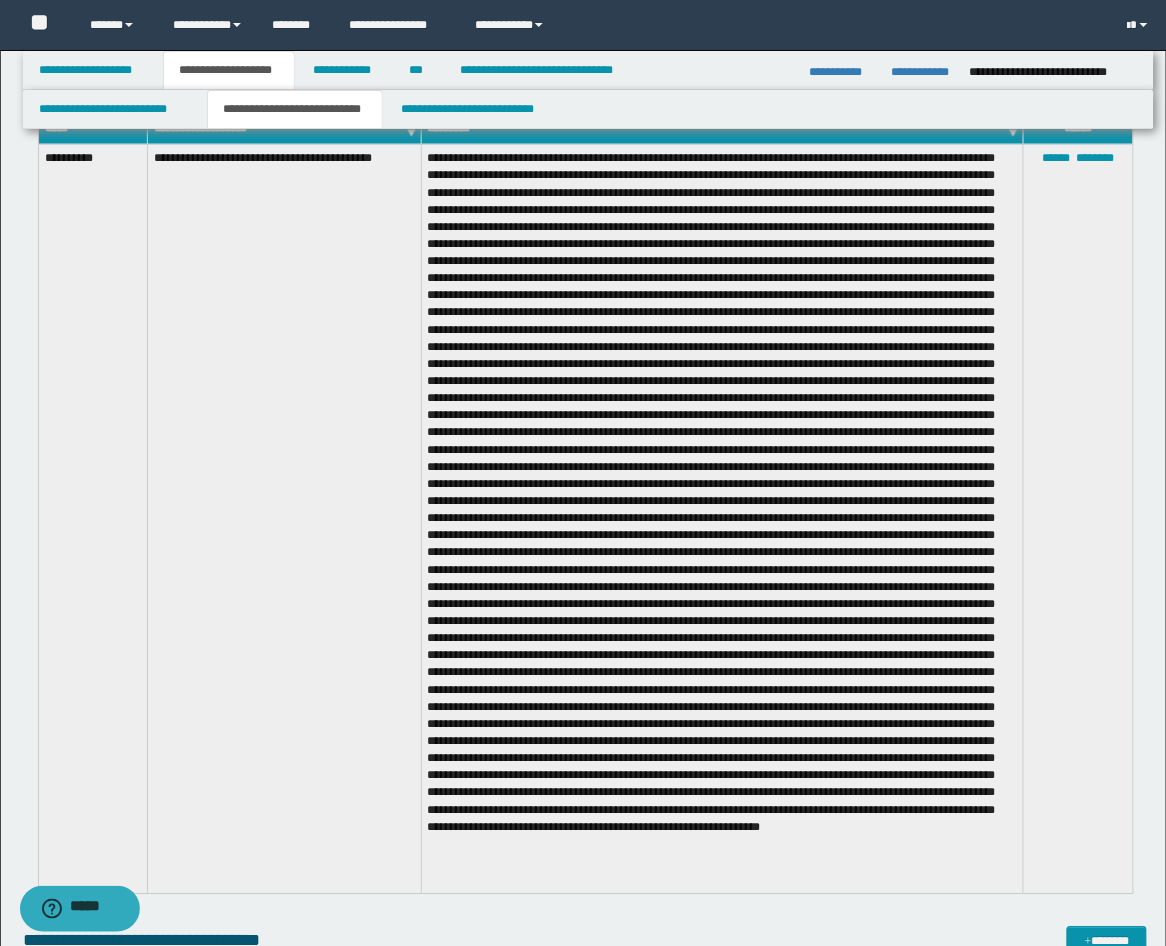 scroll, scrollTop: 2592, scrollLeft: 0, axis: vertical 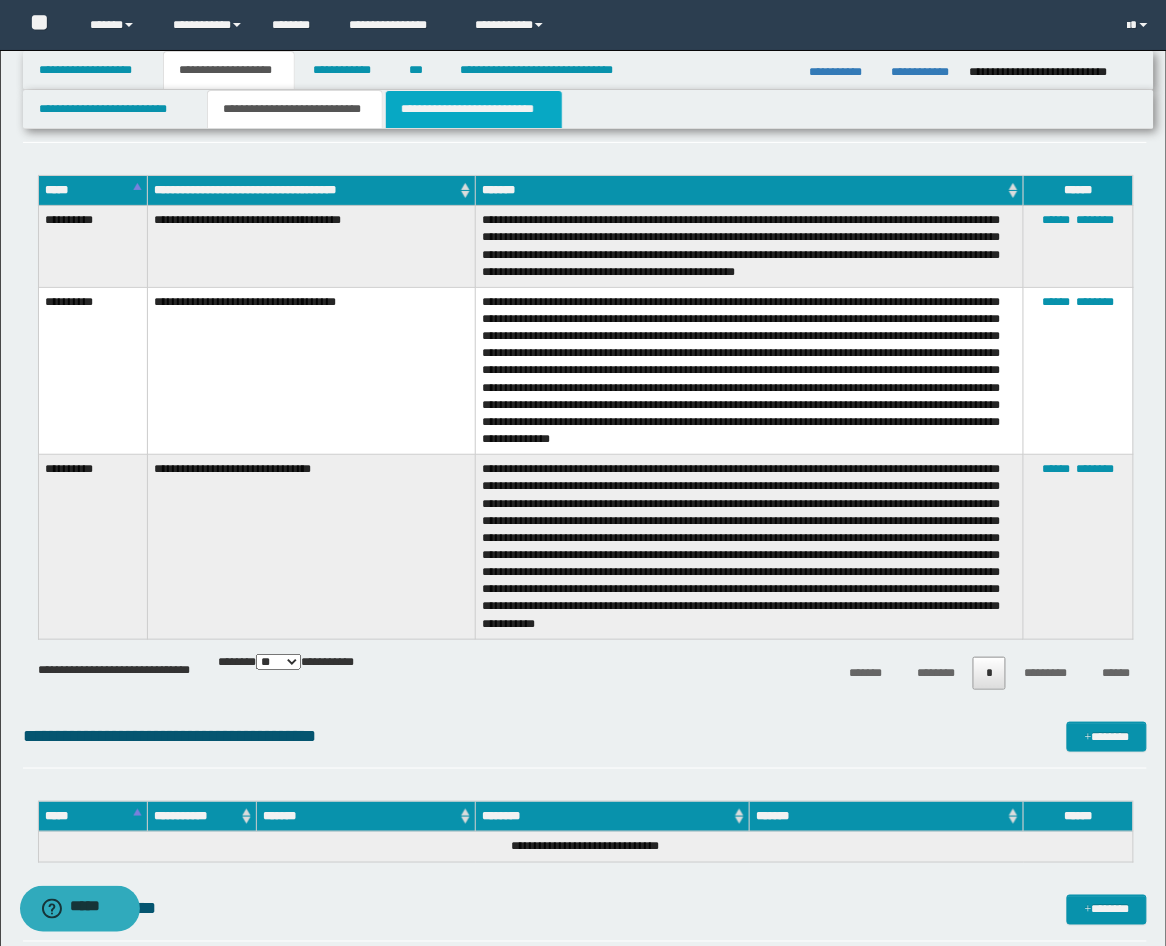 click on "**********" at bounding box center [474, 109] 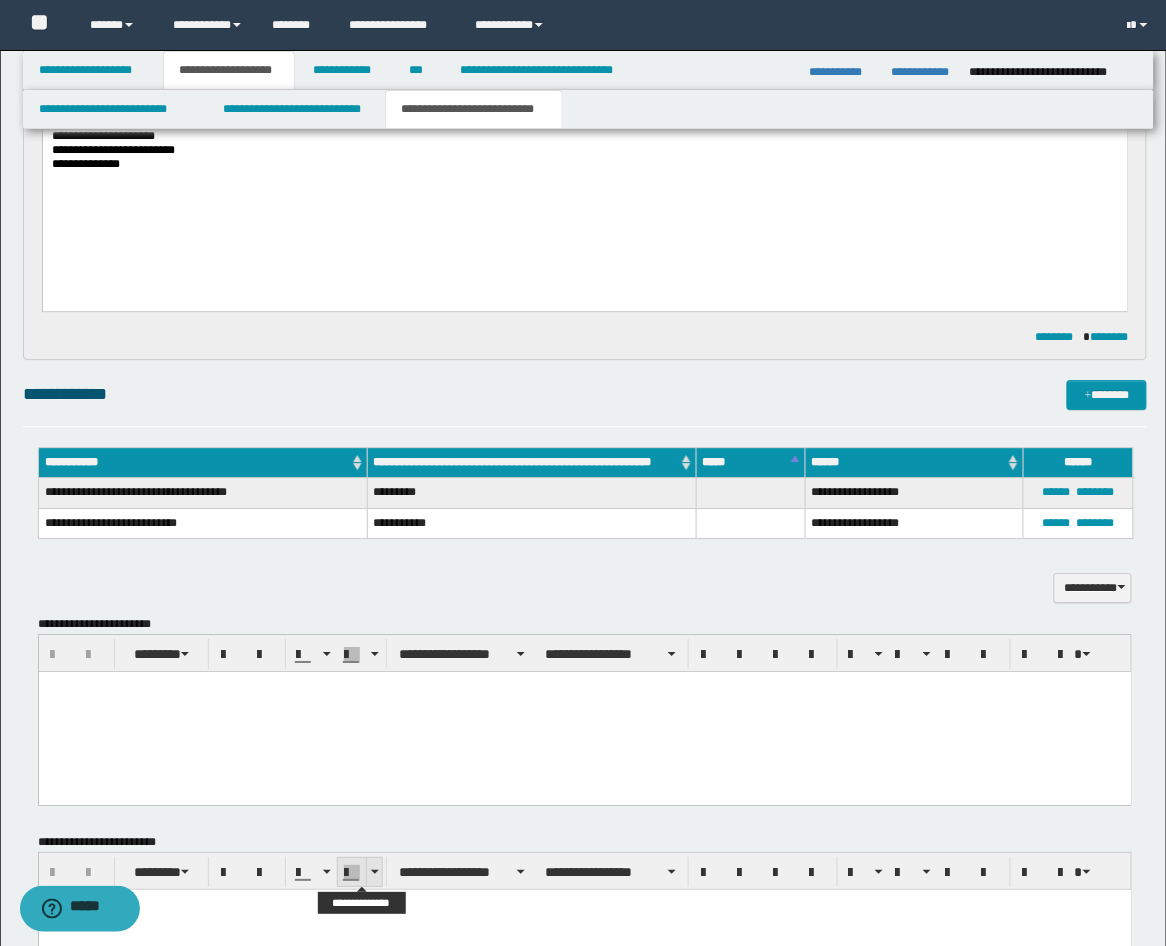 scroll, scrollTop: 791, scrollLeft: 0, axis: vertical 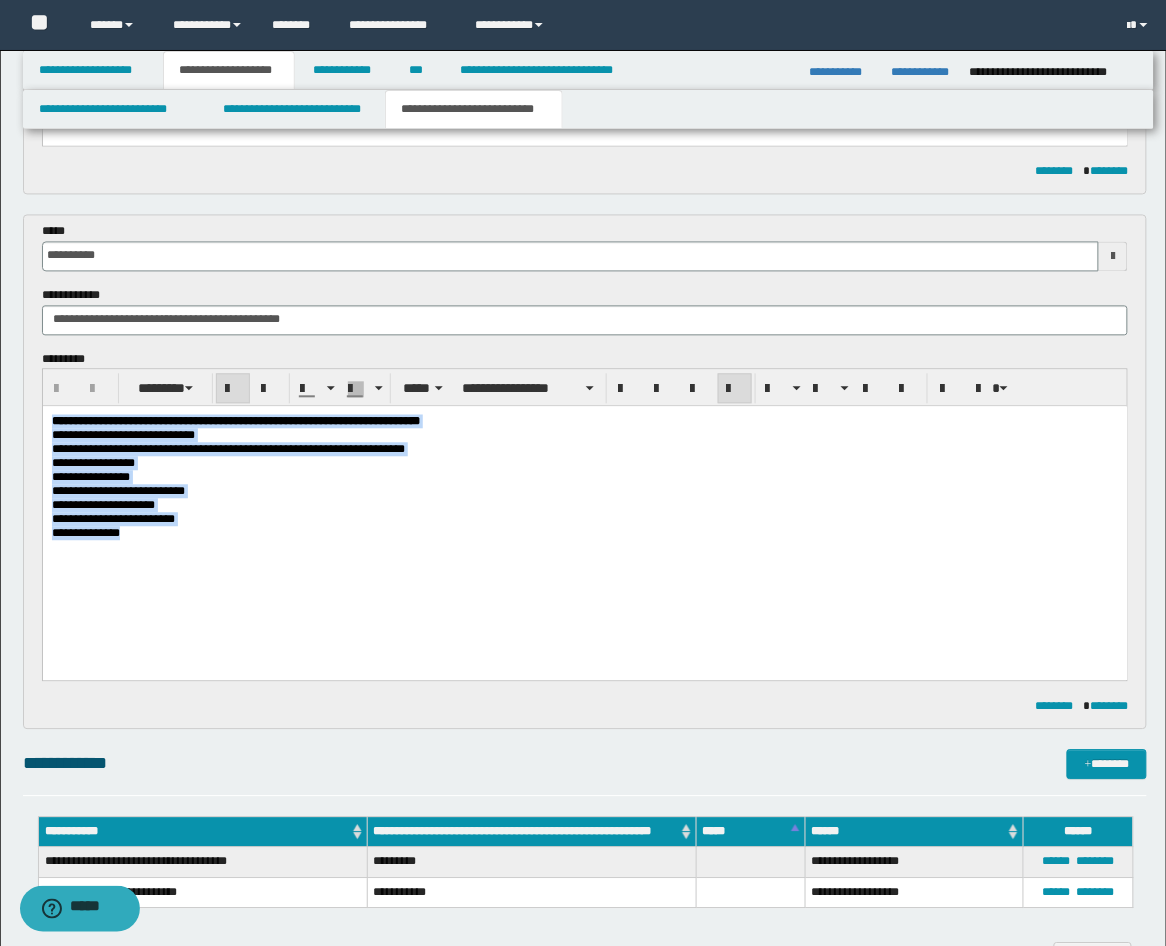 drag, startPoint x: 175, startPoint y: 585, endPoint x: 19, endPoint y: 399, distance: 242.75914 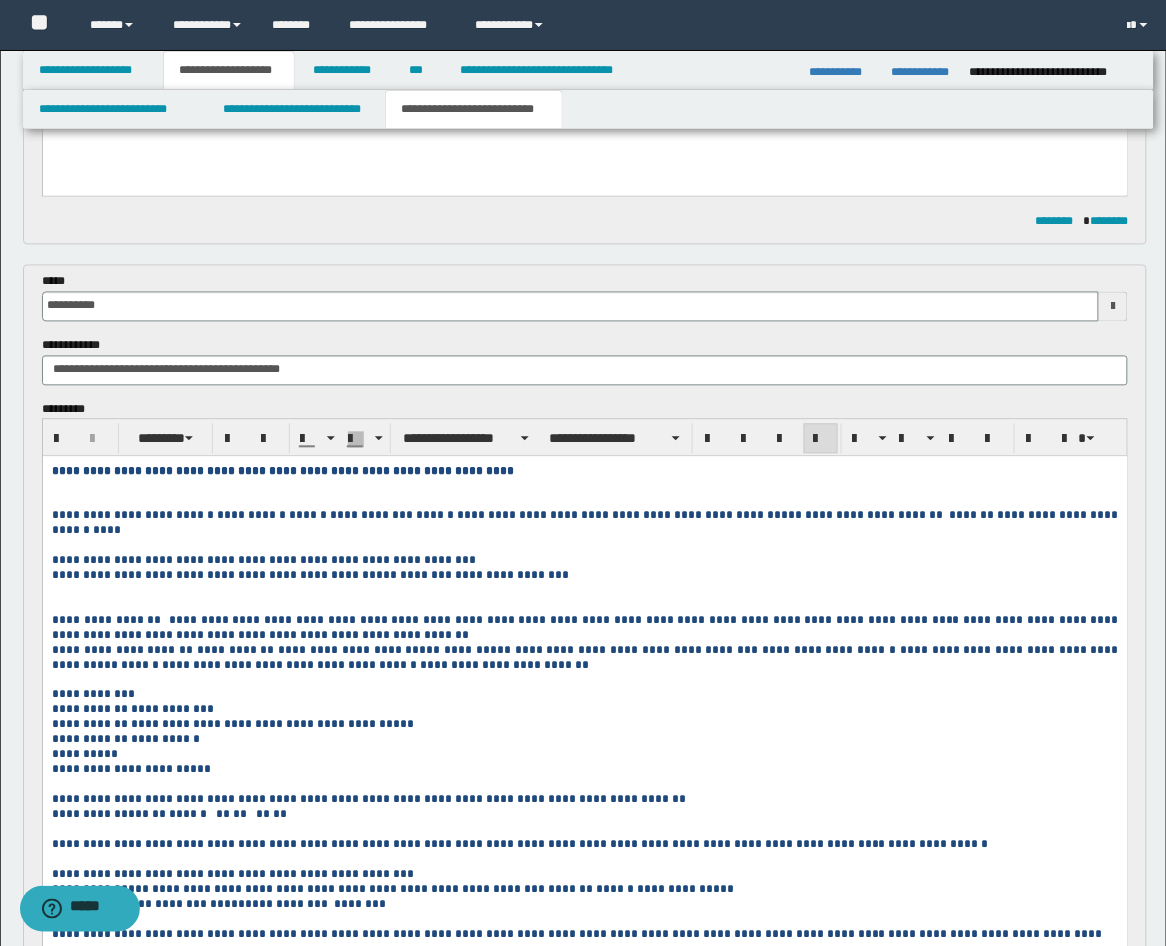 scroll, scrollTop: 791, scrollLeft: 0, axis: vertical 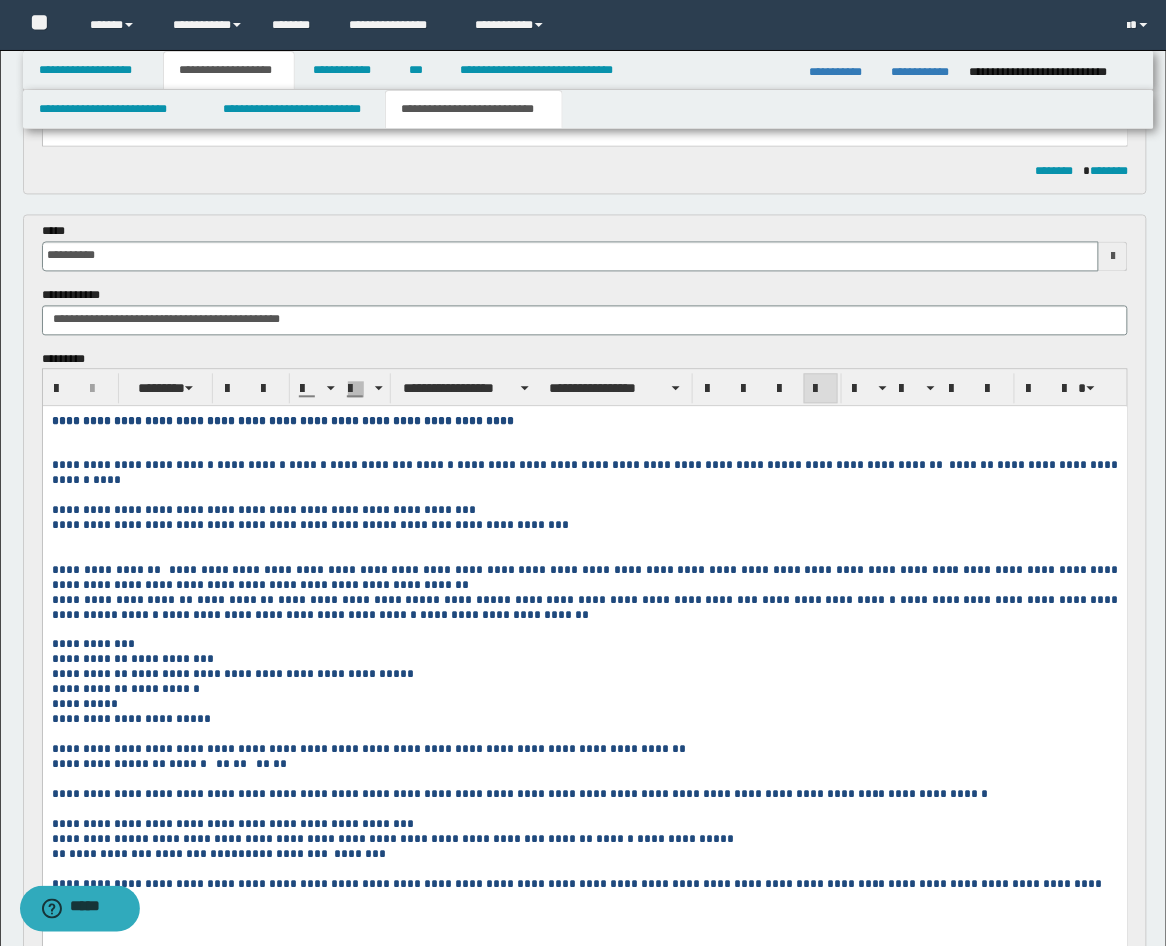 click at bounding box center (584, 444) 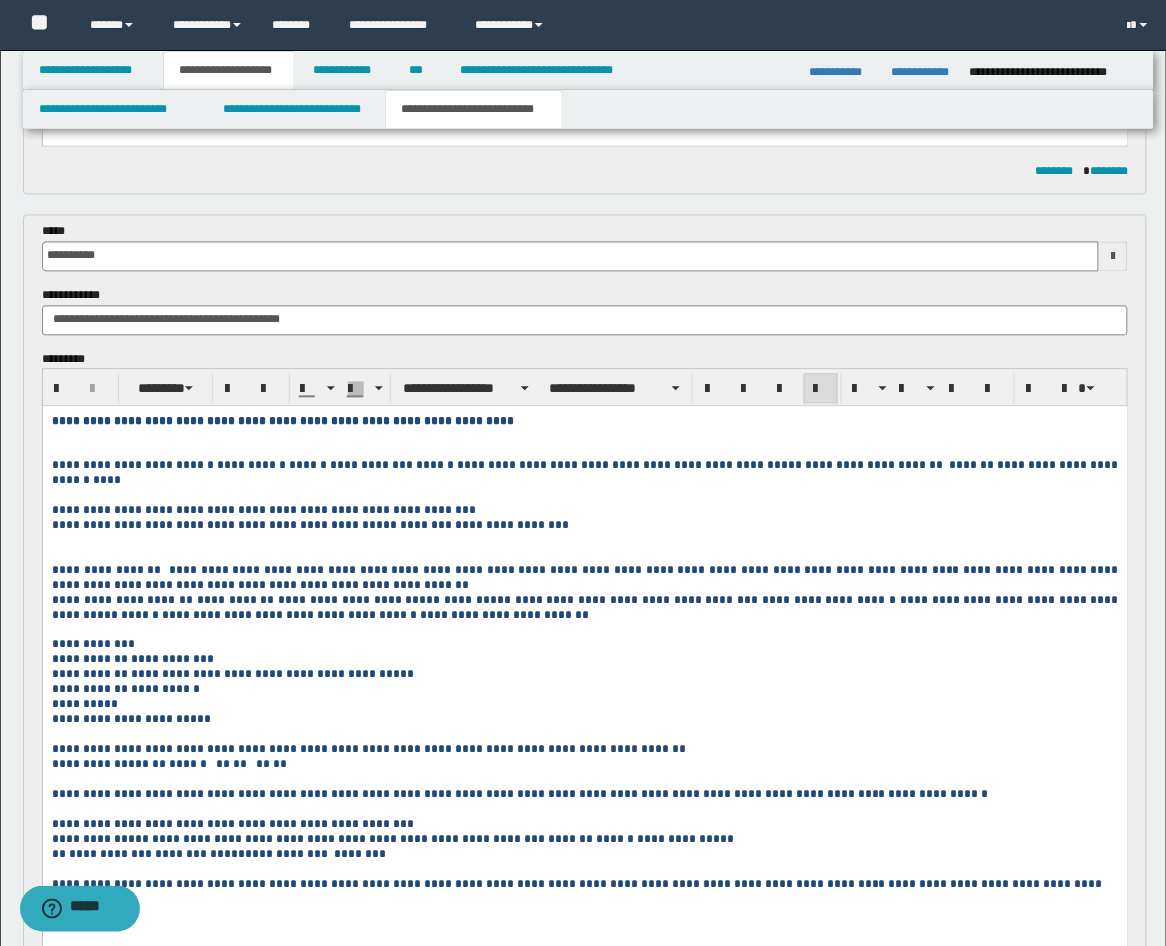 scroll, scrollTop: 1161, scrollLeft: 0, axis: vertical 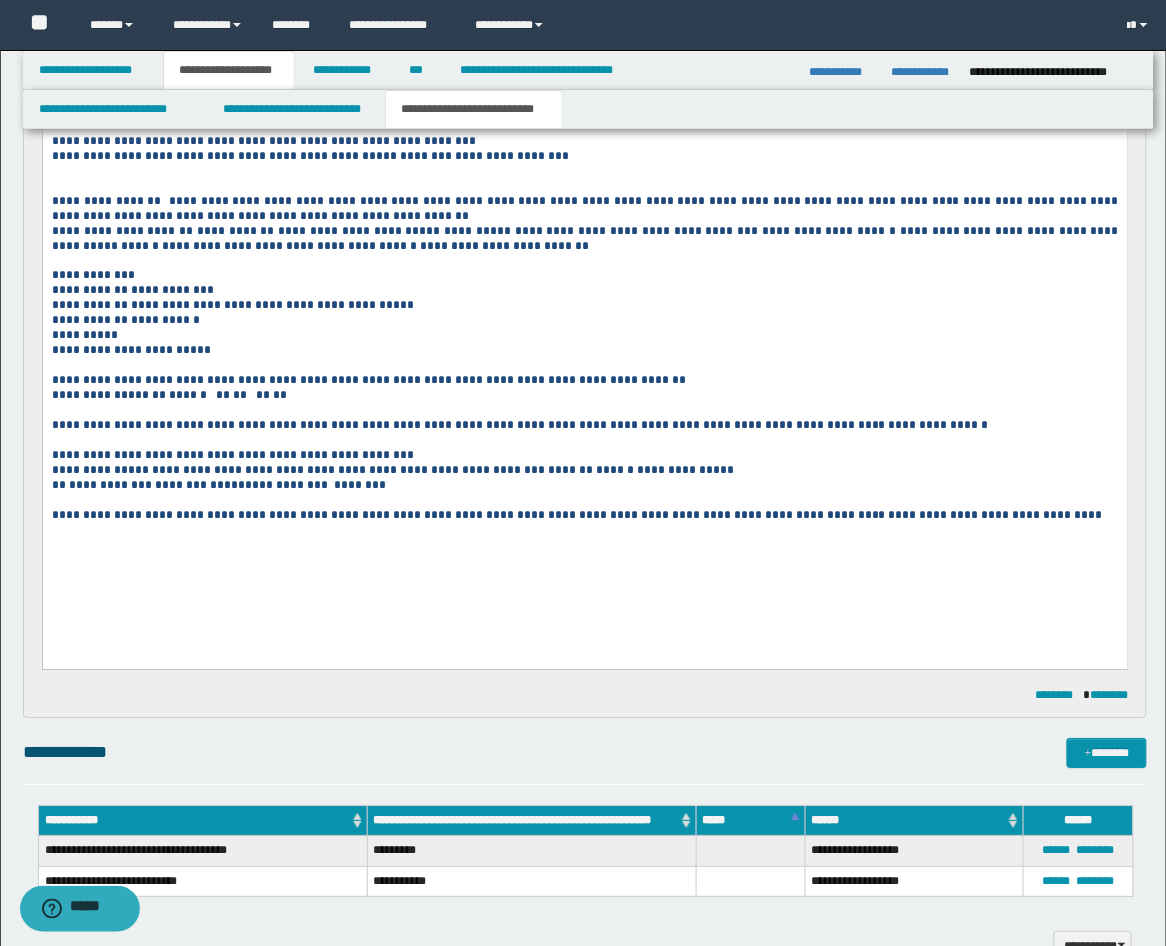 click on "**********" at bounding box center [584, 380] 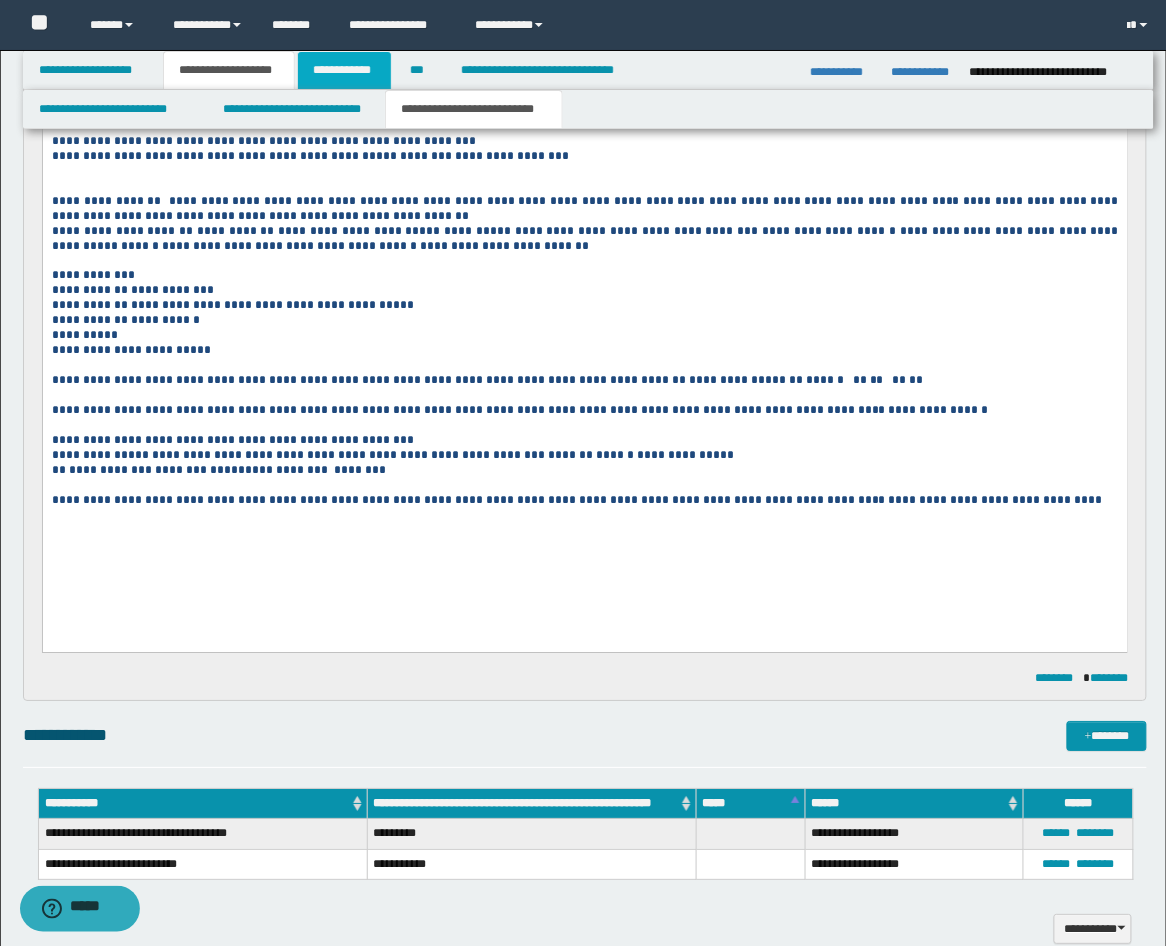 click on "**********" at bounding box center [344, 70] 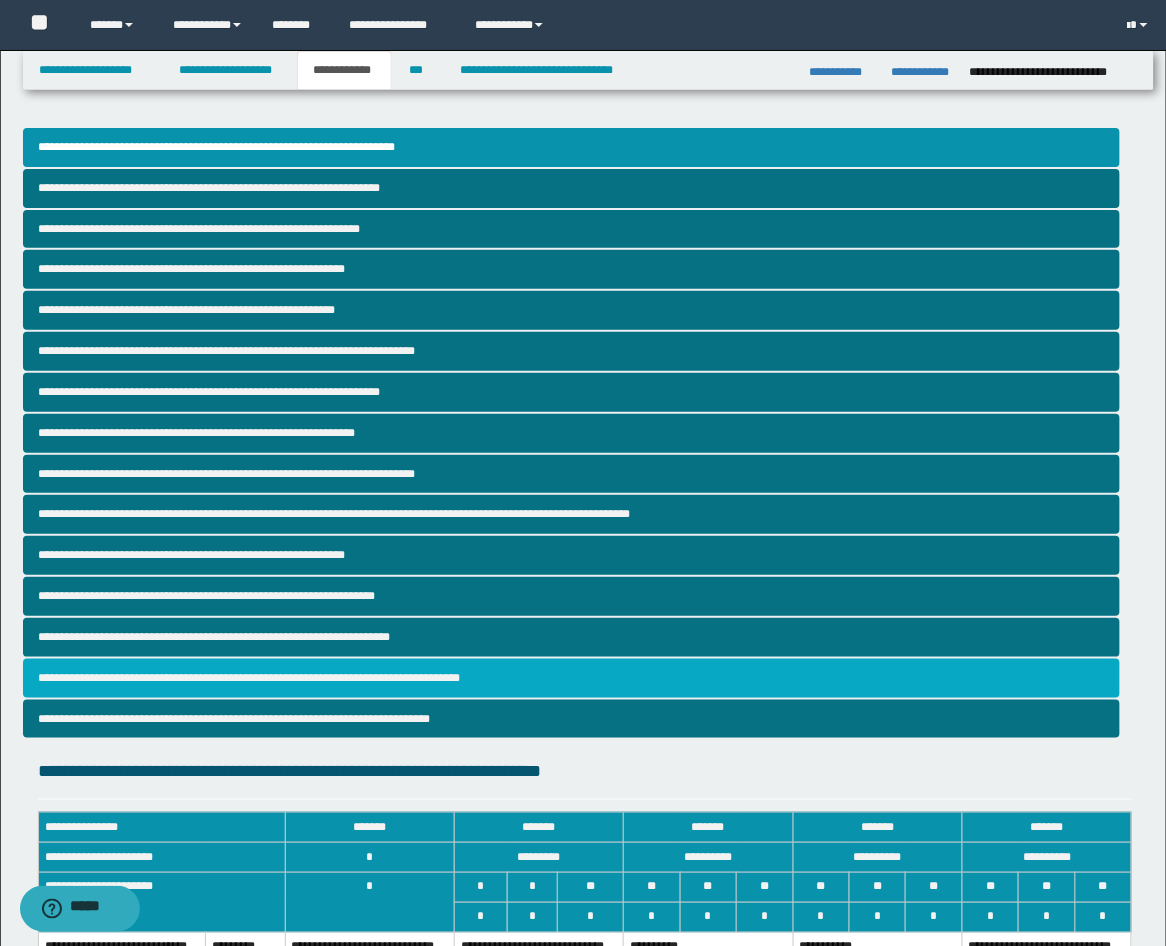 click on "**********" at bounding box center (572, 678) 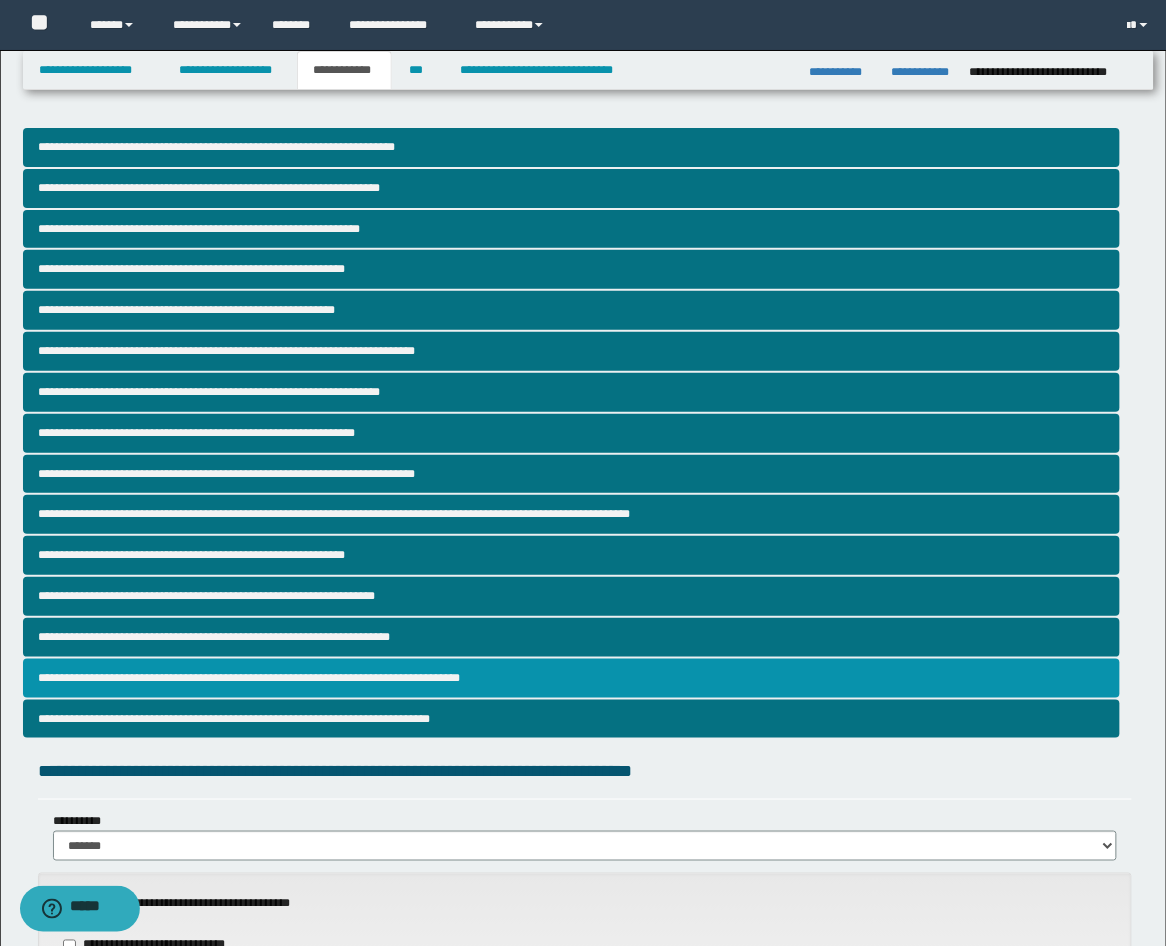 scroll, scrollTop: 741, scrollLeft: 0, axis: vertical 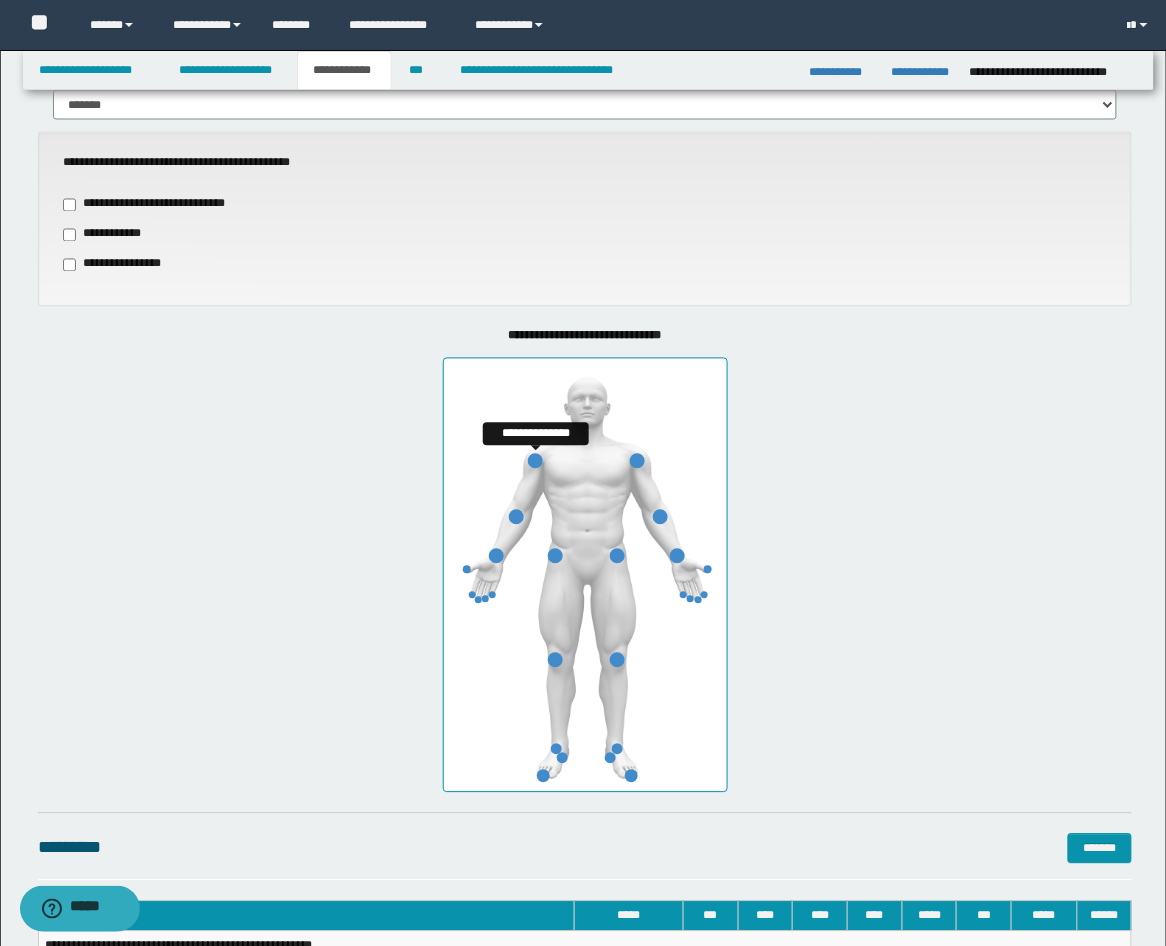 click at bounding box center [535, 461] 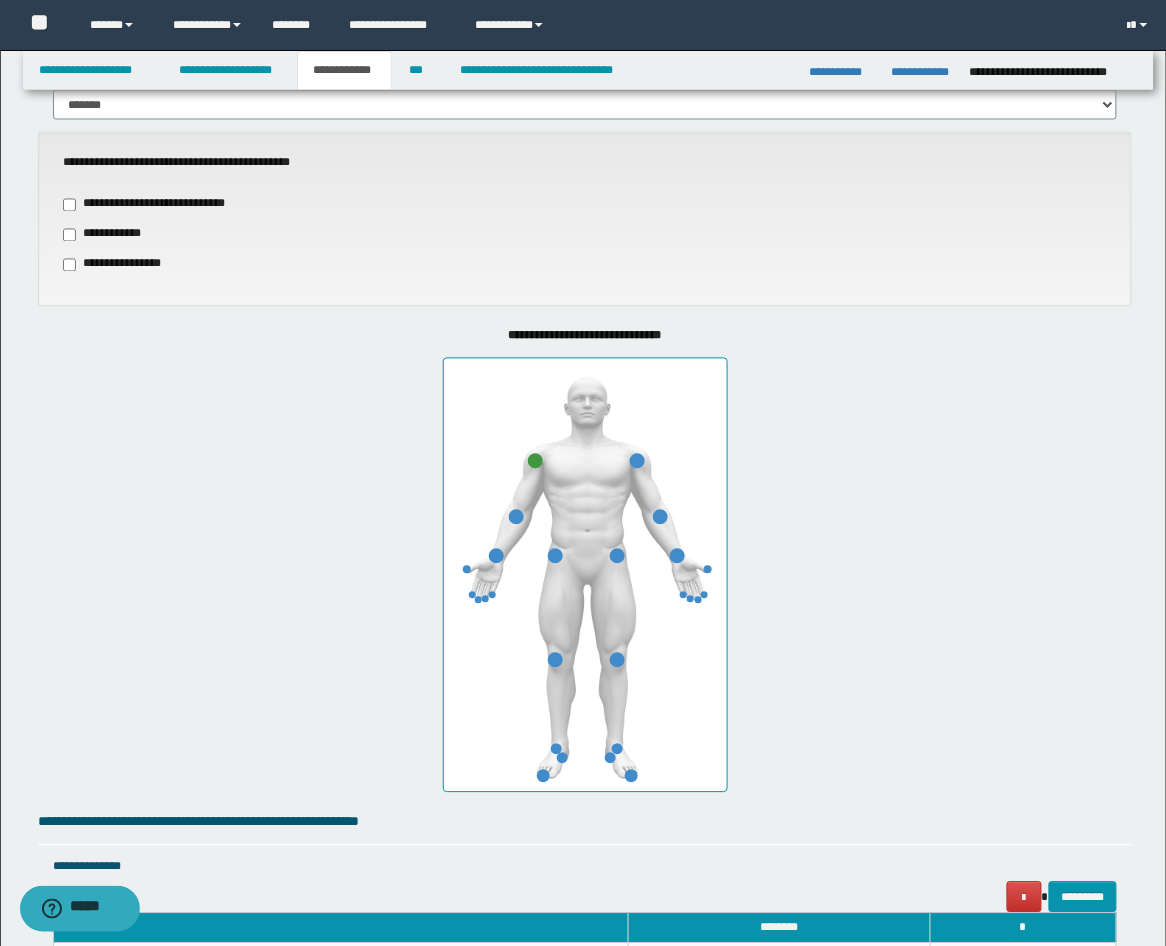 click on "**********" at bounding box center [585, 560] 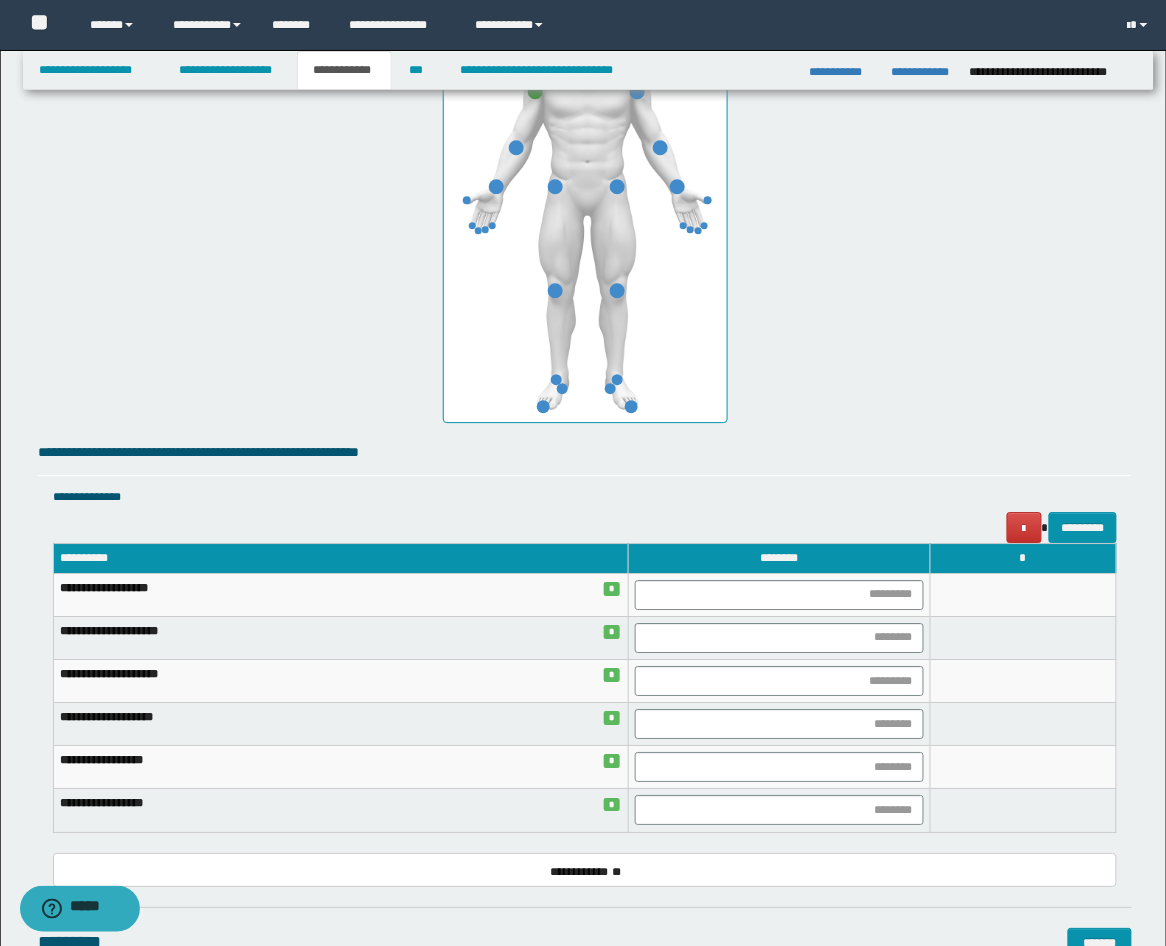 scroll, scrollTop: 1410, scrollLeft: 0, axis: vertical 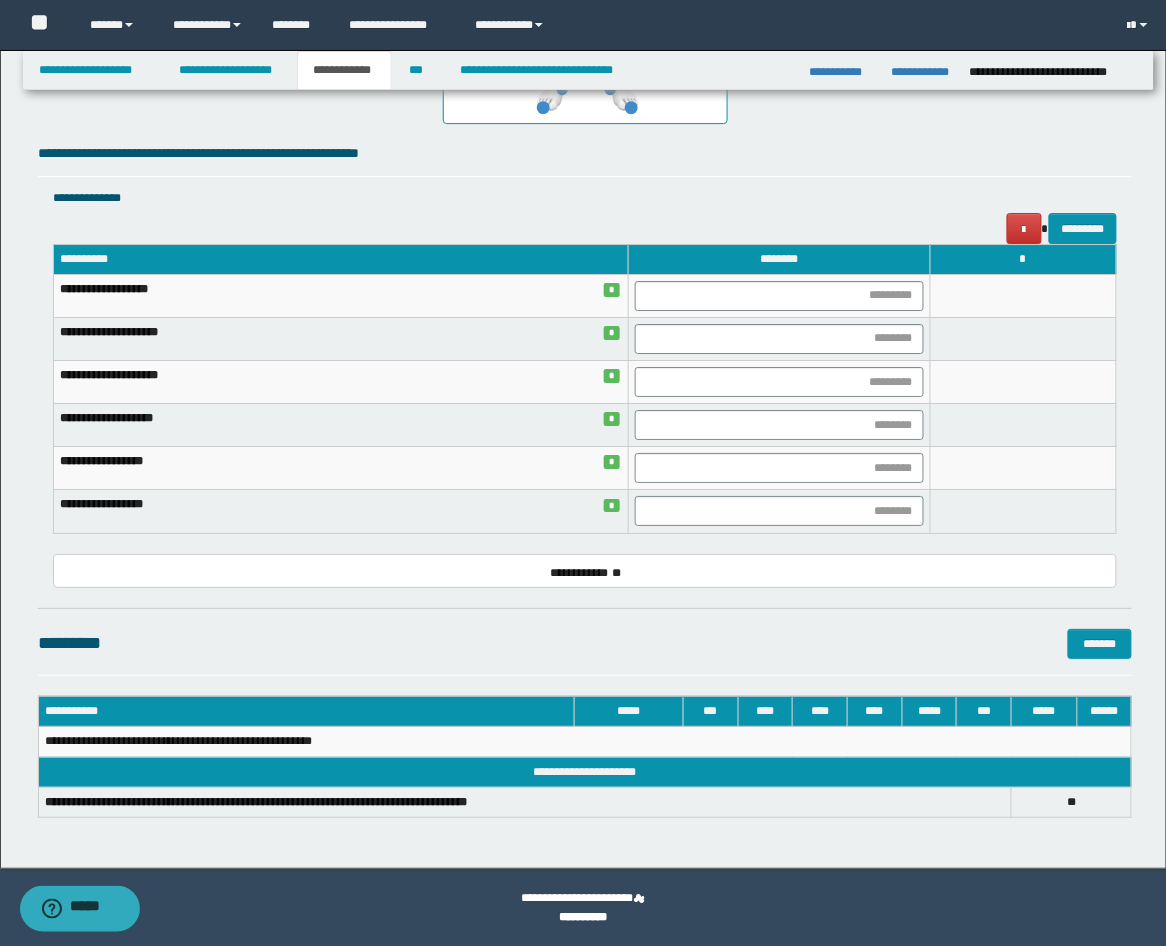 drag, startPoint x: 893, startPoint y: 311, endPoint x: 900, endPoint y: 298, distance: 14.764823 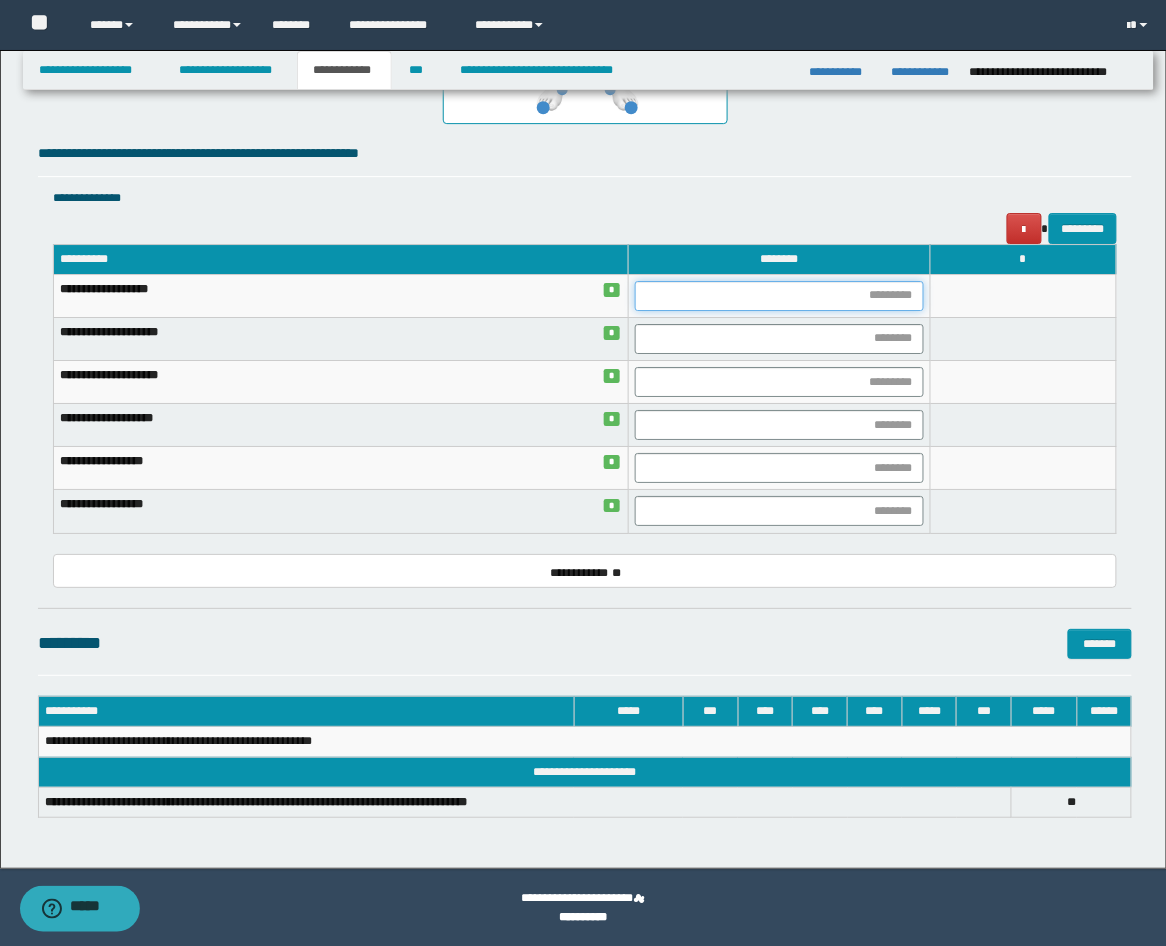 click at bounding box center (779, 296) 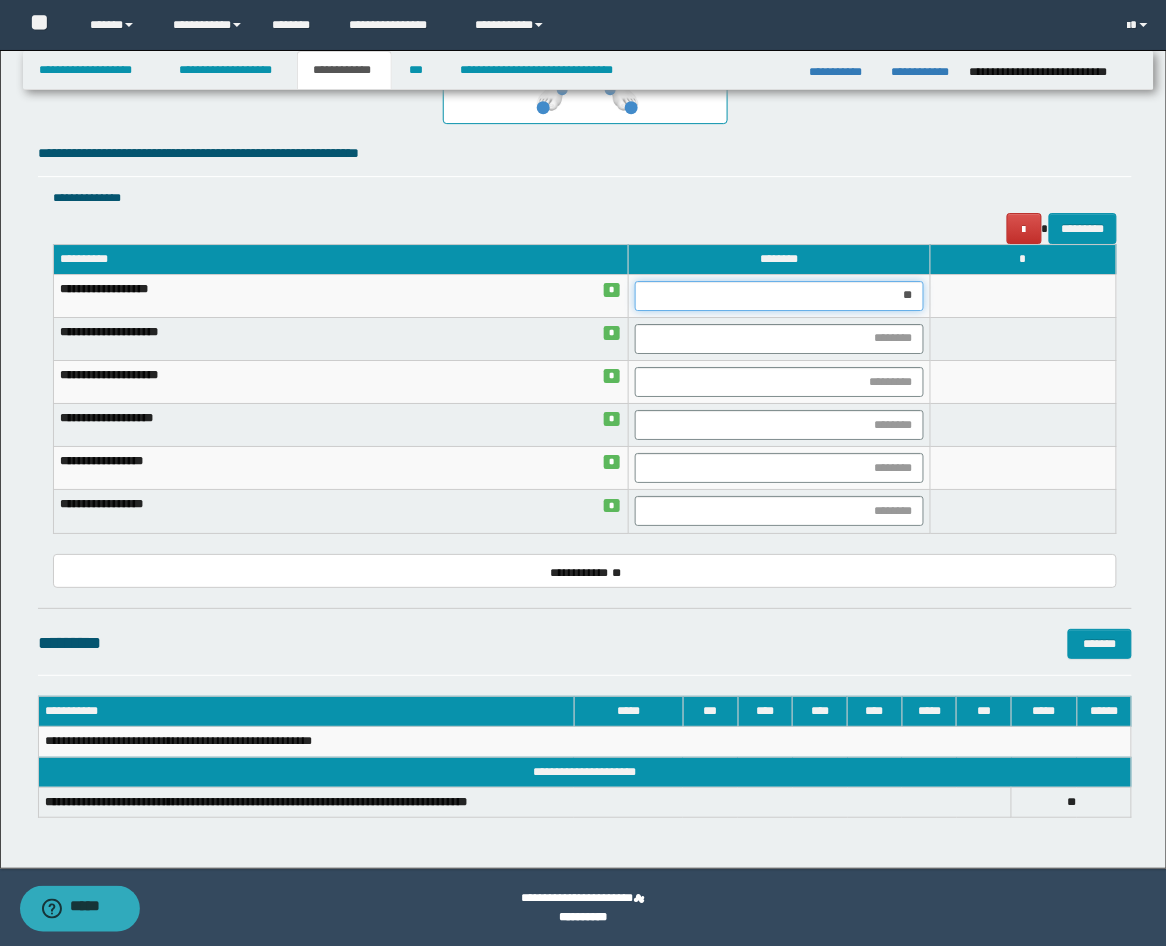 type on "***" 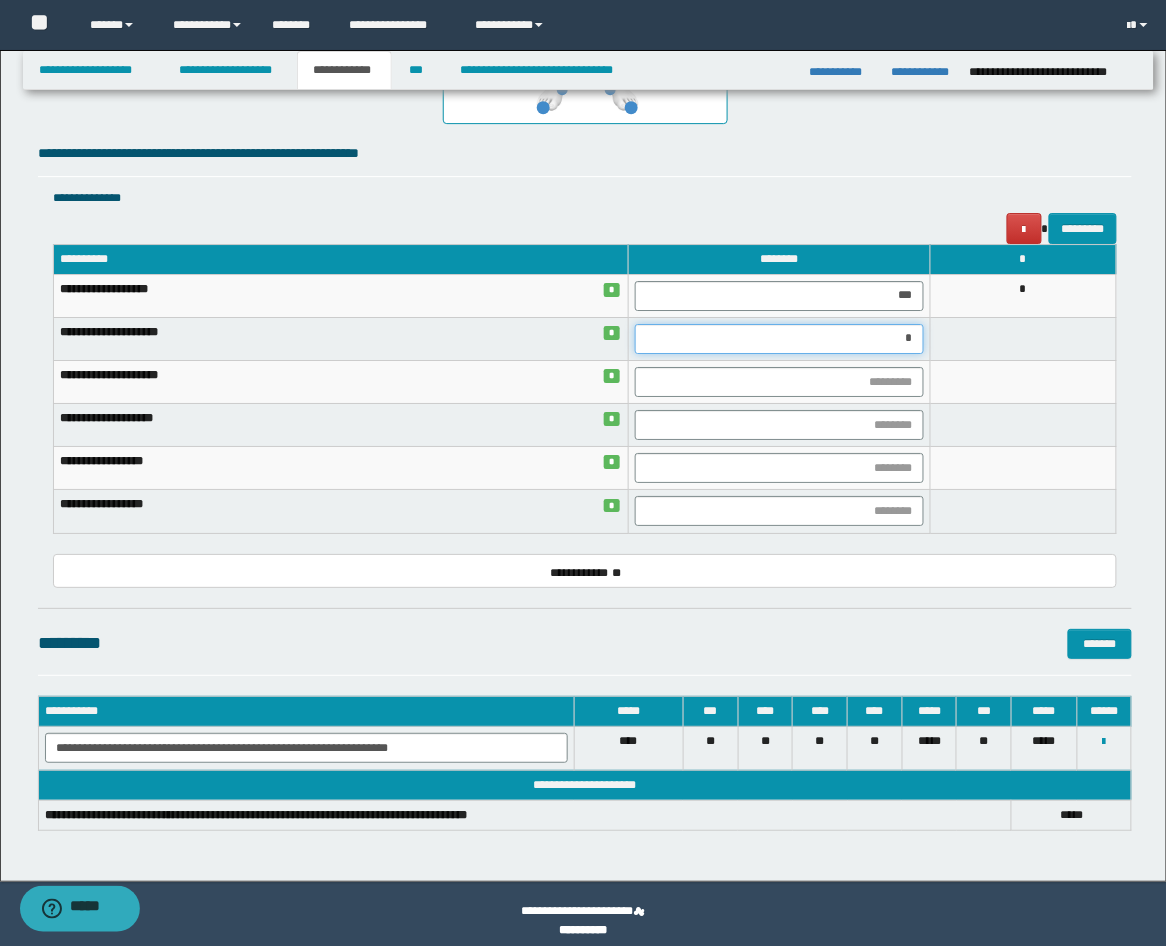 type on "**" 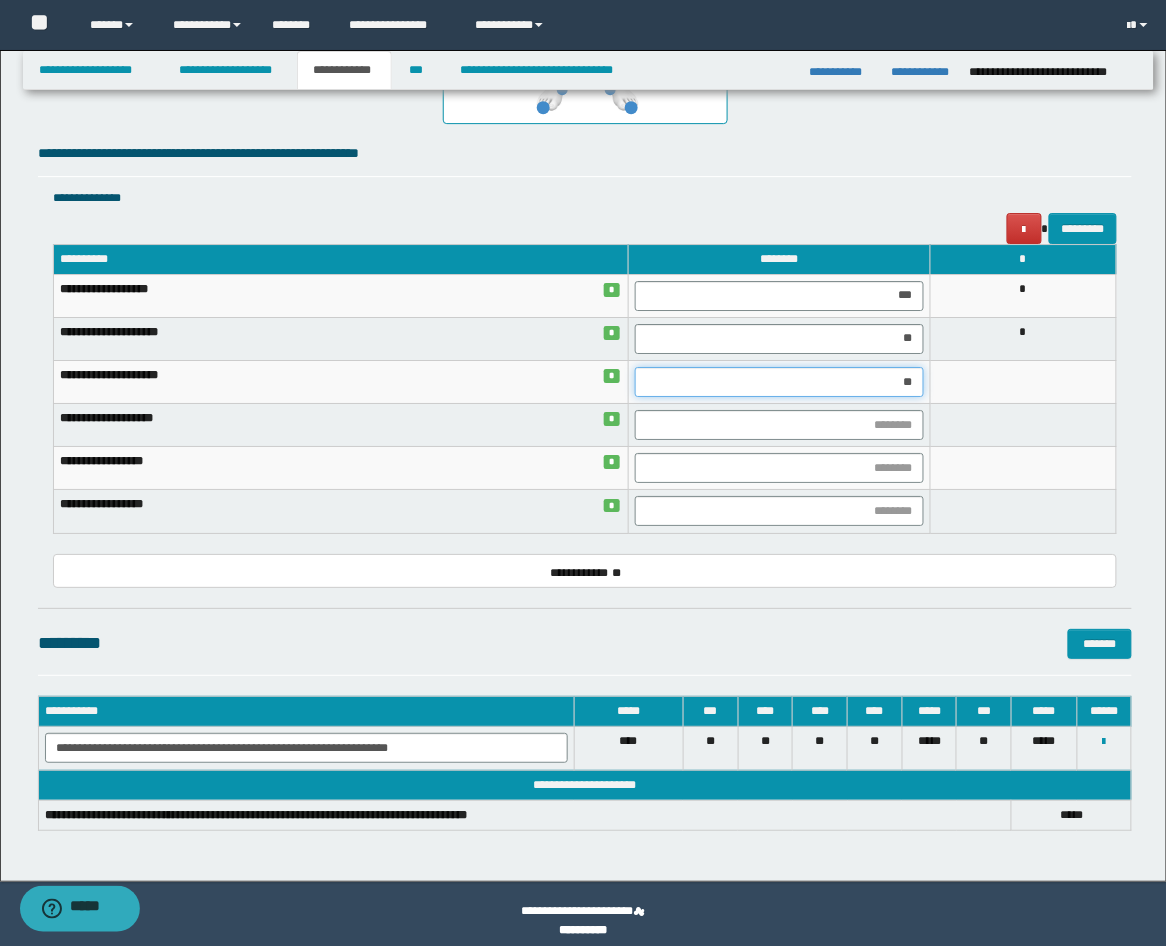 type on "***" 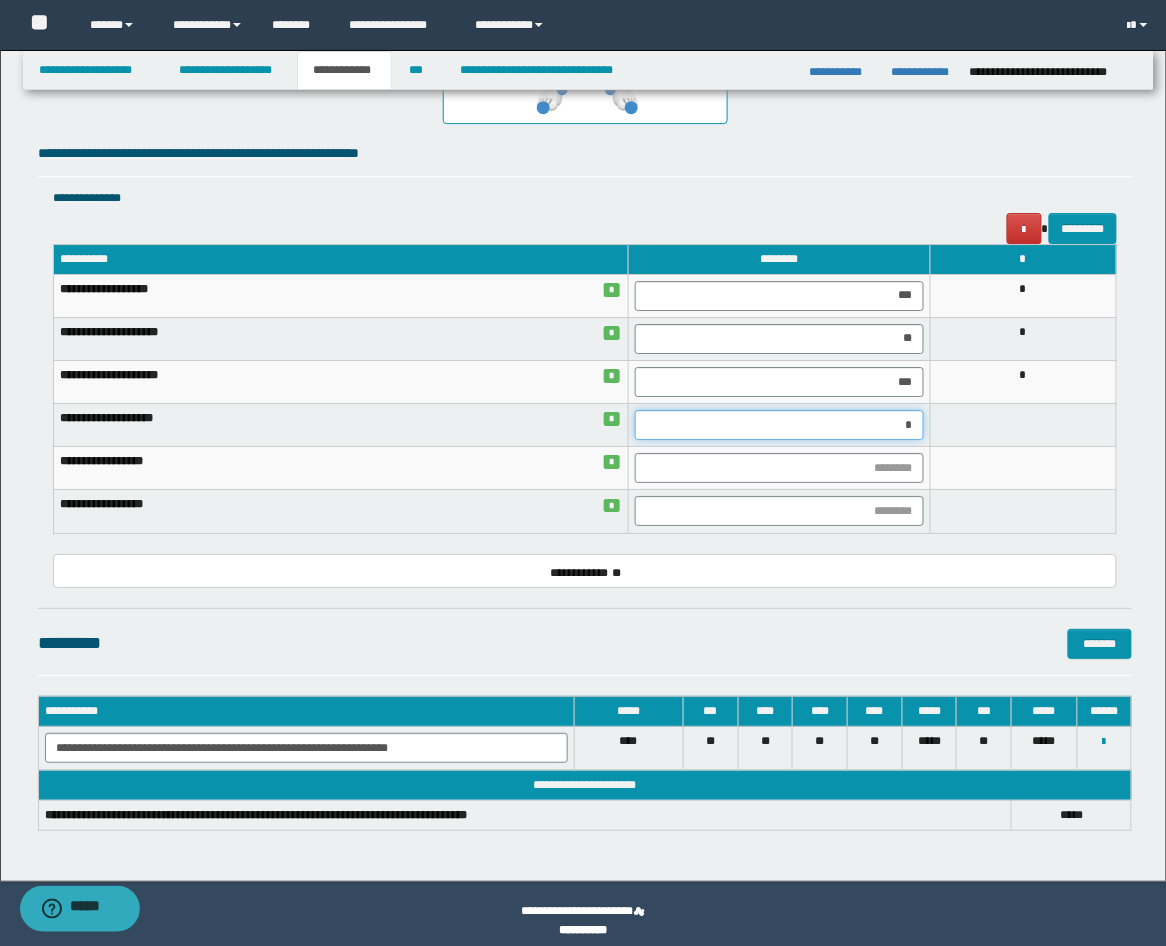 type on "**" 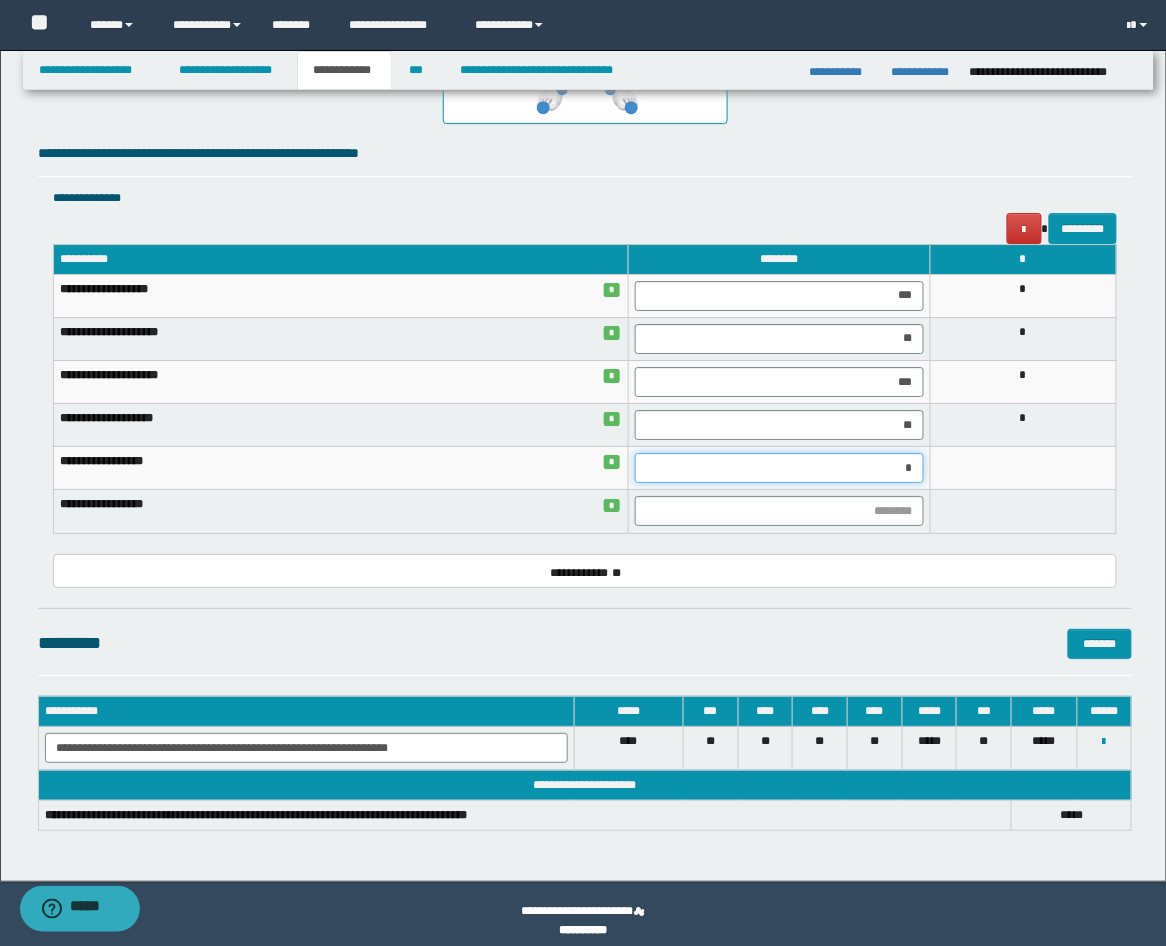 type on "**" 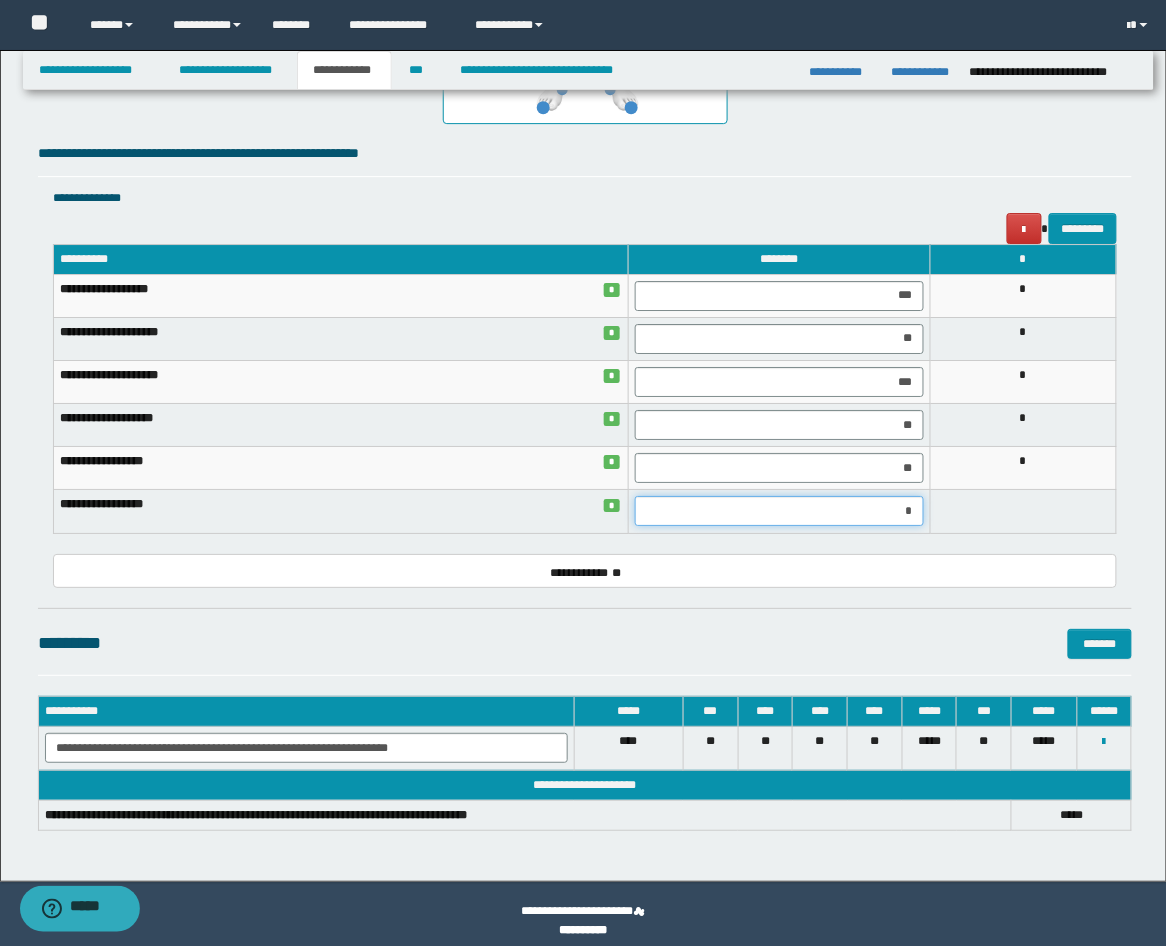type on "**" 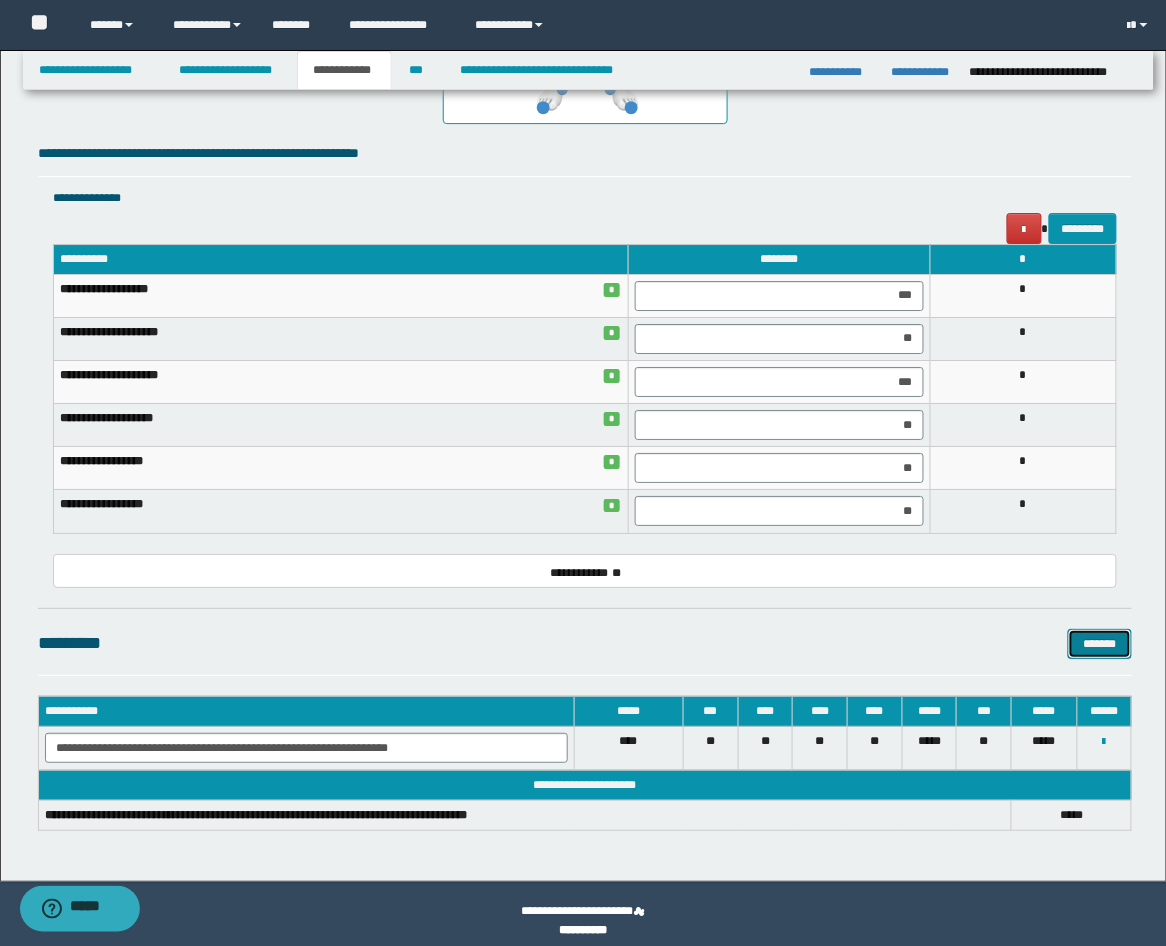 type 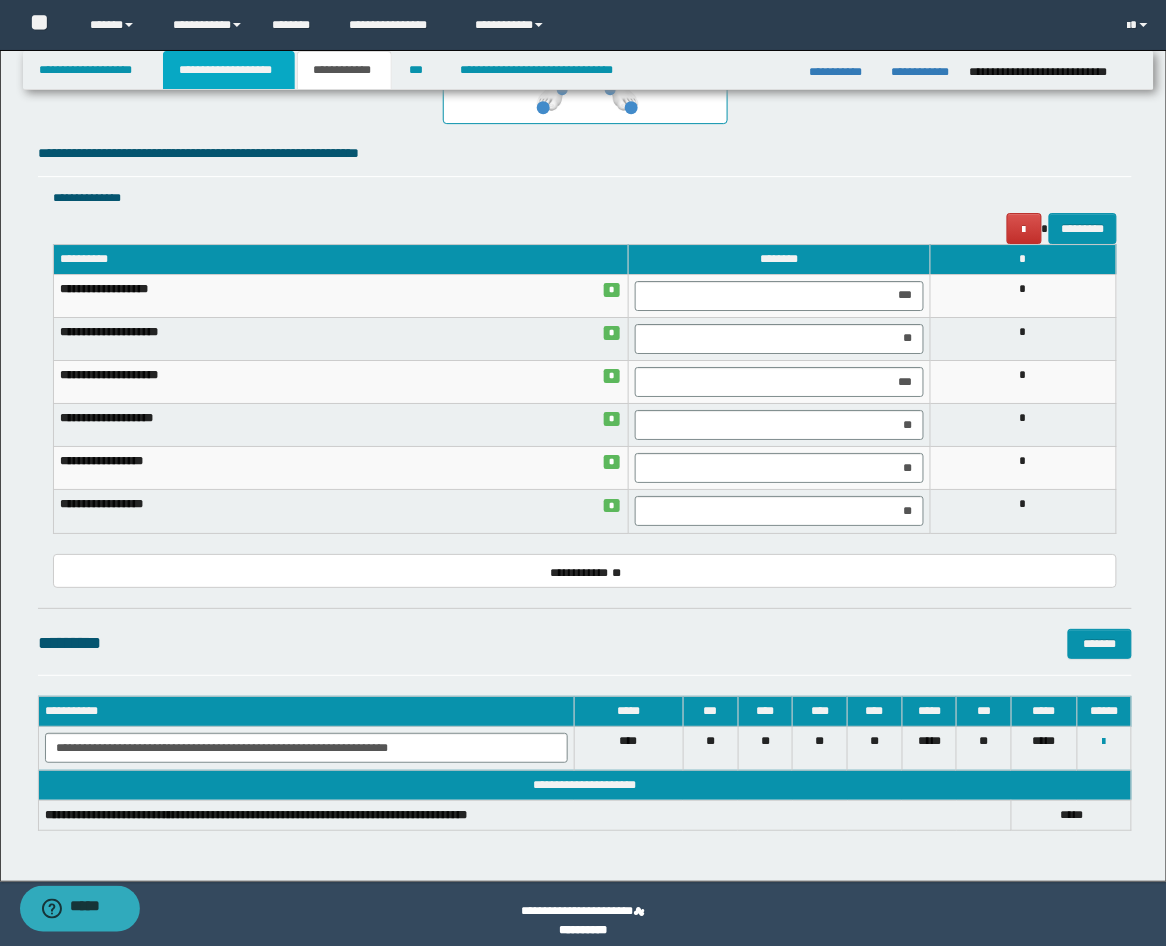 click on "**********" at bounding box center [229, 70] 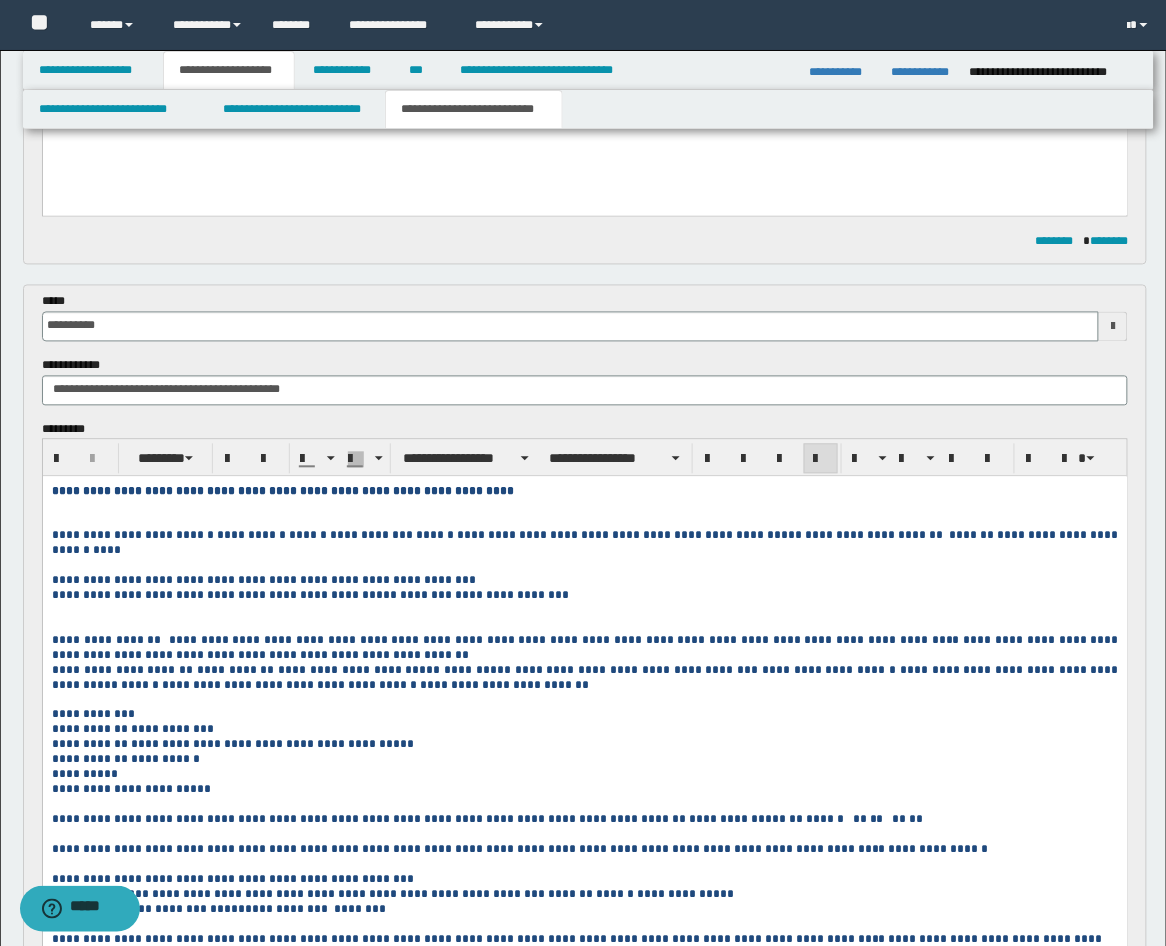 scroll, scrollTop: 700, scrollLeft: 0, axis: vertical 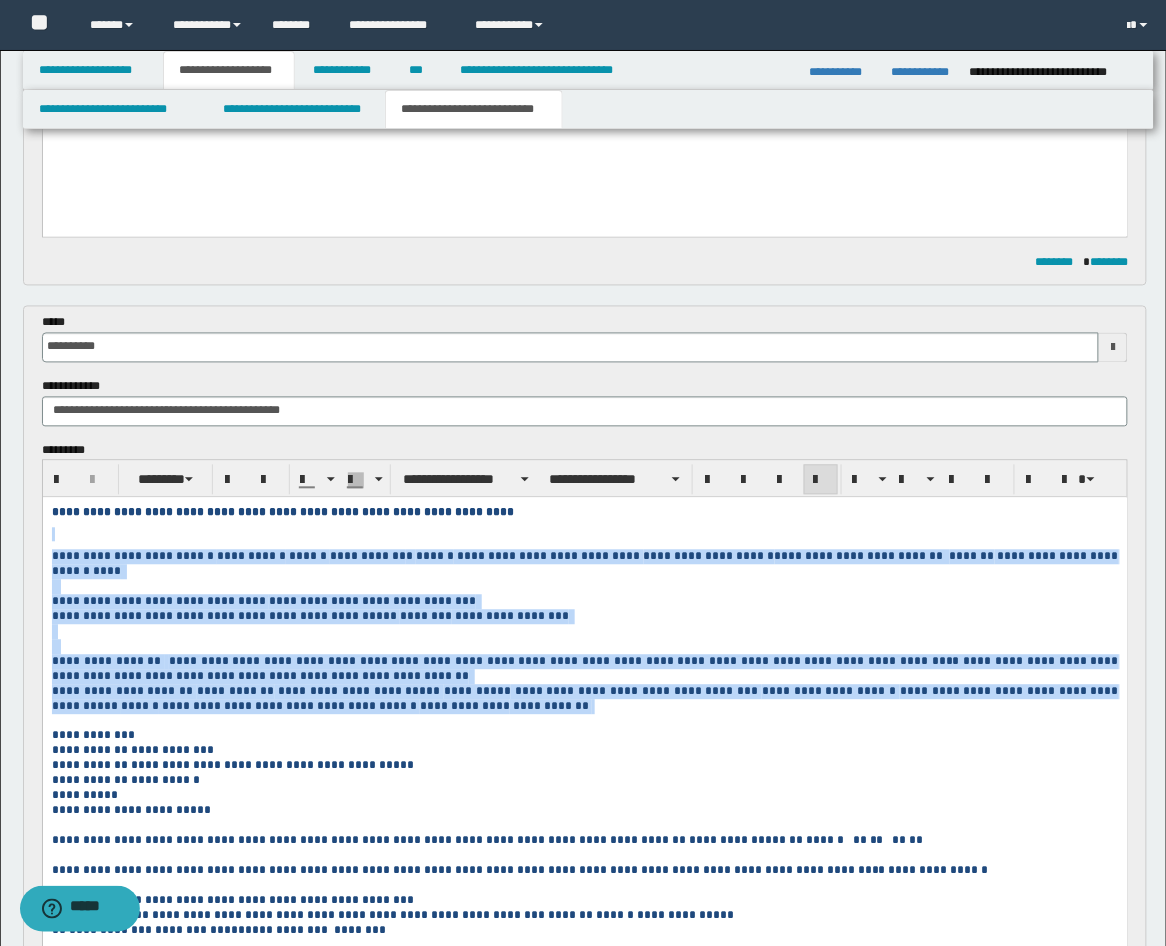 drag, startPoint x: 475, startPoint y: 717, endPoint x: 72, endPoint y: 1033, distance: 512.11816 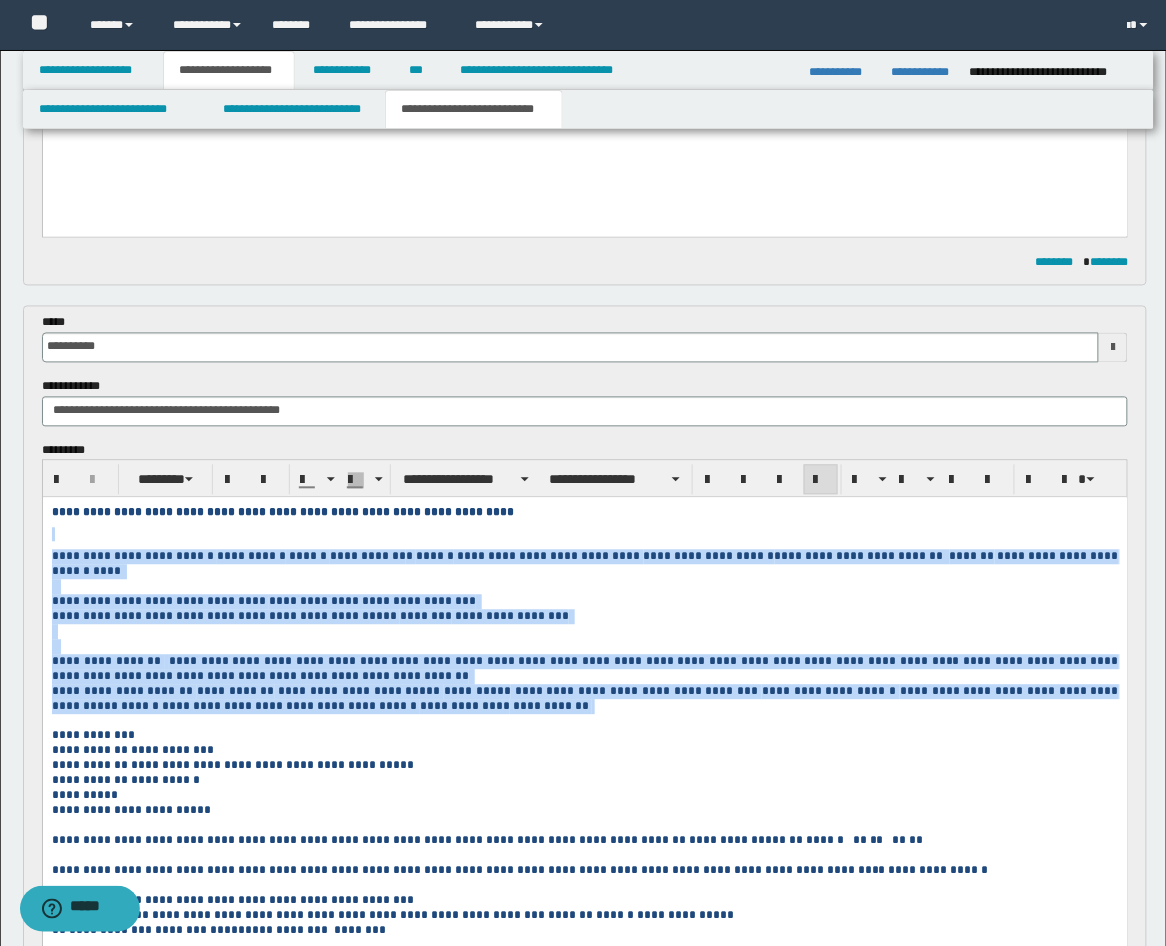 click on "**********" at bounding box center (584, 762) 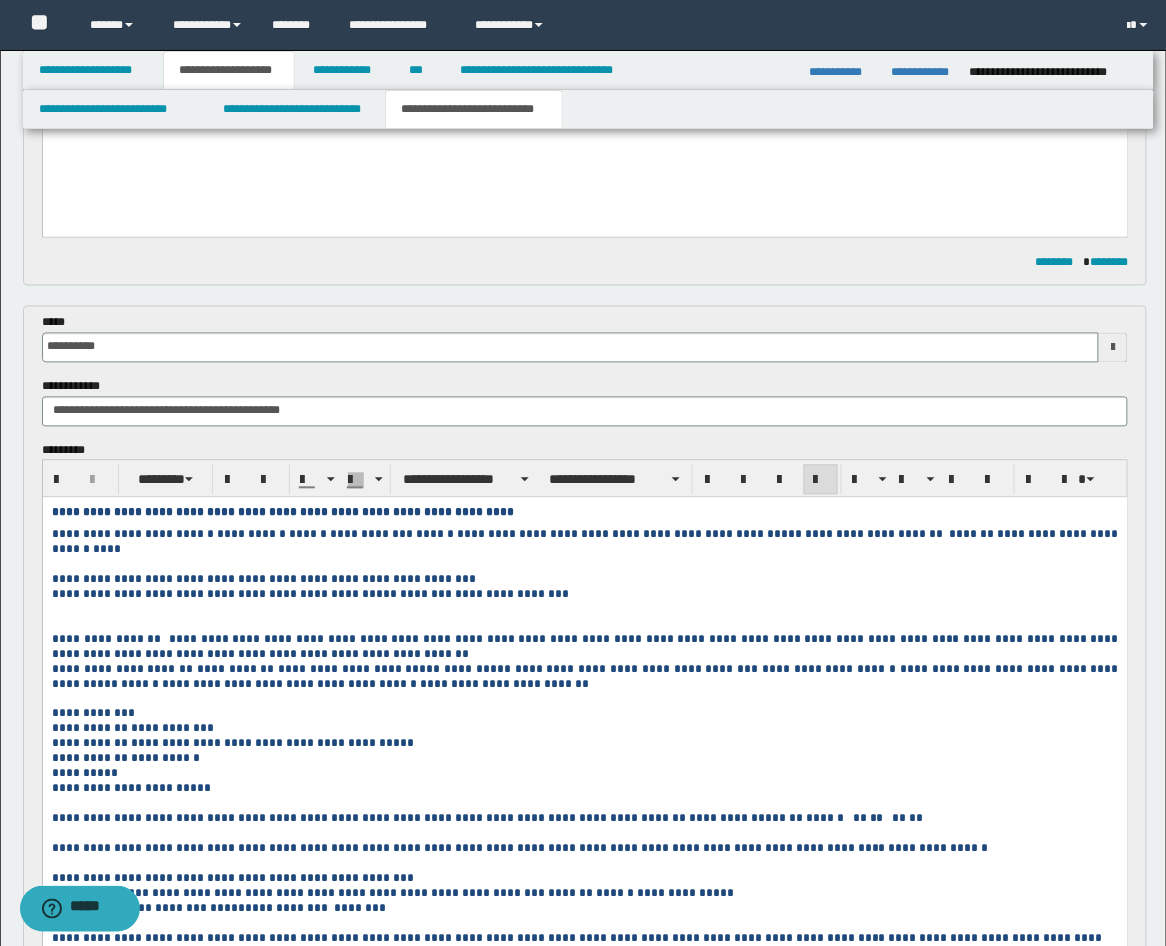 click at bounding box center (584, 625) 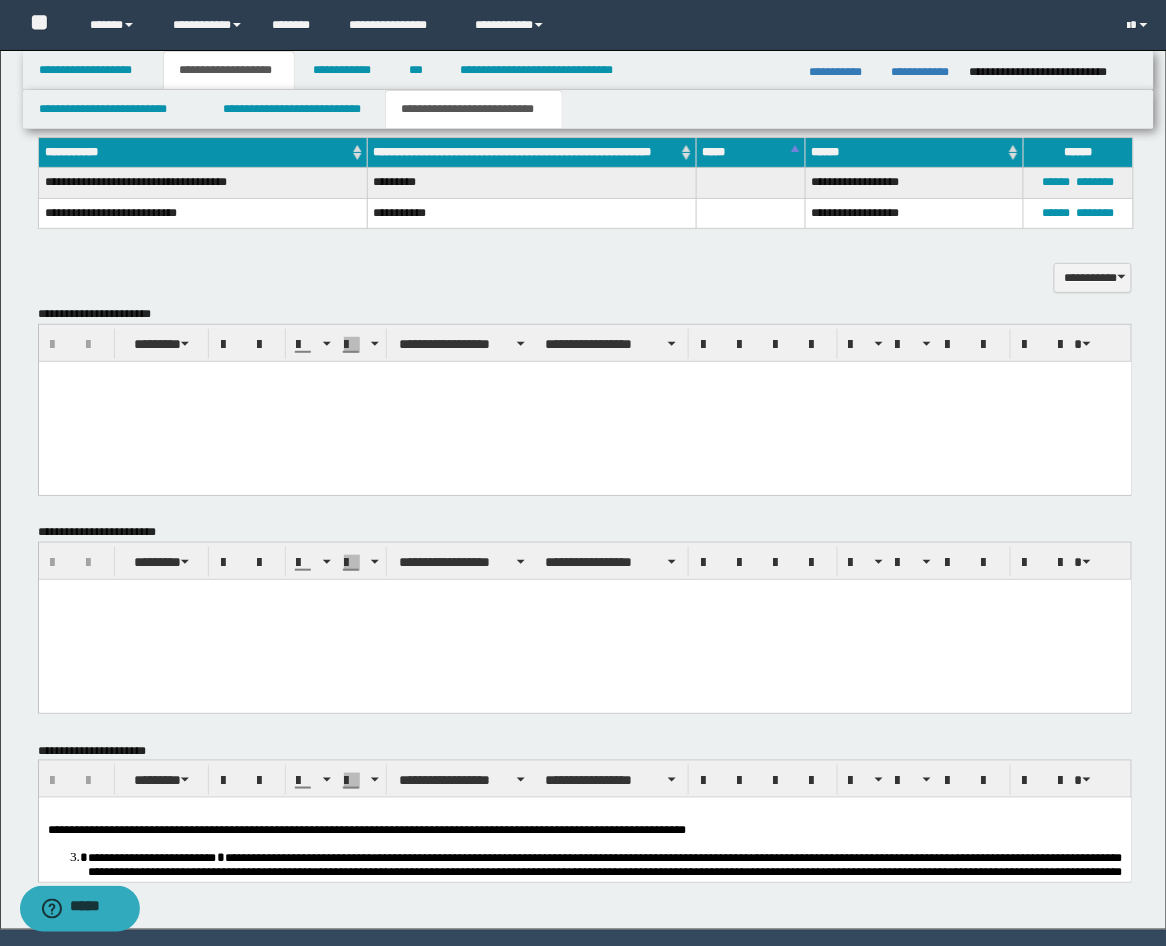 scroll, scrollTop: 1811, scrollLeft: 0, axis: vertical 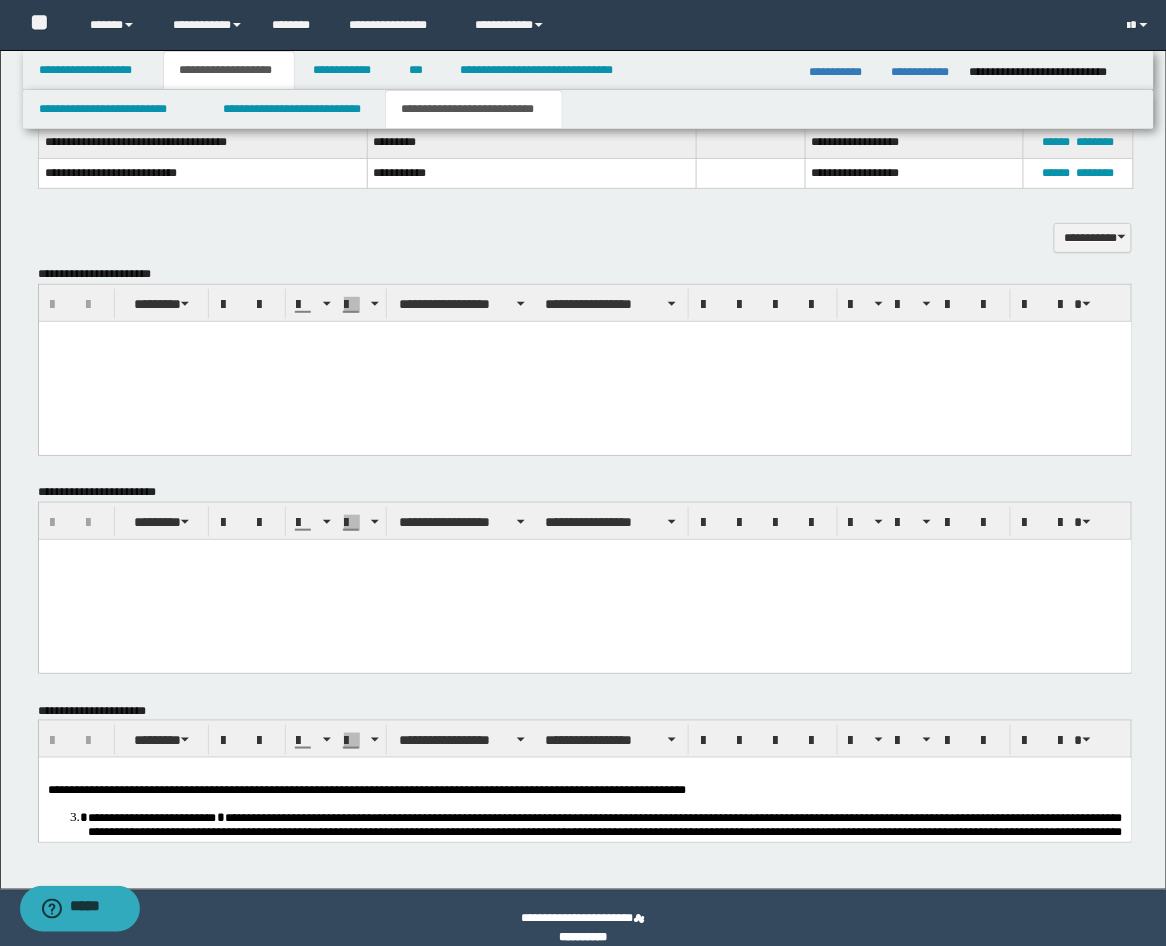 click at bounding box center (584, 361) 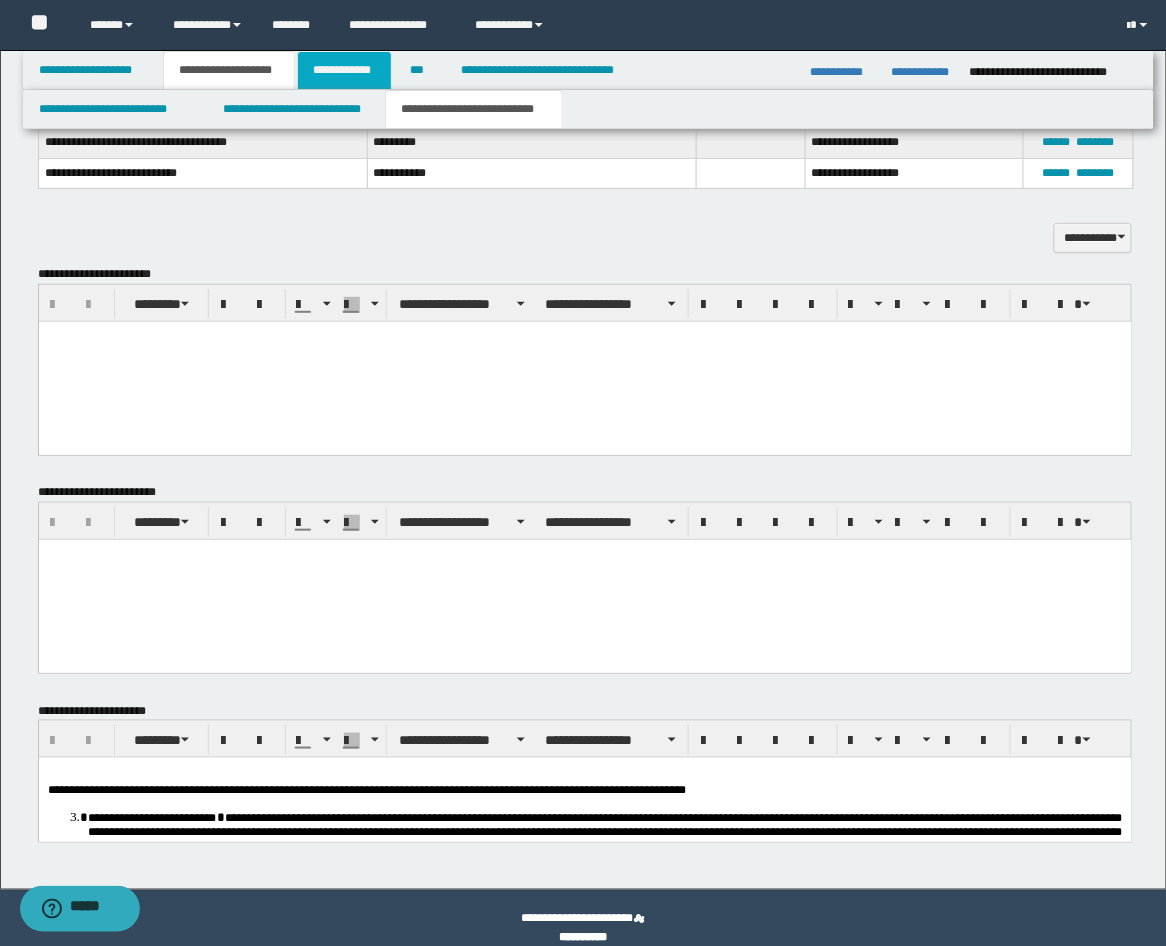 click on "**********" at bounding box center [344, 70] 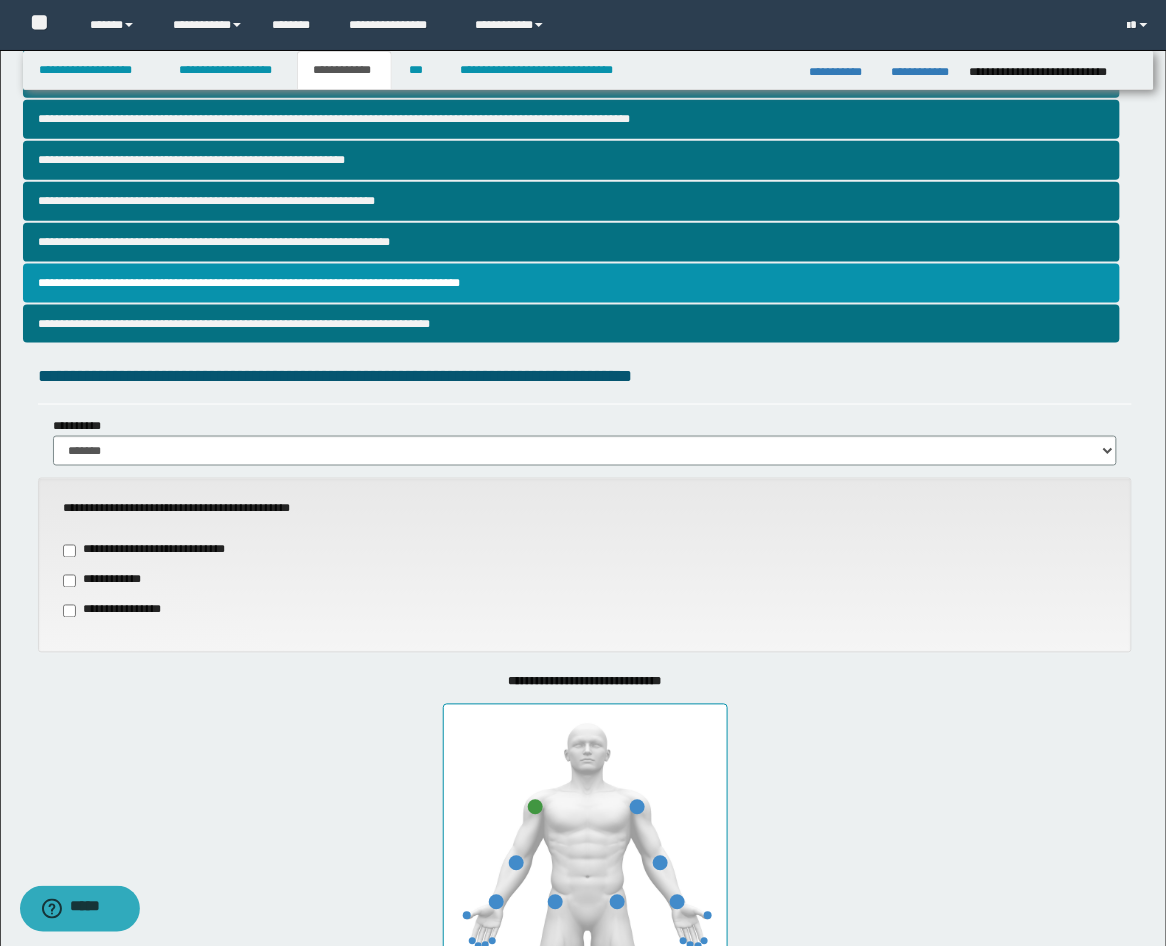 scroll, scrollTop: 312, scrollLeft: 0, axis: vertical 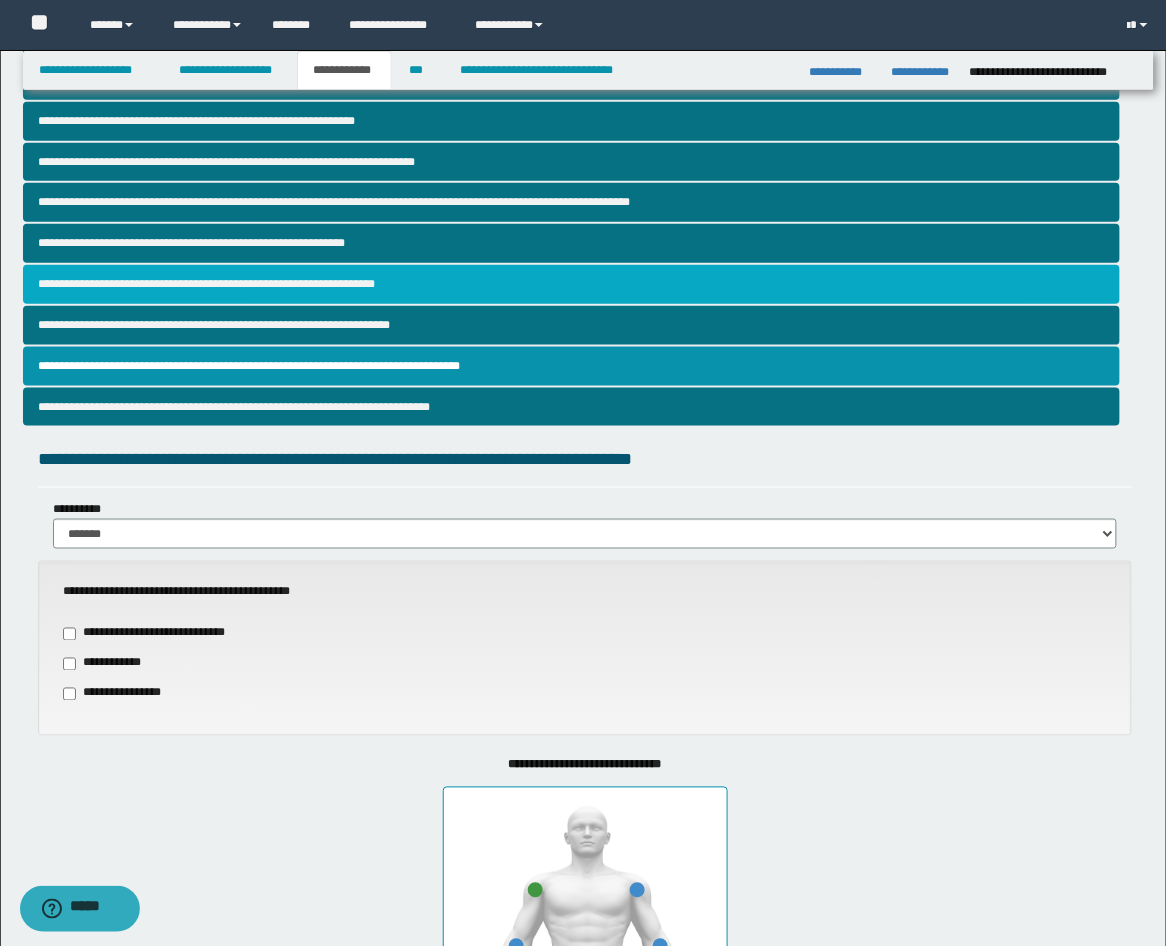 click on "**********" at bounding box center (572, 284) 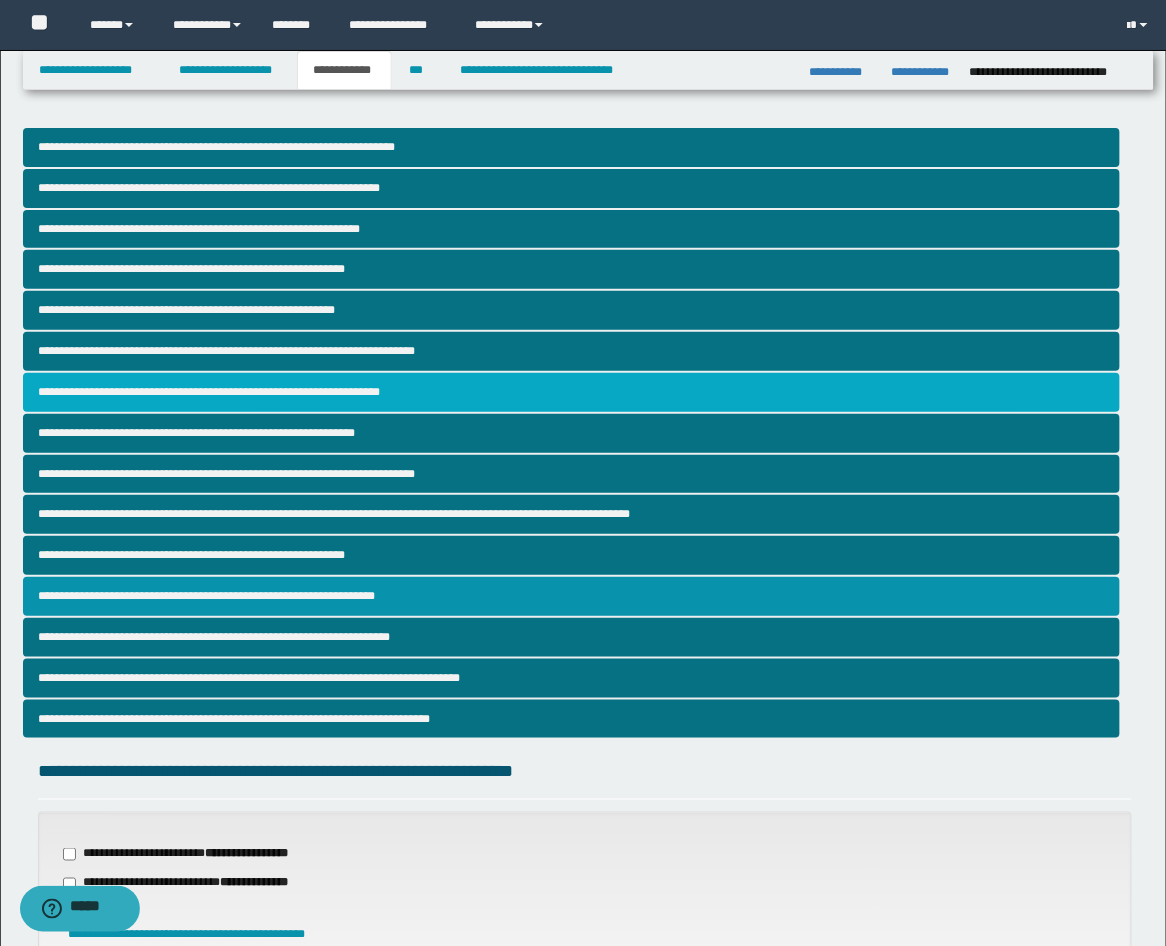 scroll, scrollTop: 370, scrollLeft: 0, axis: vertical 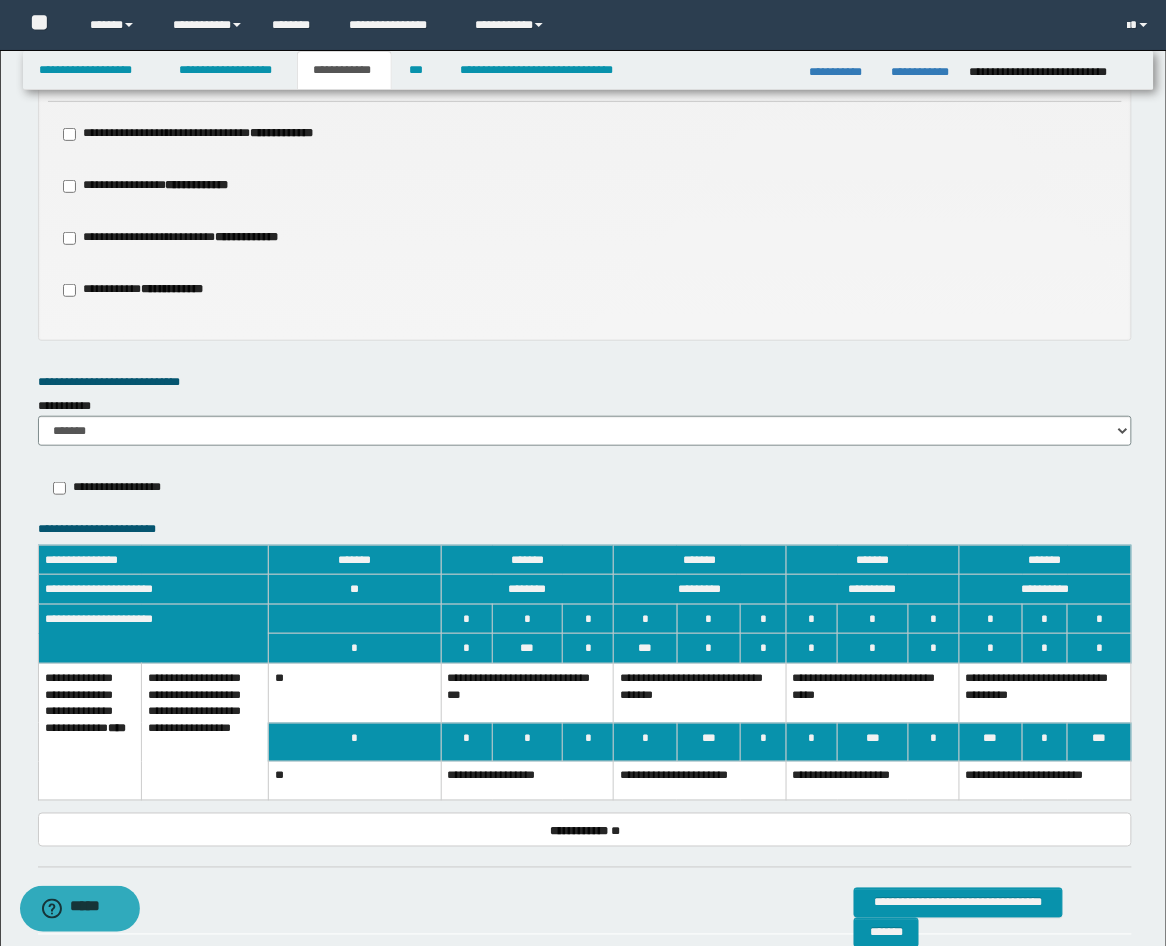 click on "**********" at bounding box center (872, 694) 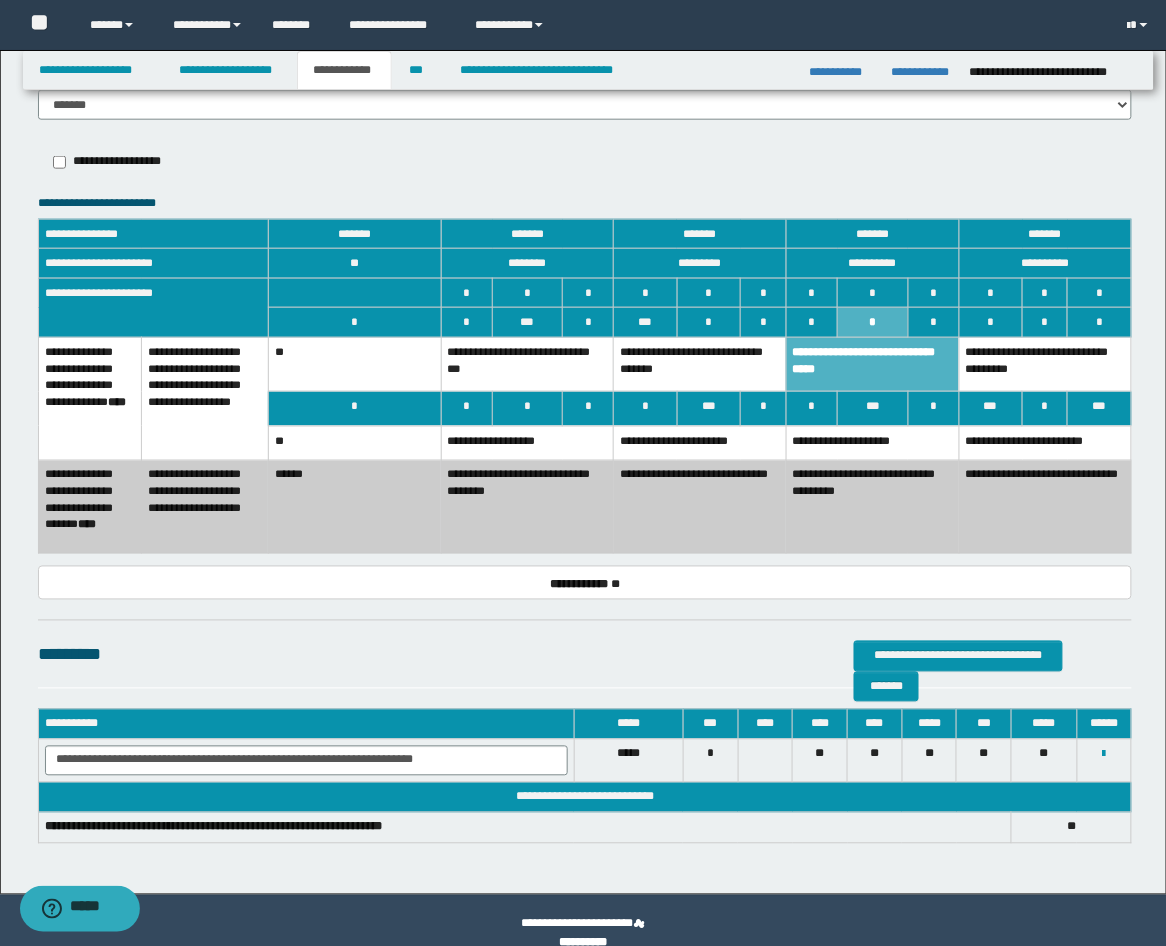 scroll, scrollTop: 2204, scrollLeft: 0, axis: vertical 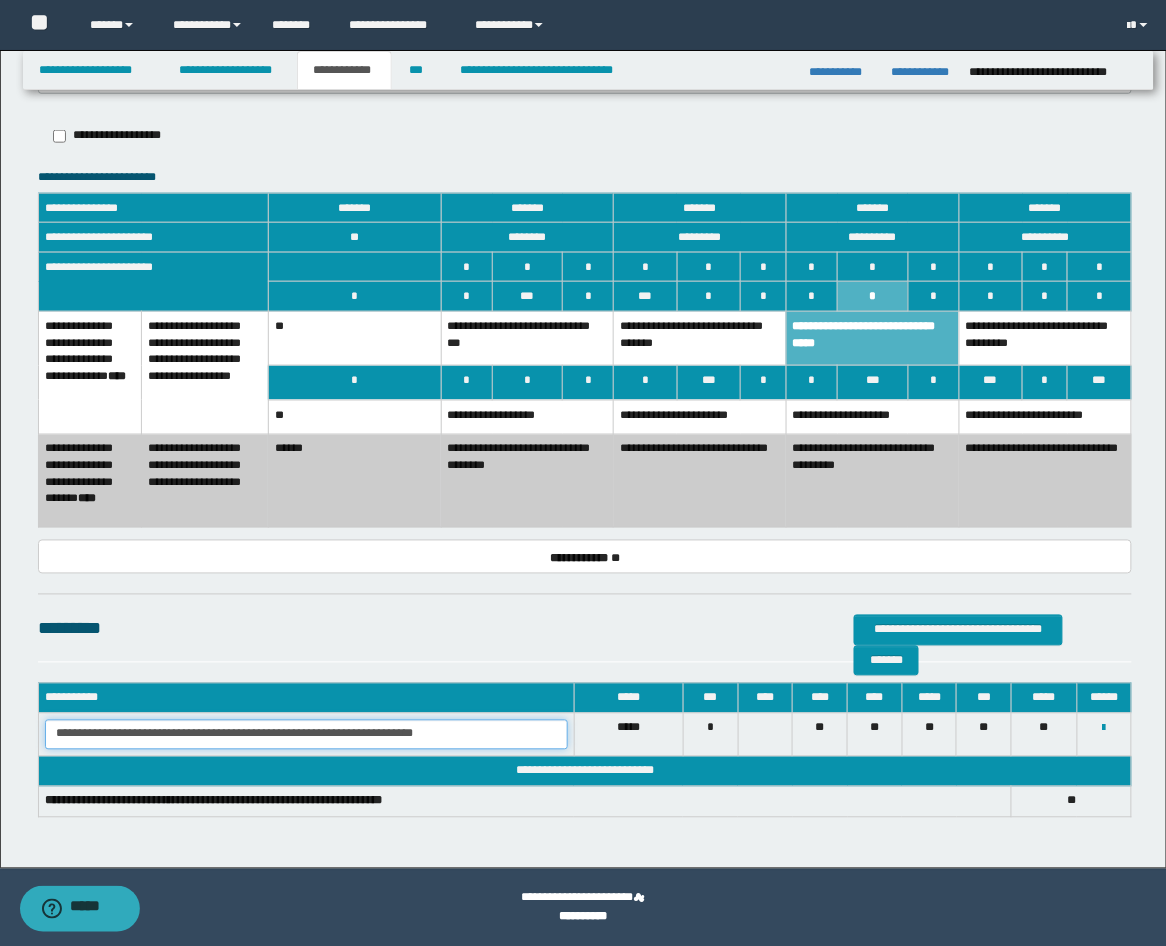 drag, startPoint x: 458, startPoint y: 731, endPoint x: -9, endPoint y: 693, distance: 468.5435 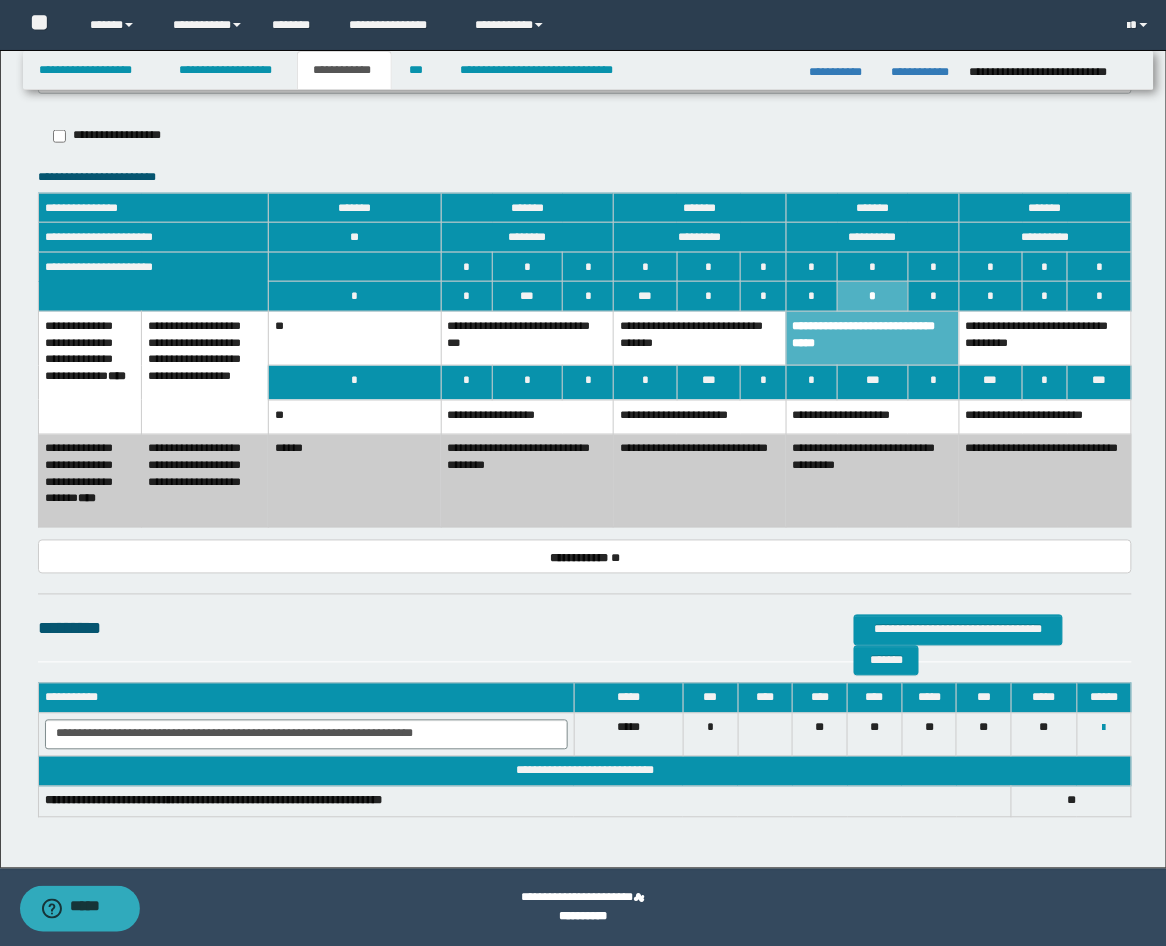 click on "**********" at bounding box center [585, 629] 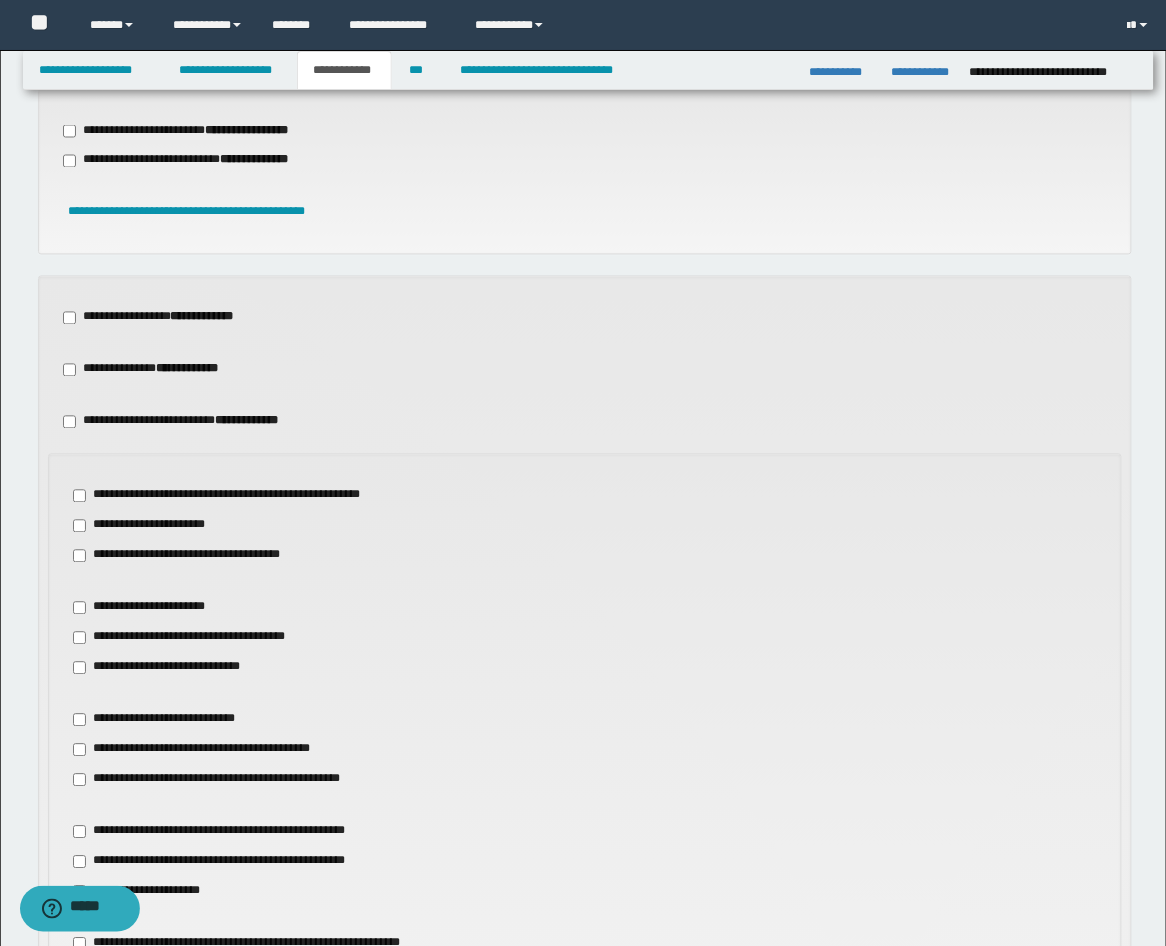 scroll, scrollTop: 352, scrollLeft: 0, axis: vertical 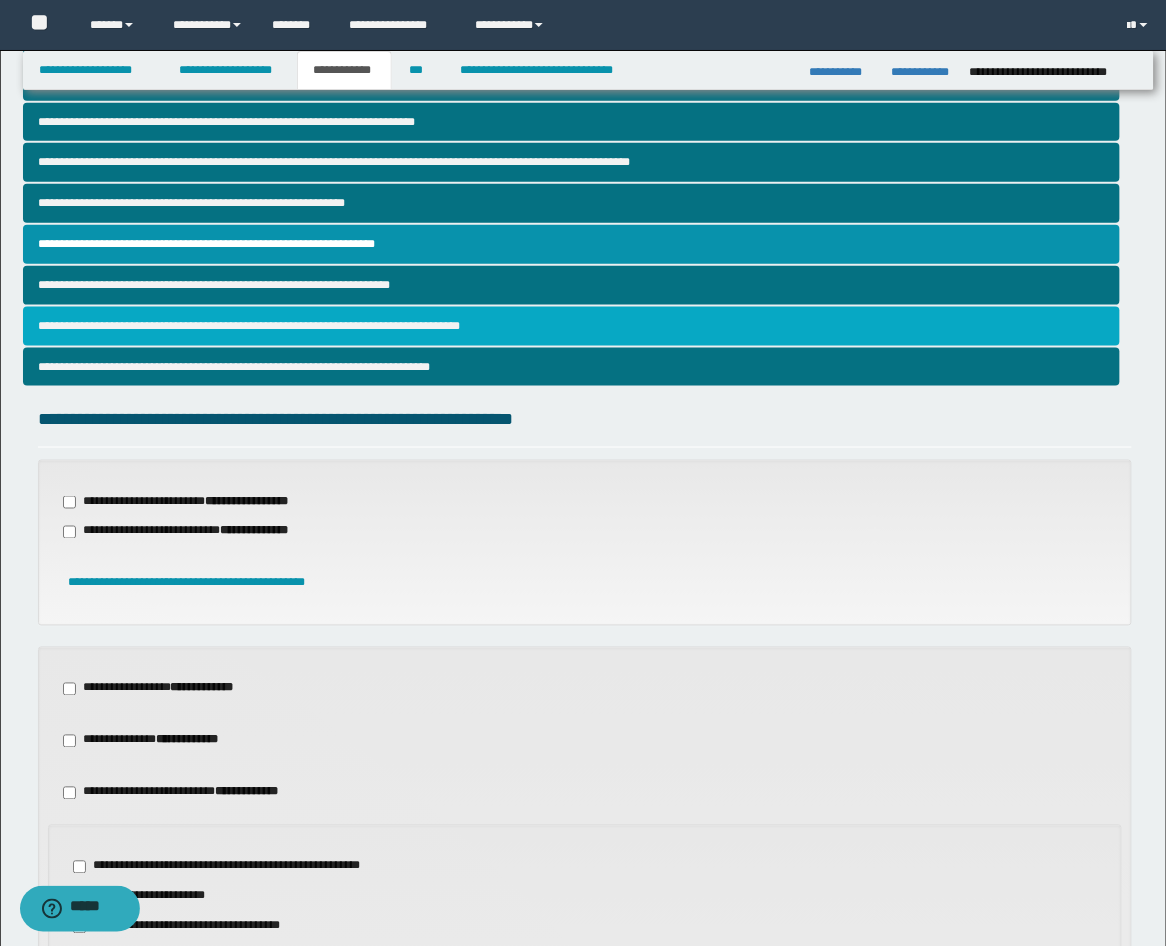 click on "**********" at bounding box center [572, 326] 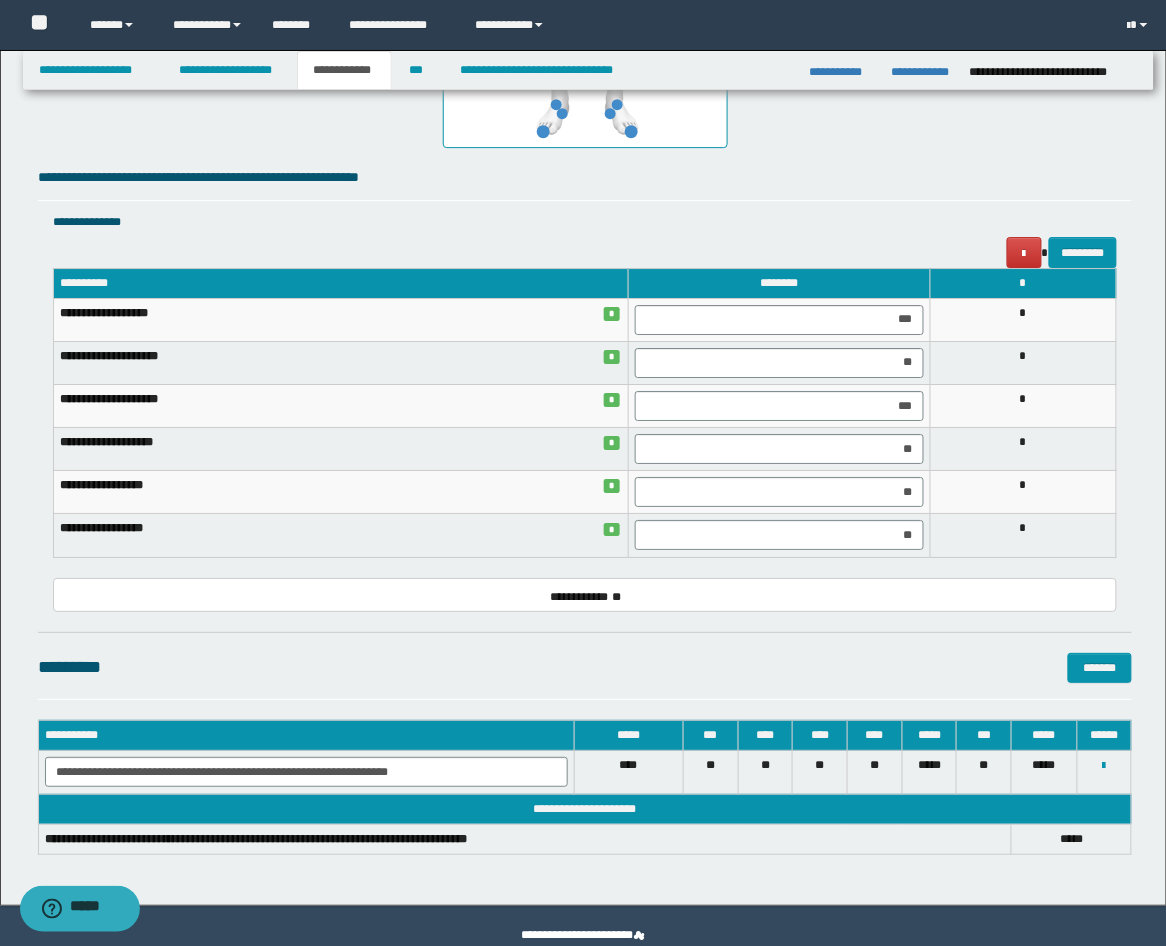 scroll, scrollTop: 1423, scrollLeft: 0, axis: vertical 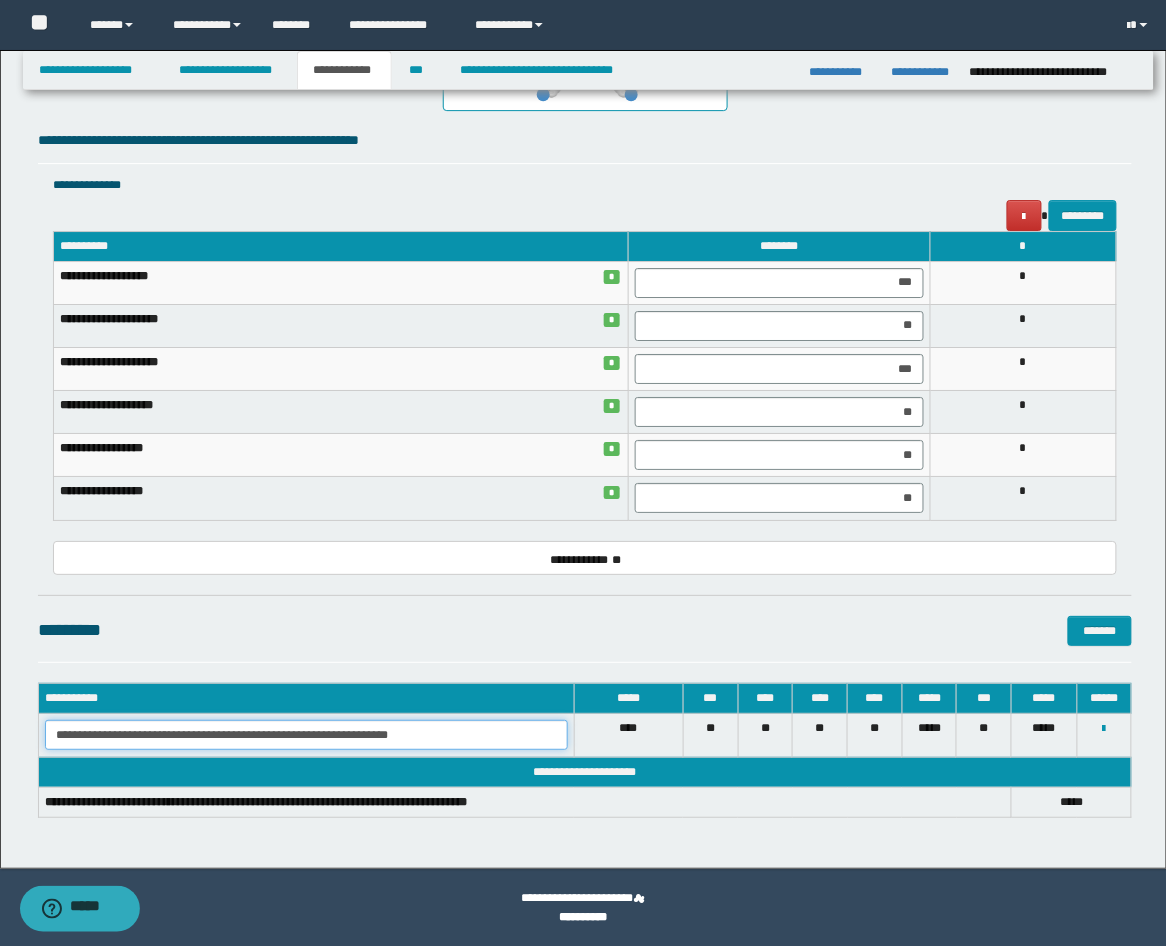 drag, startPoint x: 465, startPoint y: 741, endPoint x: -9, endPoint y: 698, distance: 475.9464 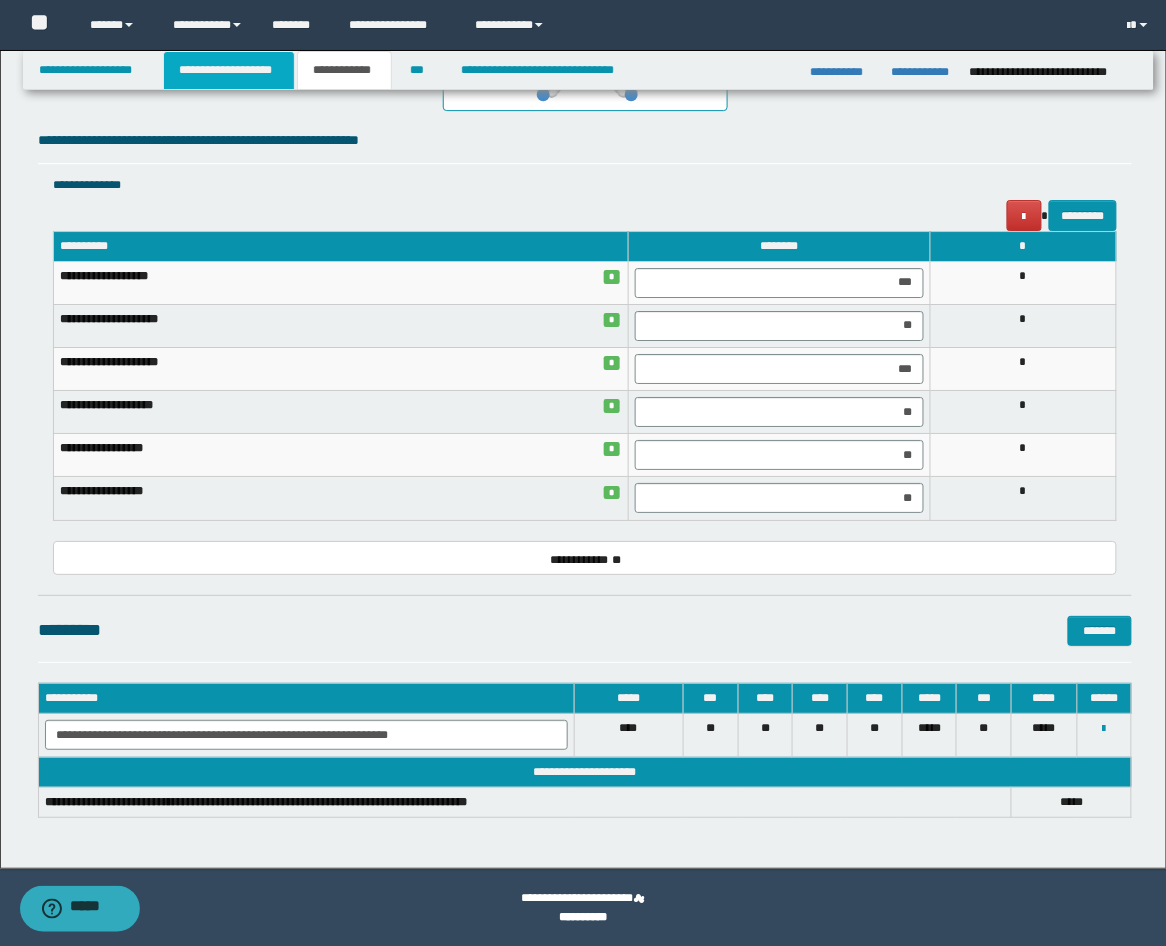 click on "**********" at bounding box center [229, 70] 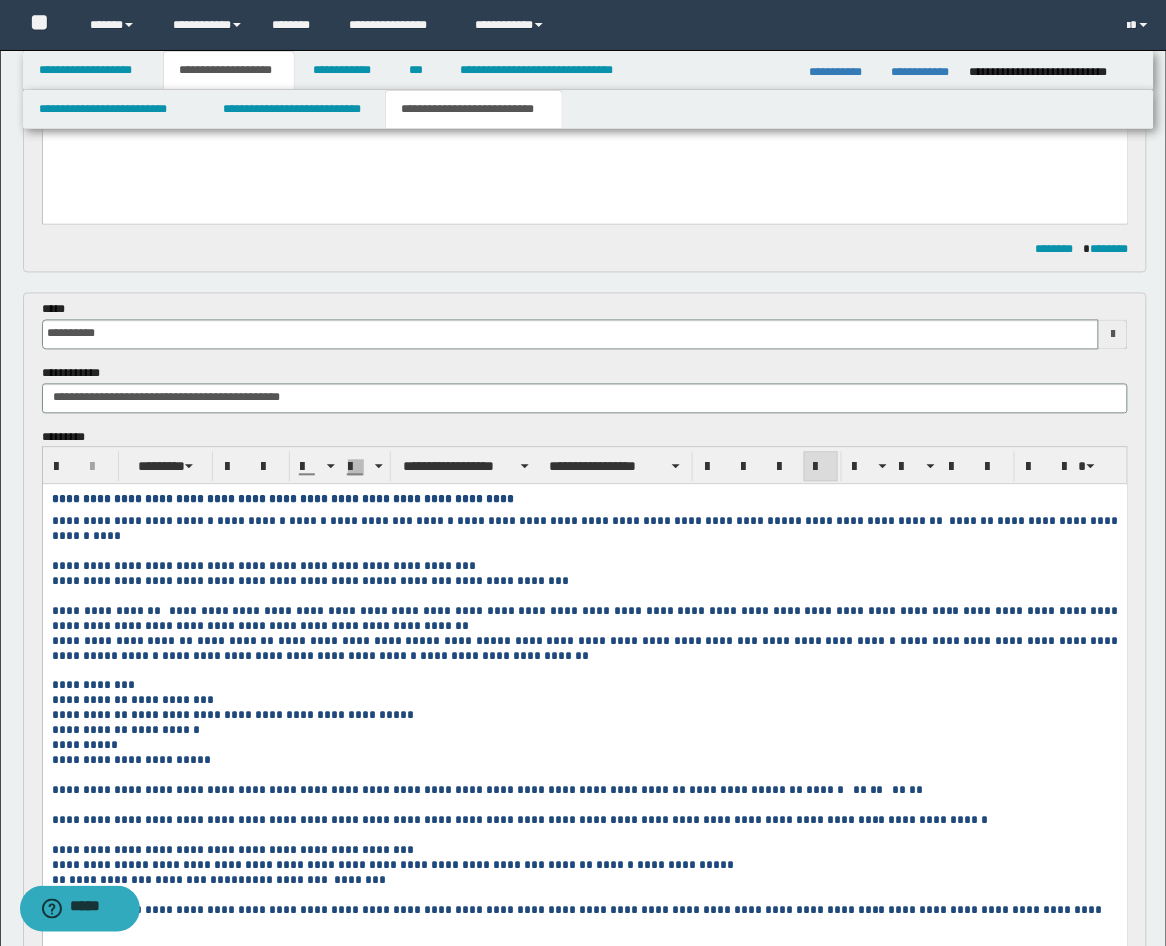 scroll, scrollTop: 343, scrollLeft: 0, axis: vertical 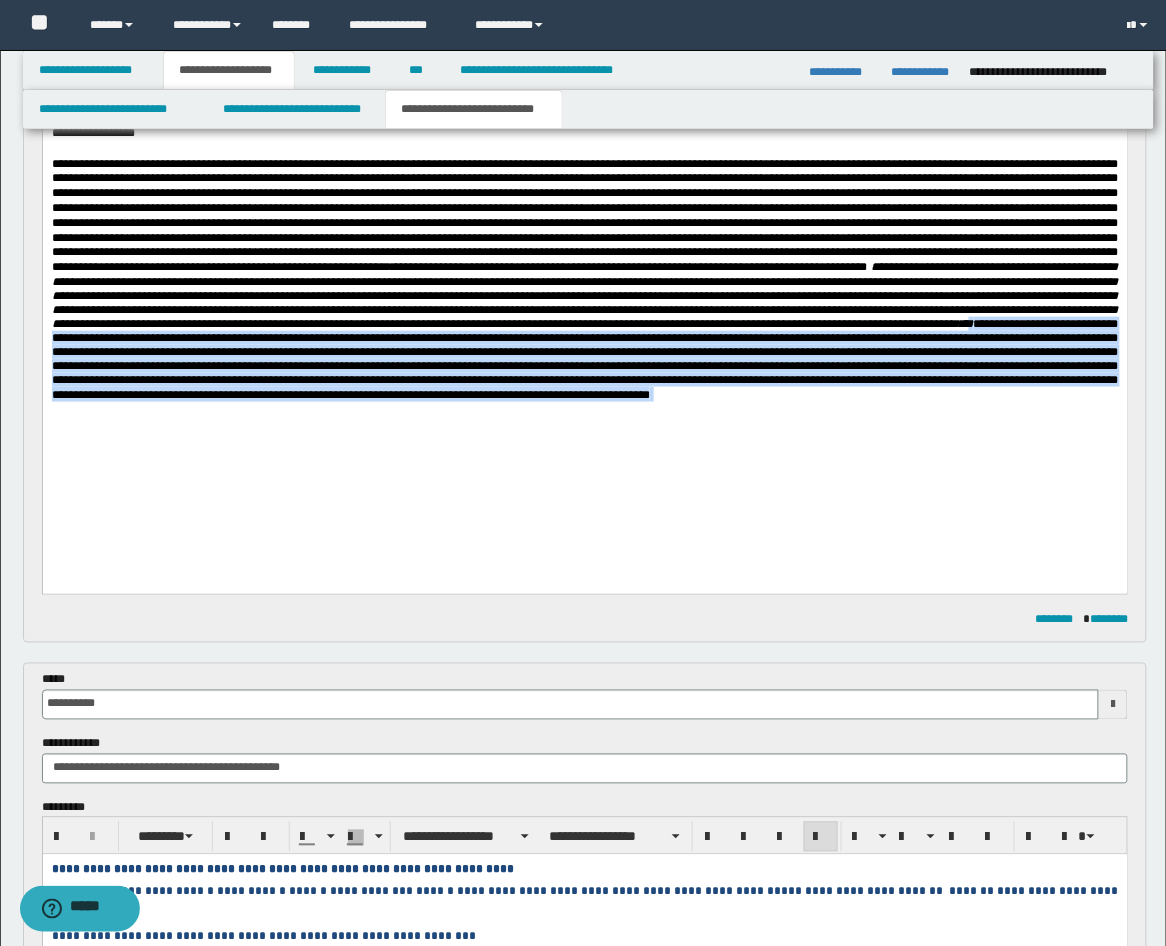 drag, startPoint x: 969, startPoint y: 465, endPoint x: 960, endPoint y: 375, distance: 90.44888 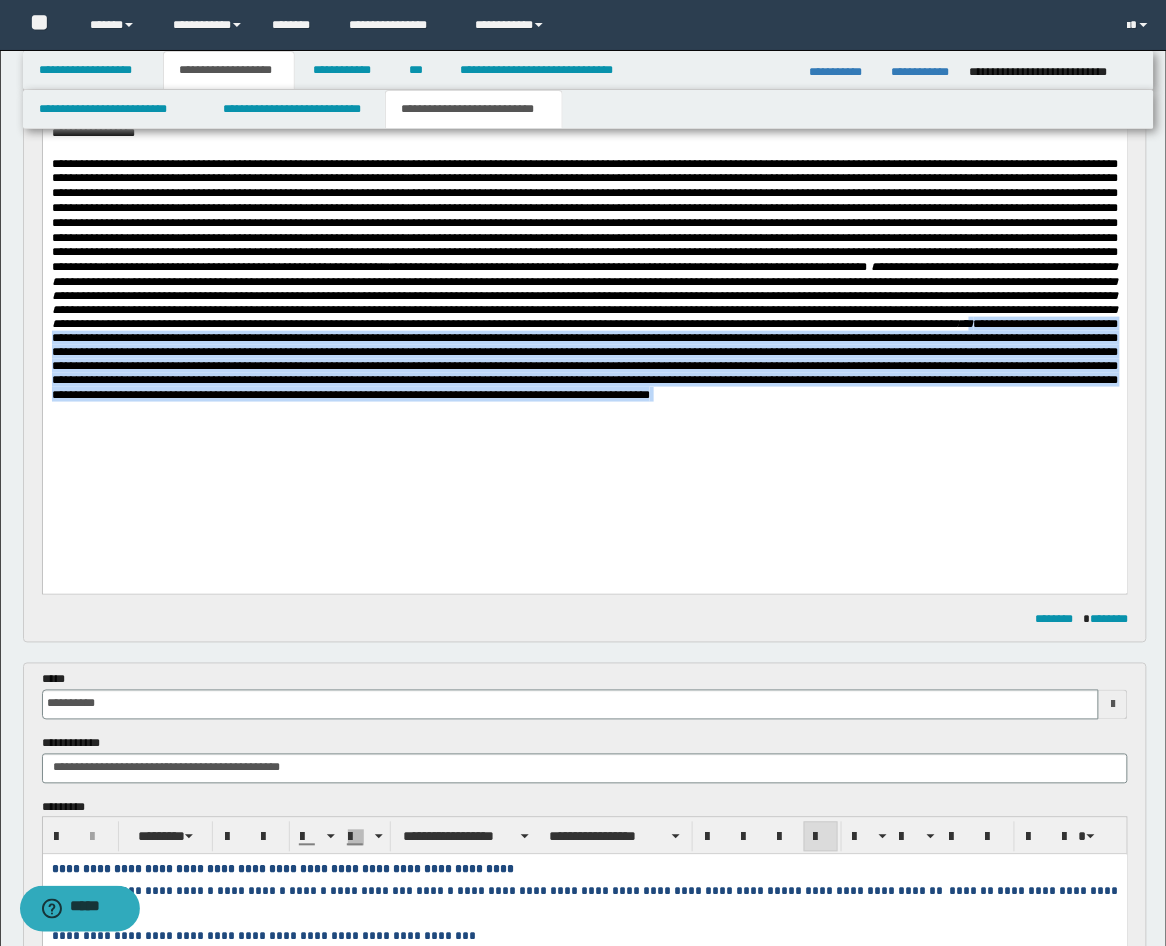 click on "**********" at bounding box center [584, 279] 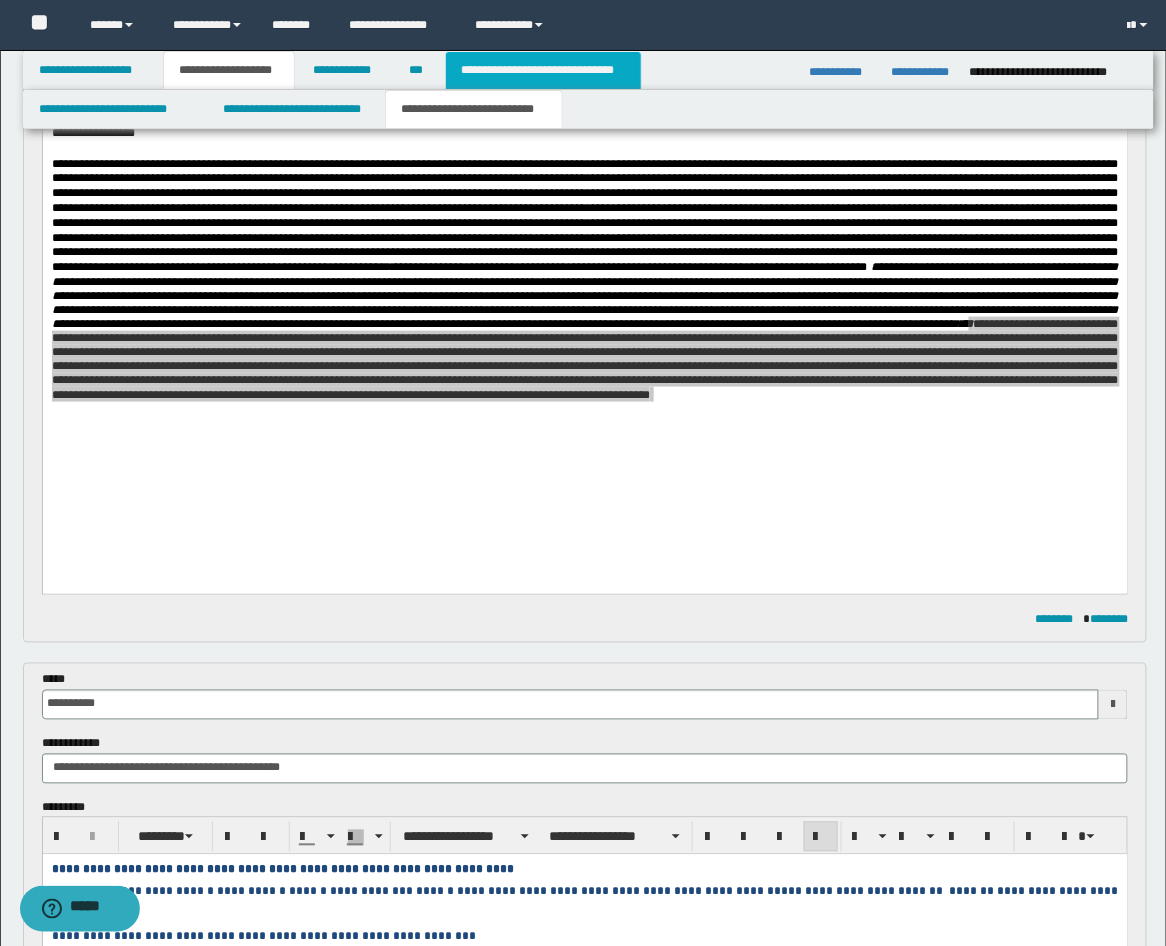 click on "**********" at bounding box center (543, 70) 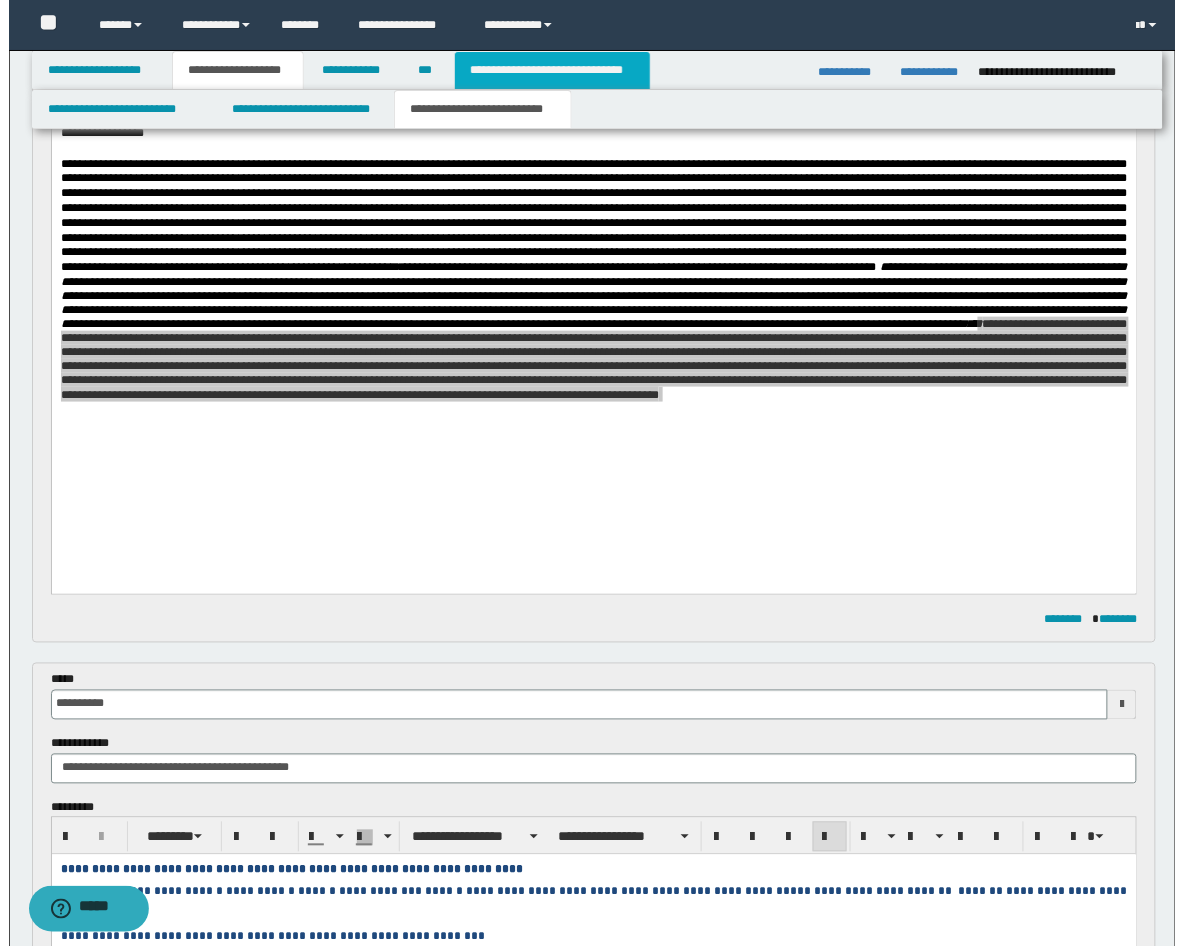 scroll, scrollTop: 0, scrollLeft: 0, axis: both 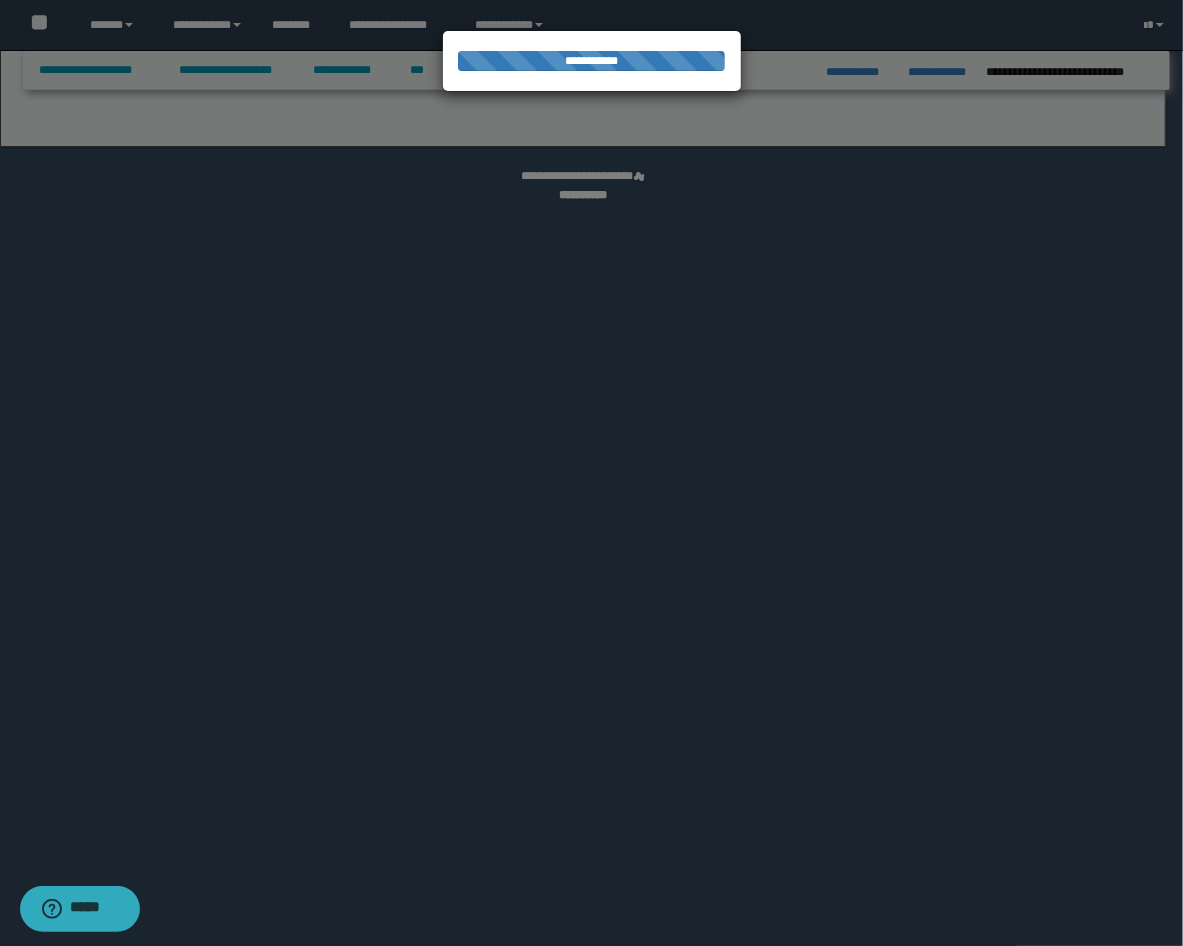 select on "*" 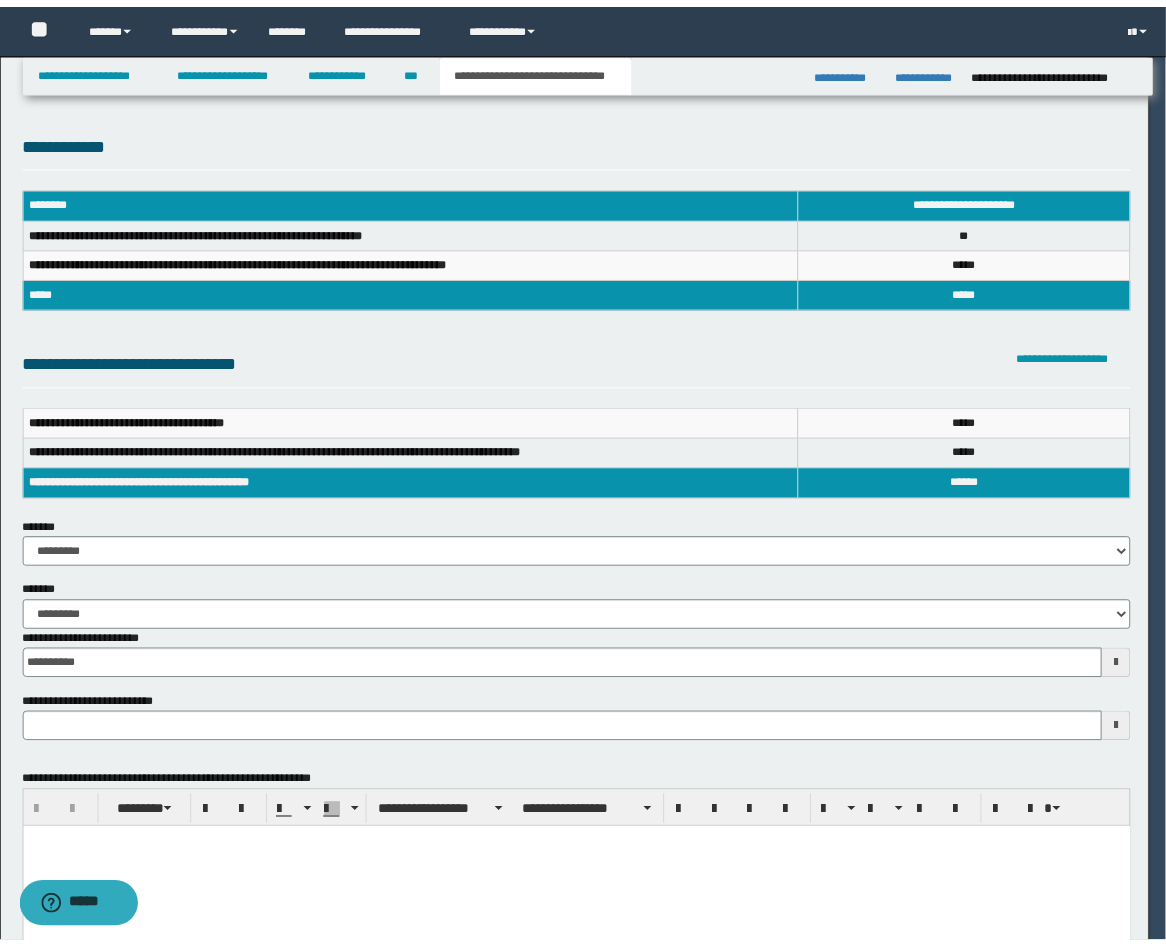 scroll, scrollTop: 0, scrollLeft: 0, axis: both 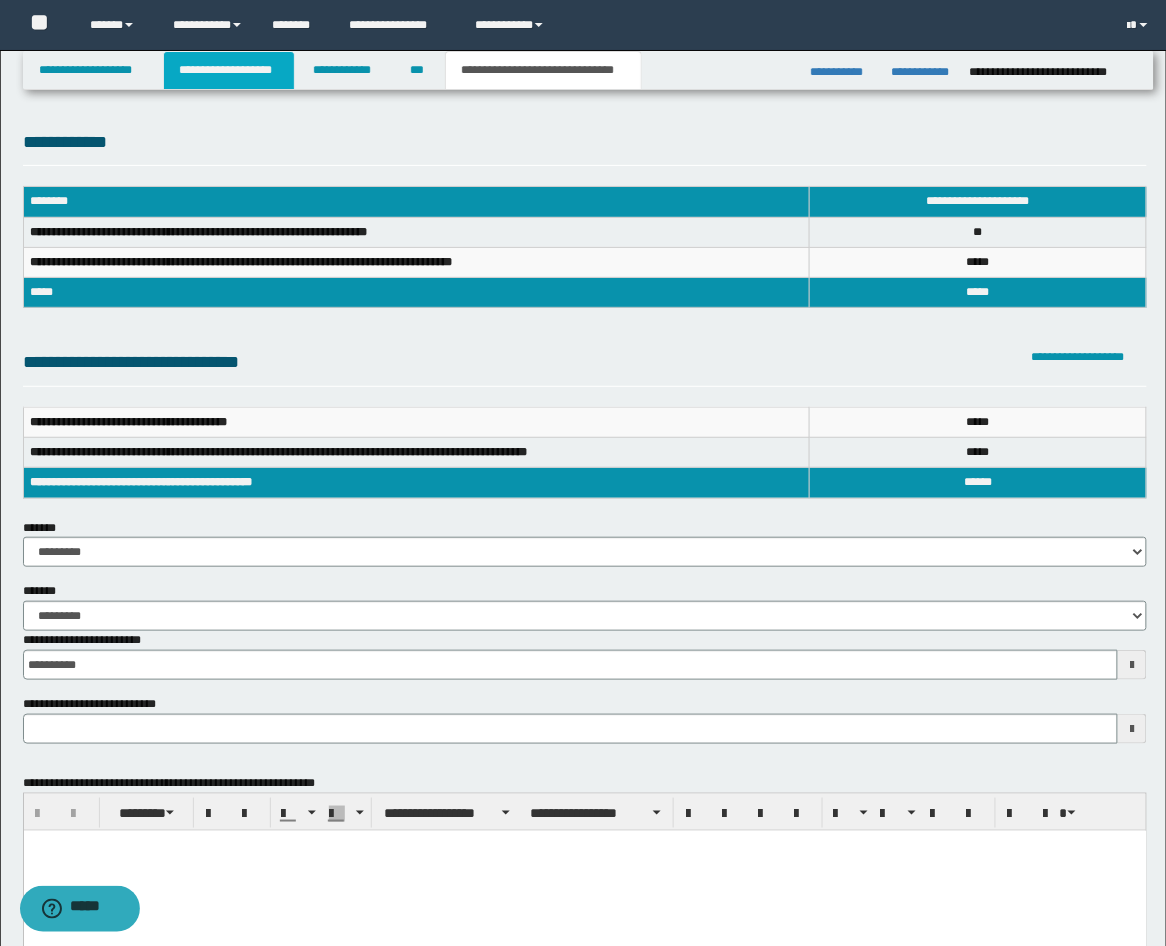 click on "**********" at bounding box center (229, 70) 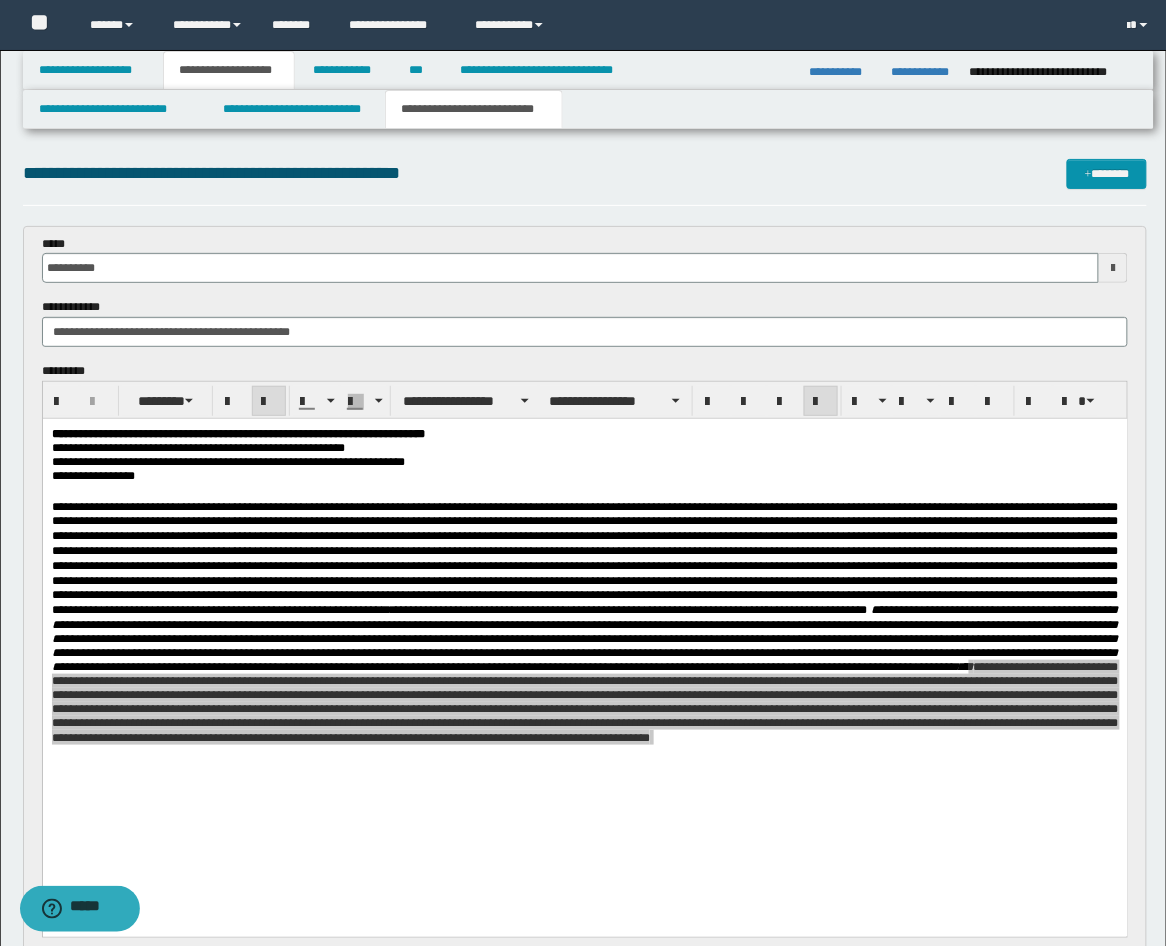 scroll, scrollTop: 1481, scrollLeft: 0, axis: vertical 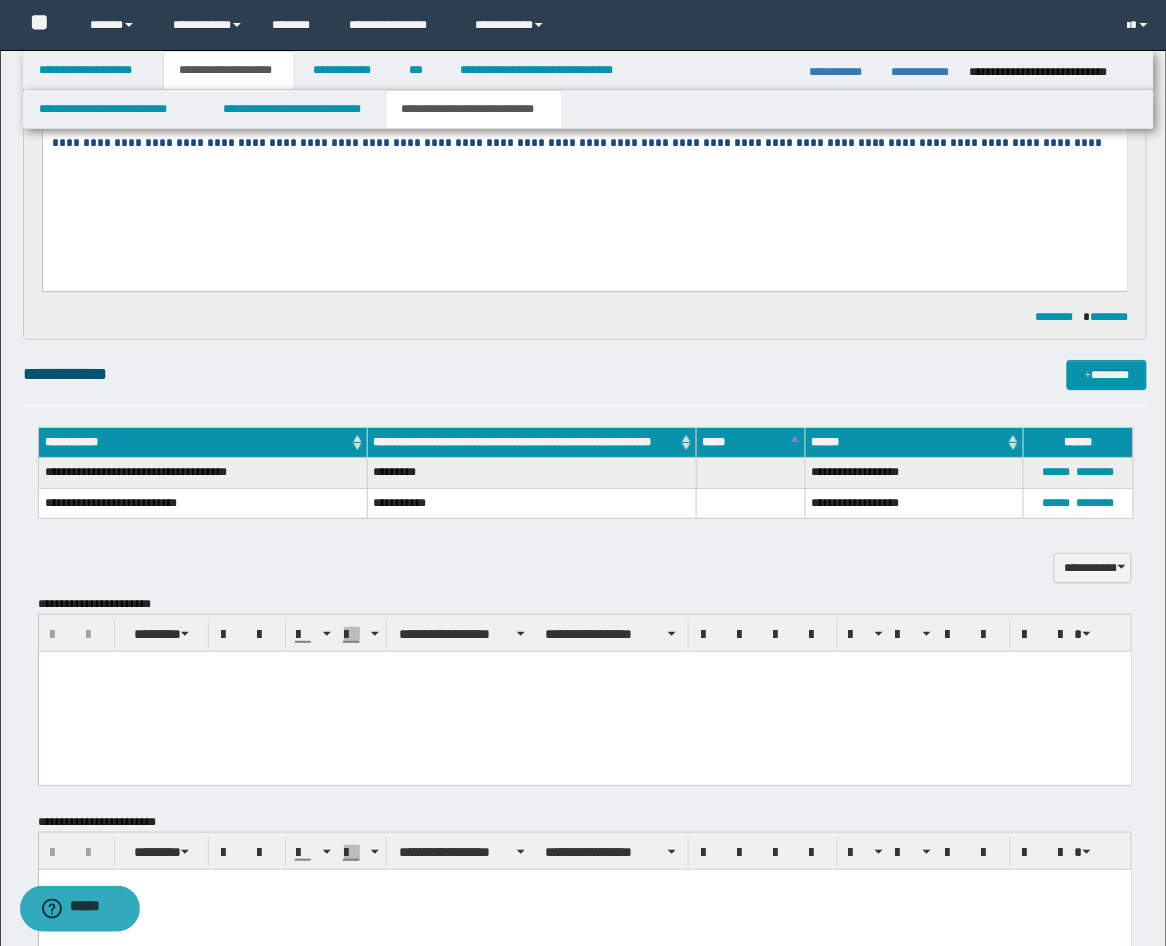 click at bounding box center (584, 691) 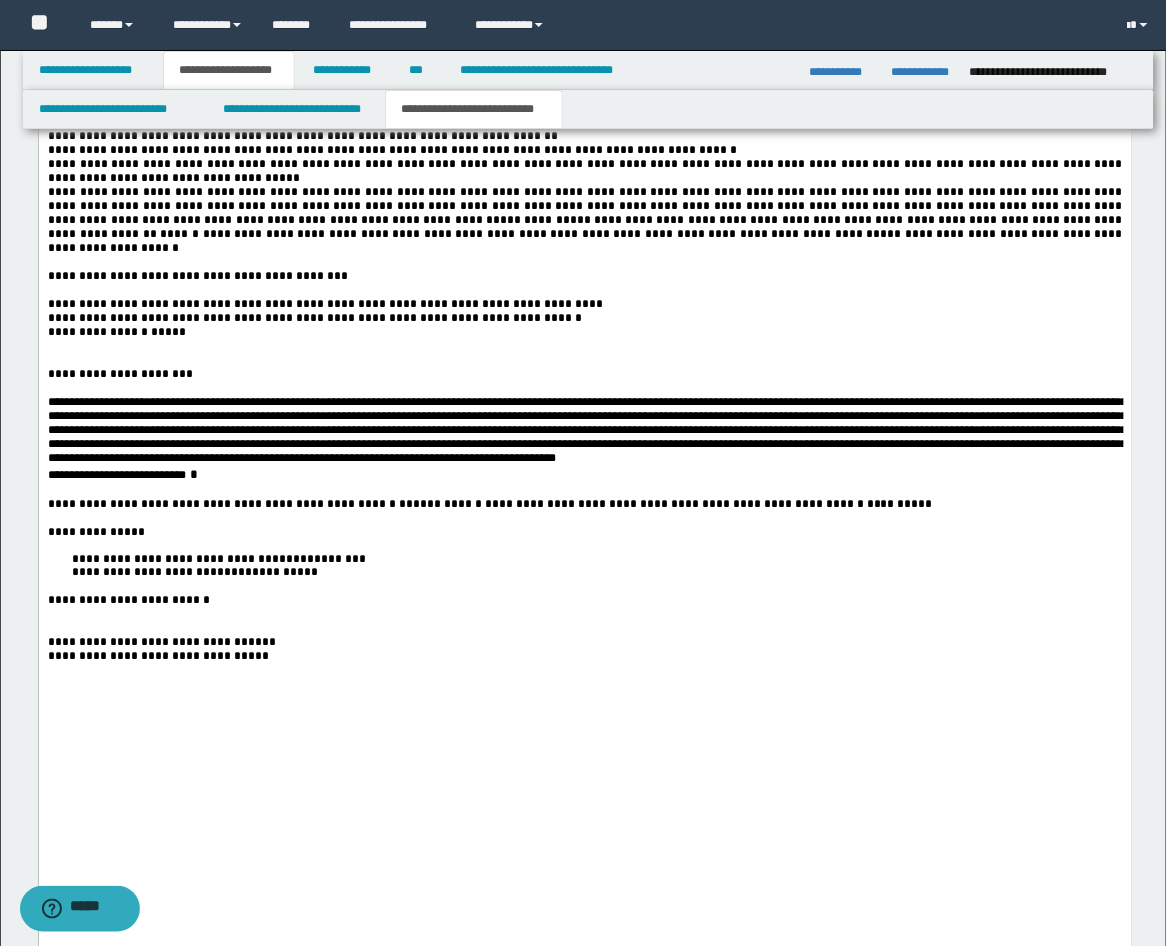 scroll, scrollTop: 2963, scrollLeft: 0, axis: vertical 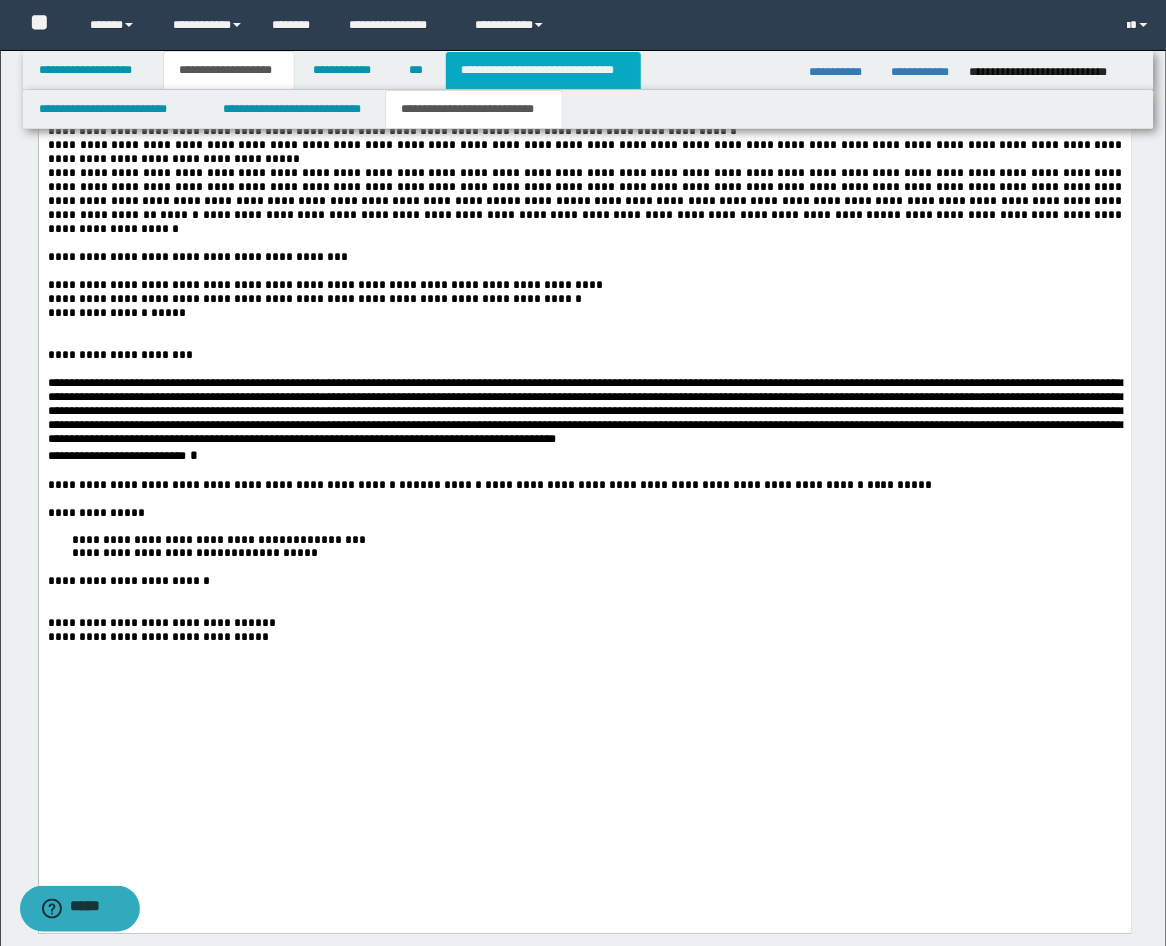 drag, startPoint x: 560, startPoint y: 75, endPoint x: 598, endPoint y: 97, distance: 43.908997 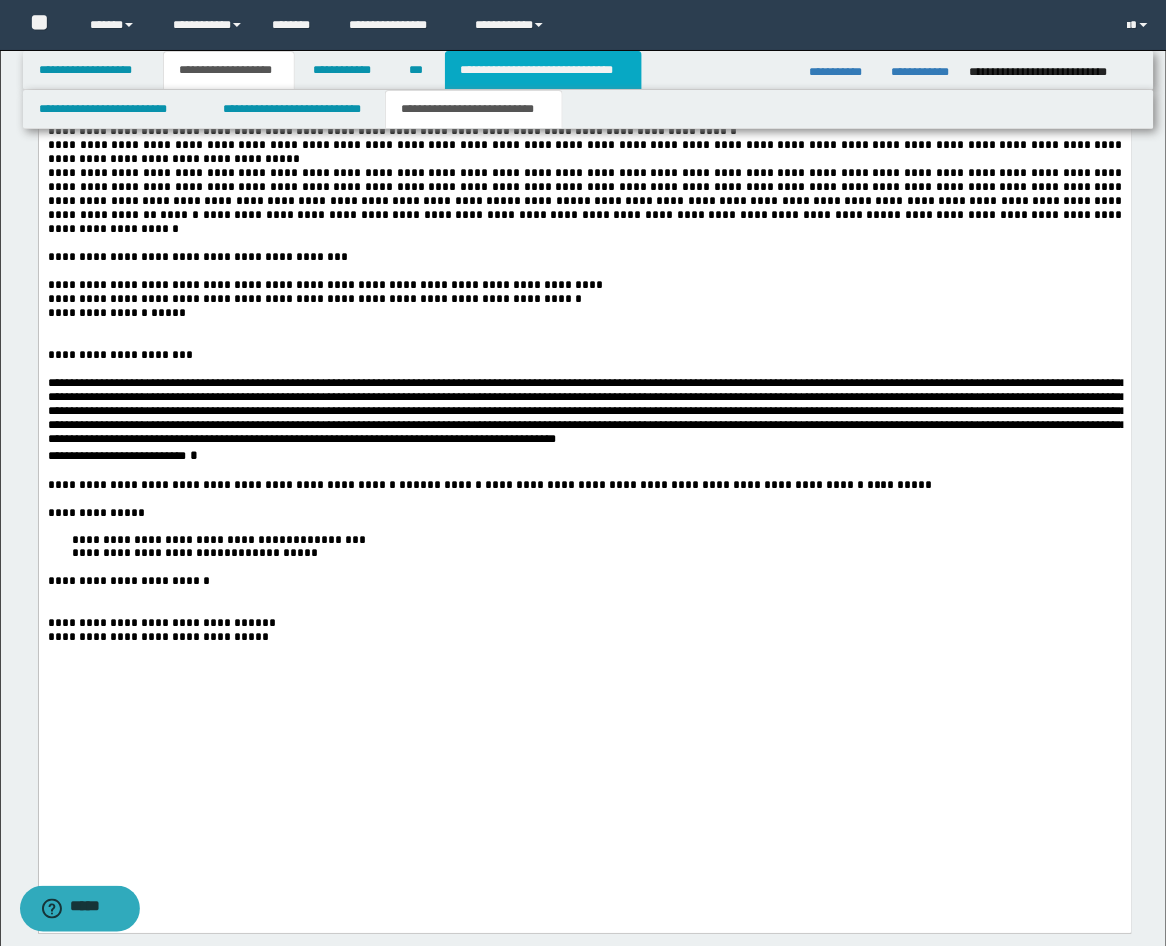 type on "**********" 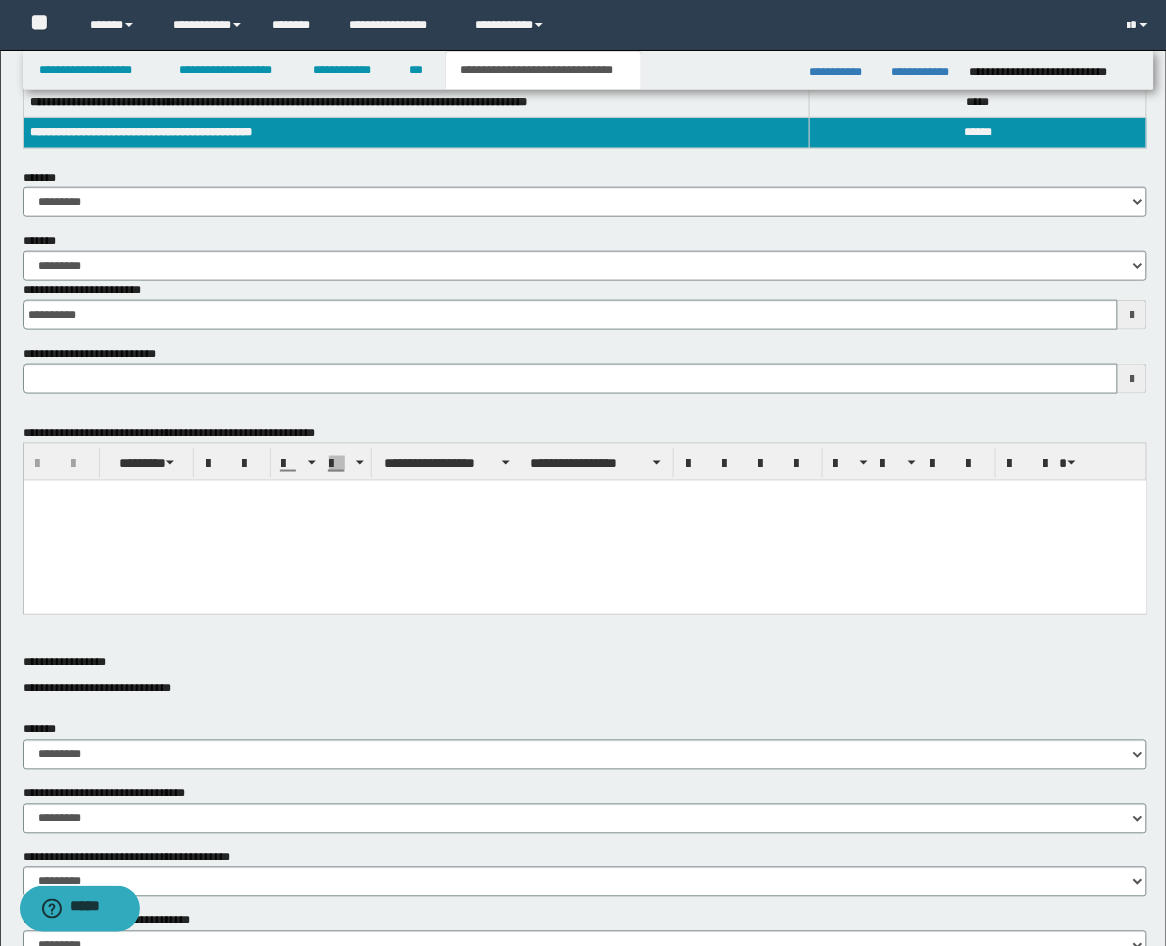 scroll, scrollTop: 370, scrollLeft: 0, axis: vertical 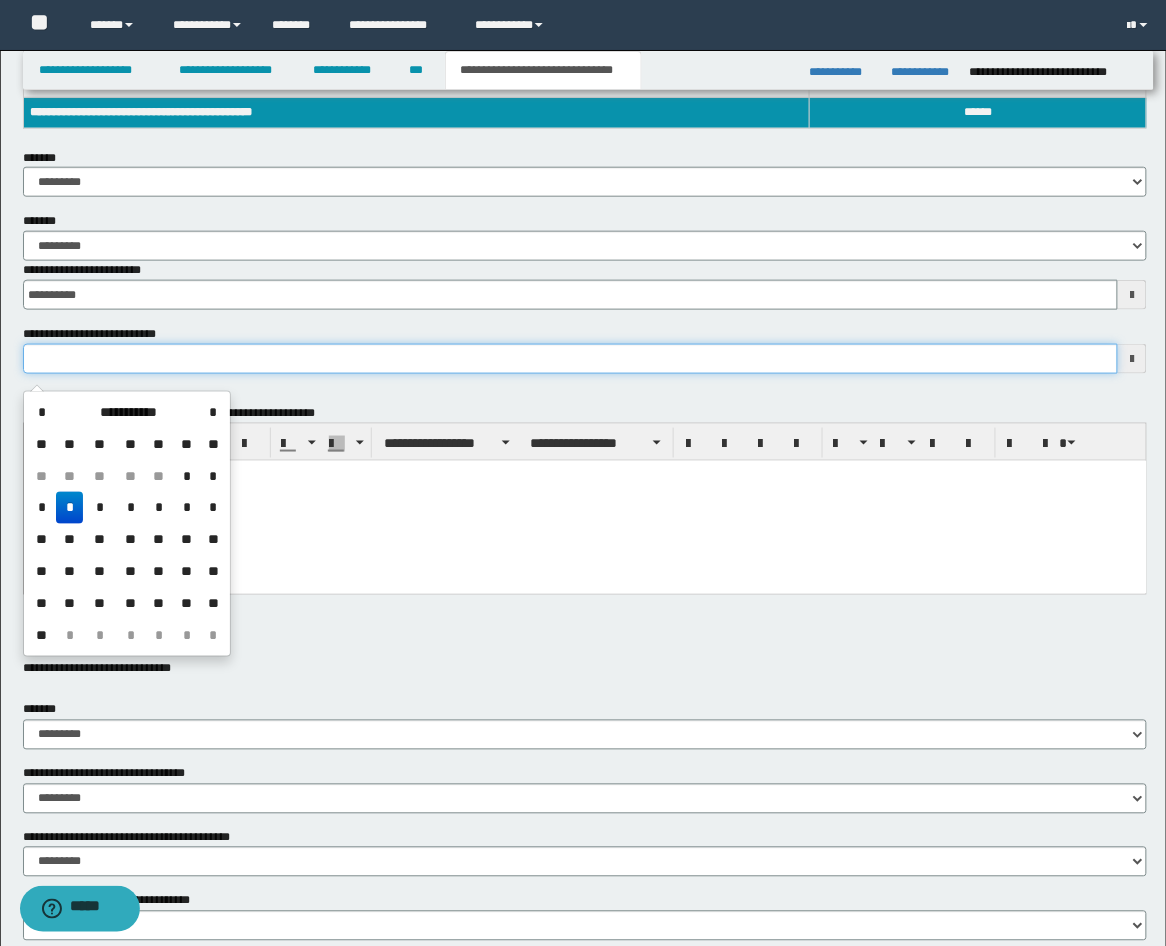 click on "**********" at bounding box center [571, 359] 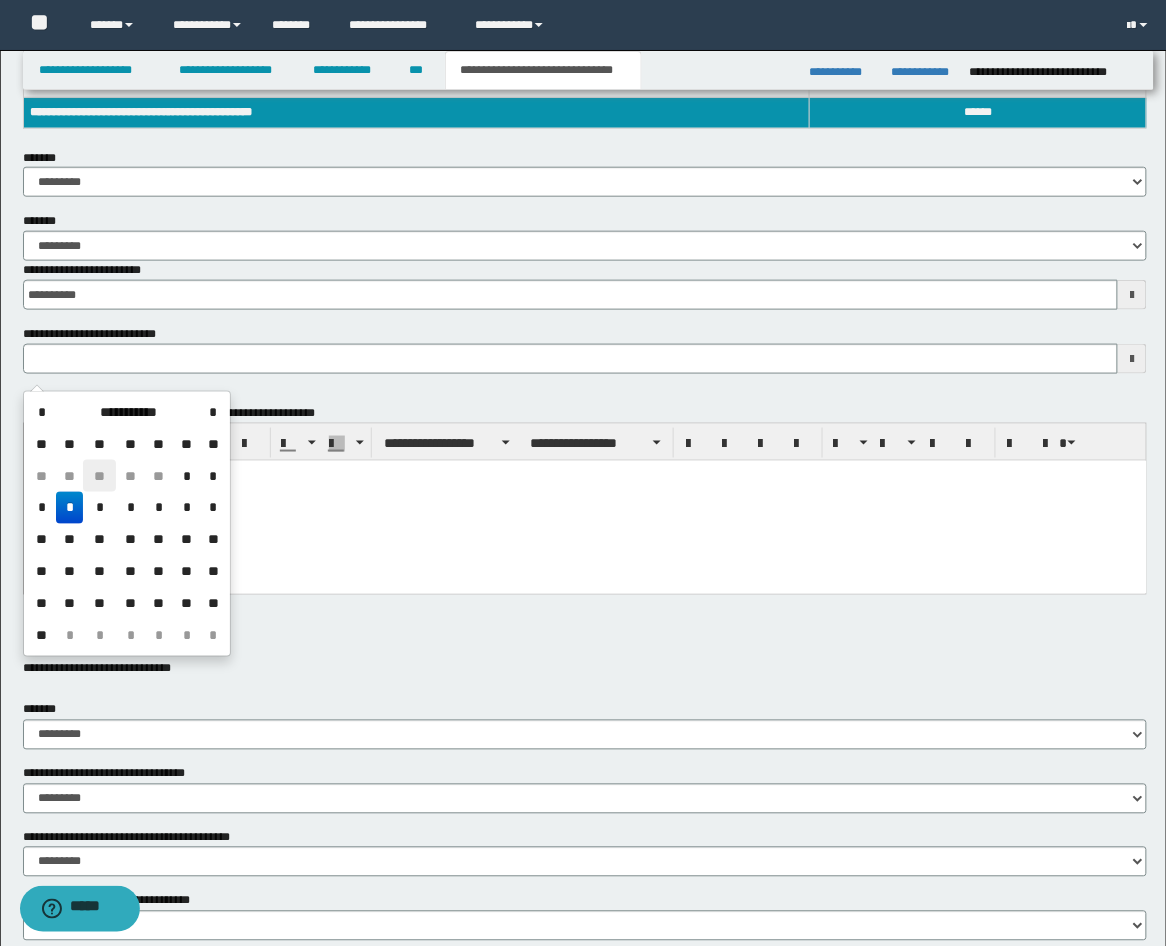 click on "**" at bounding box center [99, 476] 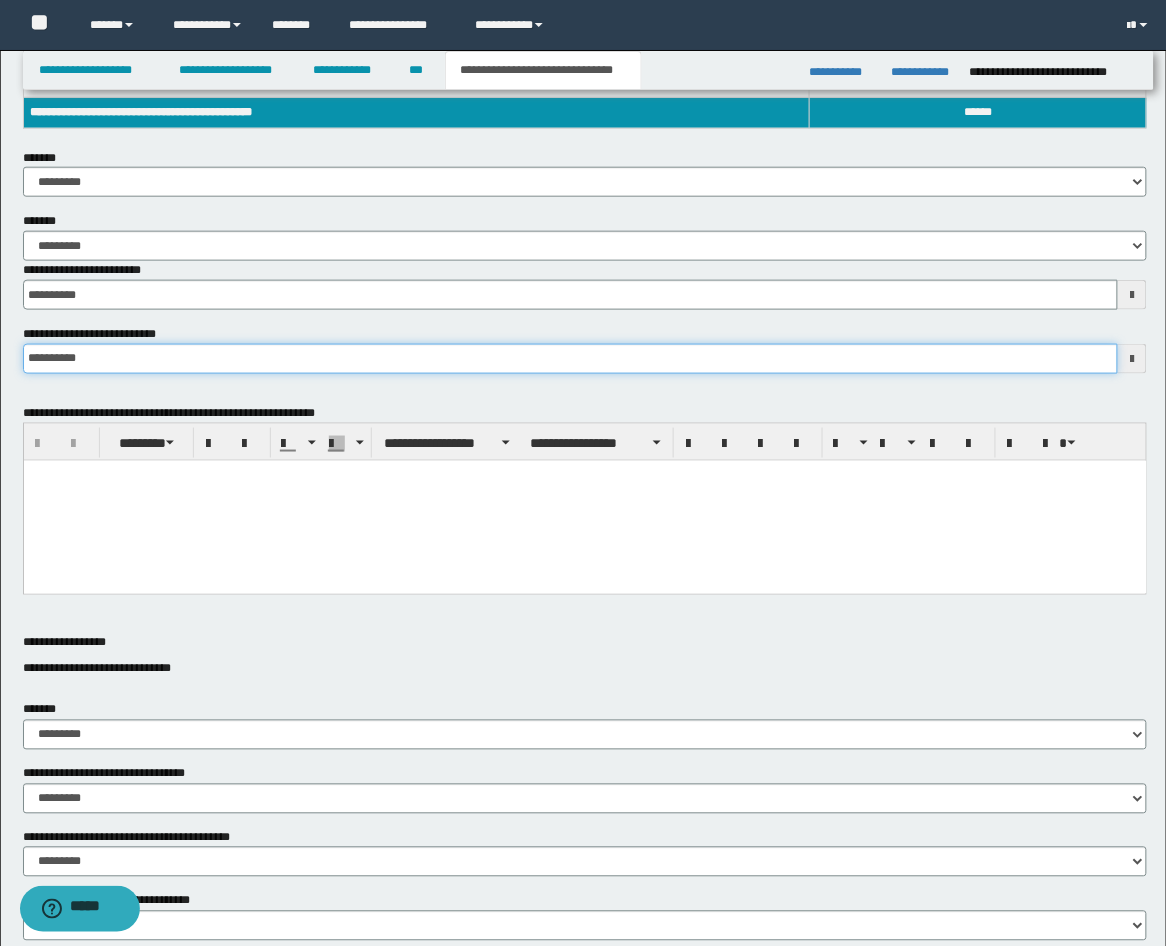 click on "**********" at bounding box center [571, 359] 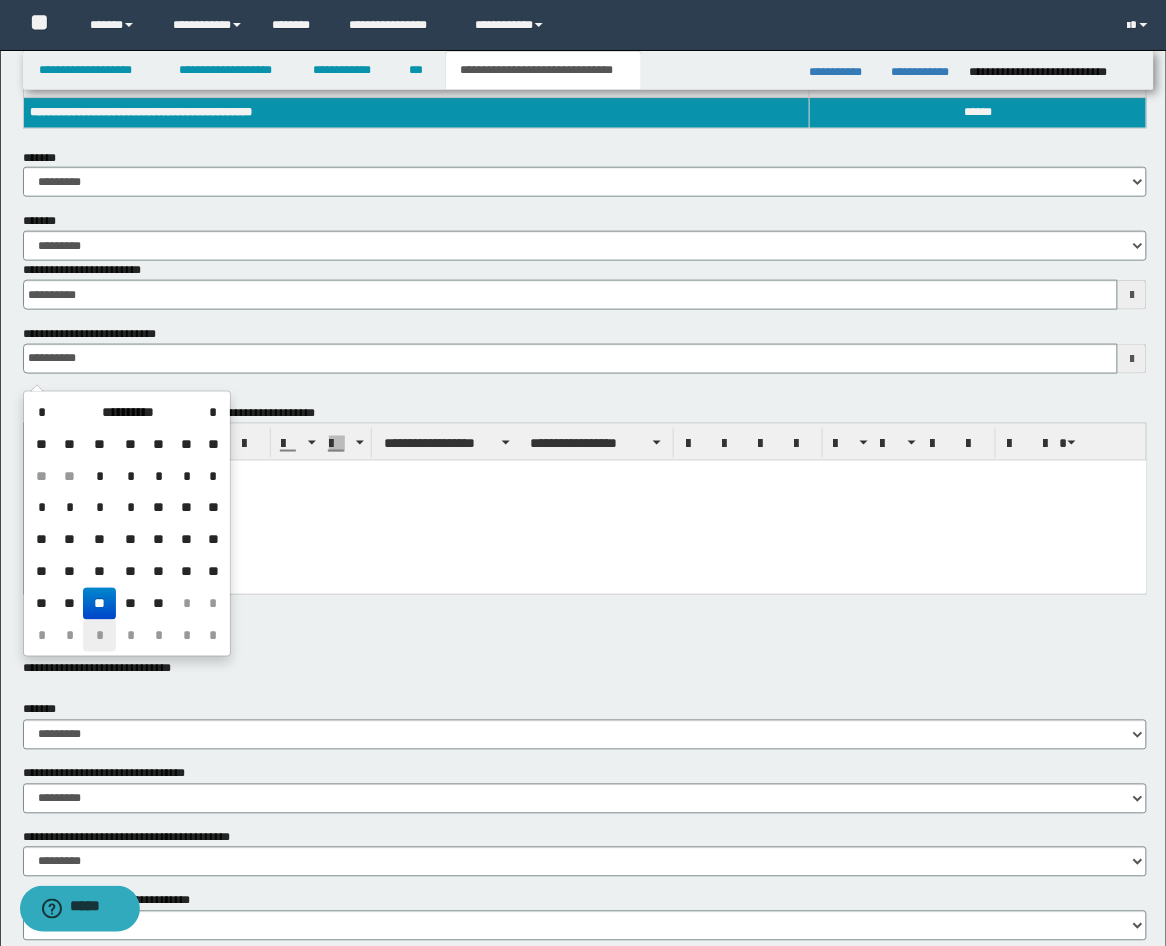click on "*" at bounding box center [99, 636] 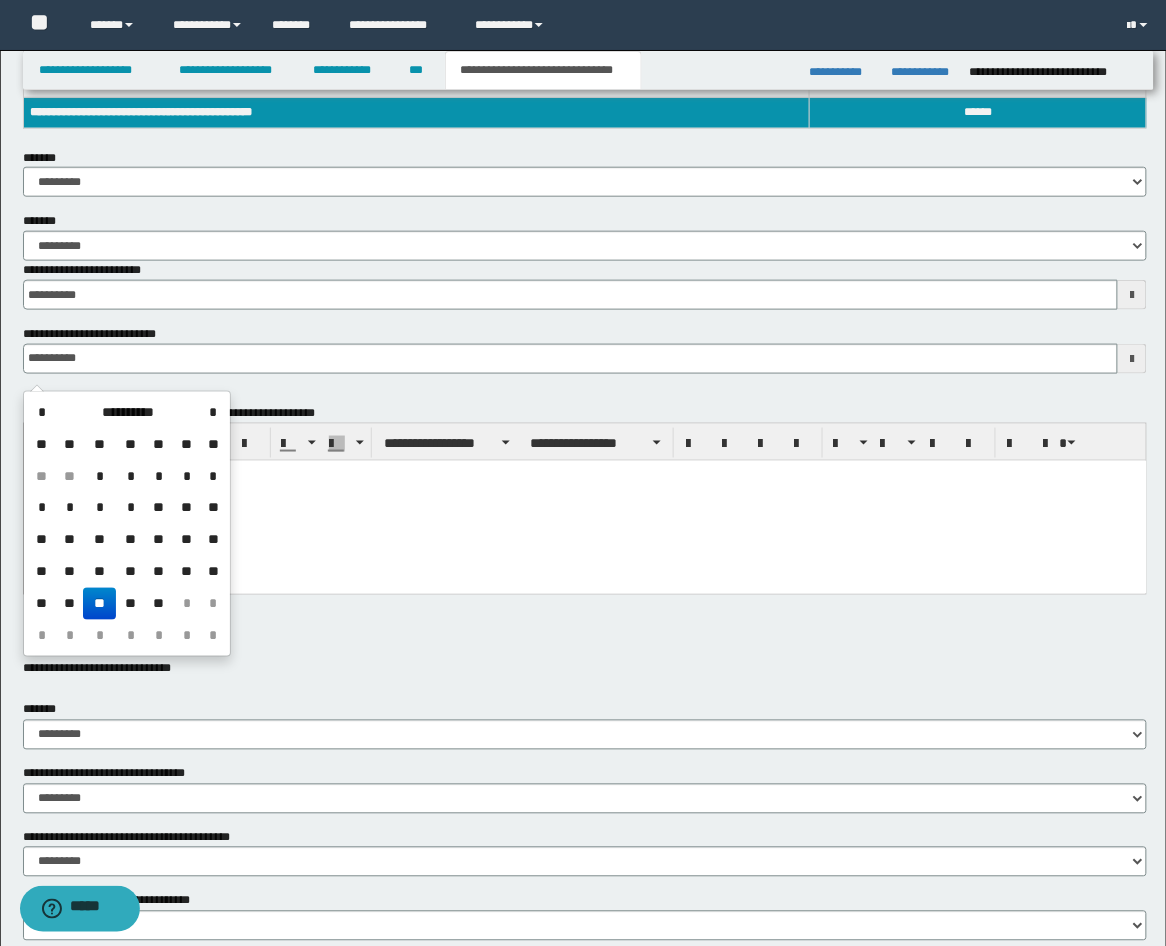 type on "**********" 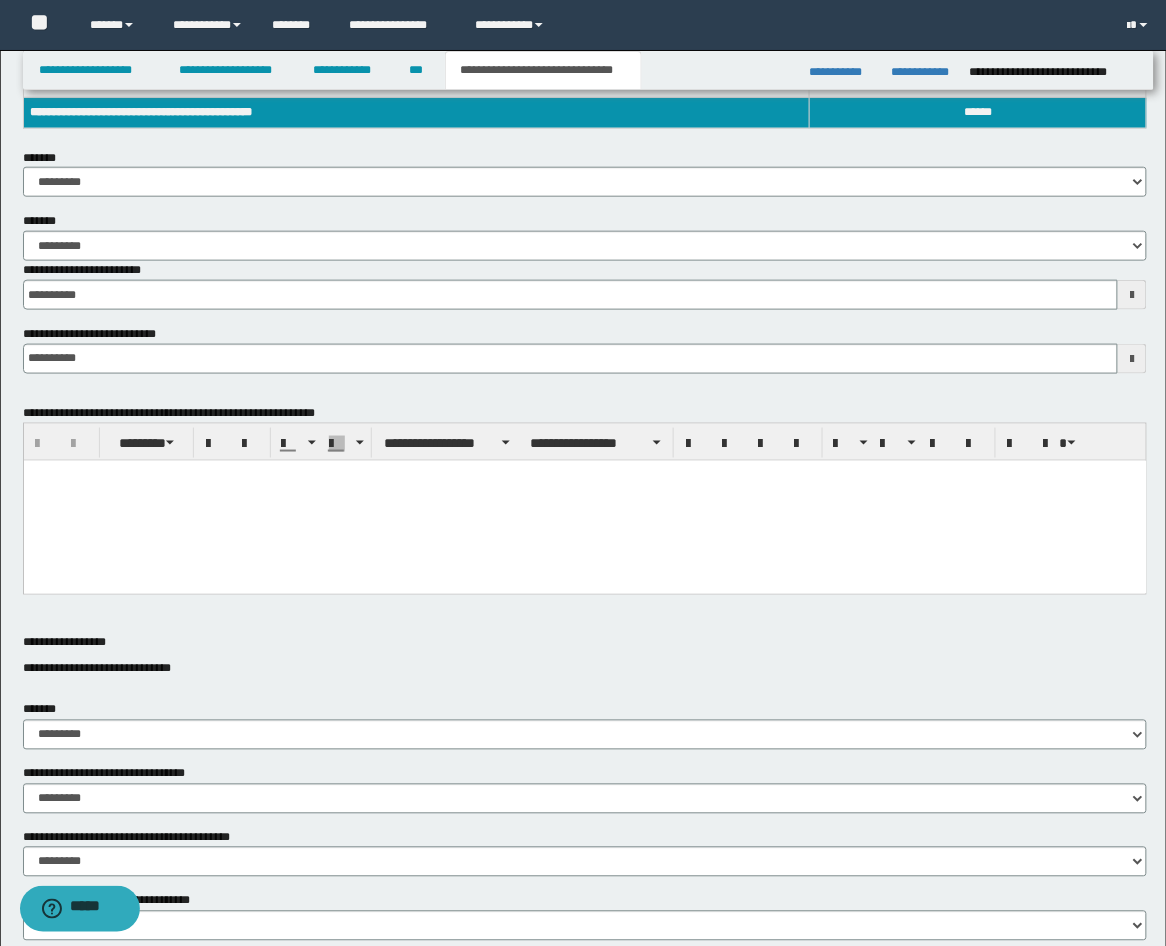 click at bounding box center (584, 500) 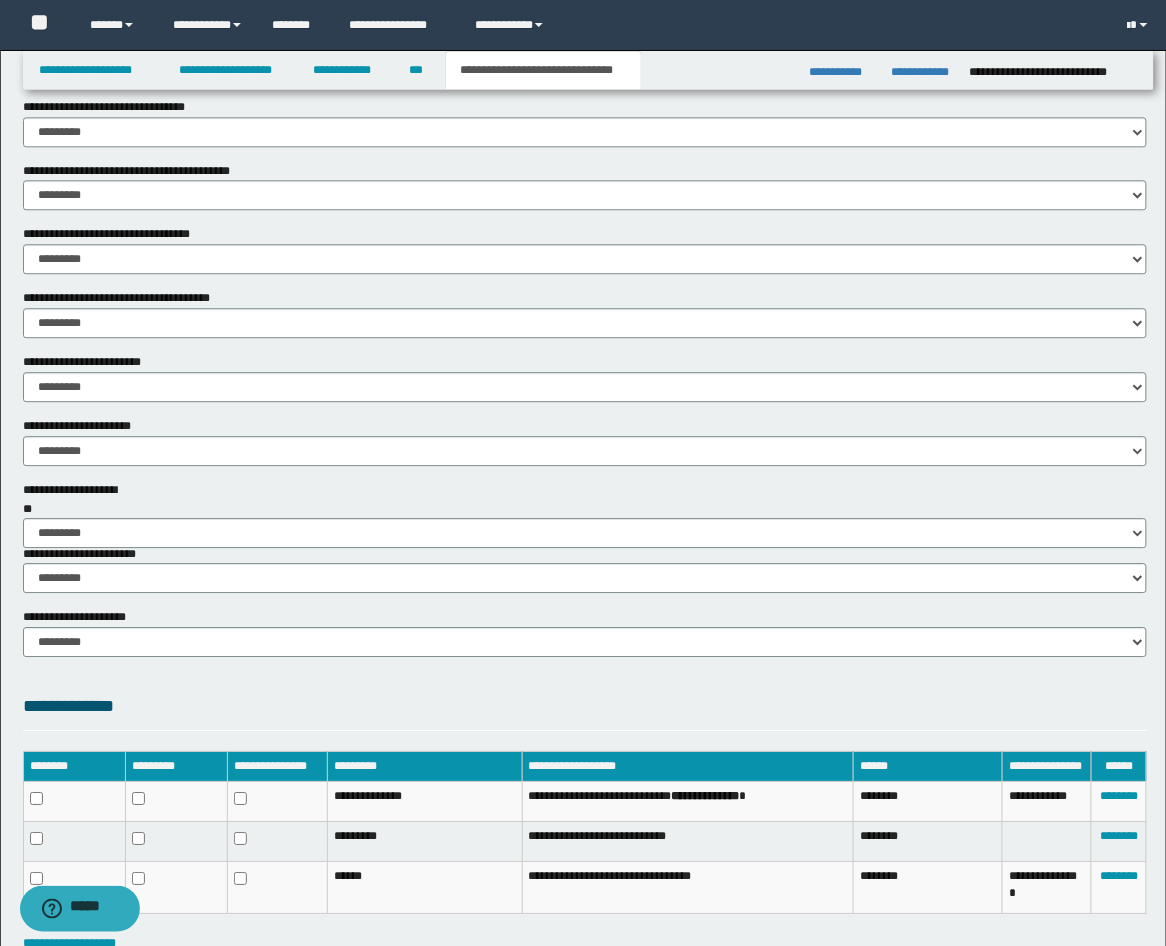 scroll, scrollTop: 1111, scrollLeft: 0, axis: vertical 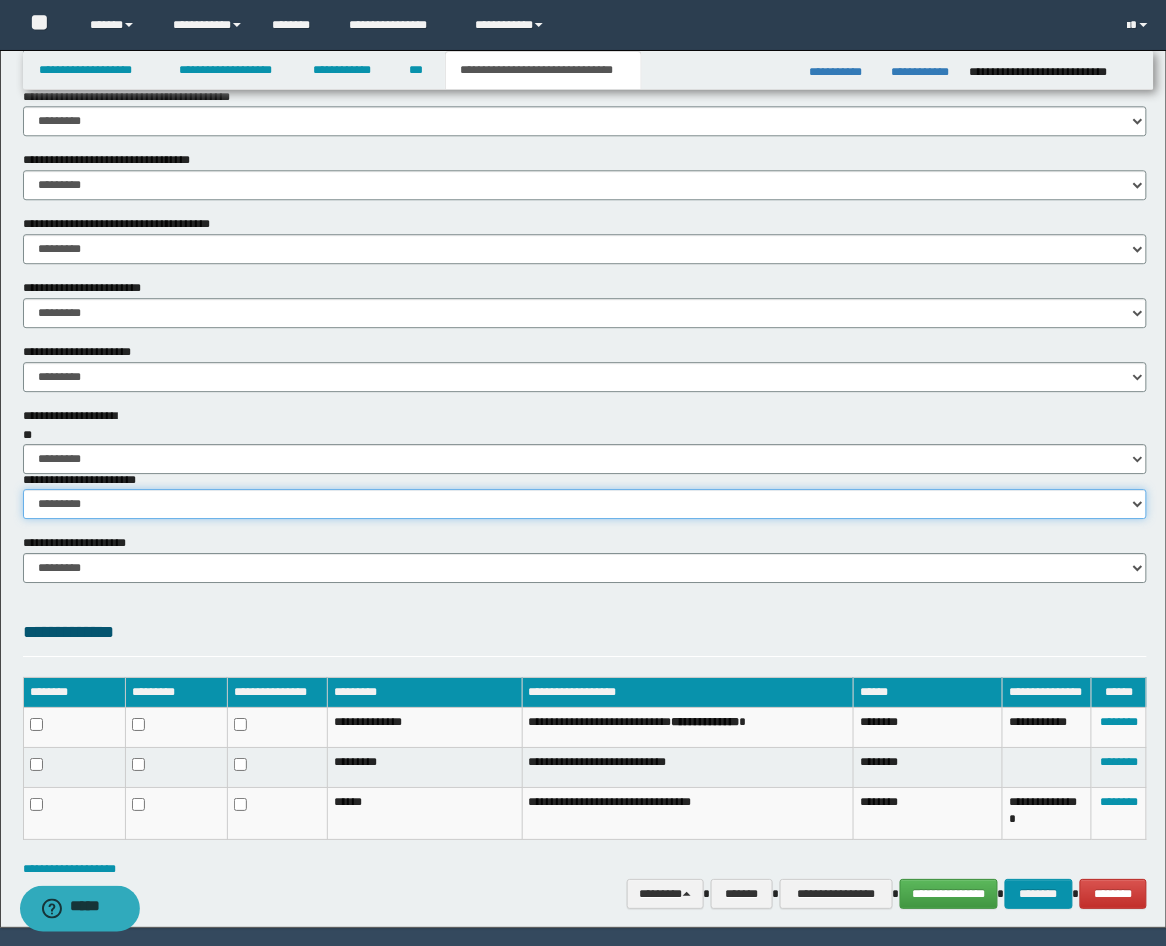 click on "*********
*********
*********" at bounding box center (585, 504) 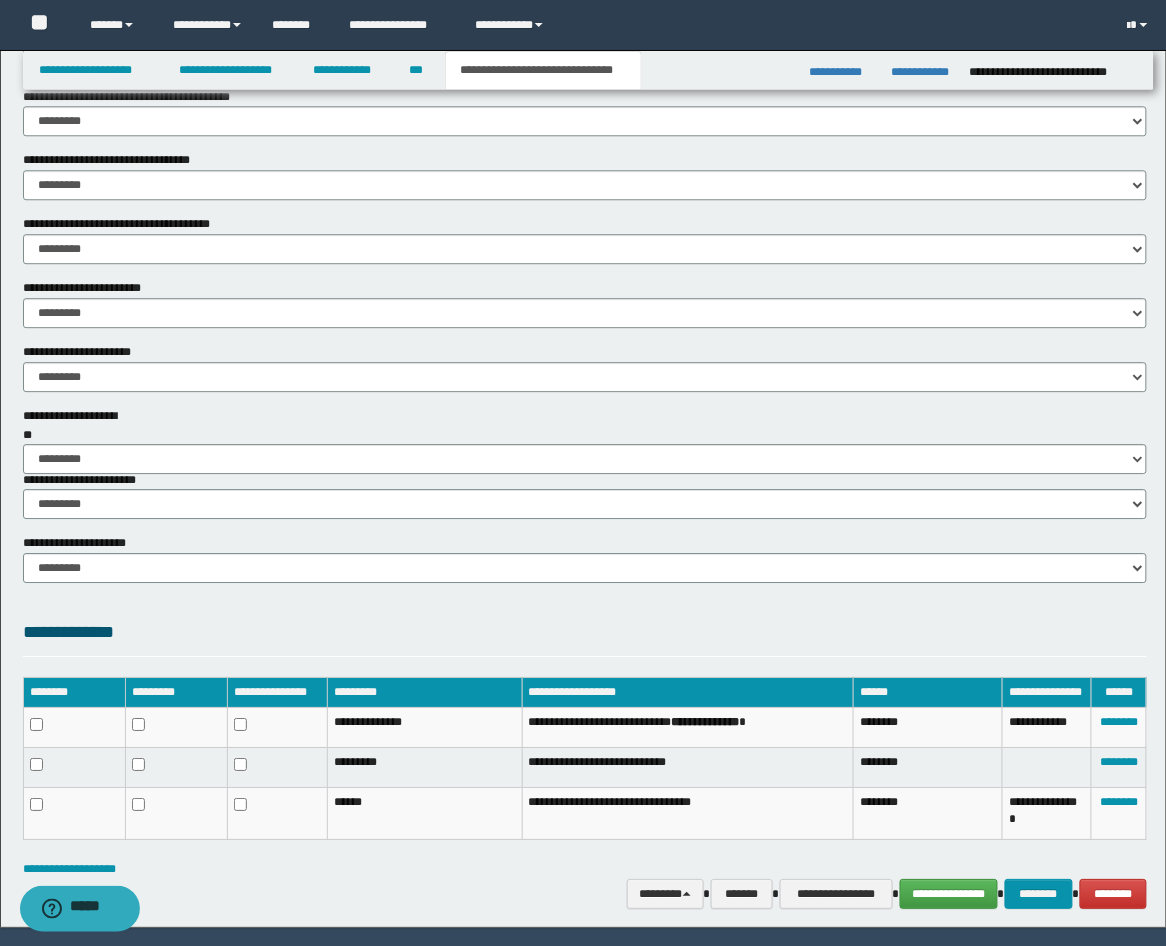 click on "**********" at bounding box center [585, 637] 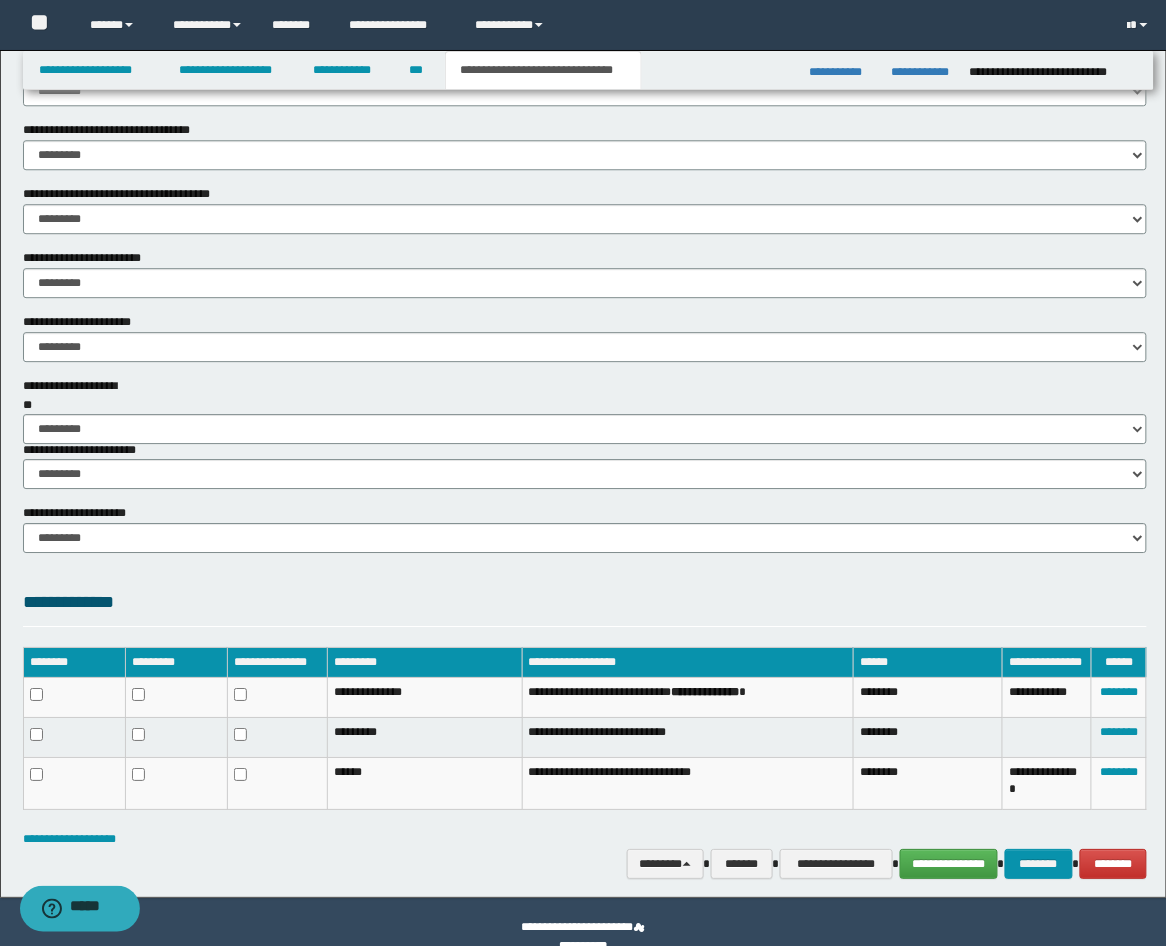 scroll, scrollTop: 1170, scrollLeft: 0, axis: vertical 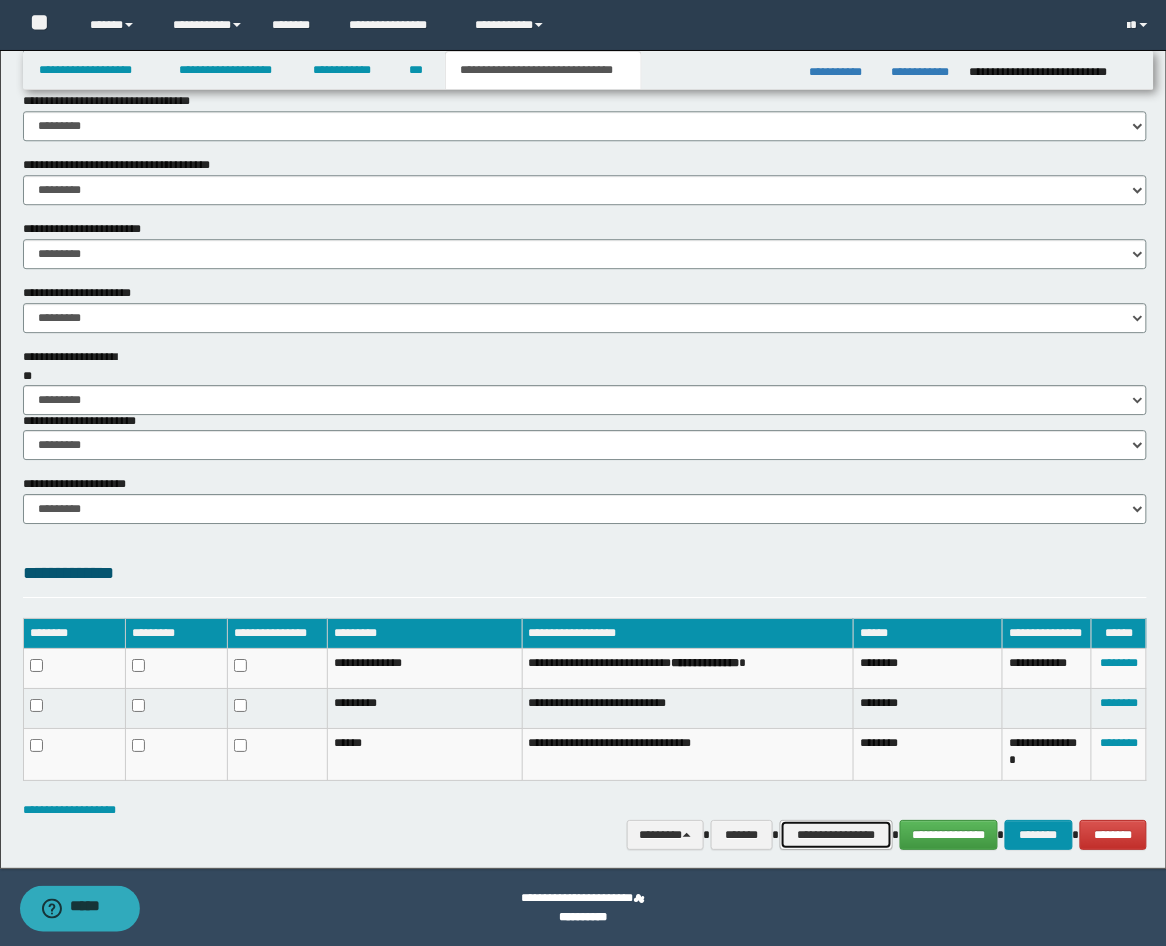 click on "**********" at bounding box center [836, 835] 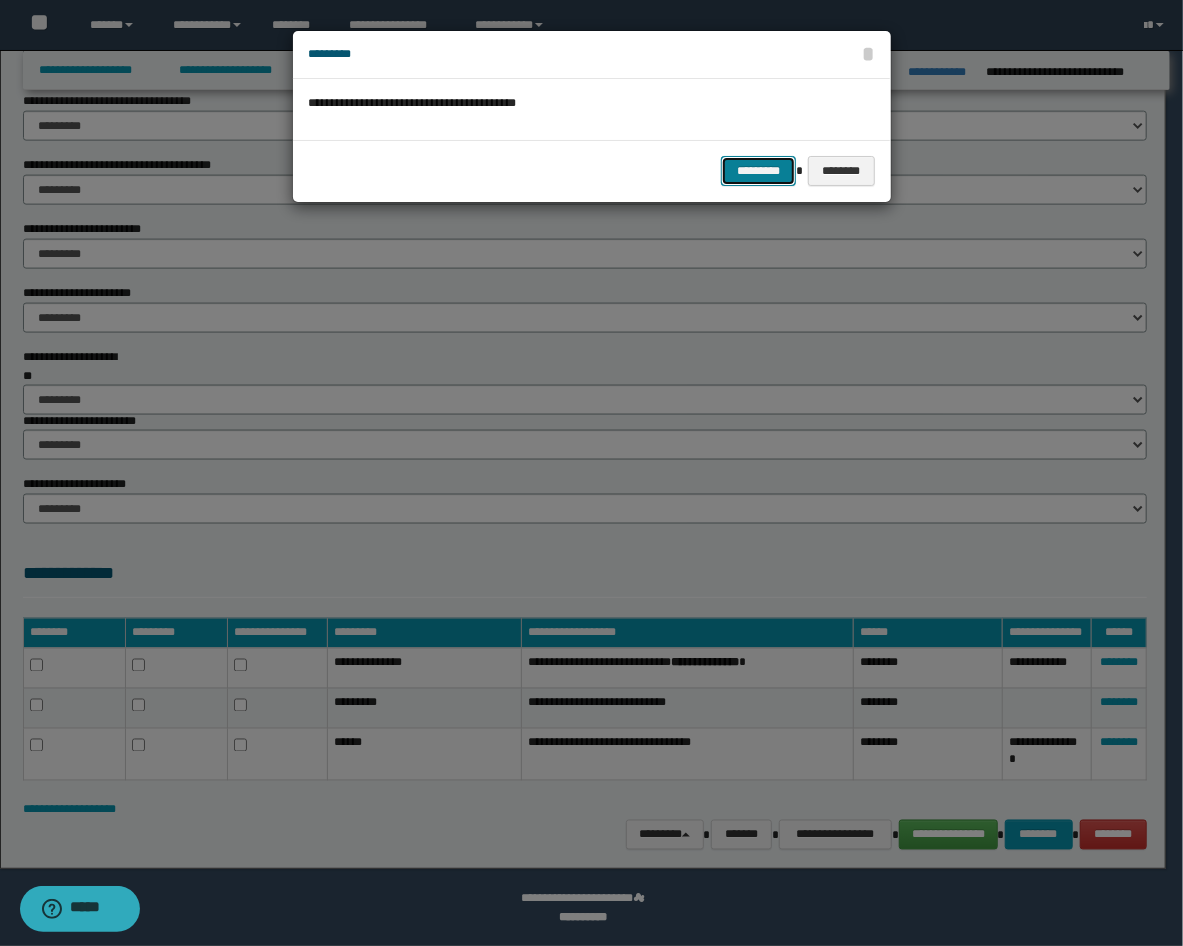 click on "*********" at bounding box center [758, 171] 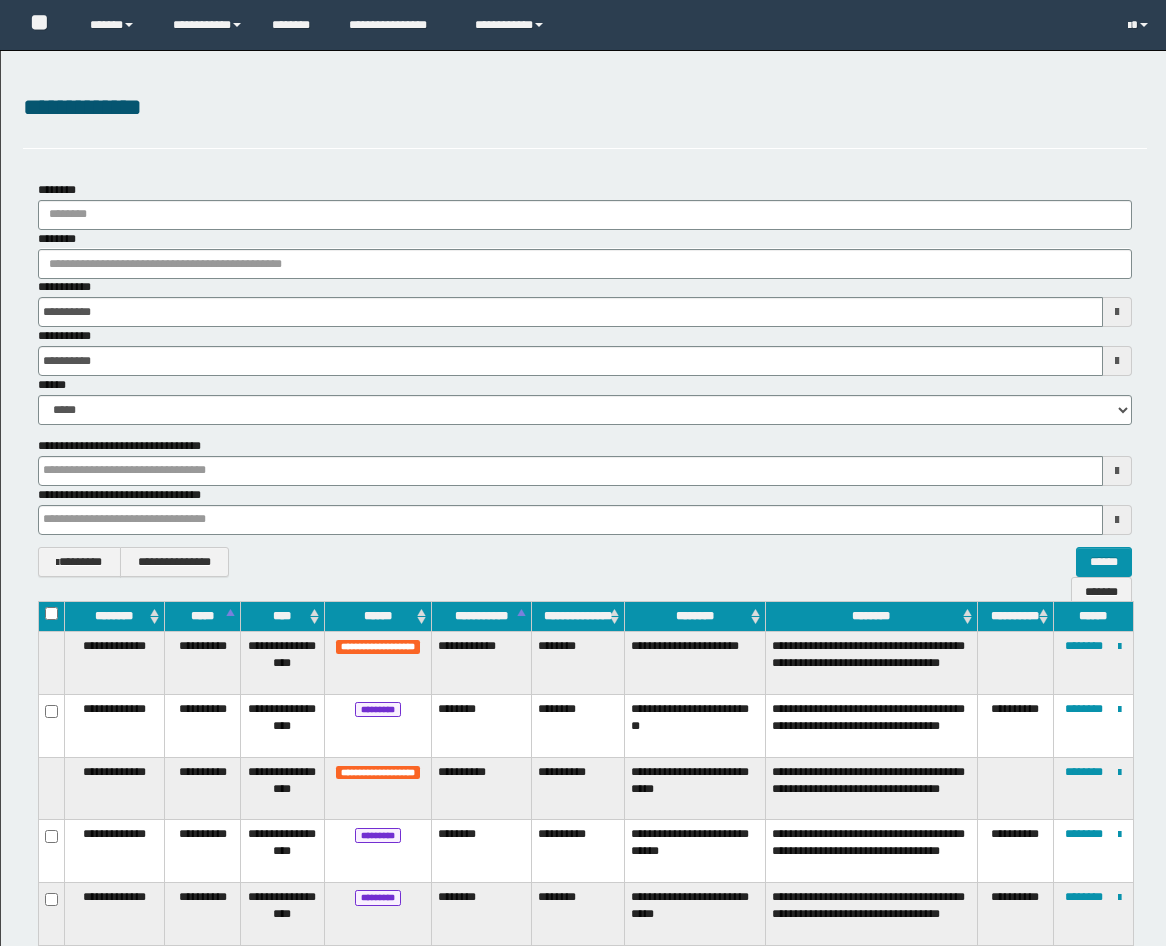 scroll, scrollTop: 987, scrollLeft: 0, axis: vertical 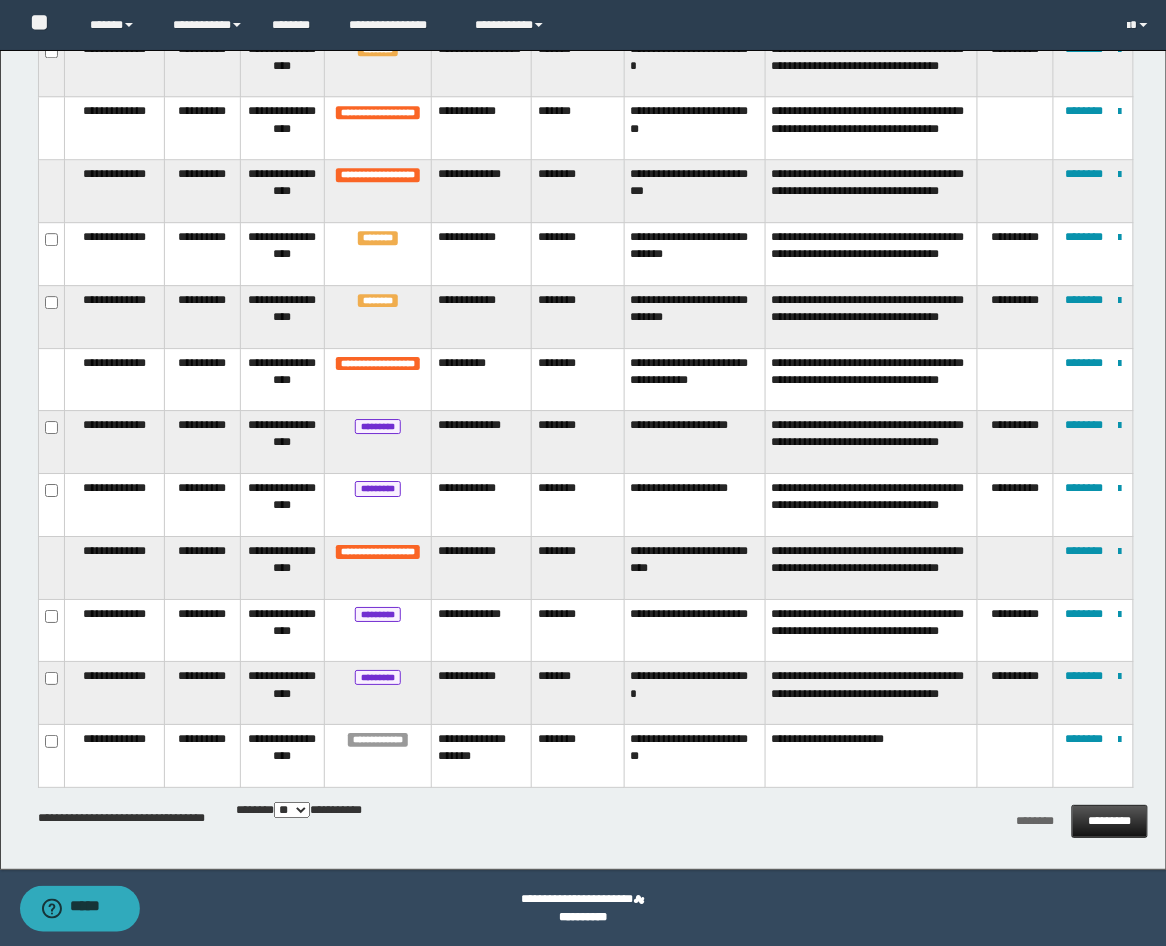 click on "*********" at bounding box center (1110, 821) 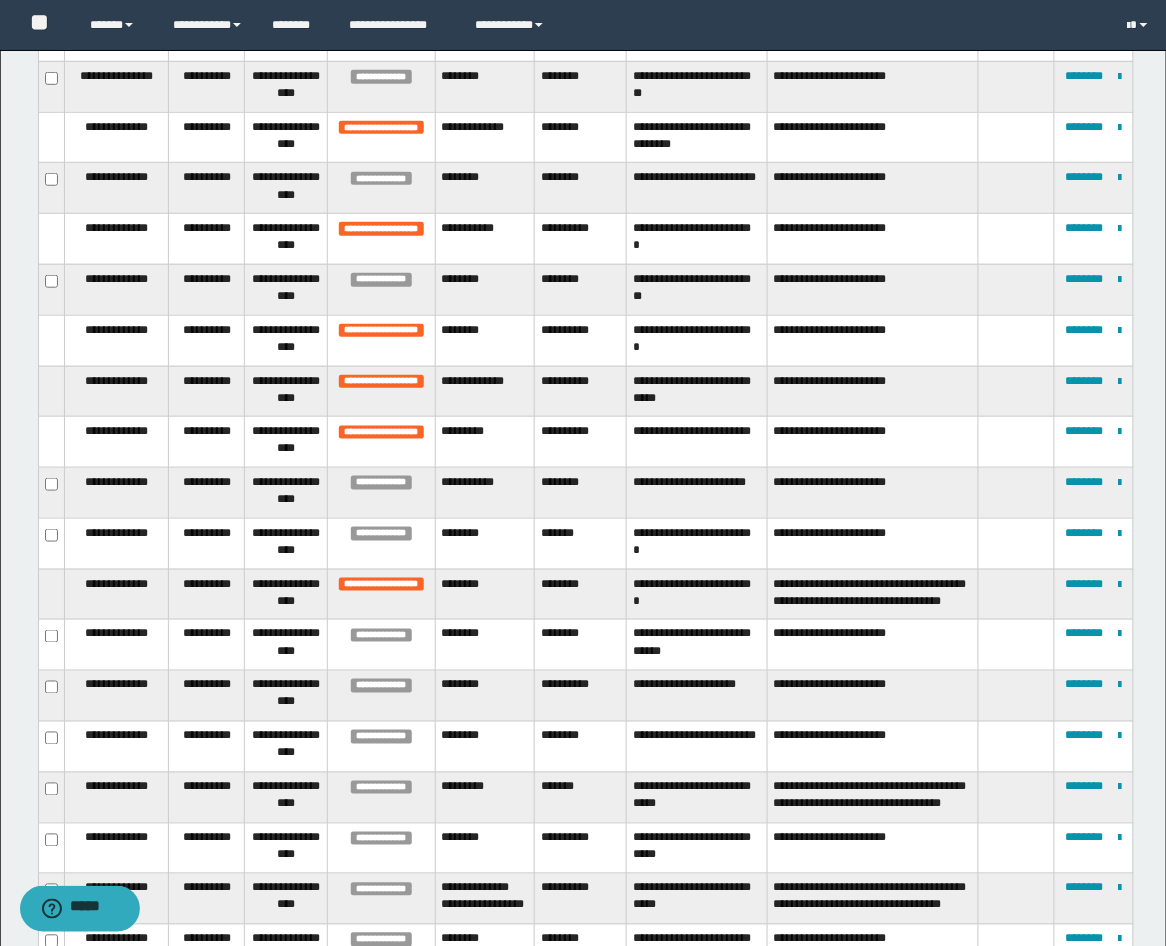 scroll, scrollTop: 2013, scrollLeft: 0, axis: vertical 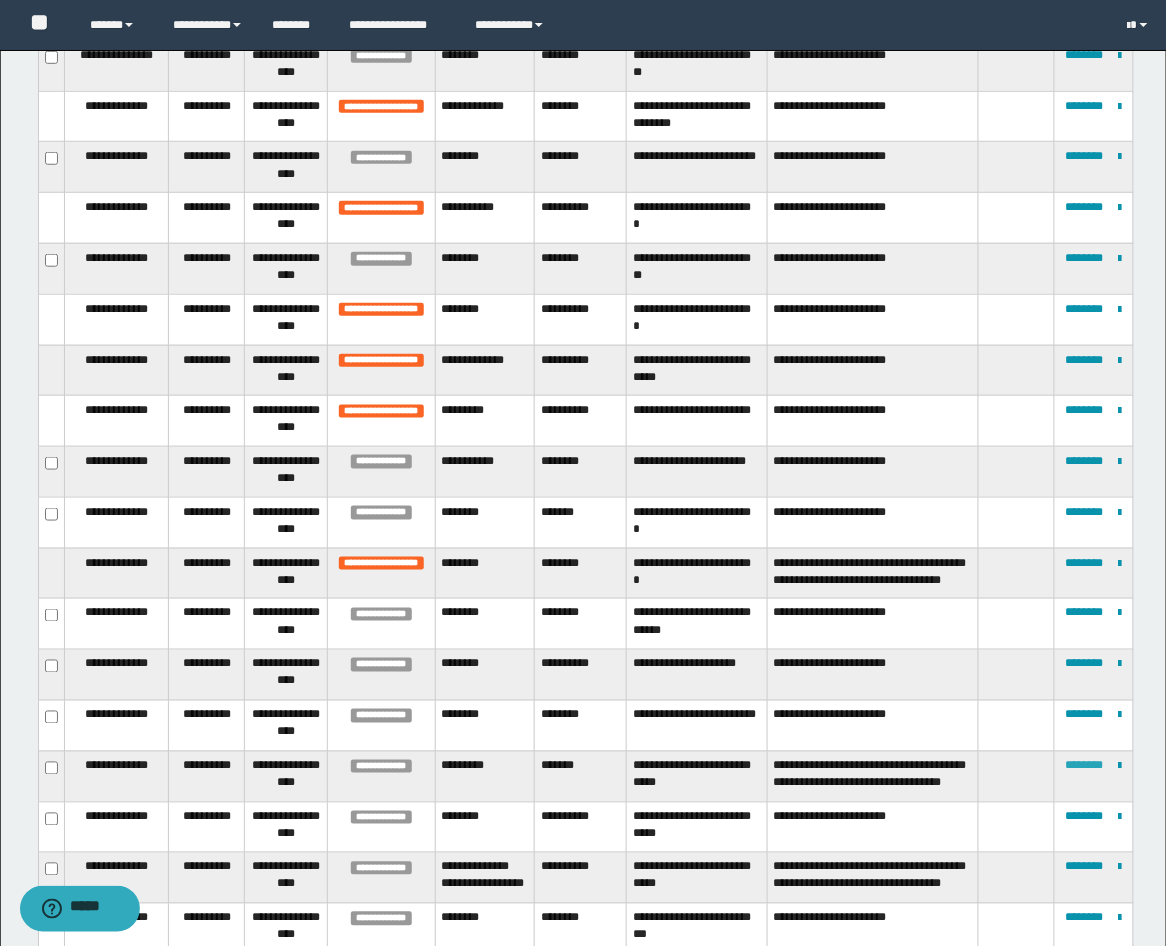 click on "********" at bounding box center [1085, 766] 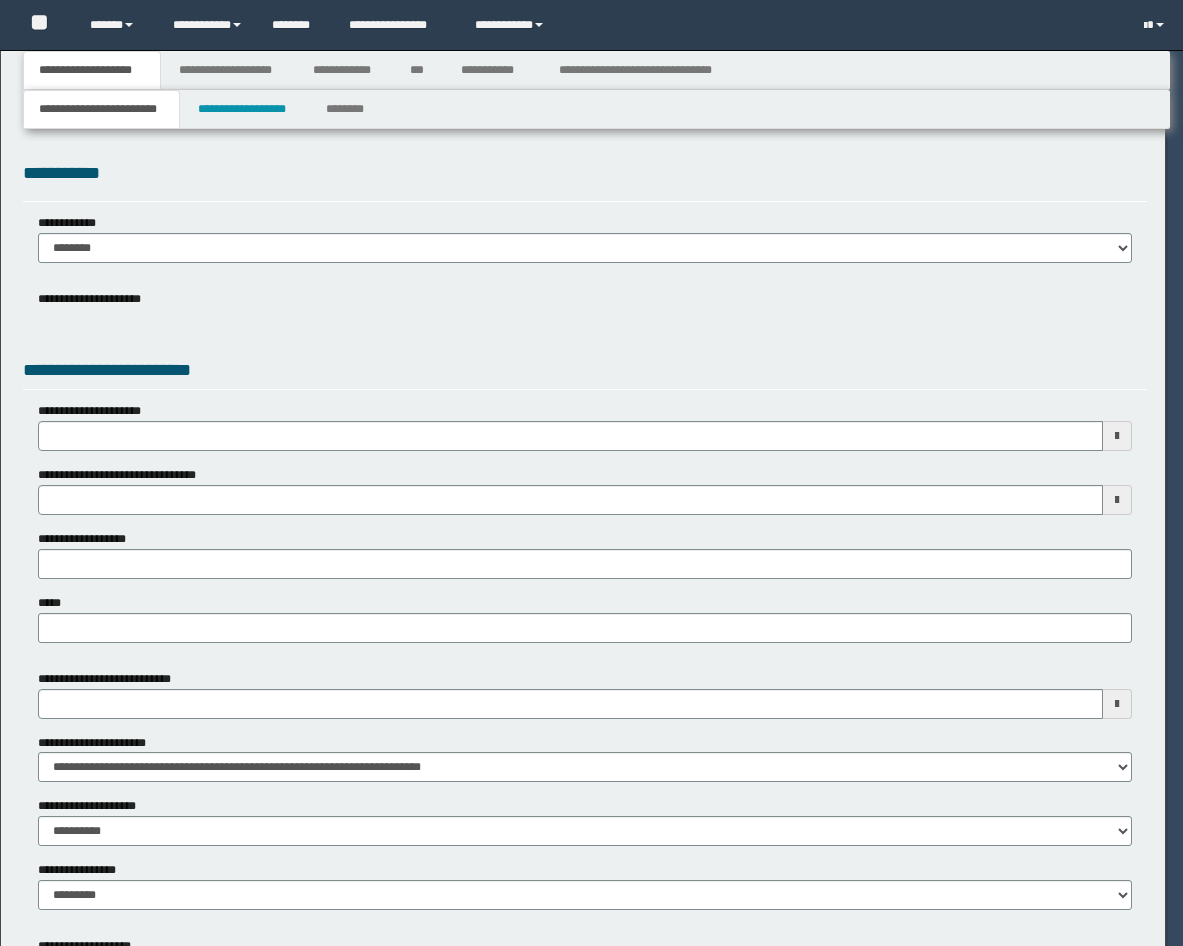 scroll, scrollTop: 0, scrollLeft: 0, axis: both 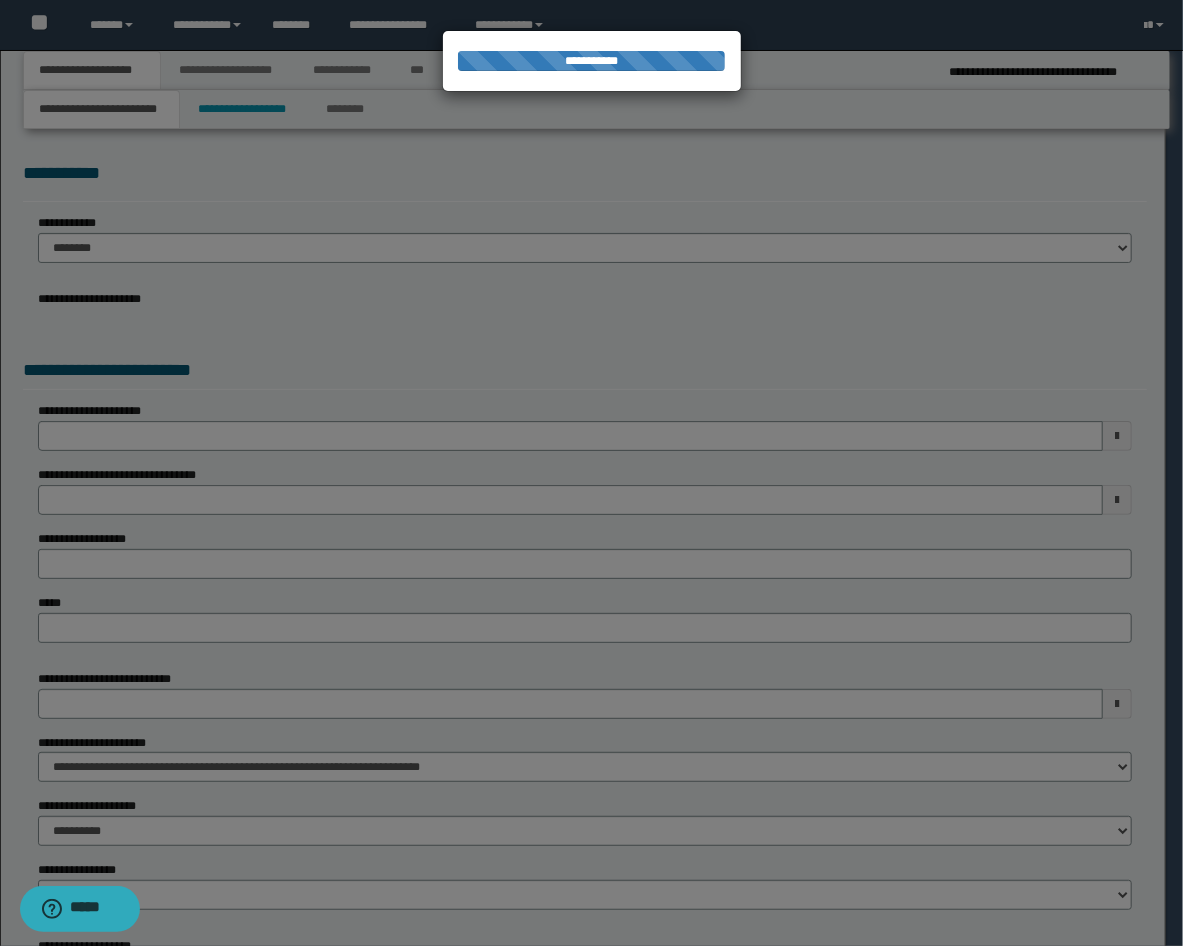 select on "**" 